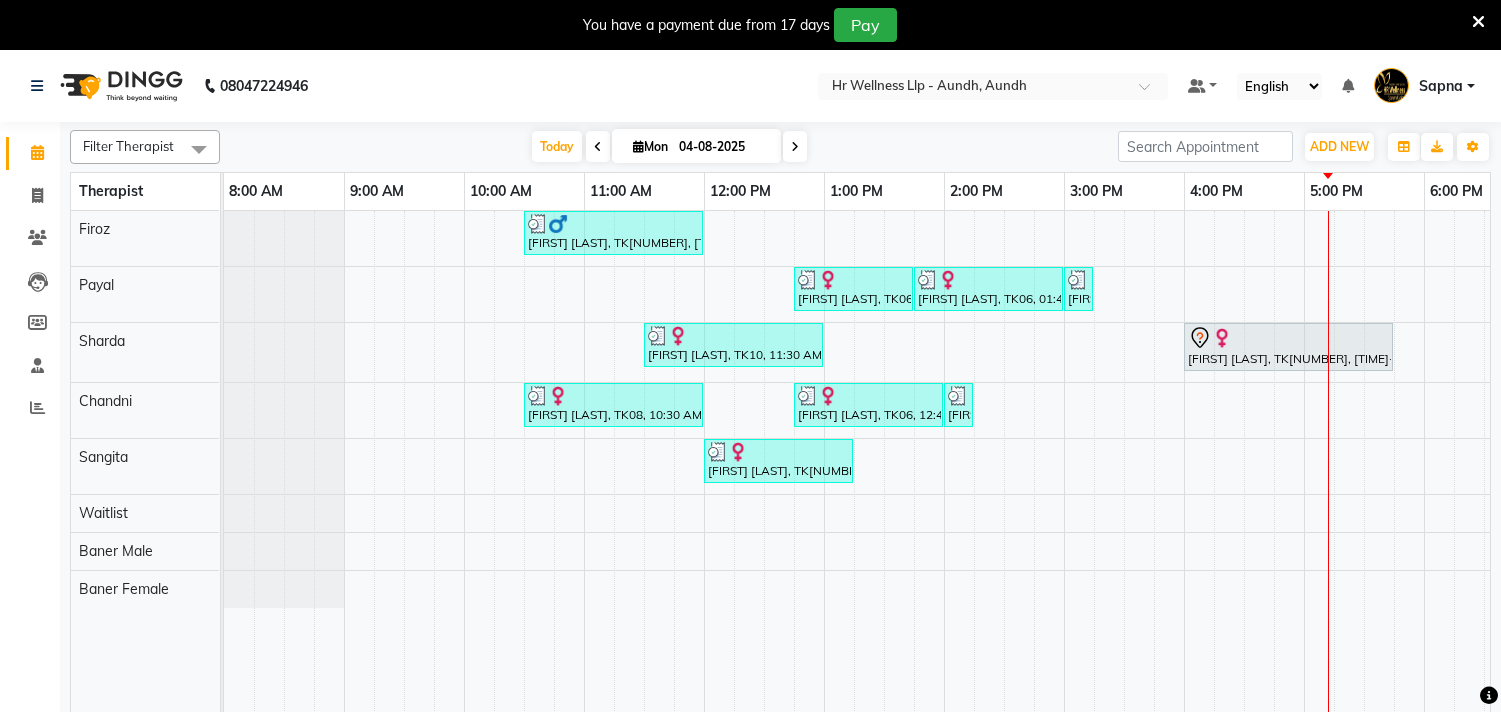 scroll, scrollTop: 0, scrollLeft: 0, axis: both 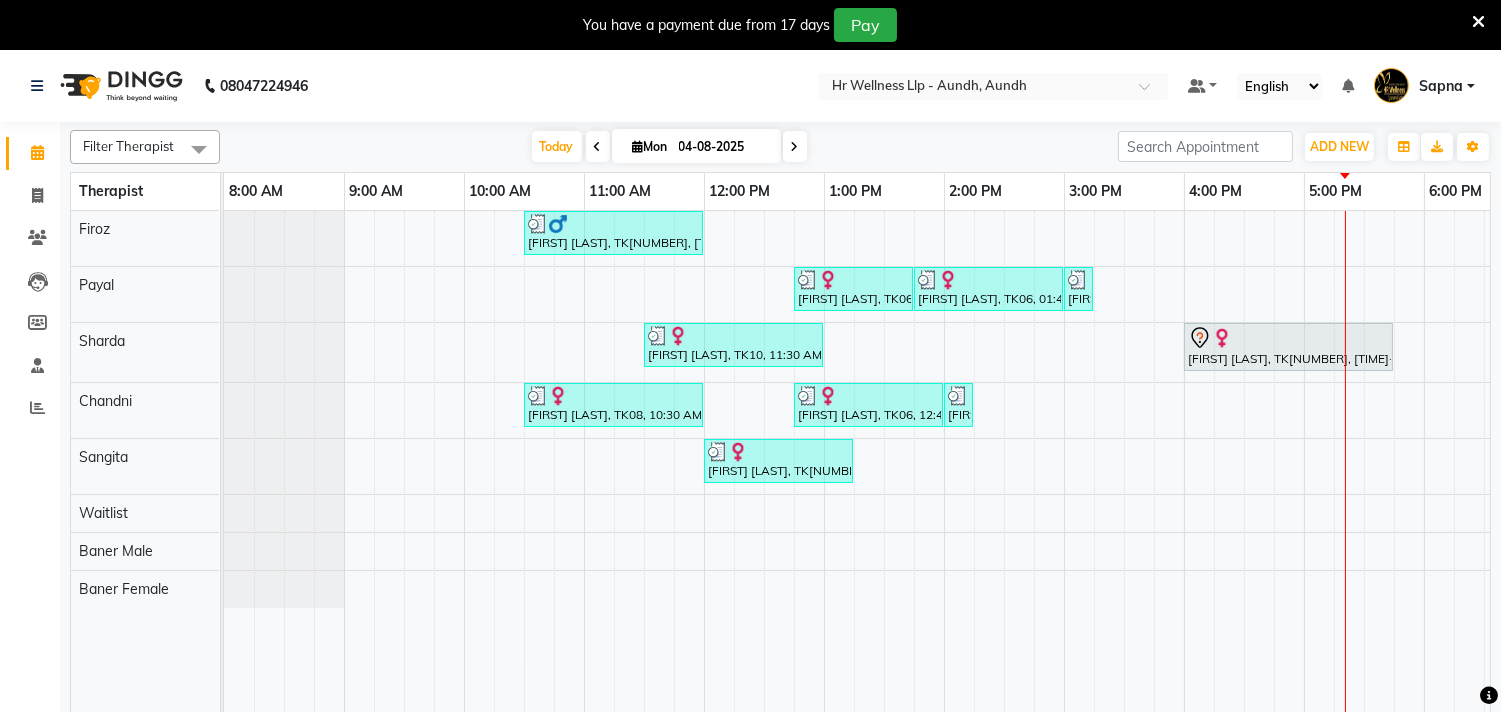 click on "Filter Therapist Select All [FIRST]  [FIRST] [LAST] [FIRST] [FIRST] Waitlist [CITY] [GENDER] [CITY] [GENDER] Today  [DAY] [DATE]-[DATE]-[DATE] Toggle Dropdown Add Appointment Add Invoice Add Expense Add Attendance Add Client Toggle Dropdown Add Appointment Add Invoice Add Expense Add Attendance Add Client ADD NEW Toggle Dropdown Add Appointment Add Invoice Add Expense Add Attendance Add Client Filter Therapist Select All [FIRST]  [FIRST] [LAST] [FIRST] [FIRST] Group By  Staff View   Room View  View as Vertical  Vertical - Week View  Horizontal  Horizontal - Week View  List  Toggle Dropdown Calendar Settings Manage Tags   Arrange Therapists   Reset Therapists  Full Screen  Show Available Stylist  Appointment Form Zoom 100% Therapist [TIME] [TIME] [TIME] [TIME] [TIME] [TIME] [TIME] [TIME] [TIME] [TIME] [TIME] [TIME] [TIME] [FIRST]  [FIRST] [LAST] [FIRST] [FIRST] Waitlist [CITY] [GENDER] [CITY] [GENDER]     [FIRST] [LAST], TK[NUMBER], [TIME]-[TIME], [SERVICE] [DURATION]" 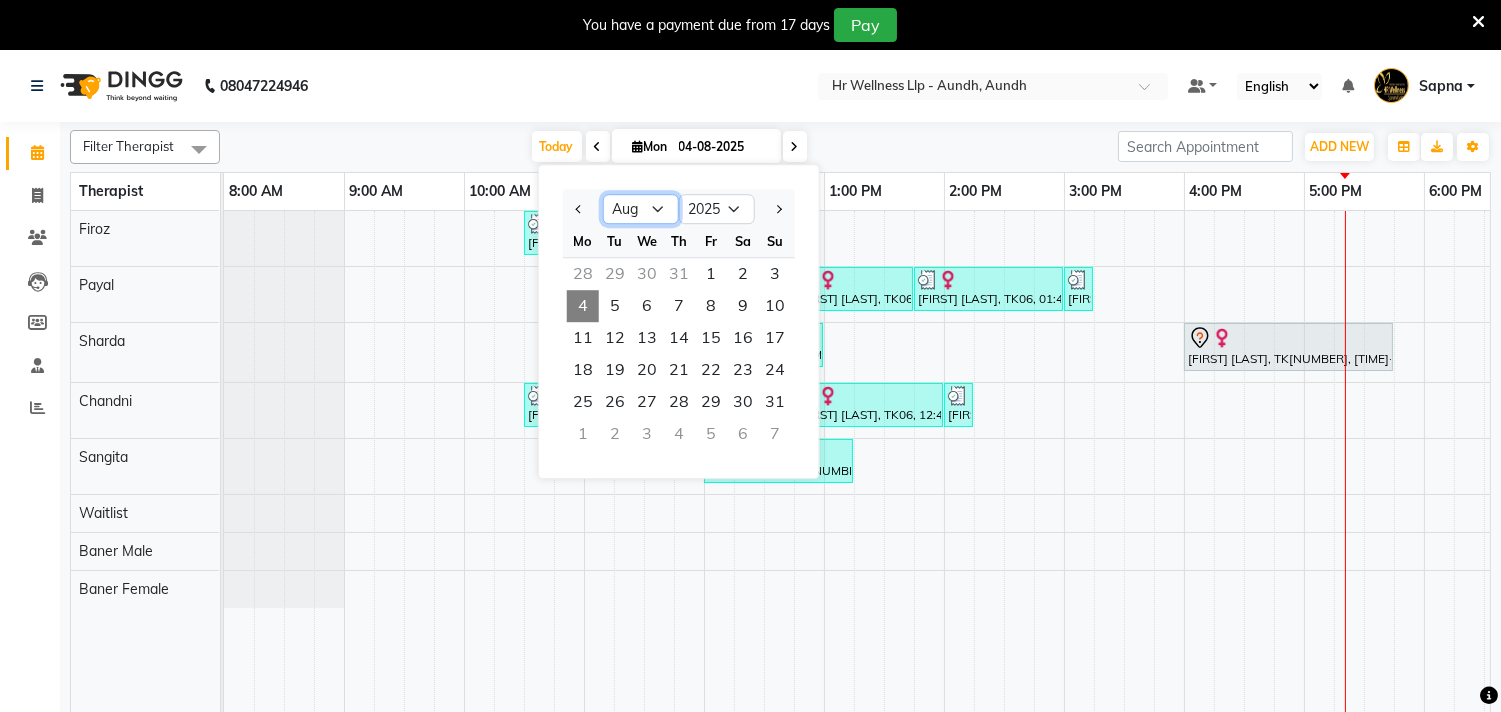 click on "Jan Feb Mar Apr May Jun Jul Aug Sep Oct Nov Dec" at bounding box center (641, 209) 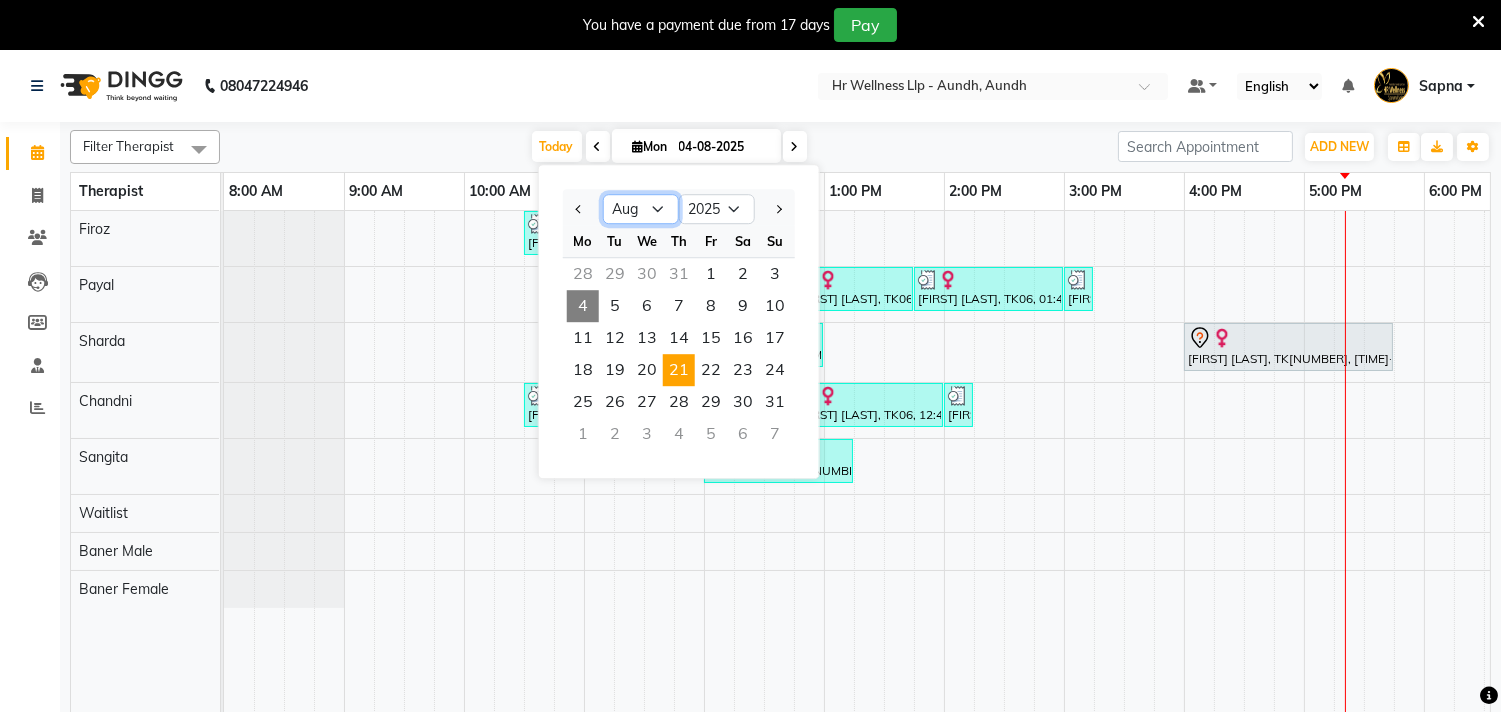 select on "7" 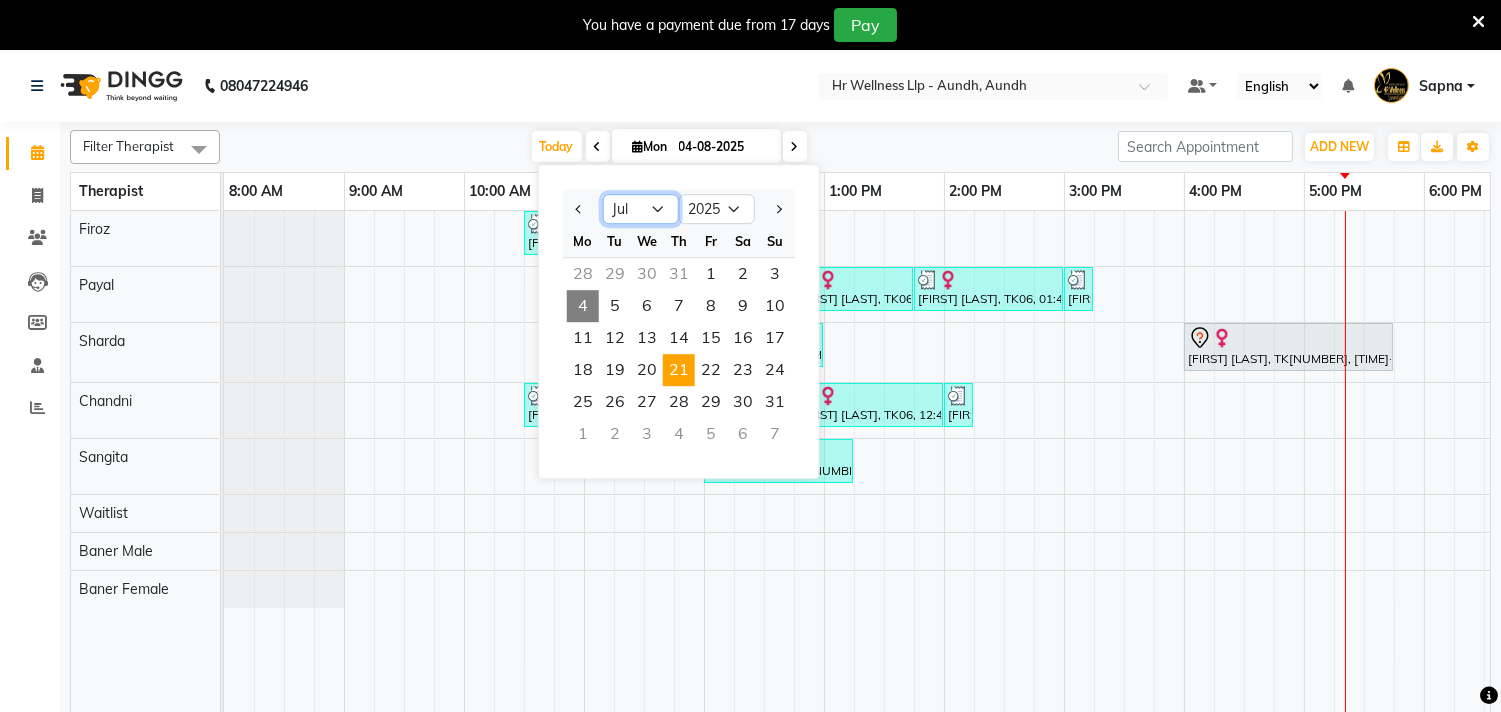 click on "Jan Feb Mar Apr May Jun Jul Aug Sep Oct Nov Dec" at bounding box center (641, 209) 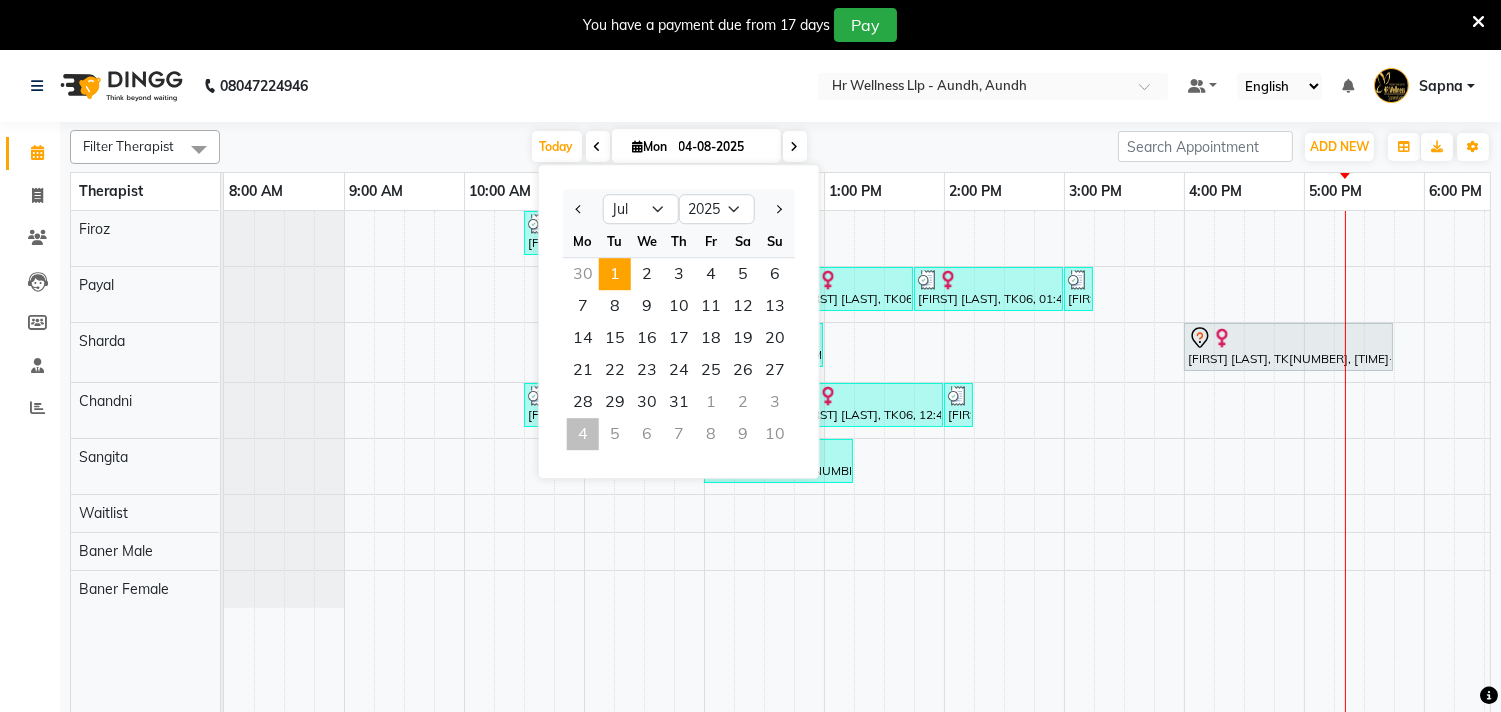 click on "1" at bounding box center (615, 274) 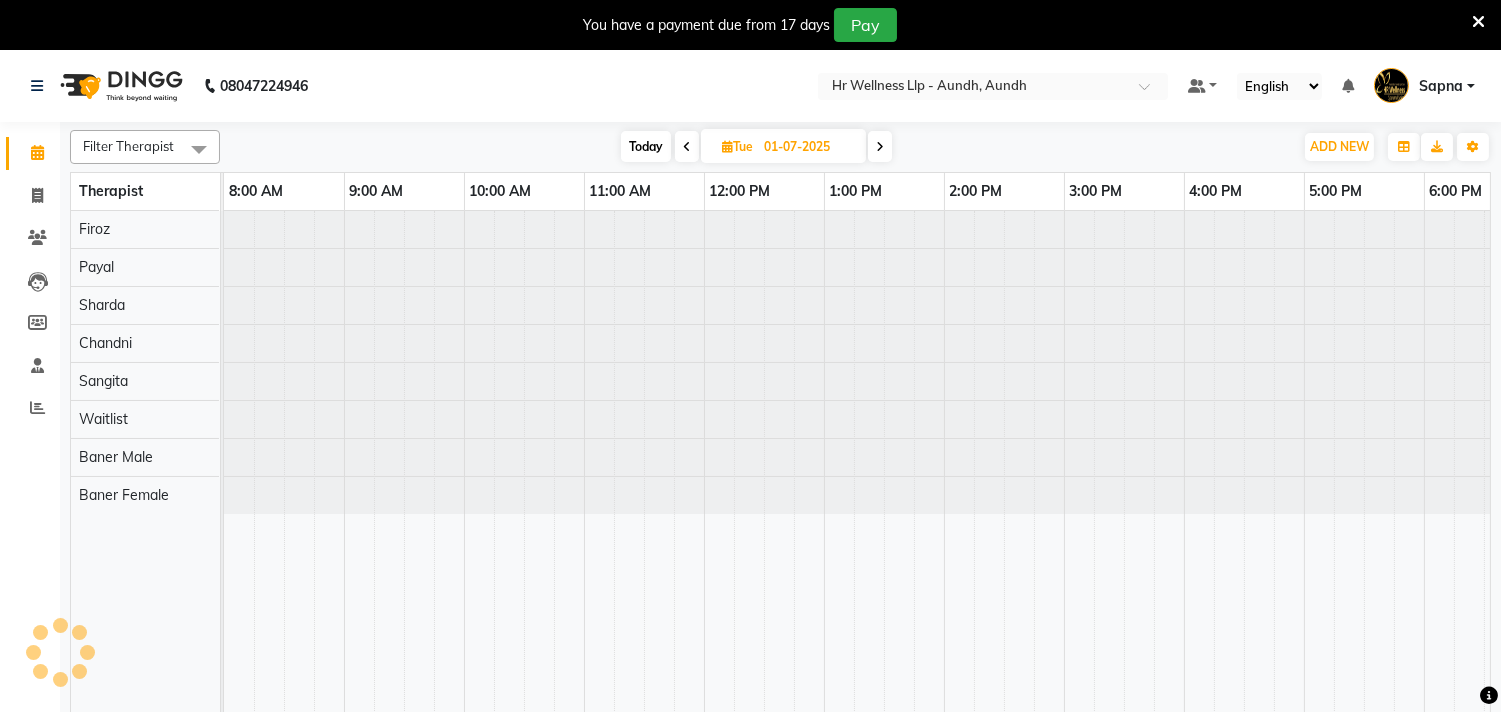 scroll, scrollTop: 0, scrollLeft: 294, axis: horizontal 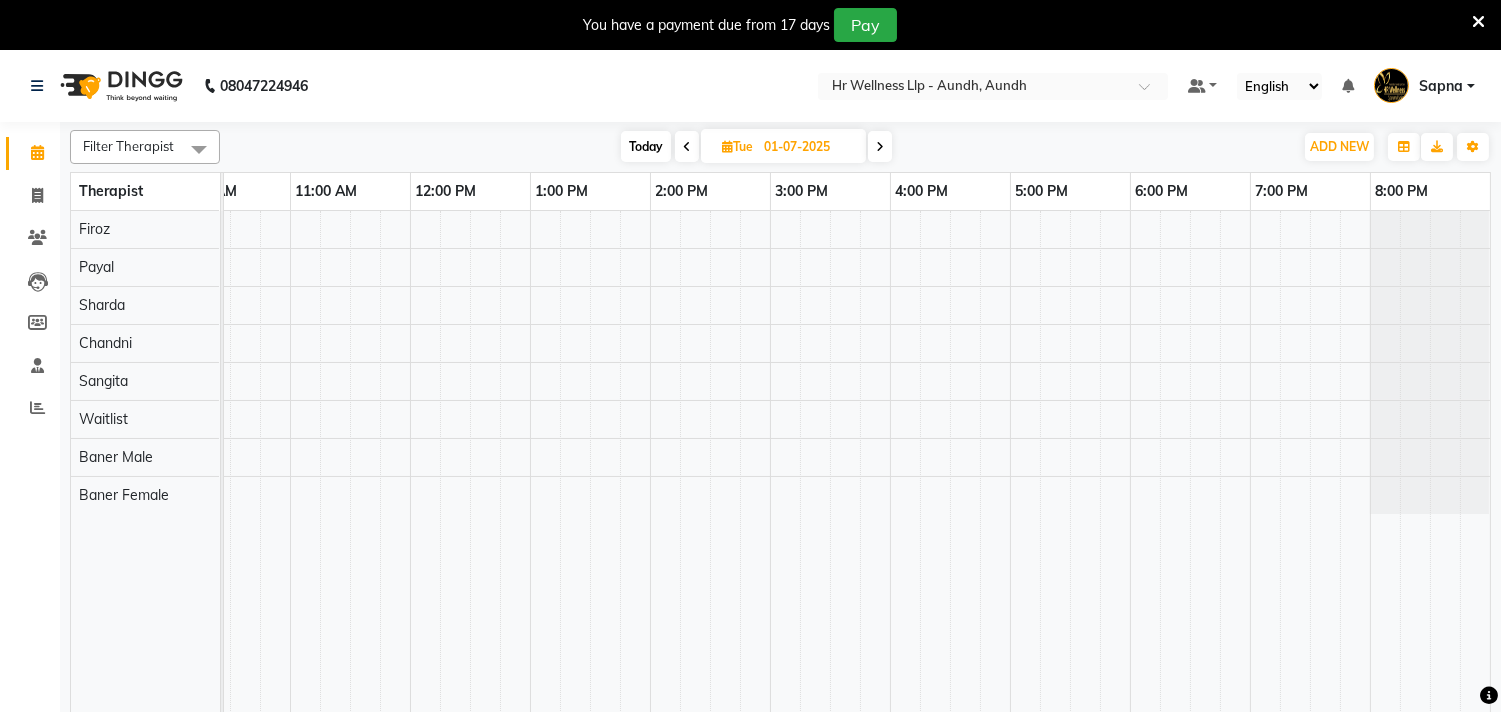 click at bounding box center [880, 147] 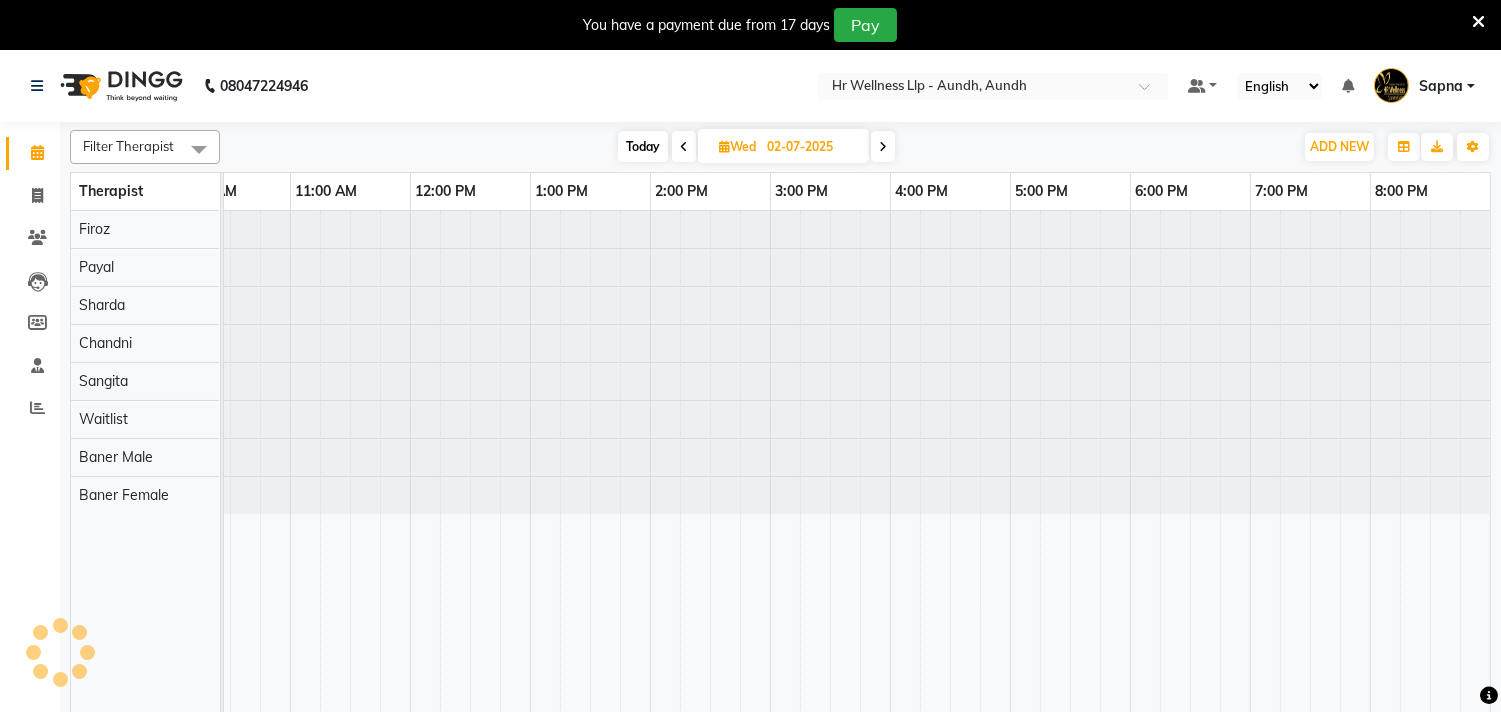 scroll, scrollTop: 0, scrollLeft: 294, axis: horizontal 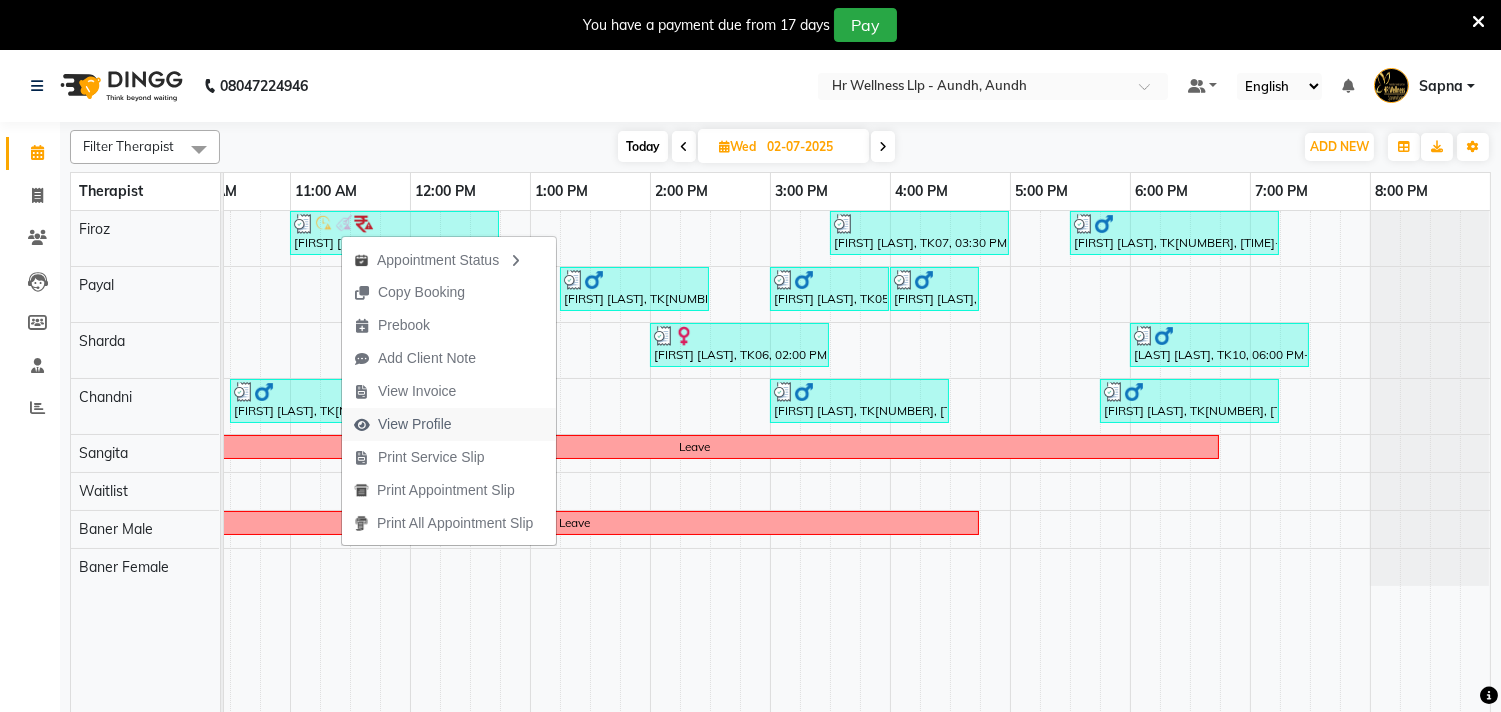 click on "View Profile" at bounding box center [415, 424] 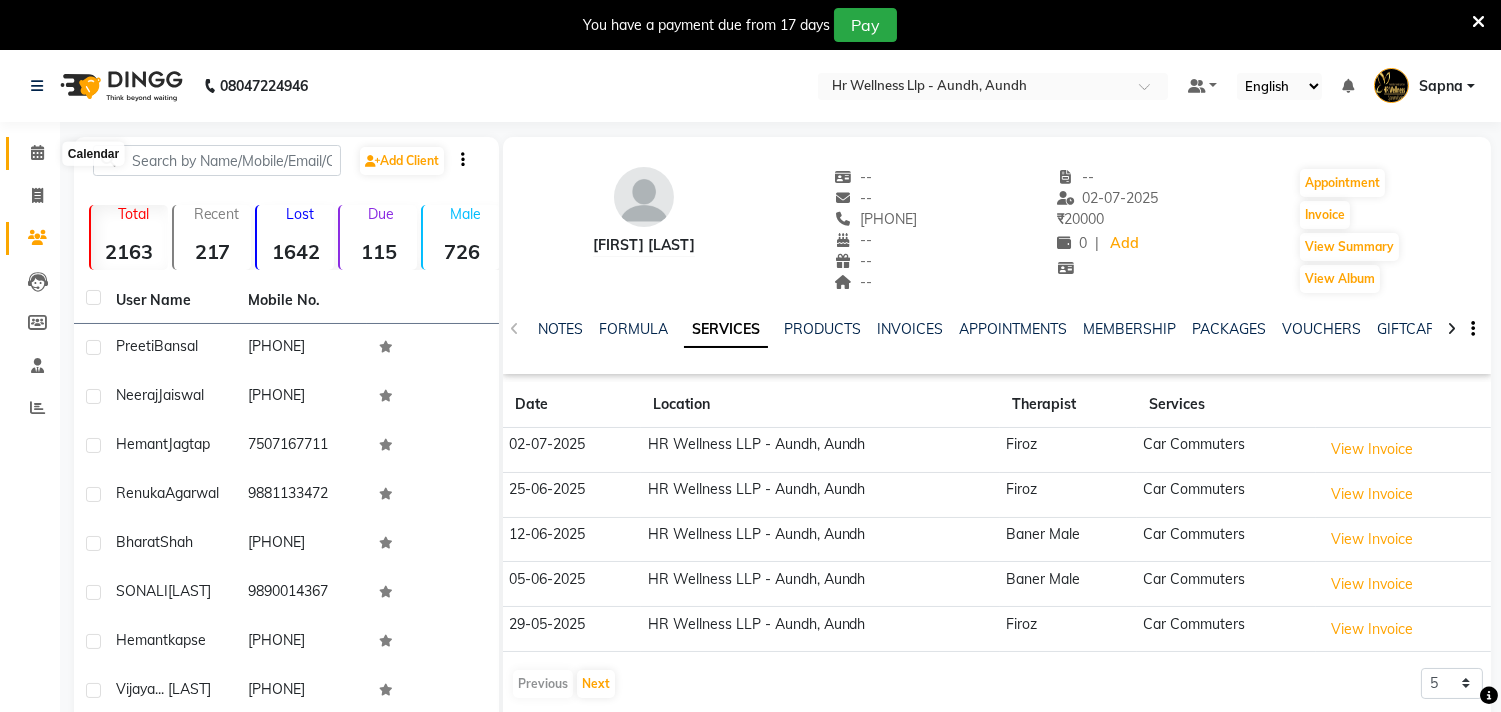 click 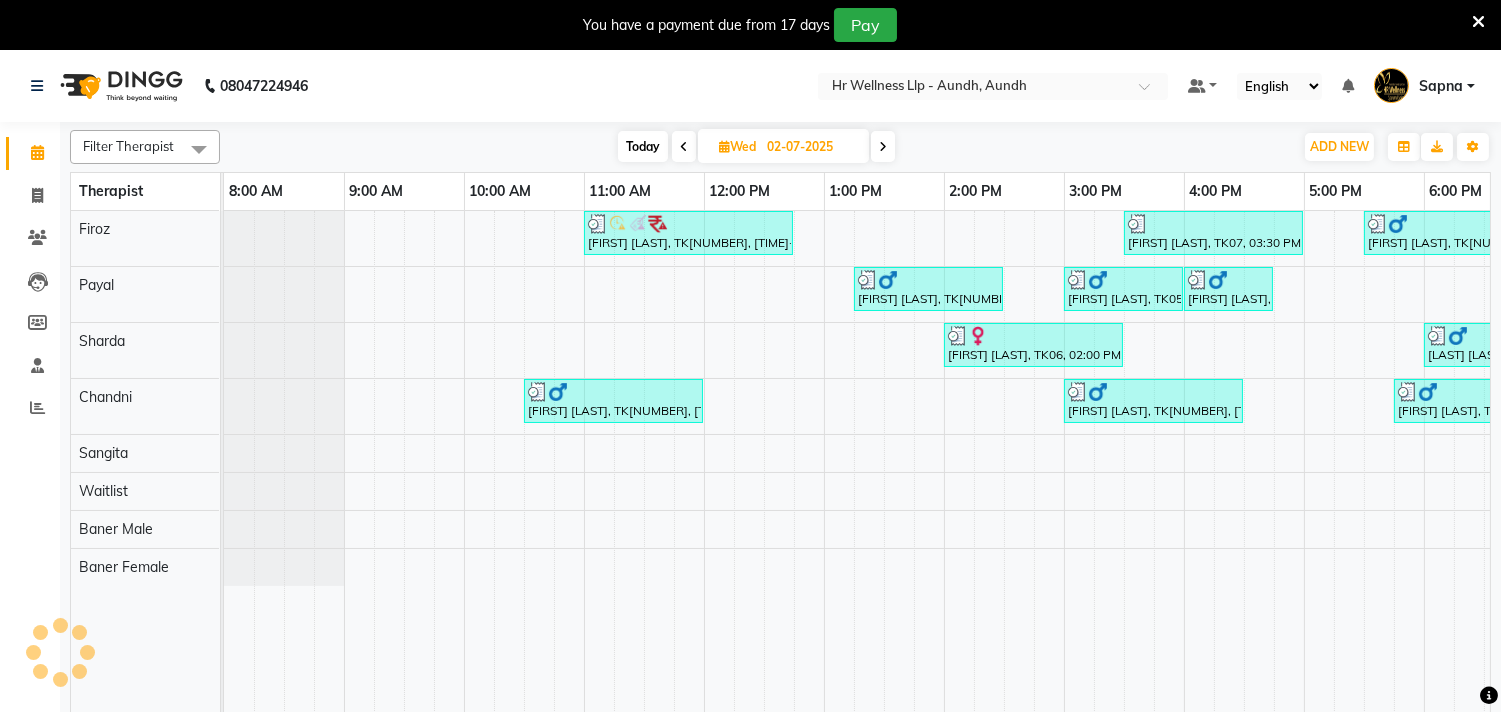 scroll, scrollTop: 0, scrollLeft: 0, axis: both 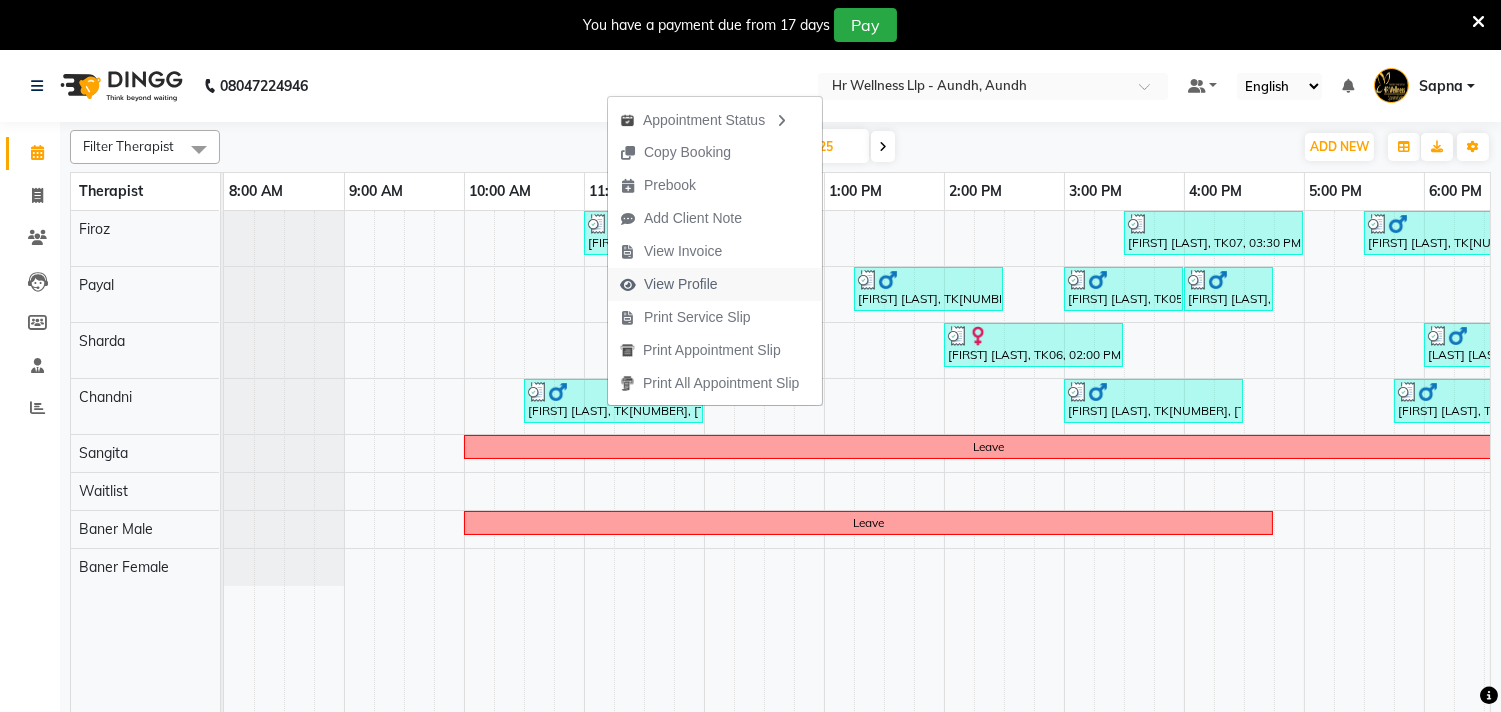 click on "View Profile" at bounding box center [681, 284] 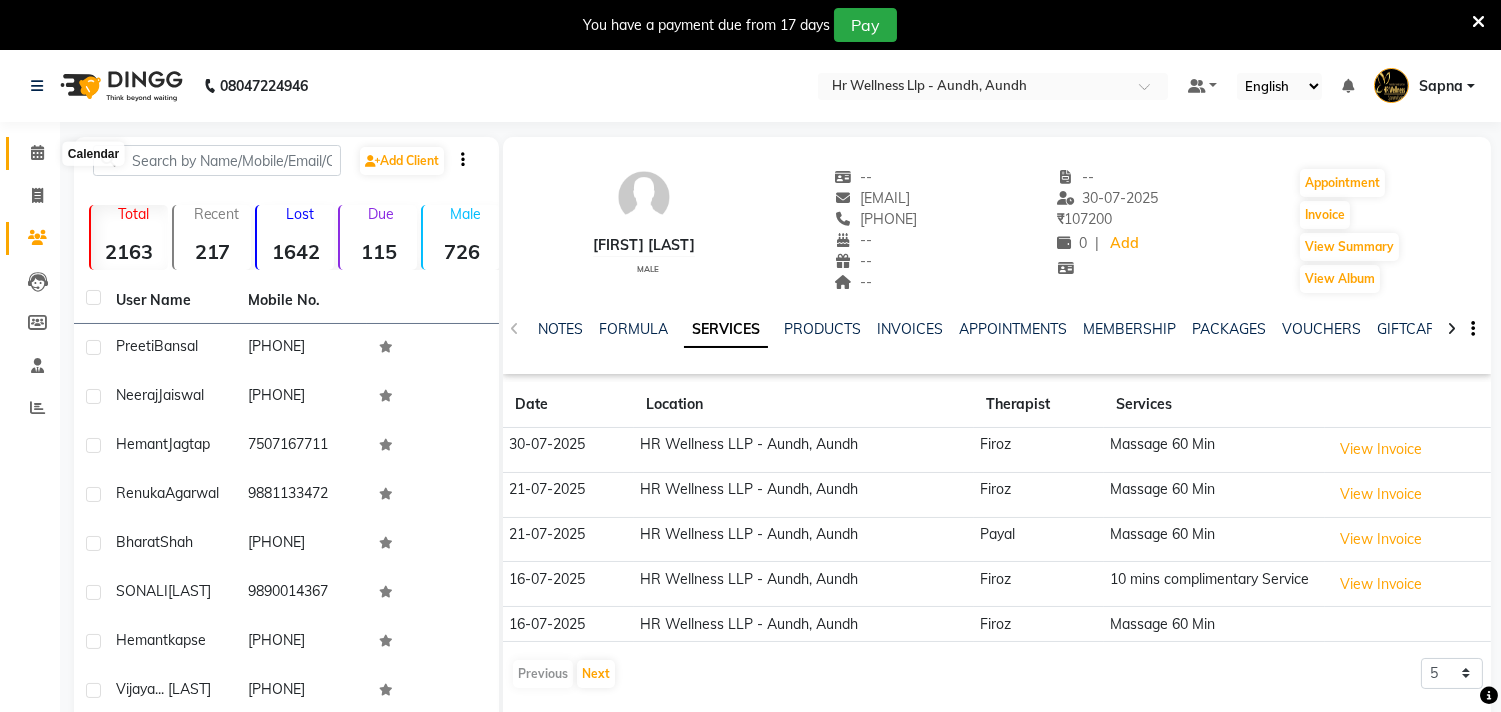 click 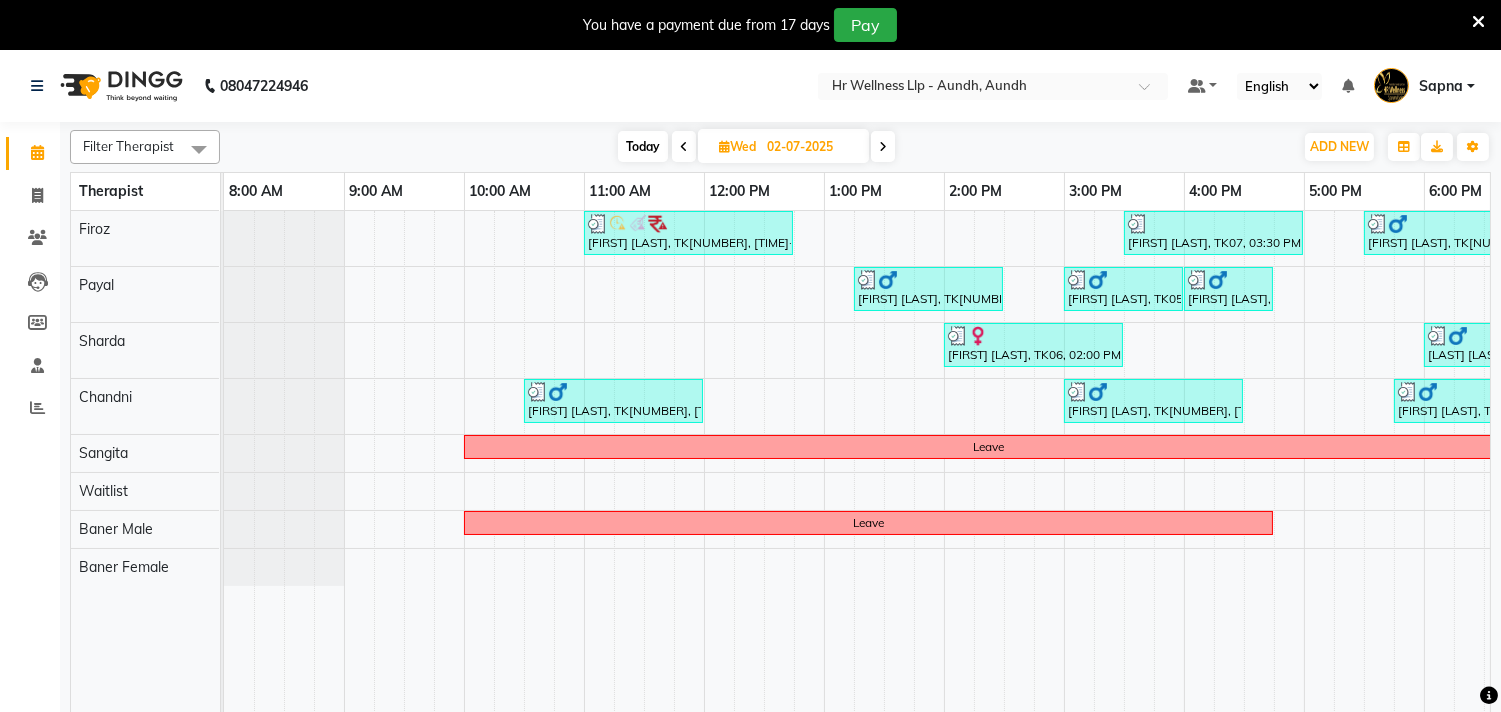 scroll, scrollTop: 0, scrollLeft: 46, axis: horizontal 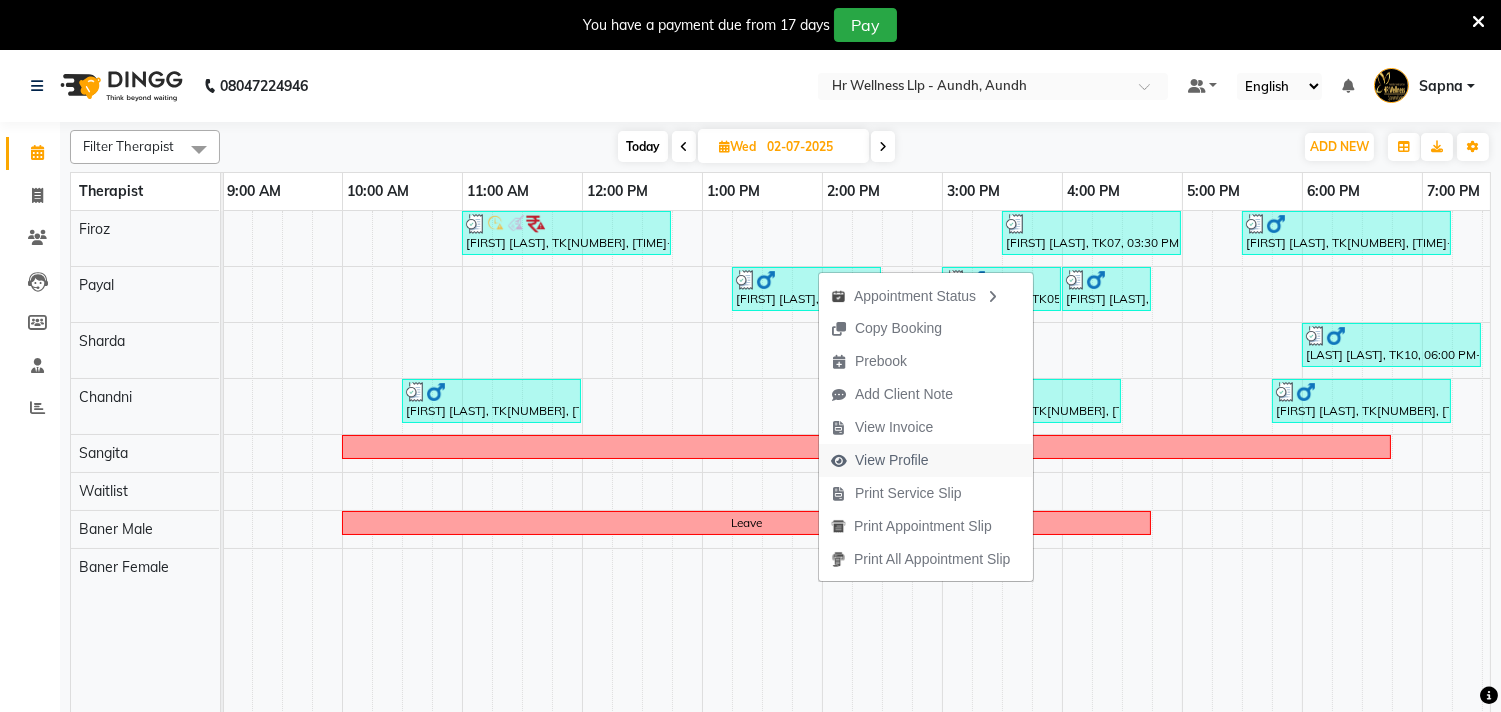 click on "View Profile" at bounding box center [892, 460] 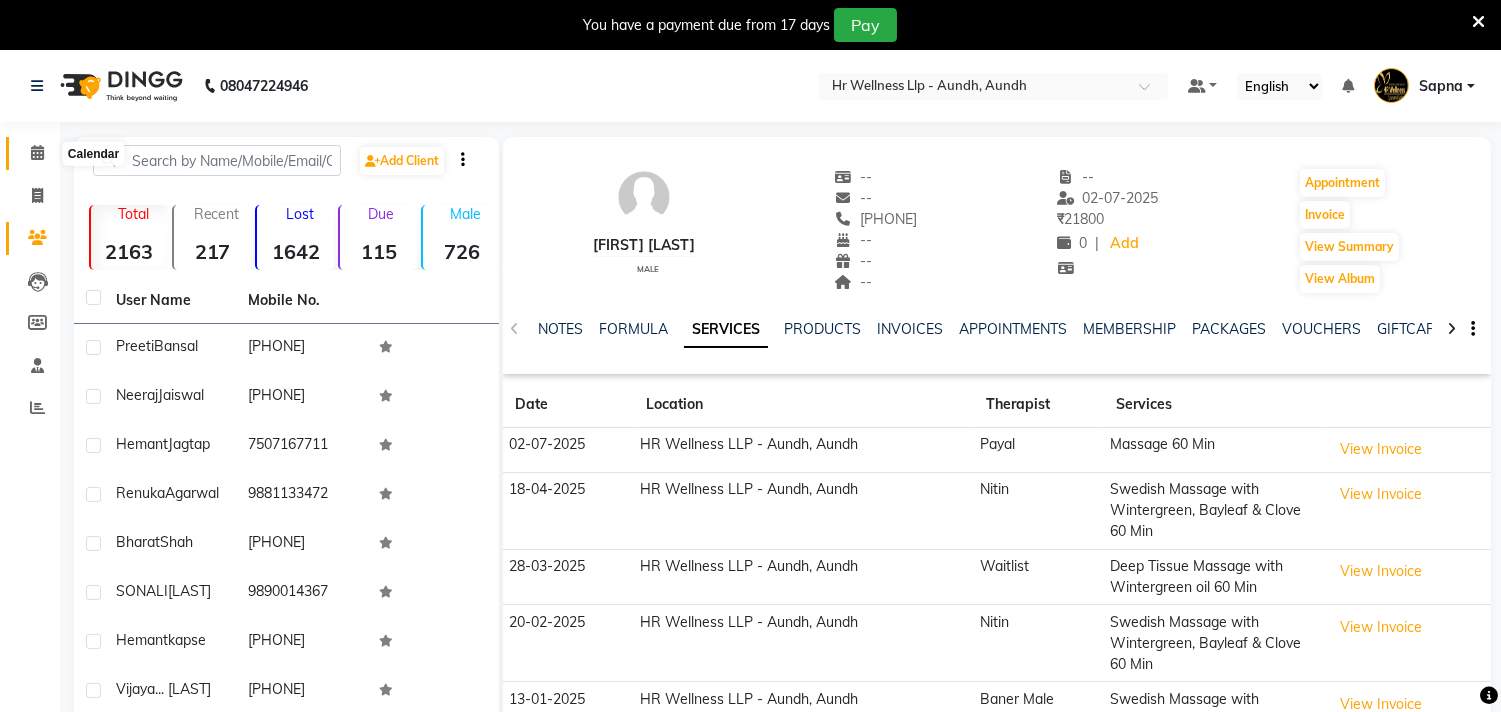 click 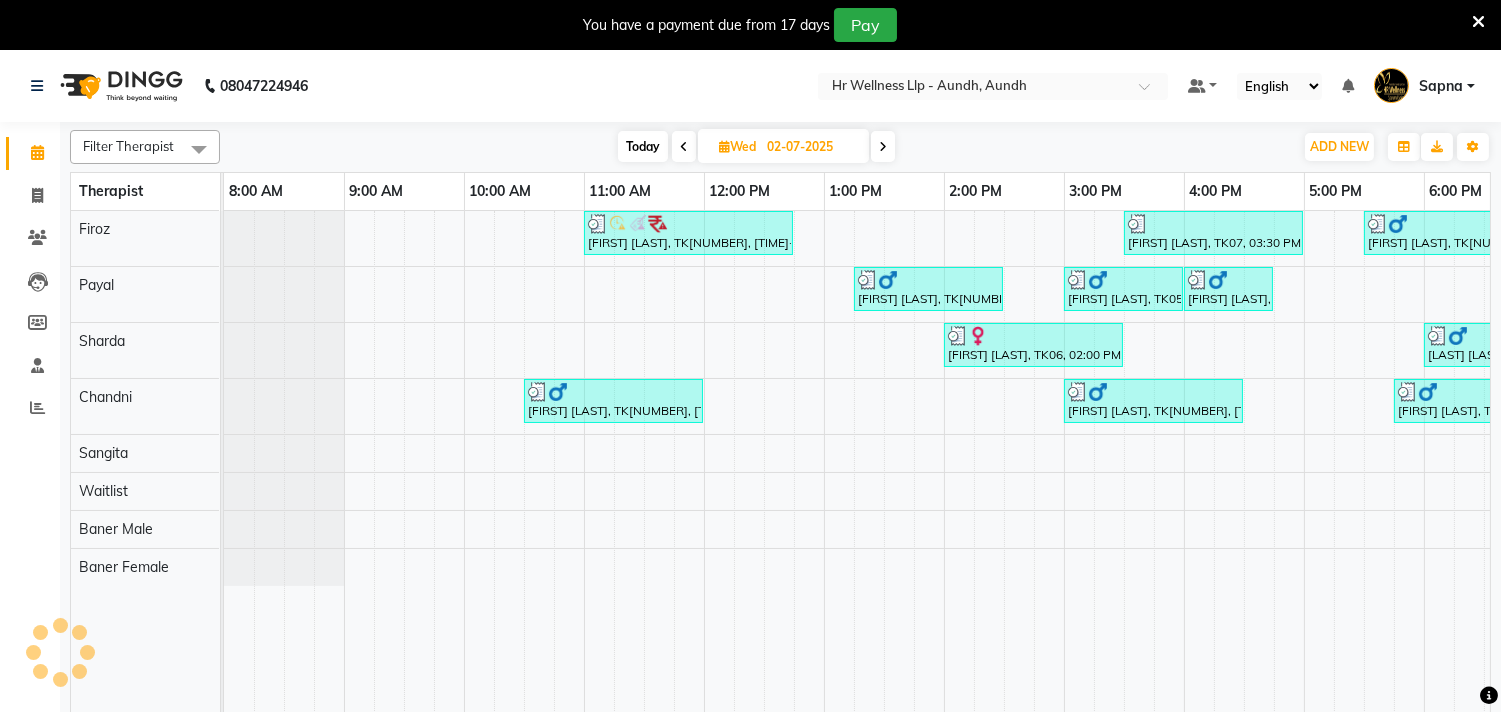 scroll, scrollTop: 0, scrollLeft: 0, axis: both 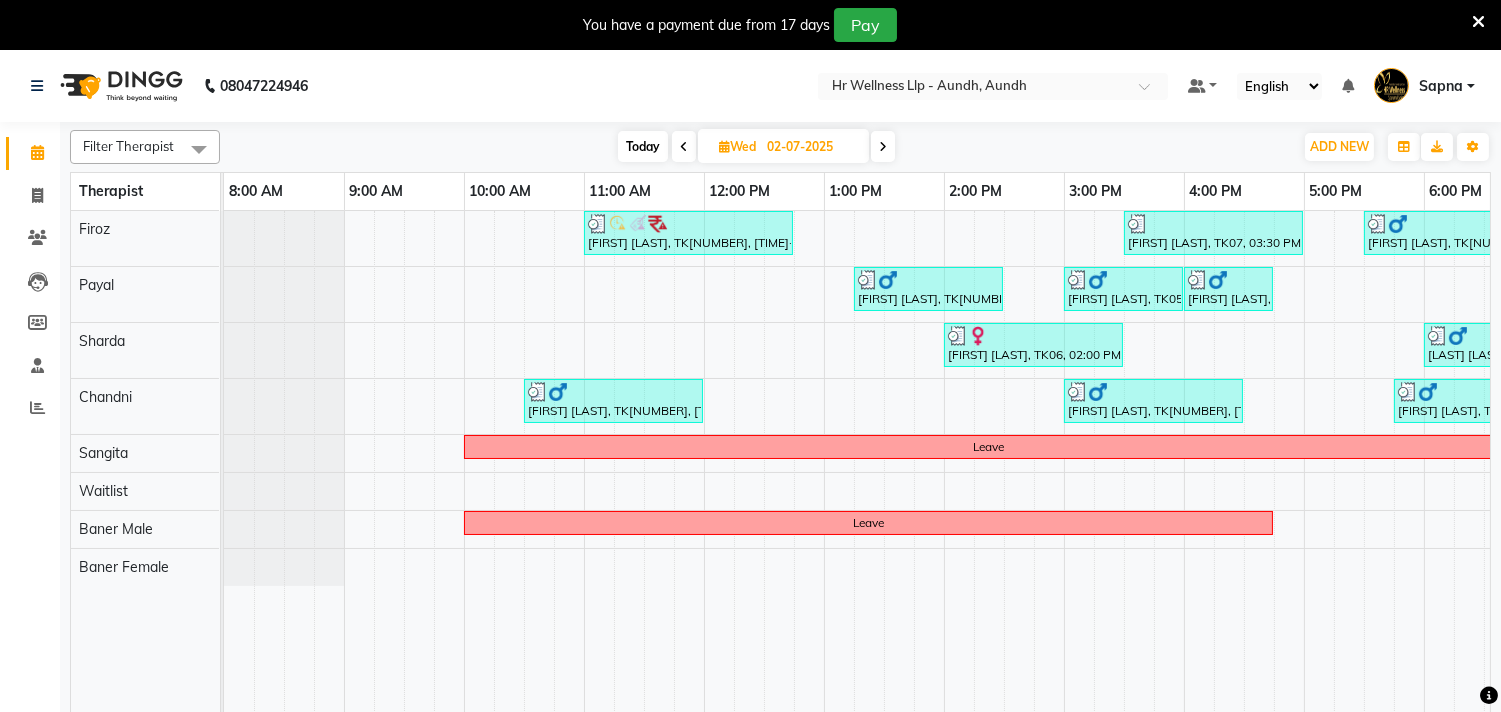 click on "02-07-2025" at bounding box center [811, 147] 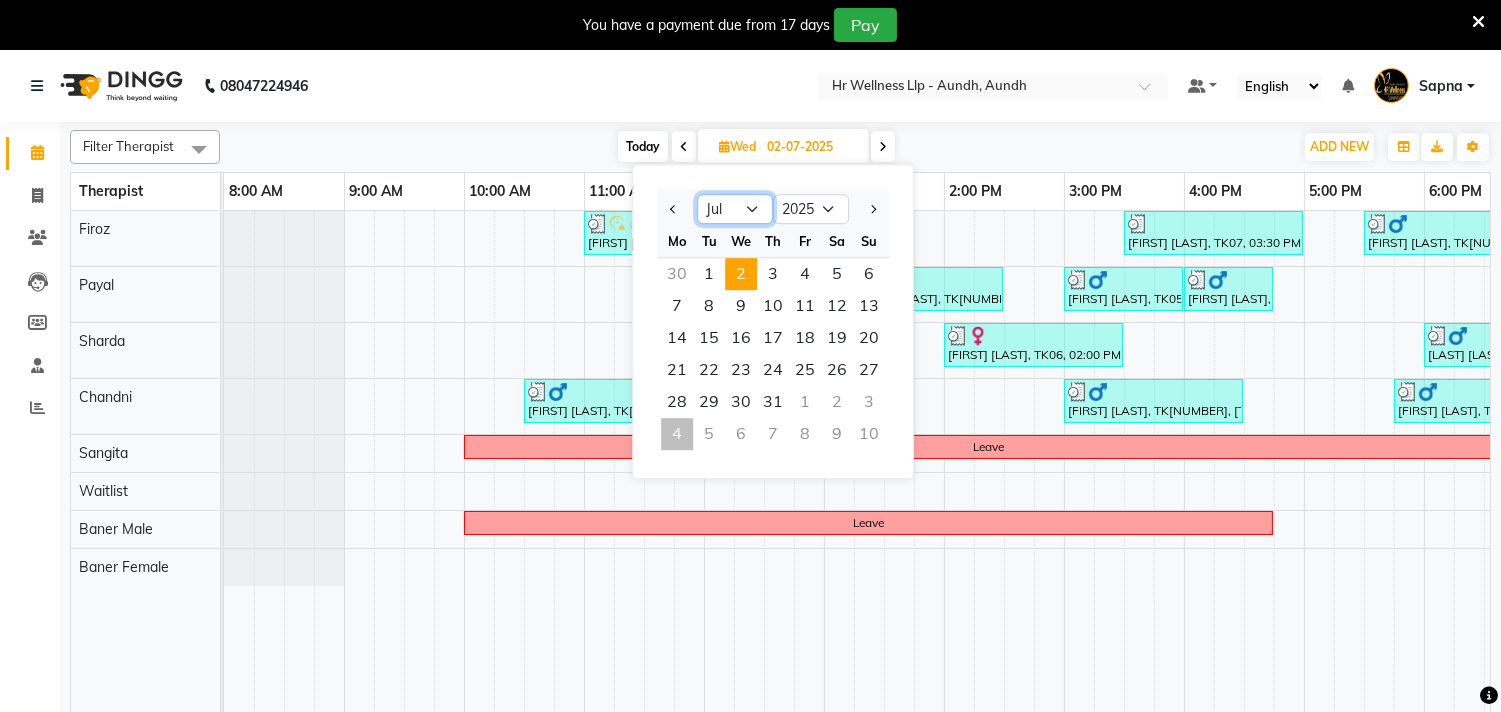 click on "Jan Feb Mar Apr May Jun Jul Aug Sep Oct Nov Dec" at bounding box center (735, 209) 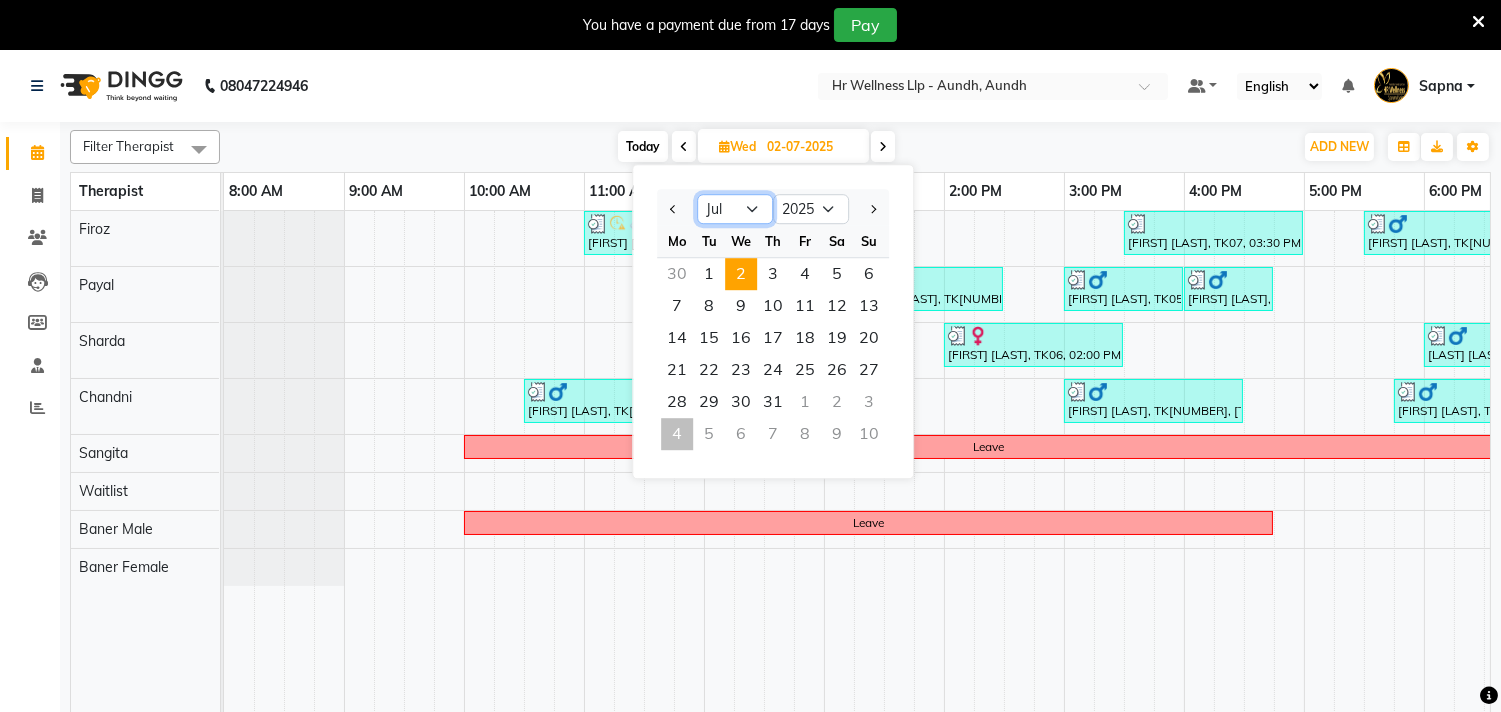 select on "6" 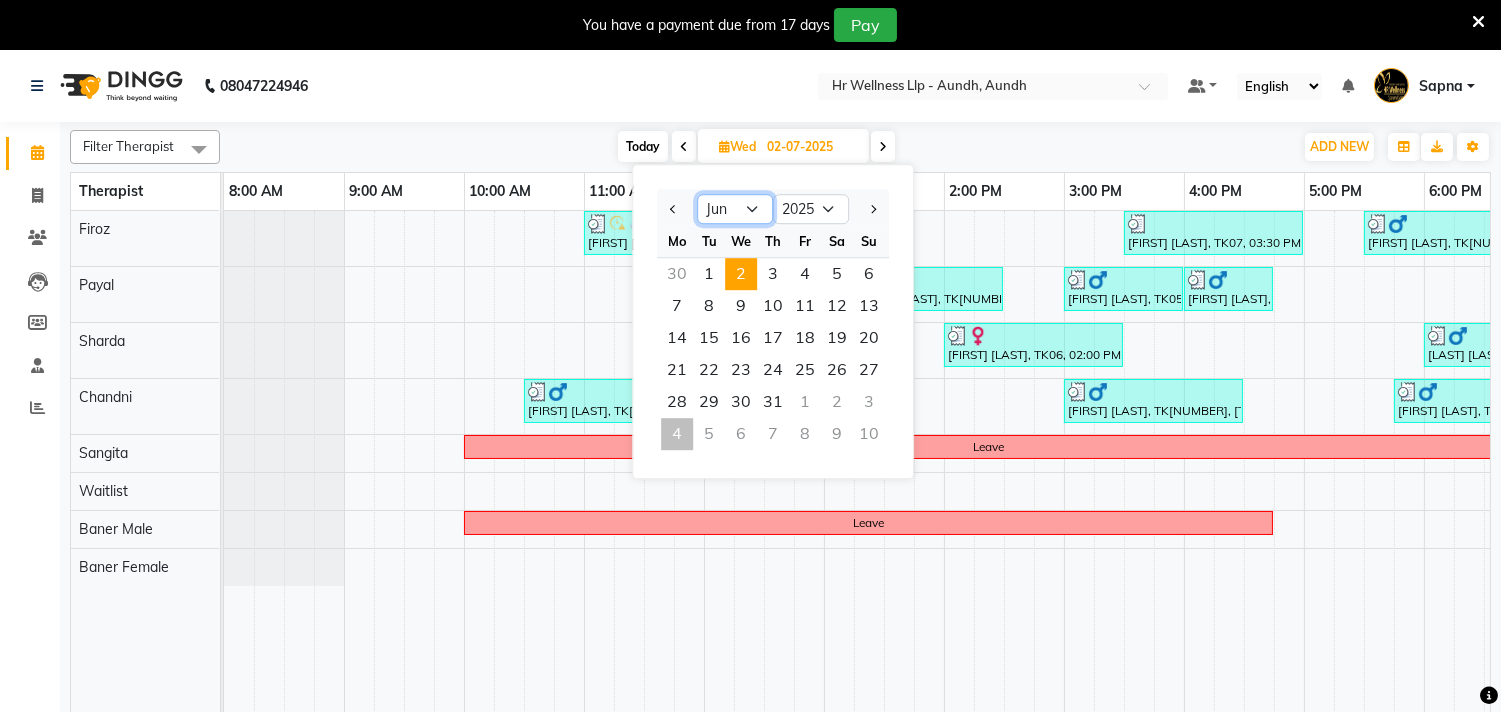 click on "Jan Feb Mar Apr May Jun Jul Aug Sep Oct Nov Dec" at bounding box center [735, 209] 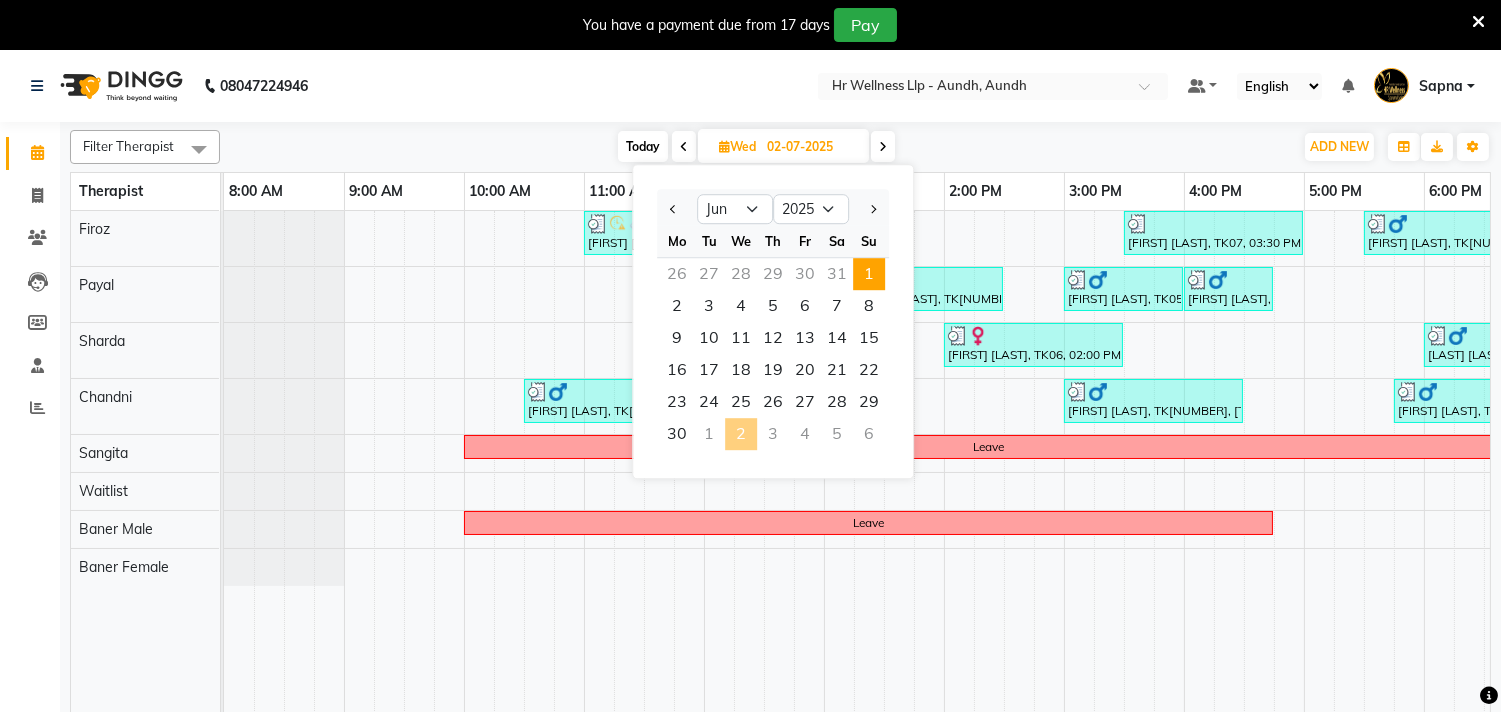 click on "1" at bounding box center (869, 274) 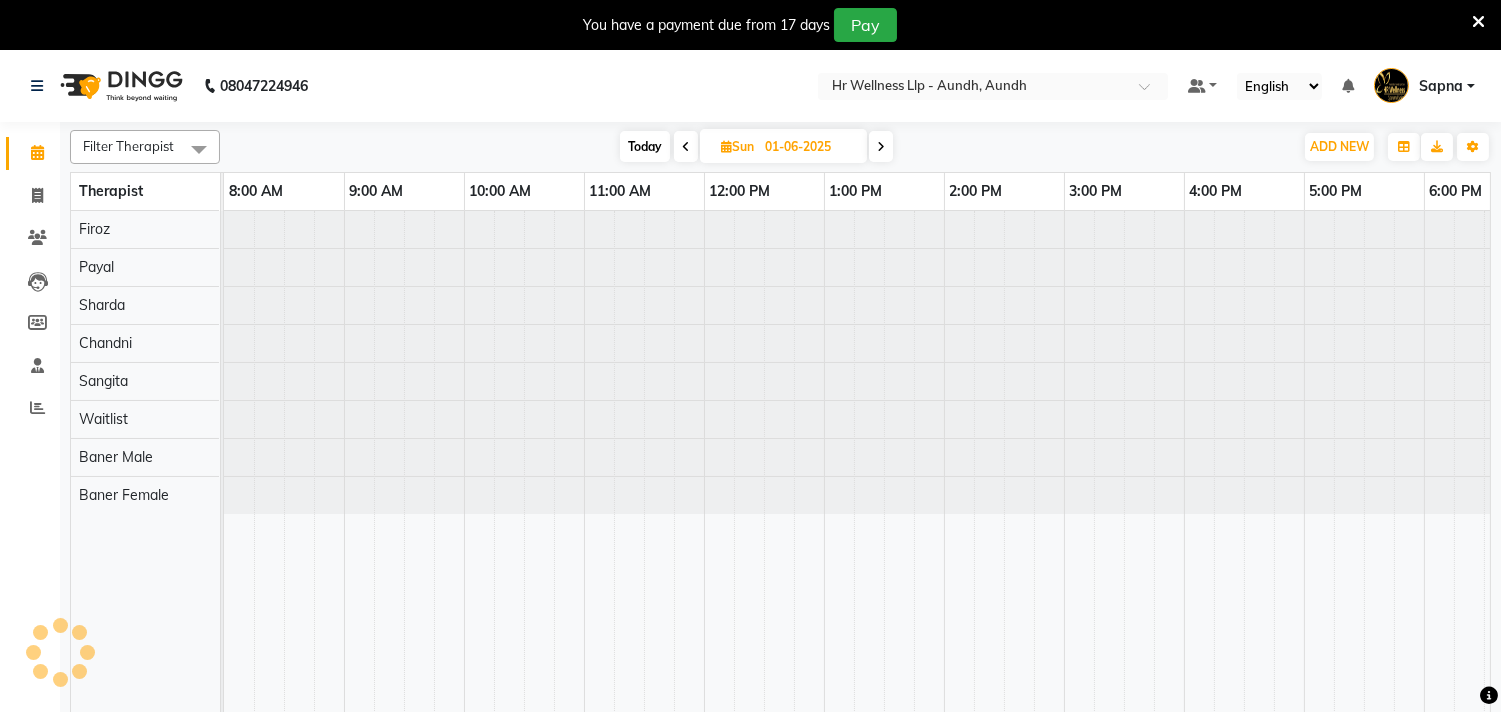 scroll, scrollTop: 0, scrollLeft: 294, axis: horizontal 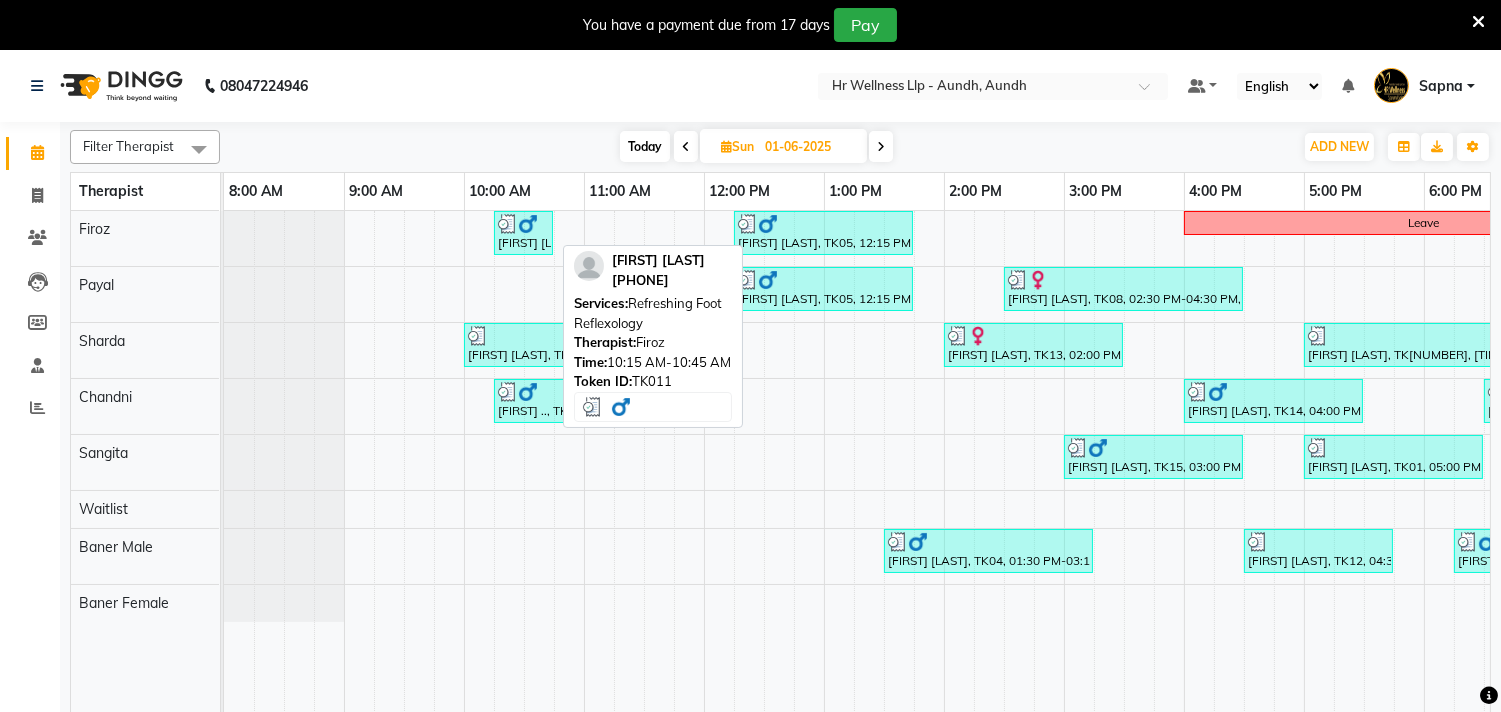 click on "[FIRST] [LAST], TK11, 10:15 AM-10:45 AM, Refreshing Foot Reflexology" at bounding box center [523, 233] 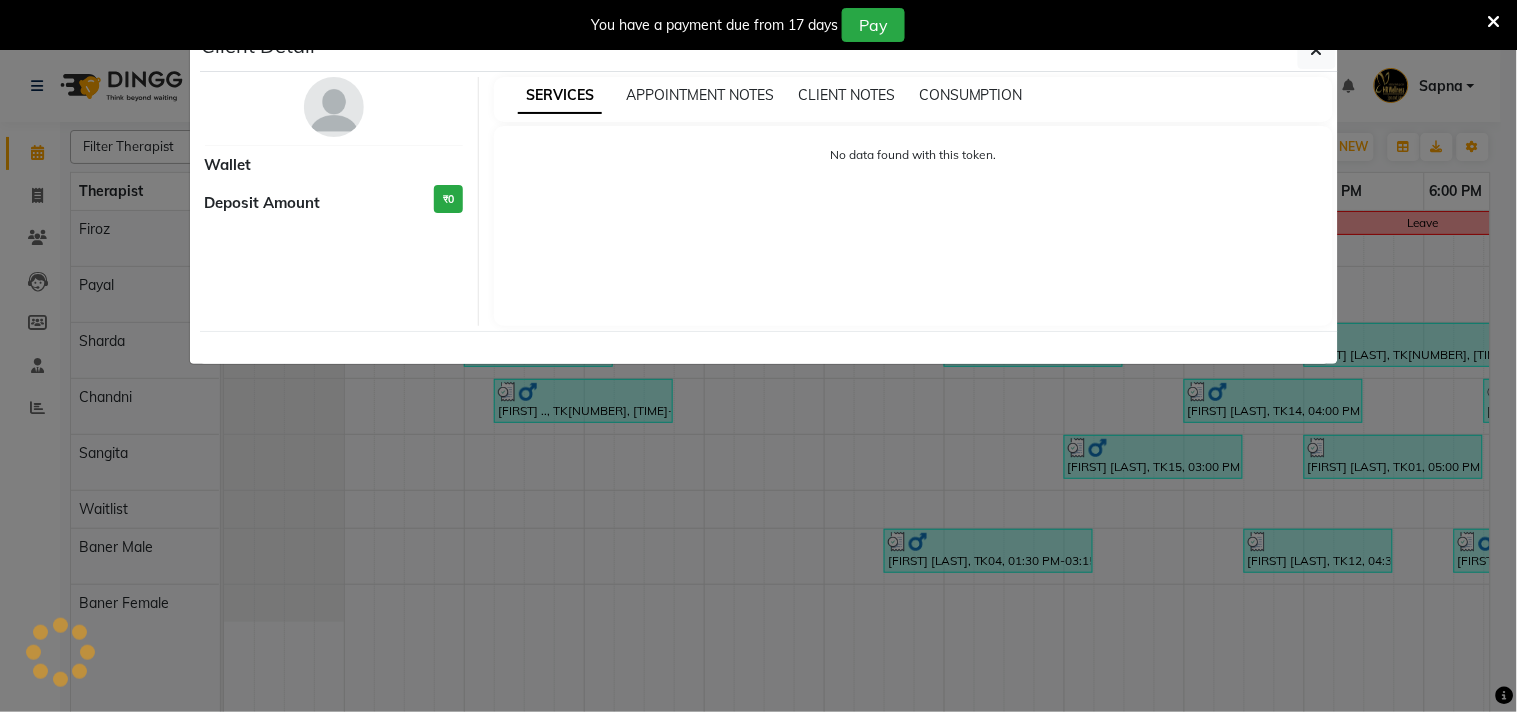 select on "3" 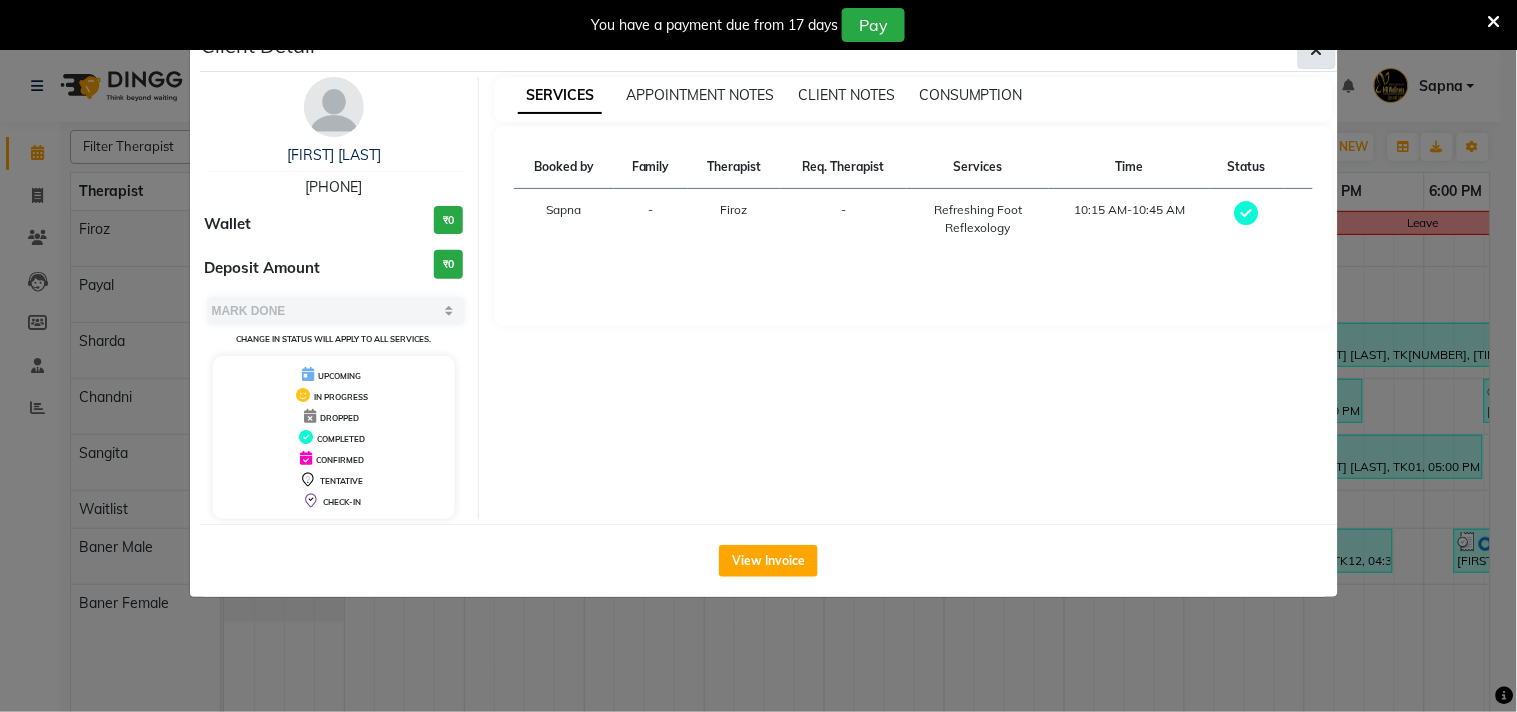 click 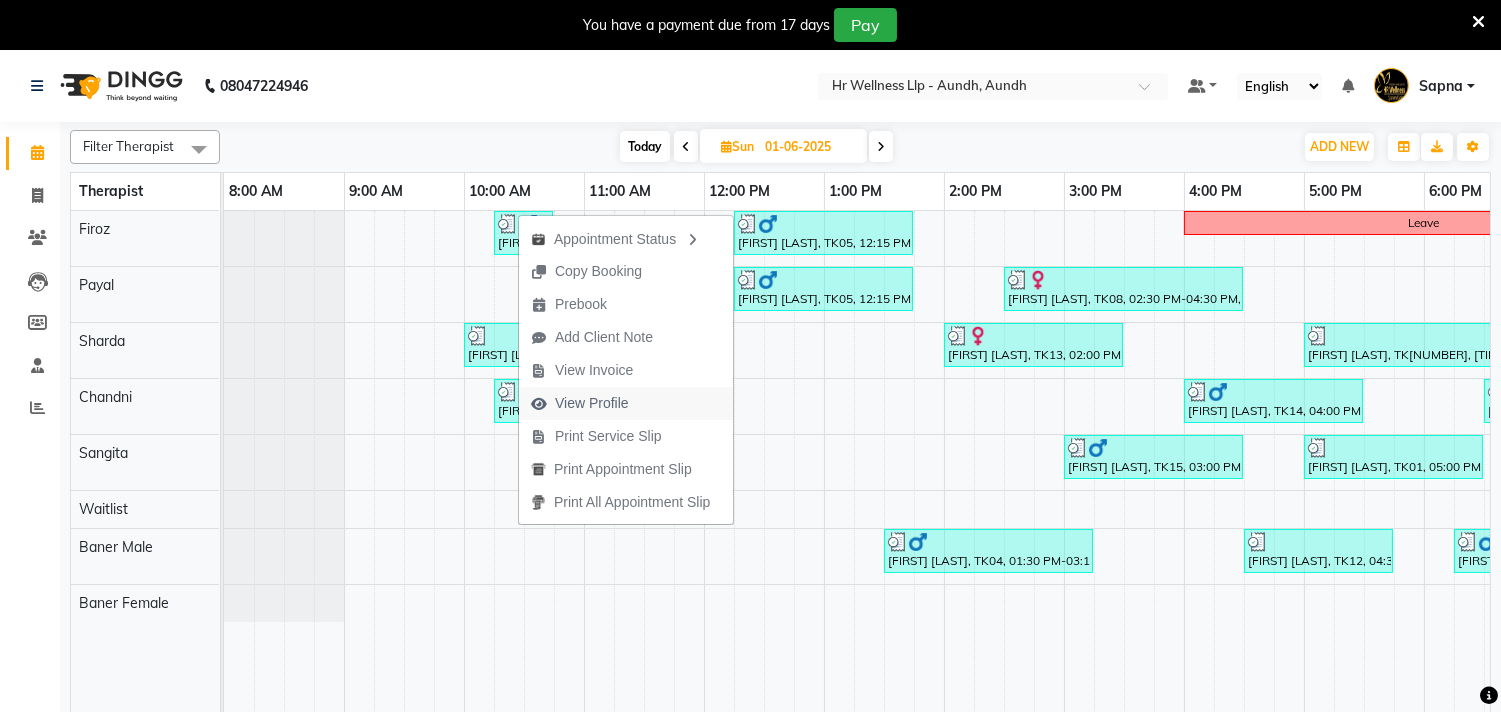 click on "View Profile" at bounding box center [626, 403] 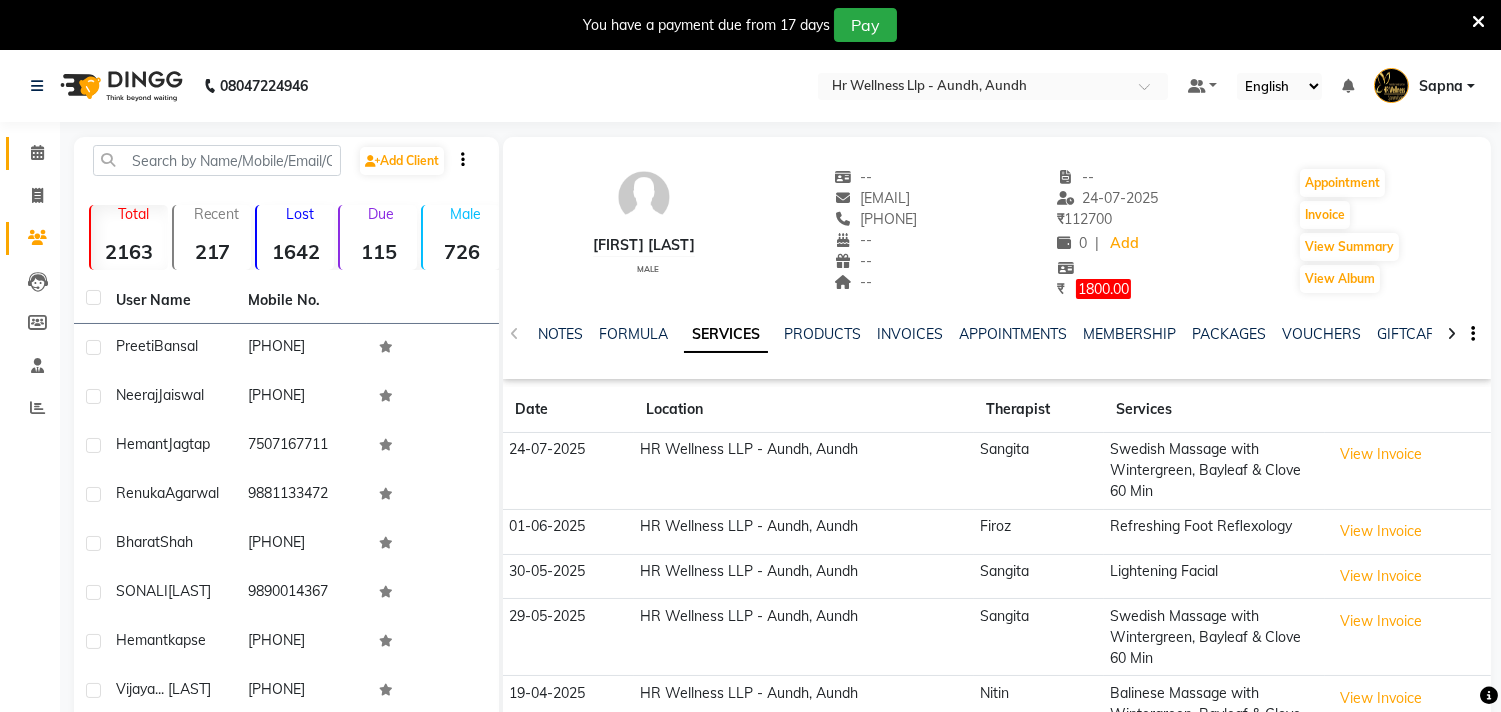 click 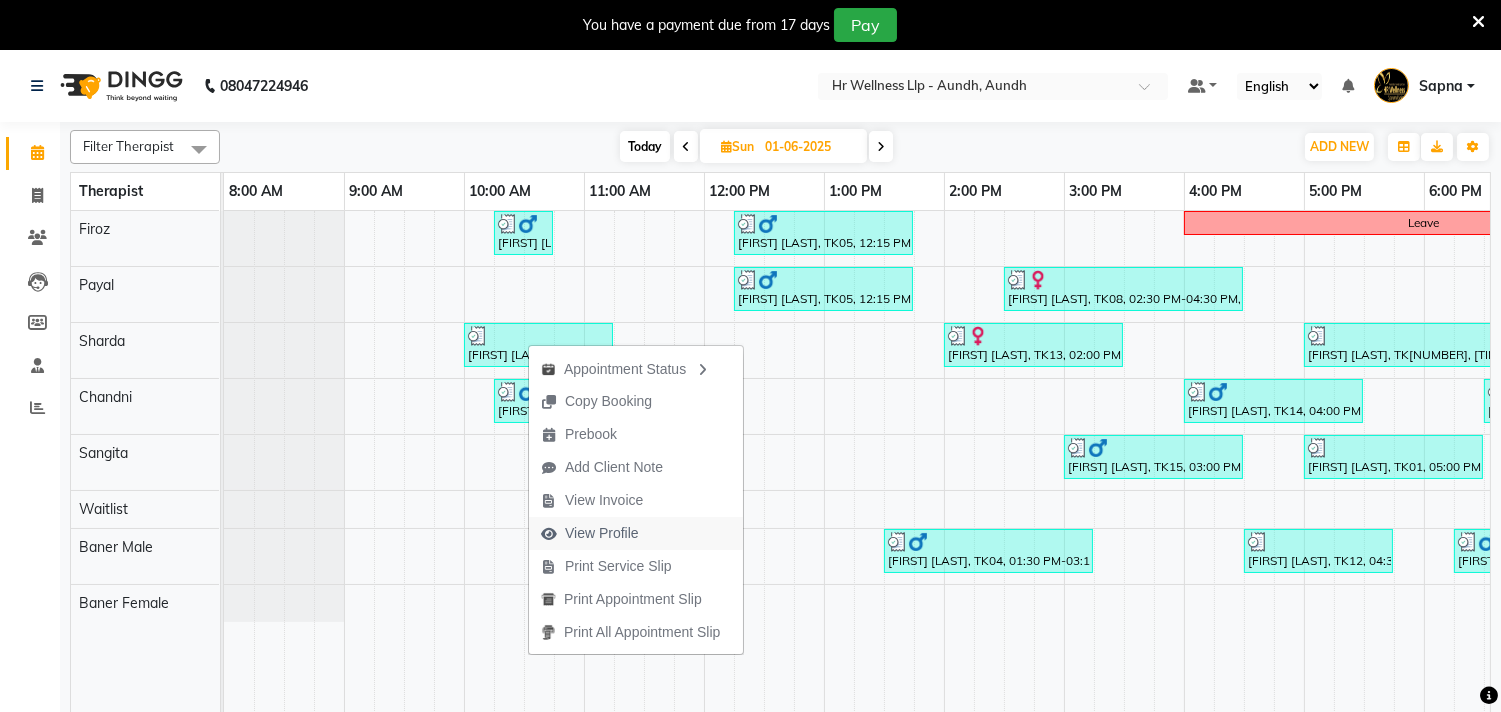 click on "View Profile" at bounding box center (602, 533) 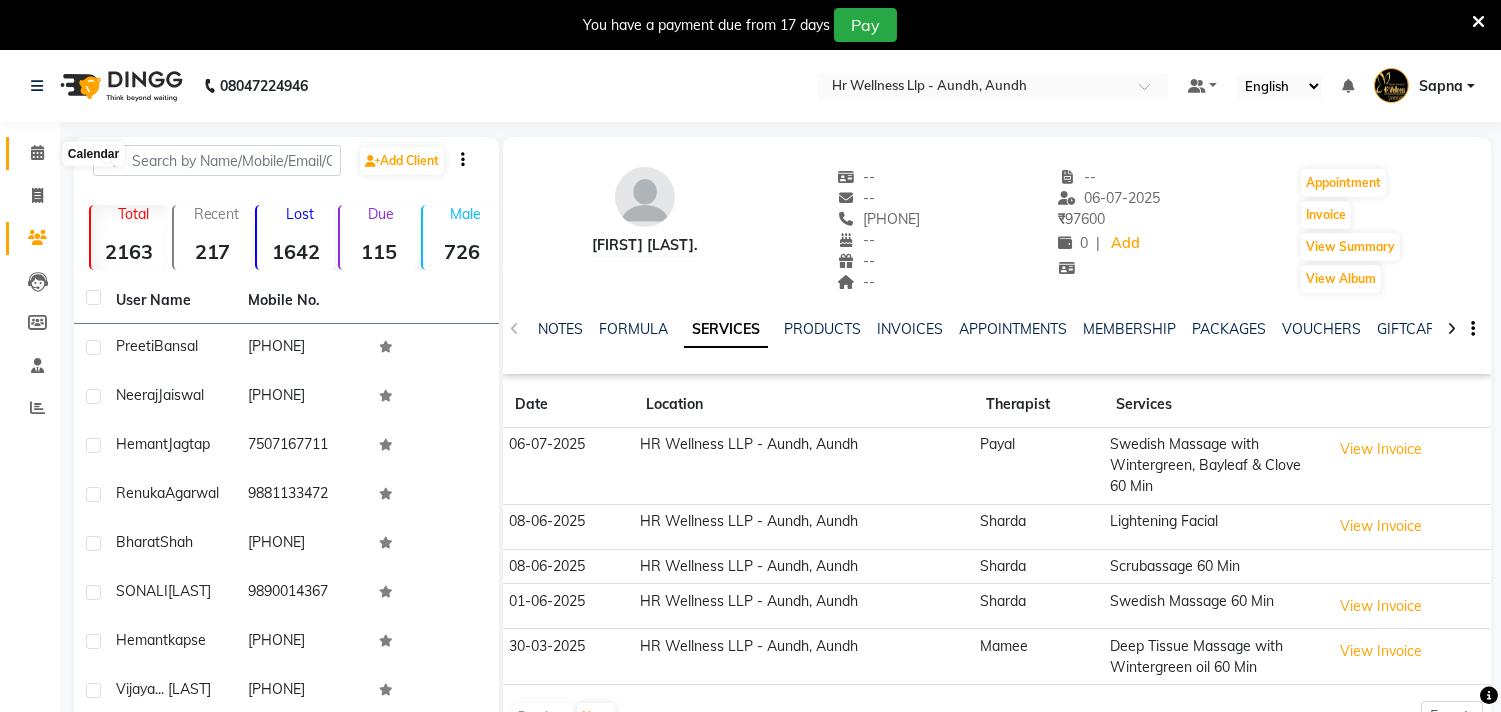 click 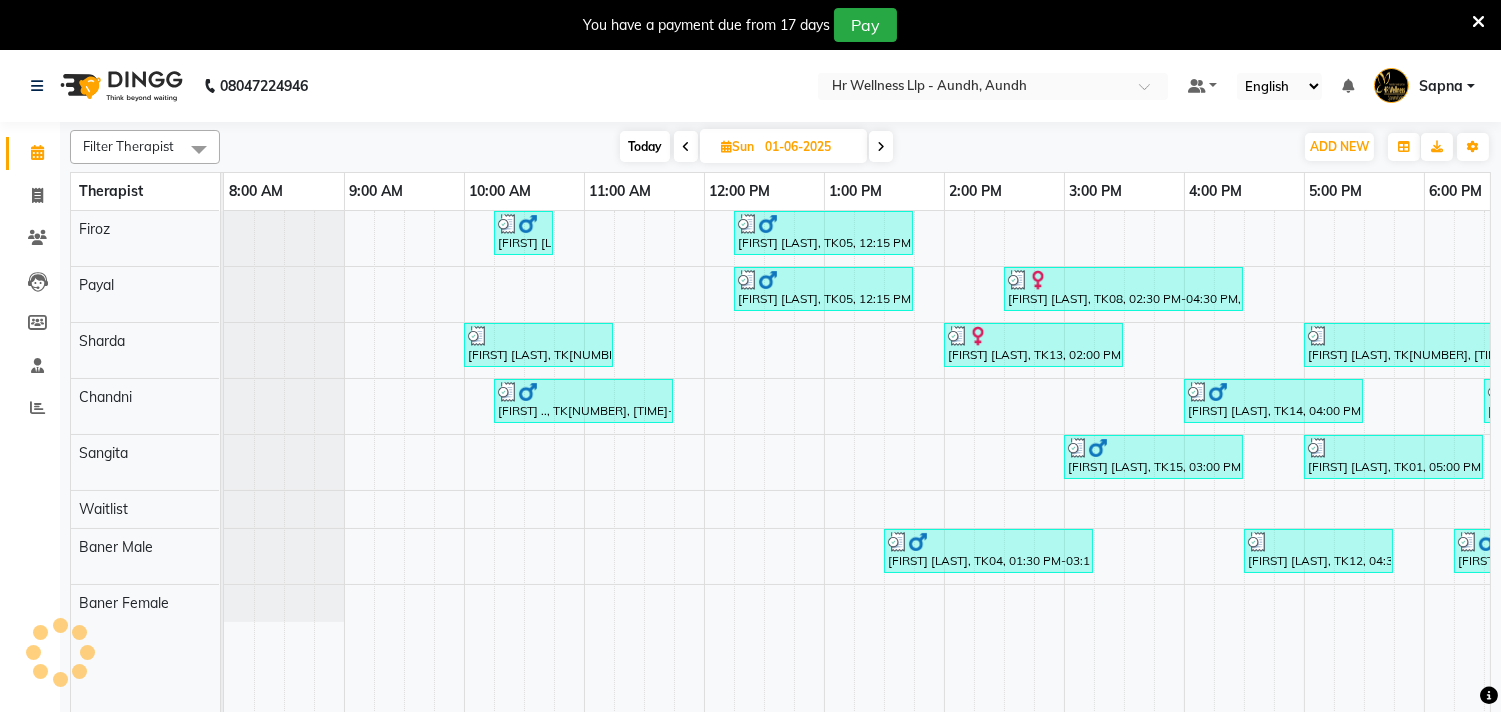 scroll, scrollTop: 0, scrollLeft: 0, axis: both 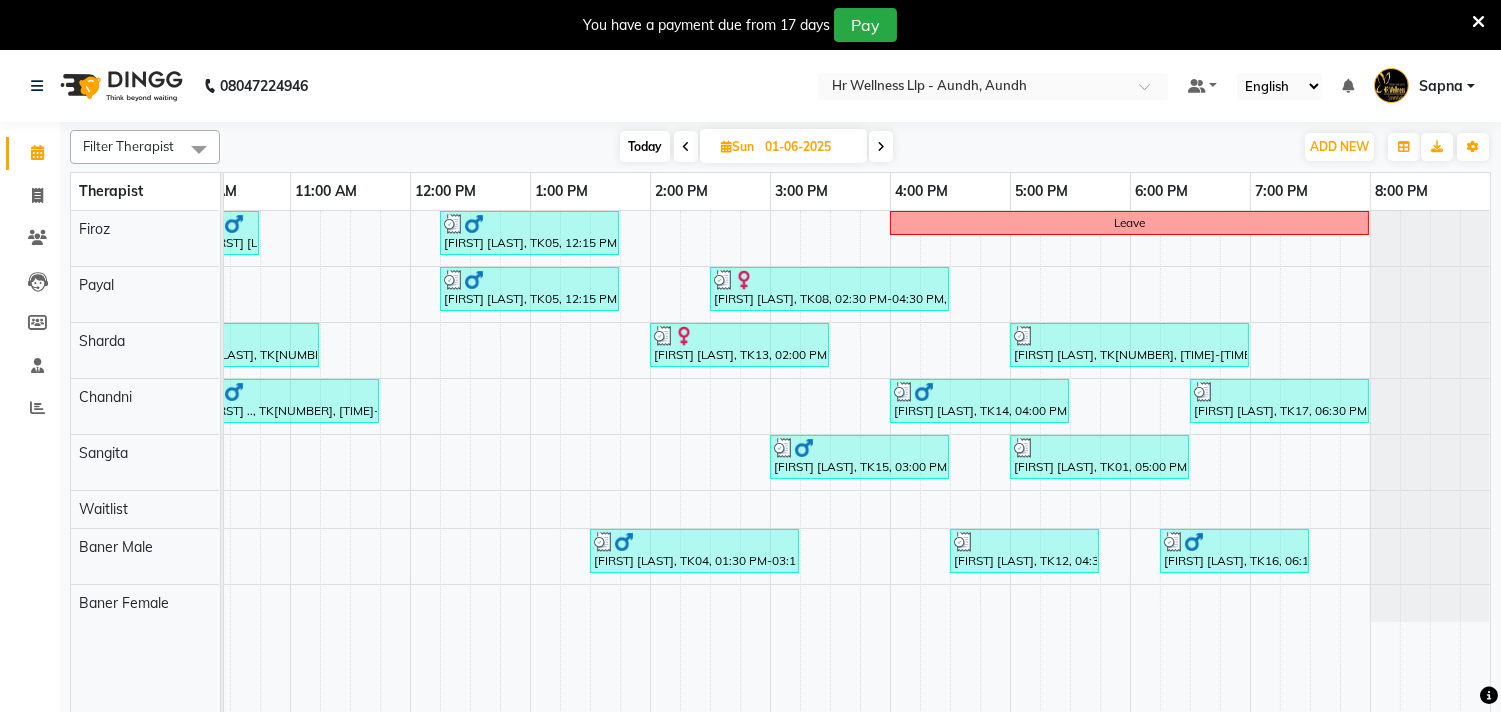click at bounding box center [726, 146] 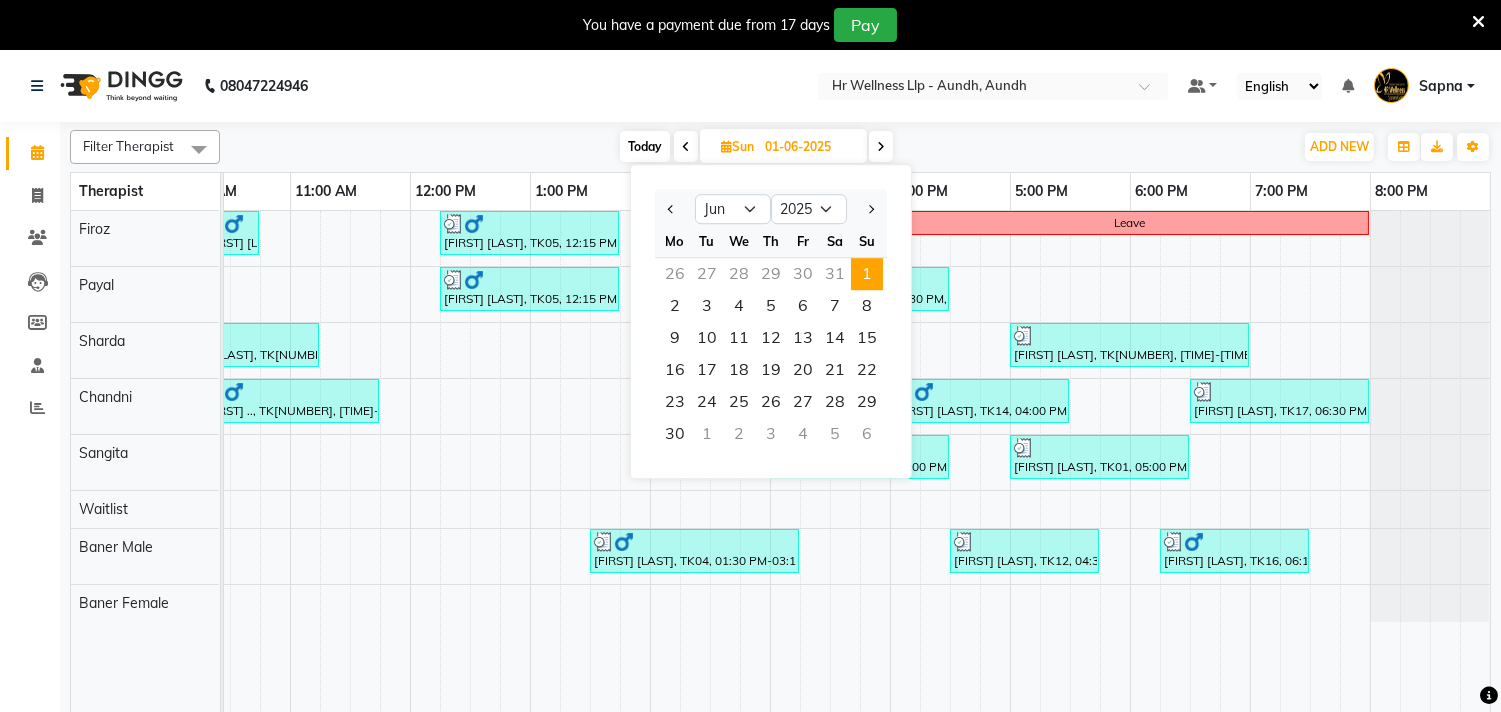 click on "[FIRST] [LAST], TK[NUMBER], [TIME]-[TIME], [SERVICE]     [FIRST] [LAST], TK[NUMBER], [TIME]-[TIME], [SERVICE] with [INGREDIENT], [INGREDIENT] & [INGREDIENT] [DURATION]     [FIRST] [LAST], TK[NUMBER], [TIME]-[TIME], [SERVICE] with [INGREDIENT], [INGREDIENT] & [INGREDIENT] [DURATION]     [FIRST] [LAST], TK[NUMBER], [TIME]-[TIME], [SERVICE] [DURATION]     [FIRST] [LAST], TK[NUMBER], [TIME]-[TIME], [SERVICE] [DURATION]     [FIRST] [LAST], TK[NUMBER], [TIME]-[TIME], [SERVICE] [DURATION]     [FIRST] [LAST], TK[NUMBER], [TIME]-[TIME], [SERVICE] [DURATION]     [FIRST] [LAST], TK[NUMBER], [TIME]-[TIME], [SERVICE] [DURATION]     [FIRST] [LAST], TK[NUMBER], [TIME]-[TIME], [SERVICE] [DURATION]     [FIRST] [LAST], TK[NUMBER], [TIME]-[TIME], [SERVICE] [DURATION]     [FIRST] [LAST], TK[NUMBER], [TIME]-[TIME], [SERVICE] [DURATION]     [FIRST] [LAST], TK[NUMBER], [TIME]-[TIME], [SERVICE] [DURATION]" at bounding box center [710, 474] 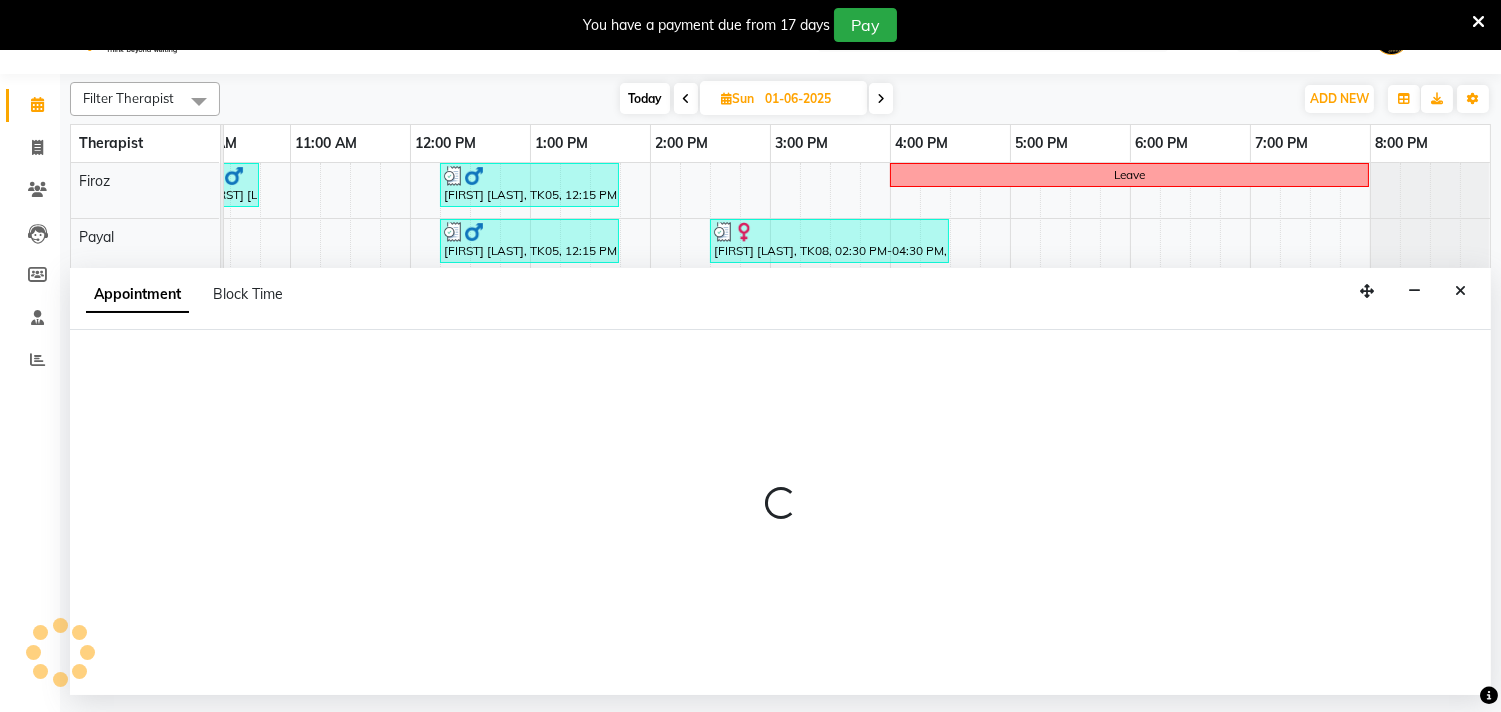 select on "54765" 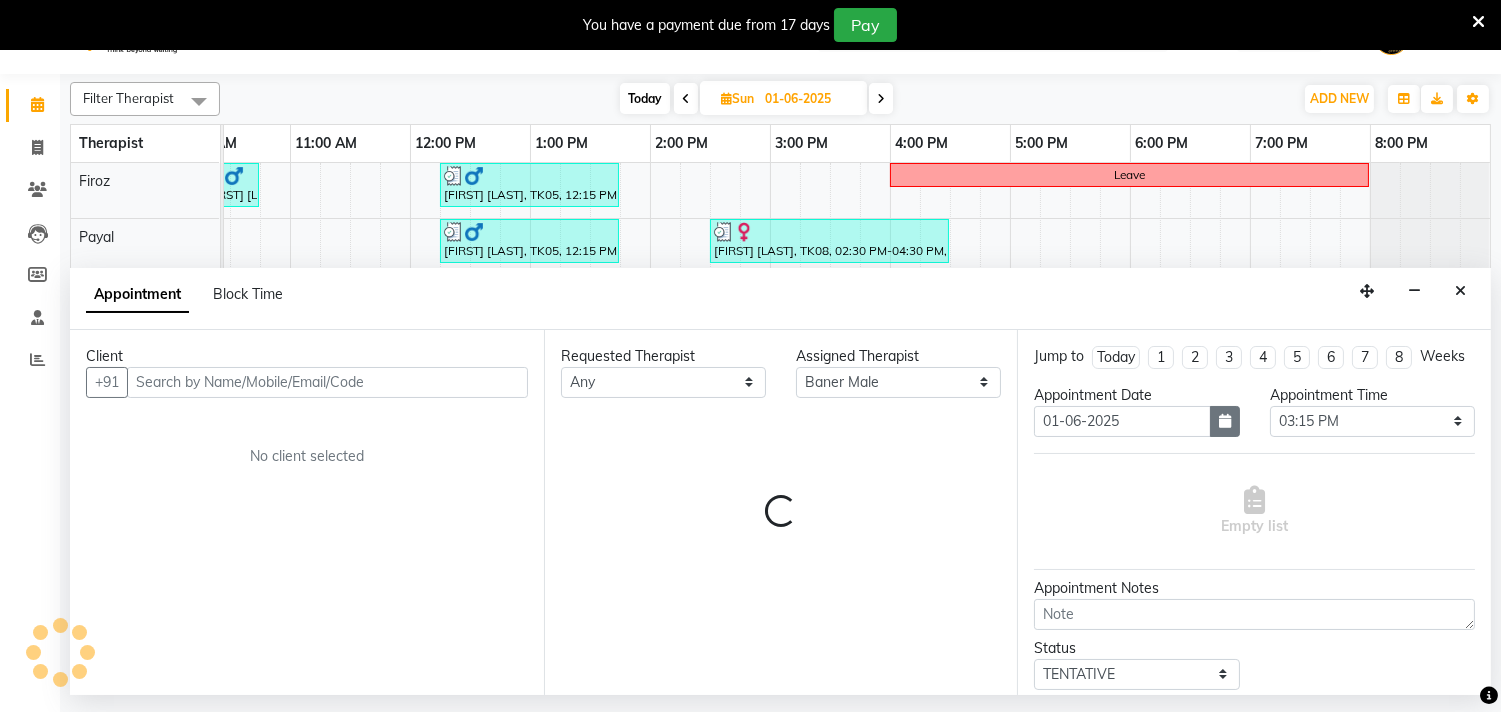scroll, scrollTop: 50, scrollLeft: 0, axis: vertical 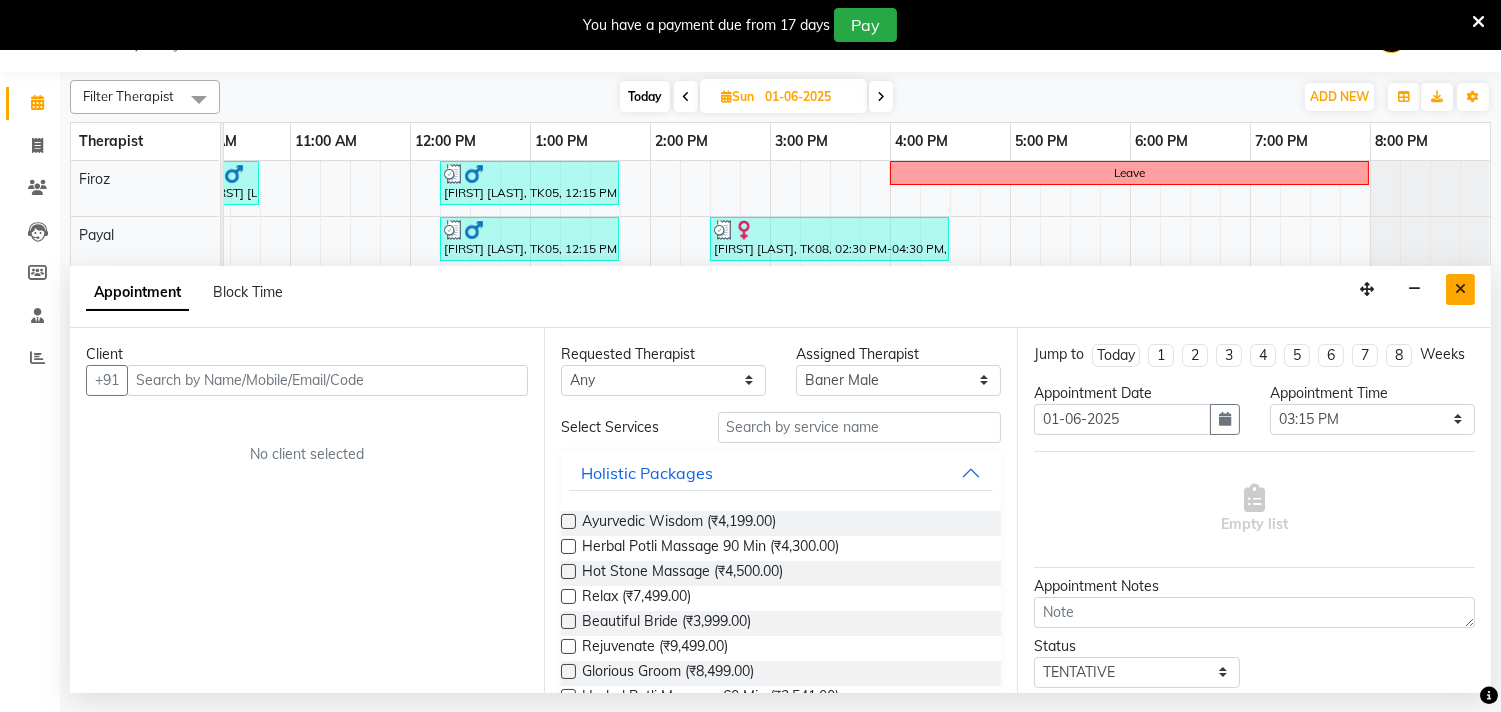 click at bounding box center (1460, 289) 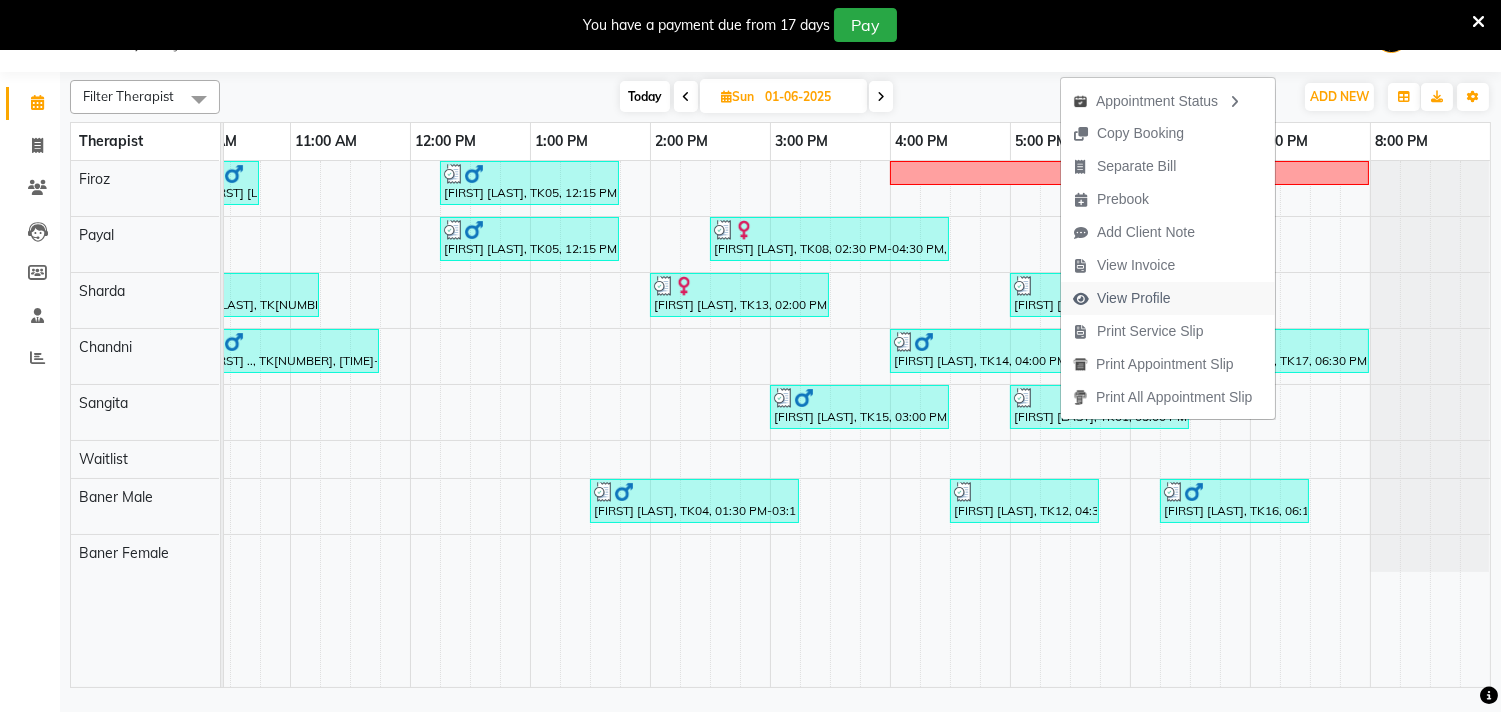 click on "View Profile" at bounding box center [1134, 298] 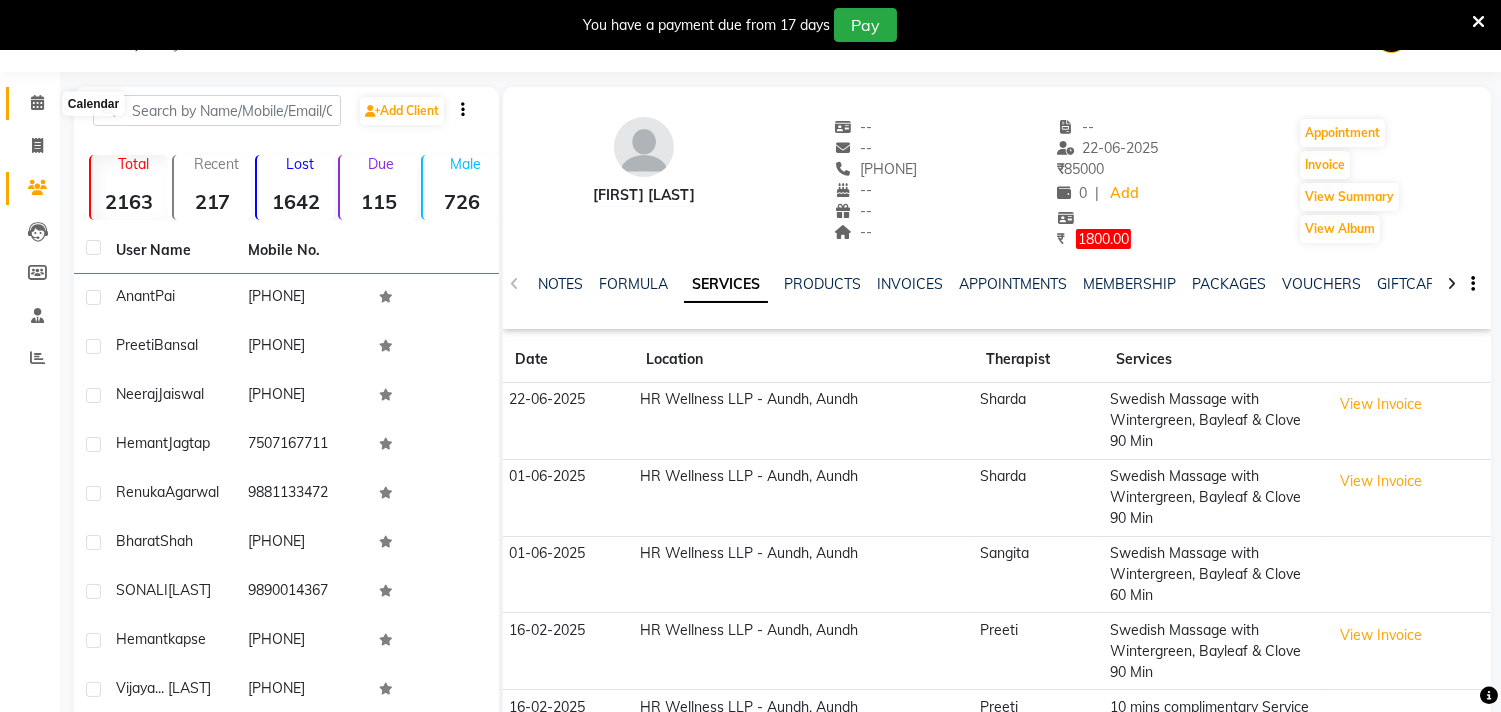 click 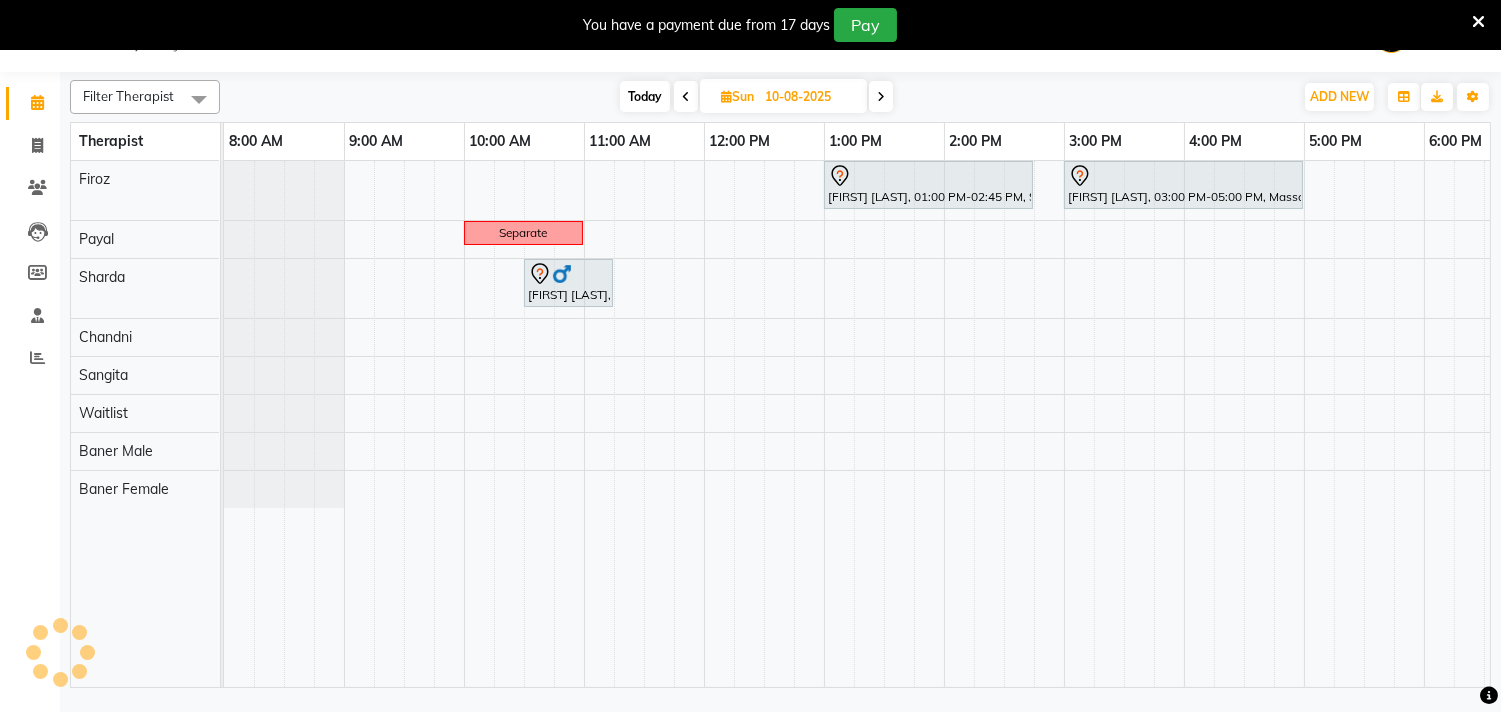 scroll, scrollTop: 0, scrollLeft: 0, axis: both 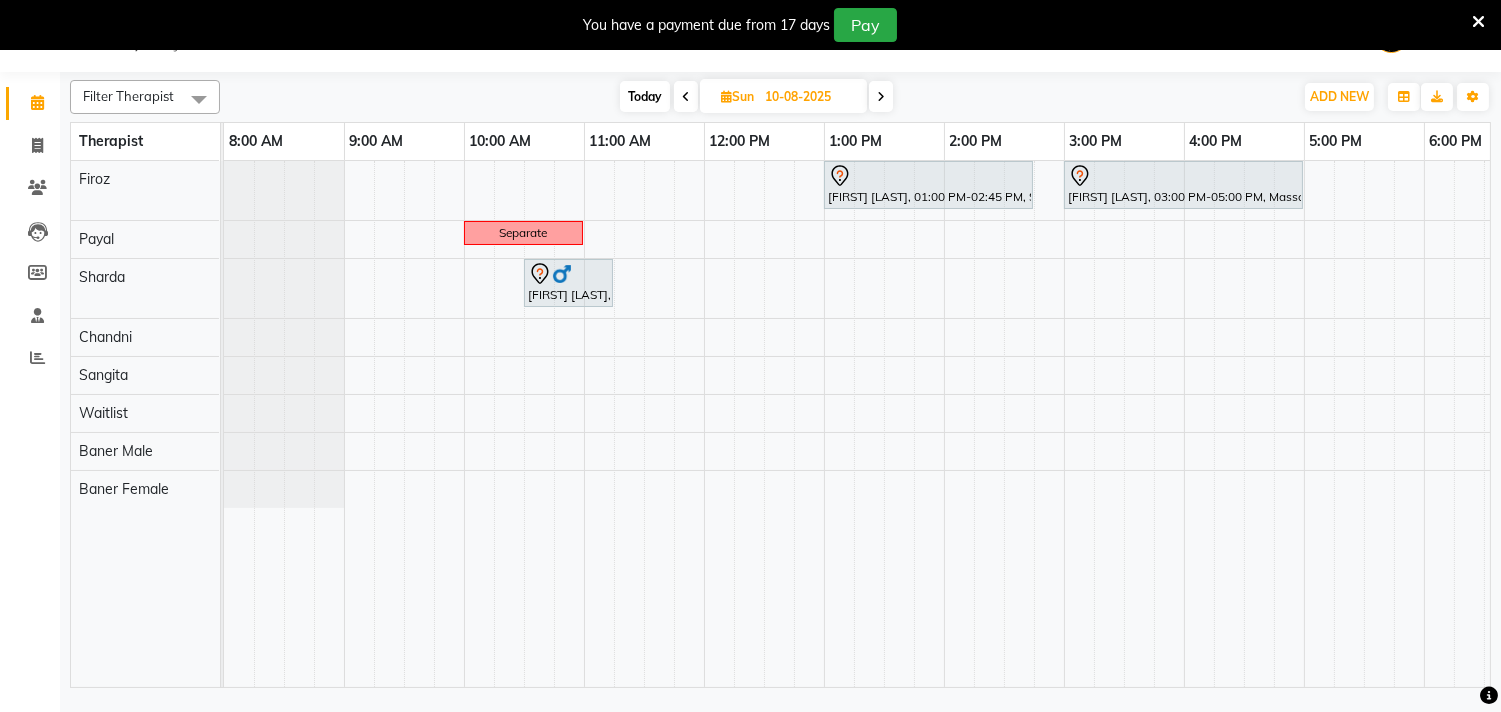 click at bounding box center (726, 96) 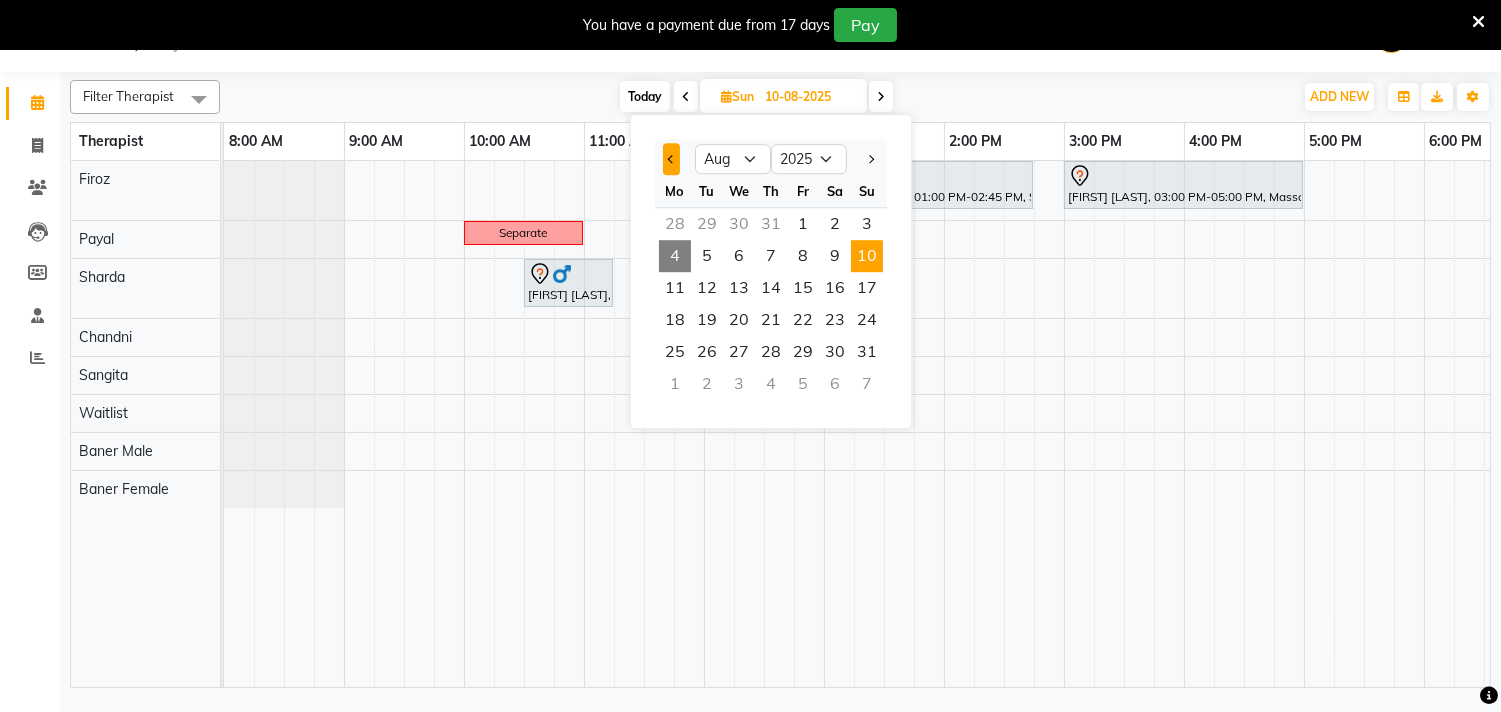 click at bounding box center [671, 159] 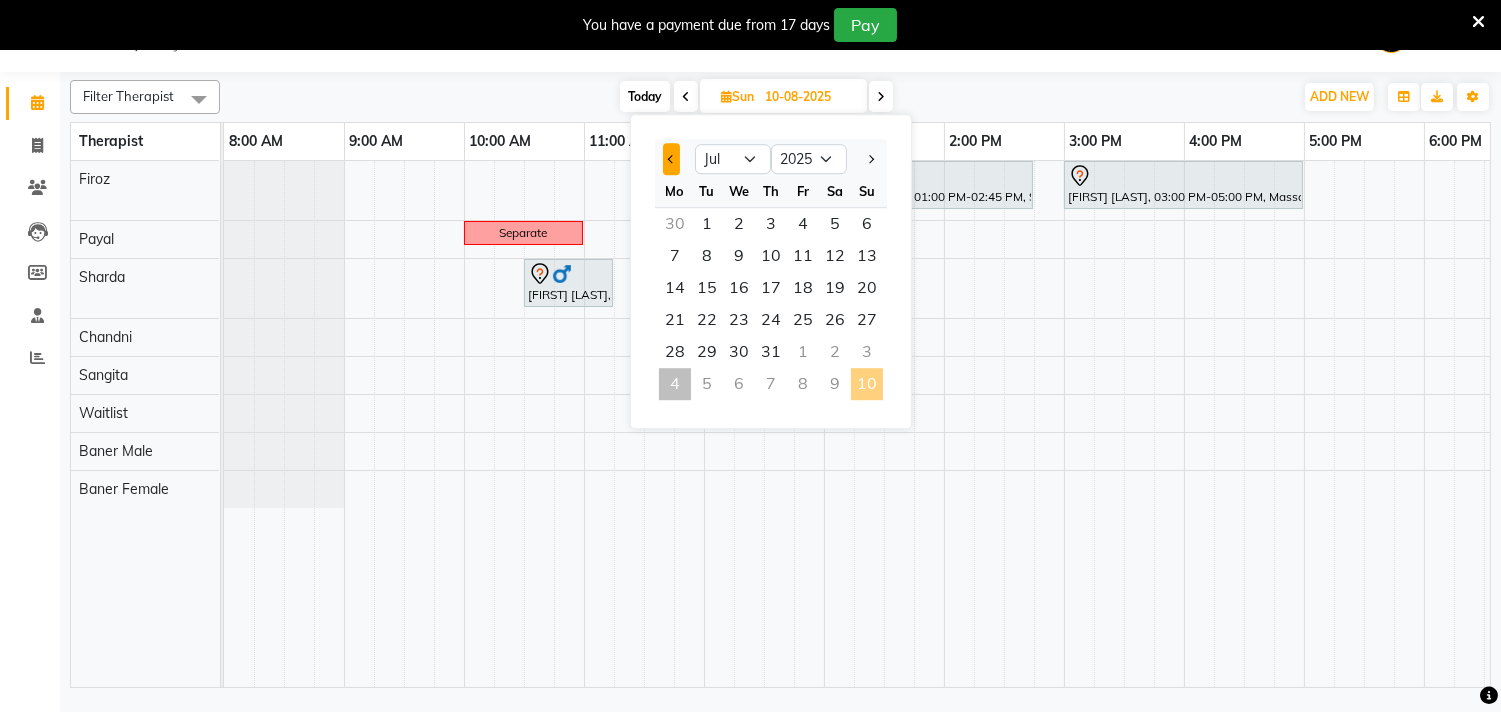 click at bounding box center [671, 159] 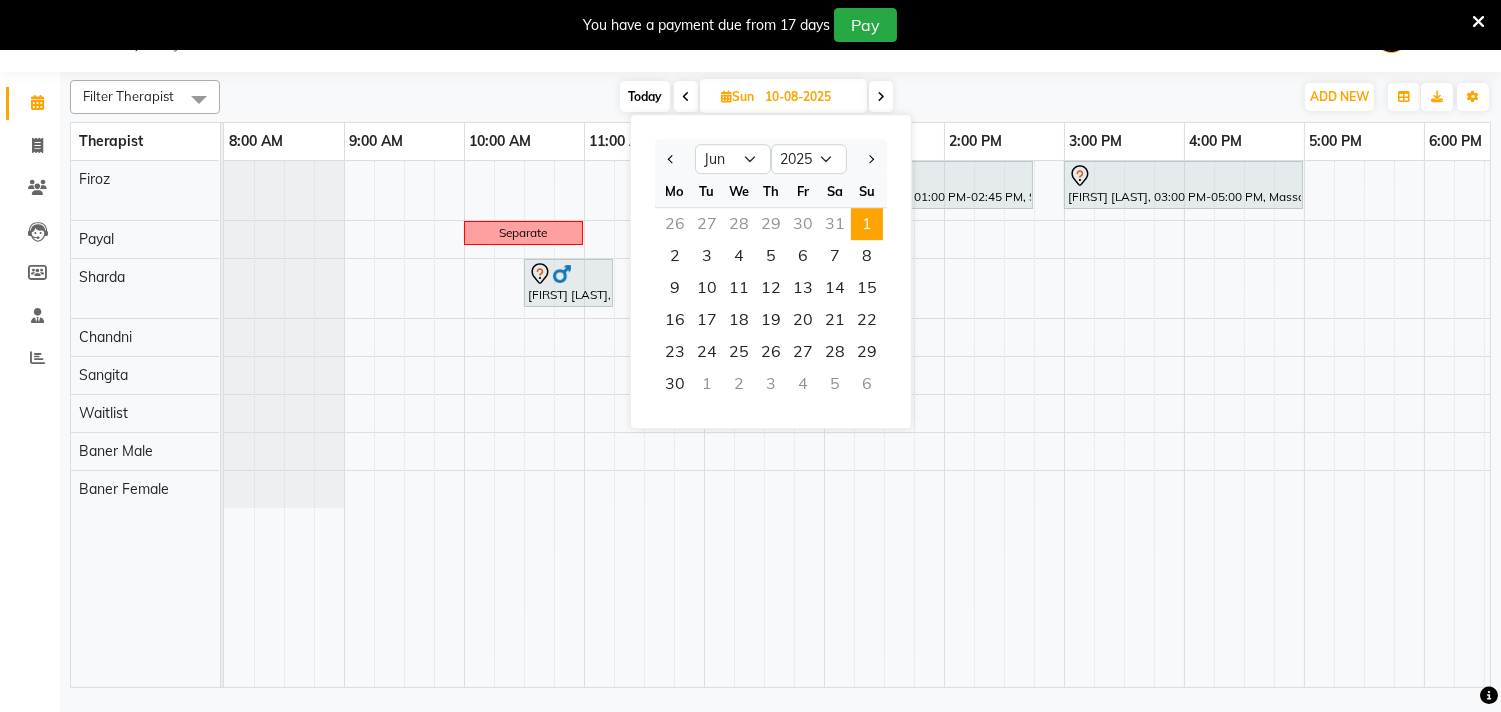 click on "1" at bounding box center (867, 224) 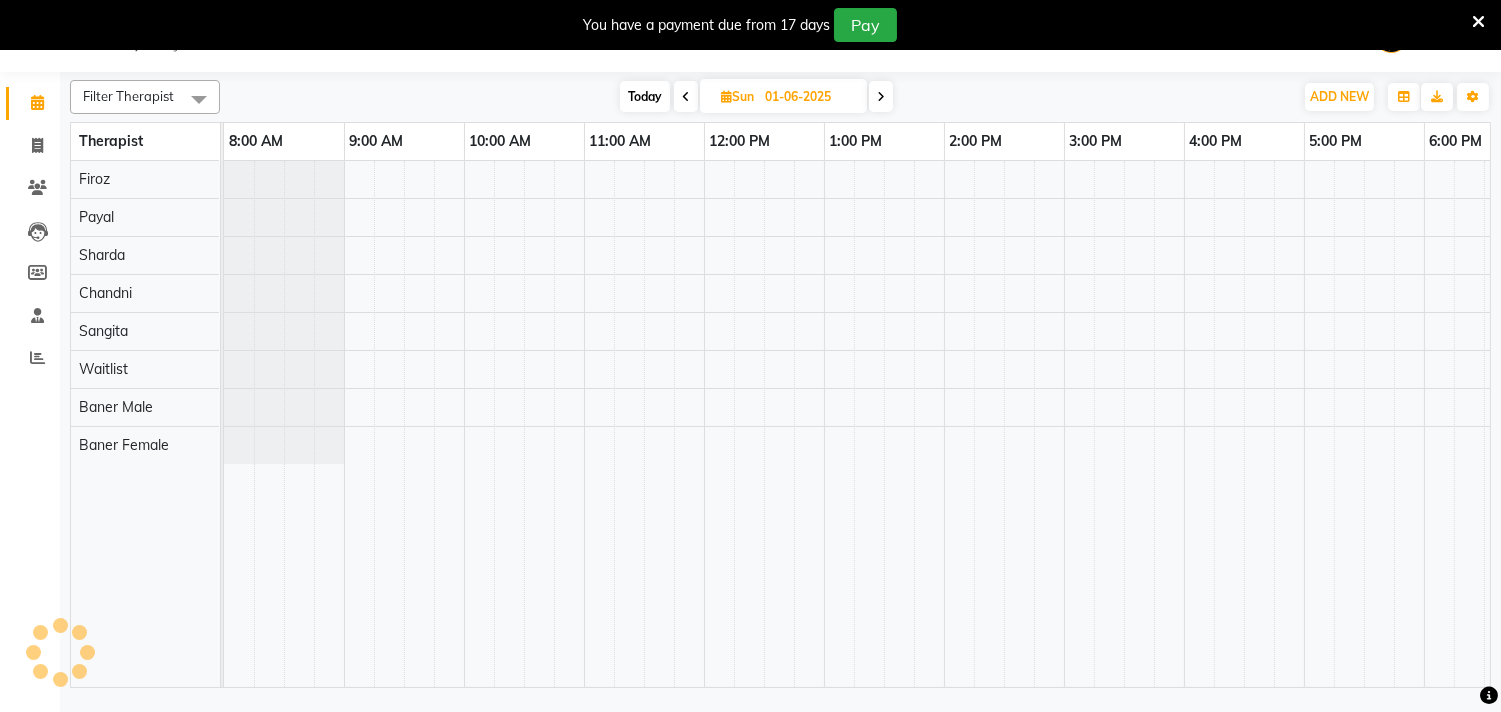 scroll, scrollTop: 0, scrollLeft: 294, axis: horizontal 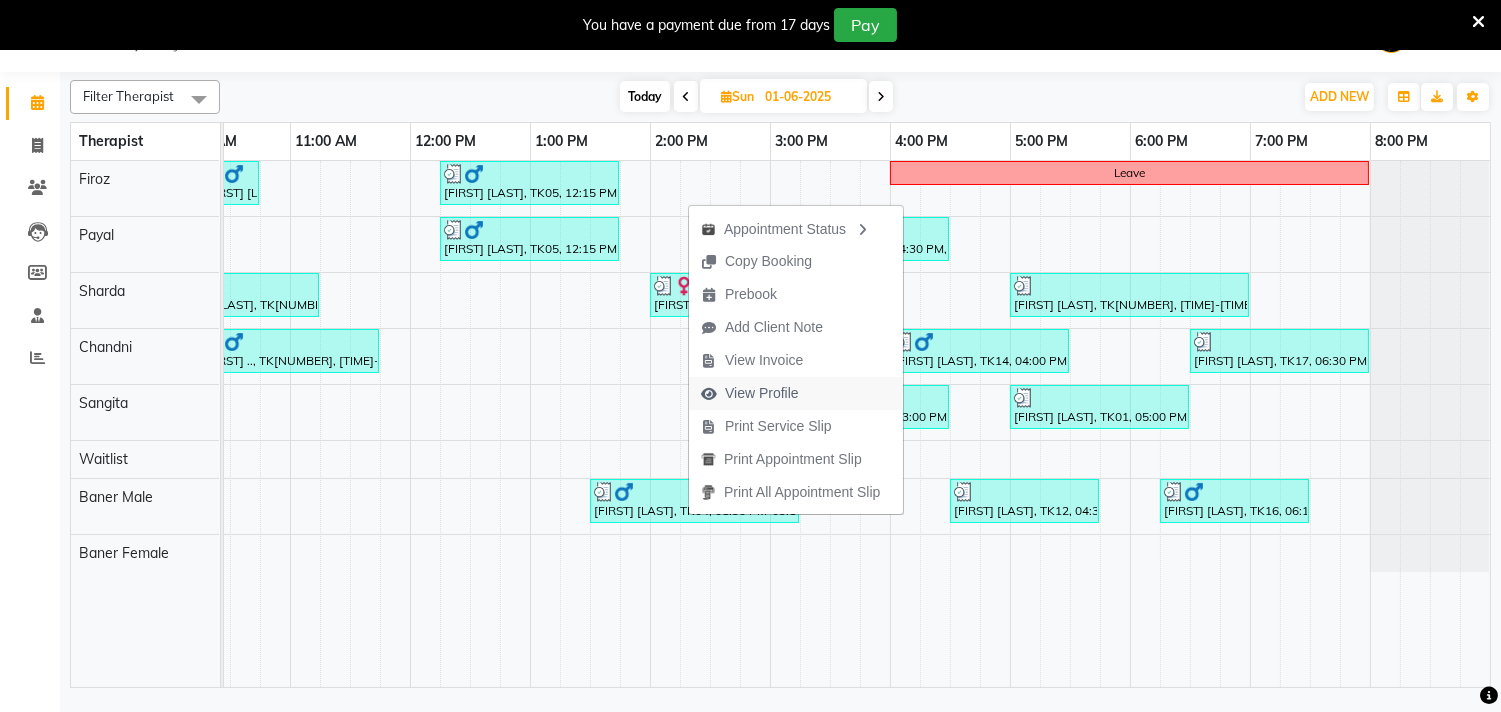 click on "View Profile" at bounding box center [762, 393] 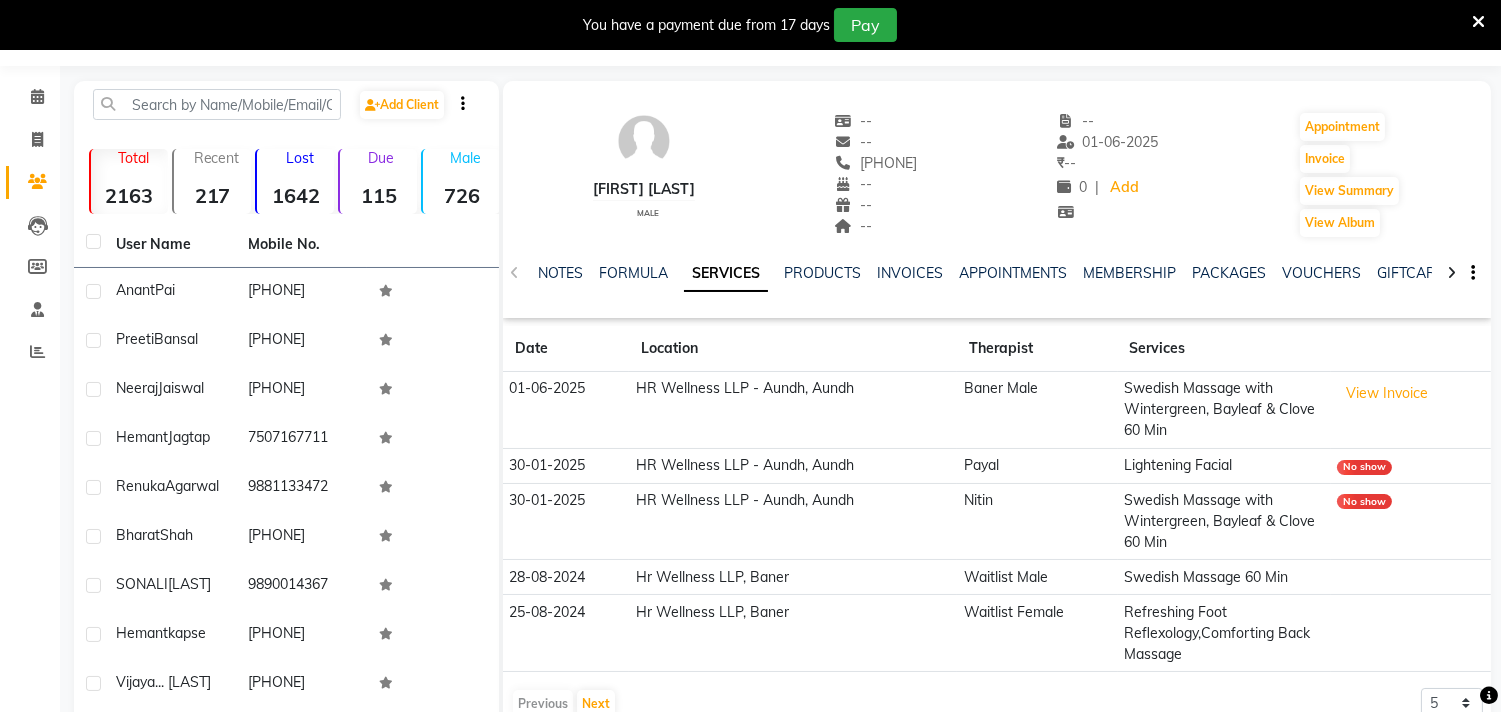 scroll, scrollTop: 111, scrollLeft: 0, axis: vertical 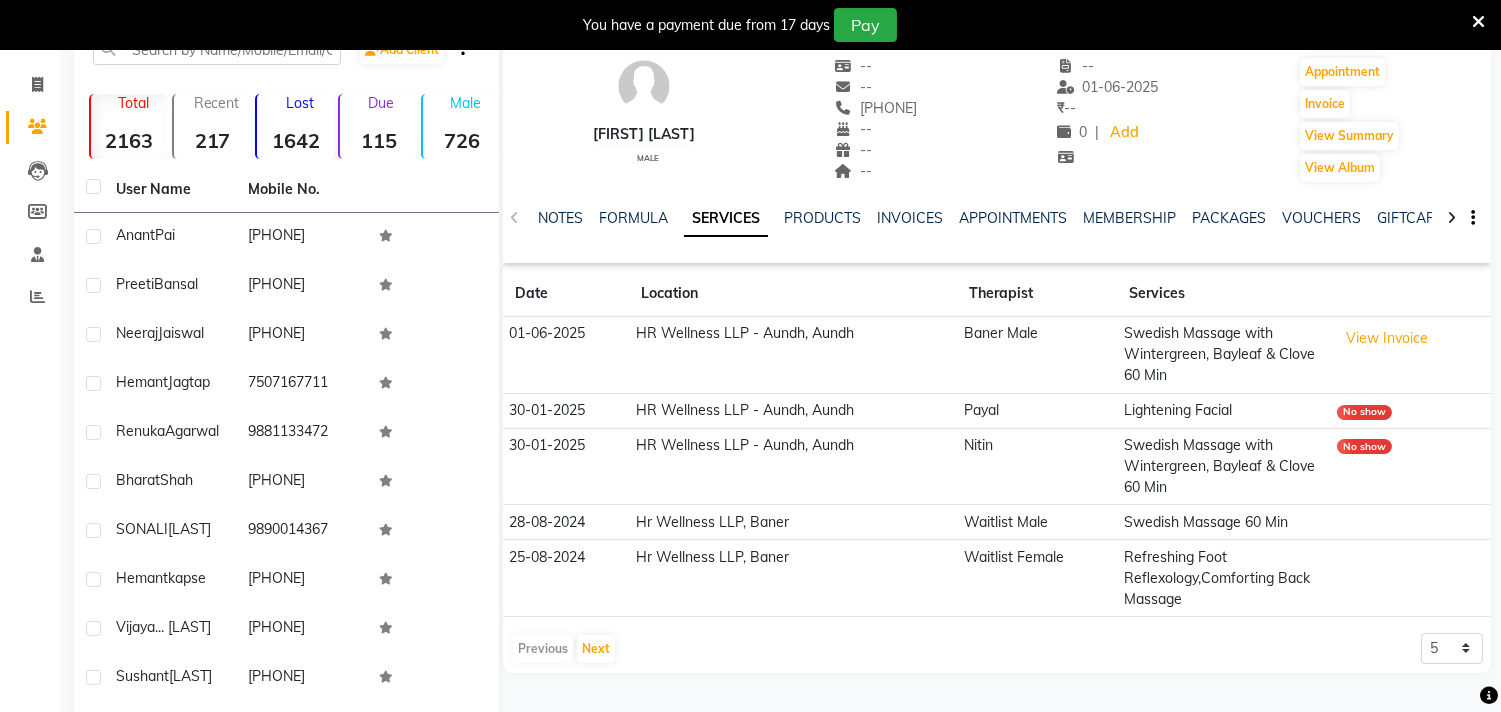 click on "VOUCHERS" 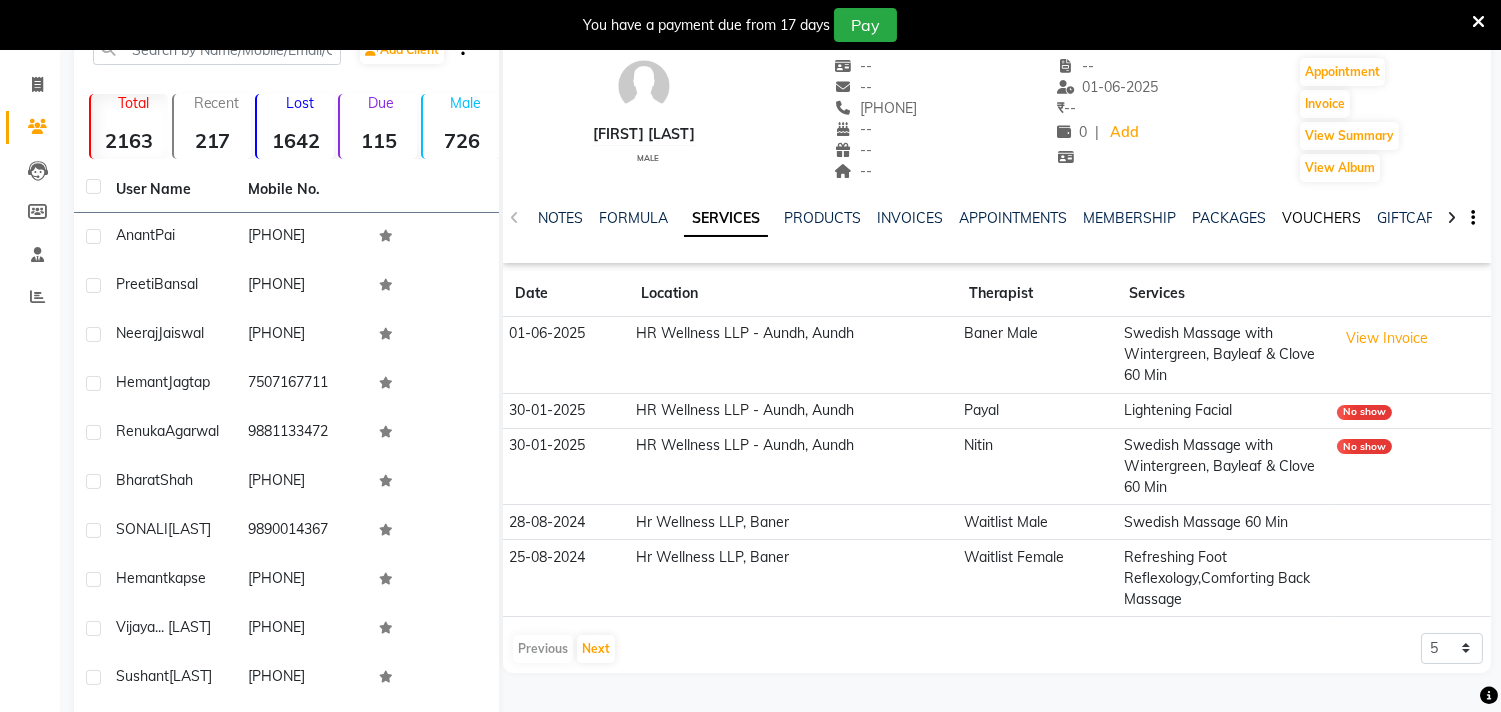 click on "VOUCHERS" 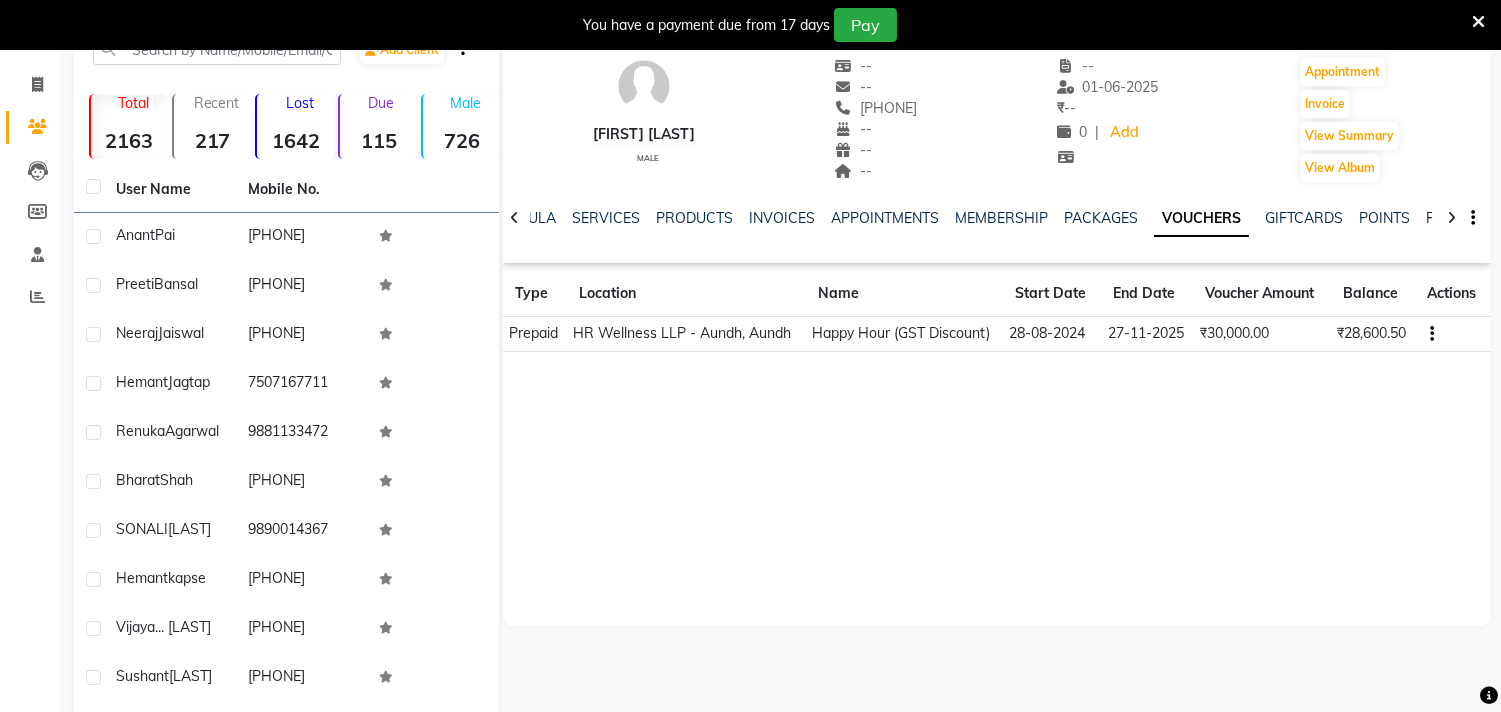 scroll, scrollTop: 0, scrollLeft: 0, axis: both 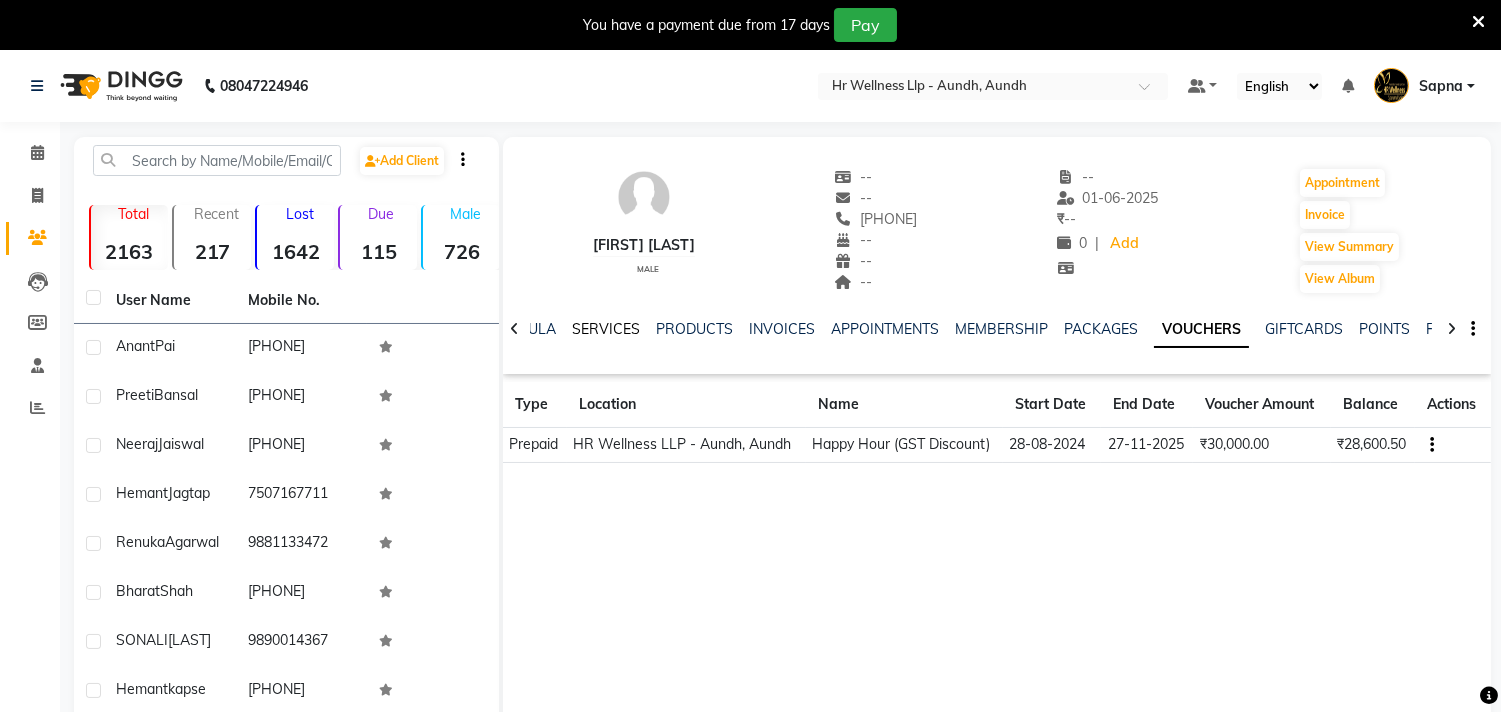 click on "SERVICES" 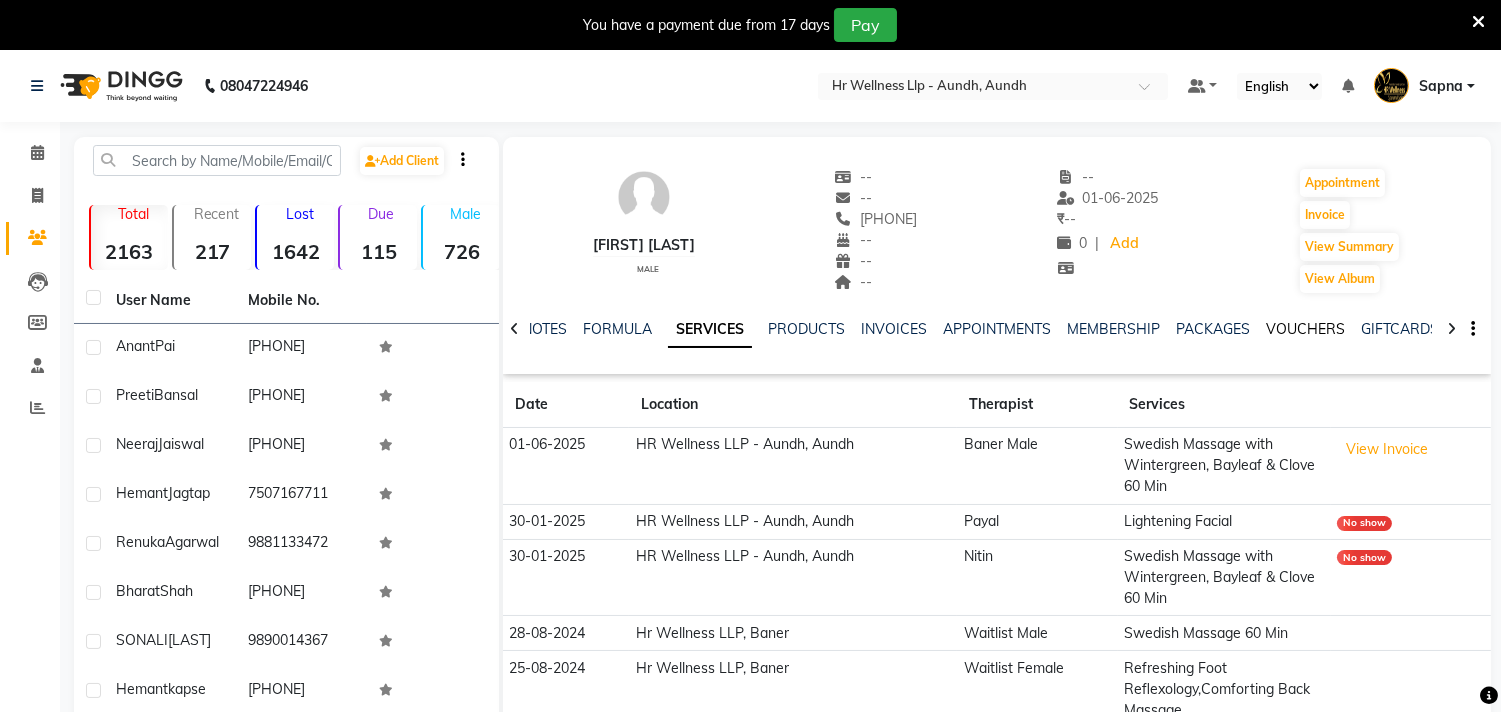 click on "VOUCHERS" 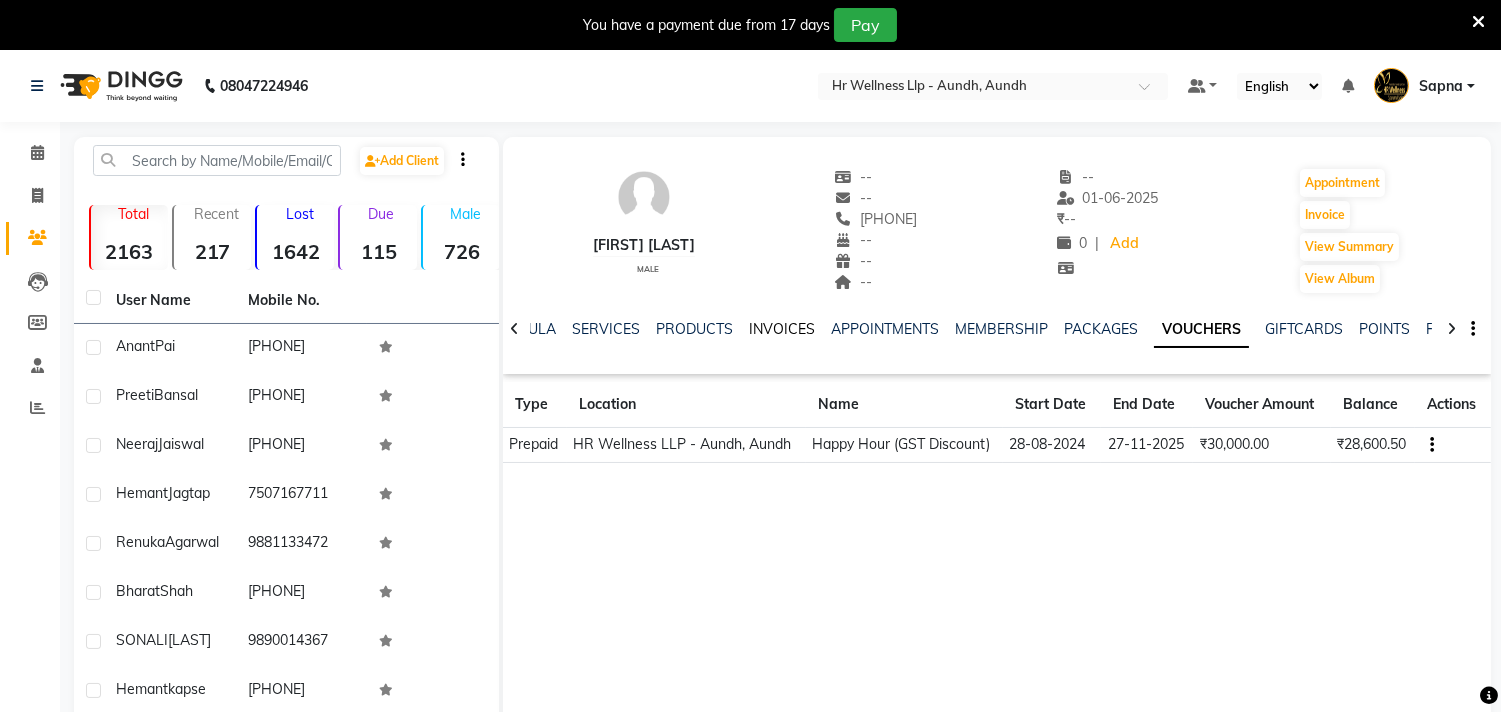 click on "INVOICES" 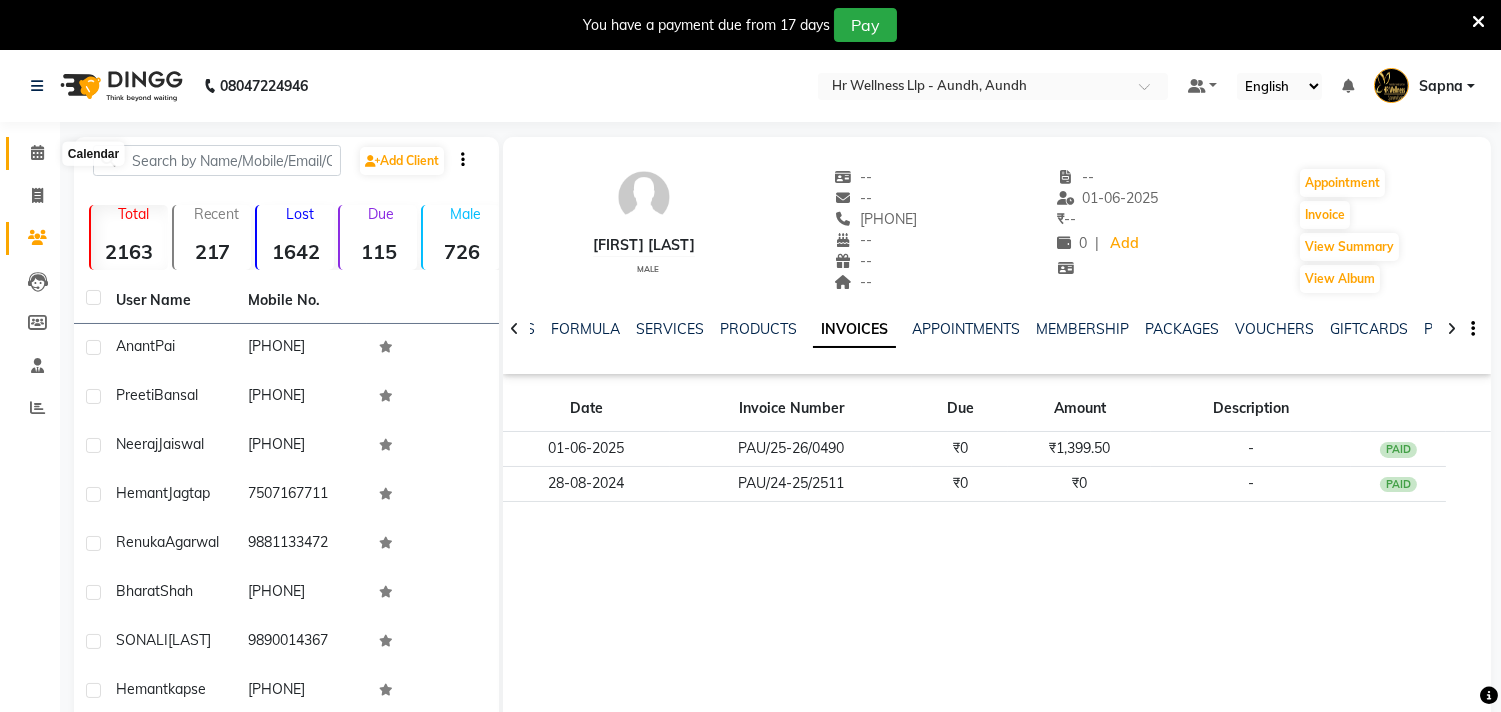 click 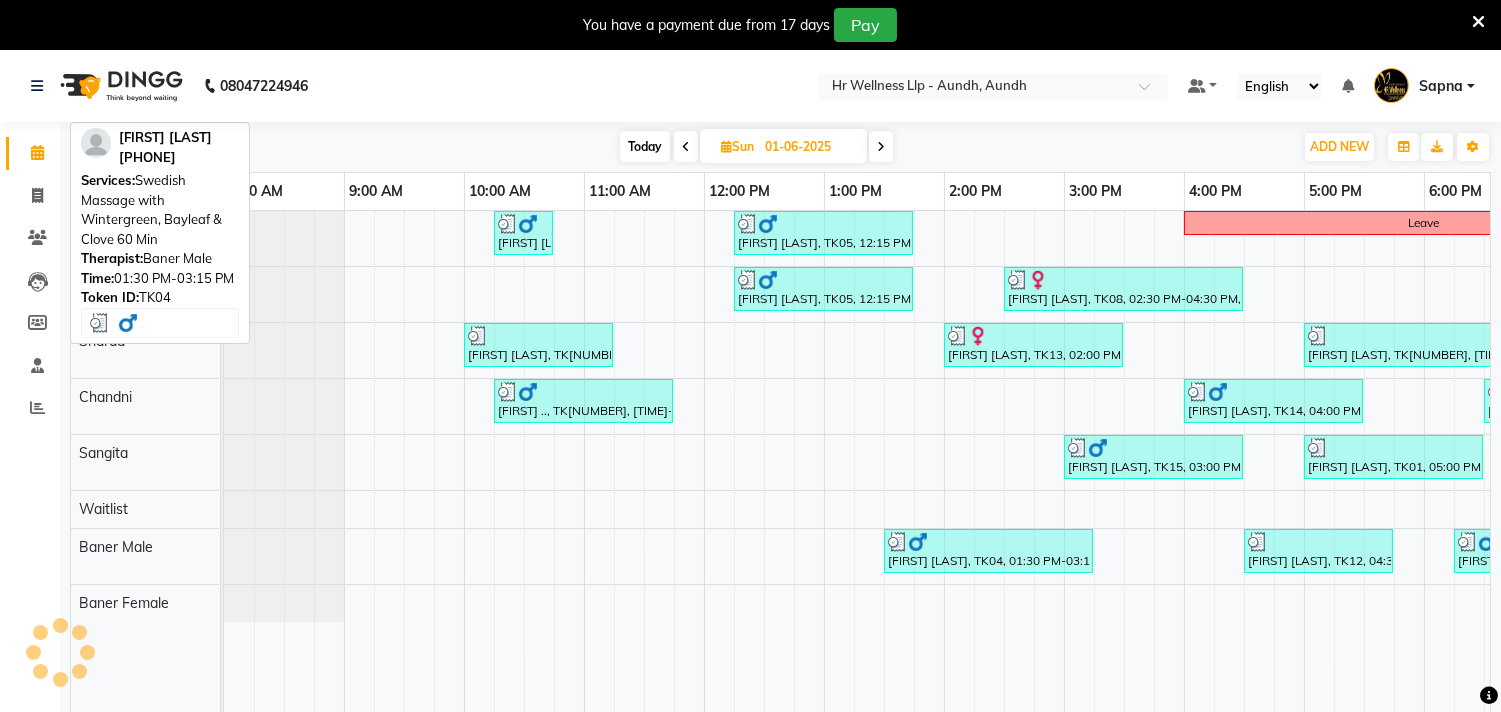 scroll, scrollTop: 0, scrollLeft: 0, axis: both 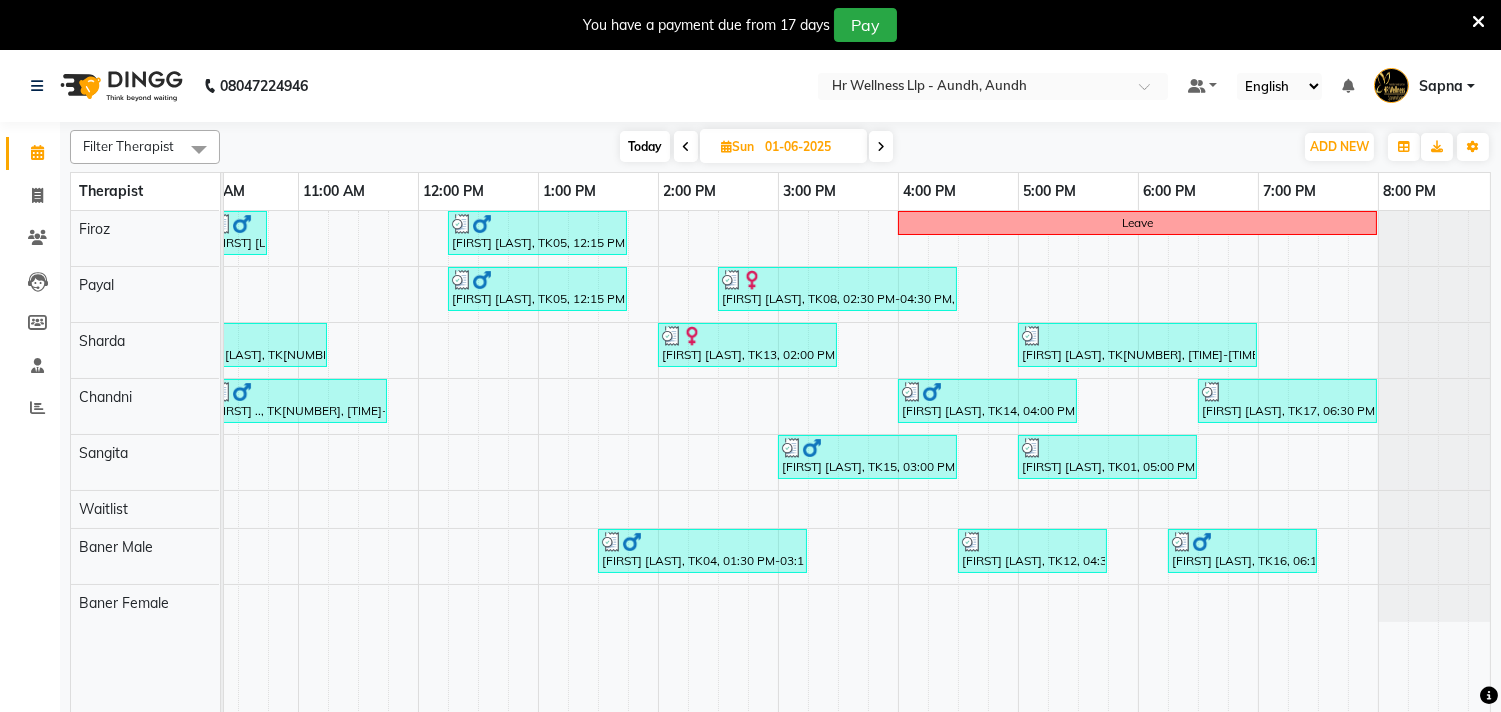 click at bounding box center (881, 146) 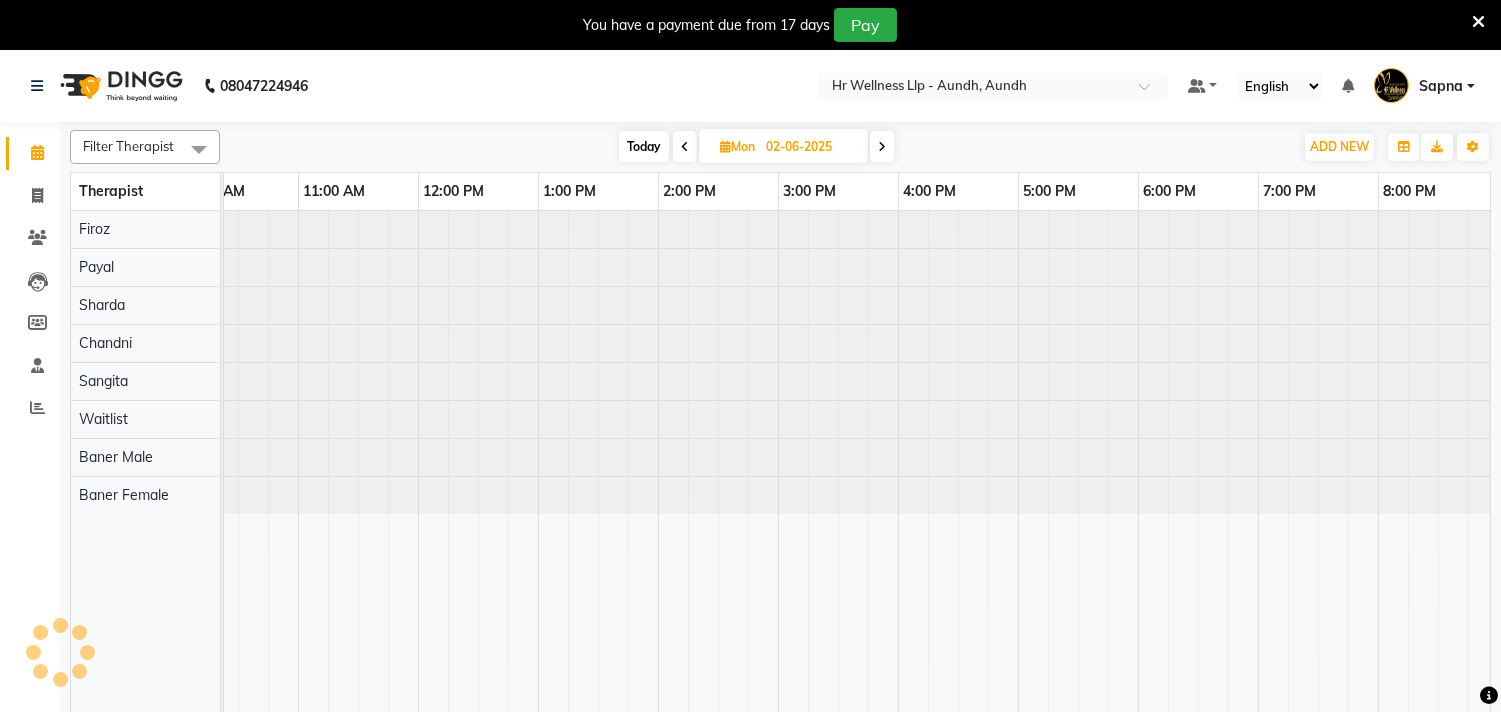 scroll, scrollTop: 0, scrollLeft: 0, axis: both 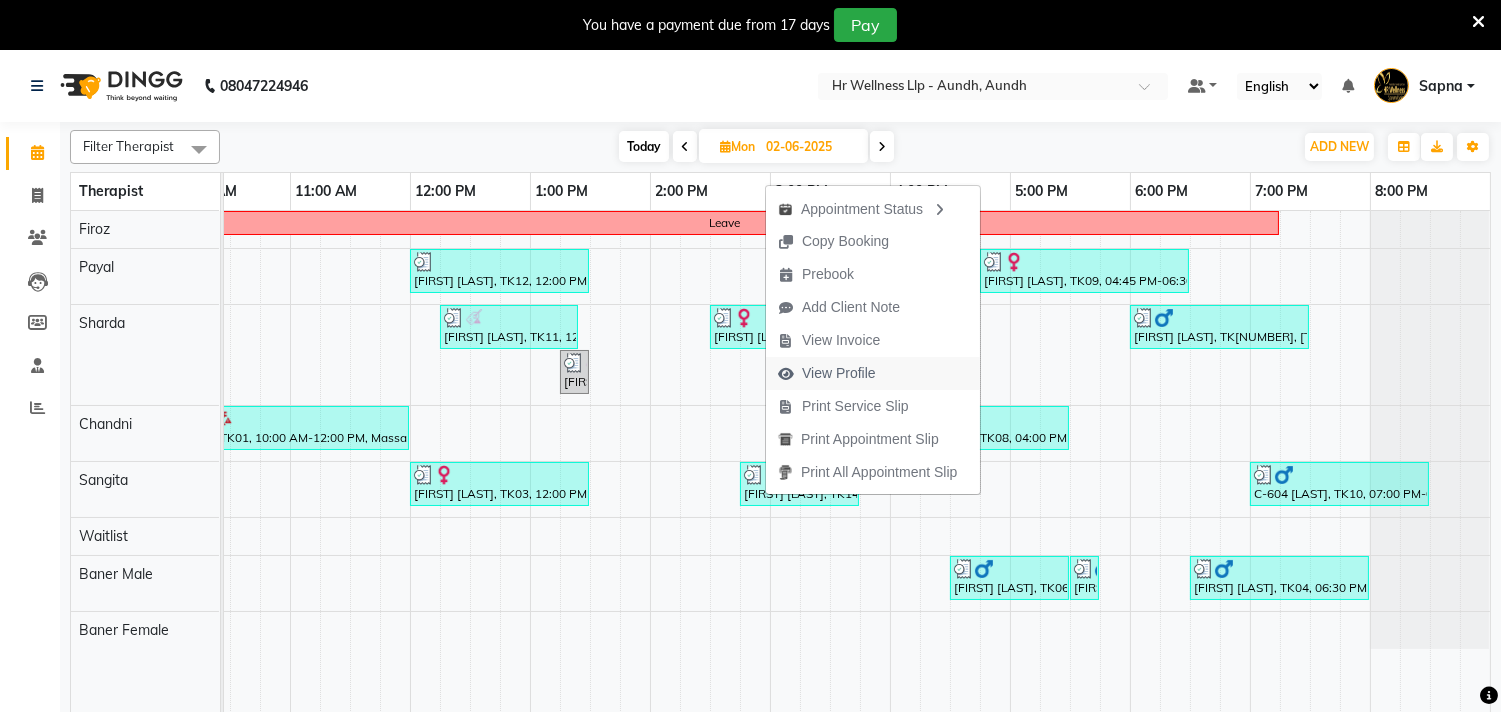 click on "View Profile" at bounding box center [839, 373] 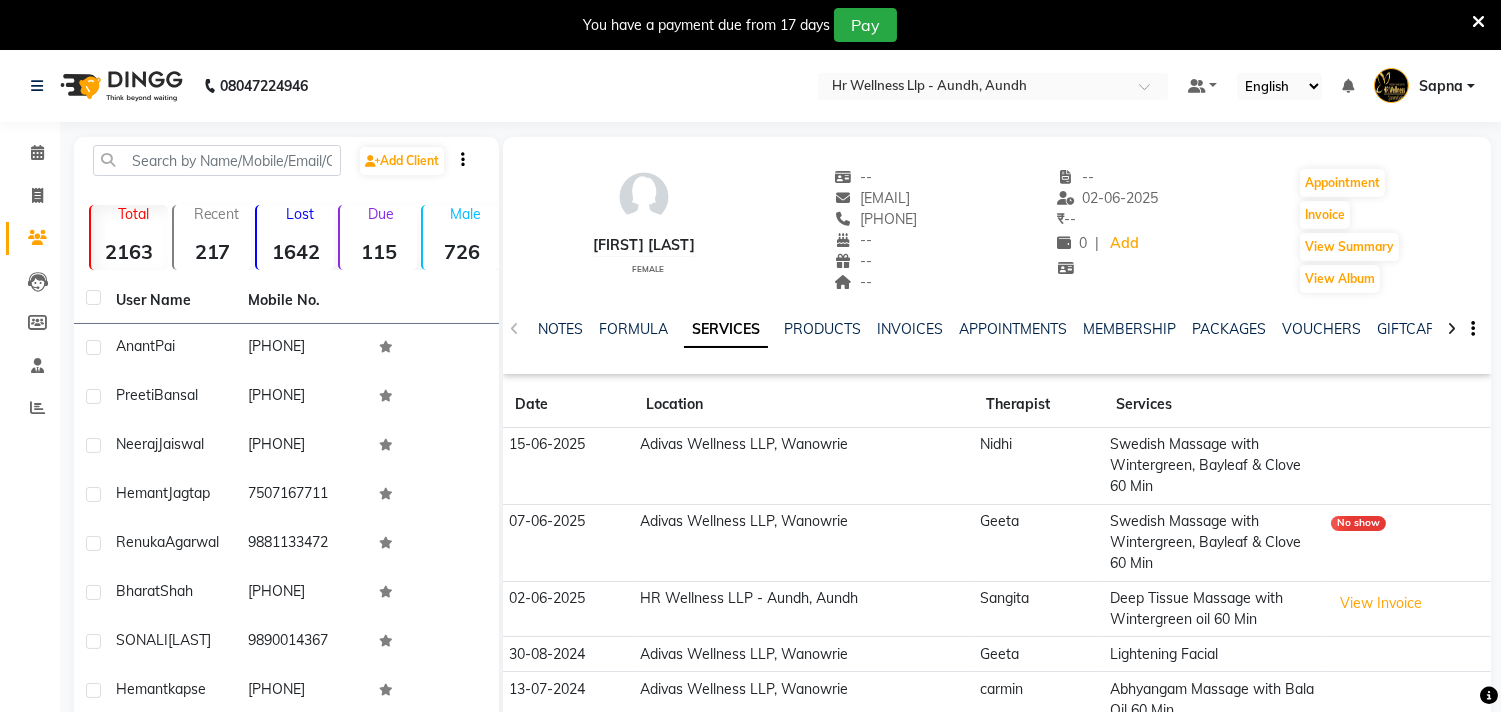 click on "NOTES FORMULA SERVICES PRODUCTS INVOICES APPOINTMENTS MEMBERSHIP PACKAGES VOUCHERS GIFTCARDS POINTS FORMS FAMILY CARDS WALLET" 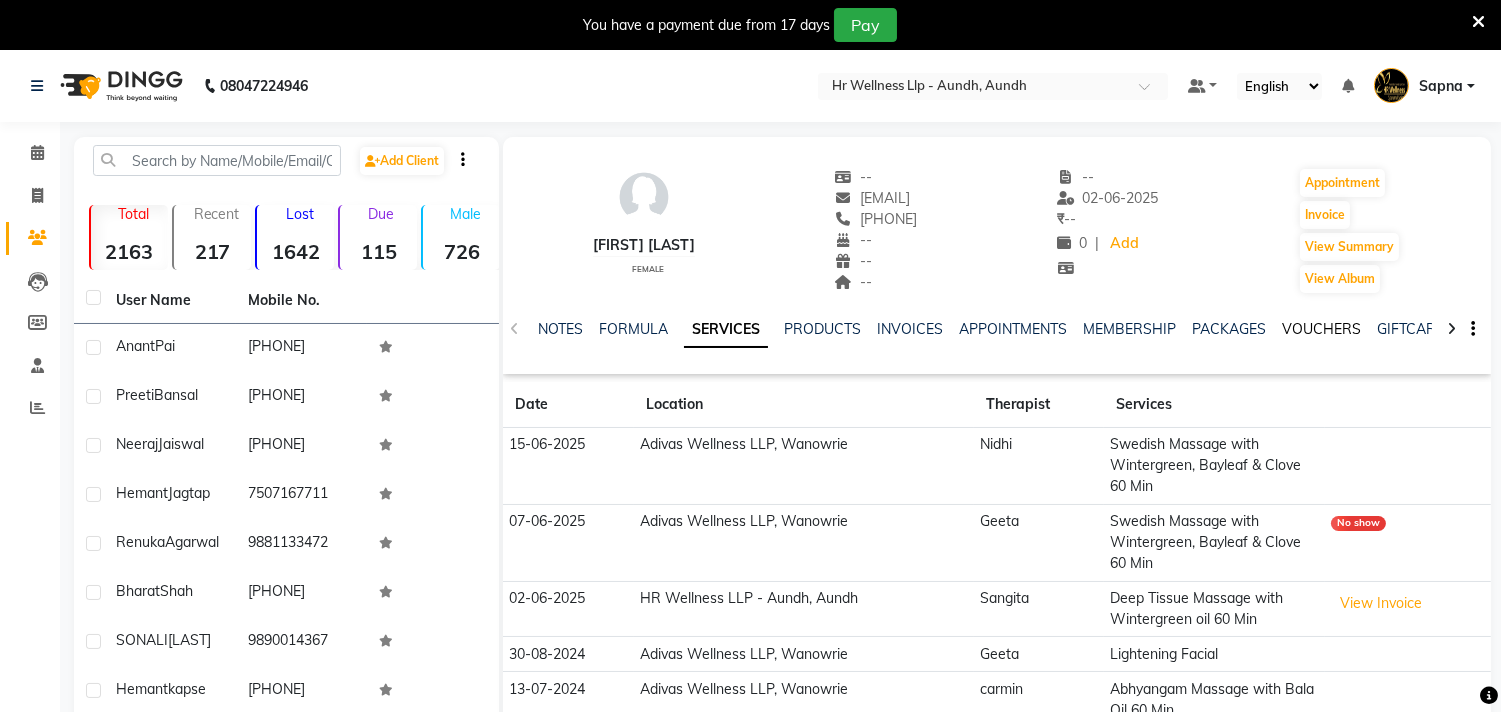 click on "VOUCHERS" 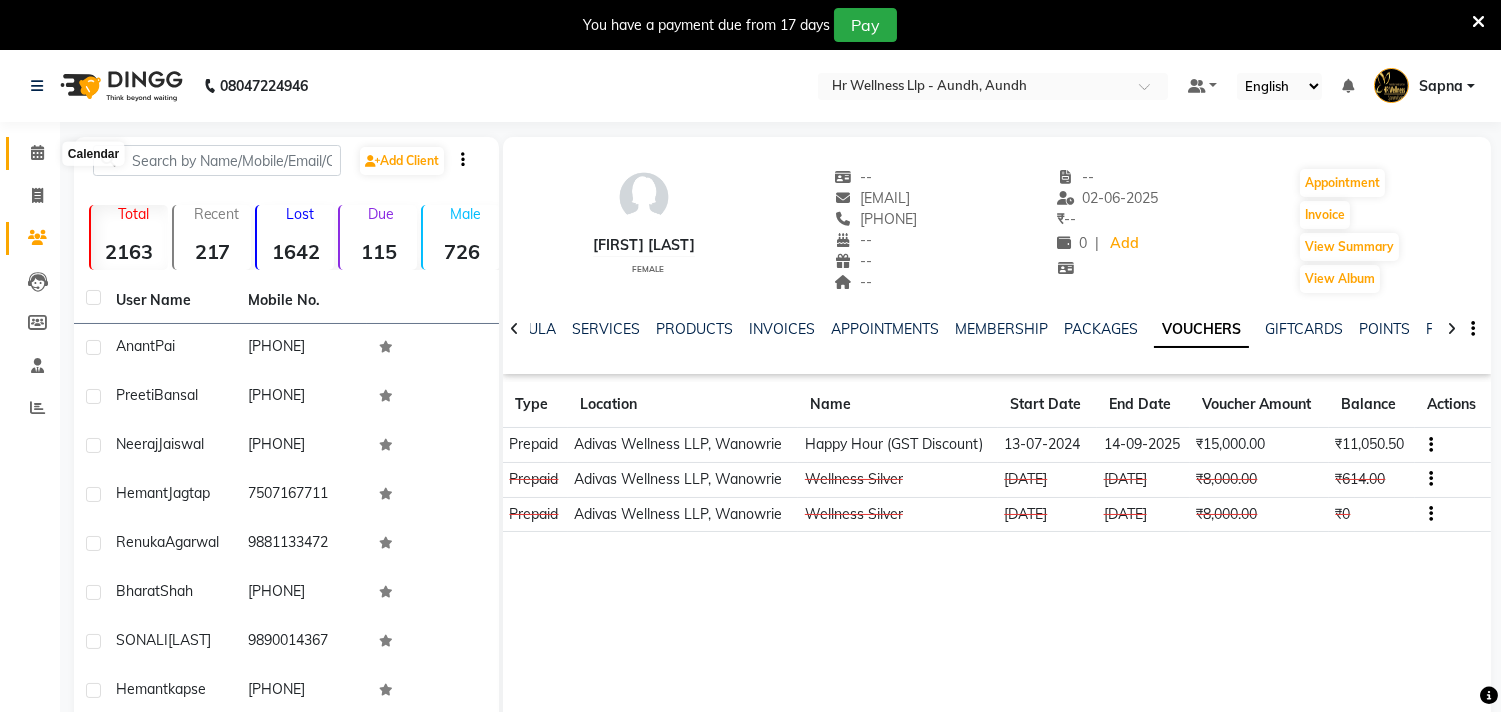 click 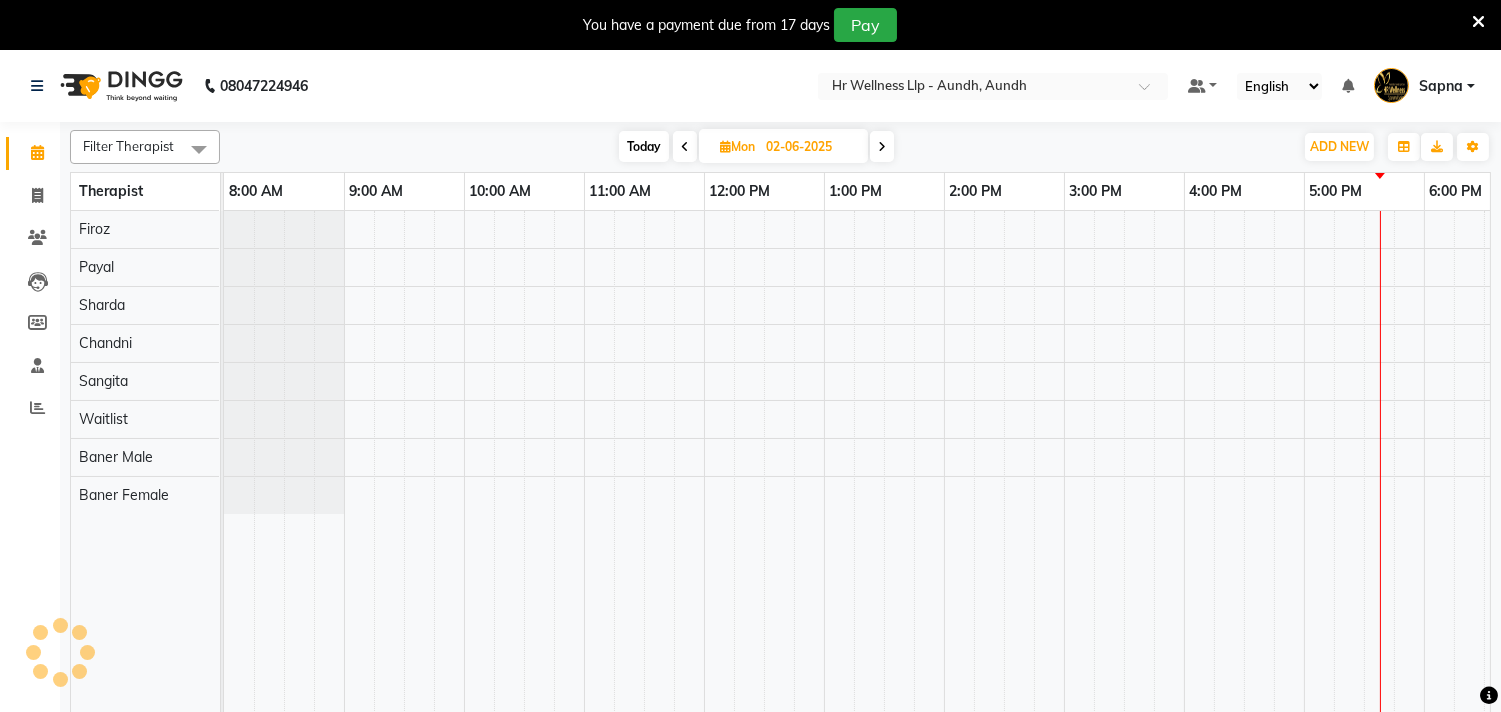 scroll, scrollTop: 0, scrollLeft: 0, axis: both 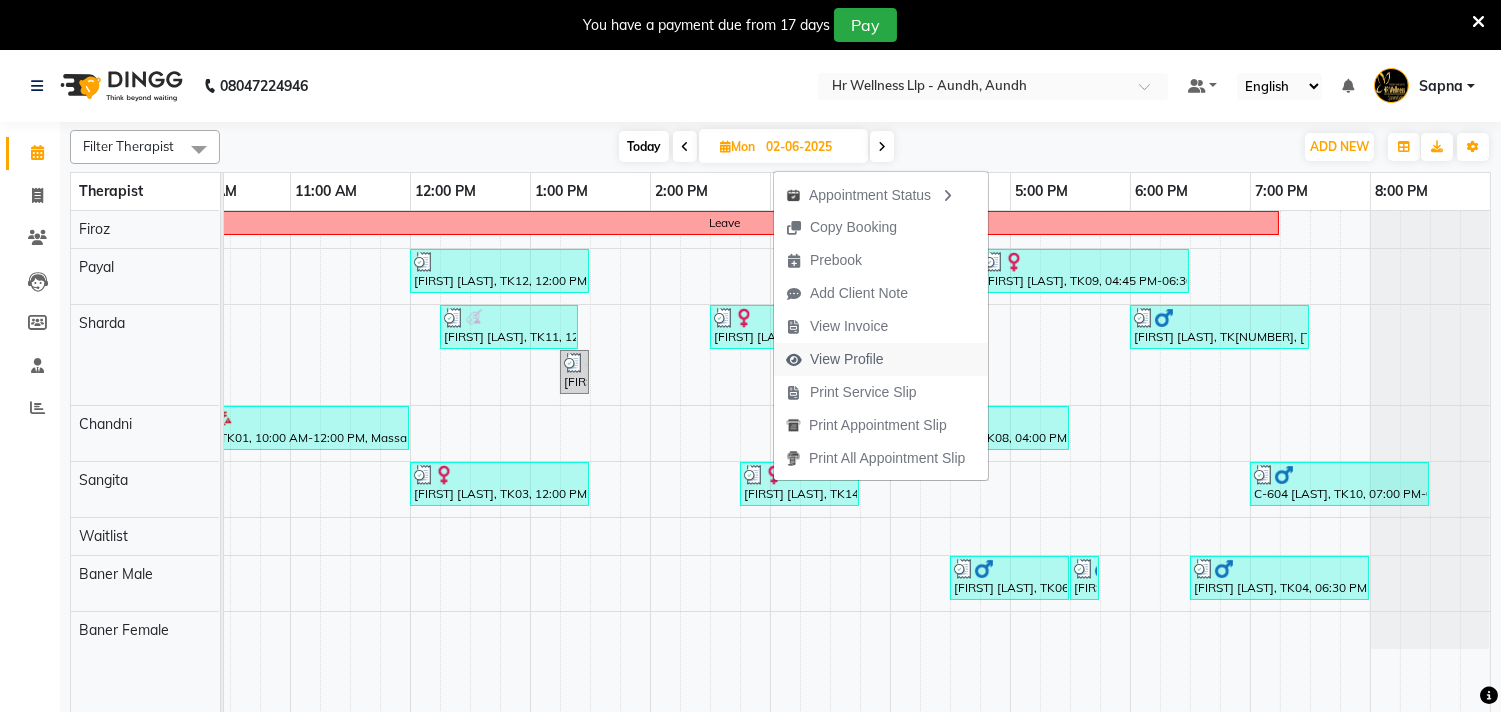 click on "View Profile" at bounding box center [881, 359] 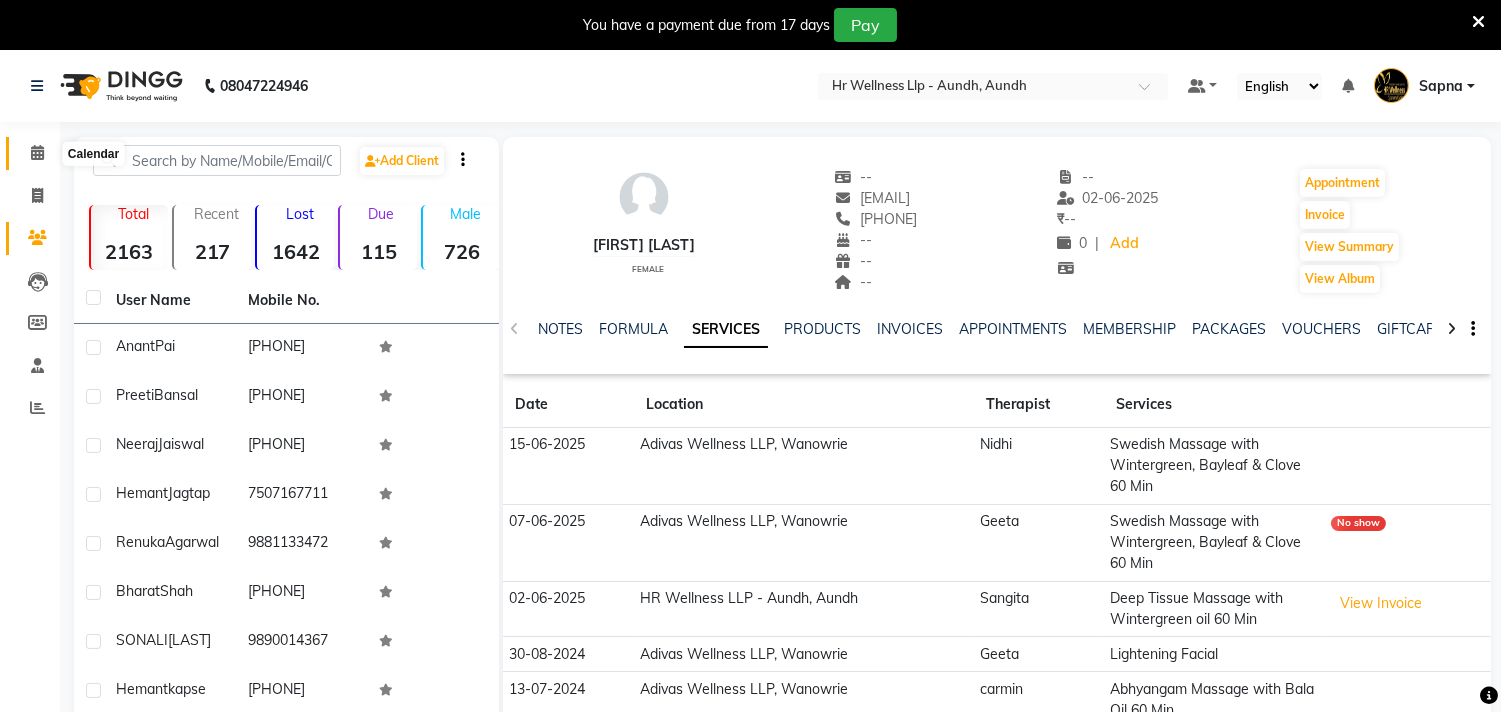 click 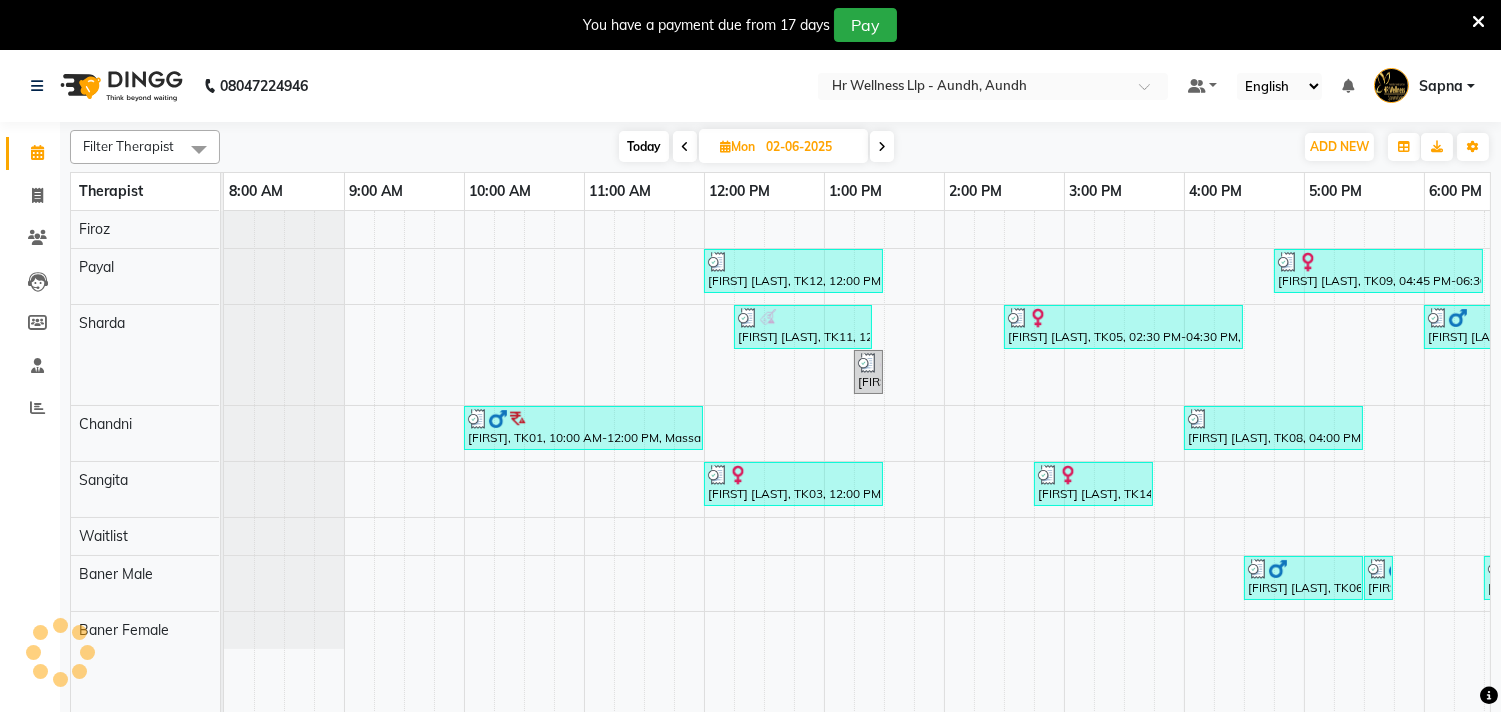 scroll, scrollTop: 0, scrollLeft: 294, axis: horizontal 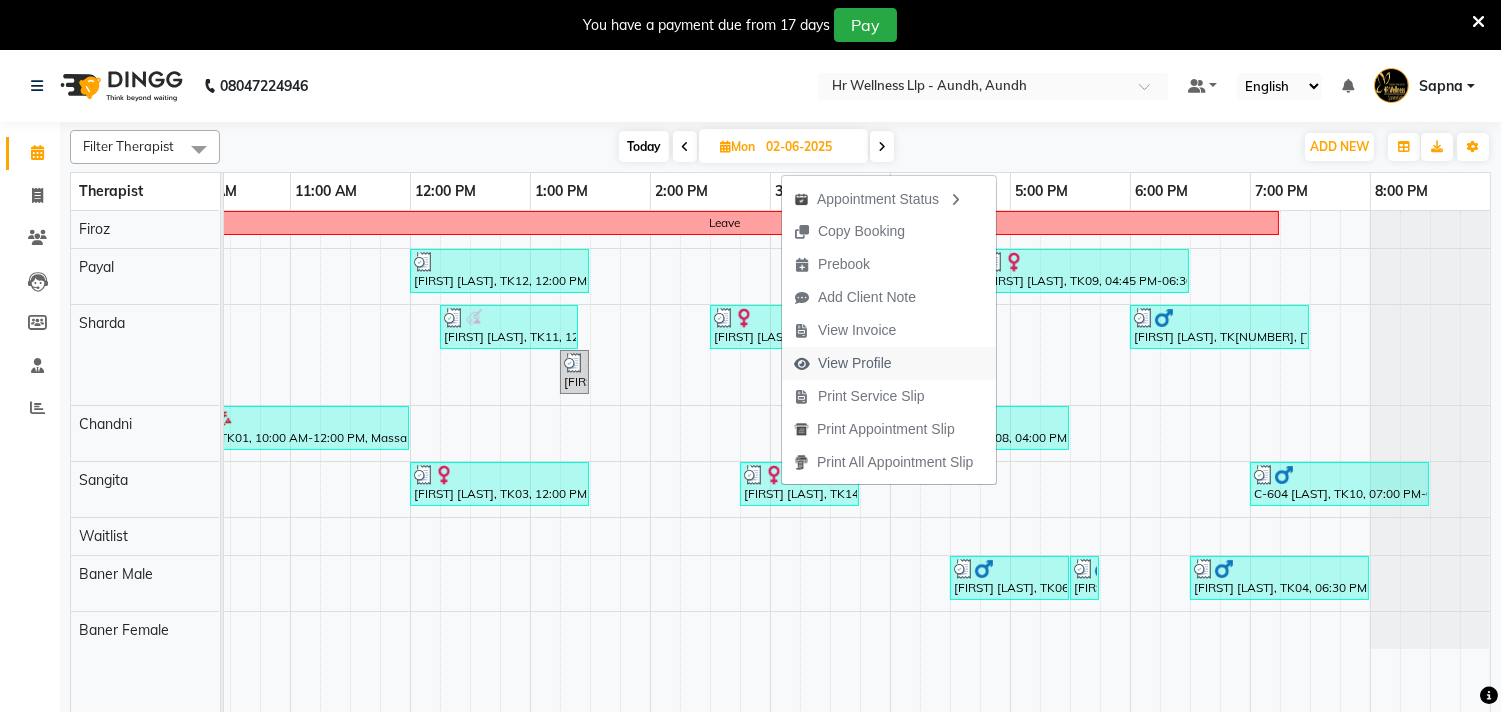 click on "View Profile" at bounding box center (855, 363) 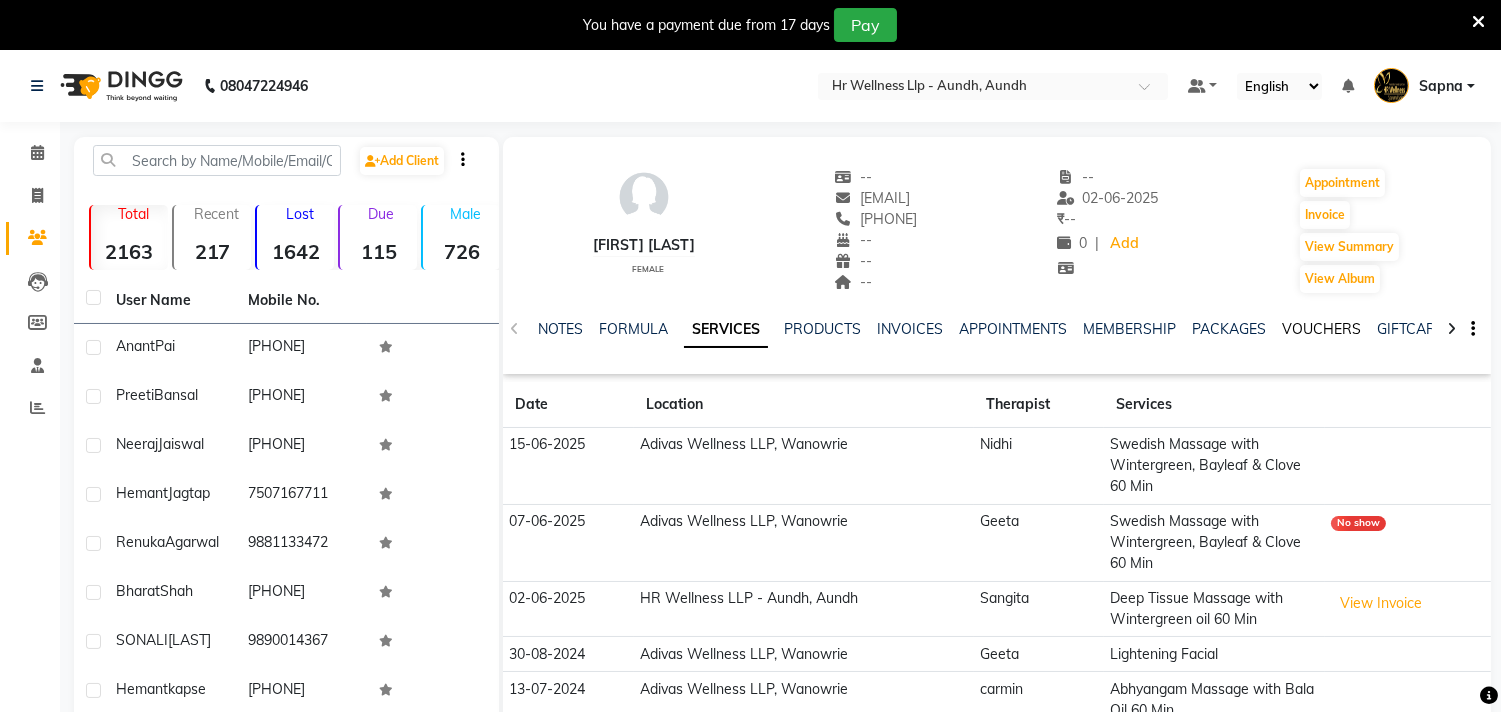 click on "VOUCHERS" 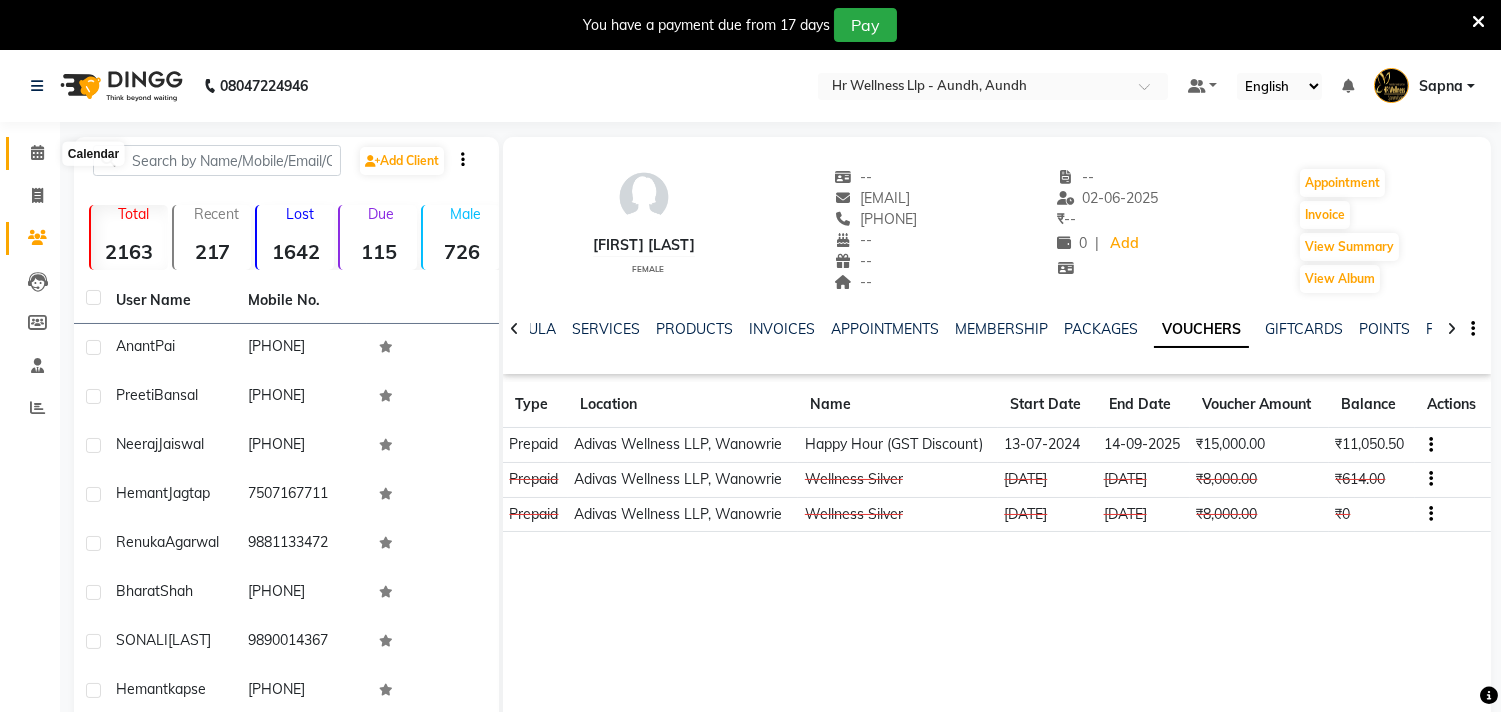 click 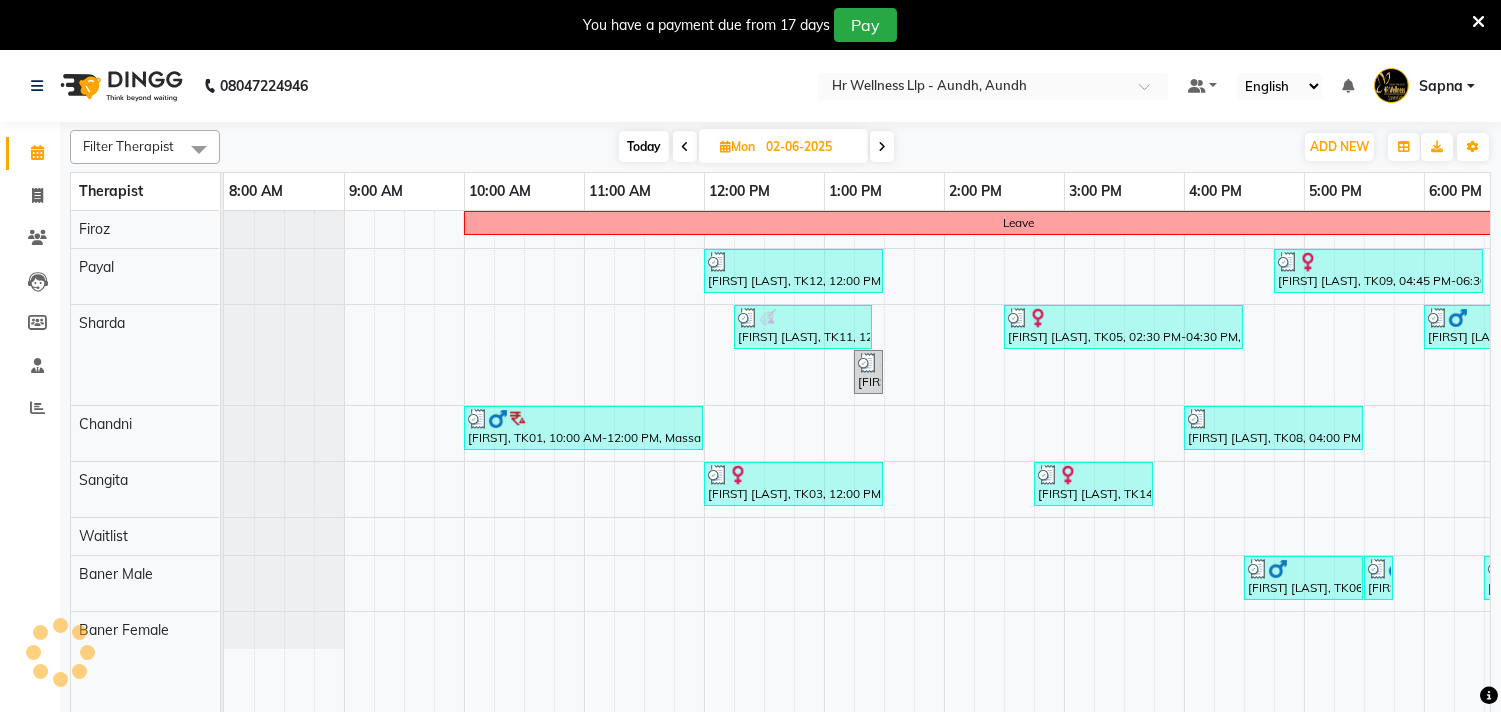 scroll, scrollTop: 0, scrollLeft: 294, axis: horizontal 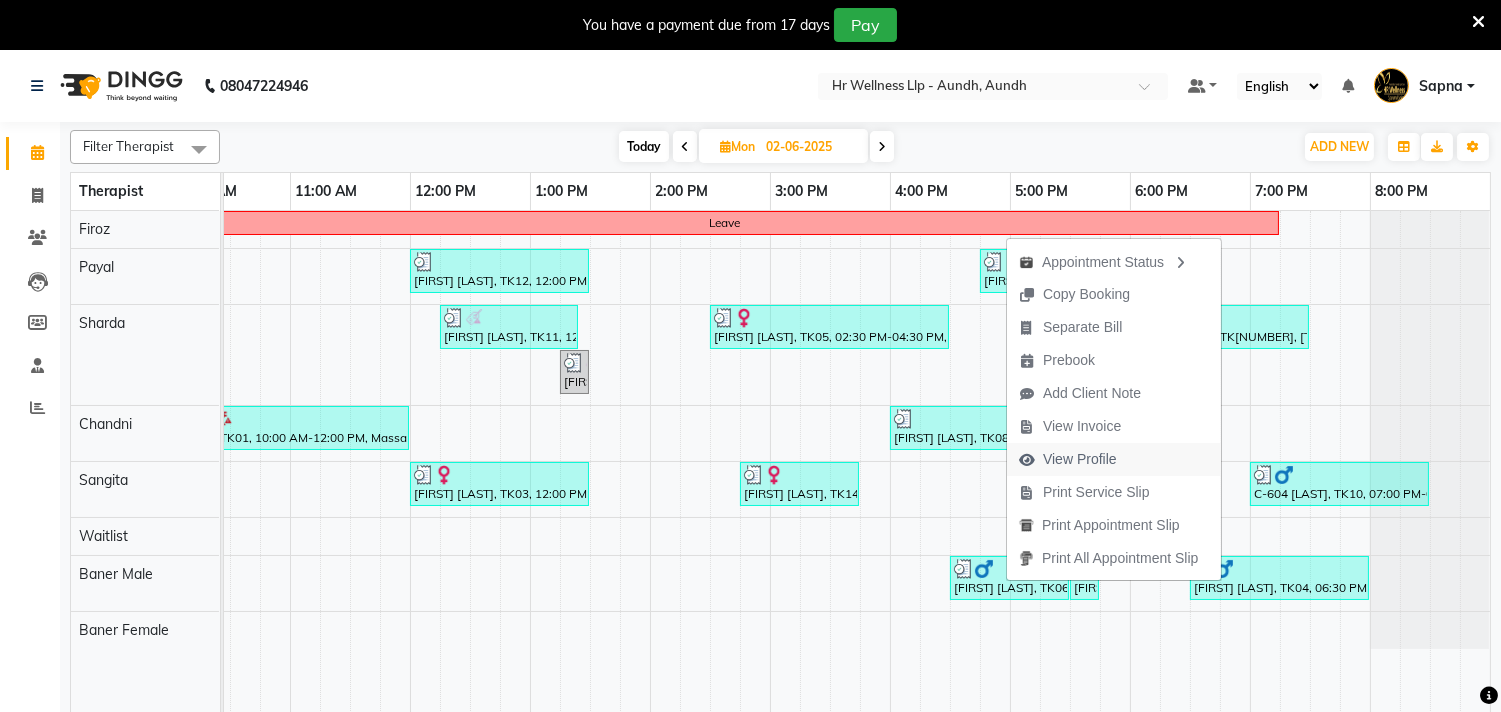 click on "View Profile" at bounding box center (1080, 459) 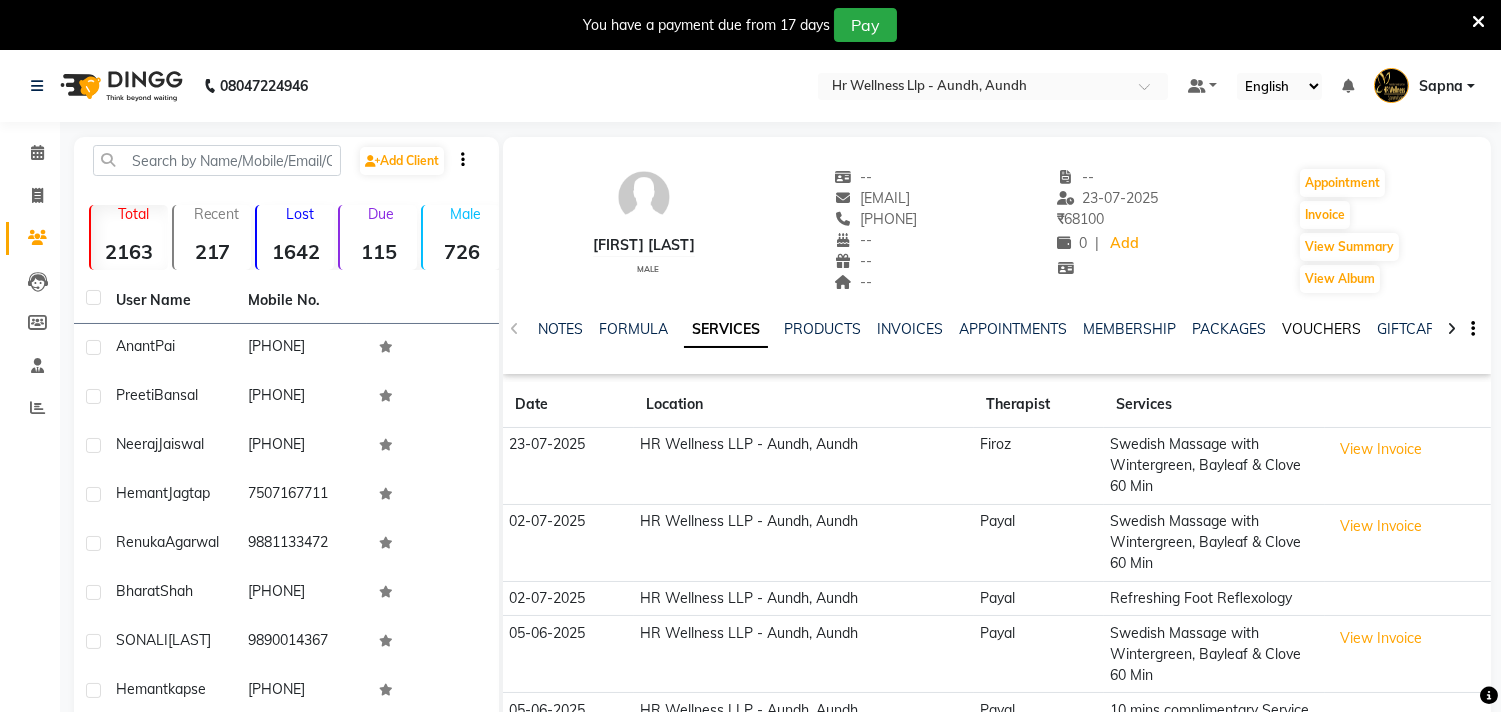 click on "VOUCHERS" 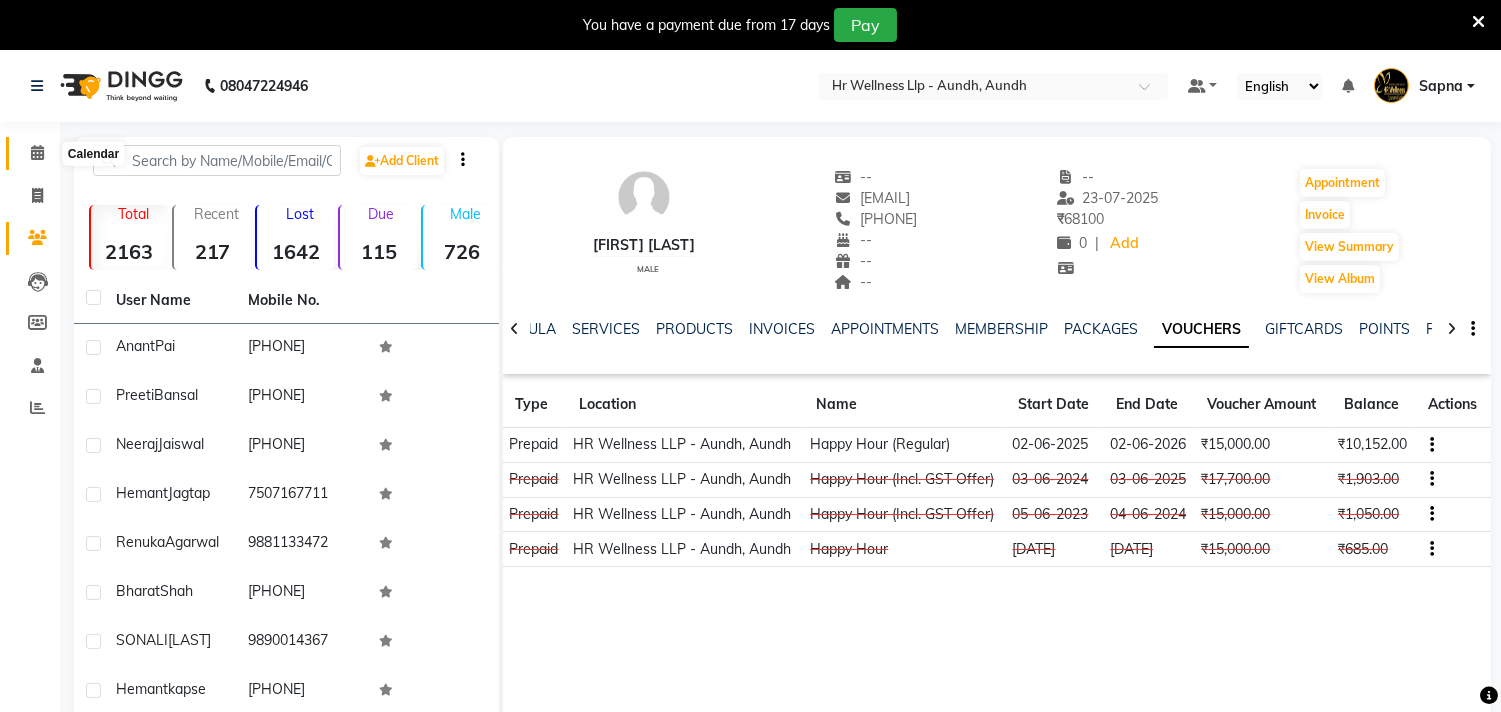 click 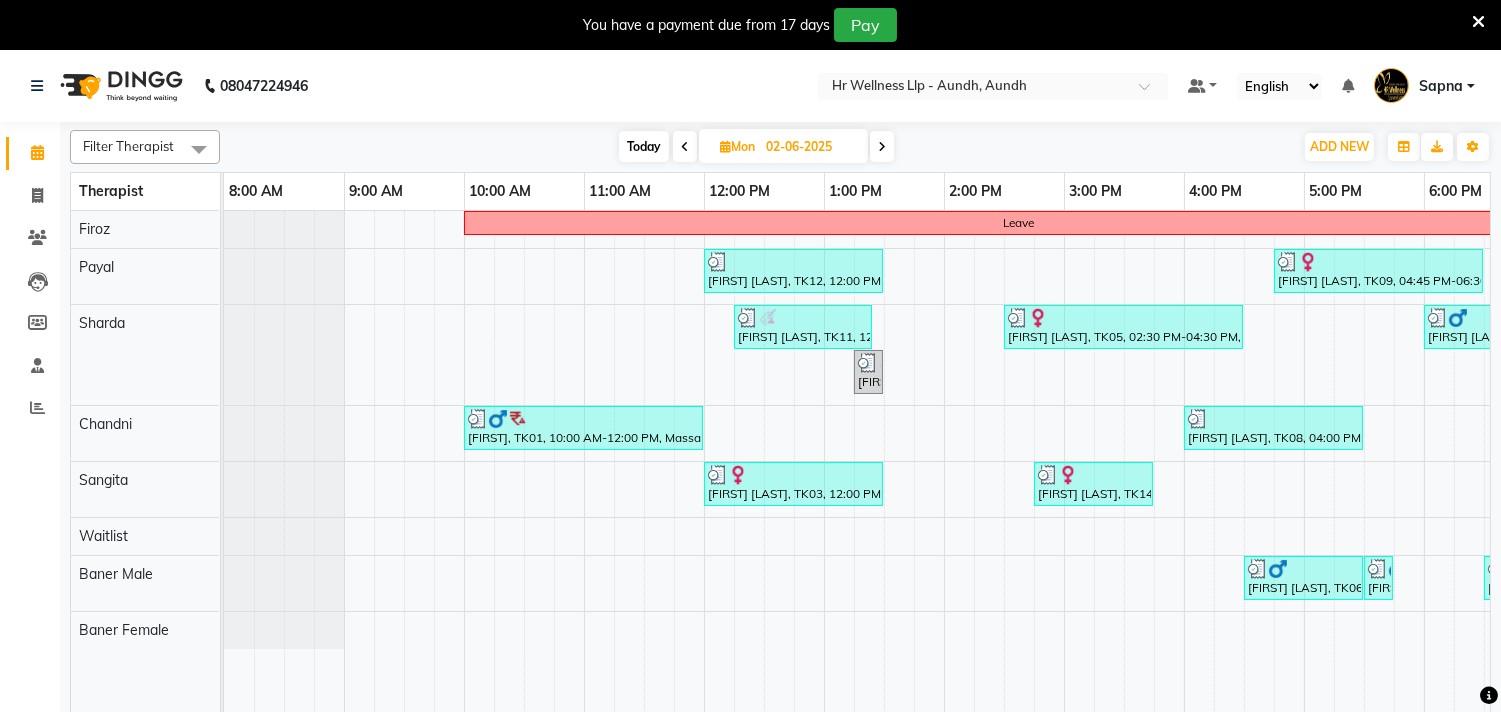 click at bounding box center (882, 146) 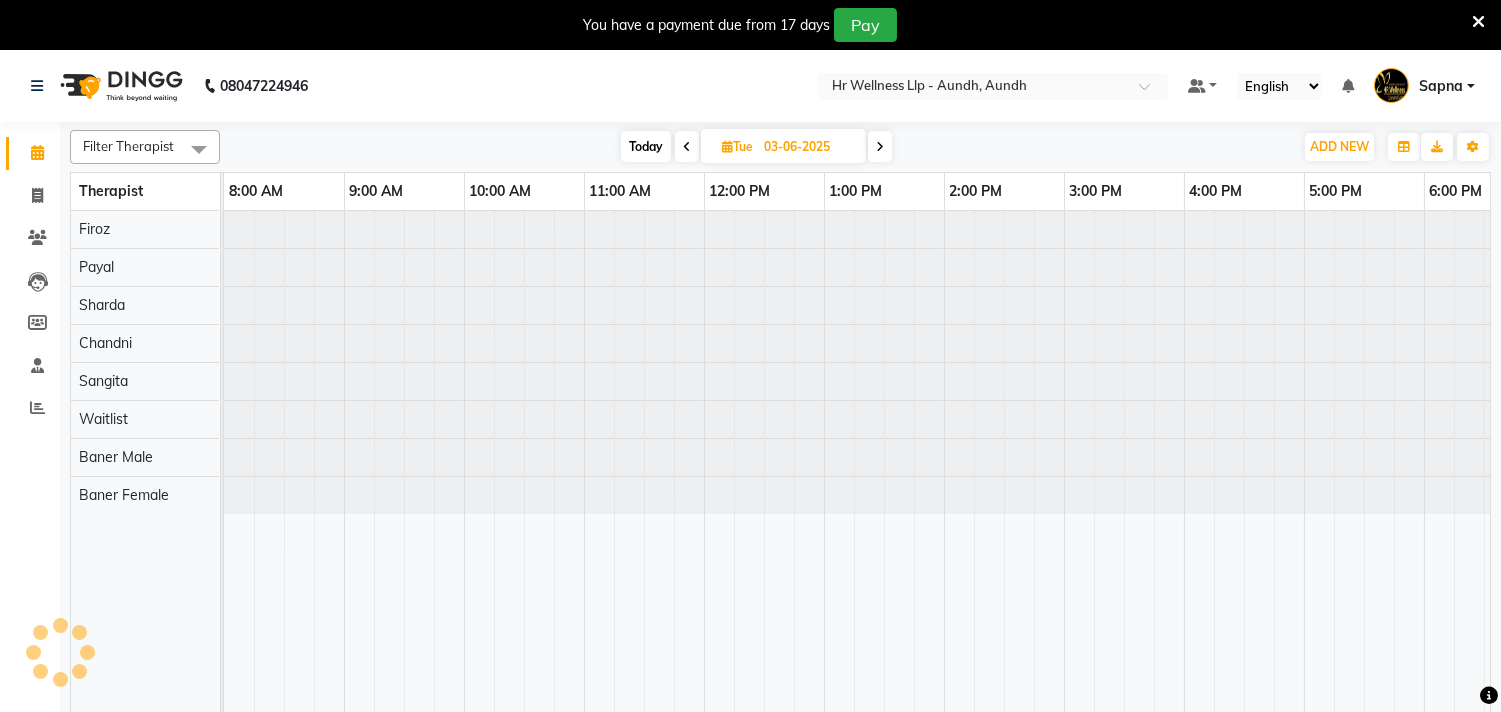scroll, scrollTop: 0, scrollLeft: 294, axis: horizontal 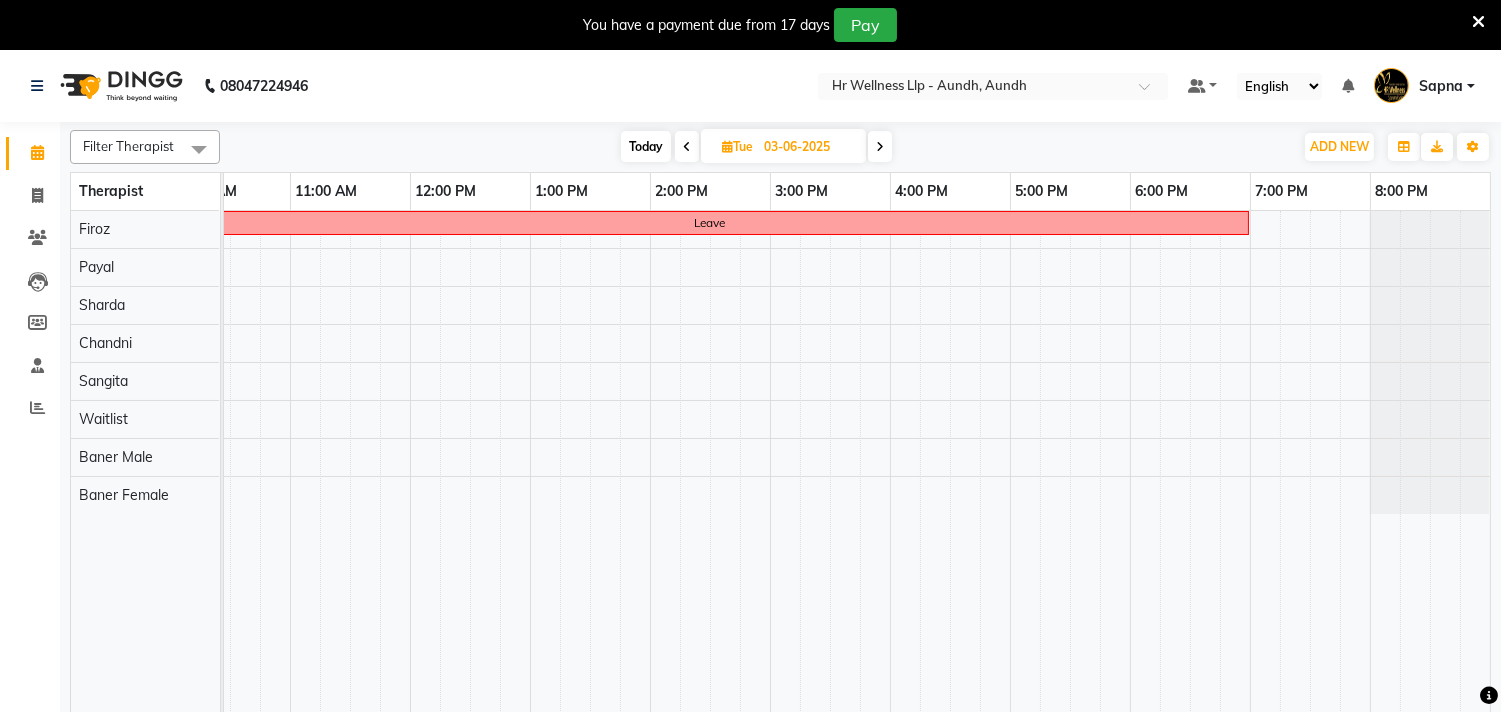 click at bounding box center [880, 146] 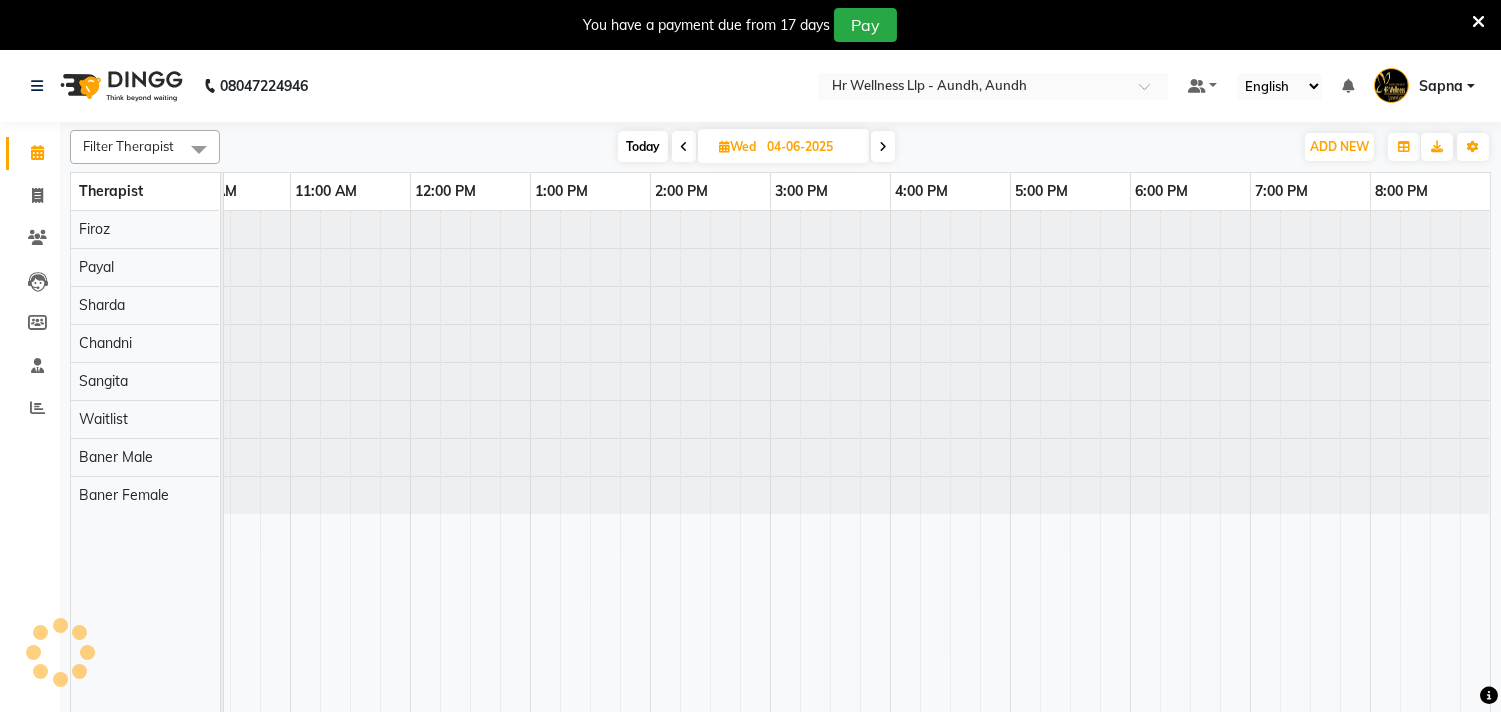 scroll, scrollTop: 0, scrollLeft: 294, axis: horizontal 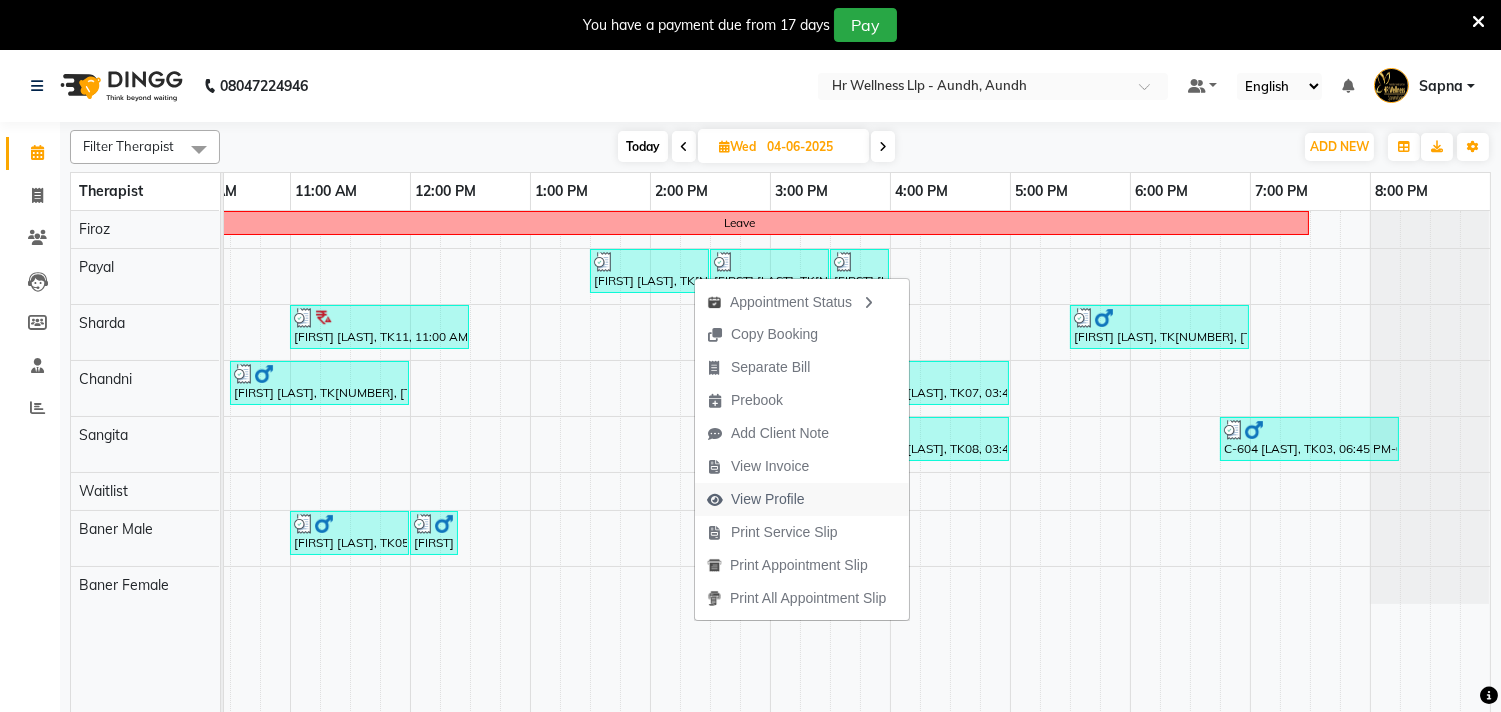 click on "View Profile" at bounding box center [768, 499] 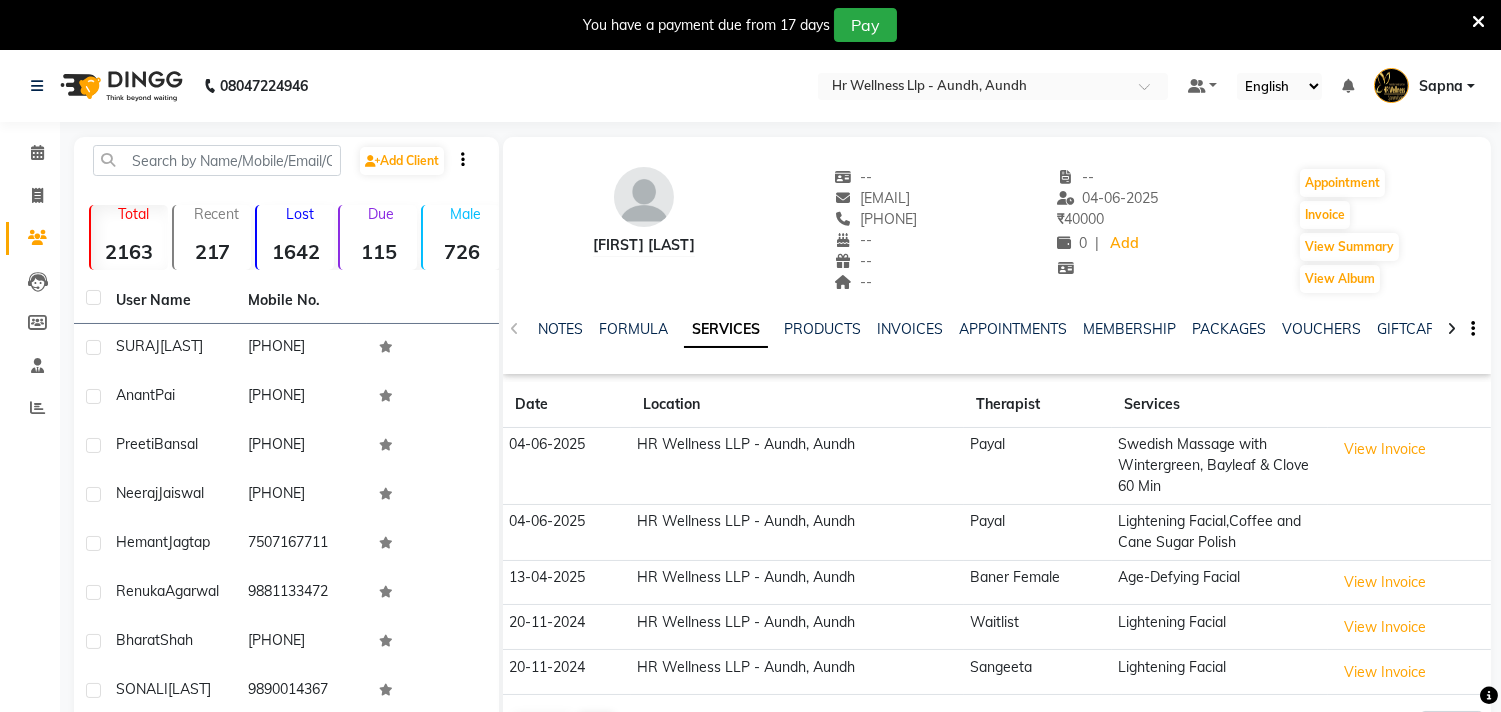 drag, startPoint x: 824, startPoint y: 217, endPoint x: 924, endPoint y: 213, distance: 100.07997 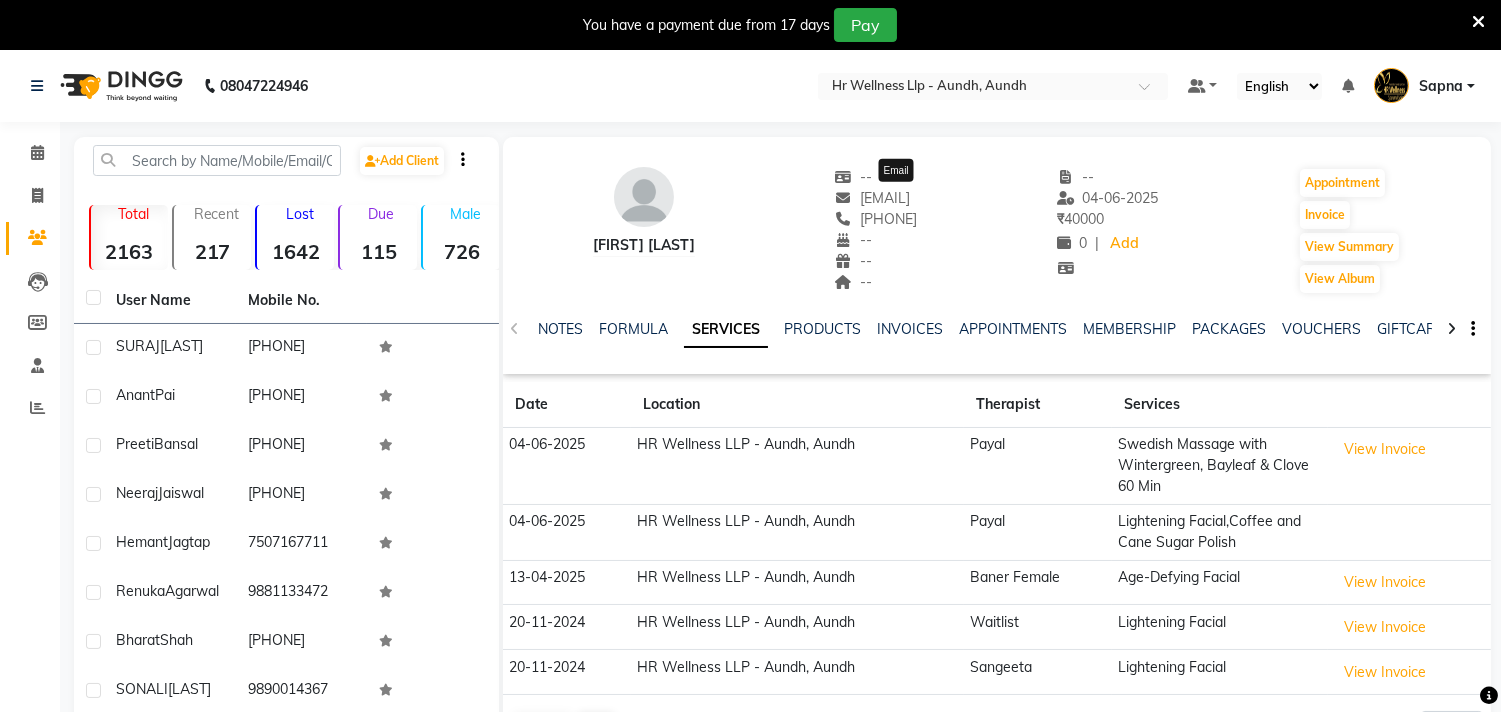 copy on "[PHONE]" 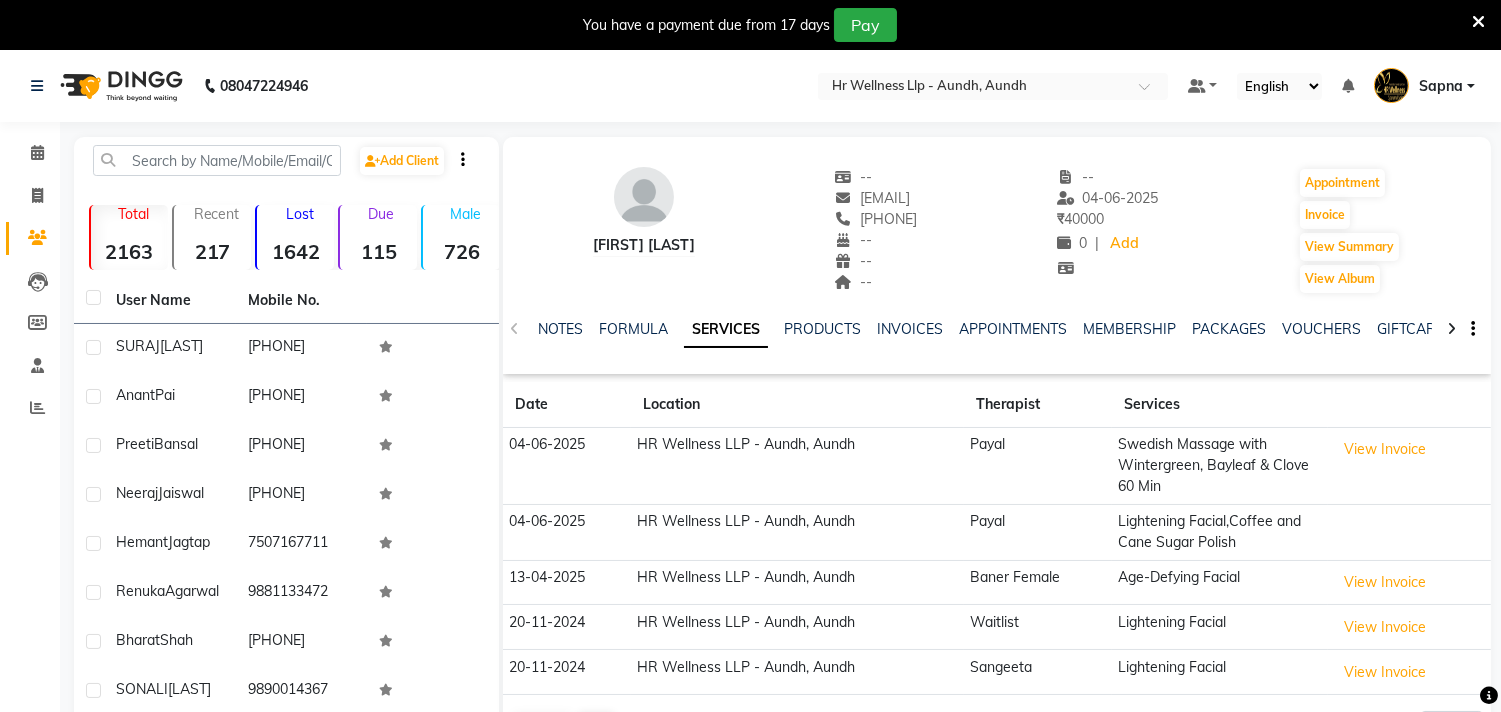 click on "--" 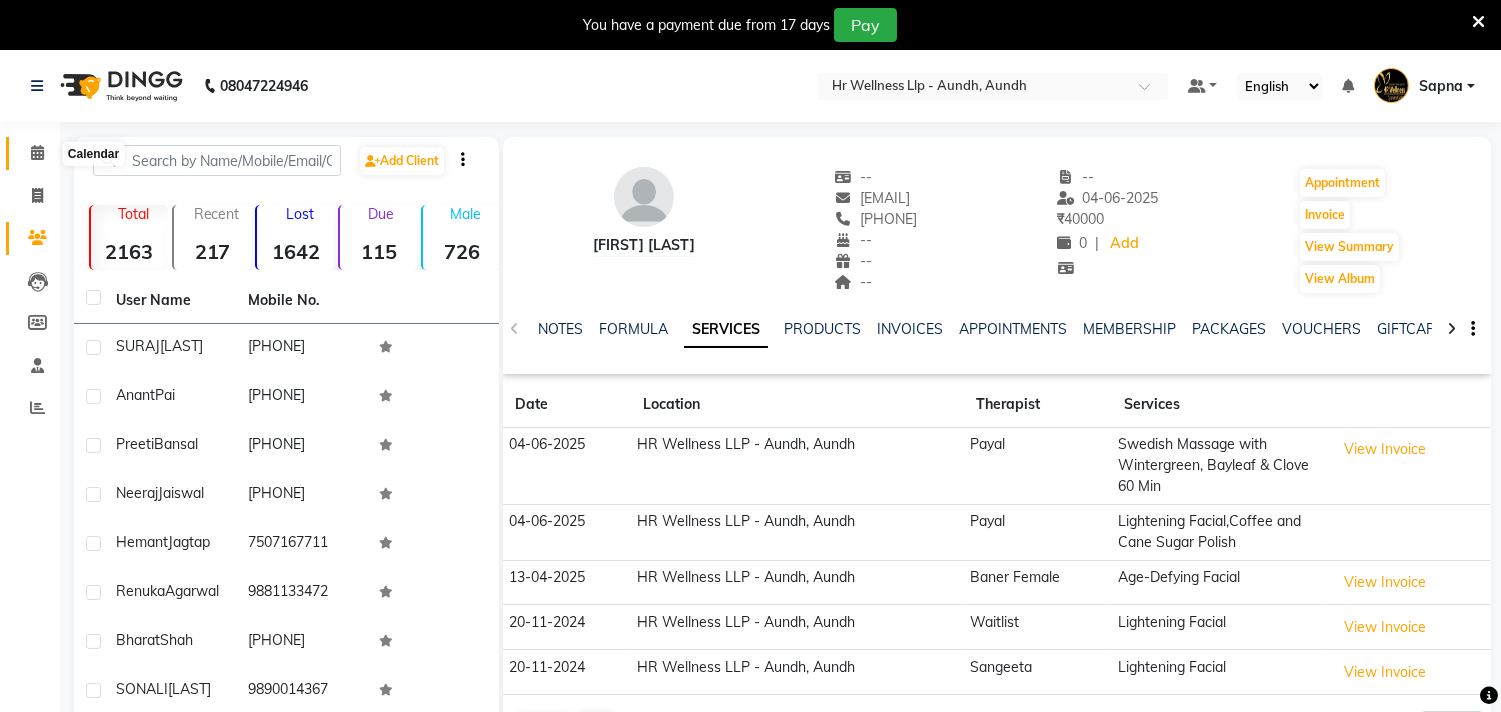 click 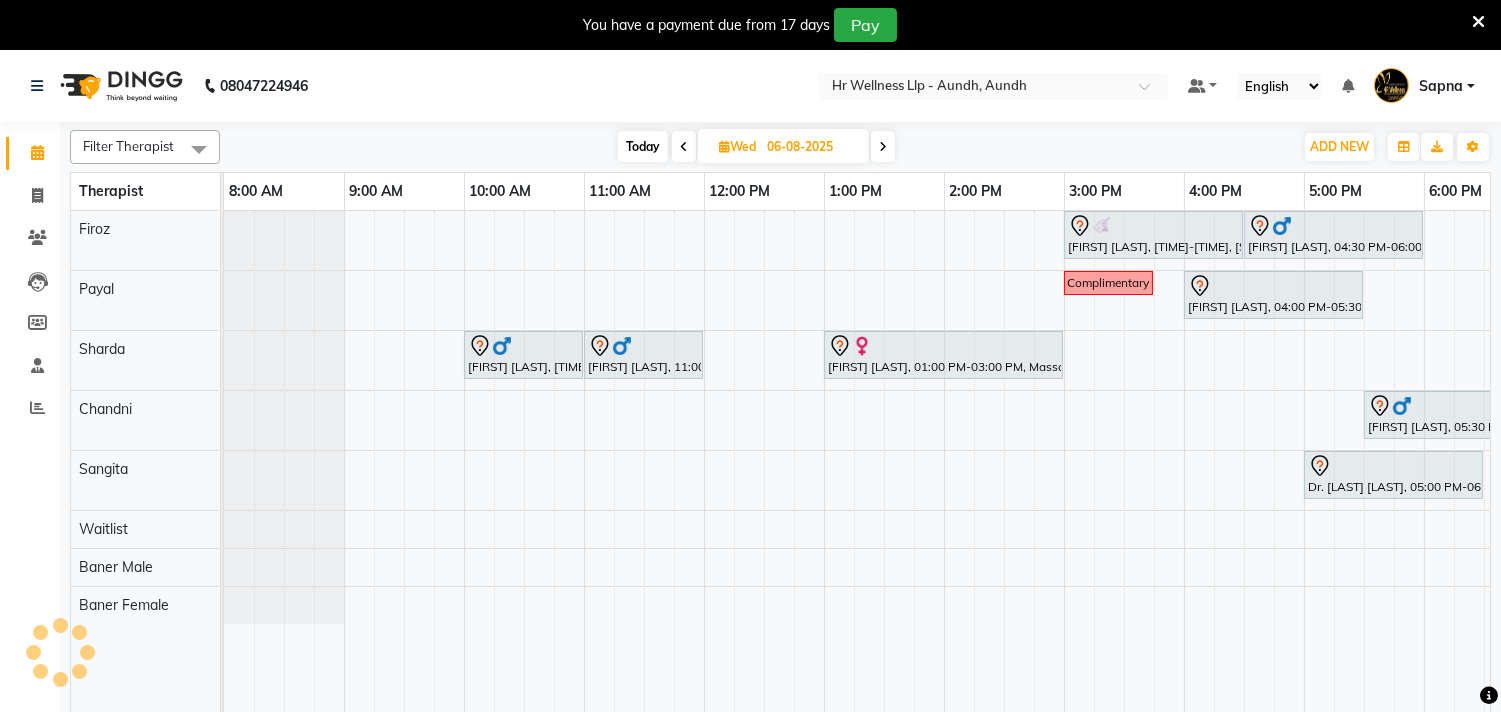 scroll, scrollTop: 0, scrollLeft: 0, axis: both 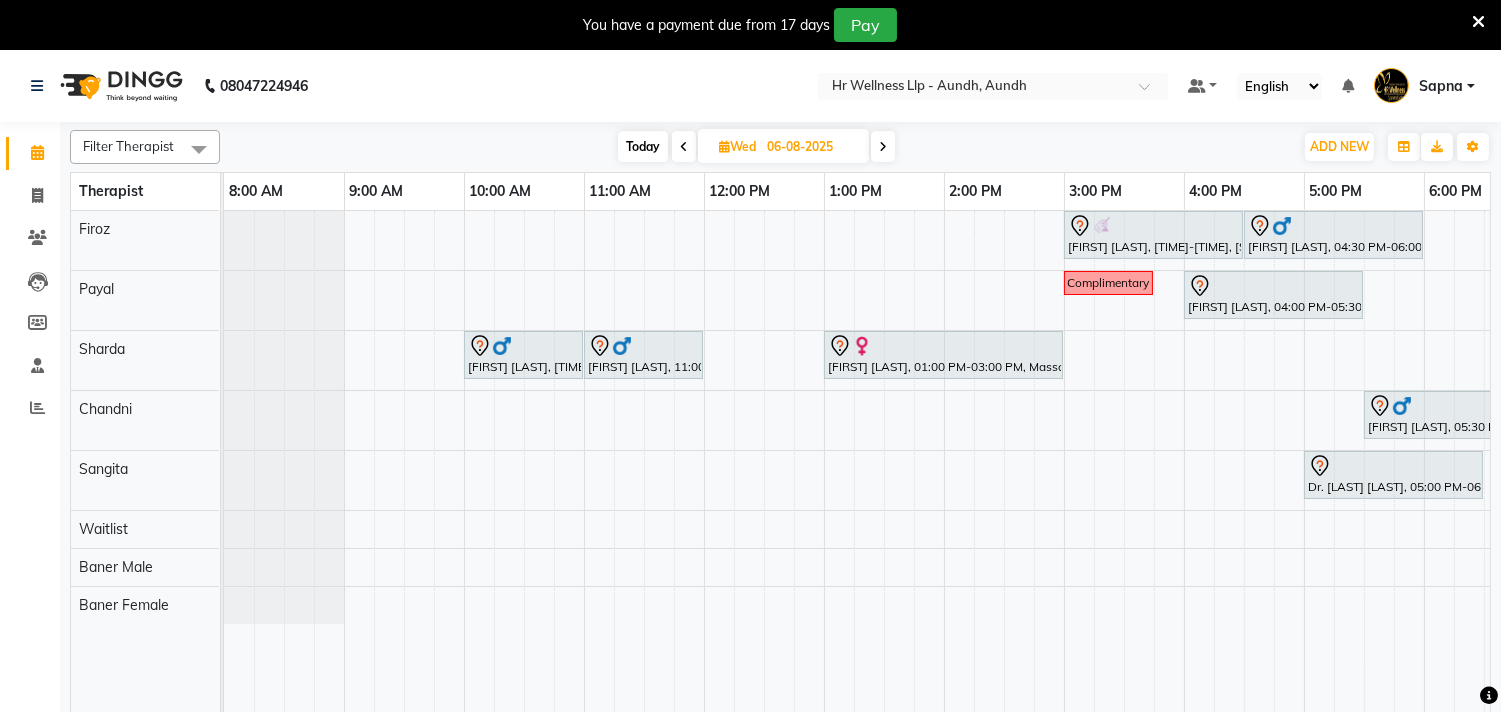 click on "[DATE] [DATE]" at bounding box center [783, 146] 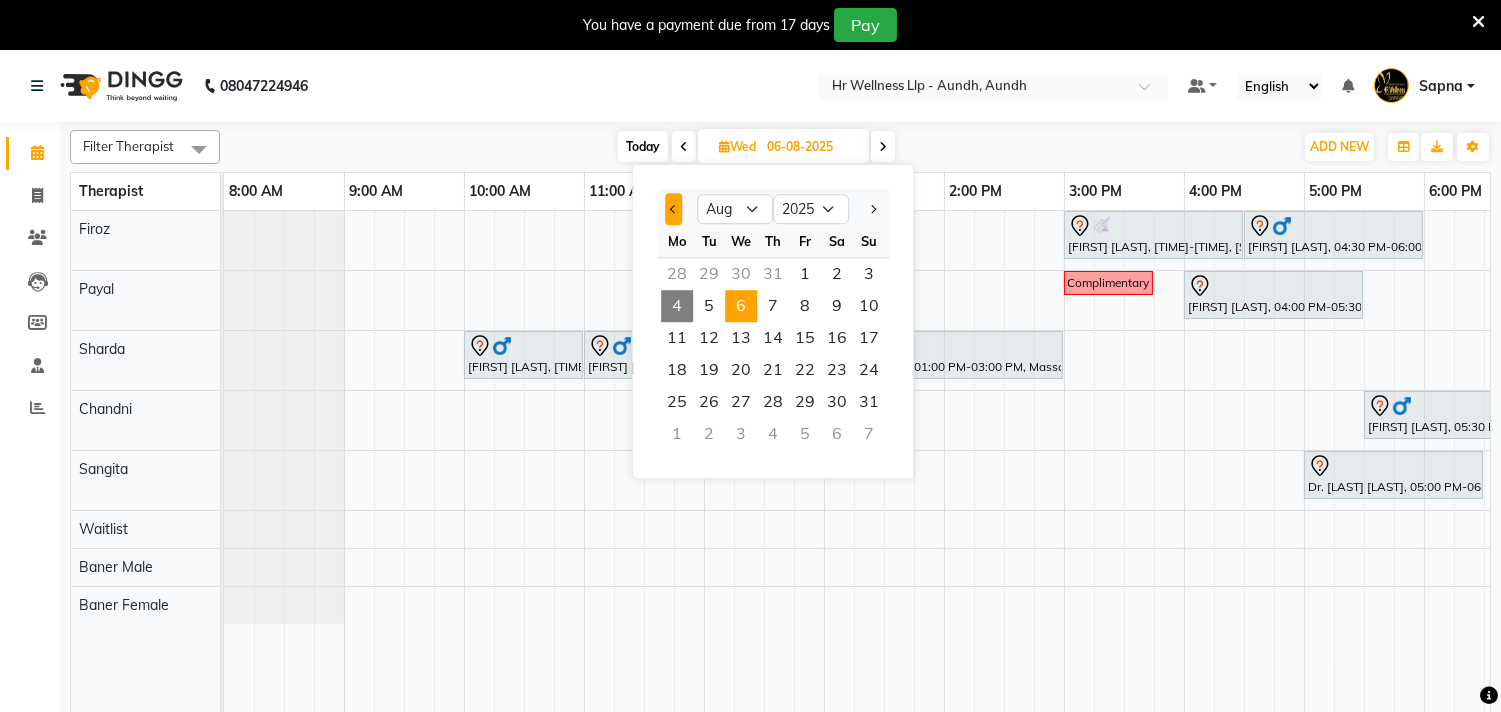 click at bounding box center [674, 209] 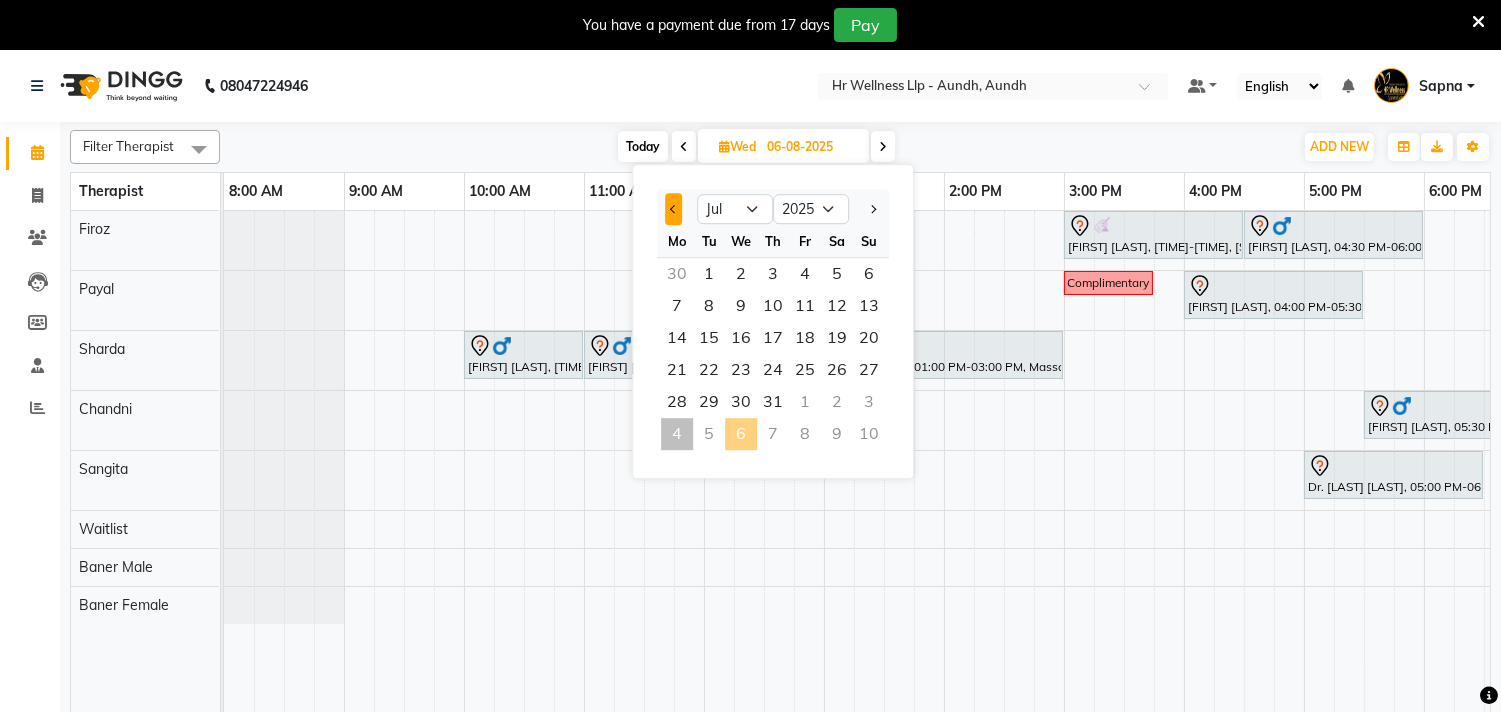 click at bounding box center [674, 209] 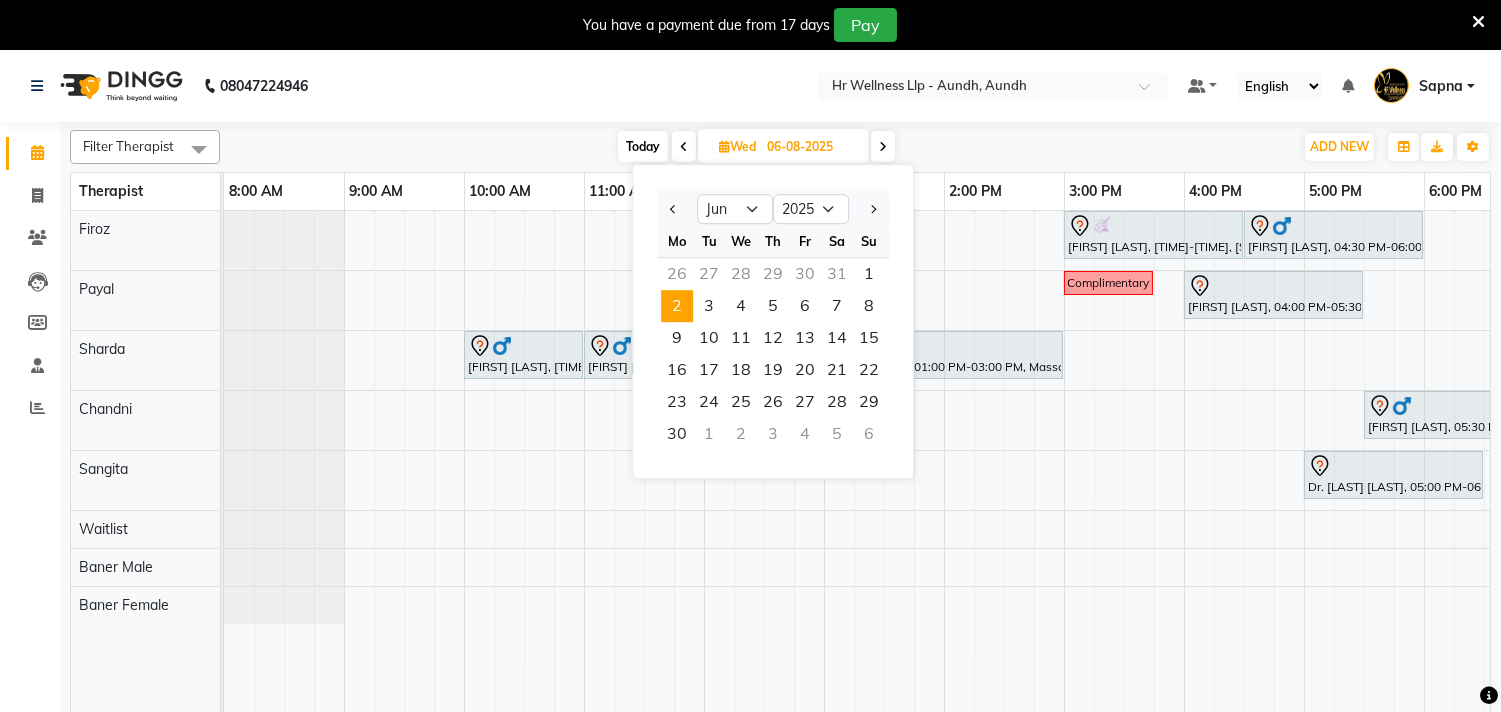 click on "2" at bounding box center [677, 306] 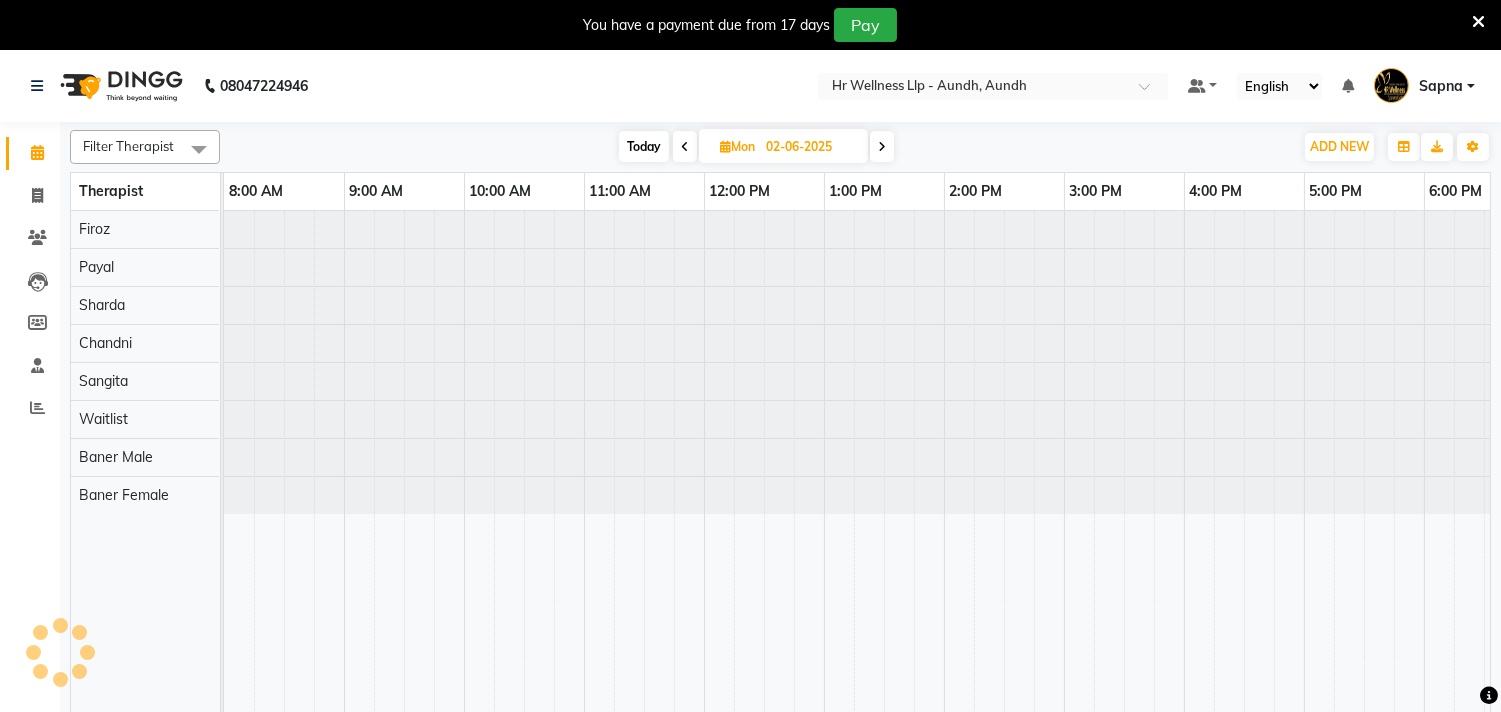 scroll, scrollTop: 0, scrollLeft: 294, axis: horizontal 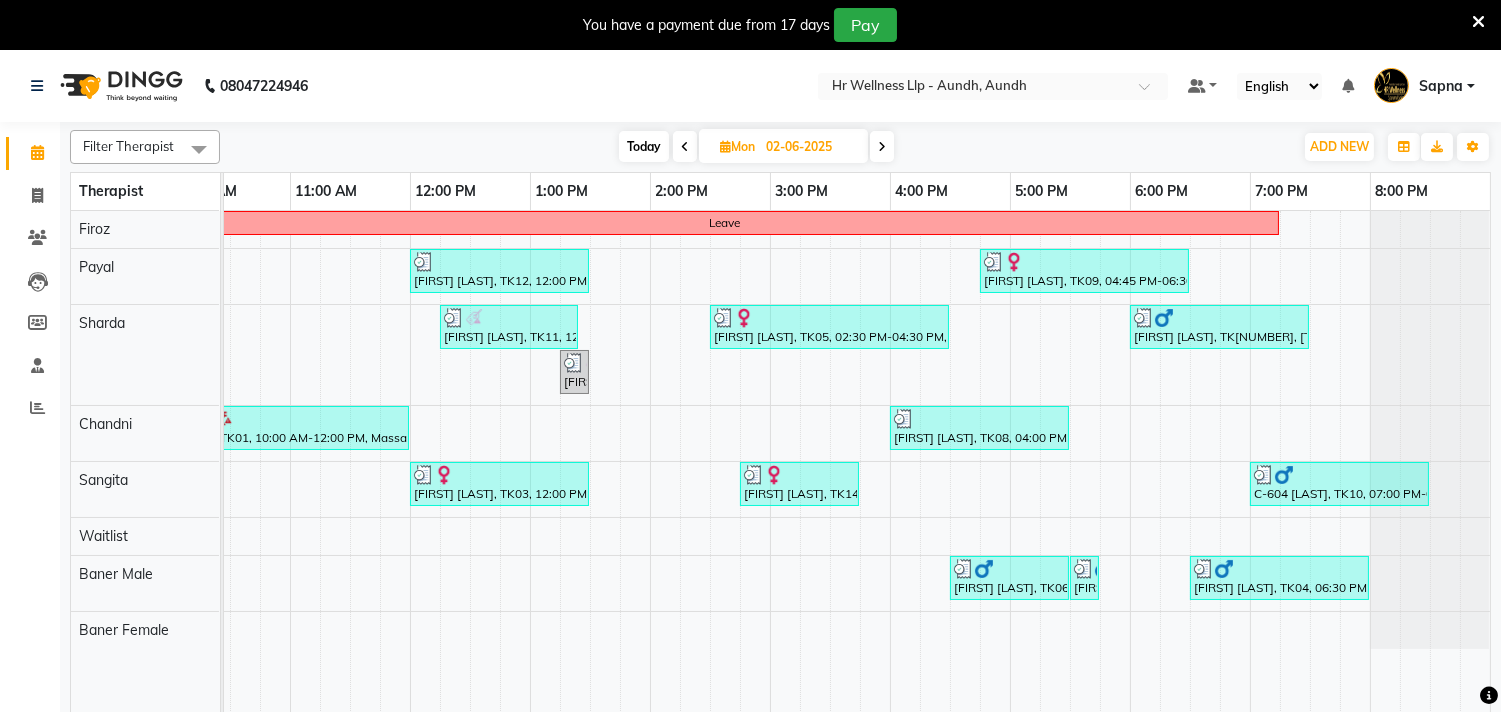 click at bounding box center (882, 147) 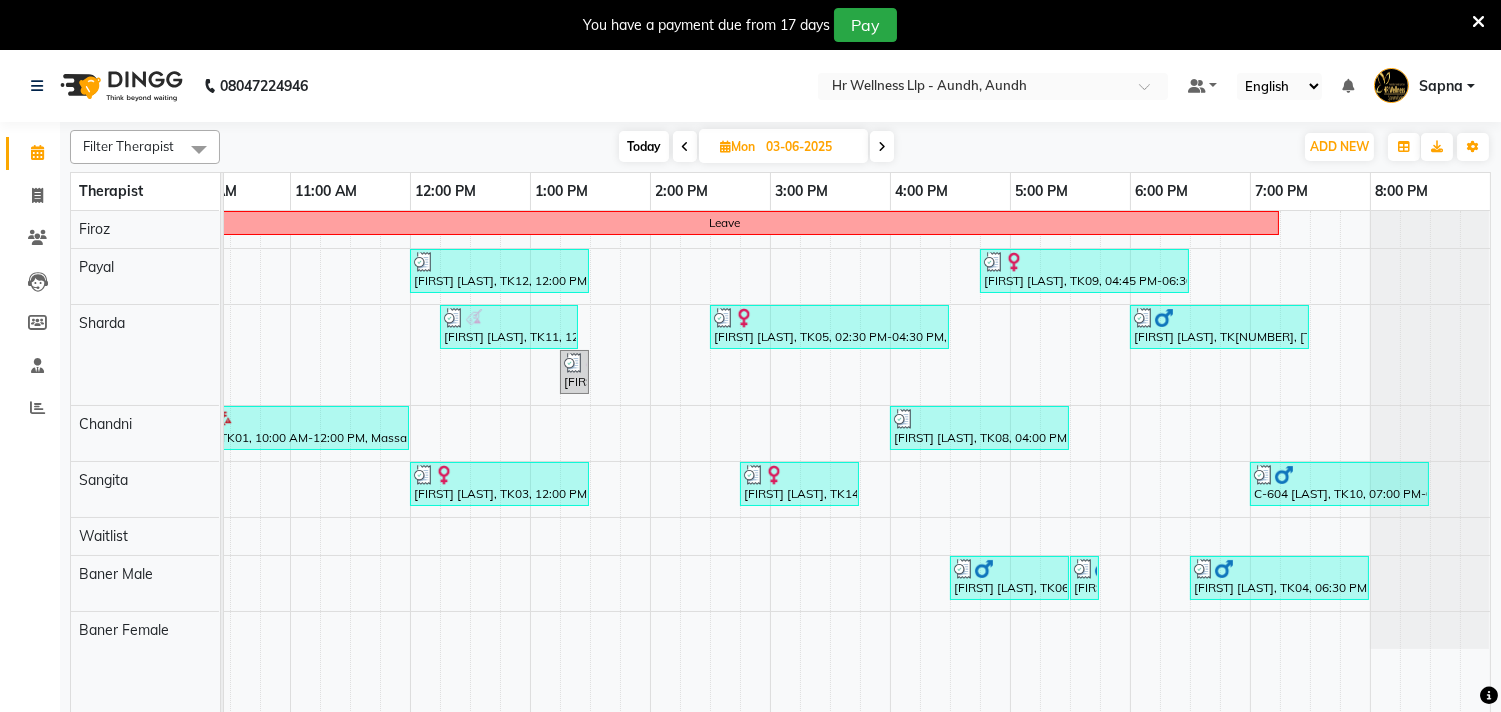 scroll, scrollTop: 0, scrollLeft: 0, axis: both 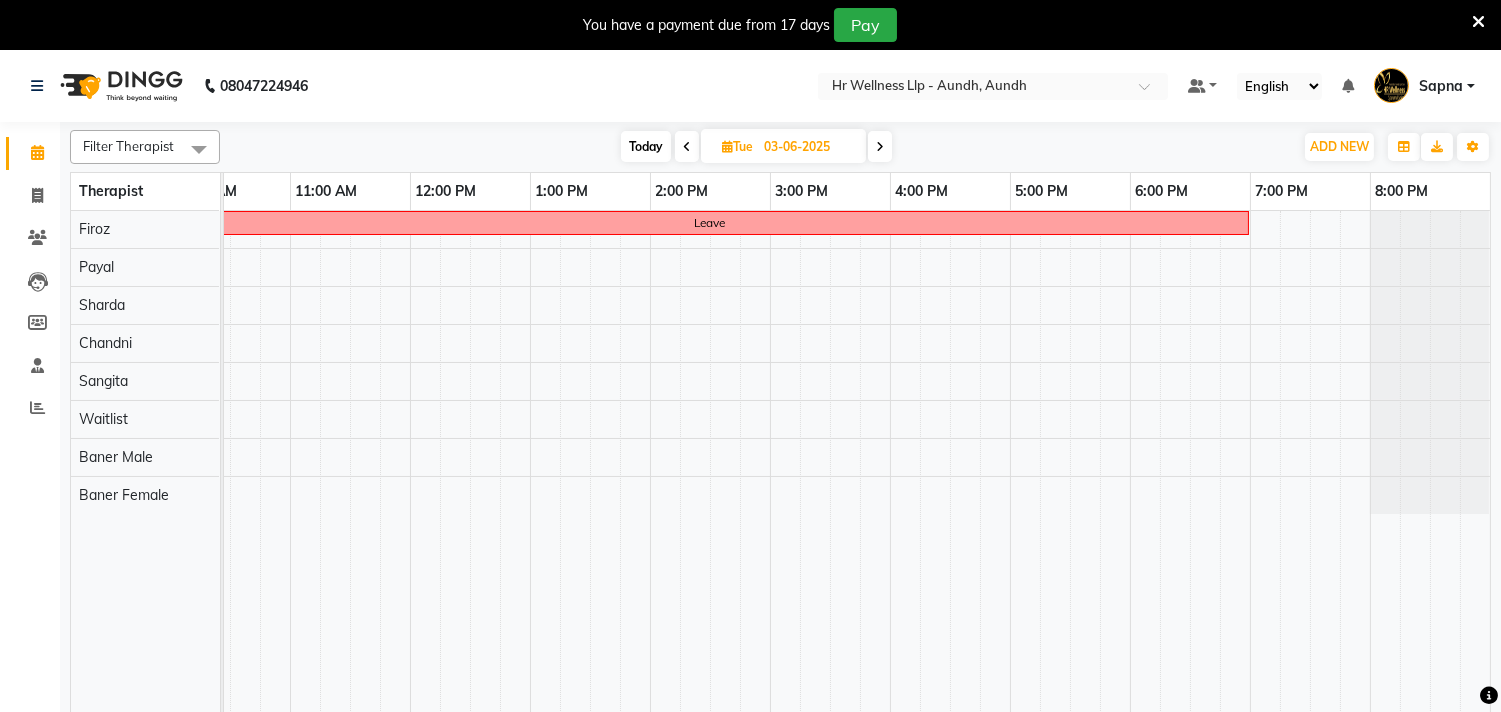click on "Today  [DAY] [DATE]-[DATE]-[DATE]" at bounding box center (756, 147) 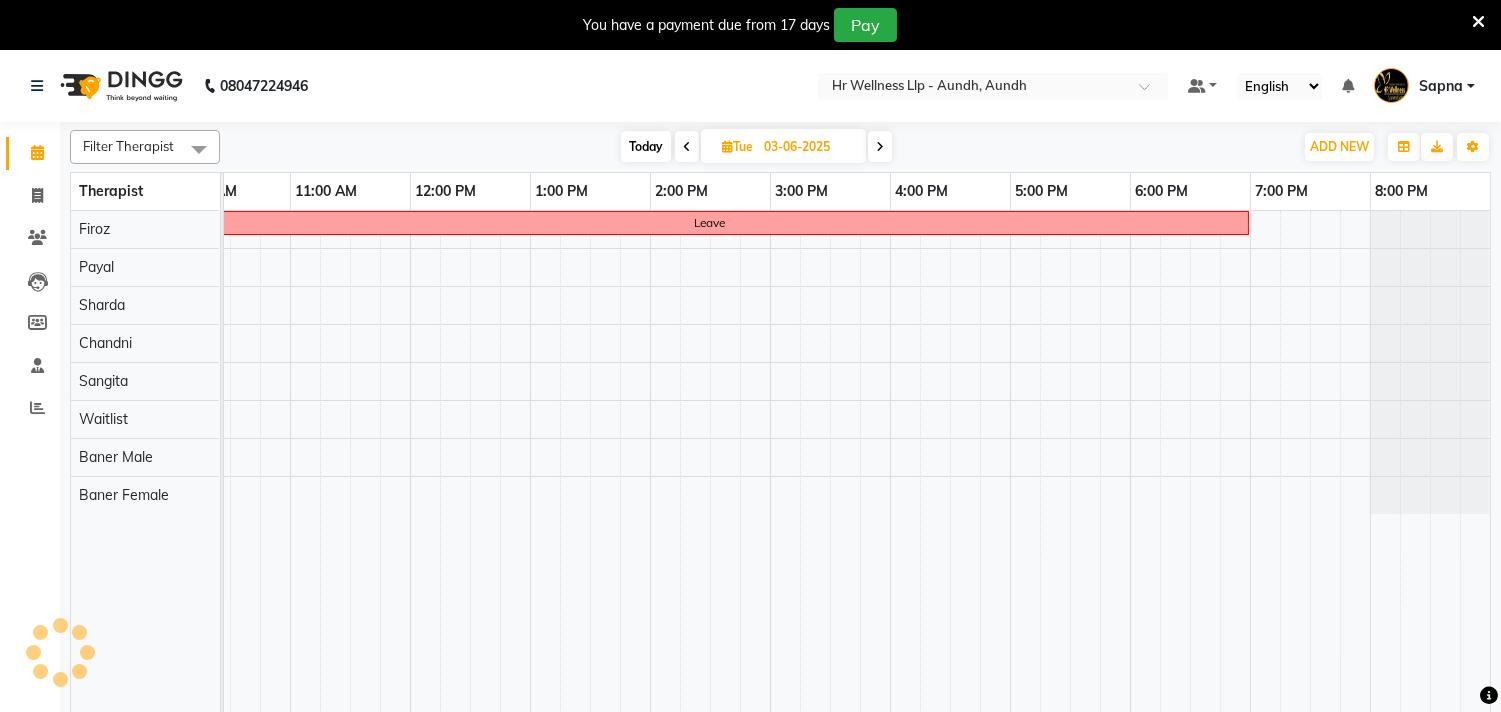 click at bounding box center [880, 147] 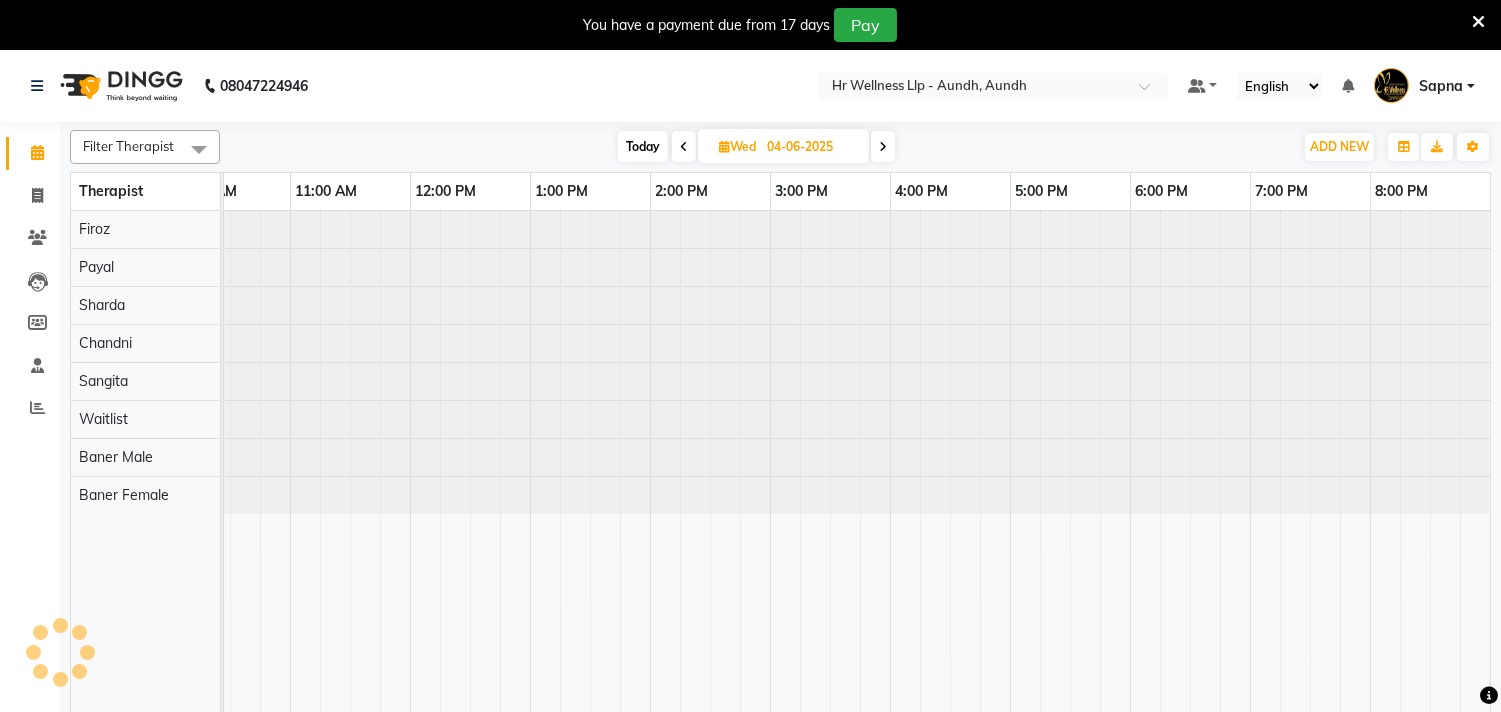 scroll, scrollTop: 0, scrollLeft: 0, axis: both 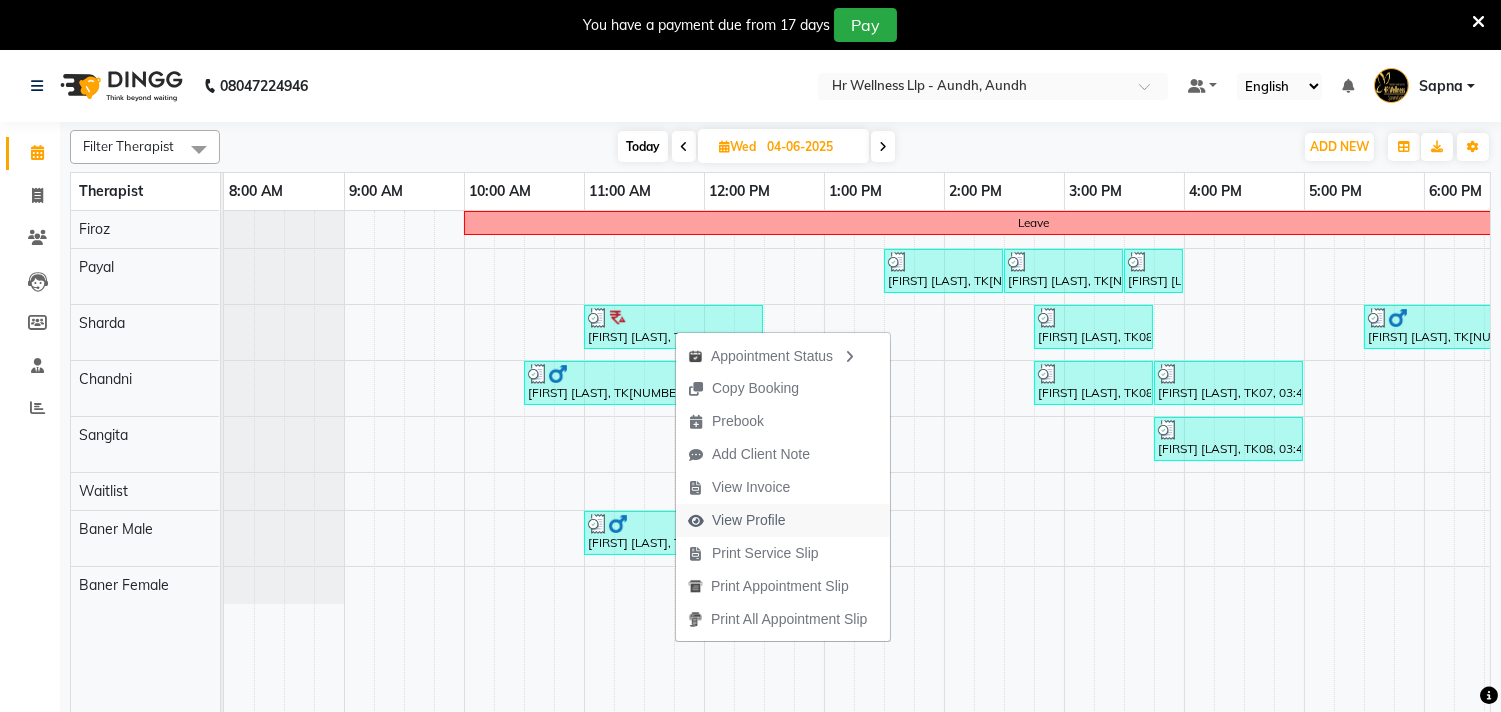 click on "View Profile" at bounding box center (737, 520) 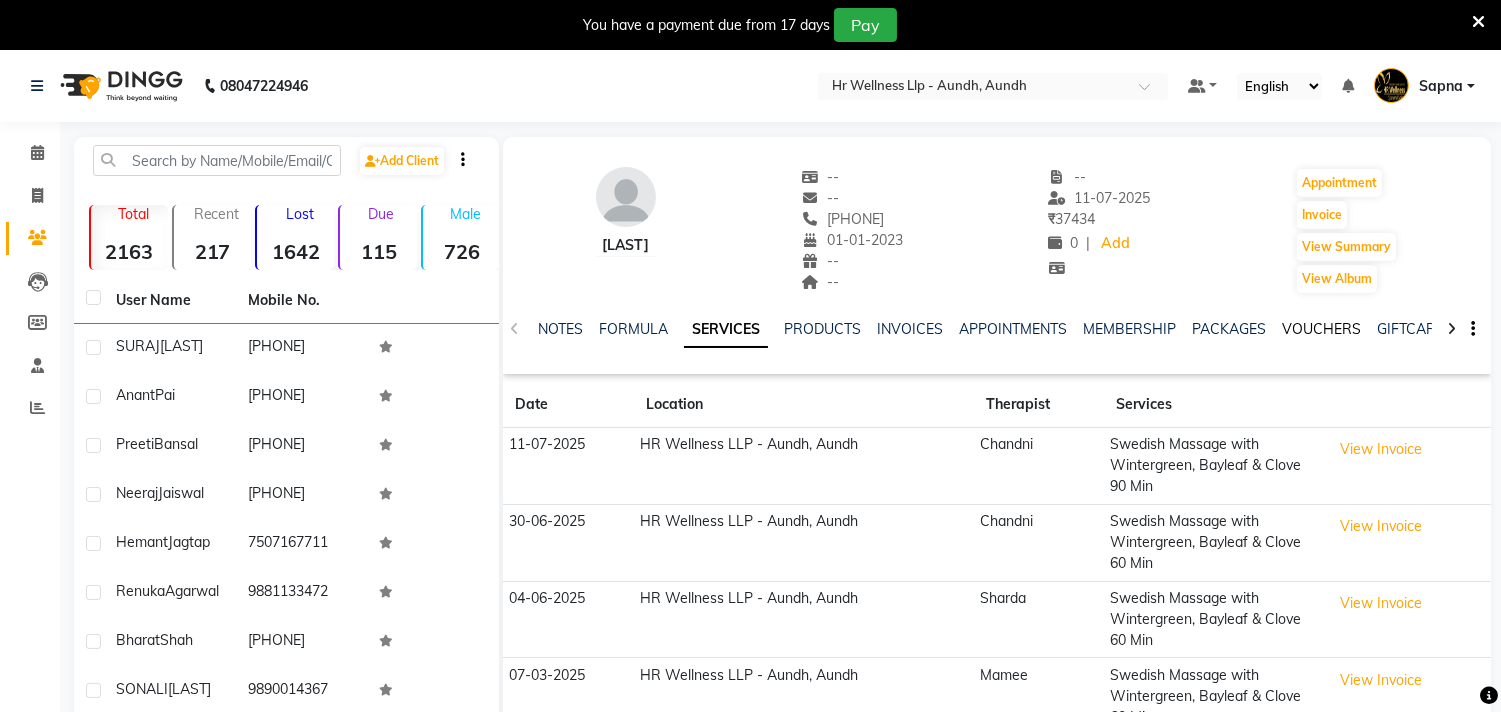 click on "VOUCHERS" 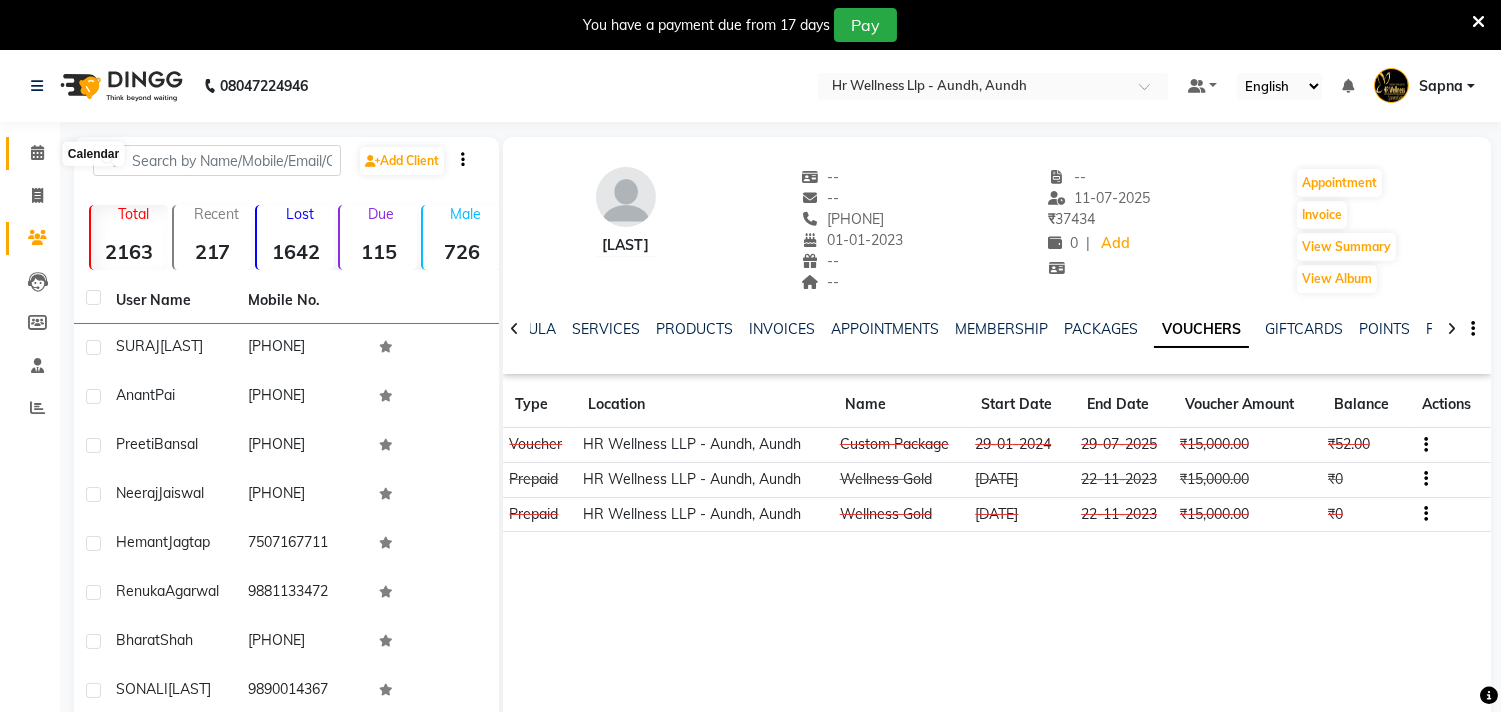 click 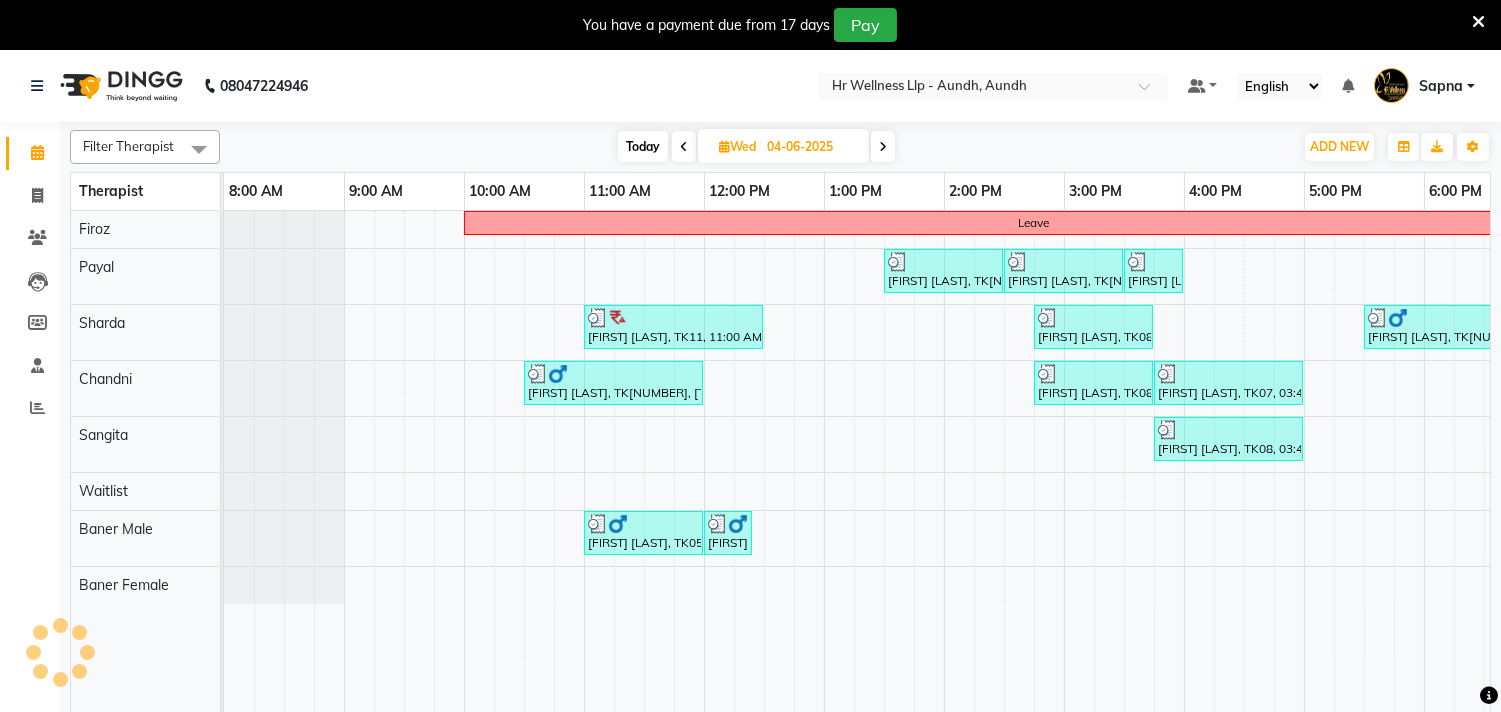 scroll, scrollTop: 0, scrollLeft: 0, axis: both 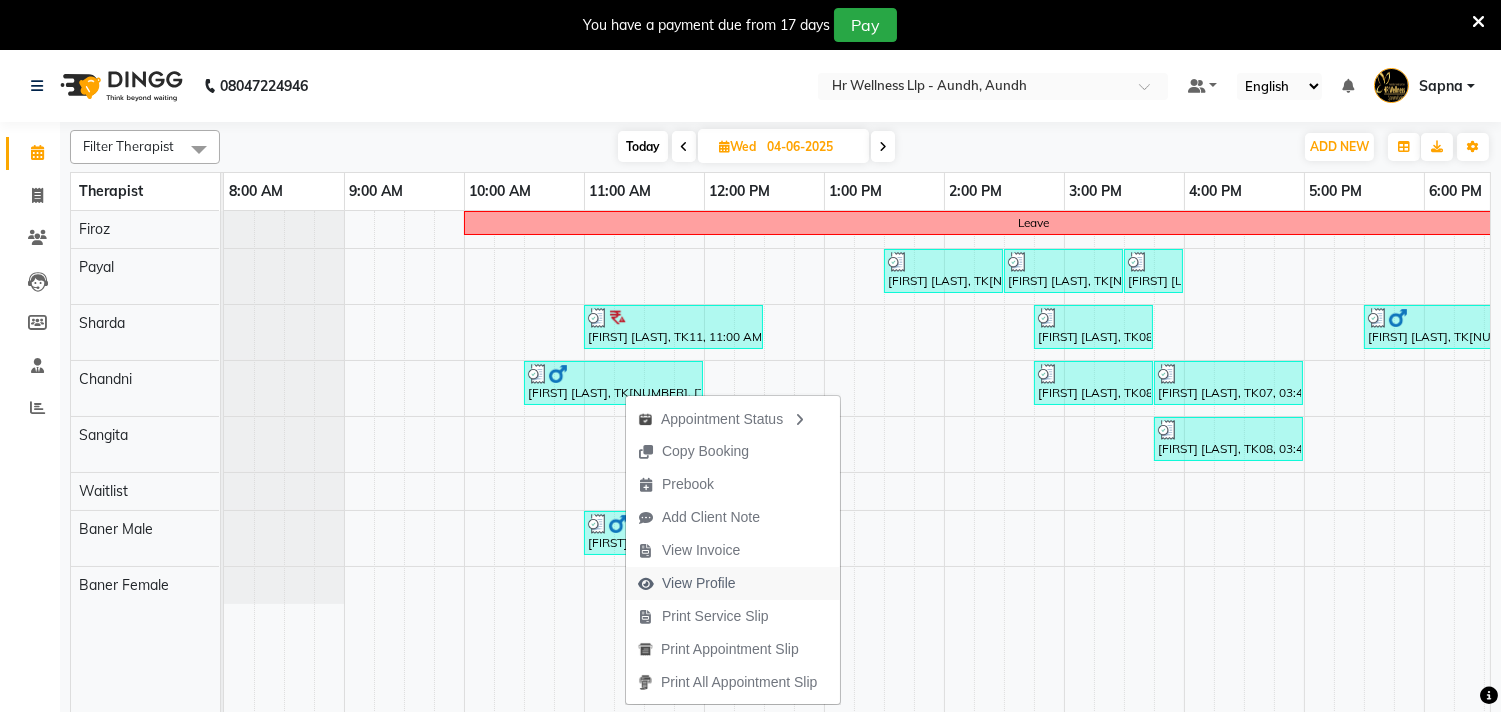 click on "View Profile" at bounding box center (699, 583) 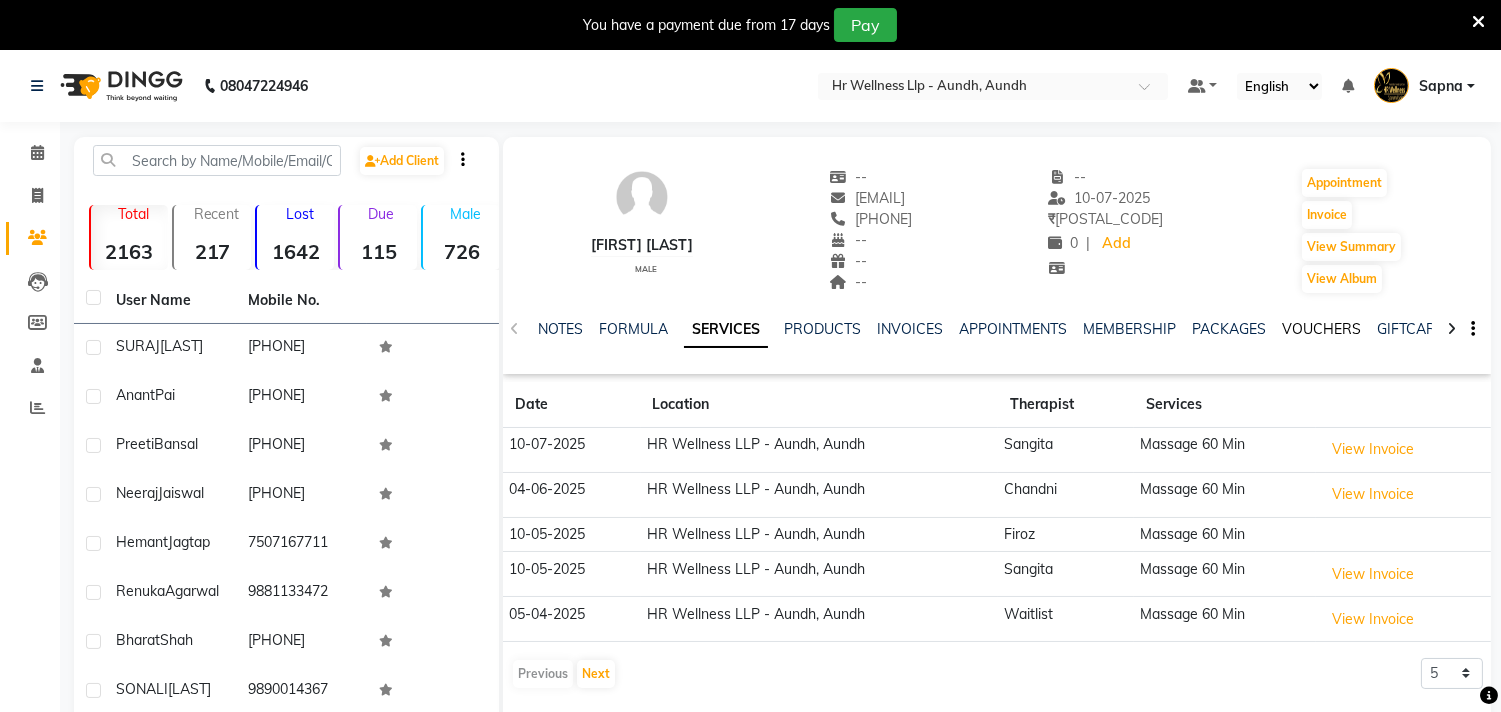 click on "VOUCHERS" 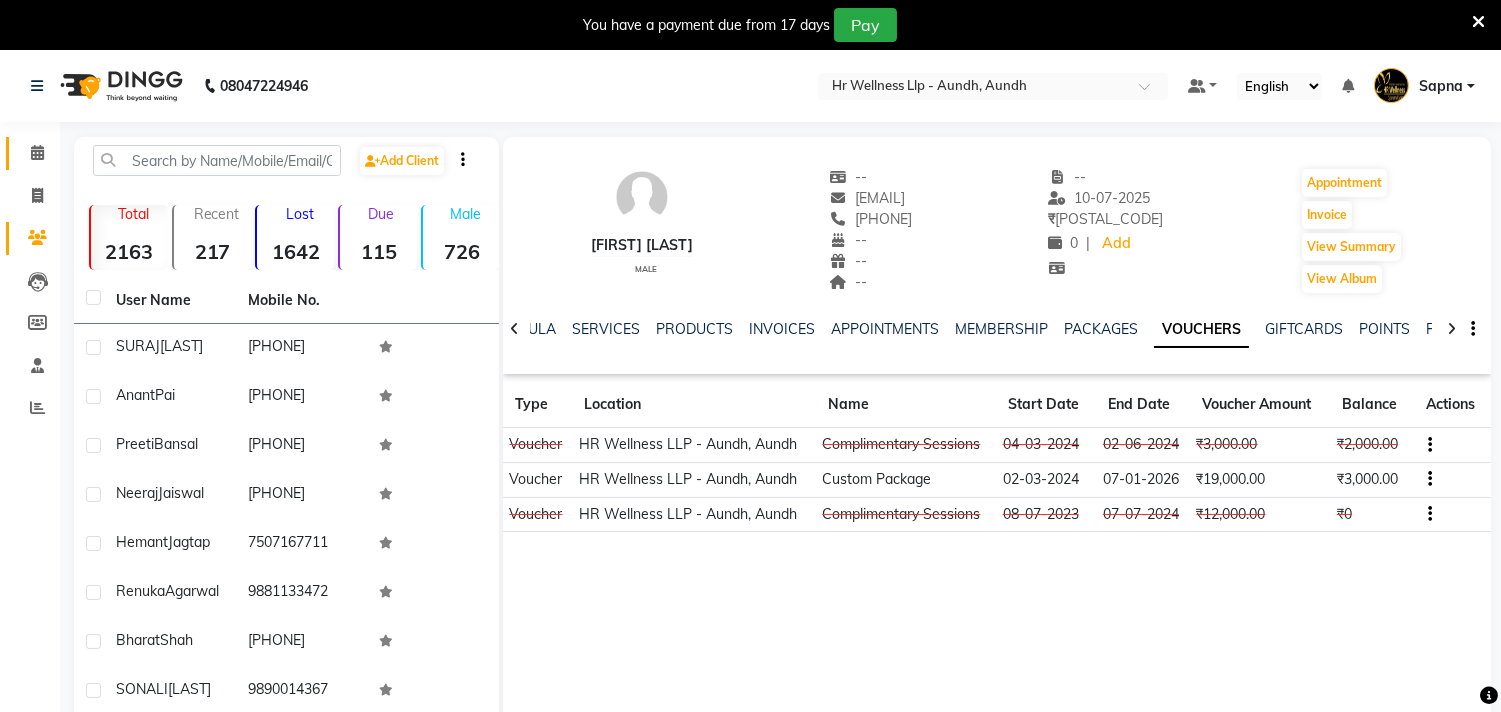 click 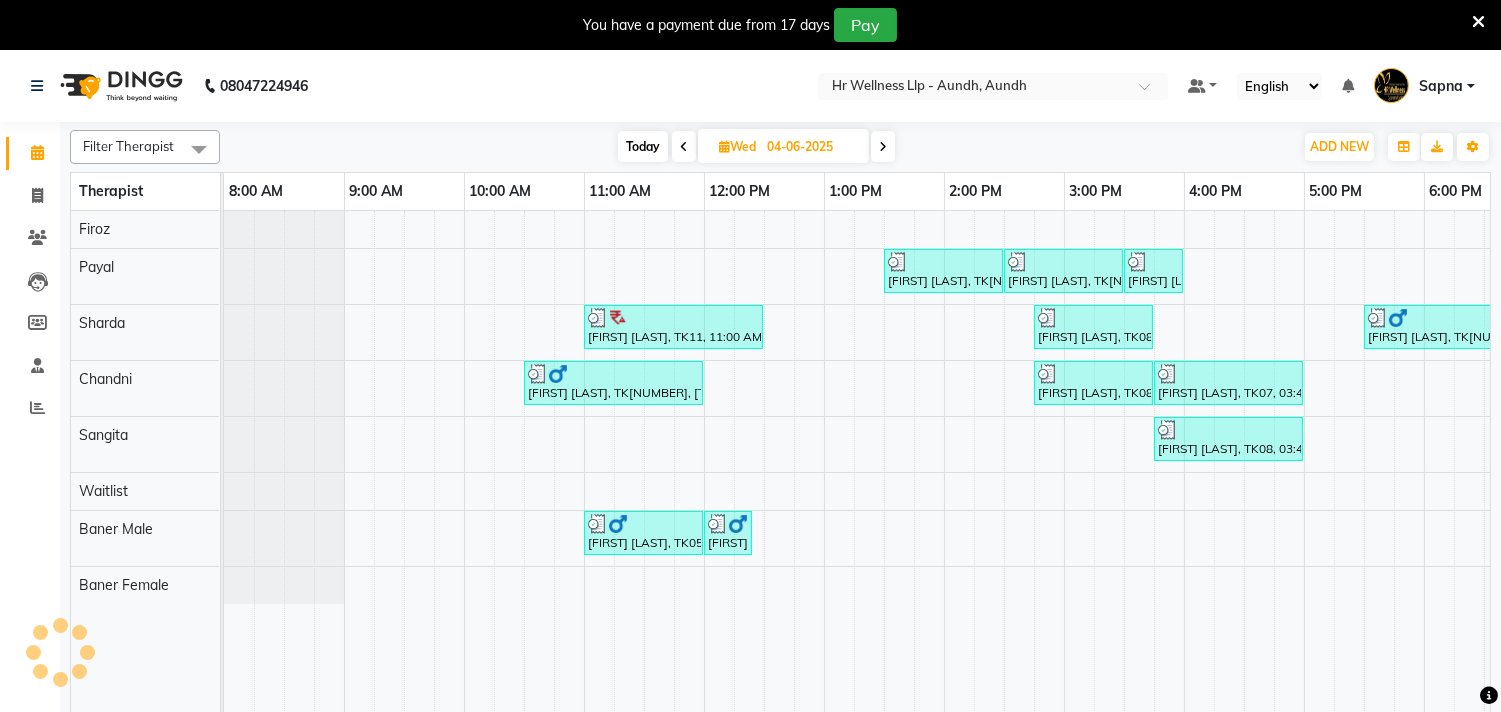 scroll, scrollTop: 0, scrollLeft: 0, axis: both 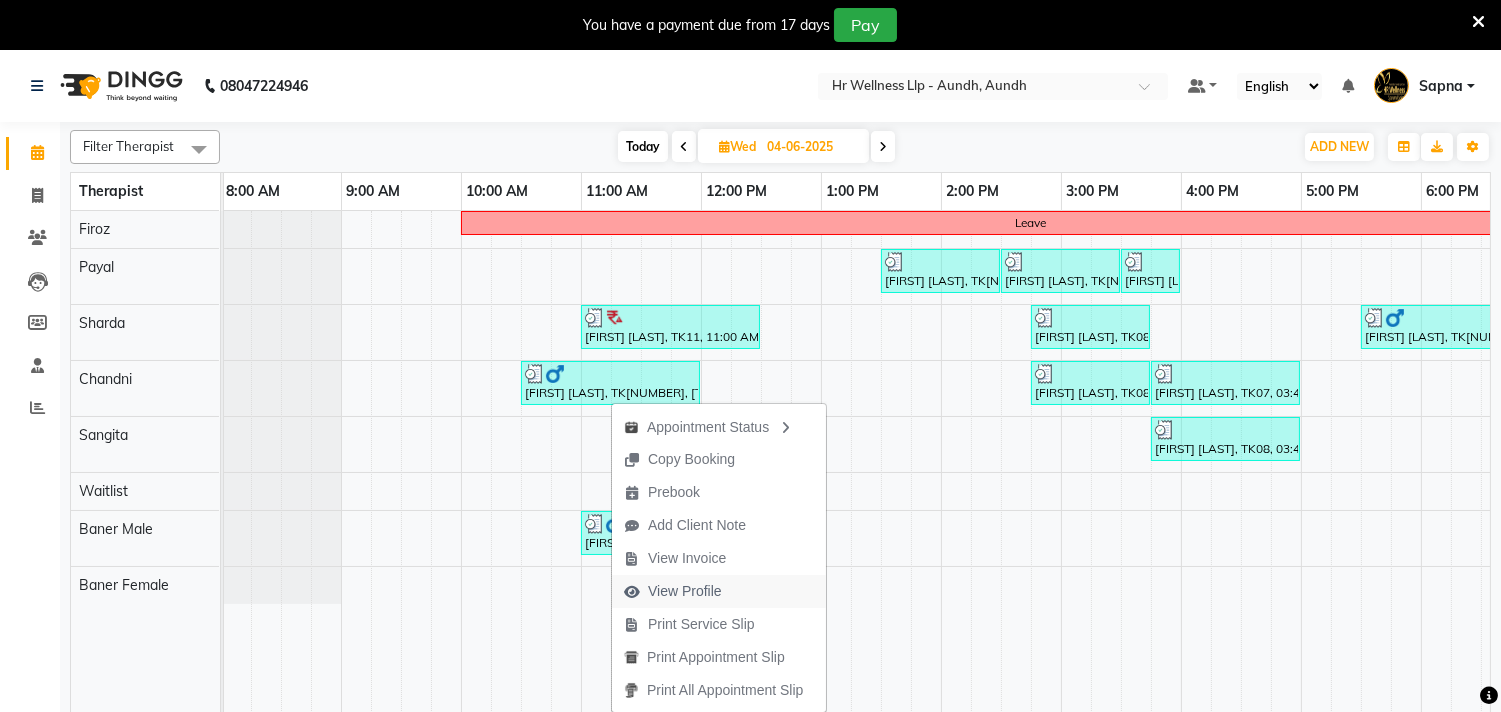 click on "View Profile" at bounding box center [685, 591] 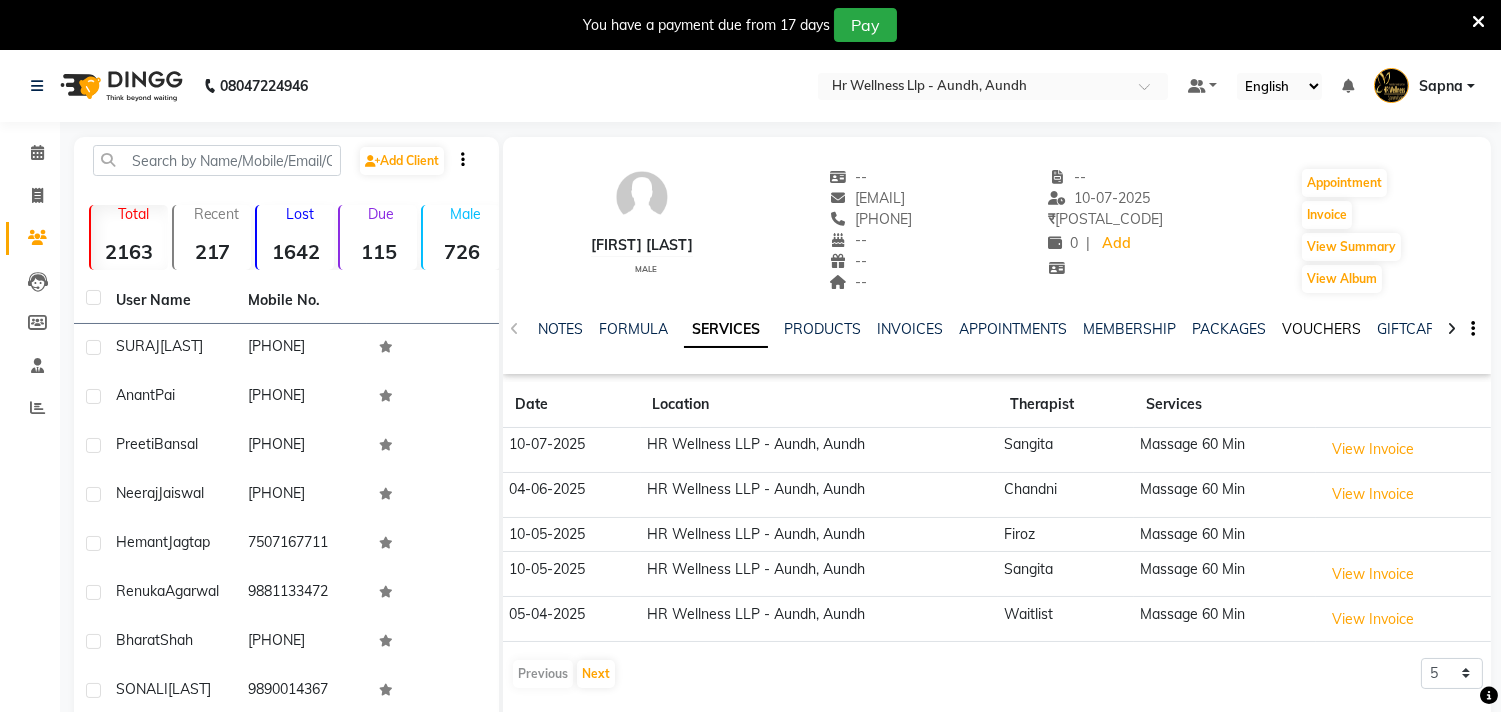 click on "VOUCHERS" 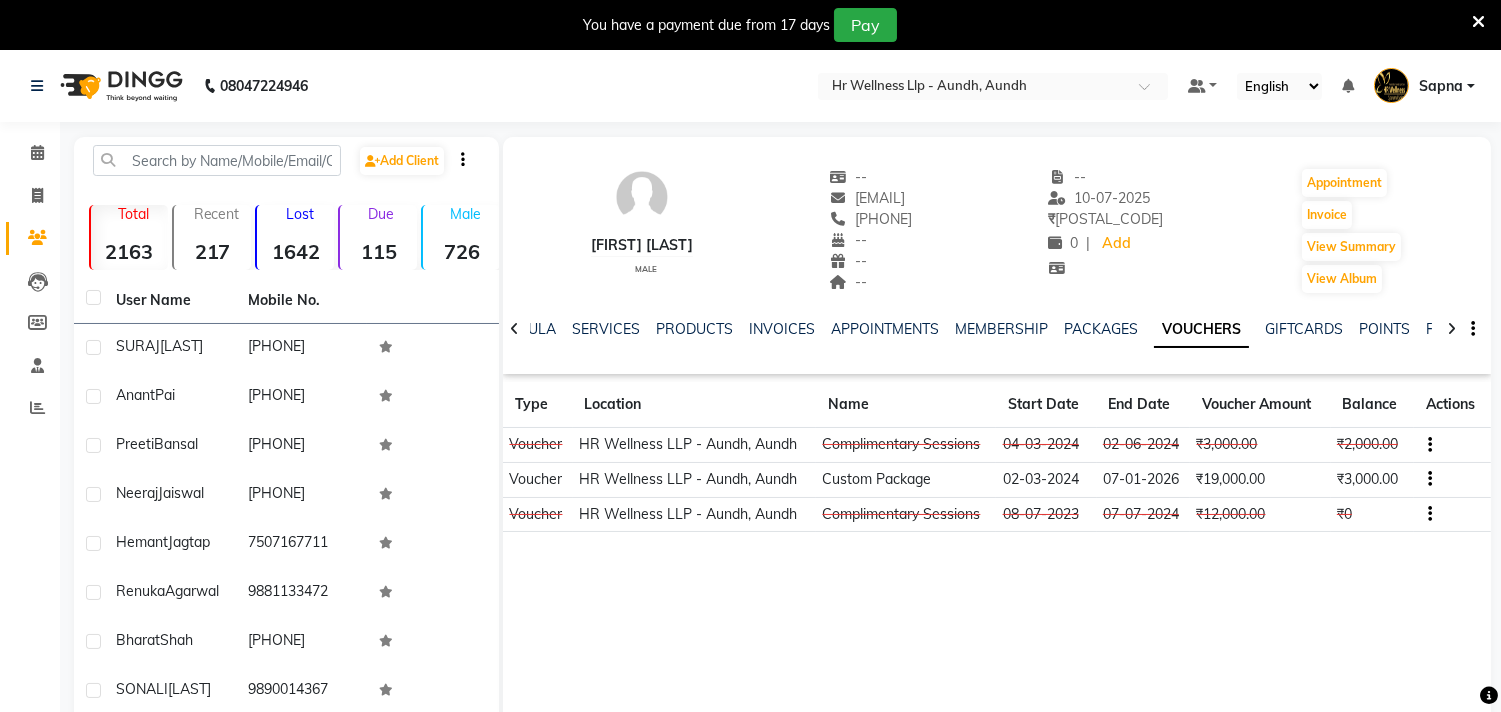 drag, startPoint x: 827, startPoint y: 216, endPoint x: 935, endPoint y: 222, distance: 108.16654 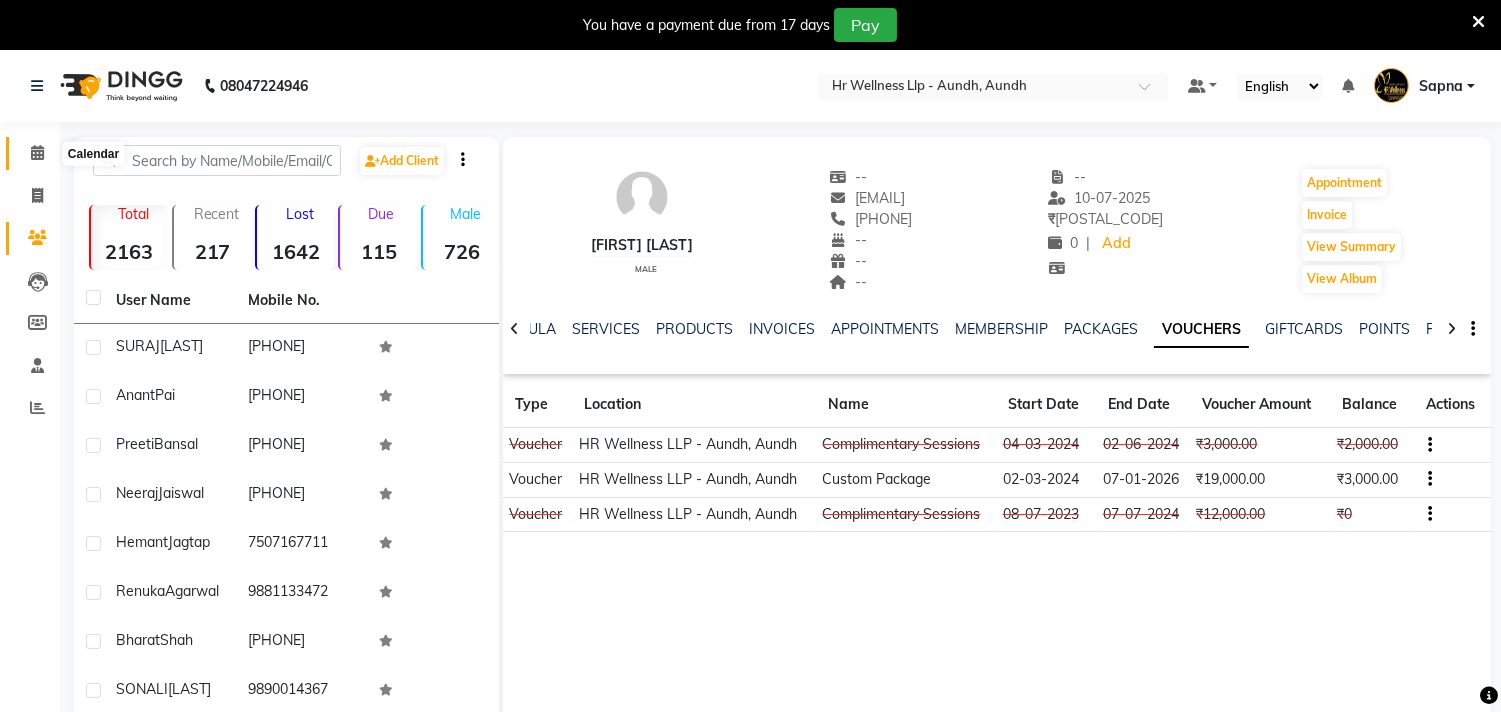 click 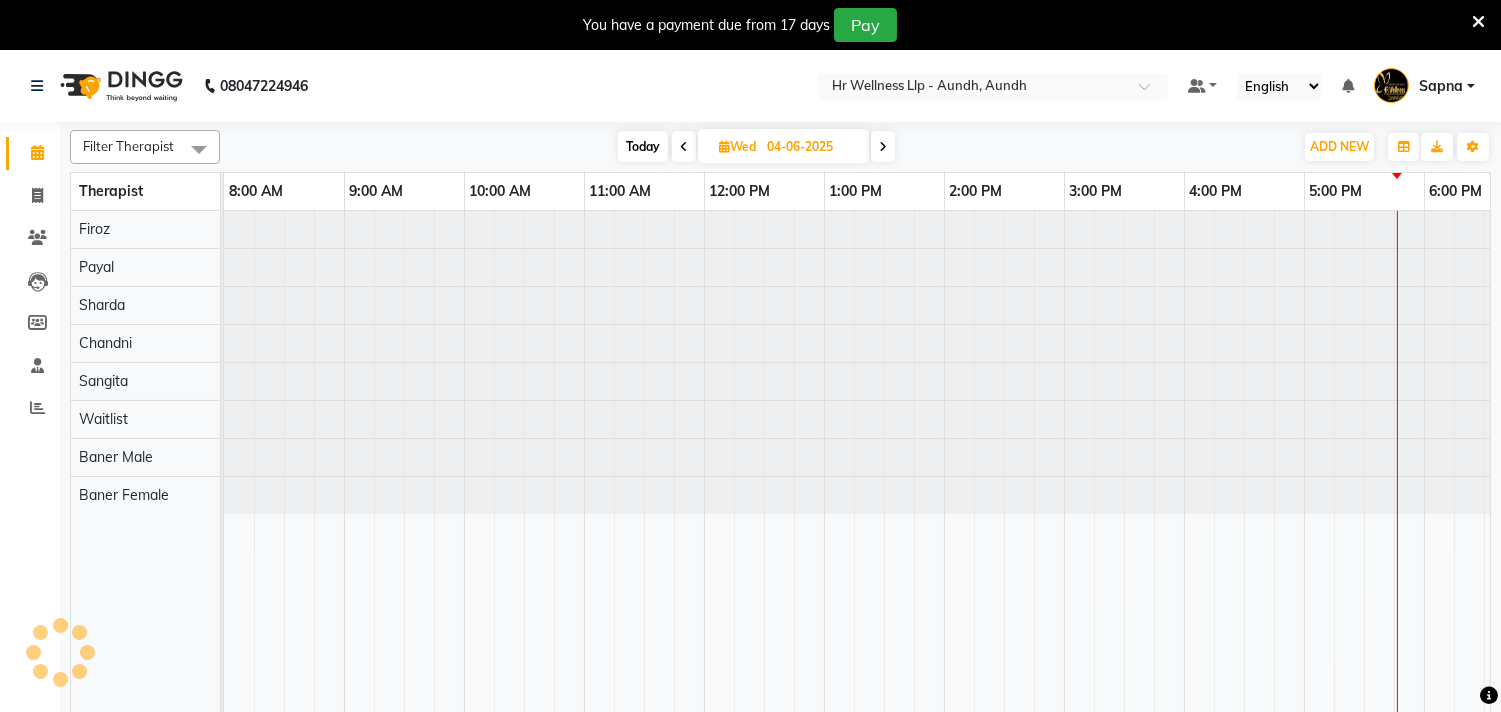 scroll, scrollTop: 0, scrollLeft: 0, axis: both 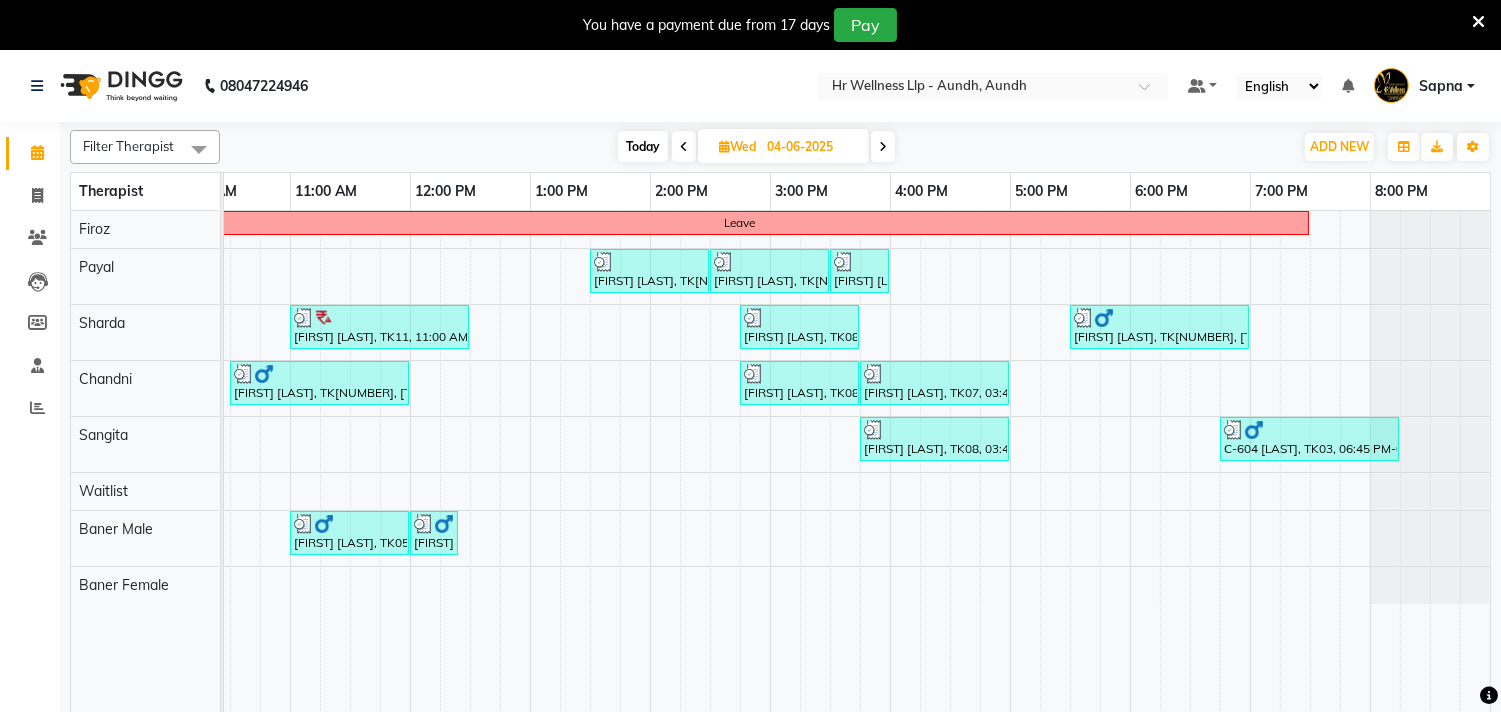 click at bounding box center (883, 146) 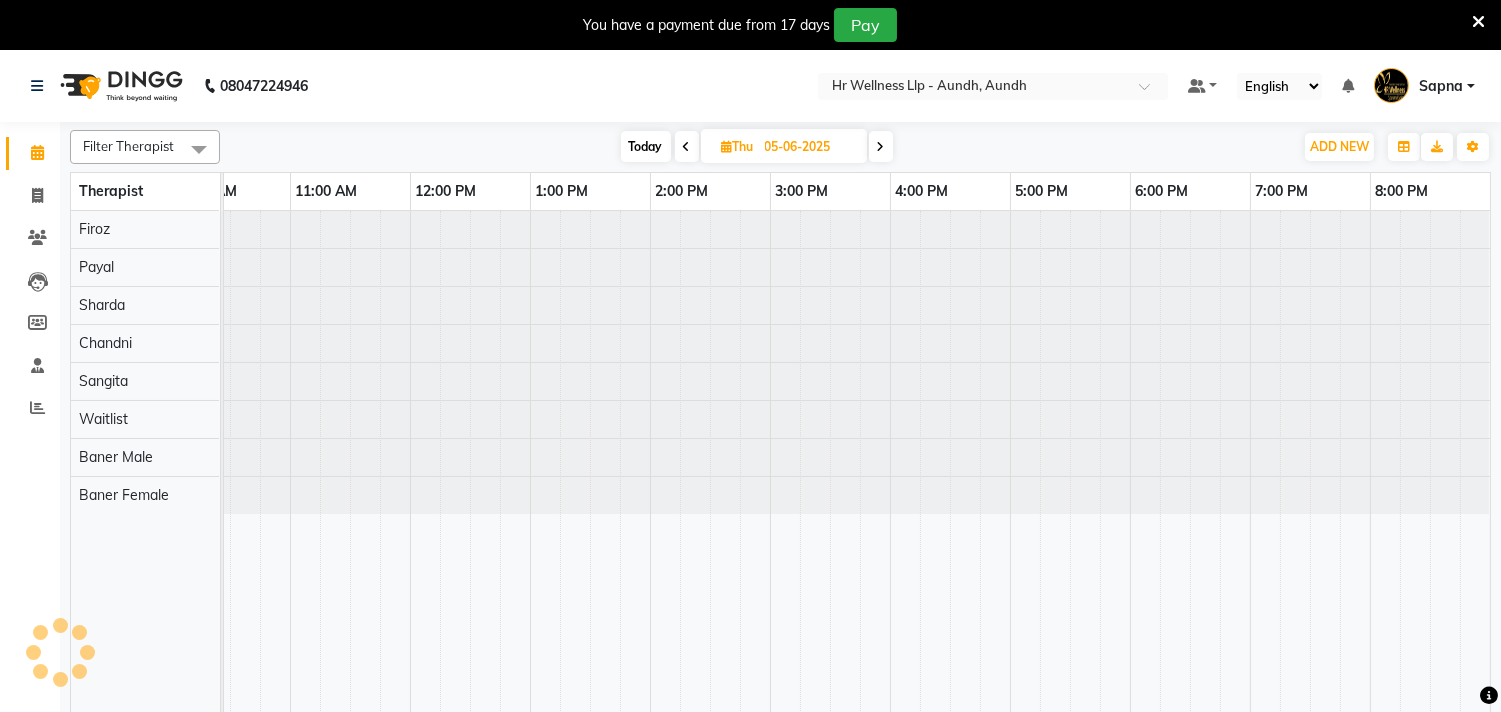 scroll, scrollTop: 0, scrollLeft: 0, axis: both 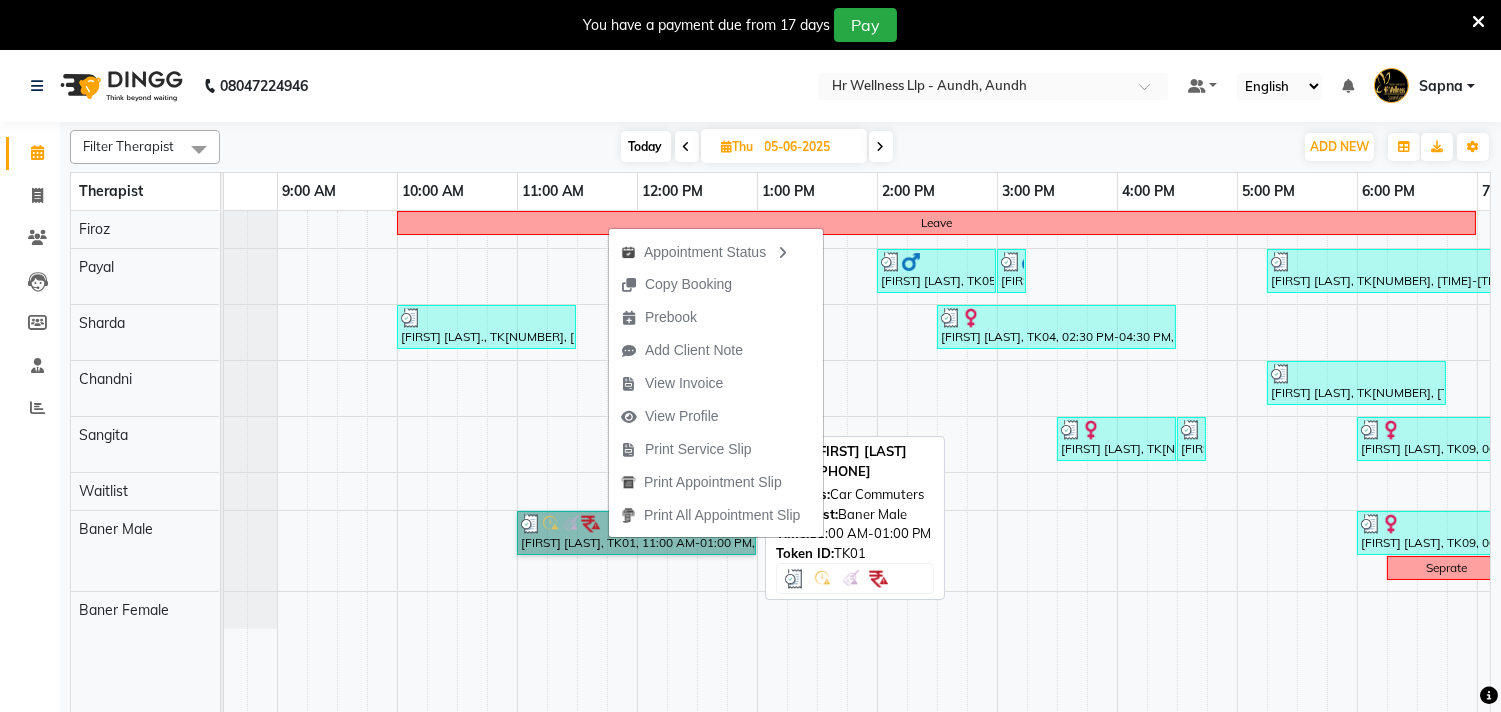click on "[FIRST] [LAST], TK01, 11:00 AM-01:00 PM, Car Commuters" at bounding box center (636, 533) 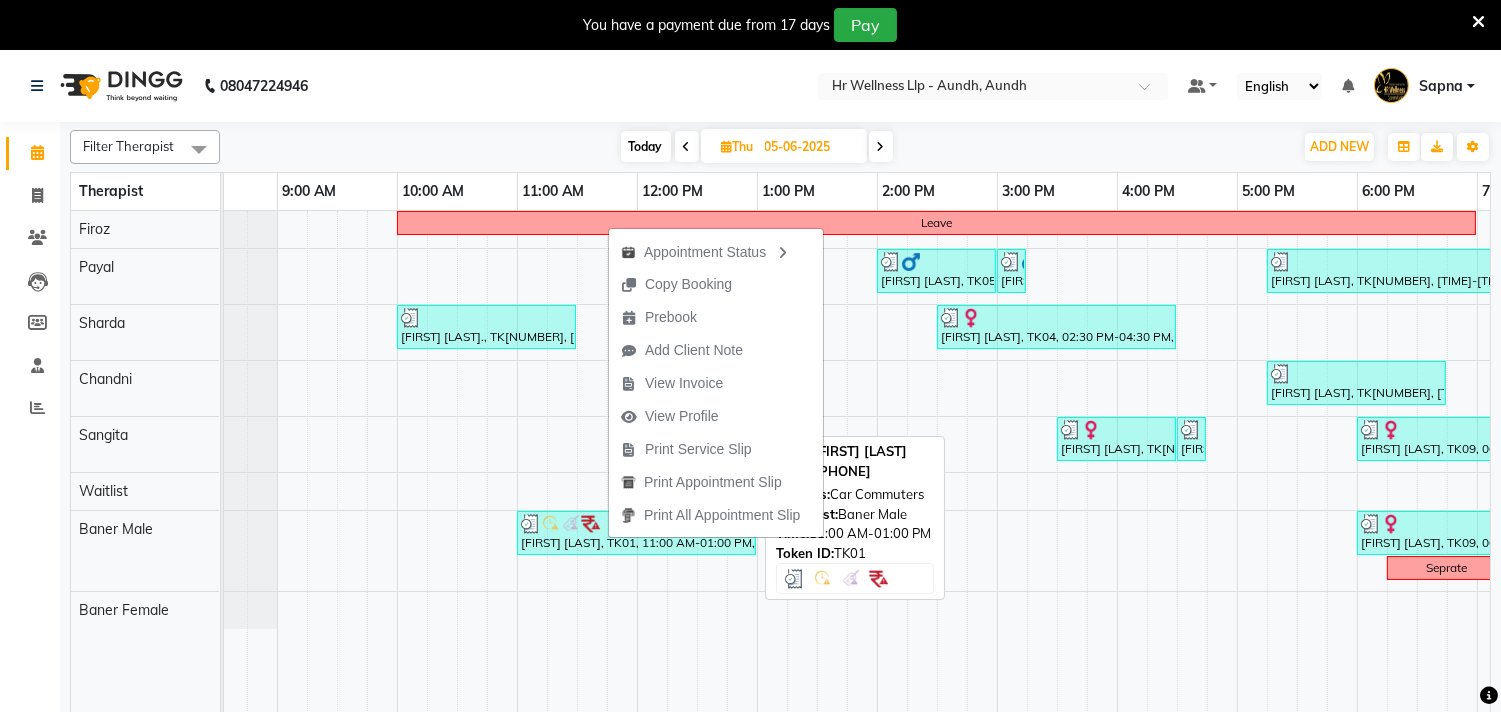 select on "3" 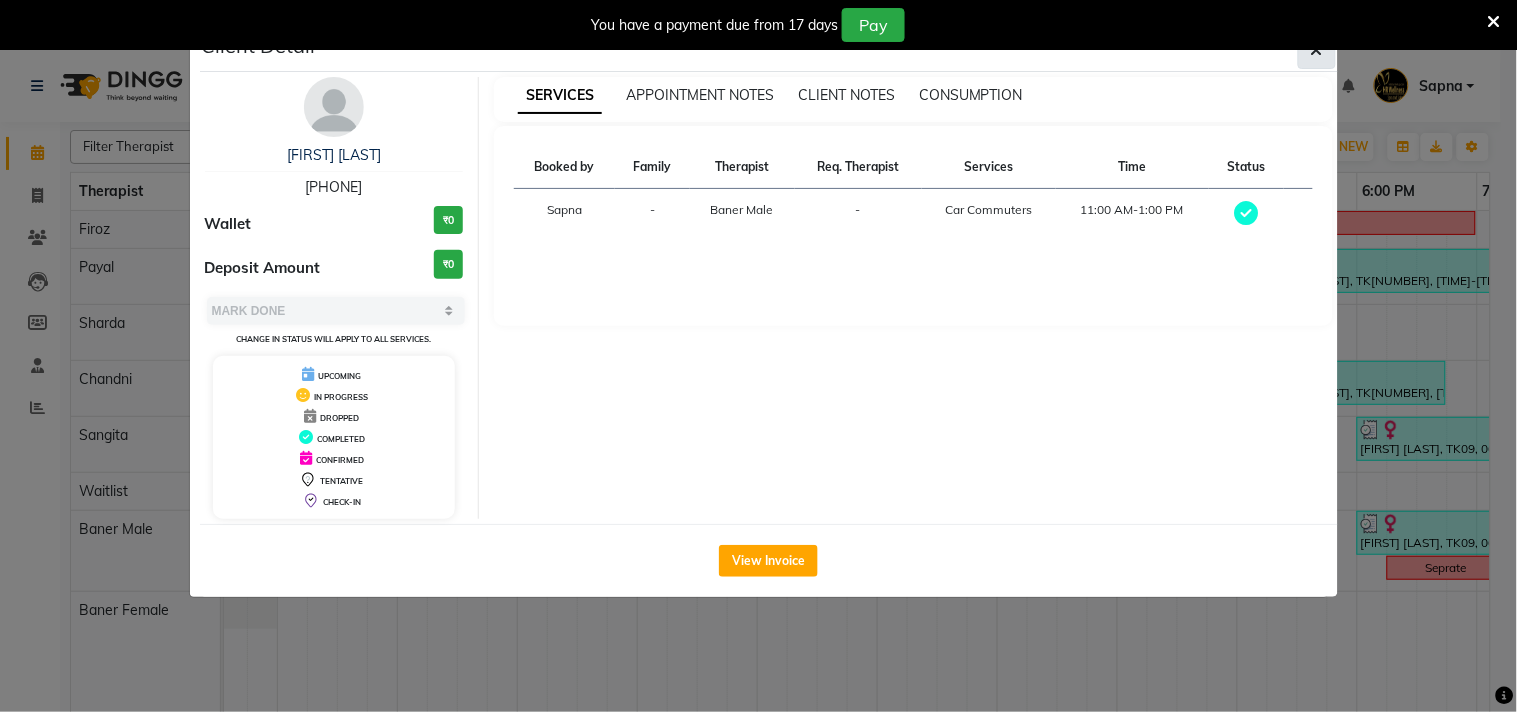 click 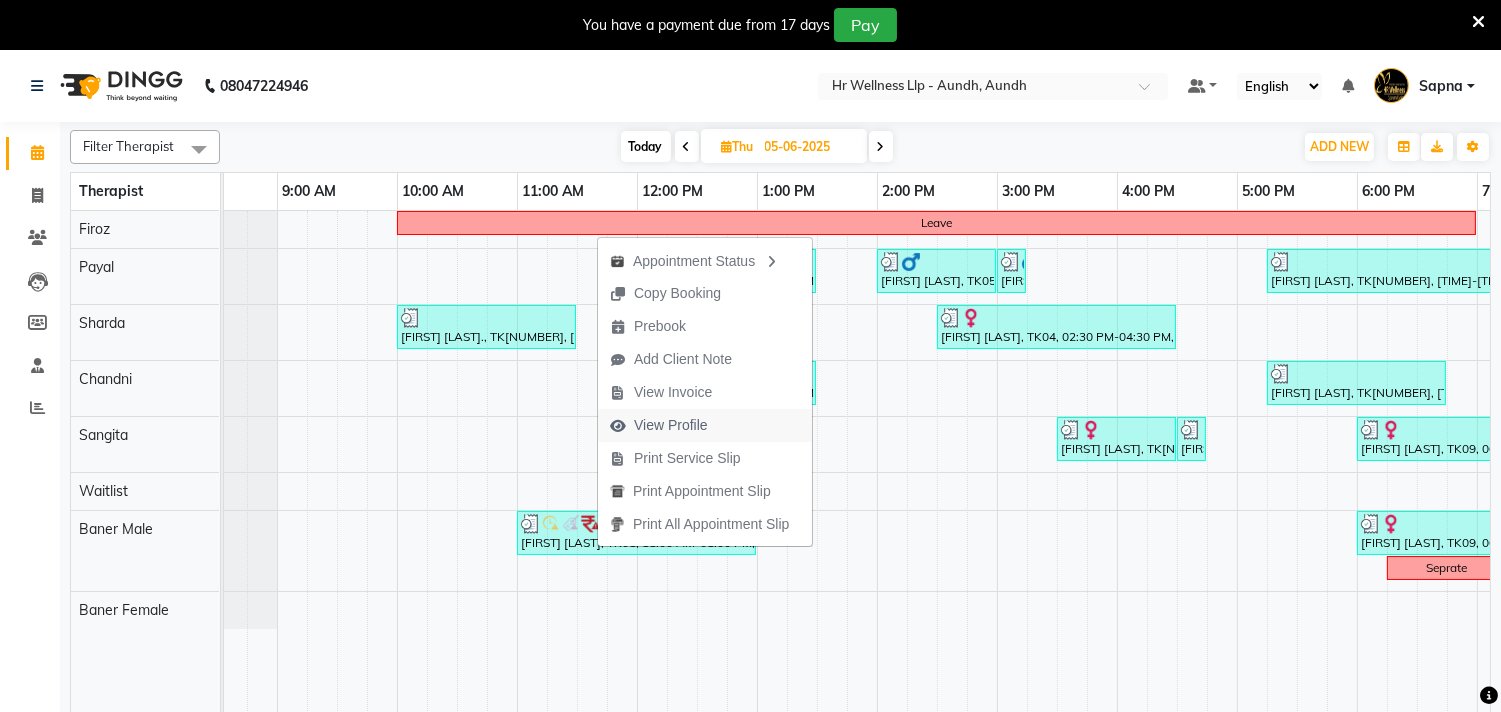 click on "View Profile" at bounding box center [659, 425] 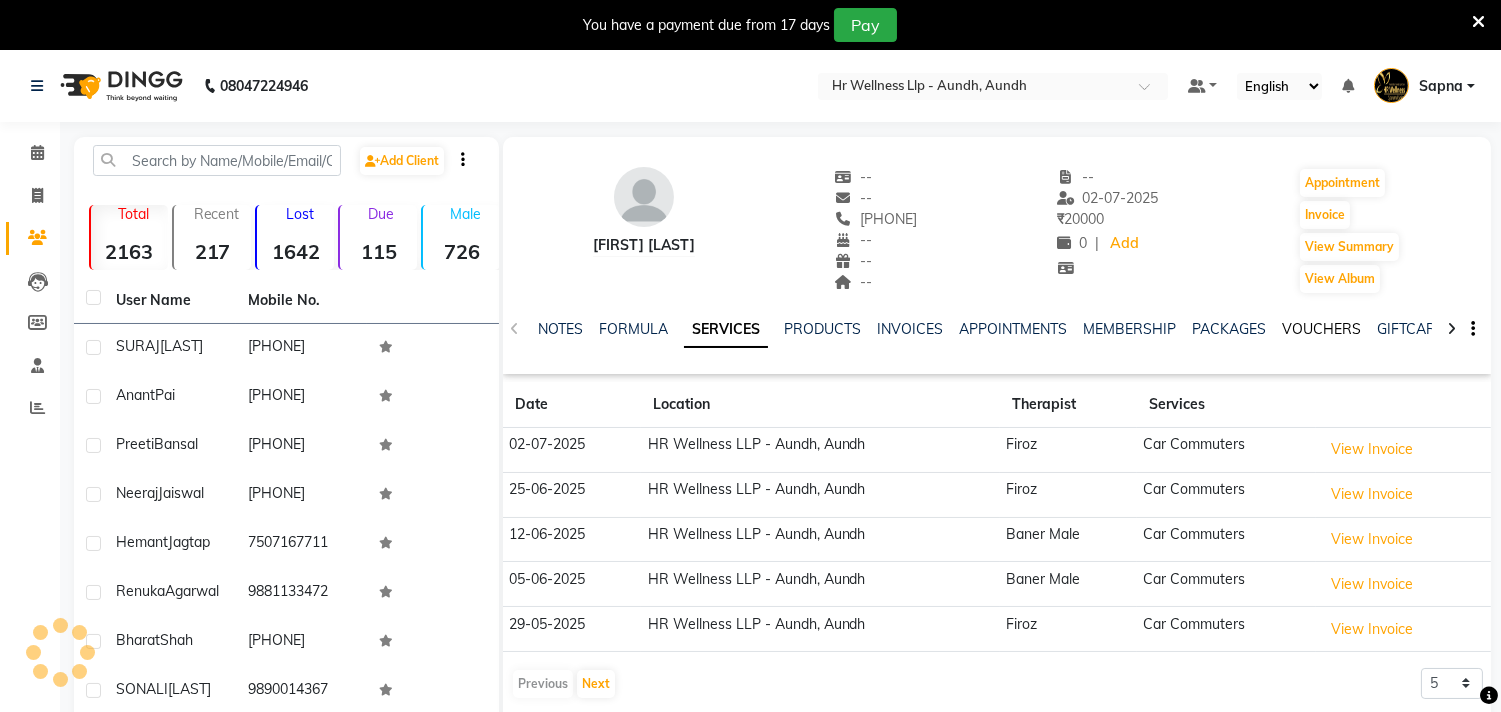 click on "VOUCHERS" 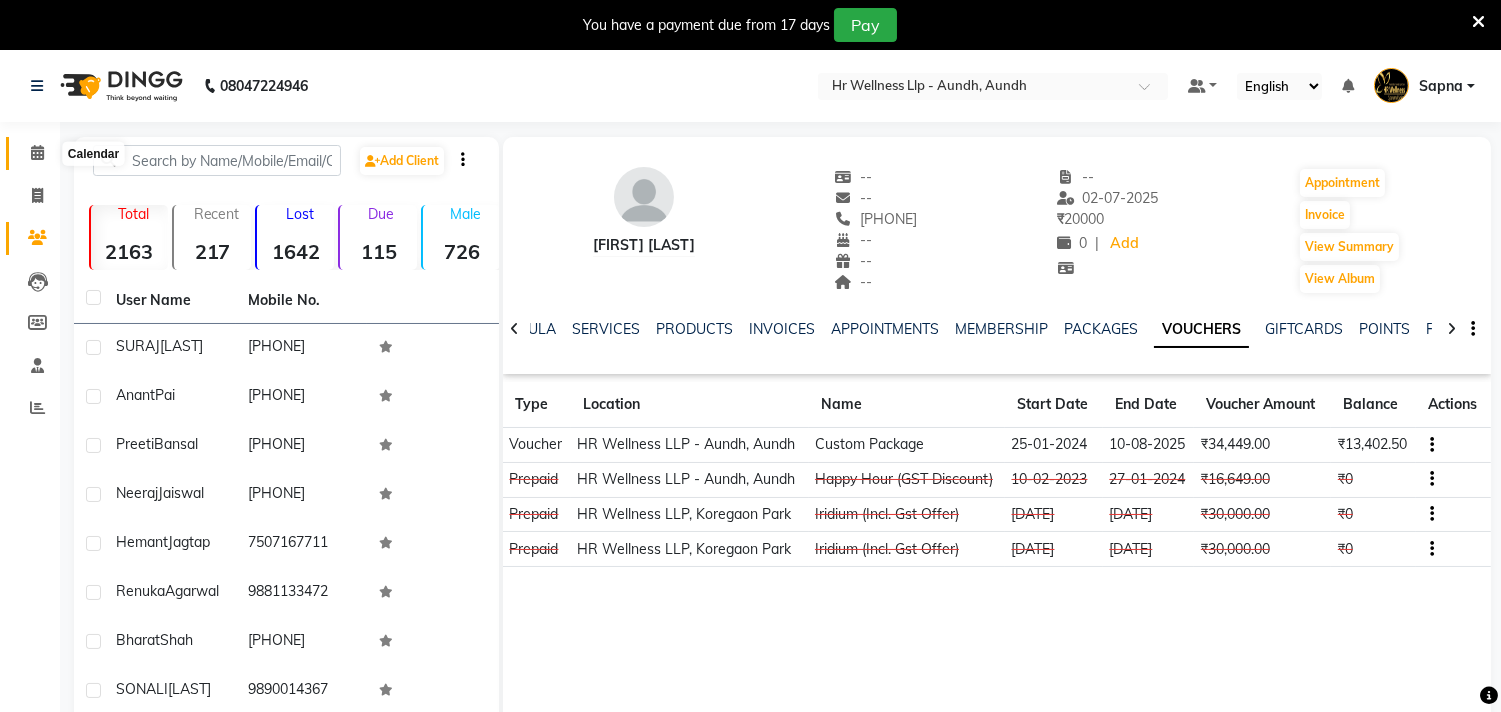 click 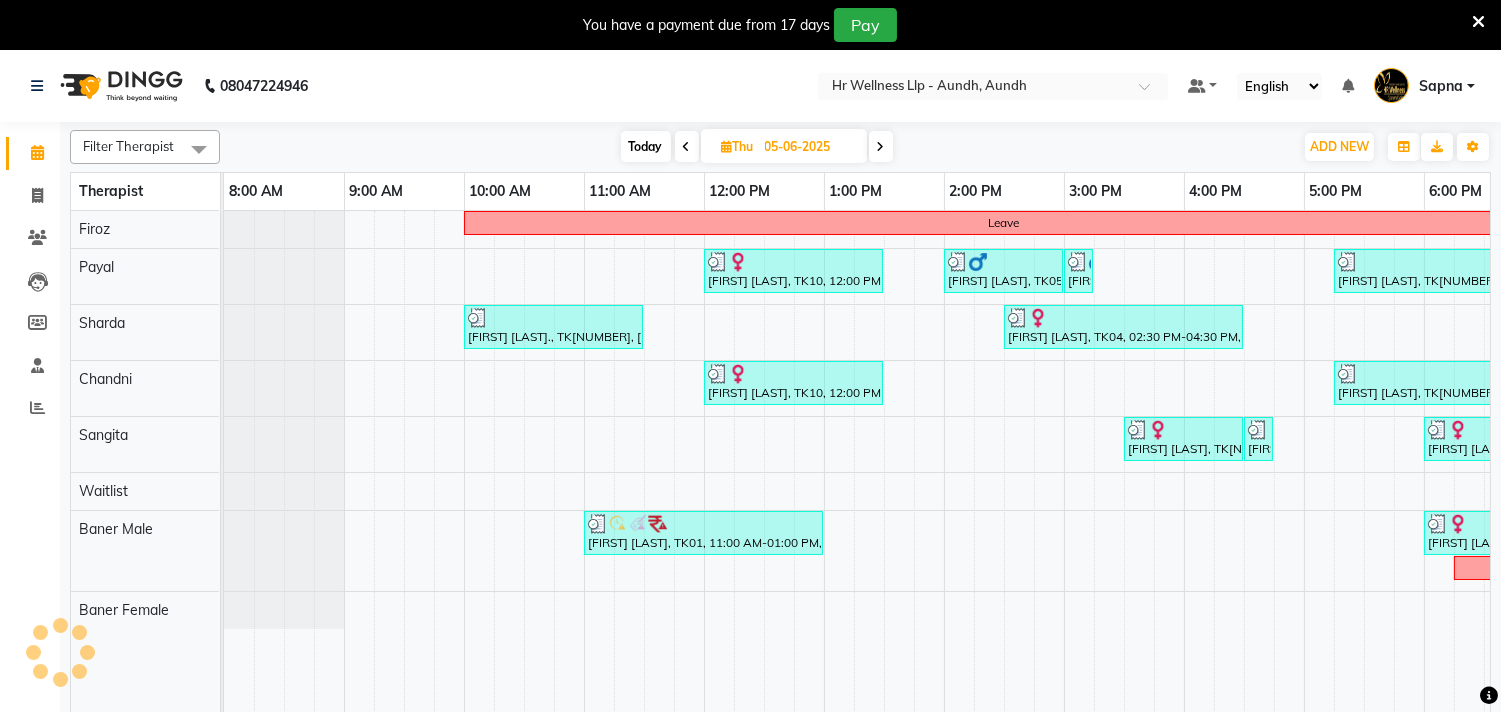 scroll, scrollTop: 0, scrollLeft: 0, axis: both 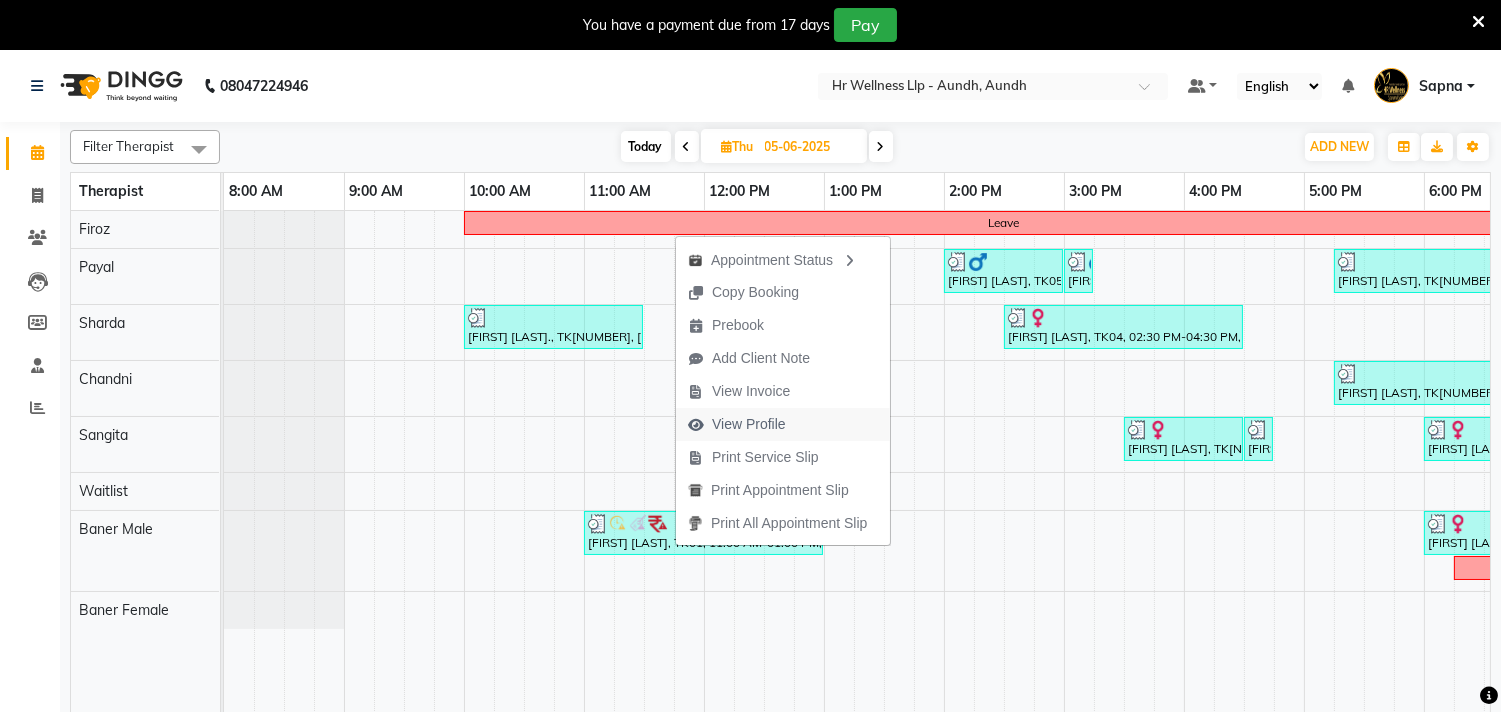 click on "View Profile" at bounding box center [749, 424] 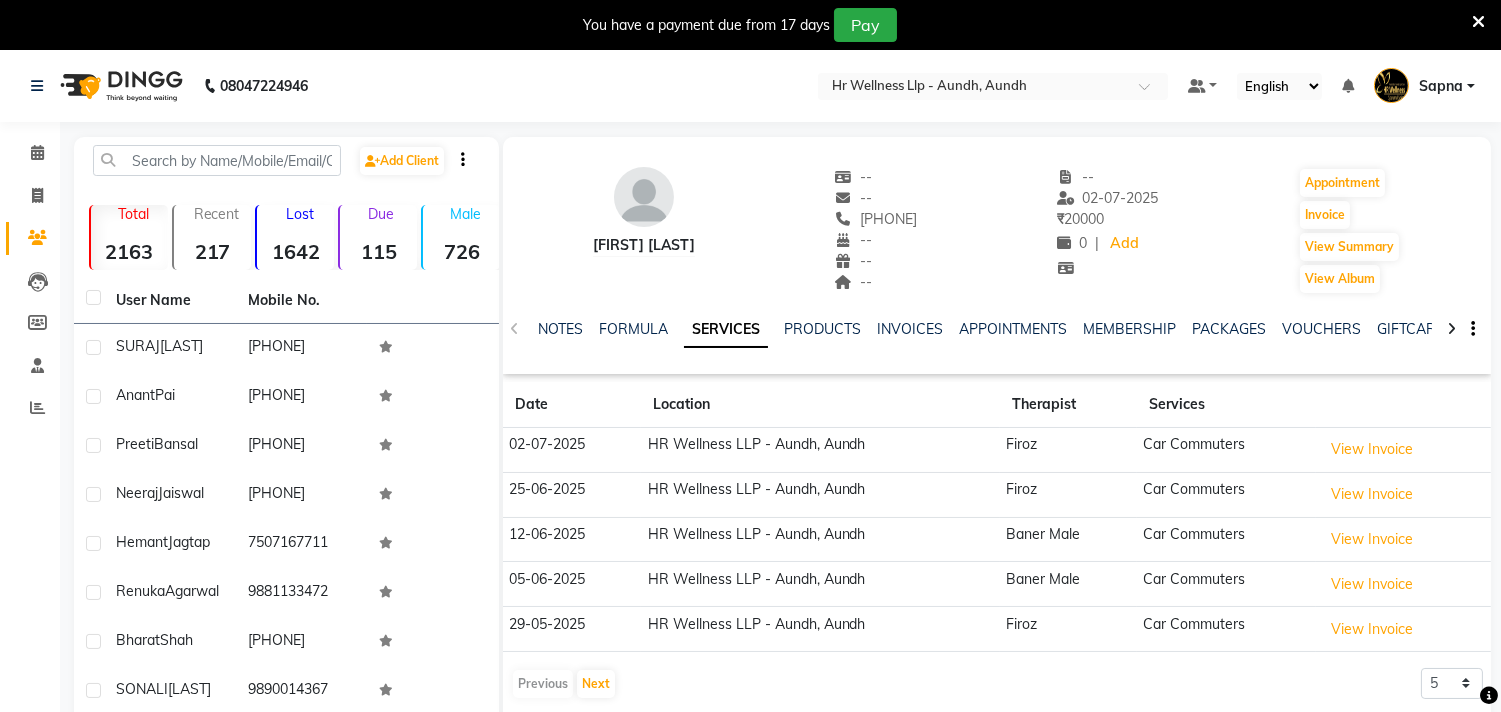 drag, startPoint x: 863, startPoint y: 215, endPoint x: 970, endPoint y: 216, distance: 107.00467 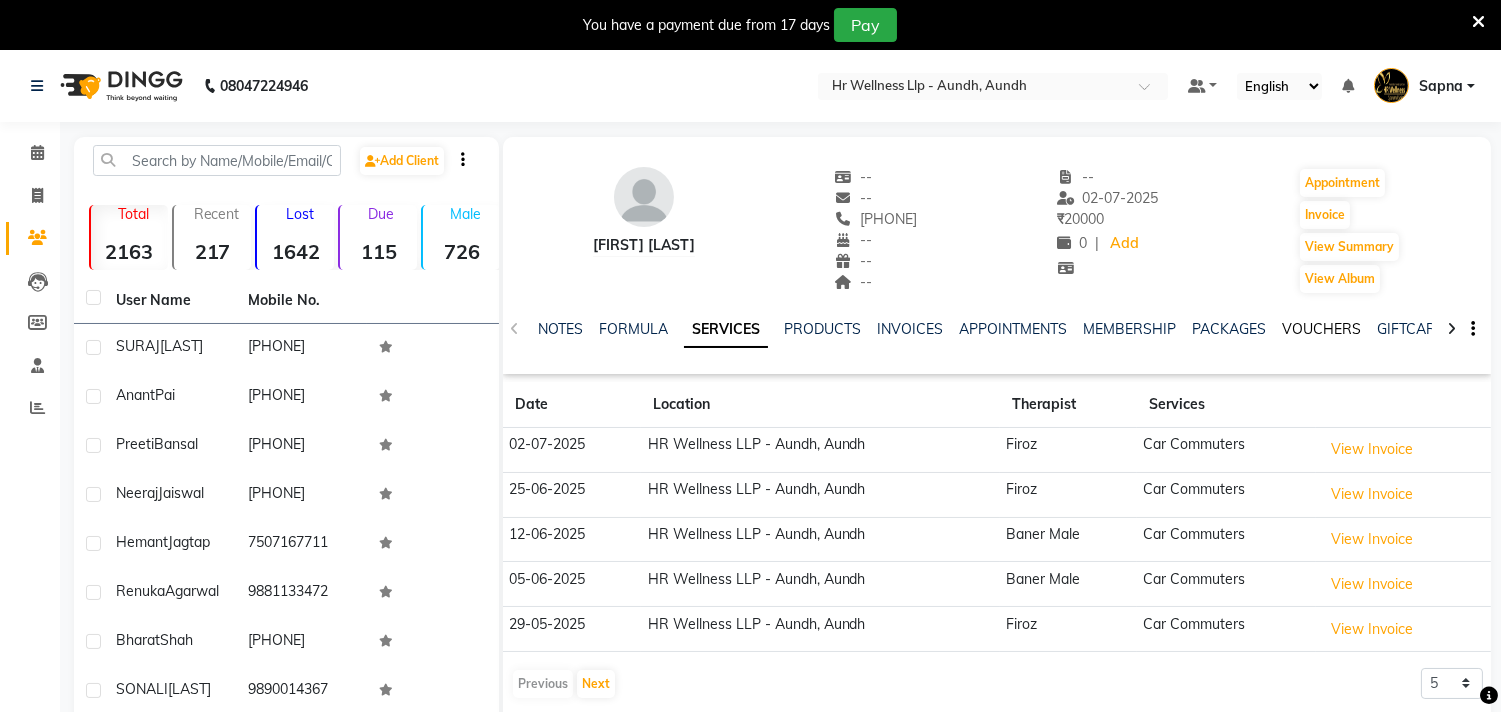 click on "VOUCHERS" 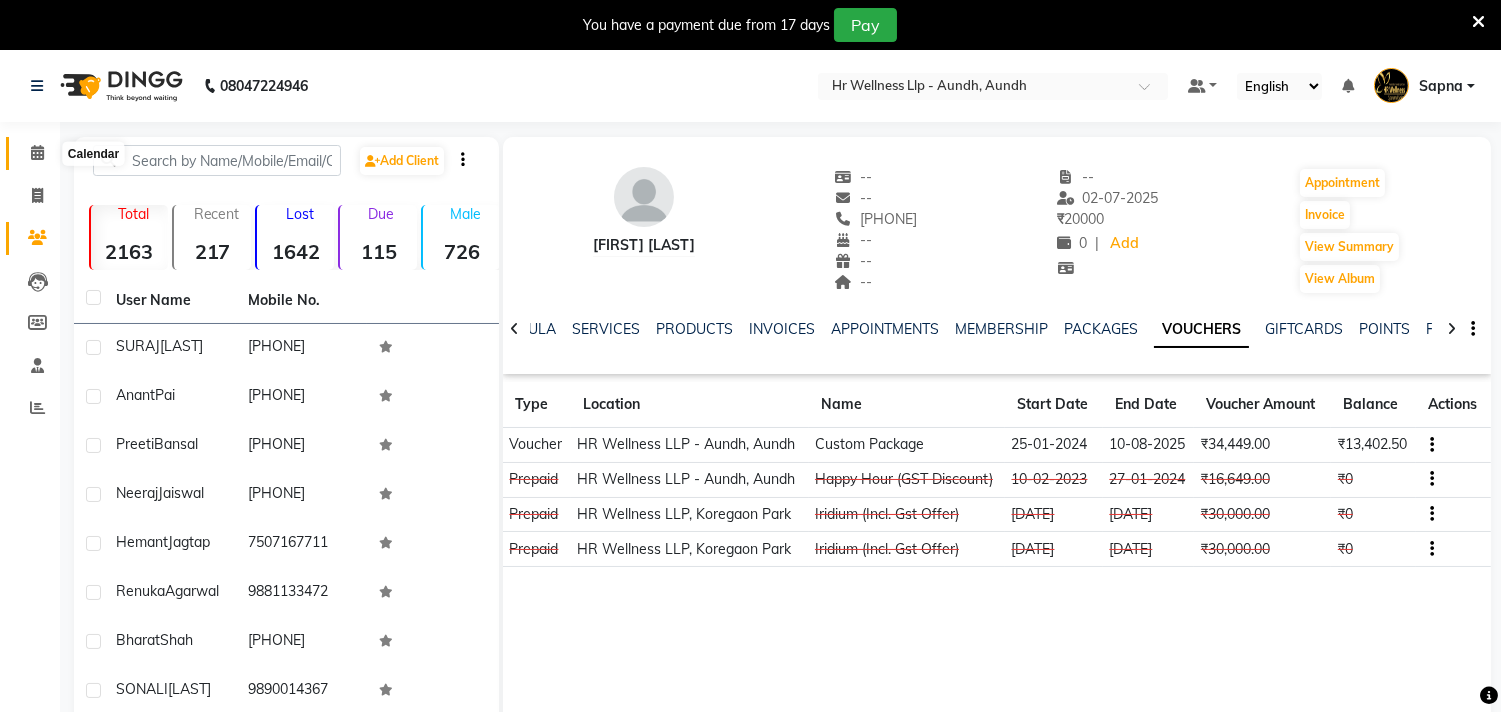 click 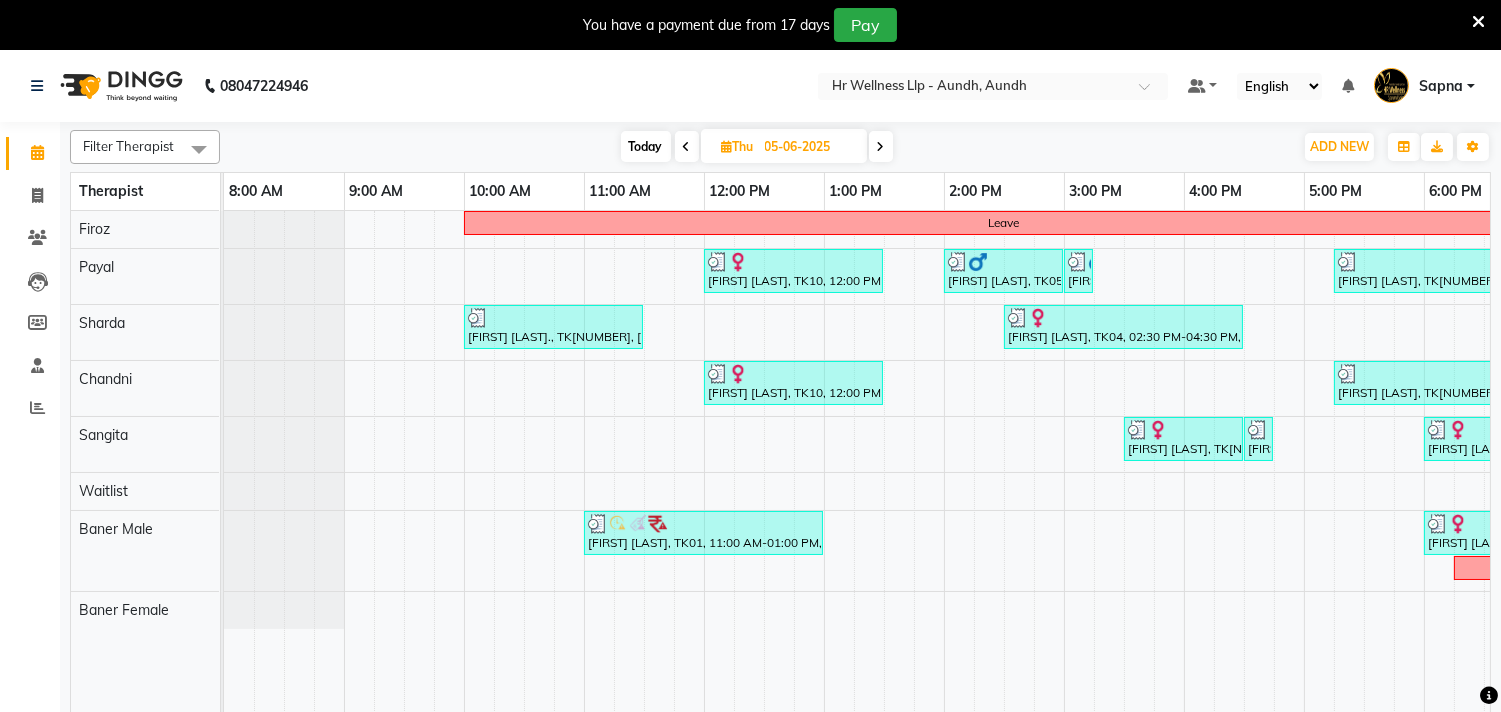 scroll, scrollTop: 0, scrollLeft: 92, axis: horizontal 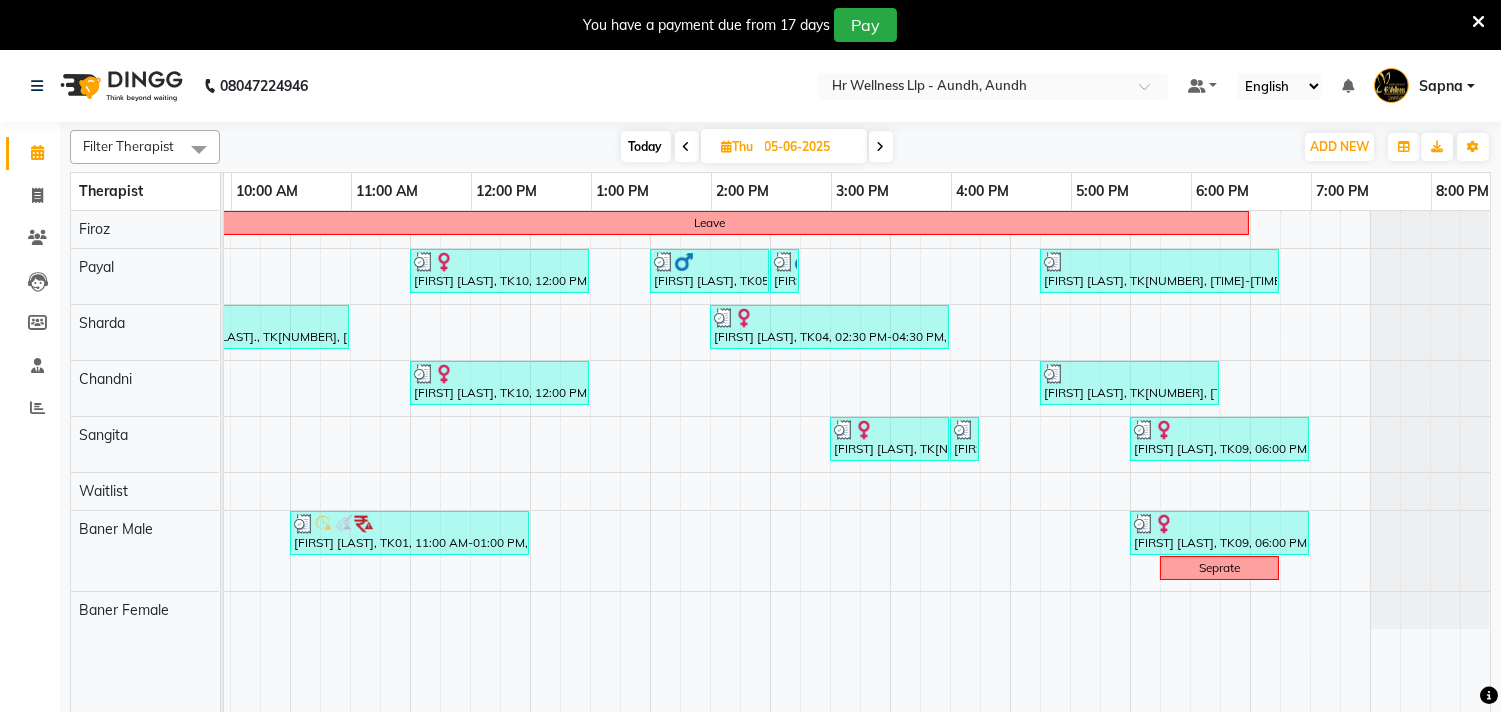 click at bounding box center [881, 147] 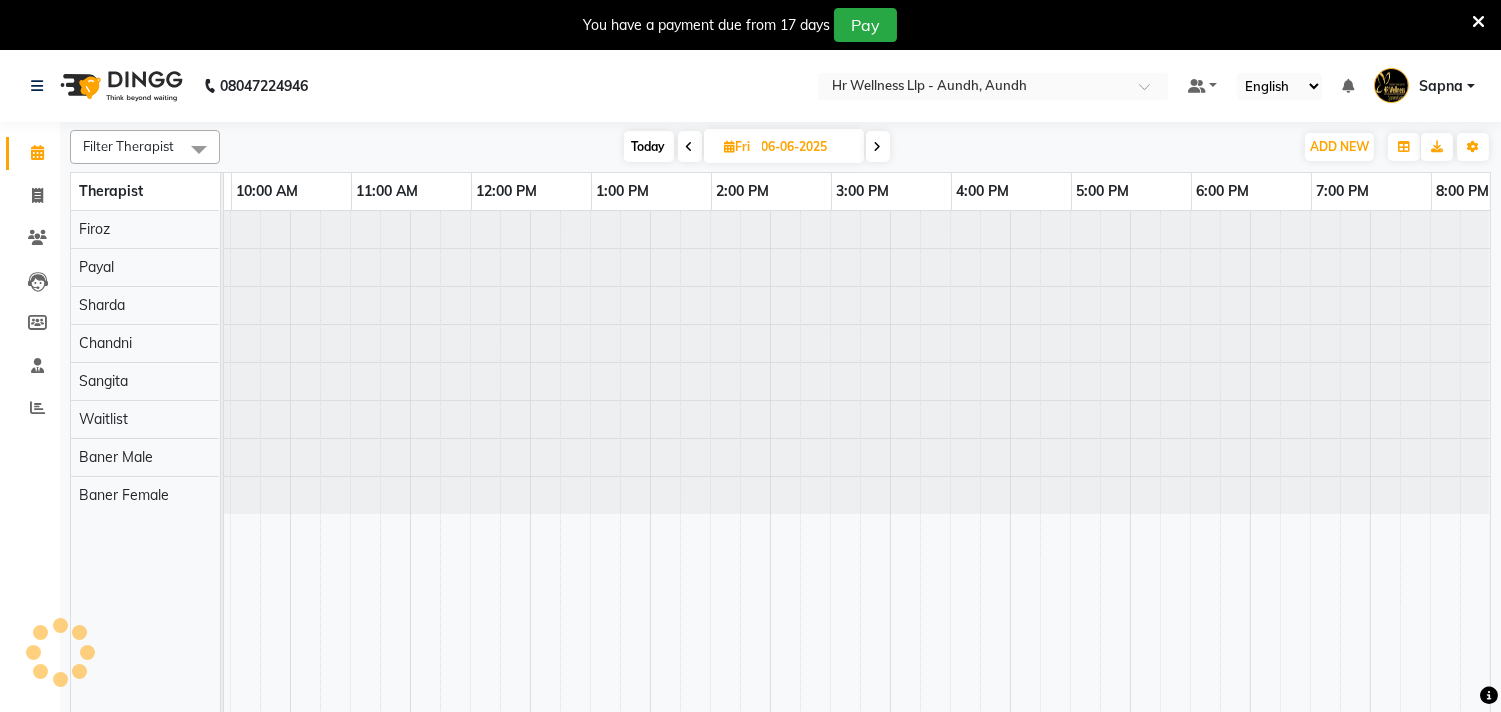 scroll, scrollTop: 0, scrollLeft: 0, axis: both 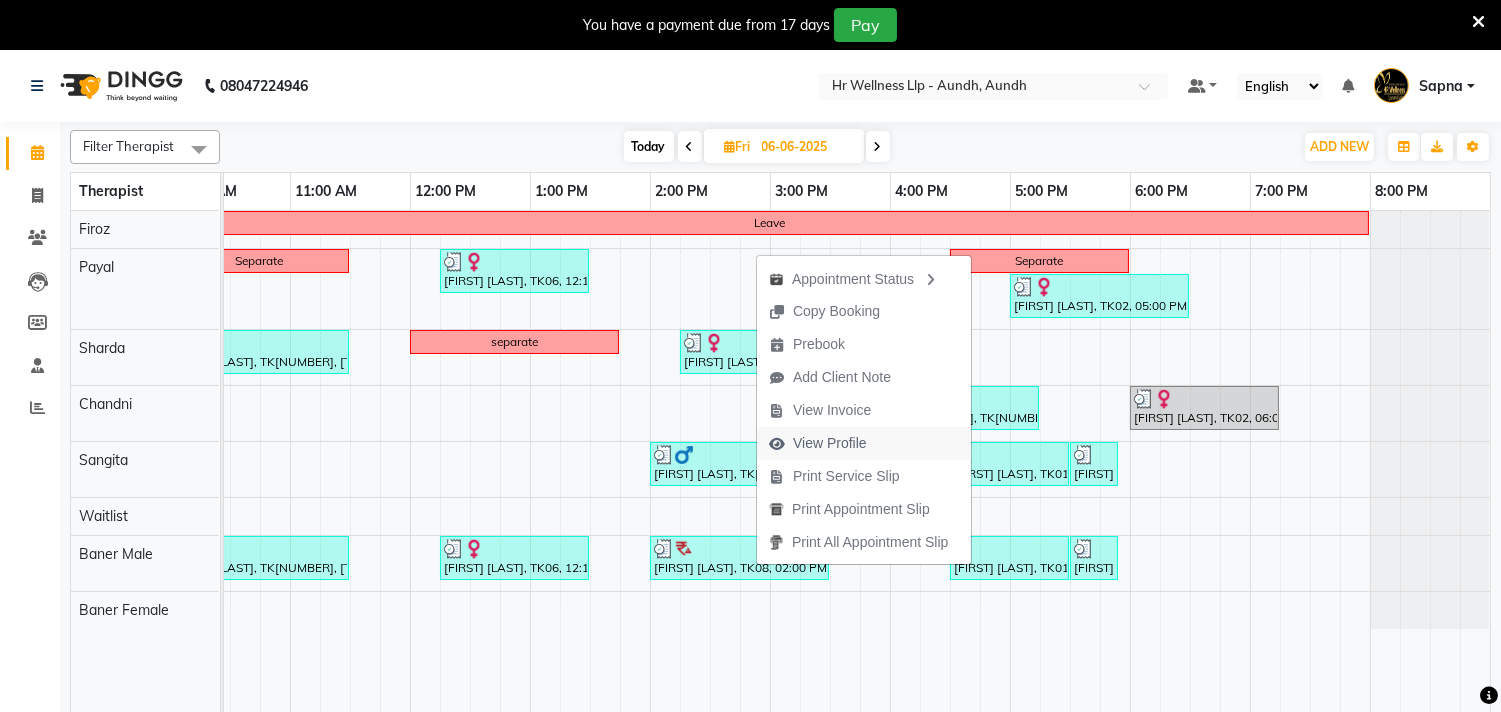 click on "View Profile" at bounding box center [830, 443] 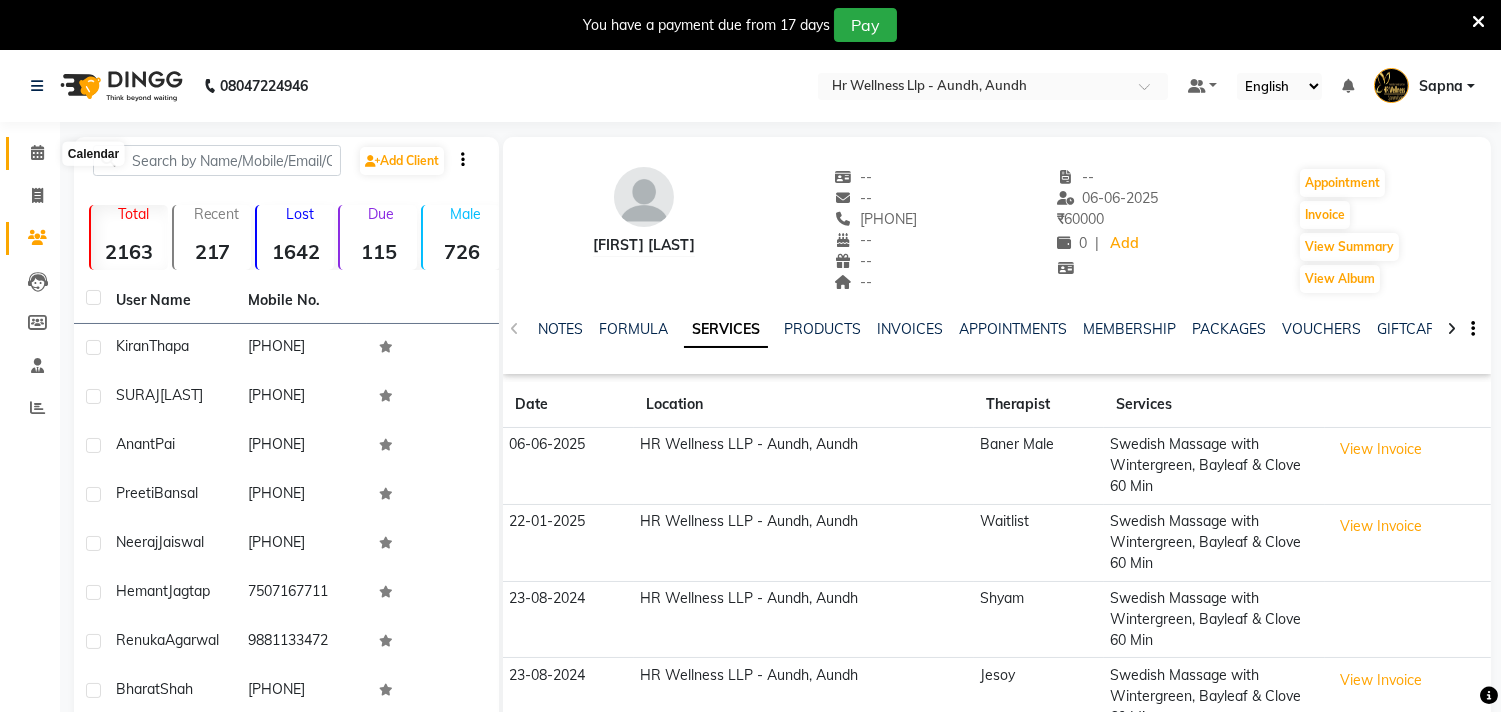 click 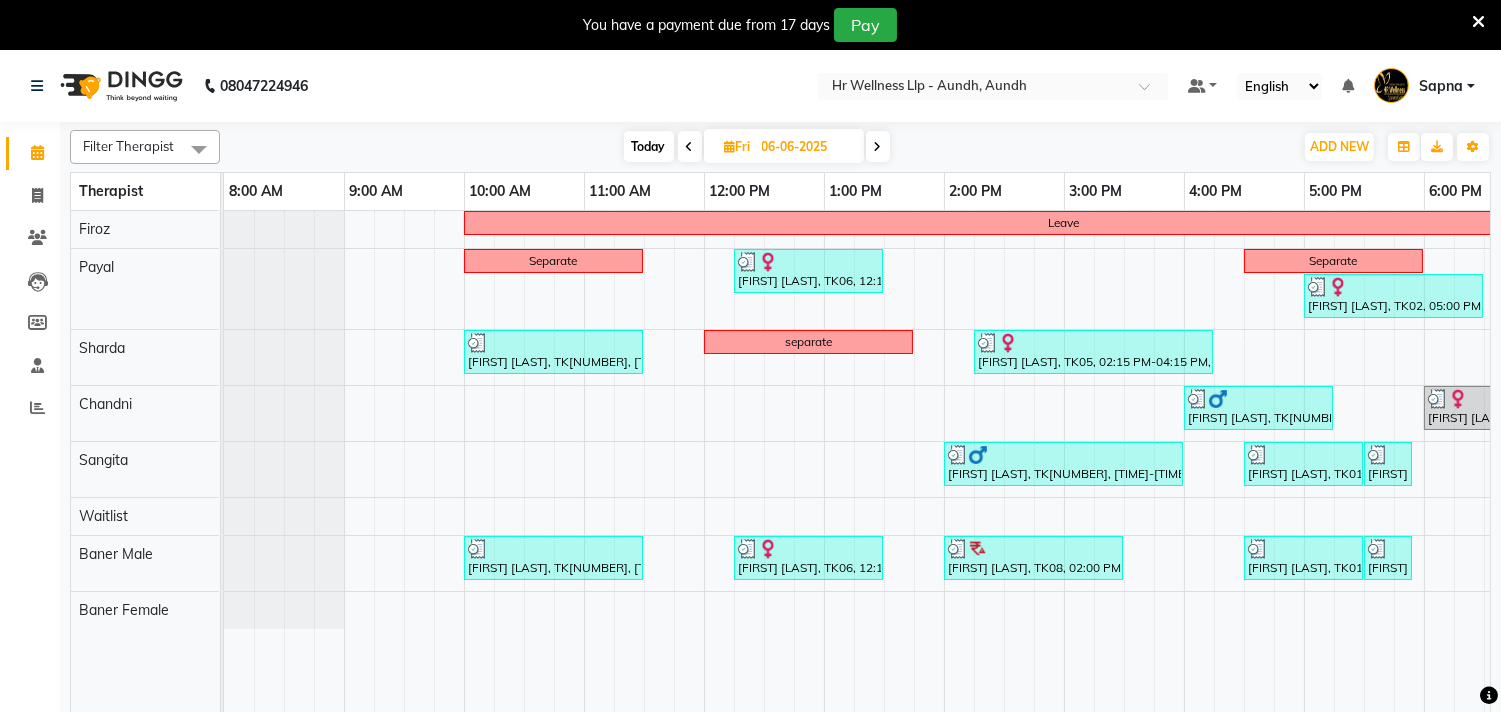 scroll, scrollTop: 0, scrollLeft: 37, axis: horizontal 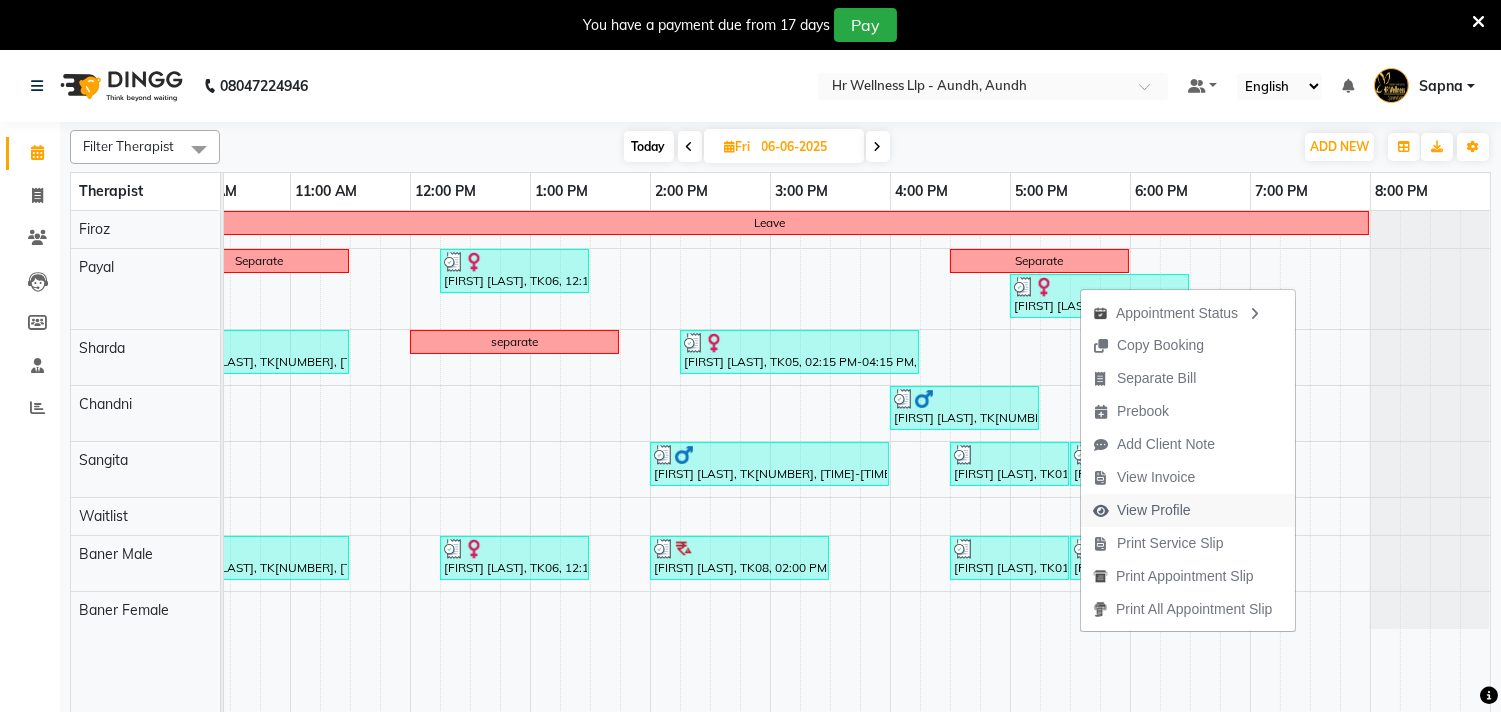 click on "View Profile" at bounding box center [1142, 510] 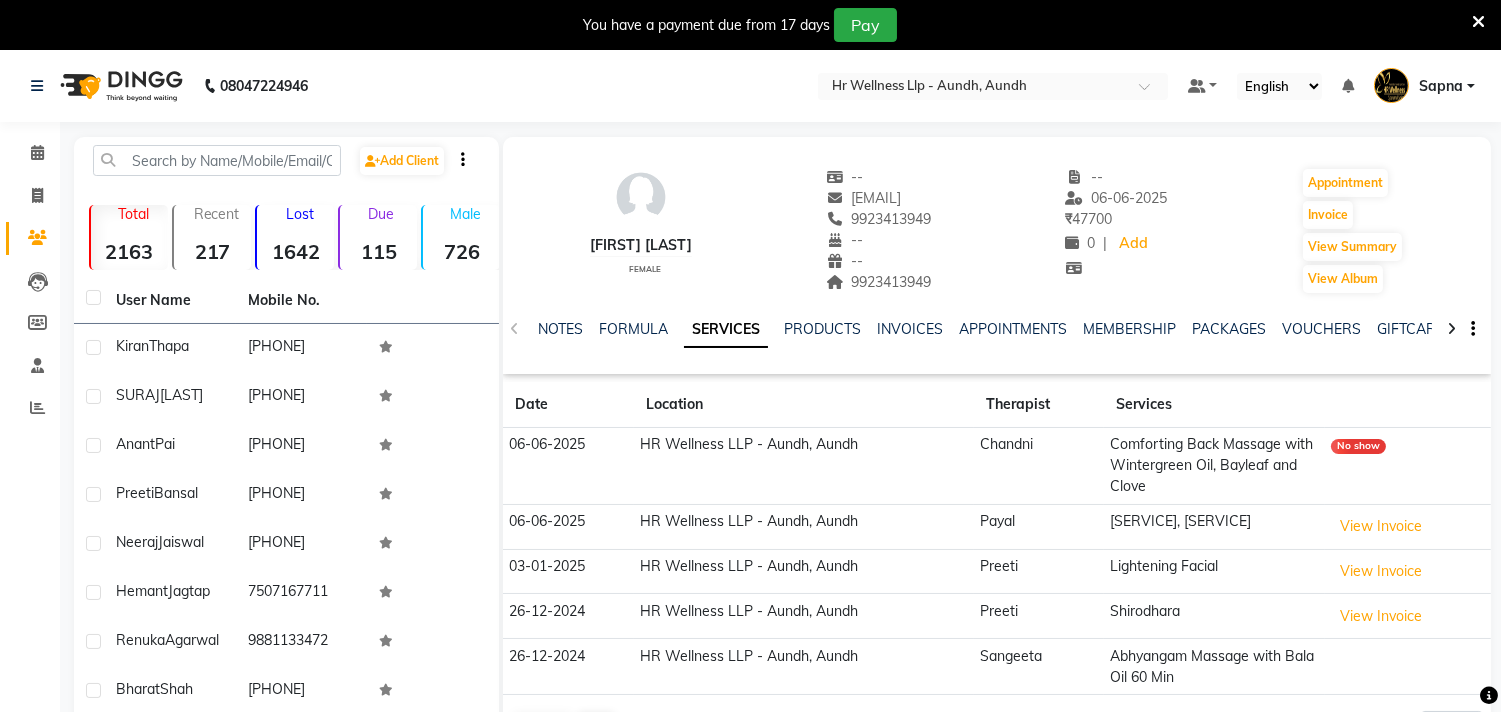 click on "NOTES FORMULA SERVICES PRODUCTS INVOICES APPOINTMENTS MEMBERSHIP PACKAGES VOUCHERS GIFTCARDS POINTS FORMS FAMILY CARDS WALLET" 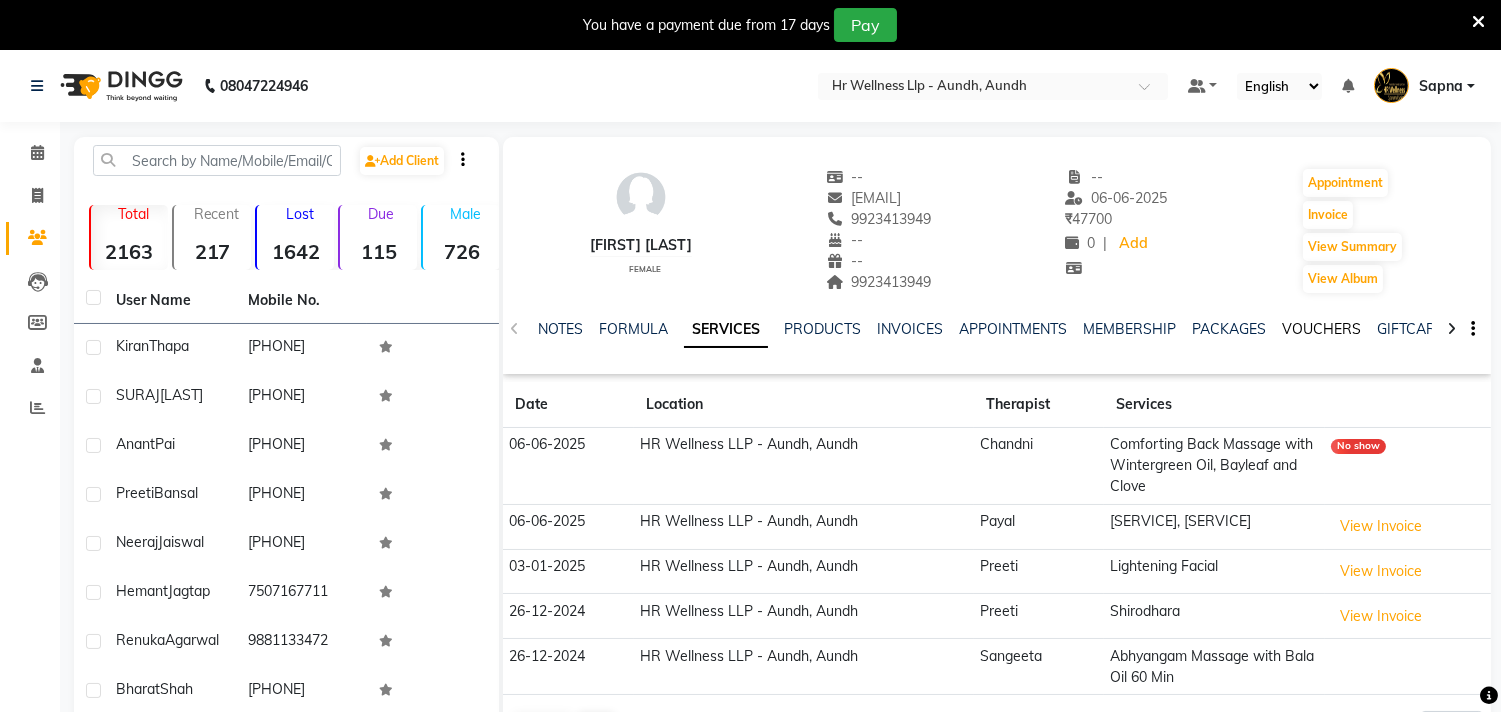 click on "VOUCHERS" 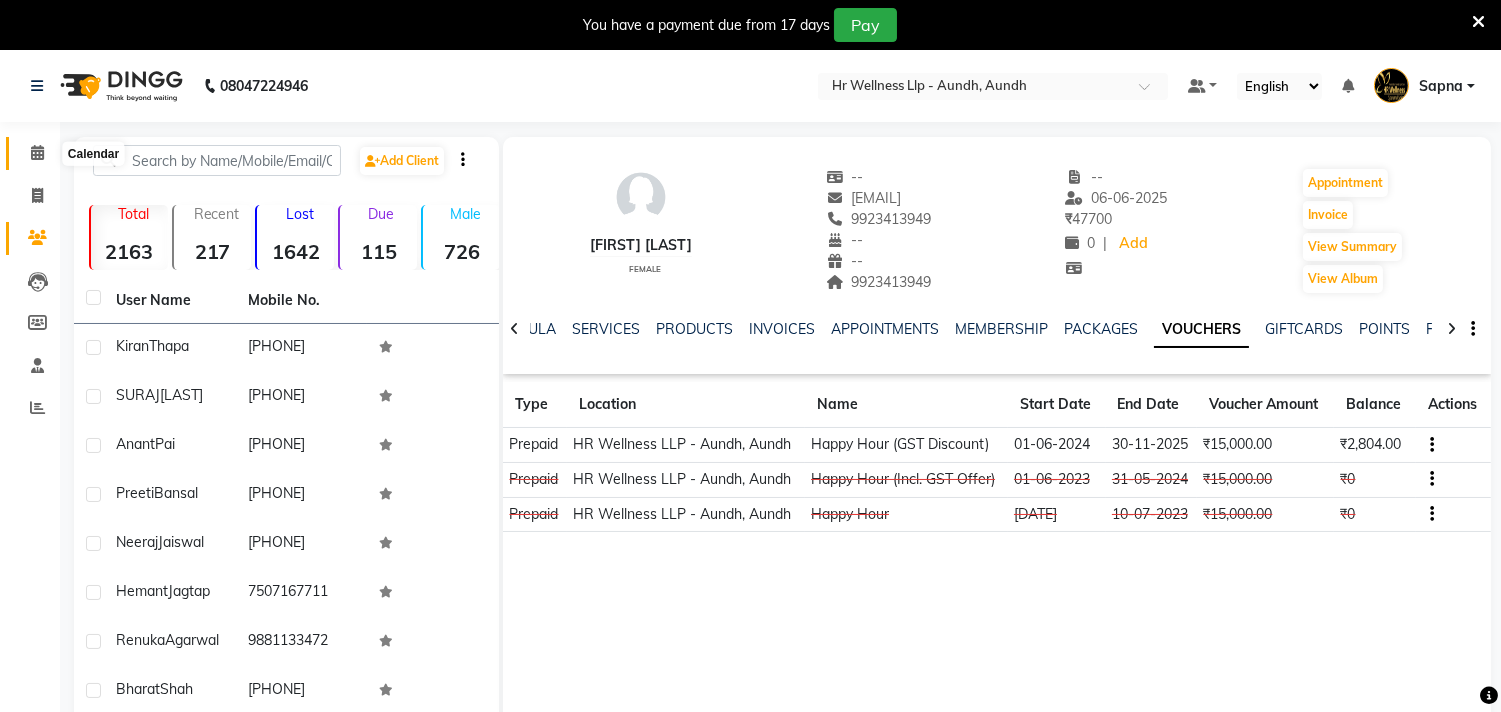 click 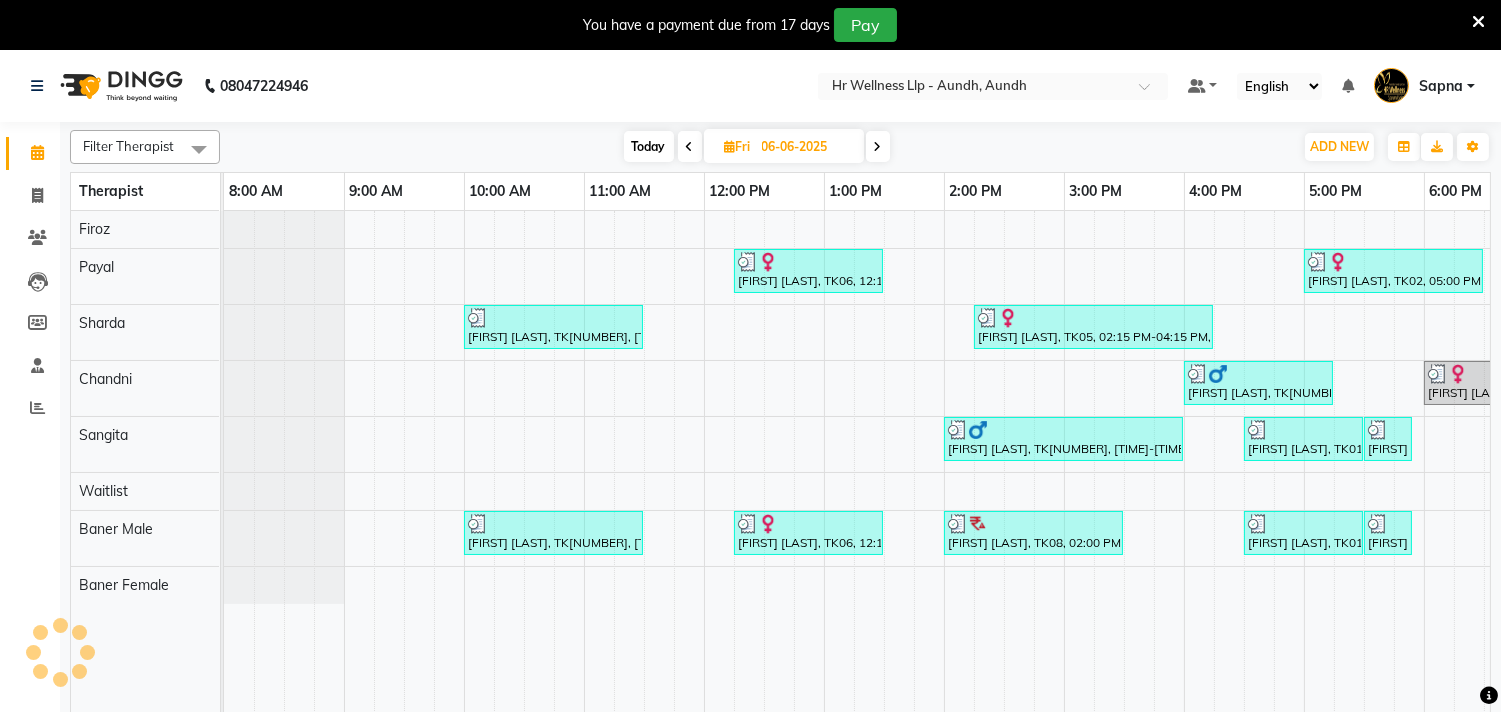 scroll, scrollTop: 0, scrollLeft: 0, axis: both 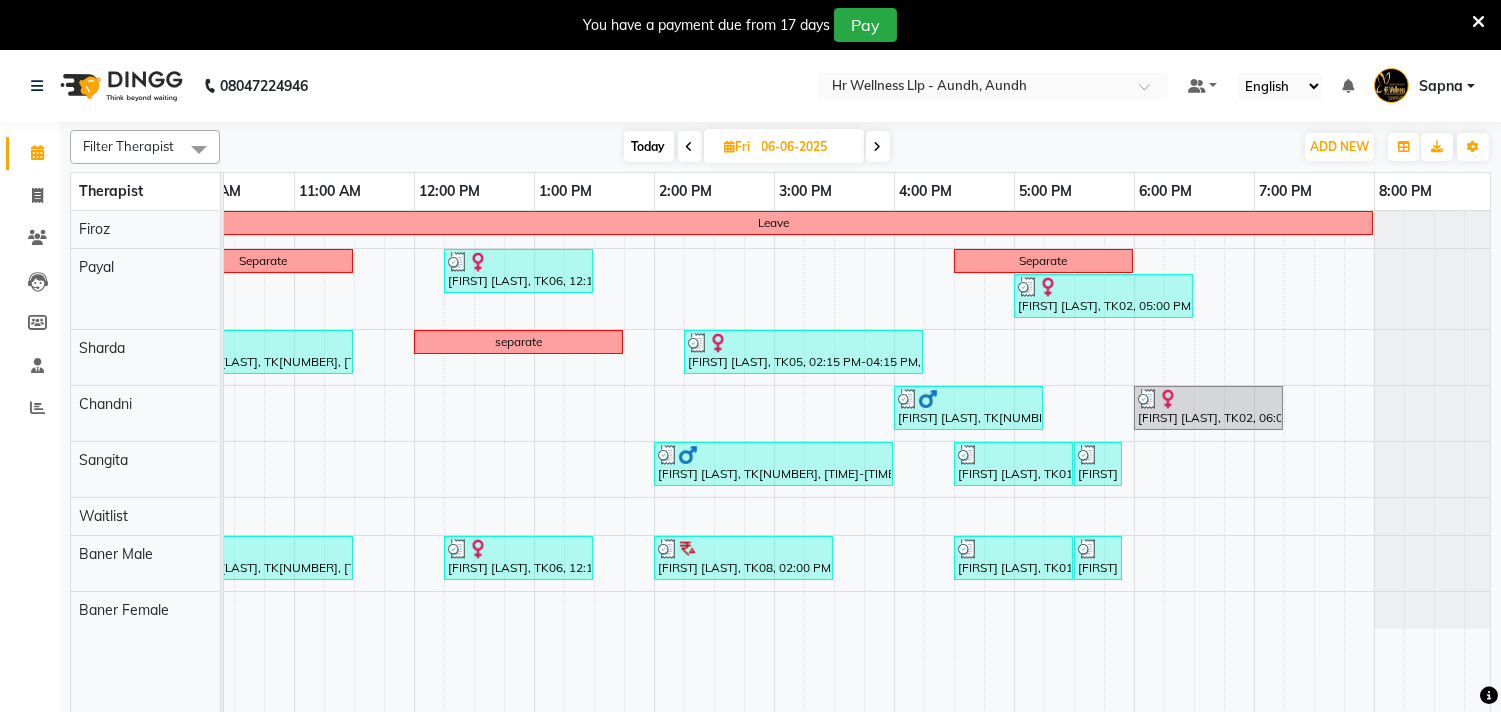 click on "Today" at bounding box center [649, 146] 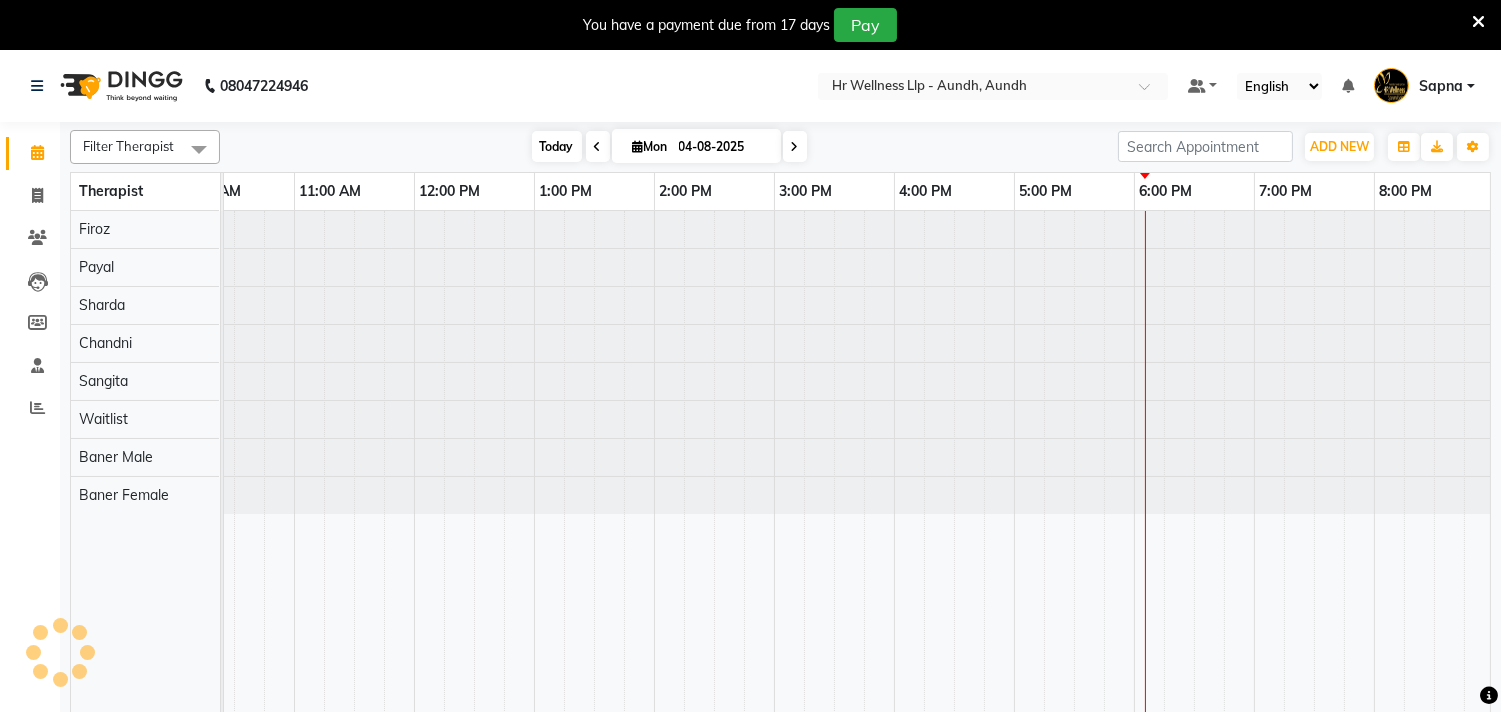 scroll, scrollTop: 0, scrollLeft: 0, axis: both 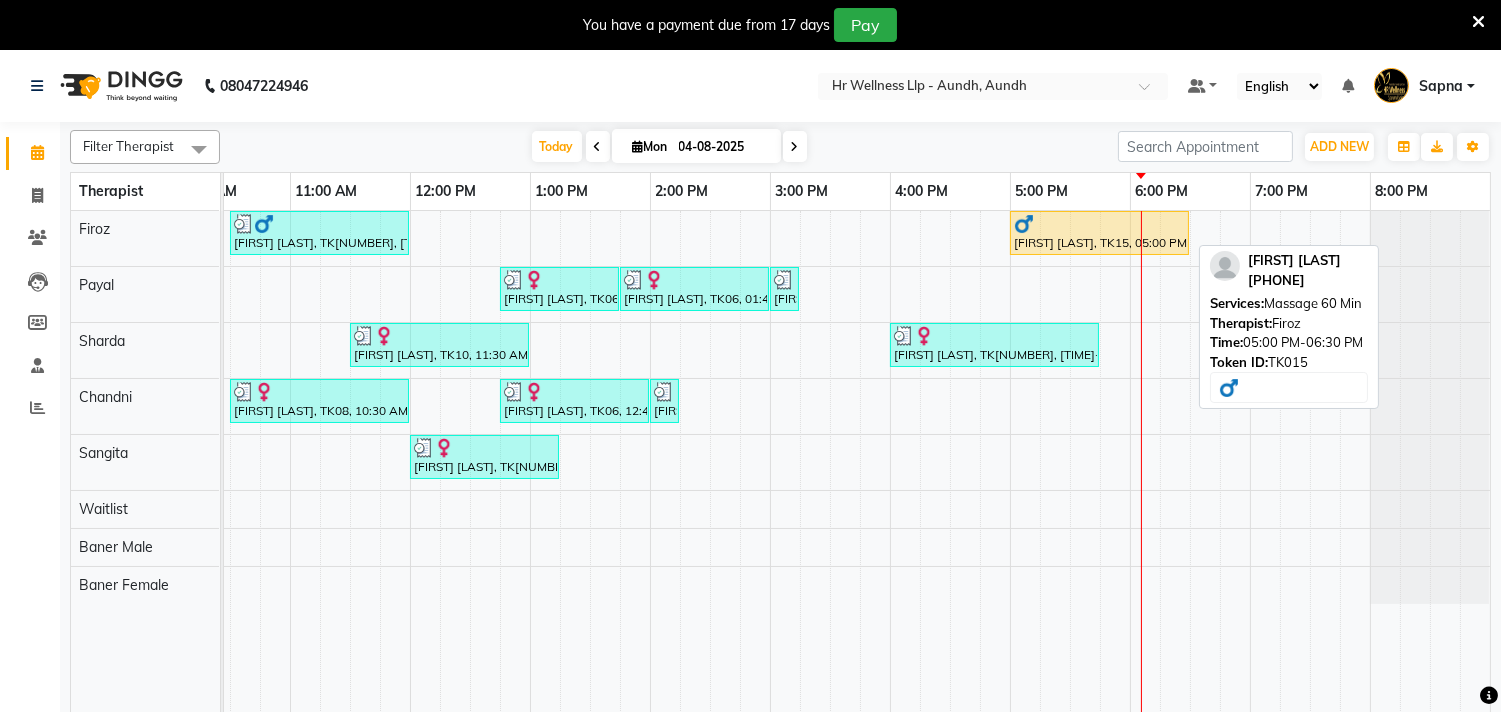 click on "[FIRST] [LAST], TK15, 05:00 PM-06:30 PM, Massage 60 Min" at bounding box center (1099, 233) 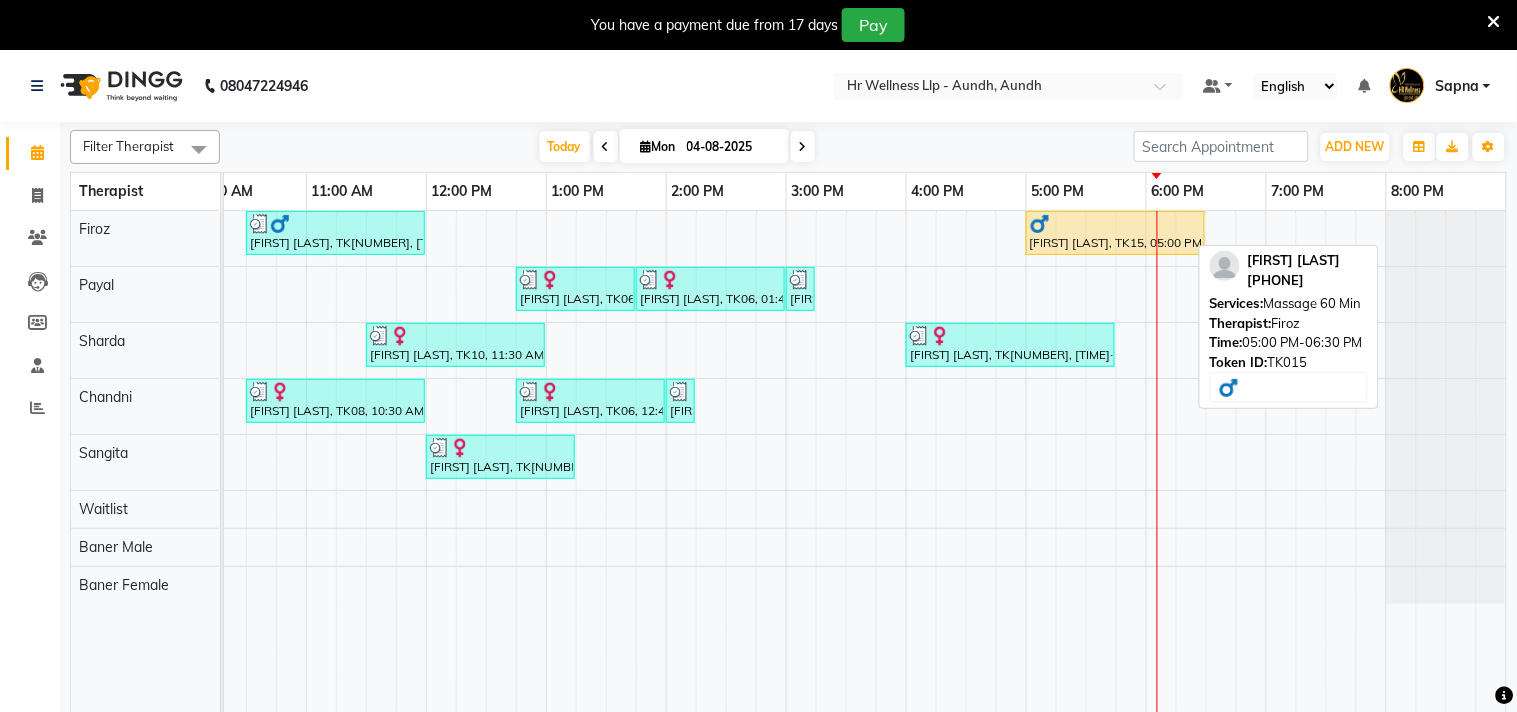 scroll, scrollTop: 0, scrollLeft: 293, axis: horizontal 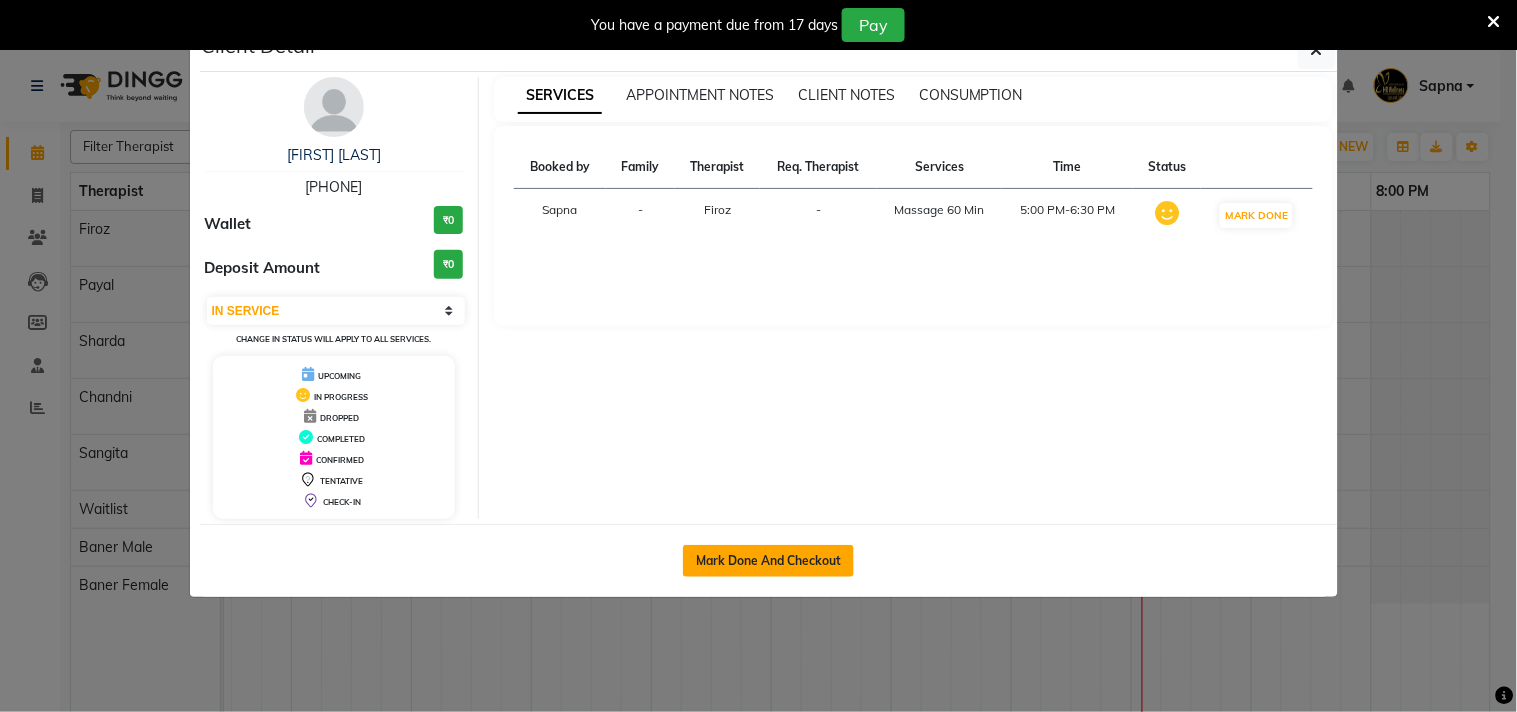 click on "Mark Done And Checkout" 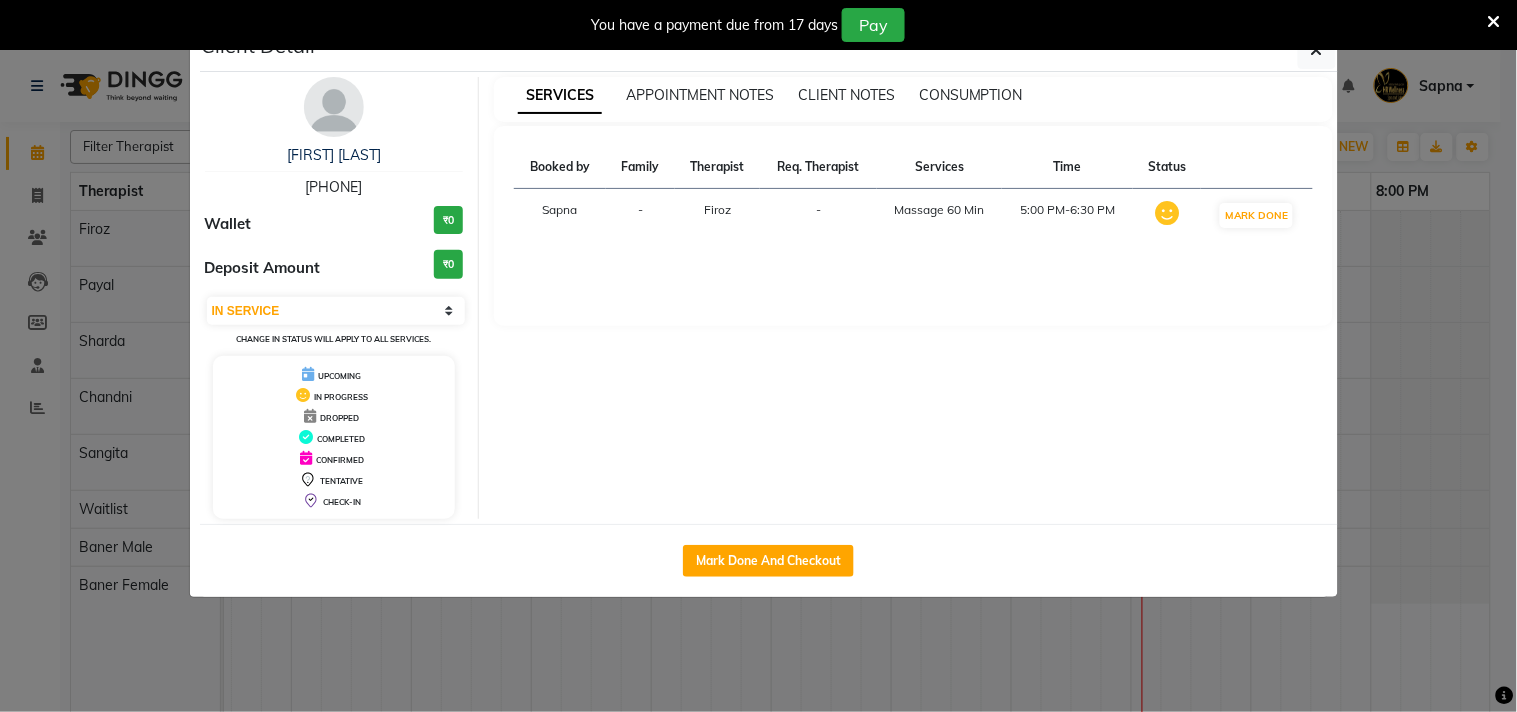 select on "service" 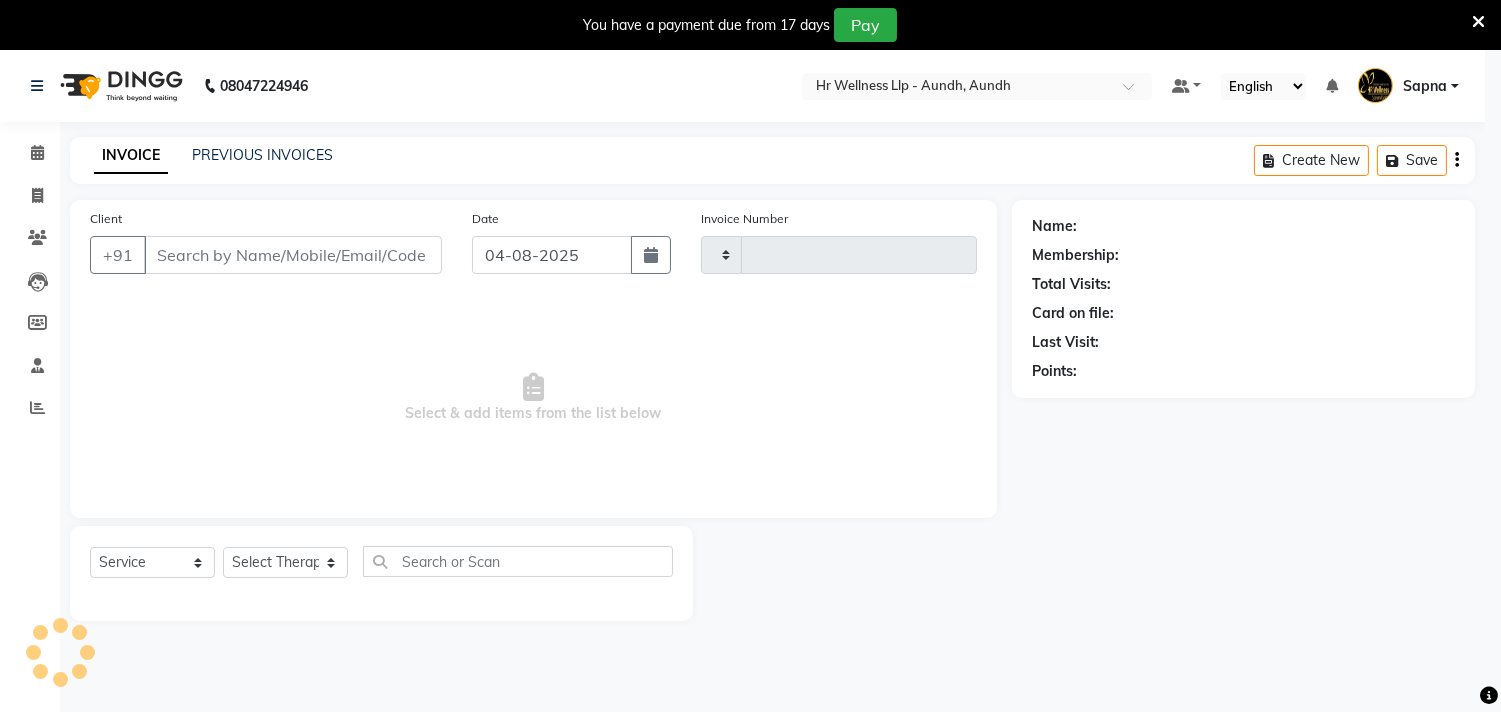 type on "0989" 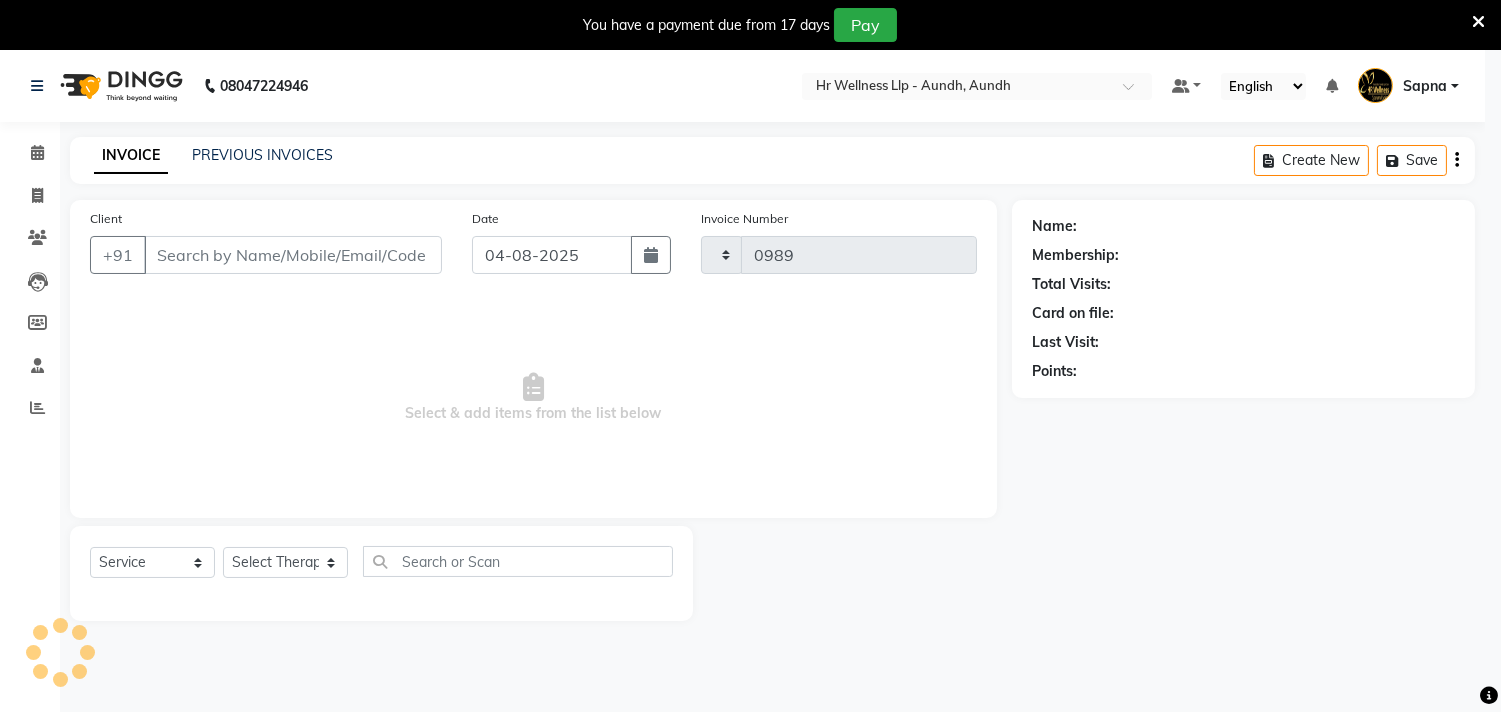 select on "4288" 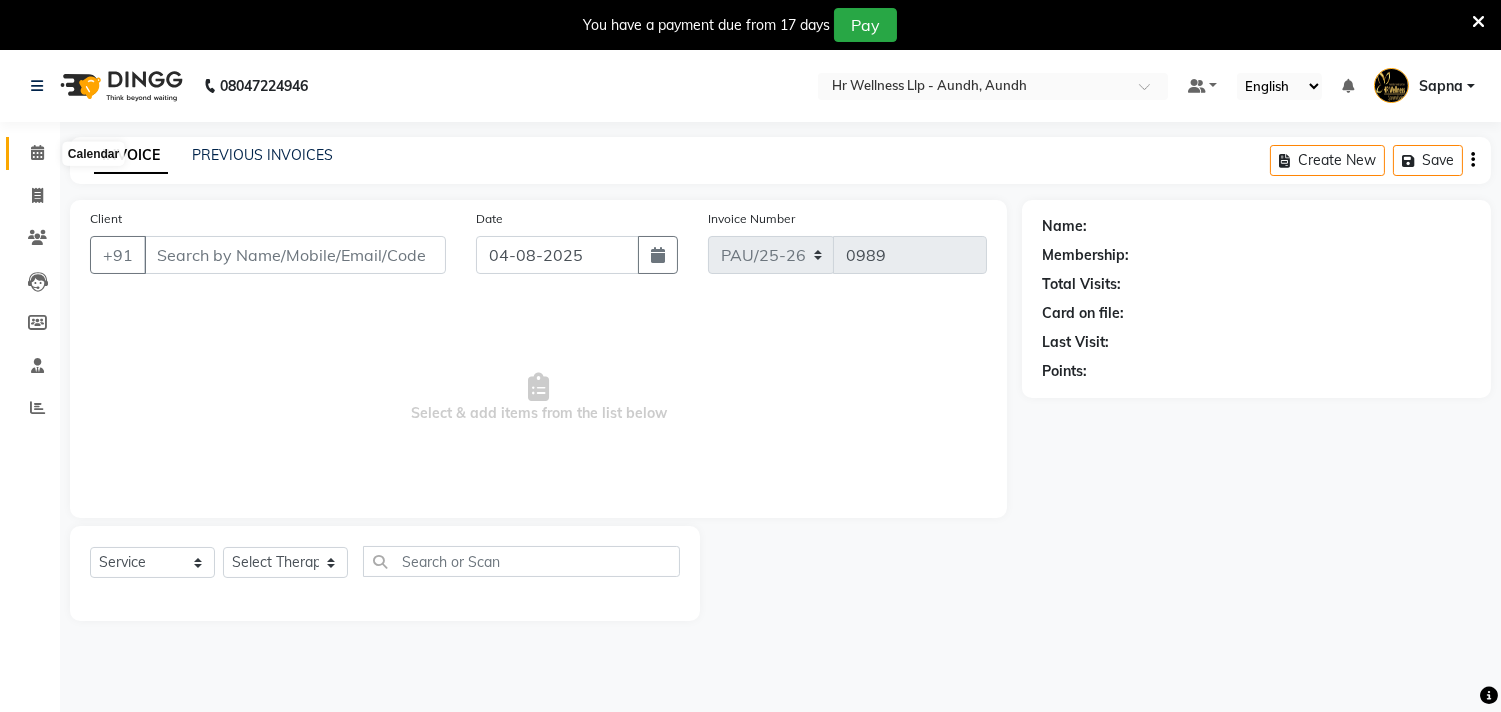 click 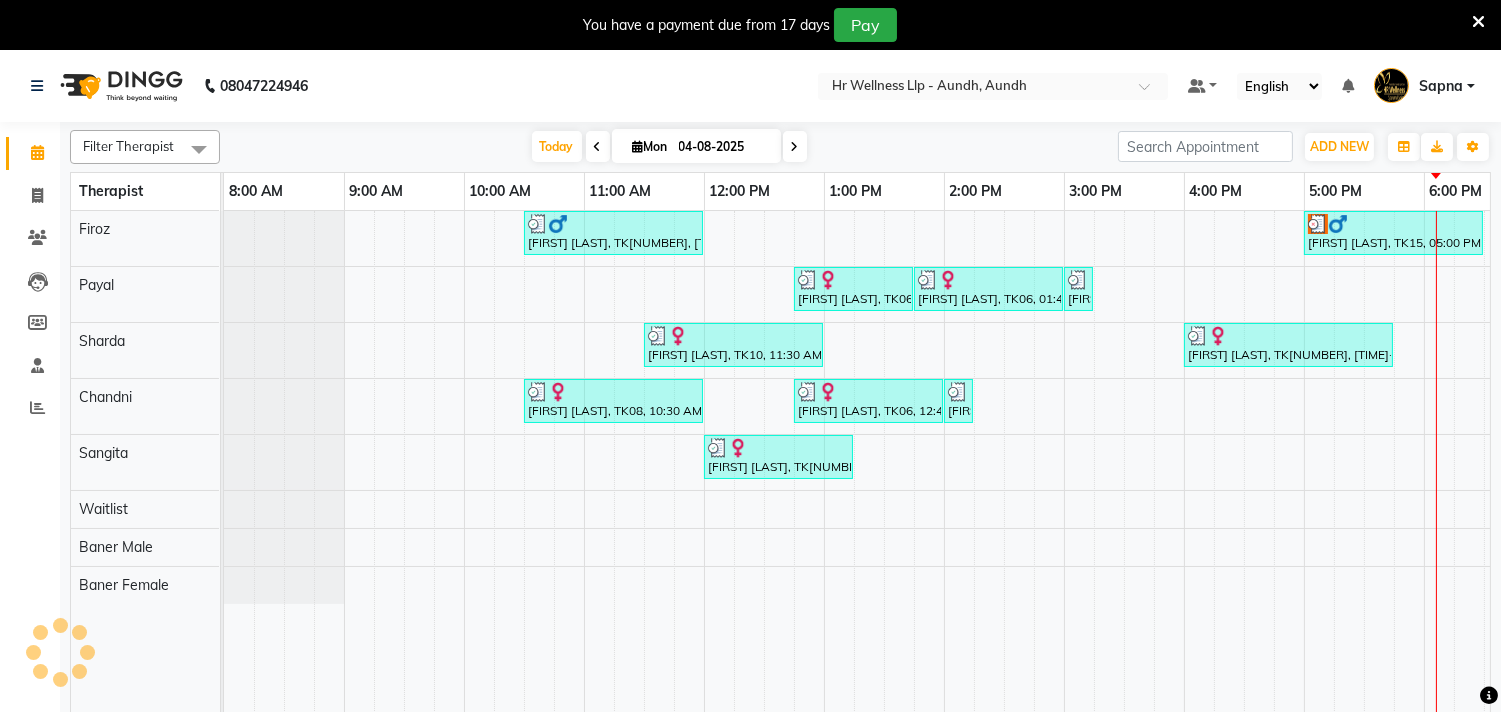 scroll, scrollTop: 0, scrollLeft: 294, axis: horizontal 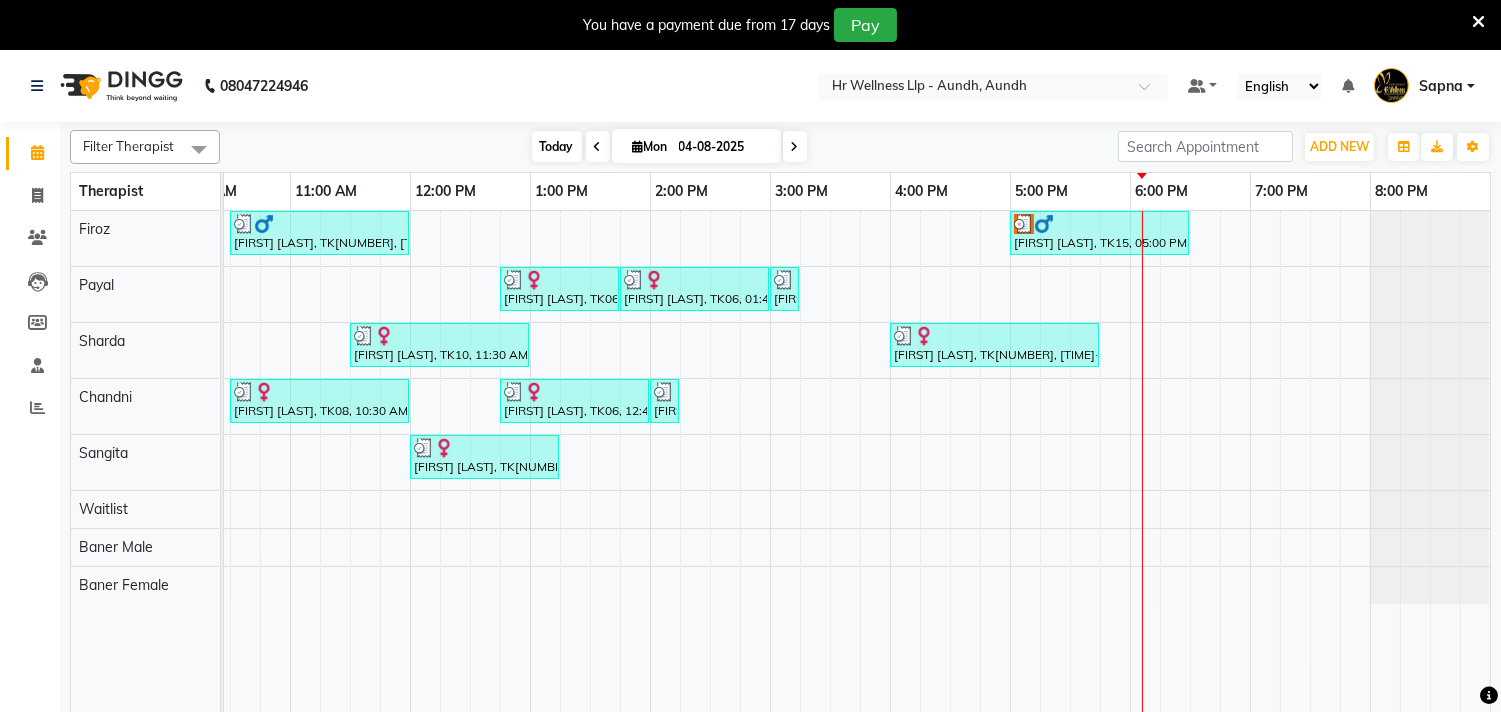 click on "Today" at bounding box center [557, 146] 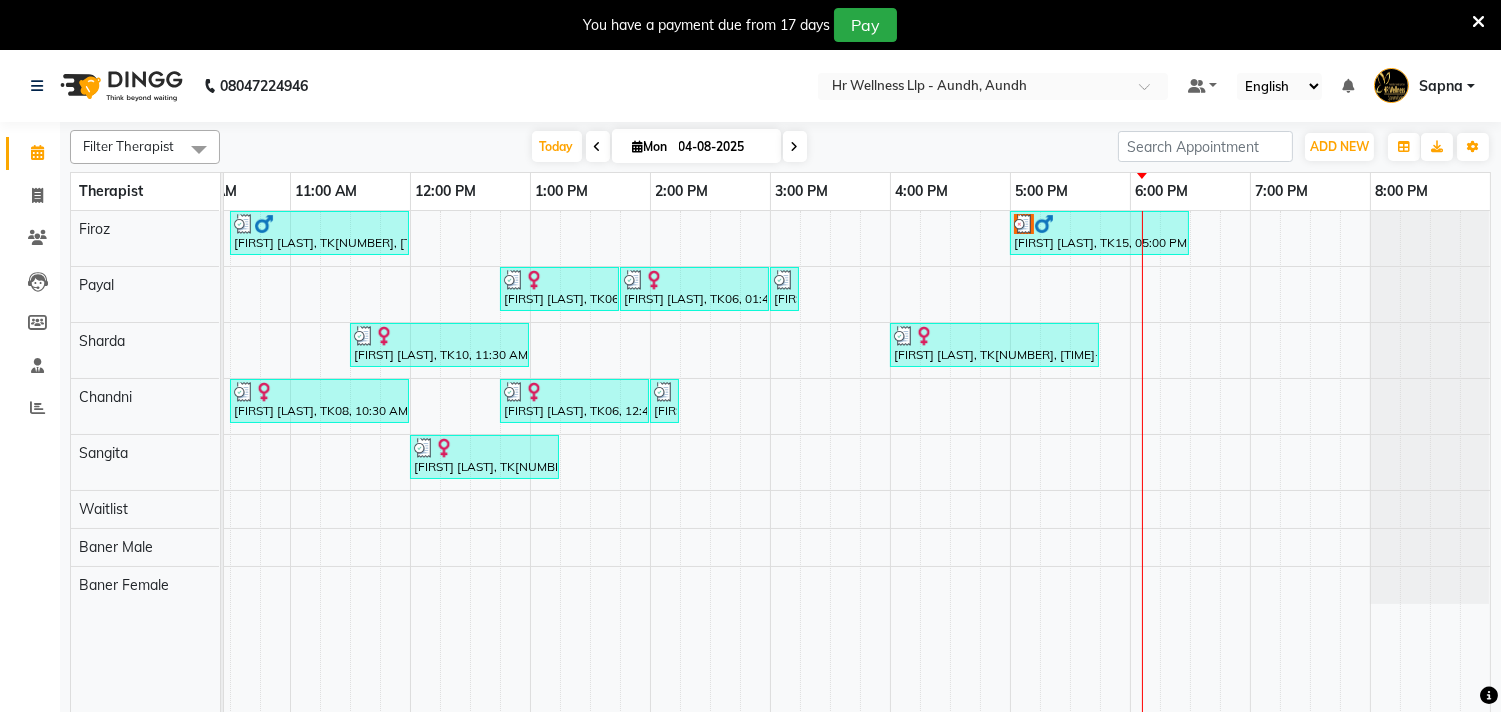 click at bounding box center [638, 146] 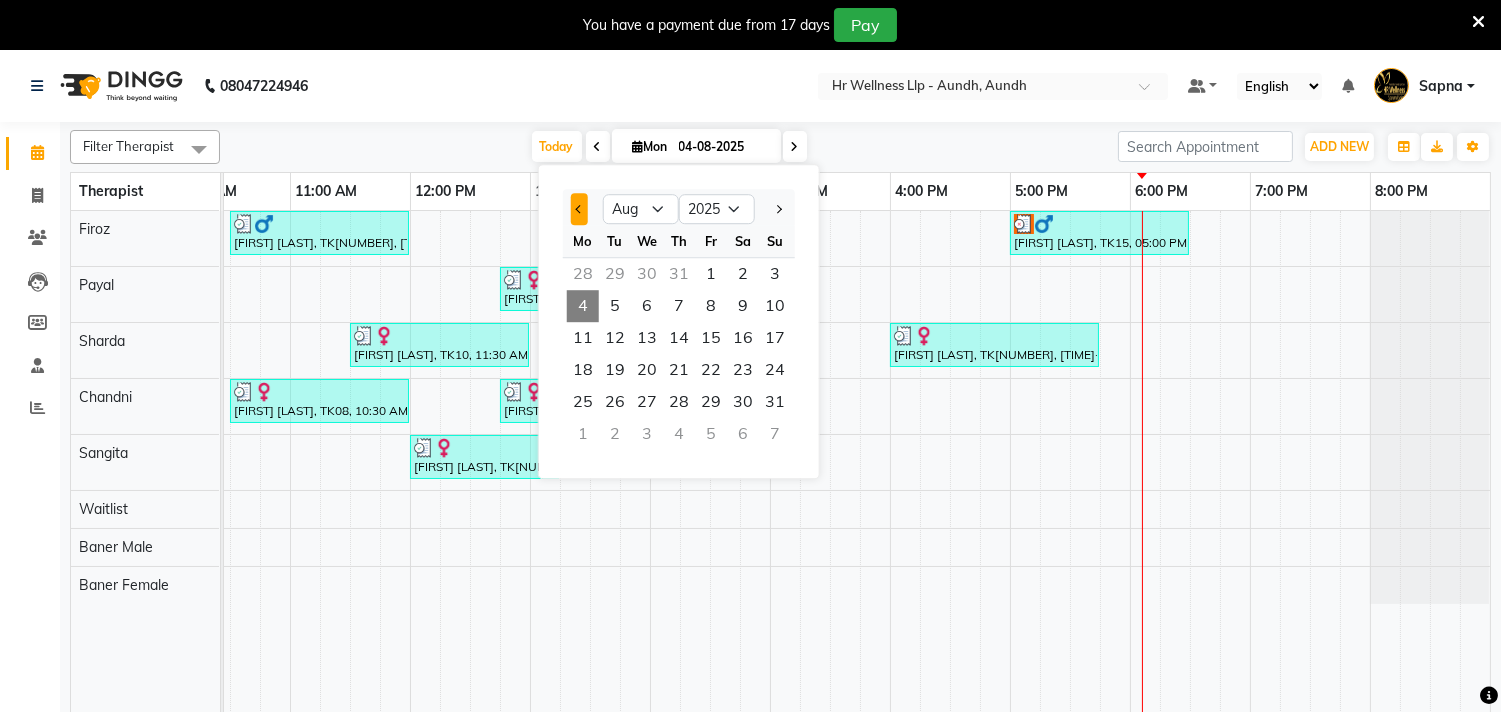 click at bounding box center [579, 209] 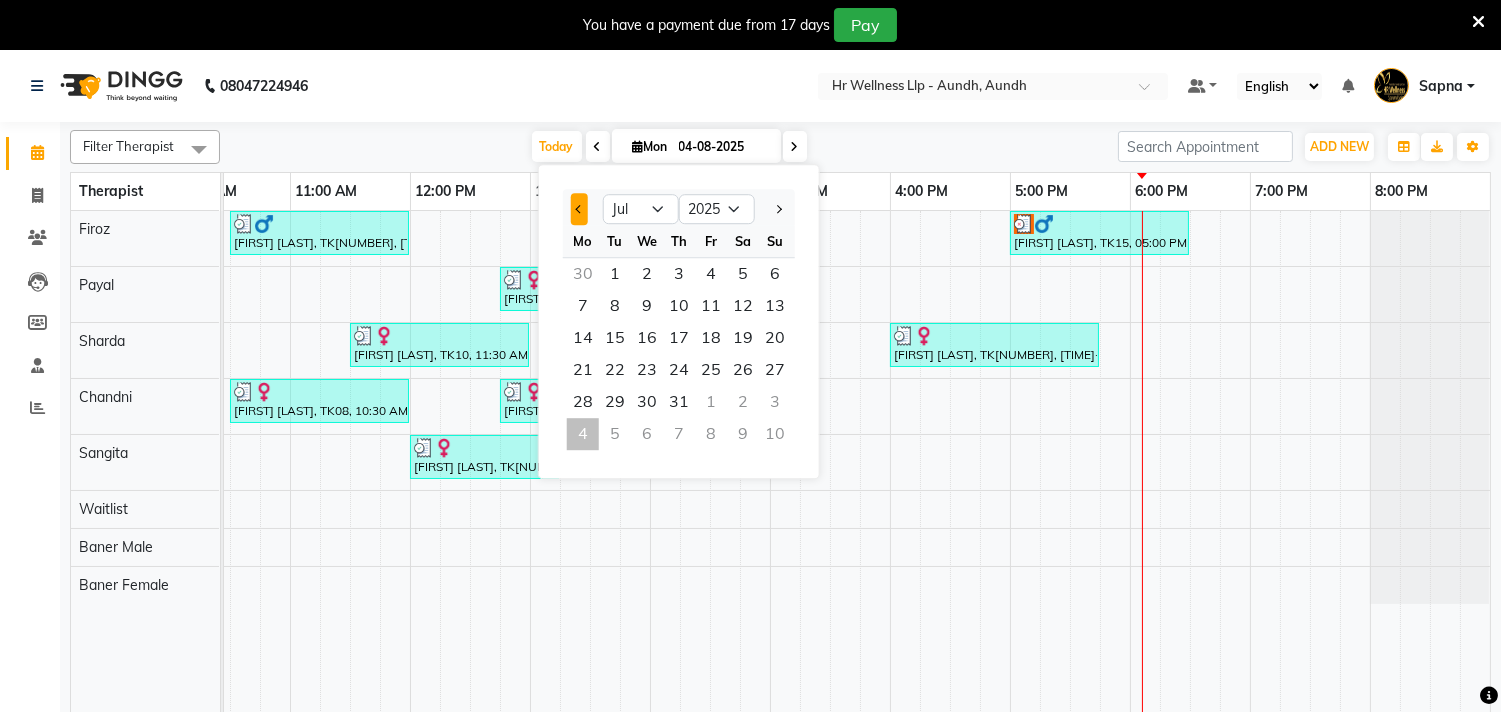 click at bounding box center [579, 209] 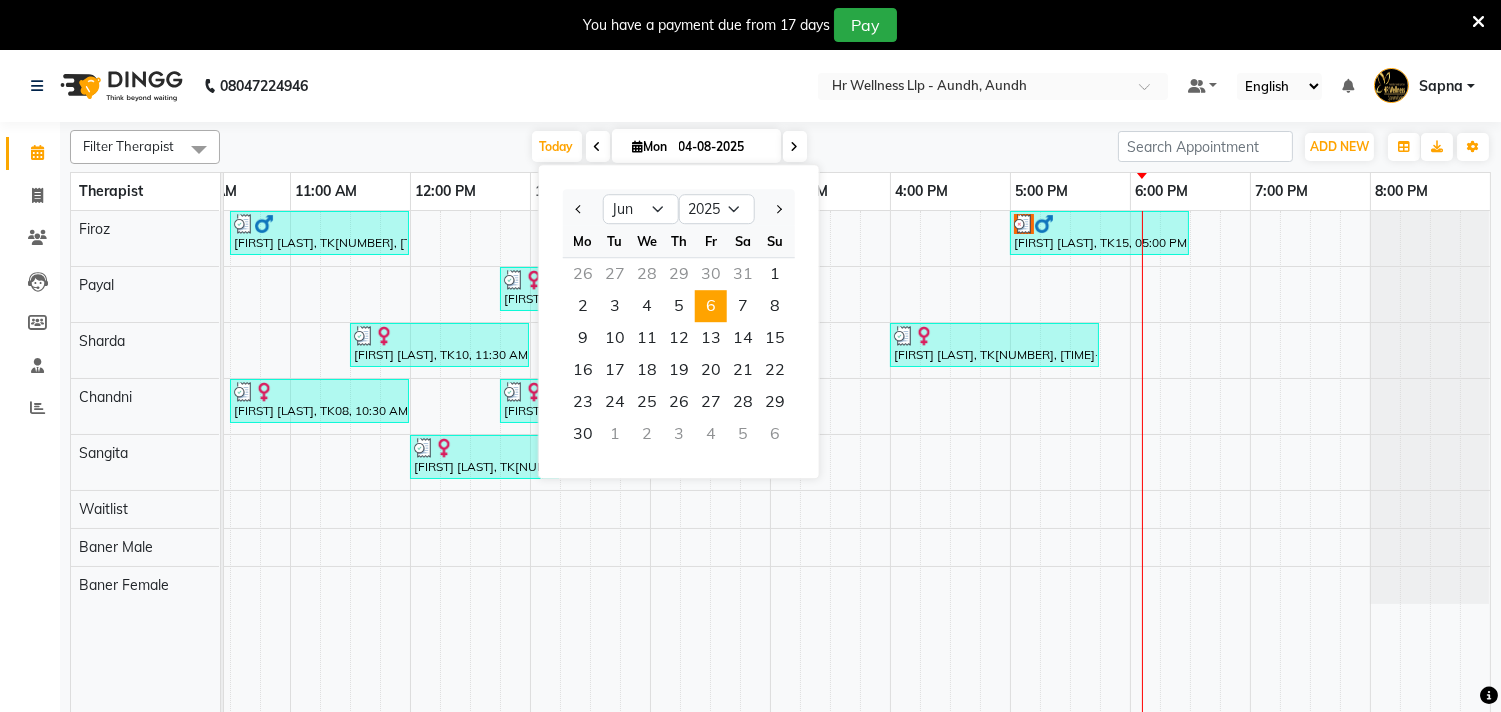 click on "6" at bounding box center [711, 306] 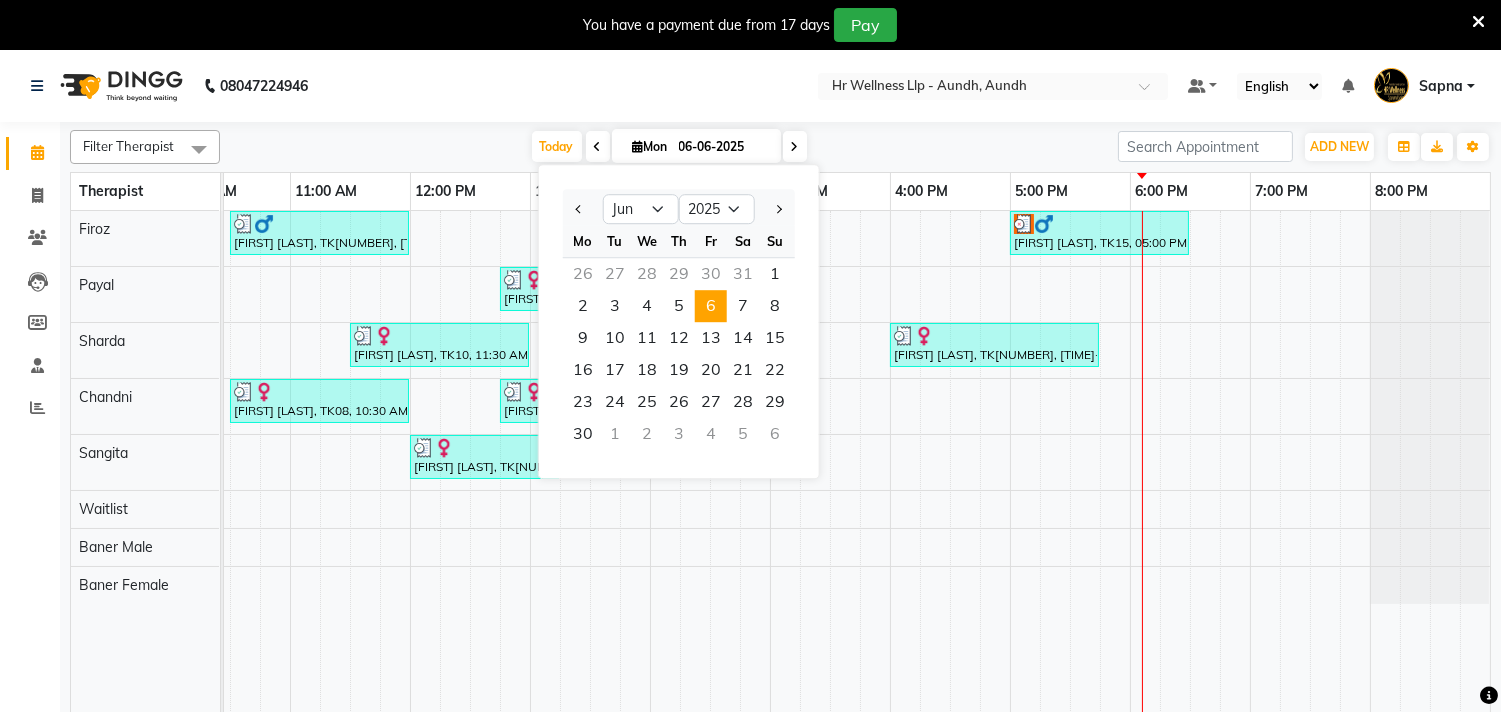 scroll, scrollTop: 0, scrollLeft: 294, axis: horizontal 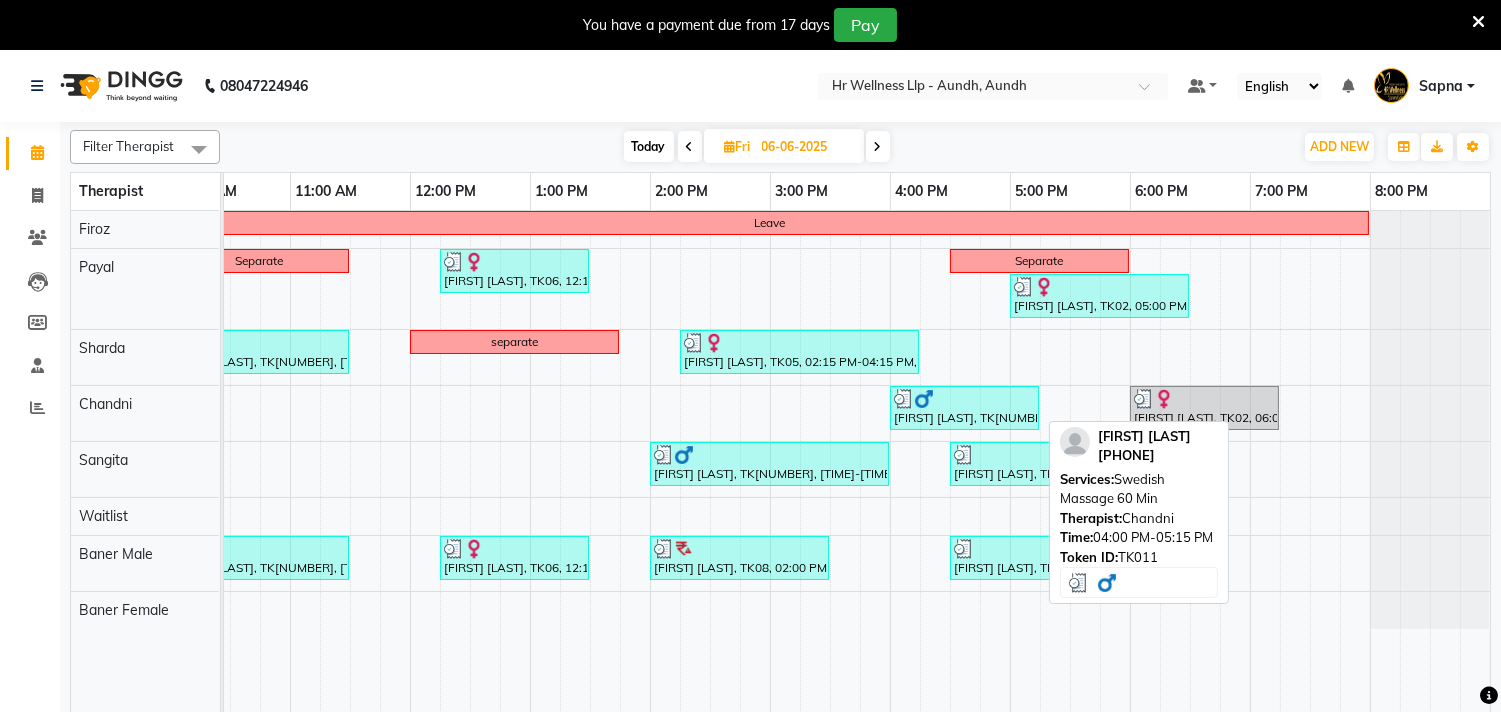 click on "[FIRST] [LAST], TK[NUMBER], [TIME]-[TIME], [SERVICE] [DURATION]" at bounding box center (964, 408) 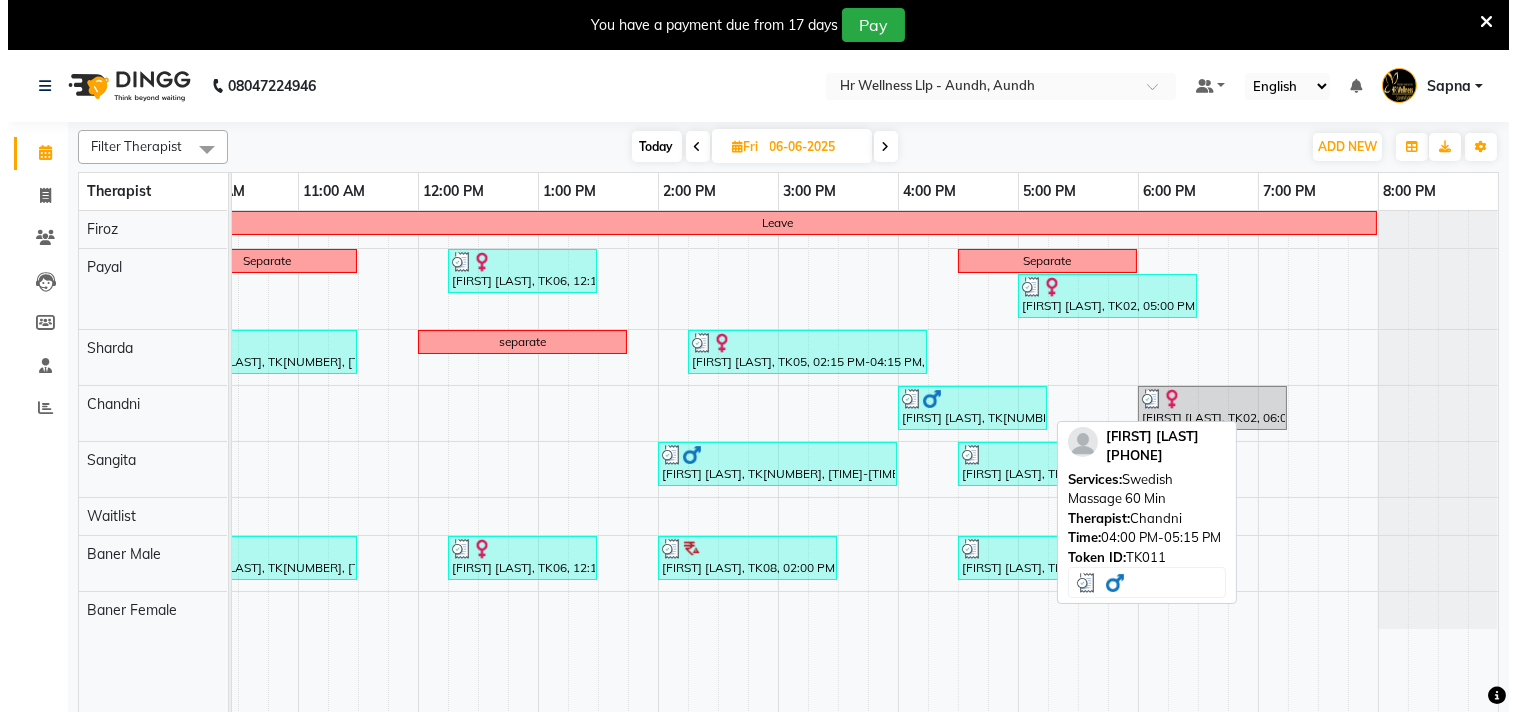 scroll, scrollTop: 0, scrollLeft: 293, axis: horizontal 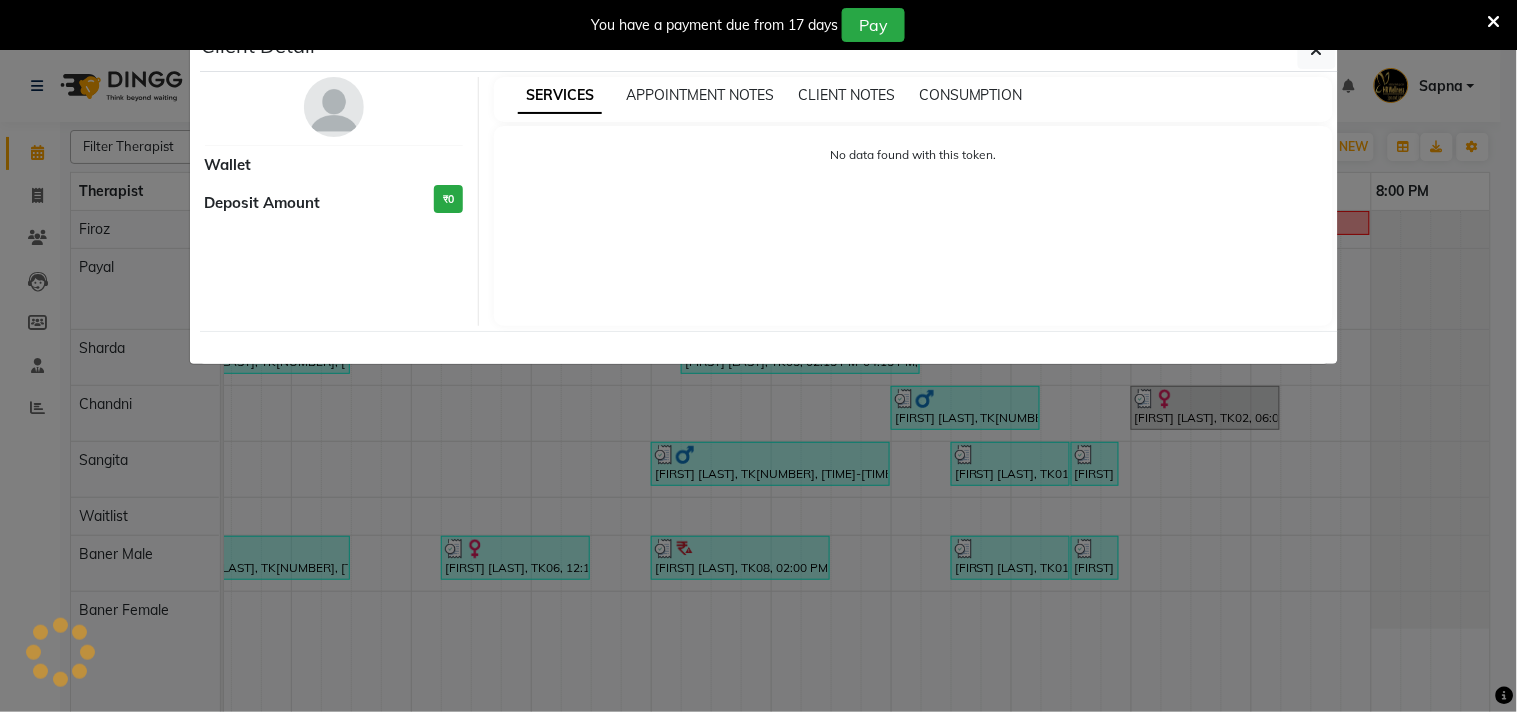 select on "3" 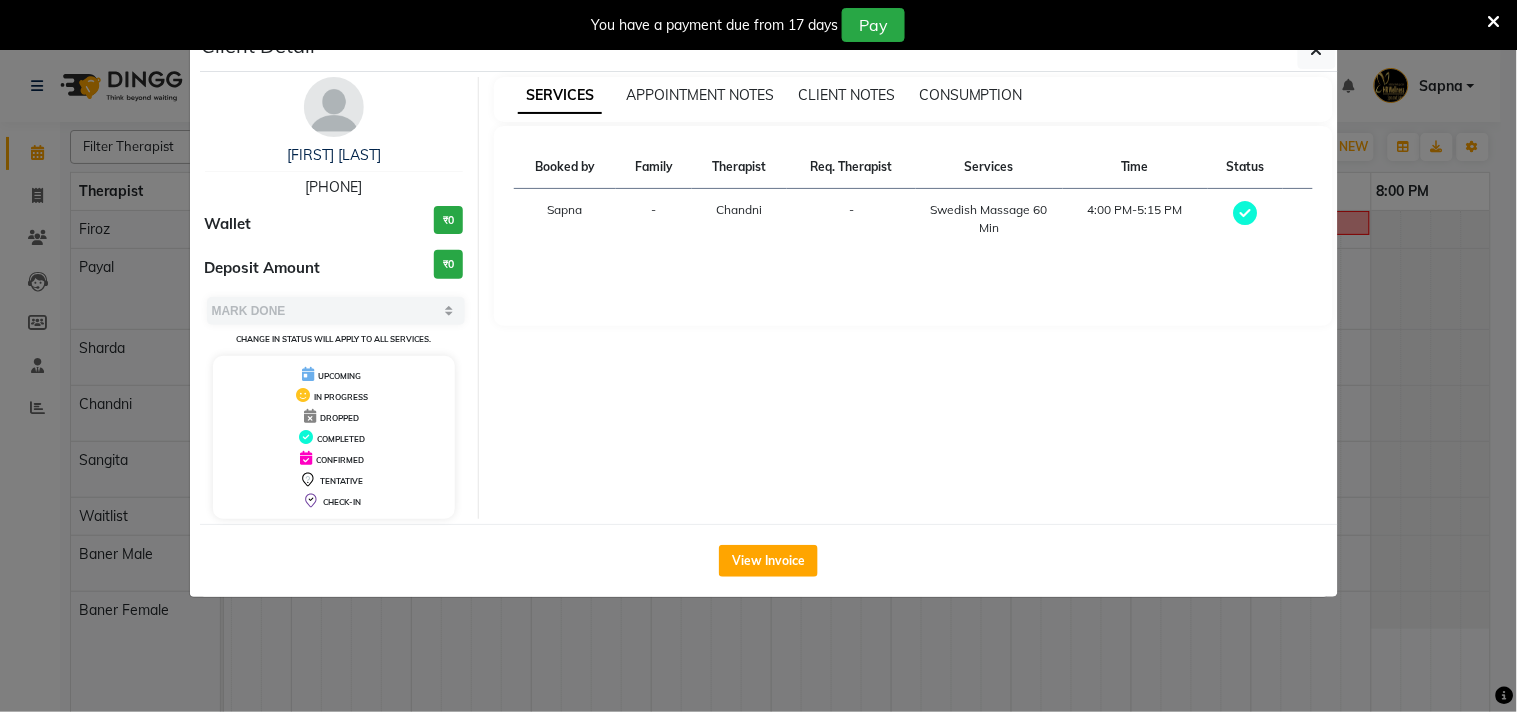 click on "You have a payment due from 17 days   Pay" at bounding box center [758, 25] 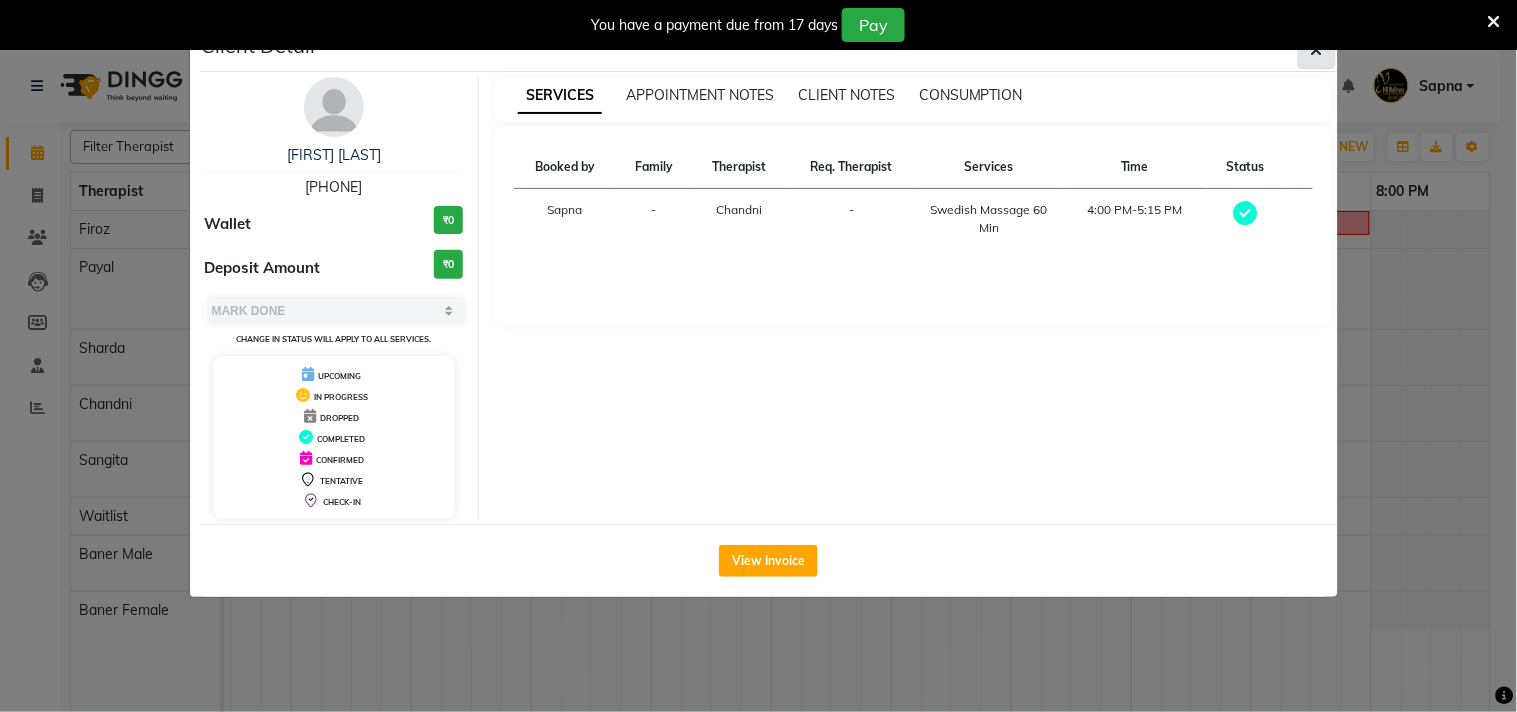 click 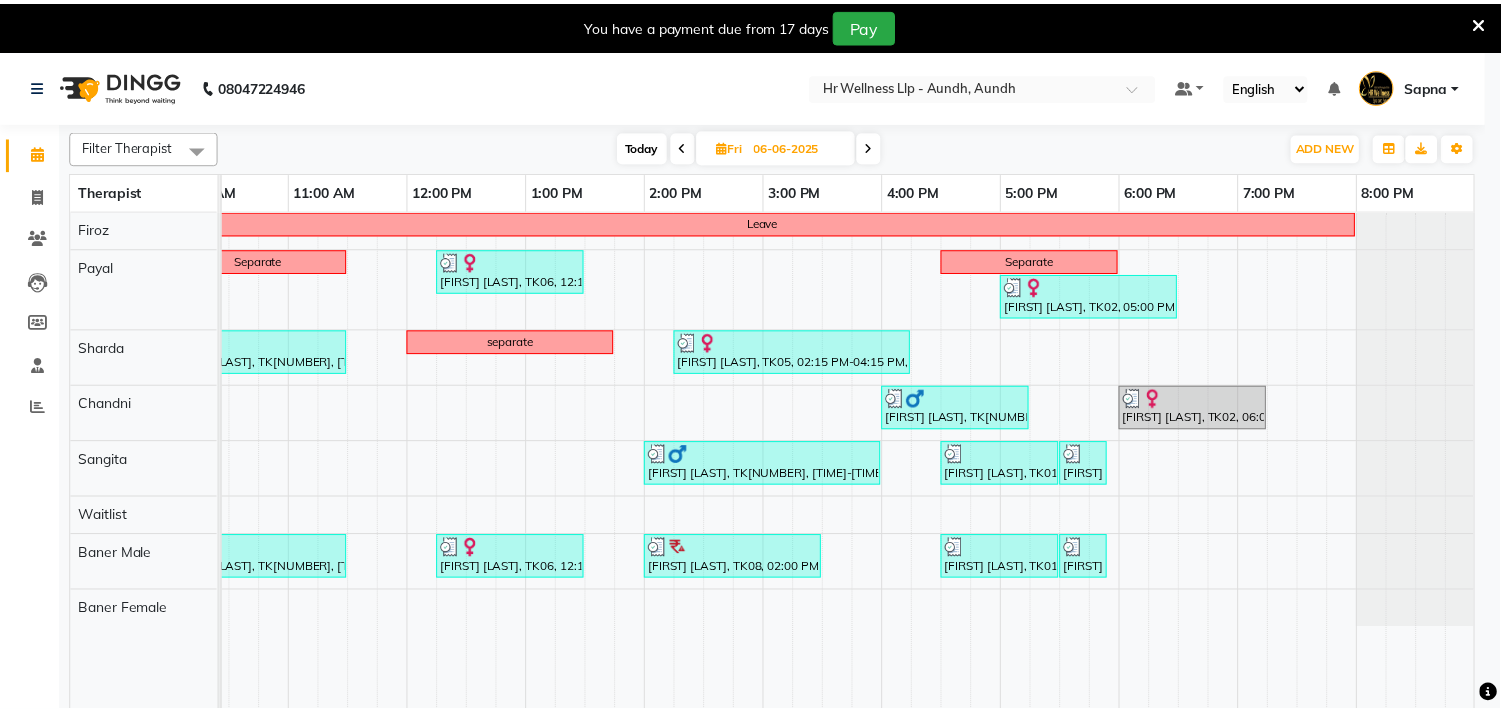 scroll, scrollTop: 0, scrollLeft: 277, axis: horizontal 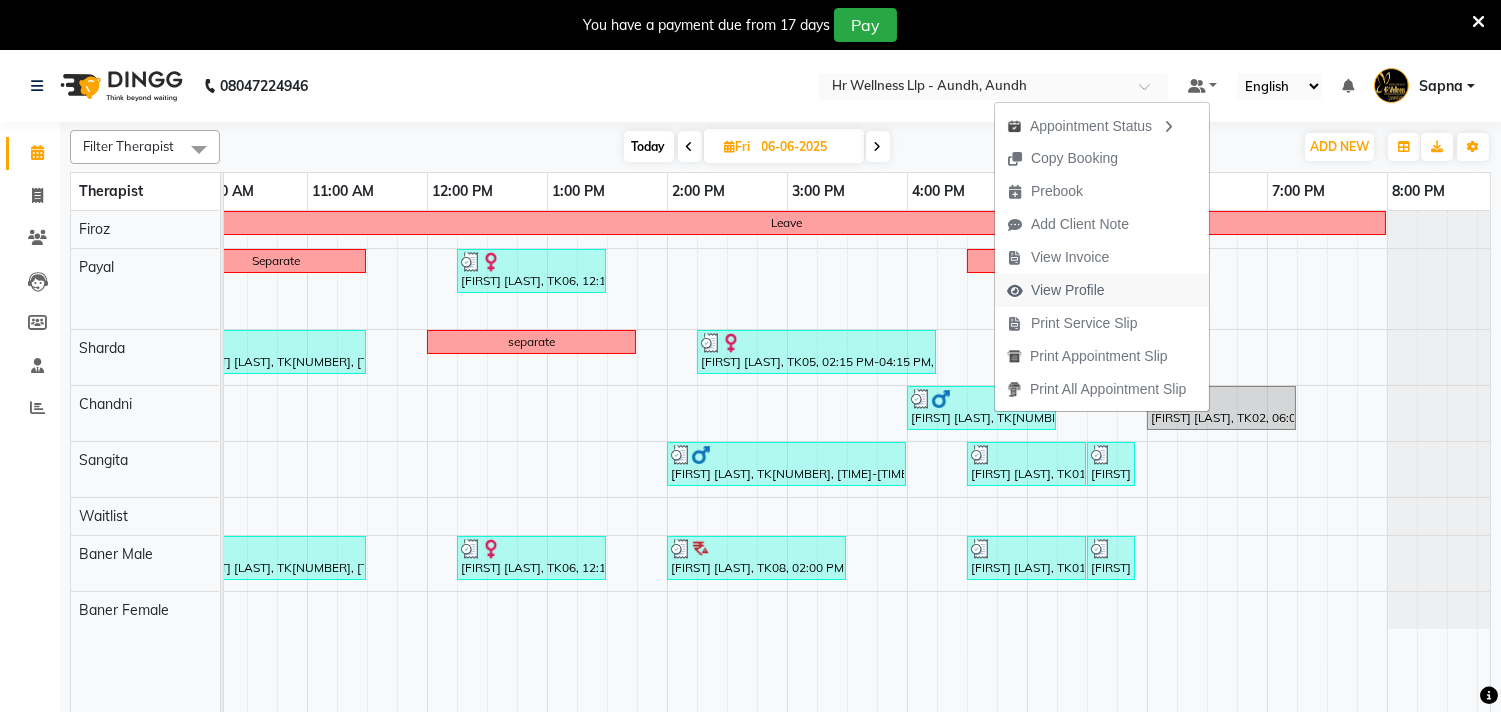 click on "View Profile" at bounding box center [1068, 290] 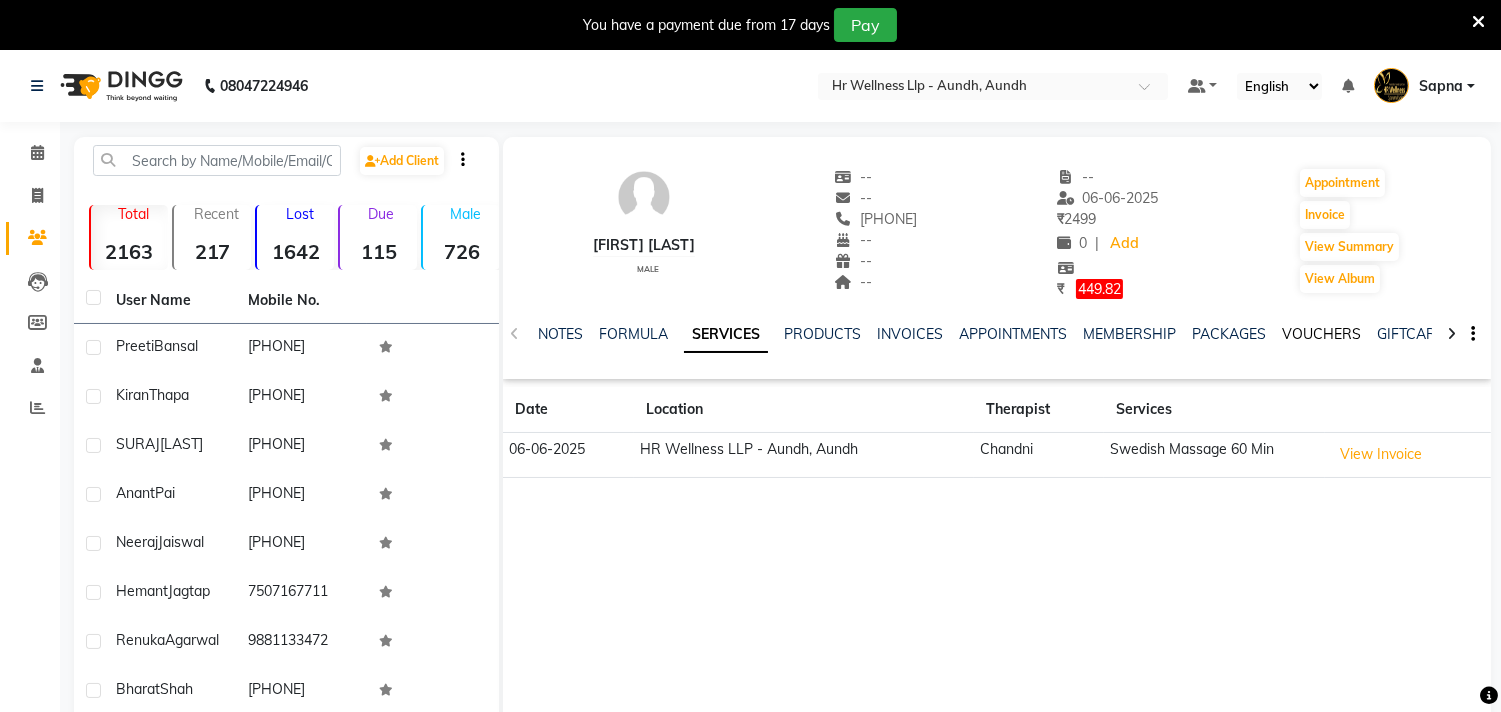 click on "VOUCHERS" 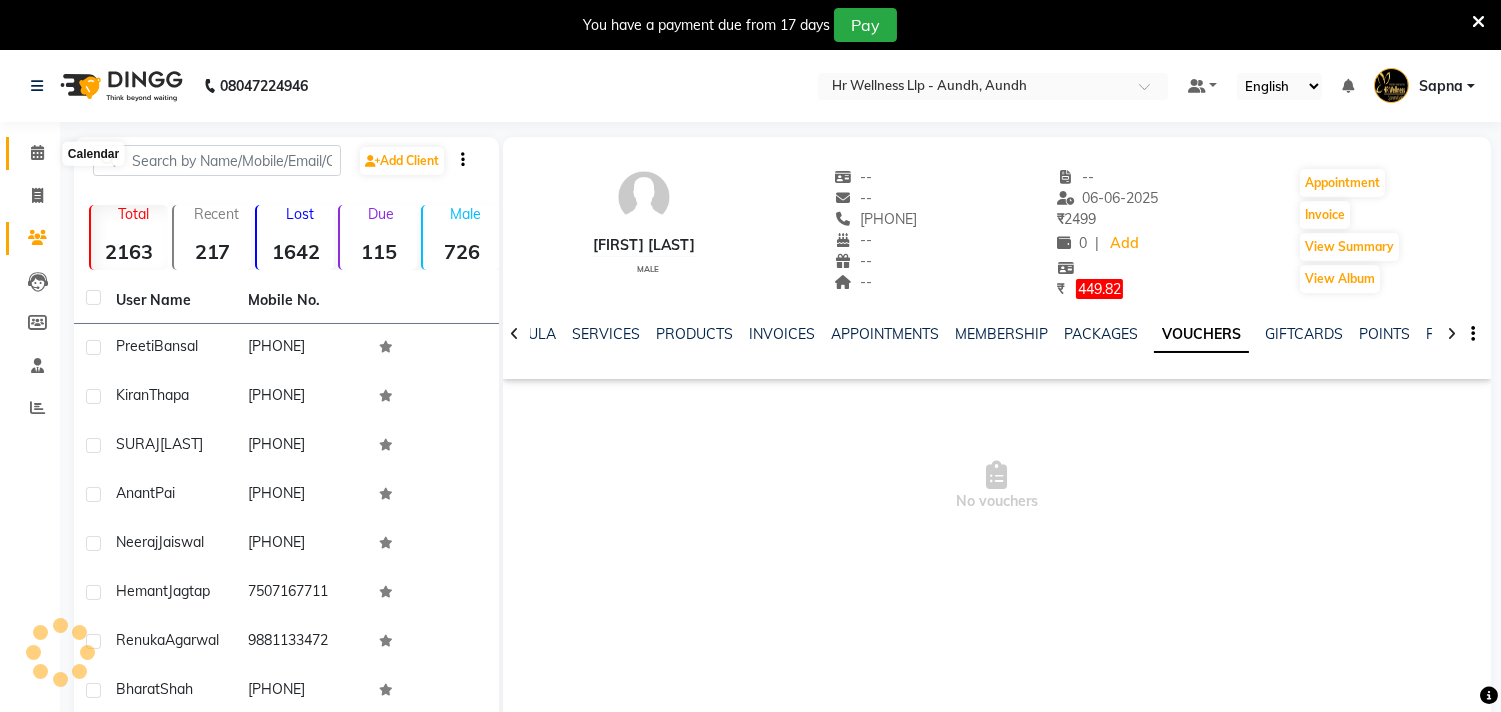 click 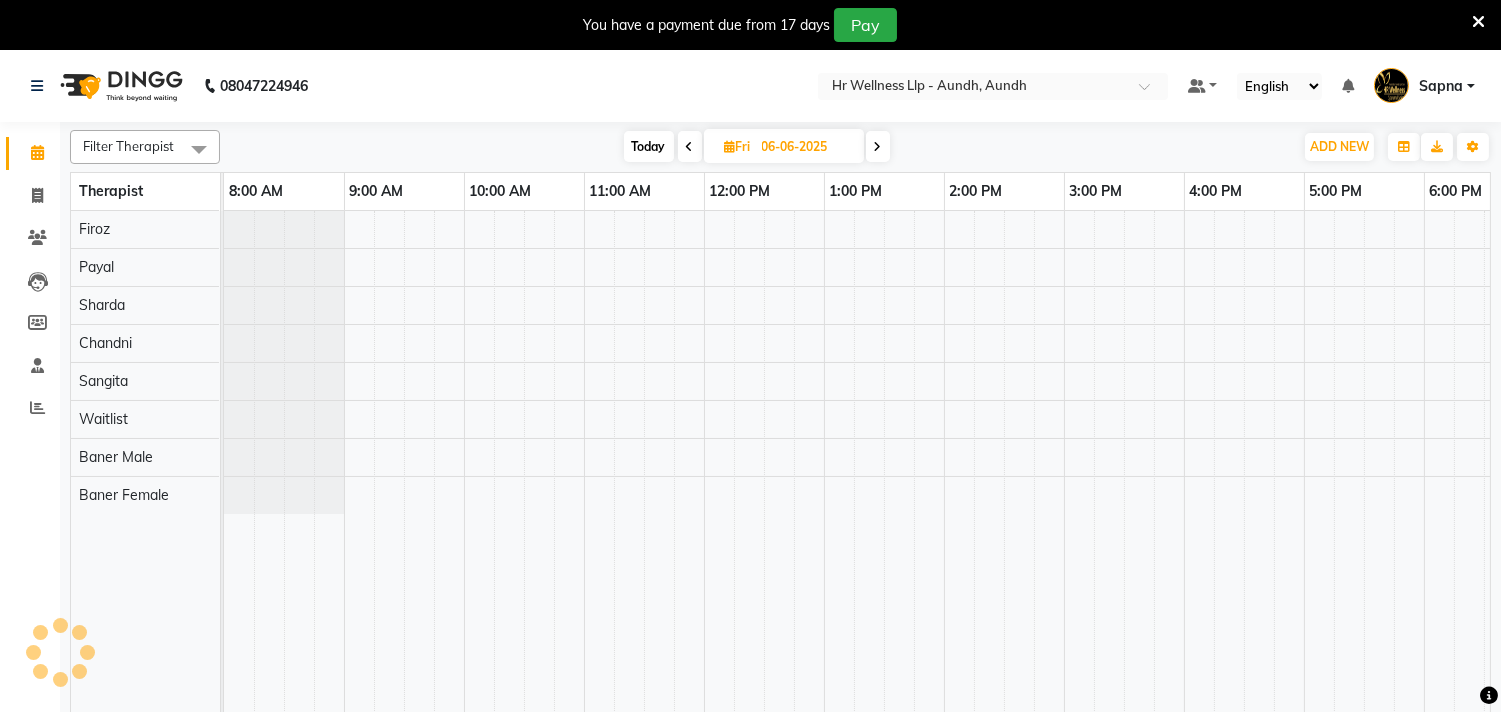 scroll, scrollTop: 0, scrollLeft: 0, axis: both 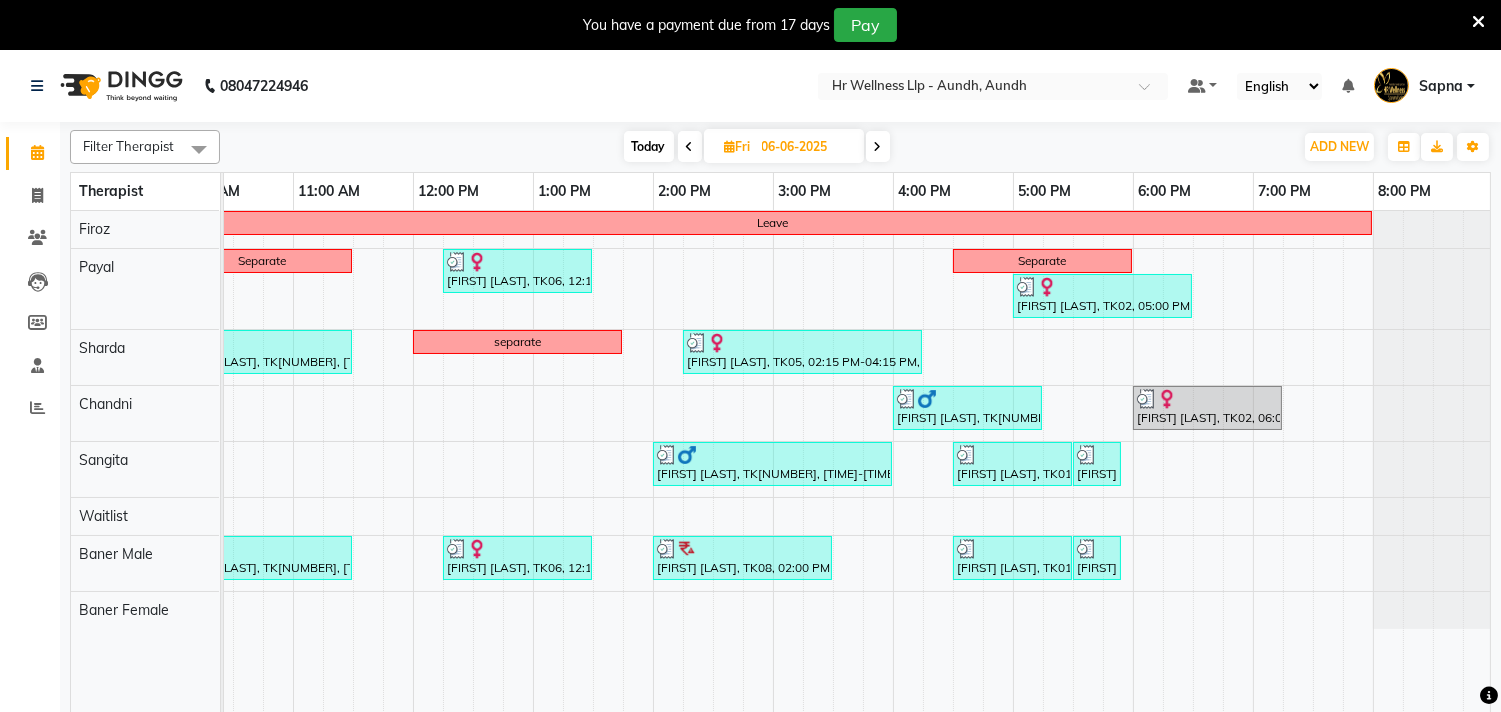 click at bounding box center [878, 147] 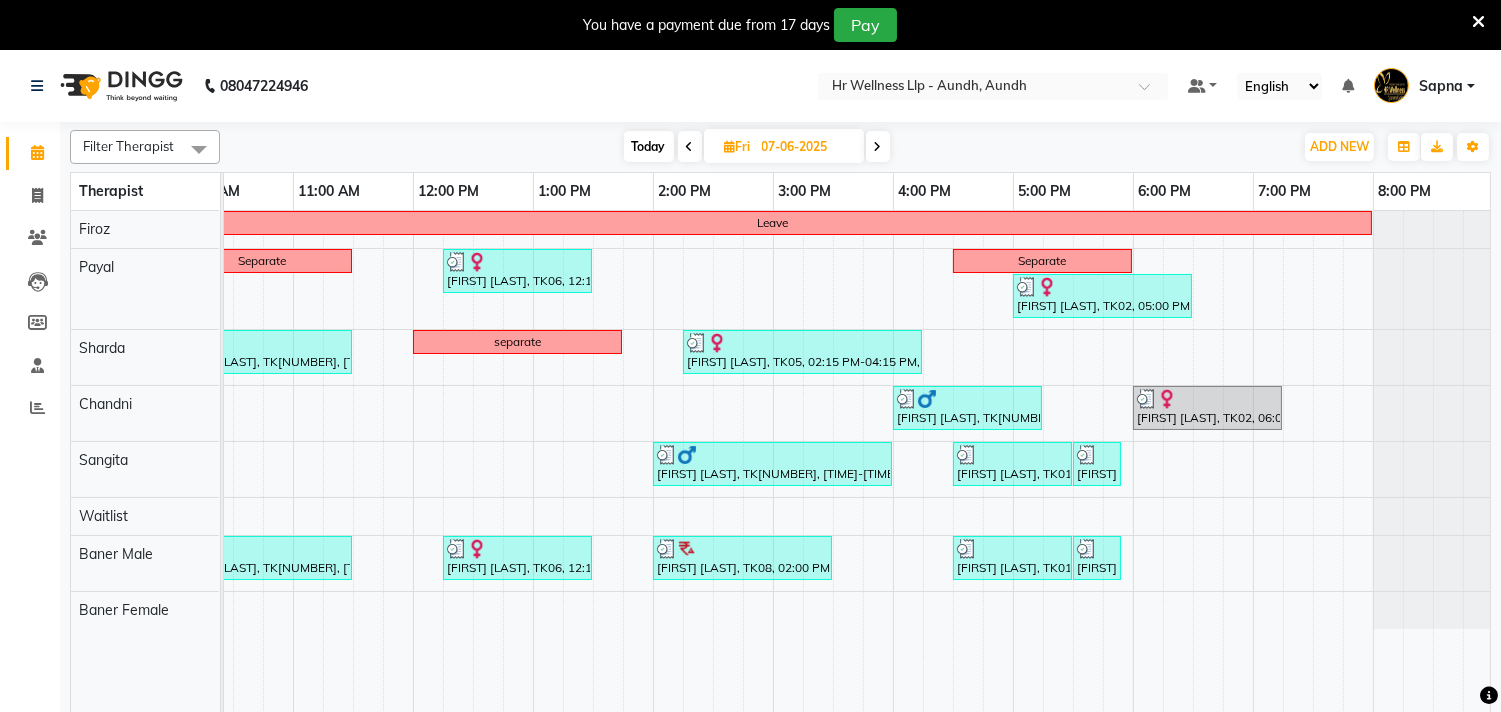 scroll, scrollTop: 0, scrollLeft: 0, axis: both 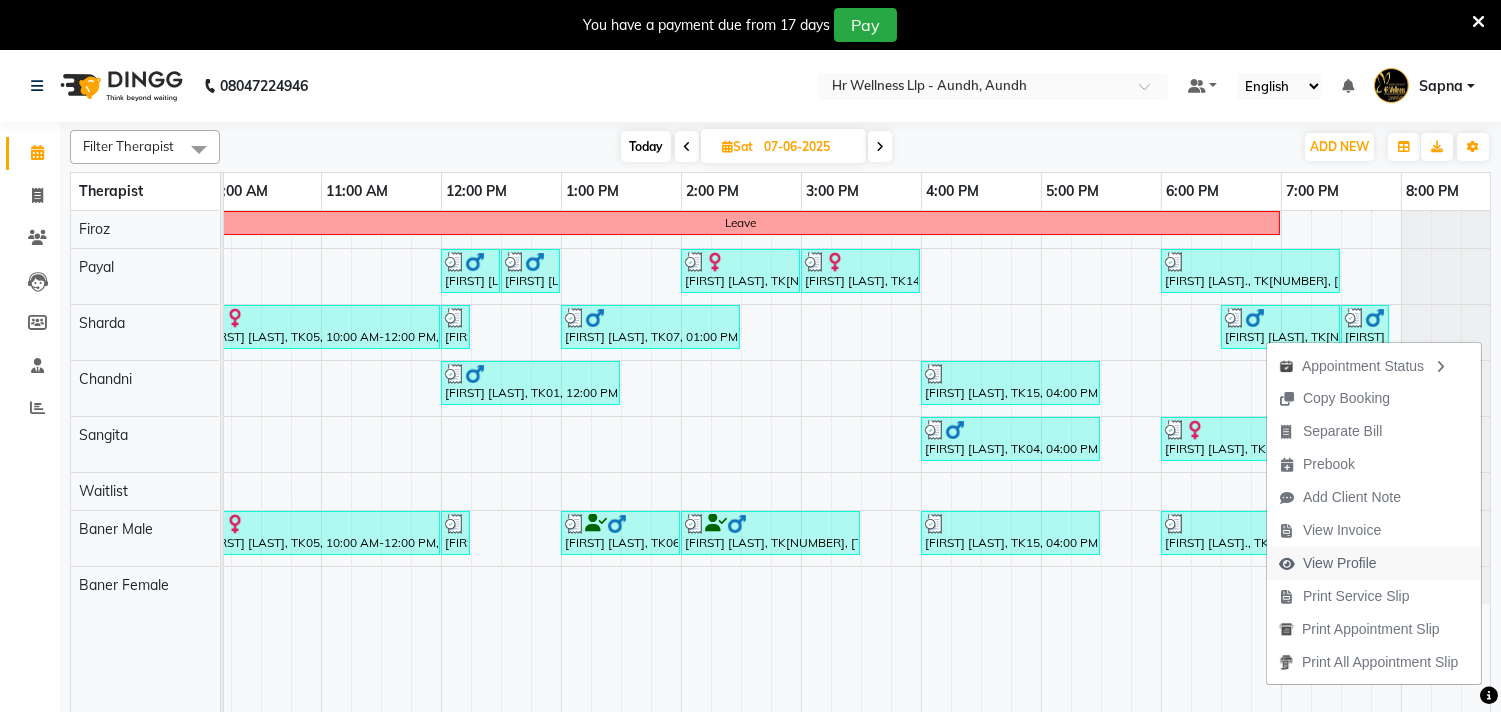 click on "View Profile" at bounding box center [1340, 563] 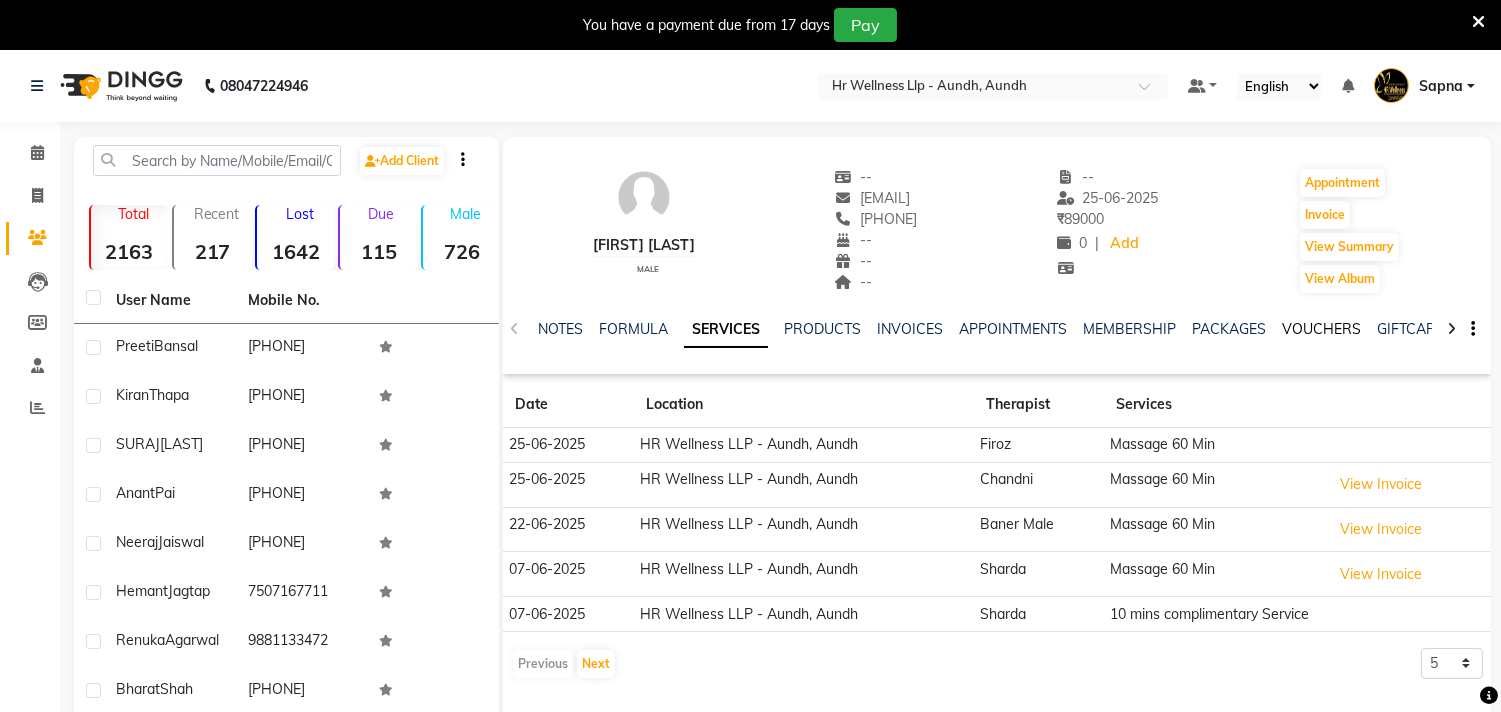click on "VOUCHERS" 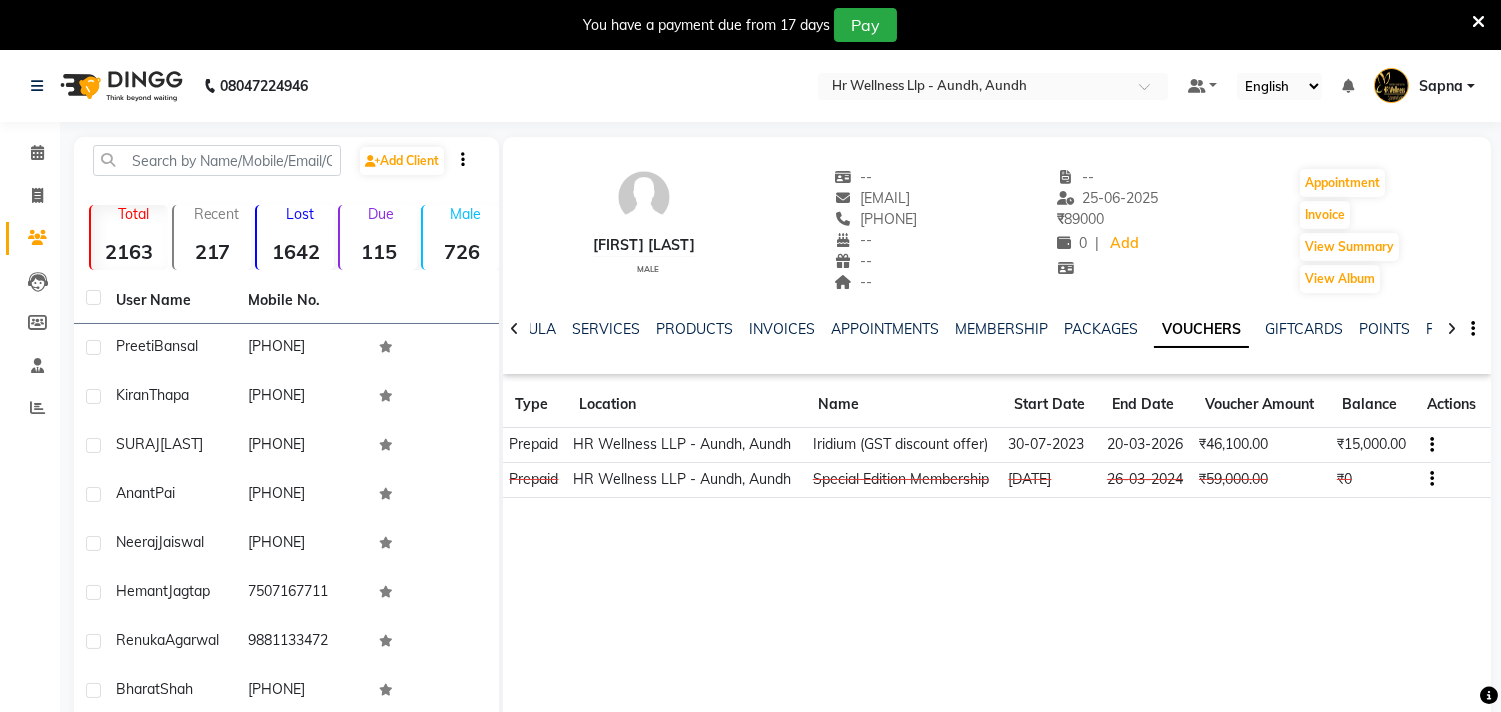 drag, startPoint x: 854, startPoint y: 216, endPoint x: 944, endPoint y: 211, distance: 90.13878 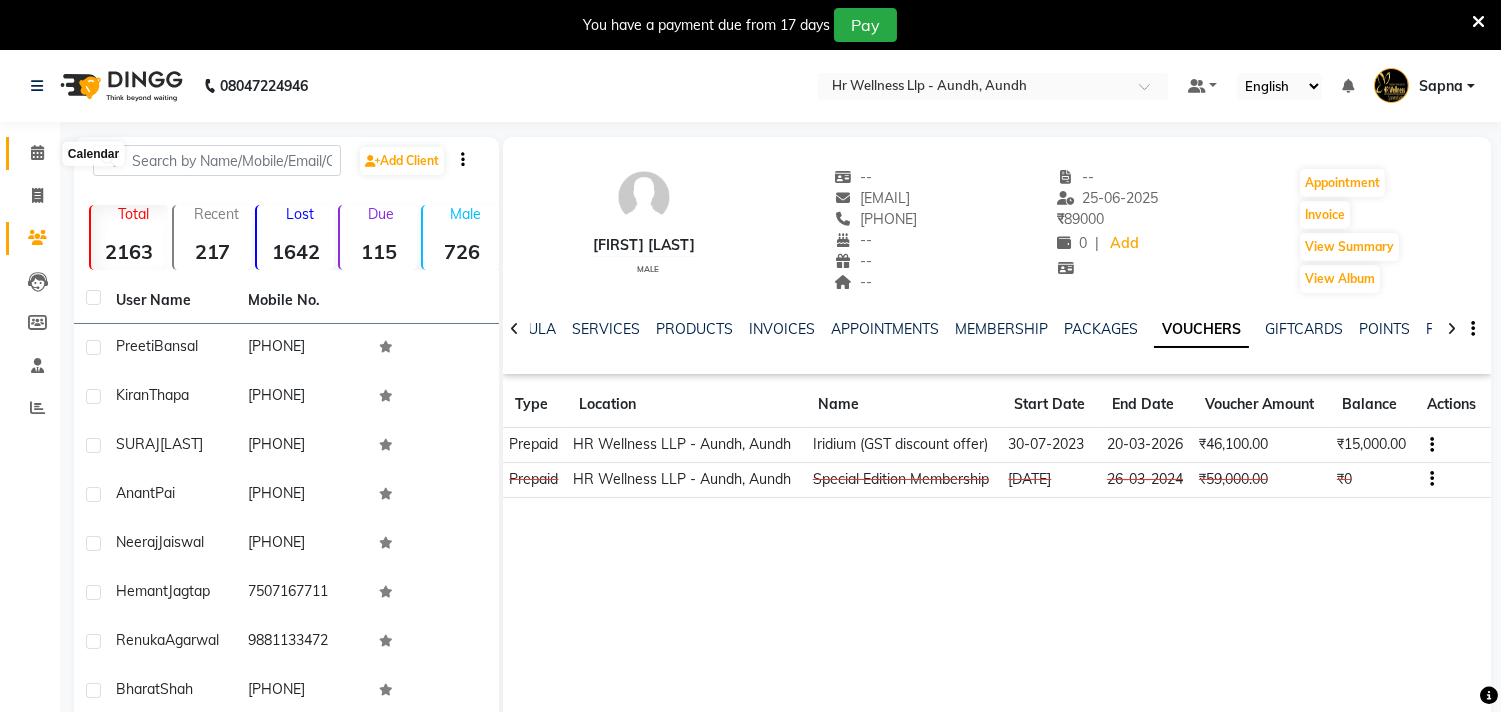 click 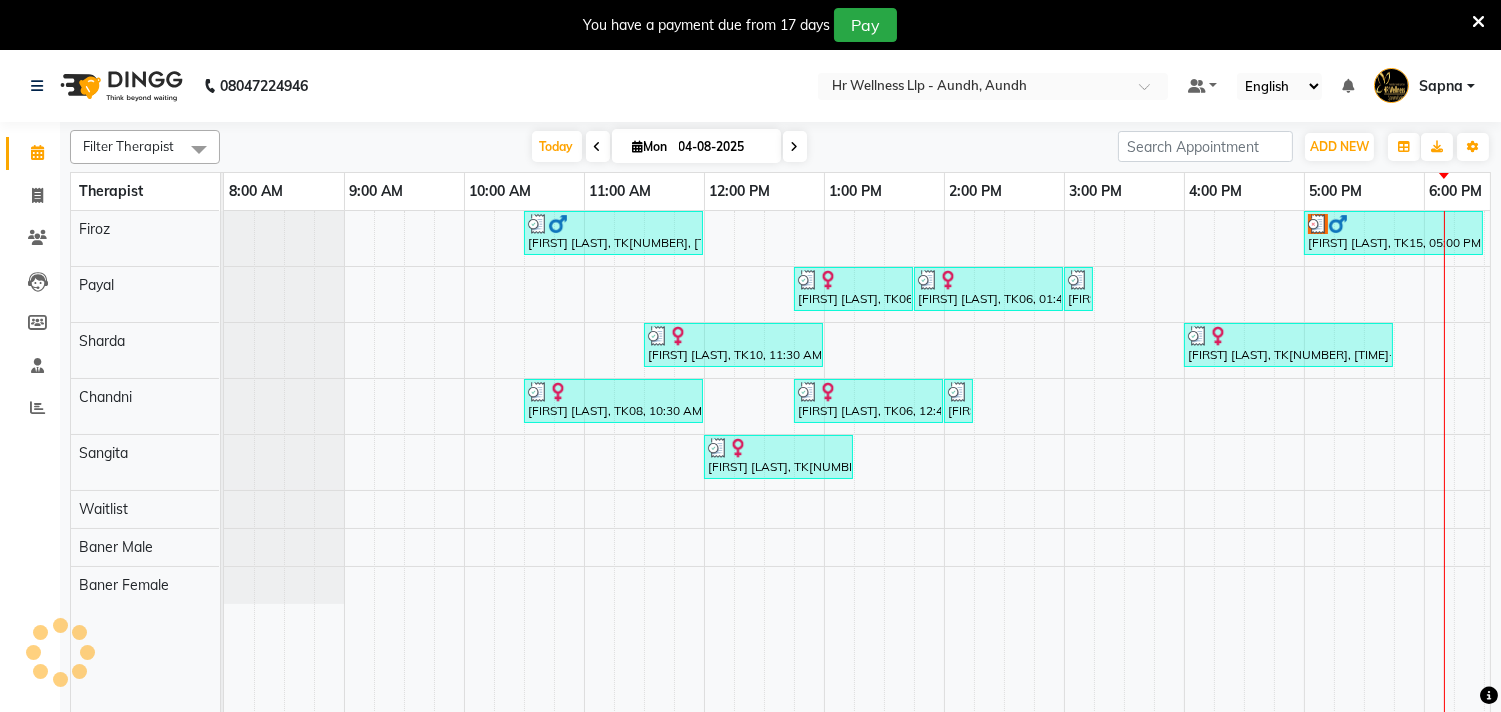 scroll, scrollTop: 0, scrollLeft: 294, axis: horizontal 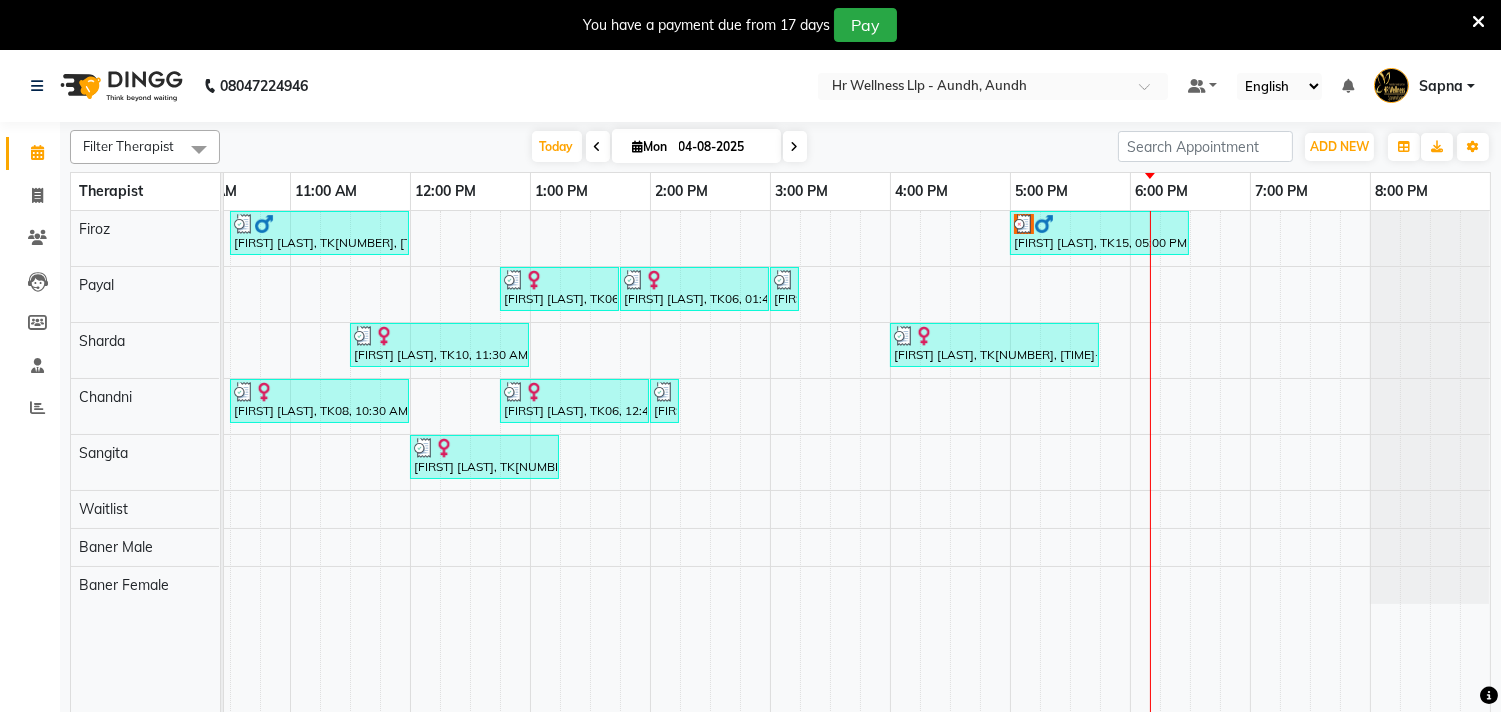 click at bounding box center (795, 146) 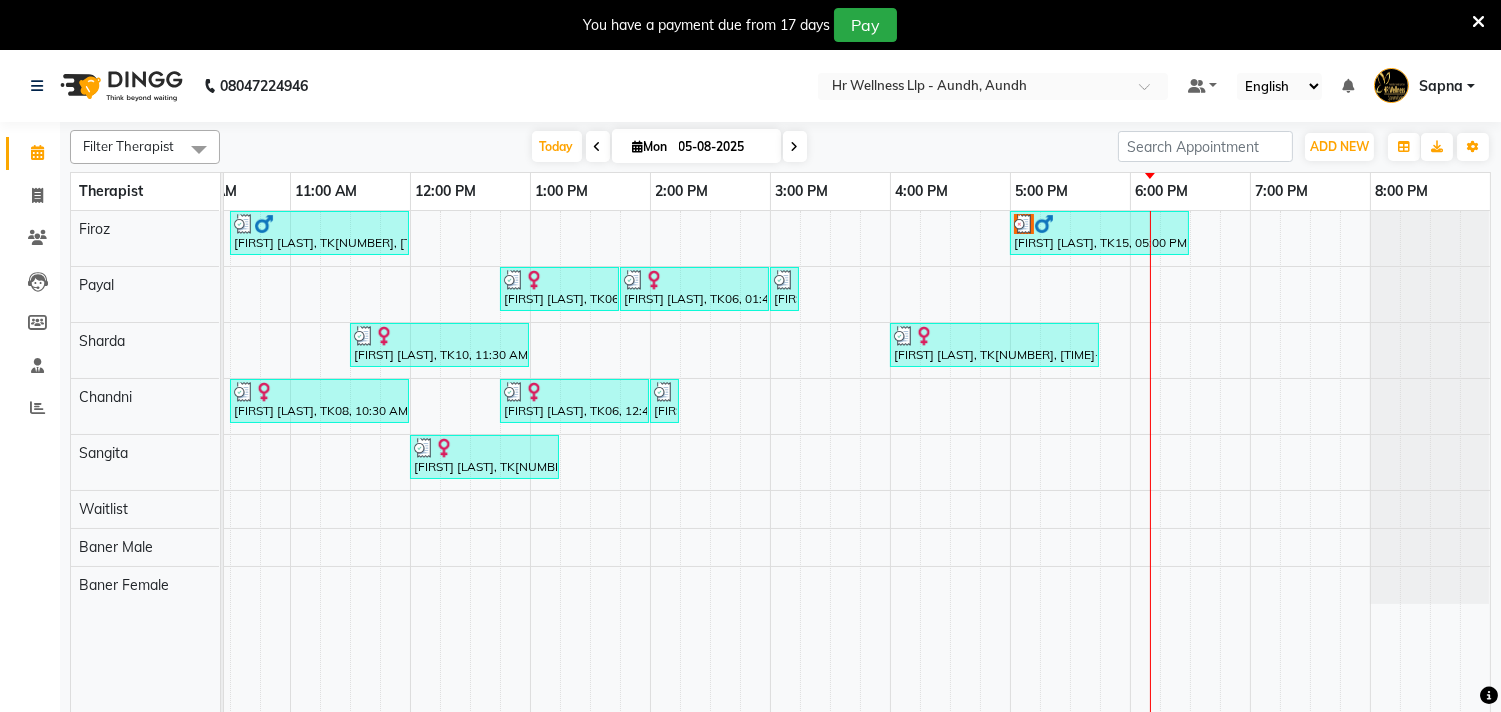 scroll, scrollTop: 0, scrollLeft: 294, axis: horizontal 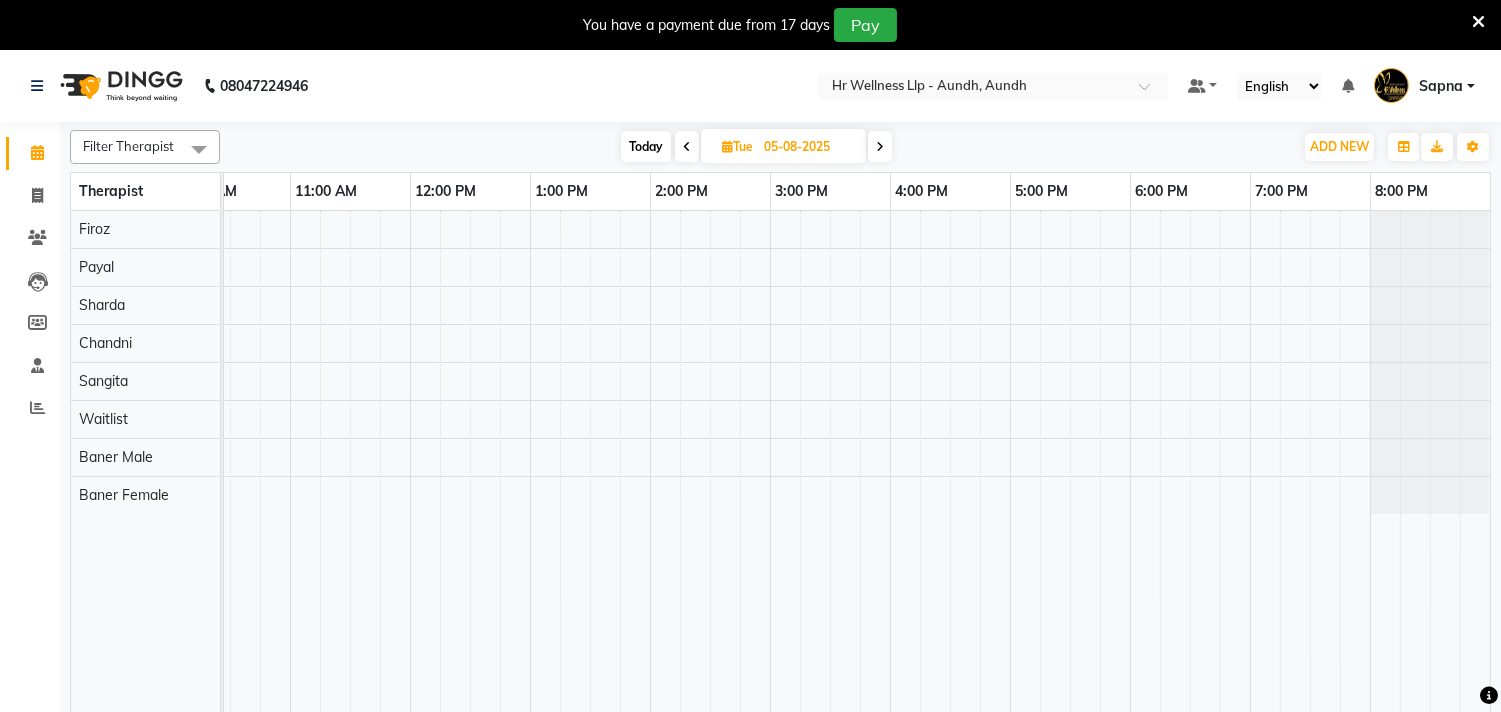 click at bounding box center [880, 147] 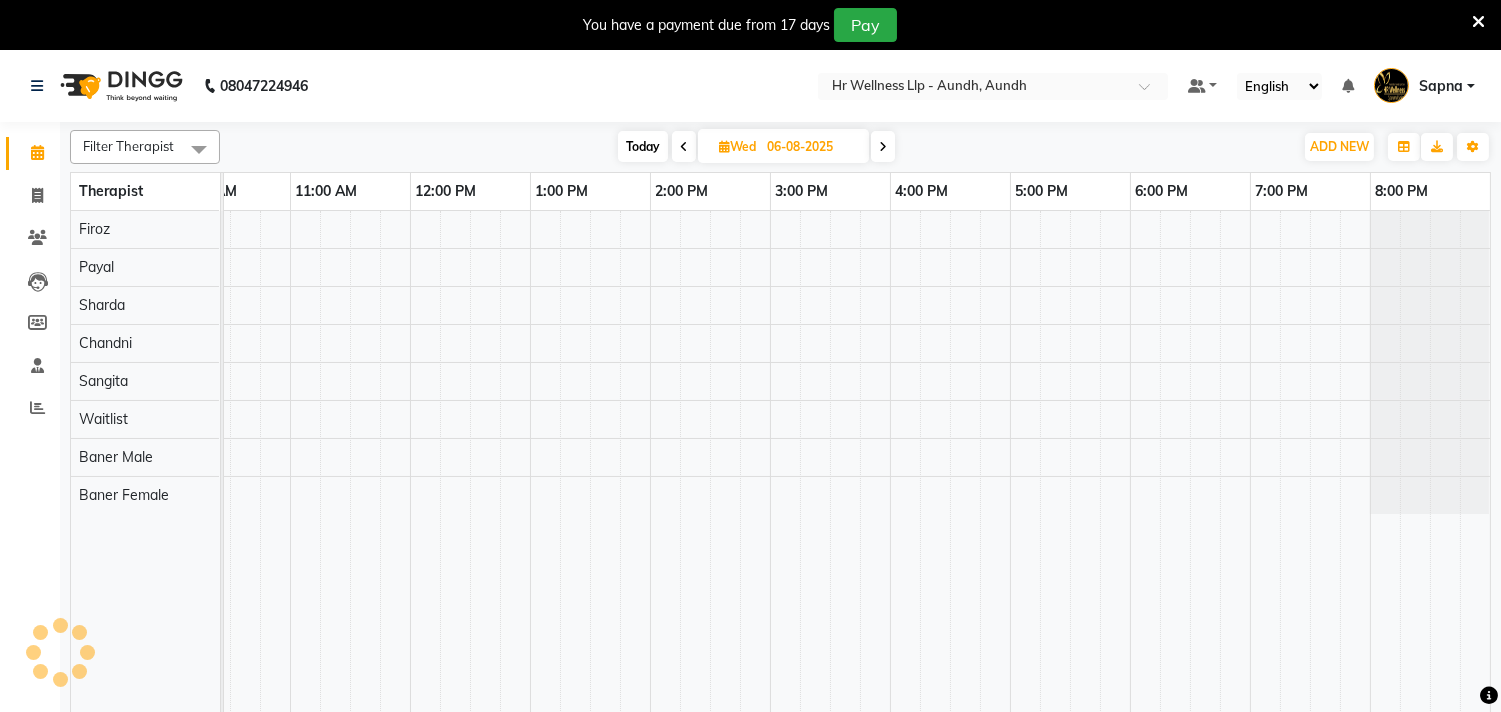 scroll, scrollTop: 0, scrollLeft: 294, axis: horizontal 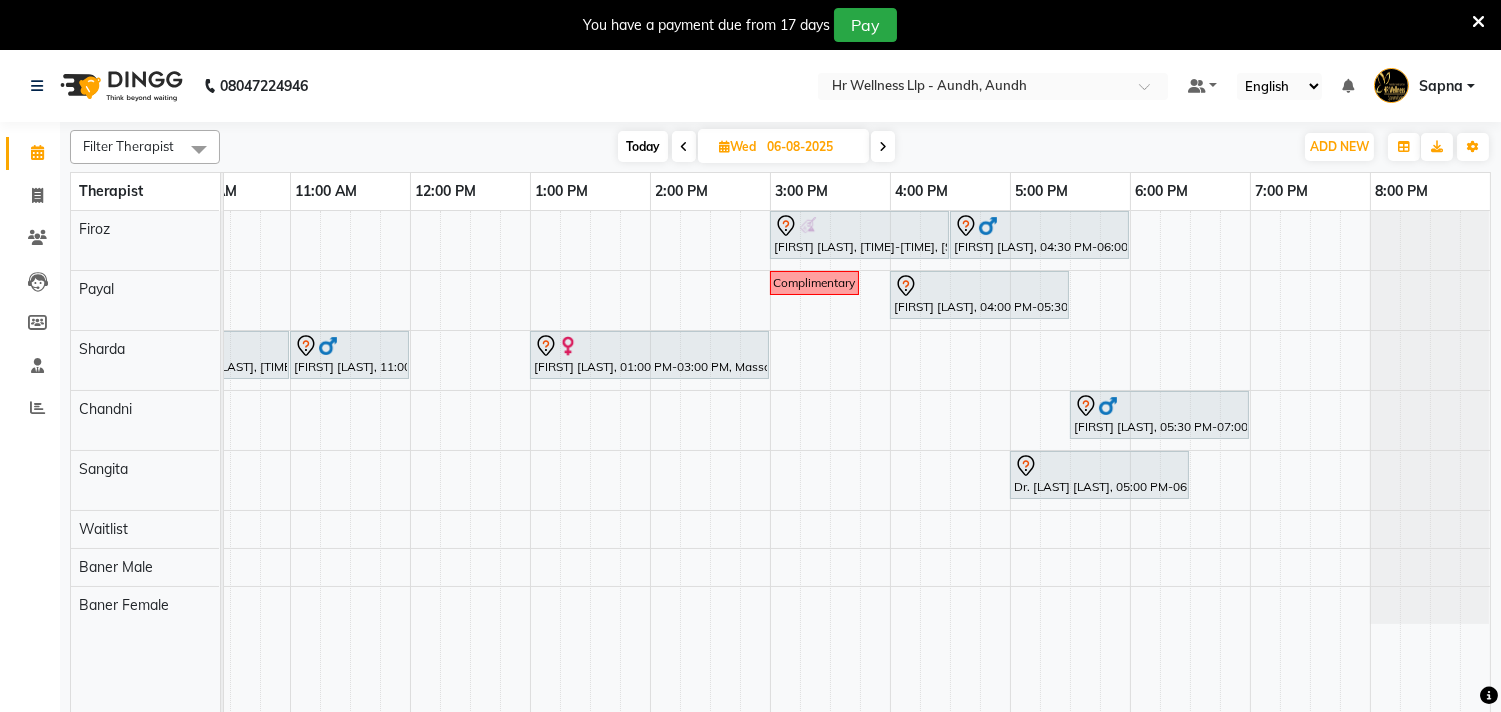 click at bounding box center [724, 146] 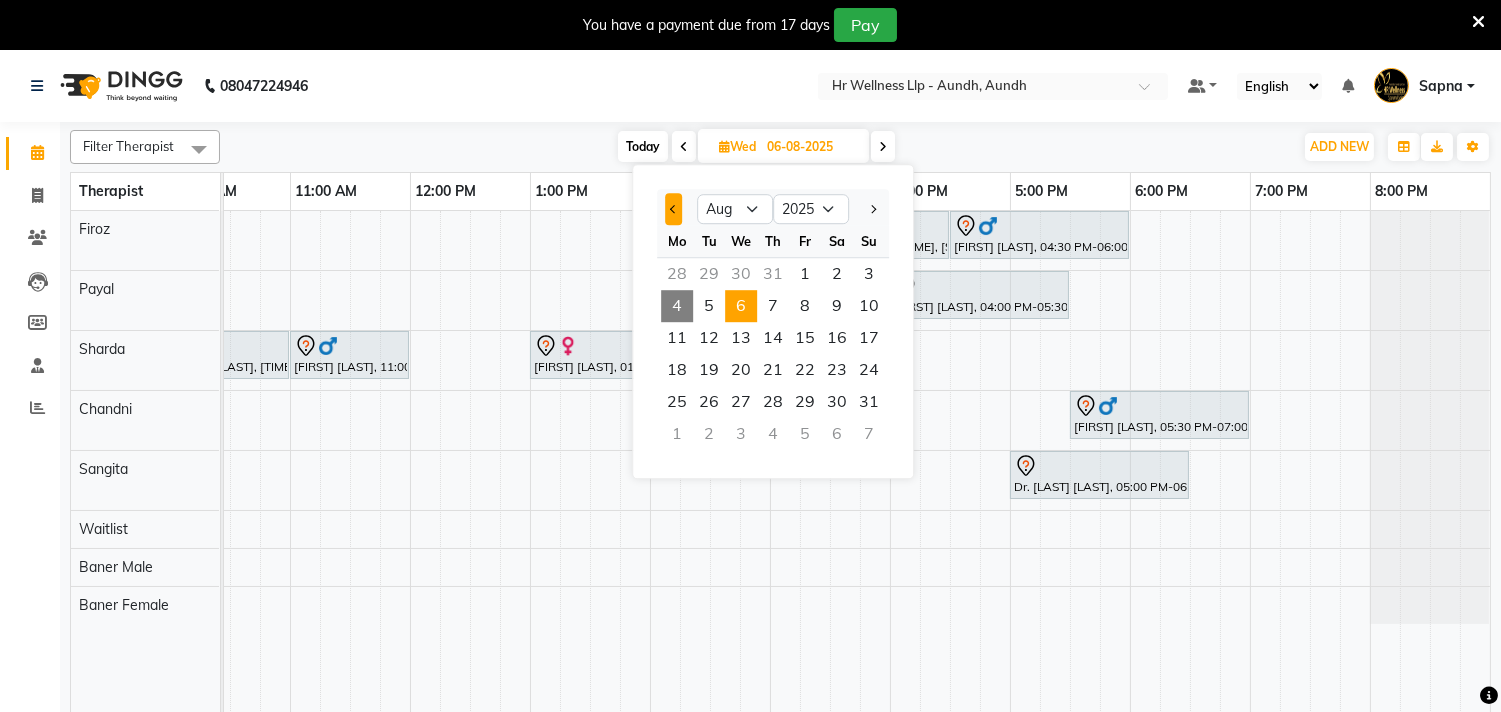 click at bounding box center [673, 209] 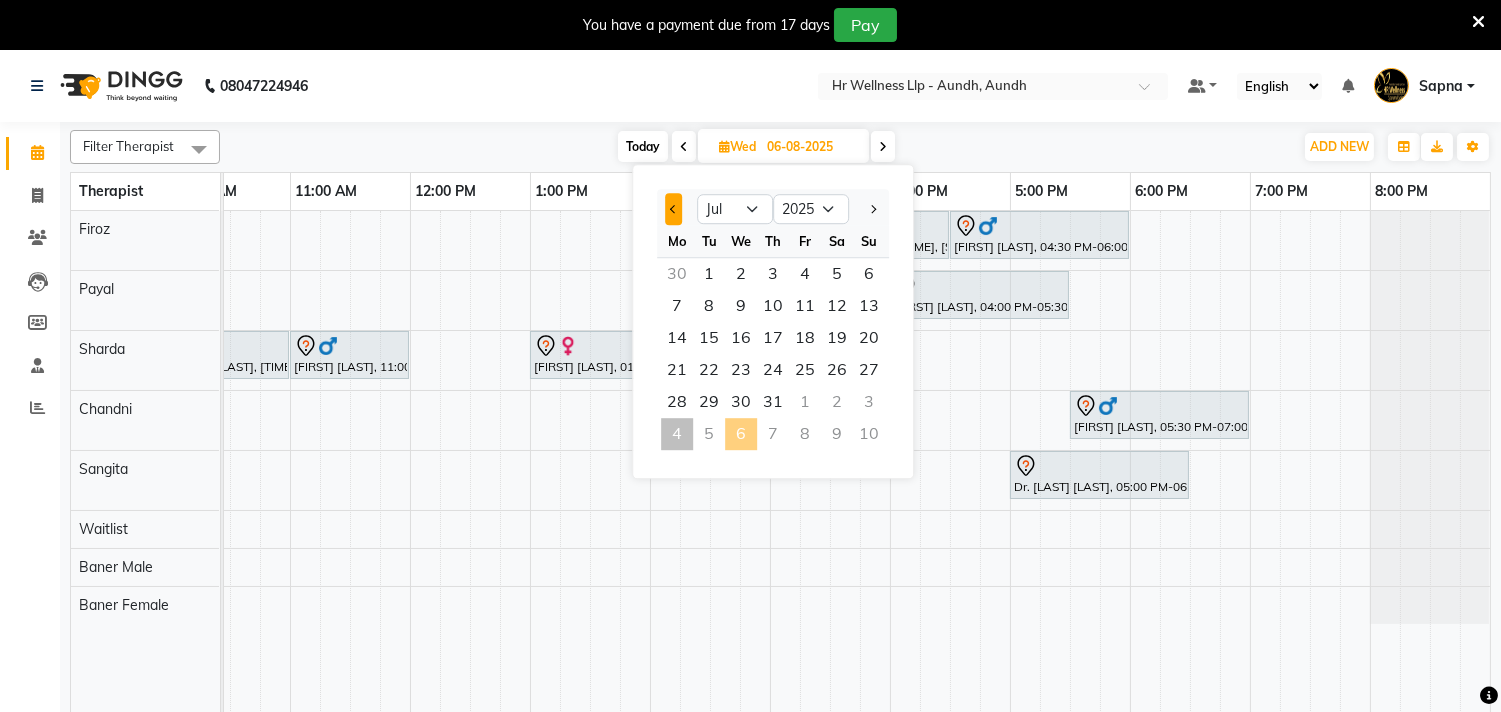 click at bounding box center (673, 209) 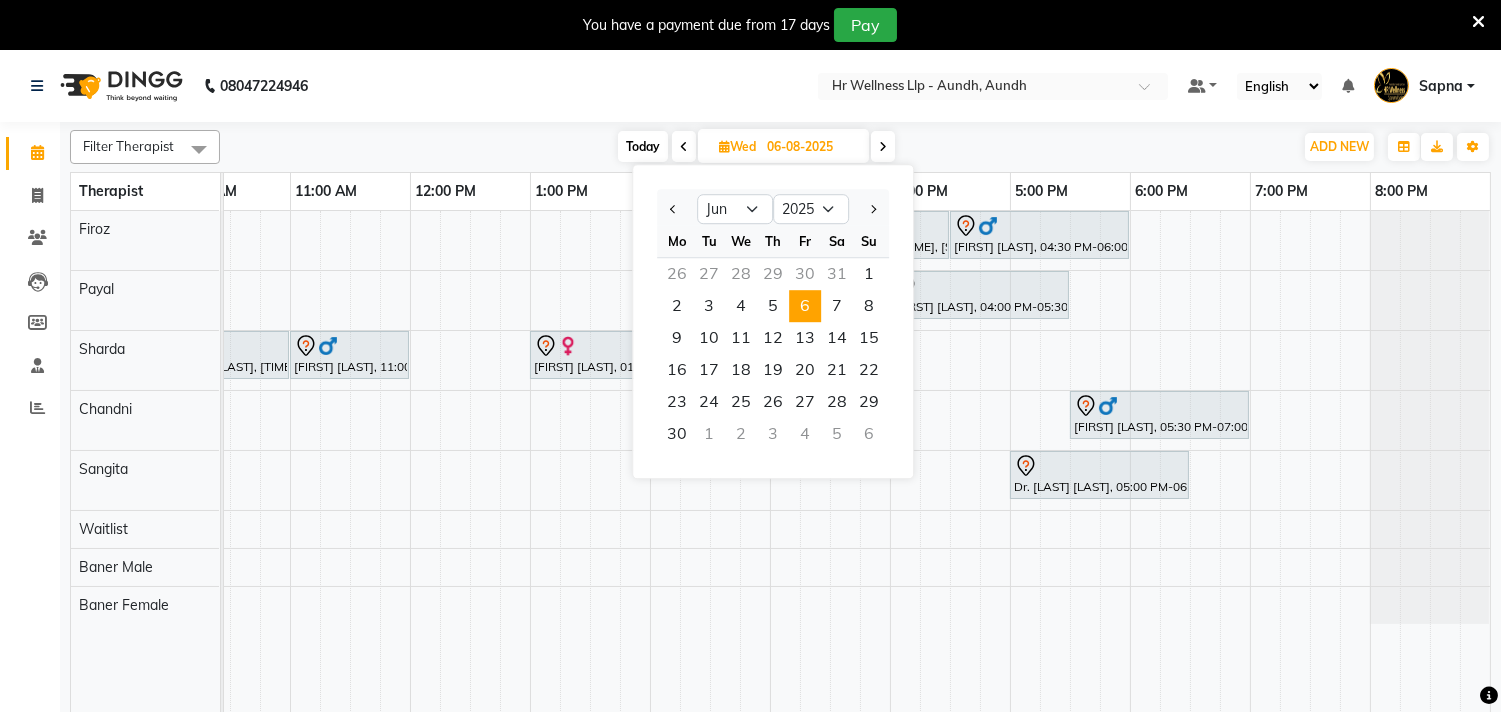 click on "6" at bounding box center [805, 306] 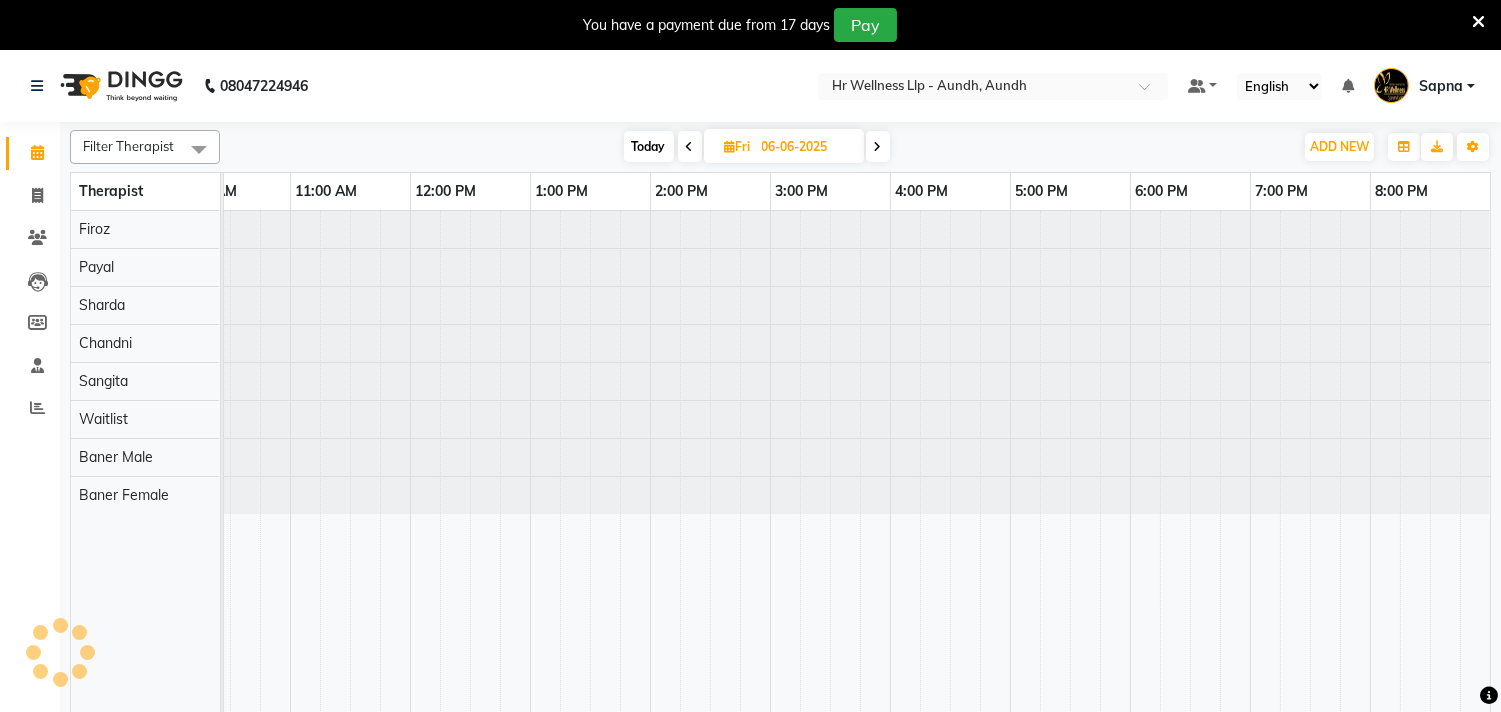 scroll, scrollTop: 0, scrollLeft: 294, axis: horizontal 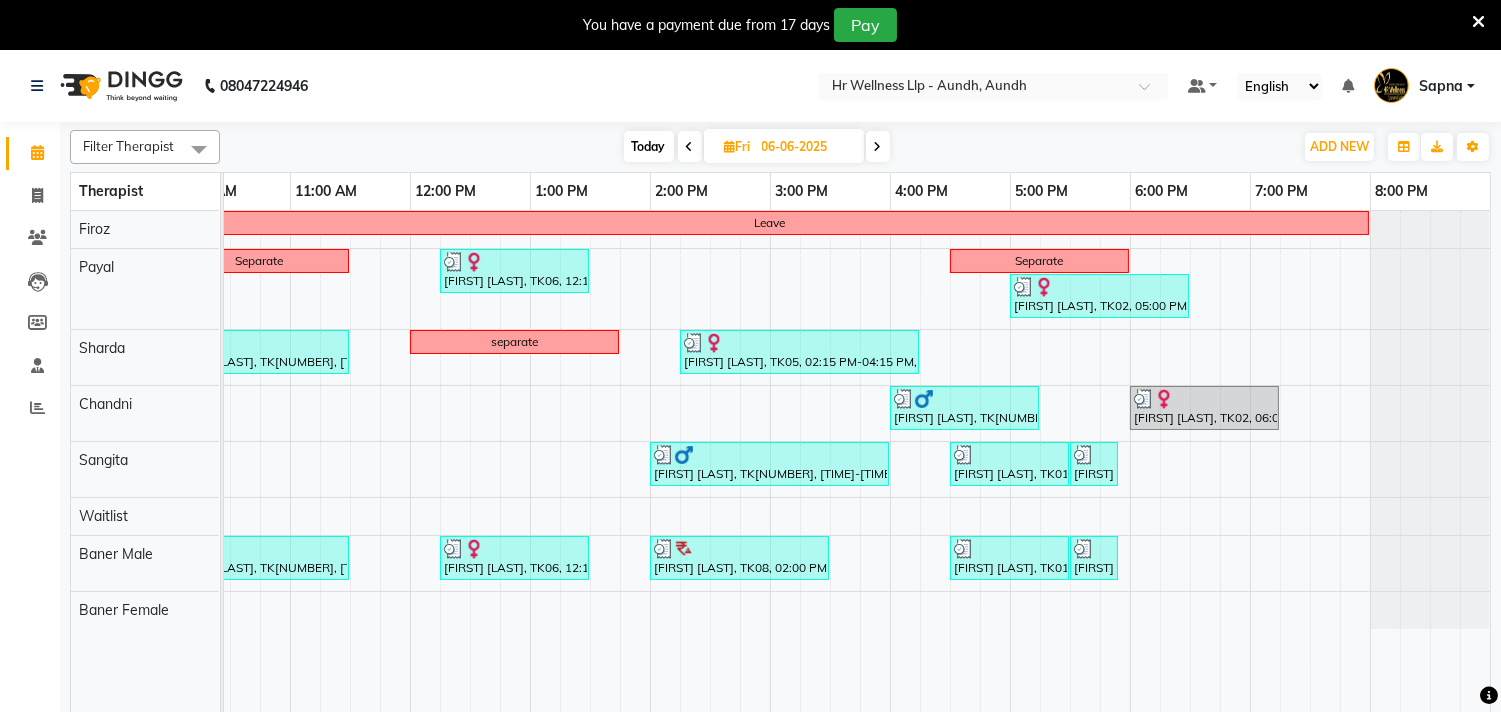 click at bounding box center [878, 146] 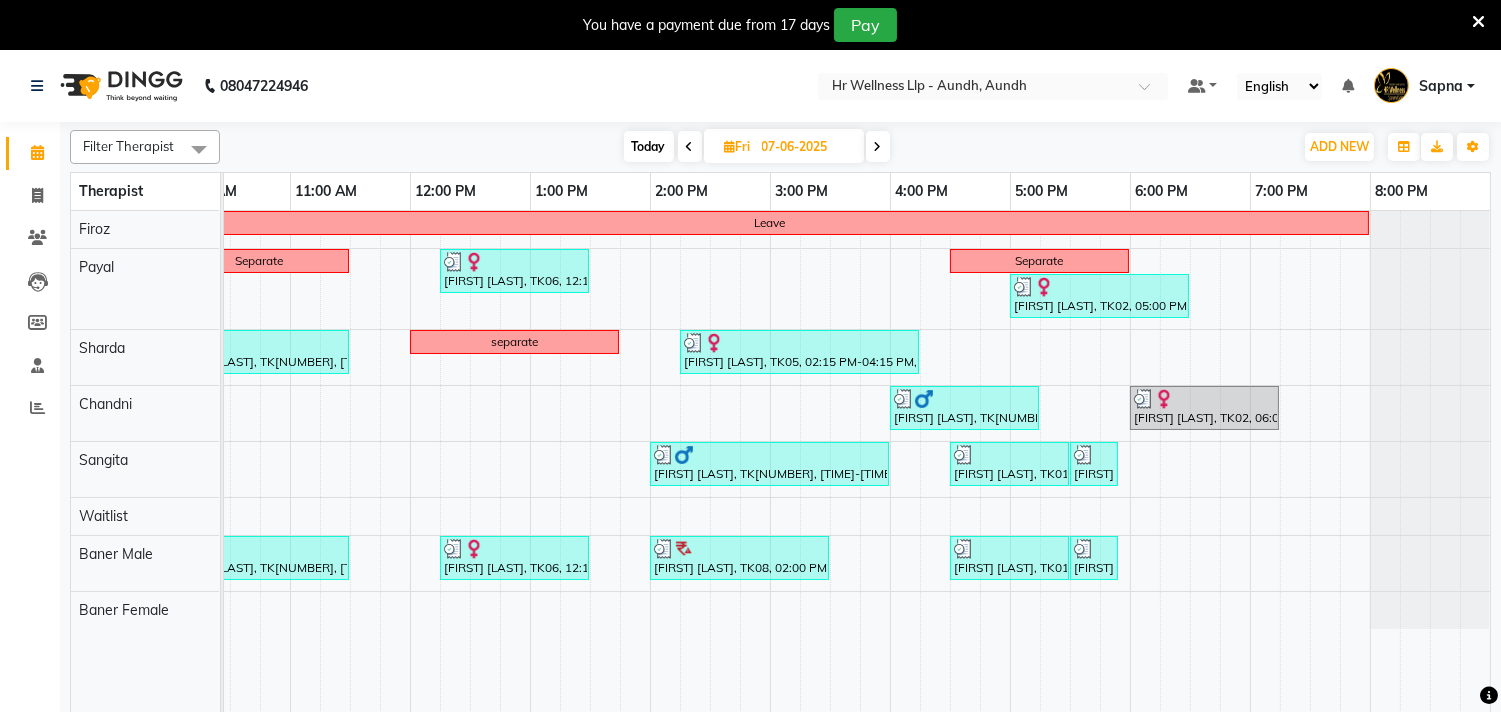 scroll, scrollTop: 0, scrollLeft: 0, axis: both 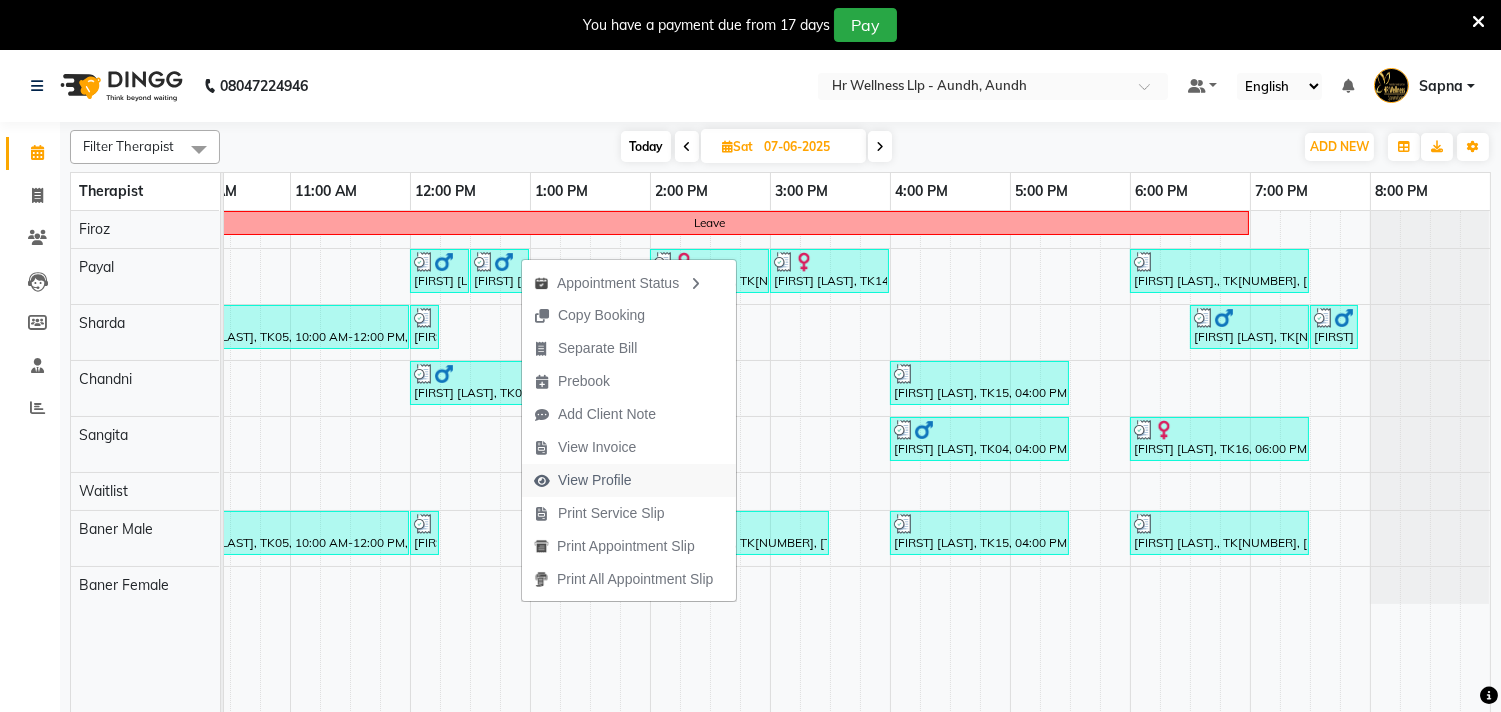 click on "View Profile" at bounding box center (595, 480) 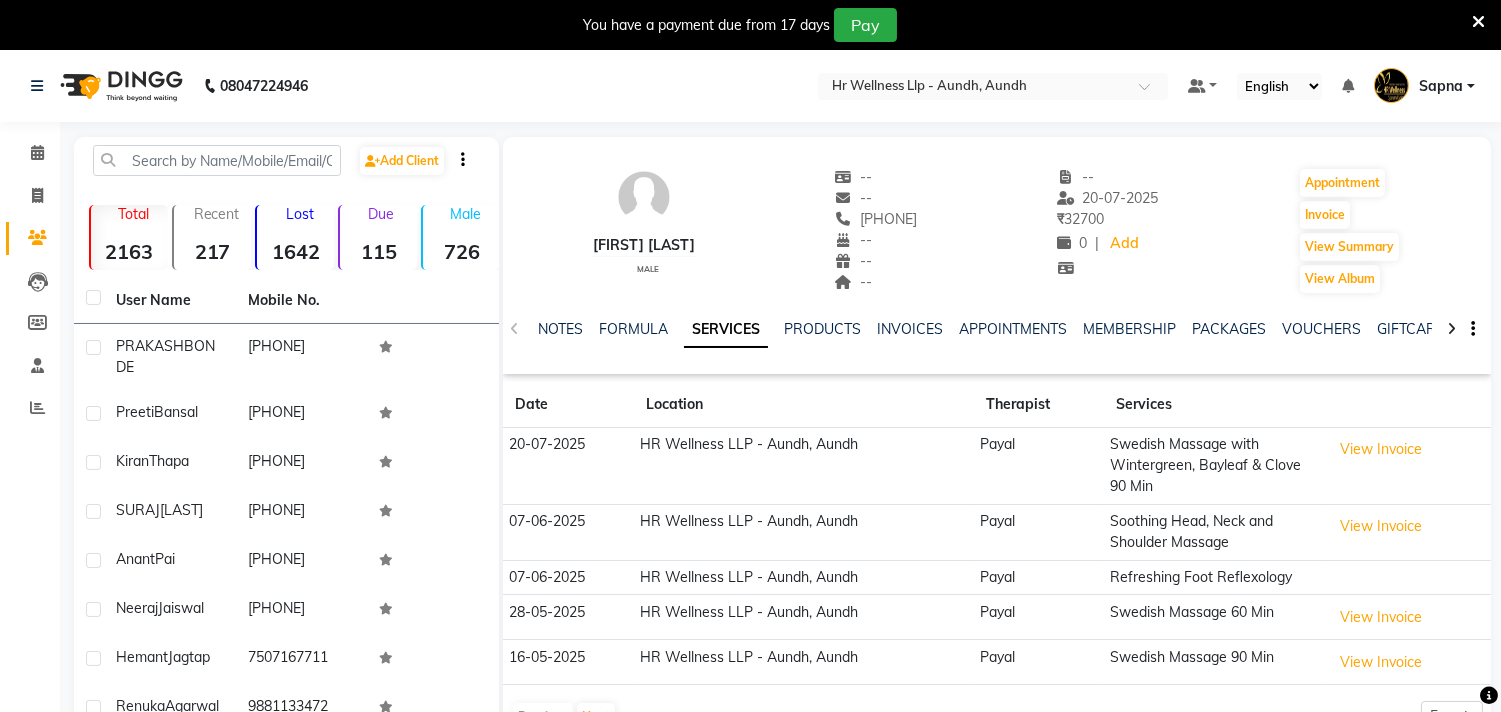 click on "VOUCHERS" 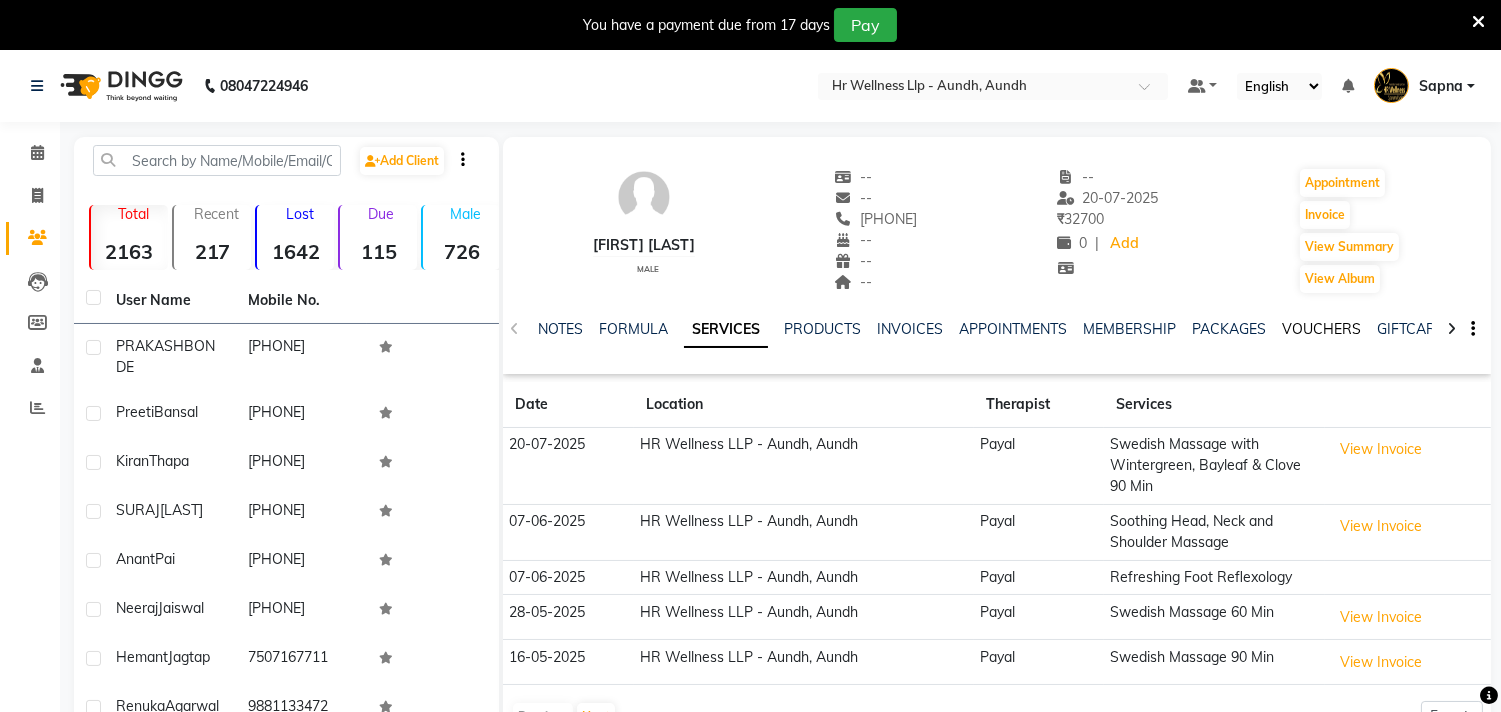 click on "VOUCHERS" 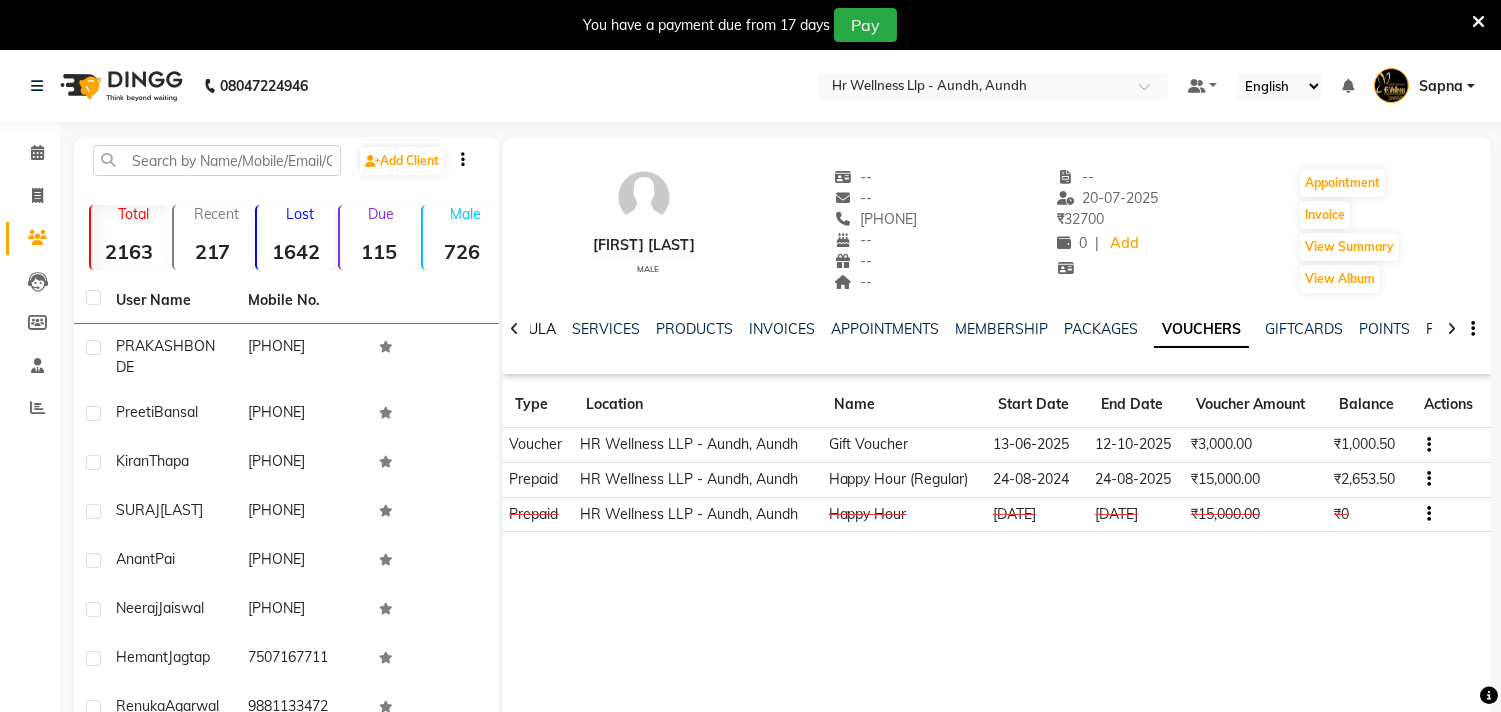 click on "FORMULA" 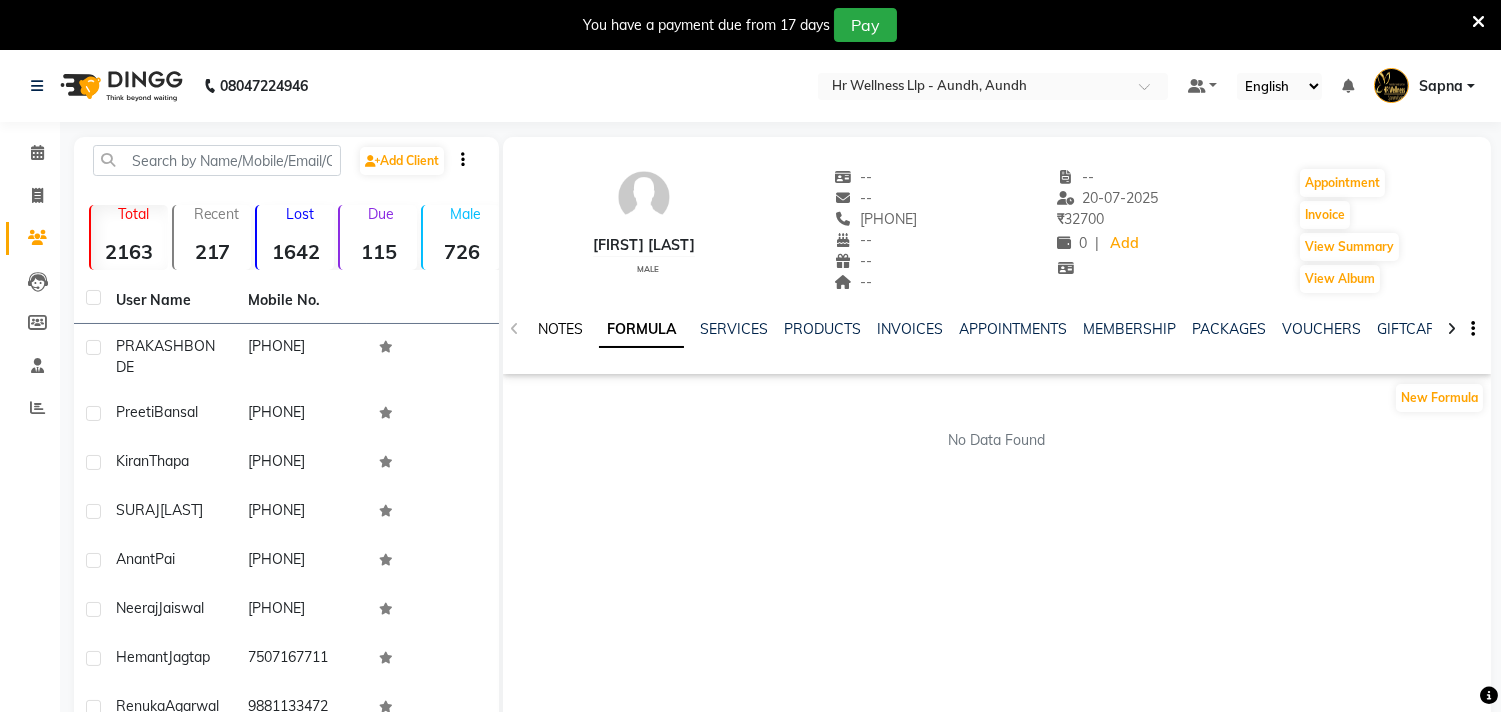 click on "NOTES" 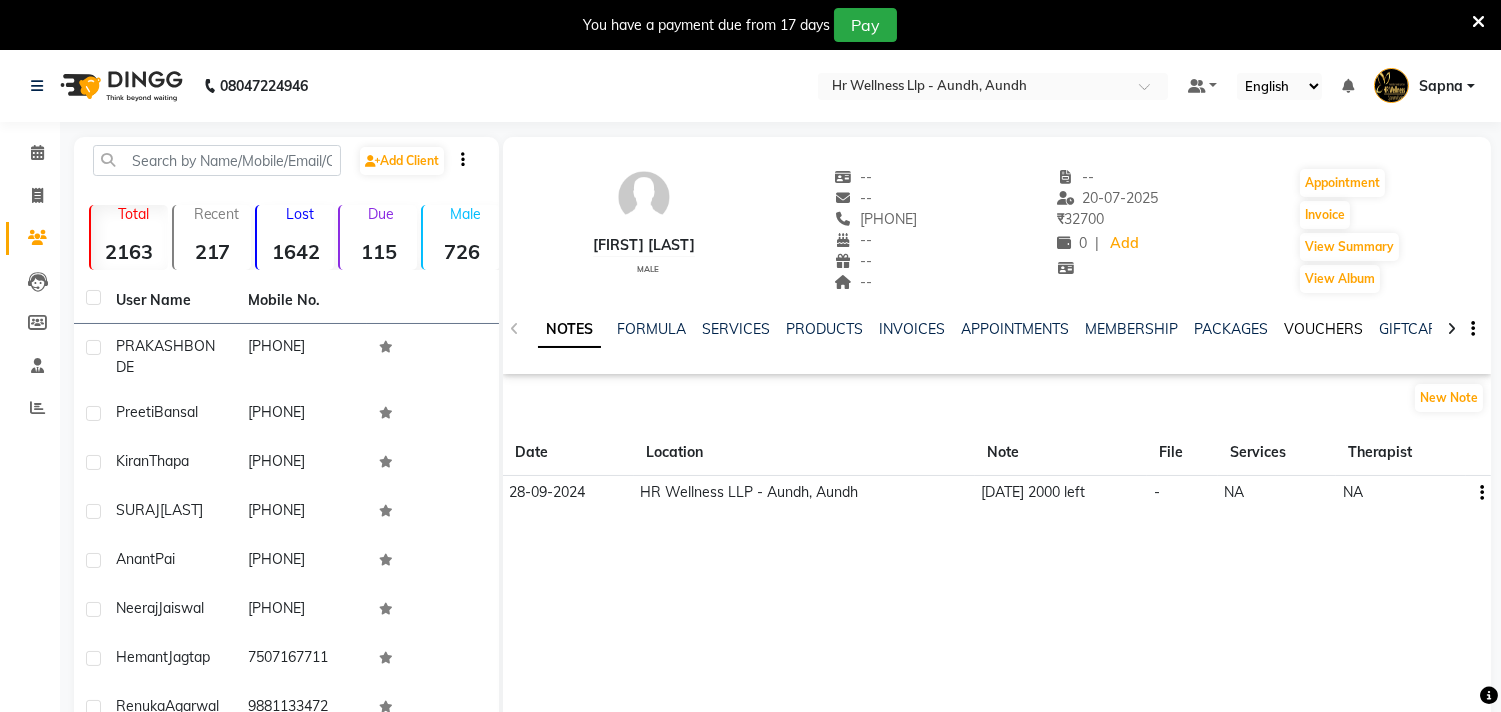 click on "VOUCHERS" 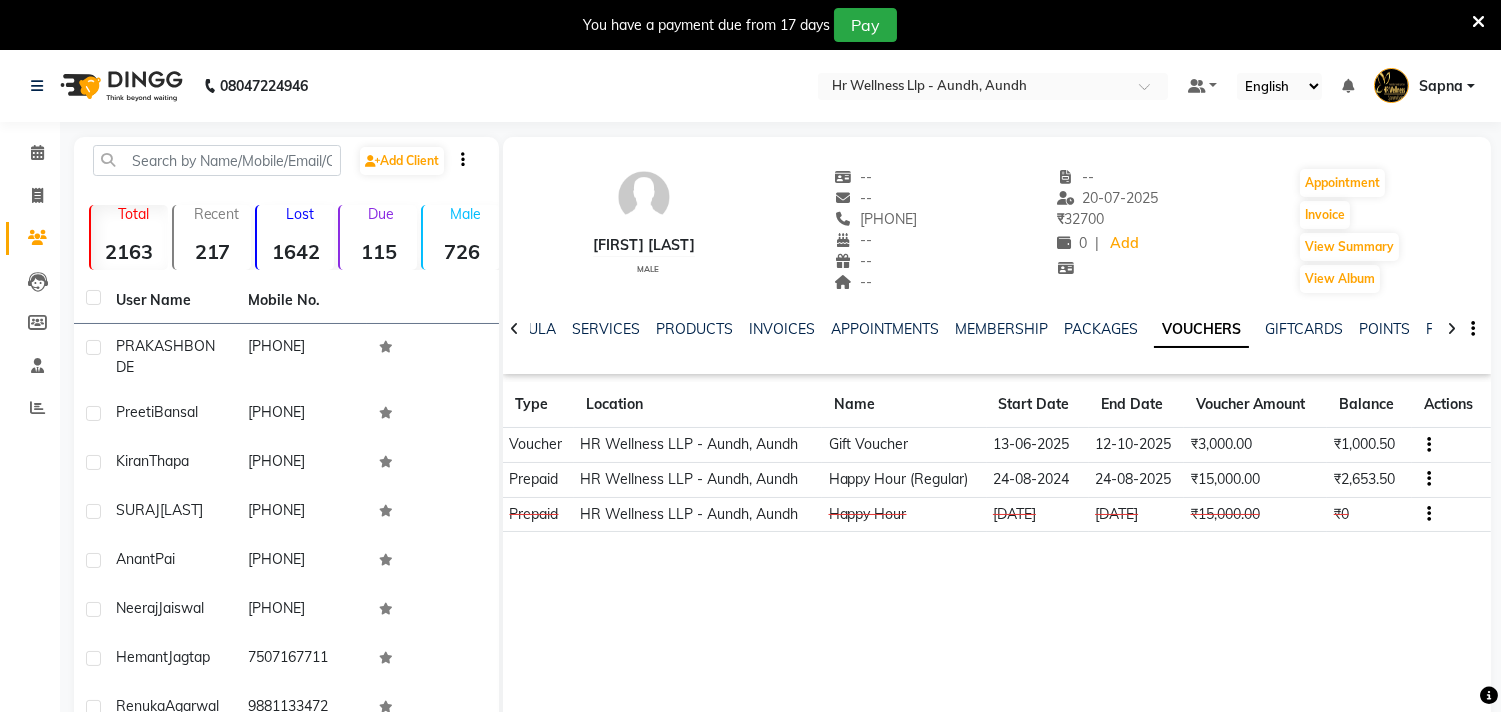 drag, startPoint x: 525, startPoint y: 325, endPoint x: 564, endPoint y: 294, distance: 49.819675 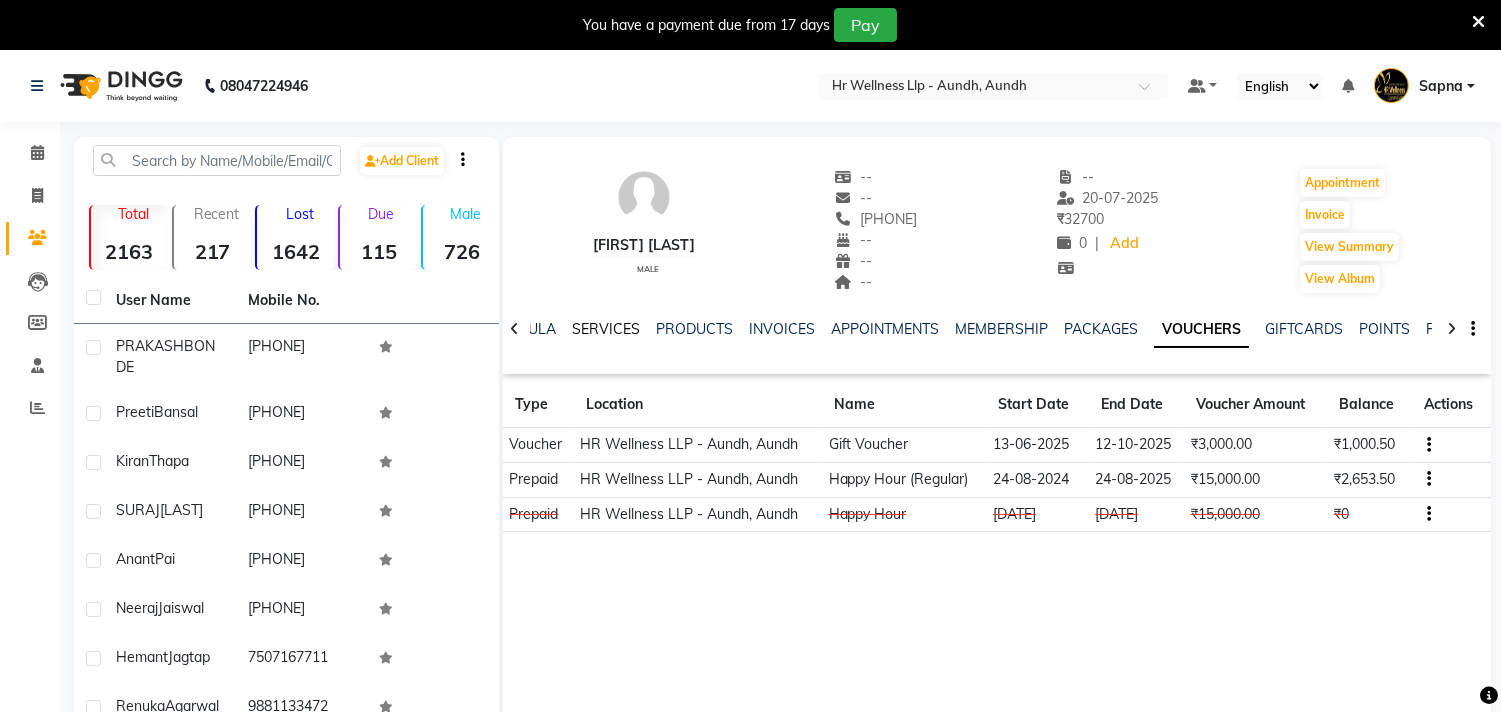 click on "SERVICES" 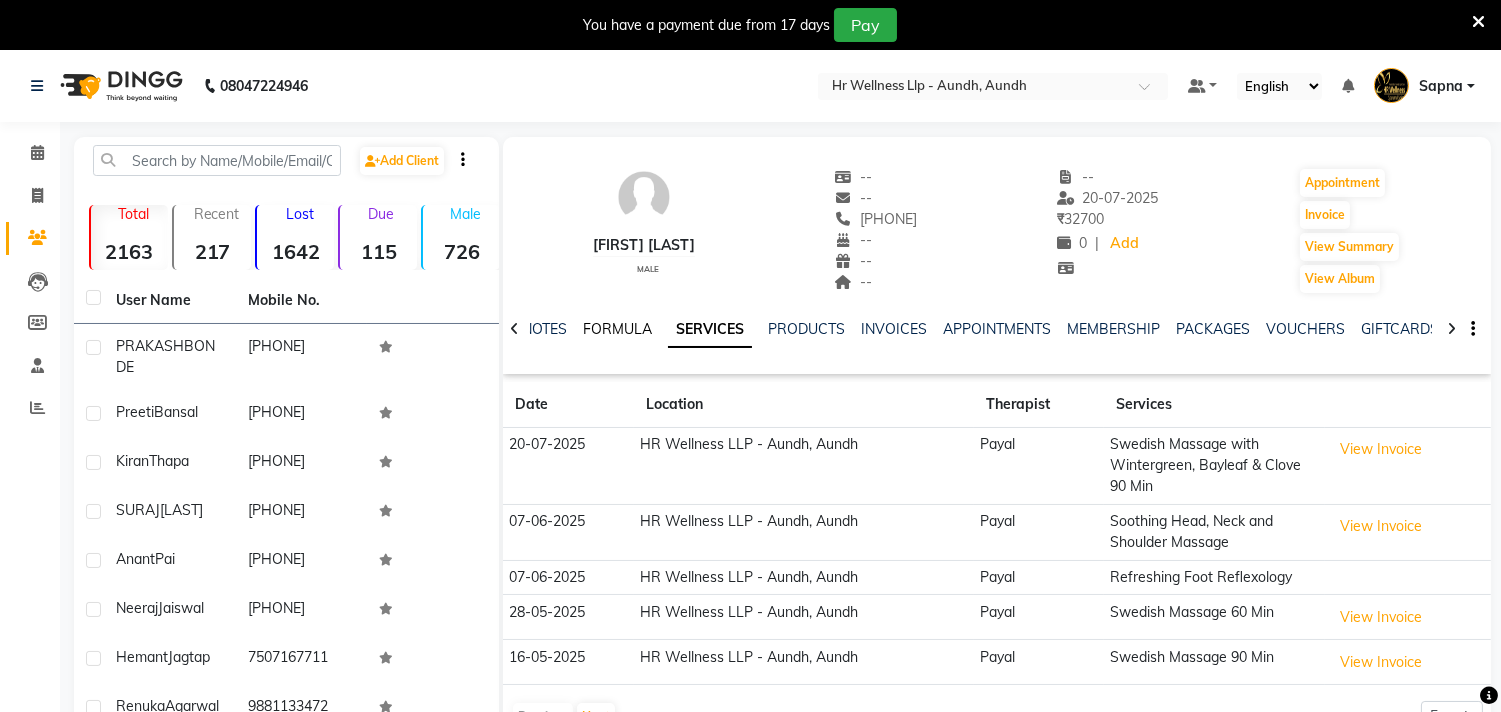 click on "NOTES FORMULA SERVICES PRODUCTS INVOICES APPOINTMENTS MEMBERSHIP PACKAGES VOUCHERS GIFTCARDS POINTS FORMS FAMILY CARDS WALLET" 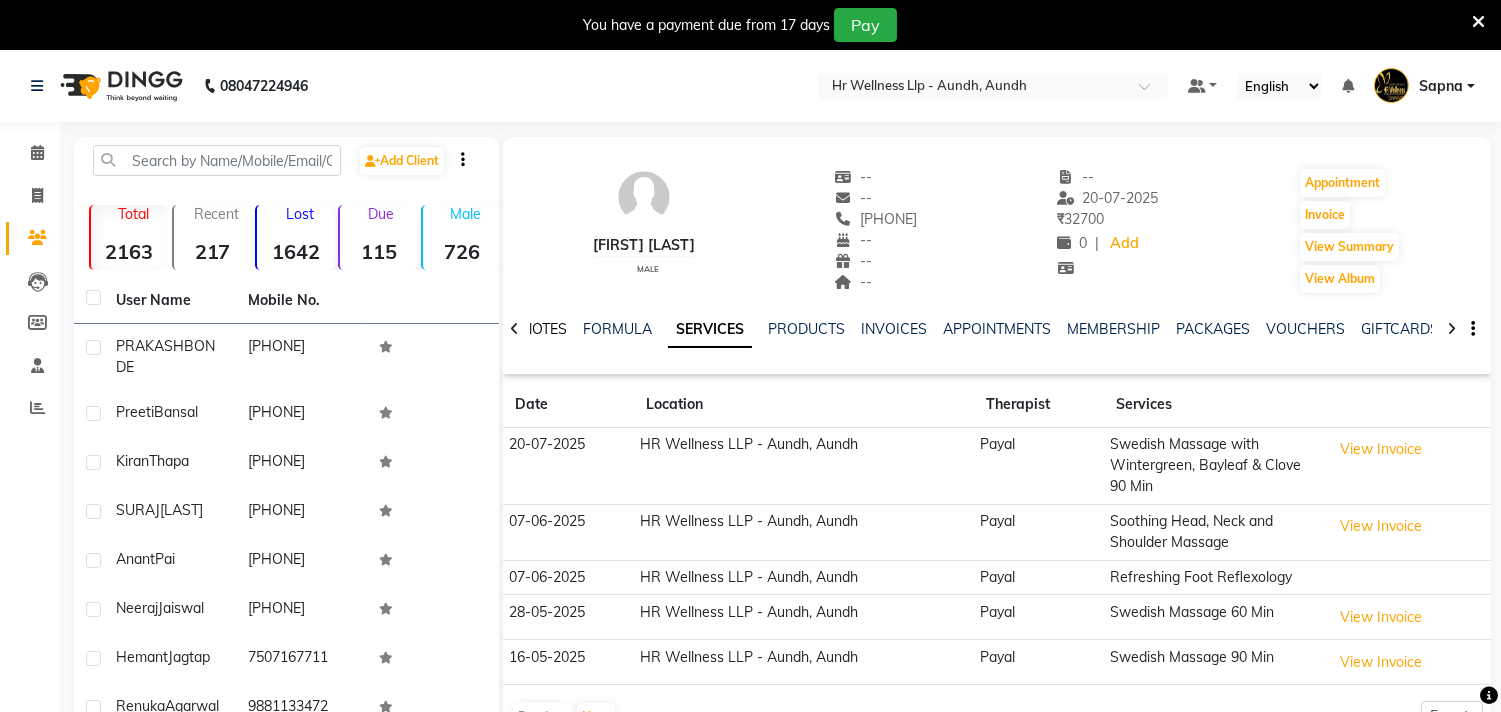 click on "NOTES" 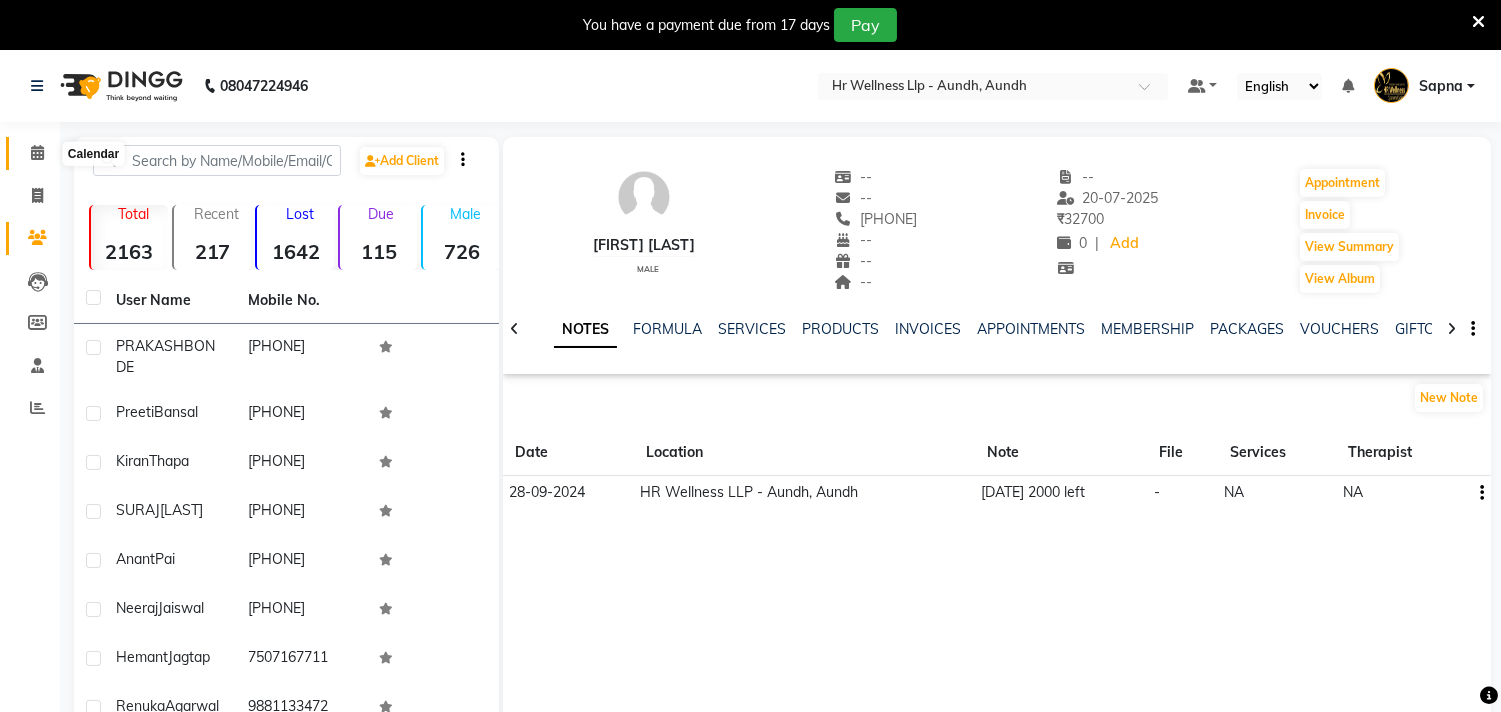 click 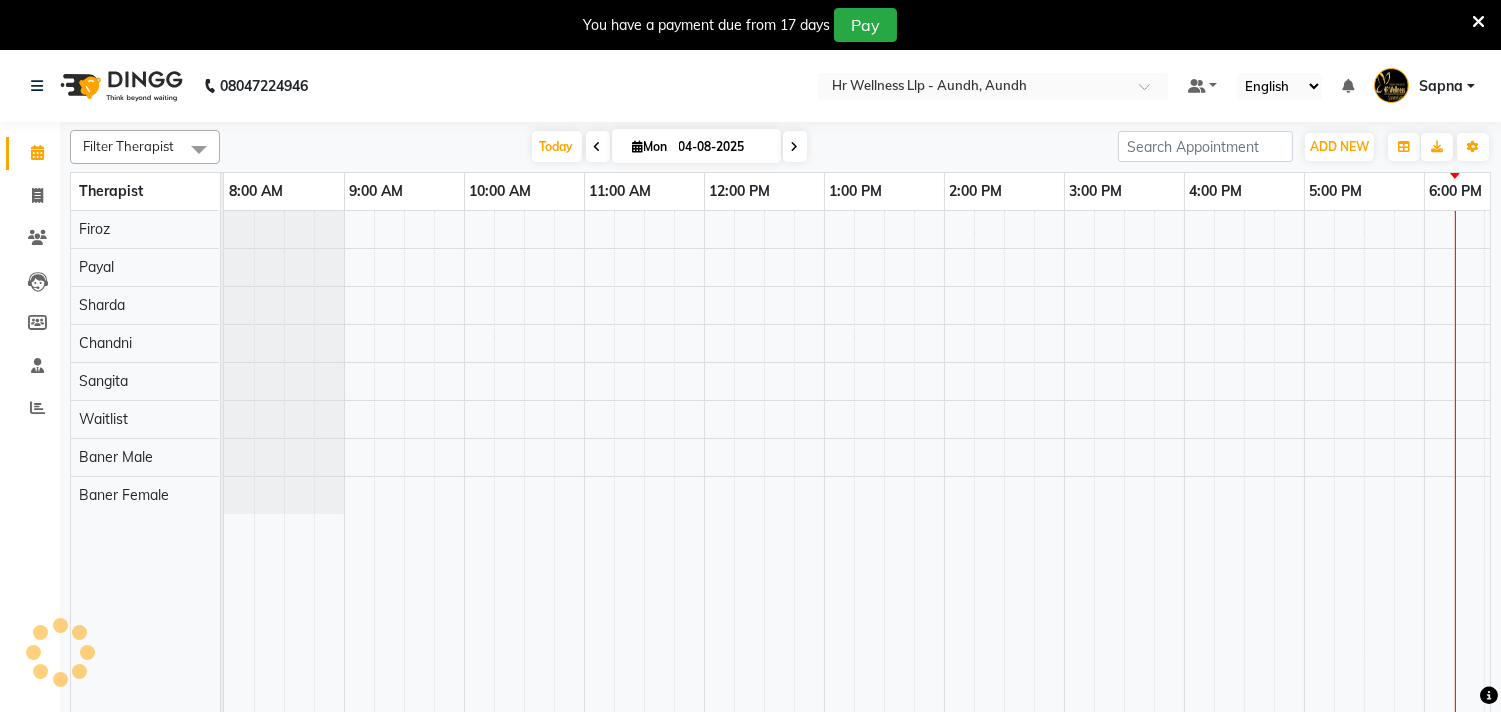 scroll, scrollTop: 0, scrollLeft: 174, axis: horizontal 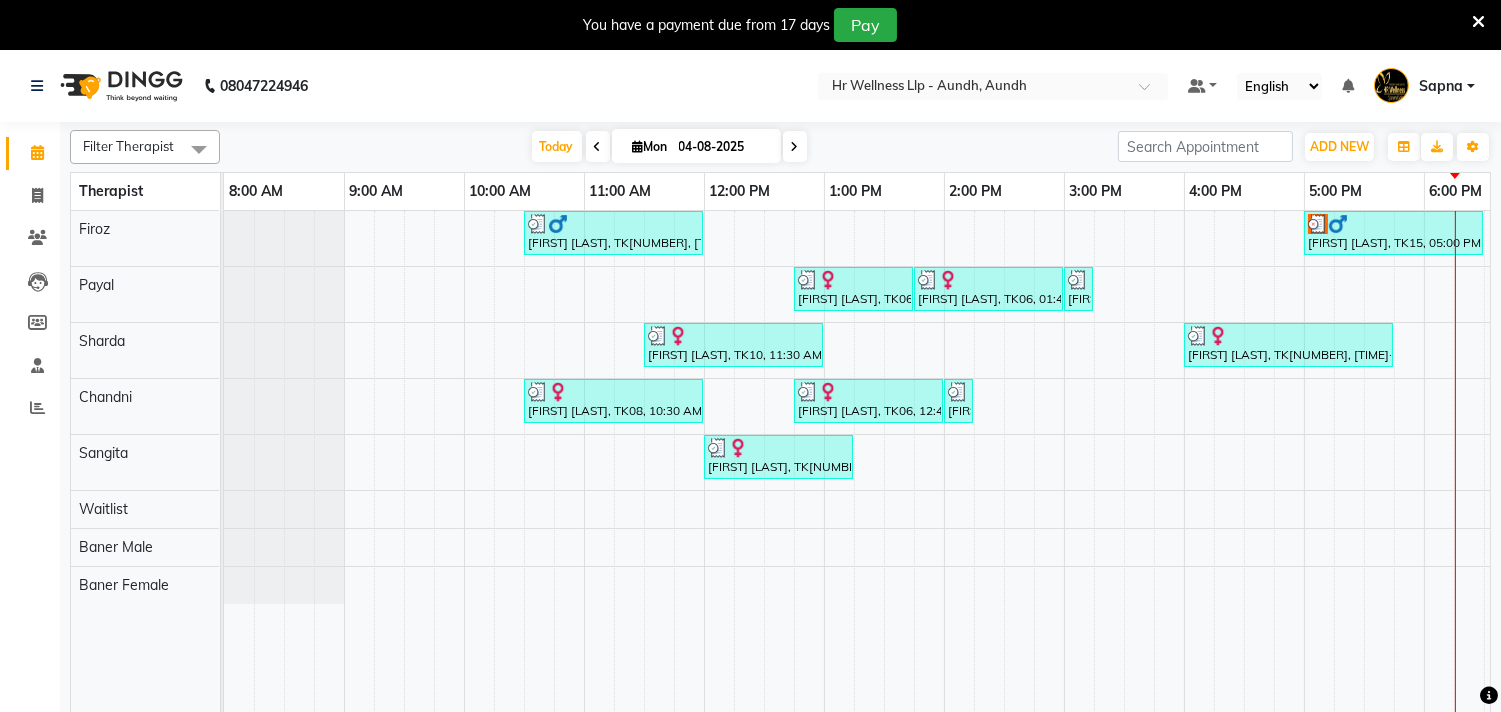 click on "Mon" at bounding box center [650, 146] 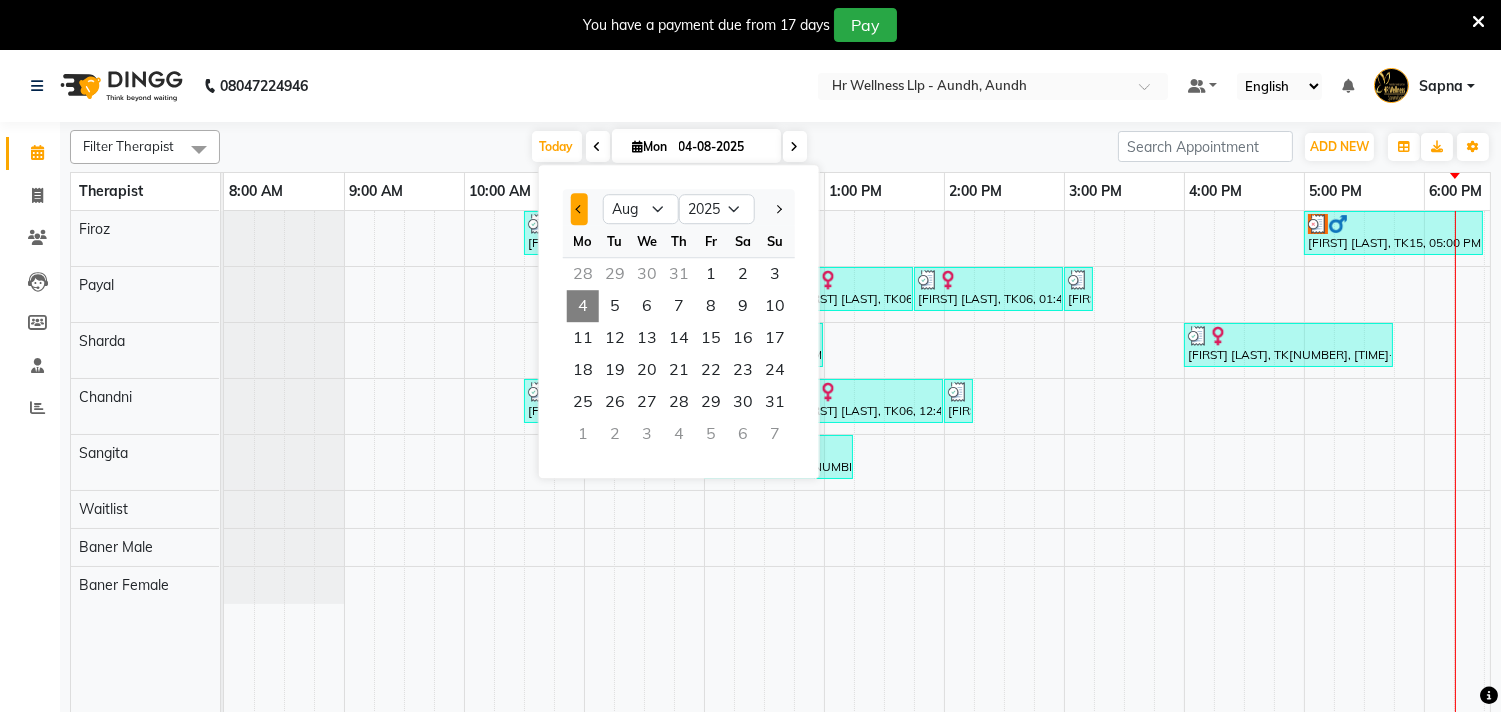 click at bounding box center [580, 209] 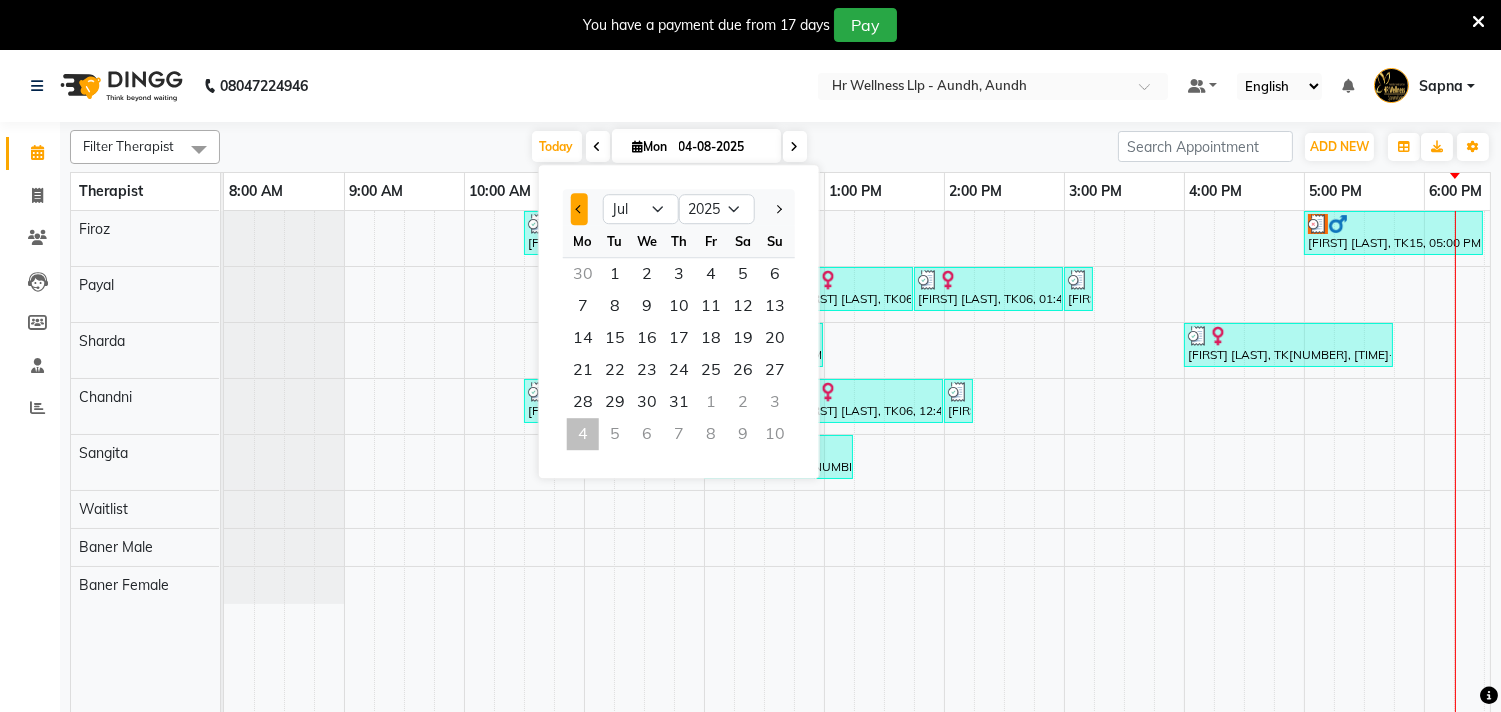 click at bounding box center [580, 209] 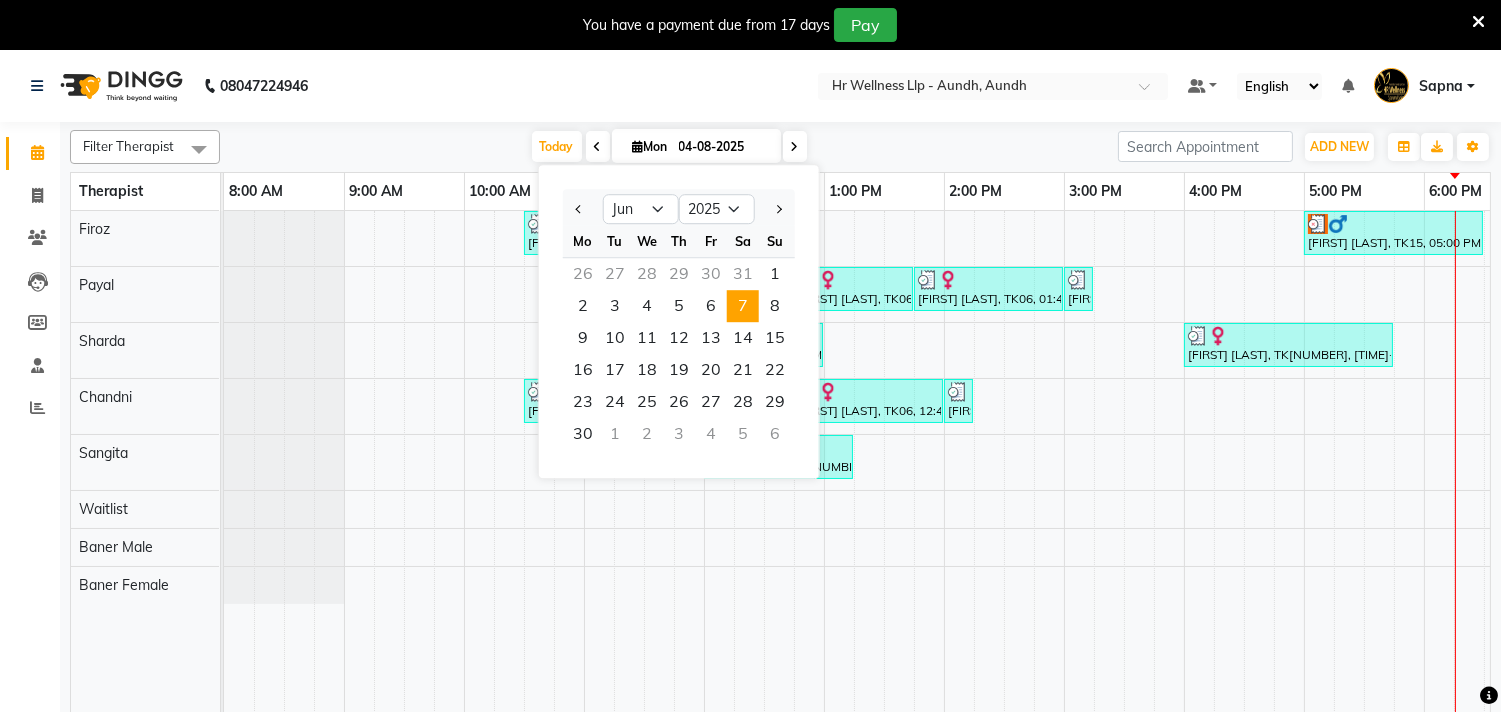 click on "7" at bounding box center (743, 306) 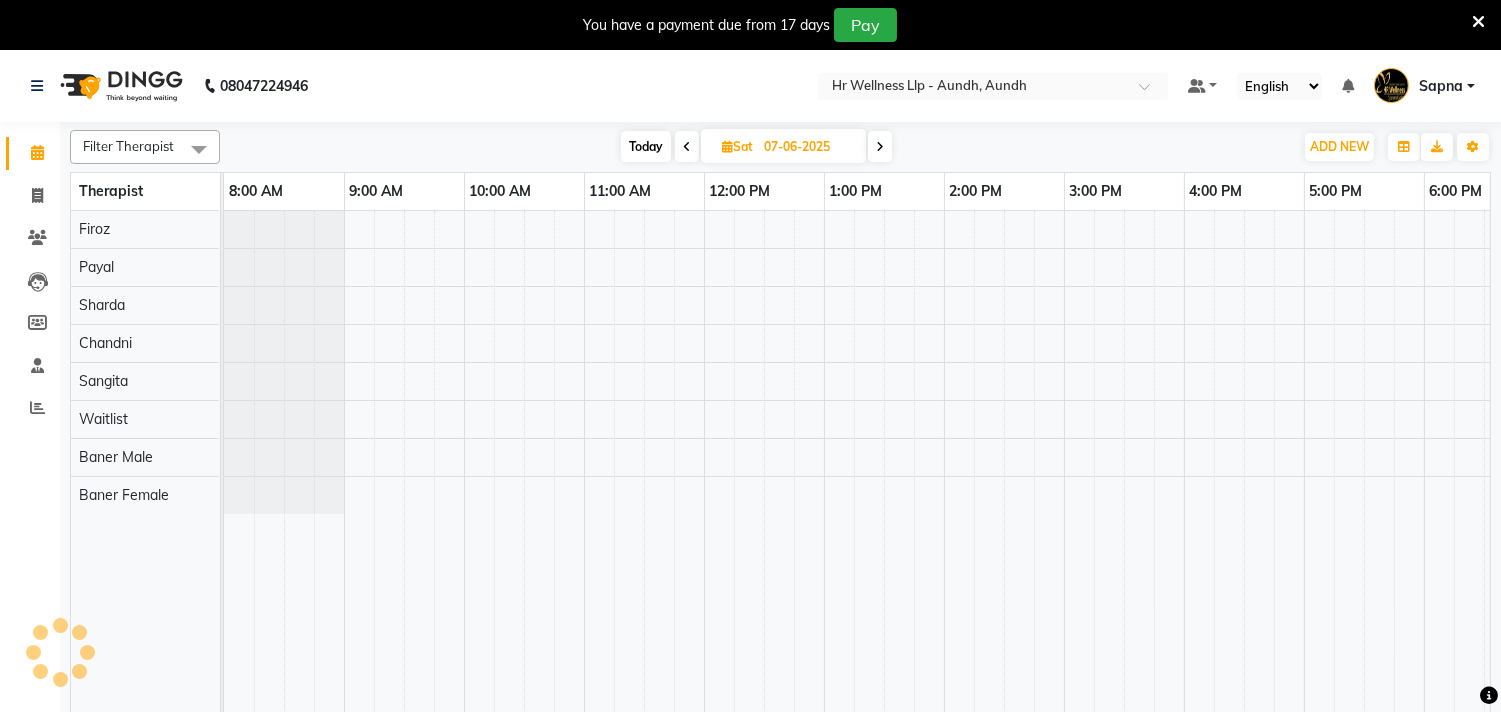 scroll, scrollTop: 0, scrollLeft: 294, axis: horizontal 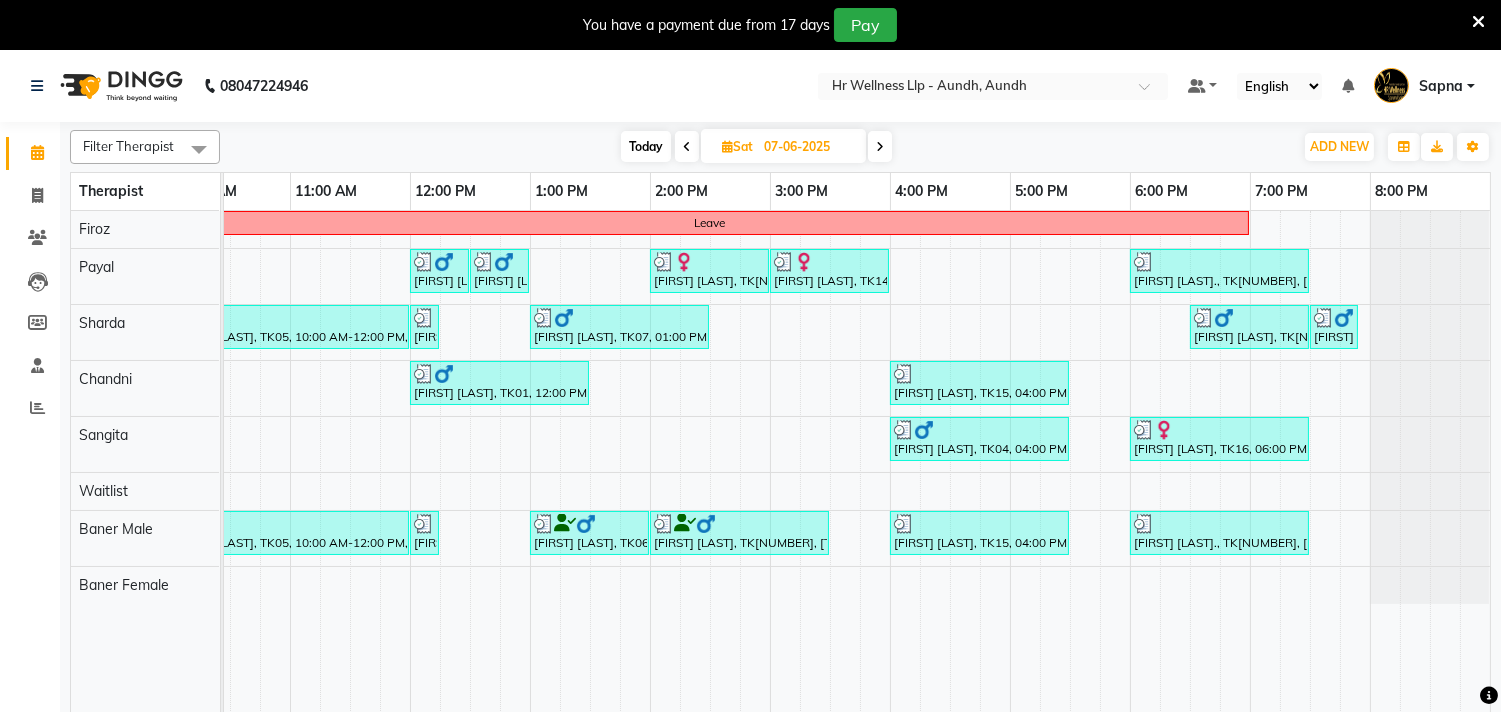 click at bounding box center (880, 147) 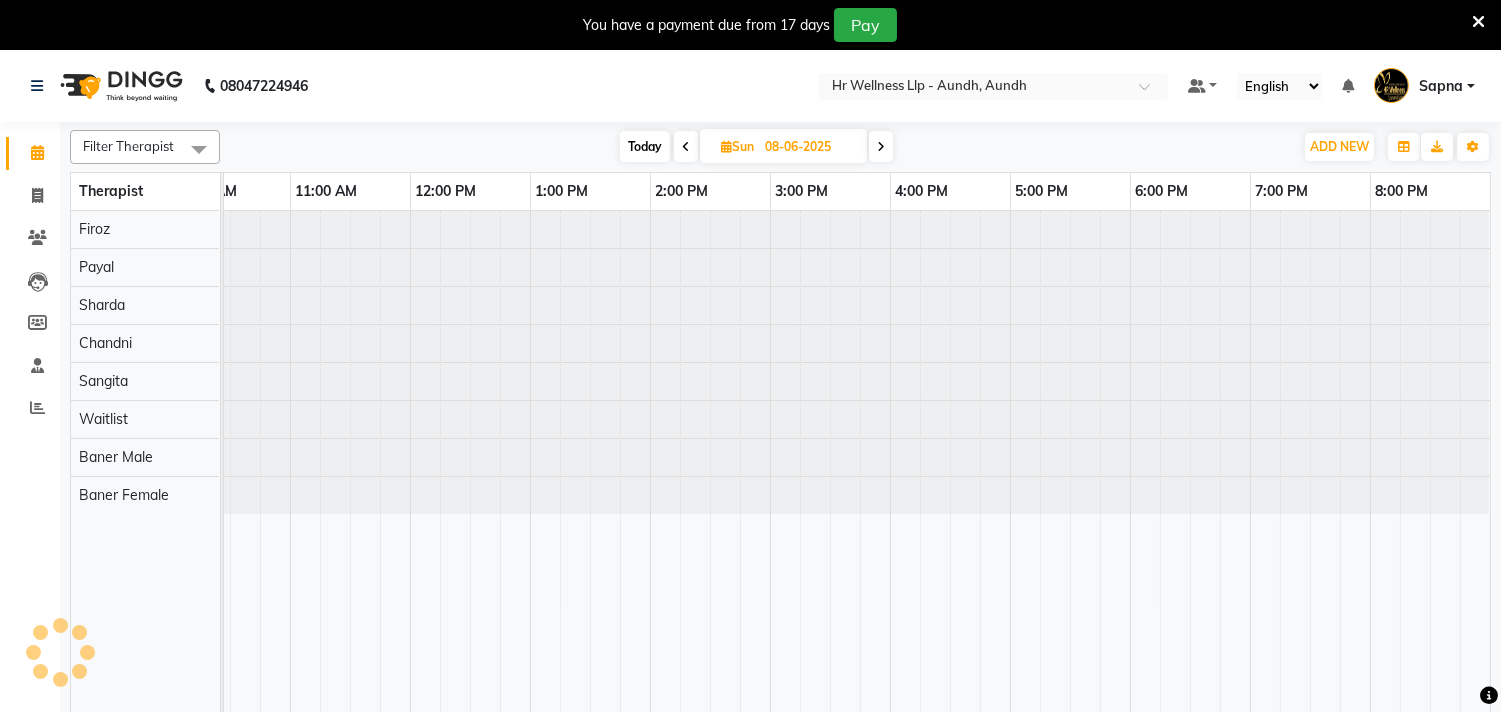 scroll, scrollTop: 0, scrollLeft: 0, axis: both 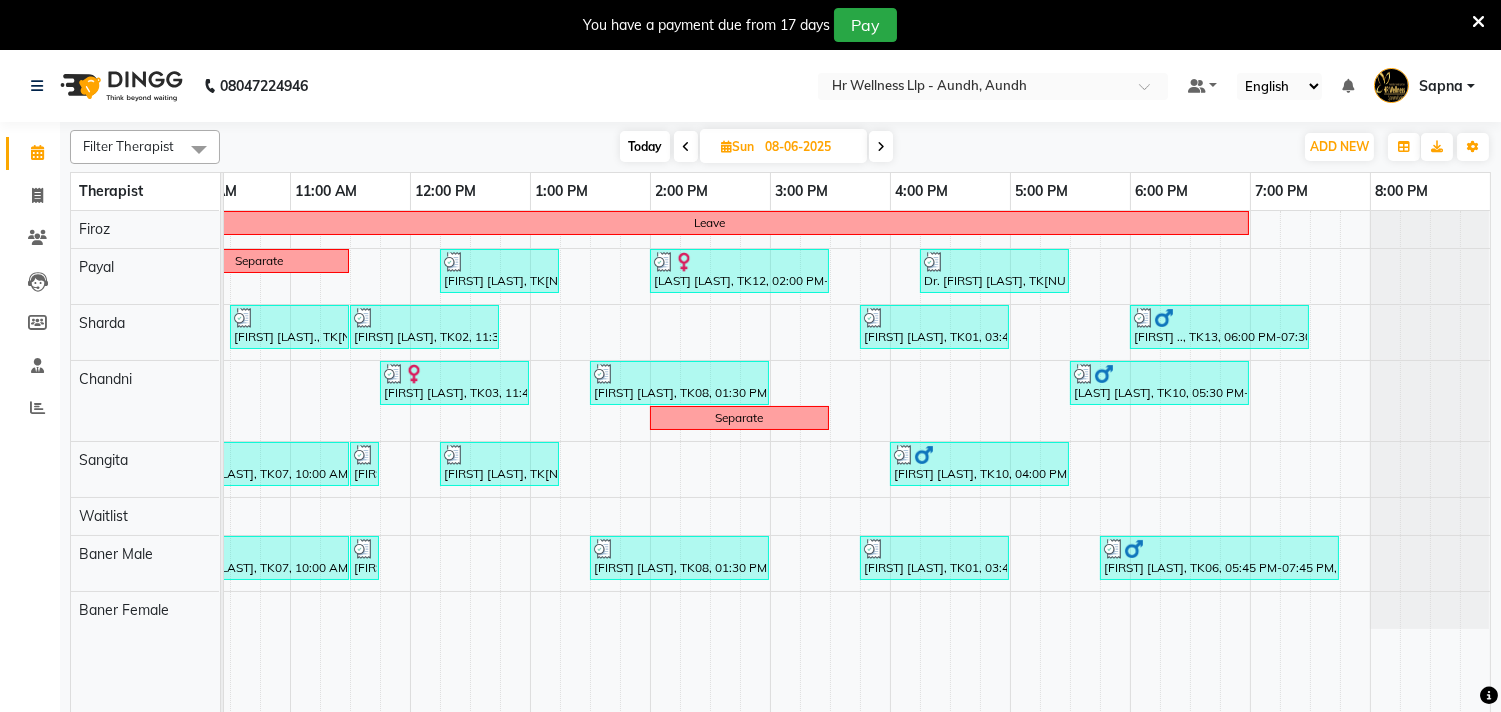 click at bounding box center [881, 147] 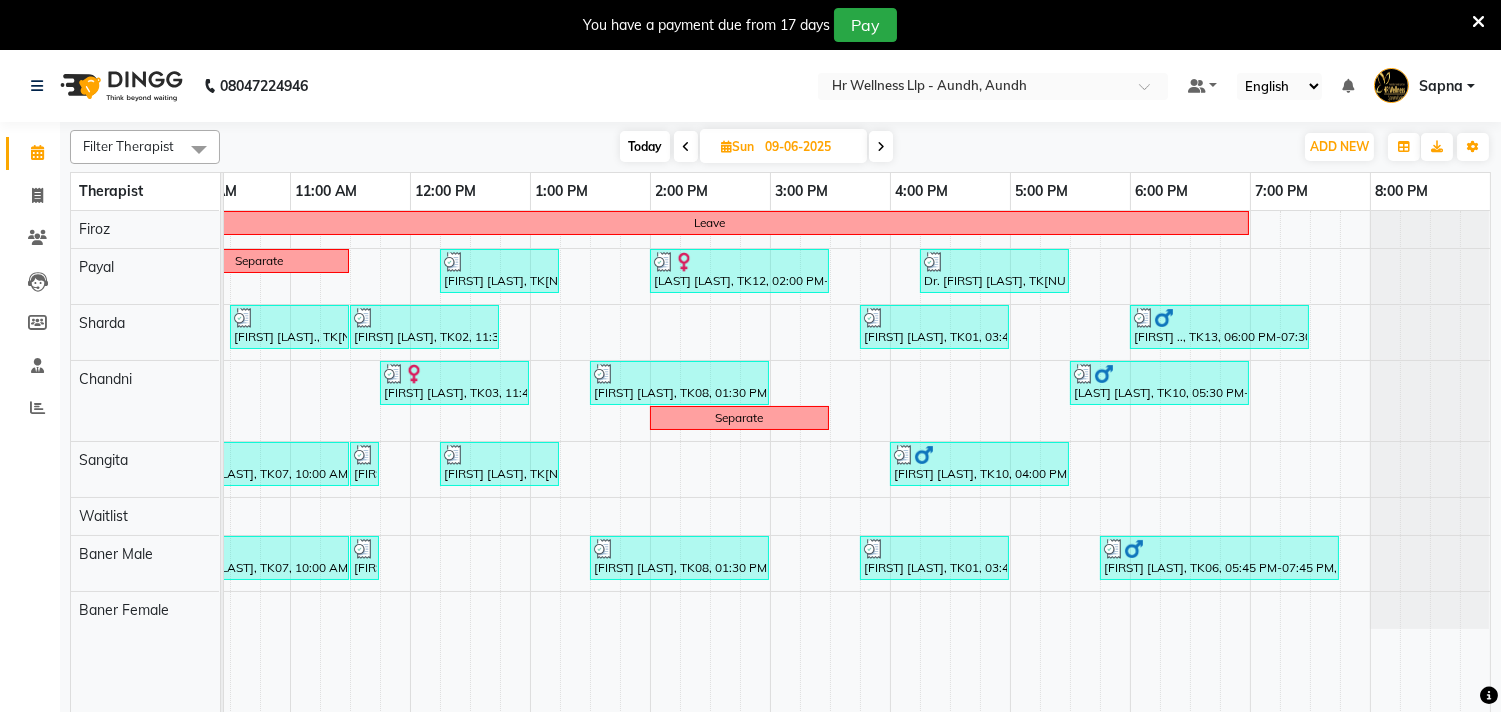 scroll, scrollTop: 0, scrollLeft: 0, axis: both 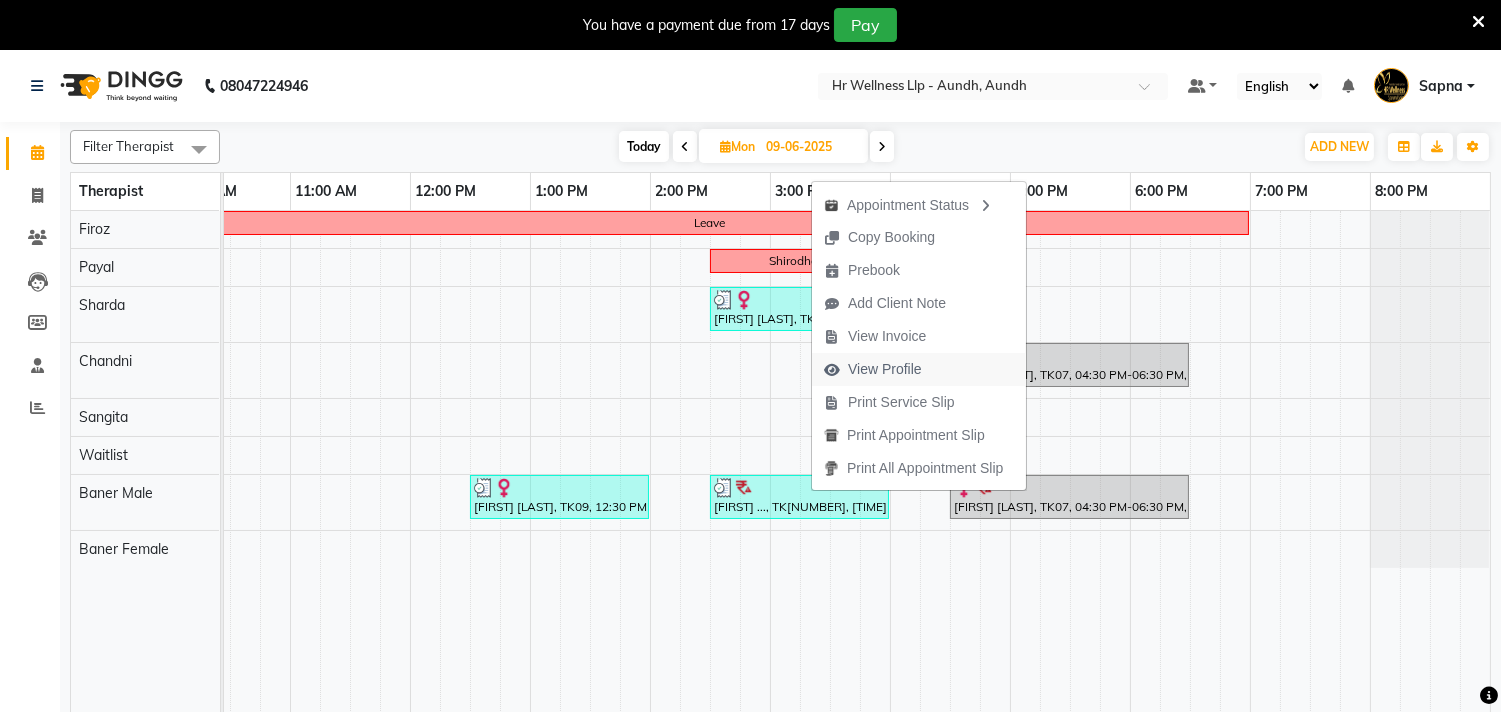 click on "View Profile" at bounding box center [885, 369] 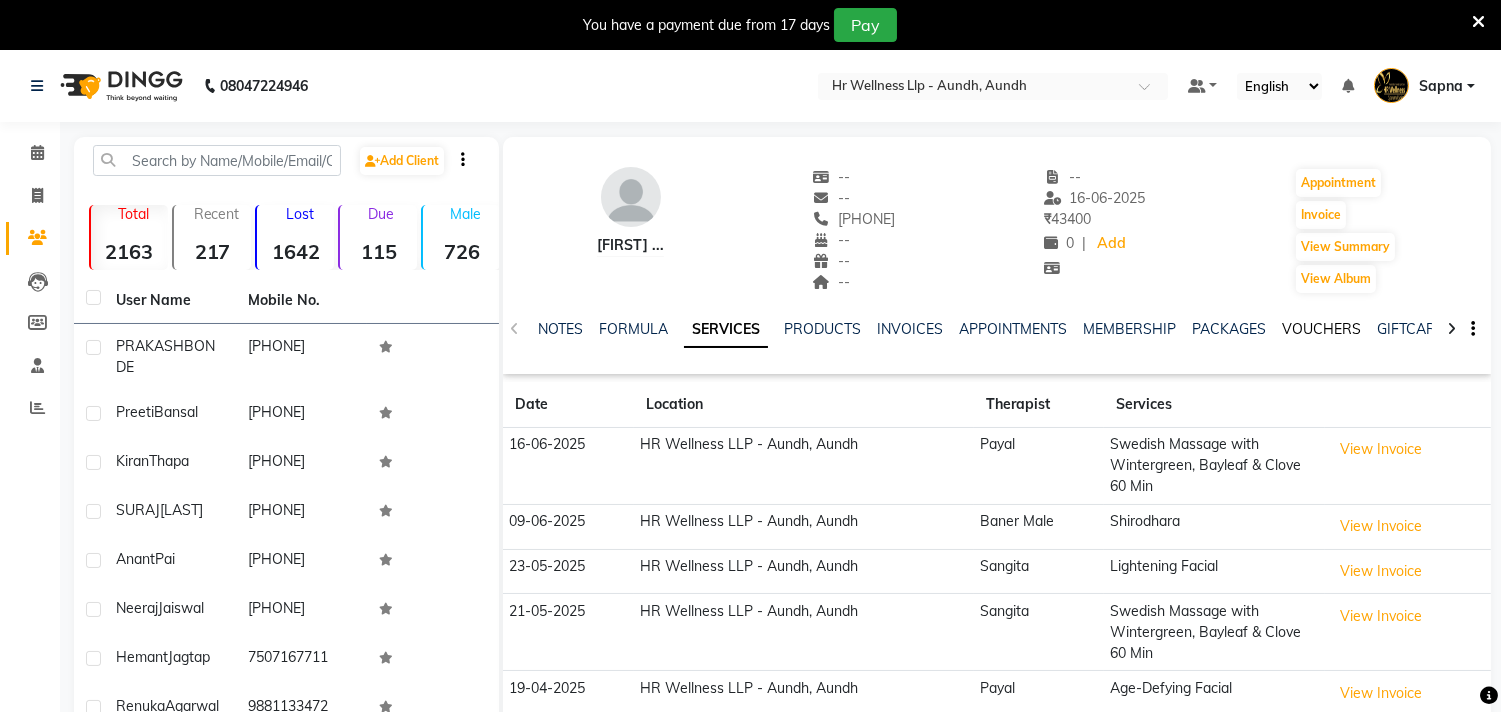 click on "VOUCHERS" 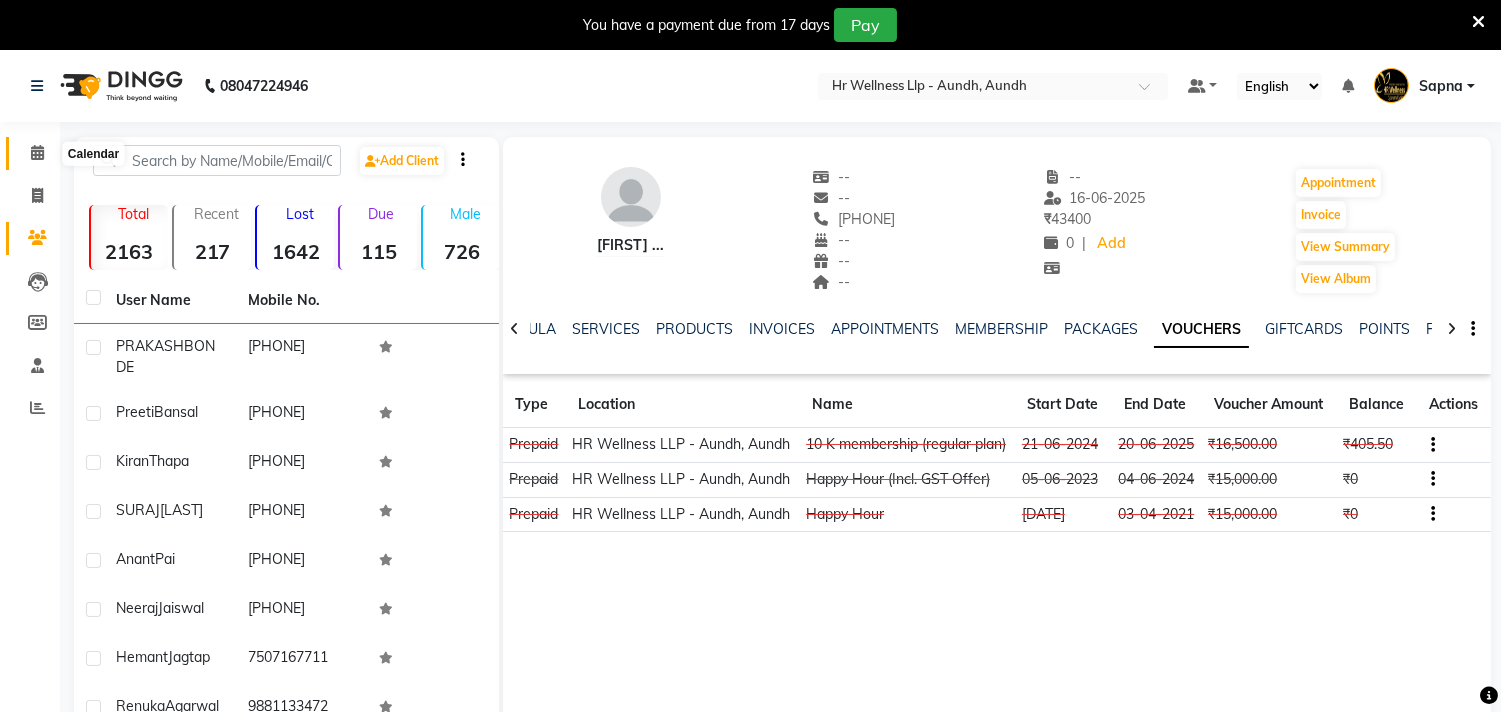click 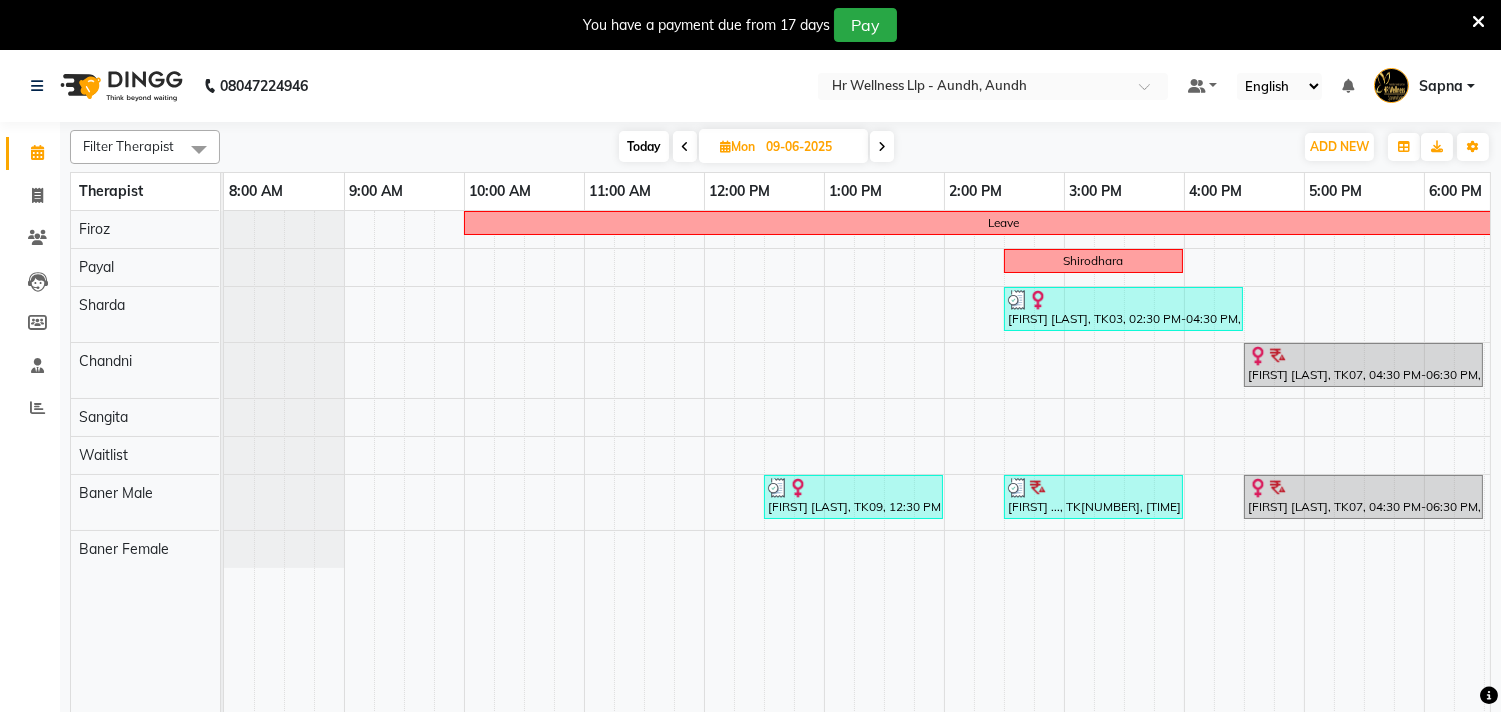click at bounding box center [882, 146] 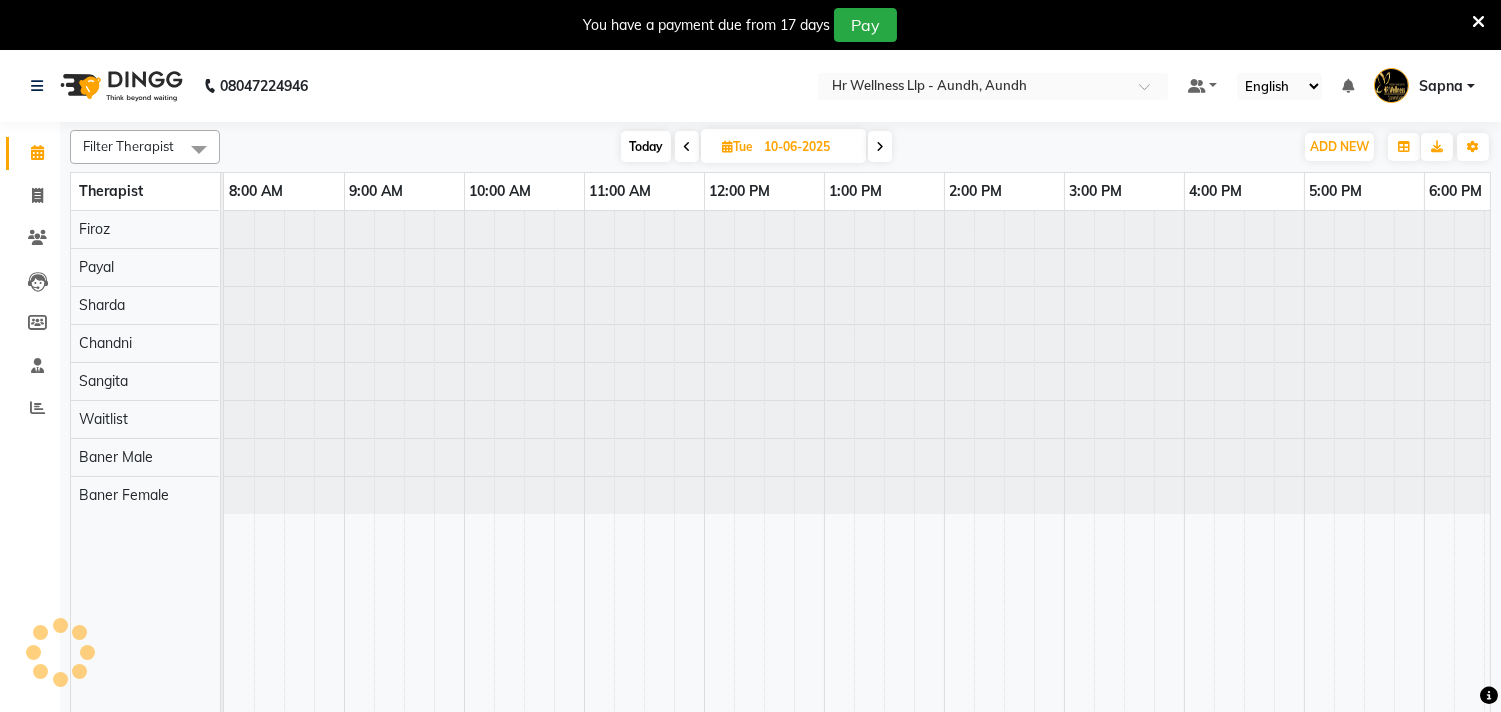scroll, scrollTop: 0, scrollLeft: 294, axis: horizontal 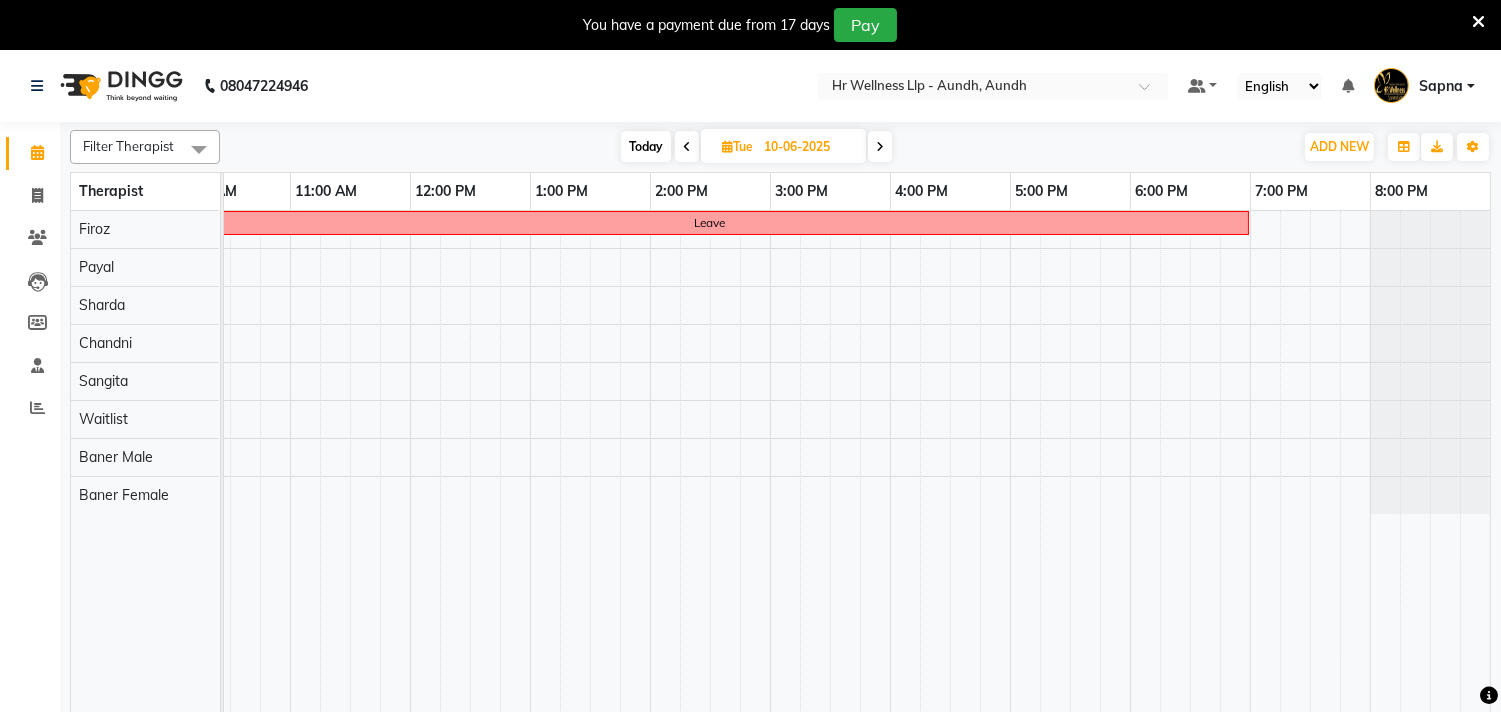 click at bounding box center (880, 146) 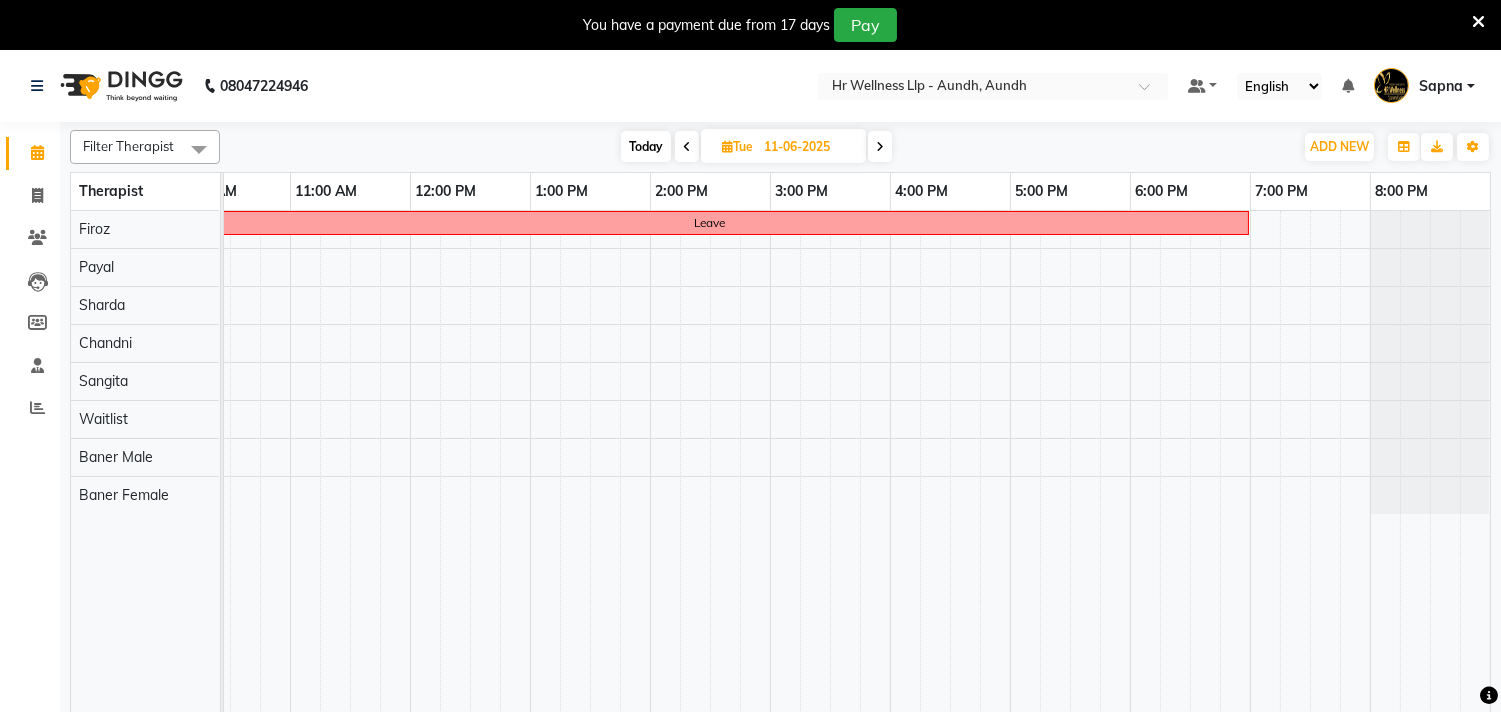 scroll, scrollTop: 0, scrollLeft: 0, axis: both 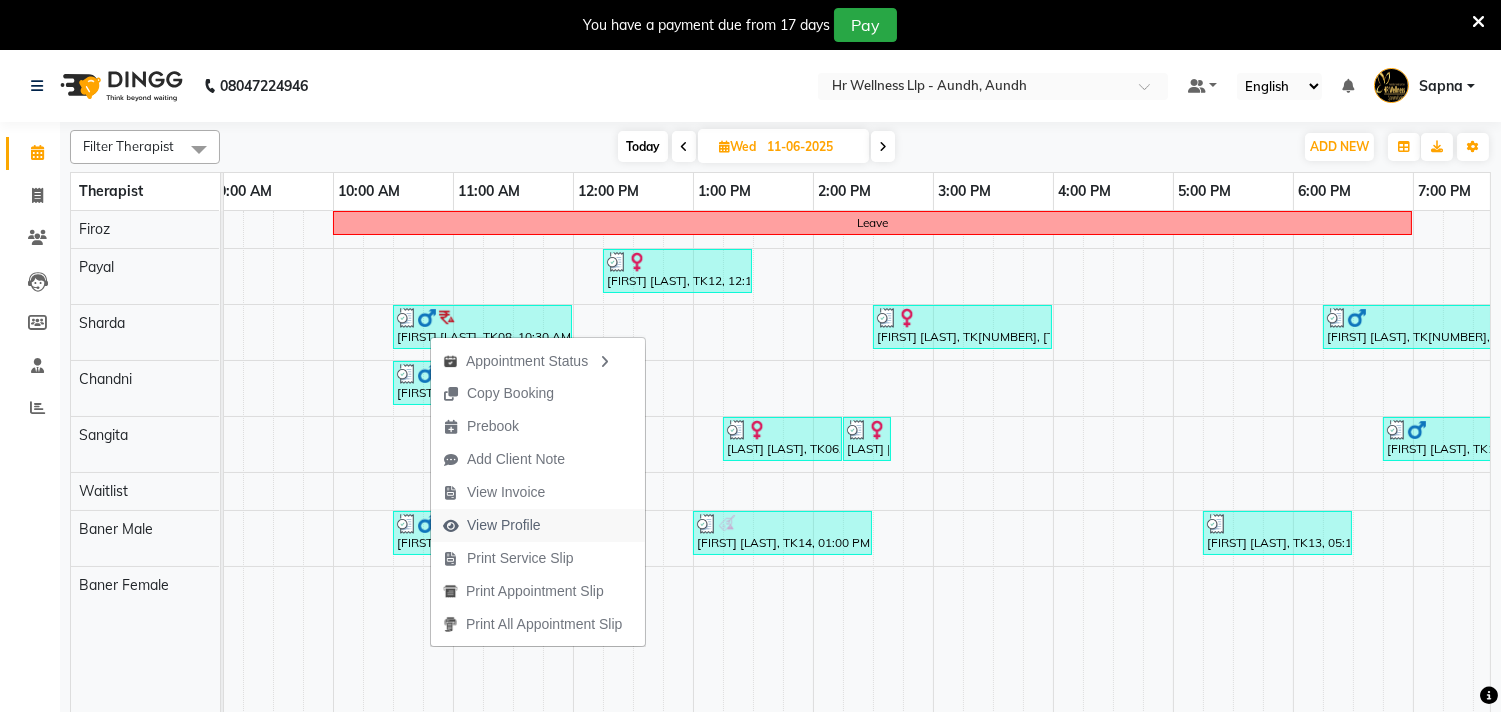 click on "View Profile" at bounding box center (504, 525) 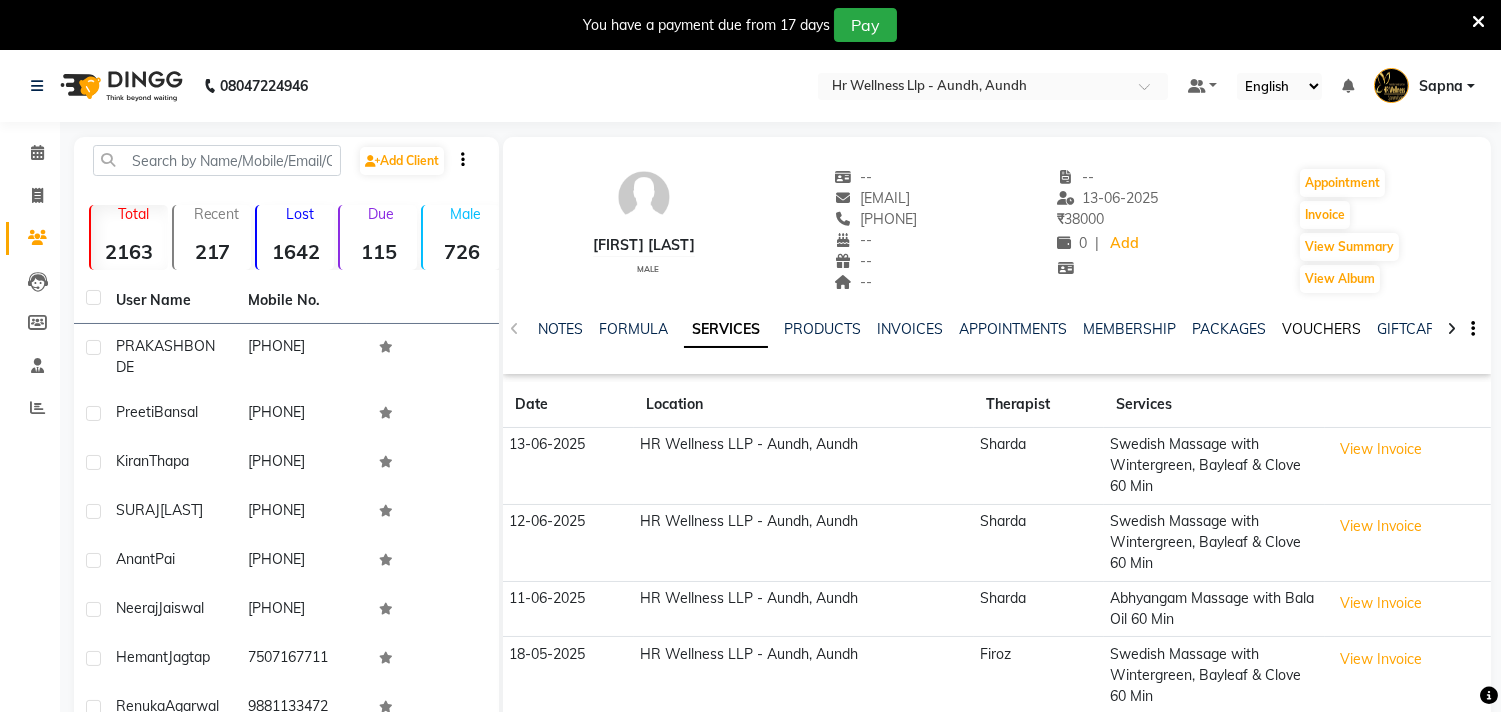 click on "VOUCHERS" 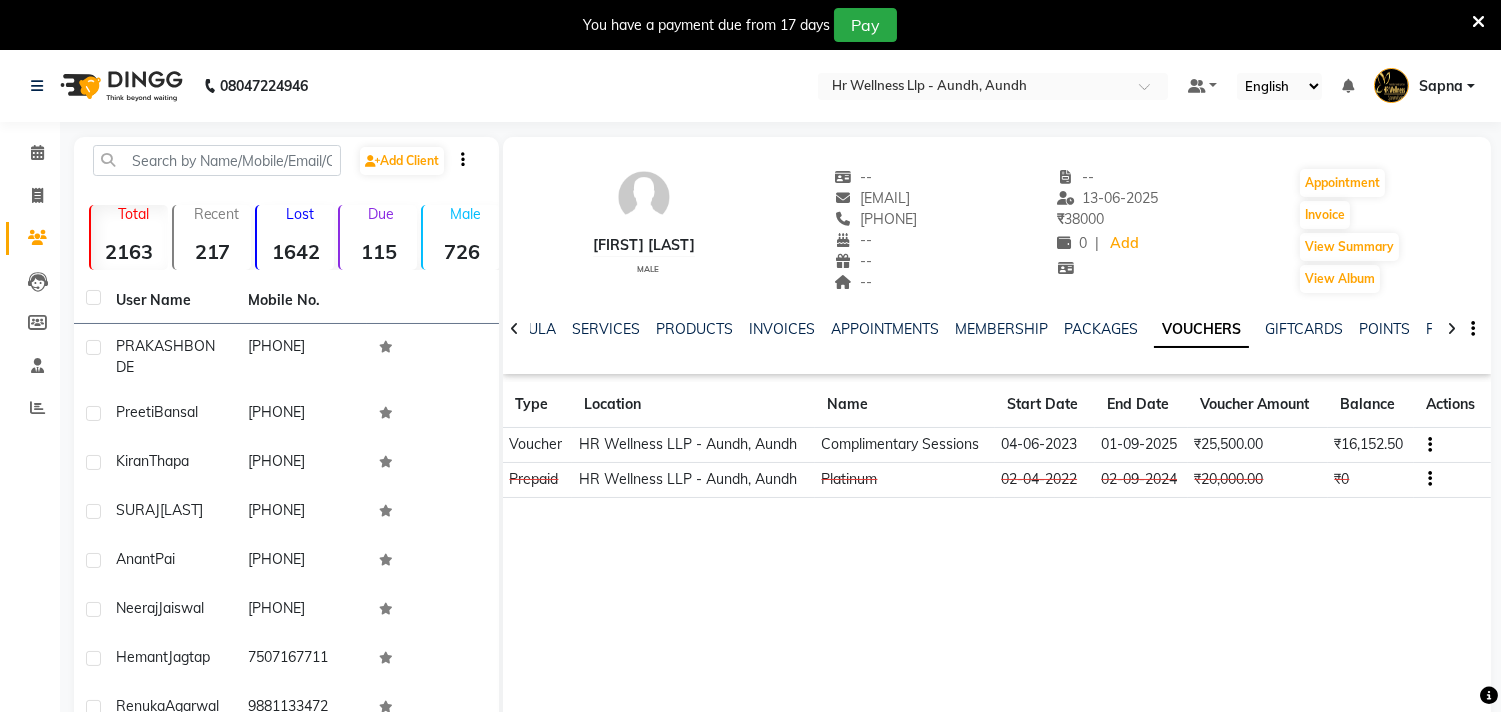 click 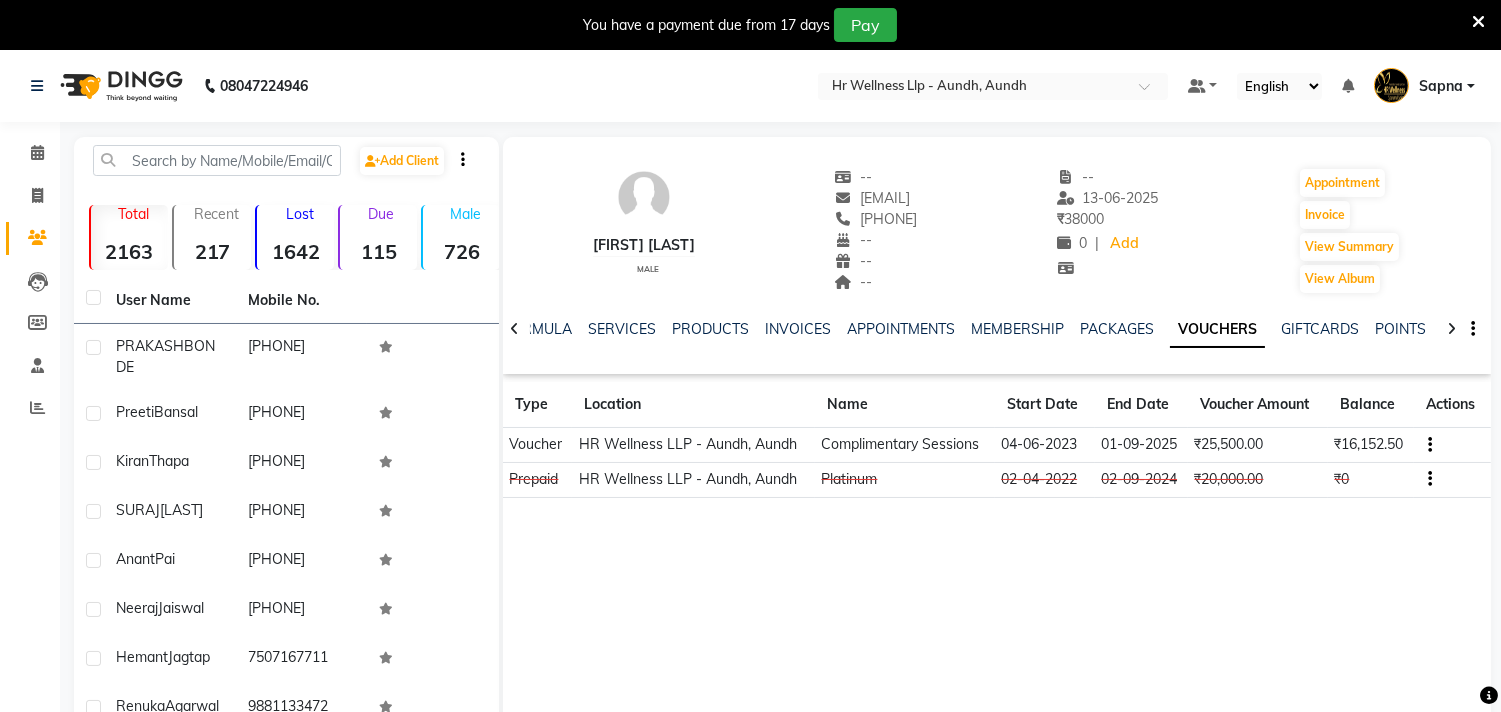 click 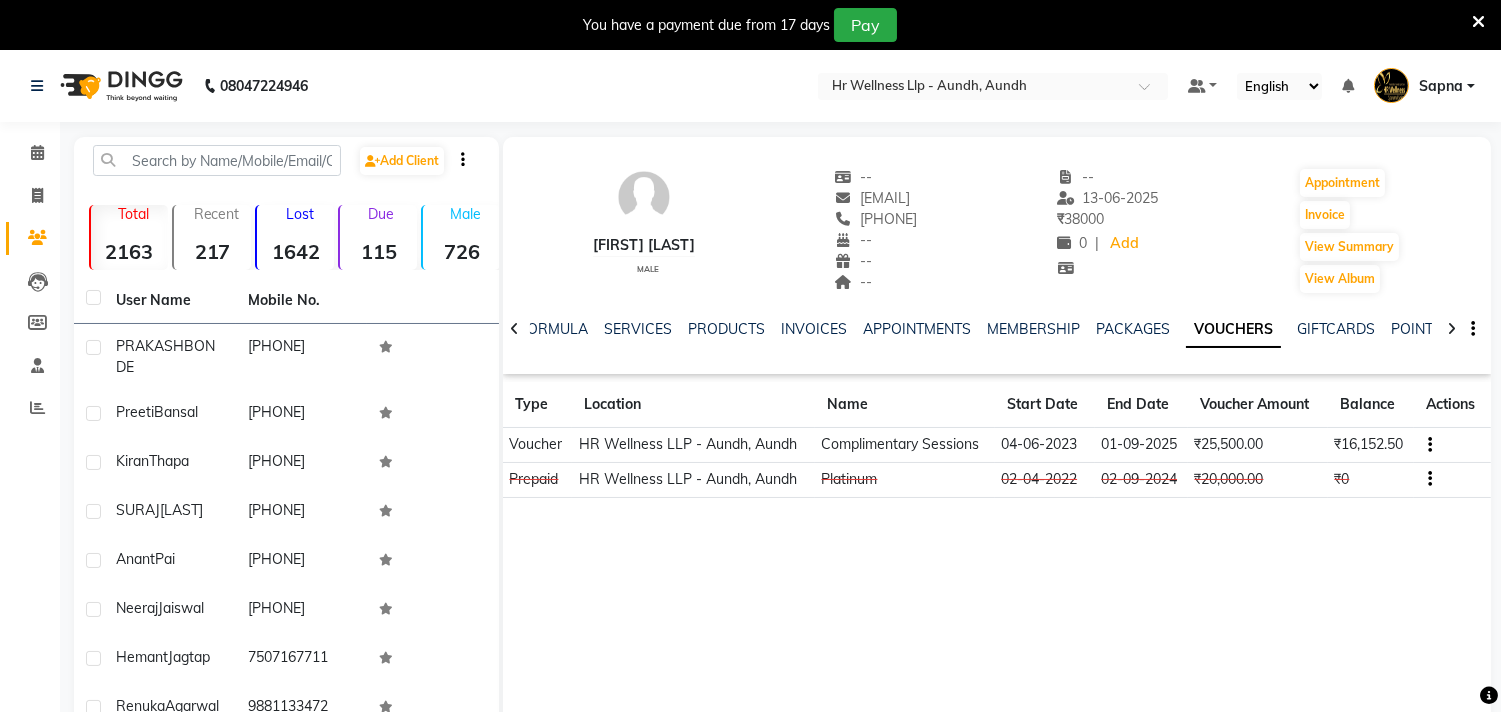 click 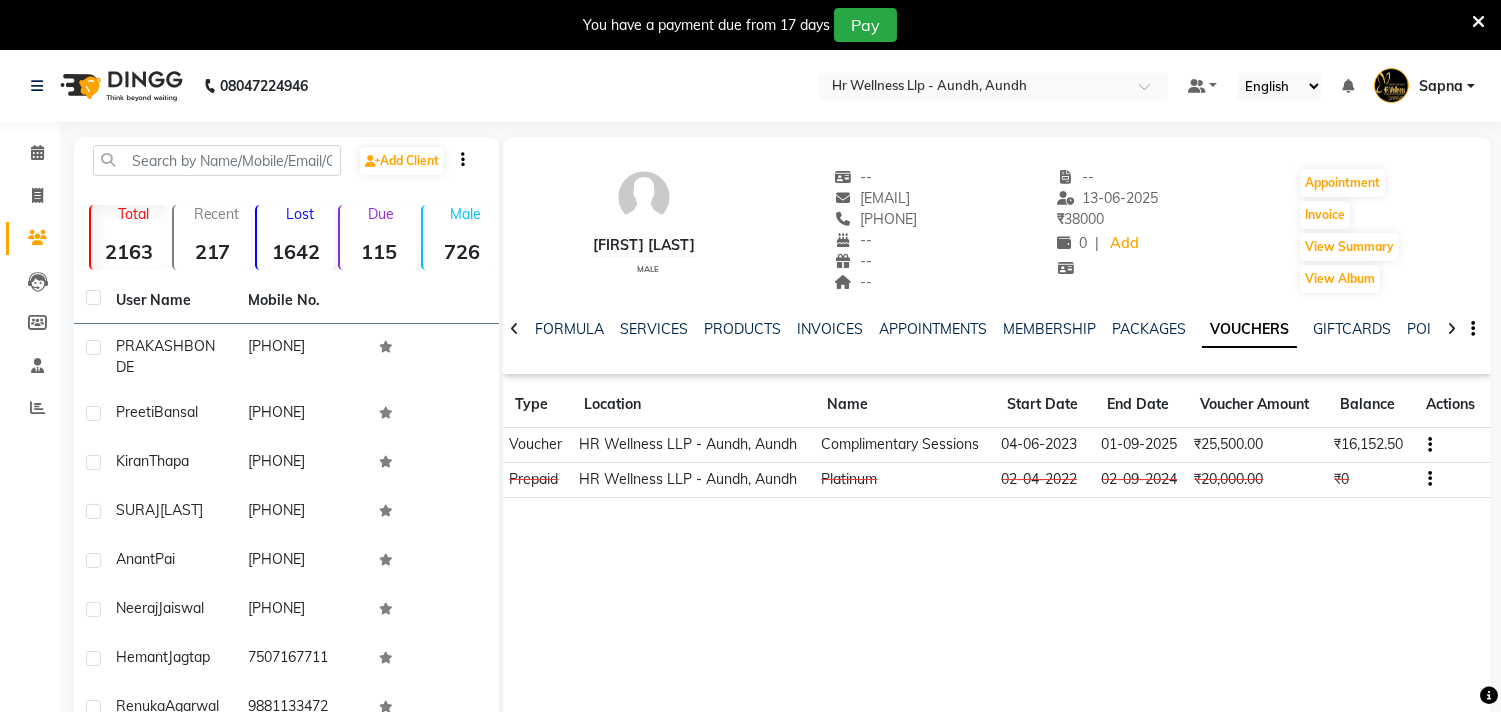 click 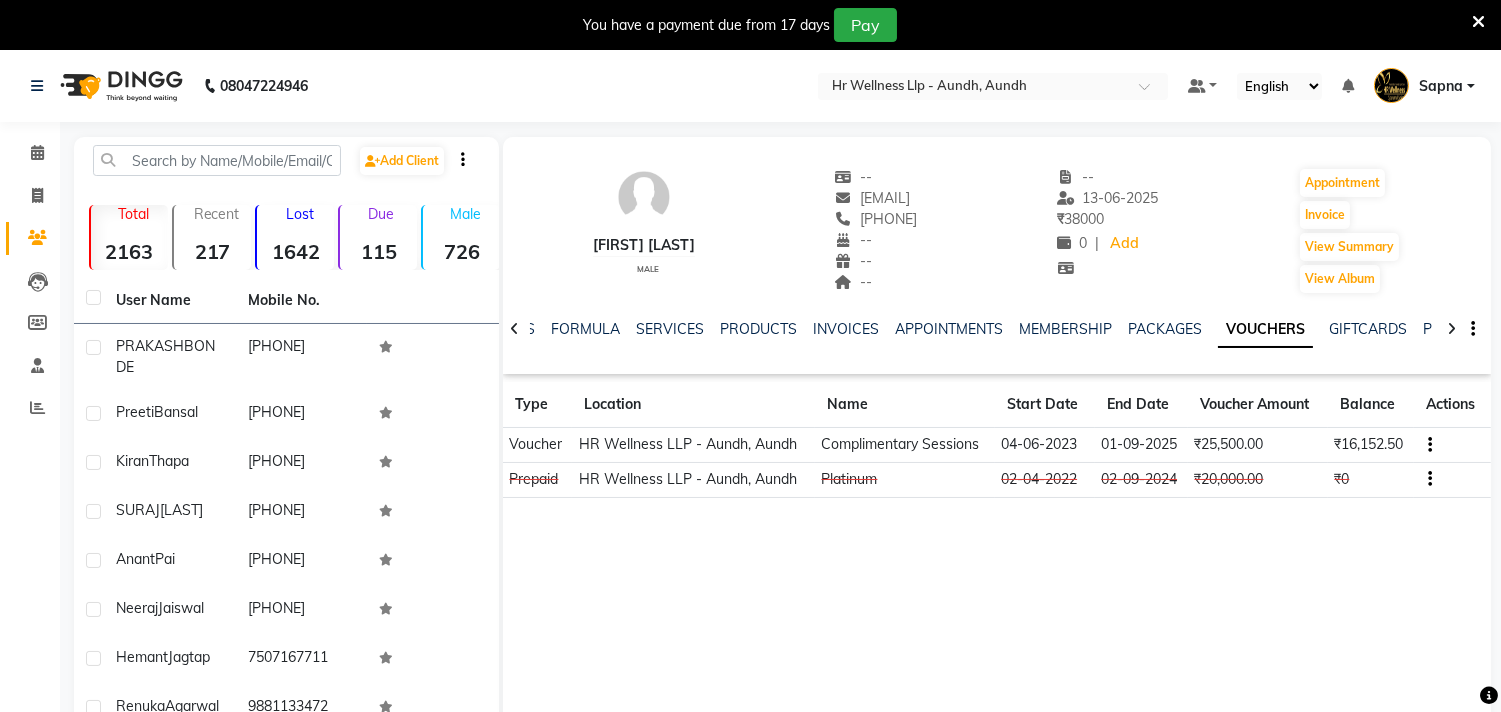 click on "NOTES FORMULA SERVICES PRODUCTS INVOICES APPOINTMENTS MEMBERSHIP PACKAGES VOUCHERS GIFTCARDS POINTS FORMS FAMILY CARDS WALLET" 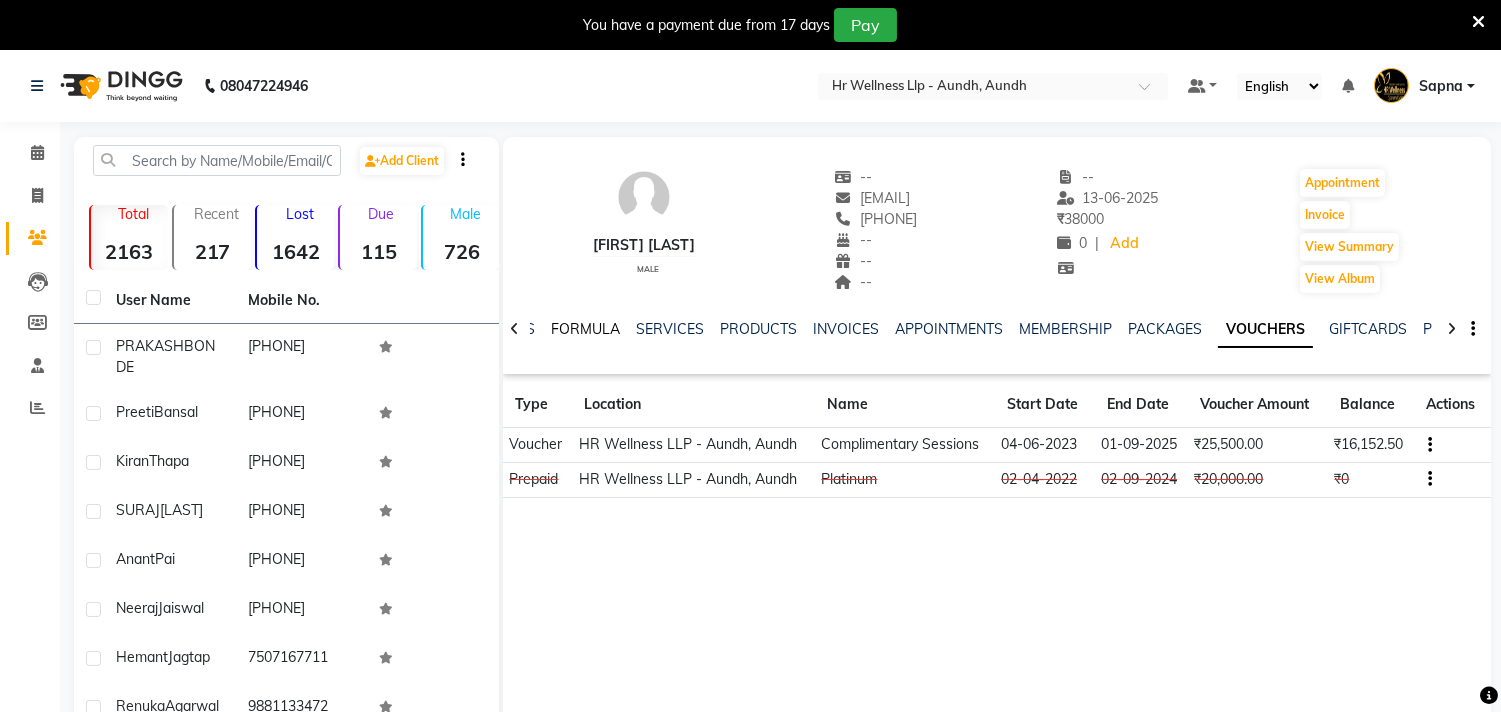 click on "FORMULA" 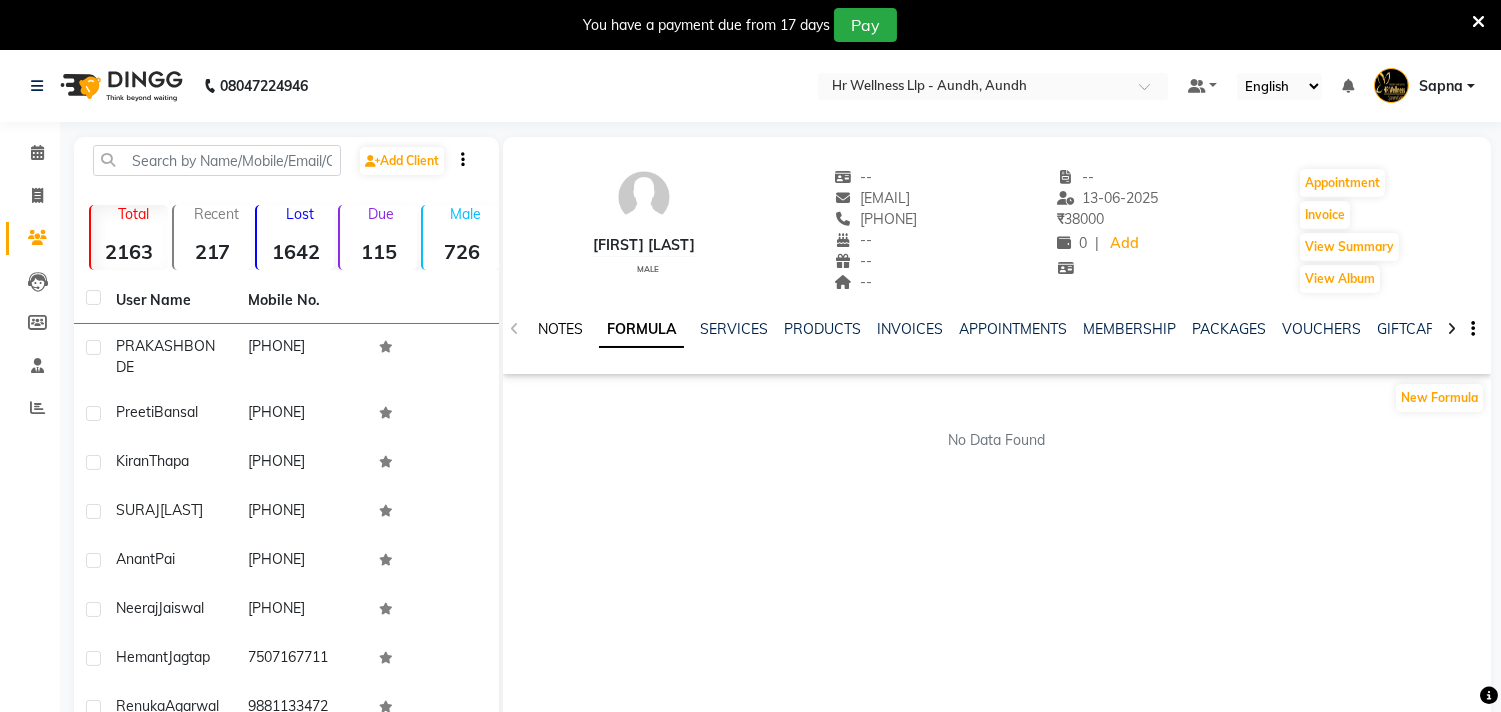 scroll, scrollTop: 0, scrollLeft: 1, axis: horizontal 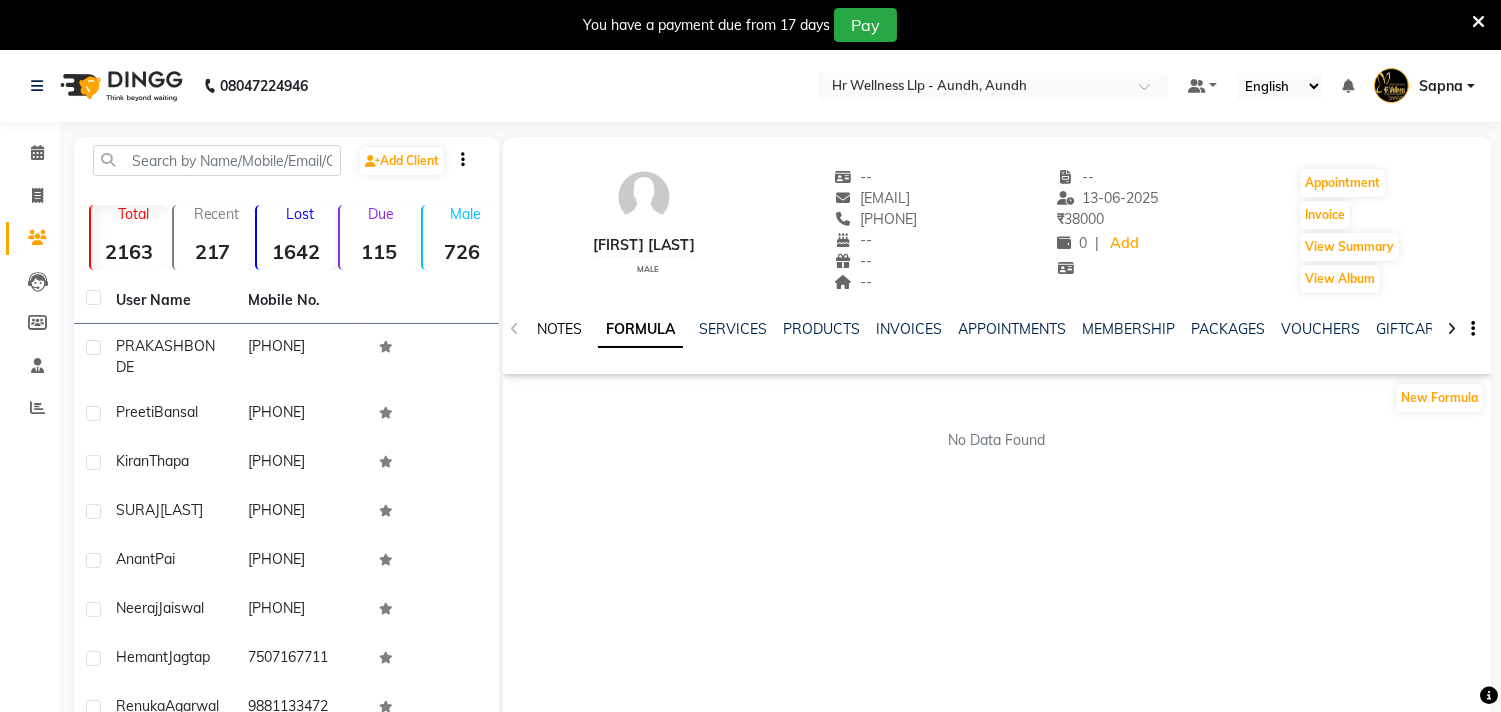 click on "NOTES" 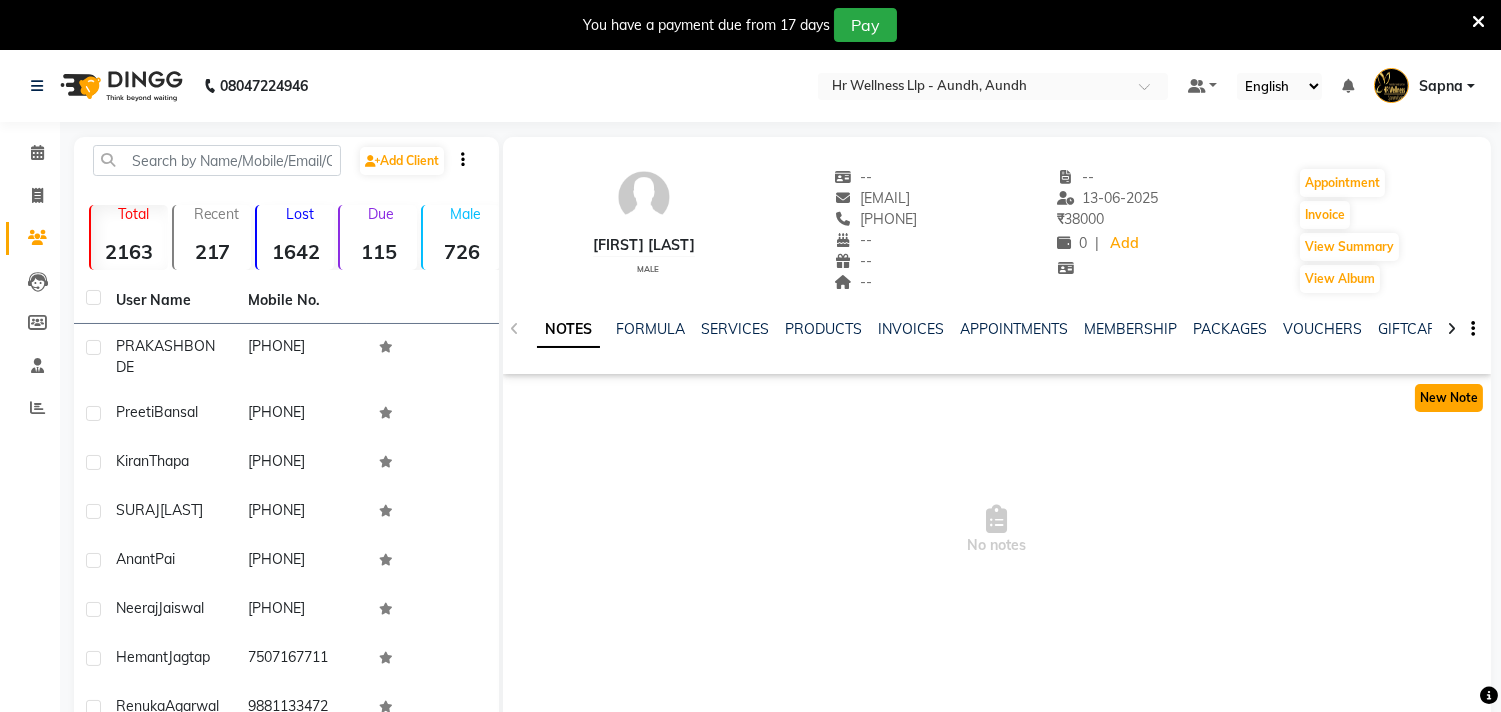 click on "New Note" 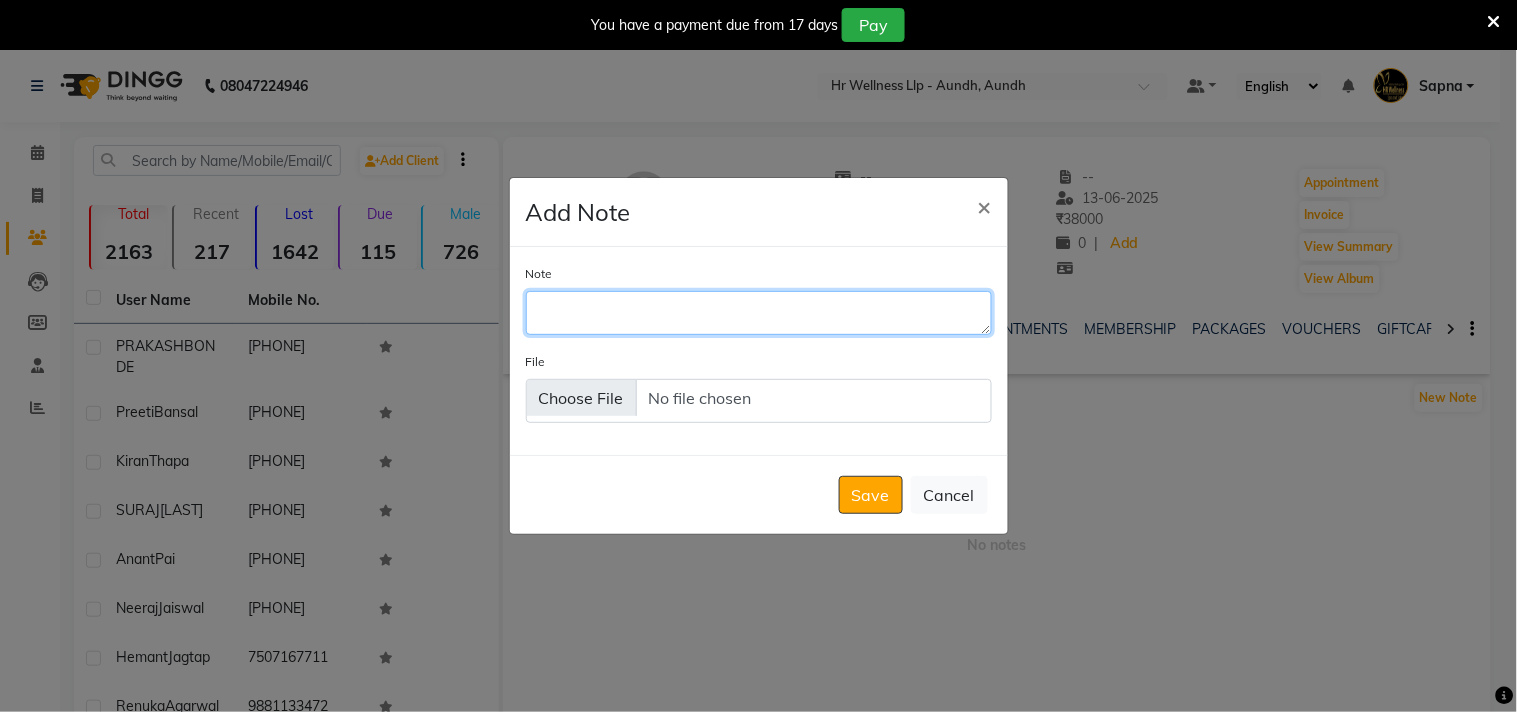 click on "Note" at bounding box center (759, 313) 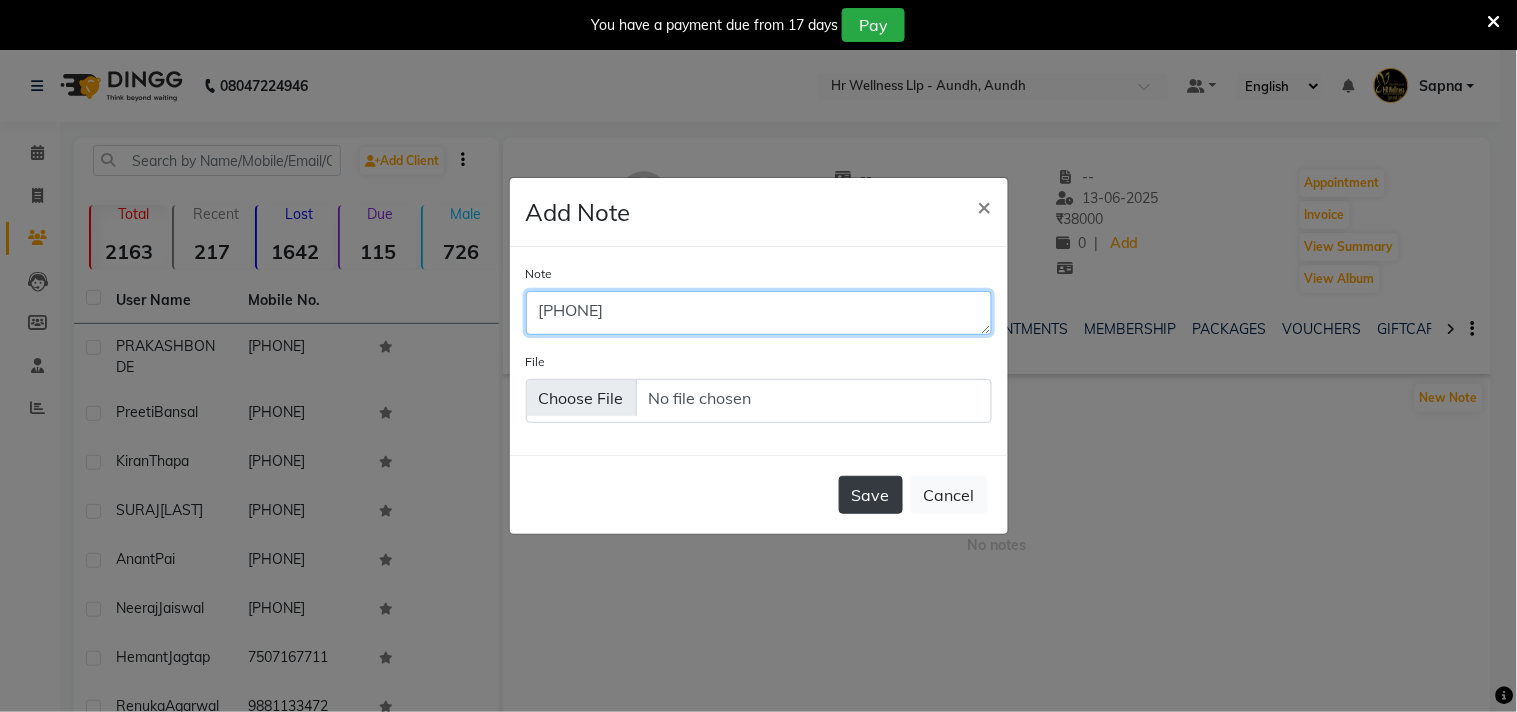type on "[PHONE]" 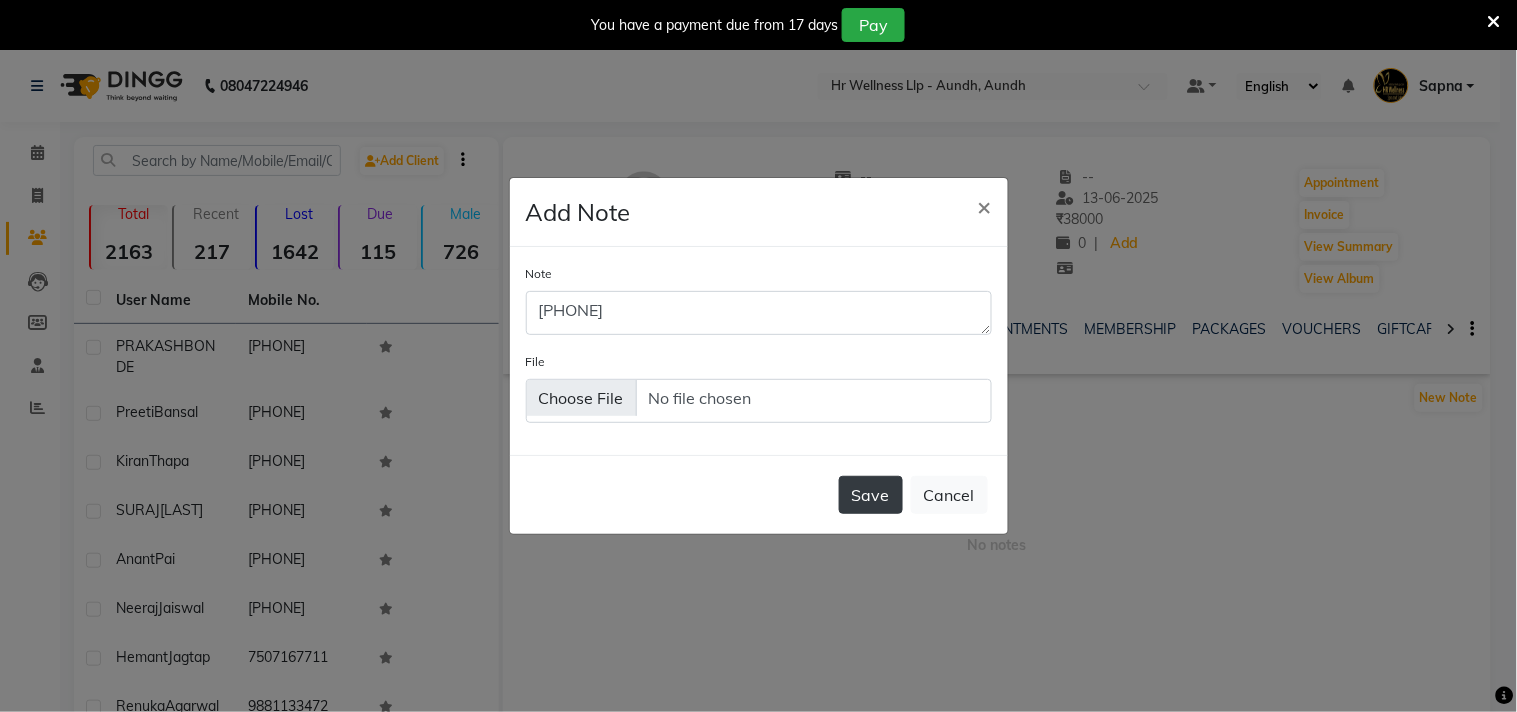click on "Save" 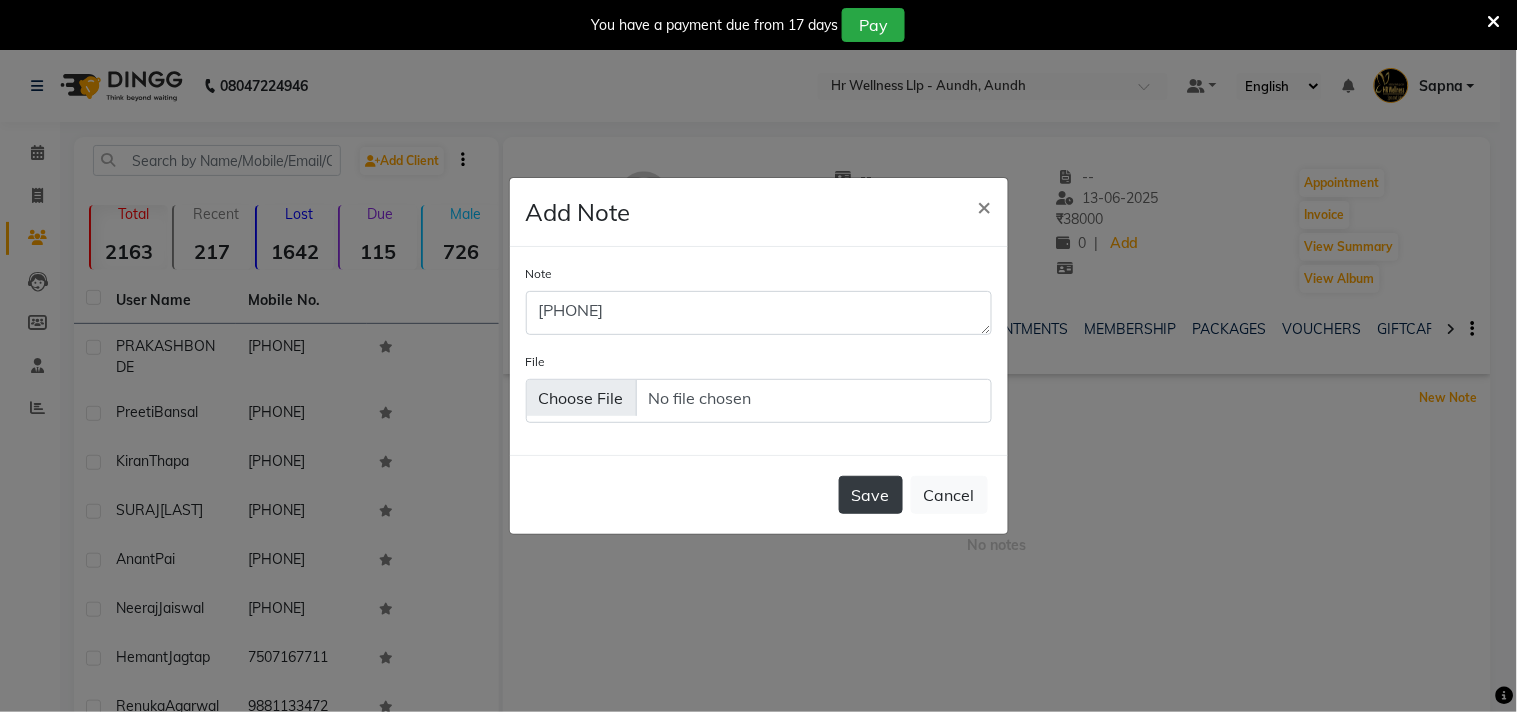 type 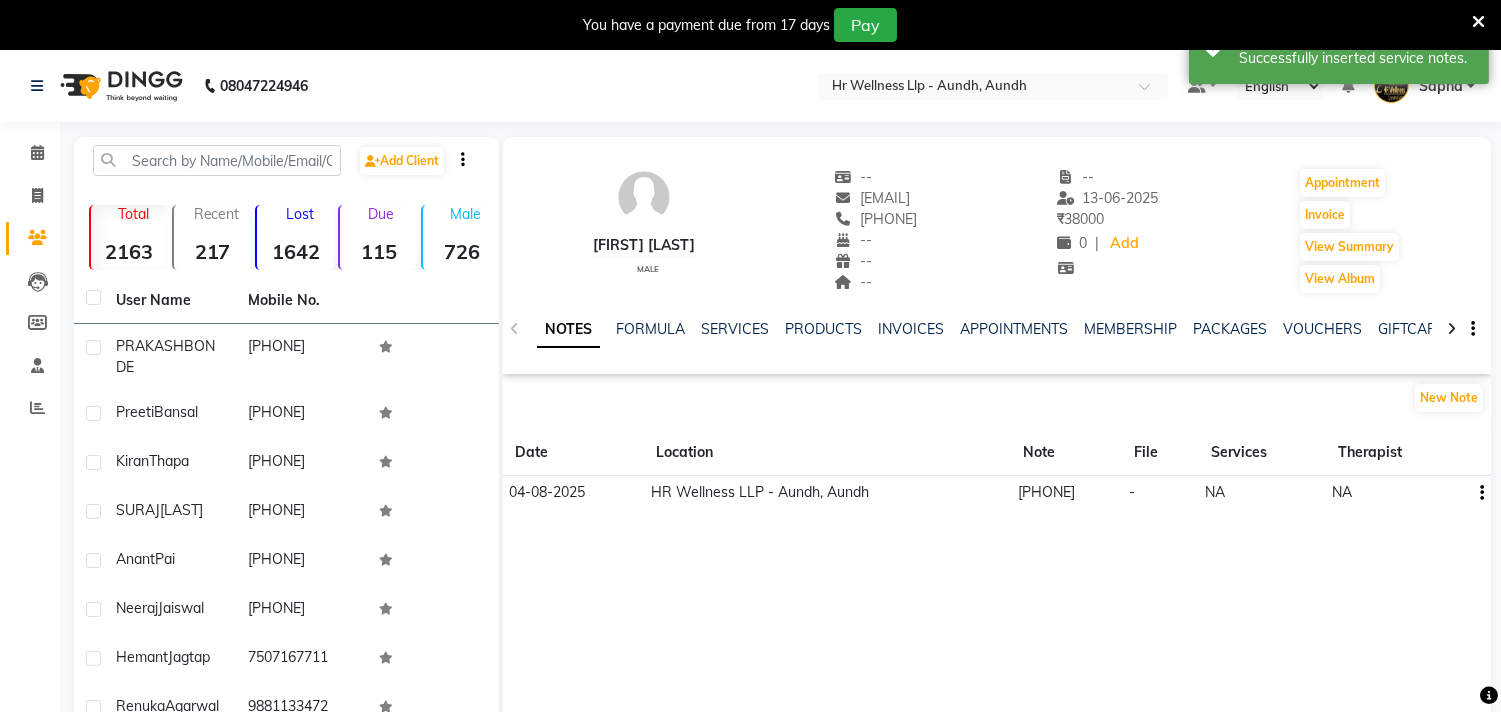 drag, startPoint x: 1480, startPoint y: 482, endPoint x: 1433, endPoint y: 514, distance: 56.859474 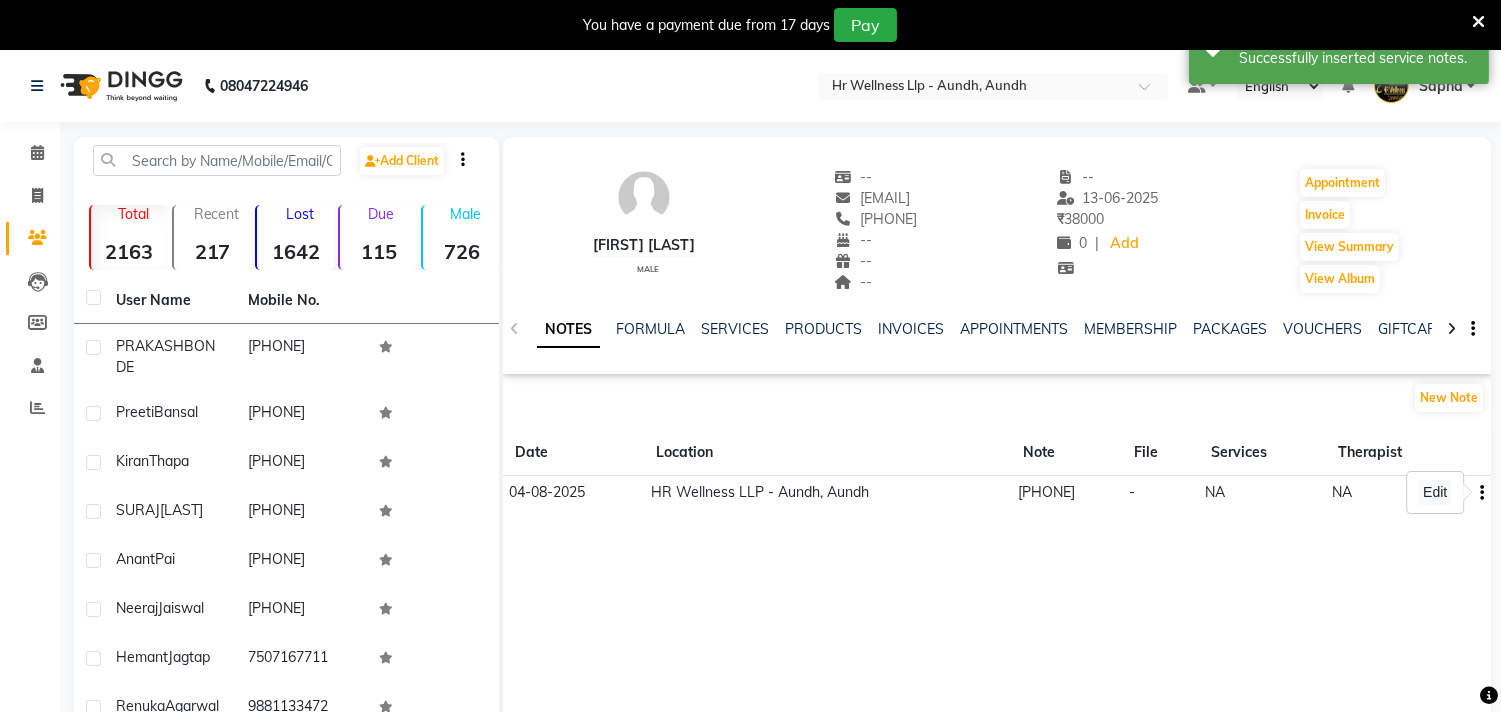 click on "Edit" at bounding box center (1435, 492) 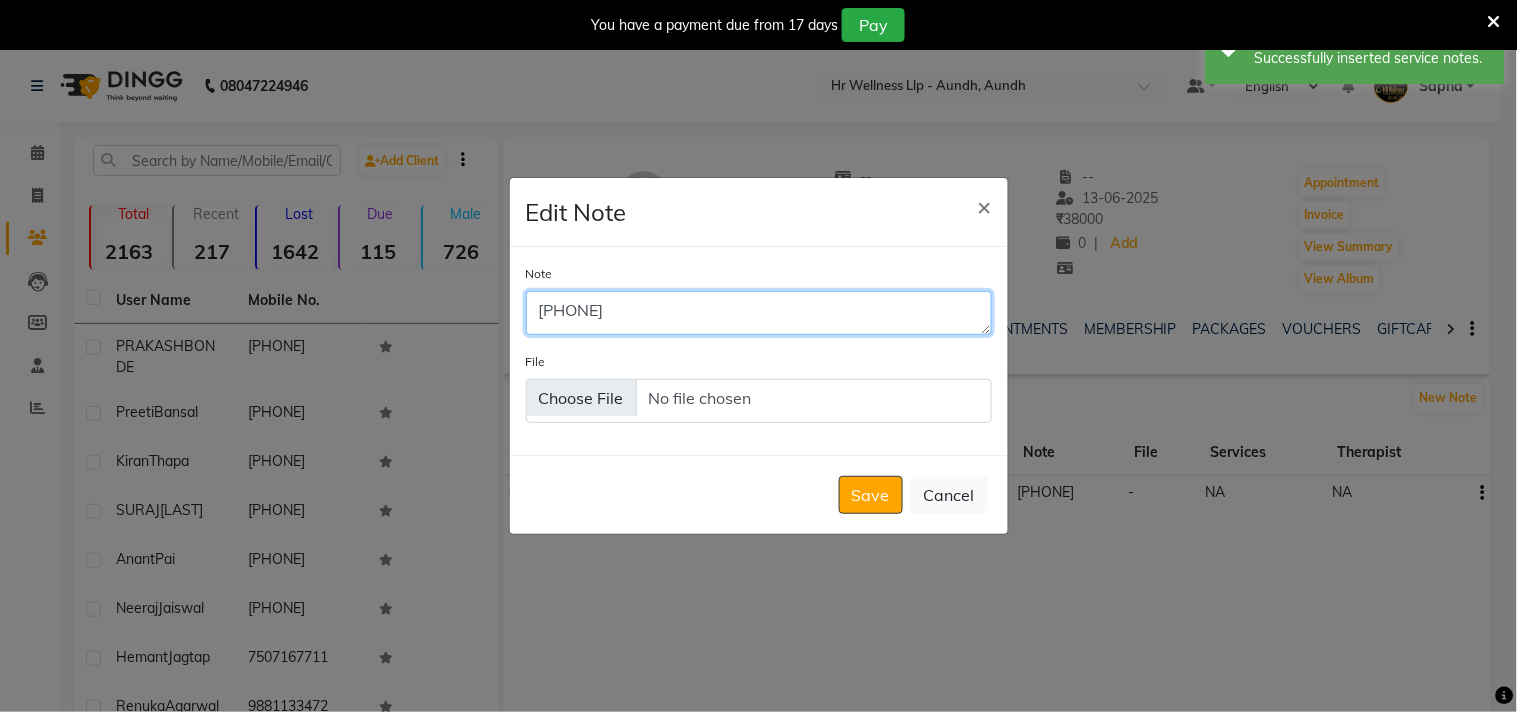click on "[PHONE]" at bounding box center (759, 313) 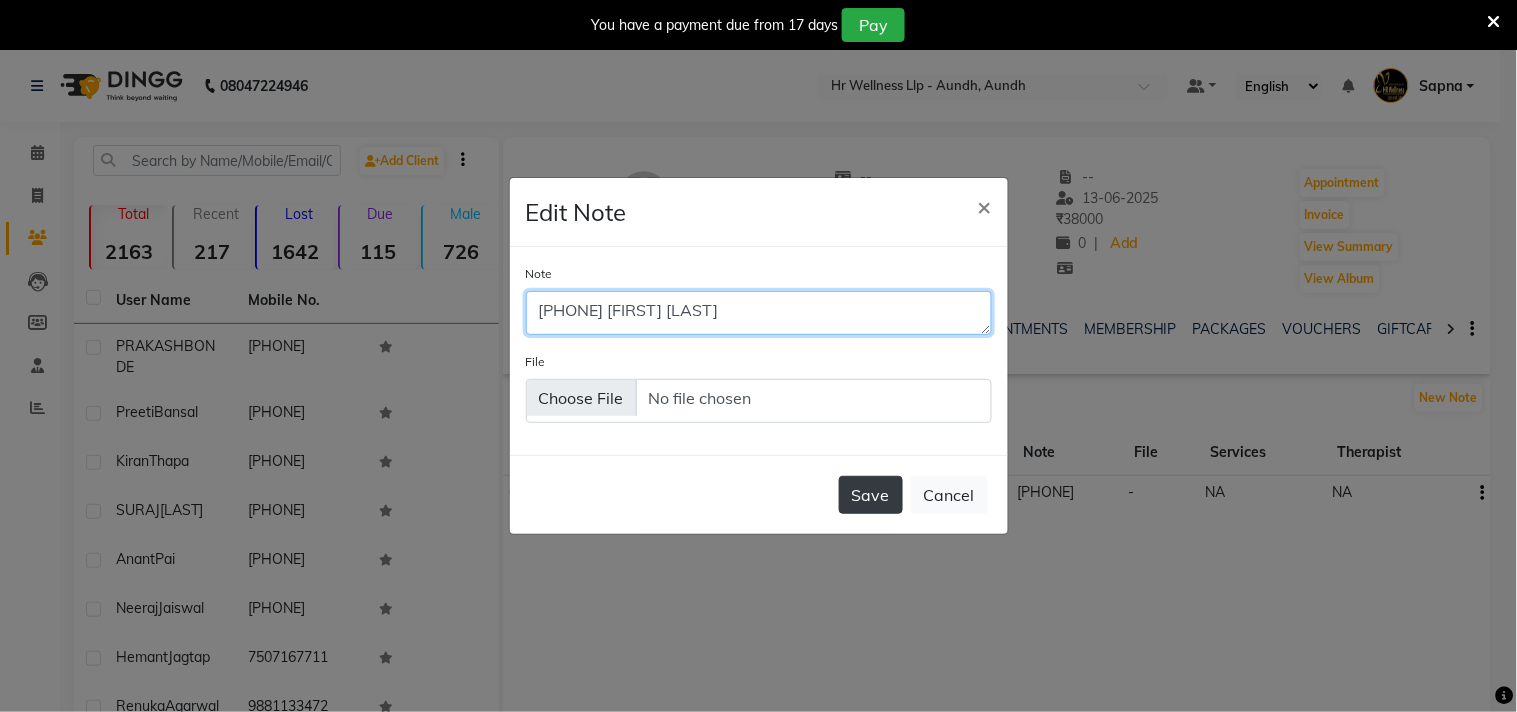 type on "[PHONE] [FIRST] [LAST]" 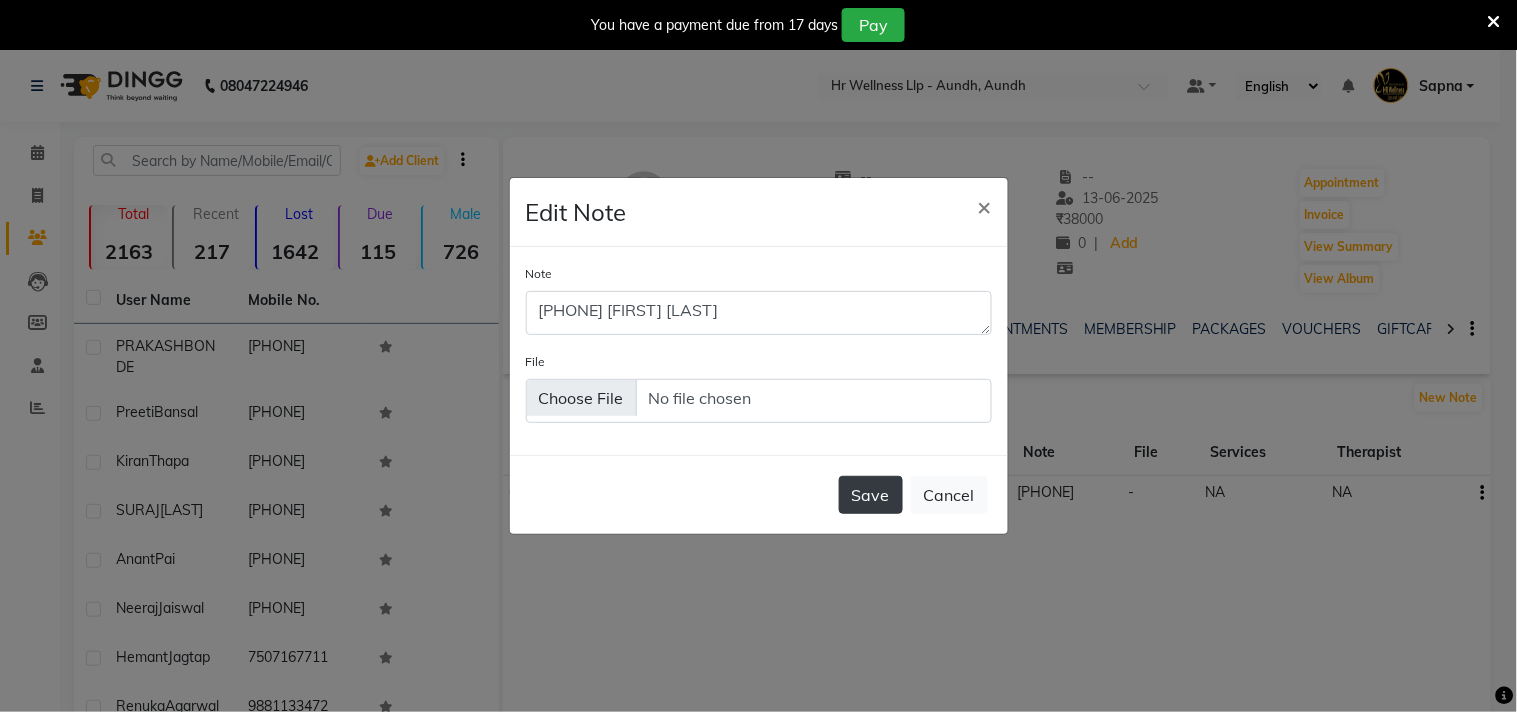 click on "Save" 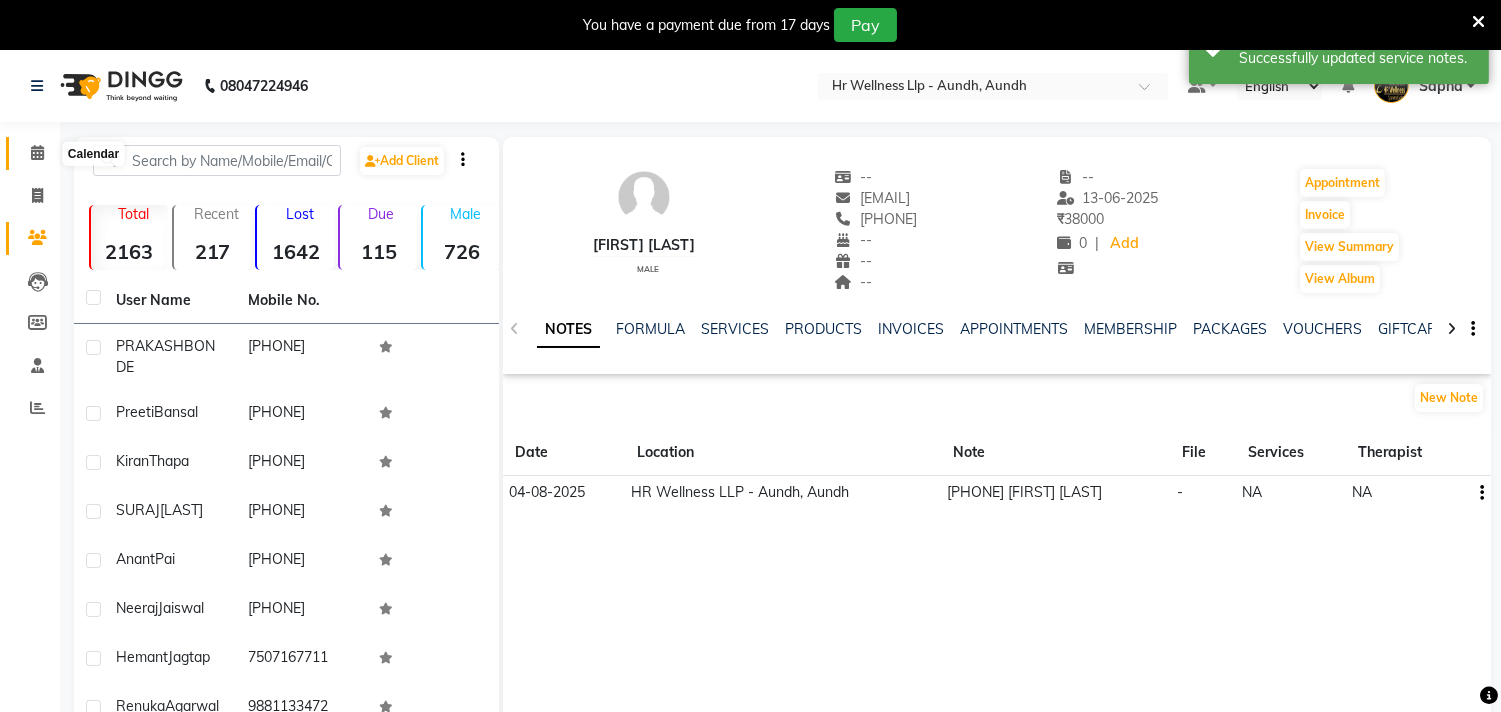 click 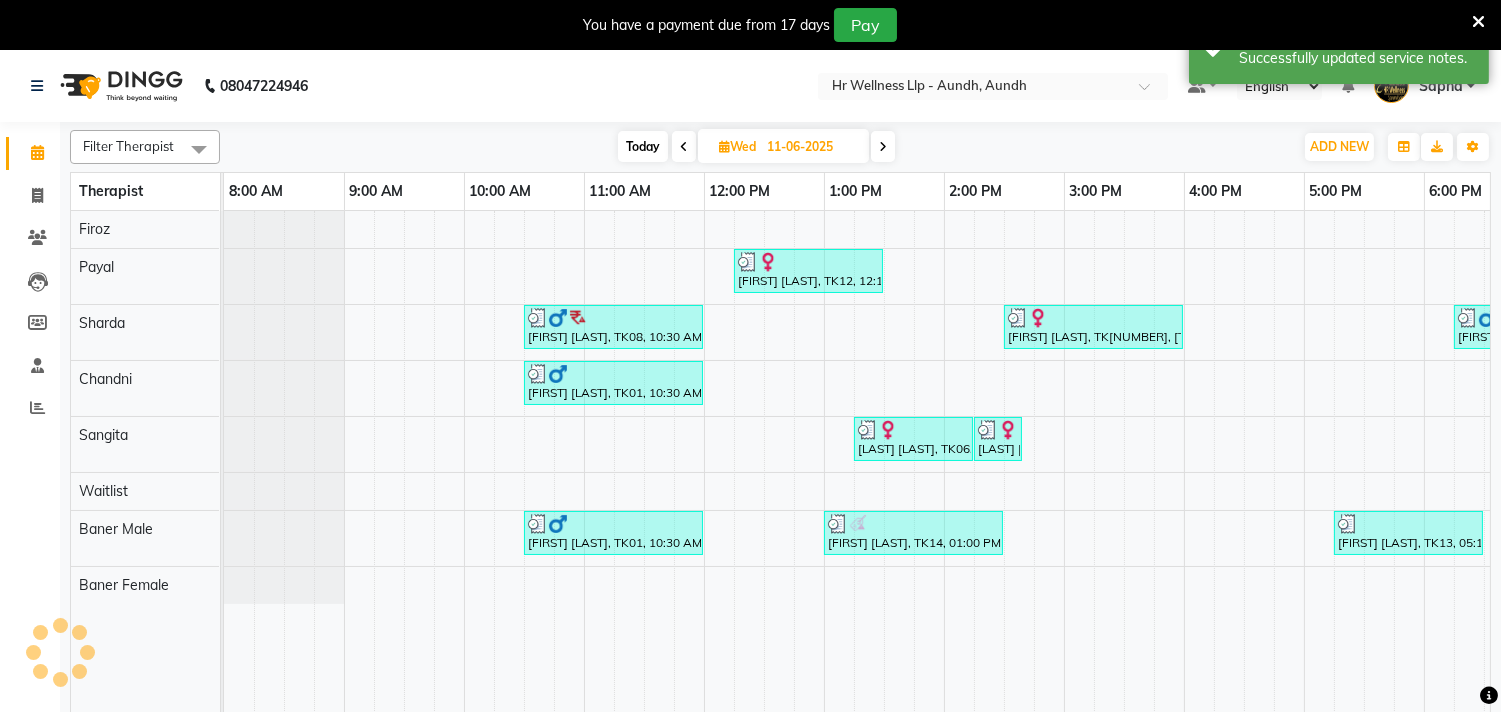 scroll, scrollTop: 0, scrollLeft: 0, axis: both 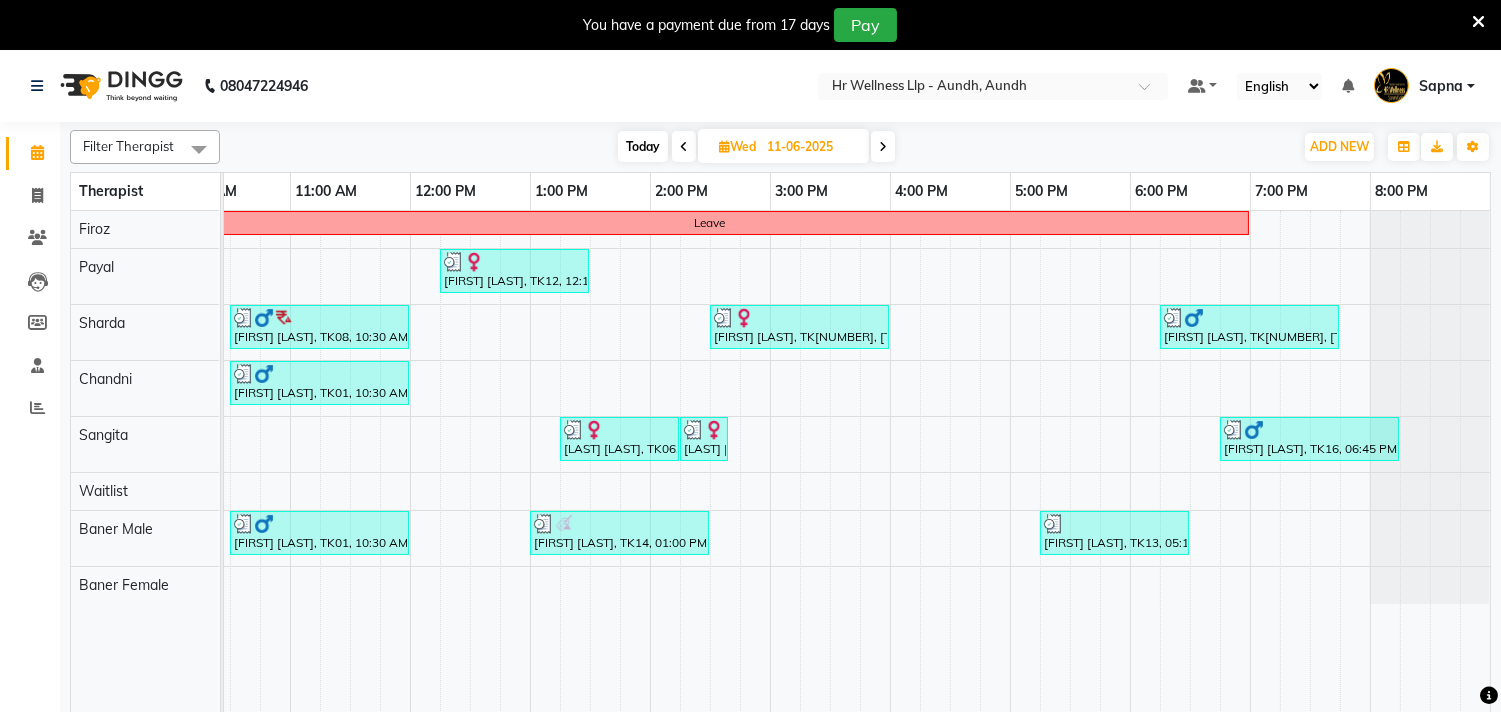 click at bounding box center (883, 146) 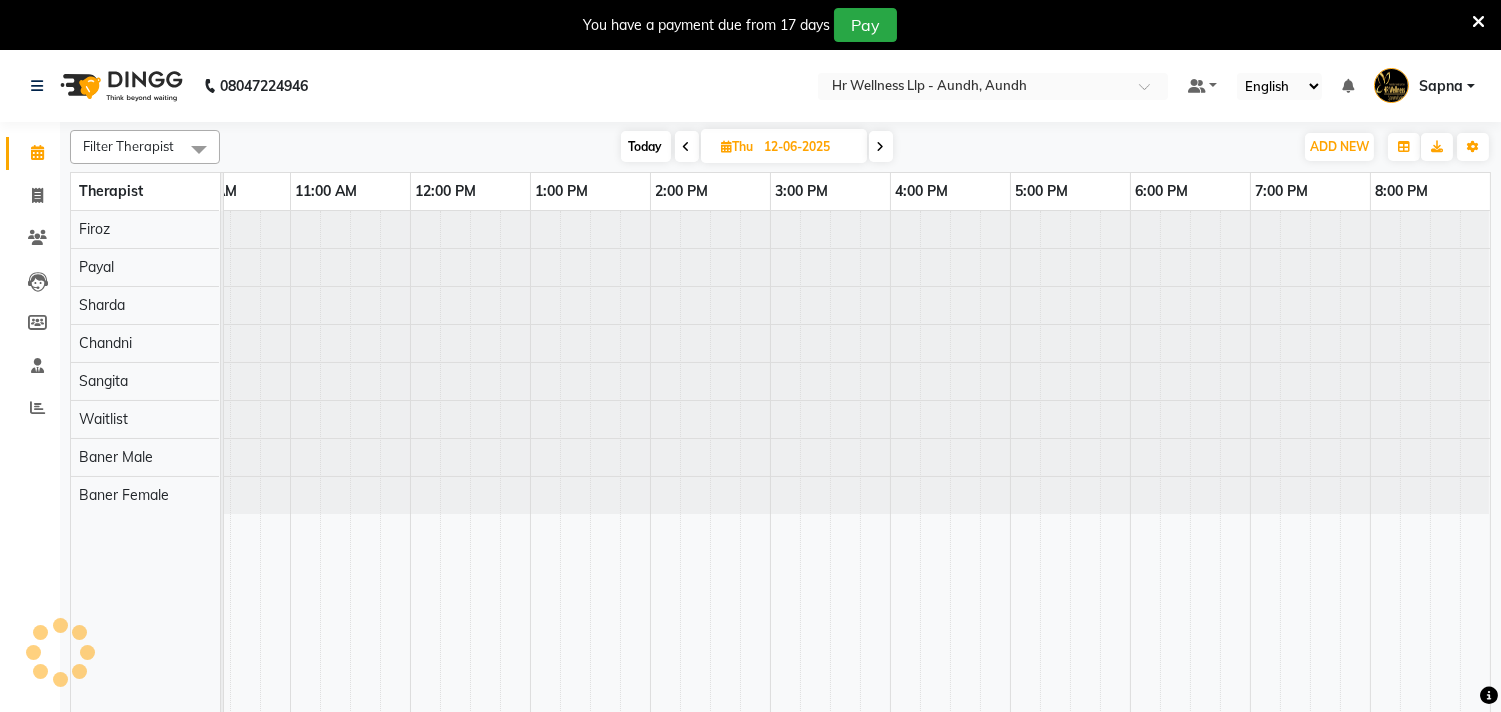 scroll, scrollTop: 0, scrollLeft: 0, axis: both 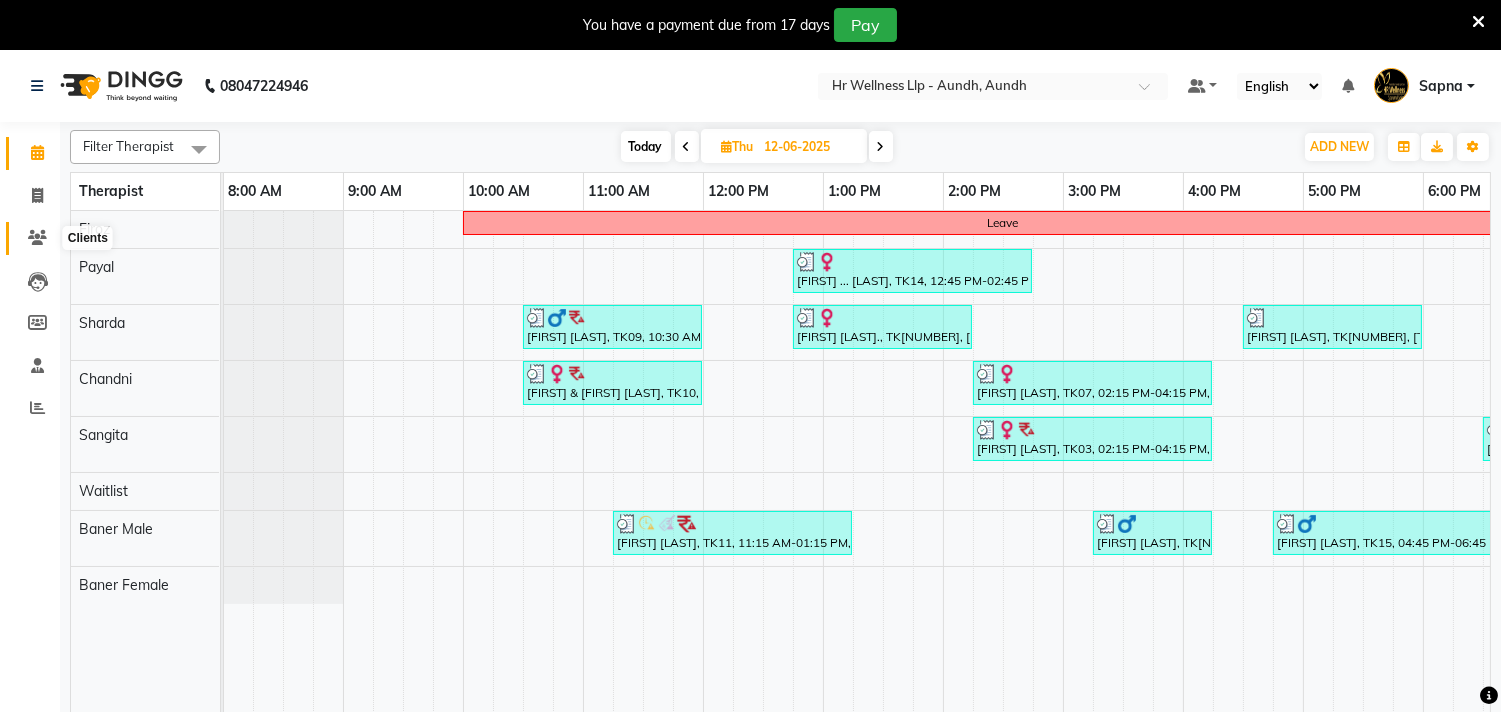 click 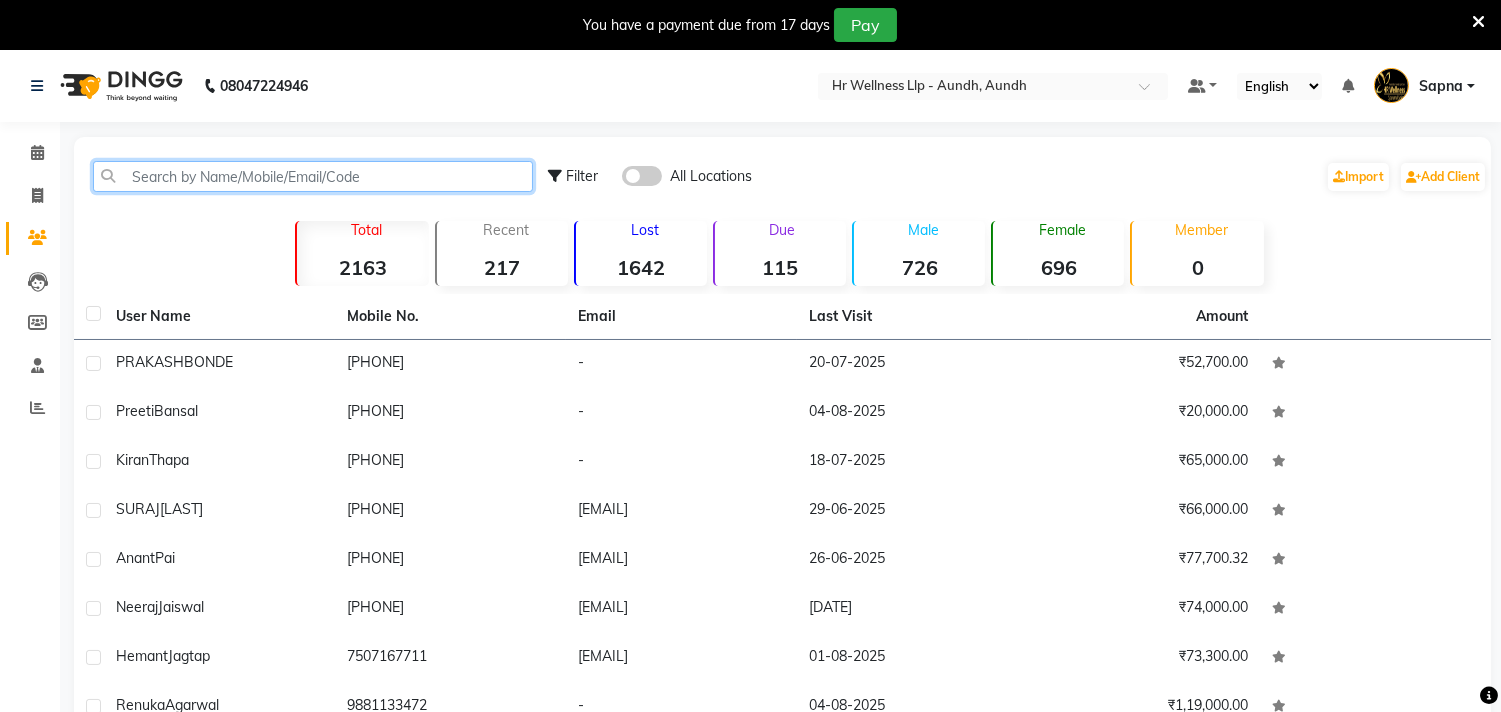 click 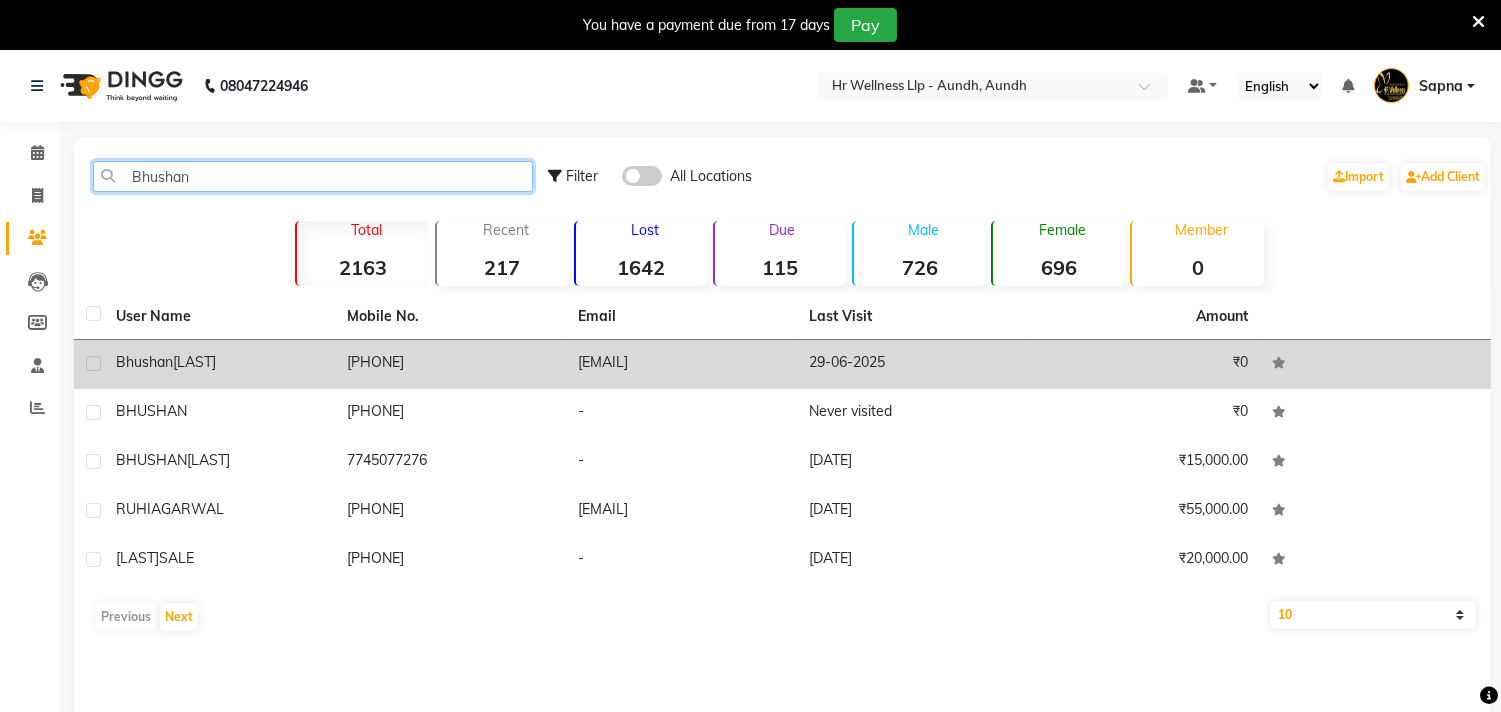 type on "Bhushan" 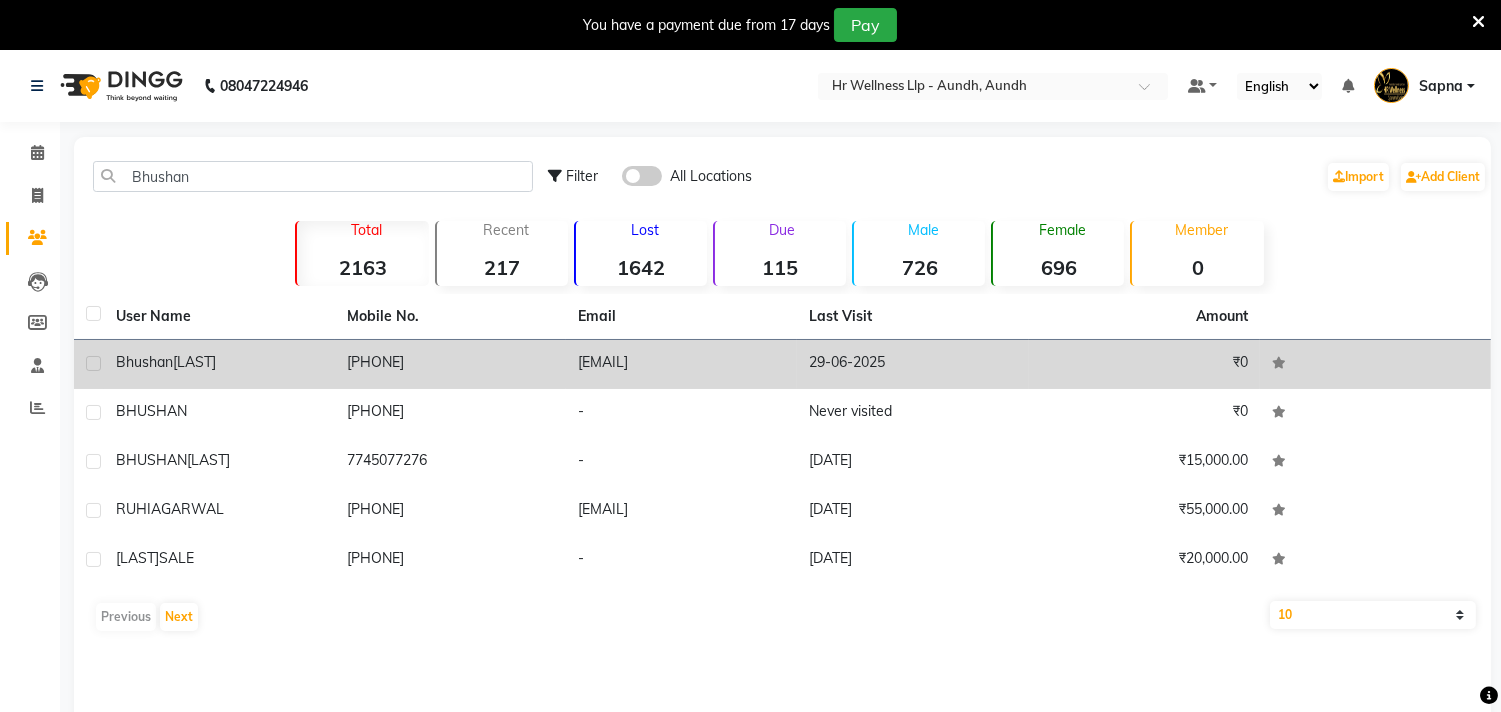click on "[PHONE]" 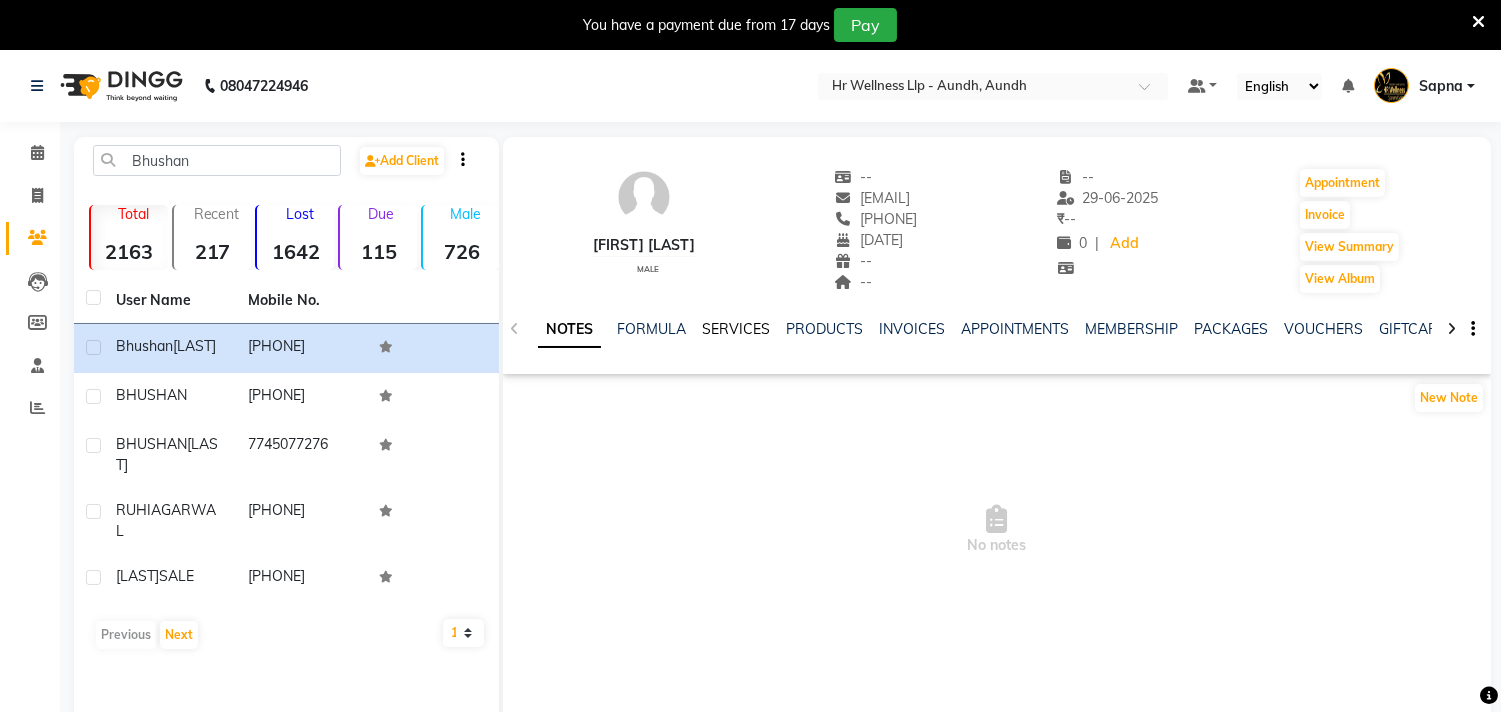 click on "SERVICES" 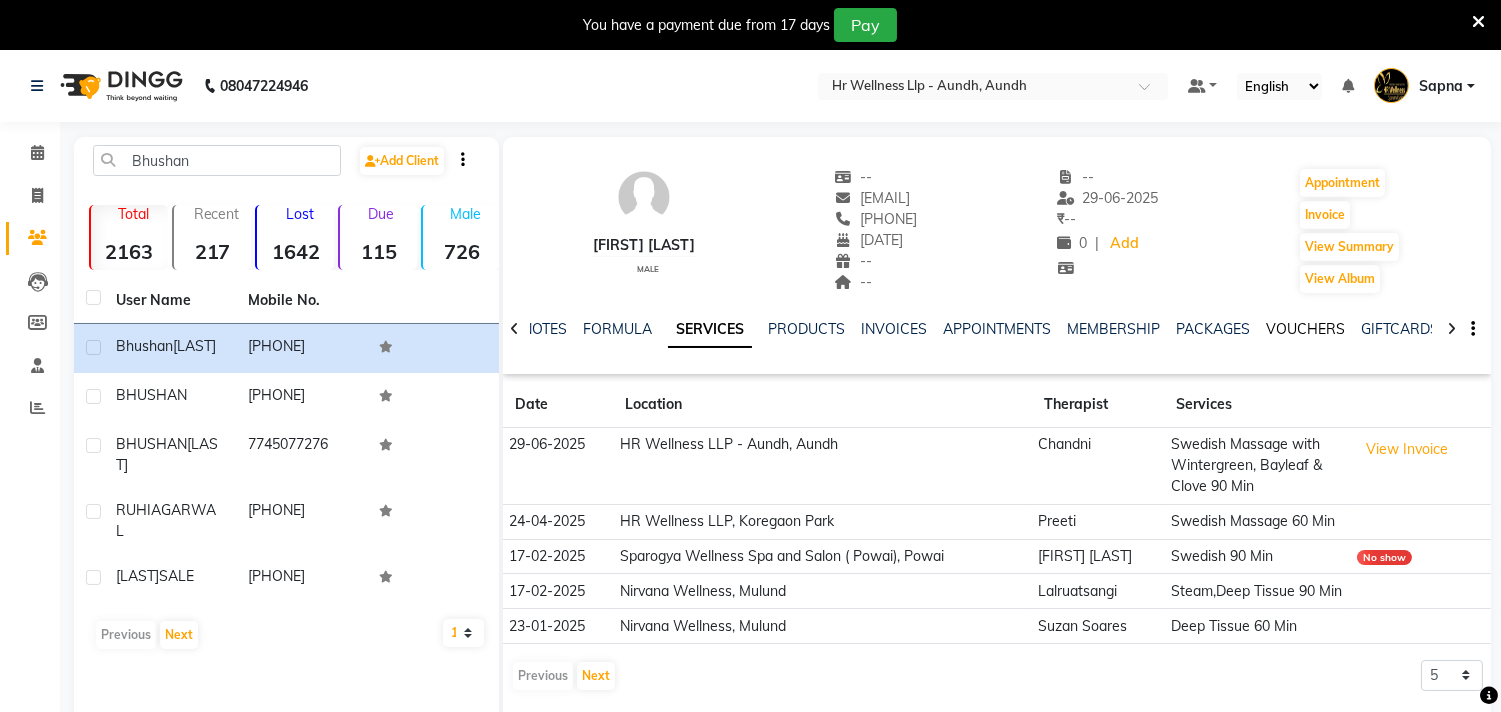 click on "VOUCHERS" 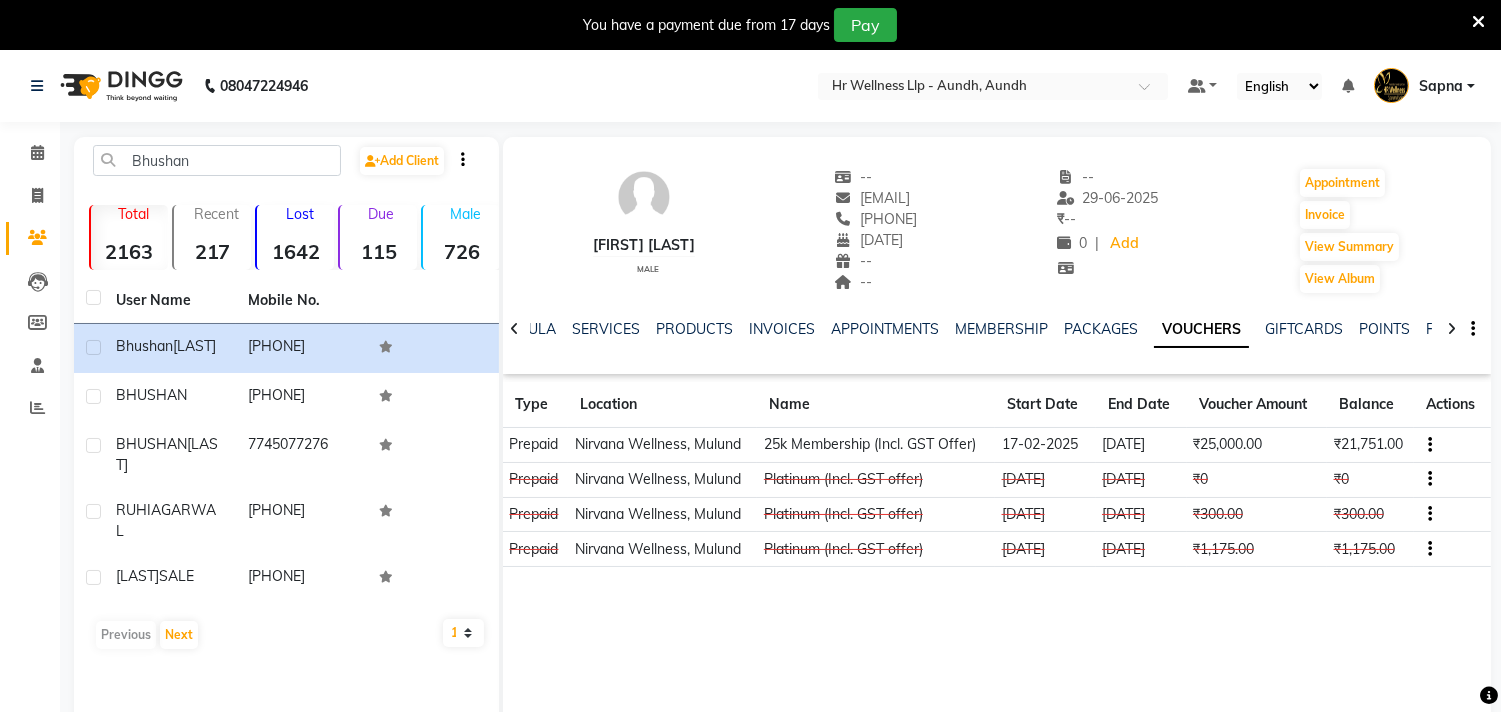 click on "NOTES FORMULA SERVICES PRODUCTS INVOICES APPOINTMENTS MEMBERSHIP PACKAGES VOUCHERS GIFTCARDS POINTS FORMS FAMILY CARDS WALLET" 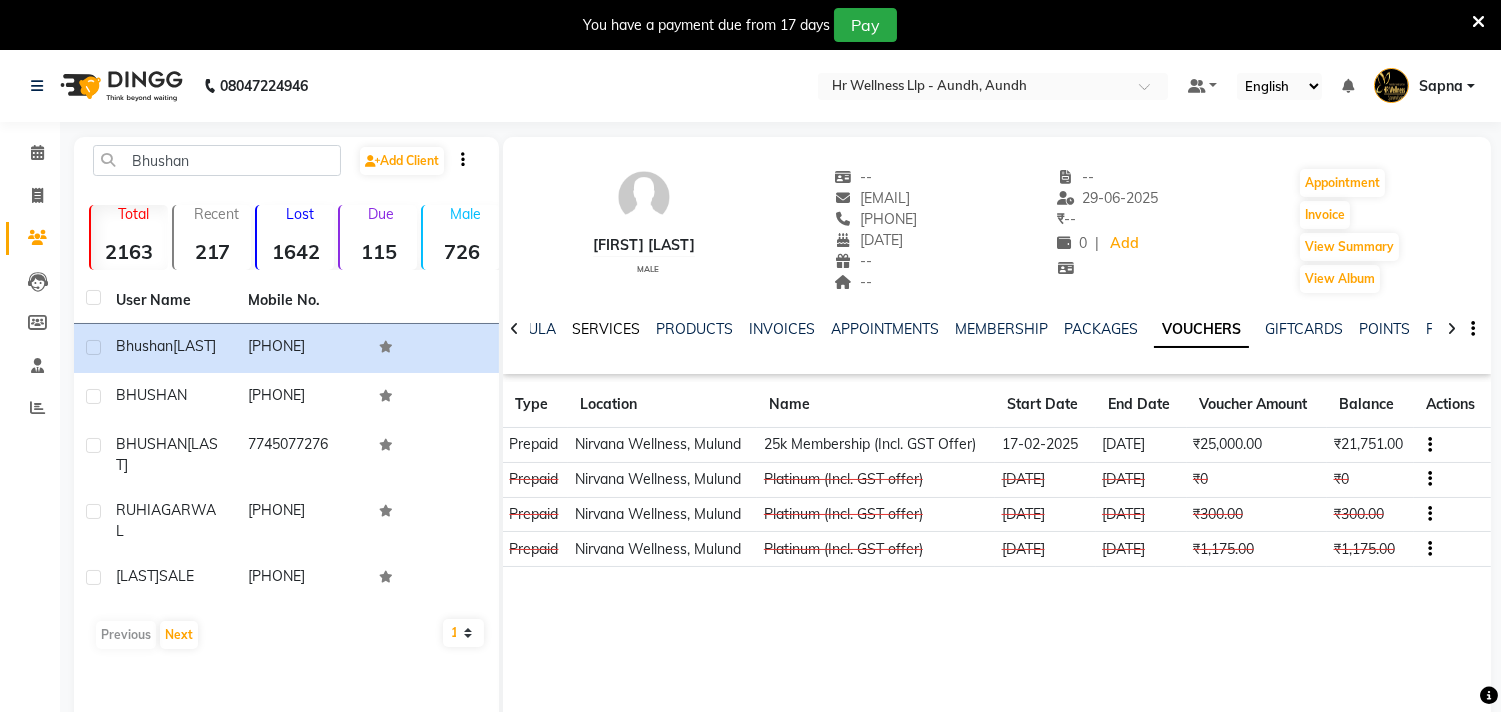 click on "SERVICES" 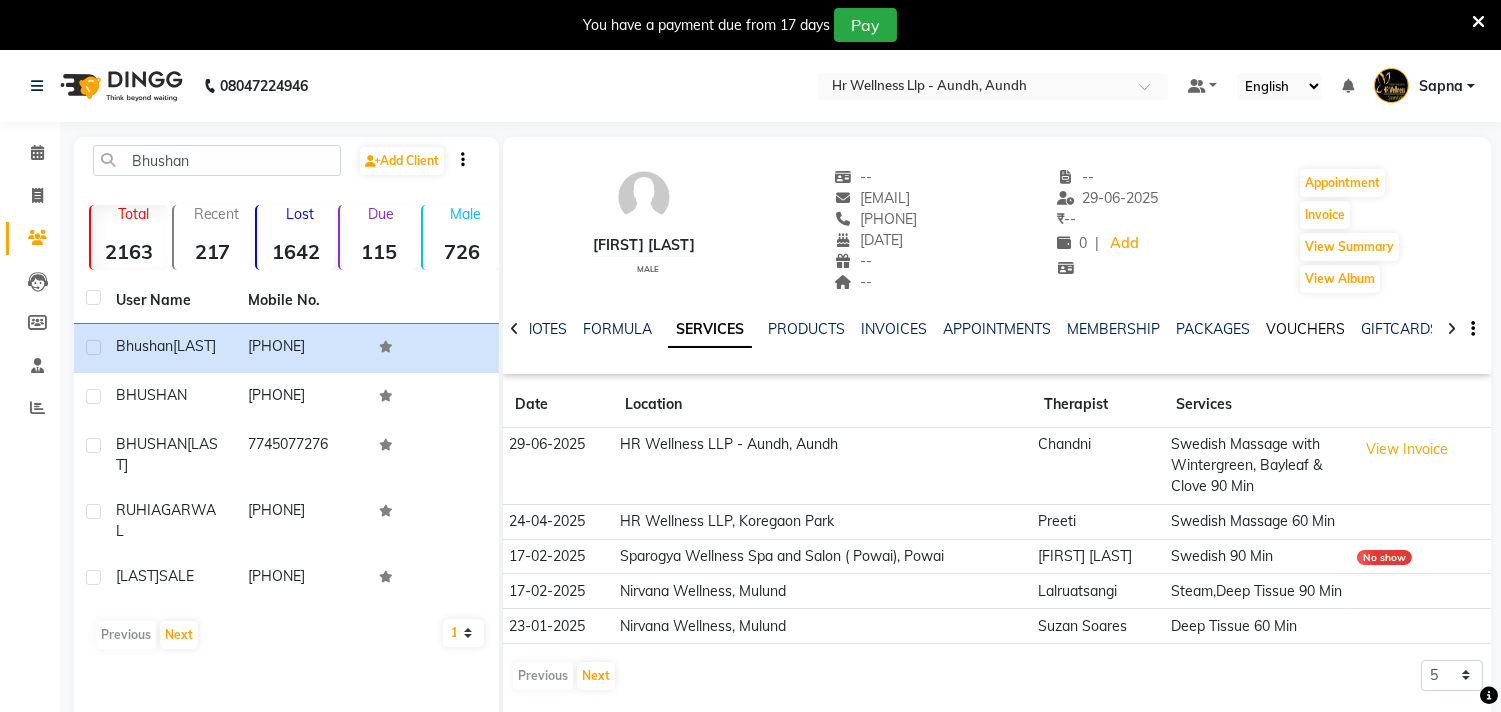 click on "VOUCHERS" 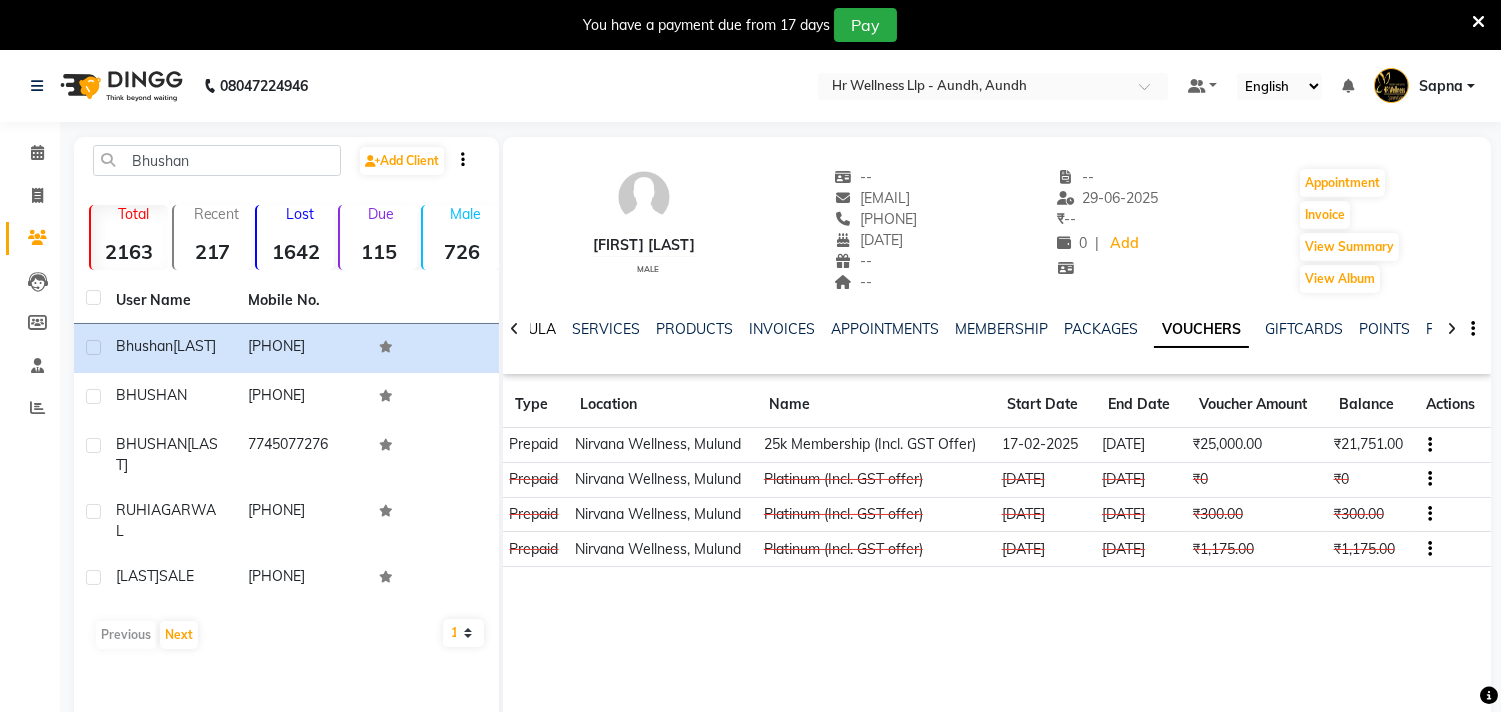 click on "FORMULA" 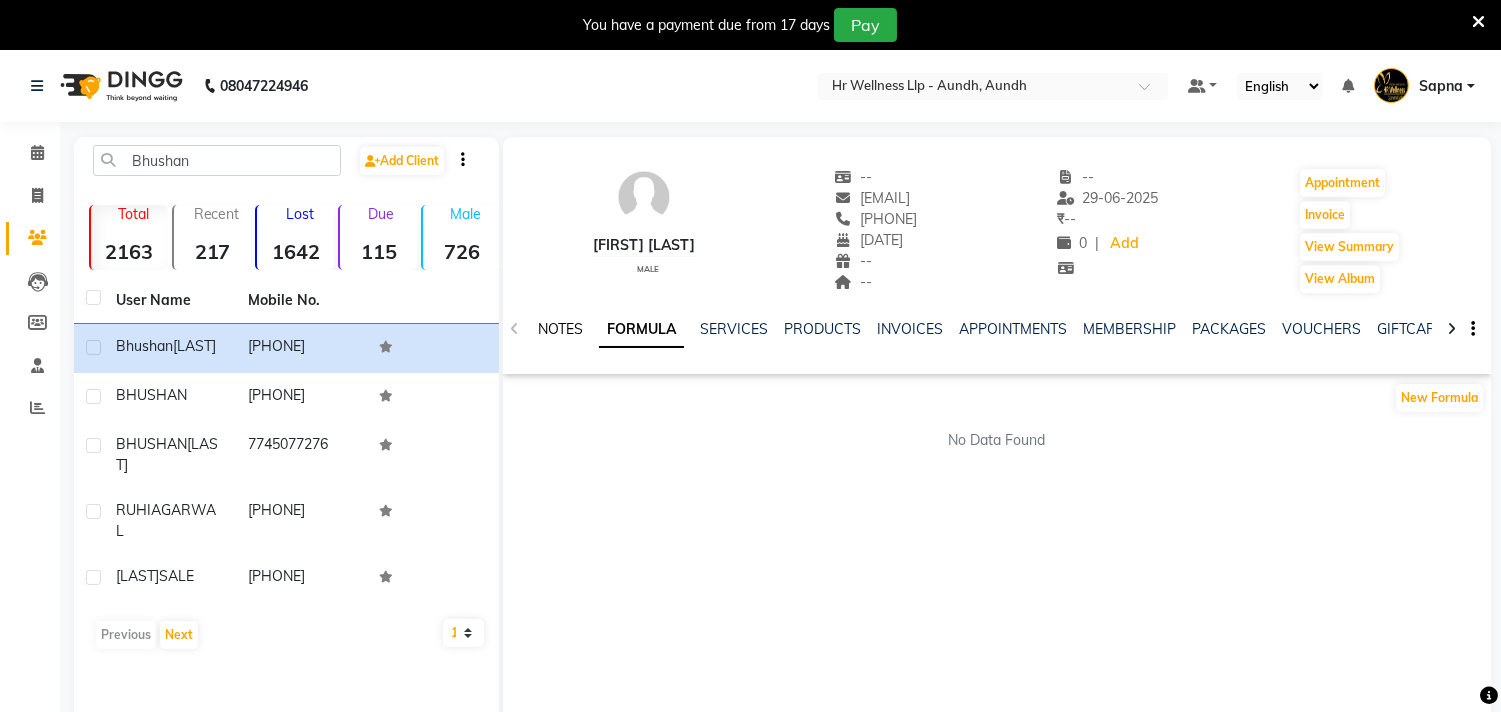 click on "NOTES" 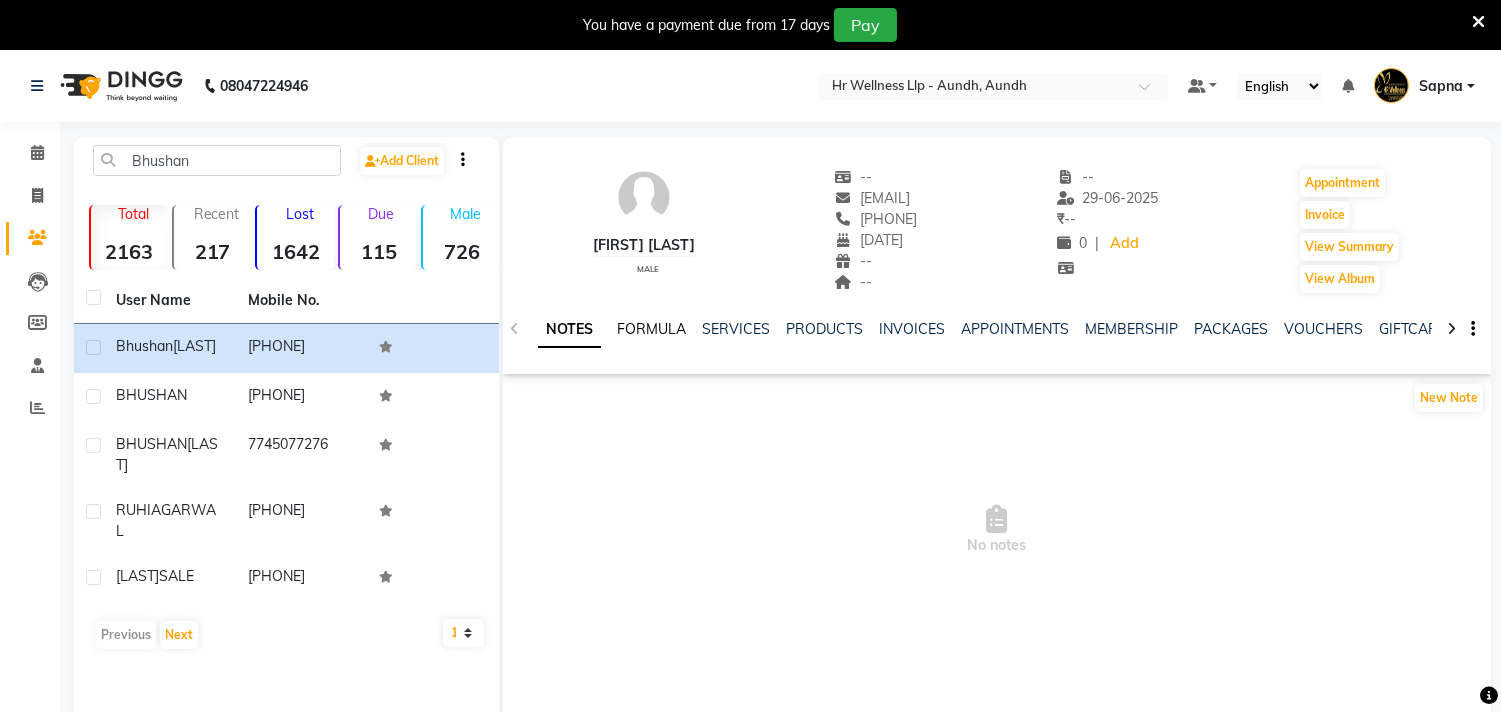 click on "FORMULA" 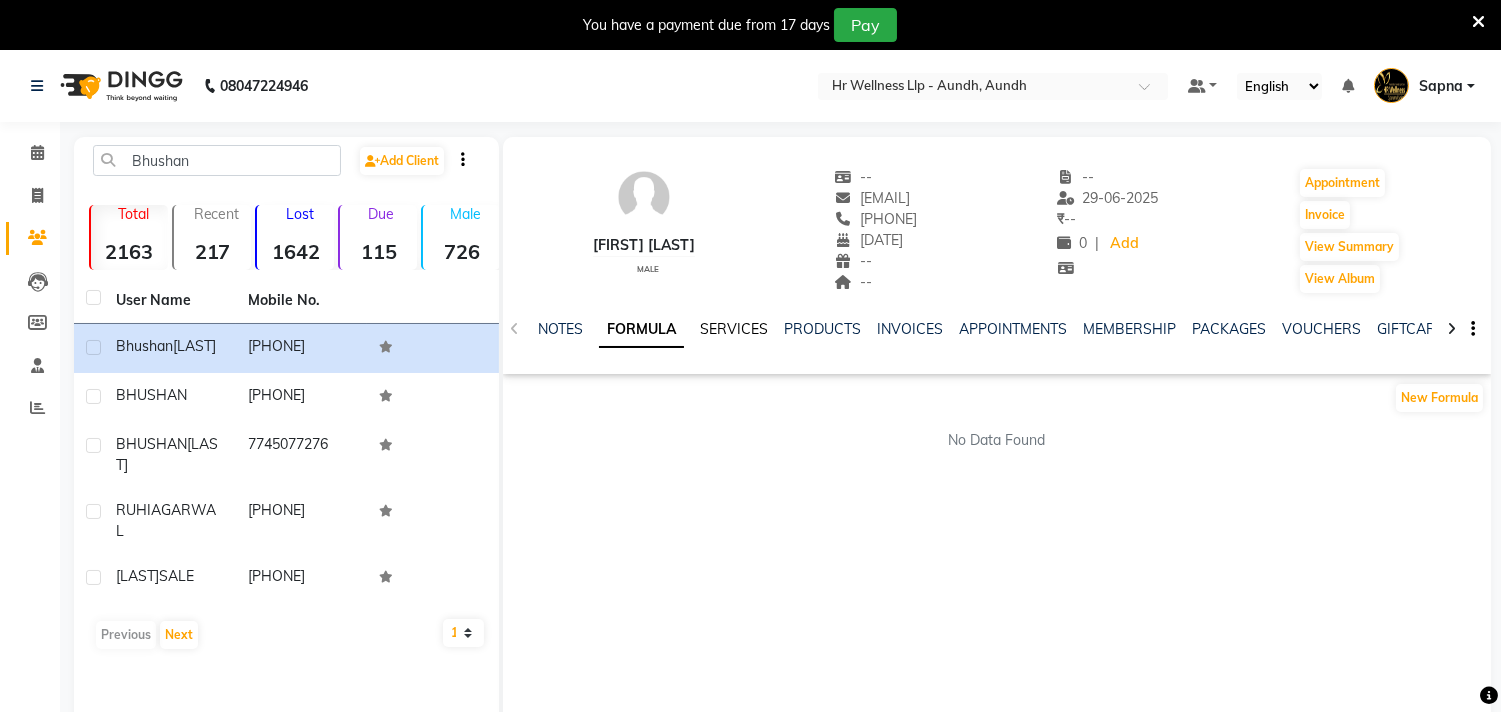 click on "SERVICES" 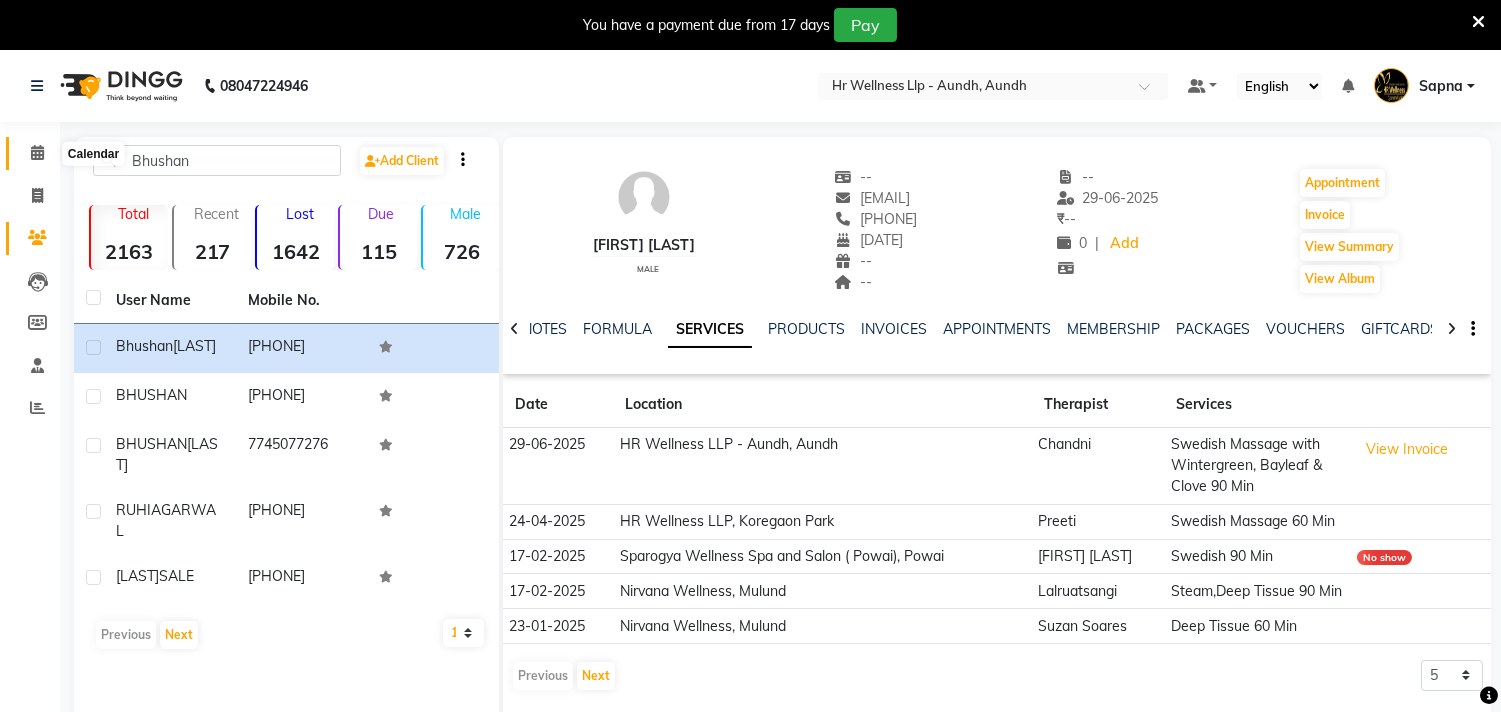 click 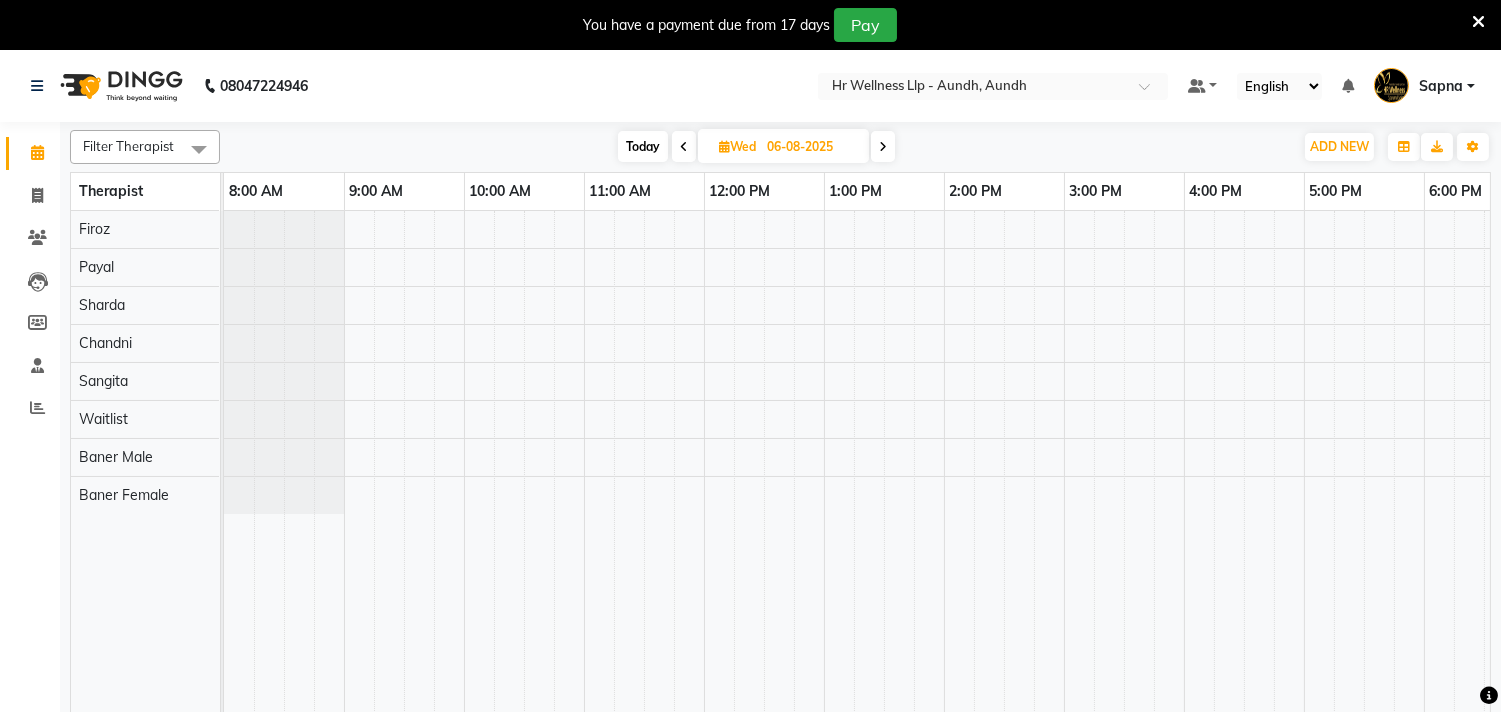 scroll, scrollTop: 0, scrollLeft: 0, axis: both 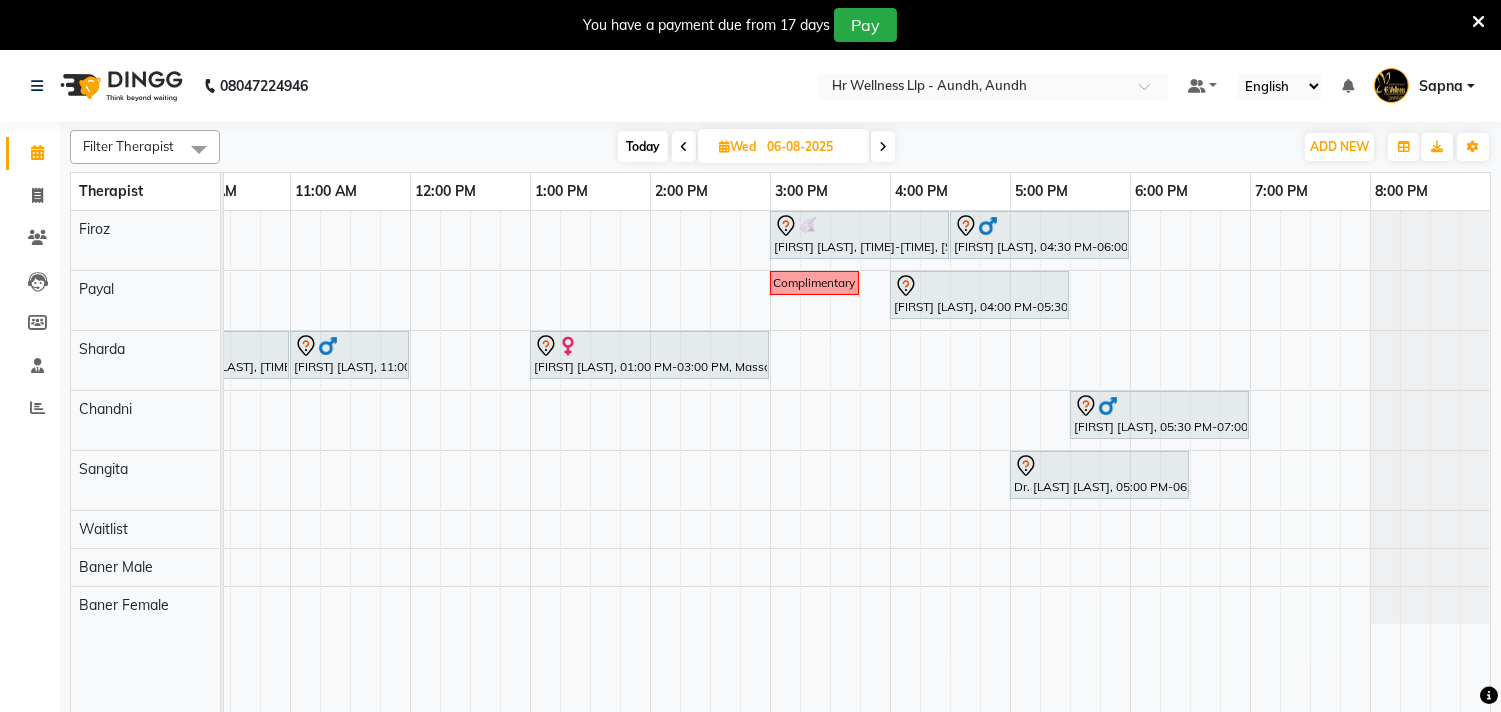 click at bounding box center [724, 146] 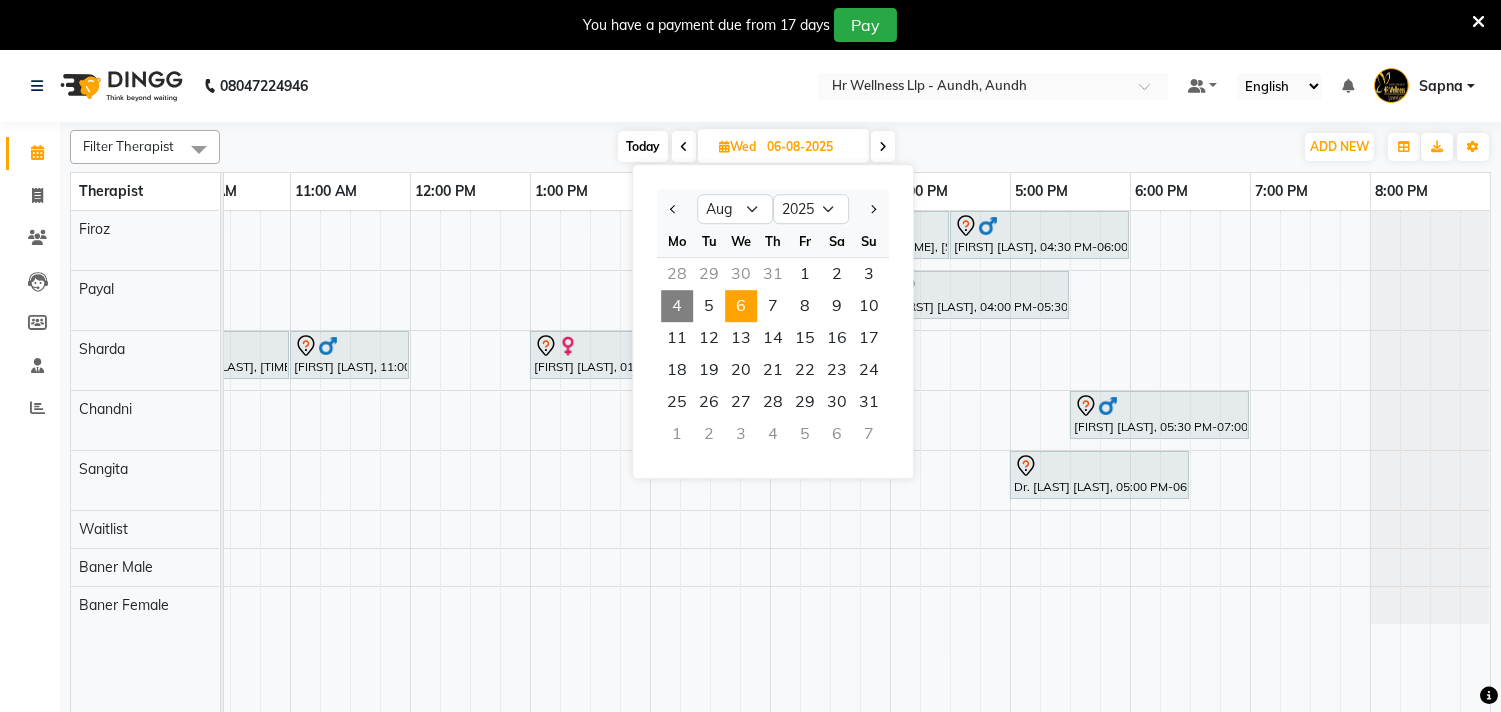 click at bounding box center [677, 209] 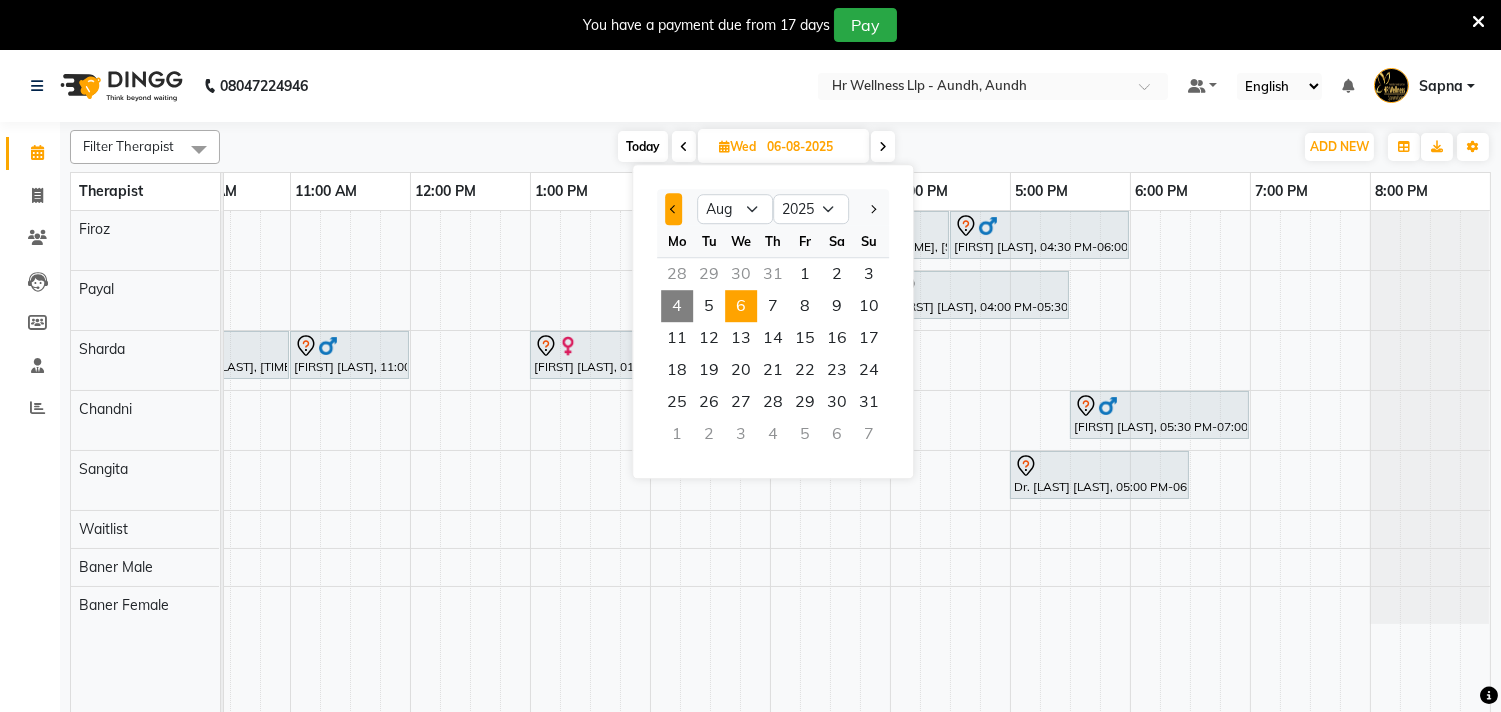 click at bounding box center (673, 209) 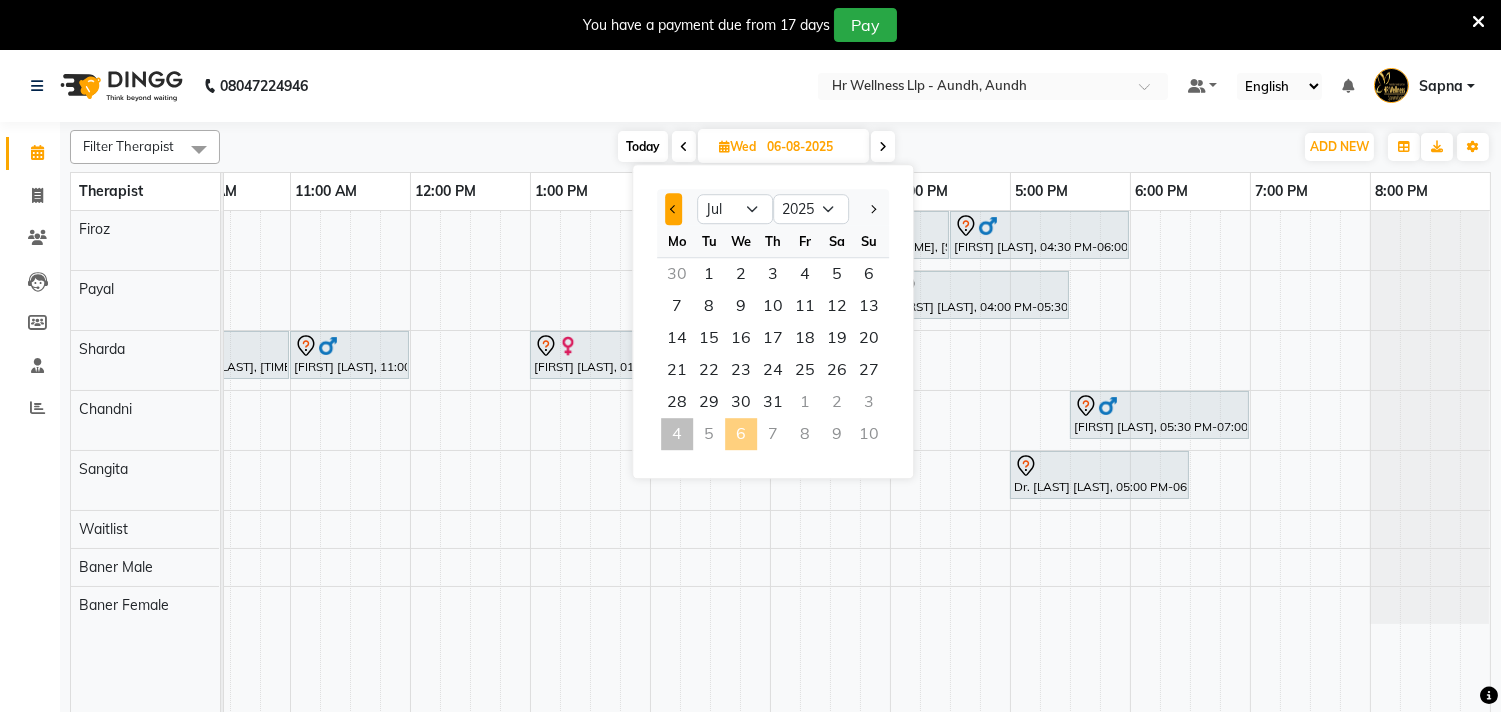 click at bounding box center (673, 209) 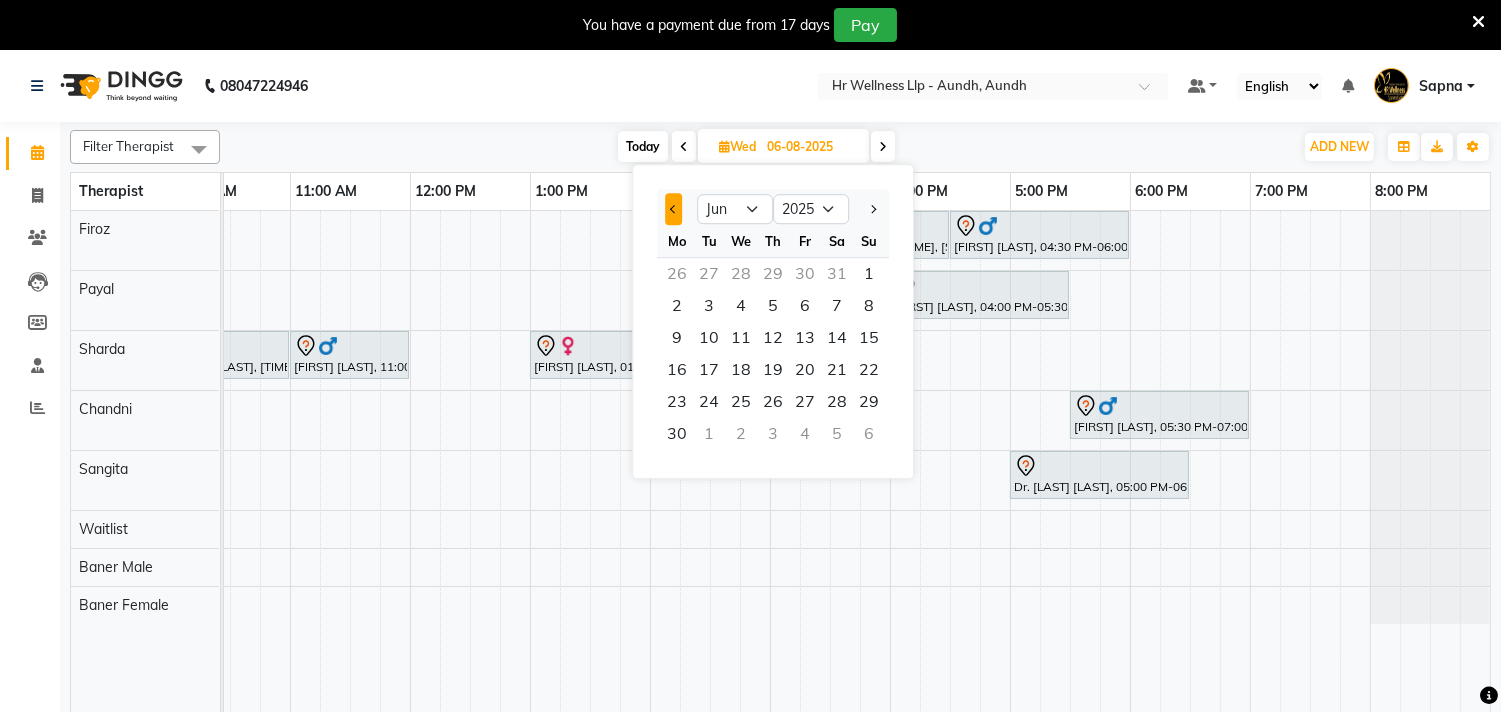 click at bounding box center [673, 209] 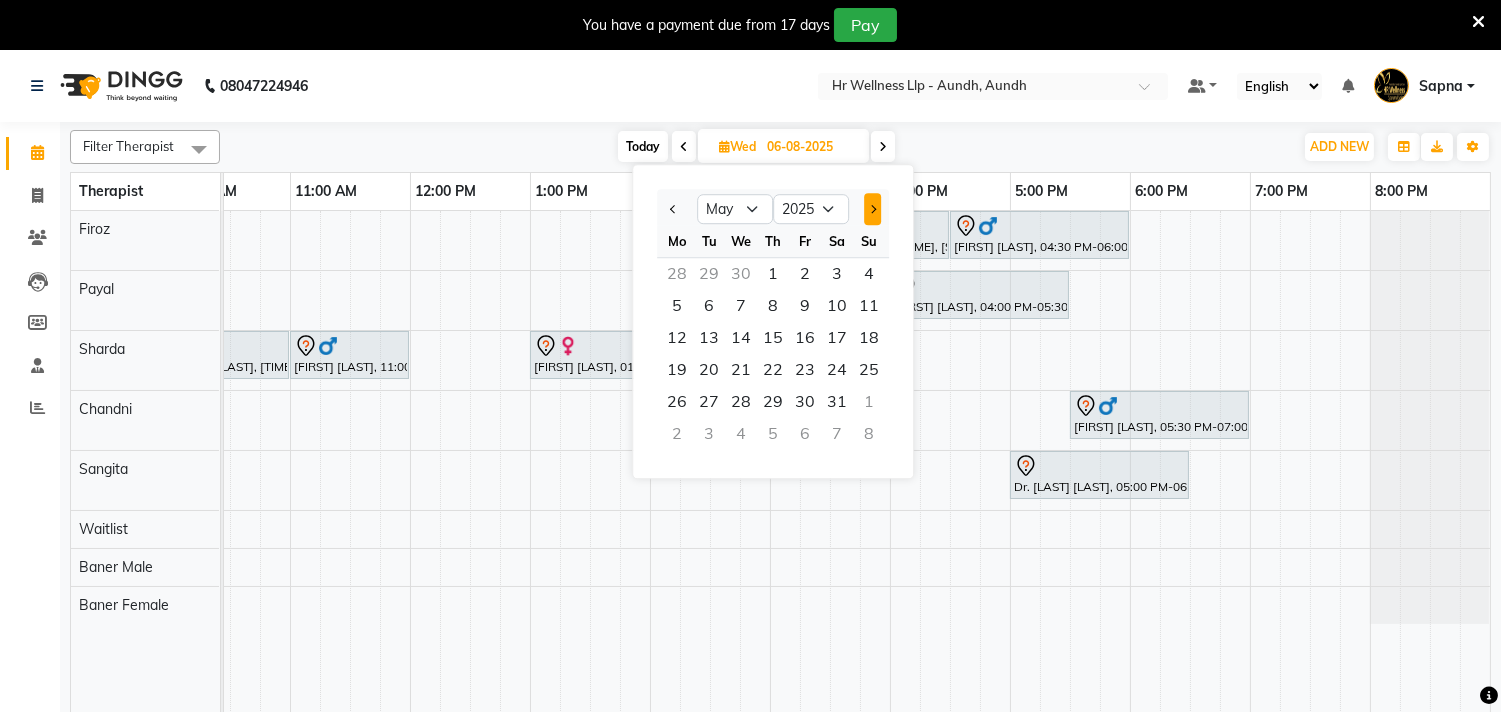 click at bounding box center [872, 209] 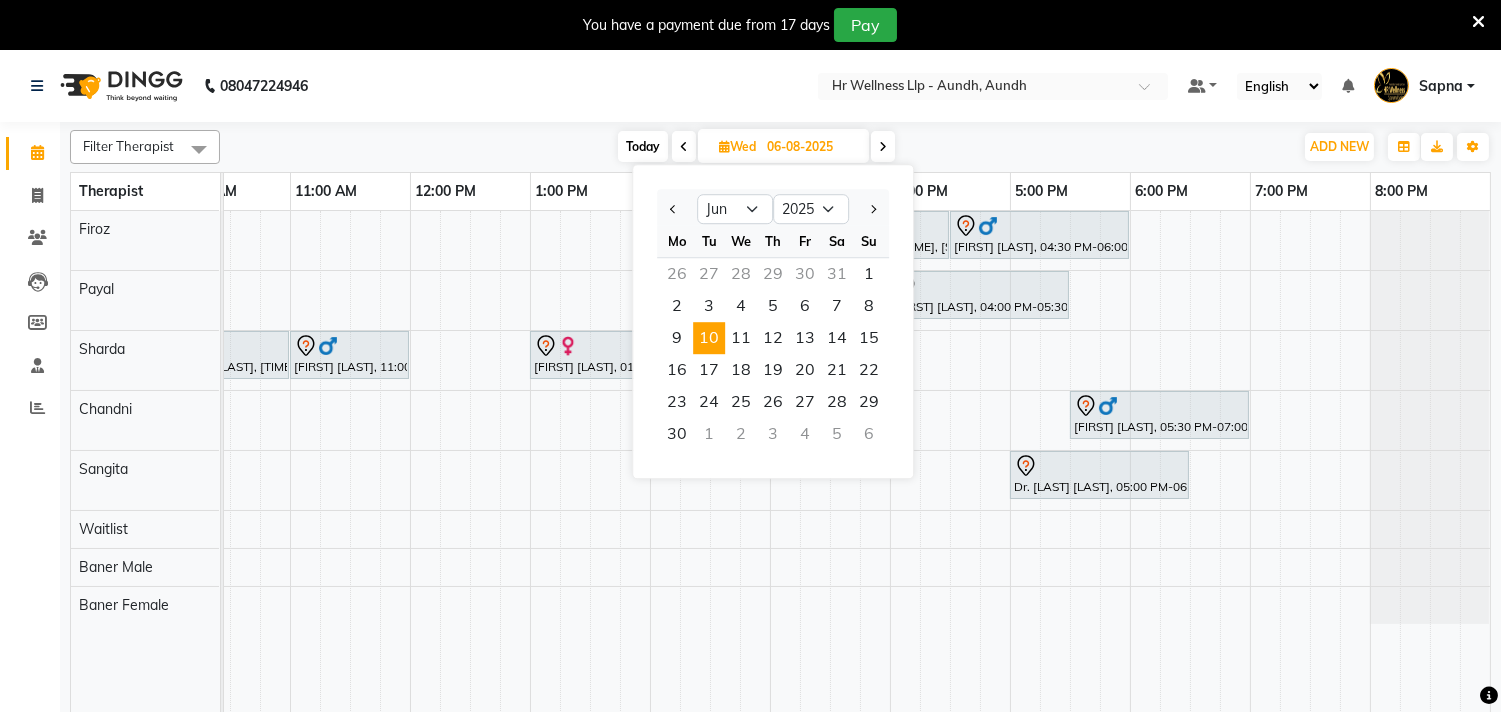 click on "10" at bounding box center (709, 338) 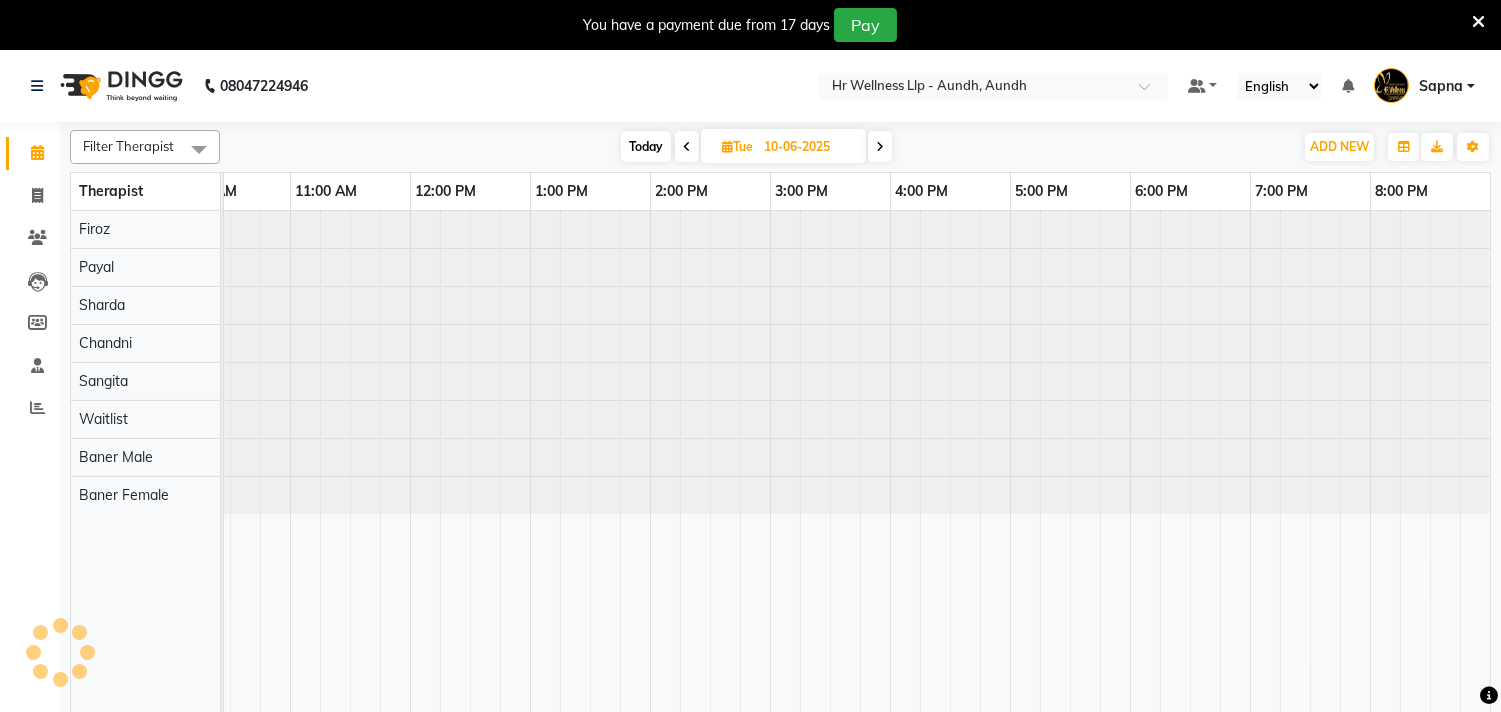 scroll, scrollTop: 0, scrollLeft: 294, axis: horizontal 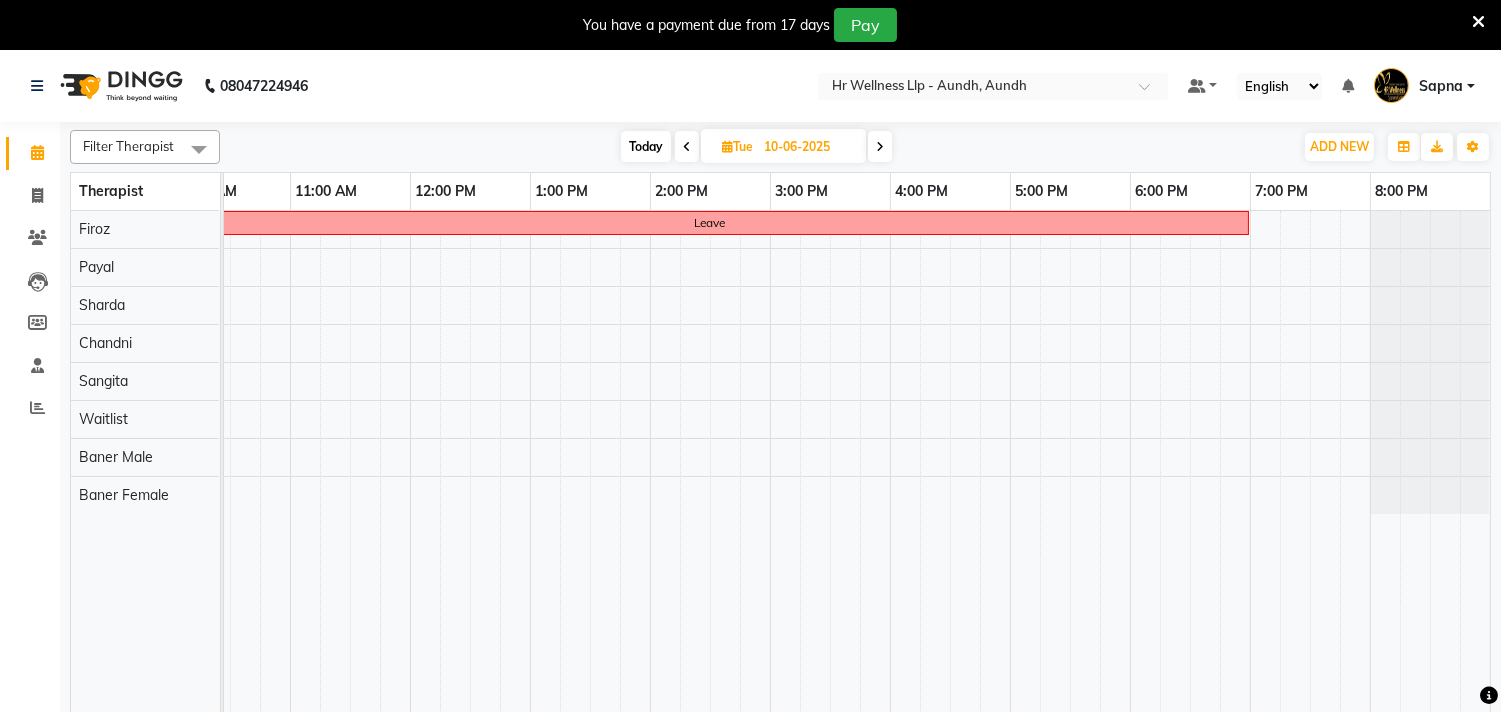 click at bounding box center [880, 146] 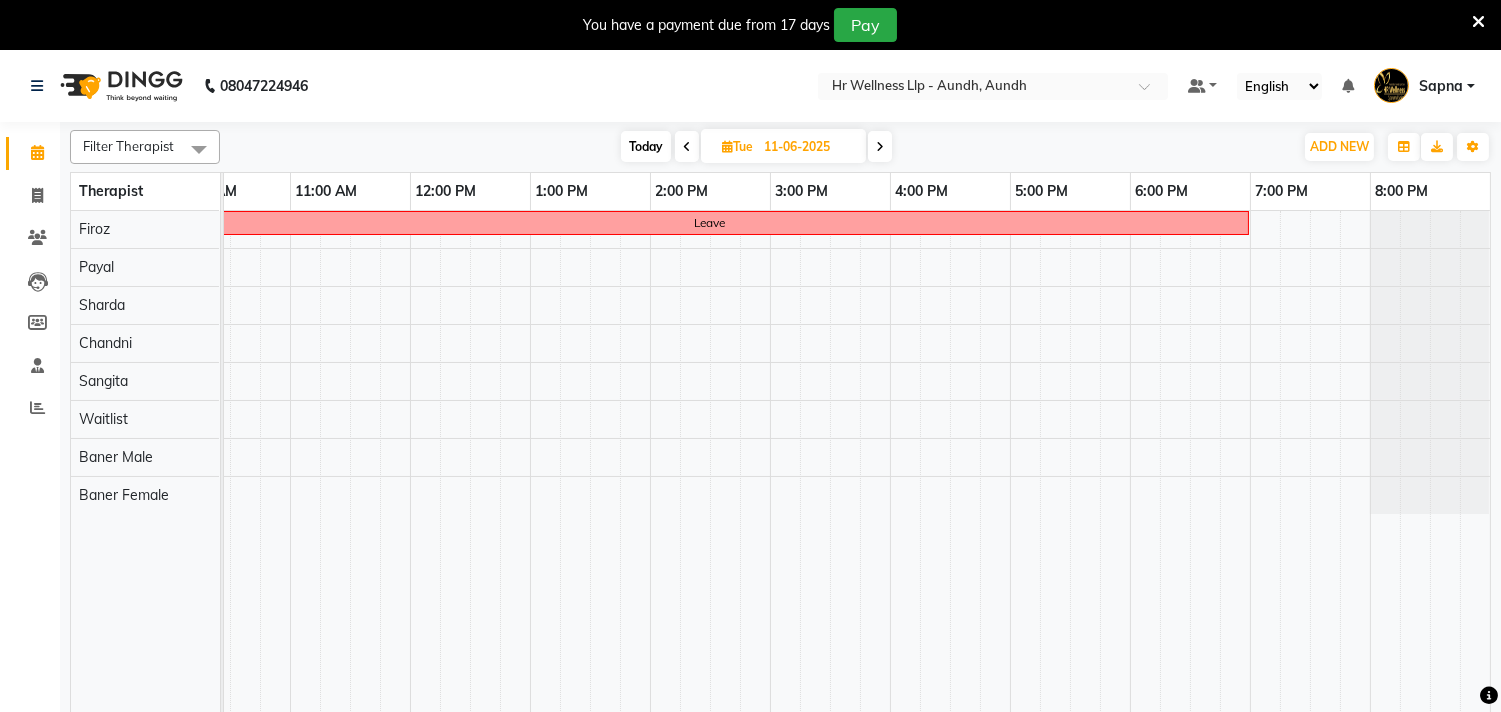 scroll, scrollTop: 0, scrollLeft: 0, axis: both 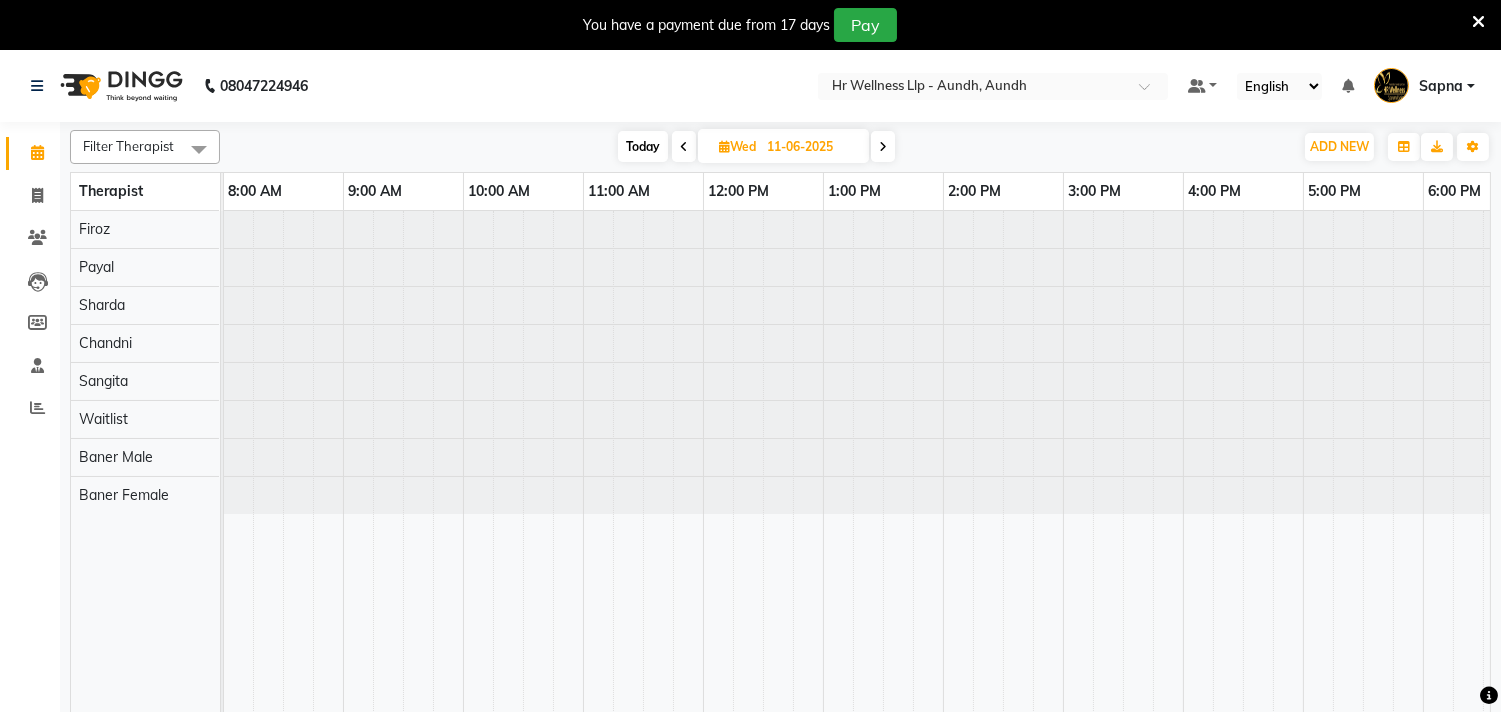 click on "Today" at bounding box center [643, 146] 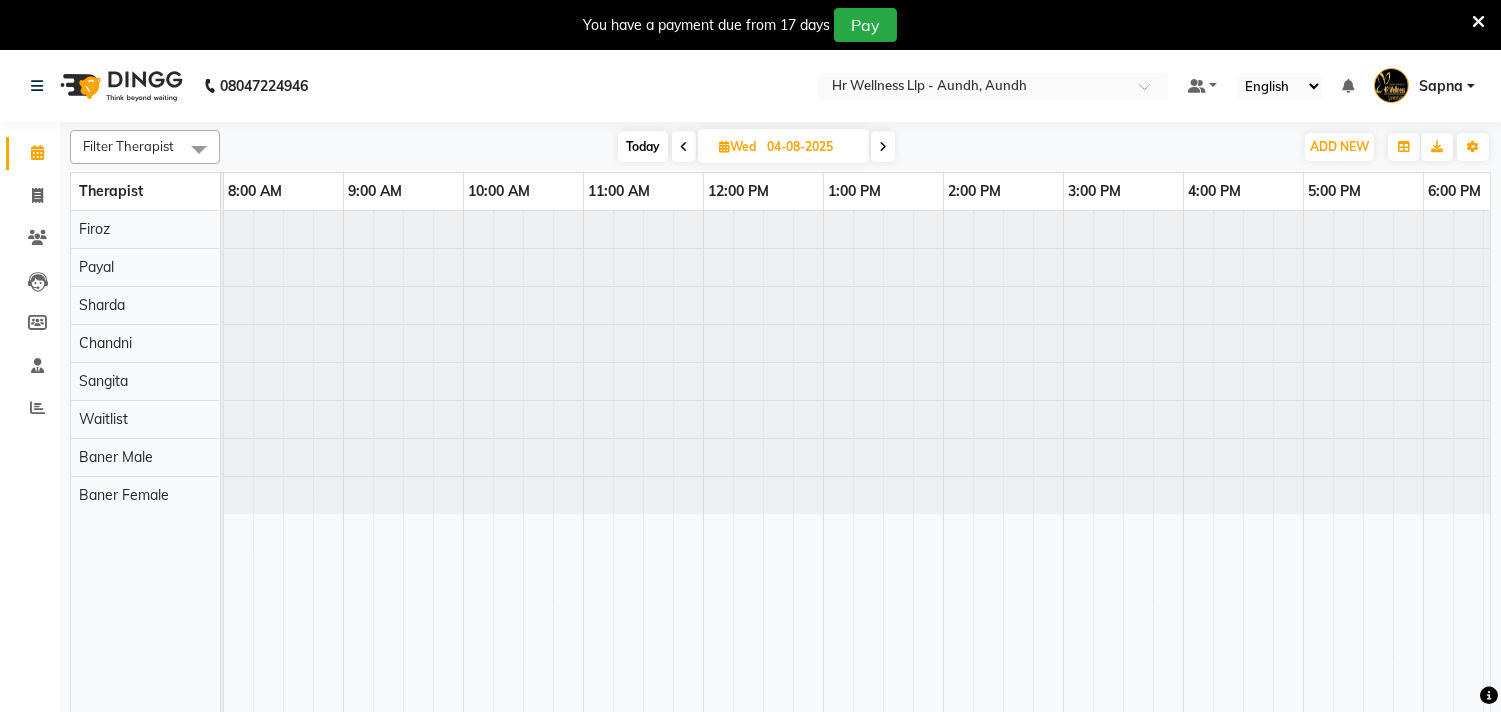 scroll, scrollTop: 0, scrollLeft: 0, axis: both 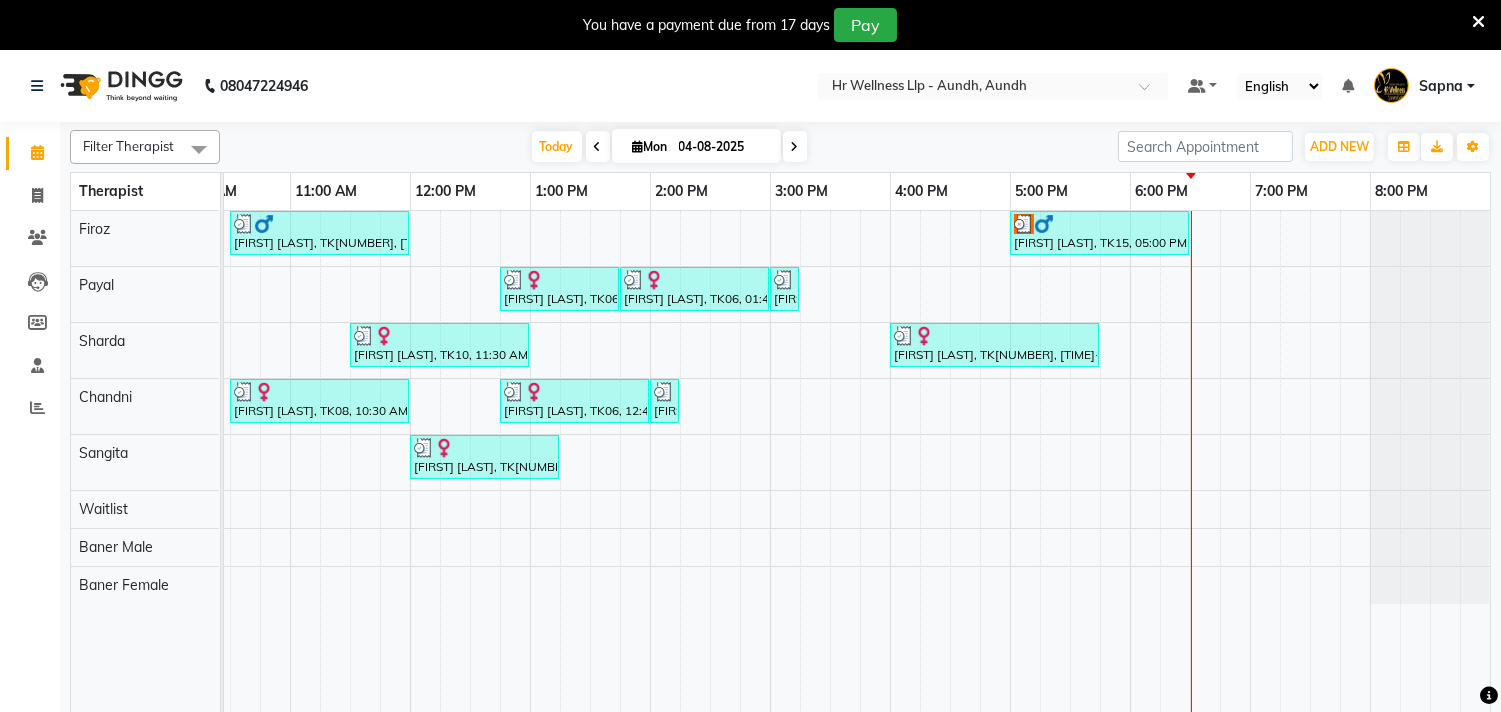 click at bounding box center (638, 146) 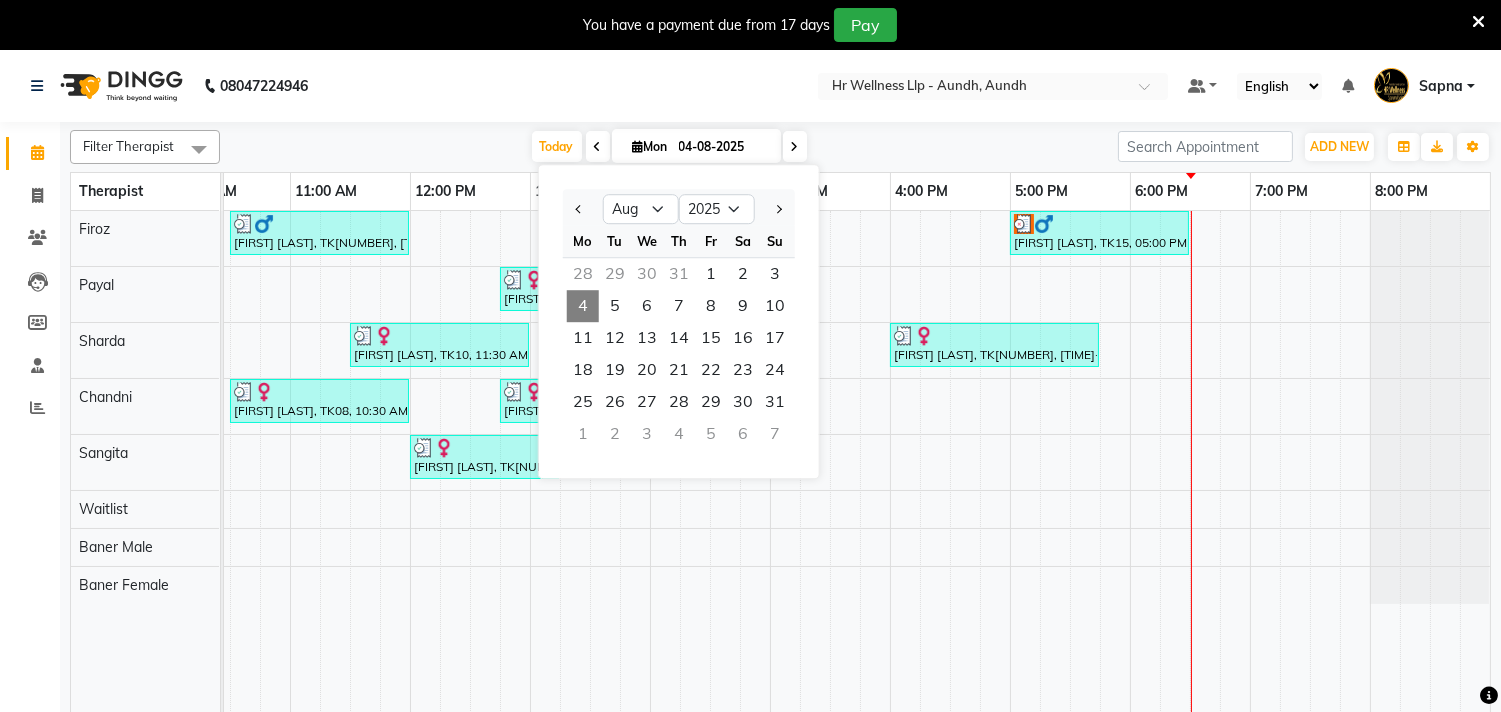 drag, startPoint x: 870, startPoint y: 650, endPoint x: 796, endPoint y: 415, distance: 246.37573 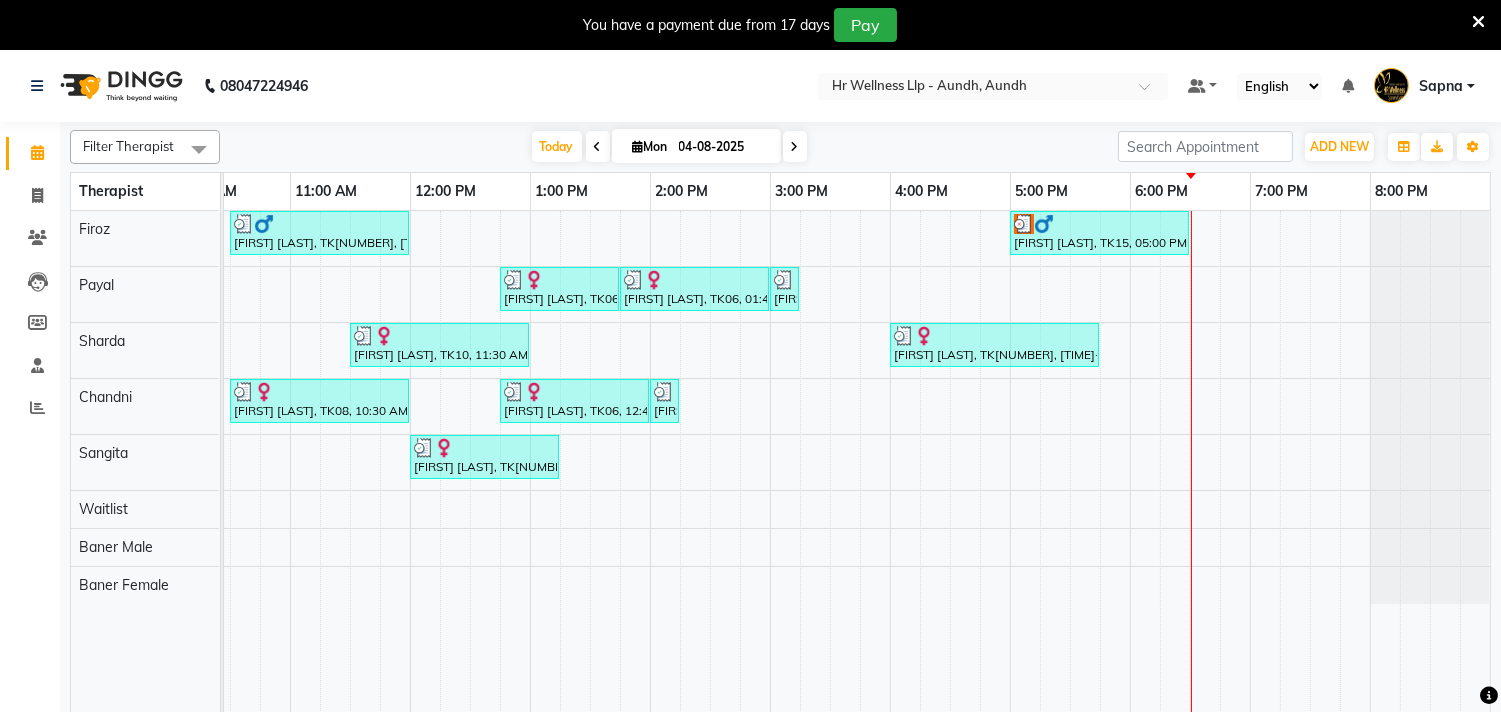 click at bounding box center (638, 146) 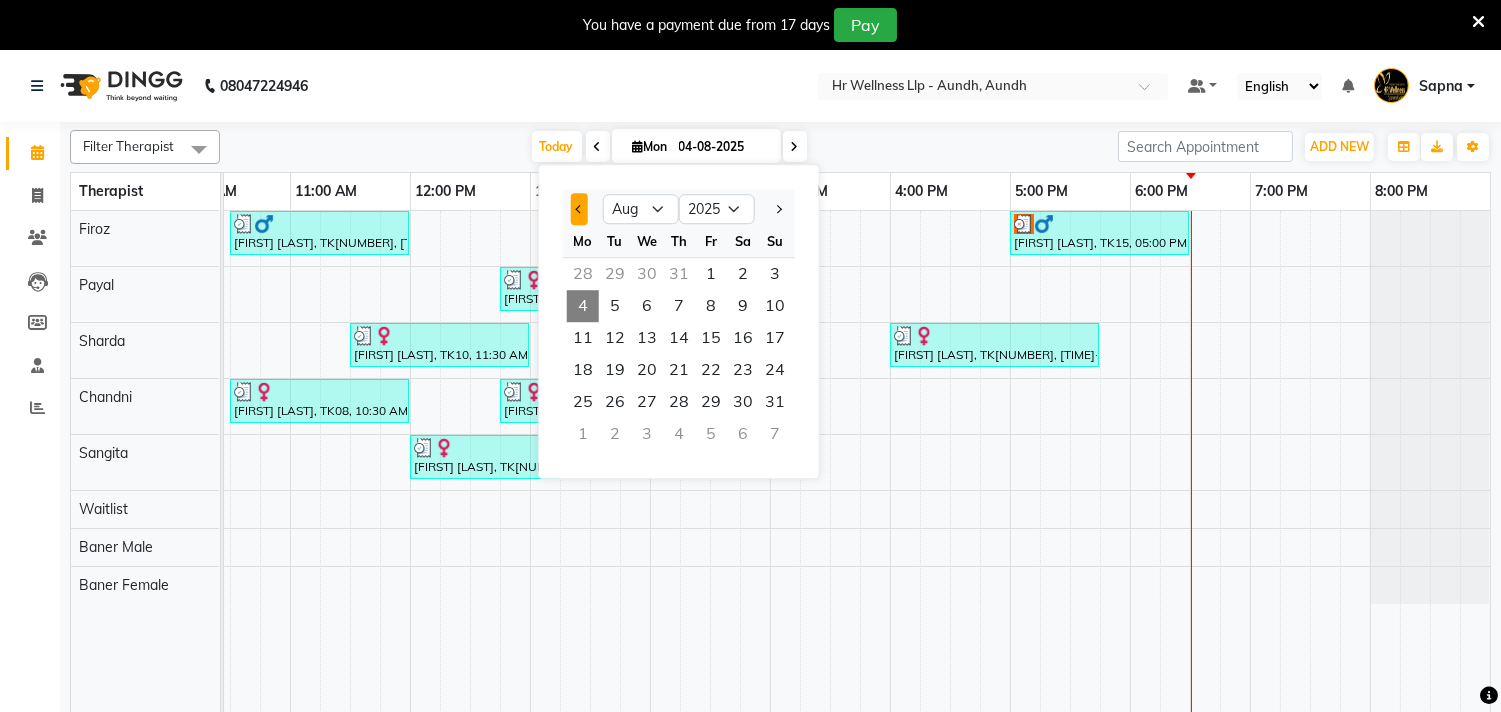 click at bounding box center (579, 209) 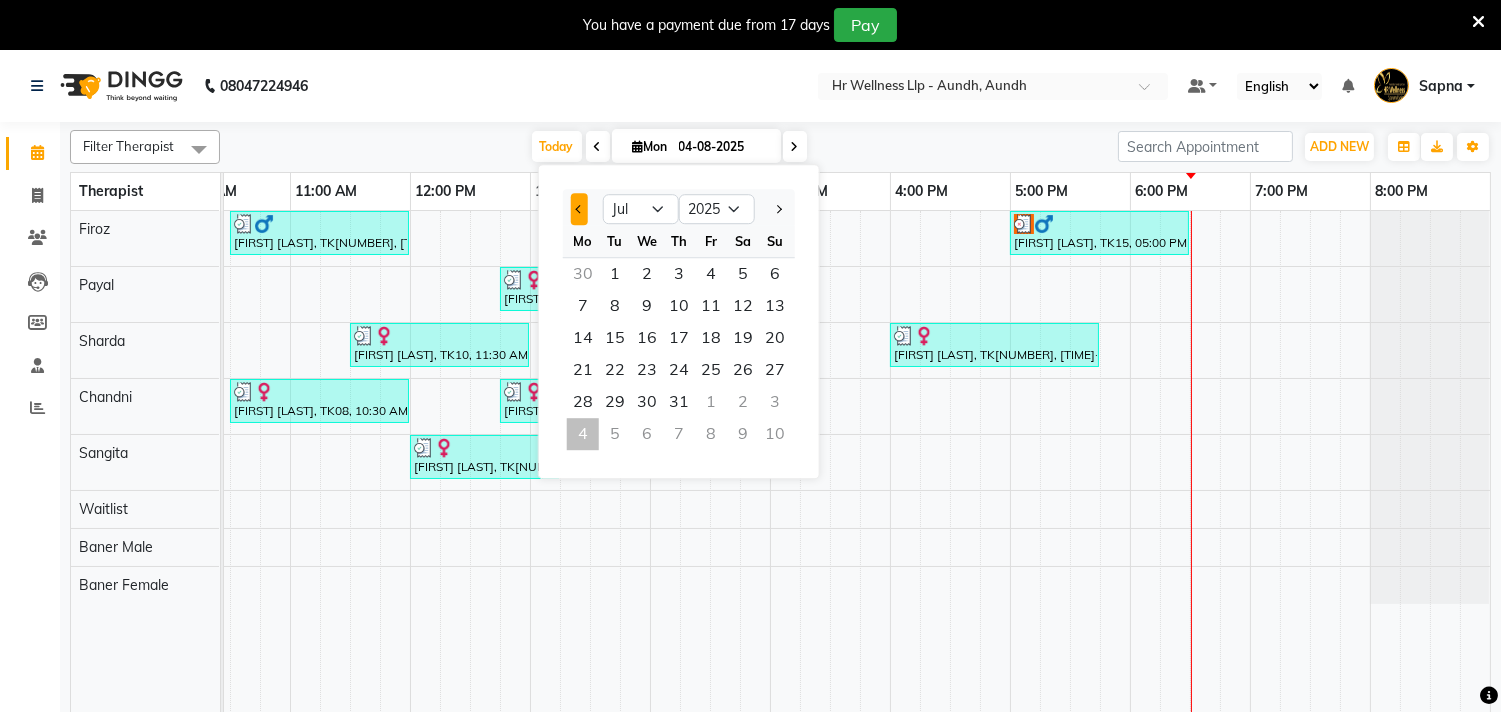 click at bounding box center (579, 209) 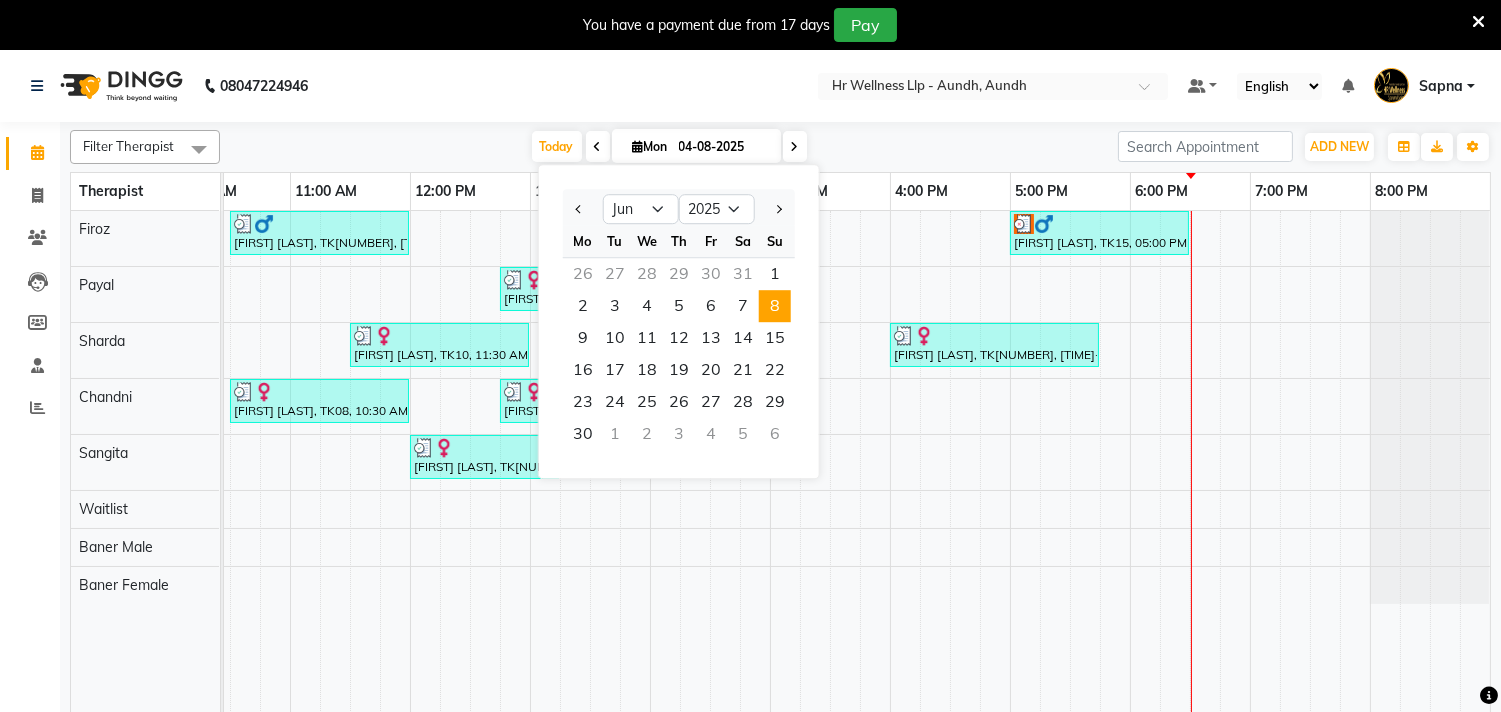 click on "8" at bounding box center [775, 306] 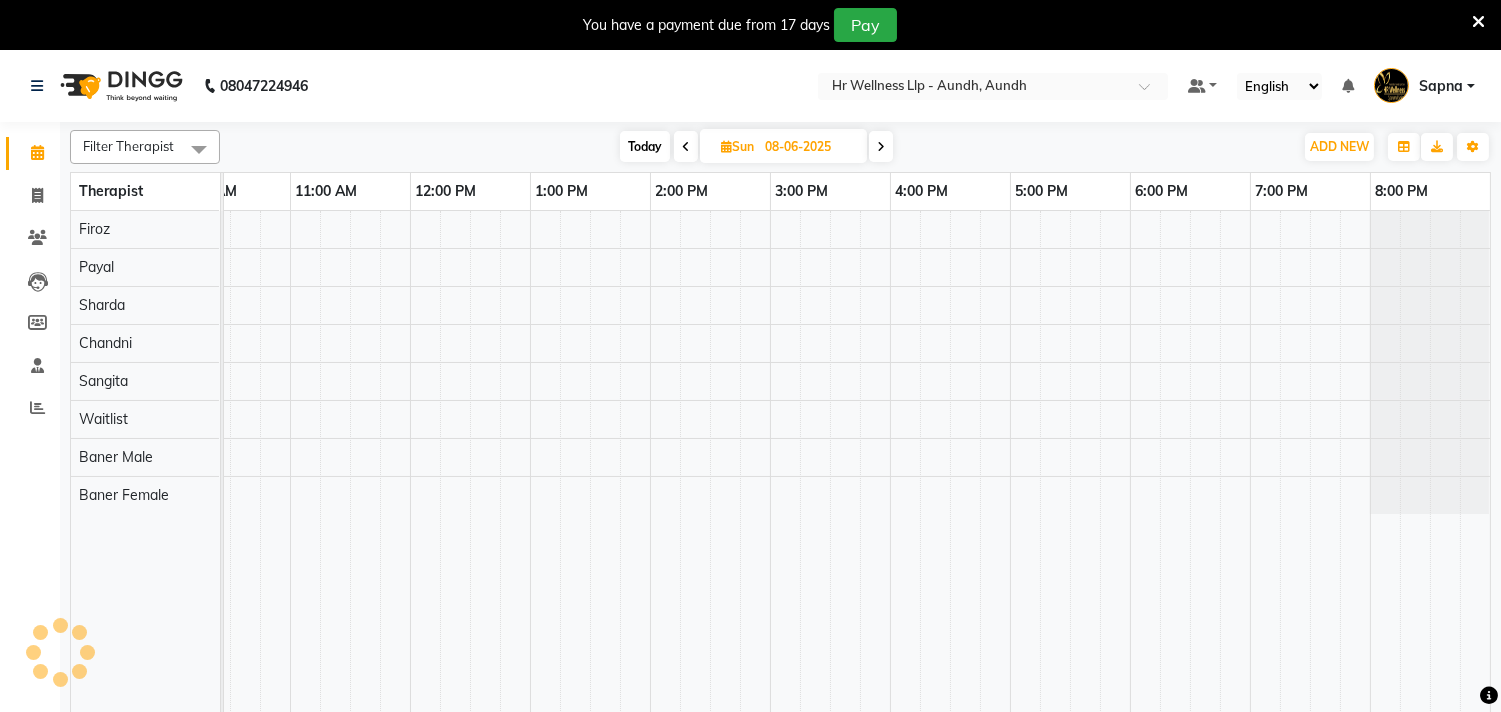 scroll, scrollTop: 0, scrollLeft: 294, axis: horizontal 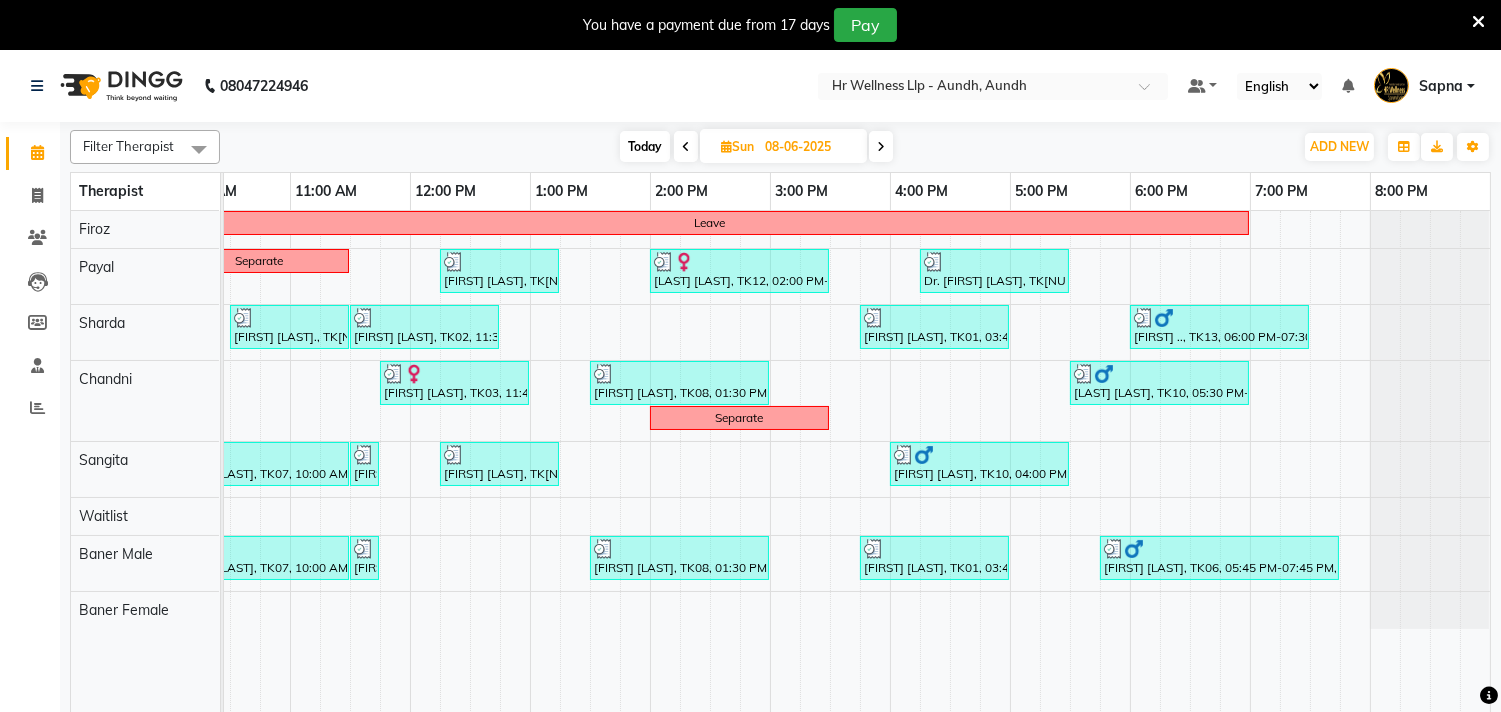 click at bounding box center (881, 147) 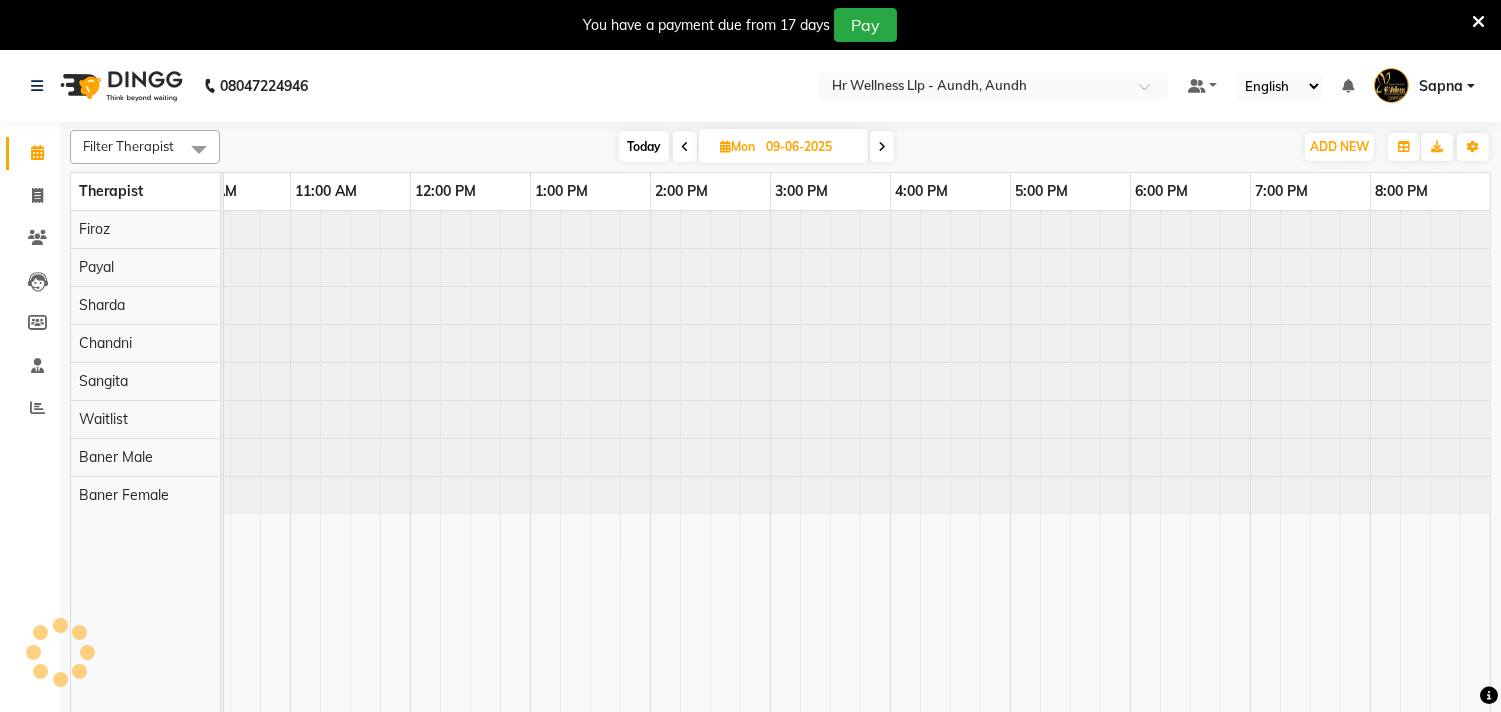 scroll, scrollTop: 0, scrollLeft: 294, axis: horizontal 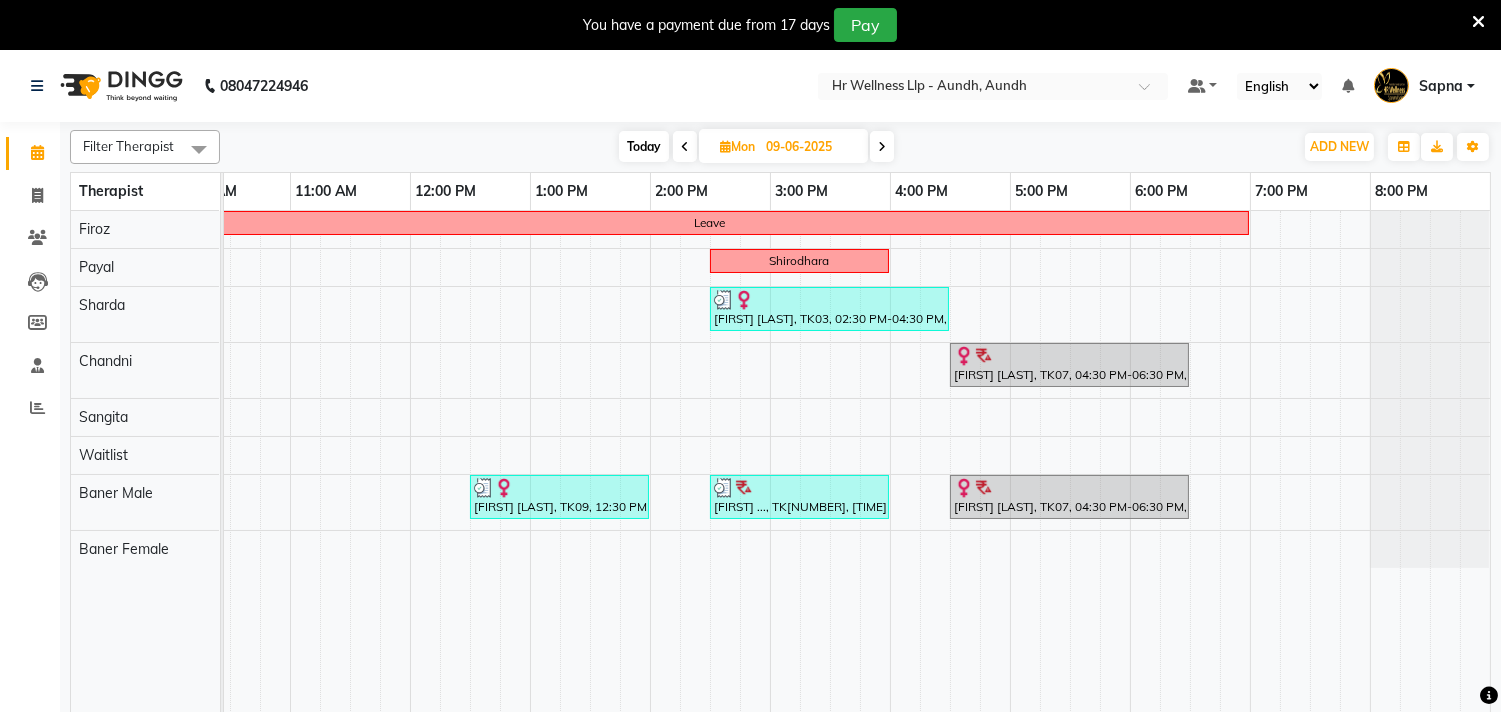 click at bounding box center [882, 147] 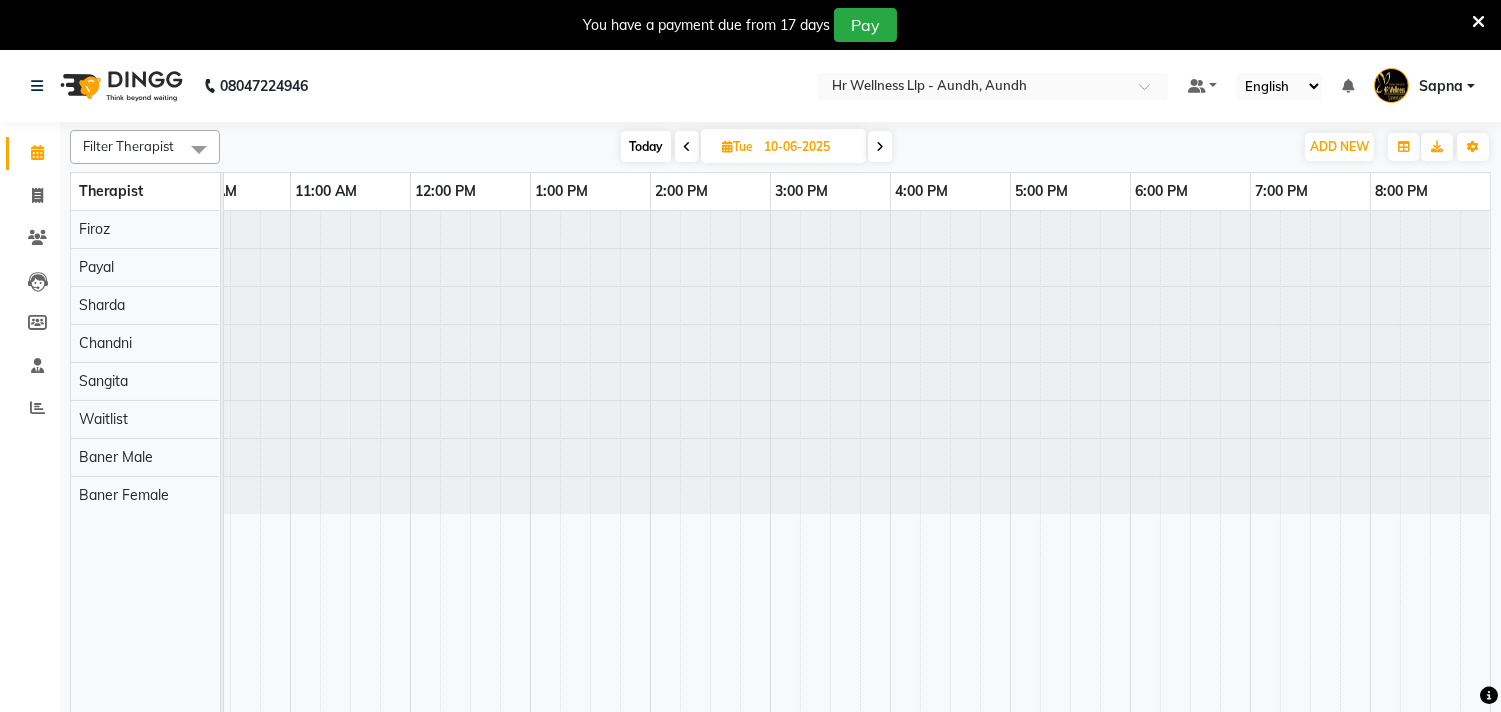 scroll, scrollTop: 0, scrollLeft: 0, axis: both 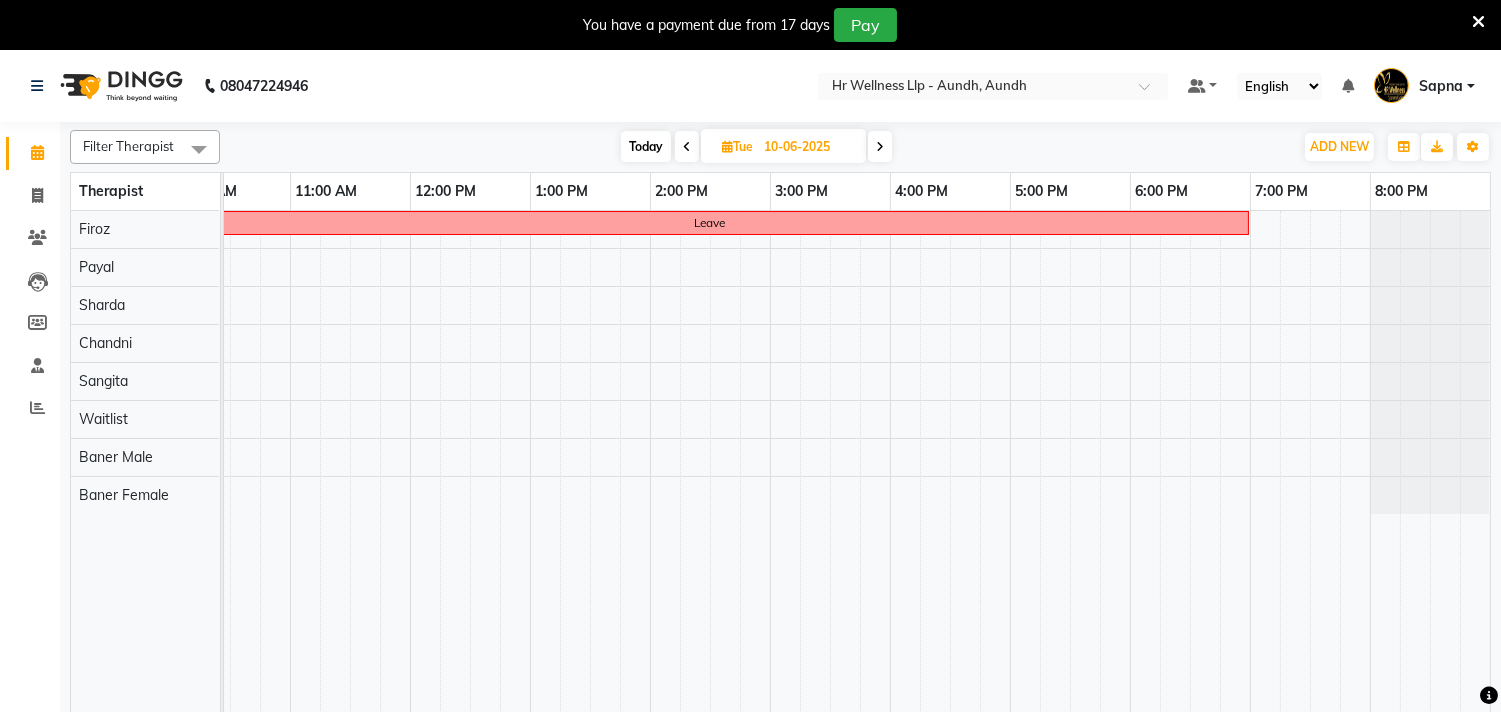 click at bounding box center [880, 147] 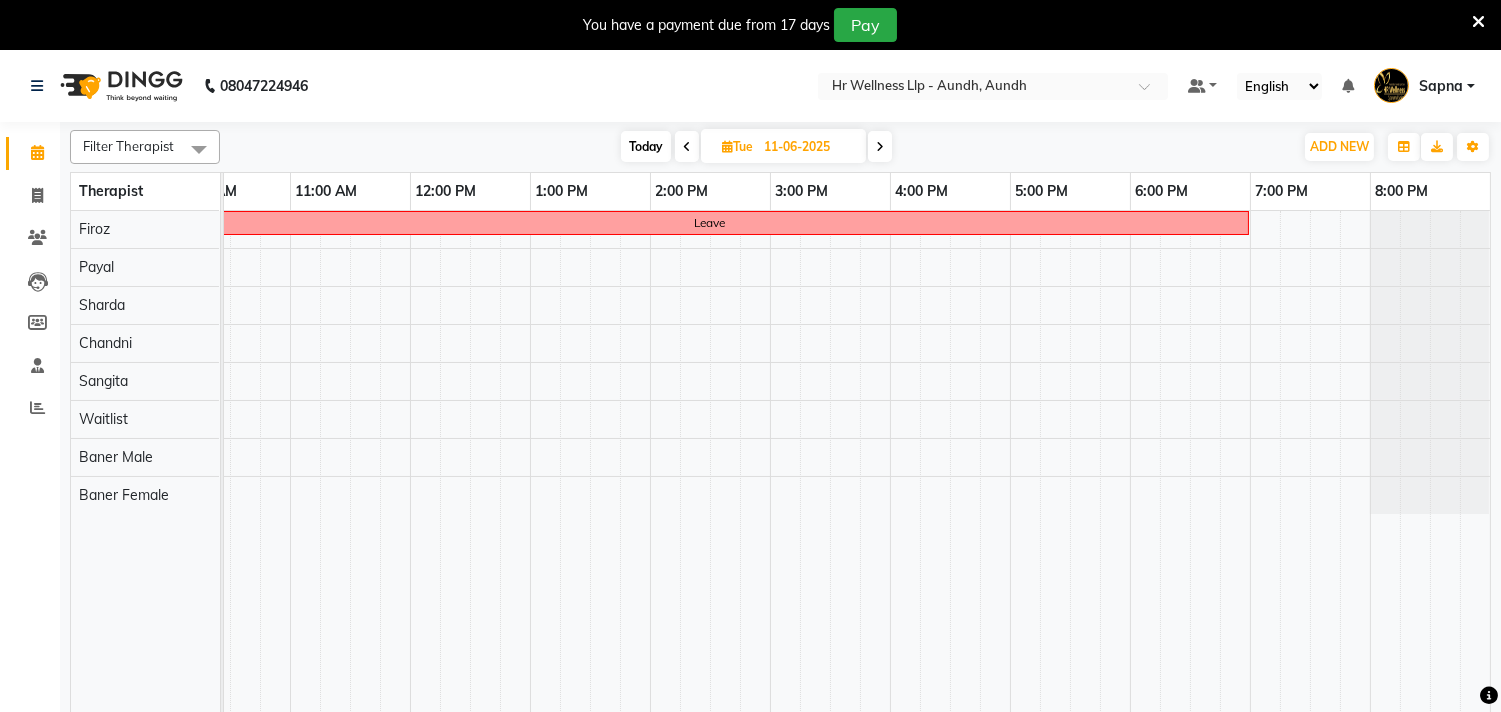 scroll, scrollTop: 0, scrollLeft: 294, axis: horizontal 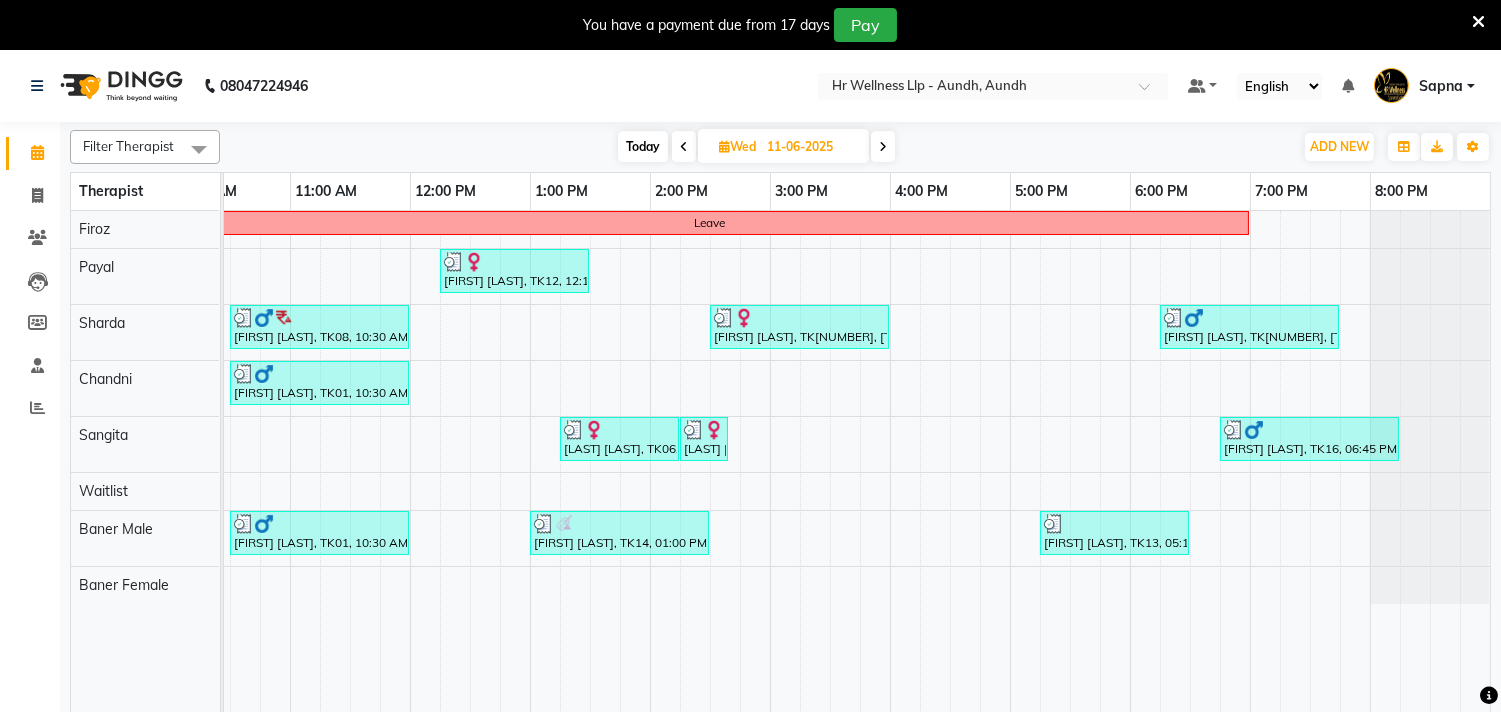 click at bounding box center [883, 147] 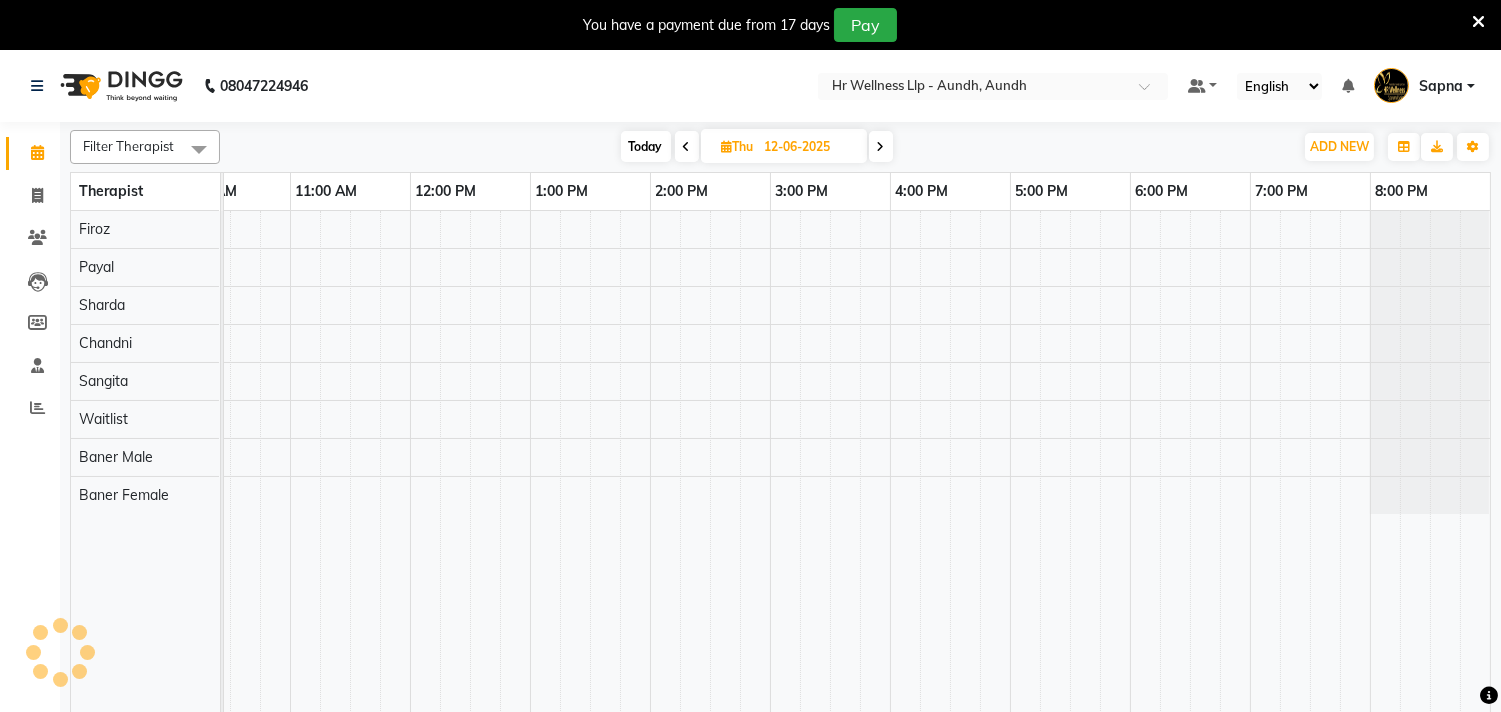 scroll, scrollTop: 0, scrollLeft: 294, axis: horizontal 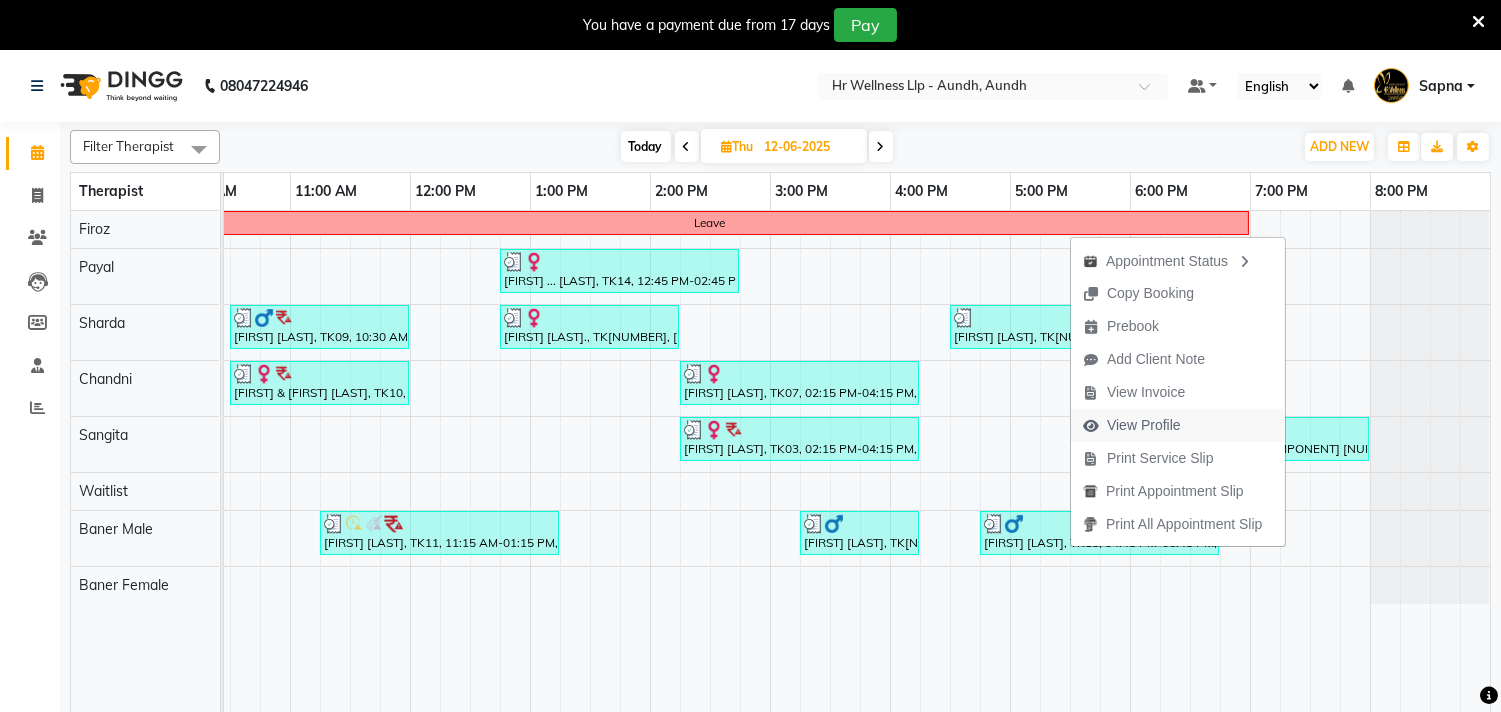 click on "View Profile" at bounding box center [1144, 425] 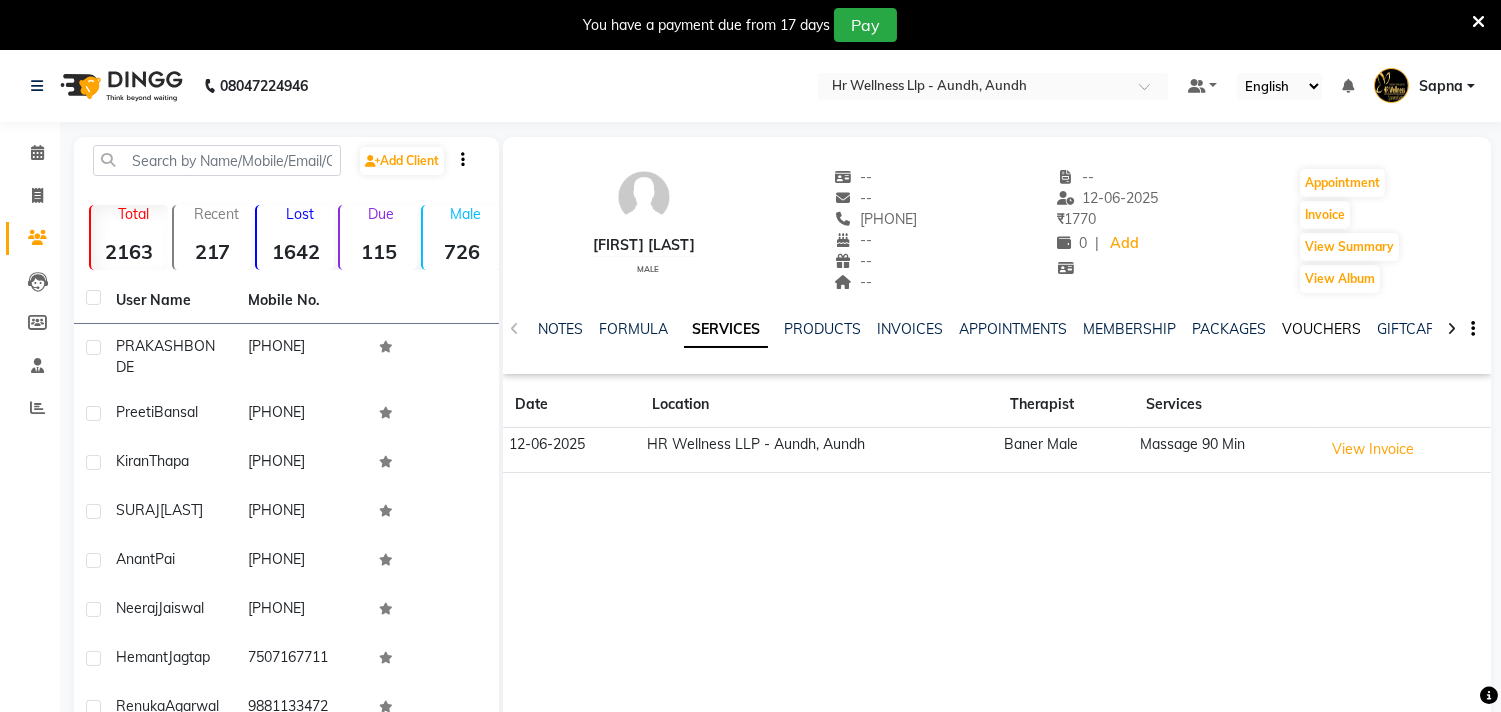 click on "VOUCHERS" 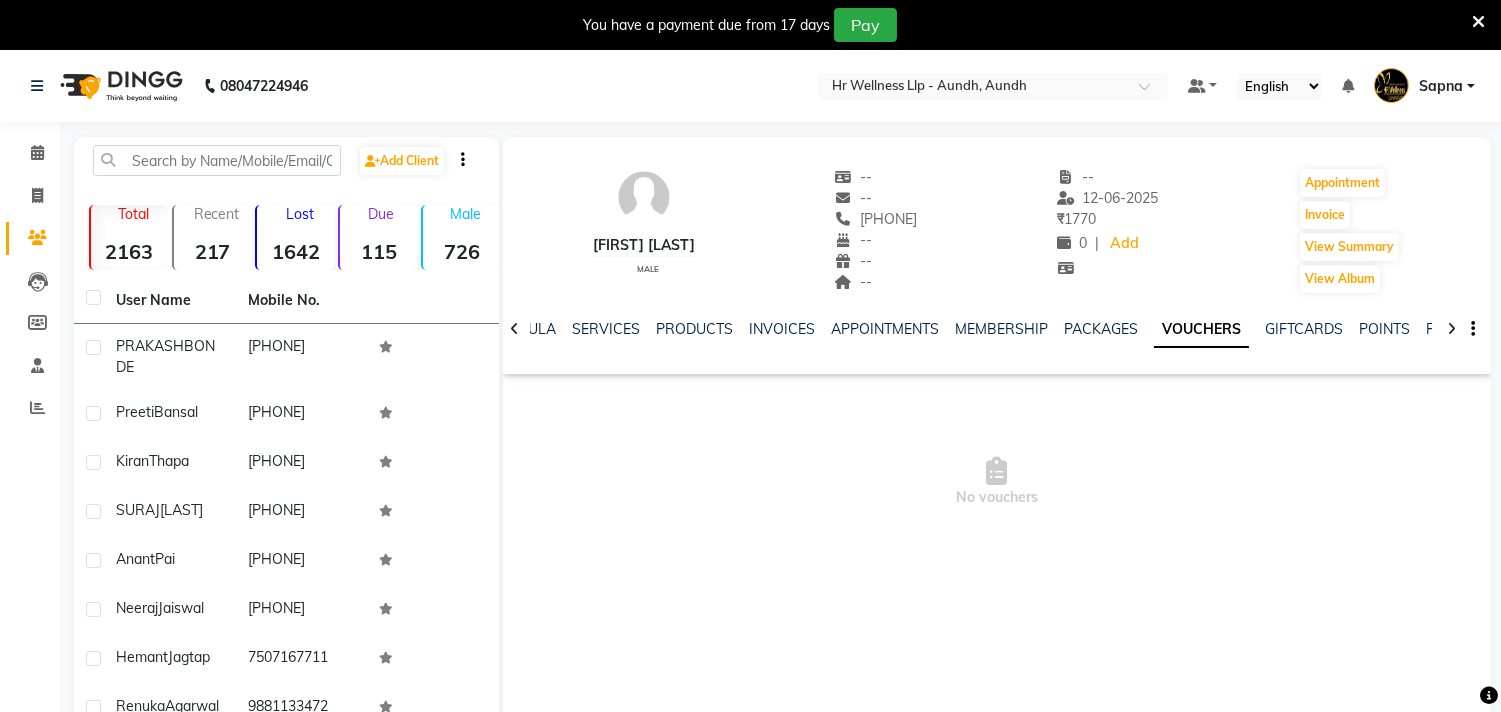 click on "VOUCHERS" 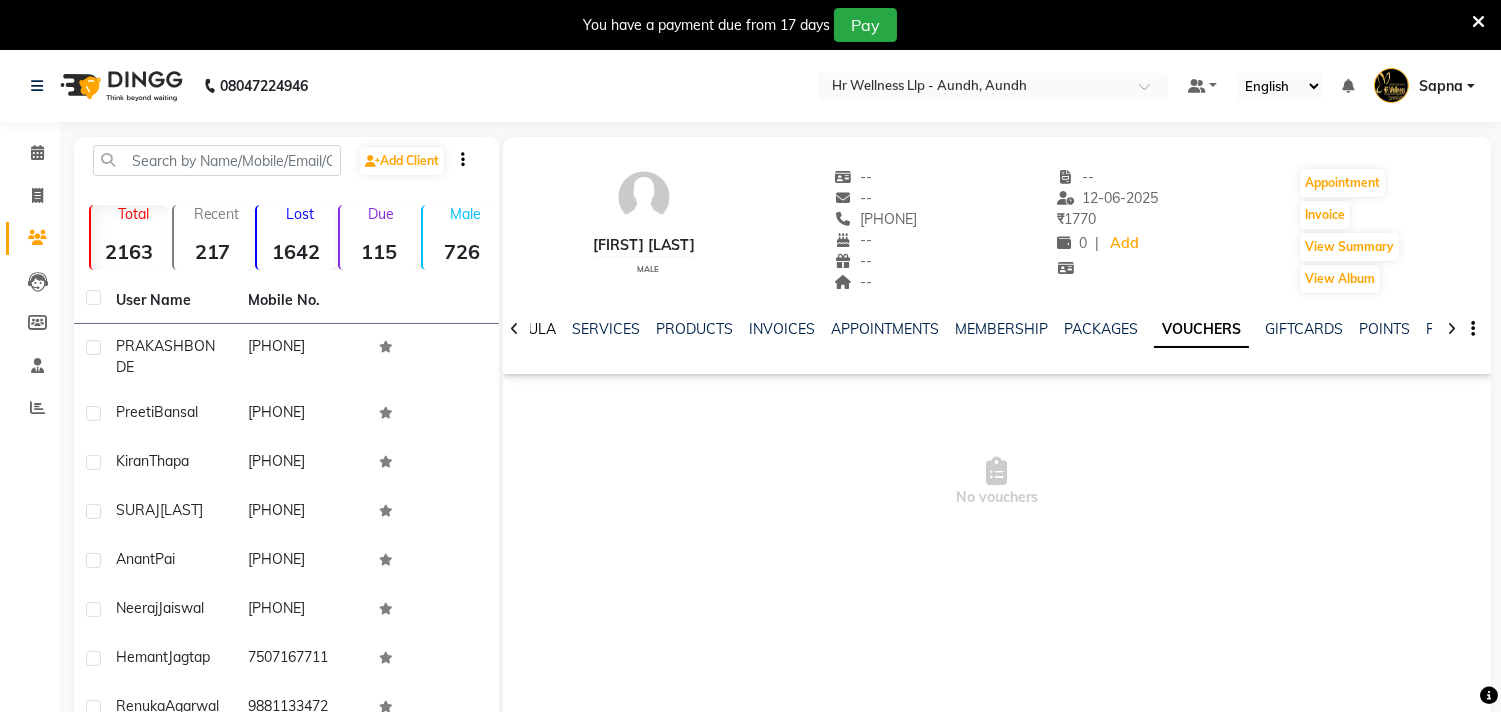 drag, startPoint x: 547, startPoint y: 328, endPoint x: 715, endPoint y: 376, distance: 174.72264 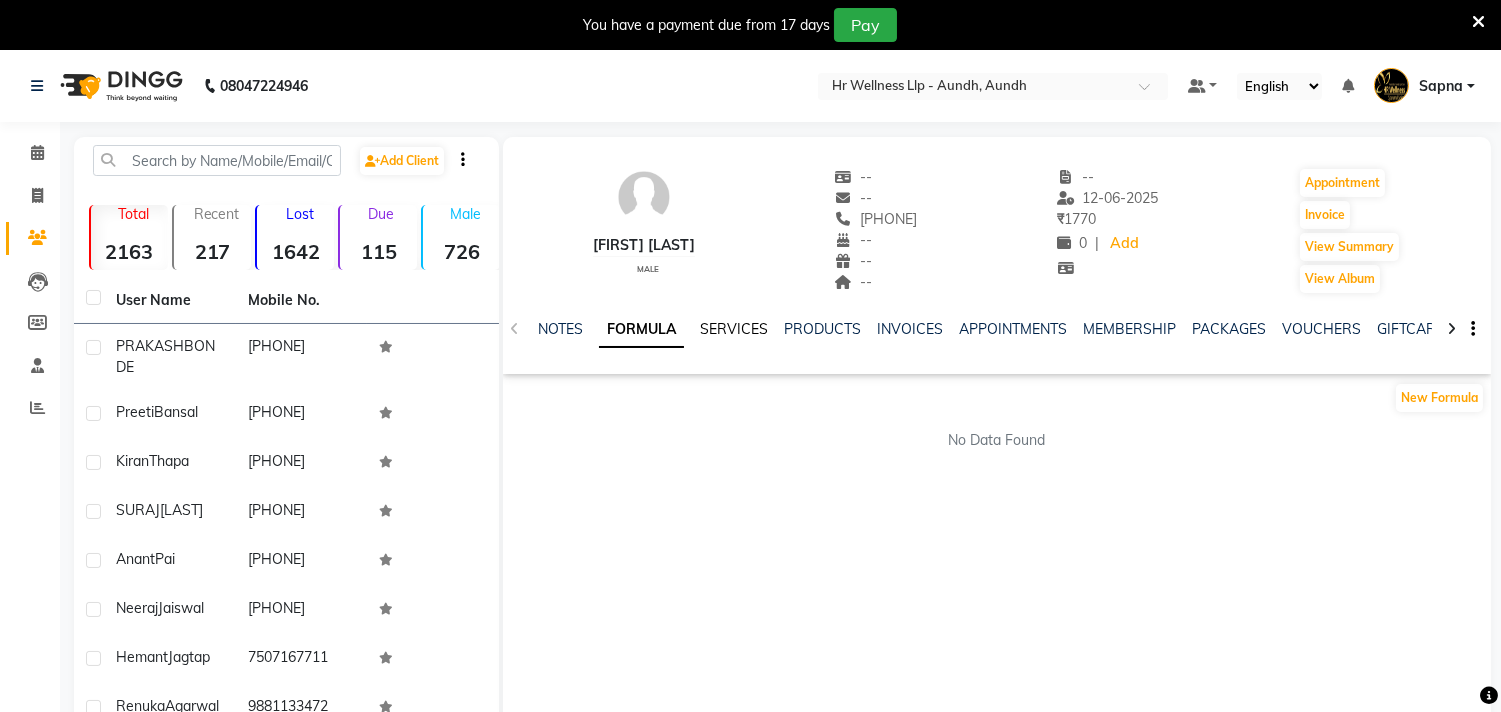 click on "SERVICES" 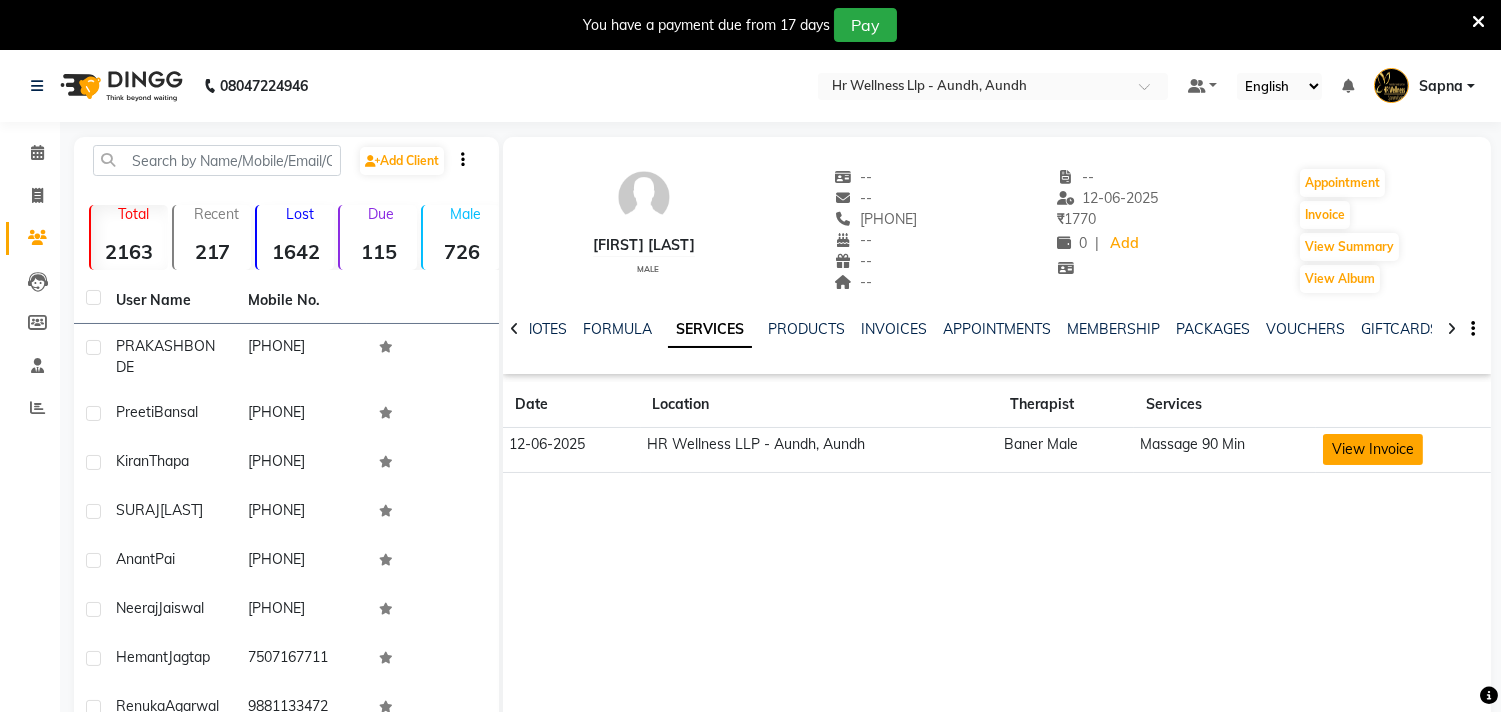 click on "View Invoice" 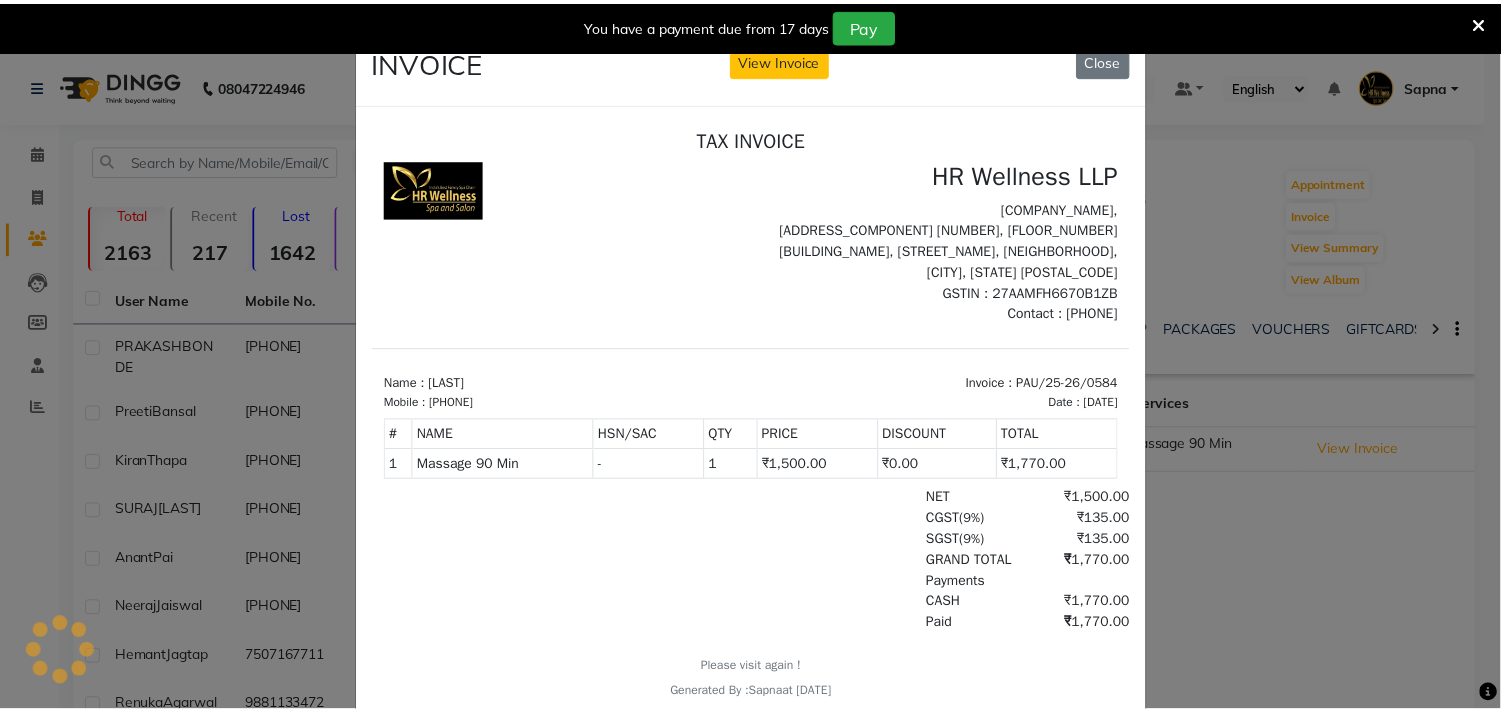 scroll, scrollTop: 0, scrollLeft: 0, axis: both 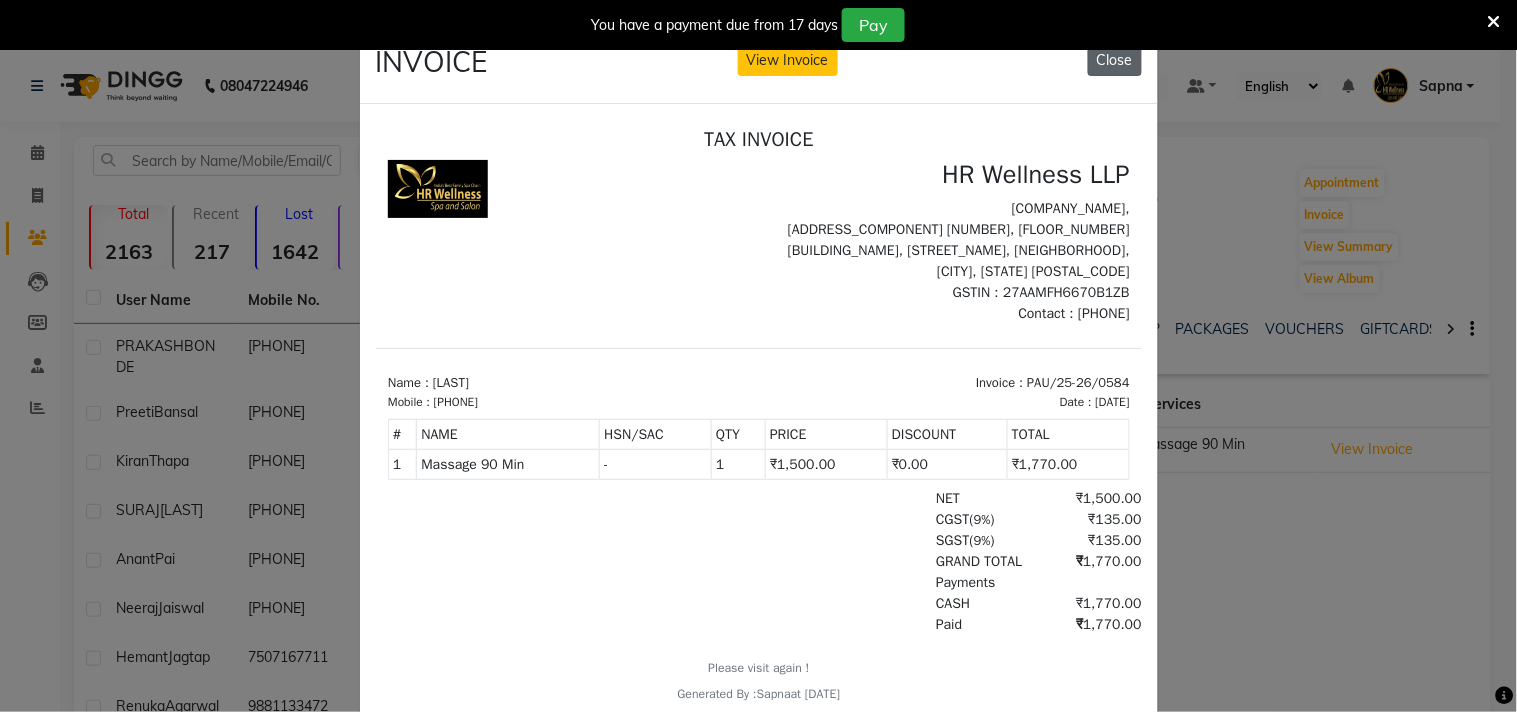 click on "Close" 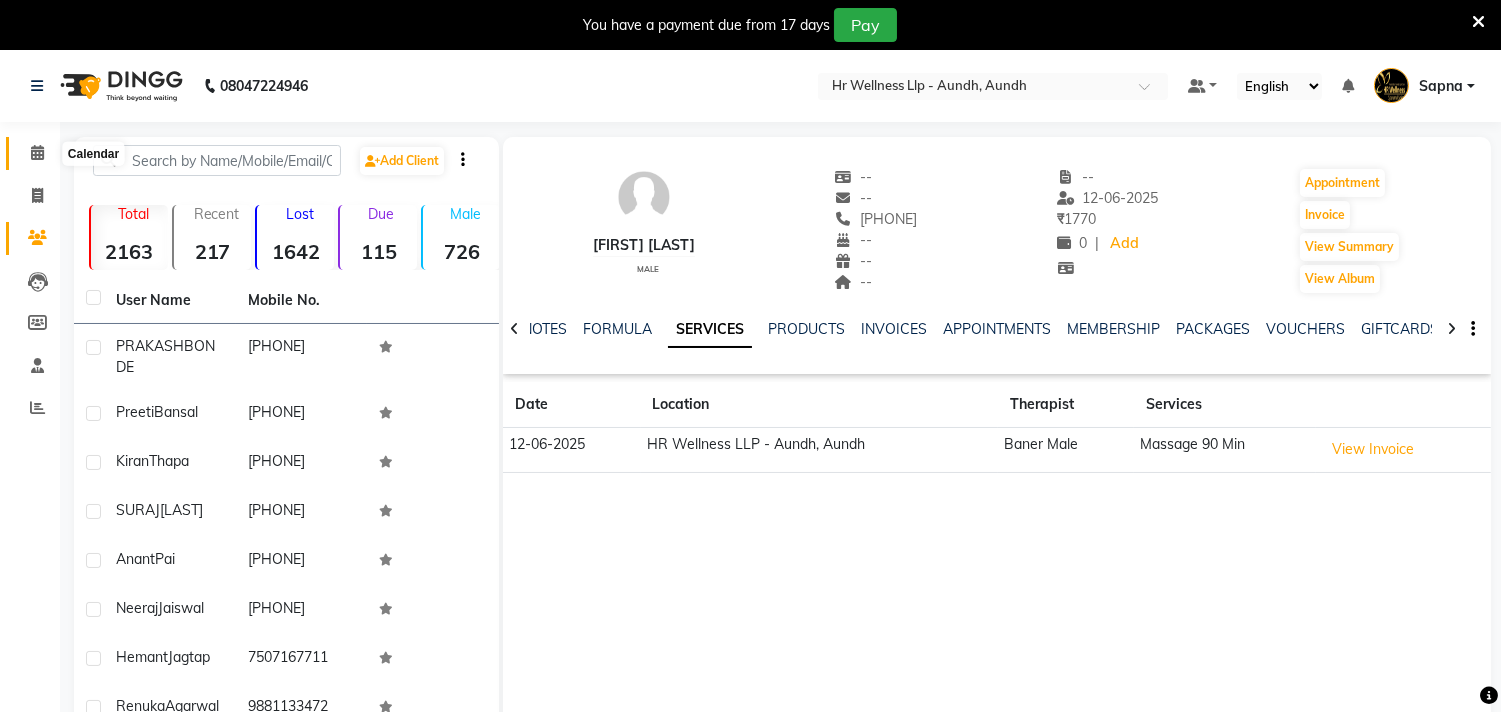 click 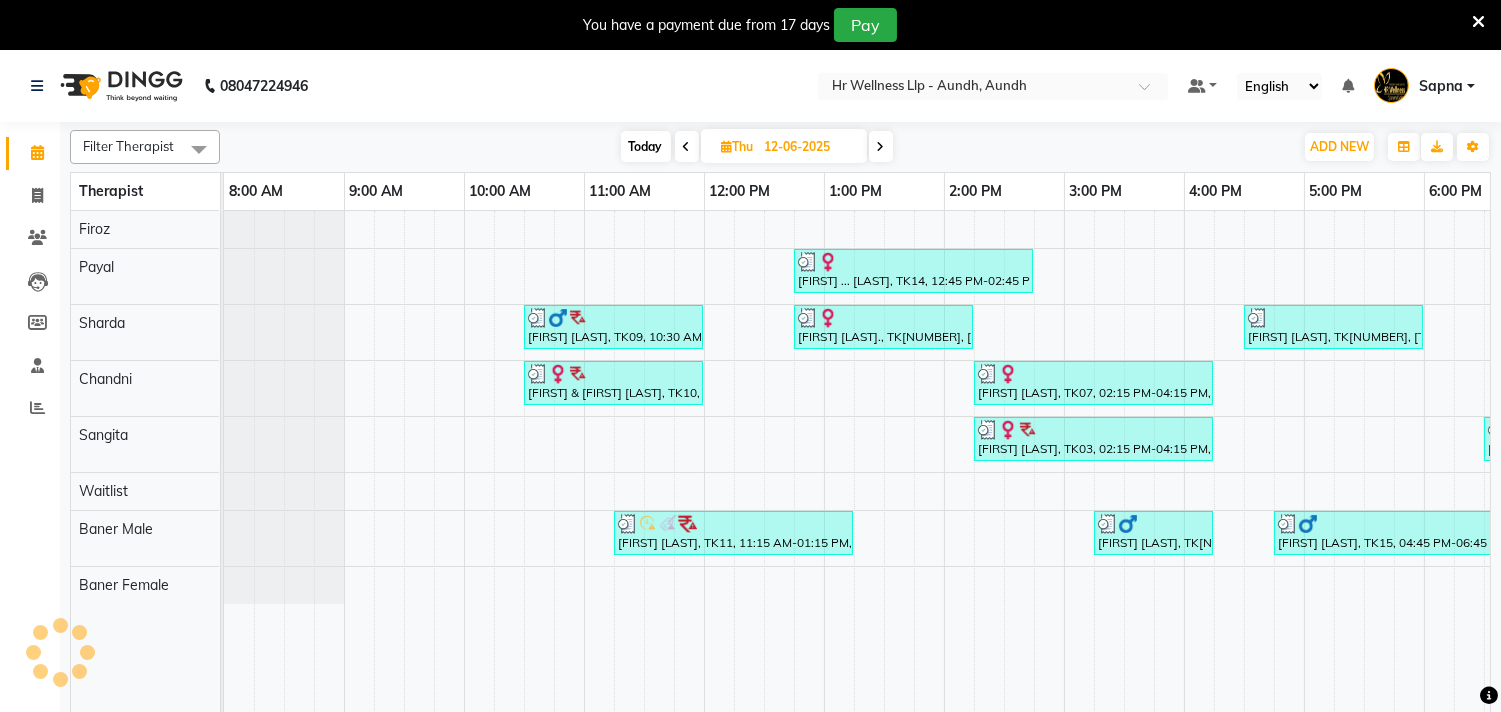 scroll, scrollTop: 0, scrollLeft: 294, axis: horizontal 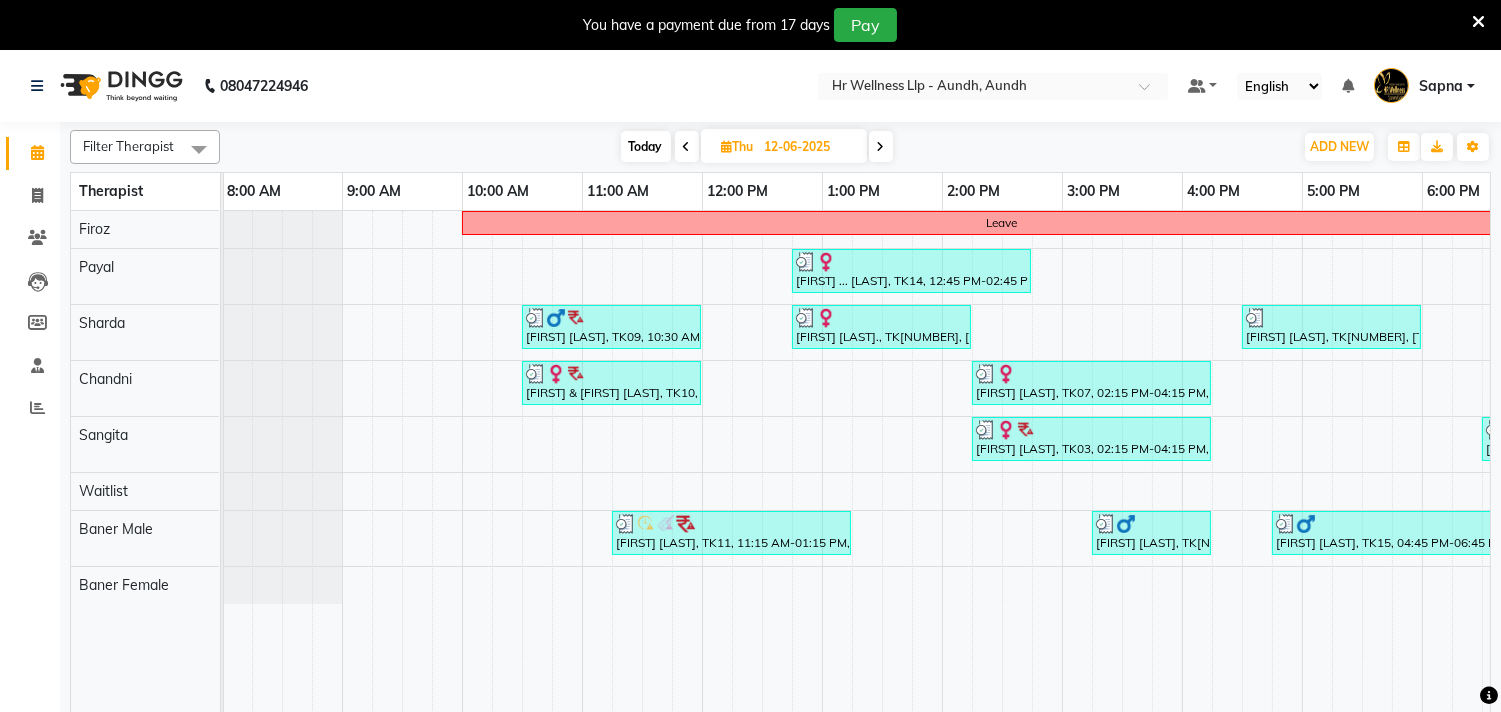 click on "12-06-2025" at bounding box center [809, 147] 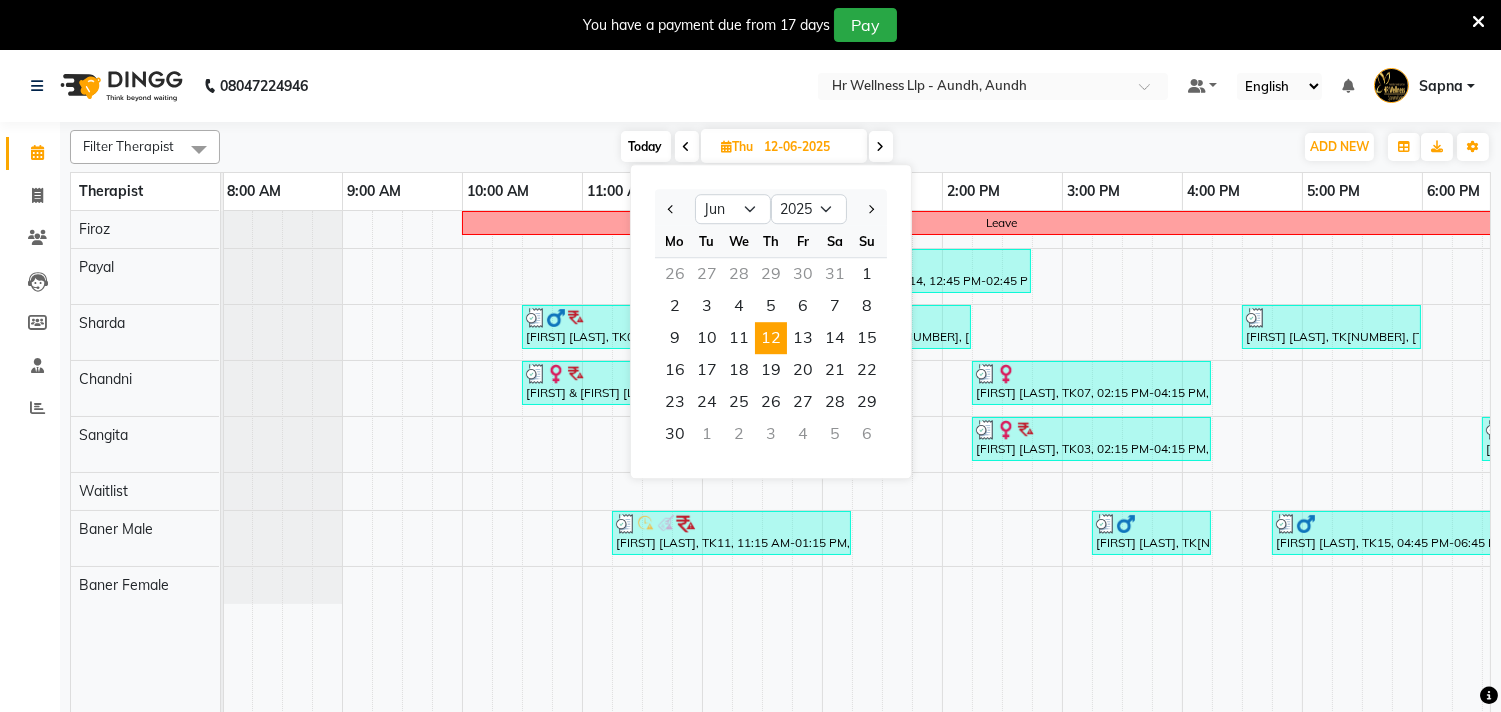 click on "Today" at bounding box center [646, 146] 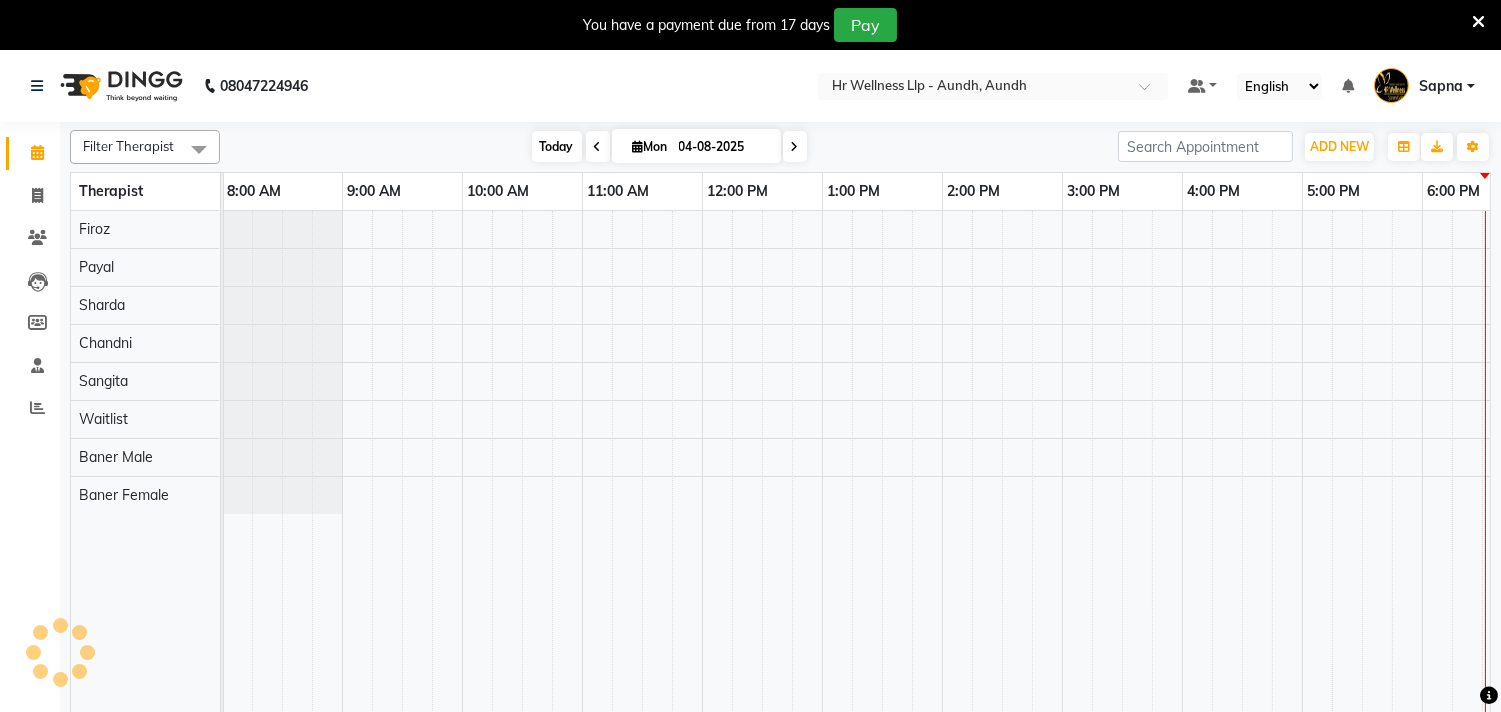 scroll, scrollTop: 0, scrollLeft: 294, axis: horizontal 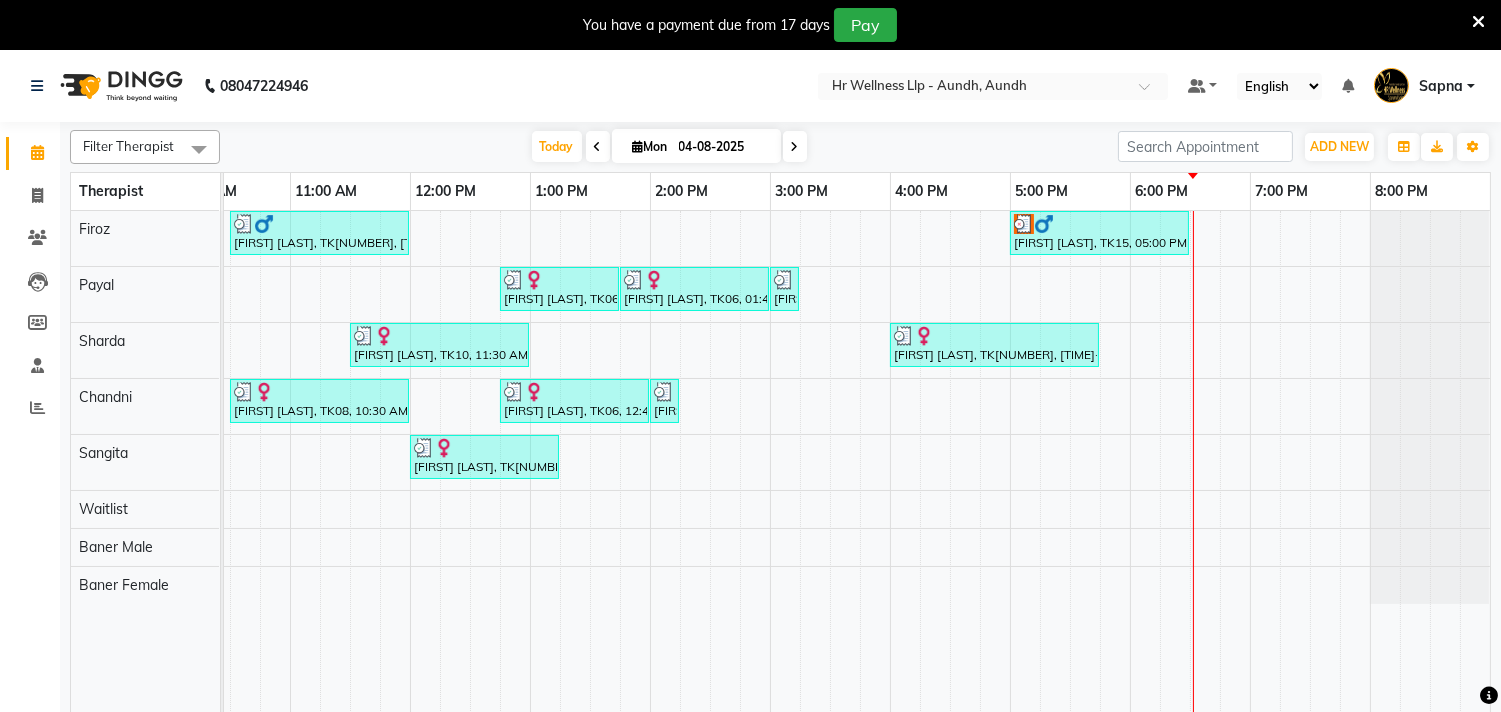 click at bounding box center [795, 147] 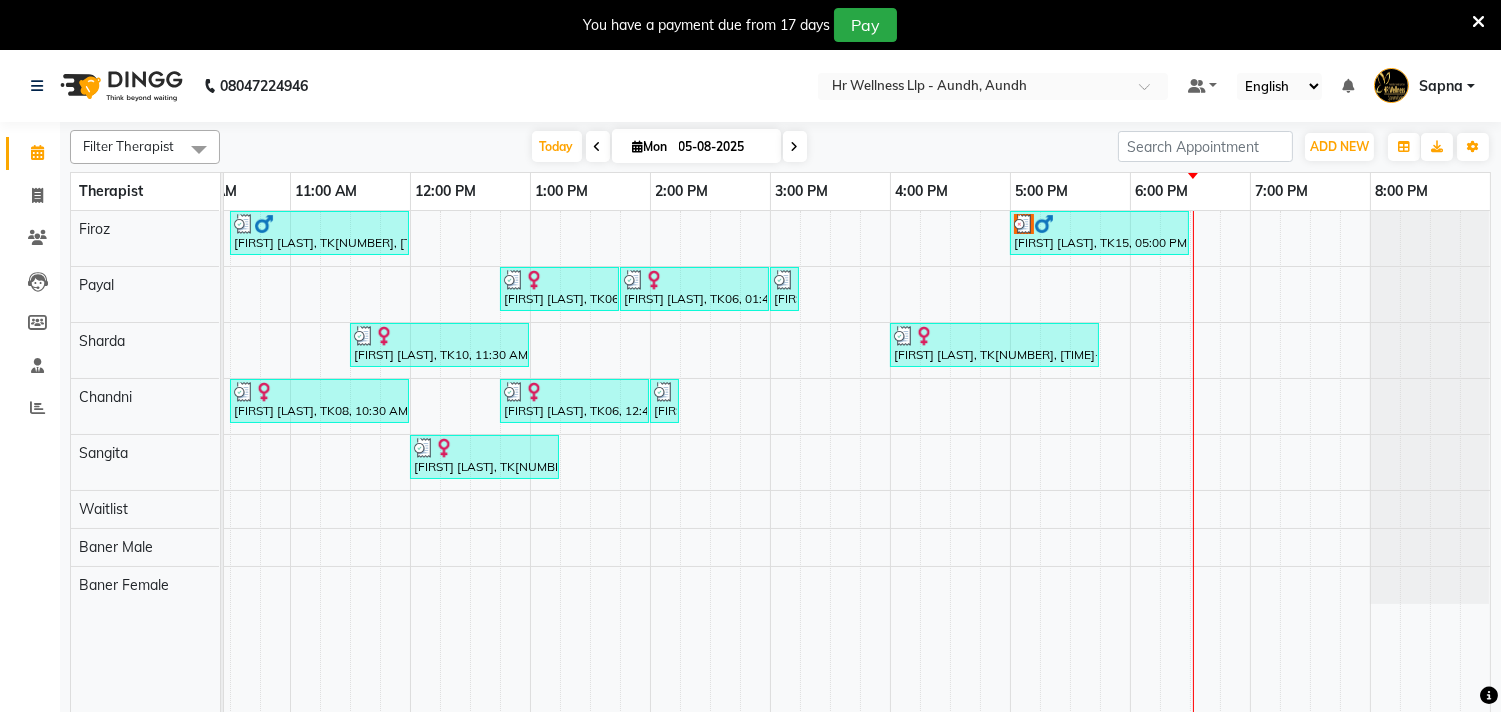 scroll, scrollTop: 0, scrollLeft: 0, axis: both 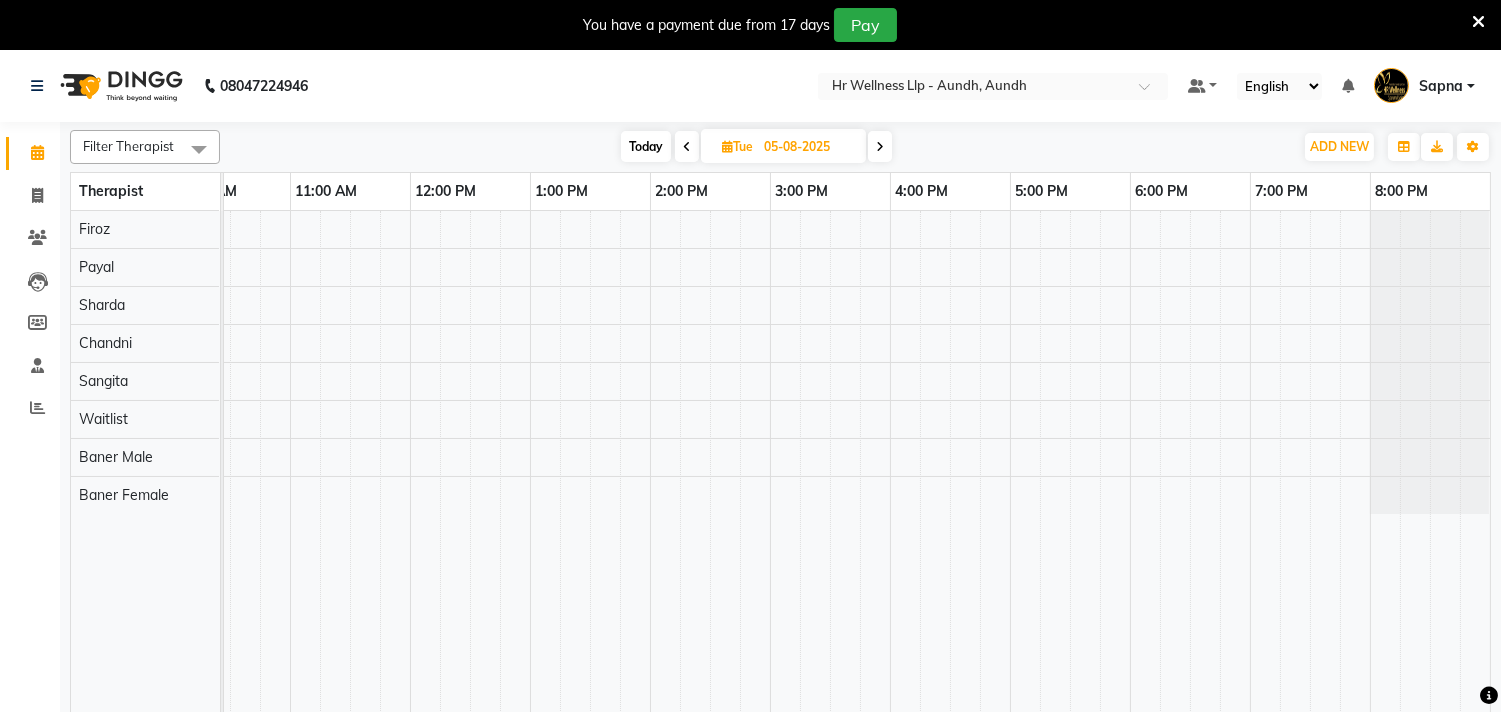click at bounding box center [880, 146] 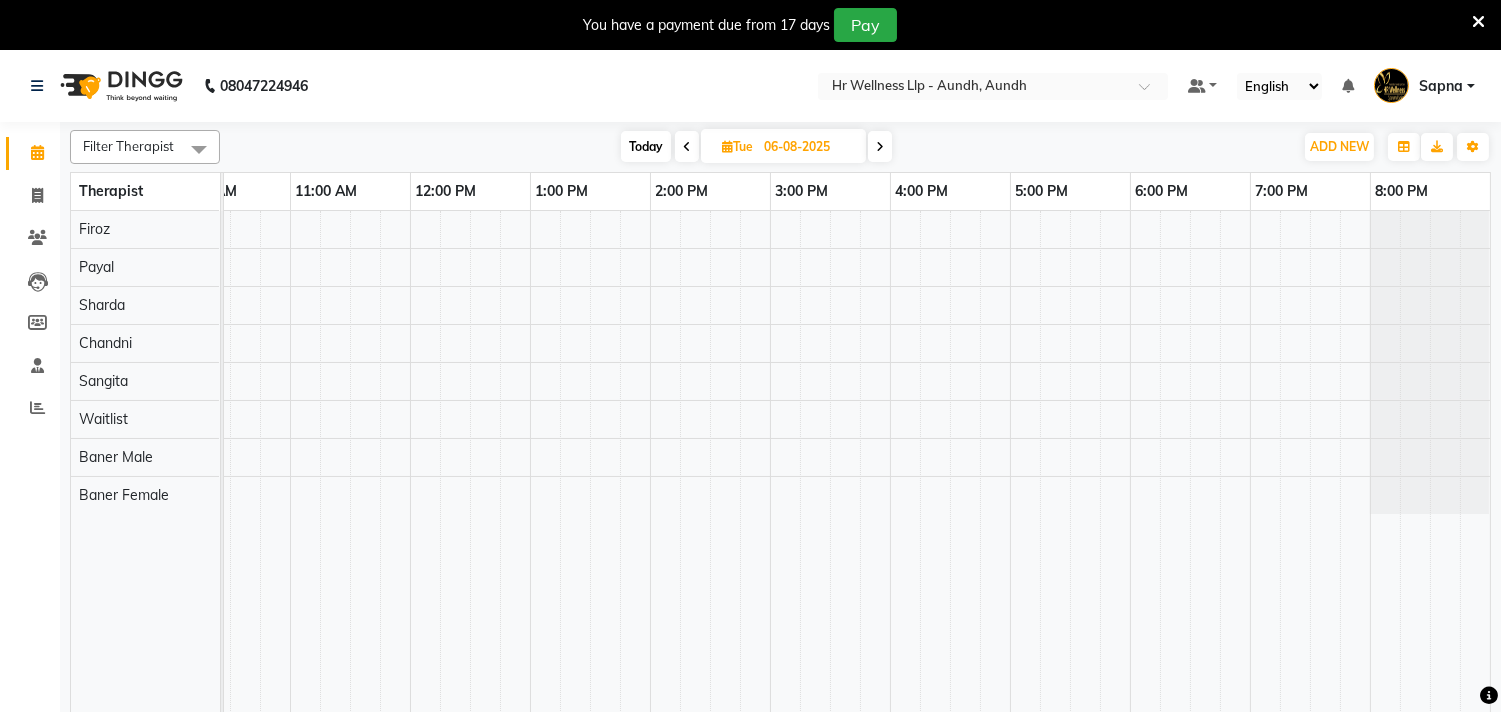 scroll, scrollTop: 0, scrollLeft: 0, axis: both 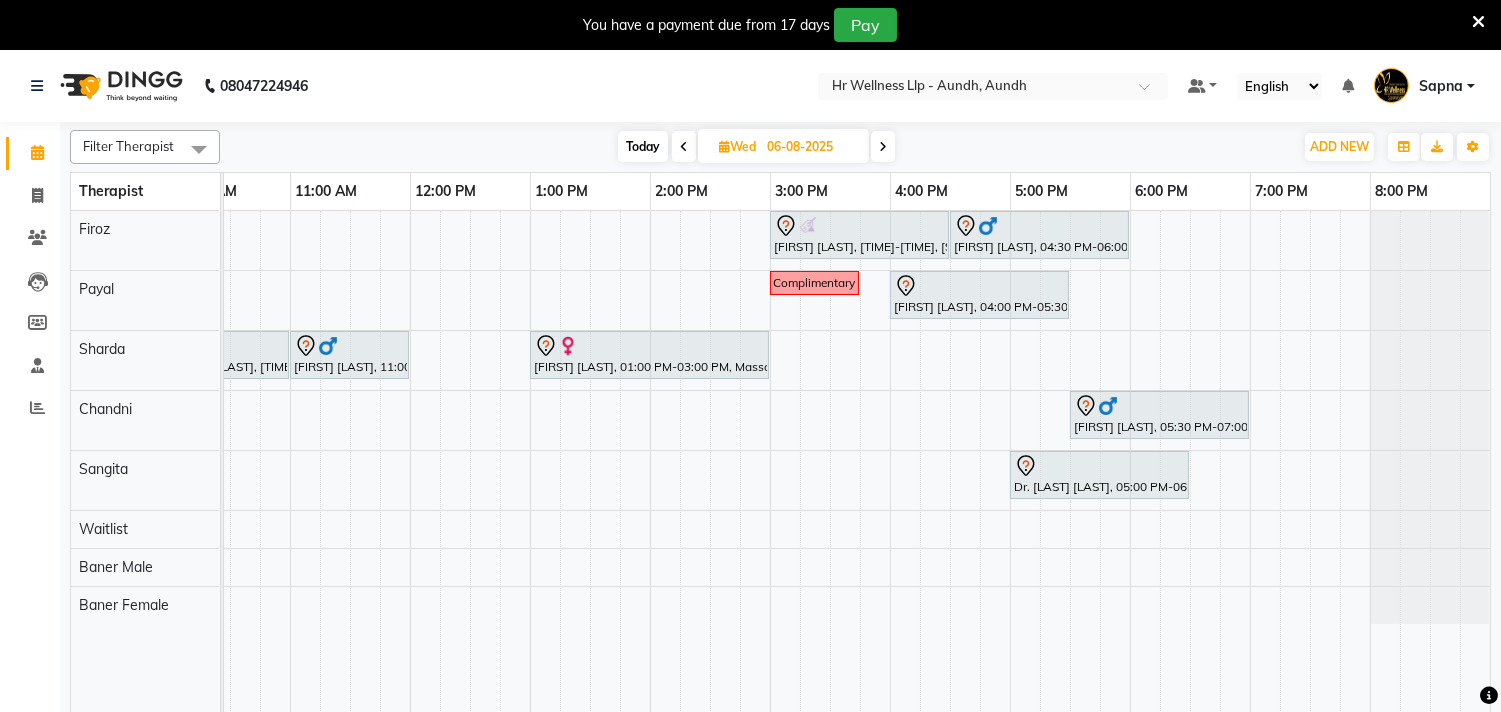 click at bounding box center [883, 146] 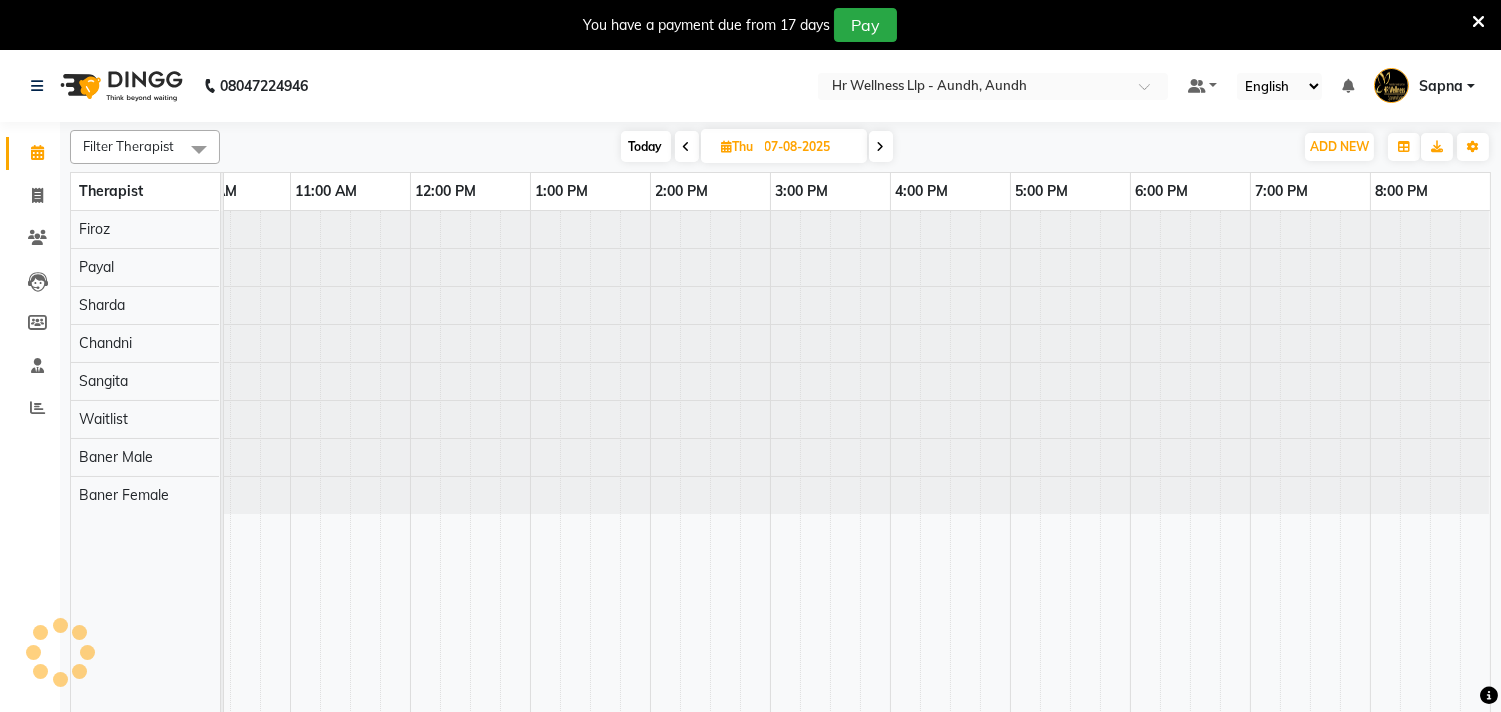 scroll, scrollTop: 0, scrollLeft: 0, axis: both 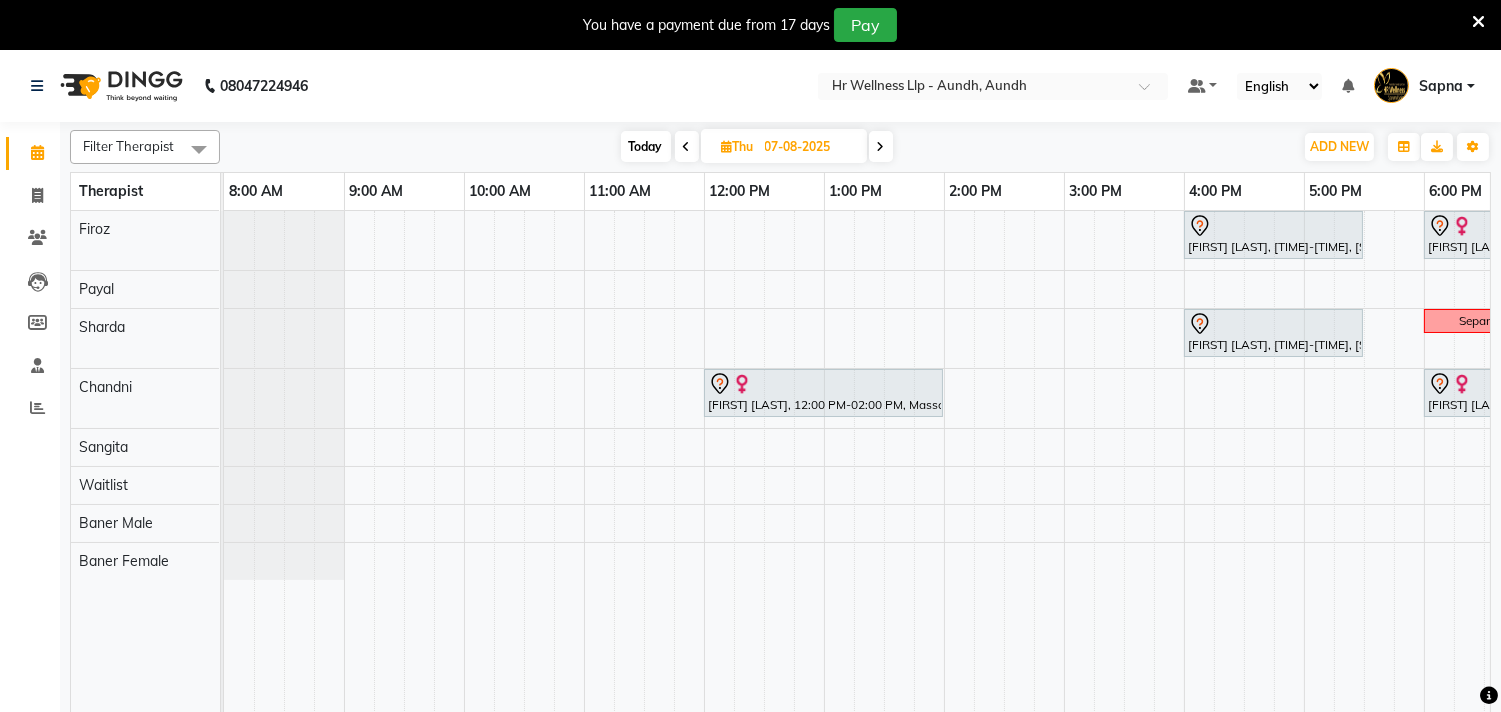 click at bounding box center (509, 474) 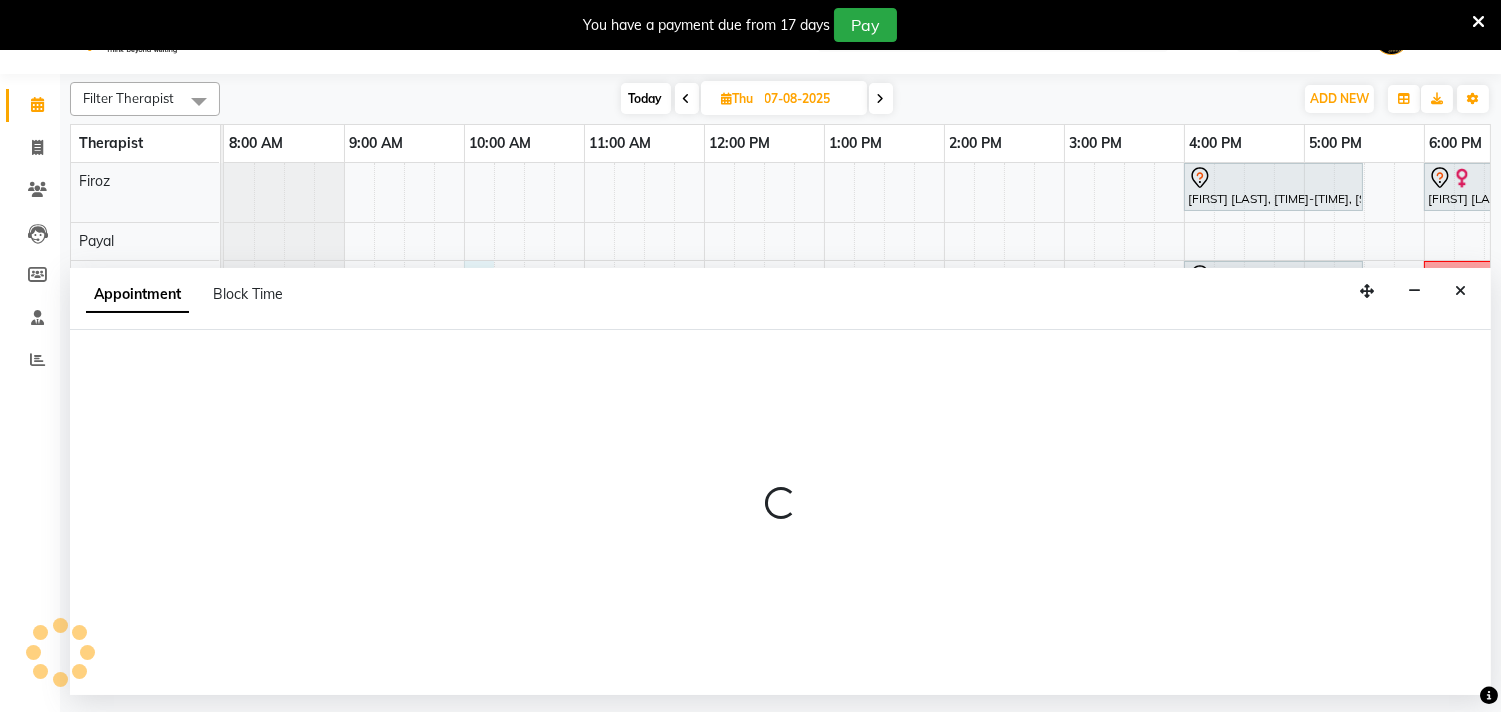 select on "77661" 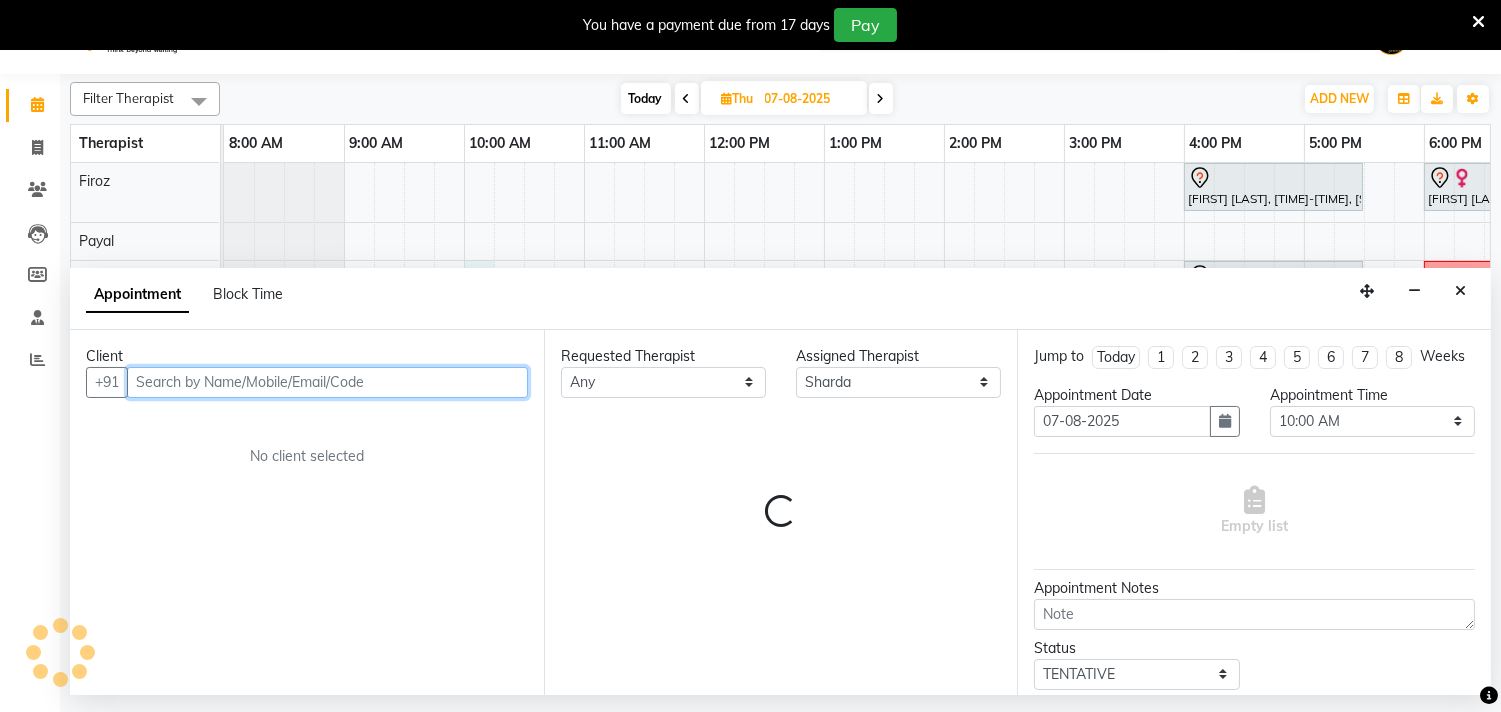 scroll, scrollTop: 50, scrollLeft: 0, axis: vertical 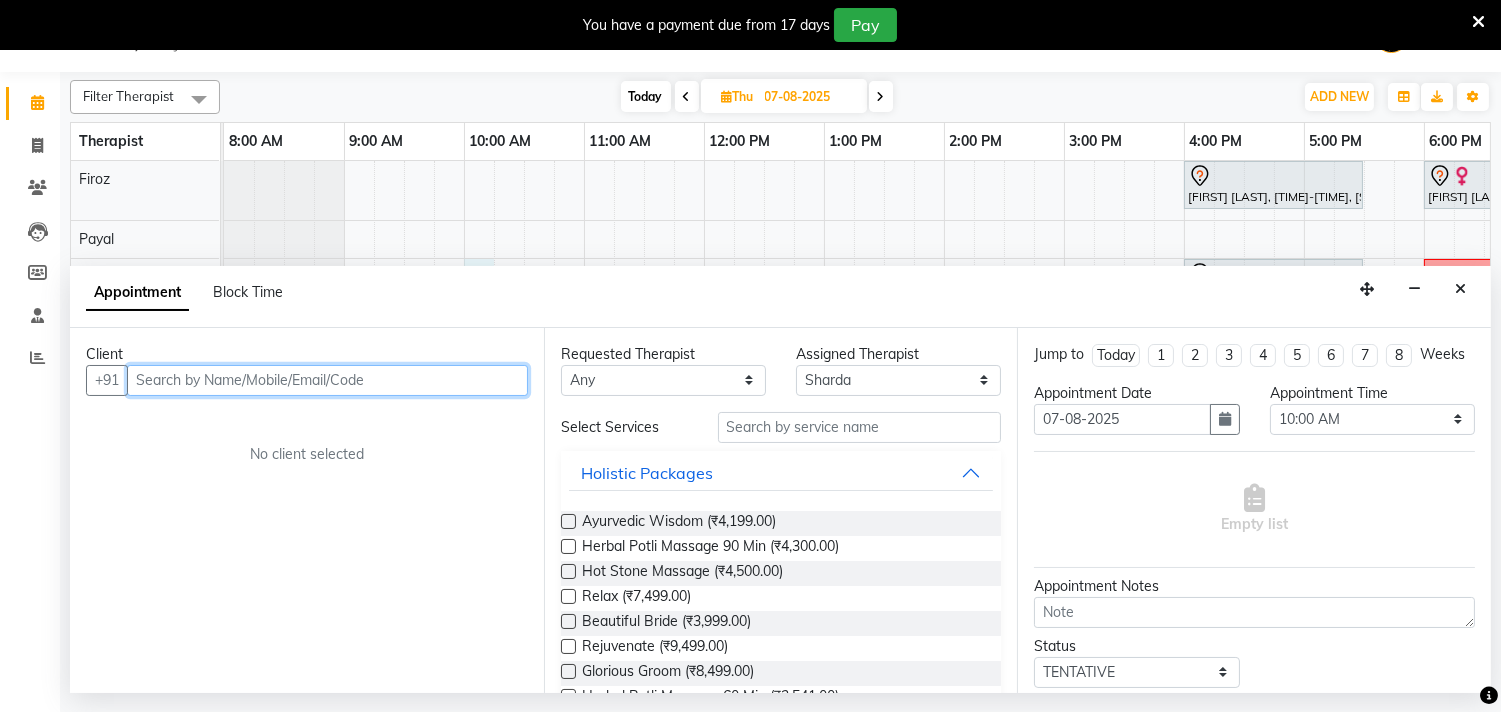 click at bounding box center (327, 380) 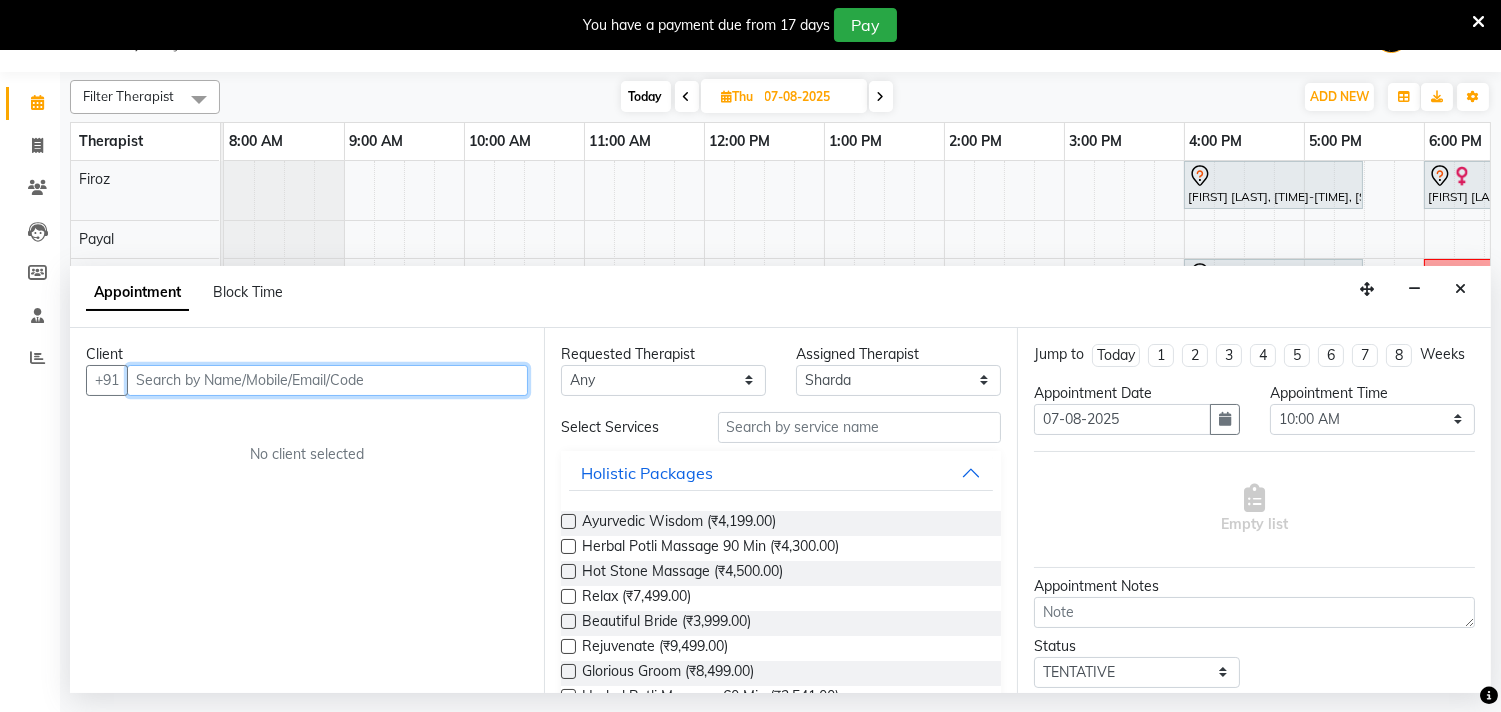 click at bounding box center [327, 380] 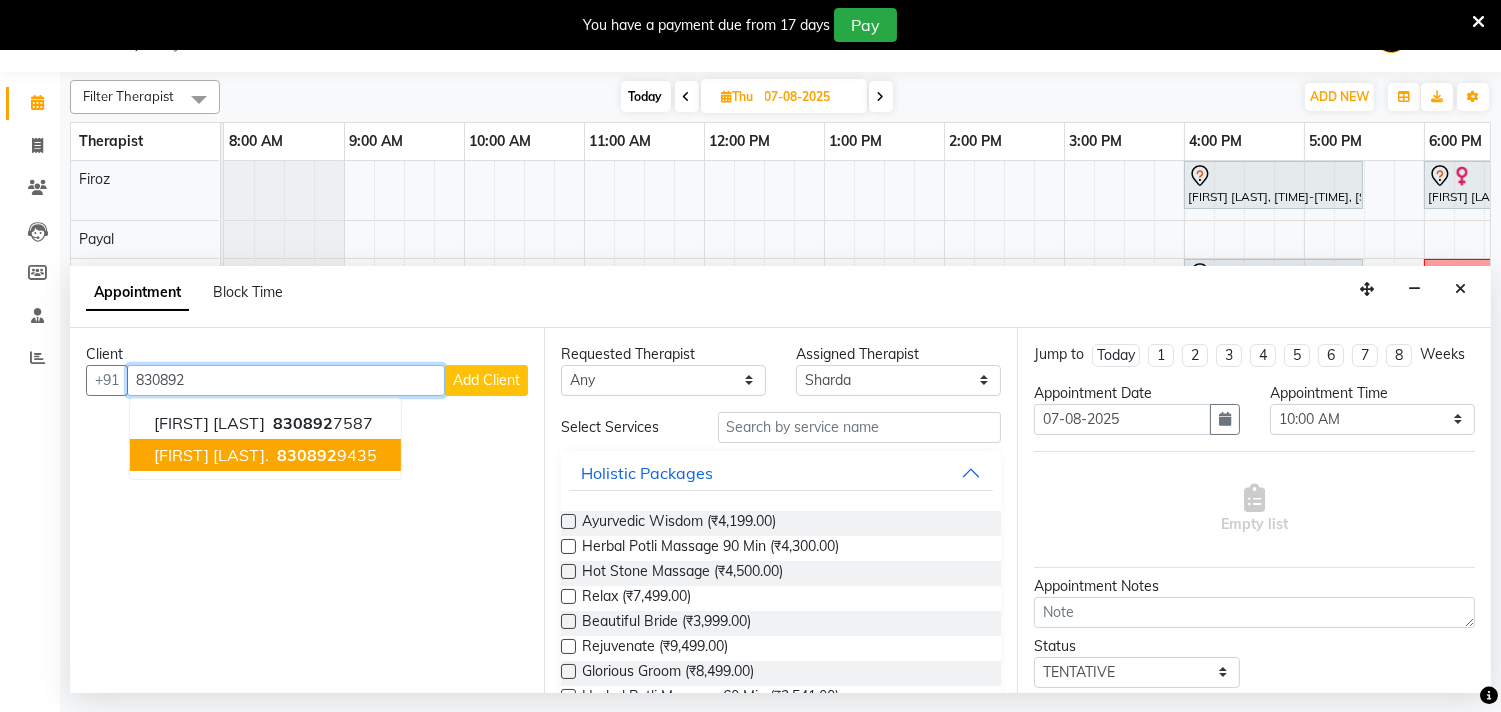 click on "[FIRST] [LAST]." at bounding box center [211, 455] 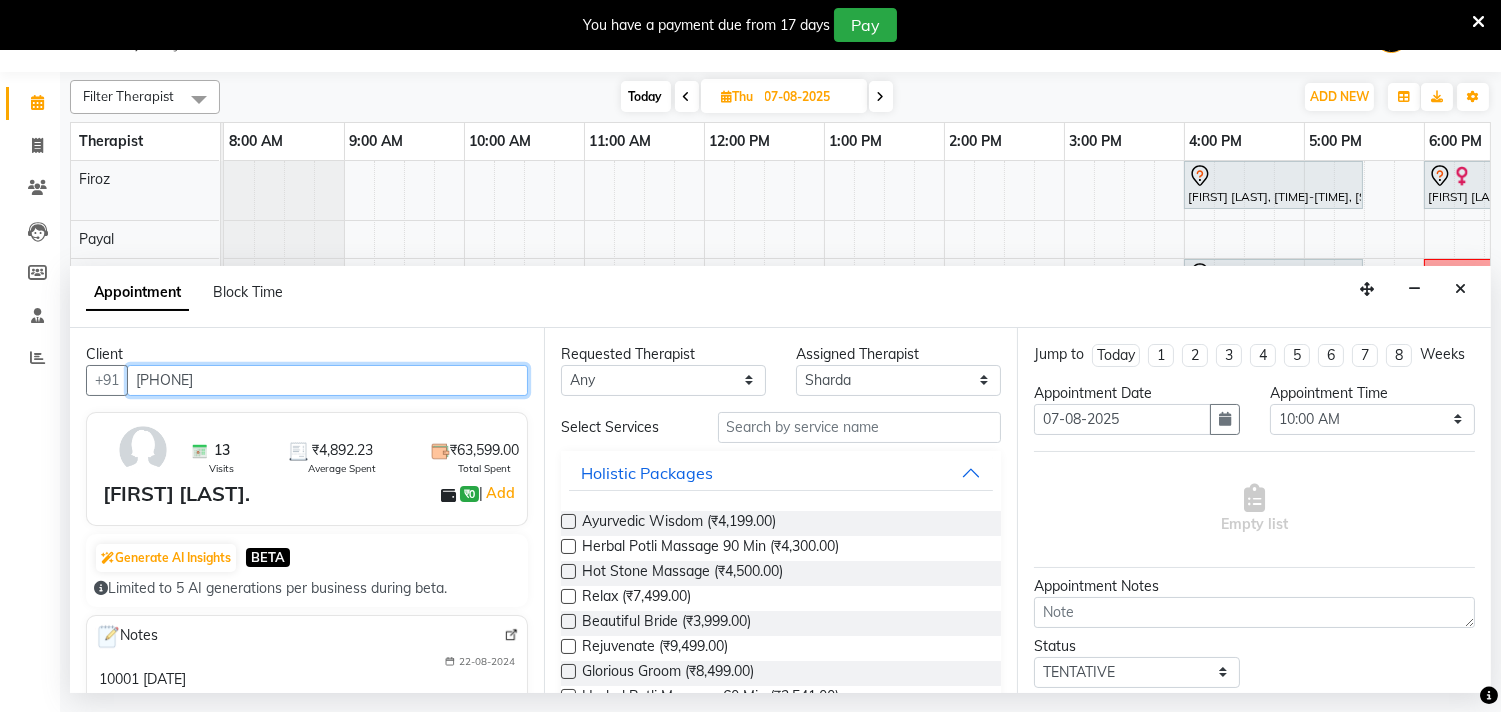 type on "[PHONE]" 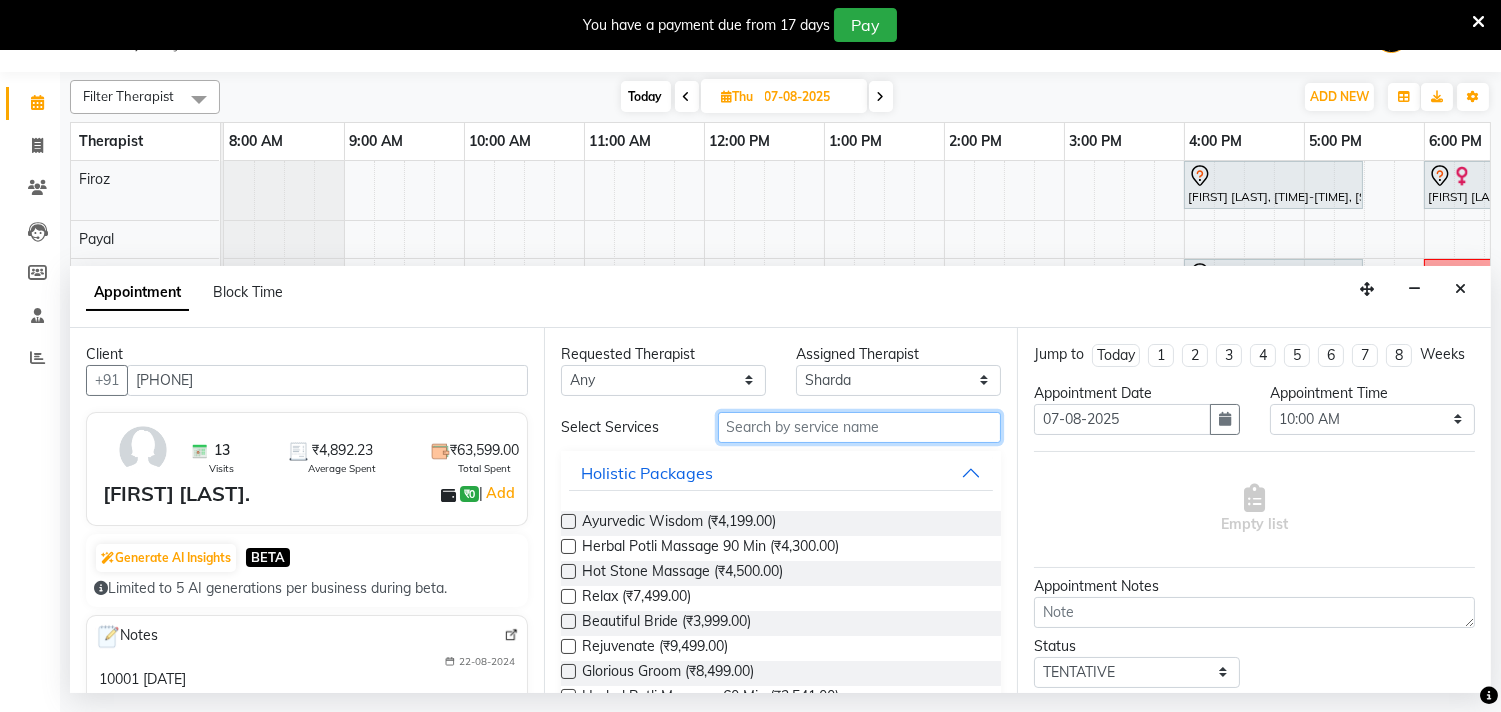 click at bounding box center (860, 427) 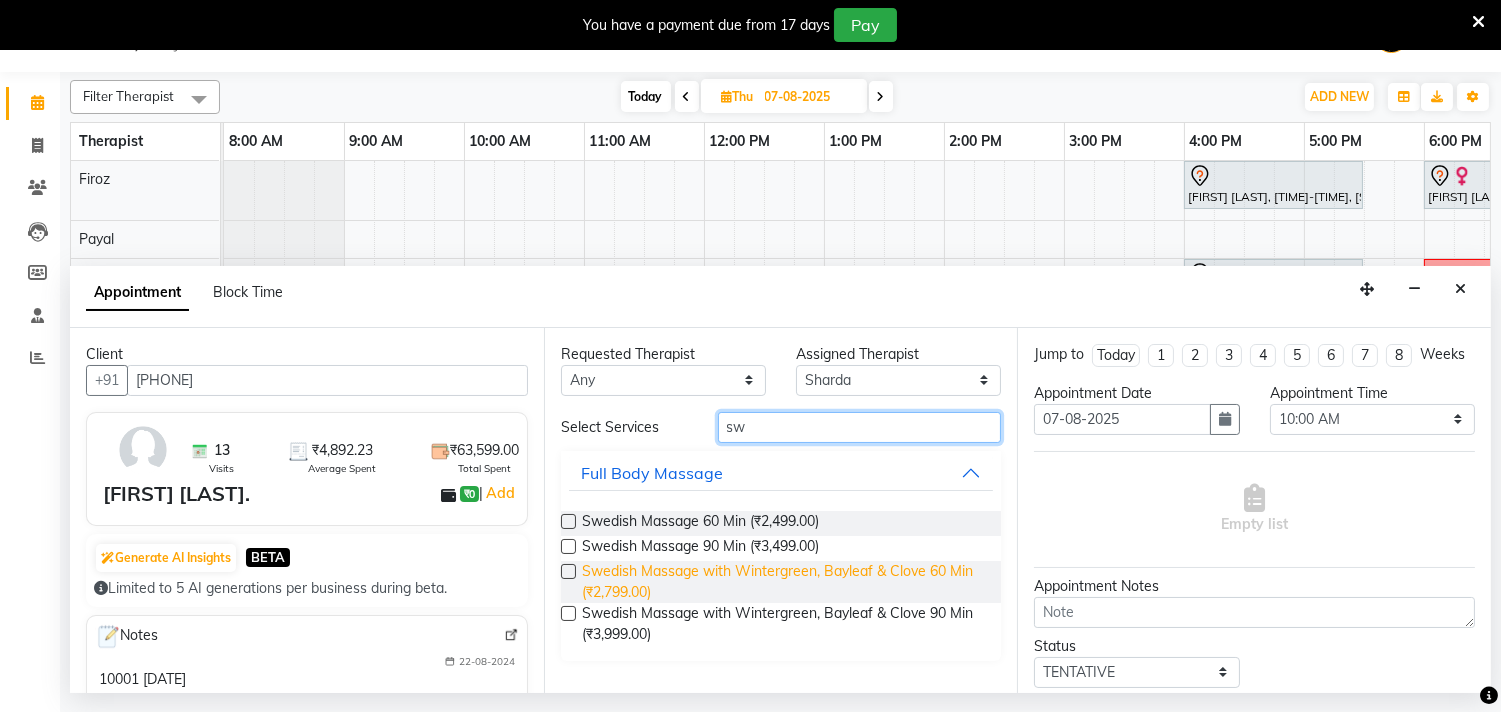 type on "sw" 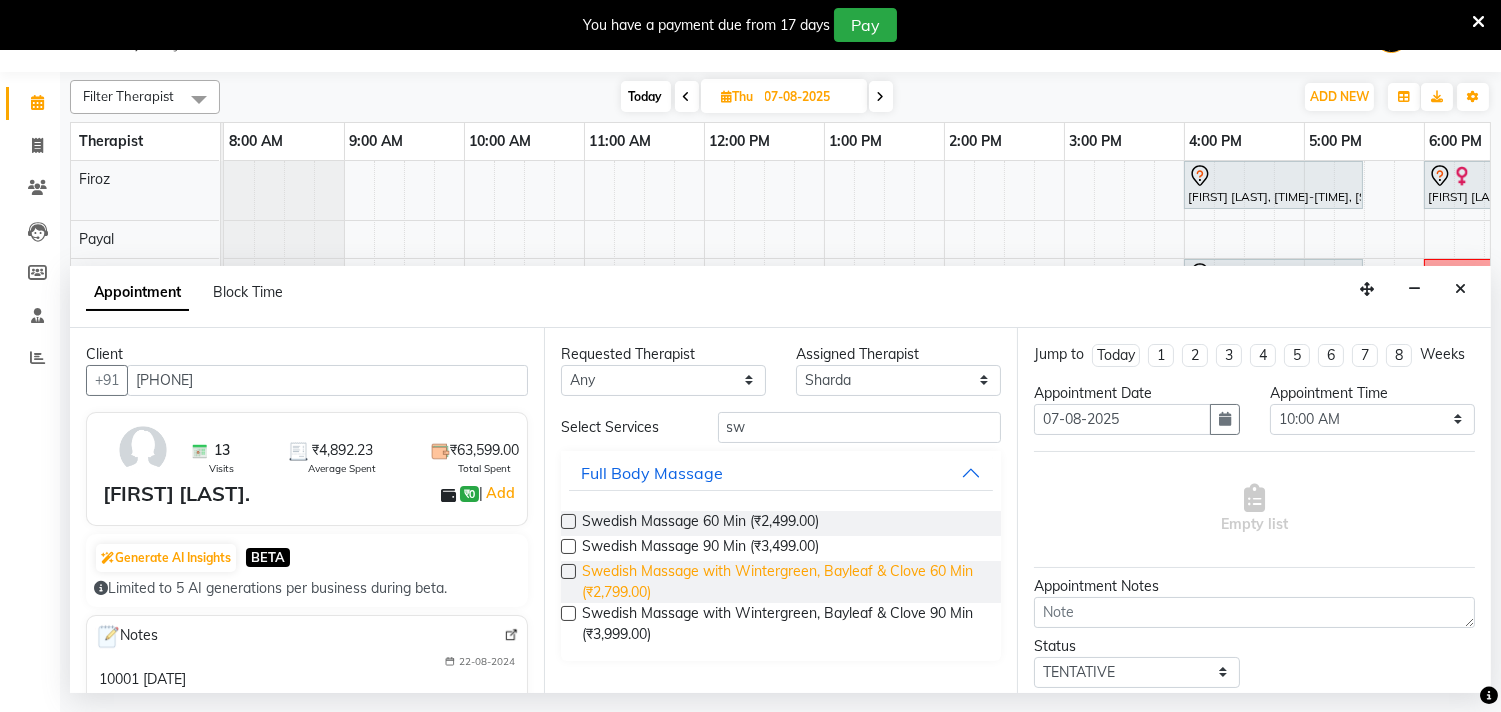 click on "Swedish Massage with Wintergreen, Bayleaf & Clove 60 Min (₹2,799.00)" at bounding box center [784, 582] 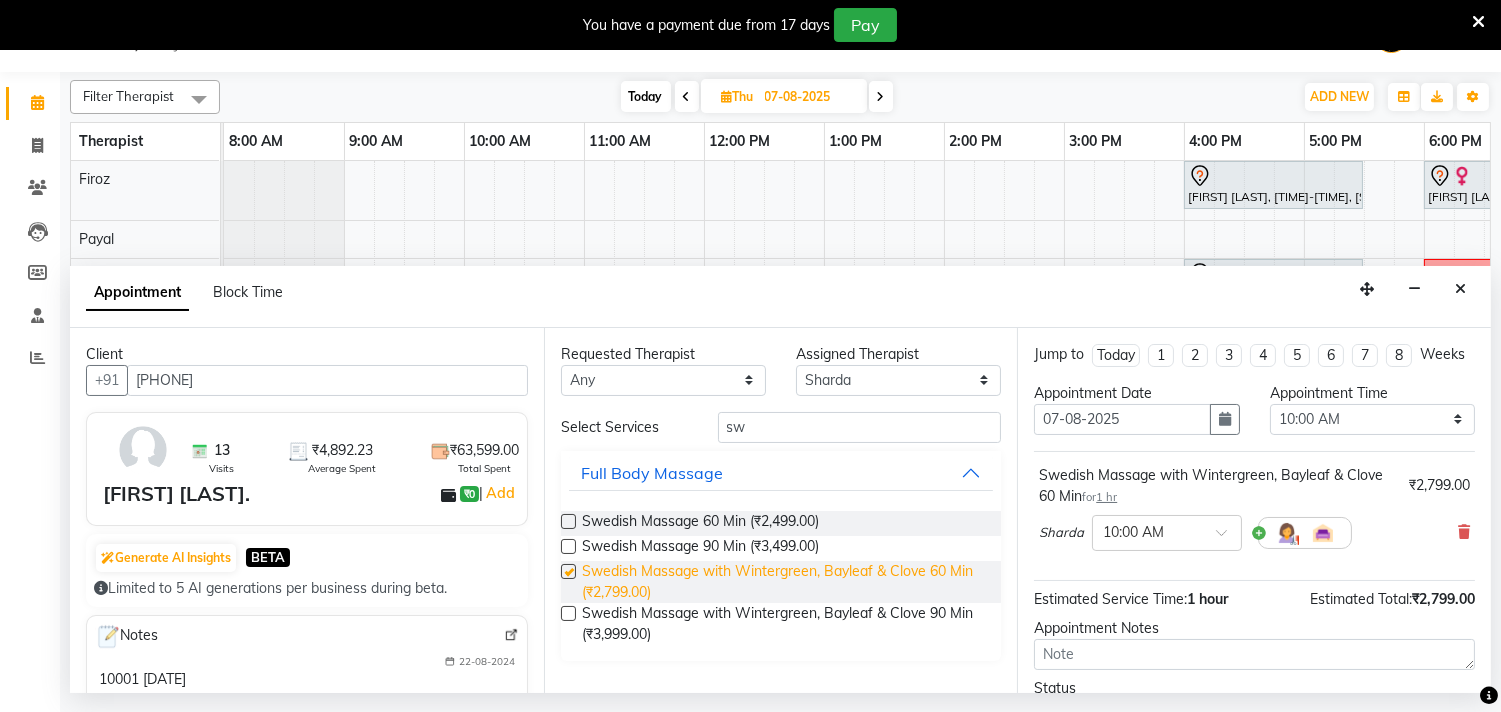 checkbox on "false" 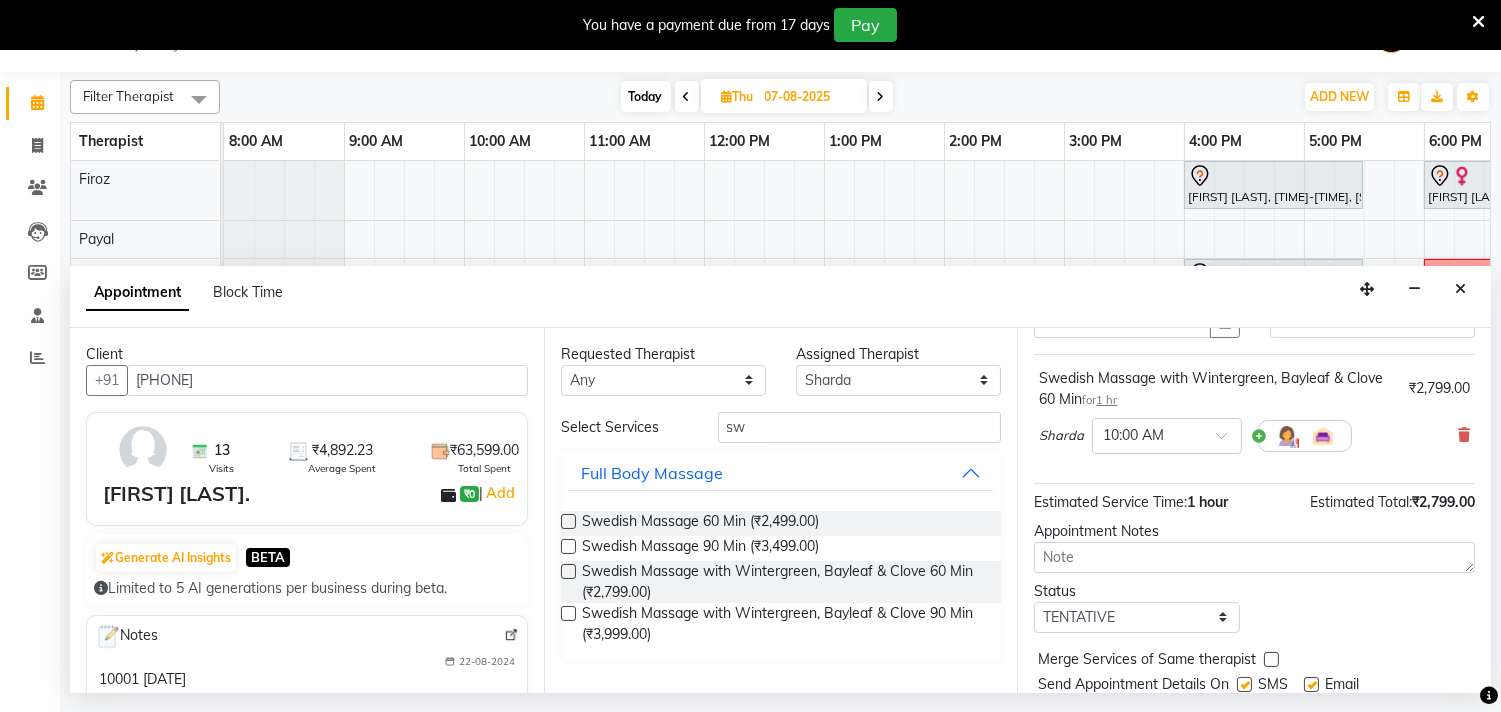 scroll, scrollTop: 181, scrollLeft: 0, axis: vertical 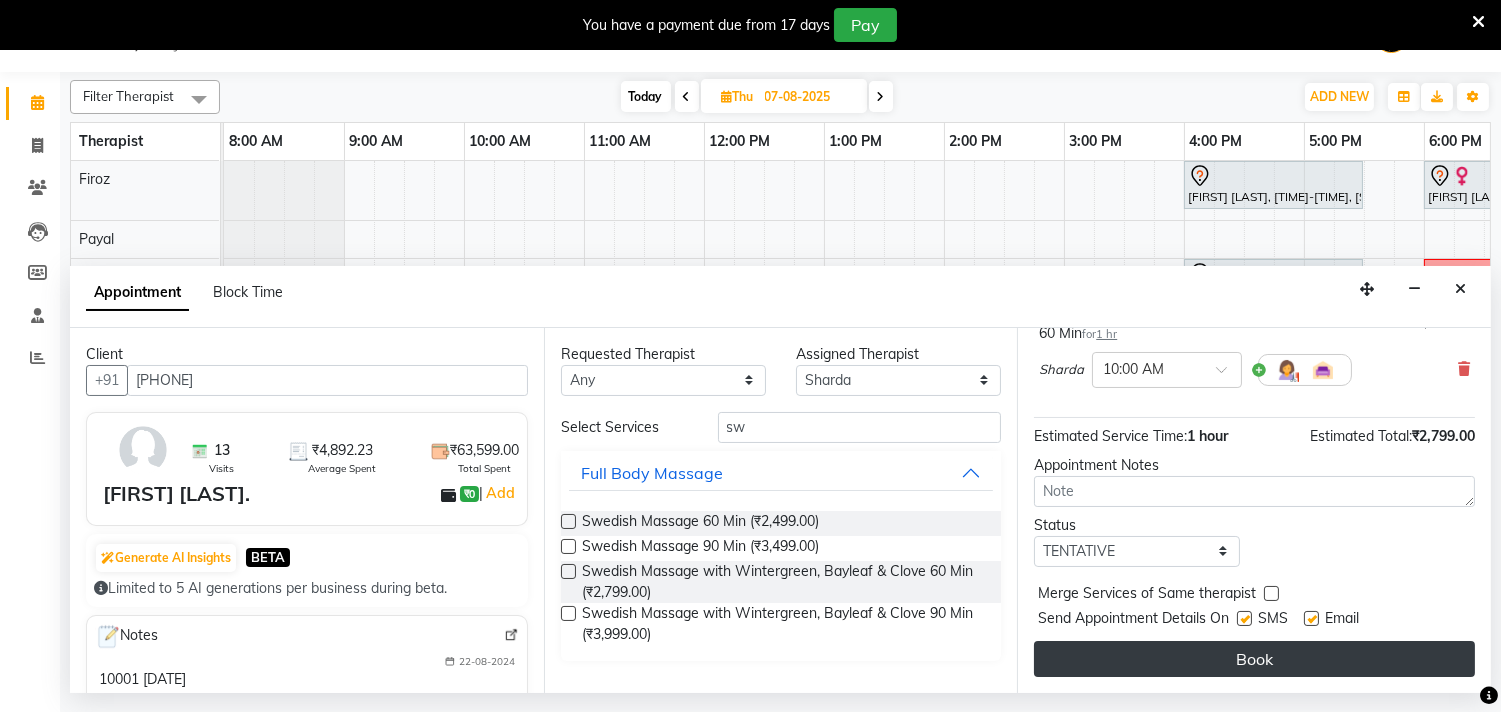 click on "Book" at bounding box center [1254, 659] 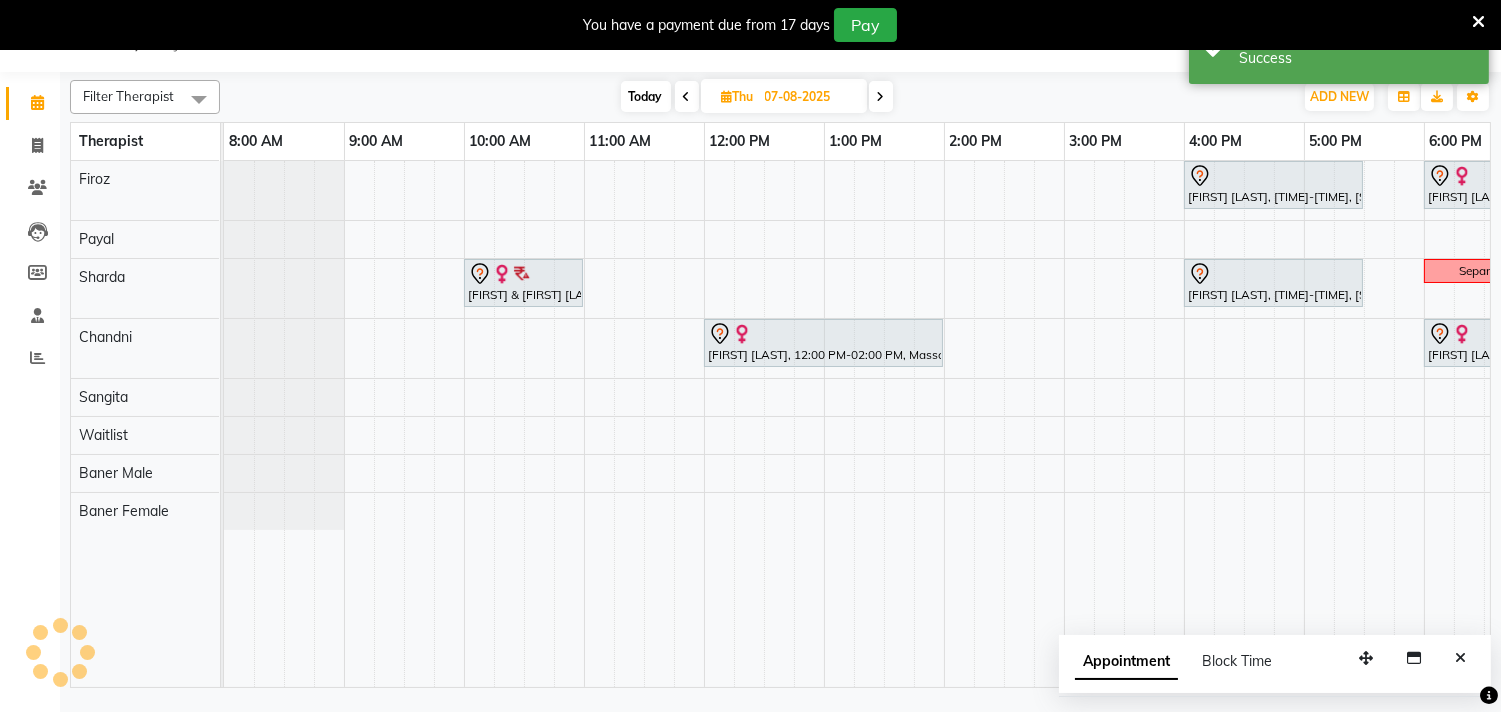 scroll, scrollTop: 0, scrollLeft: 0, axis: both 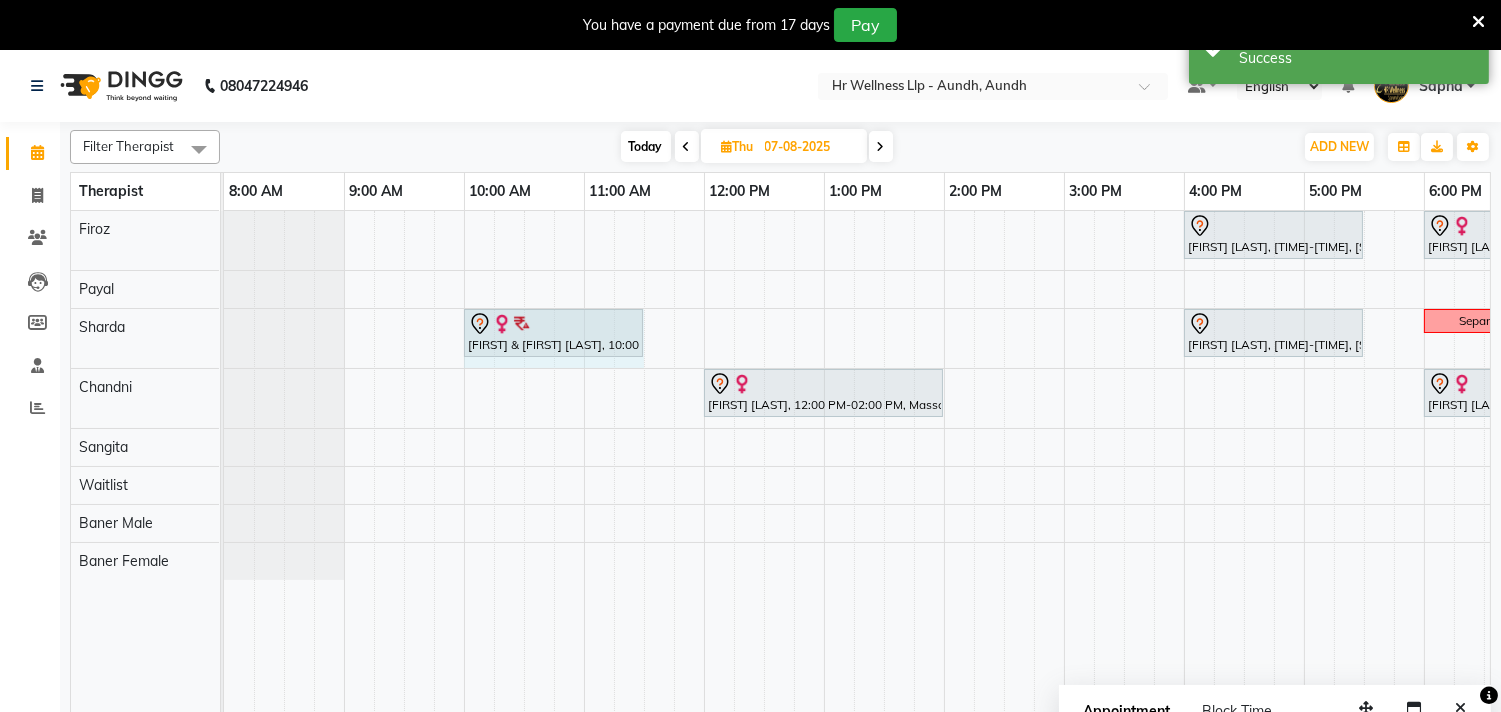 drag, startPoint x: 581, startPoint y: 328, endPoint x: 645, endPoint y: 326, distance: 64.03124 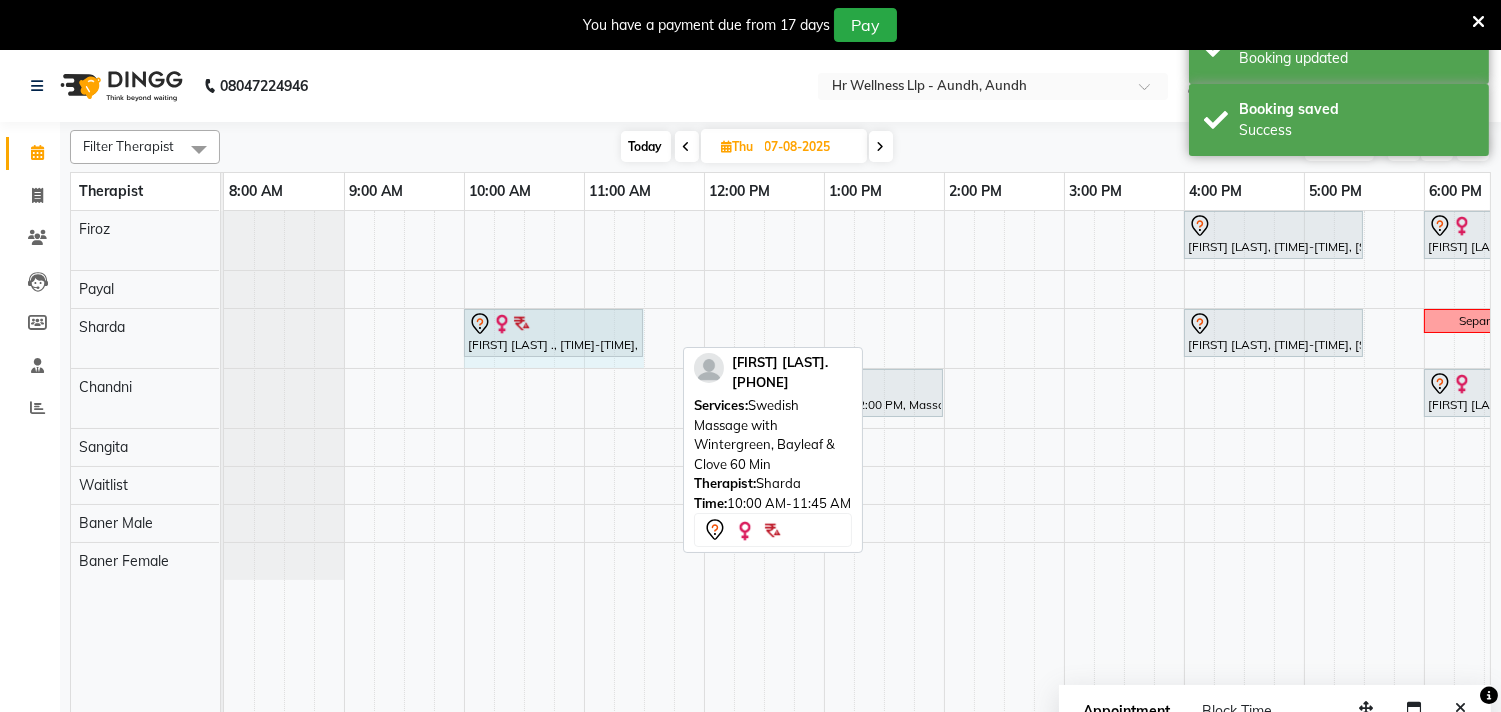 drag, startPoint x: 670, startPoint y: 331, endPoint x: 640, endPoint y: 337, distance: 30.594116 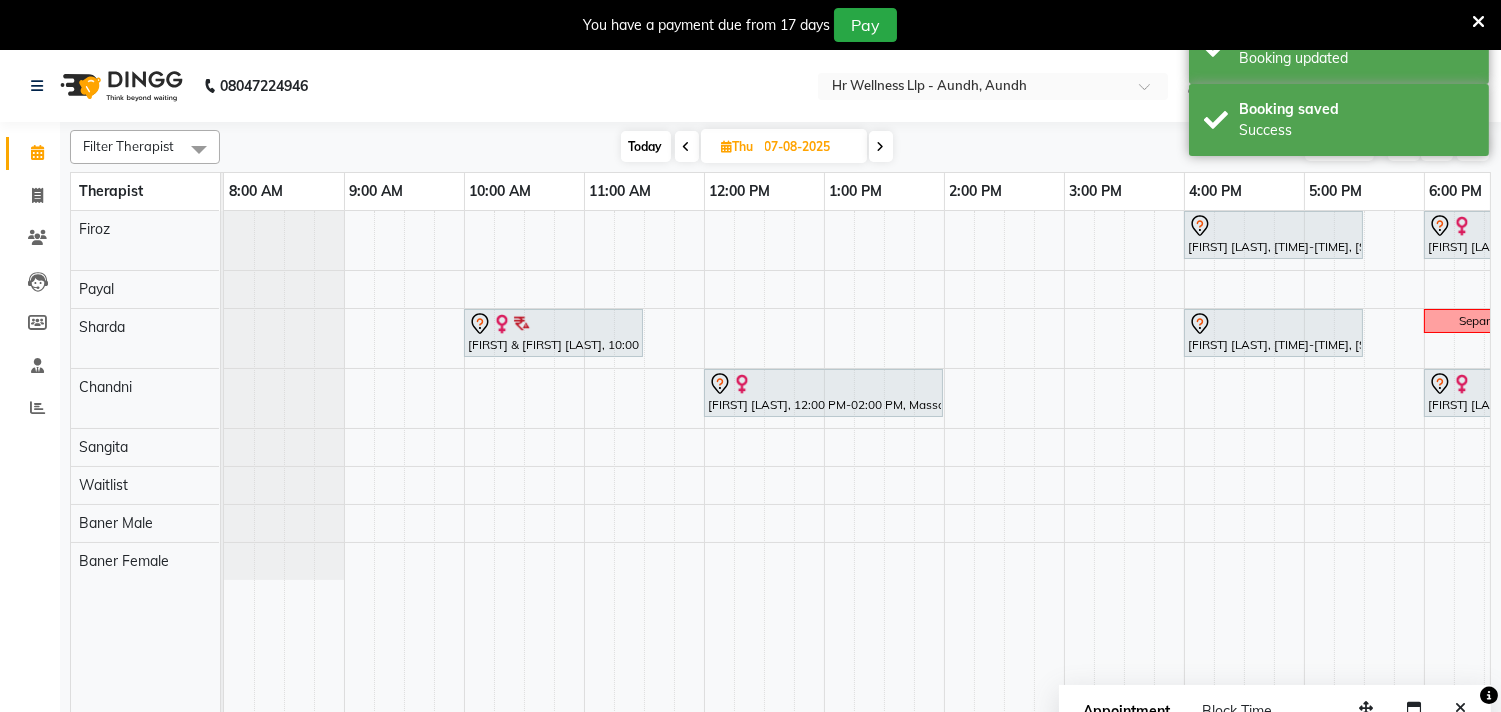 click at bounding box center [687, 146] 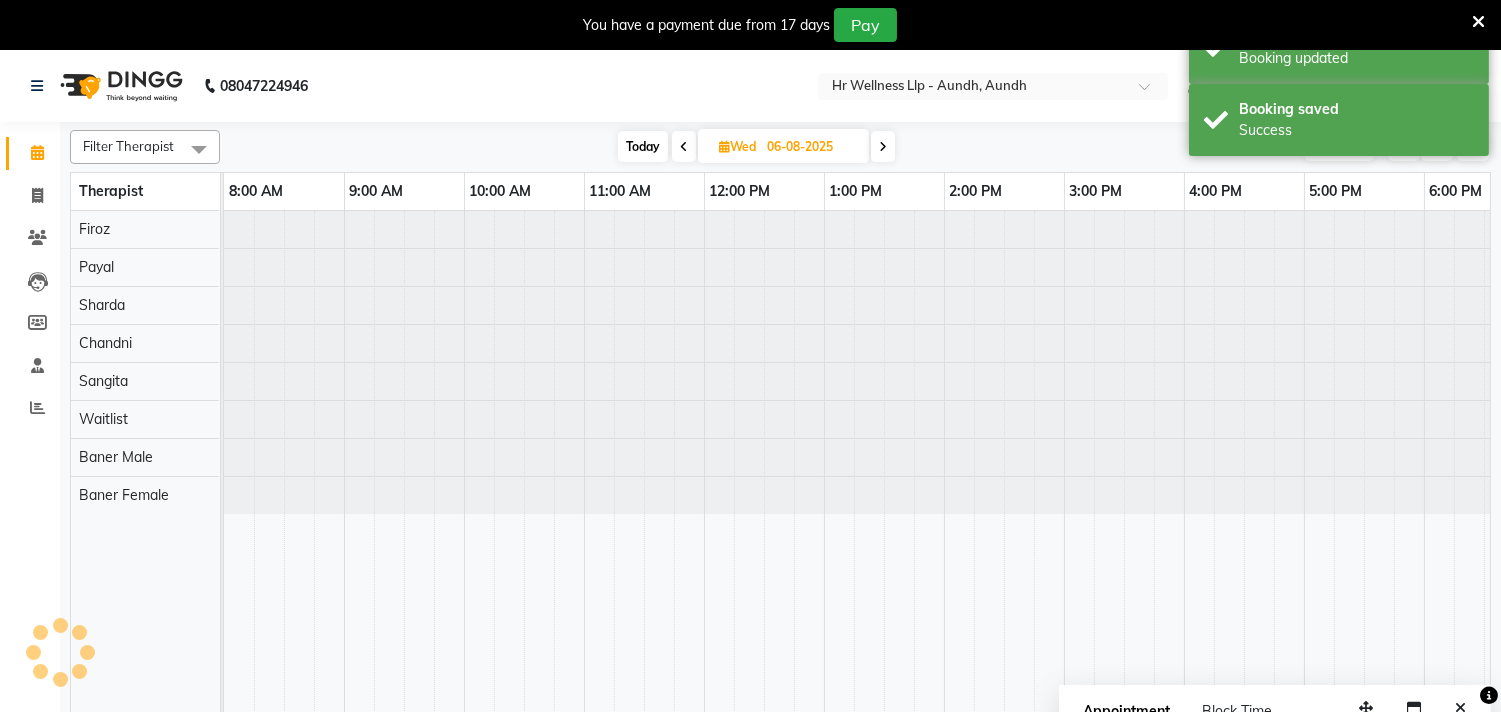 scroll, scrollTop: 0, scrollLeft: 294, axis: horizontal 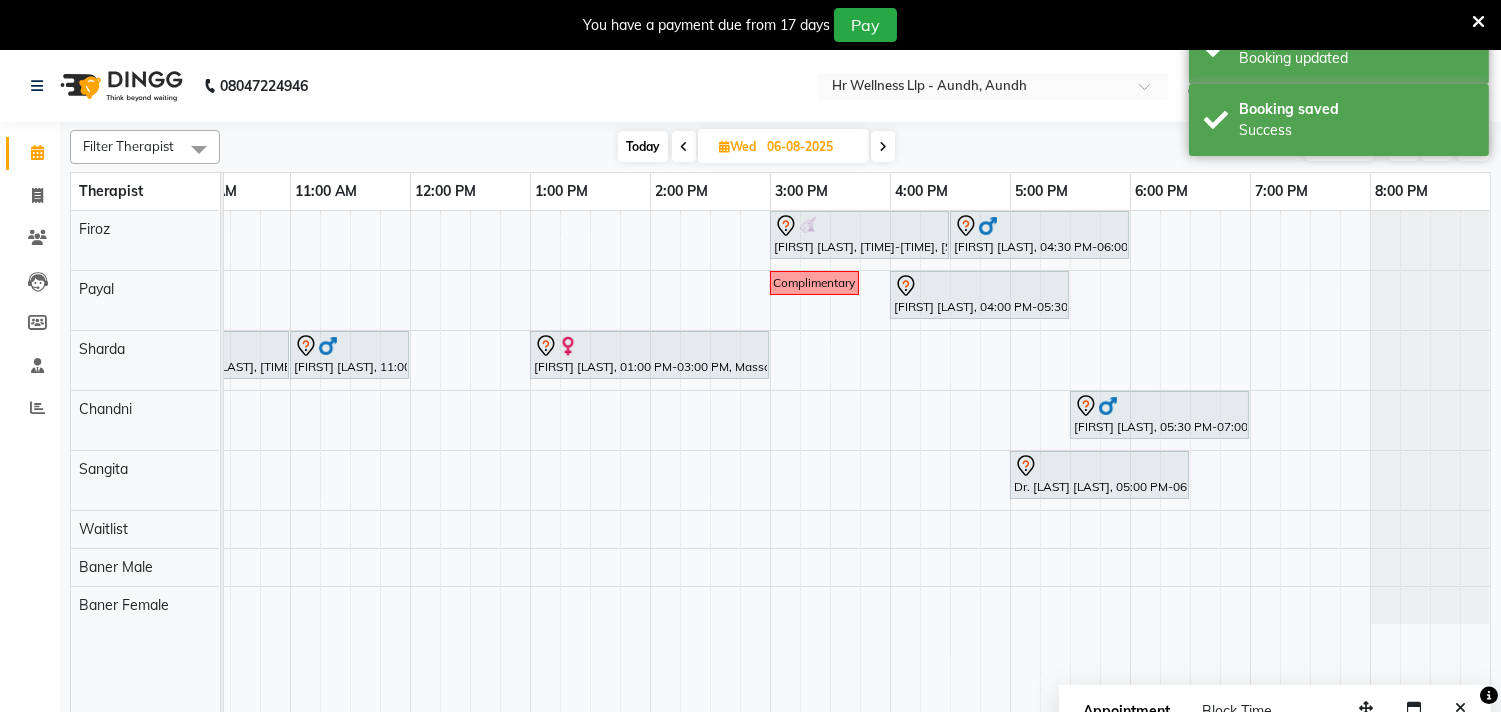 click on "[DATE] [DATE]" at bounding box center [783, 146] 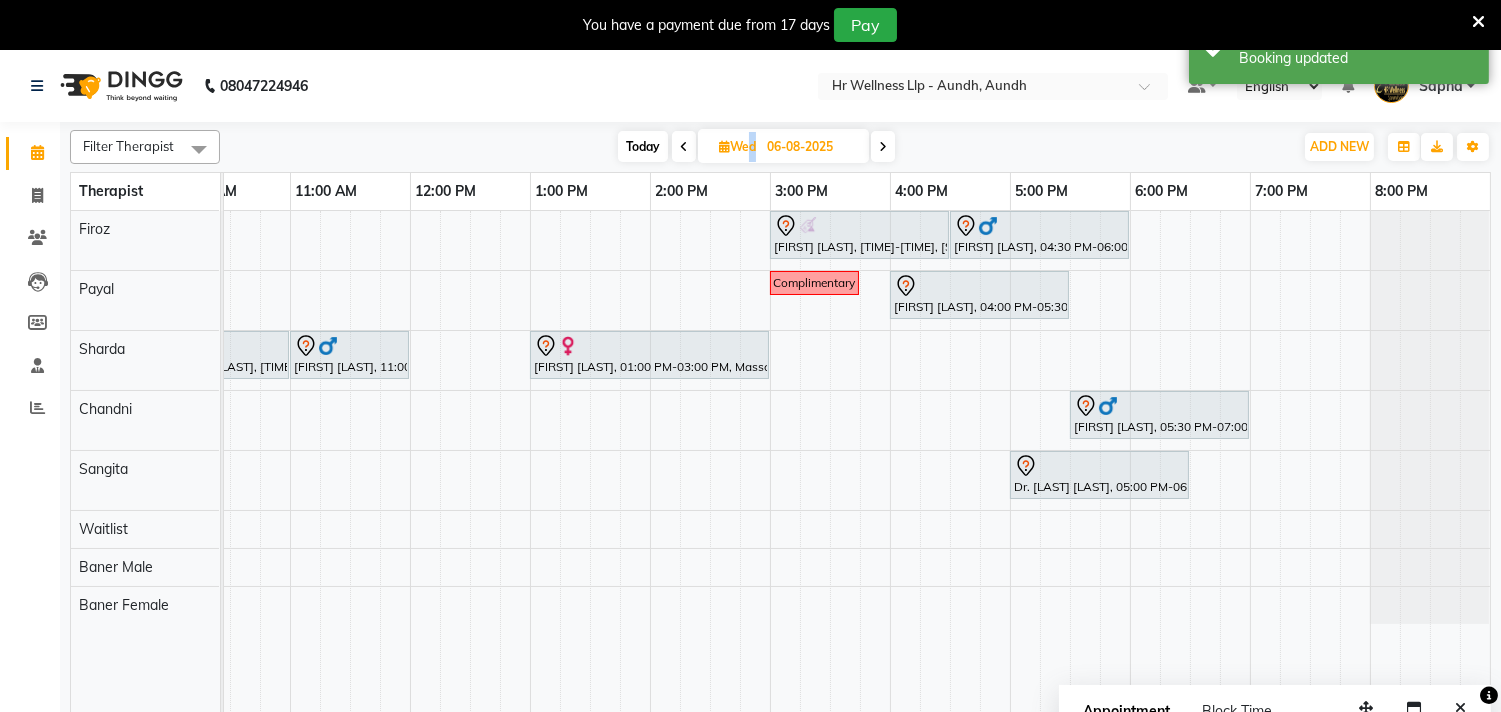 click on "Wed" at bounding box center [737, 146] 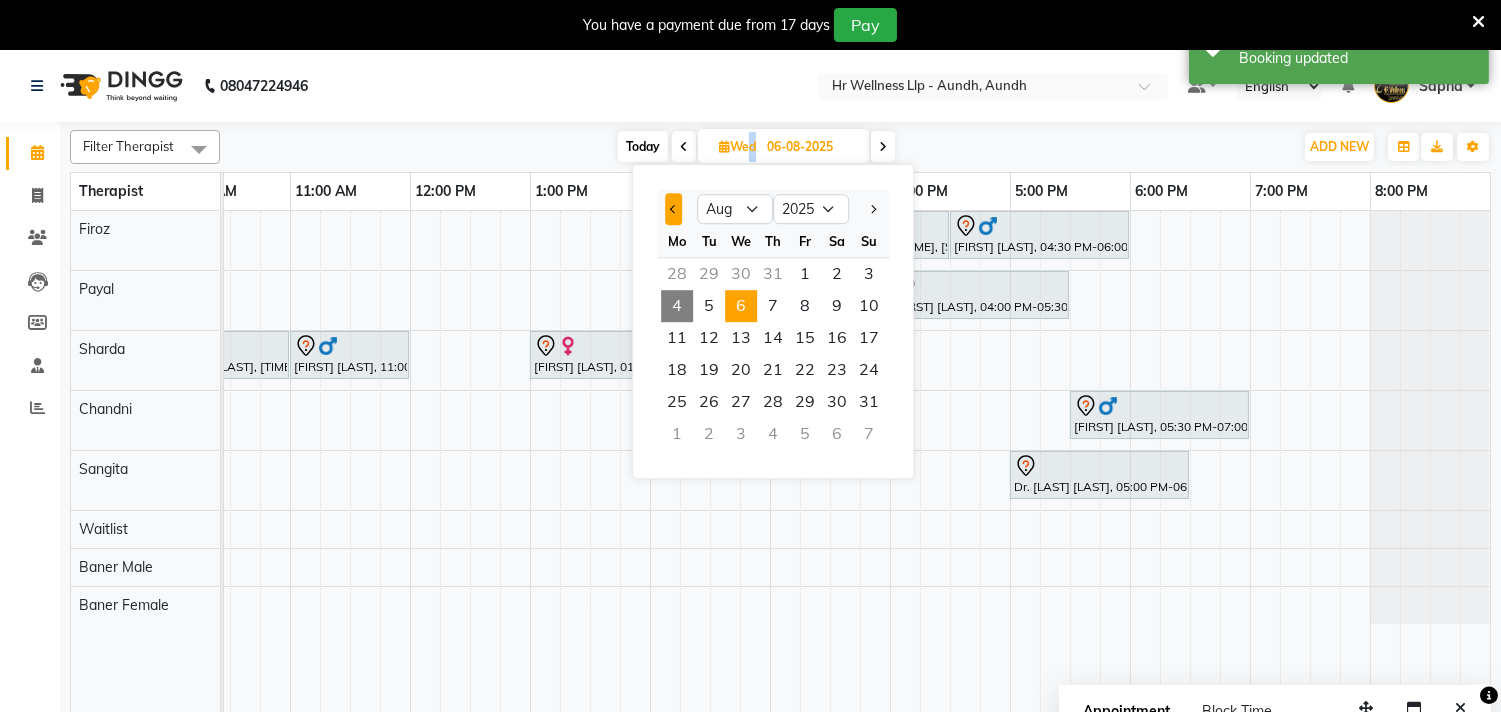 click at bounding box center [673, 209] 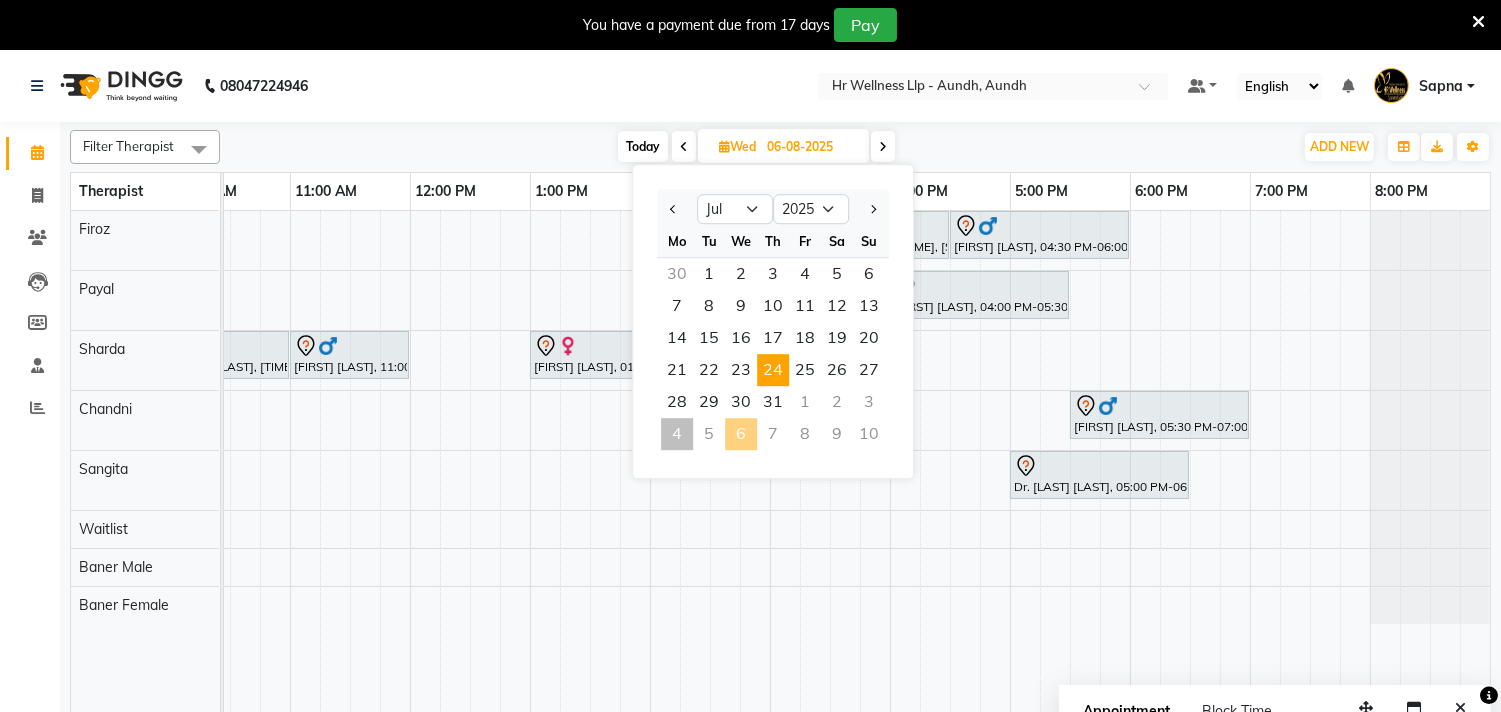 click on "24" at bounding box center (773, 370) 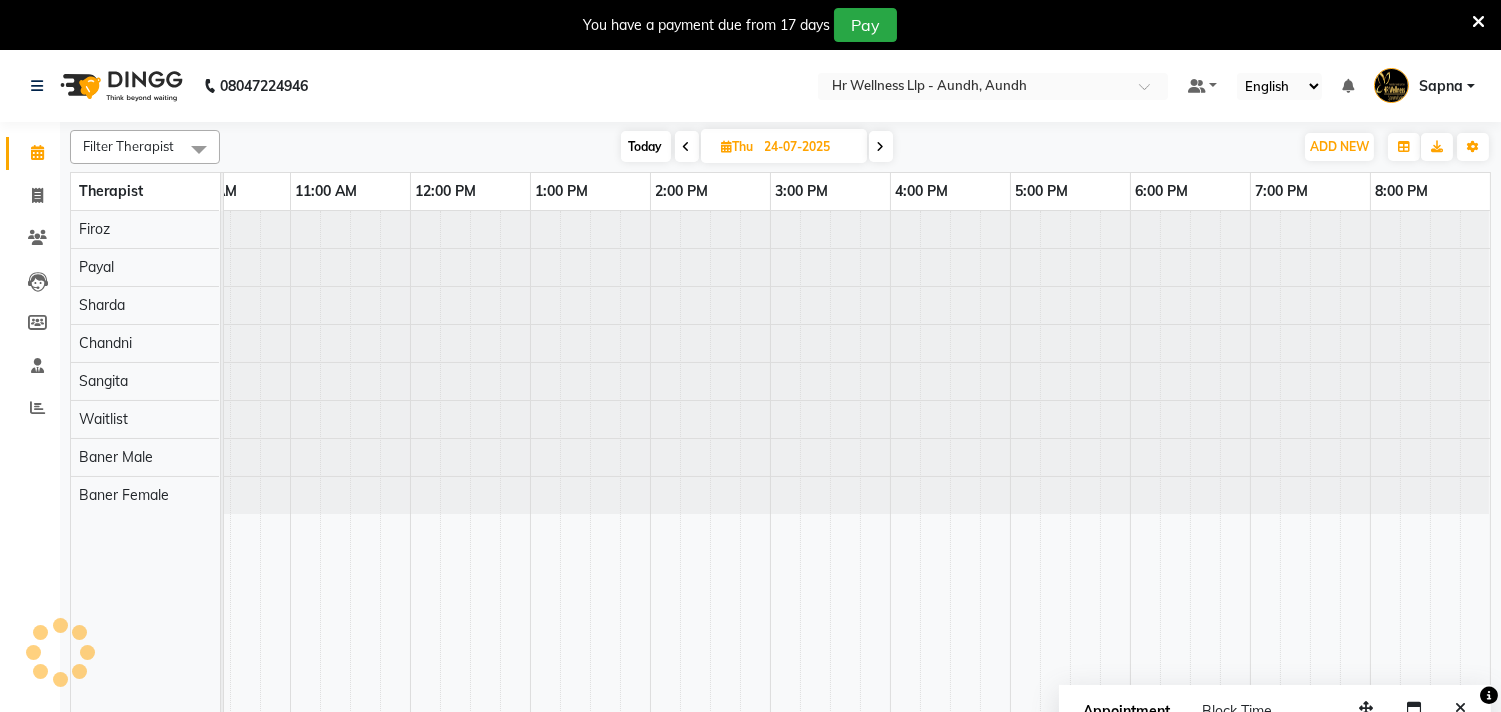 scroll, scrollTop: 0, scrollLeft: 294, axis: horizontal 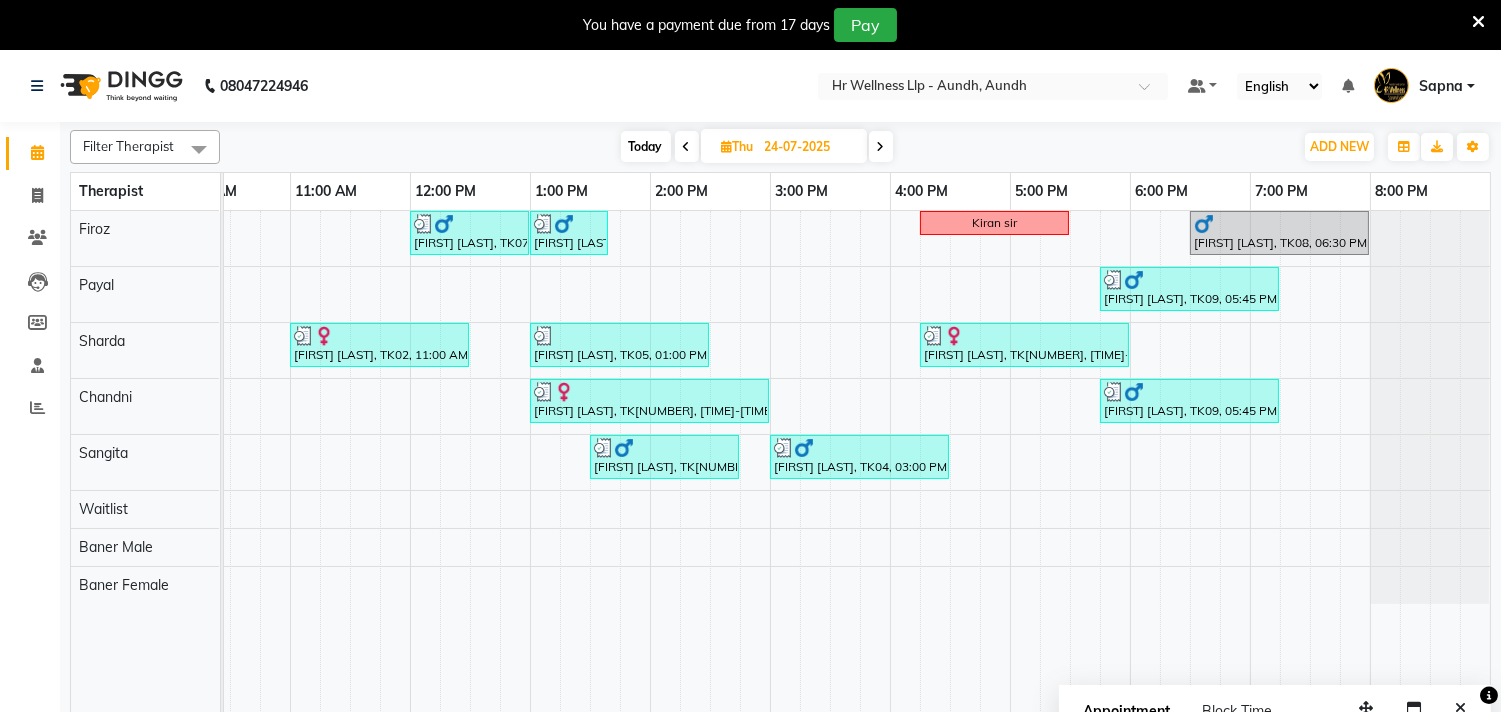 click at bounding box center [727, 146] 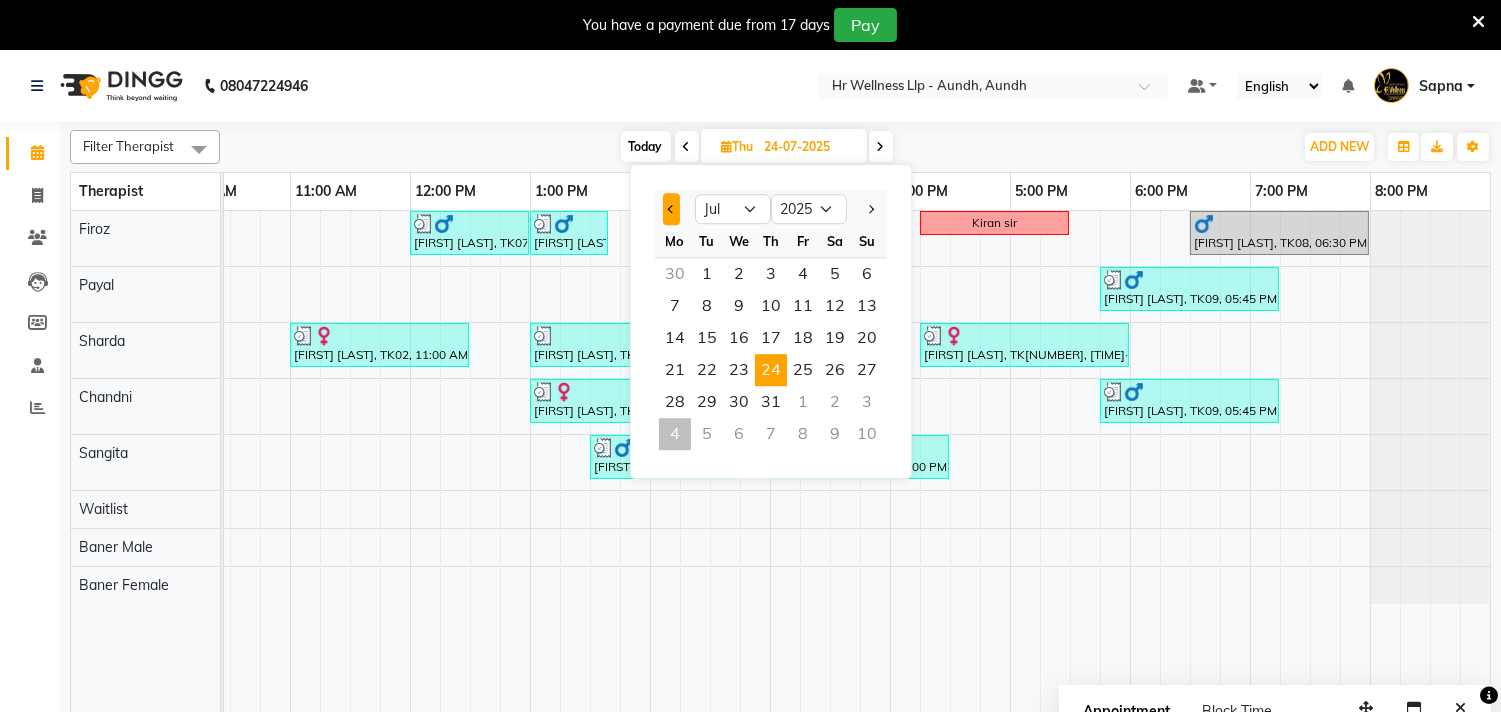 click at bounding box center [671, 209] 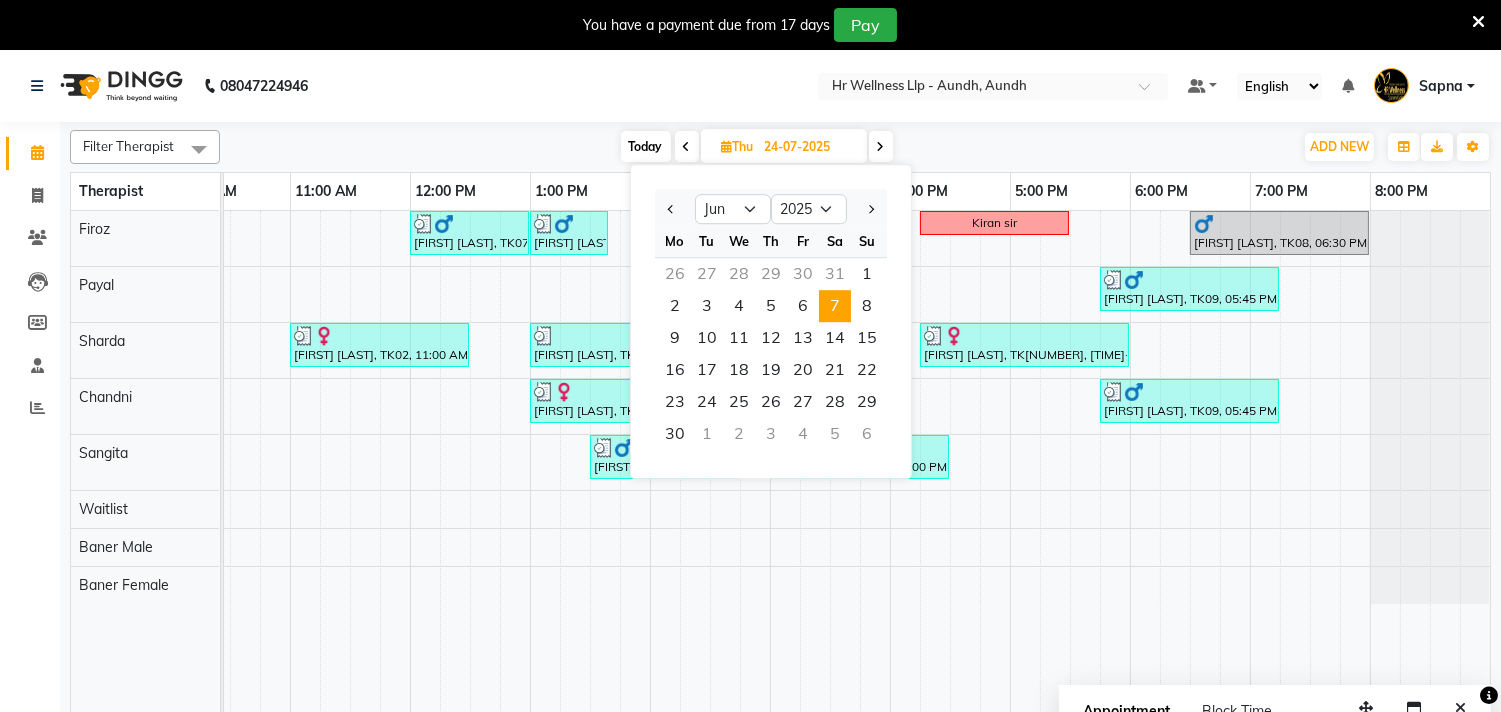 click on "7" at bounding box center (835, 306) 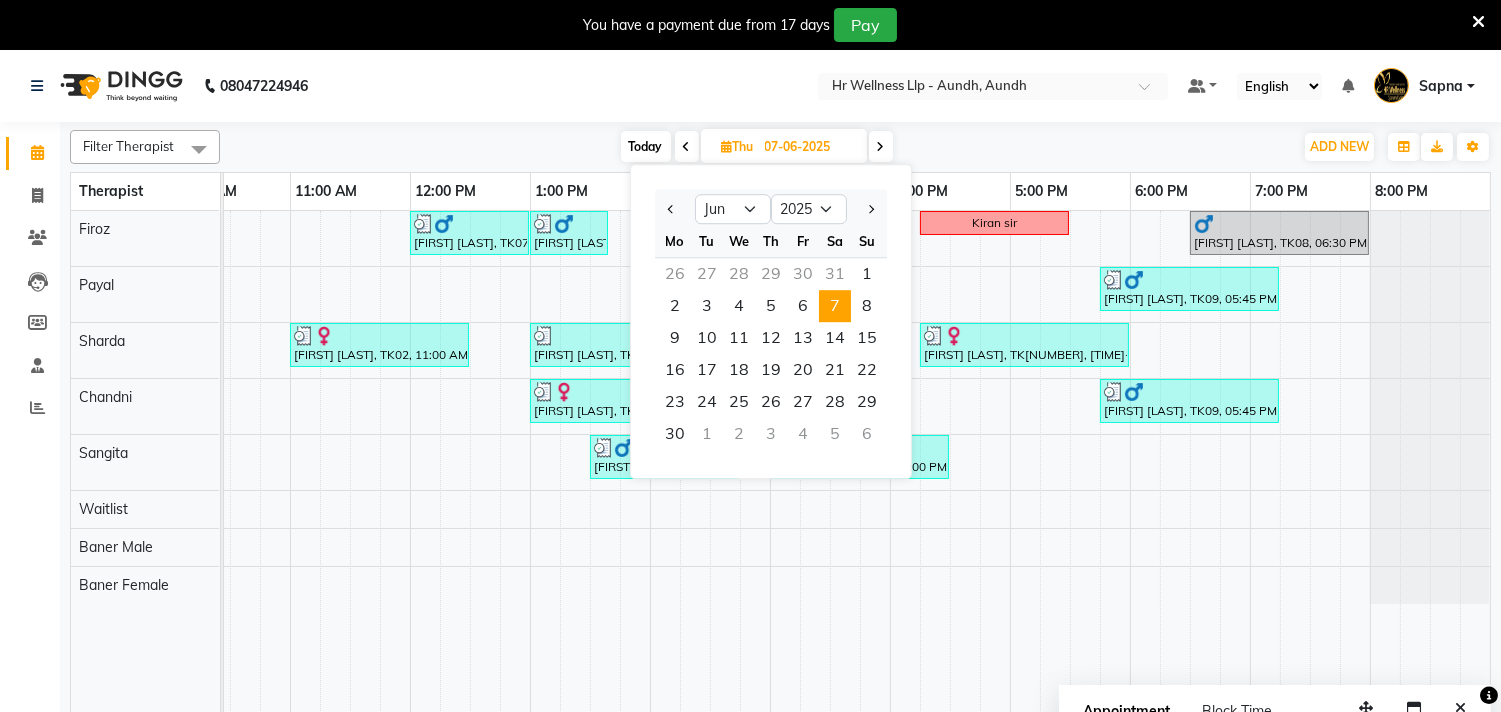 scroll, scrollTop: 0, scrollLeft: 294, axis: horizontal 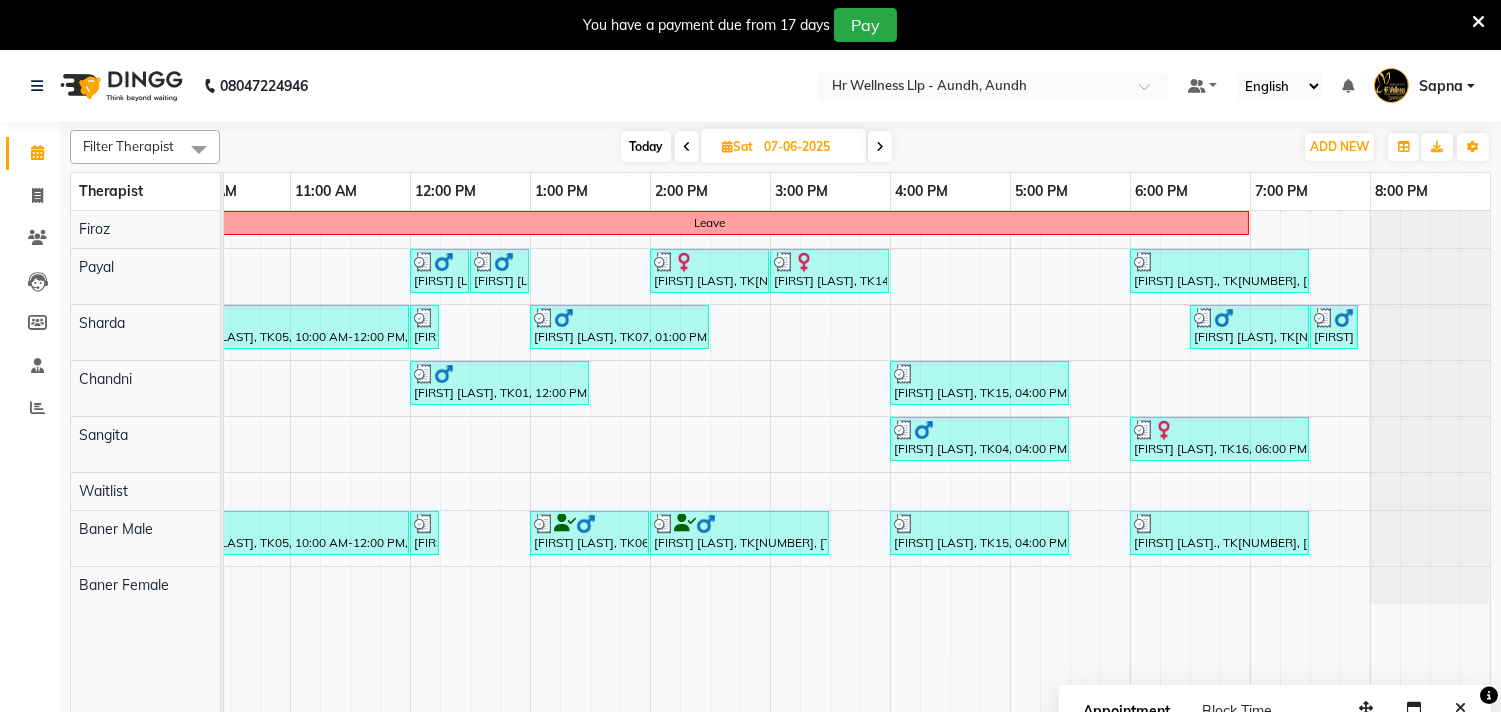 click at bounding box center (880, 146) 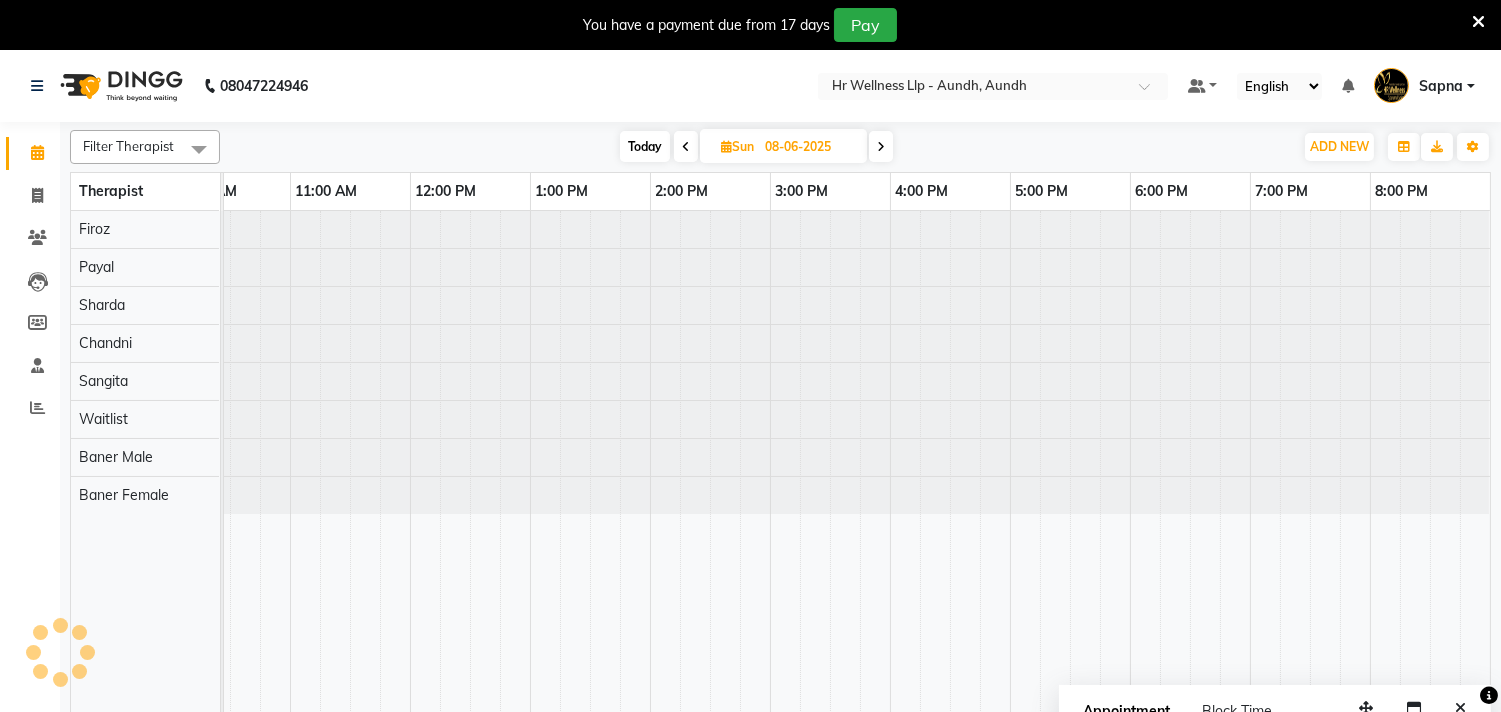 scroll, scrollTop: 0, scrollLeft: 0, axis: both 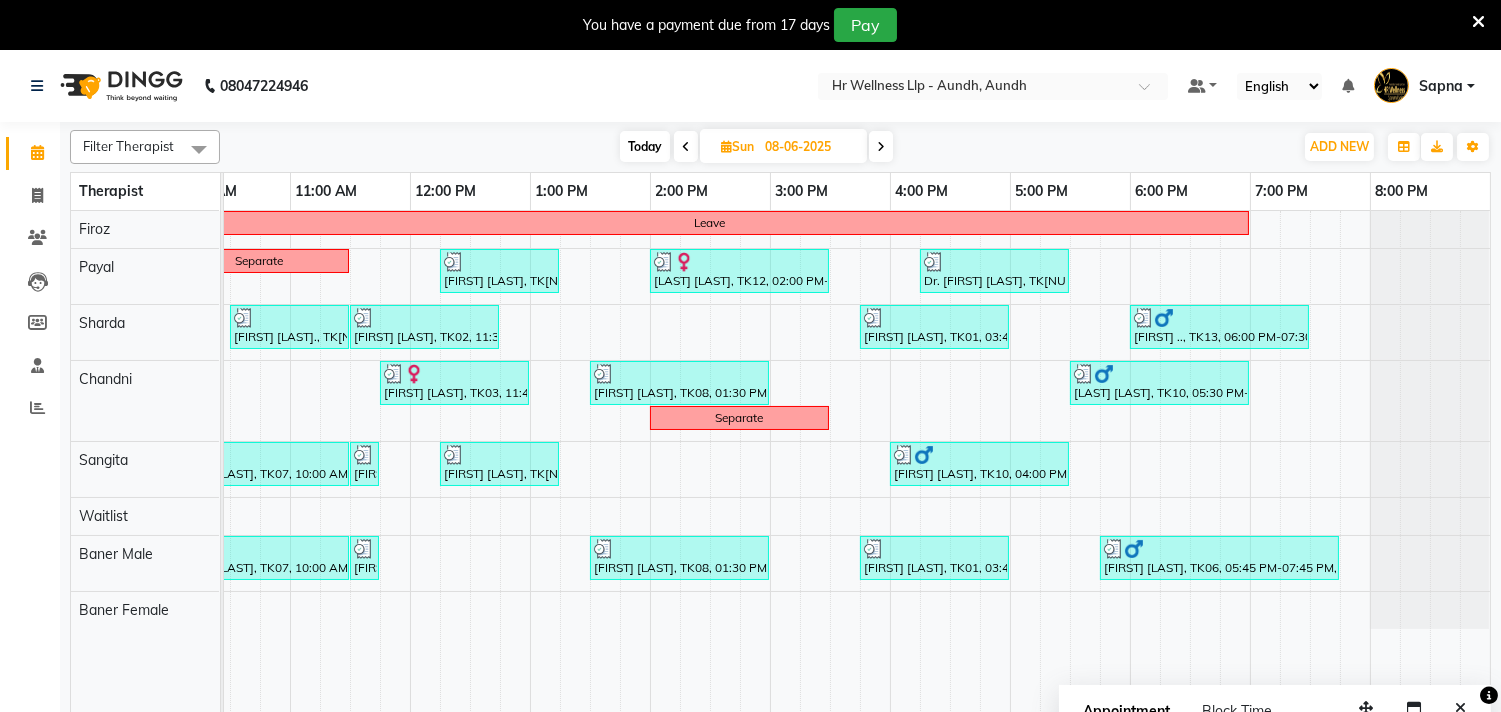 click at bounding box center [881, 147] 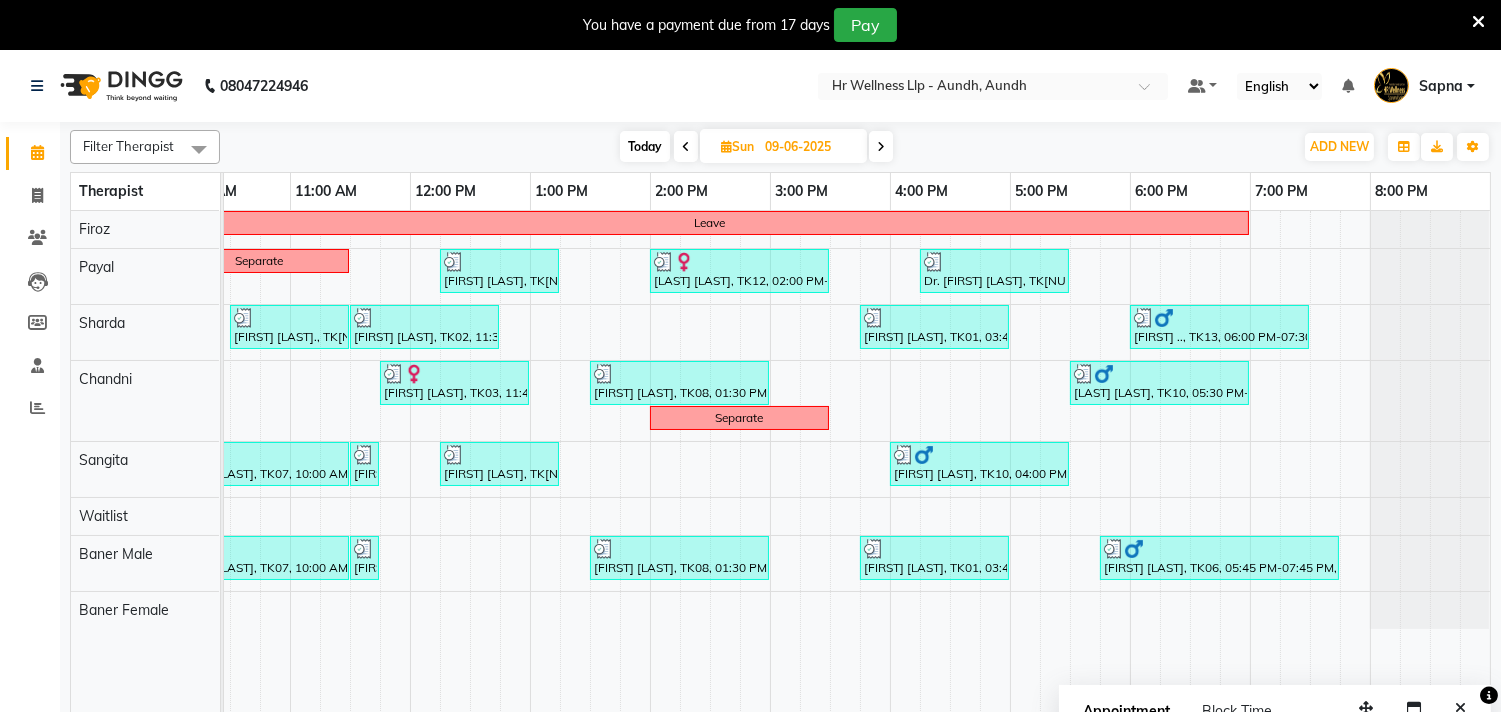 scroll, scrollTop: 0, scrollLeft: 294, axis: horizontal 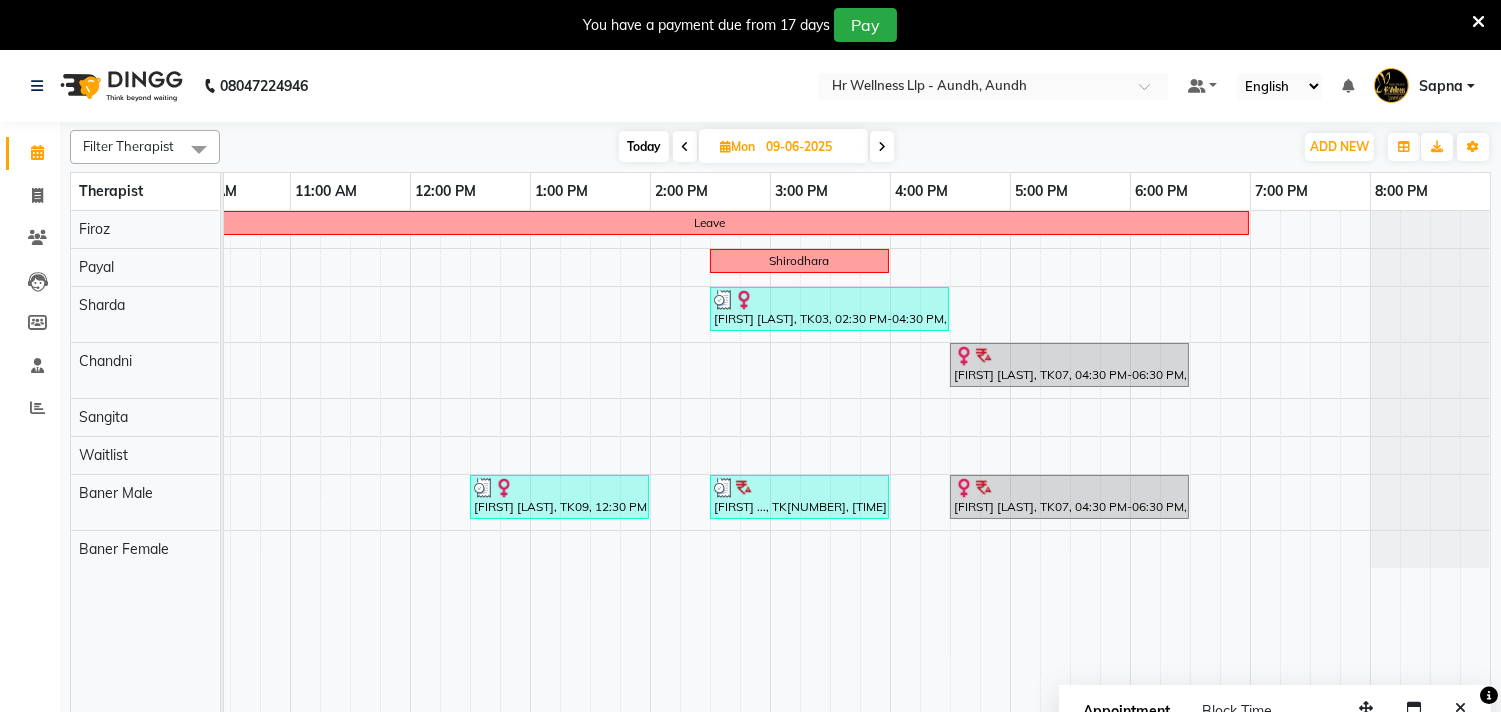 click at bounding box center [882, 147] 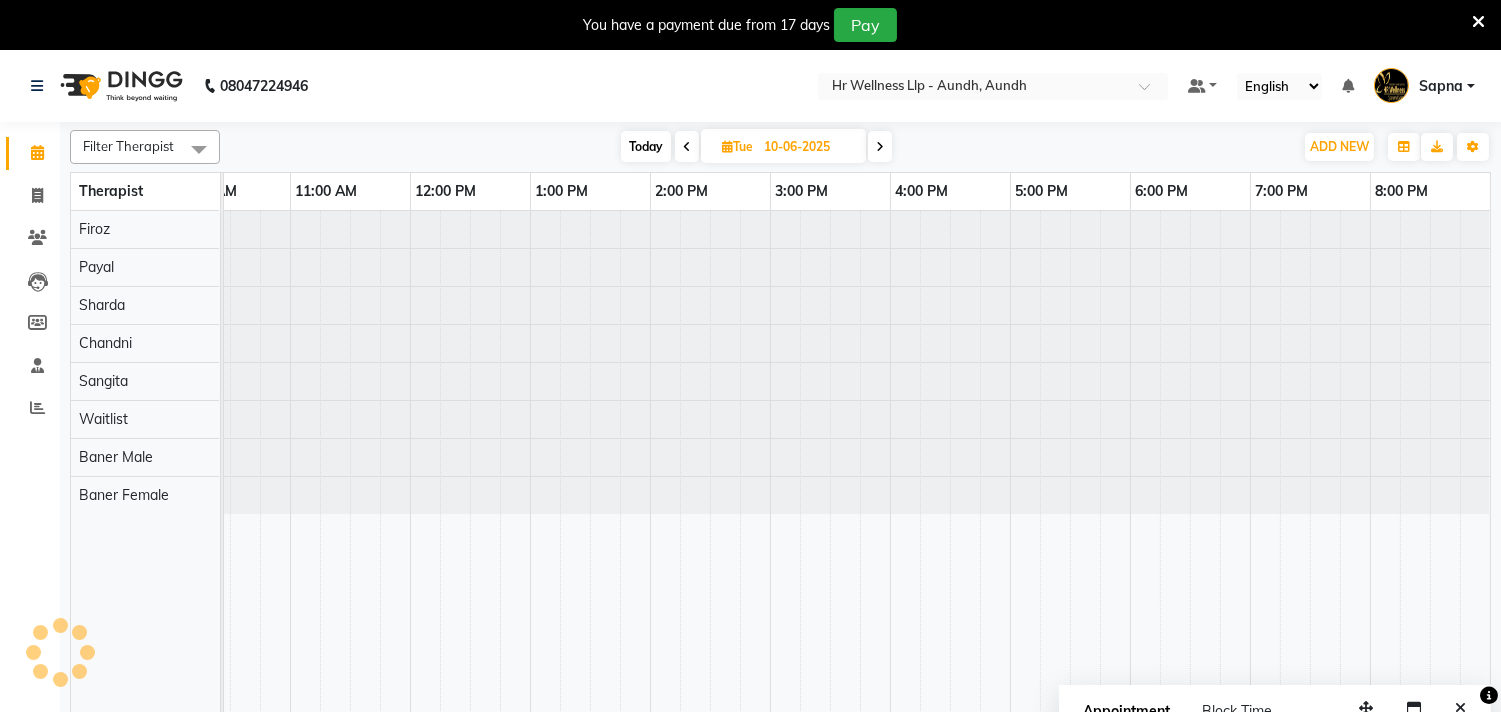 scroll, scrollTop: 0, scrollLeft: 294, axis: horizontal 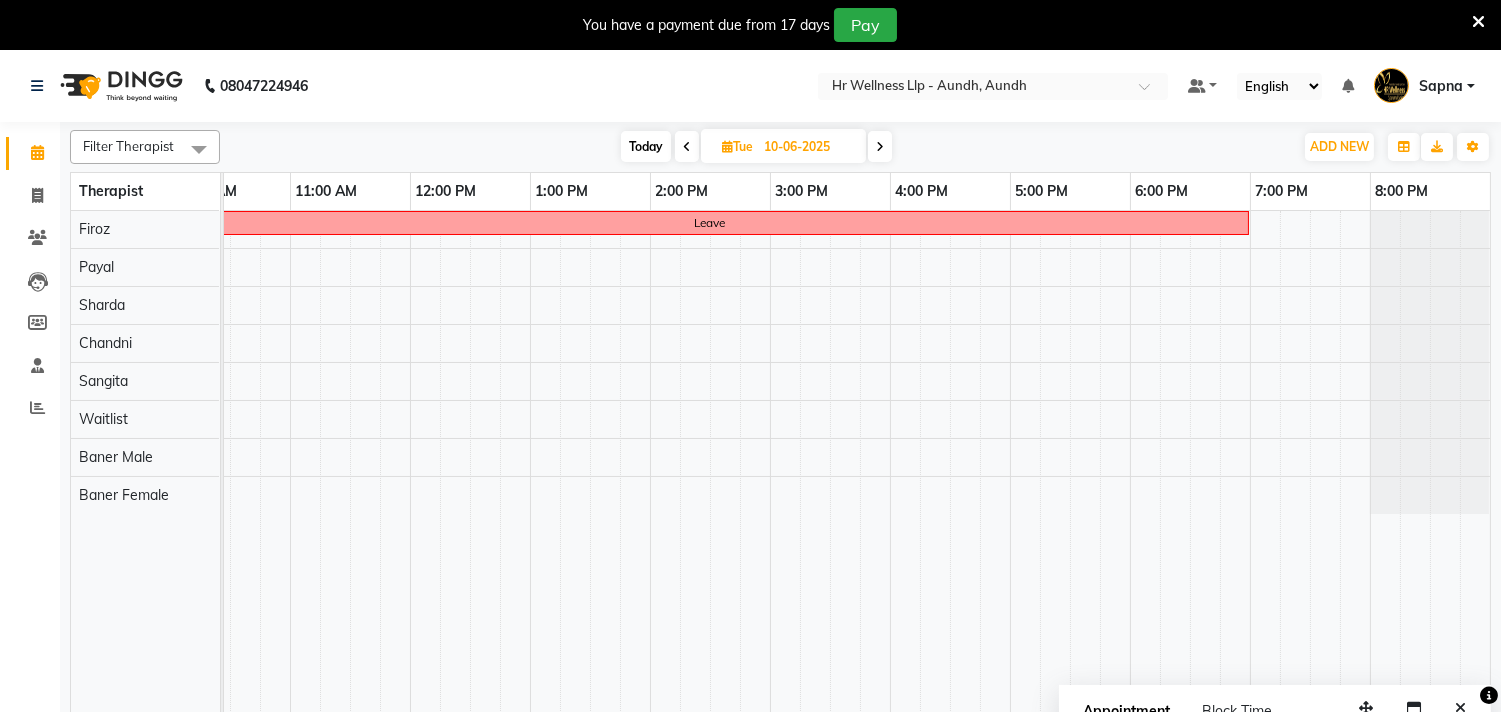 click at bounding box center [880, 146] 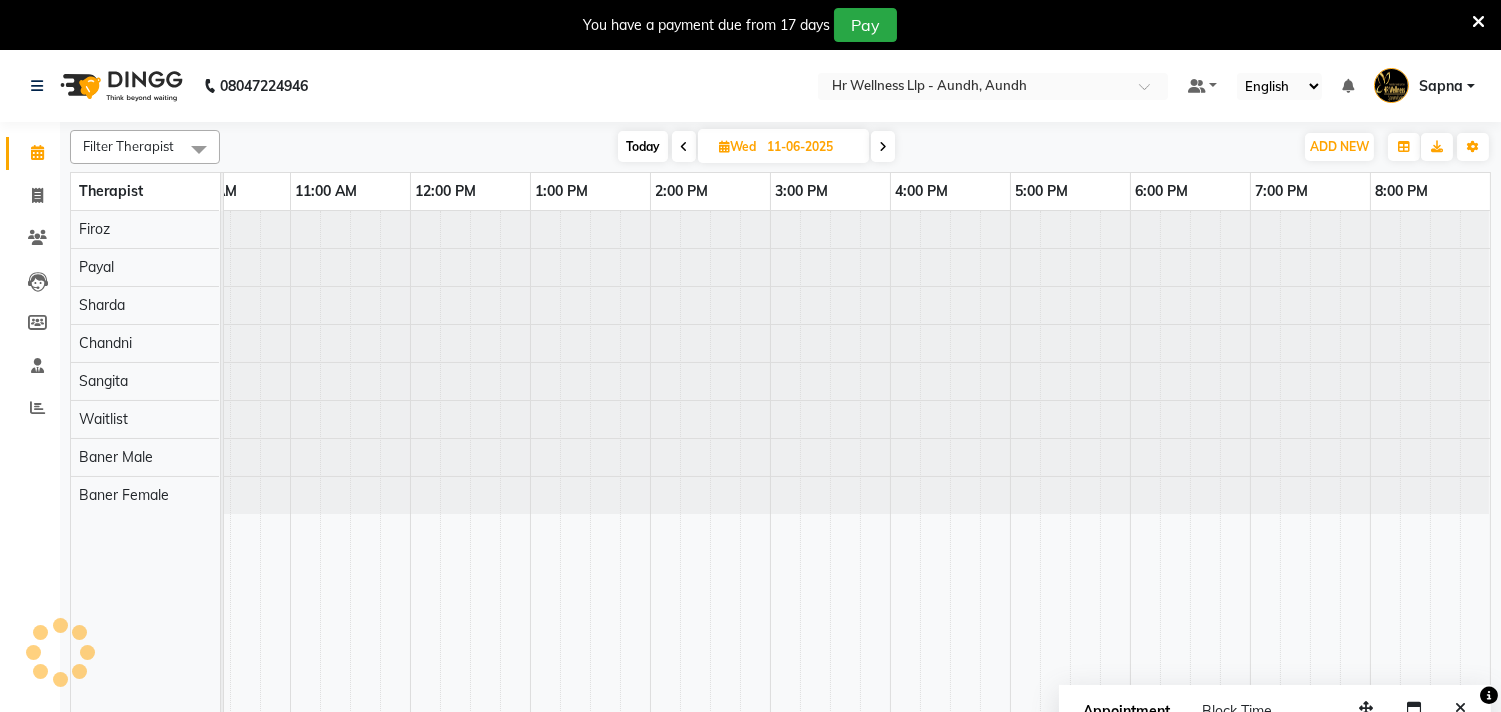 scroll, scrollTop: 0, scrollLeft: 294, axis: horizontal 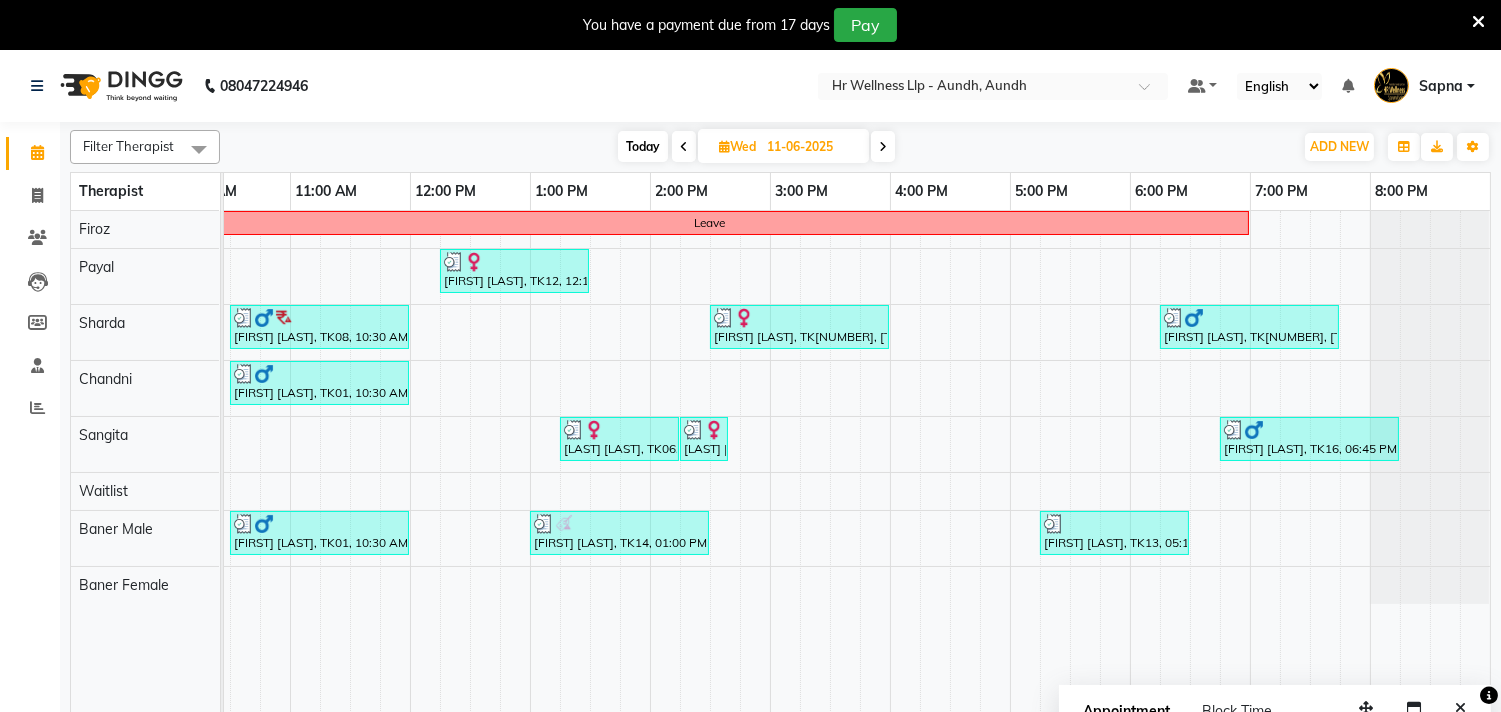 click at bounding box center [883, 146] 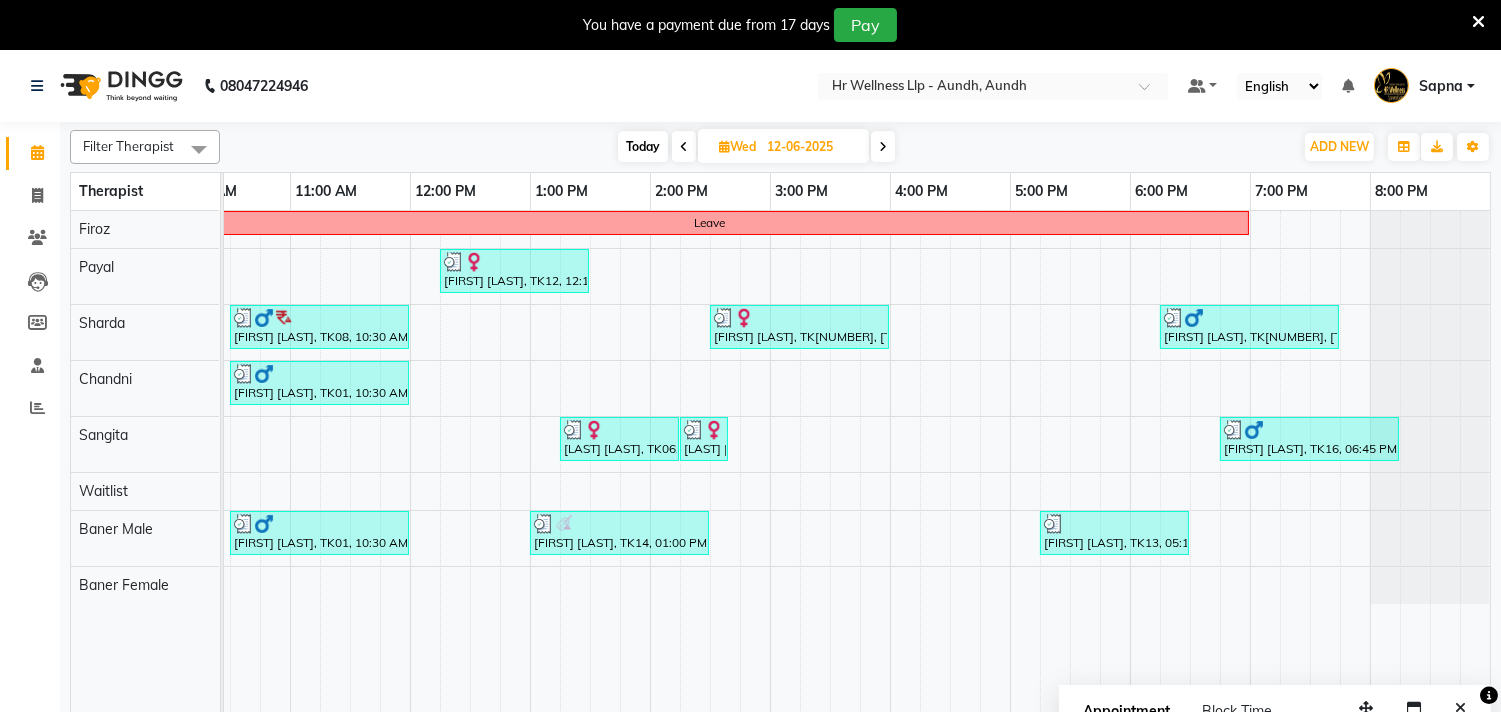 scroll, scrollTop: 0, scrollLeft: 294, axis: horizontal 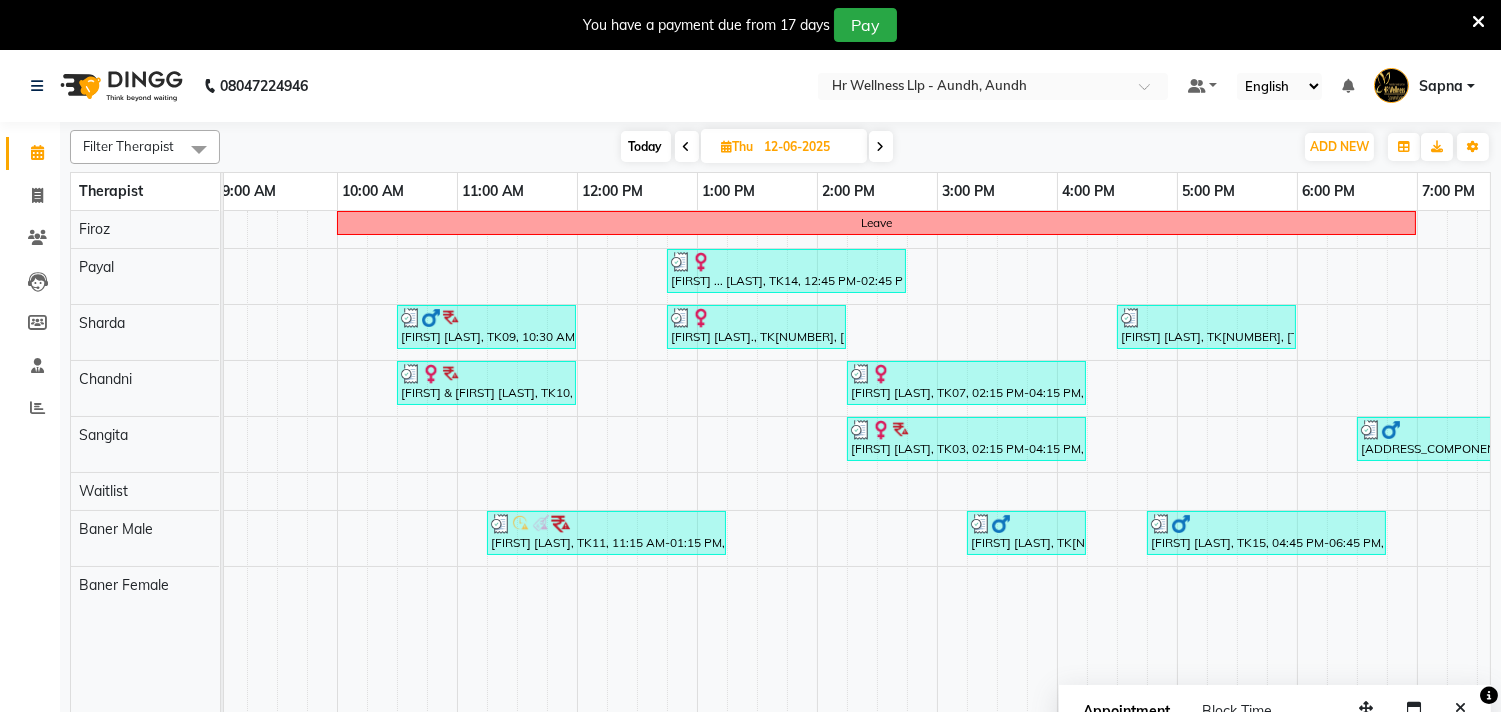 click at bounding box center (881, 146) 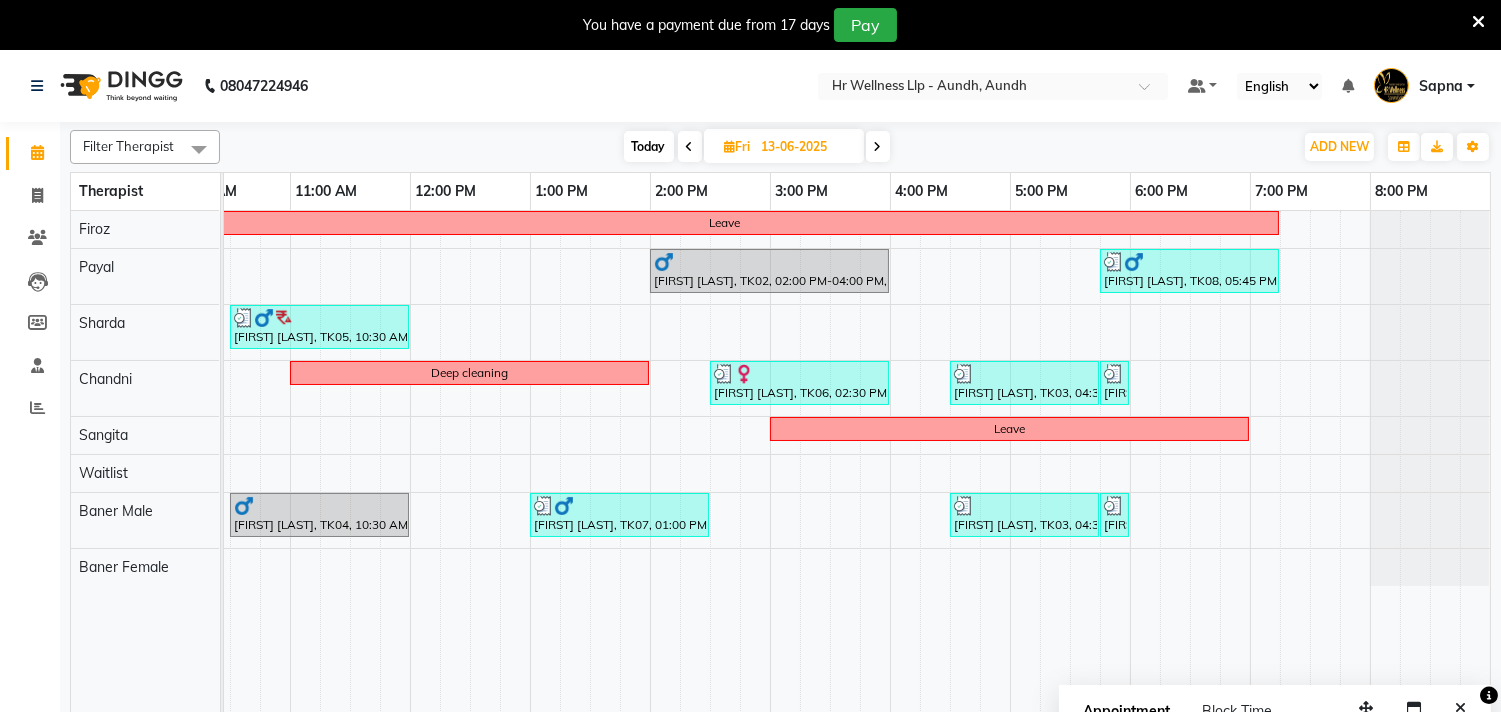 click at bounding box center [878, 146] 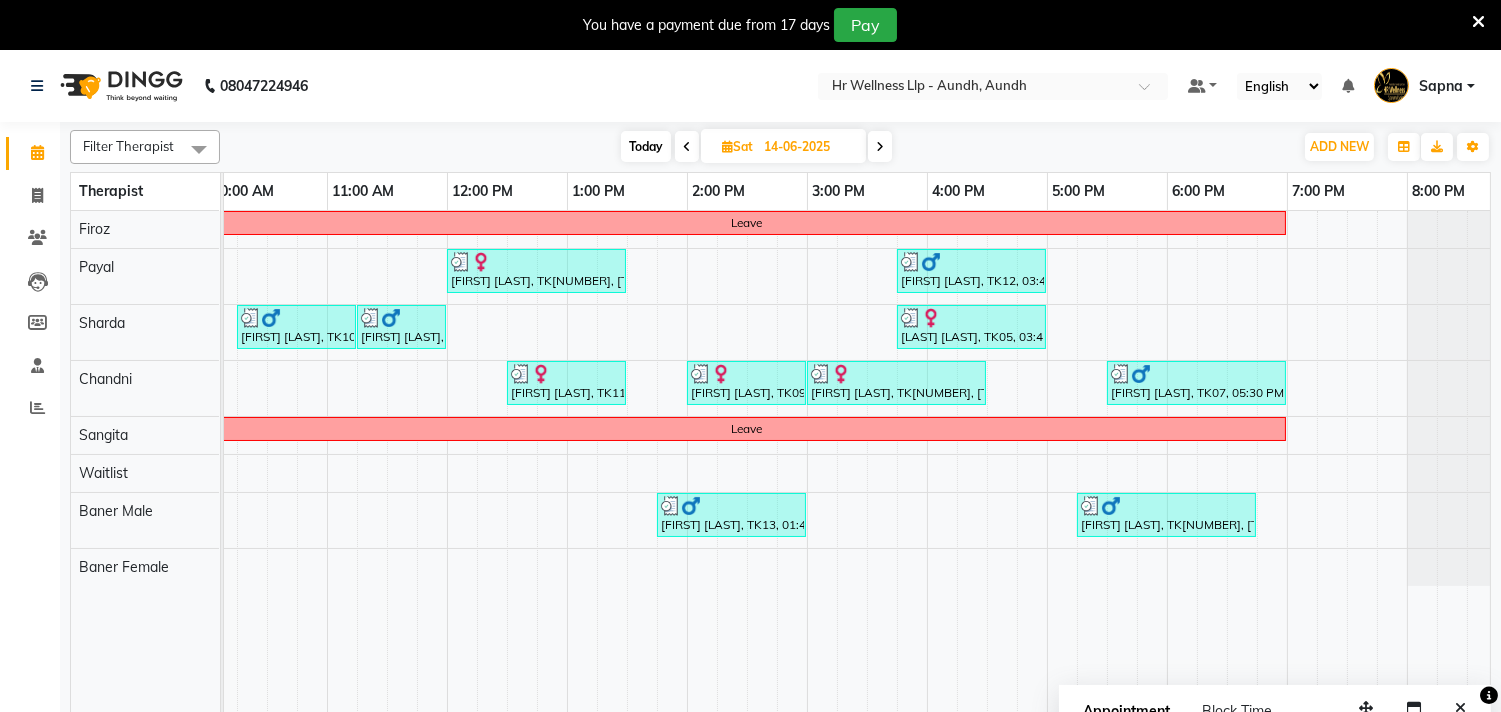 click at bounding box center [880, 146] 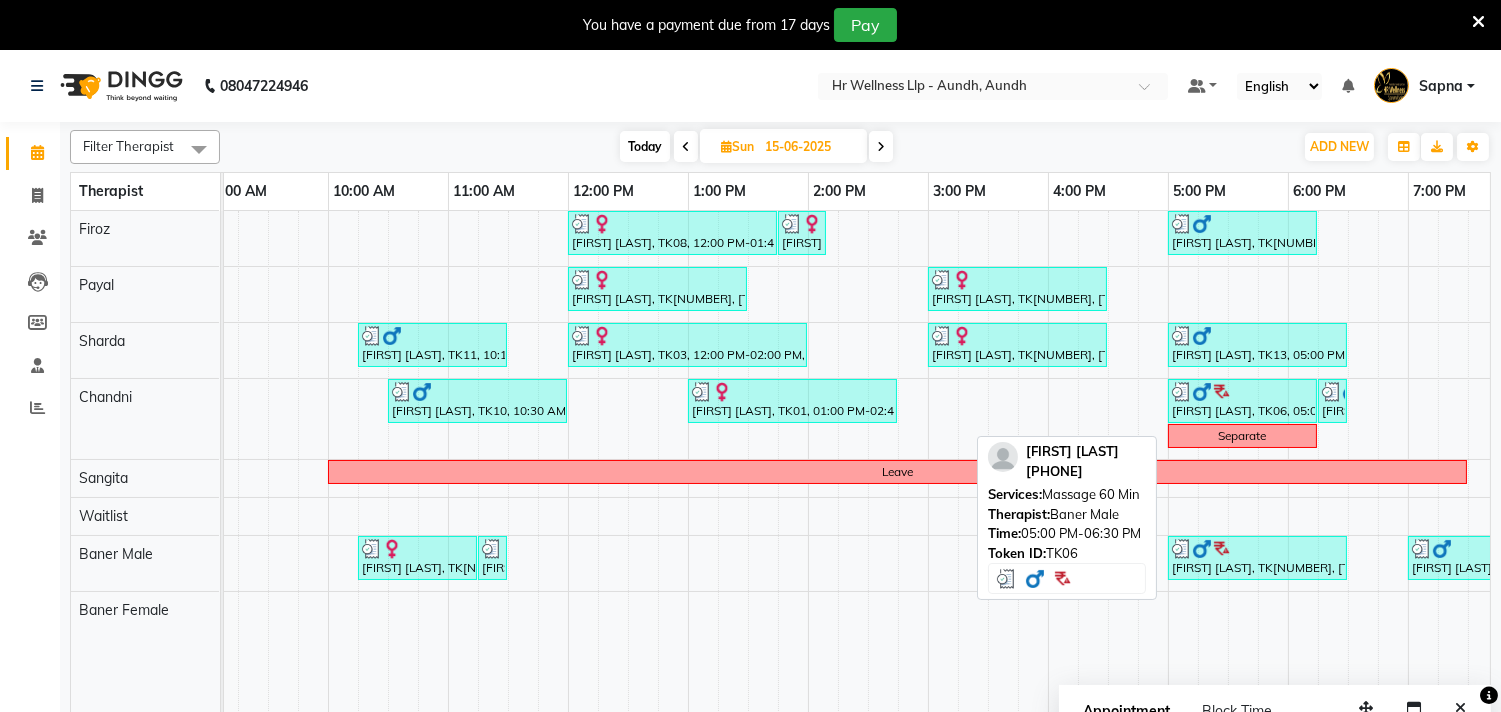 scroll, scrollTop: 0, scrollLeft: 311, axis: horizontal 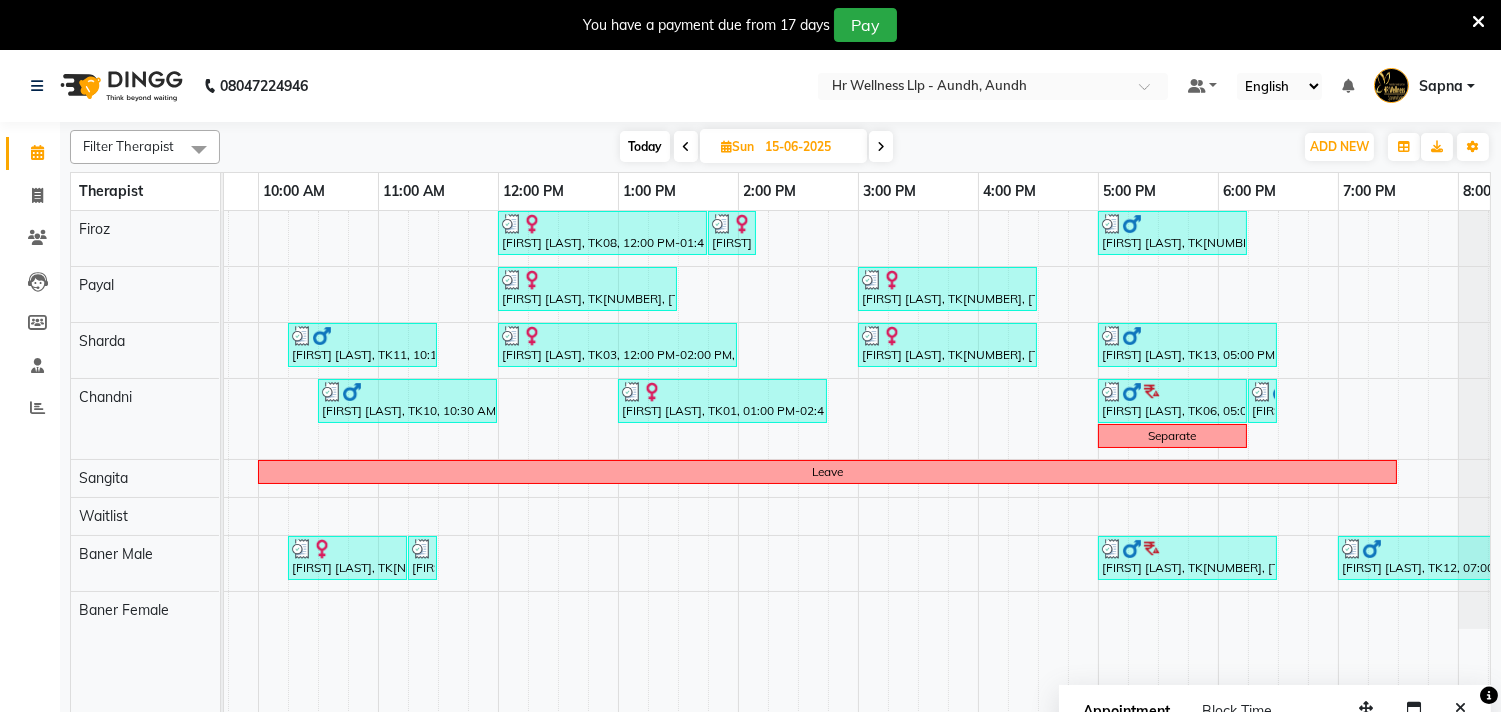 click at bounding box center (881, 147) 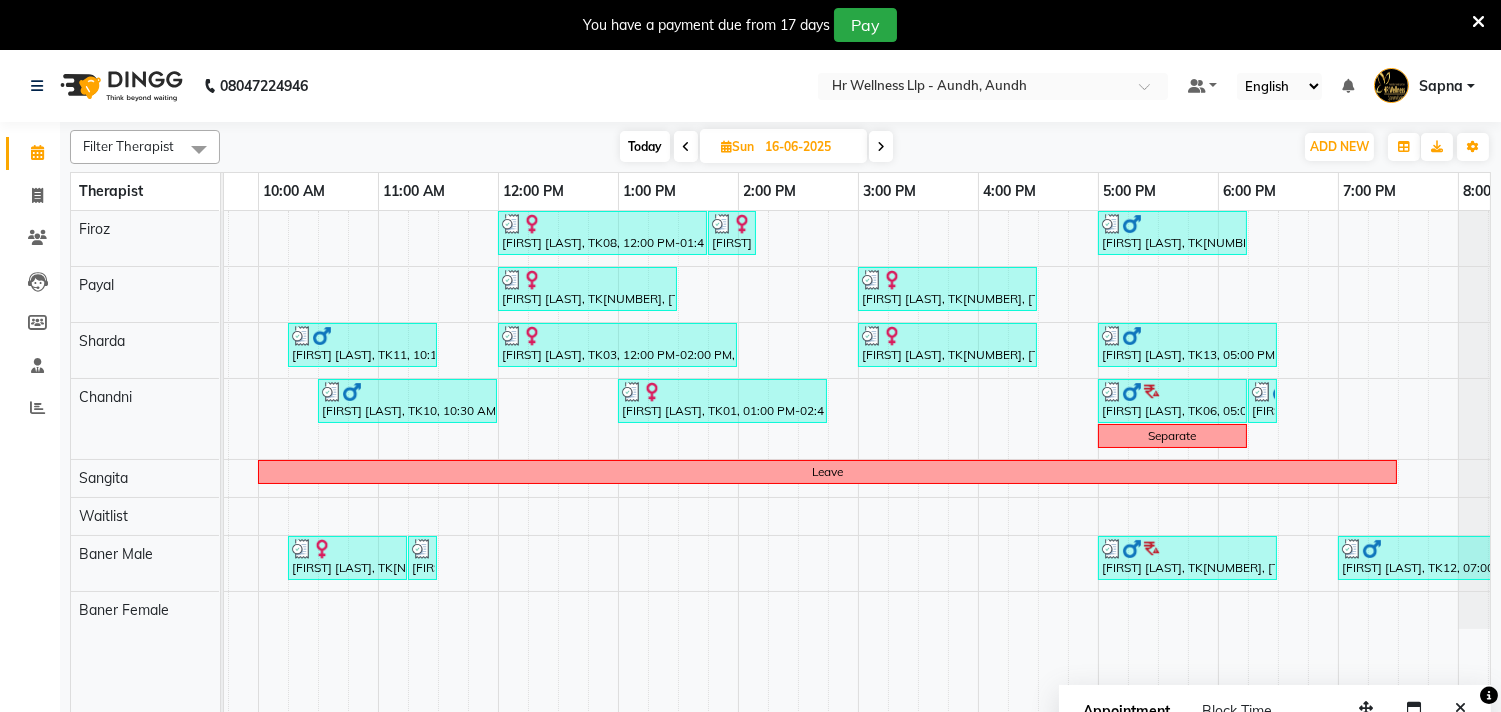 scroll, scrollTop: 0, scrollLeft: 0, axis: both 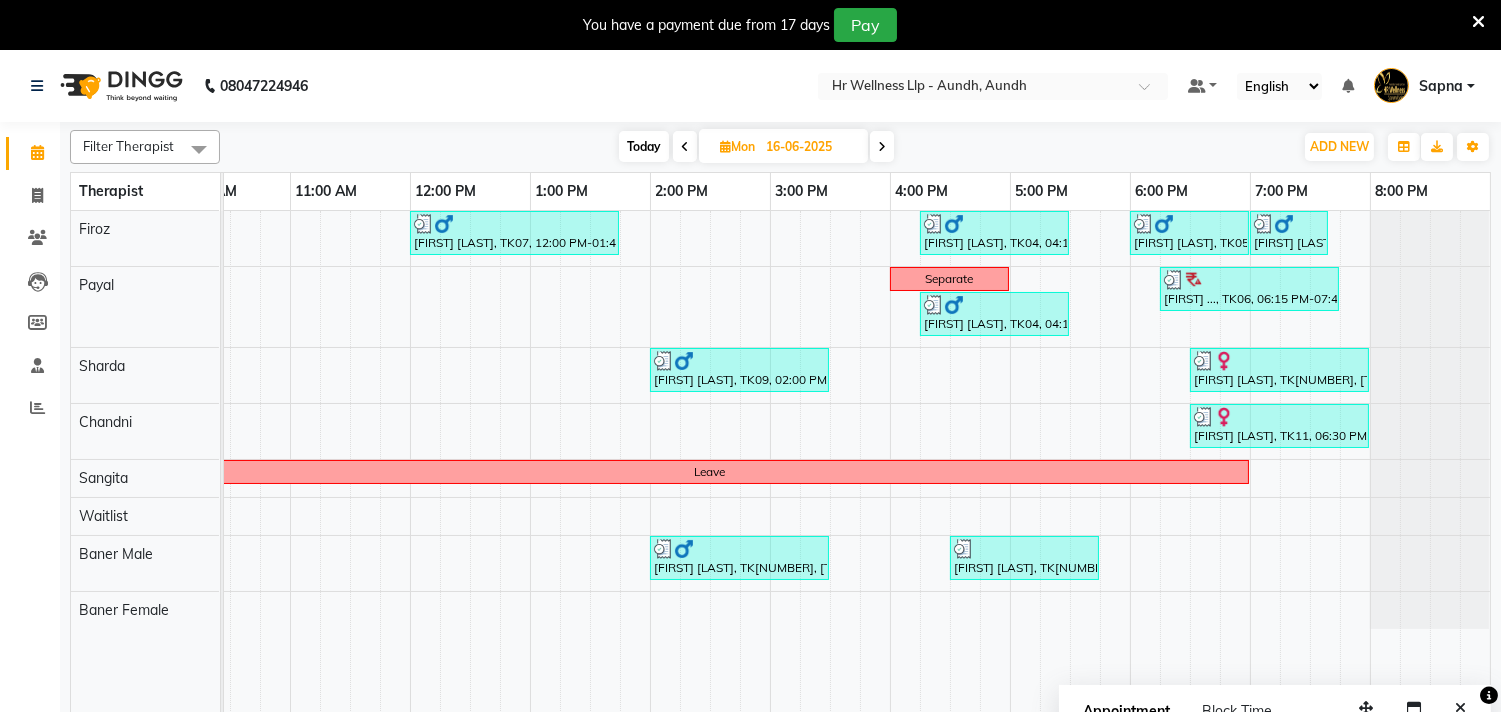 click at bounding box center [882, 147] 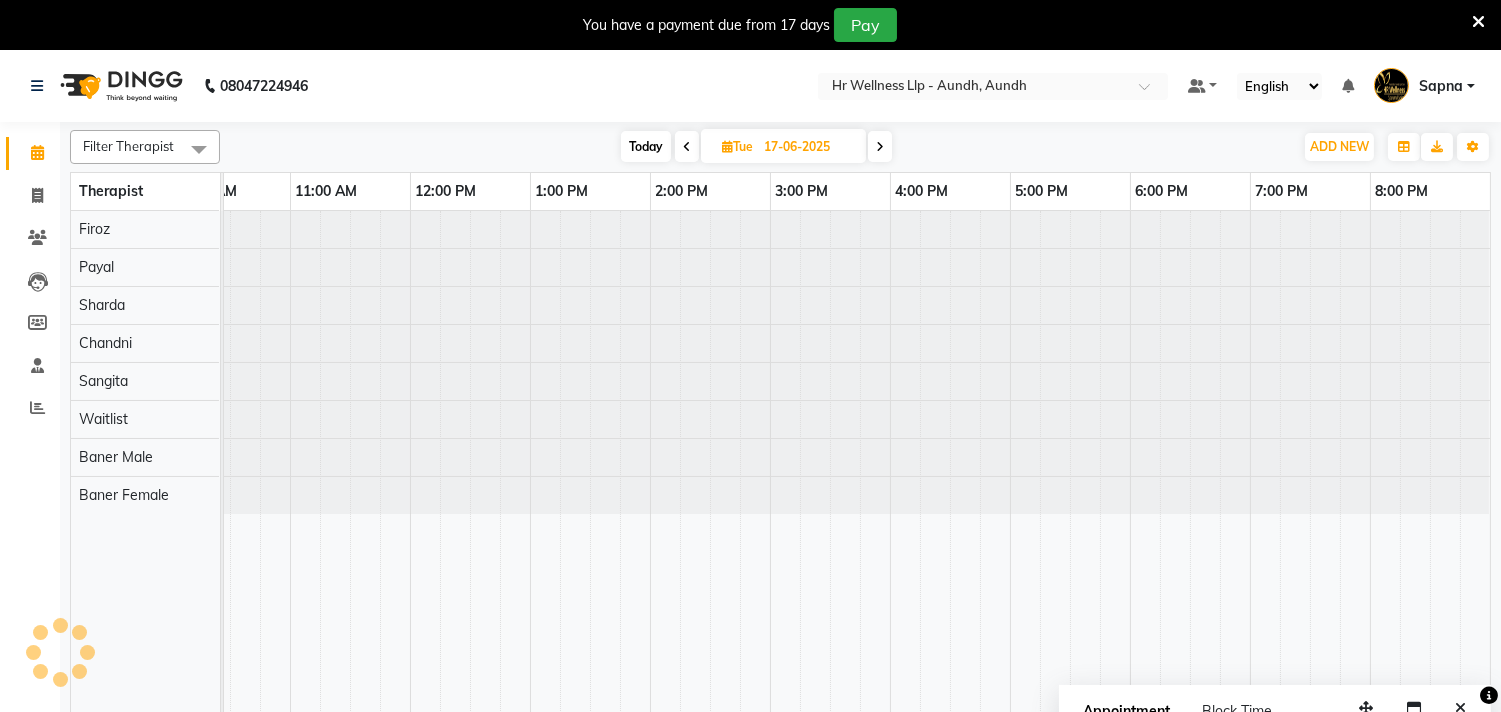 scroll, scrollTop: 0, scrollLeft: 0, axis: both 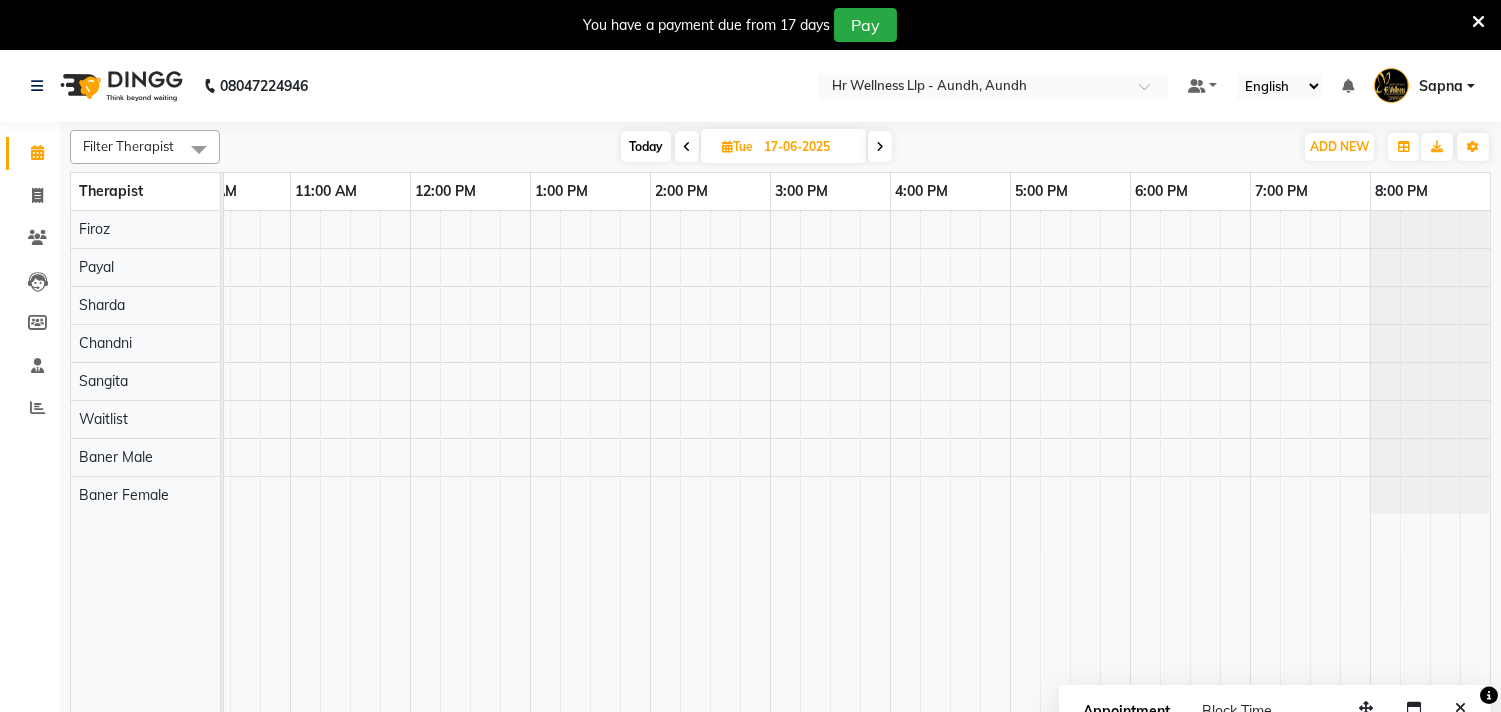 click at bounding box center [880, 147] 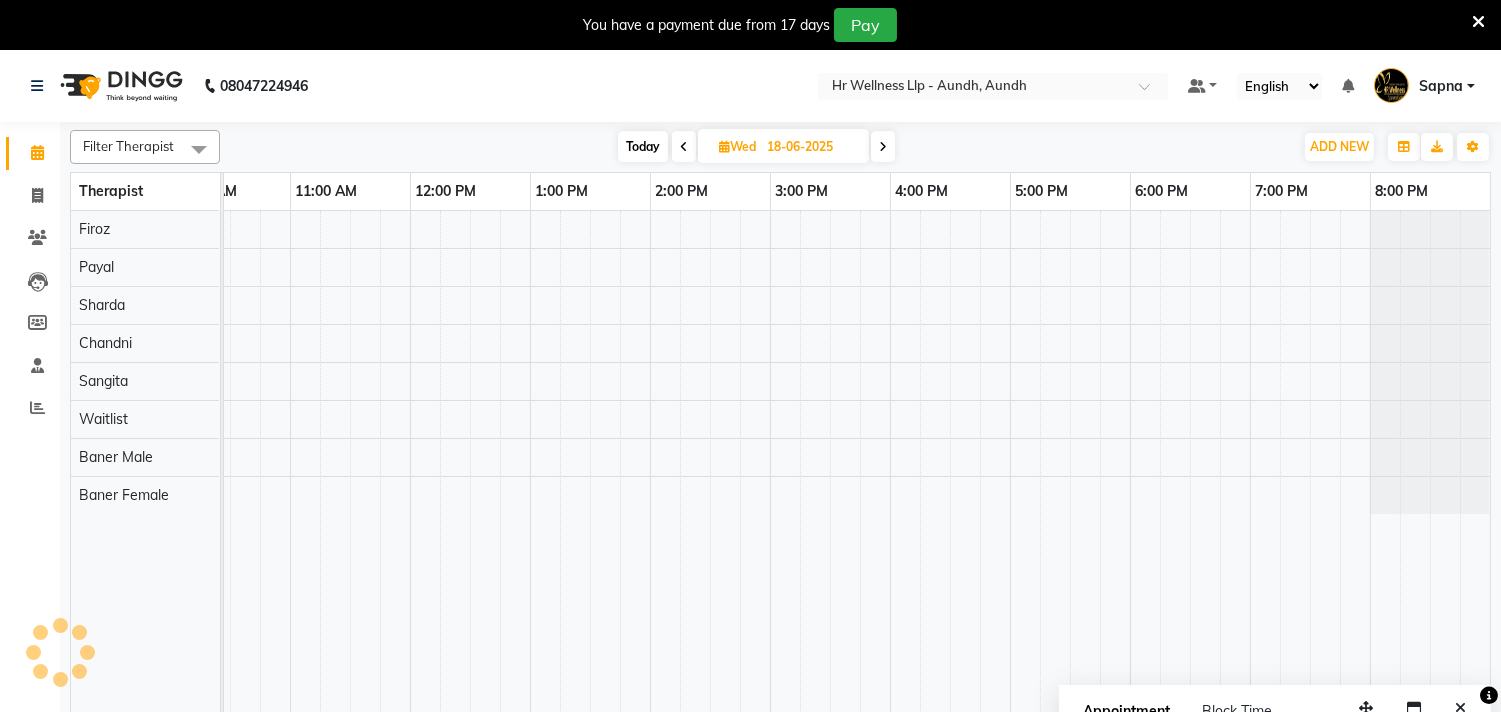 scroll, scrollTop: 0, scrollLeft: 294, axis: horizontal 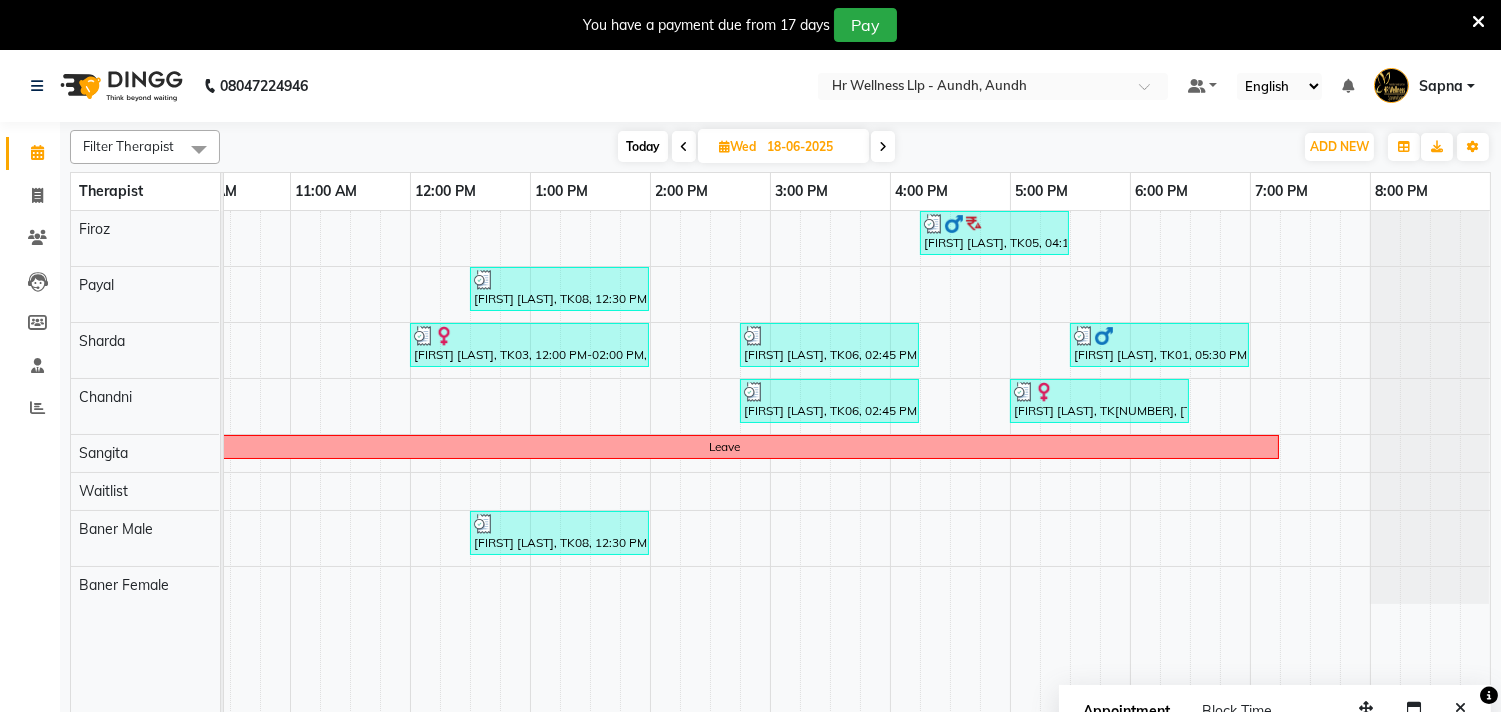 click at bounding box center [883, 146] 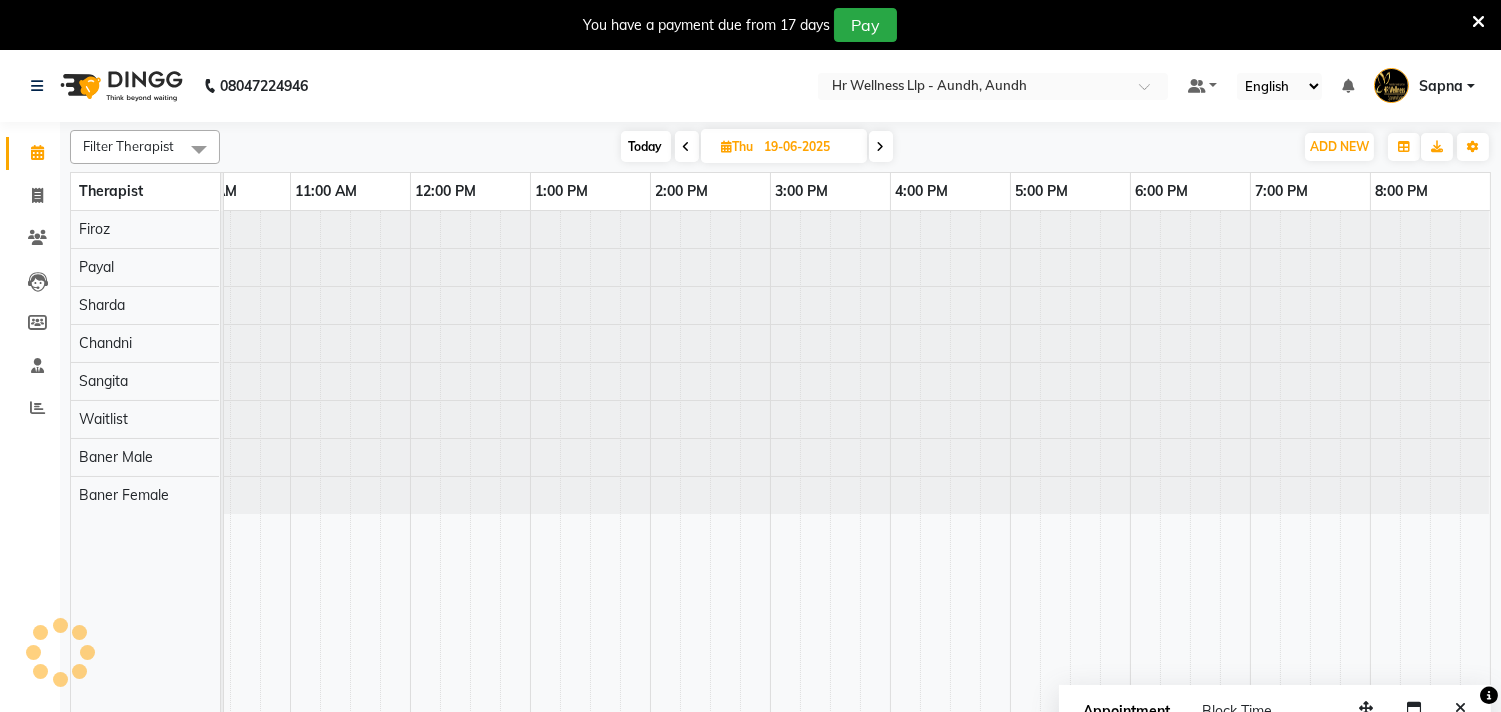 scroll, scrollTop: 0, scrollLeft: 294, axis: horizontal 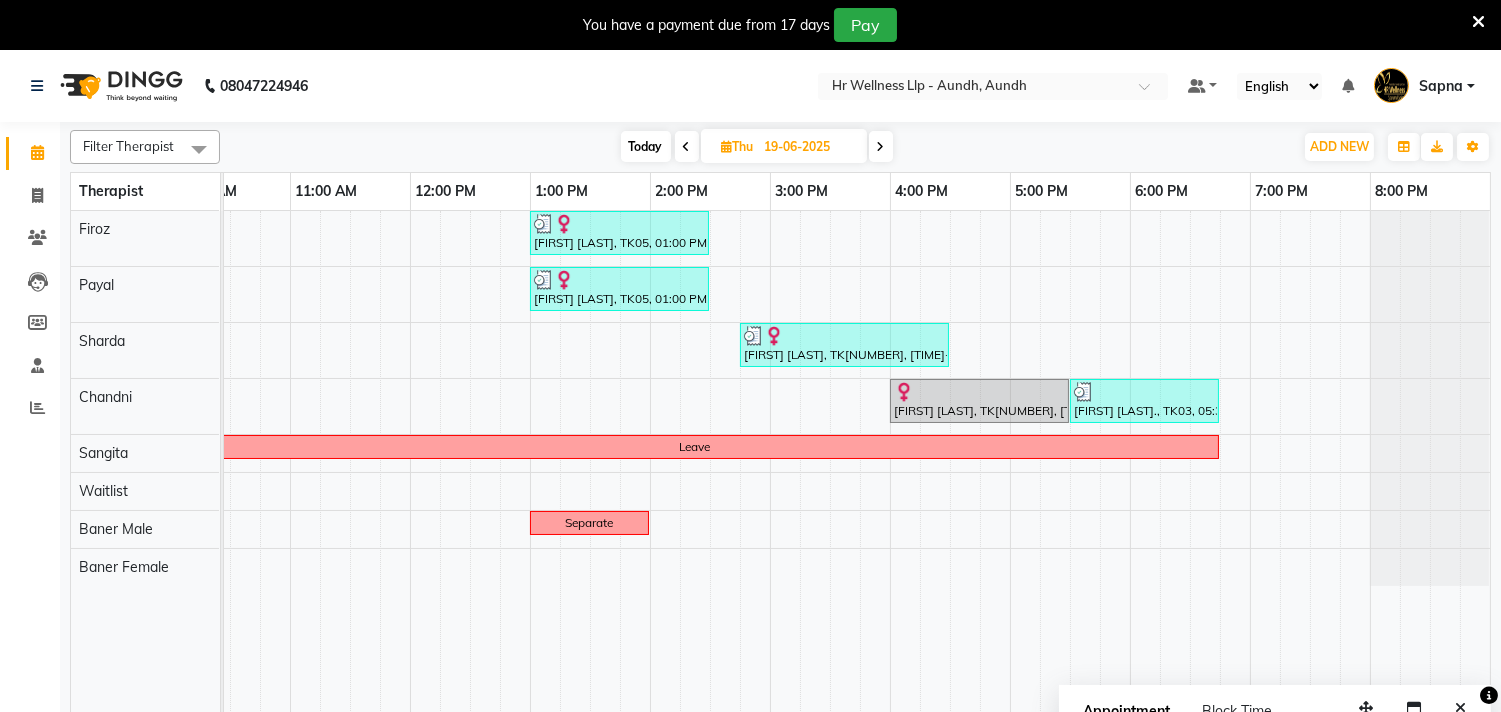 click at bounding box center [881, 147] 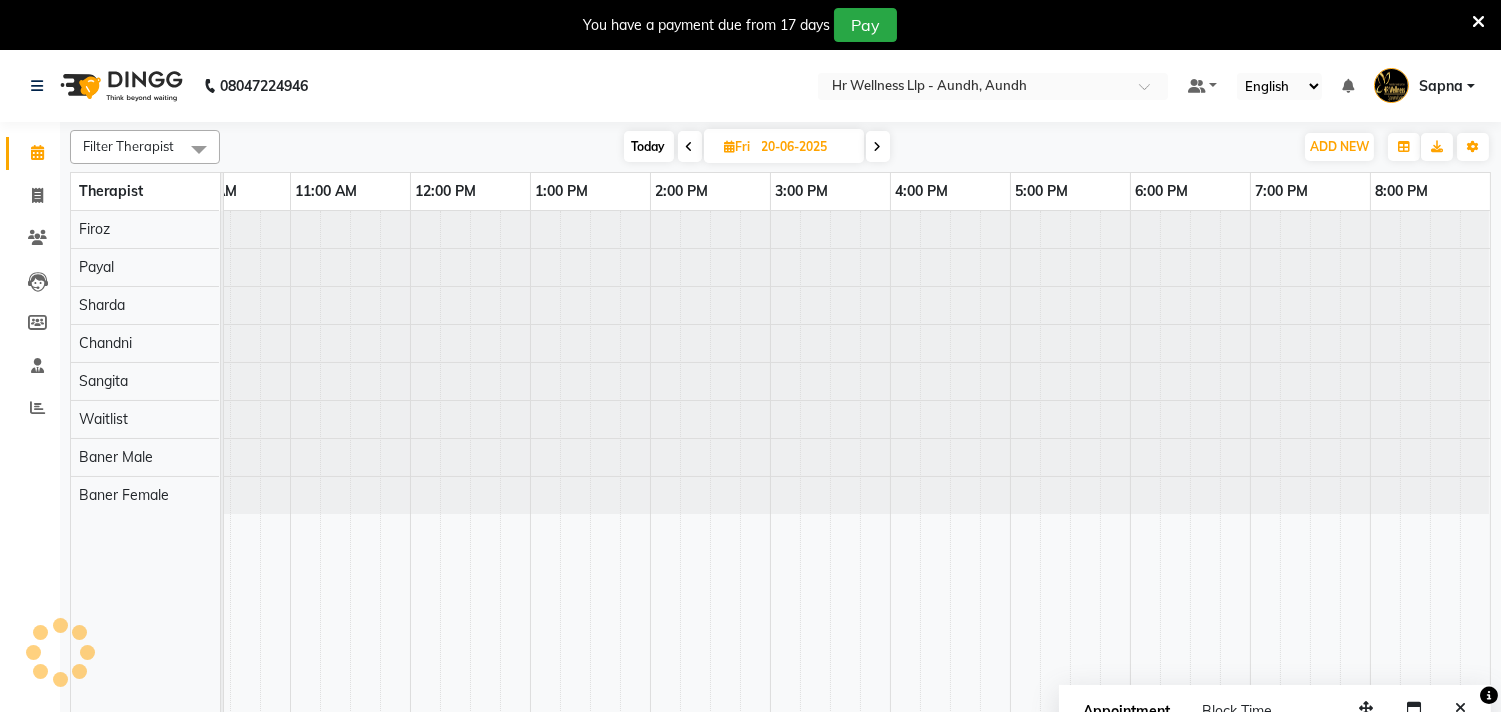 scroll, scrollTop: 0, scrollLeft: 294, axis: horizontal 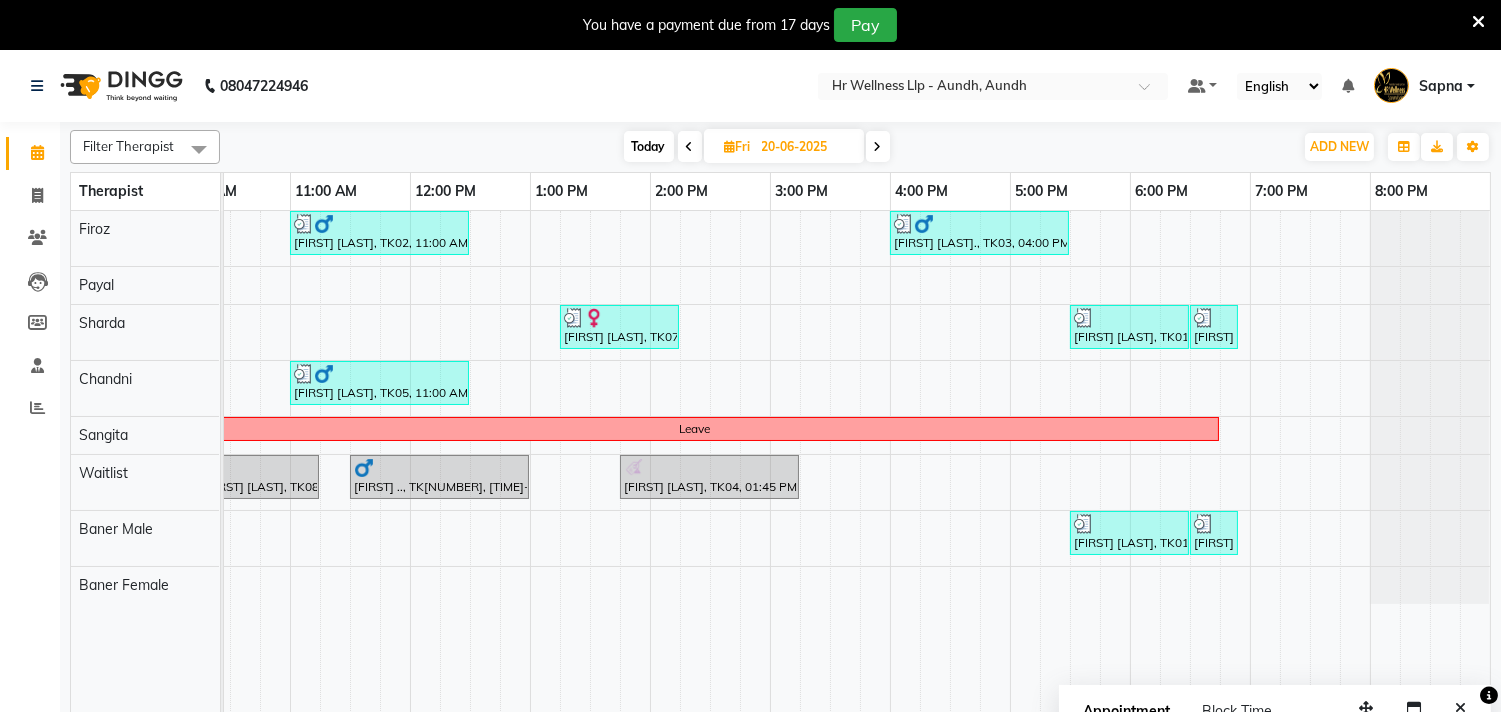 click at bounding box center (878, 147) 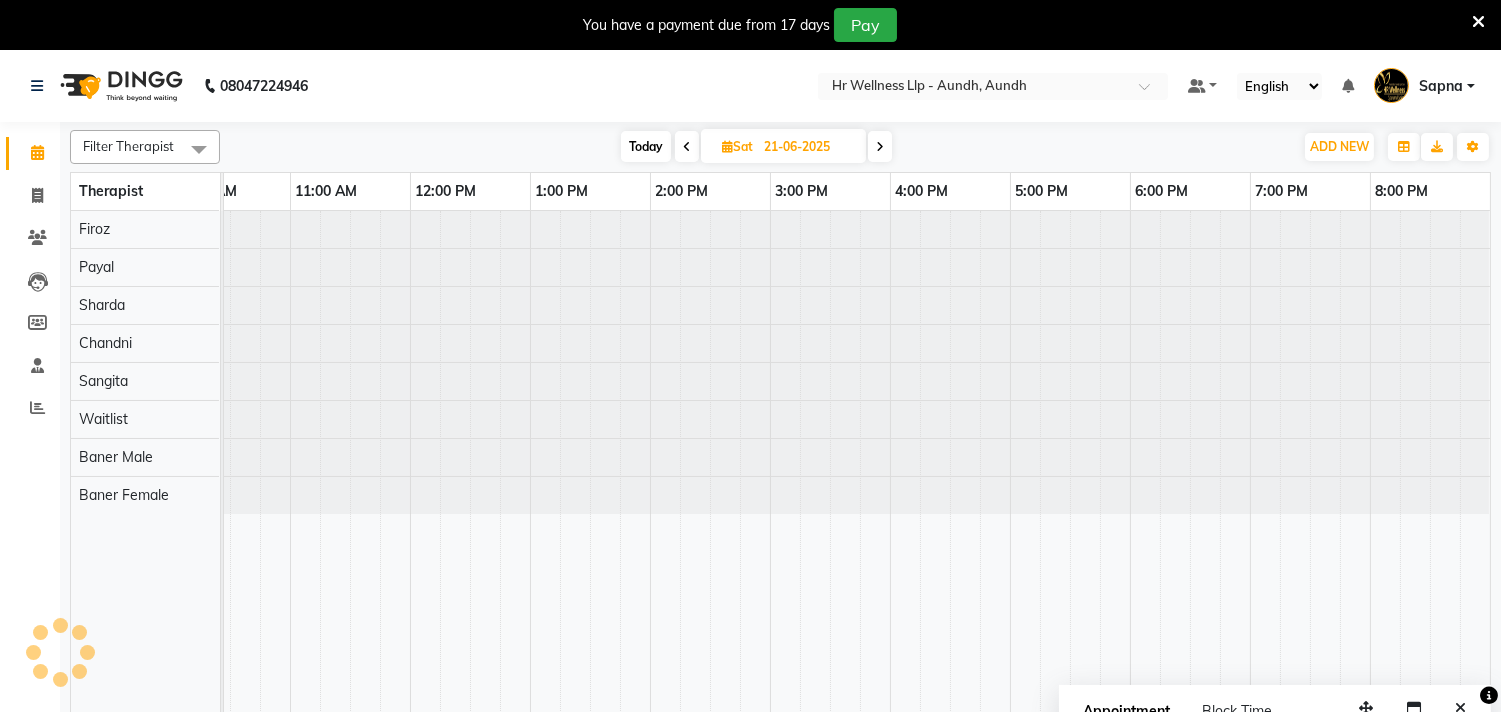 scroll, scrollTop: 0, scrollLeft: 0, axis: both 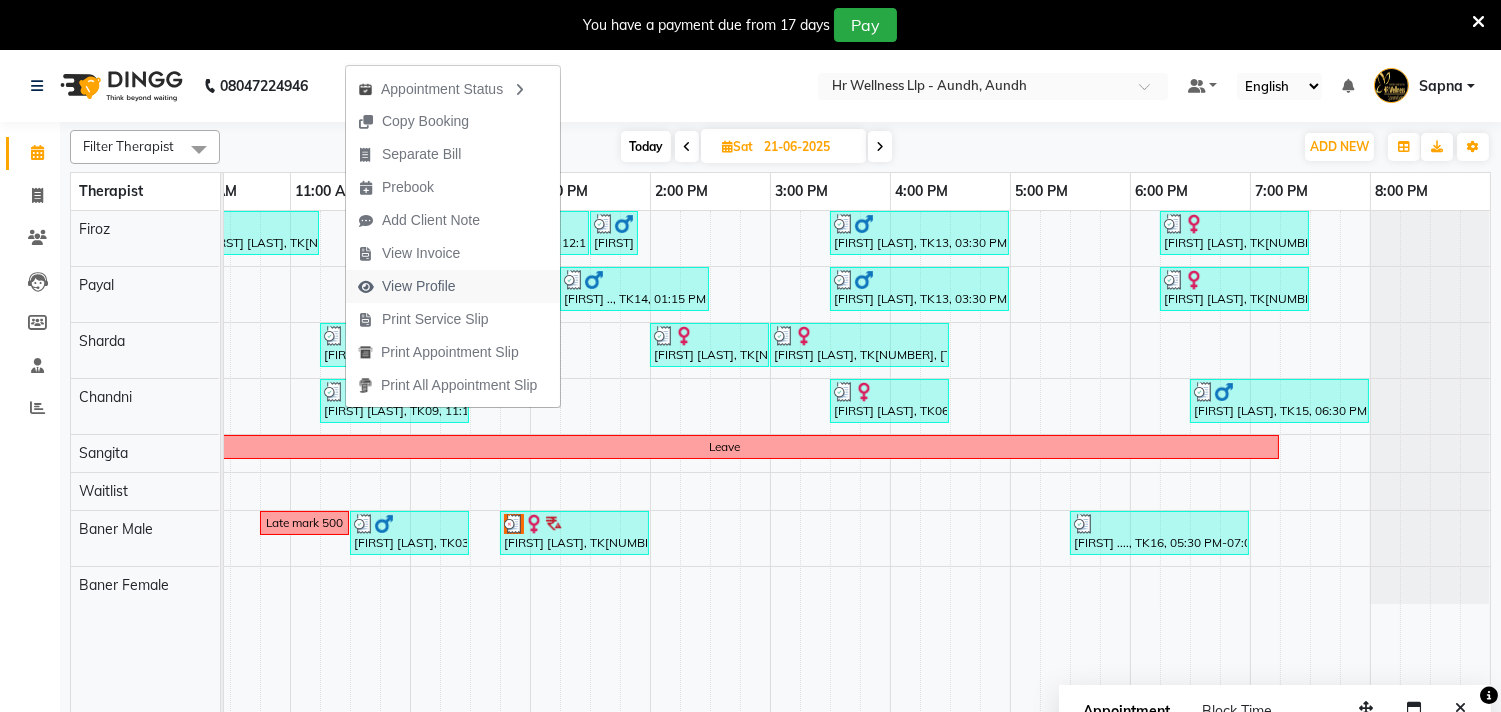 click on "View Profile" at bounding box center [419, 286] 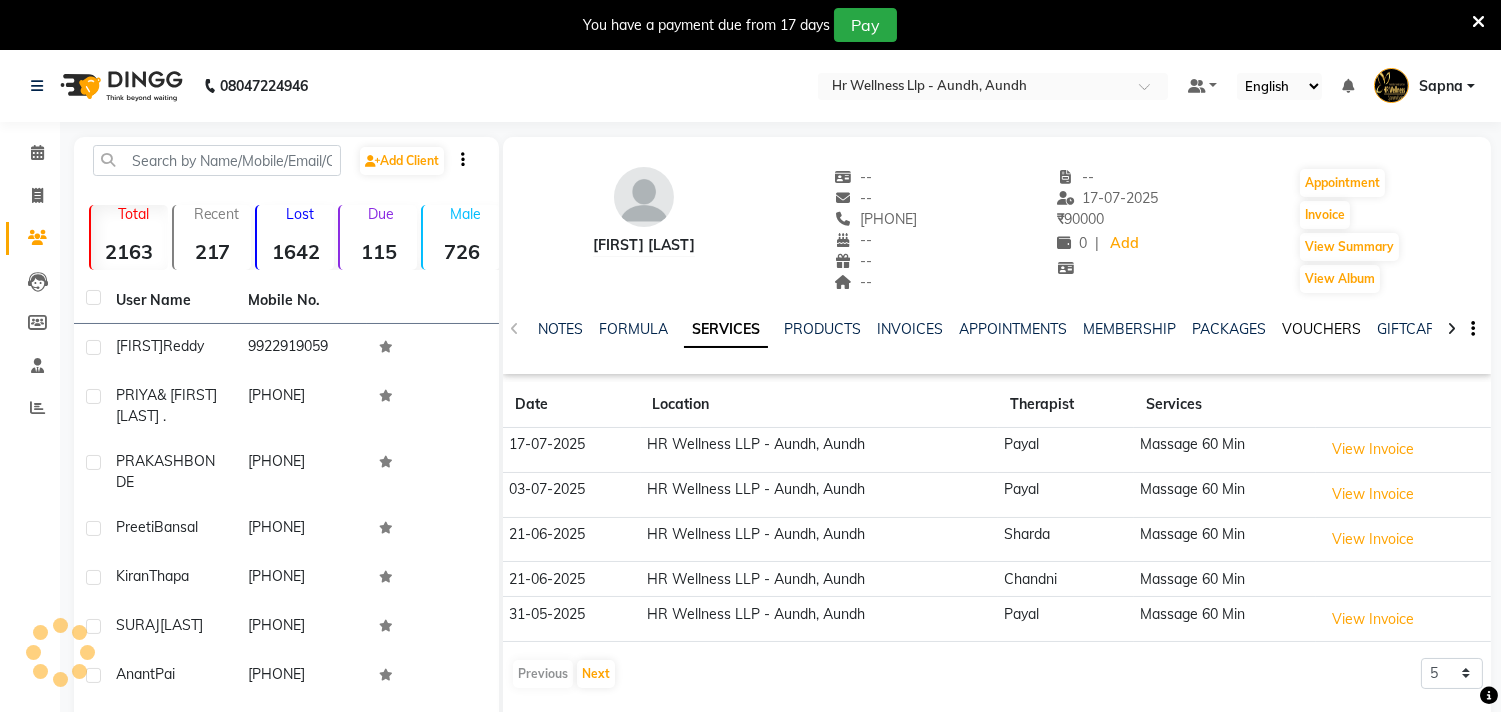 click on "VOUCHERS" 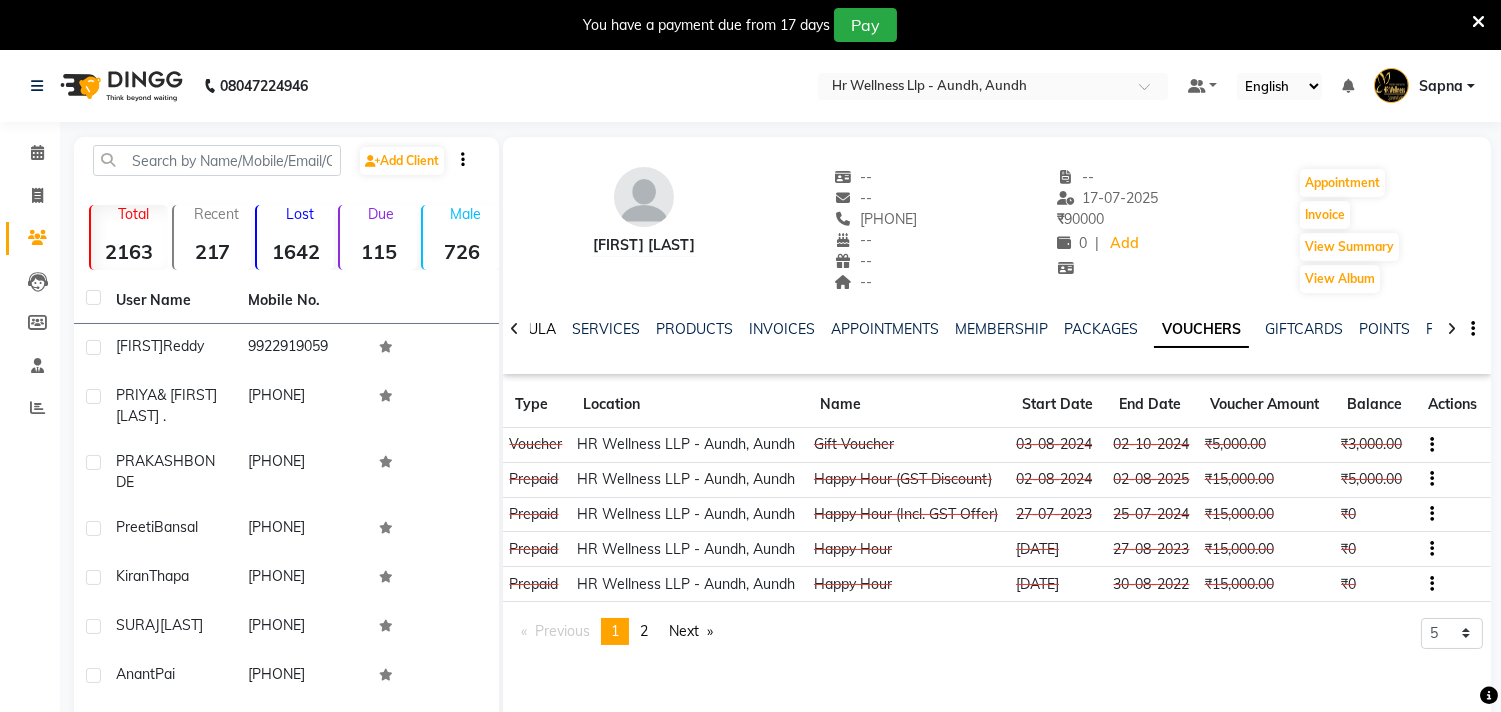drag, startPoint x: 526, startPoint y: 322, endPoint x: 542, endPoint y: 335, distance: 20.615528 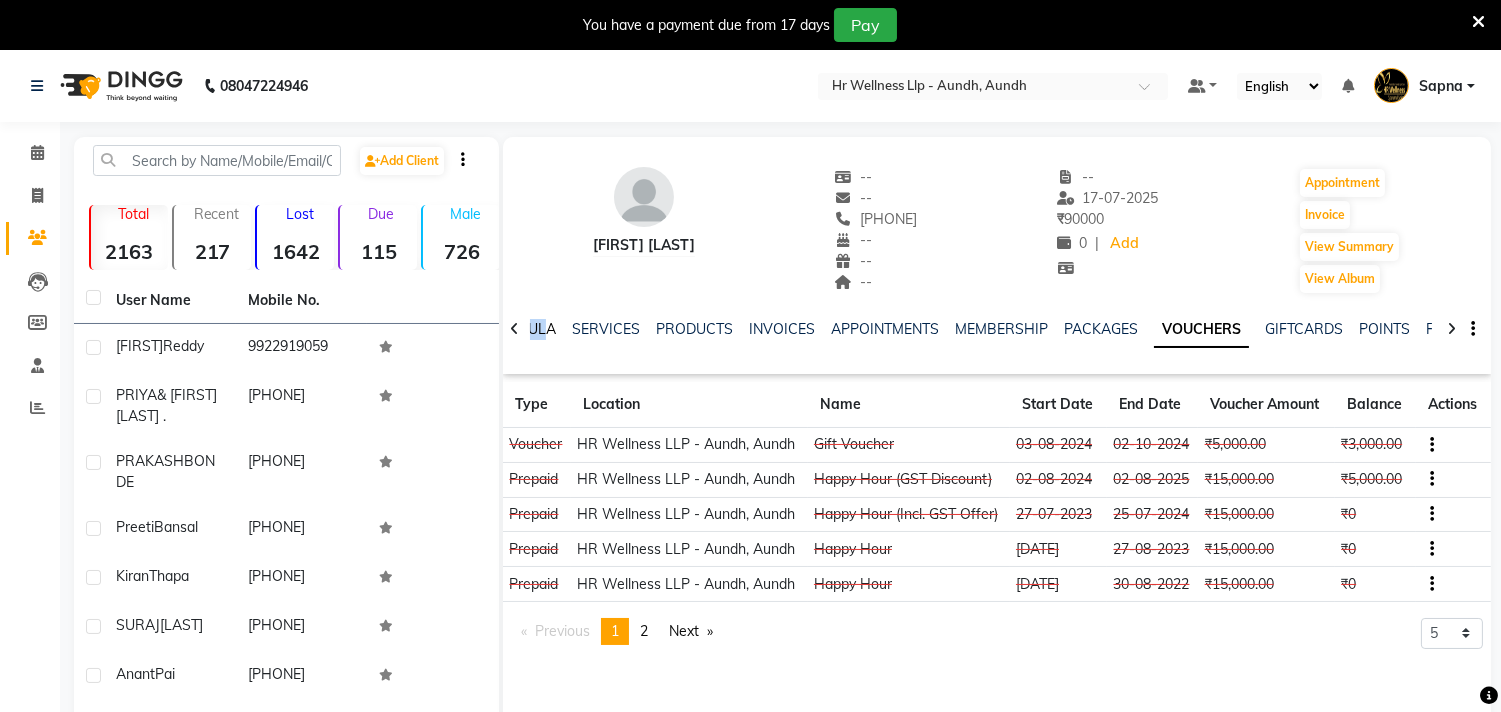 click on "FORMULA" 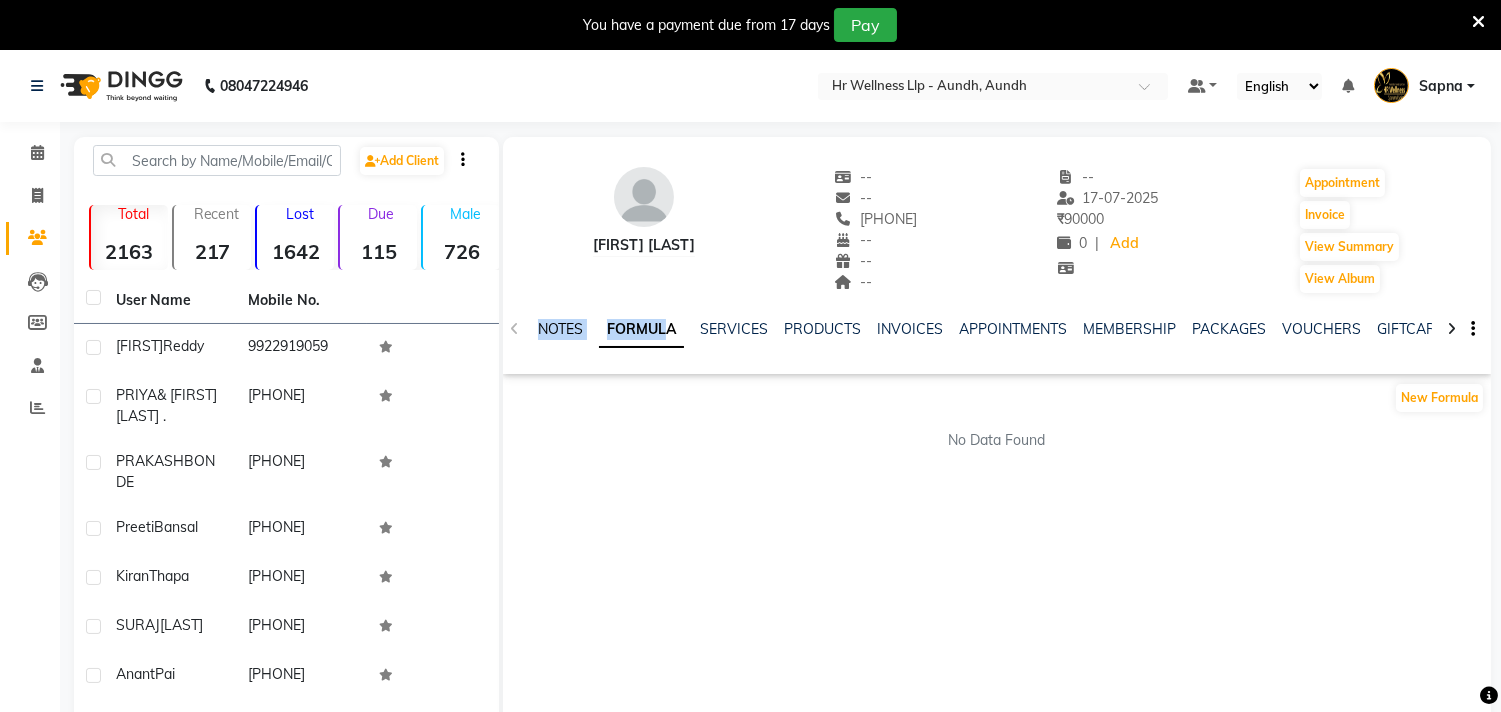 click on "NOTES" 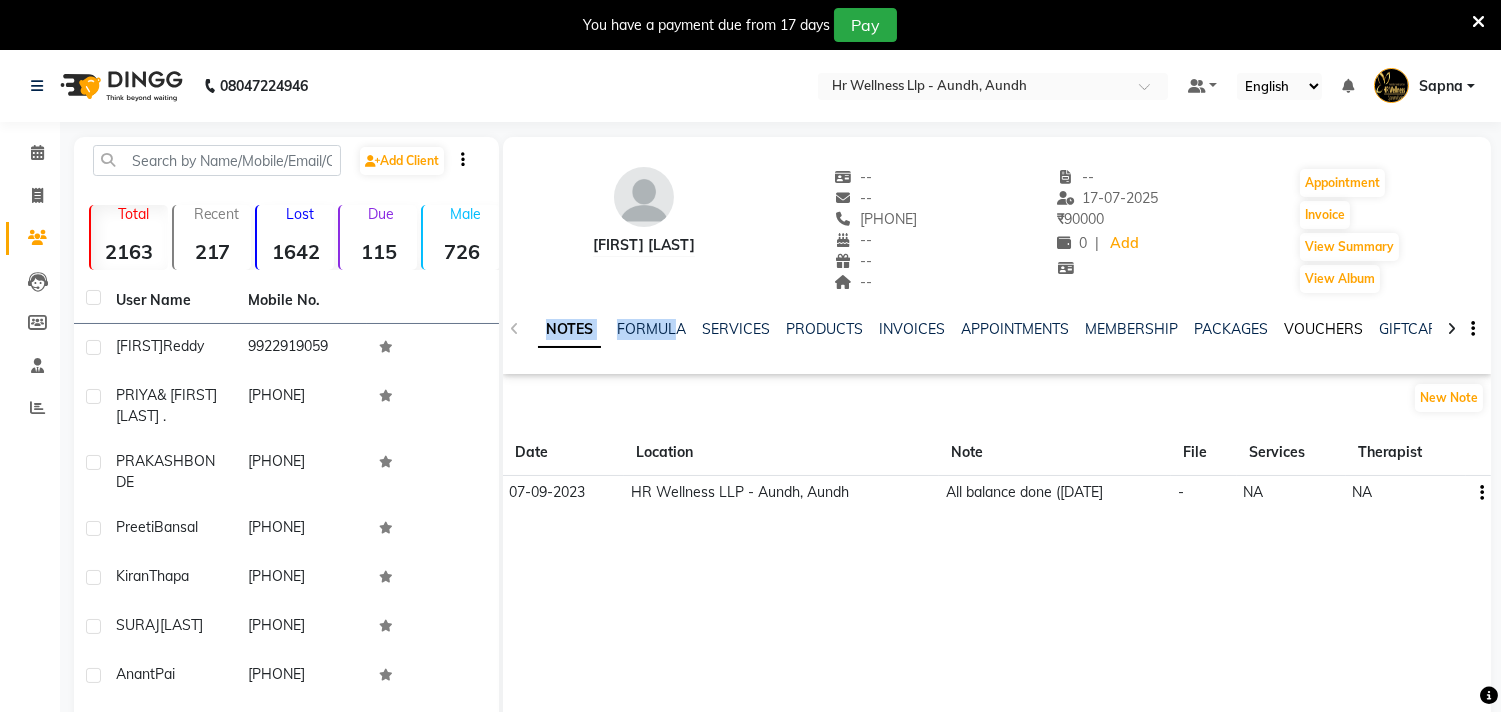 click on "VOUCHERS" 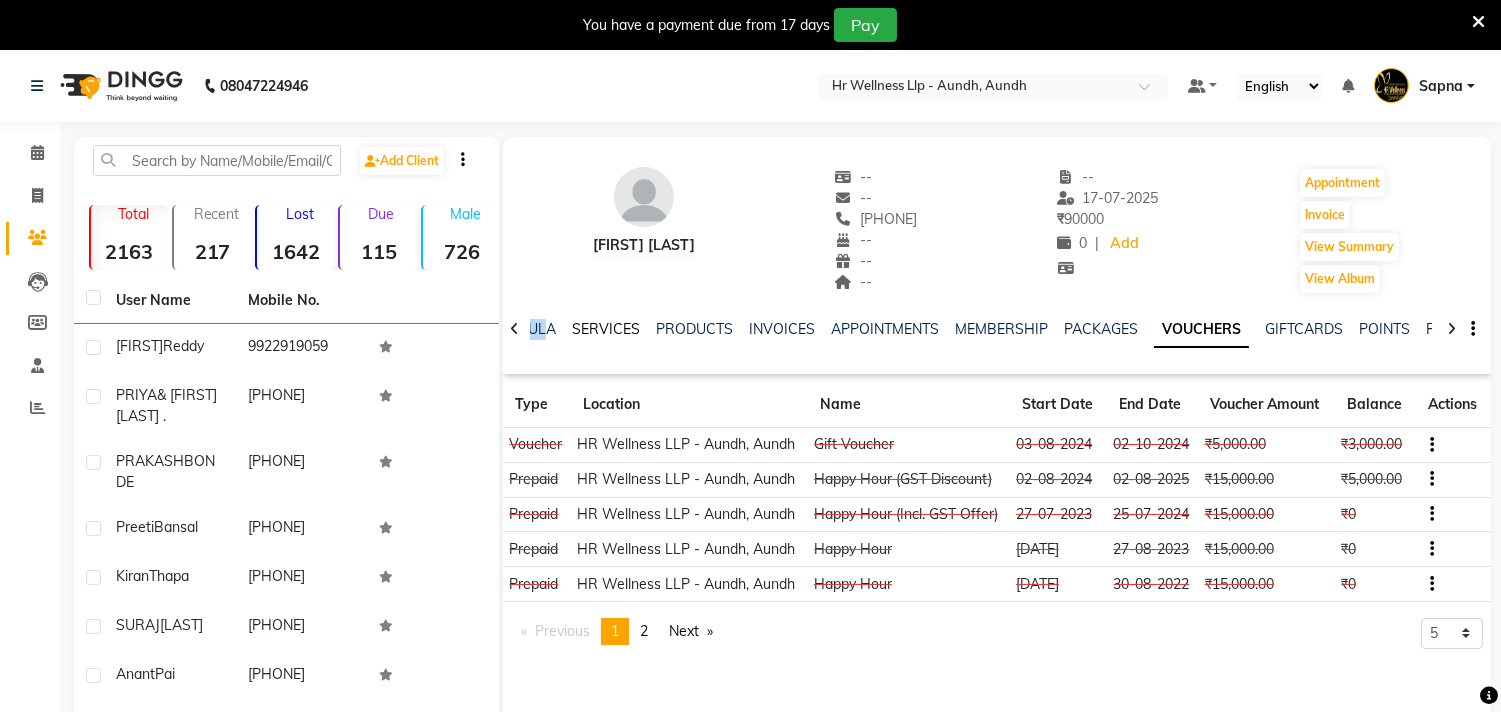 click on "SERVICES" 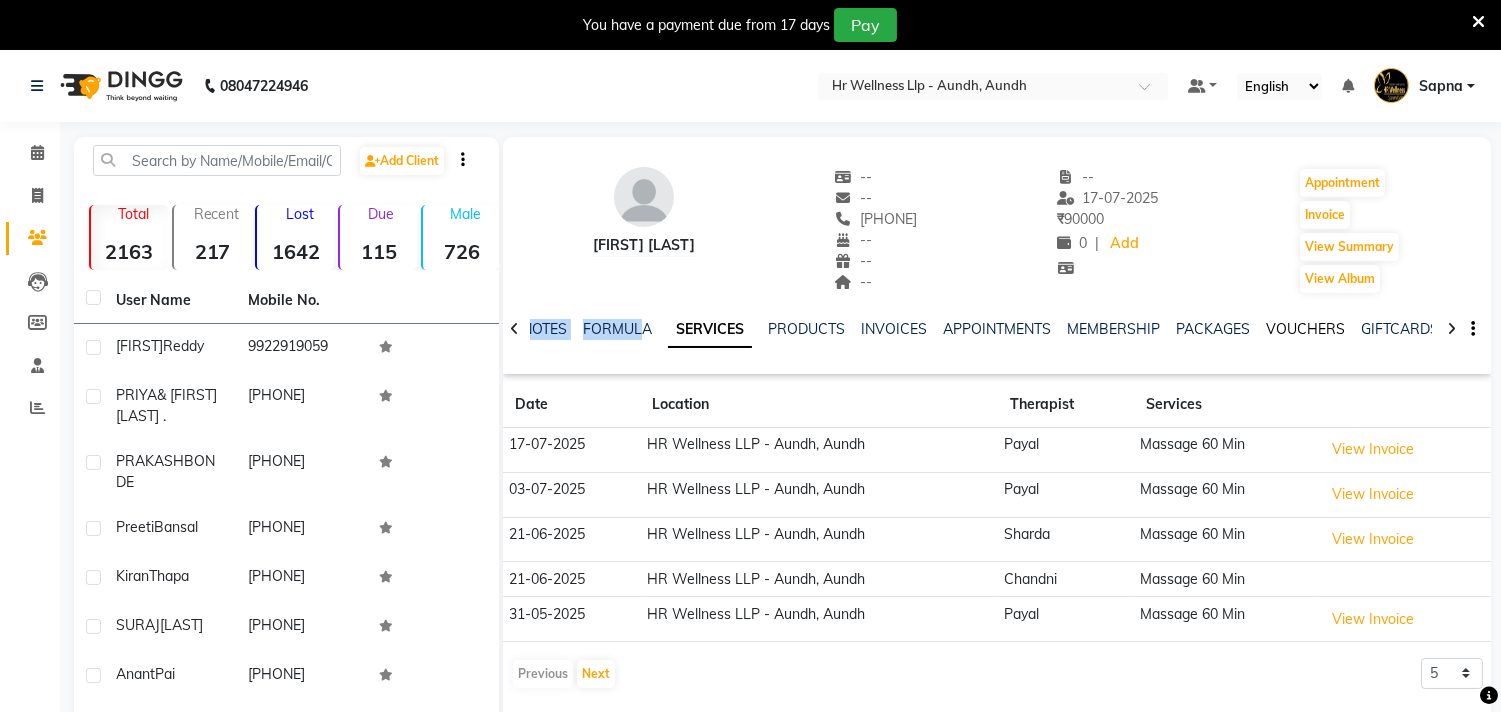 click on "VOUCHERS" 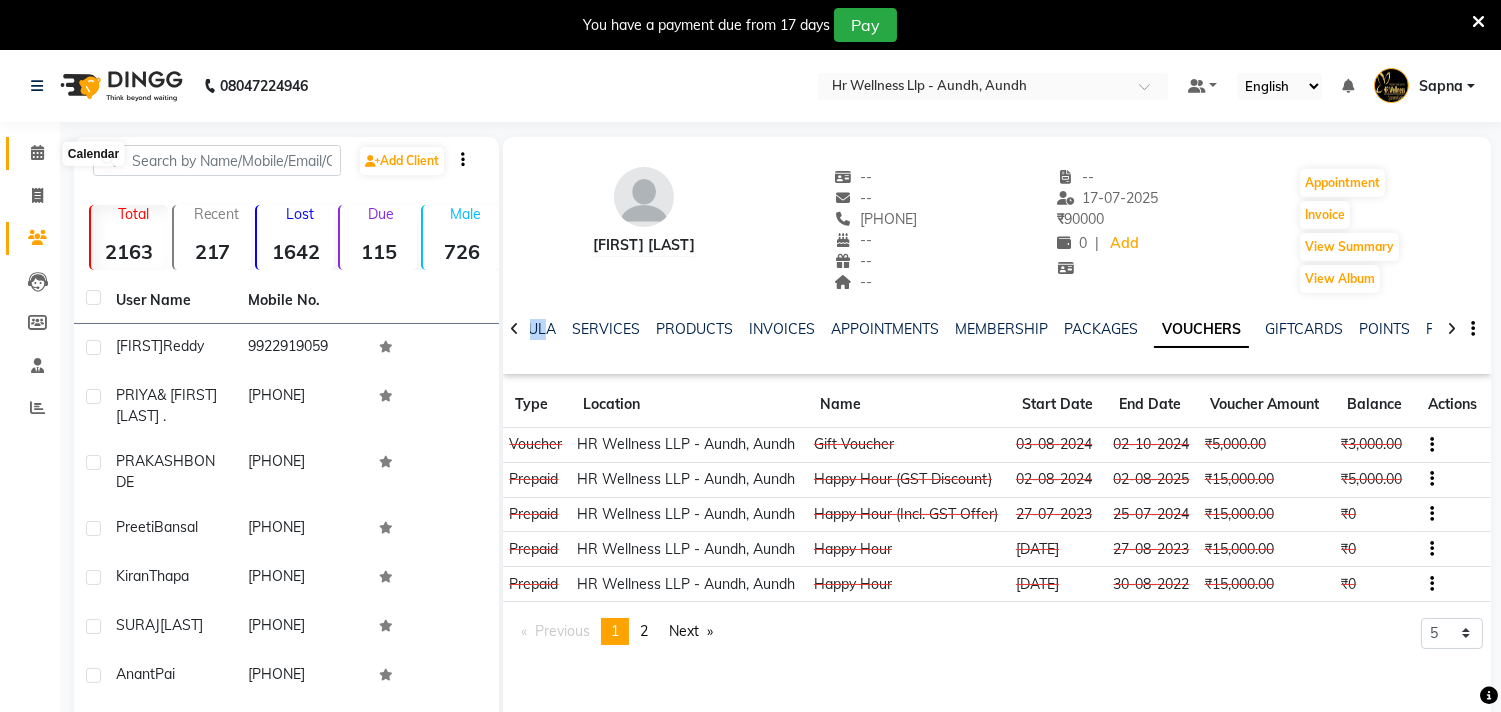 click 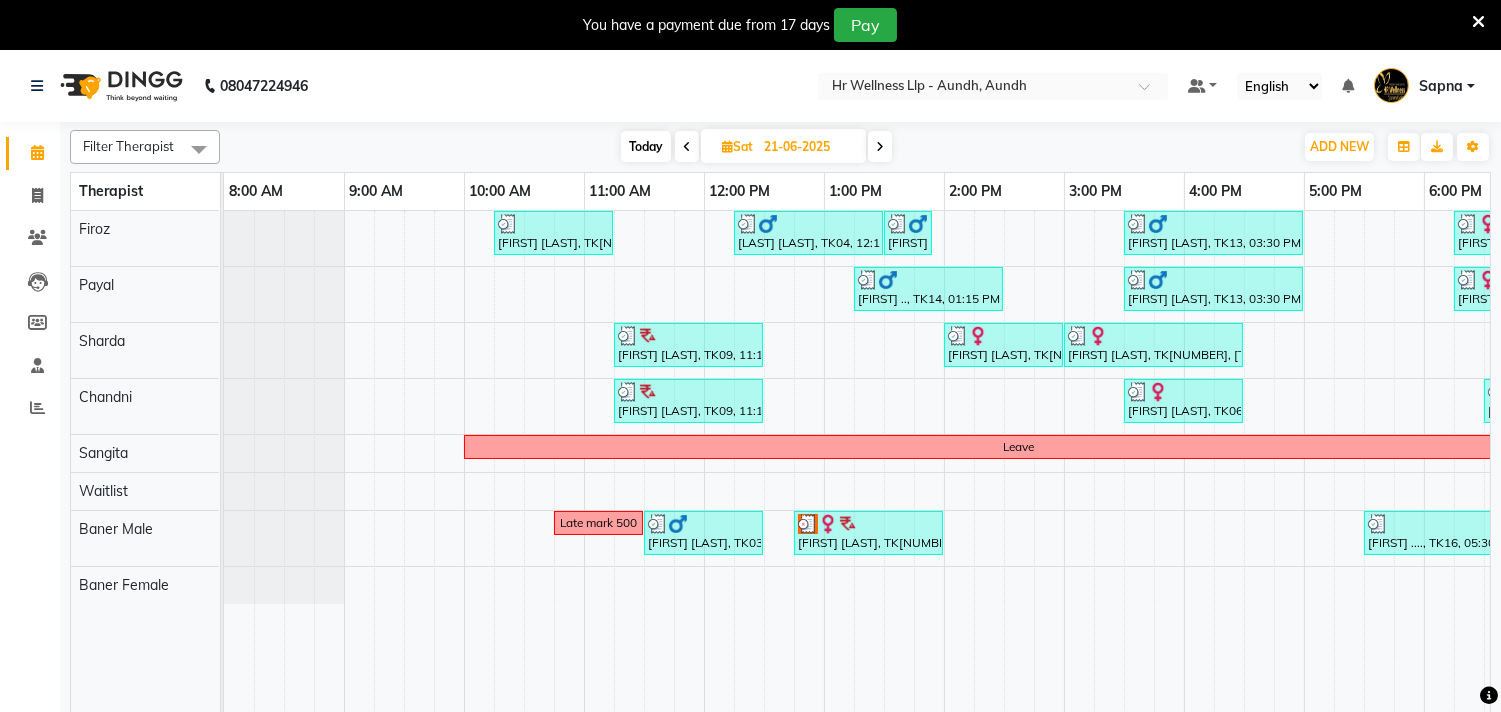 scroll, scrollTop: 0, scrollLeft: 204, axis: horizontal 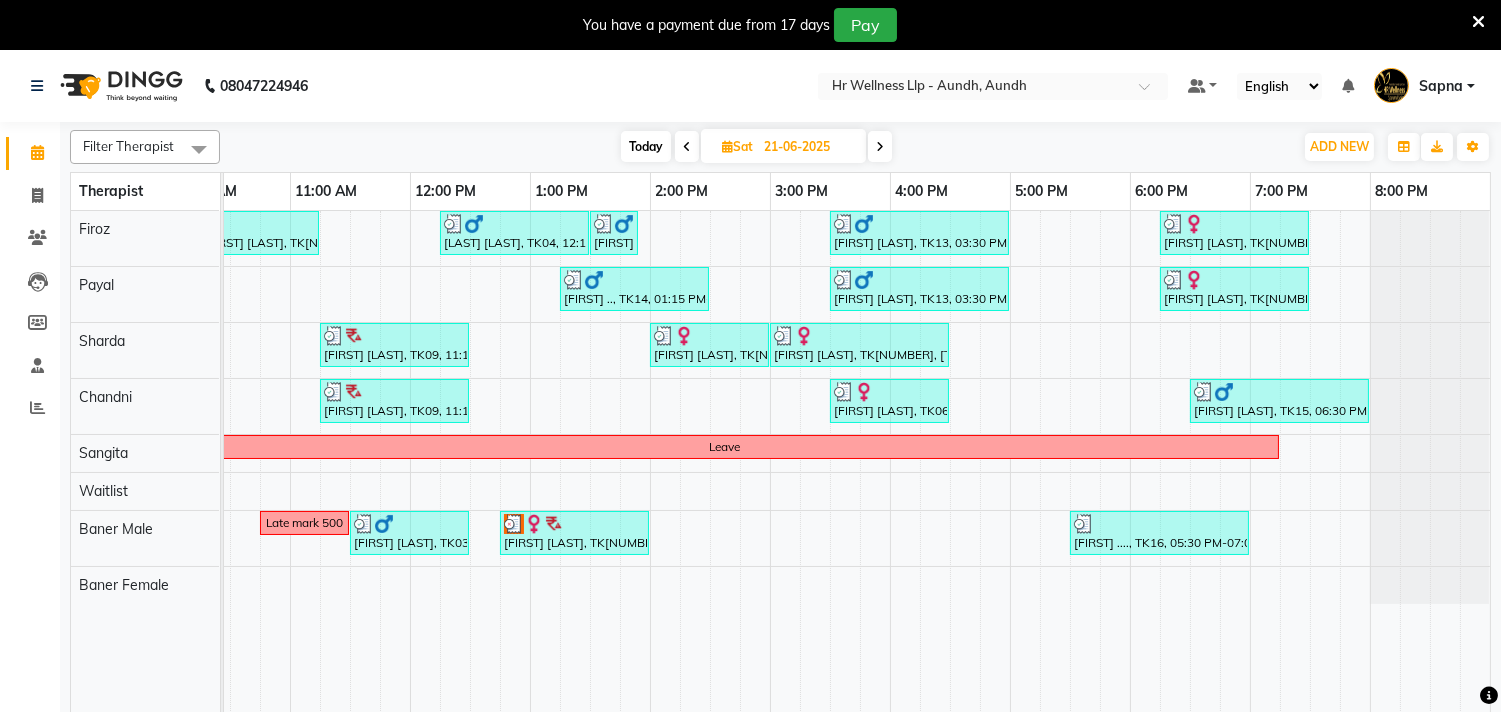 click at bounding box center (880, 147) 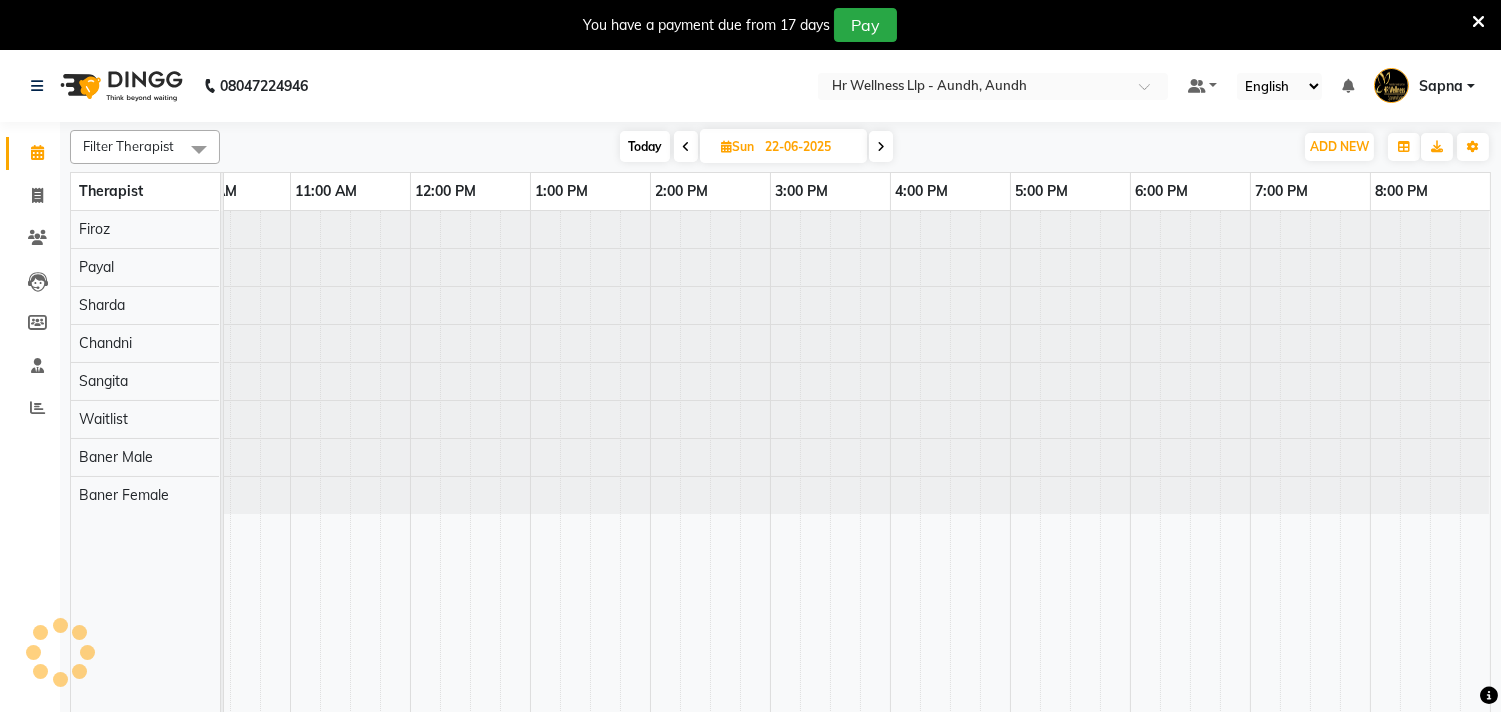 scroll, scrollTop: 0, scrollLeft: 0, axis: both 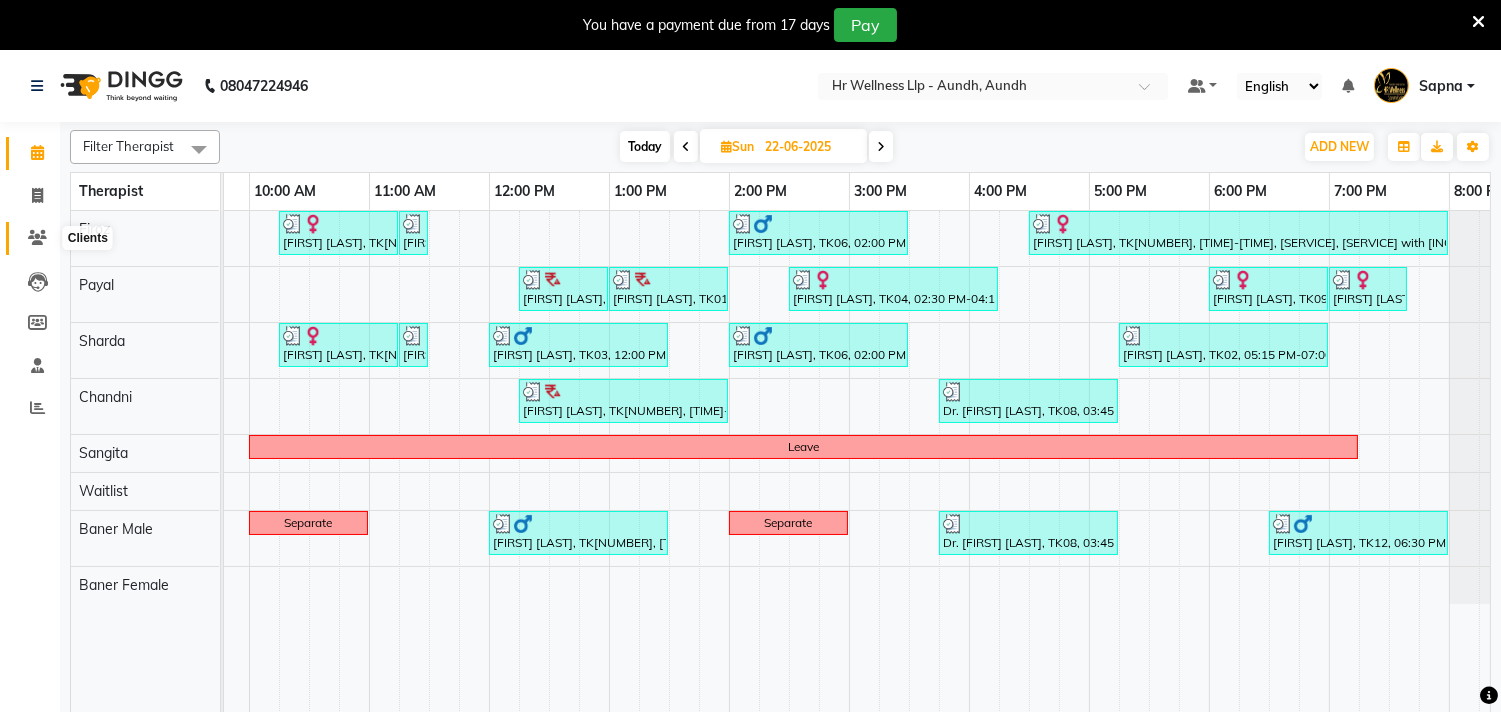 click 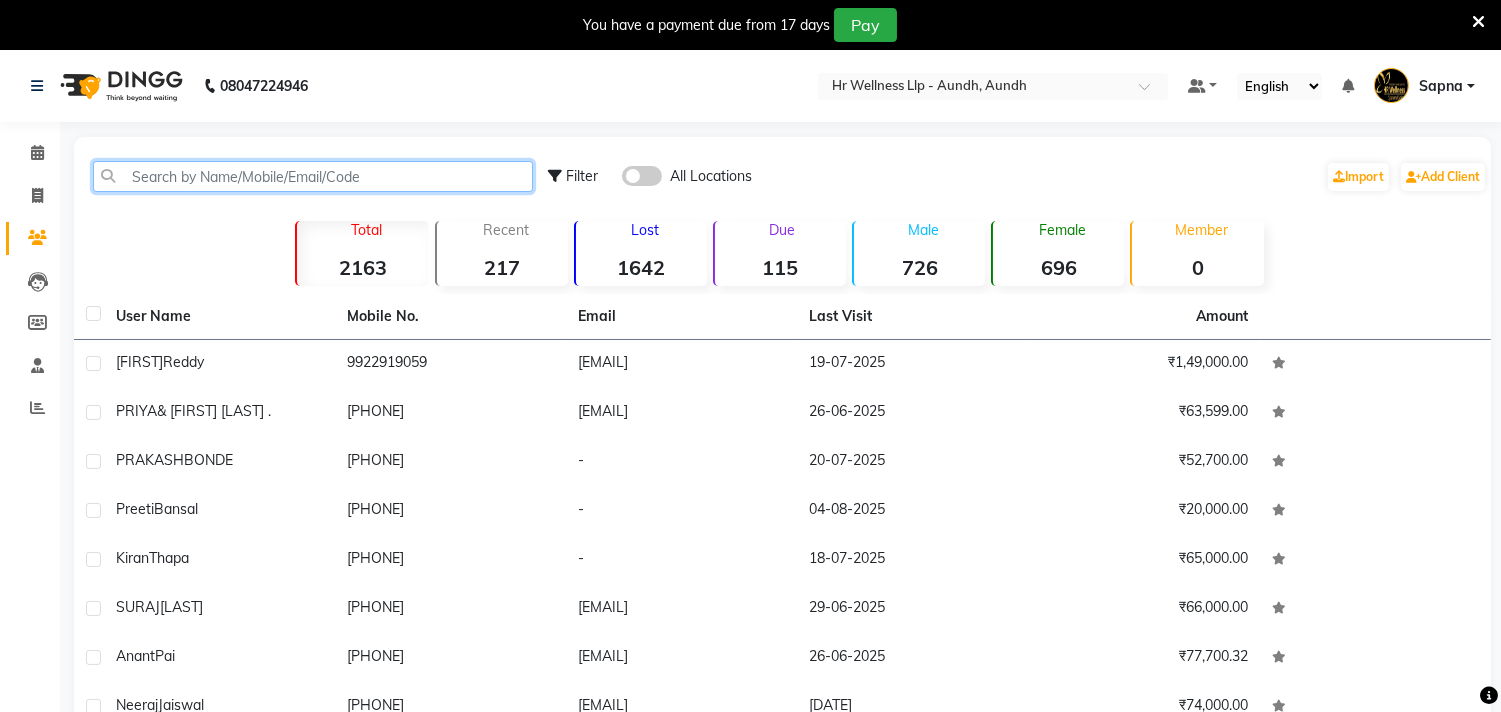 click 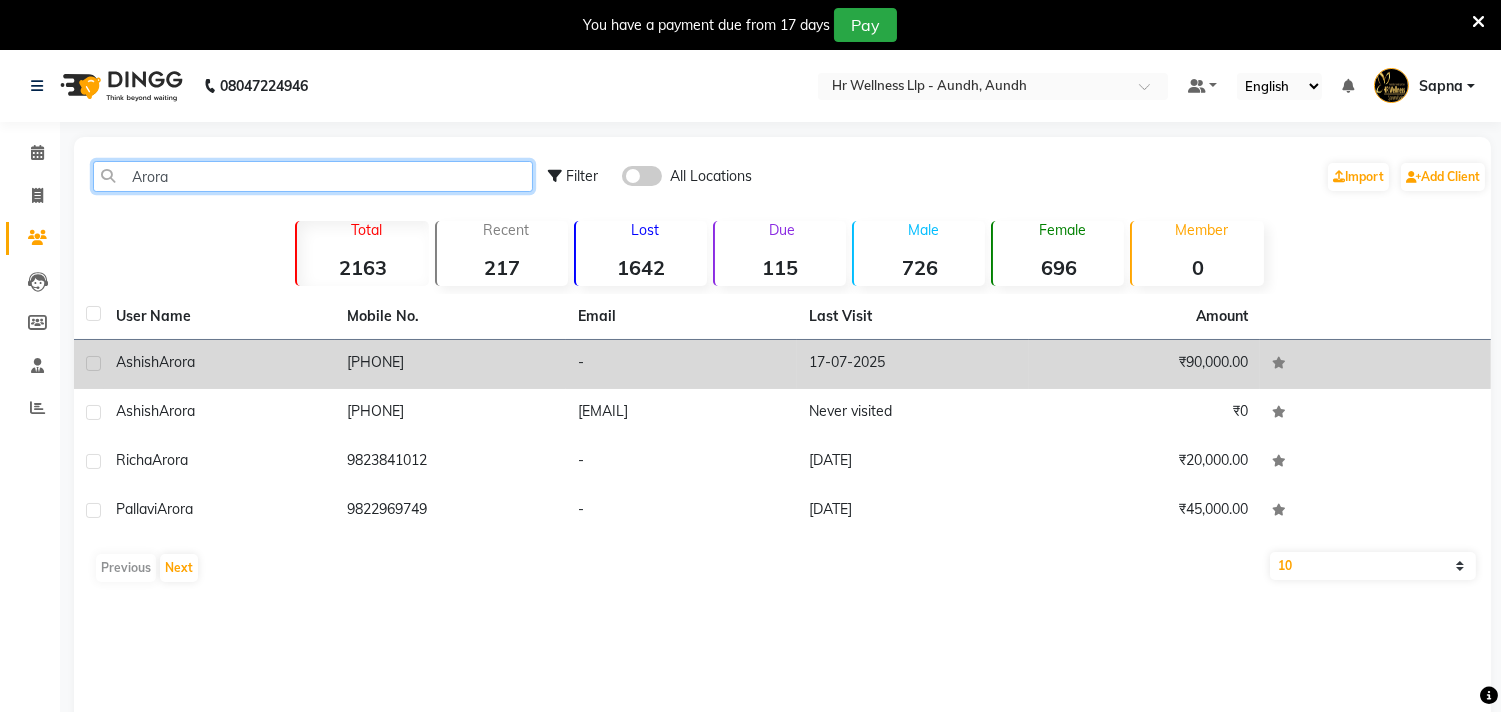 type on "Arora" 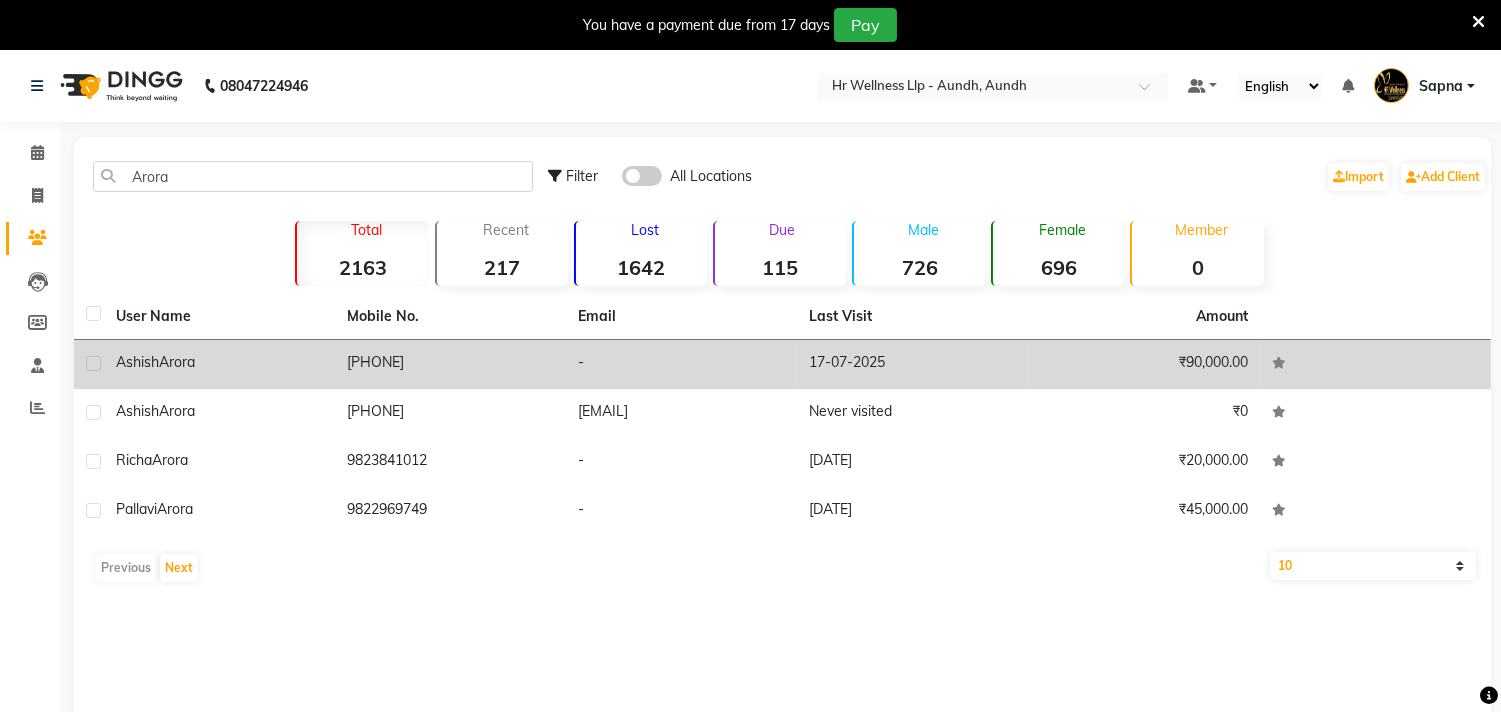 click on "[PHONE]" 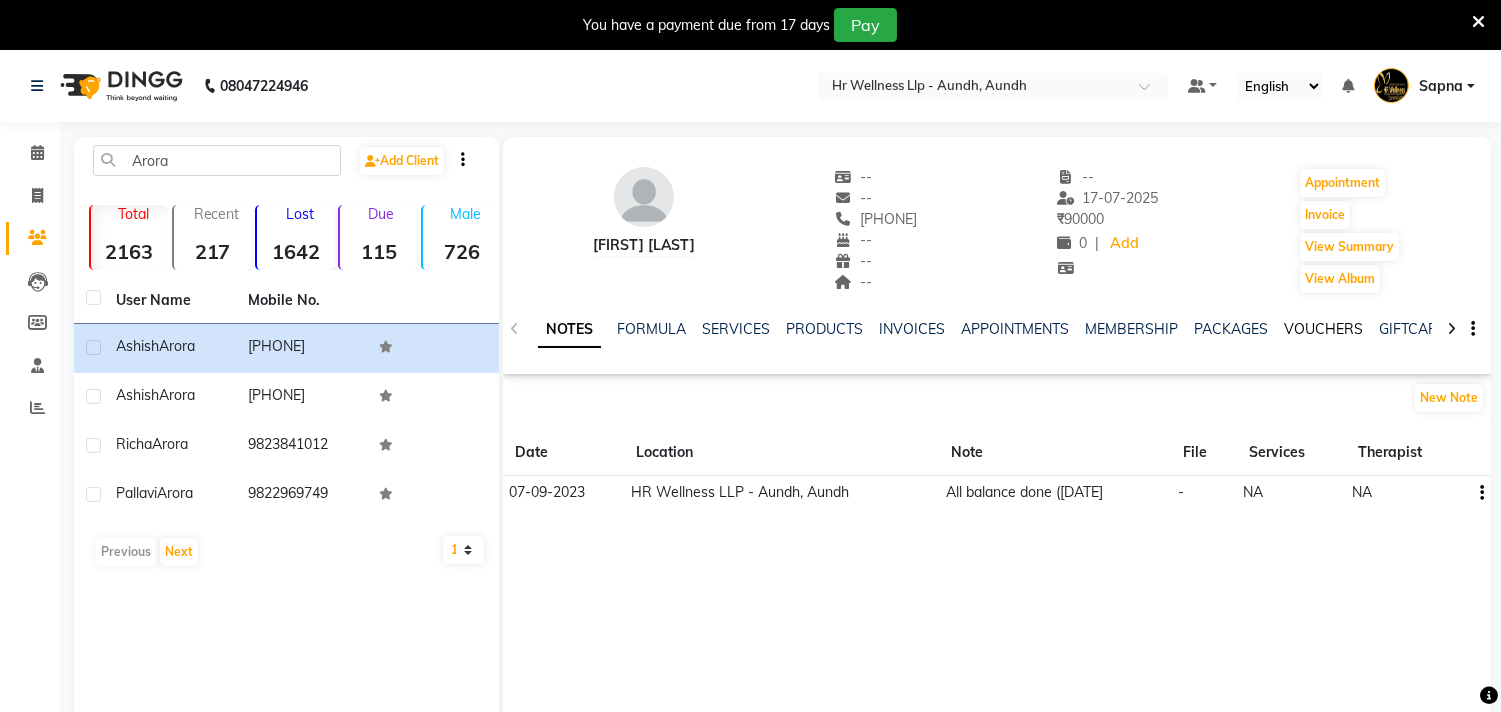 click on "VOUCHERS" 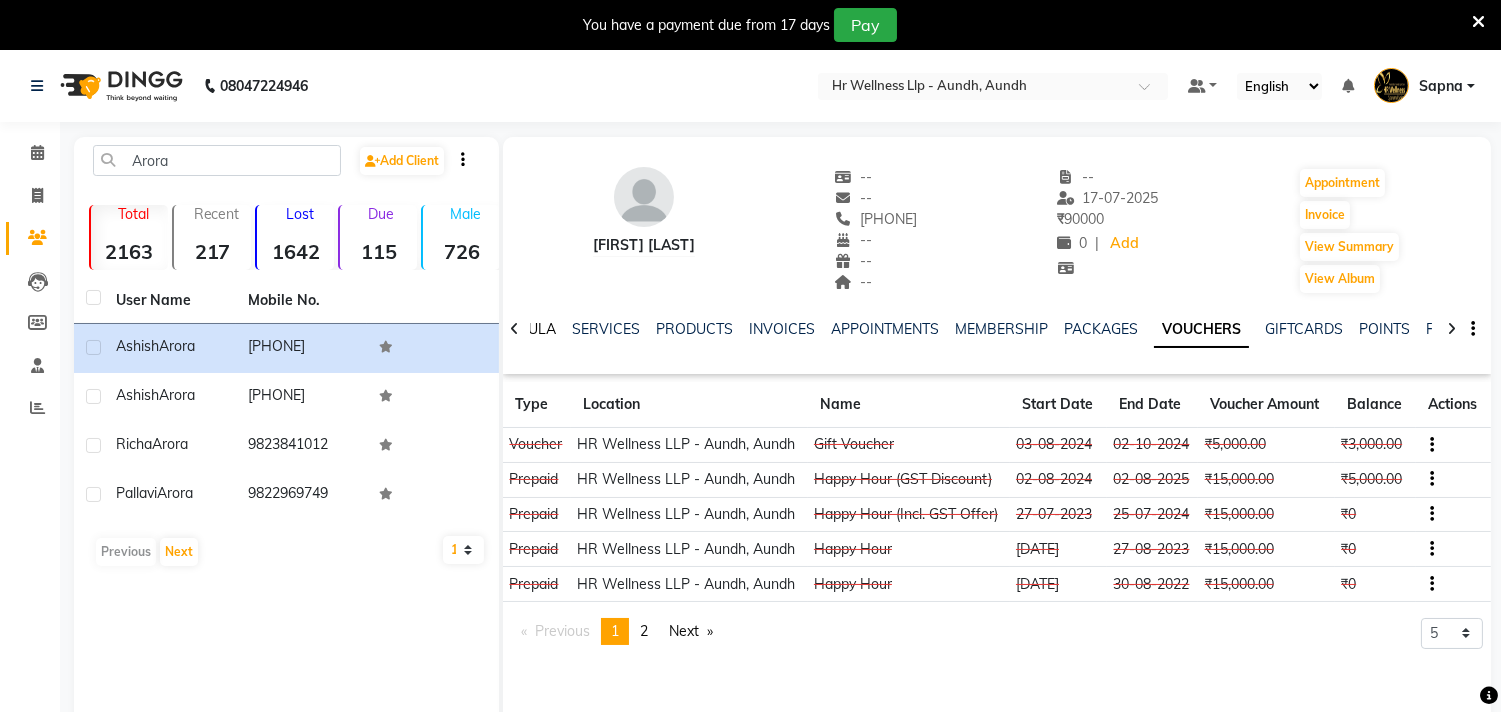 click on "FORMULA" 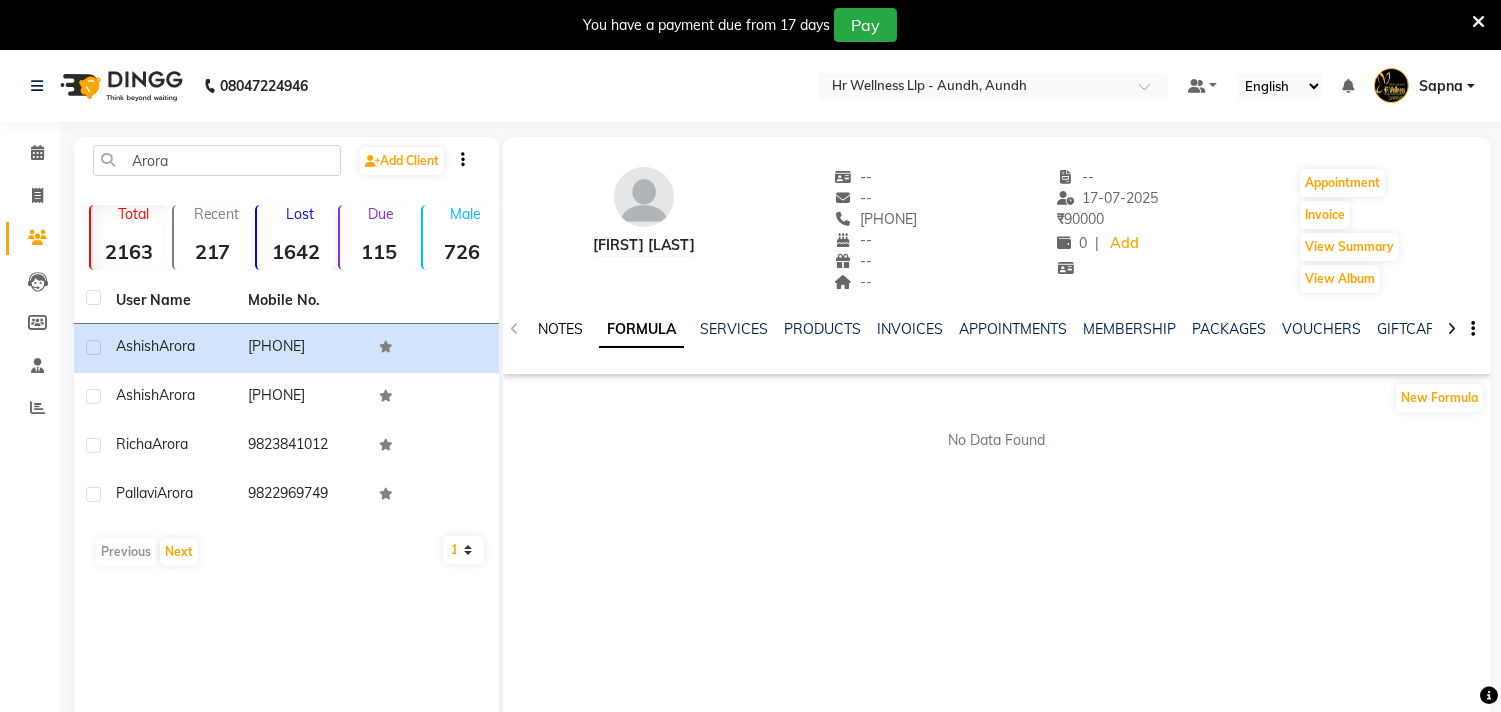 click on "NOTES" 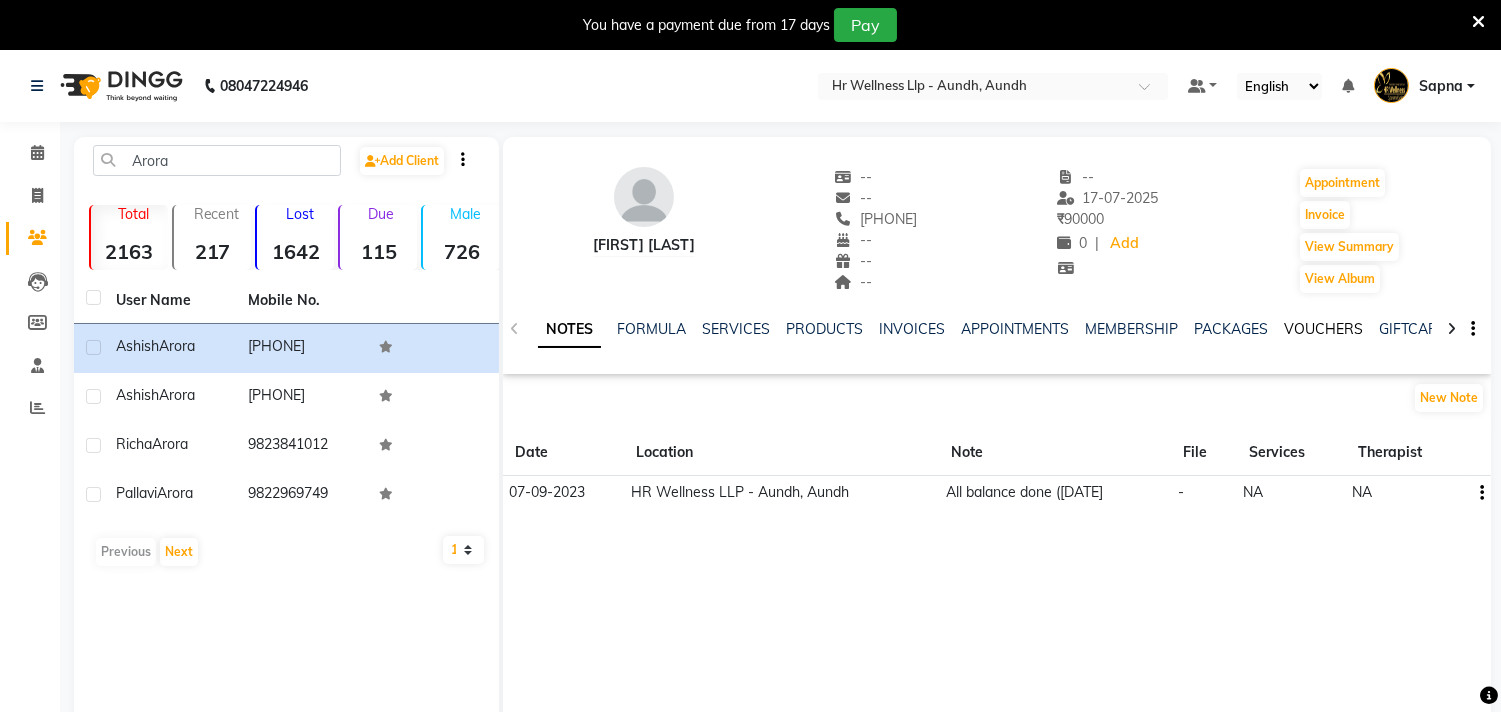 click on "VOUCHERS" 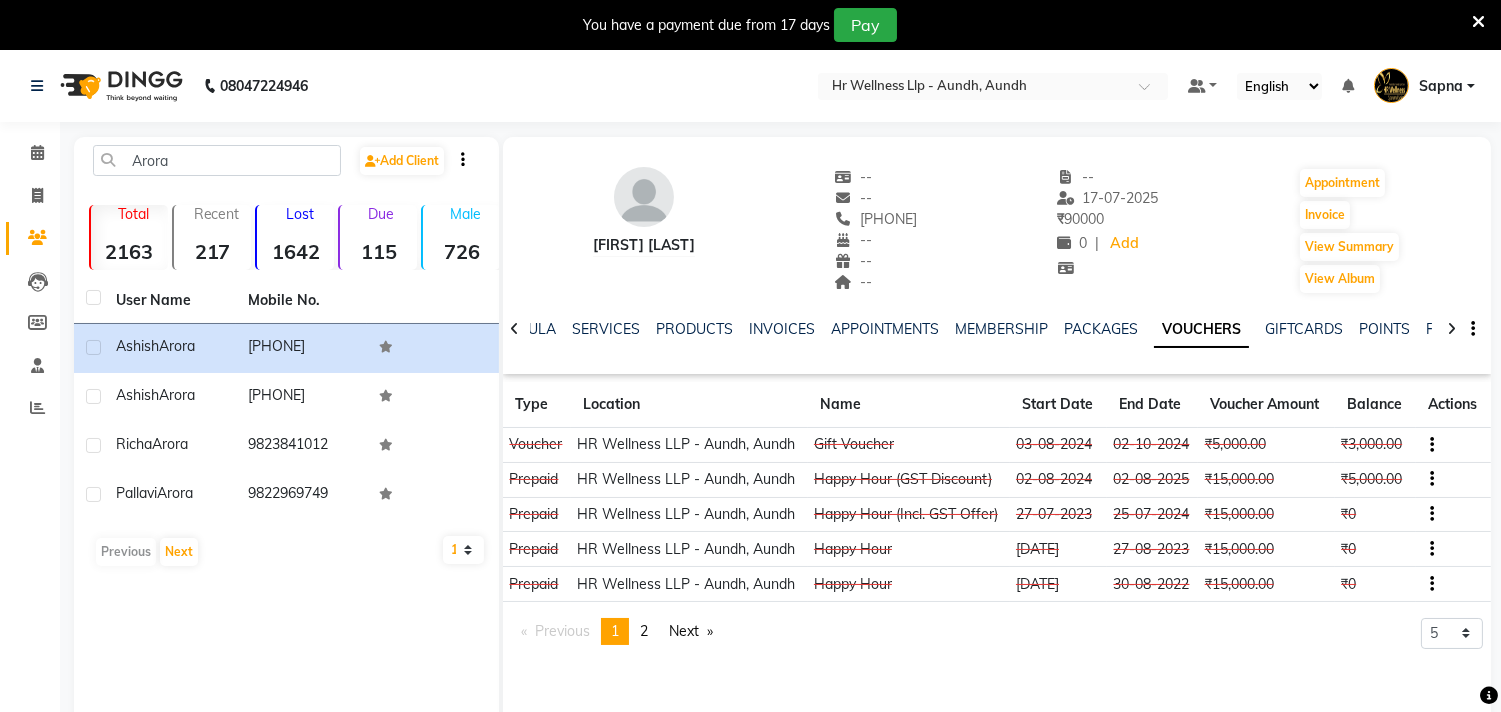 click on "VOUCHERS" 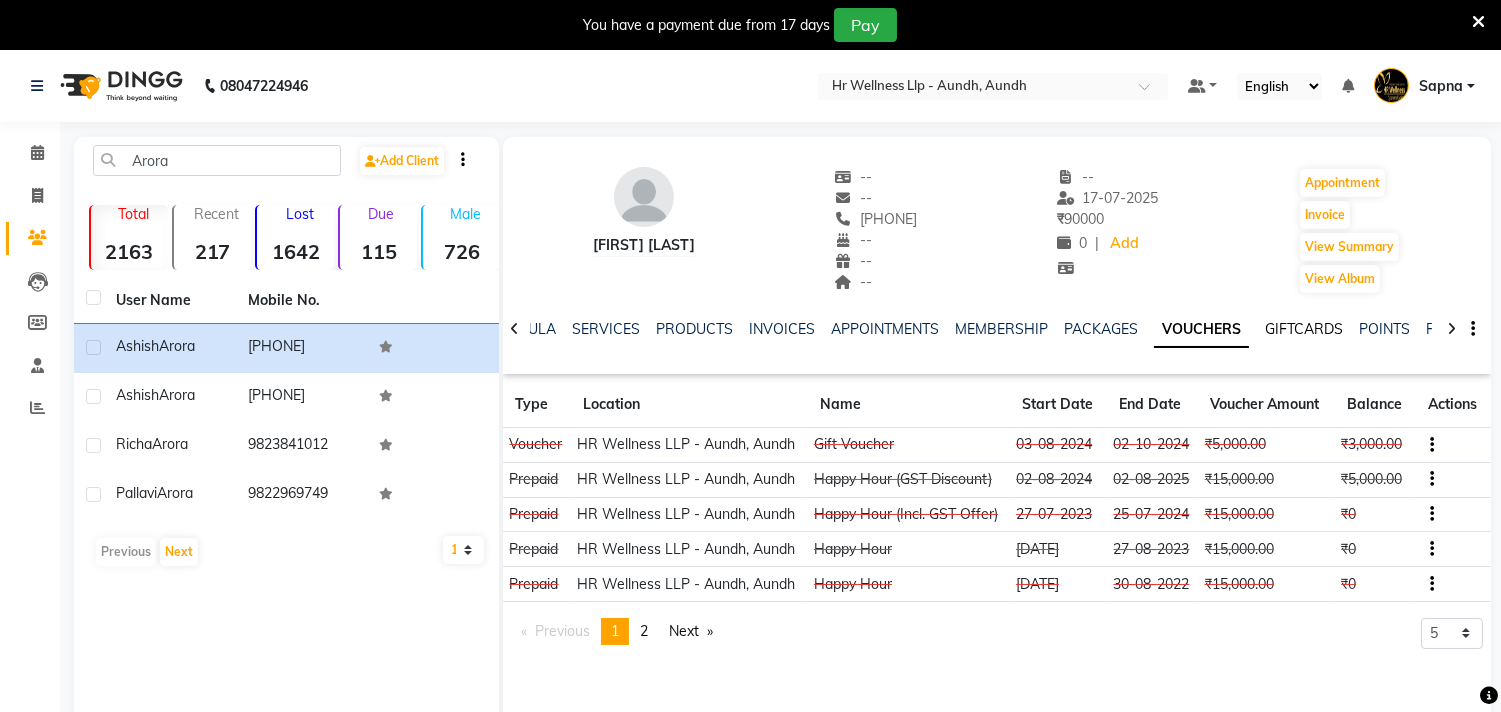 click on "GIFTCARDS" 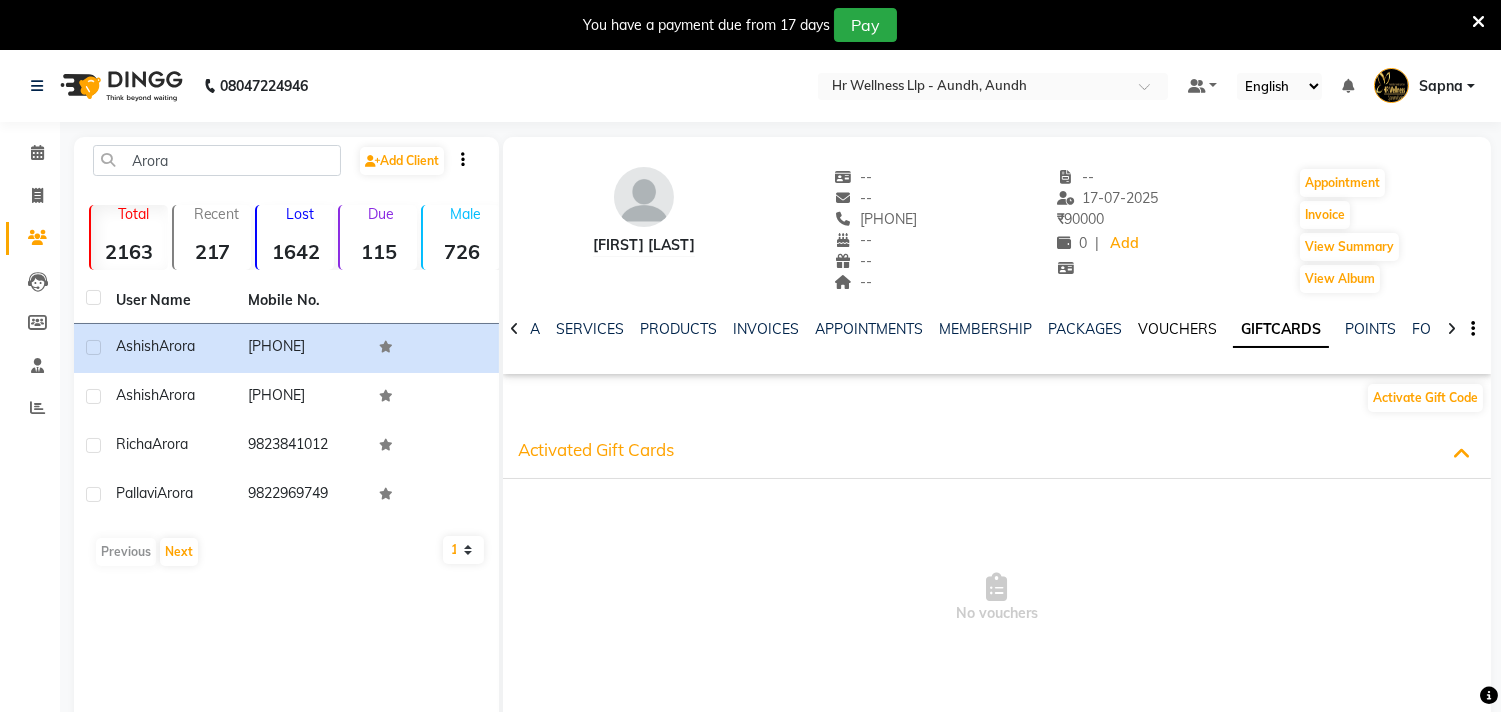 click on "VOUCHERS" 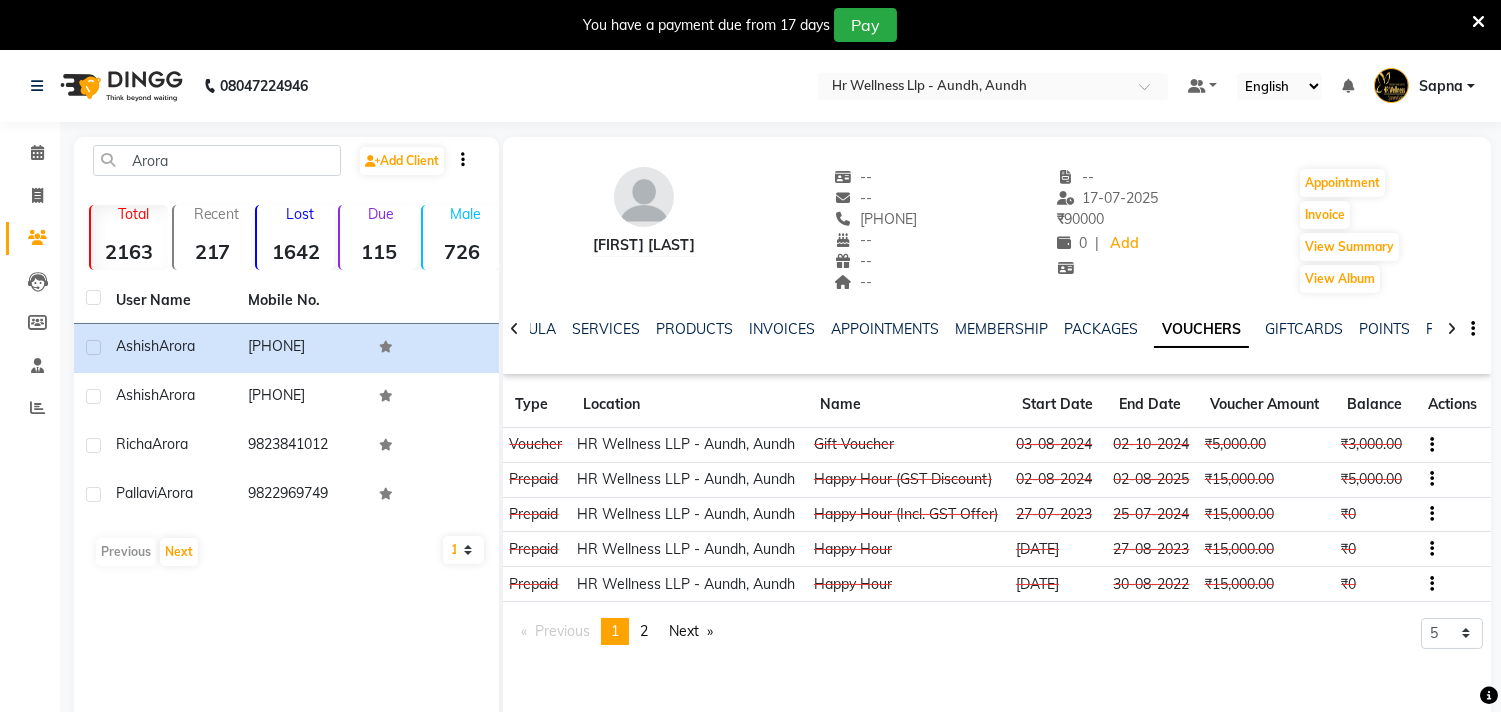 click on "VOUCHERS" 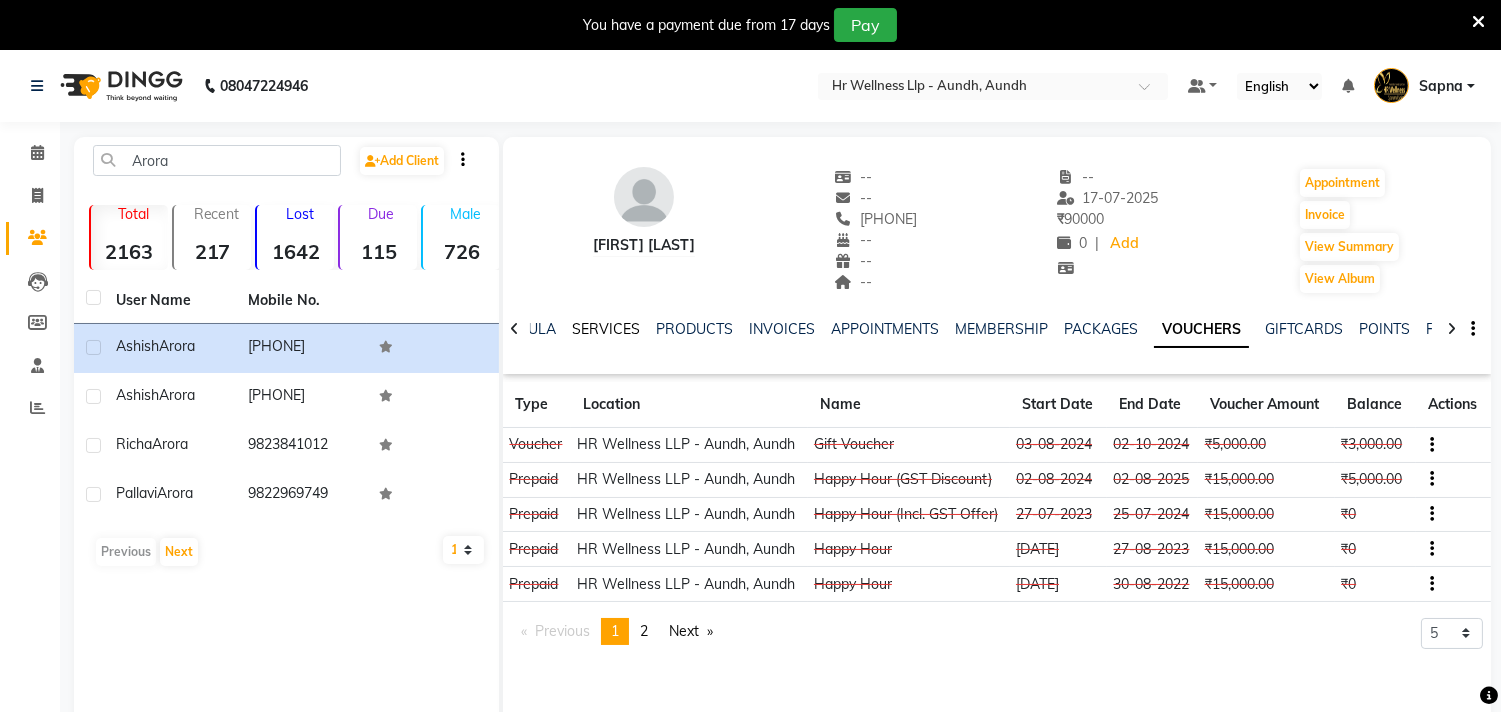 click on "SERVICES" 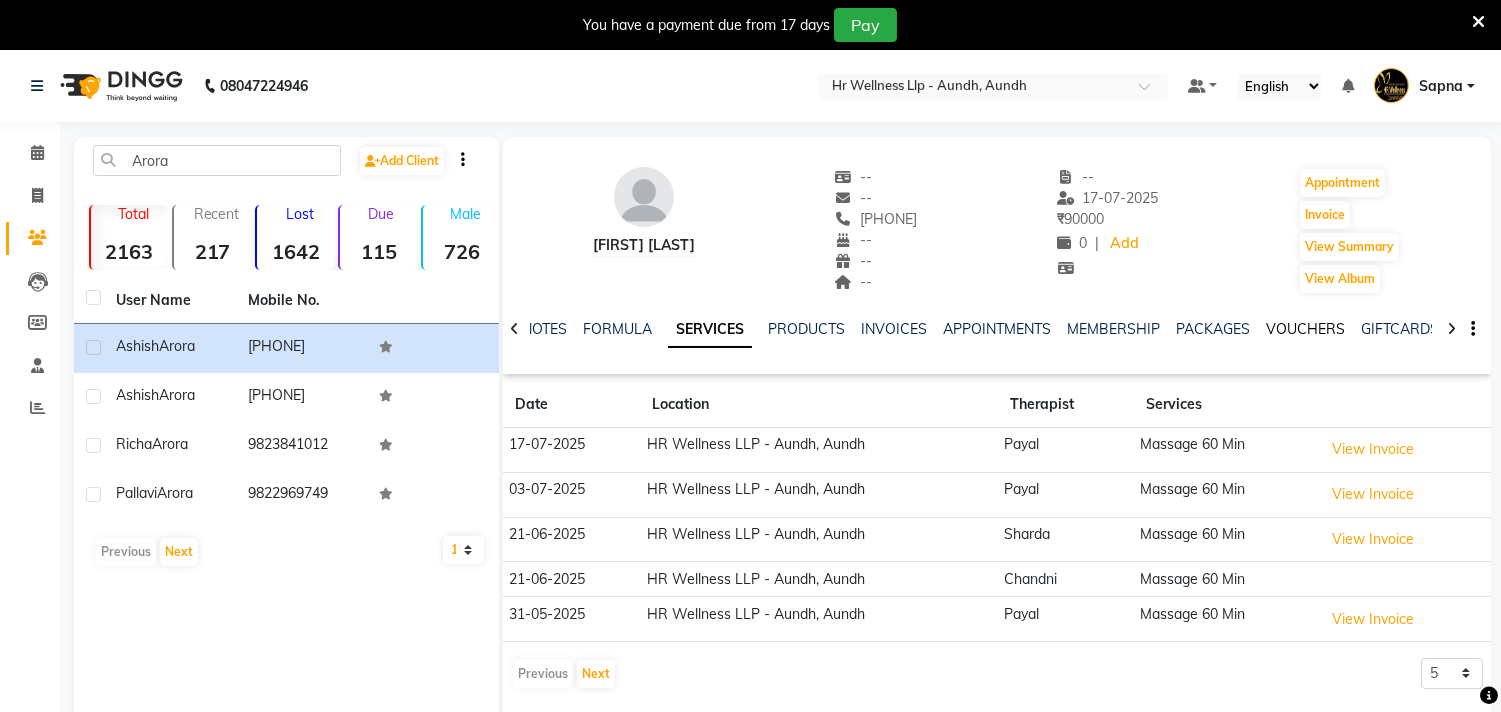 click on "VOUCHERS" 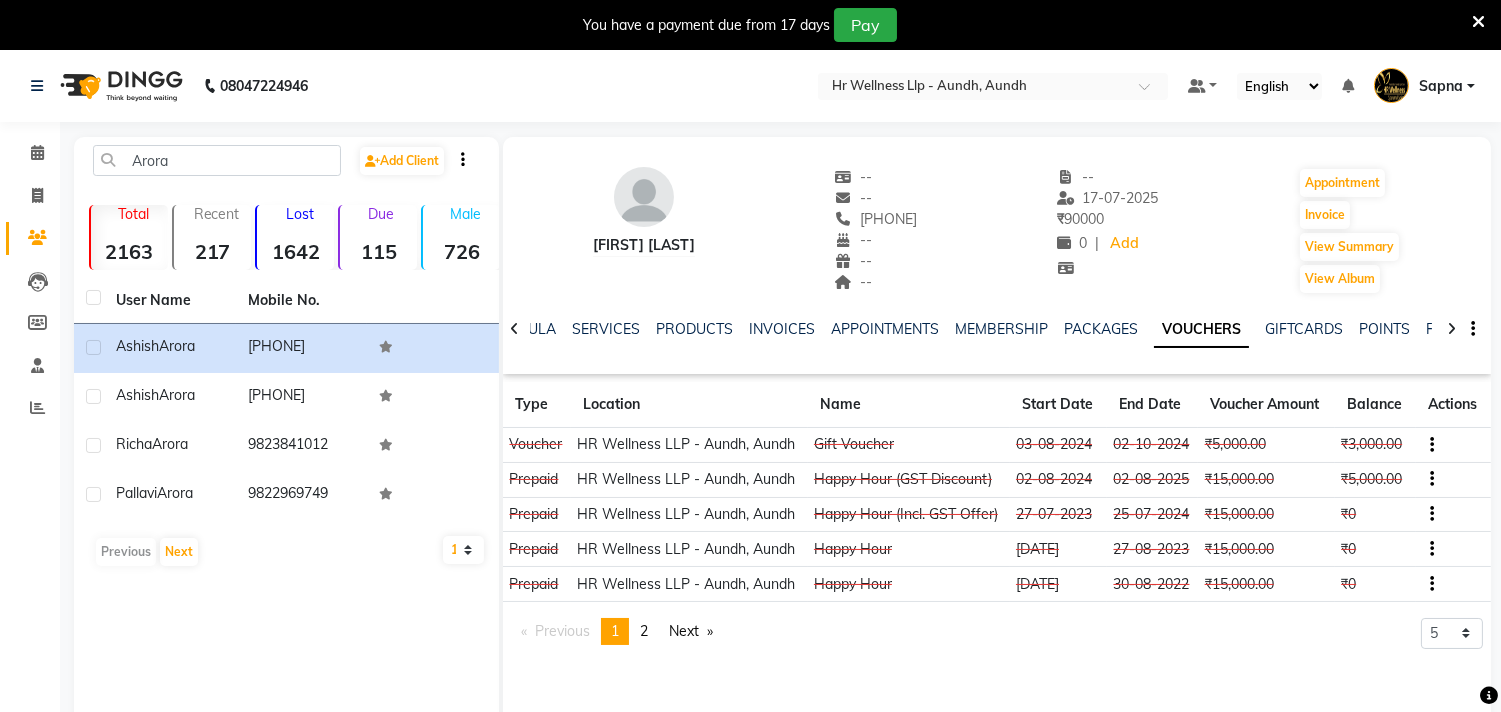 drag, startPoint x: 856, startPoint y: 218, endPoint x: 986, endPoint y: 223, distance: 130.09612 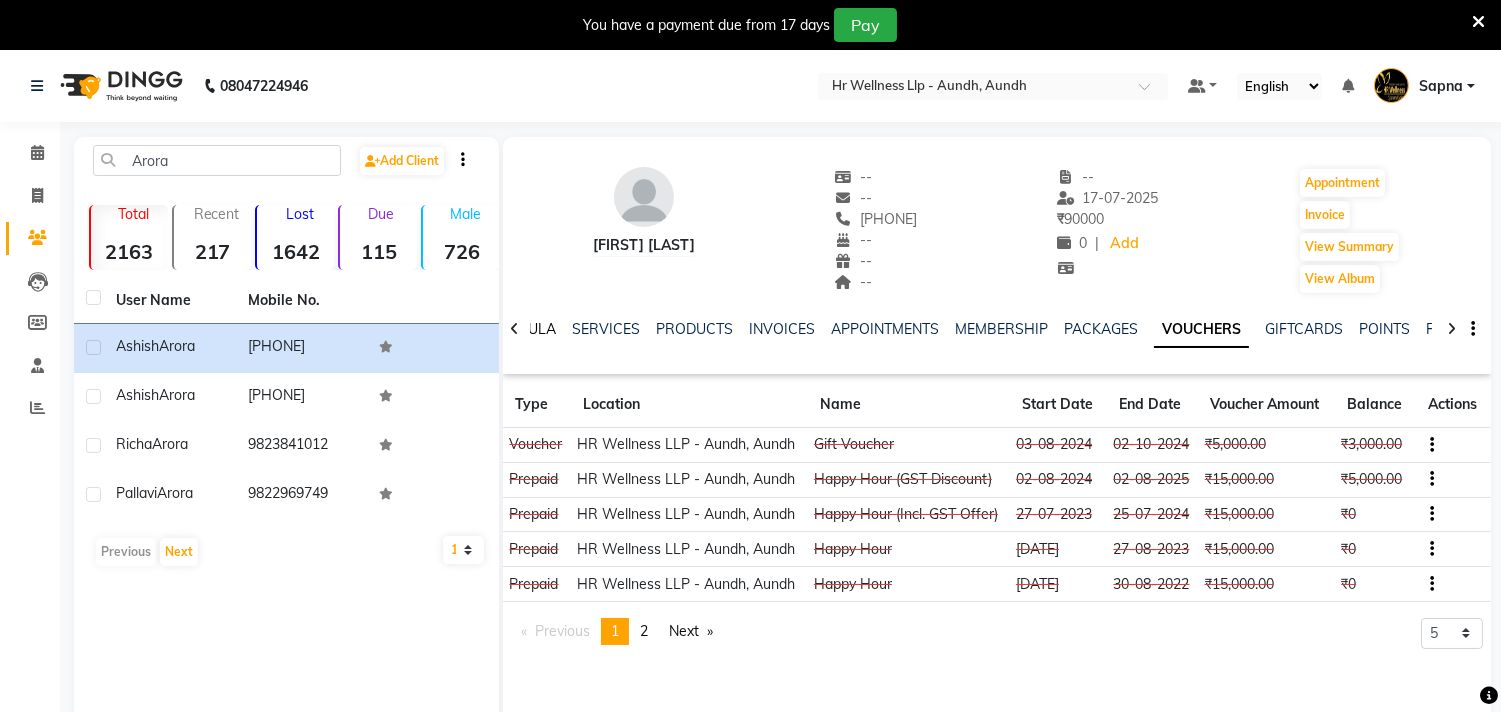 click on "FORMULA" 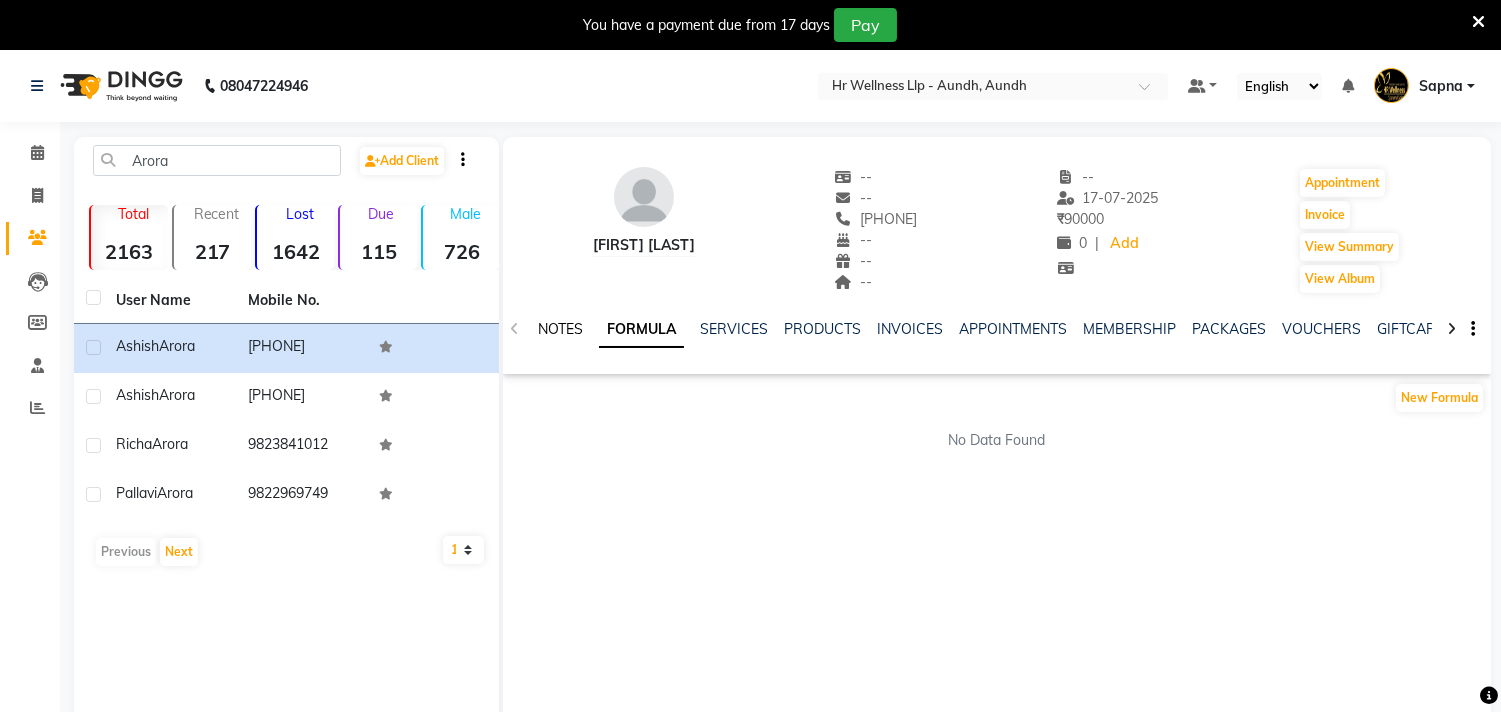 click on "NOTES" 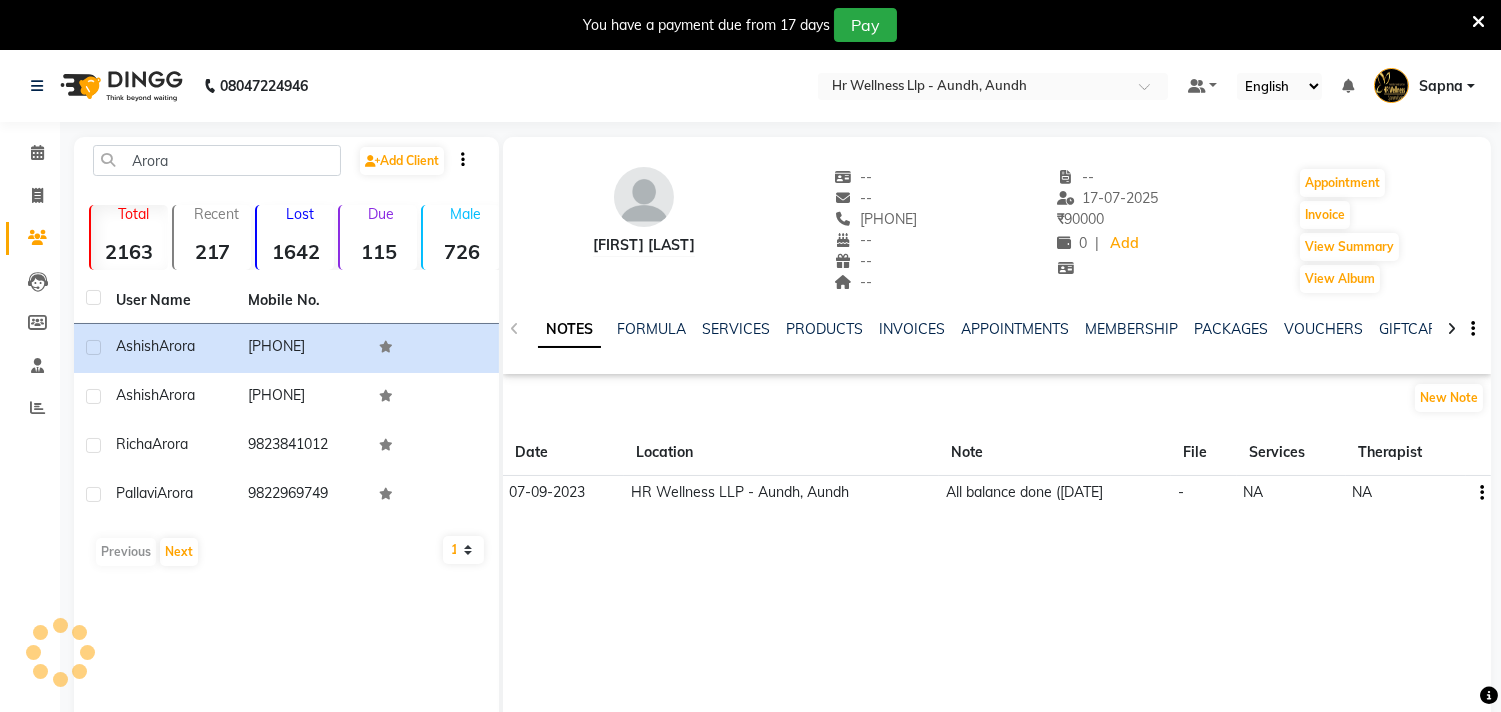 click 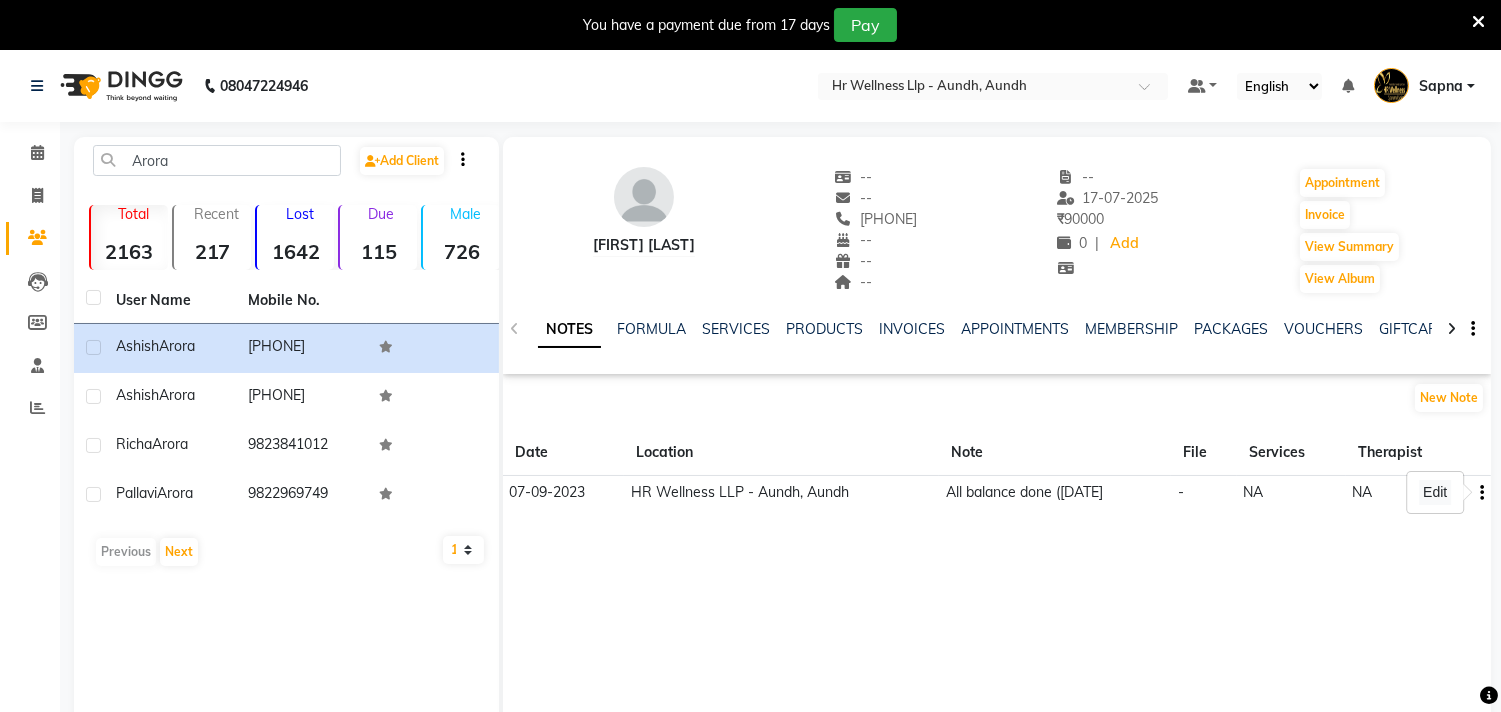 click on "Edit" at bounding box center [1435, 492] 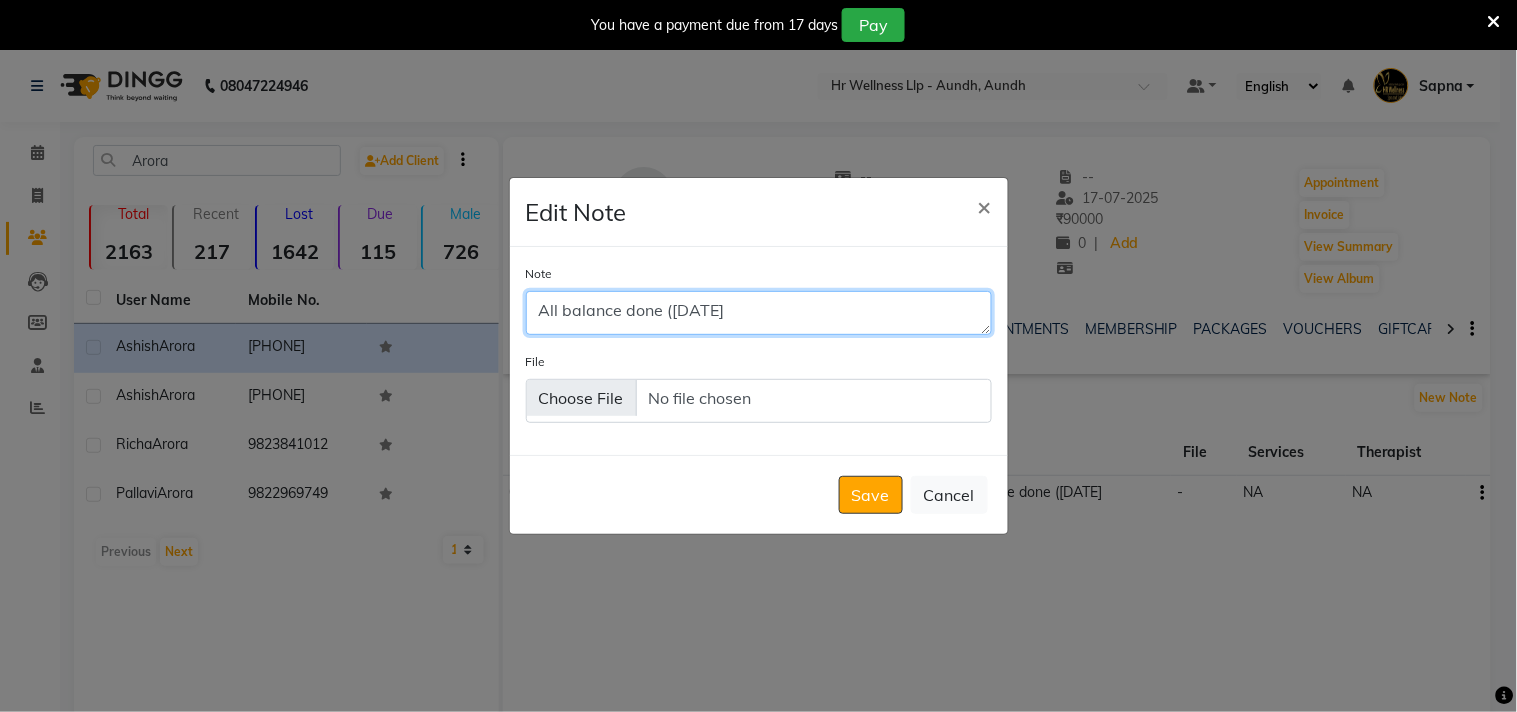 click on "All balance done ([DATE]" at bounding box center (759, 313) 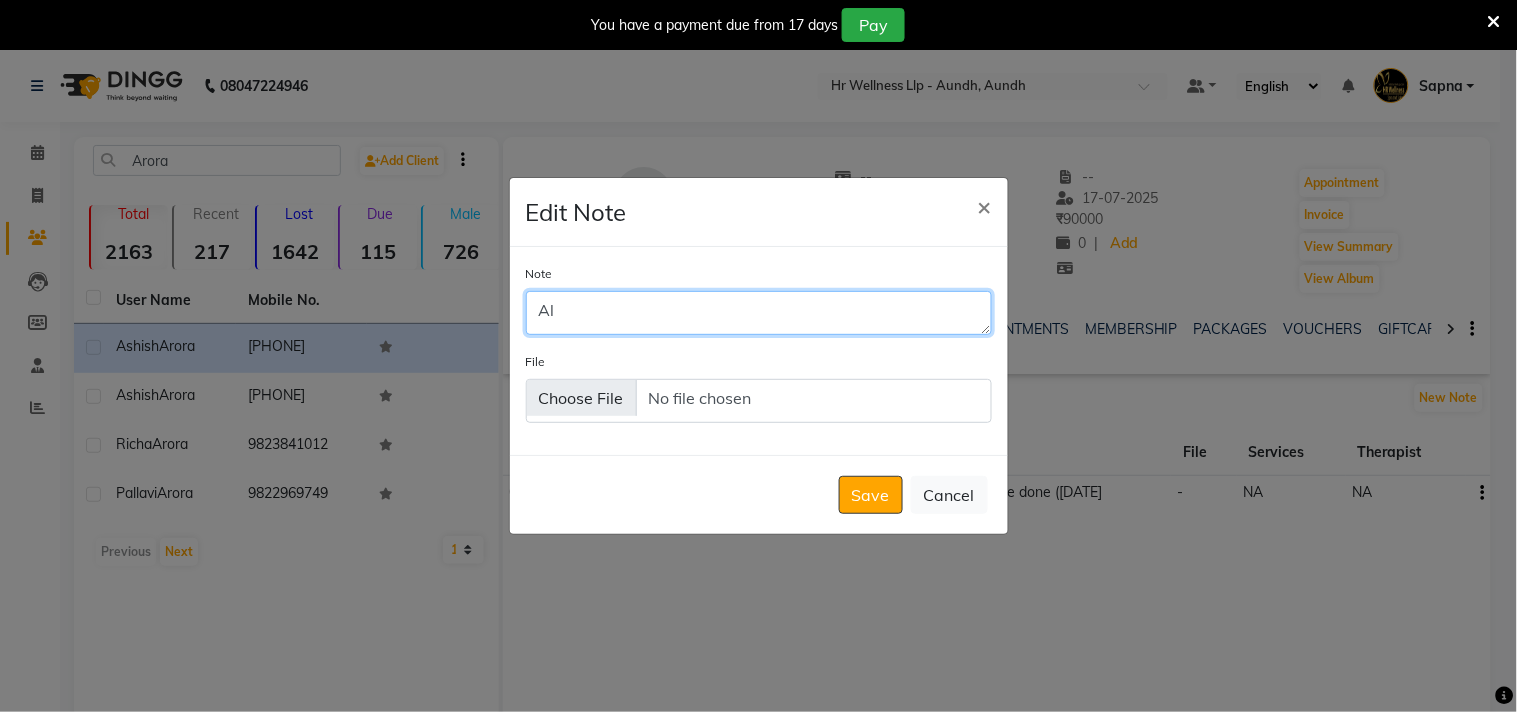 type on "A" 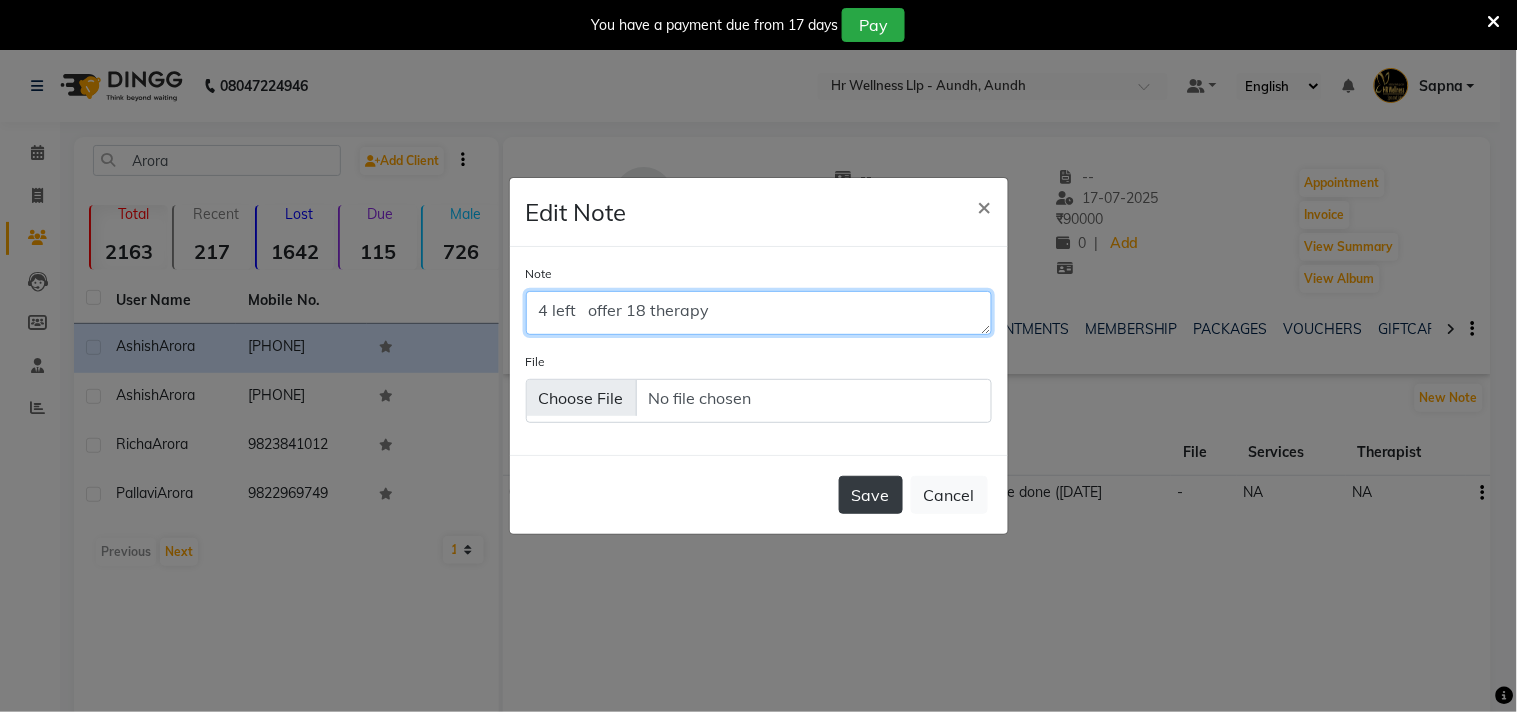 type on "4 left   offer 18 therapy" 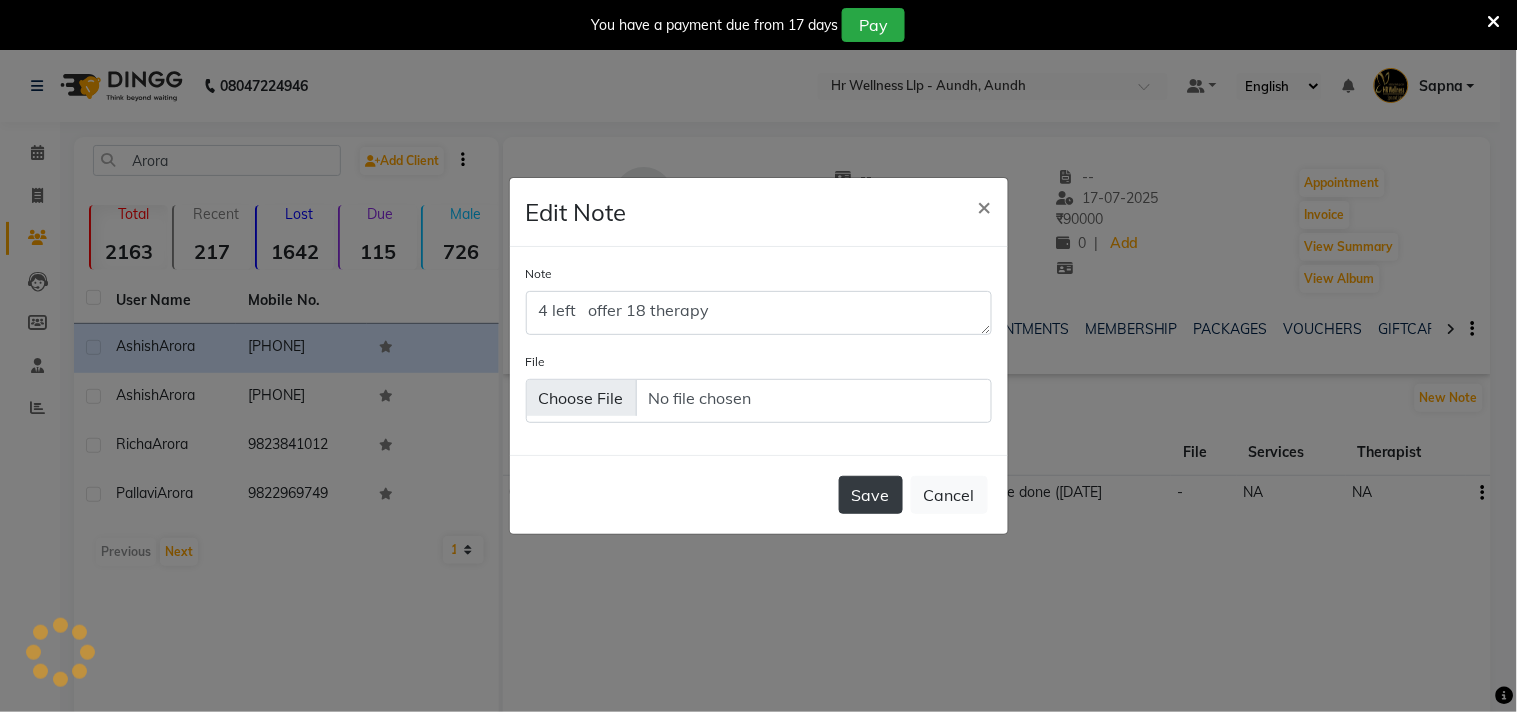 click on "Save" 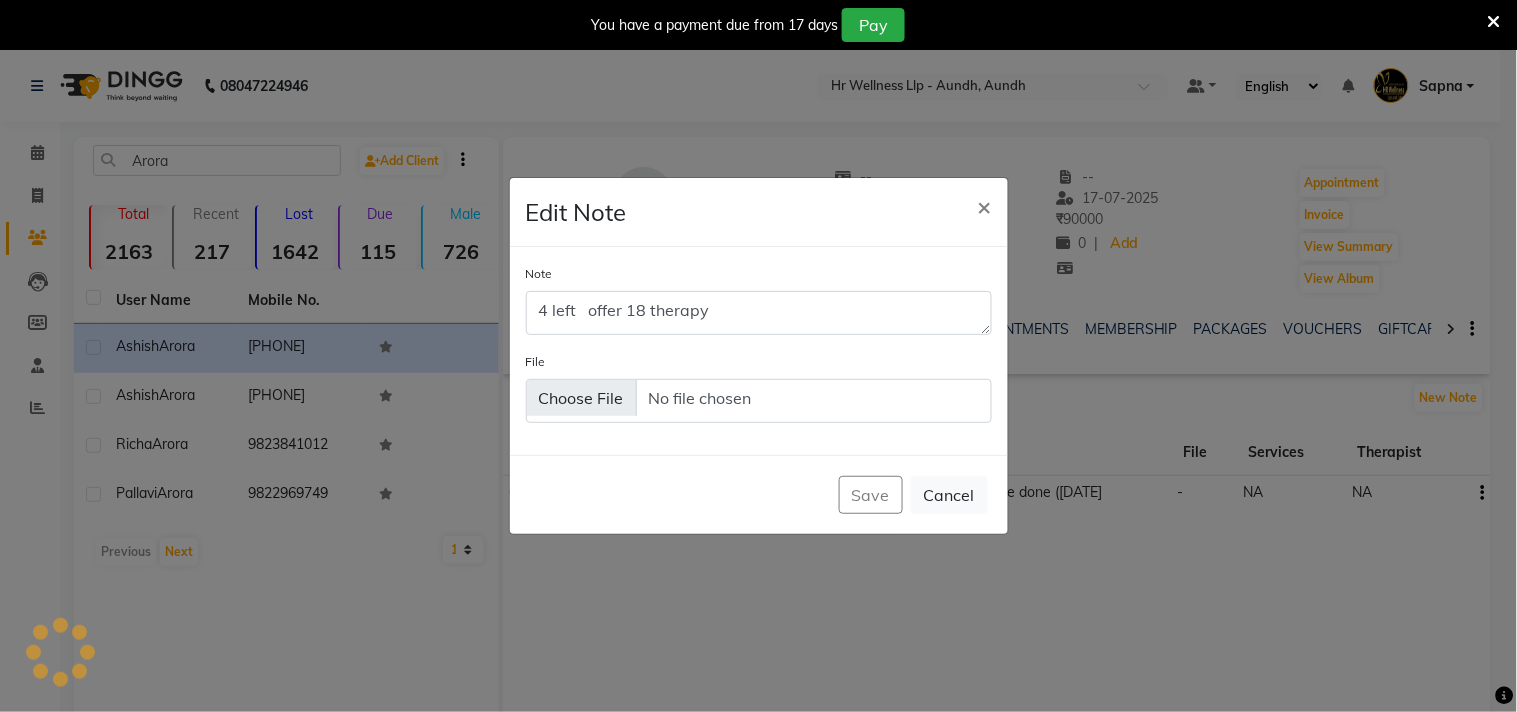 type 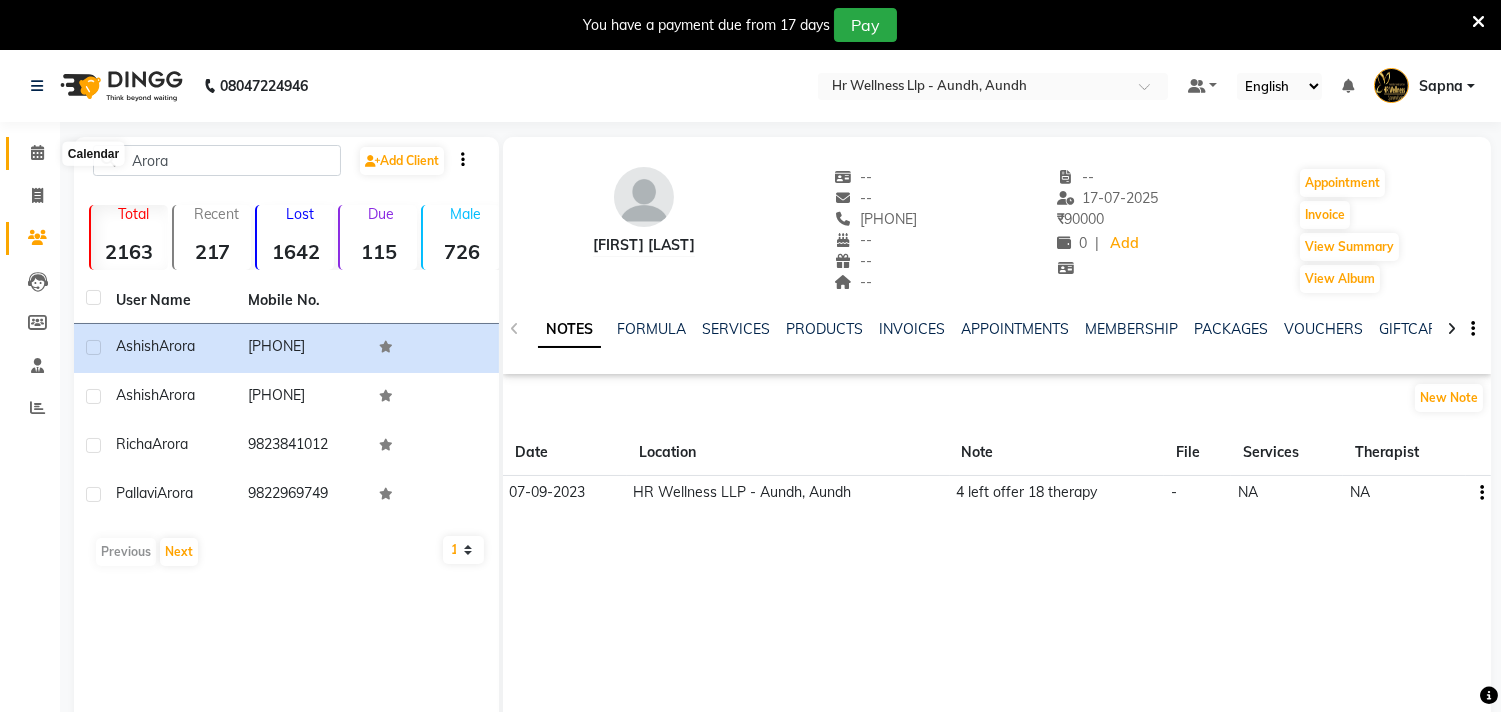 click 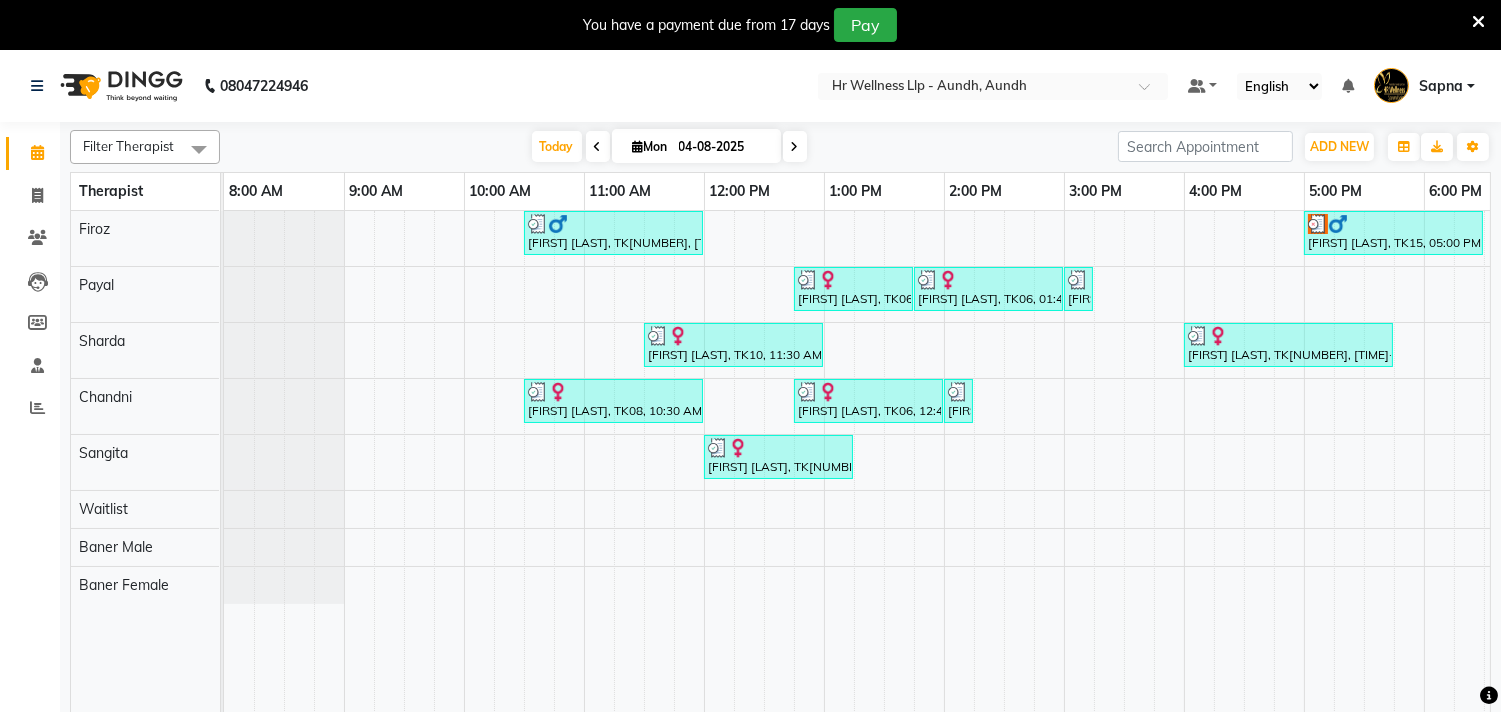 click at bounding box center (795, 147) 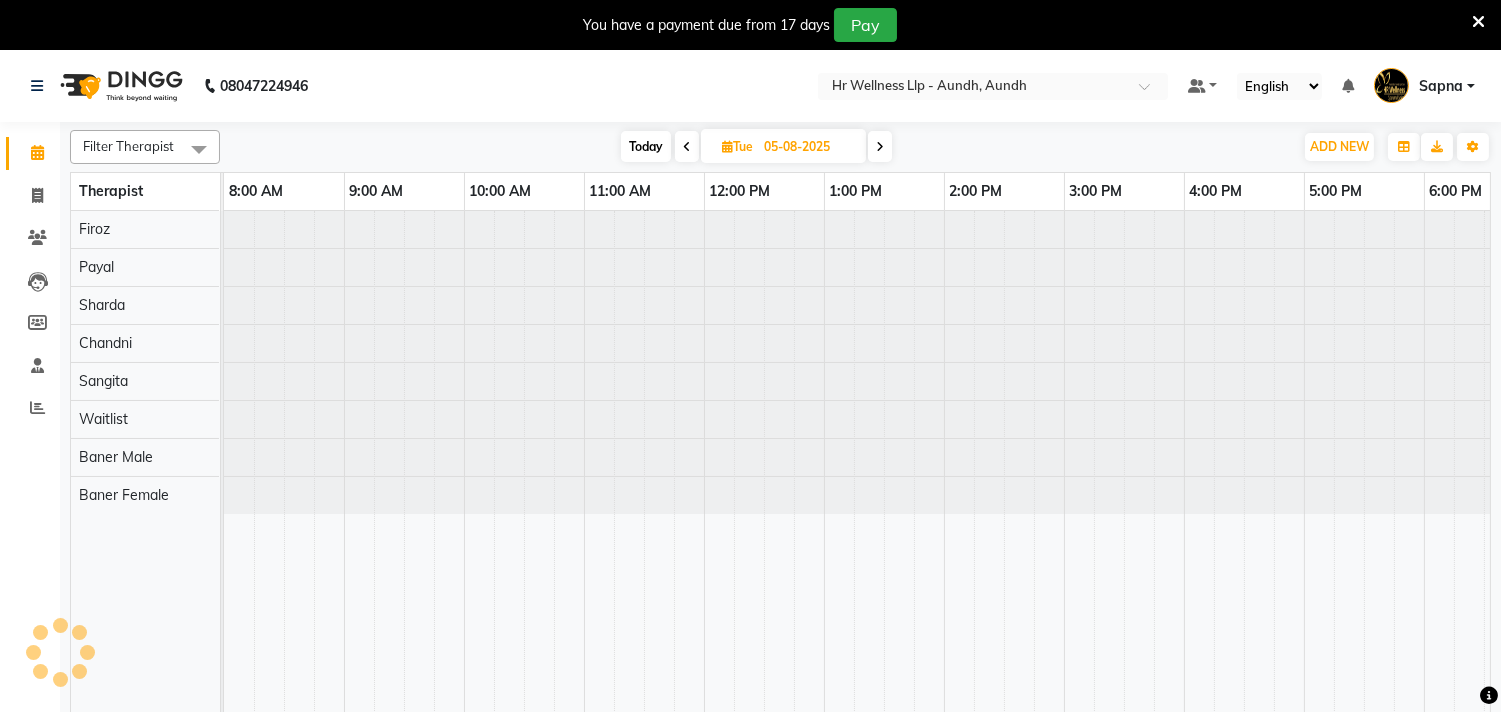 scroll, scrollTop: 0, scrollLeft: 294, axis: horizontal 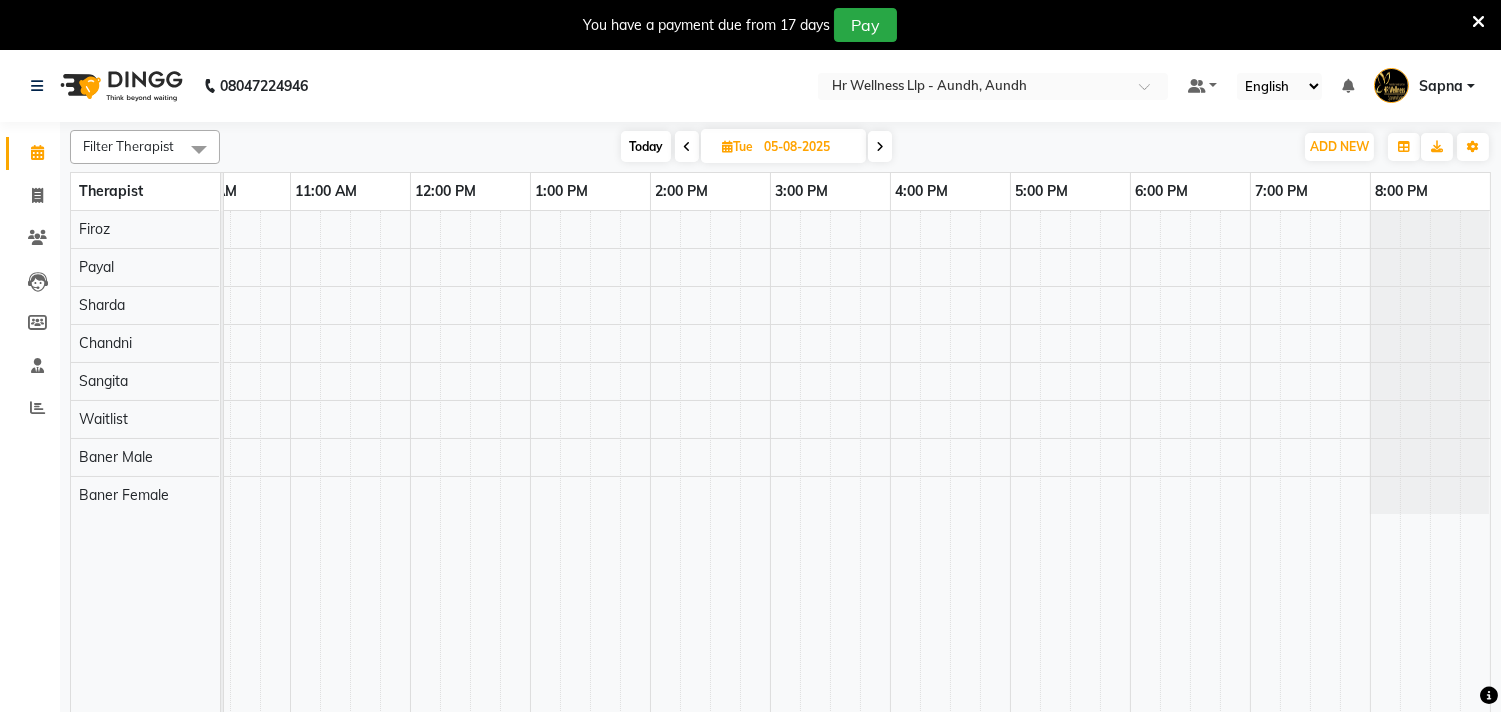 click at bounding box center (687, 146) 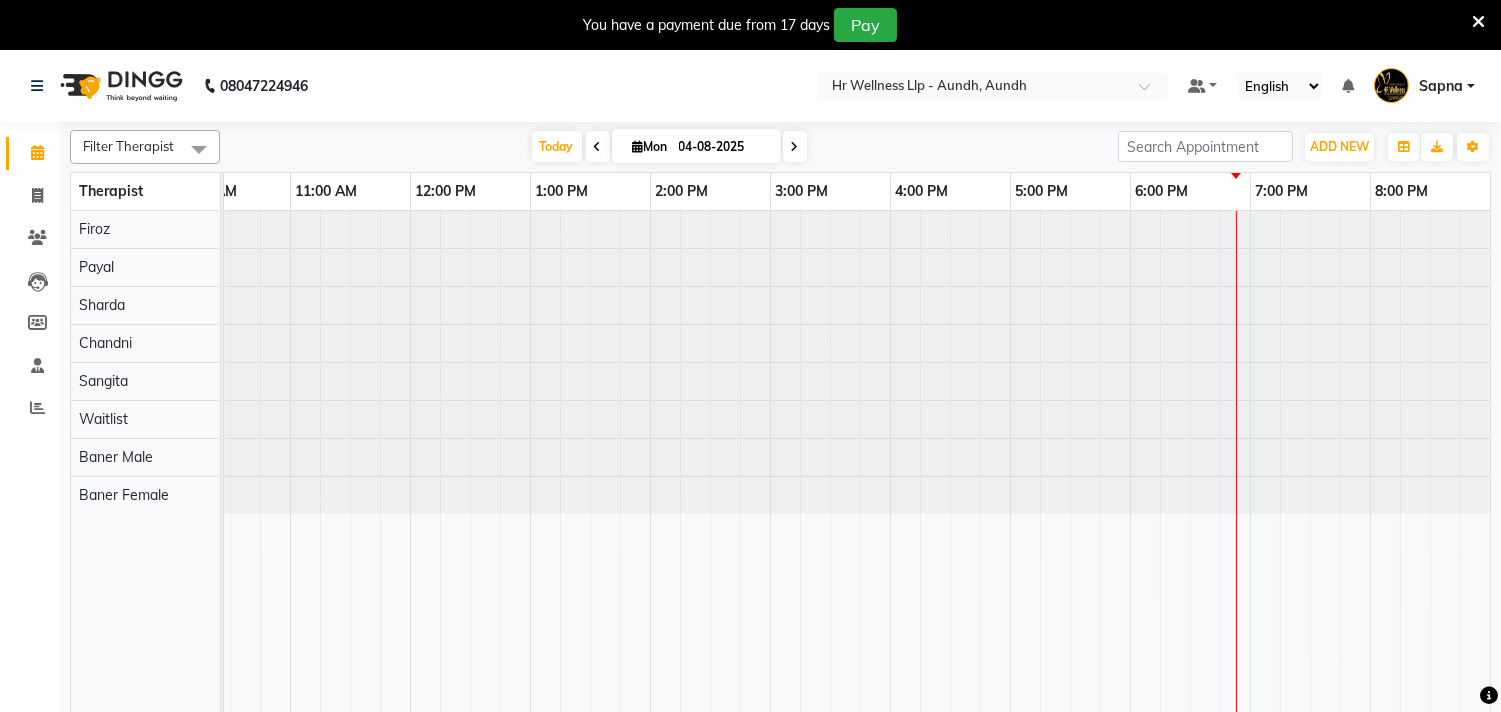 scroll, scrollTop: 0, scrollLeft: 294, axis: horizontal 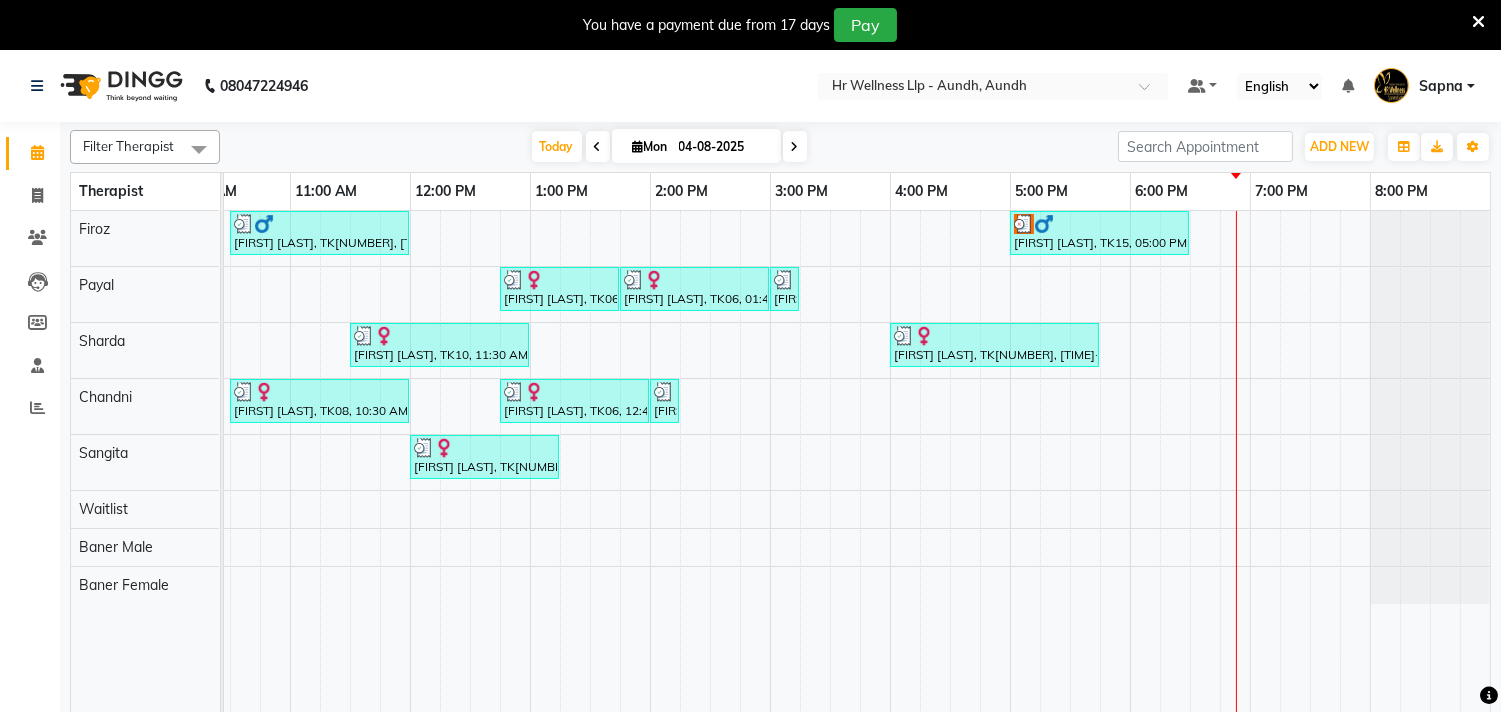 click at bounding box center [638, 146] 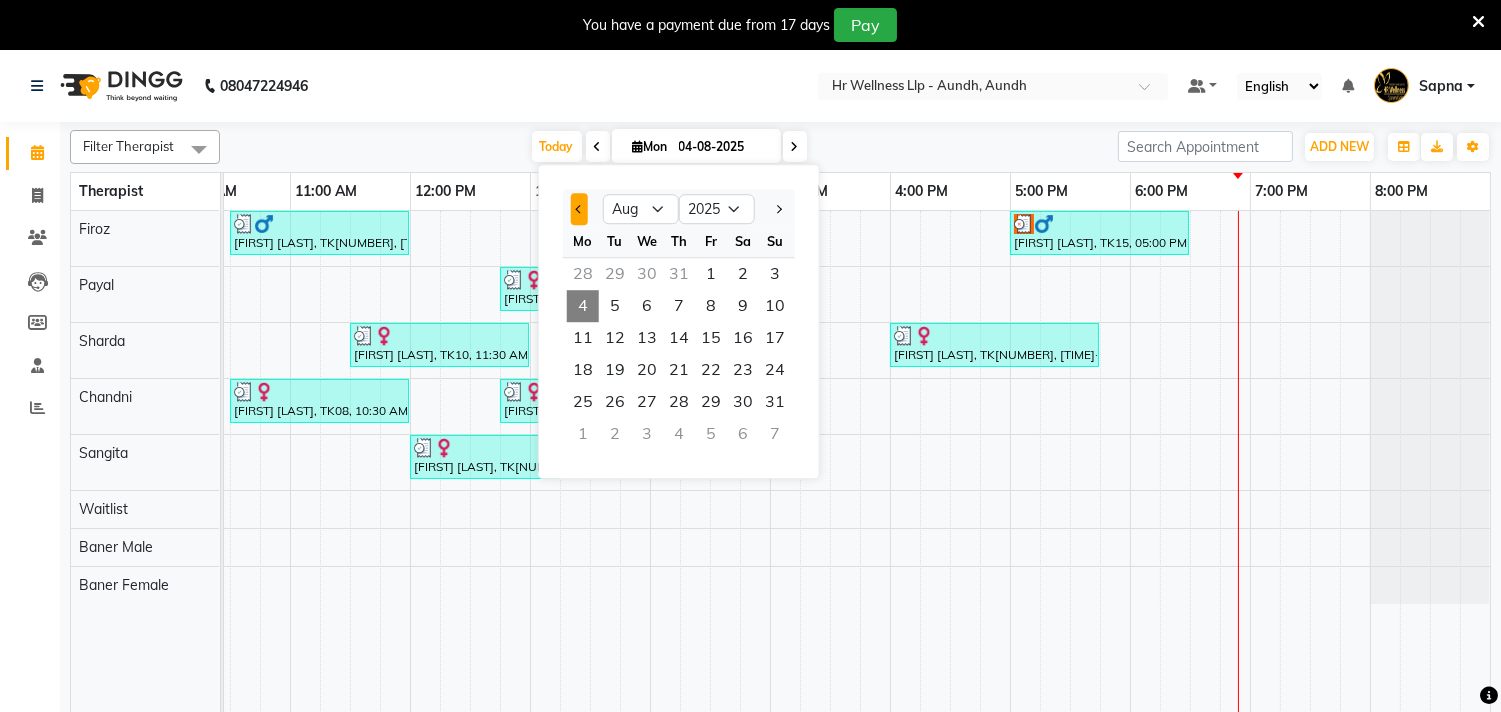 click at bounding box center (579, 209) 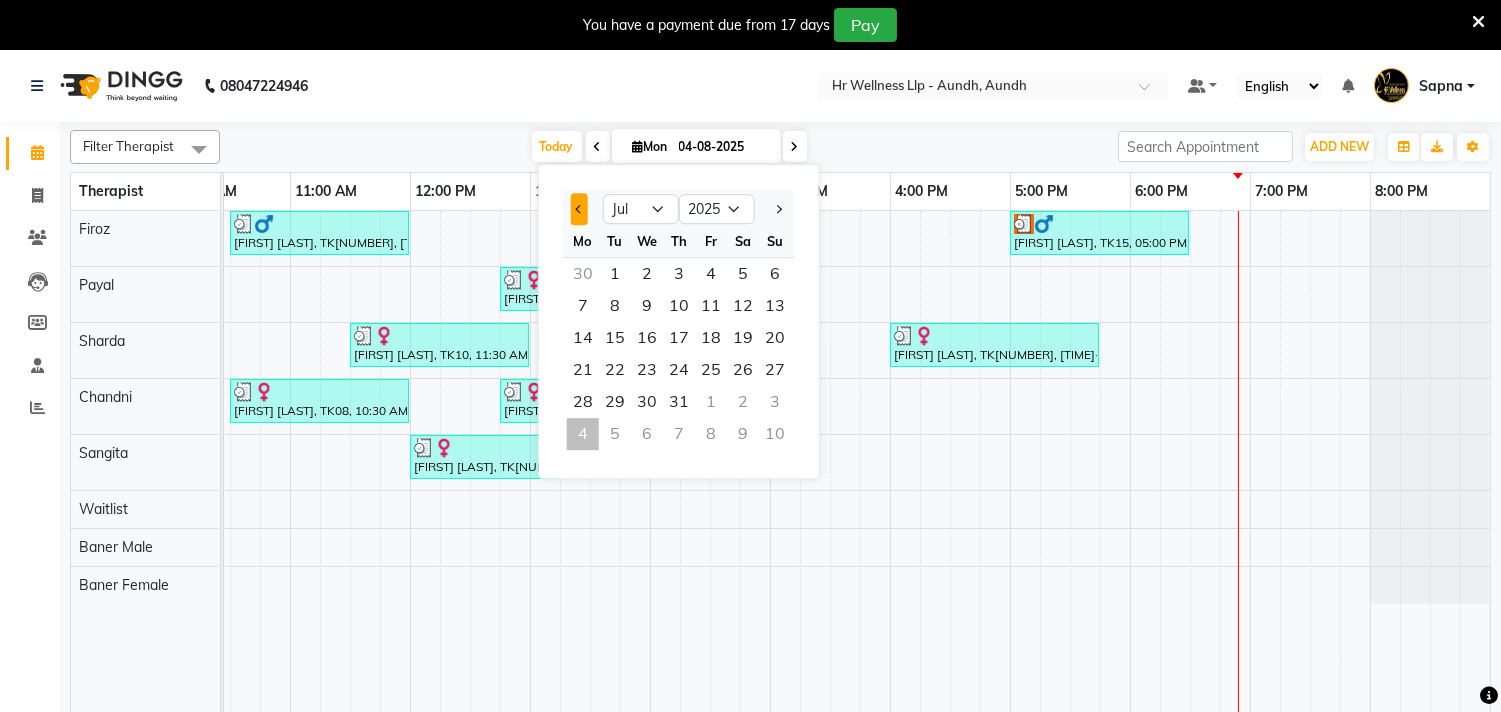 click at bounding box center [579, 209] 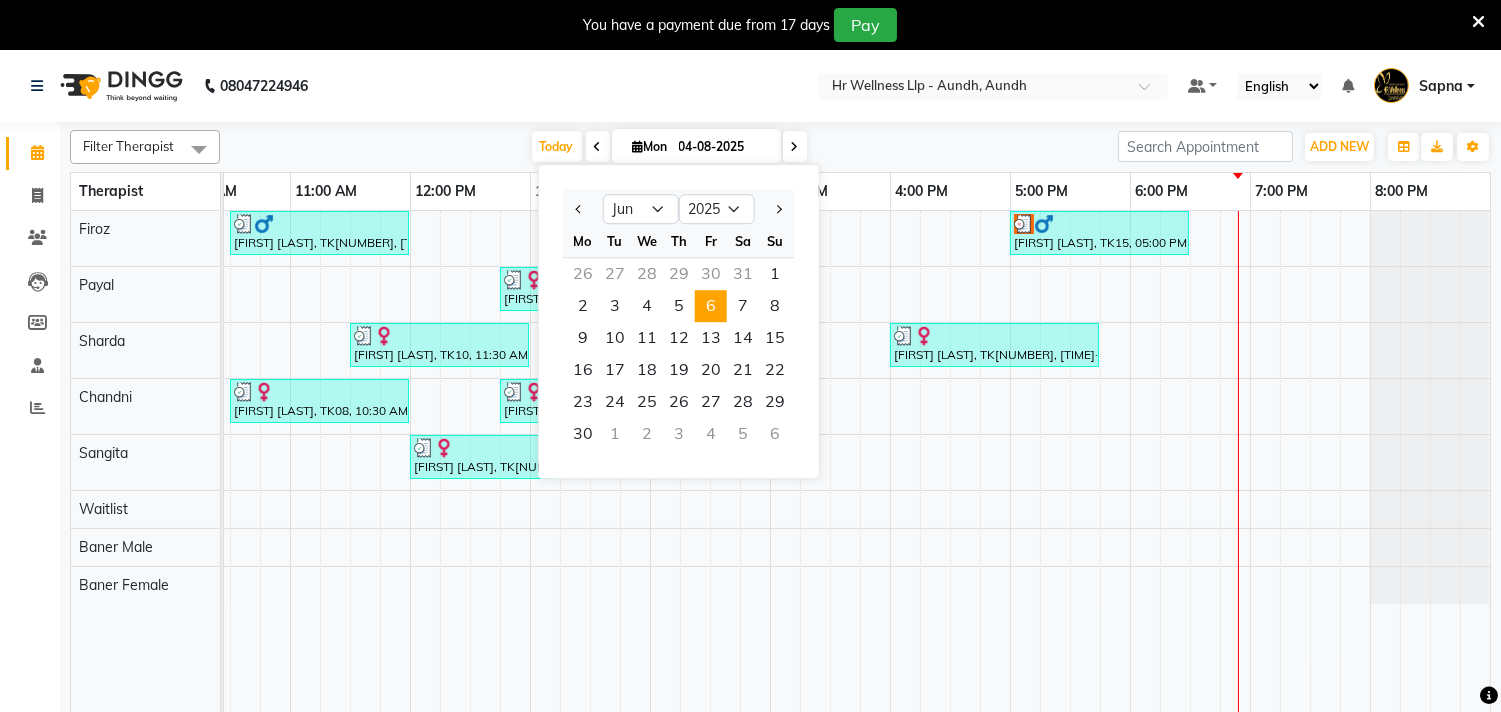click on "6" at bounding box center [711, 306] 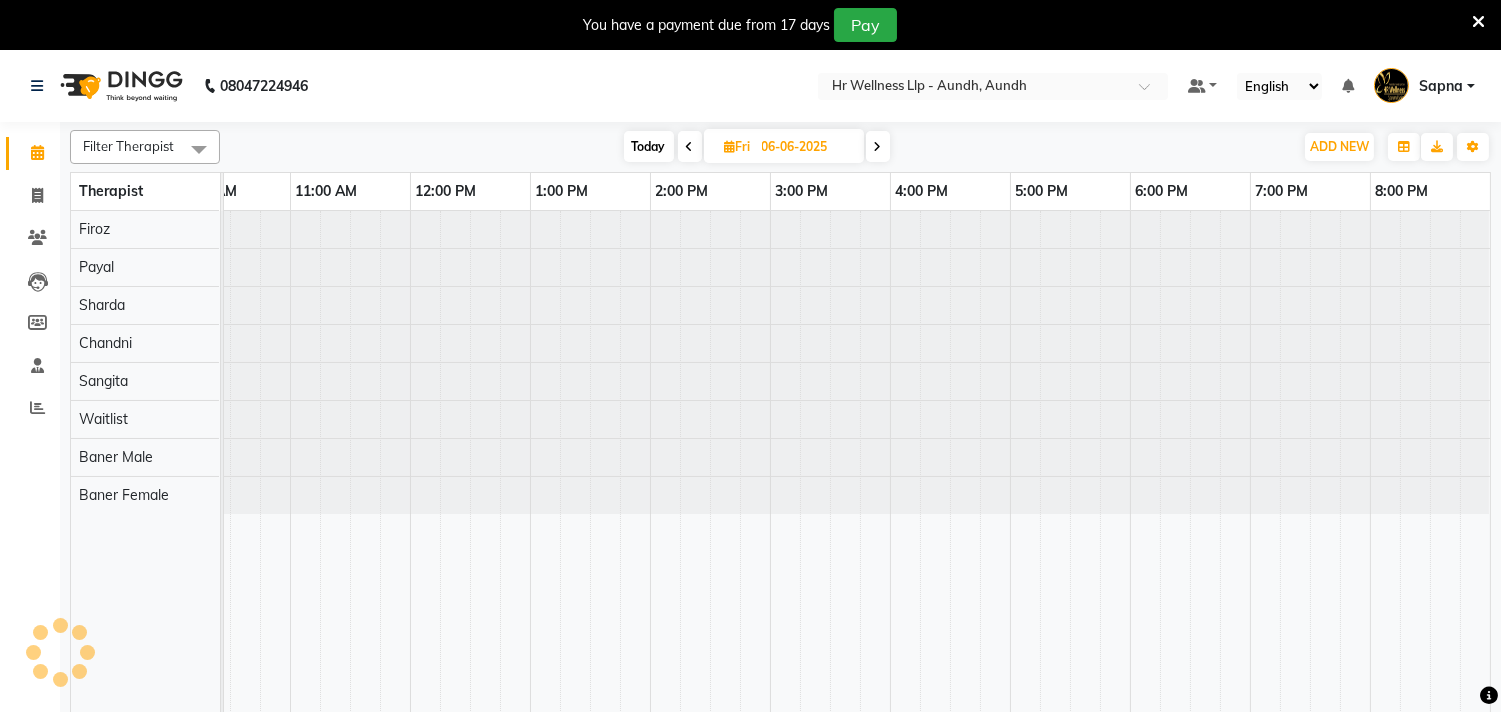 scroll, scrollTop: 0, scrollLeft: 0, axis: both 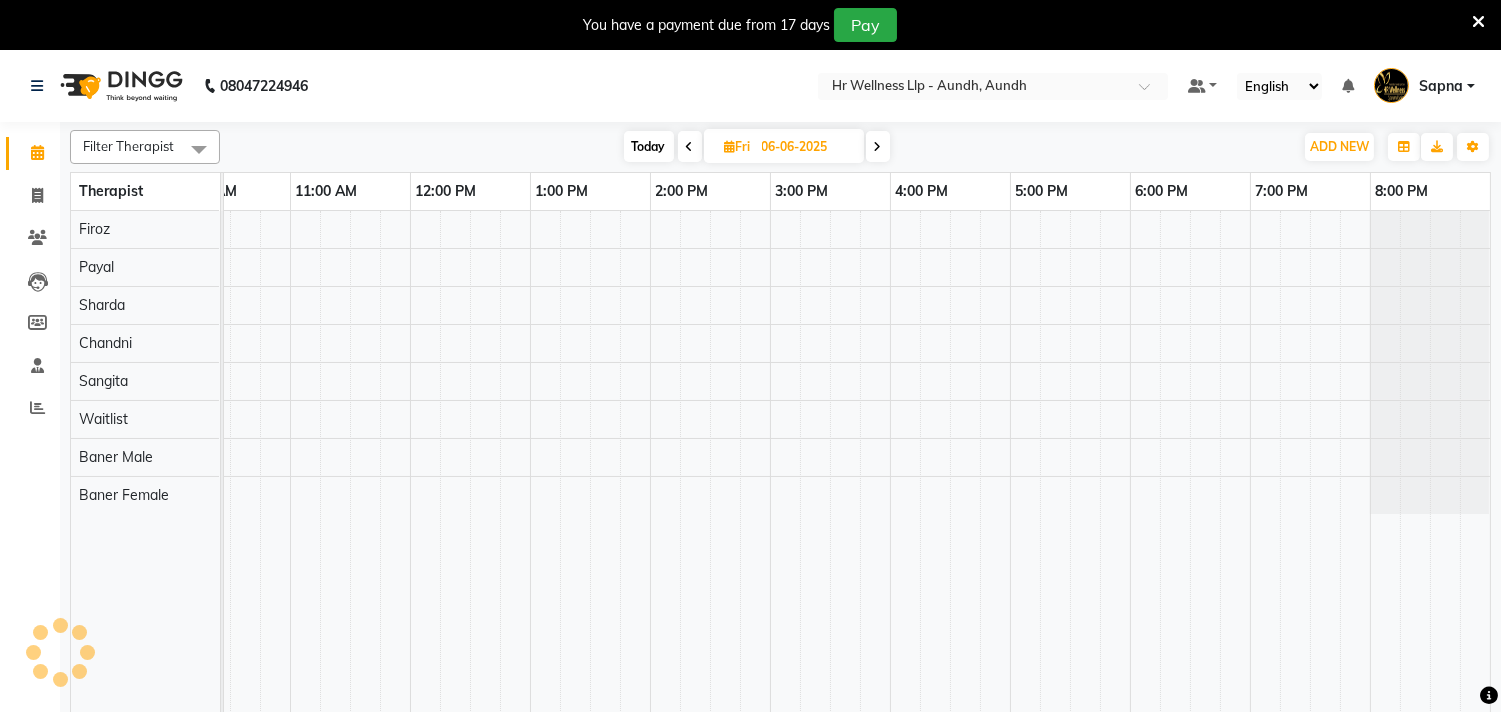 click at bounding box center [878, 147] 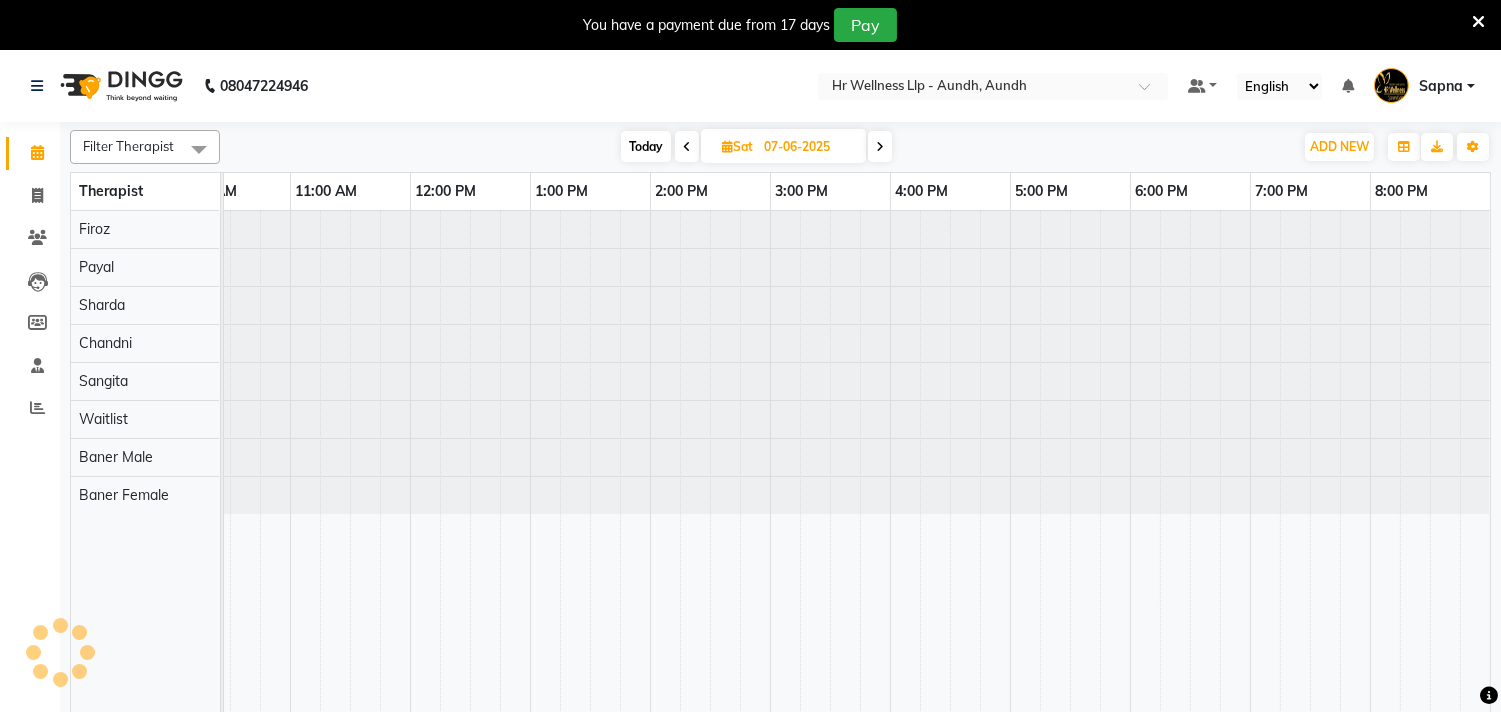 scroll, scrollTop: 0, scrollLeft: 0, axis: both 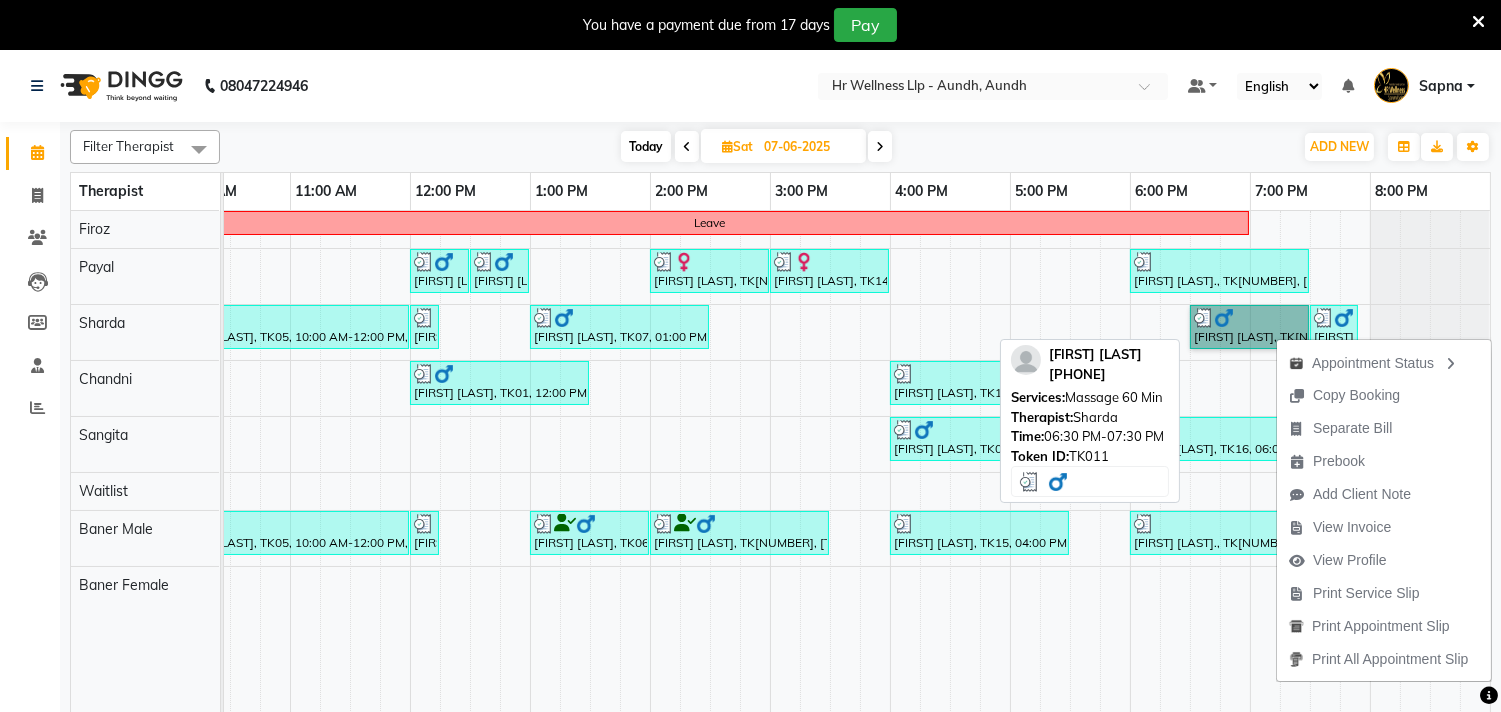 click on "[FIRST] [LAST], TK[NUMBER], [TIME]-[TIME], [SERVICE] [DURATION]" at bounding box center (1249, 327) 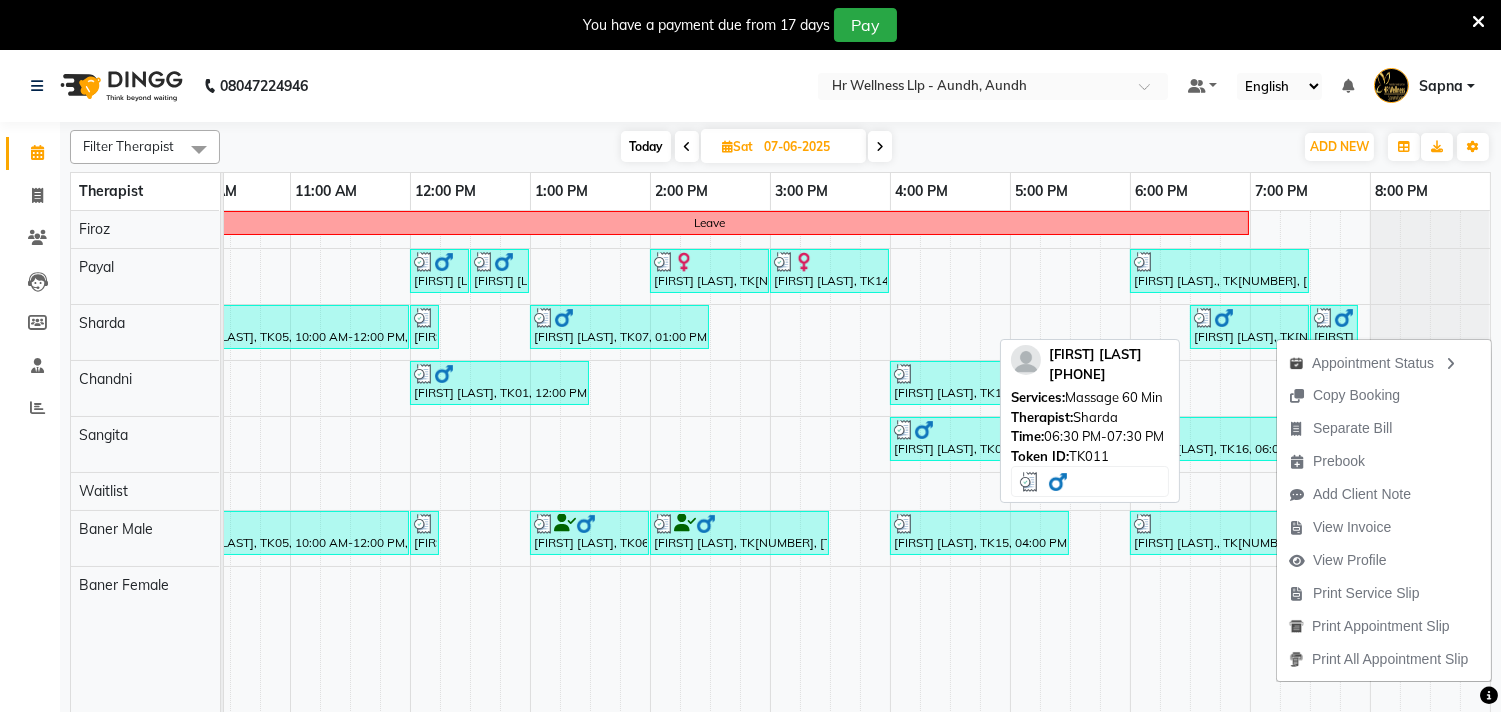 select on "3" 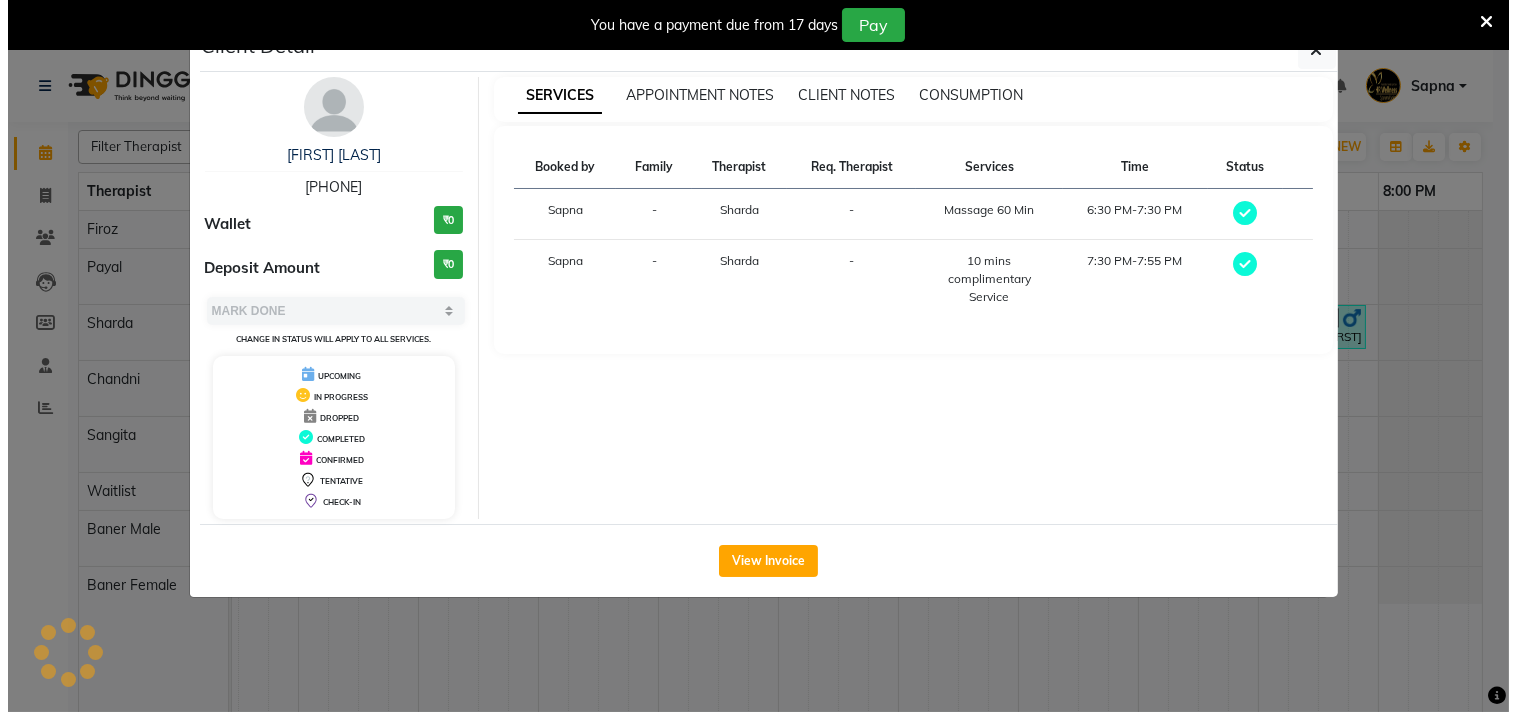 scroll, scrollTop: 0, scrollLeft: 293, axis: horizontal 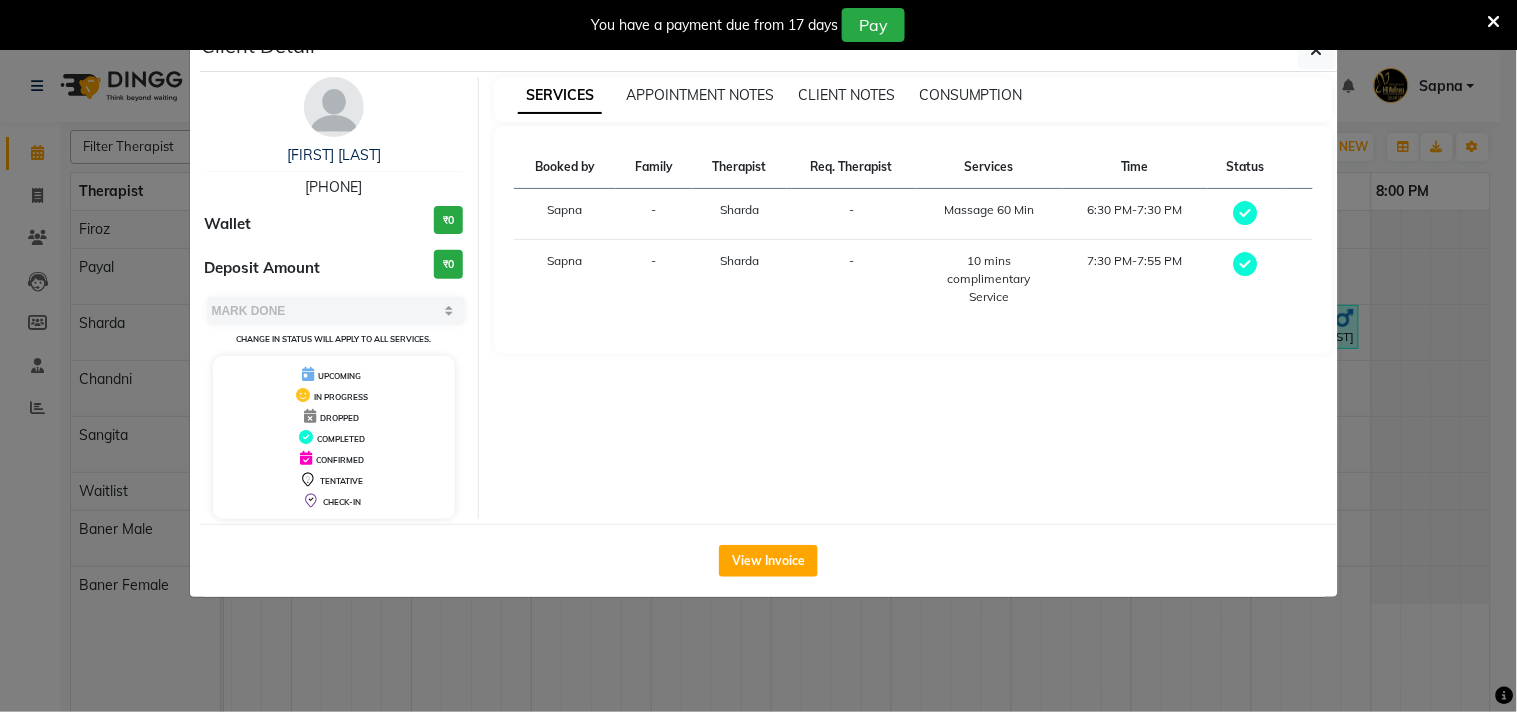 click on "You have a payment due from 17 days   Pay" at bounding box center (758, 25) 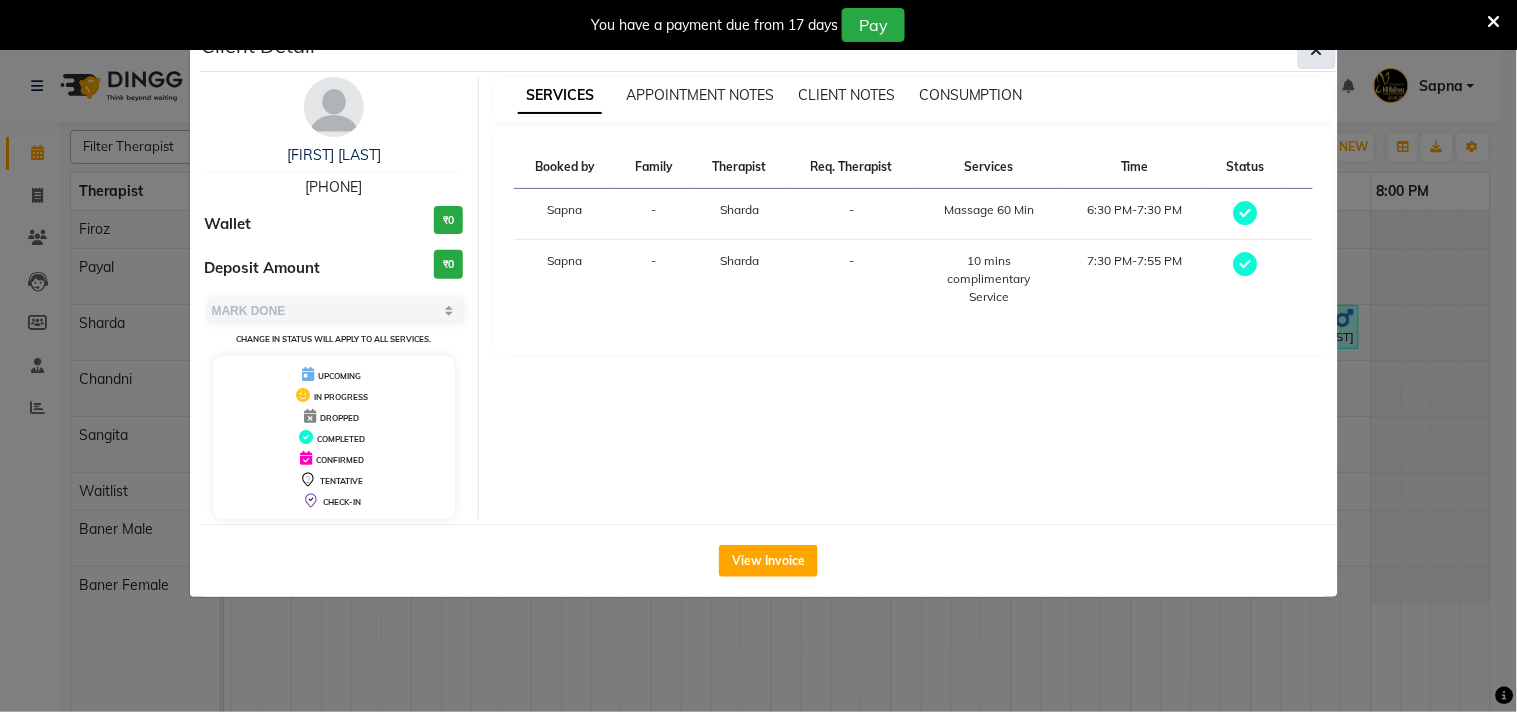 click 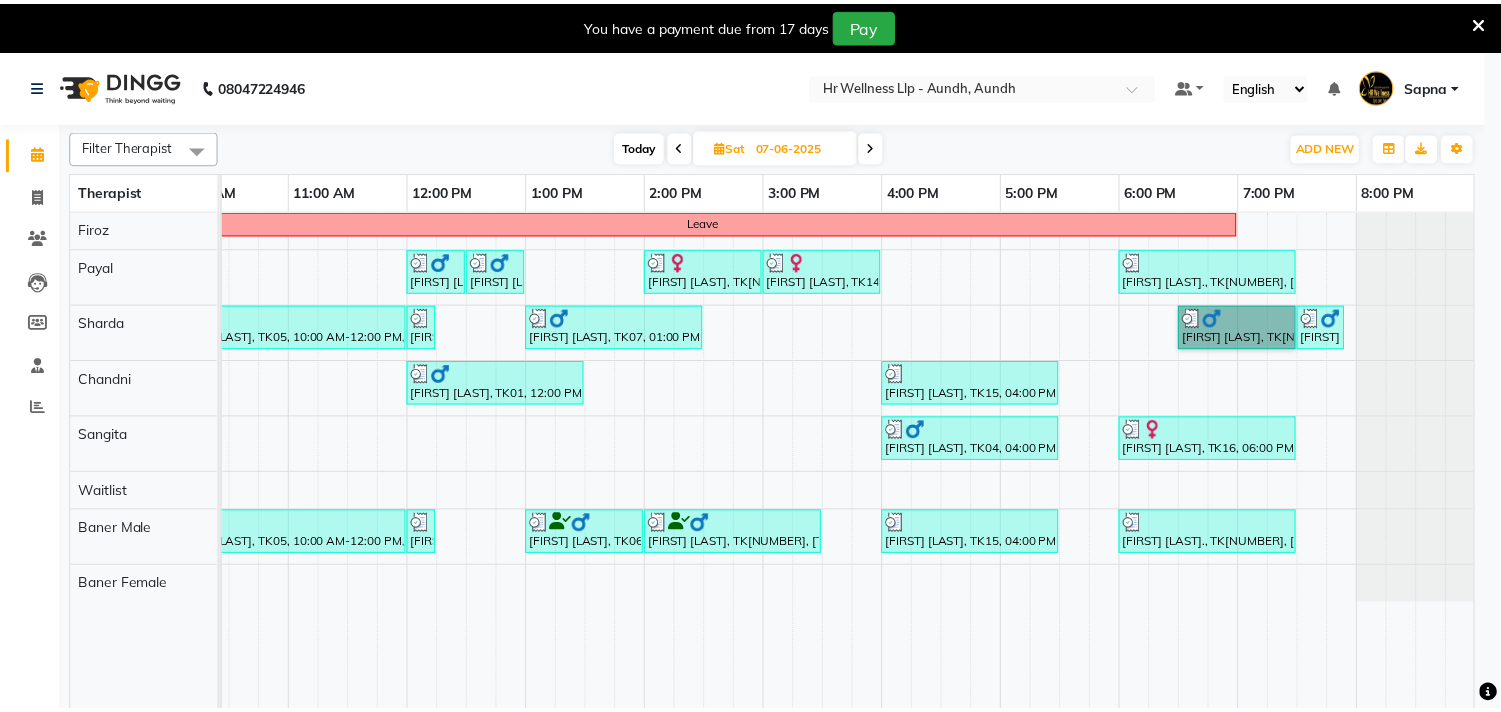 scroll, scrollTop: 0, scrollLeft: 277, axis: horizontal 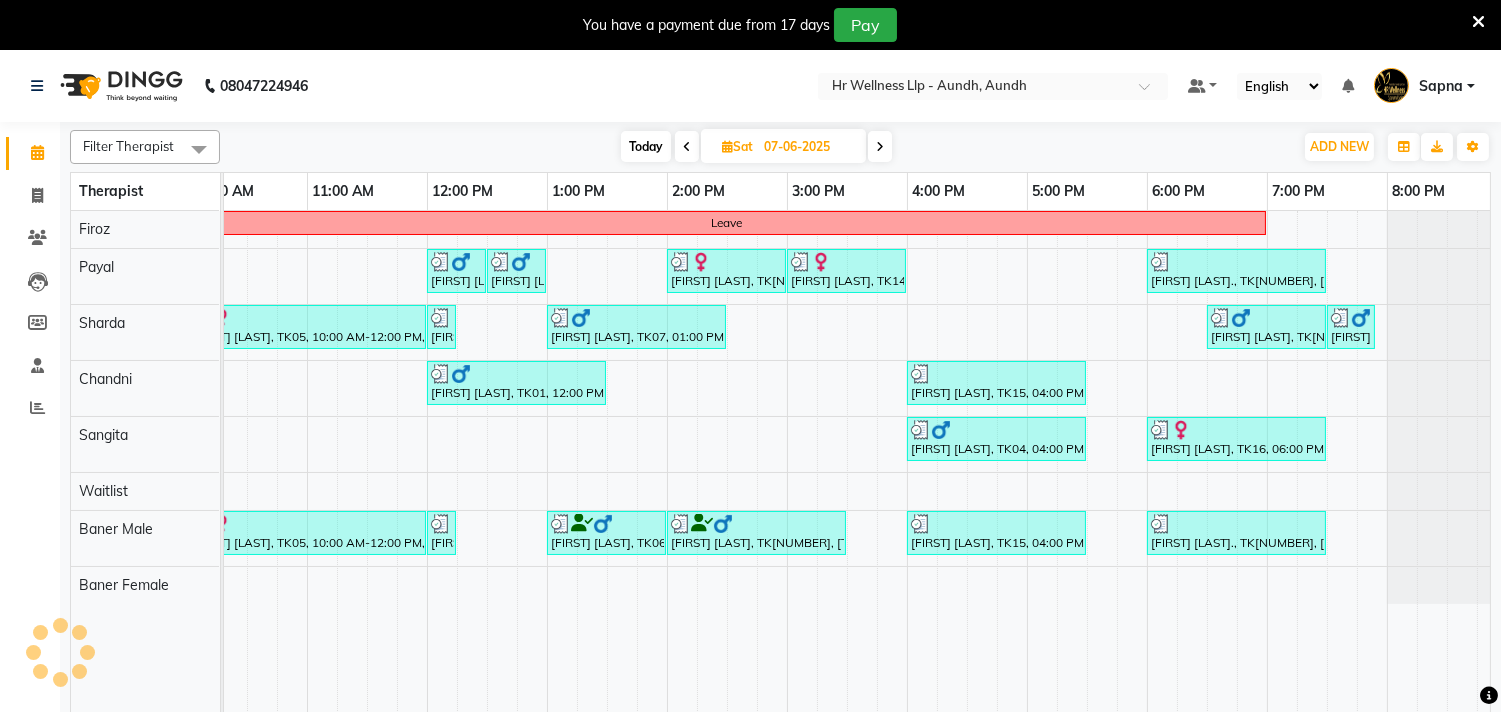 click at bounding box center (880, 146) 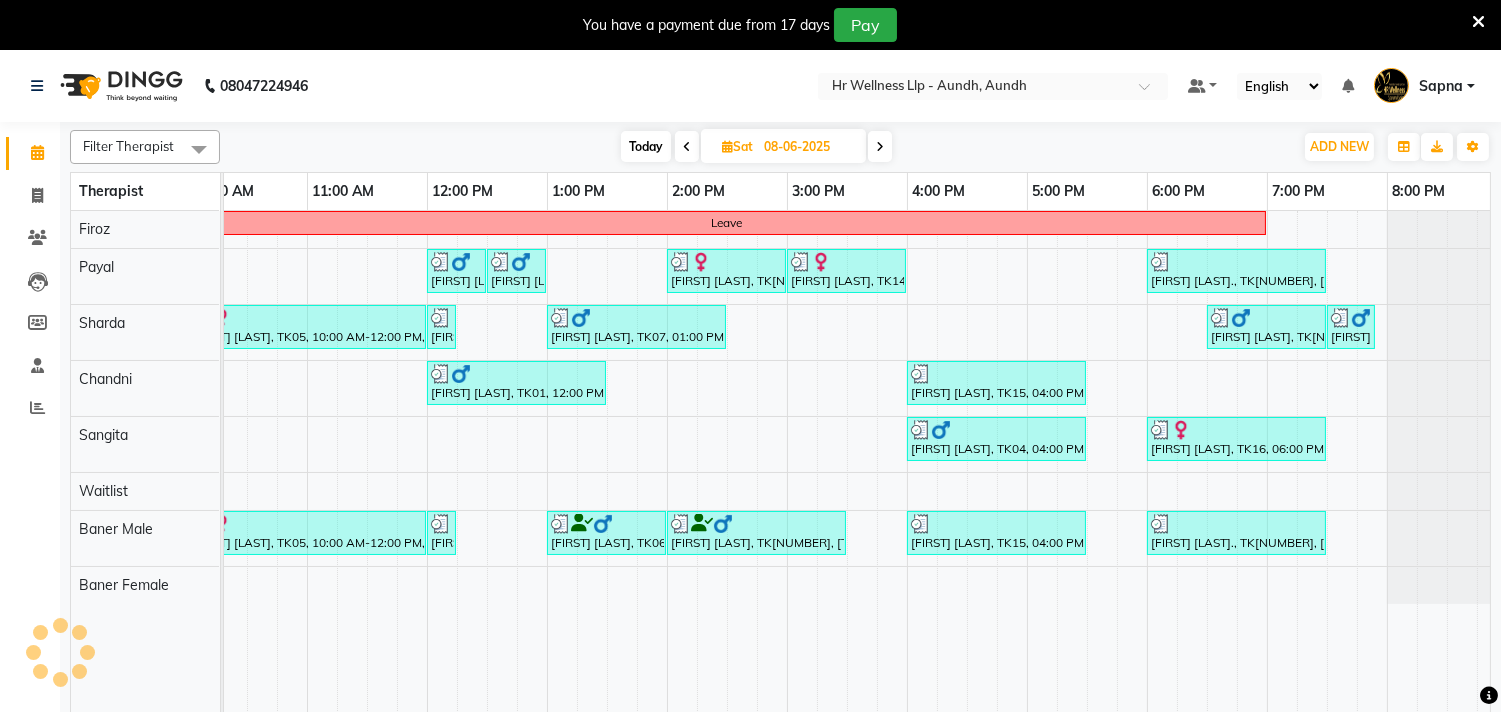 scroll, scrollTop: 0, scrollLeft: 0, axis: both 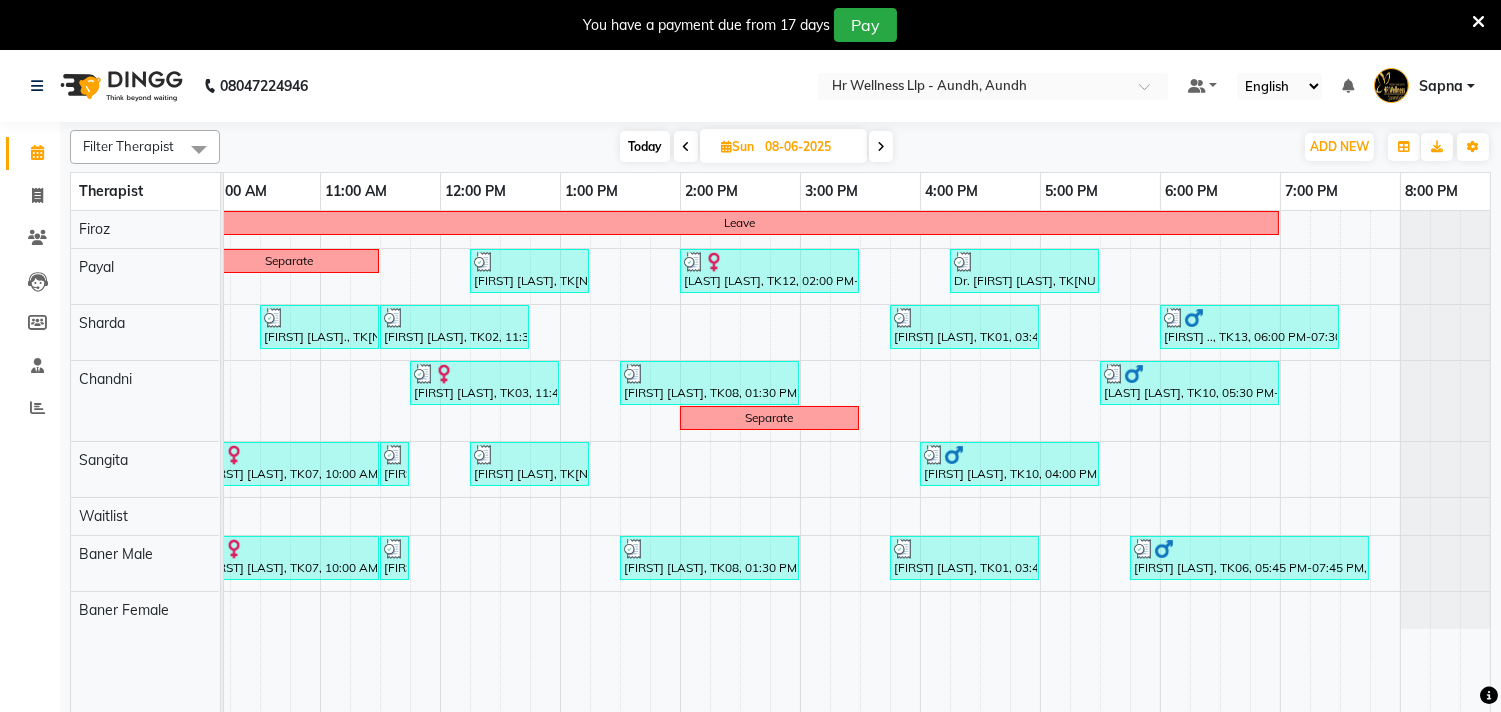 click at bounding box center [881, 146] 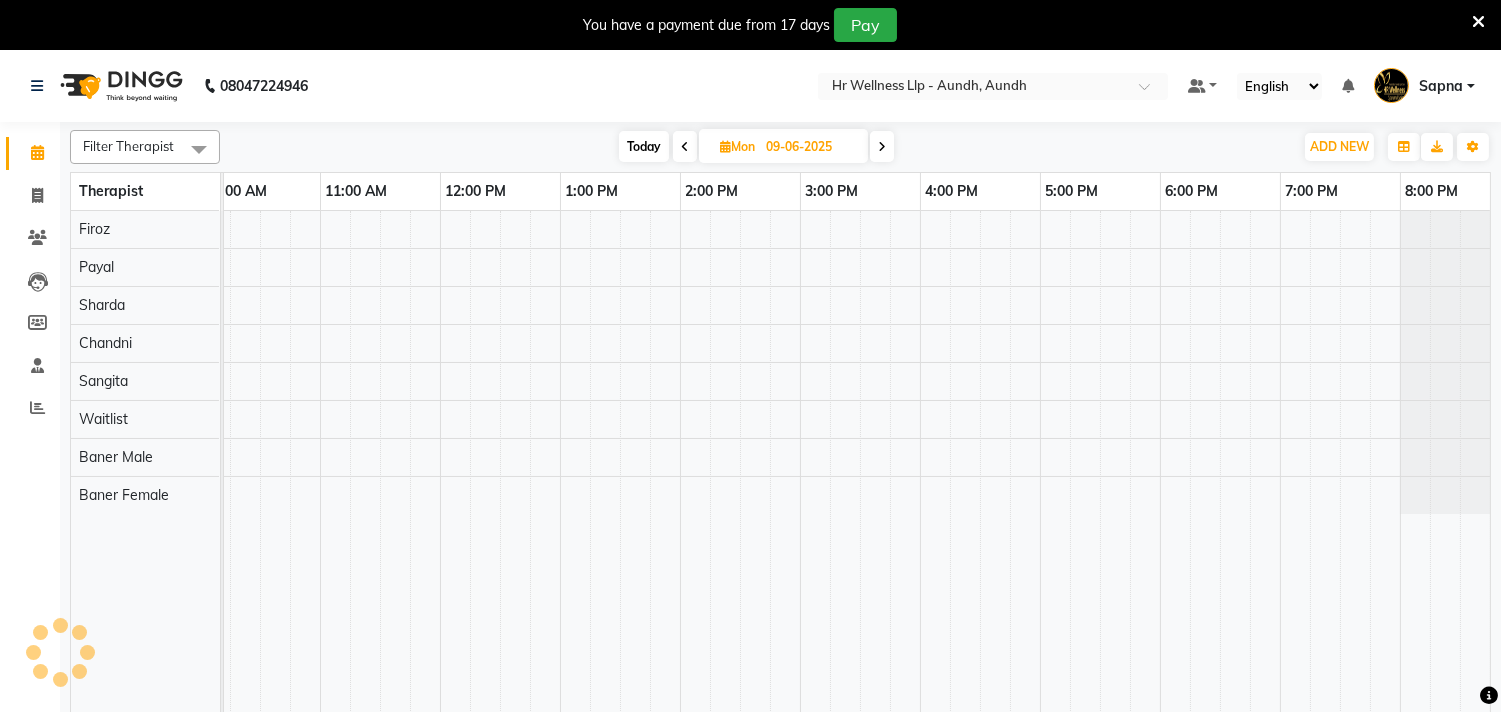 scroll, scrollTop: 0, scrollLeft: 294, axis: horizontal 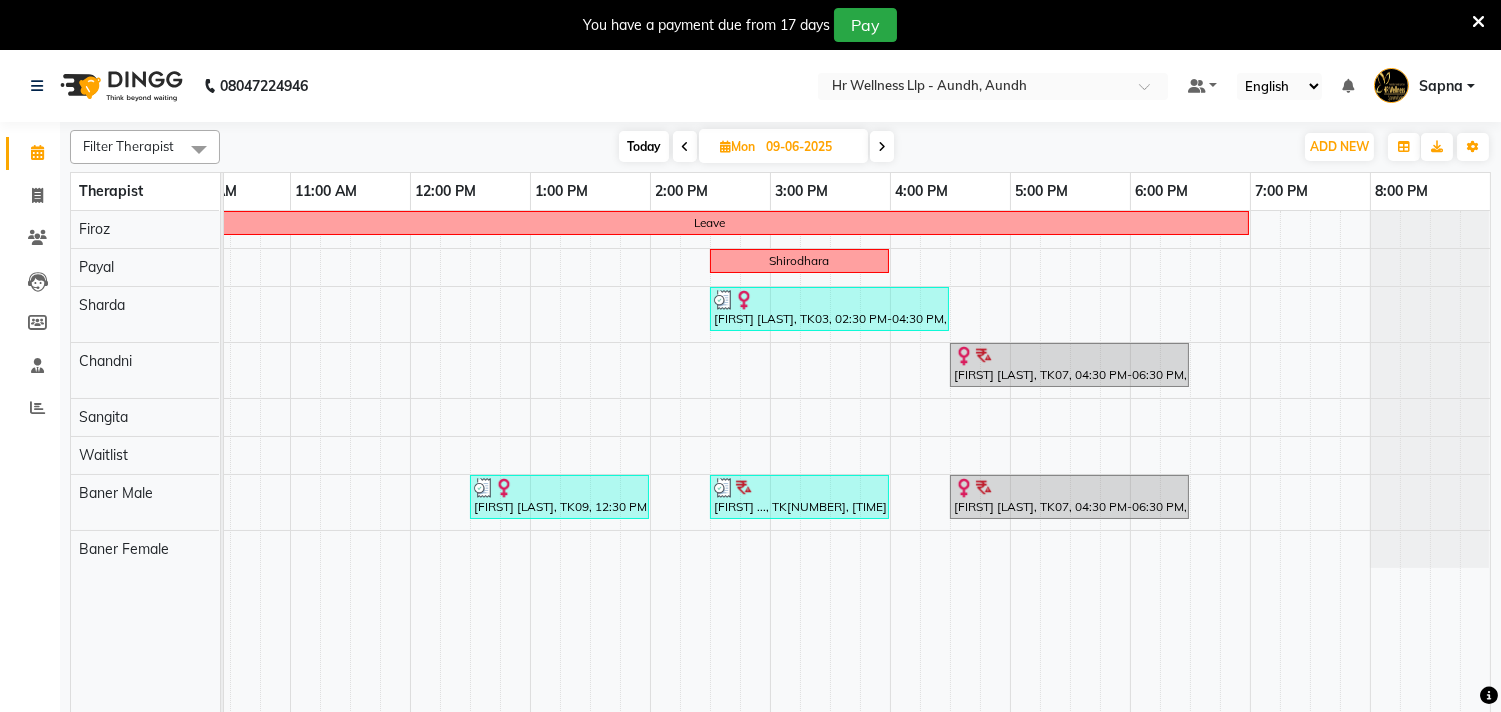 click at bounding box center [882, 147] 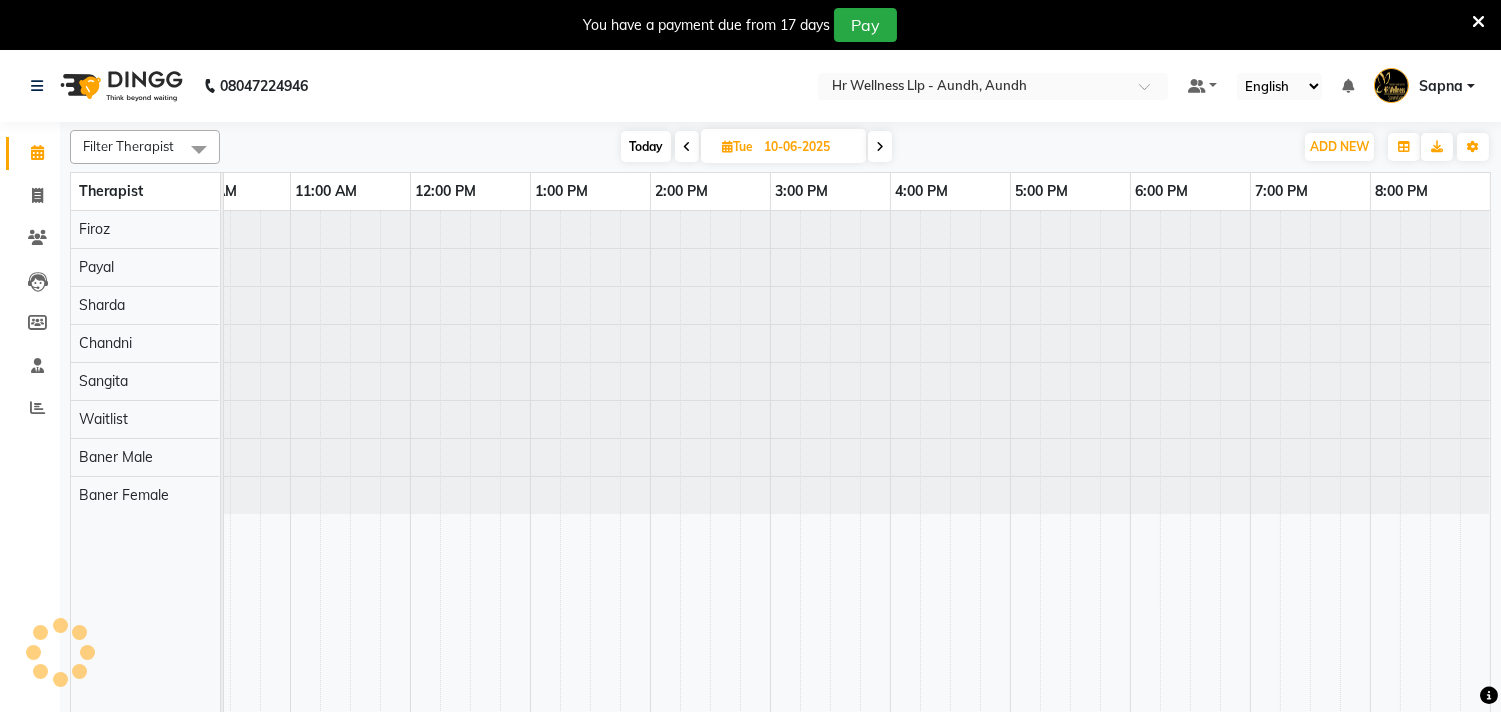 scroll, scrollTop: 0, scrollLeft: 294, axis: horizontal 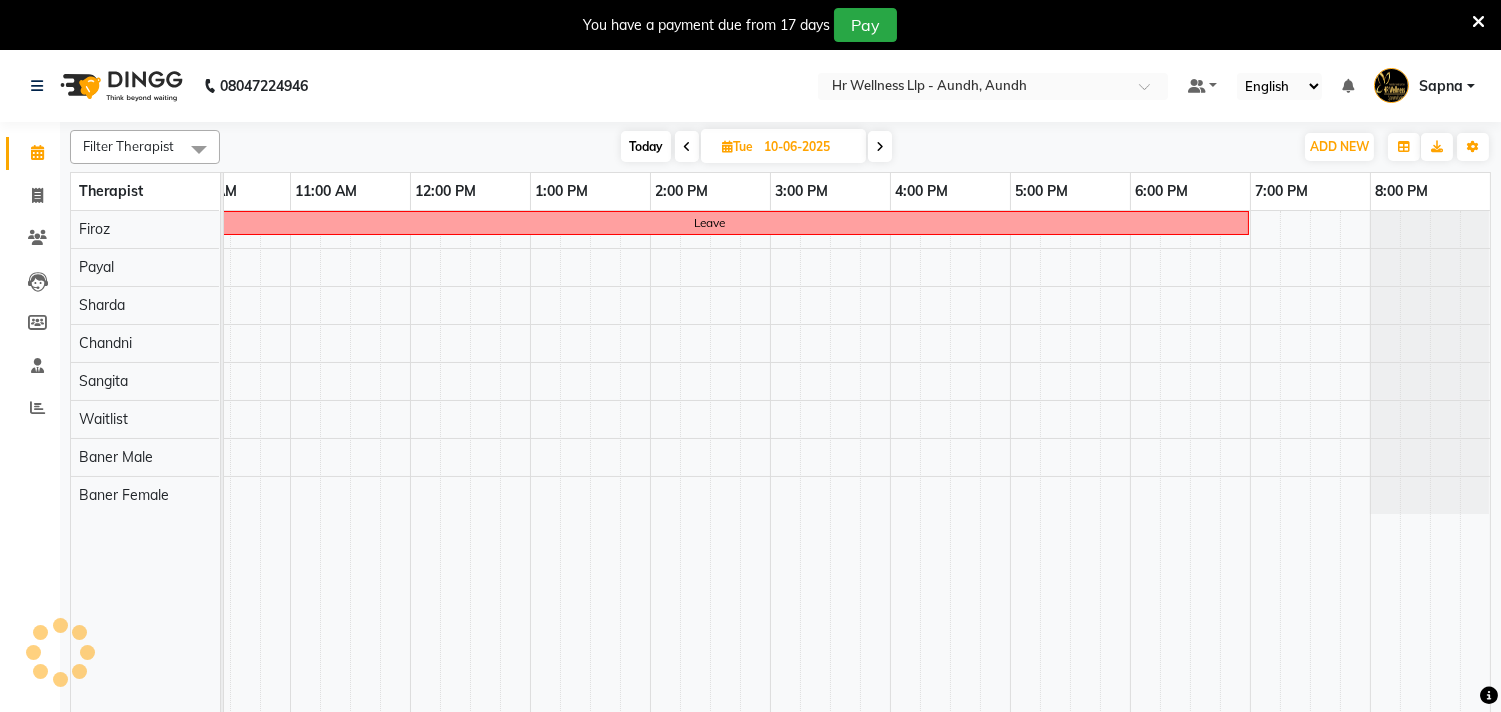 click at bounding box center [880, 146] 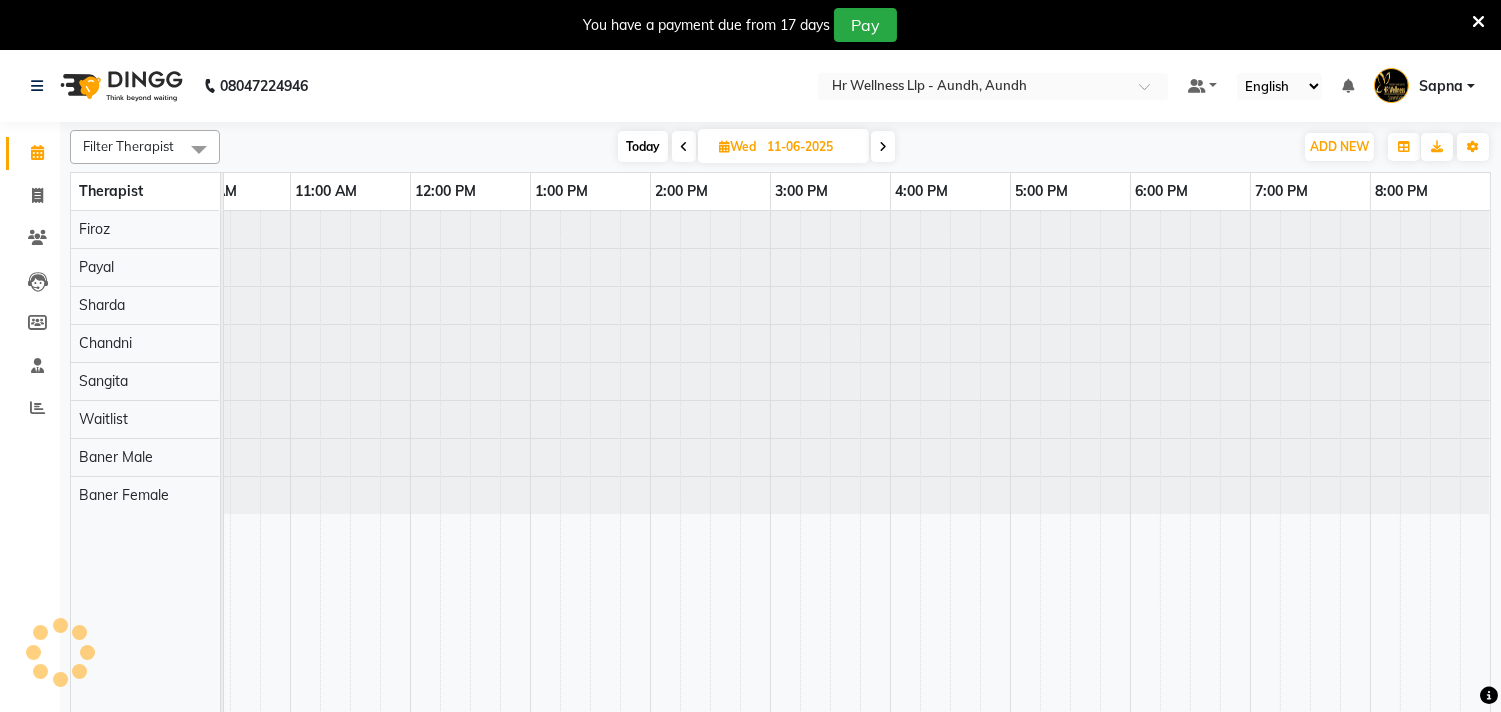 scroll, scrollTop: 0, scrollLeft: 294, axis: horizontal 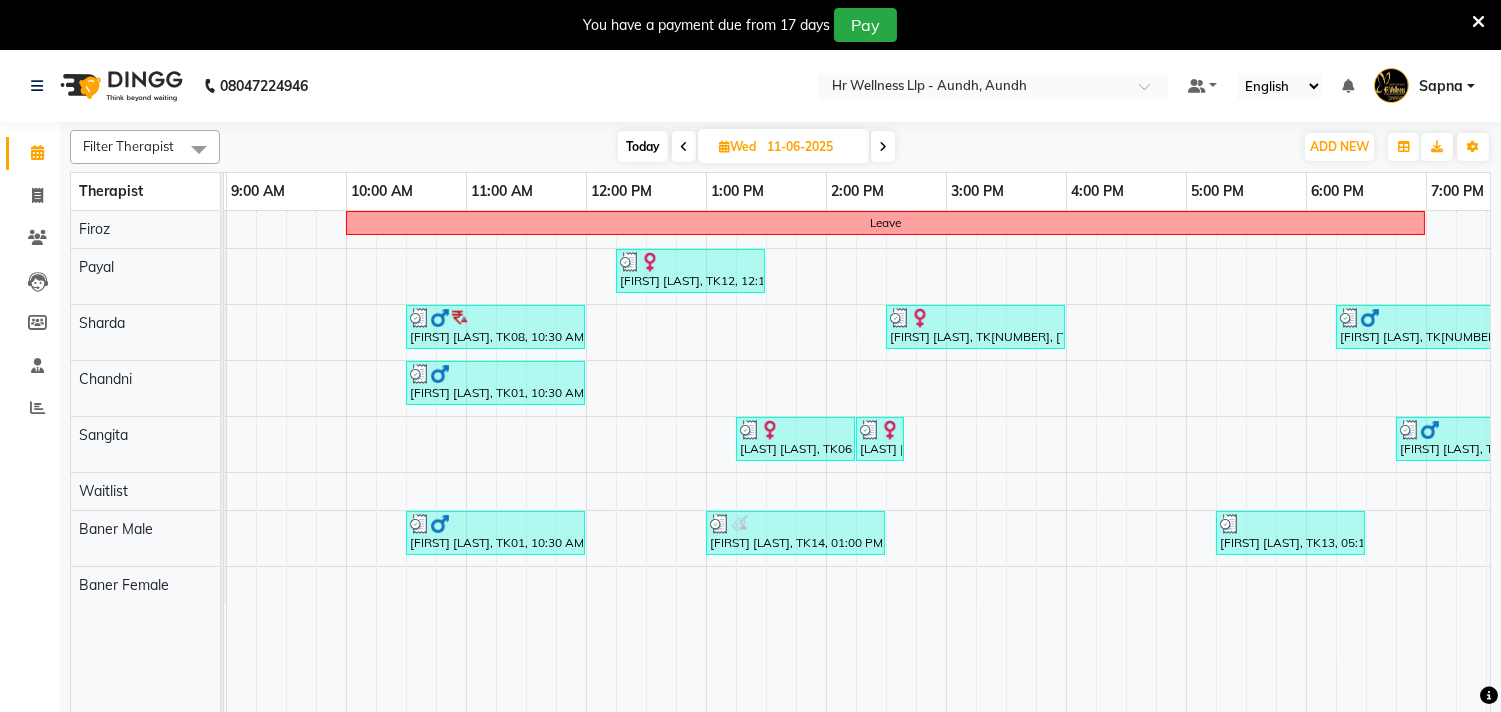 click at bounding box center (883, 146) 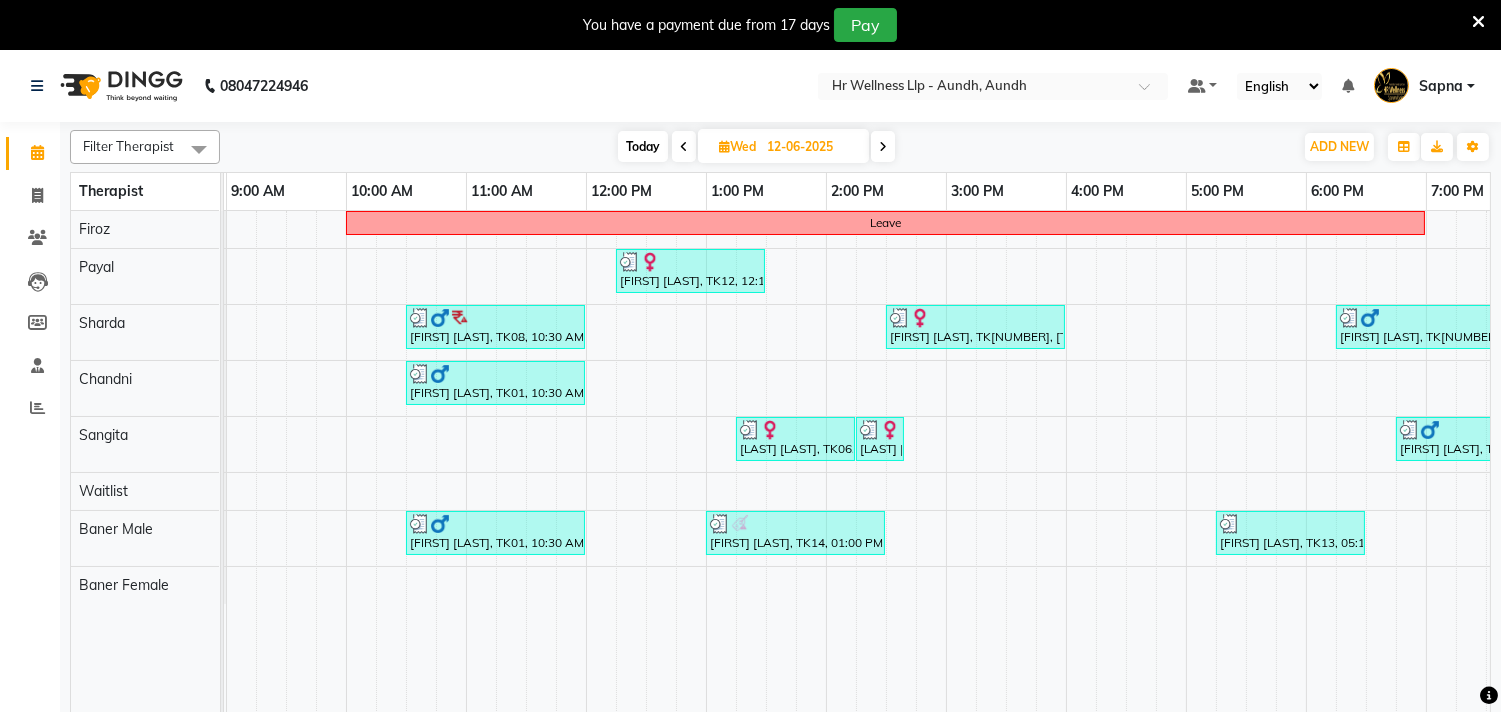 scroll, scrollTop: 0, scrollLeft: 0, axis: both 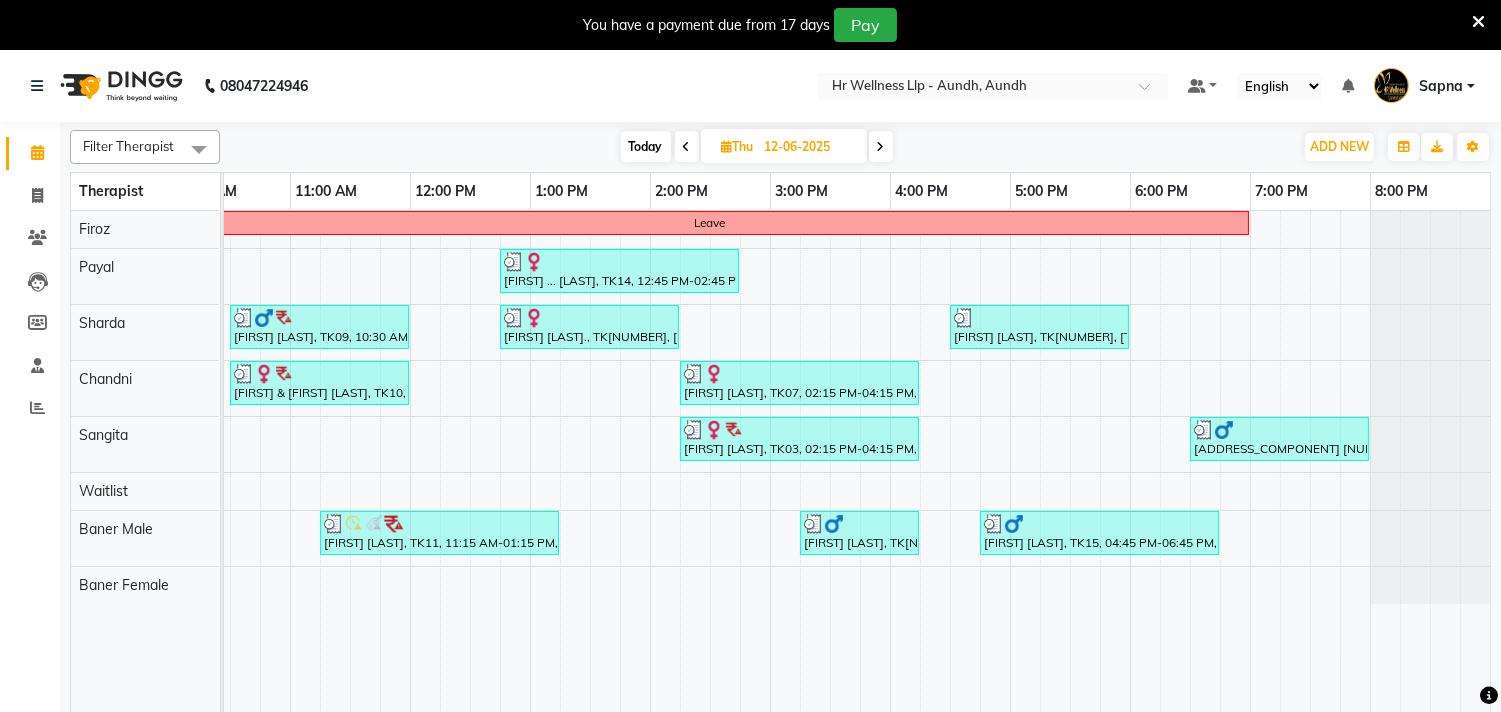 click at bounding box center (881, 147) 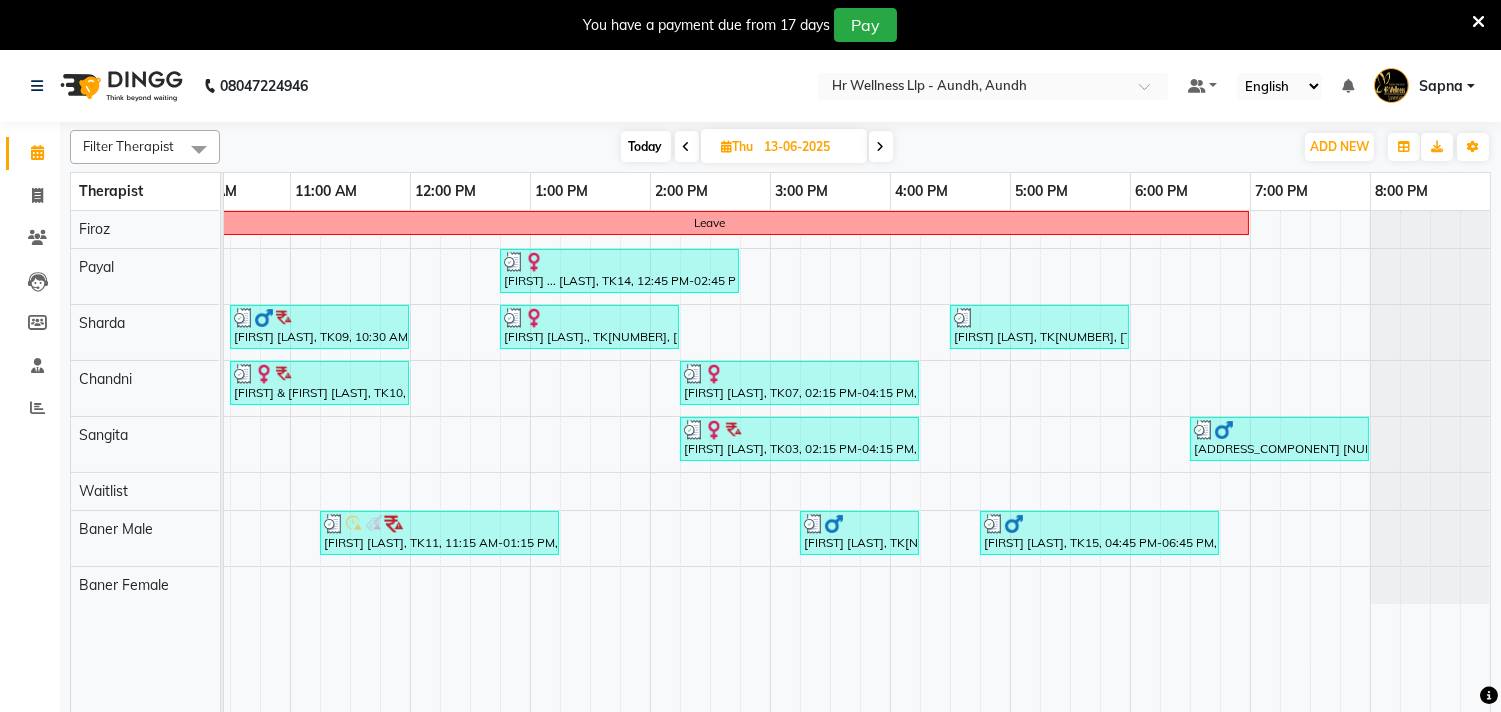scroll, scrollTop: 0, scrollLeft: 294, axis: horizontal 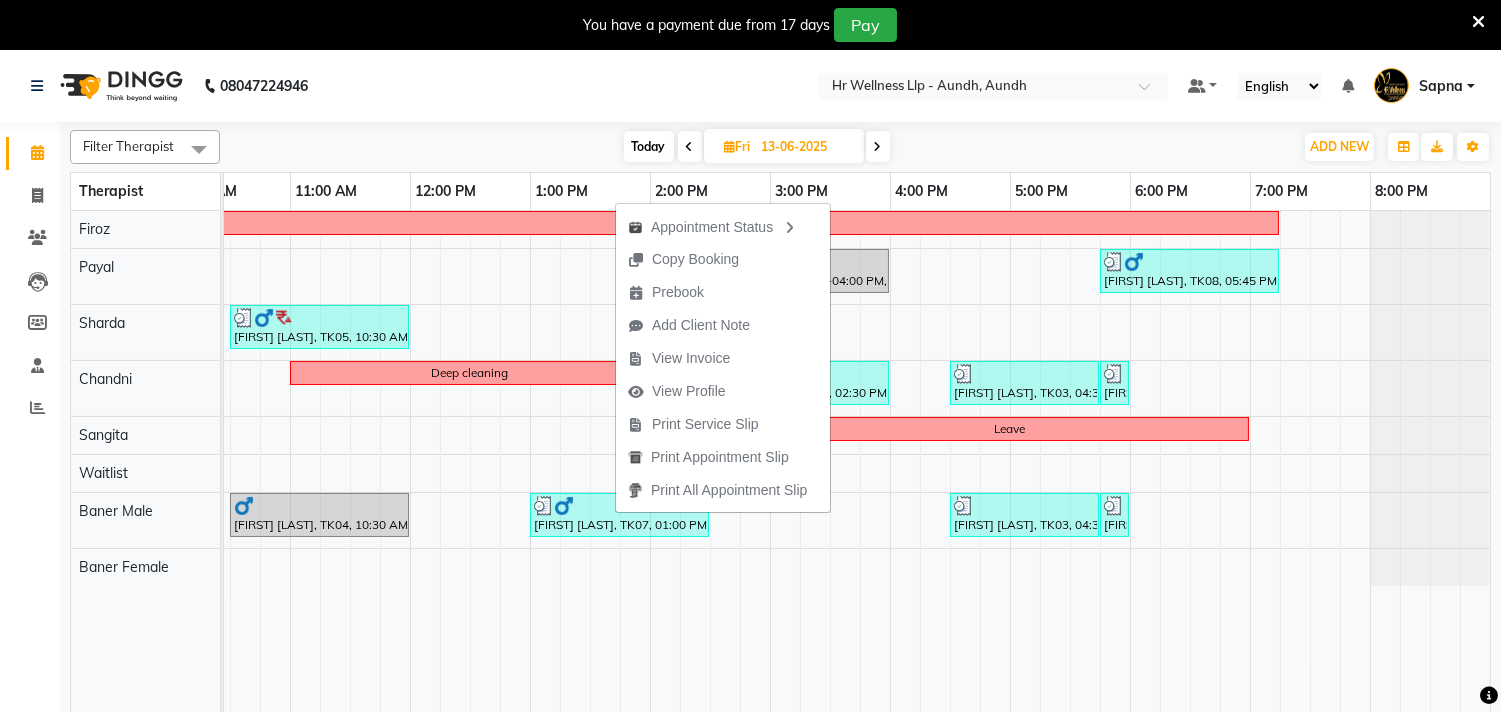click at bounding box center (878, 147) 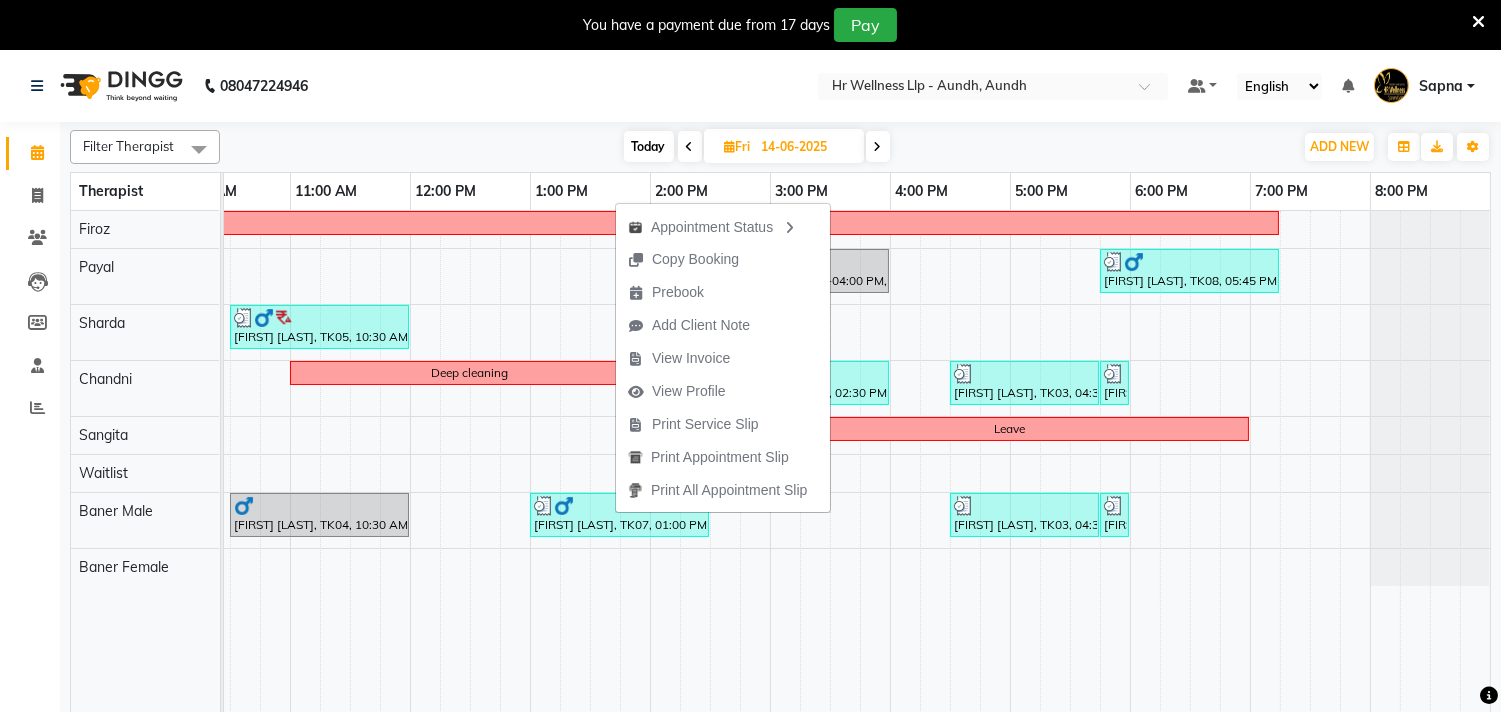 scroll, scrollTop: 0, scrollLeft: 0, axis: both 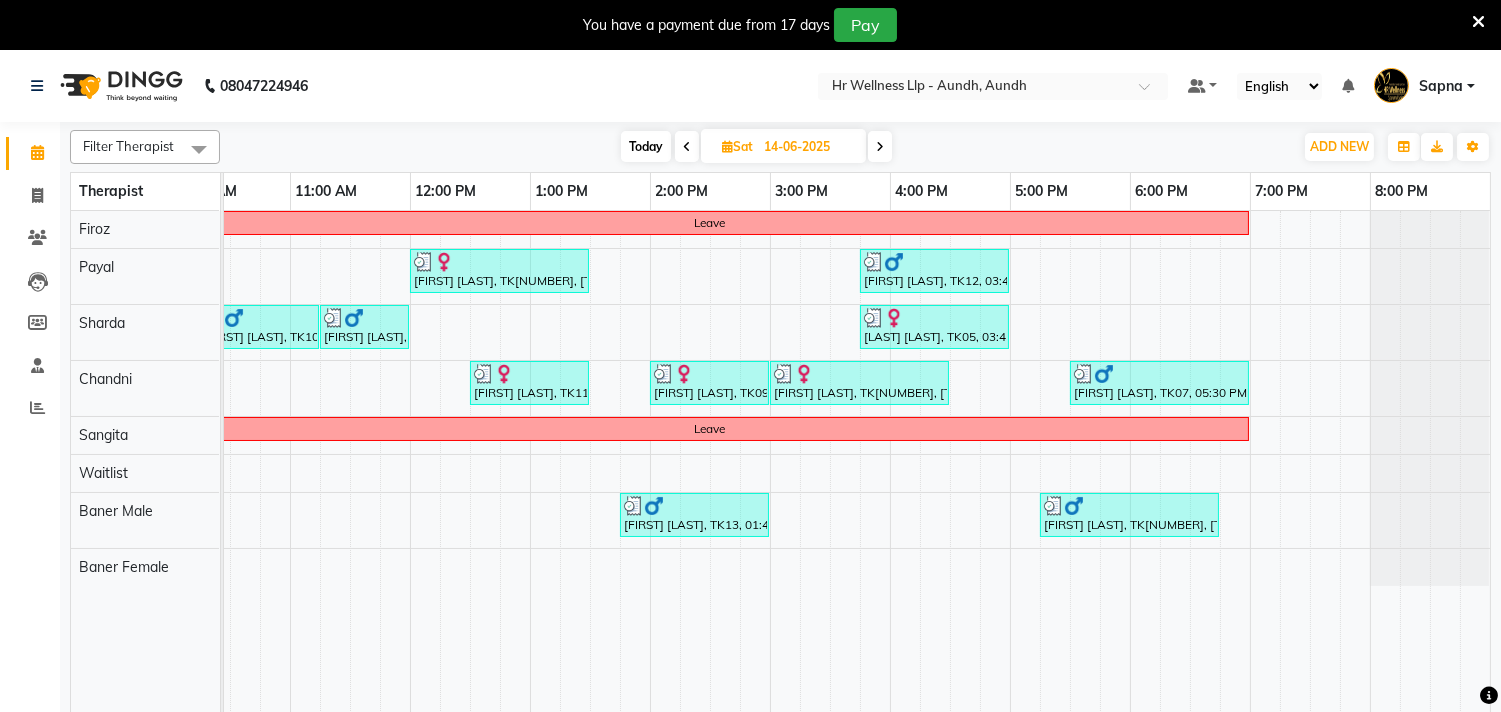 click at bounding box center (880, 146) 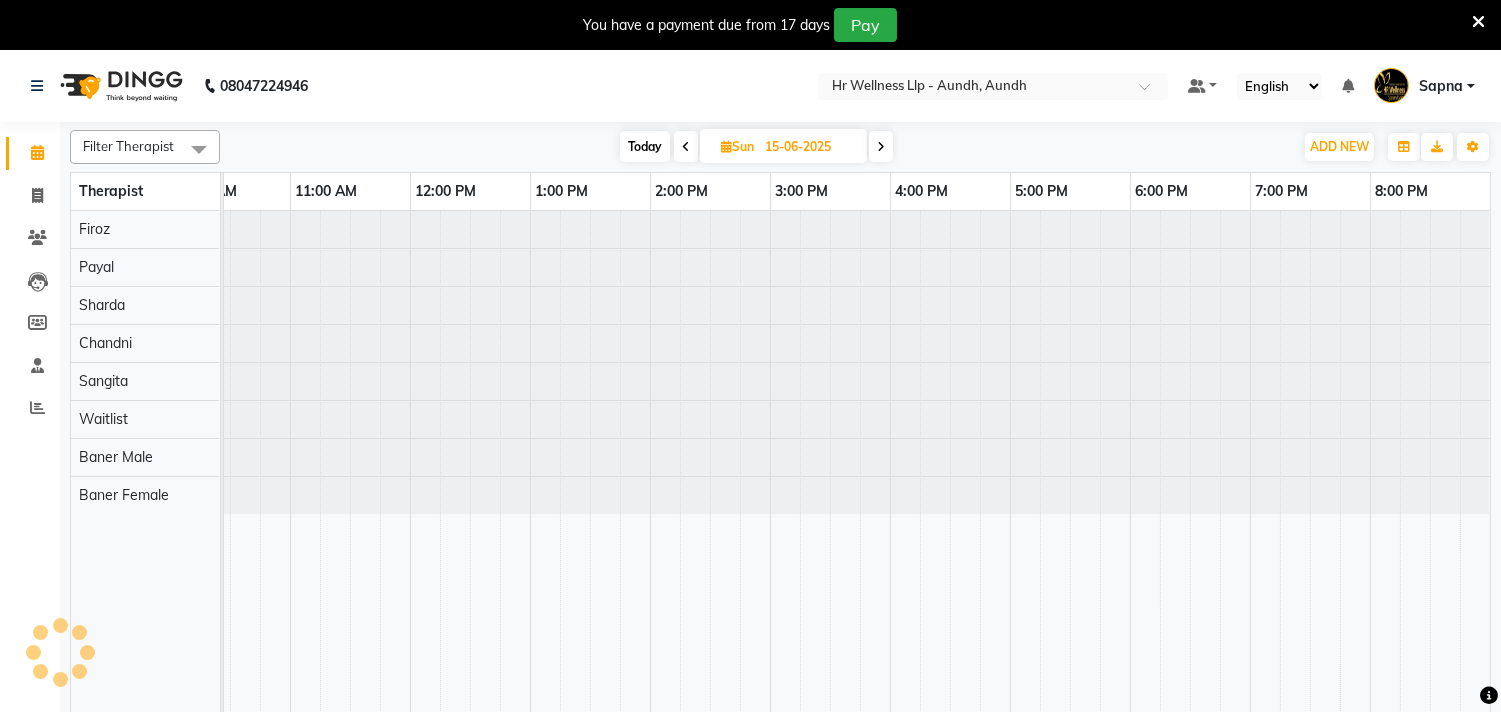 scroll, scrollTop: 0, scrollLeft: 0, axis: both 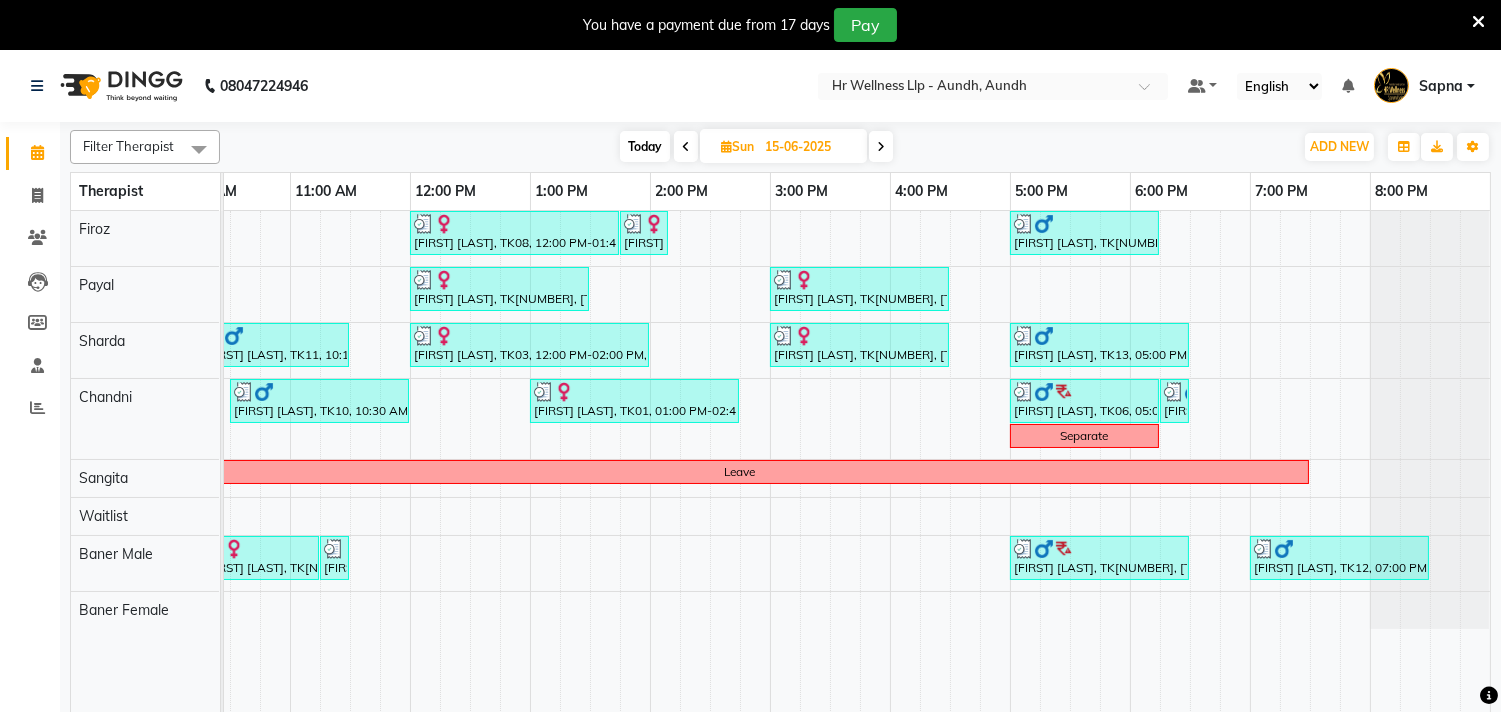 click at bounding box center [881, 146] 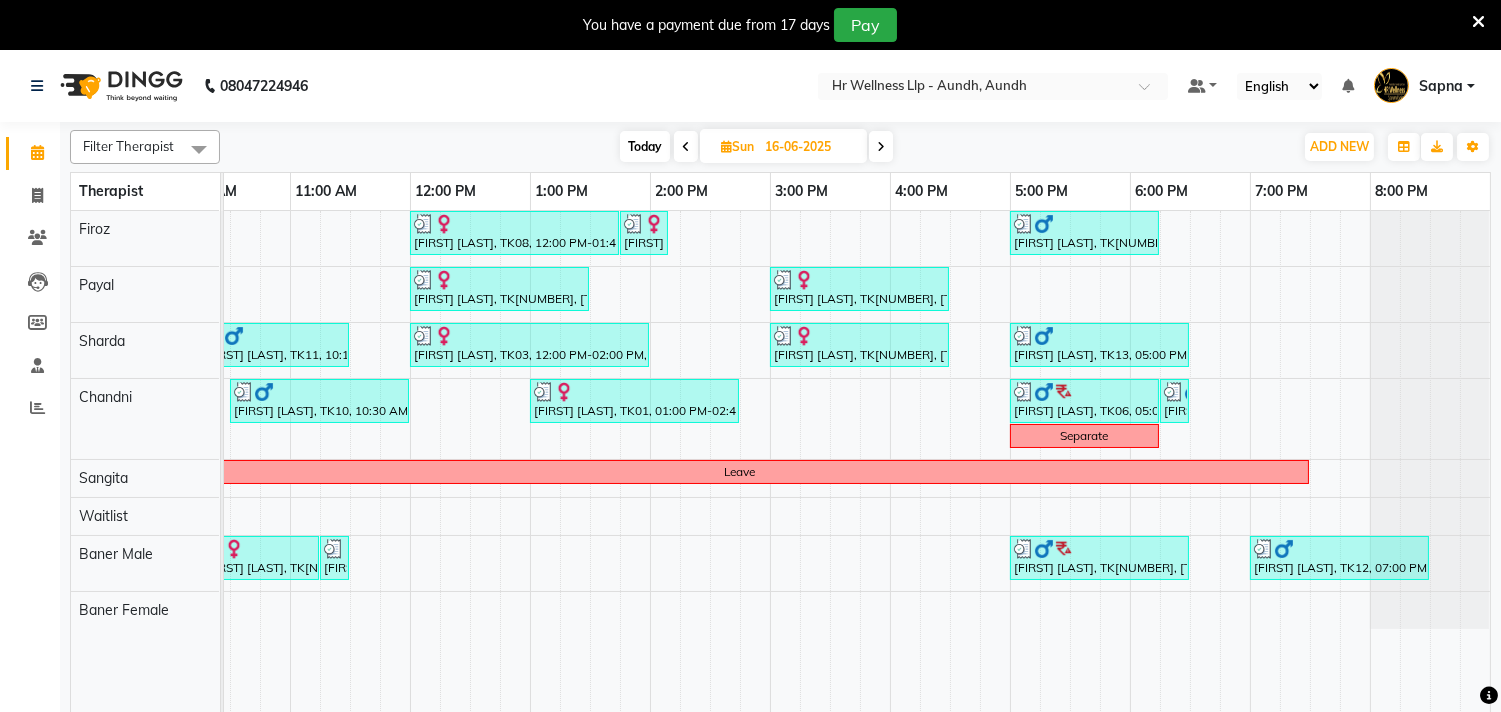 scroll, scrollTop: 0, scrollLeft: 0, axis: both 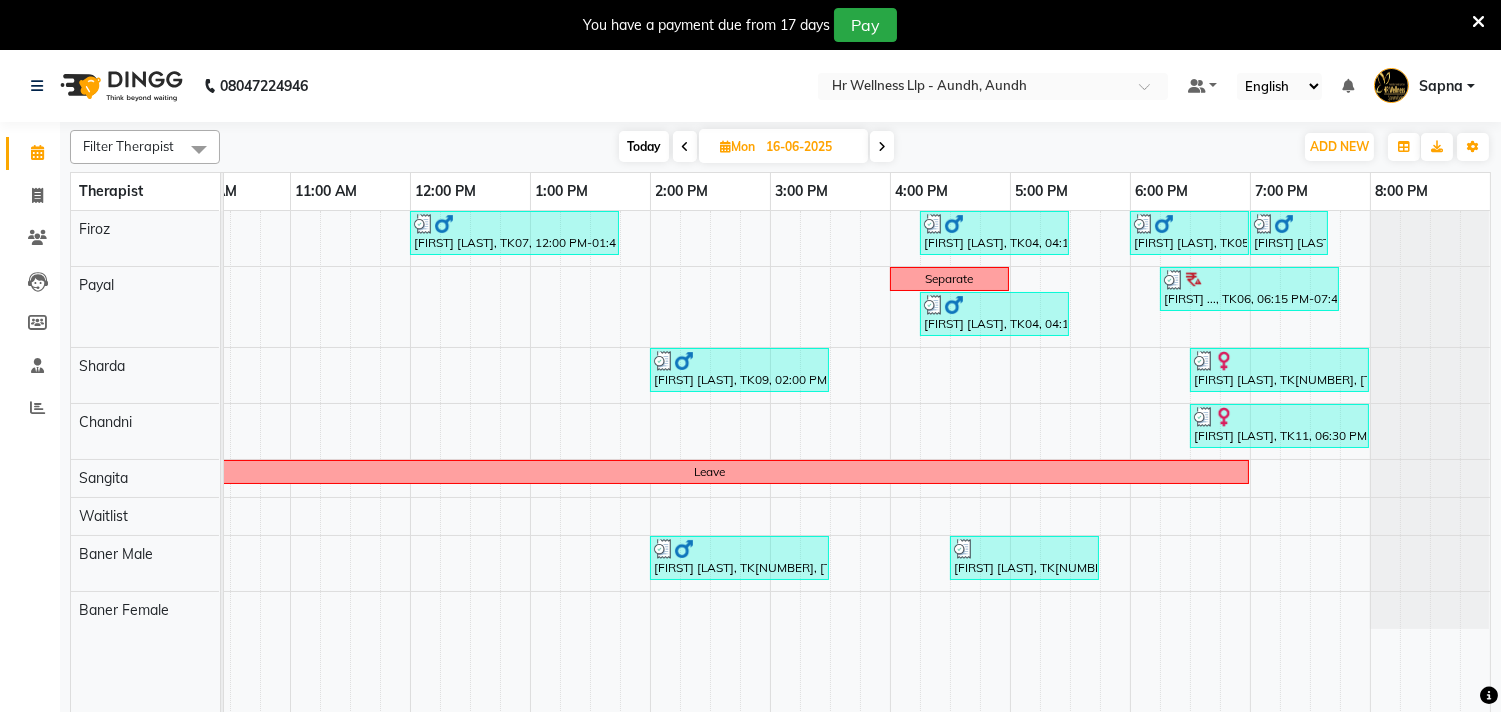 click at bounding box center [685, 147] 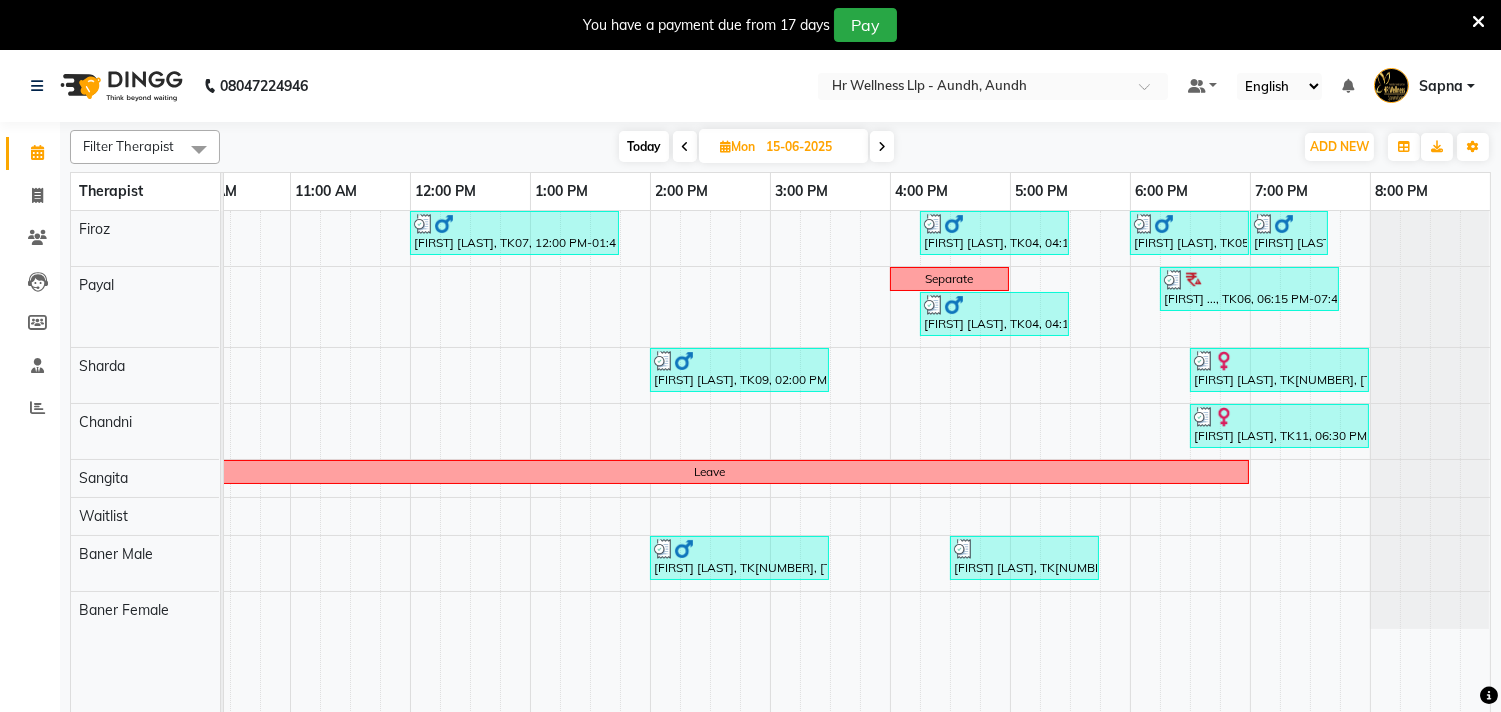 scroll, scrollTop: 0, scrollLeft: 294, axis: horizontal 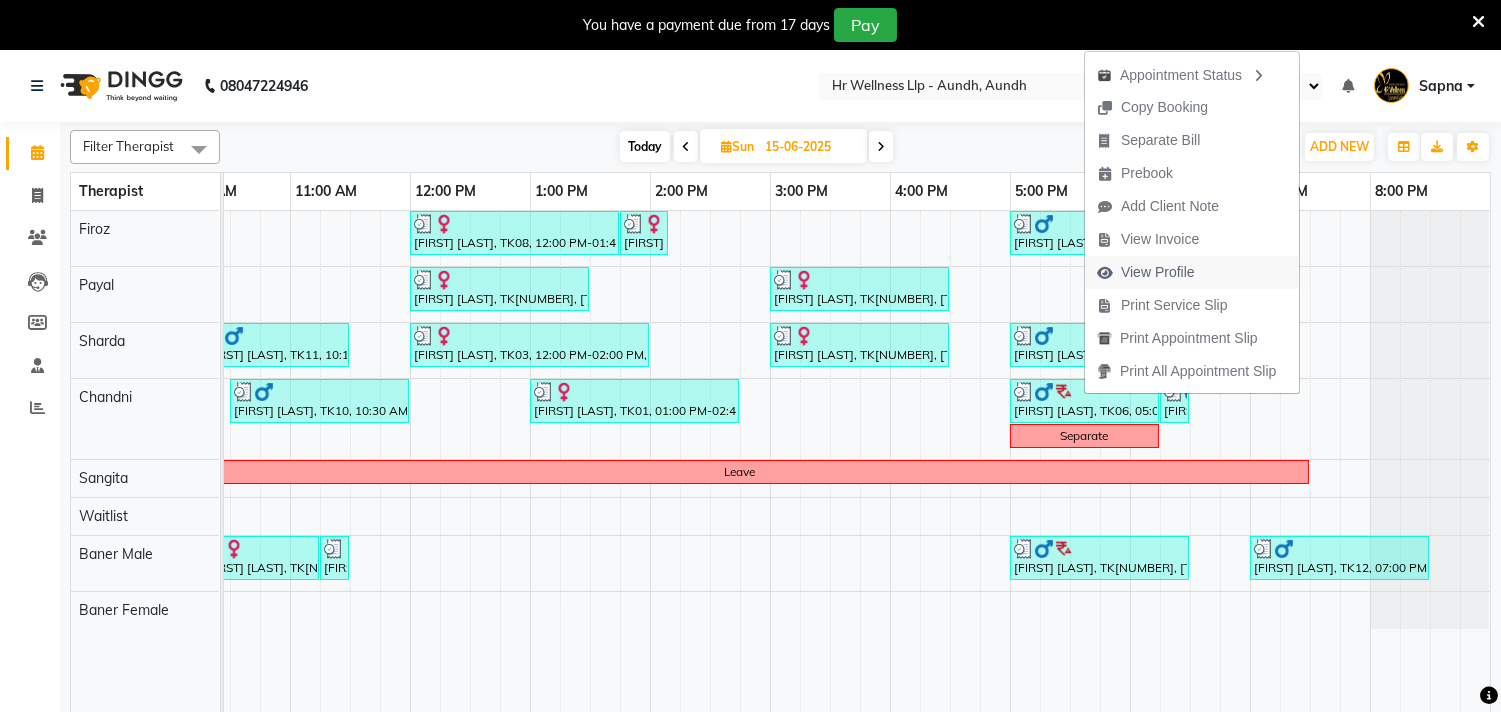 click on "View Profile" at bounding box center (1192, 272) 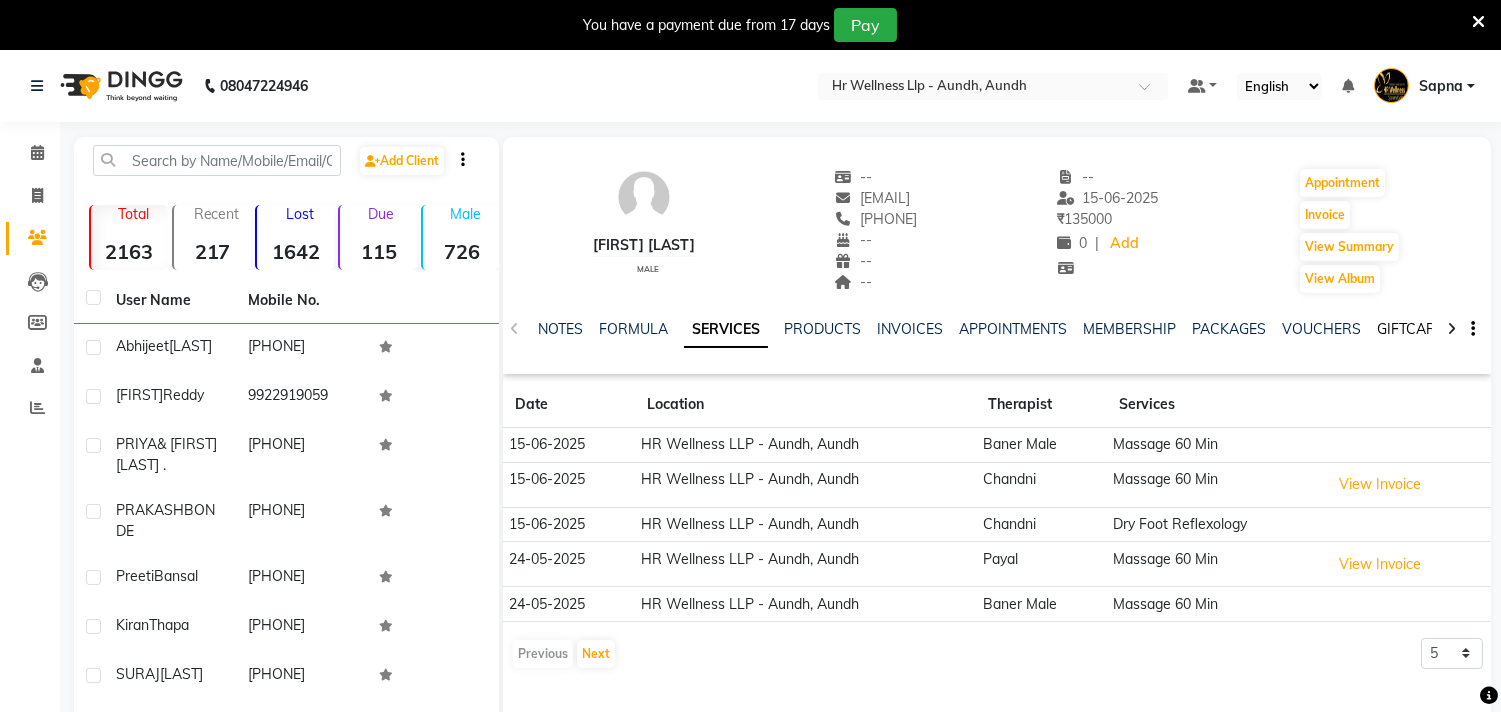 click on "GIFTCARDS" 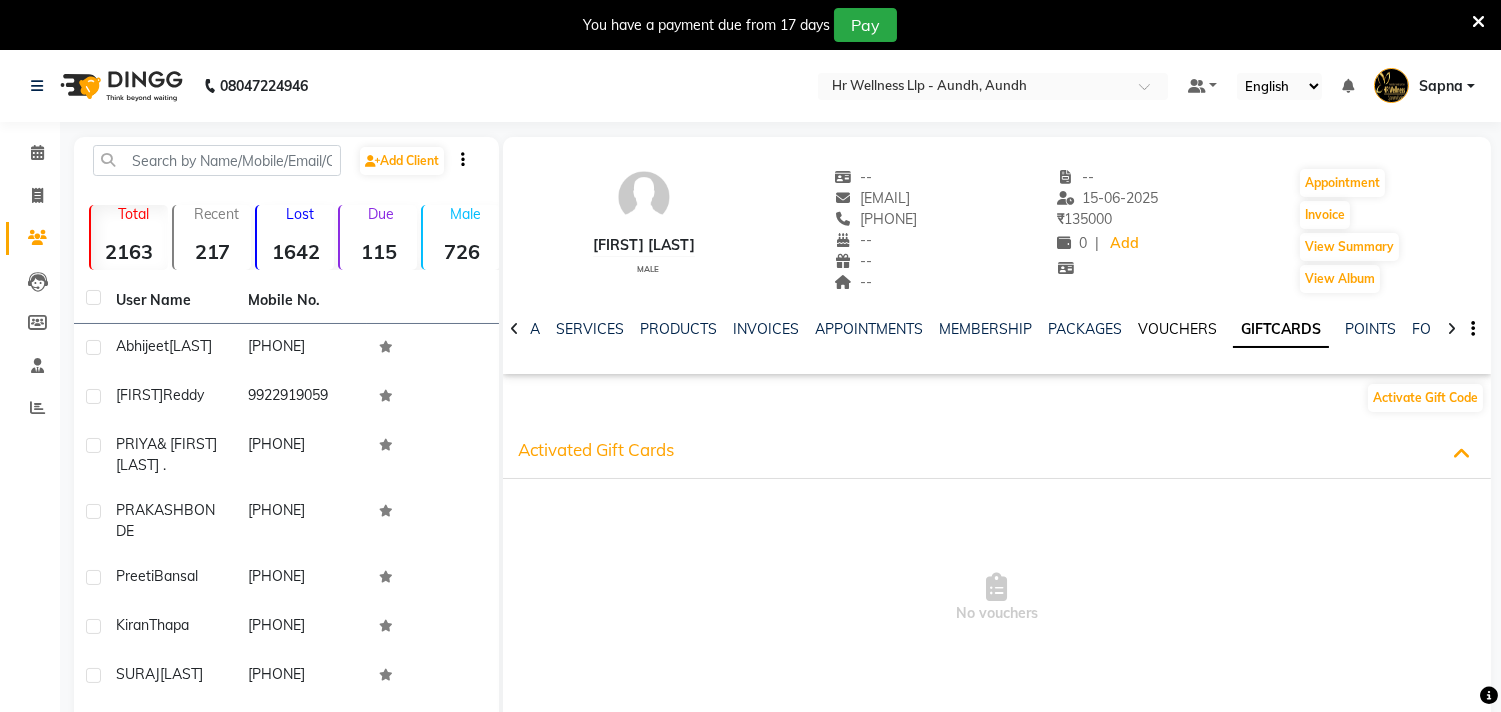 click on "VOUCHERS" 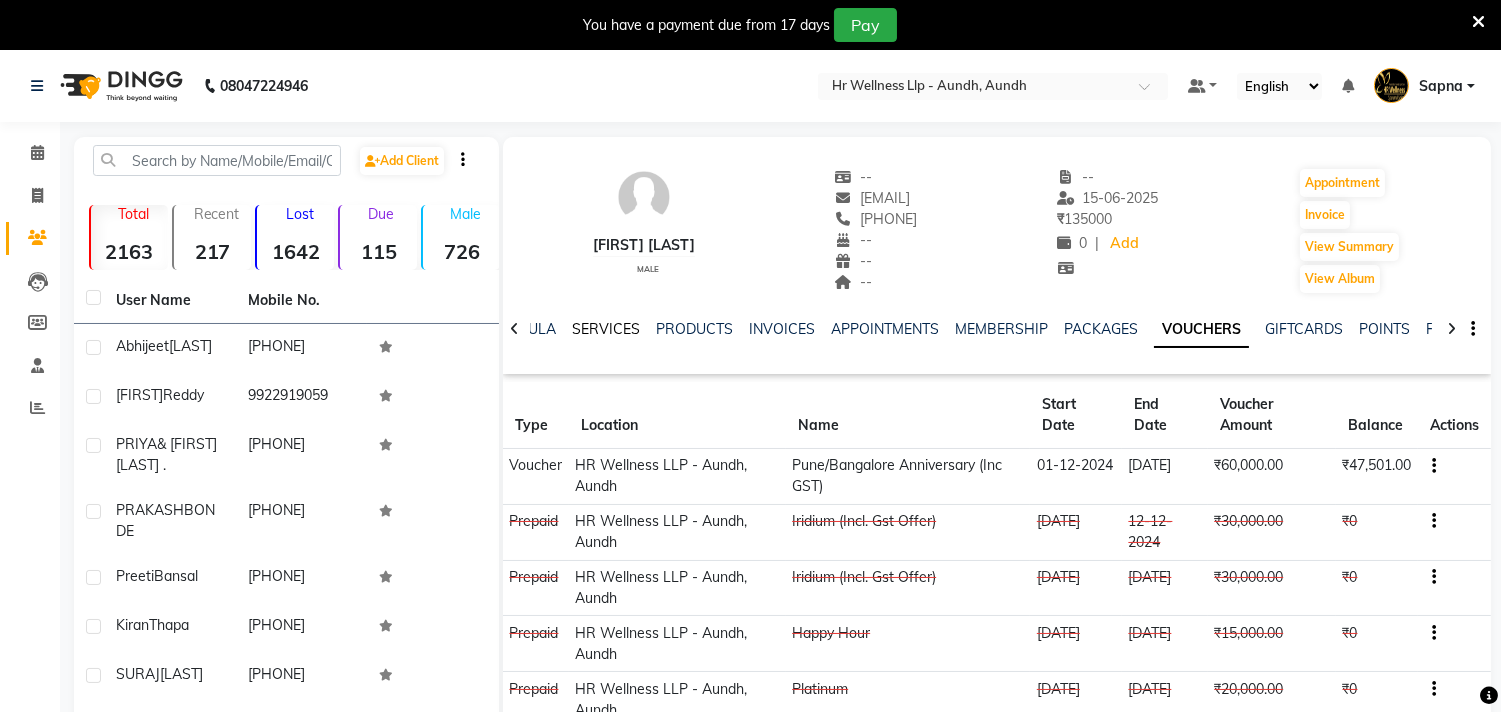 click on "SERVICES" 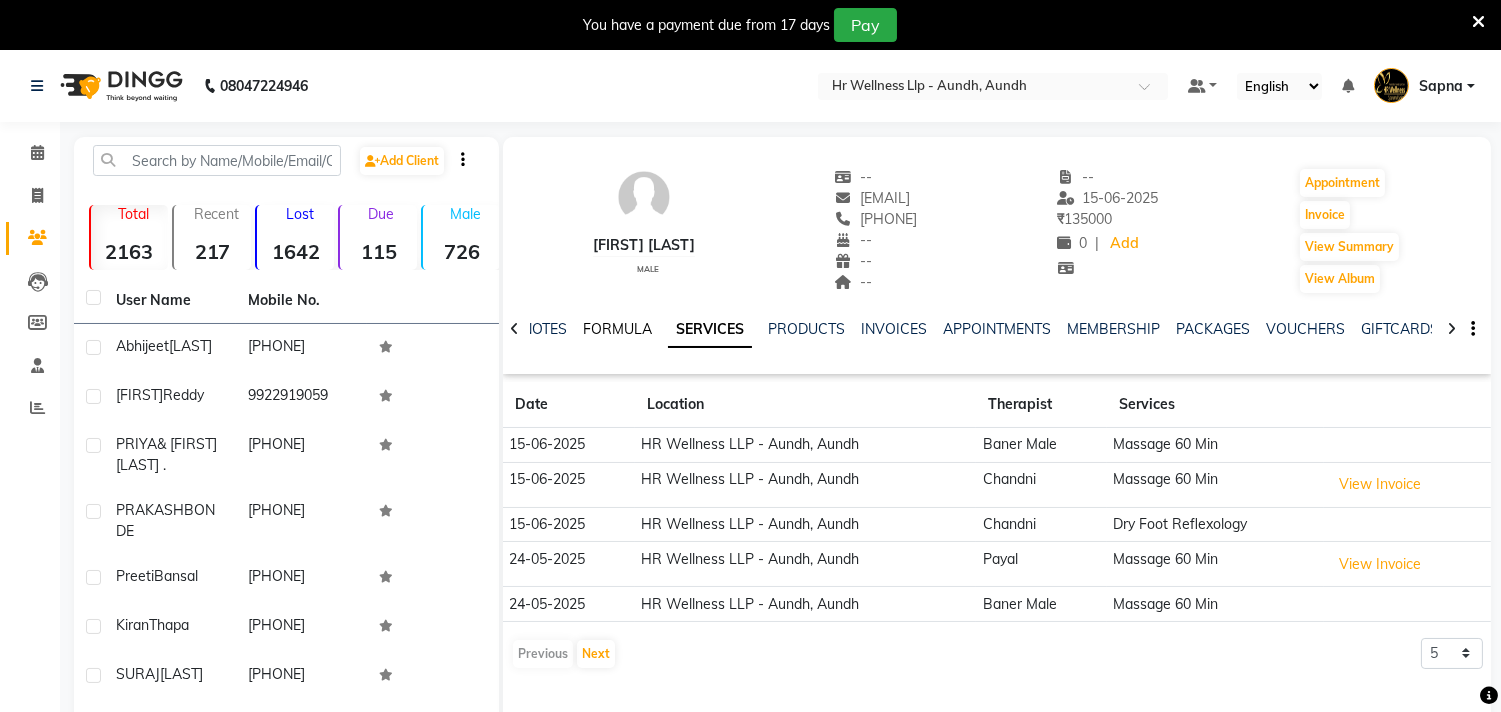 click on "FORMULA" 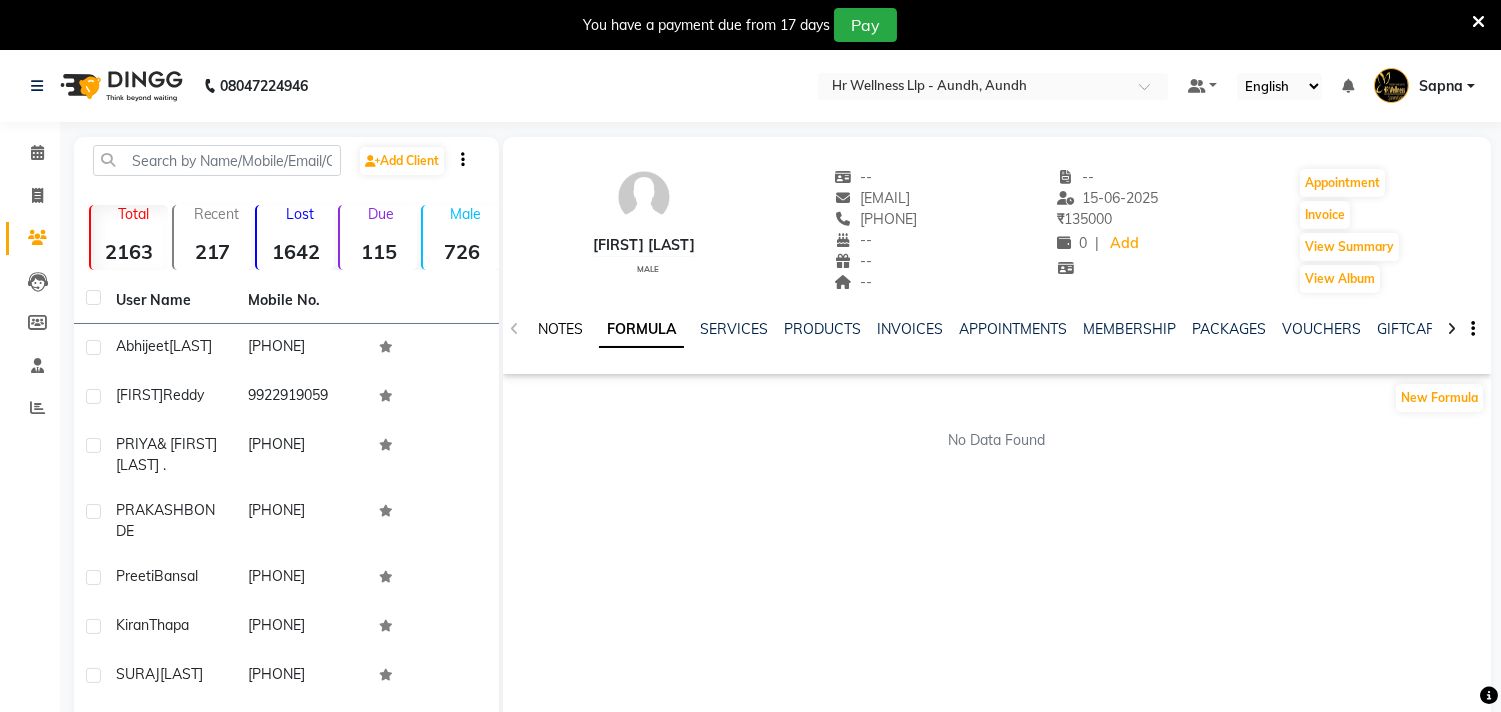 click on "NOTES" 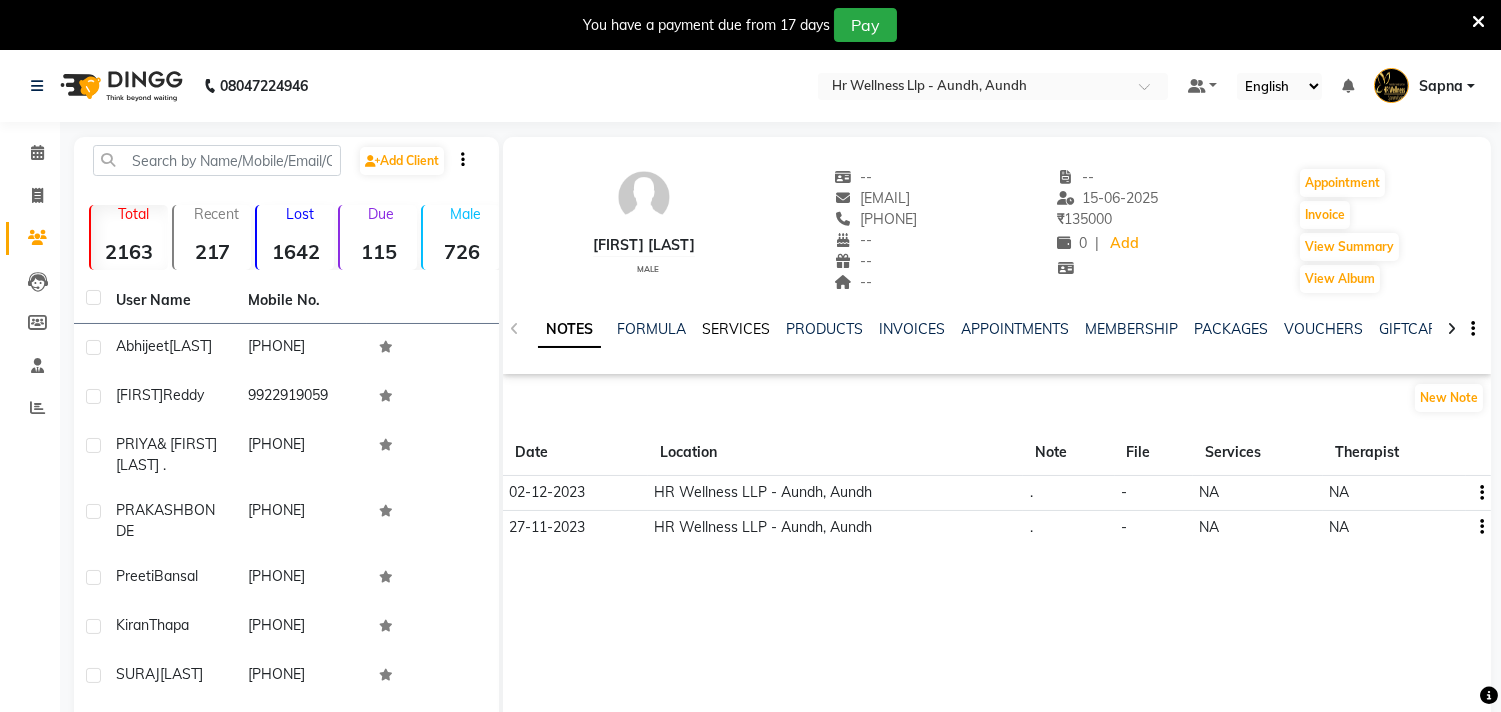 click on "SERVICES" 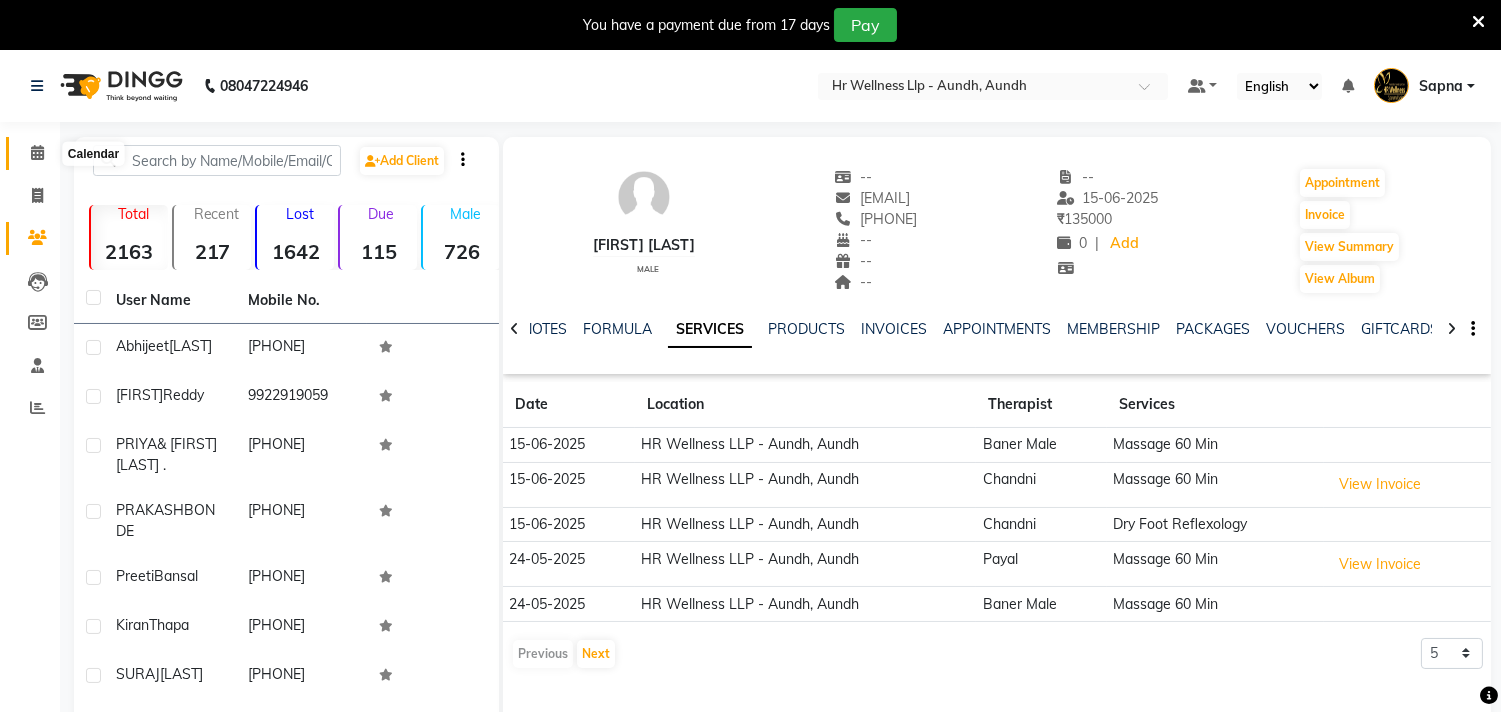 click 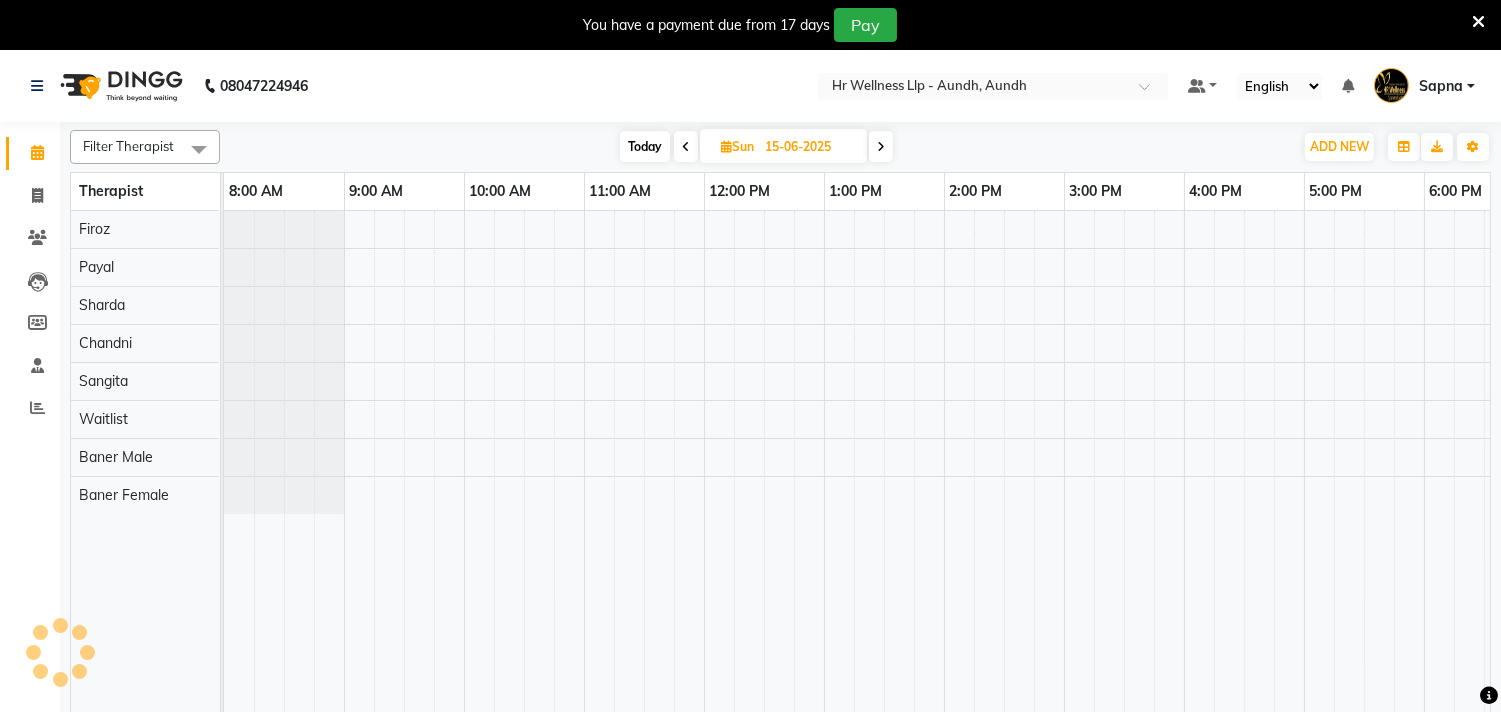 scroll, scrollTop: 0, scrollLeft: 0, axis: both 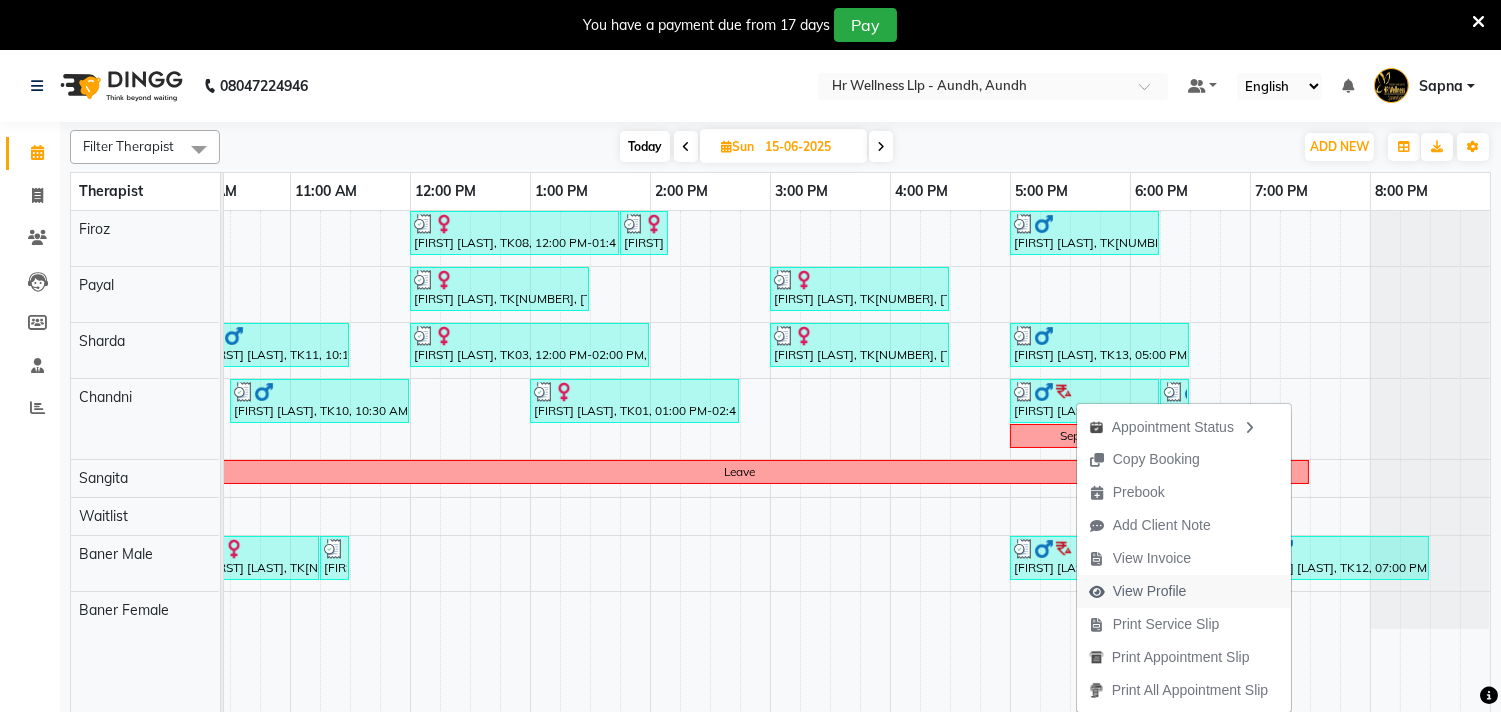 click on "View Profile" at bounding box center (1150, 591) 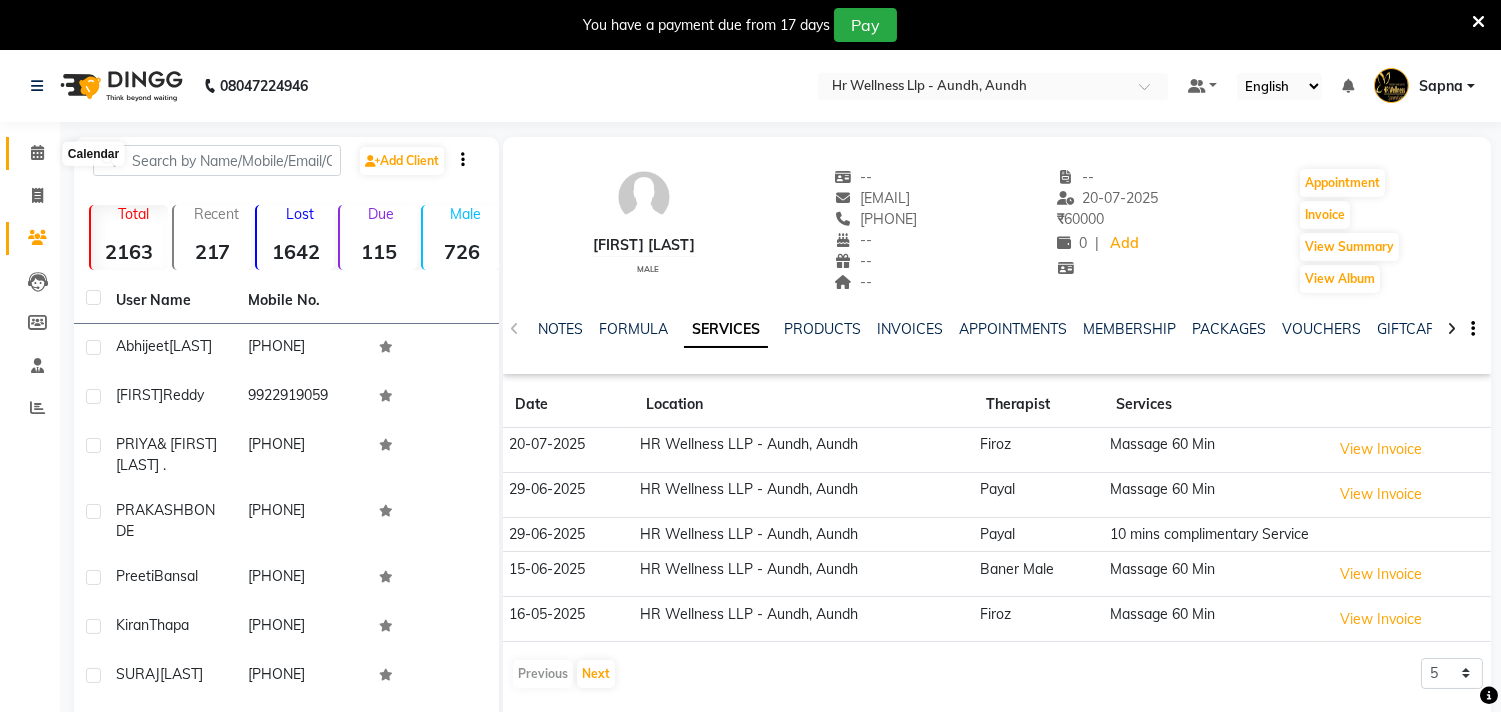 click 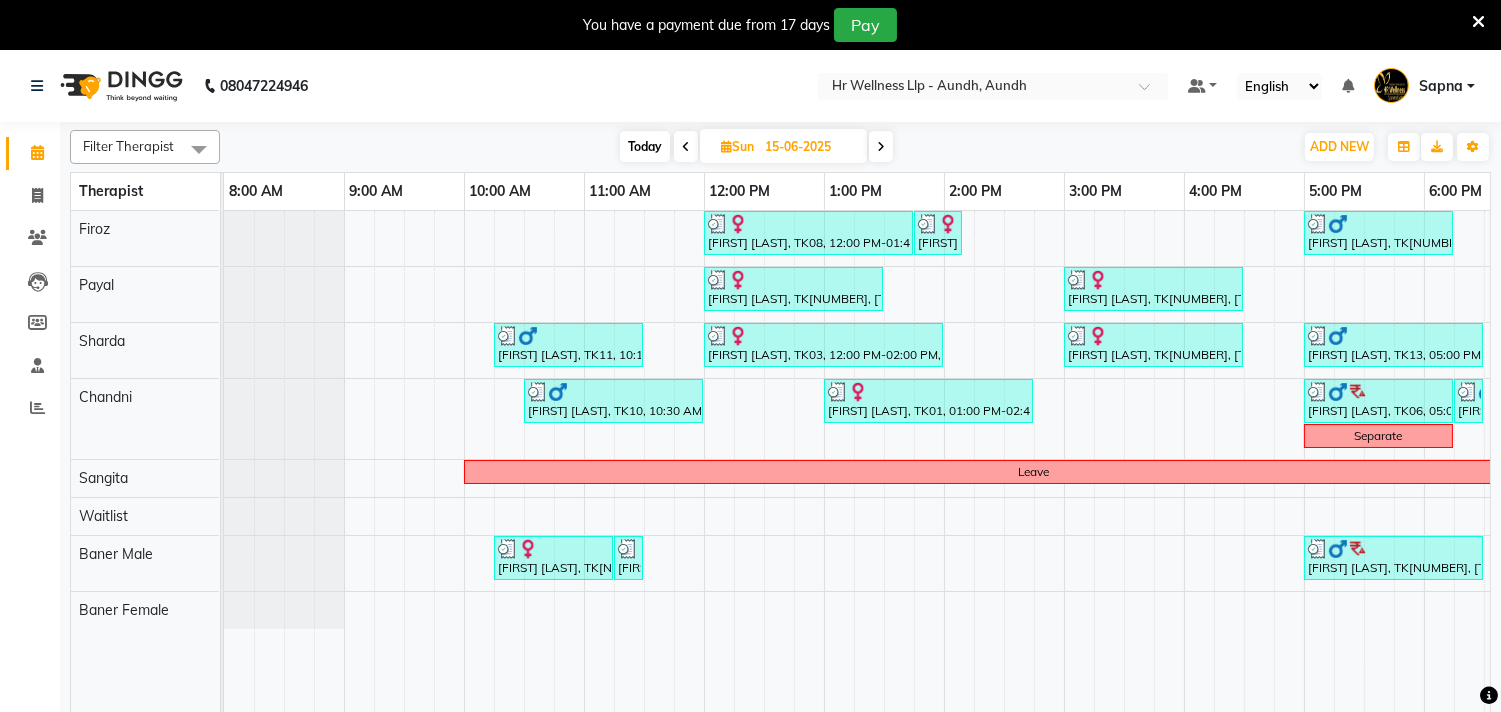 scroll, scrollTop: 0, scrollLeft: 98, axis: horizontal 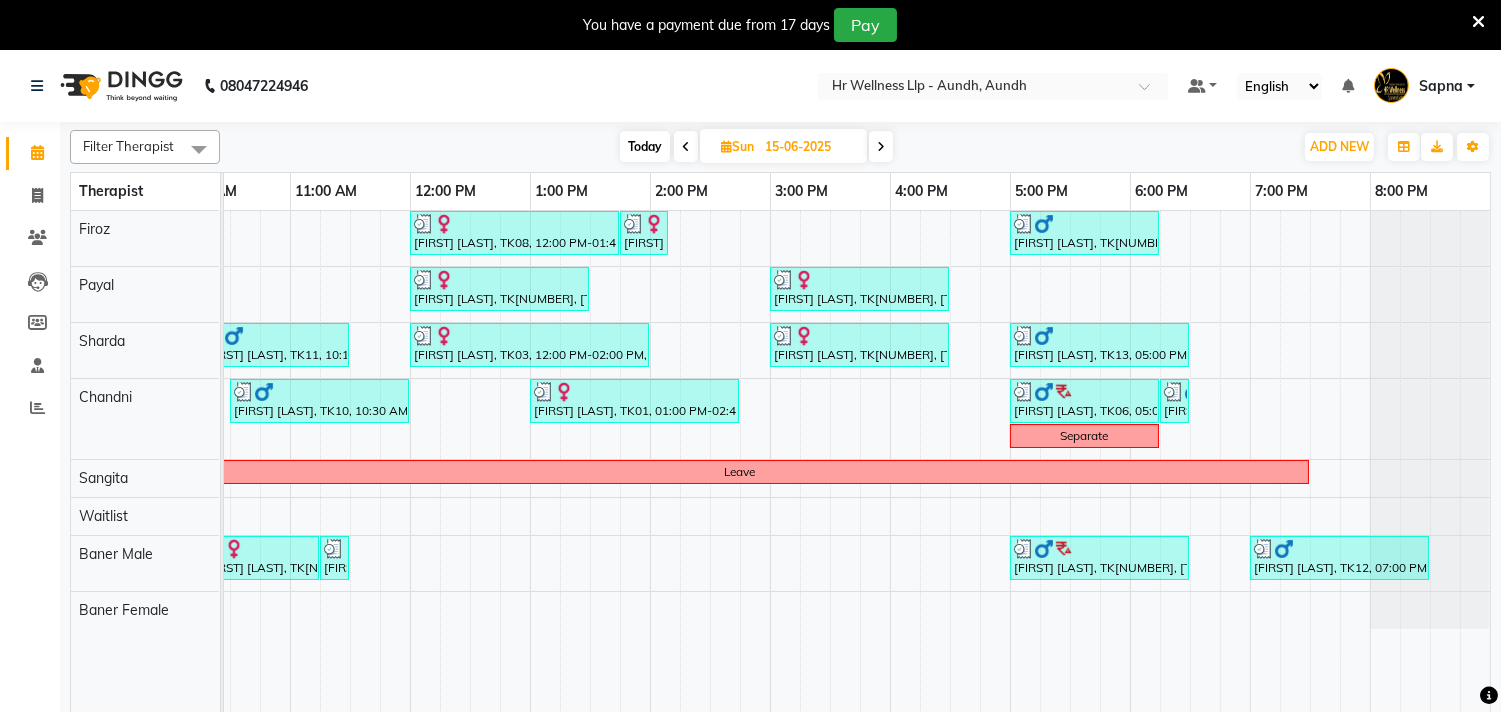 click at bounding box center [881, 146] 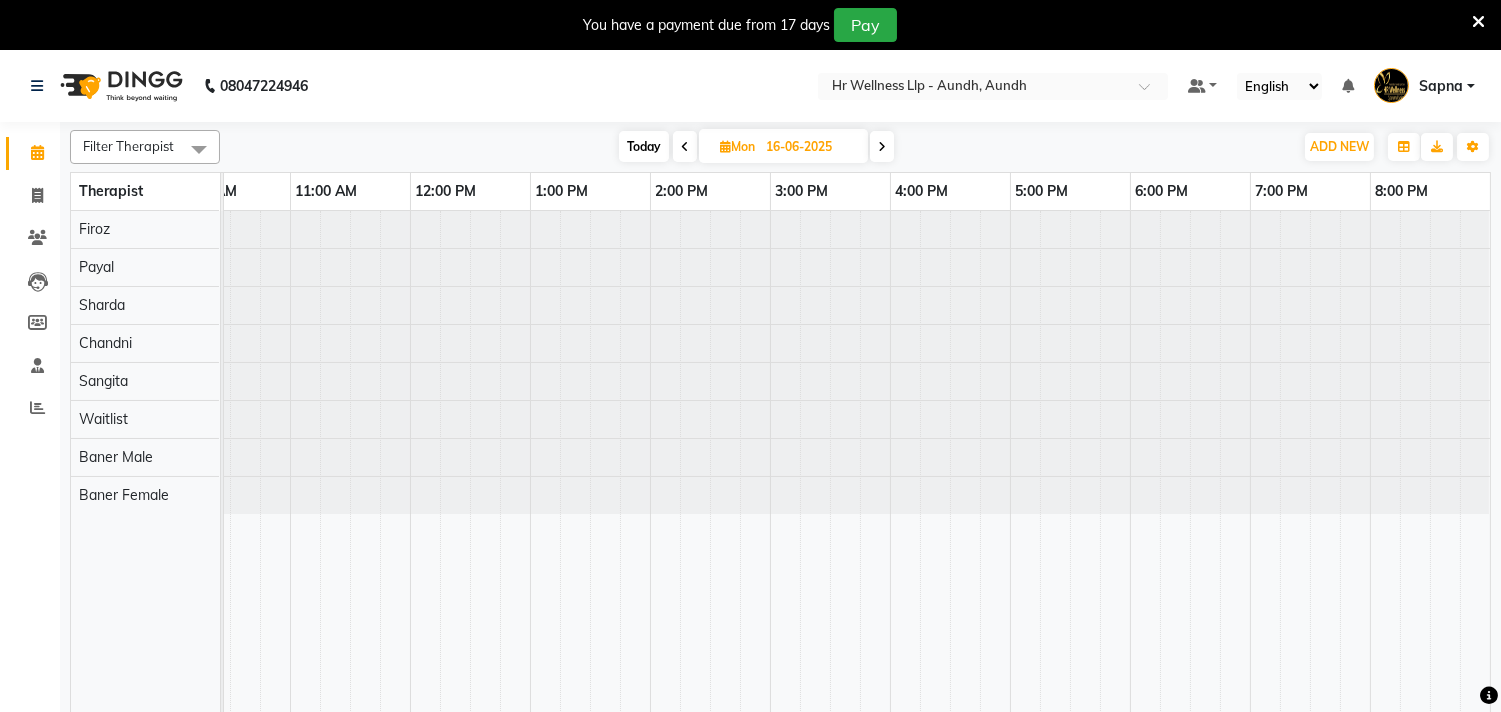scroll, scrollTop: 0, scrollLeft: 294, axis: horizontal 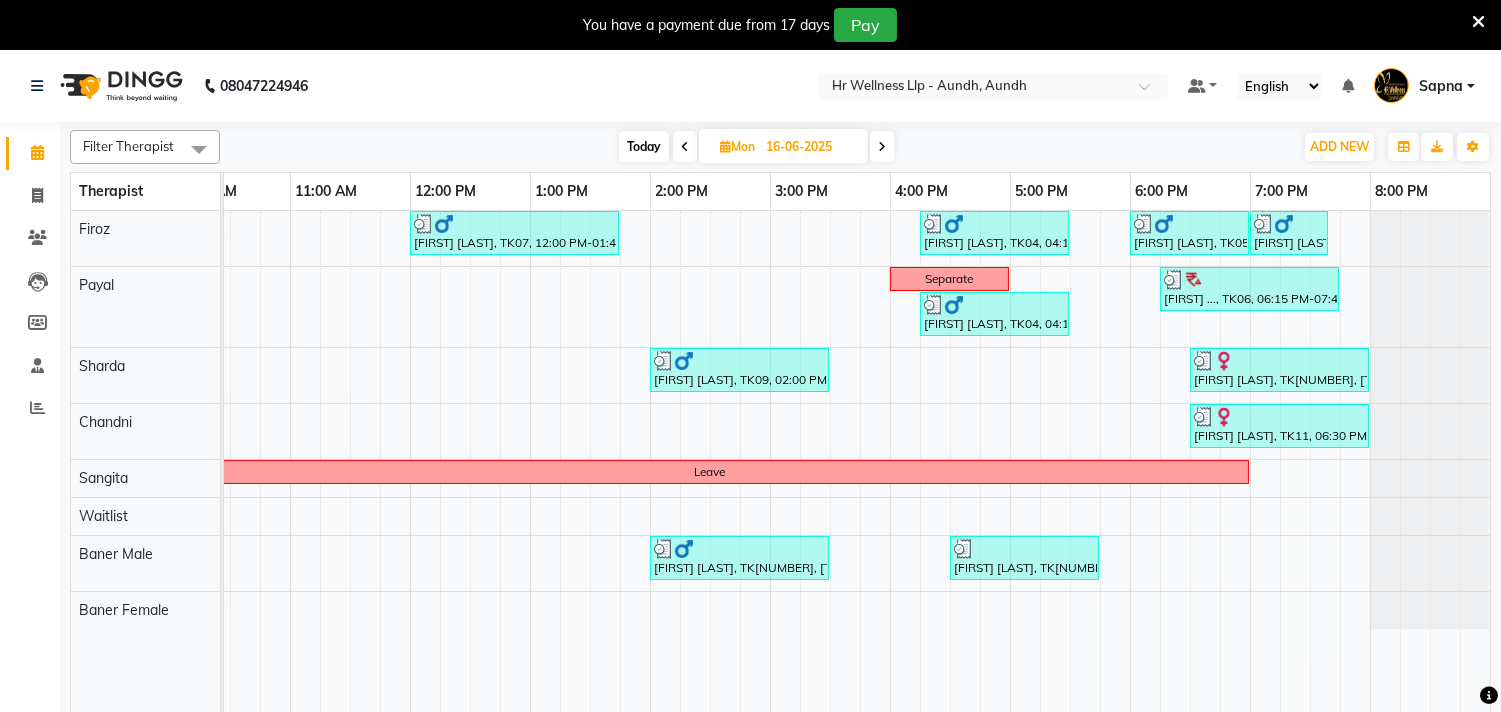 click at bounding box center (882, 146) 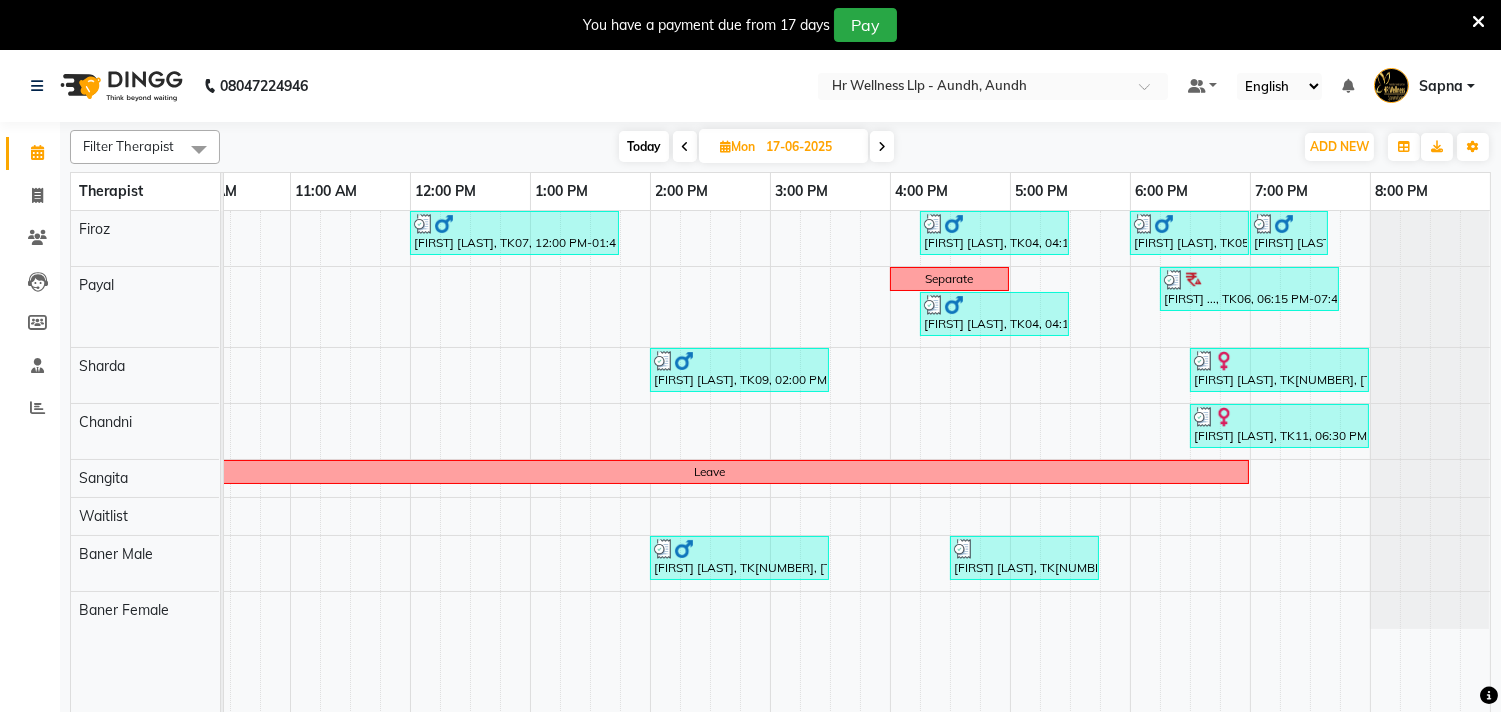 scroll, scrollTop: 0, scrollLeft: 294, axis: horizontal 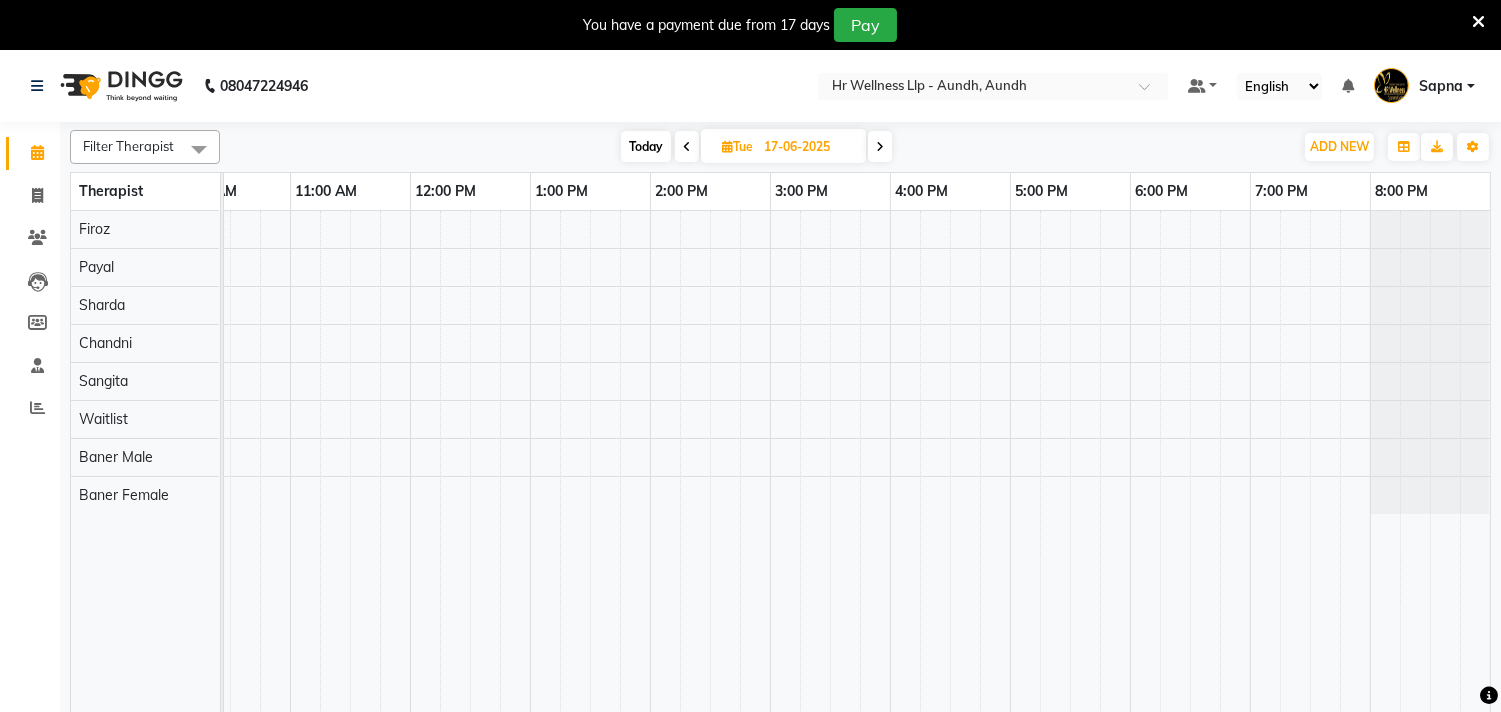 click at bounding box center (687, 146) 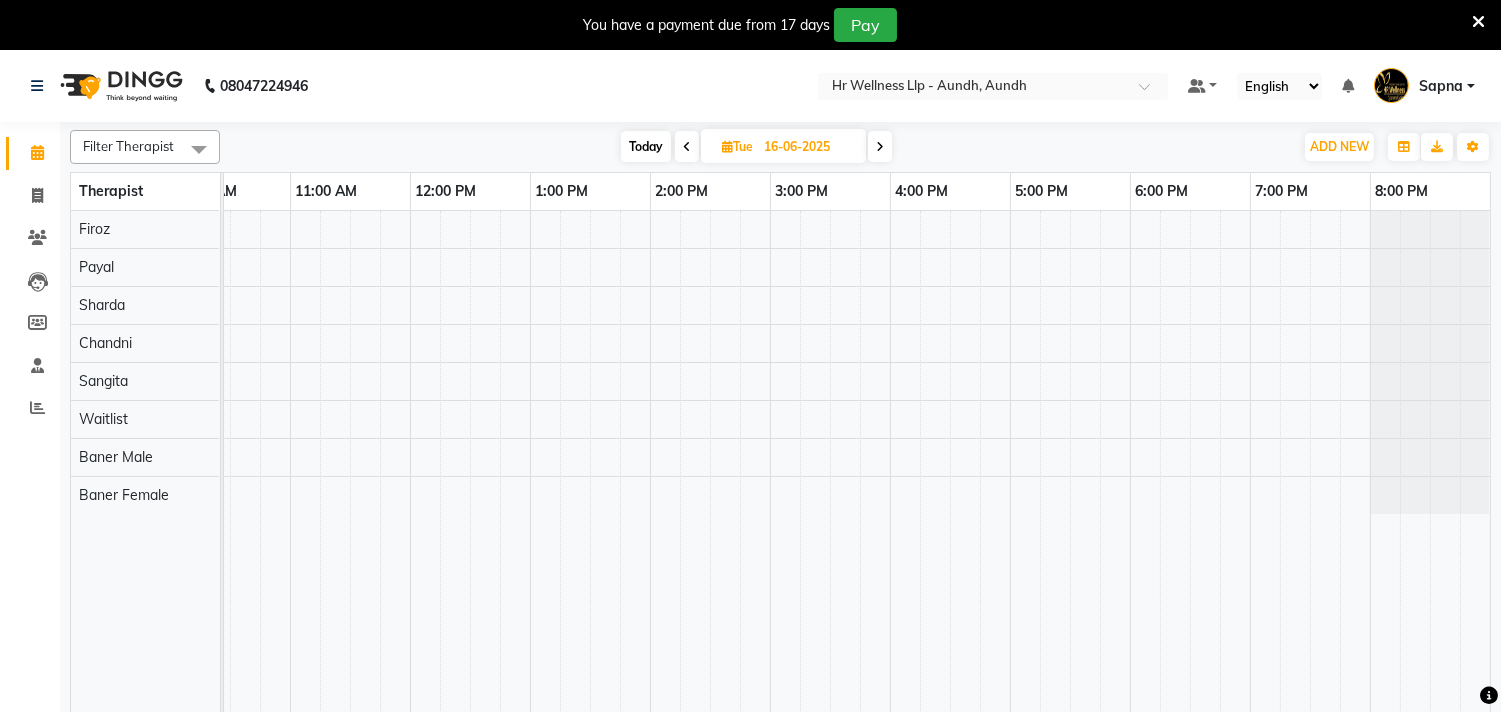 scroll, scrollTop: 0, scrollLeft: 294, axis: horizontal 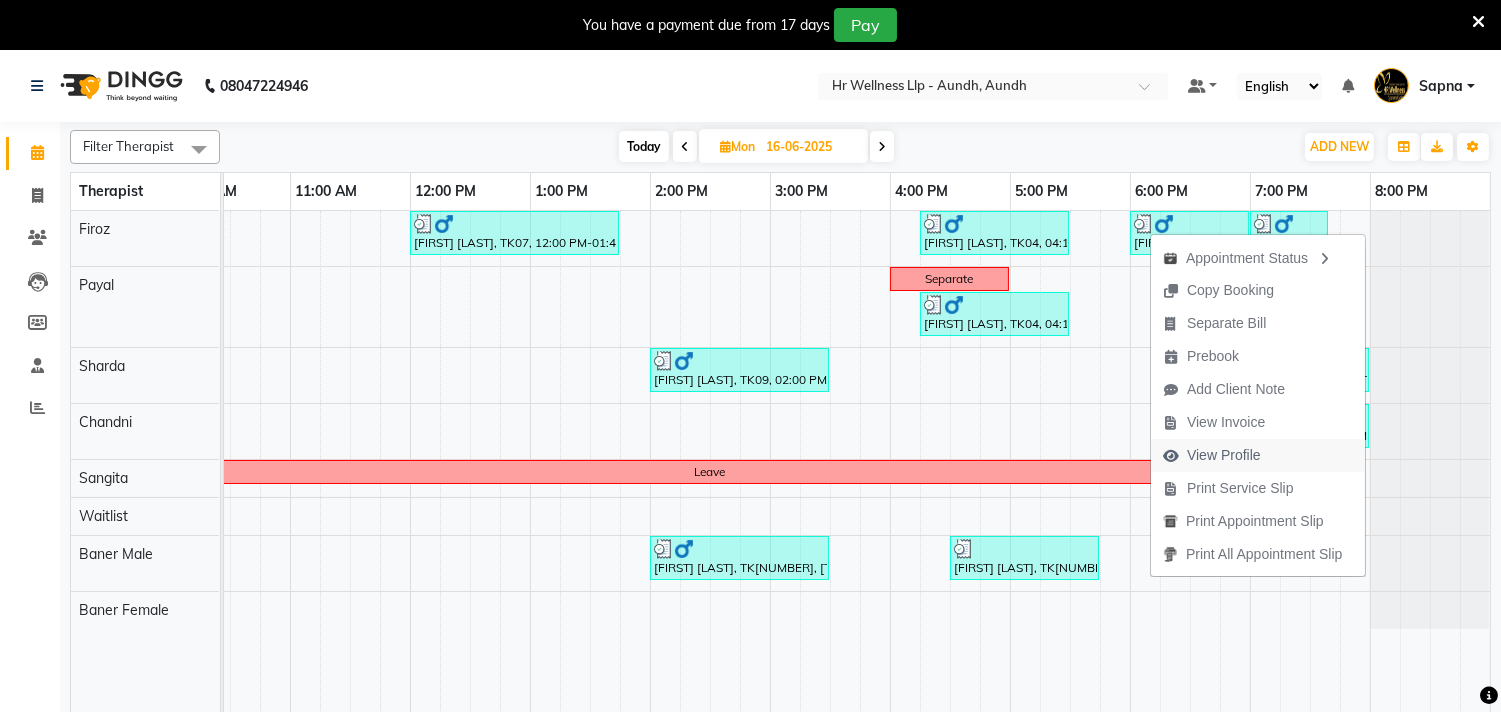 click on "View Profile" at bounding box center [1224, 455] 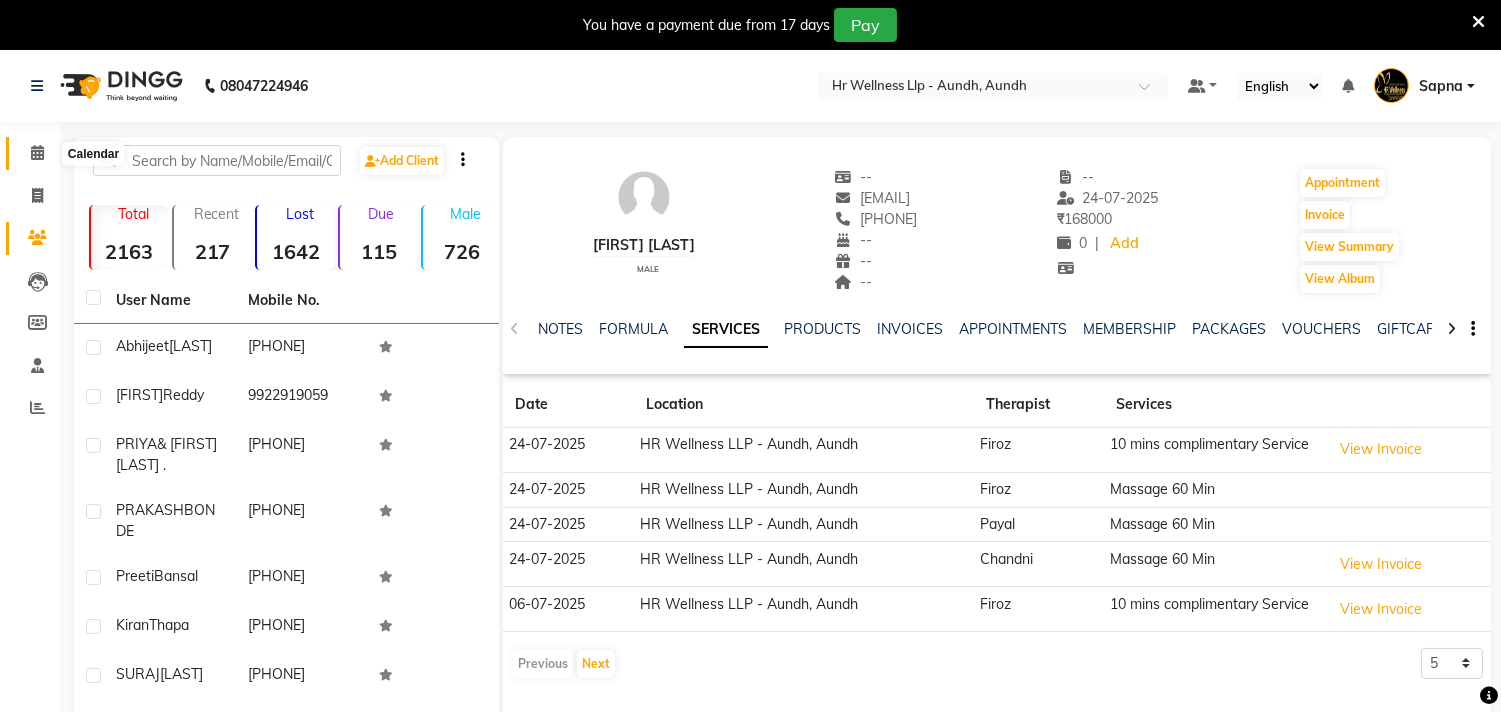 click 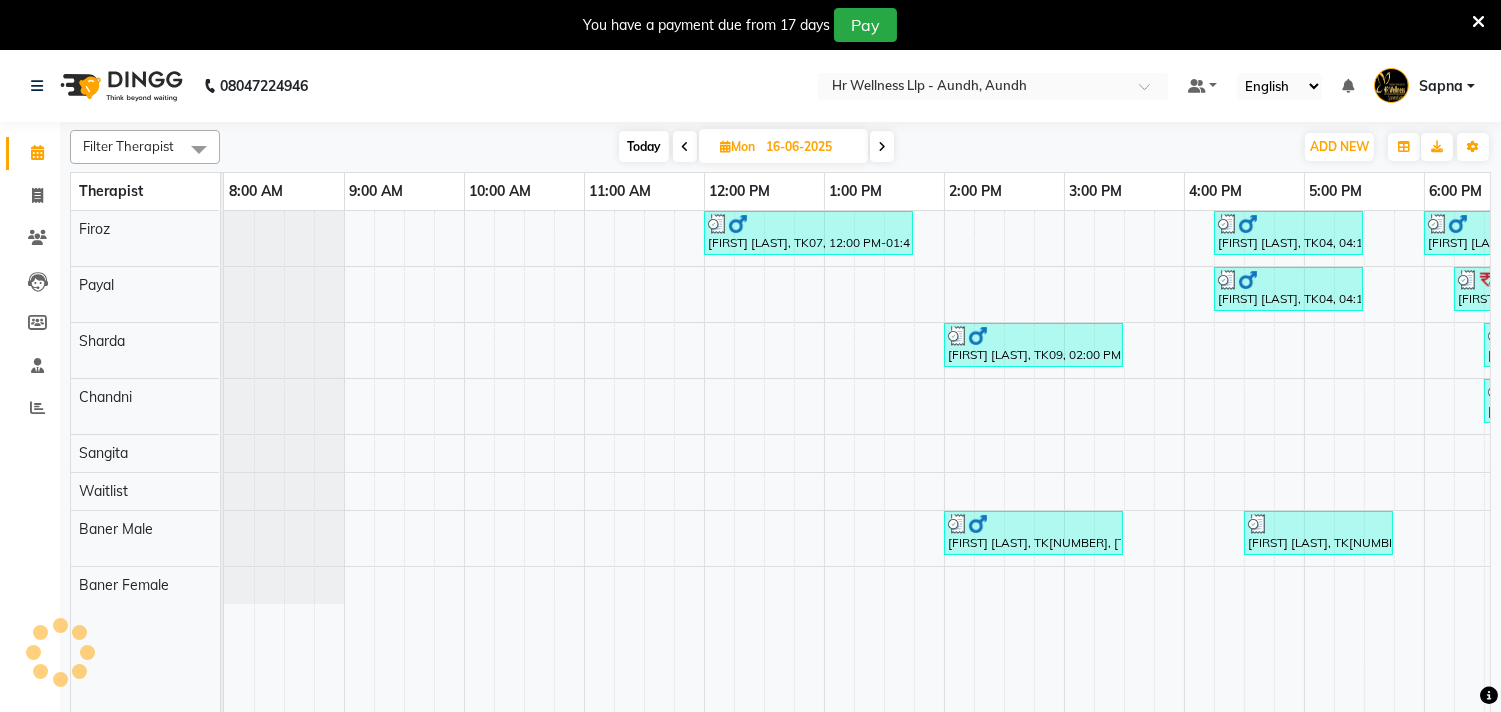 scroll, scrollTop: 0, scrollLeft: 0, axis: both 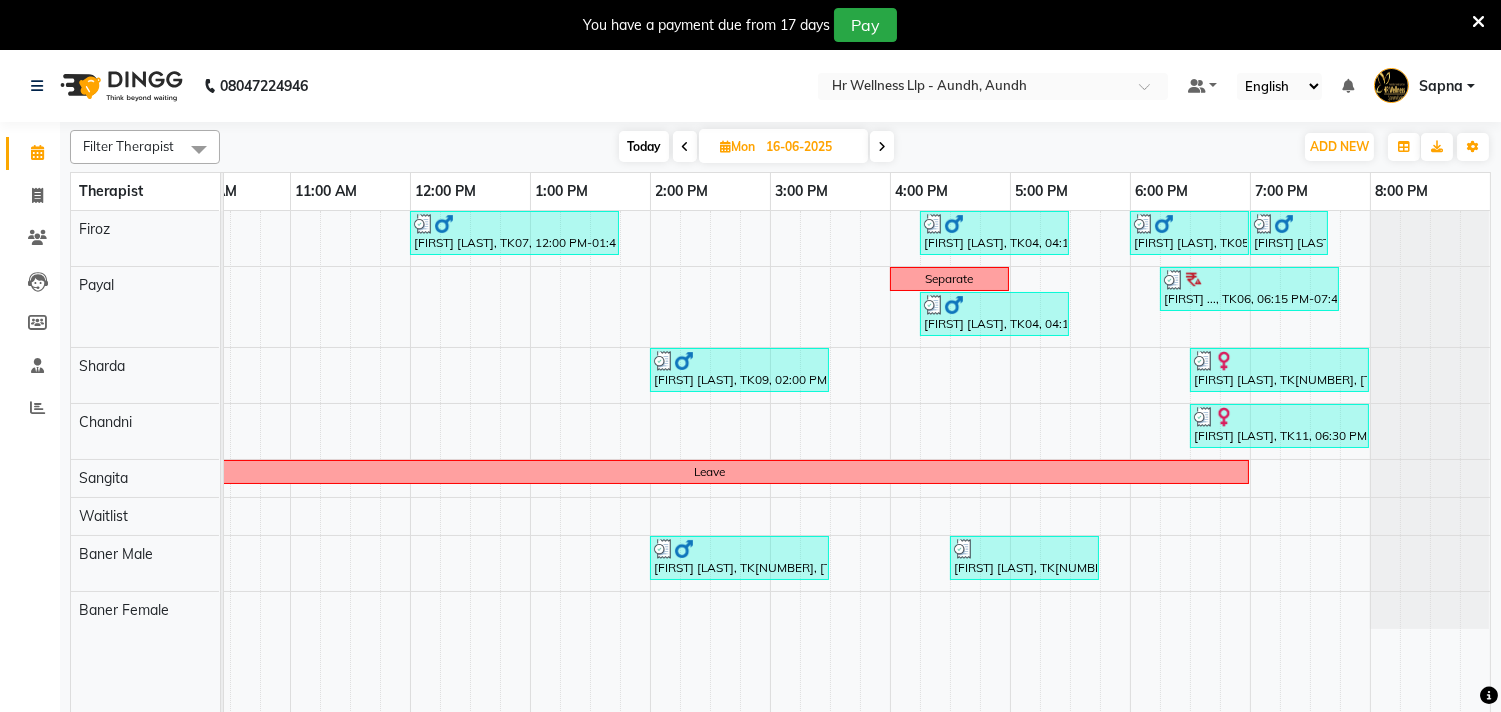 drag, startPoint x: 881, startPoint y: 147, endPoint x: 883, endPoint y: 137, distance: 10.198039 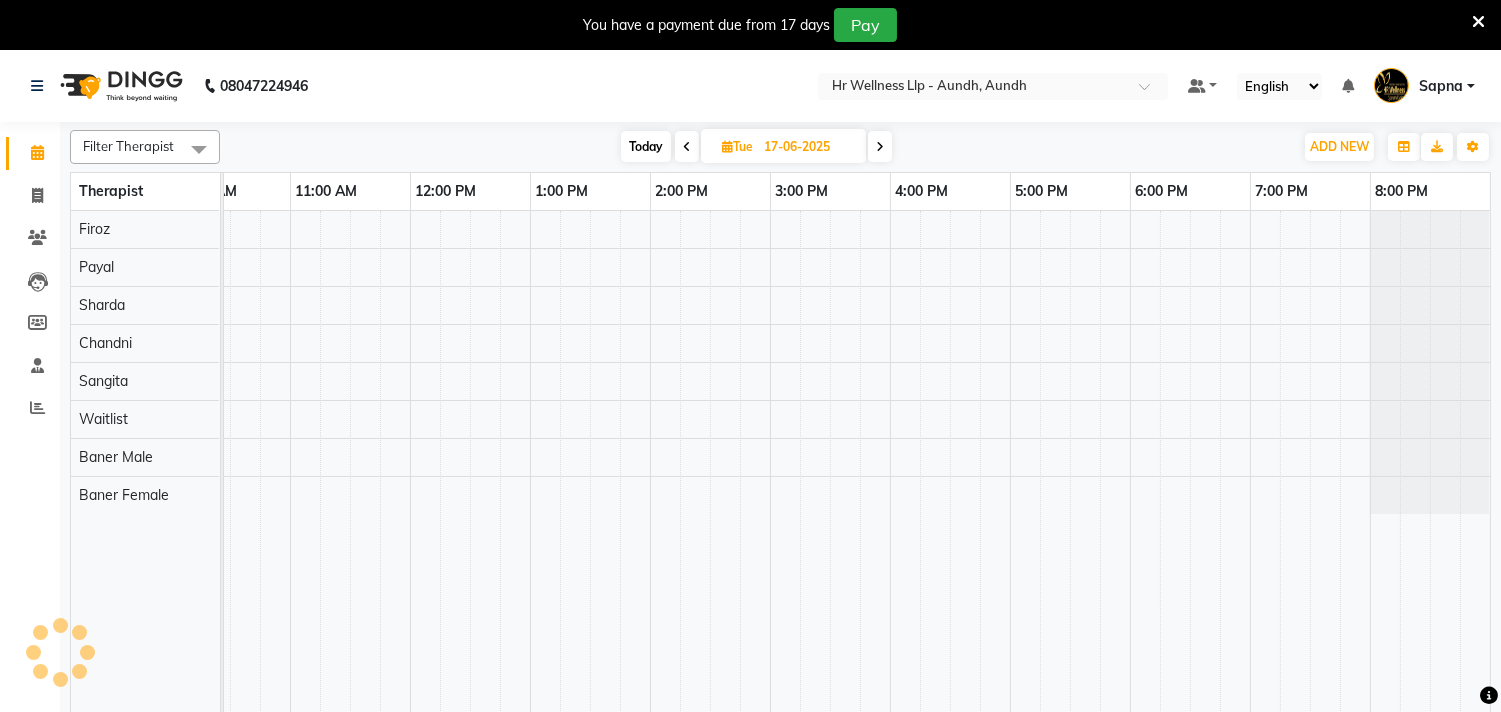 scroll, scrollTop: 0, scrollLeft: 294, axis: horizontal 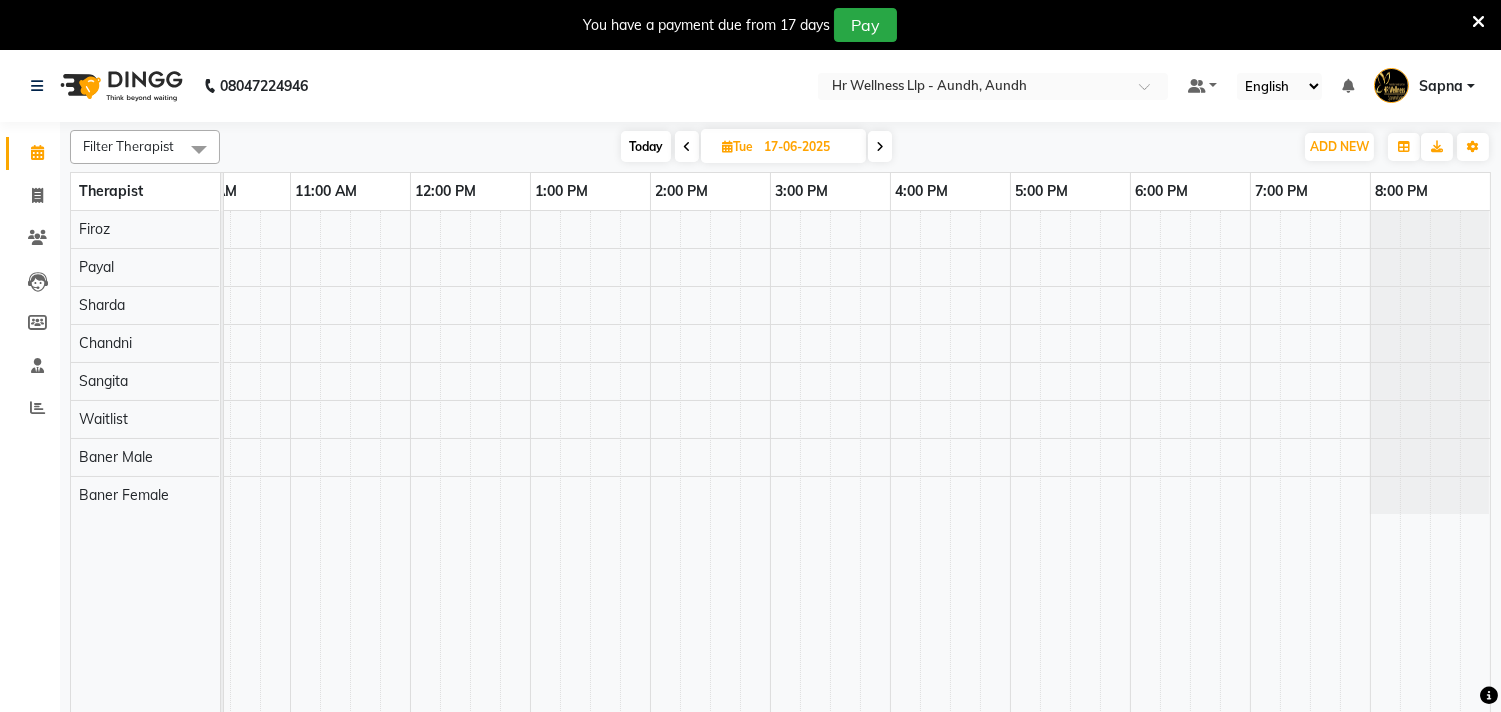 click at bounding box center (880, 146) 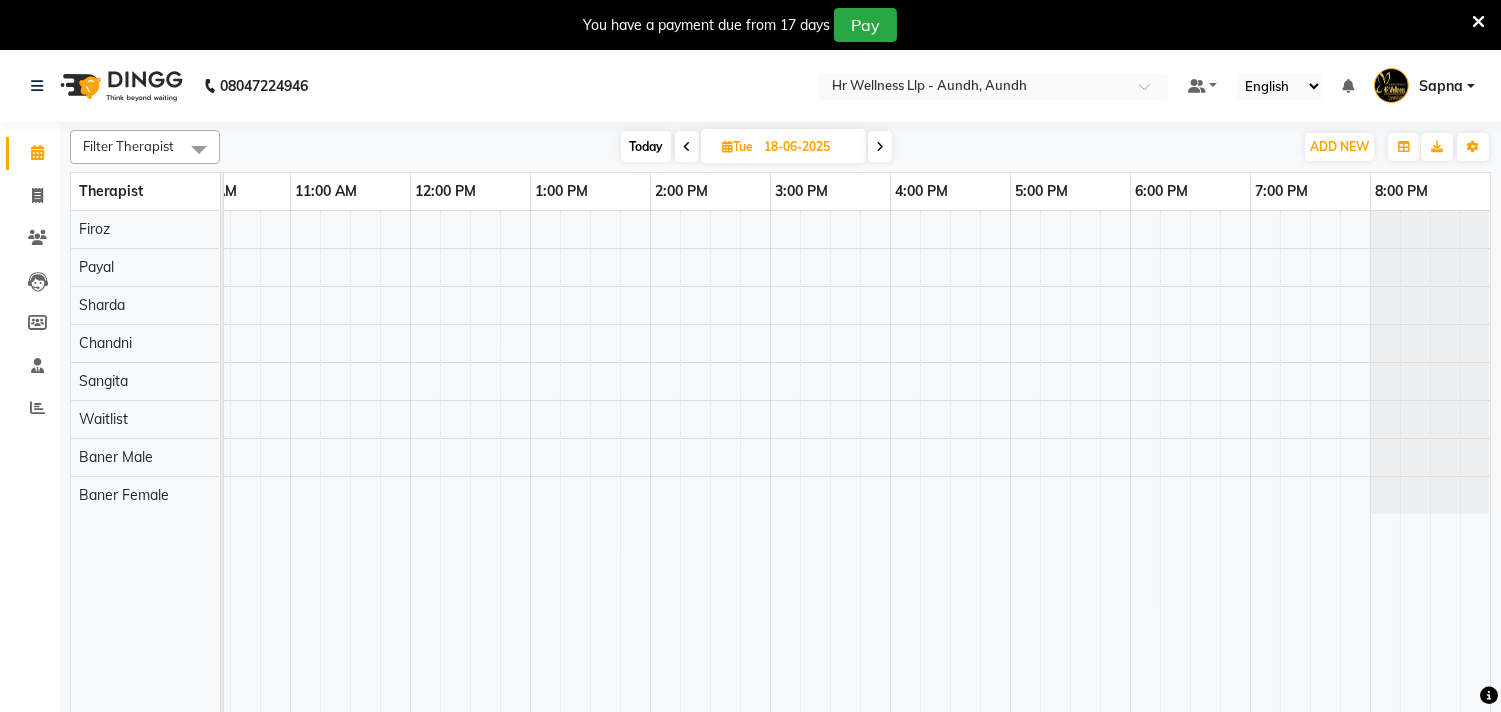 scroll, scrollTop: 0, scrollLeft: 0, axis: both 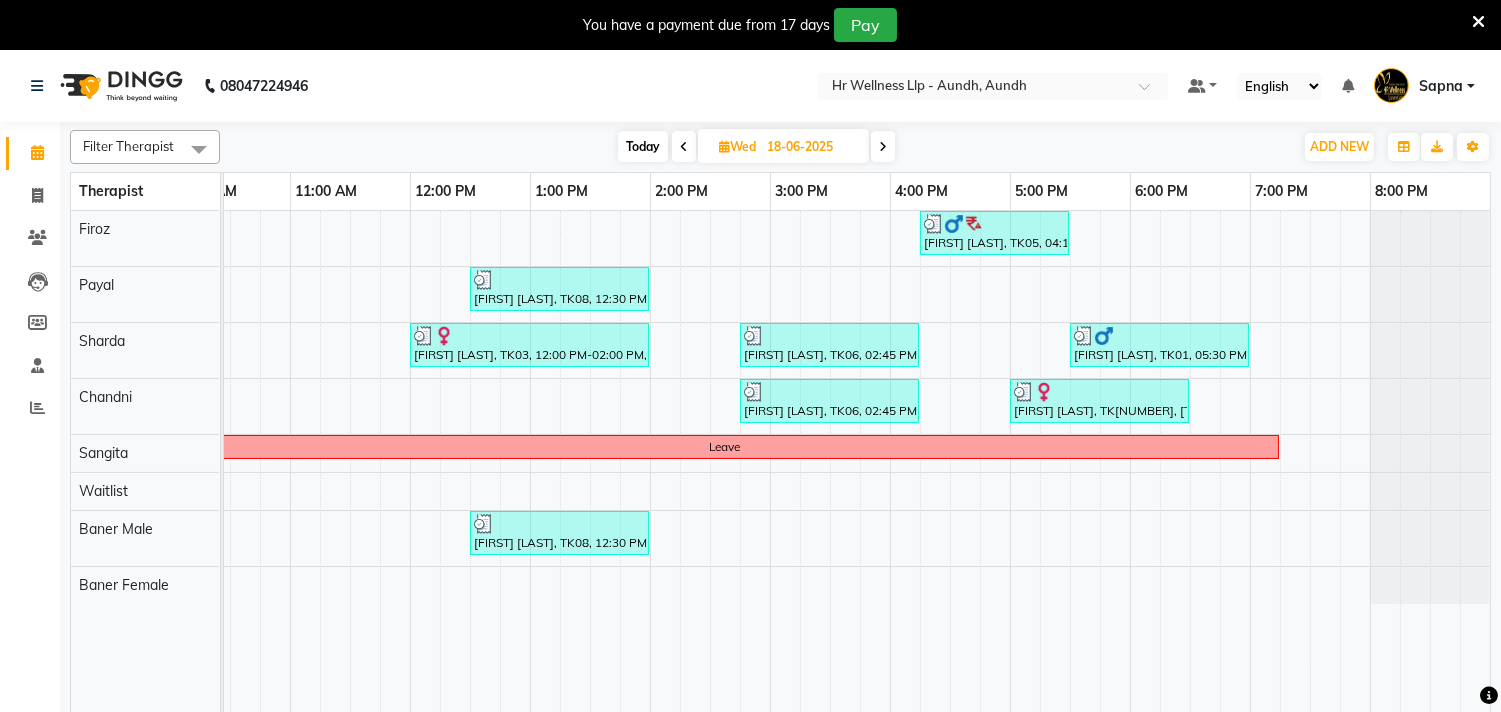 drag, startPoint x: 642, startPoint y: 142, endPoint x: 668, endPoint y: 168, distance: 36.769554 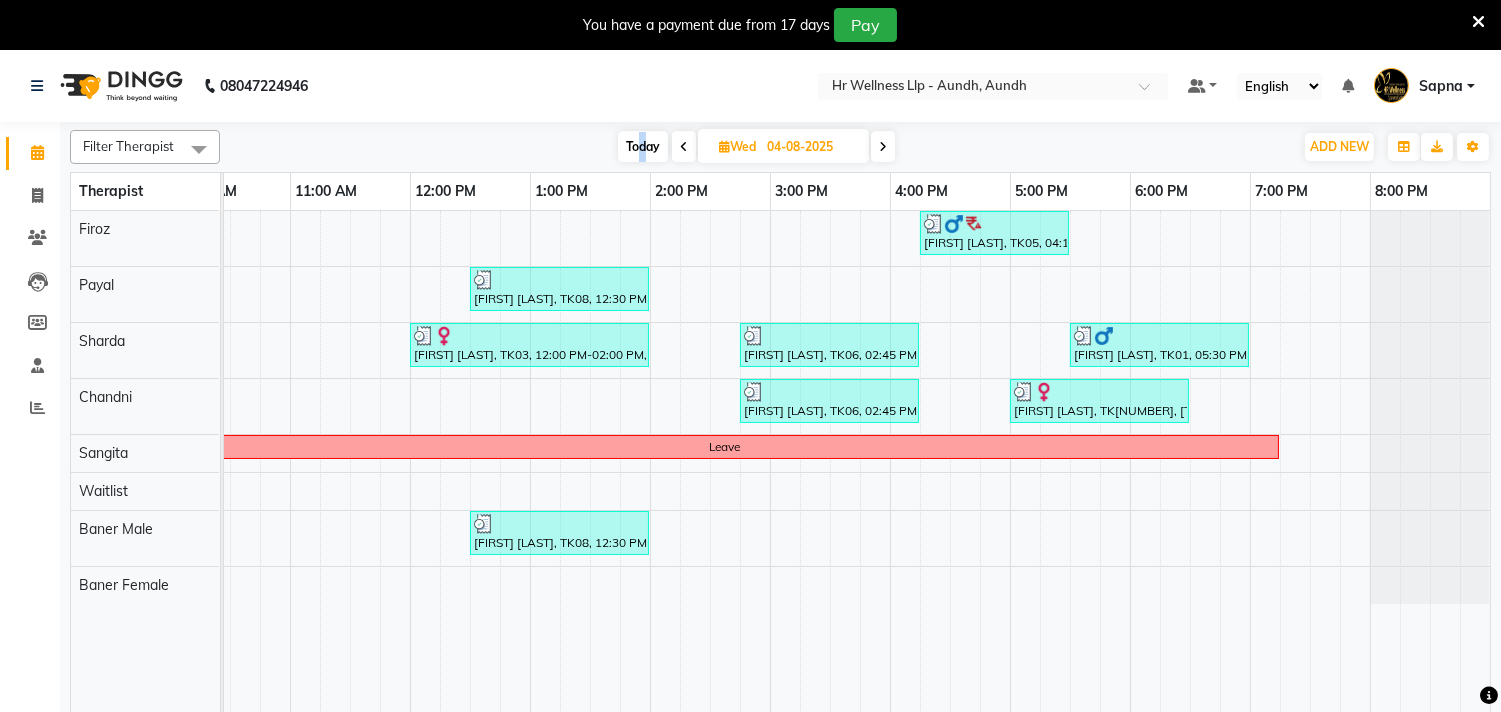 scroll, scrollTop: 0, scrollLeft: 0, axis: both 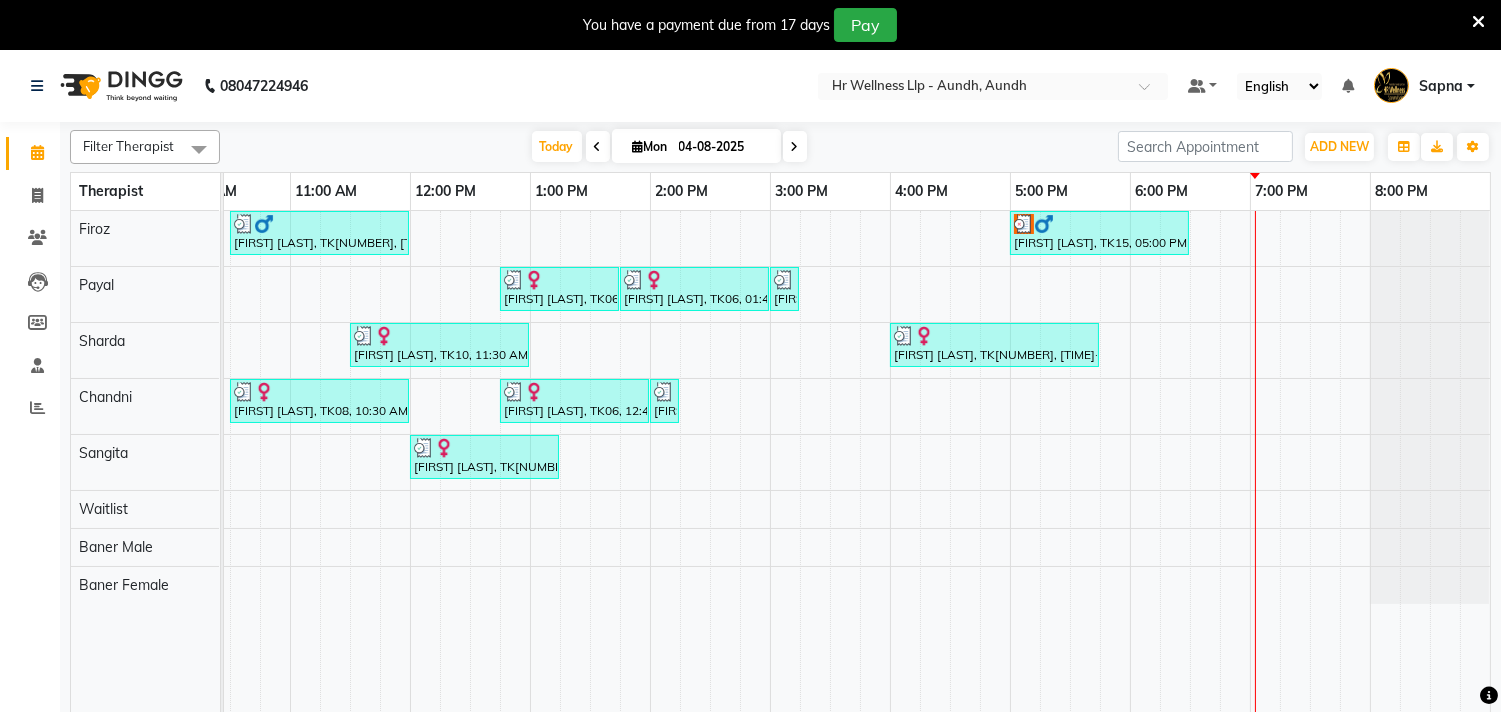 click at bounding box center [795, 146] 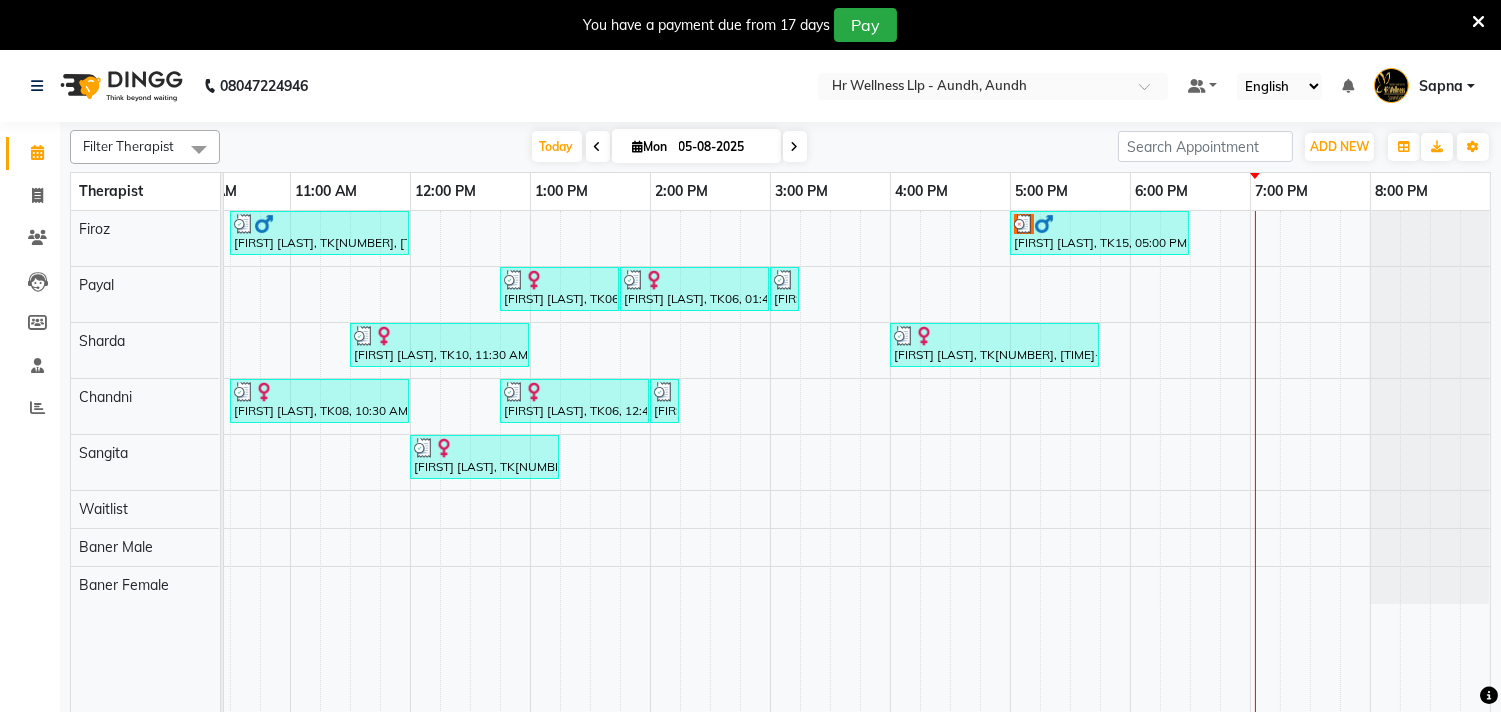 scroll, scrollTop: 0, scrollLeft: 294, axis: horizontal 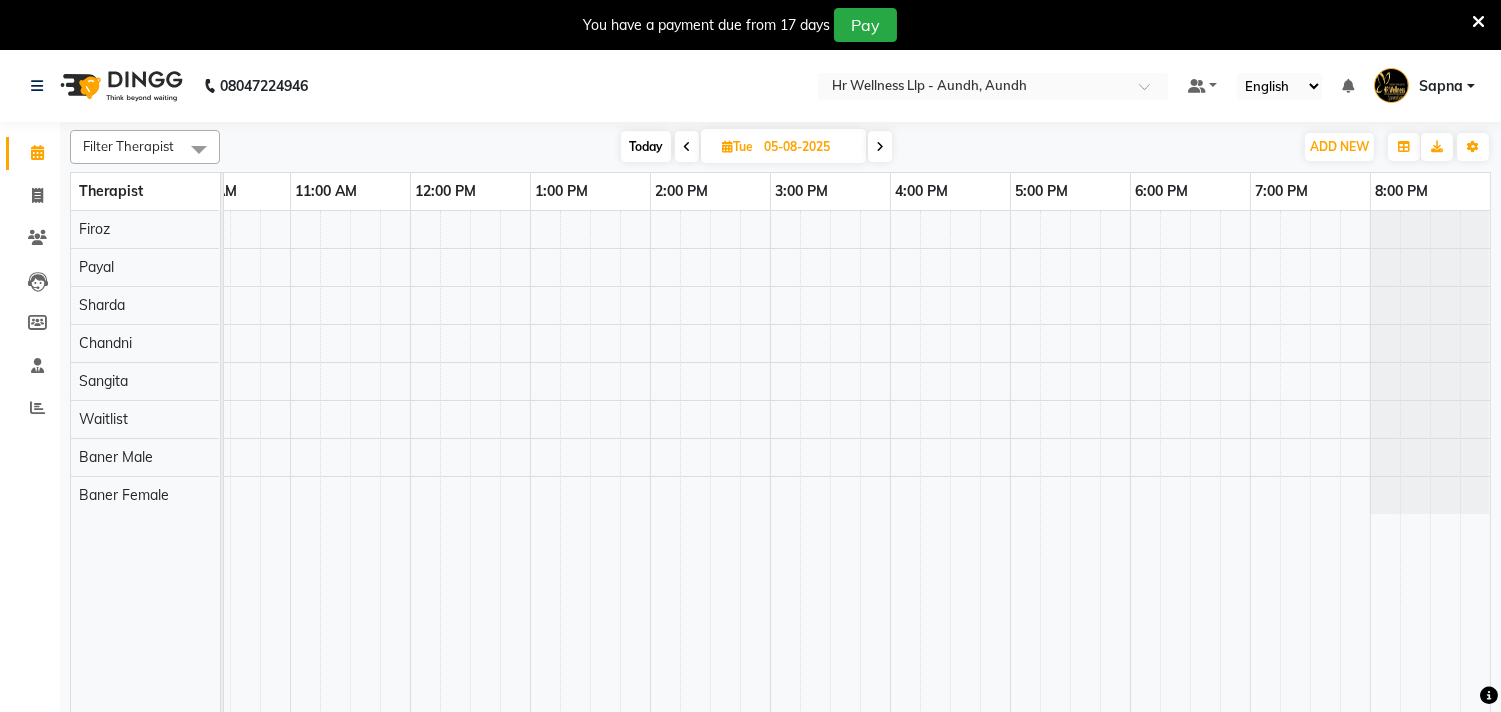 click at bounding box center (880, 147) 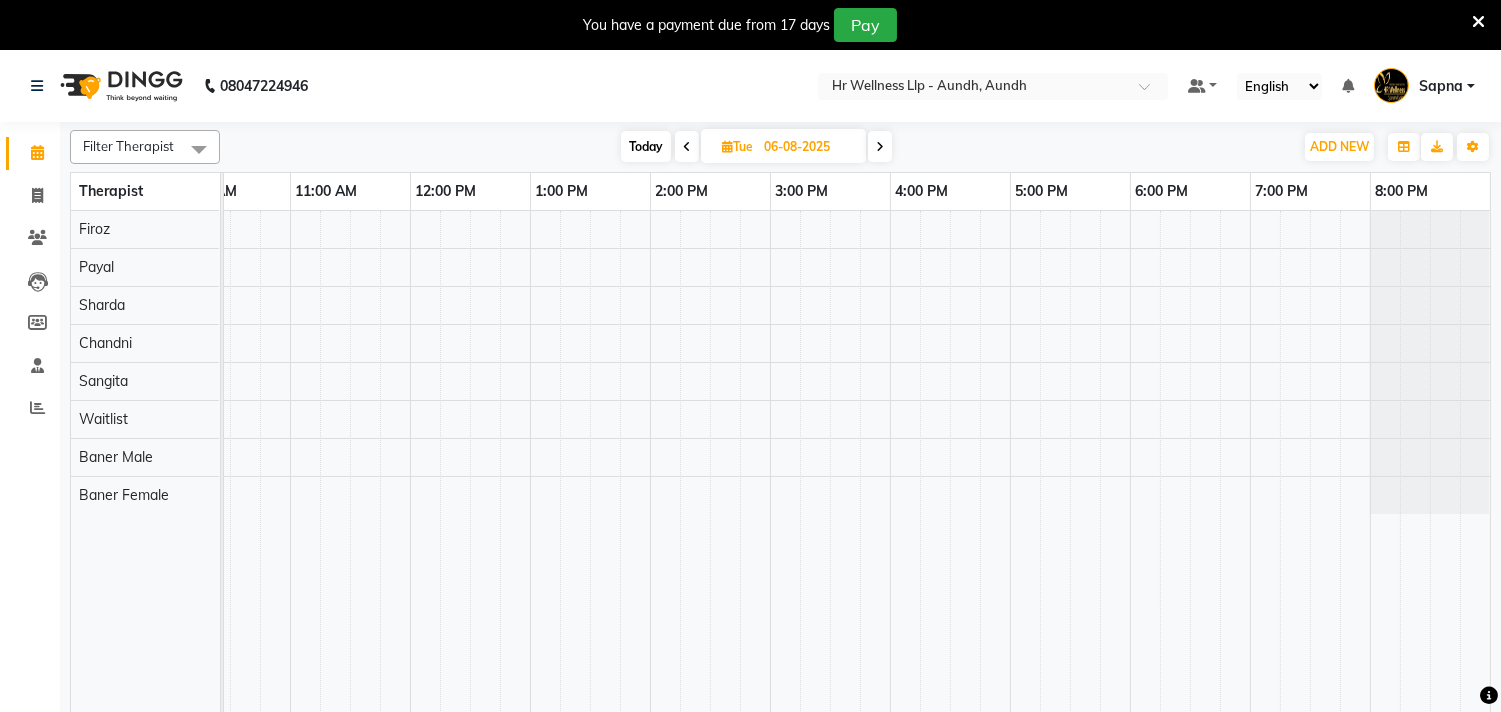 scroll, scrollTop: 0, scrollLeft: 294, axis: horizontal 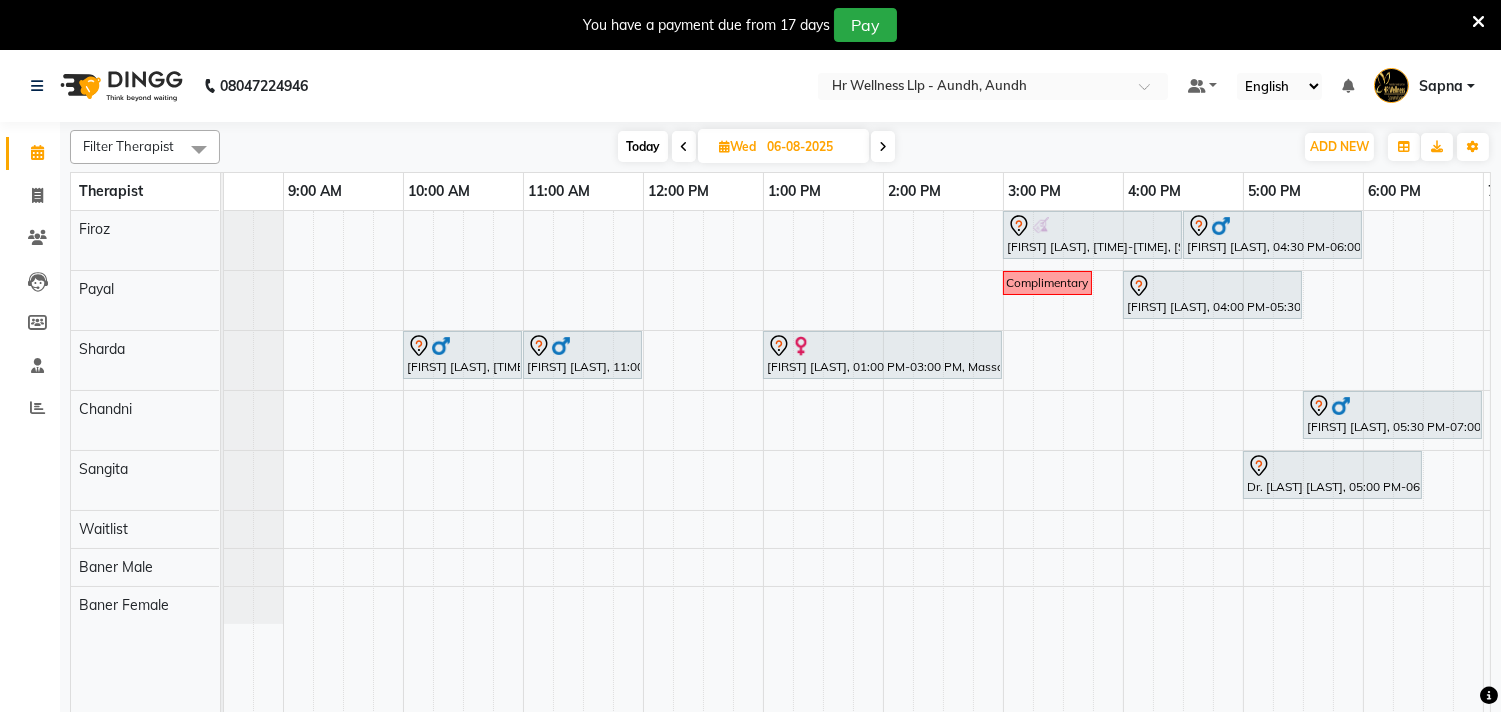 click on "Today" at bounding box center [643, 146] 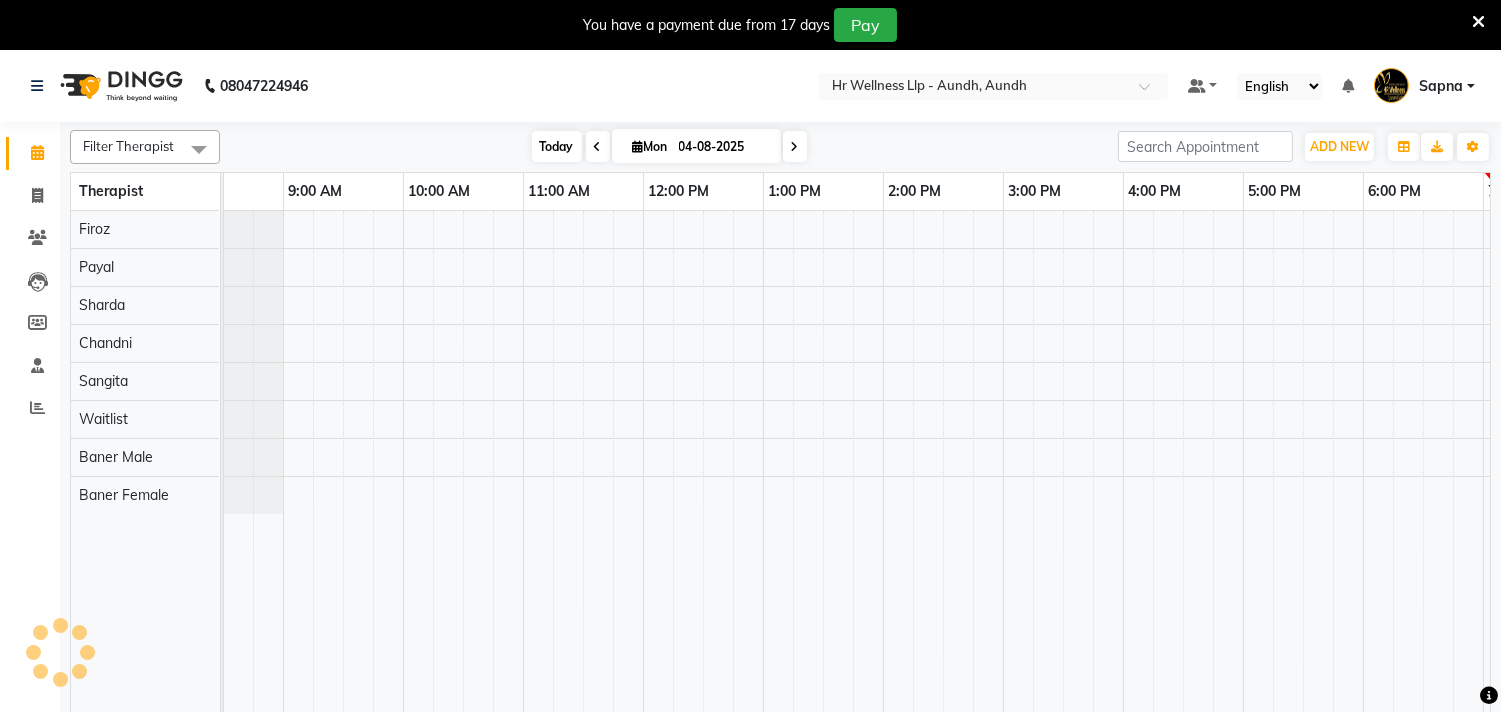 scroll, scrollTop: 0, scrollLeft: 294, axis: horizontal 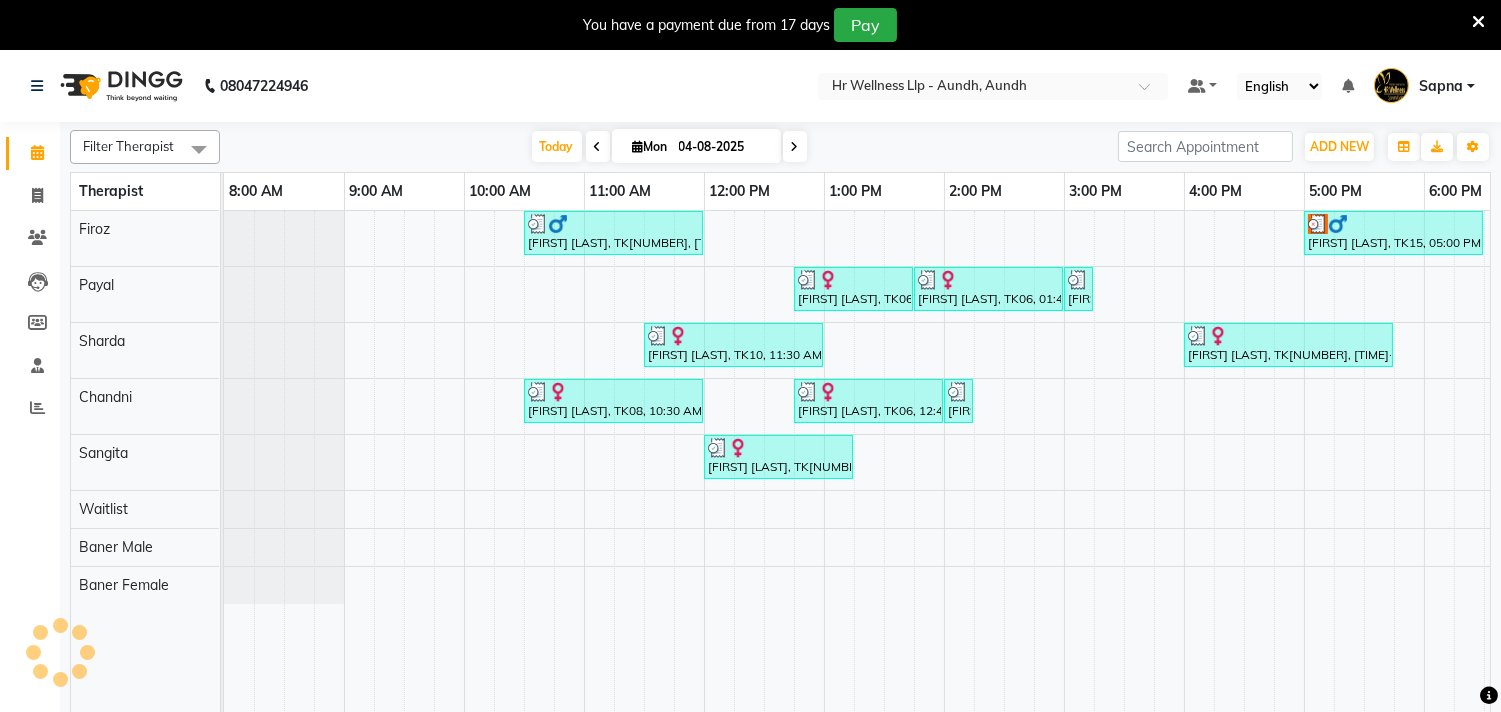 click at bounding box center (795, 146) 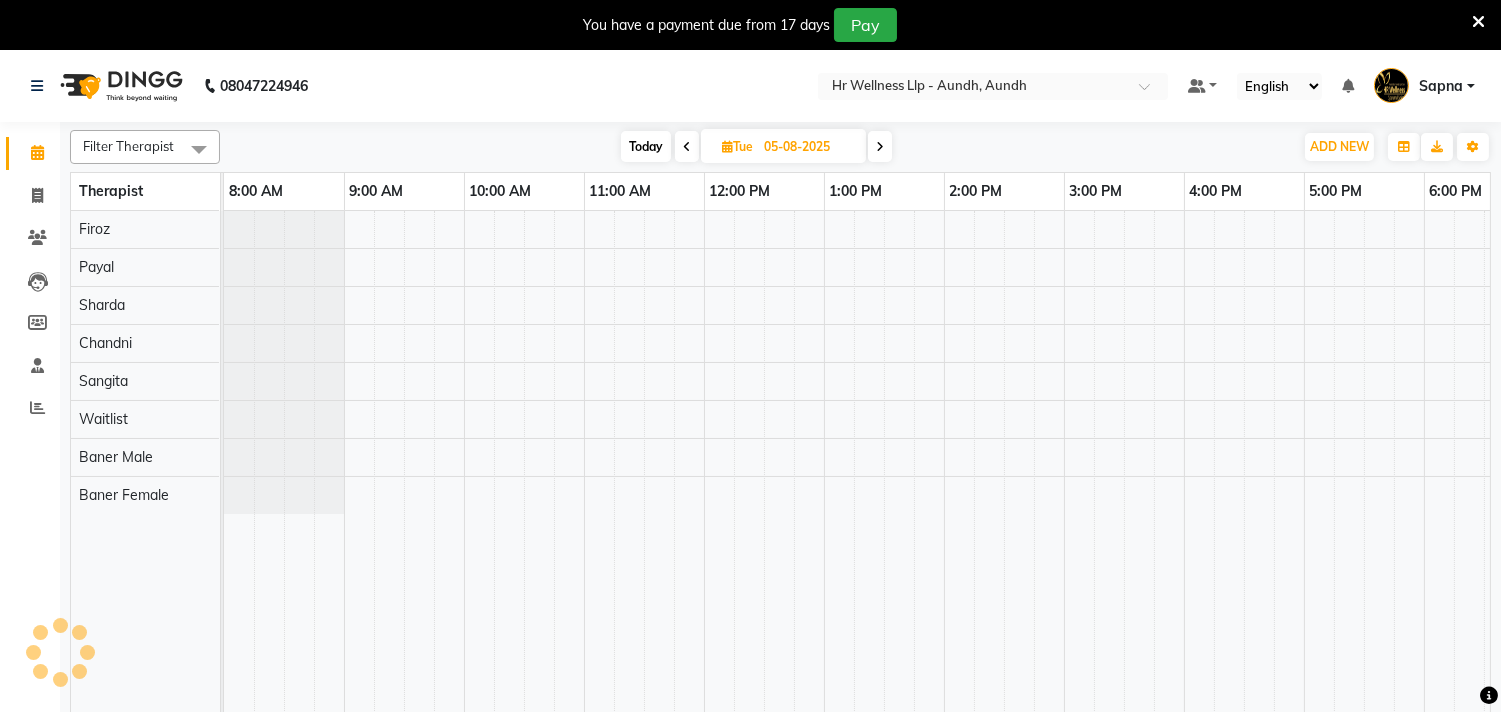 scroll, scrollTop: 0, scrollLeft: 294, axis: horizontal 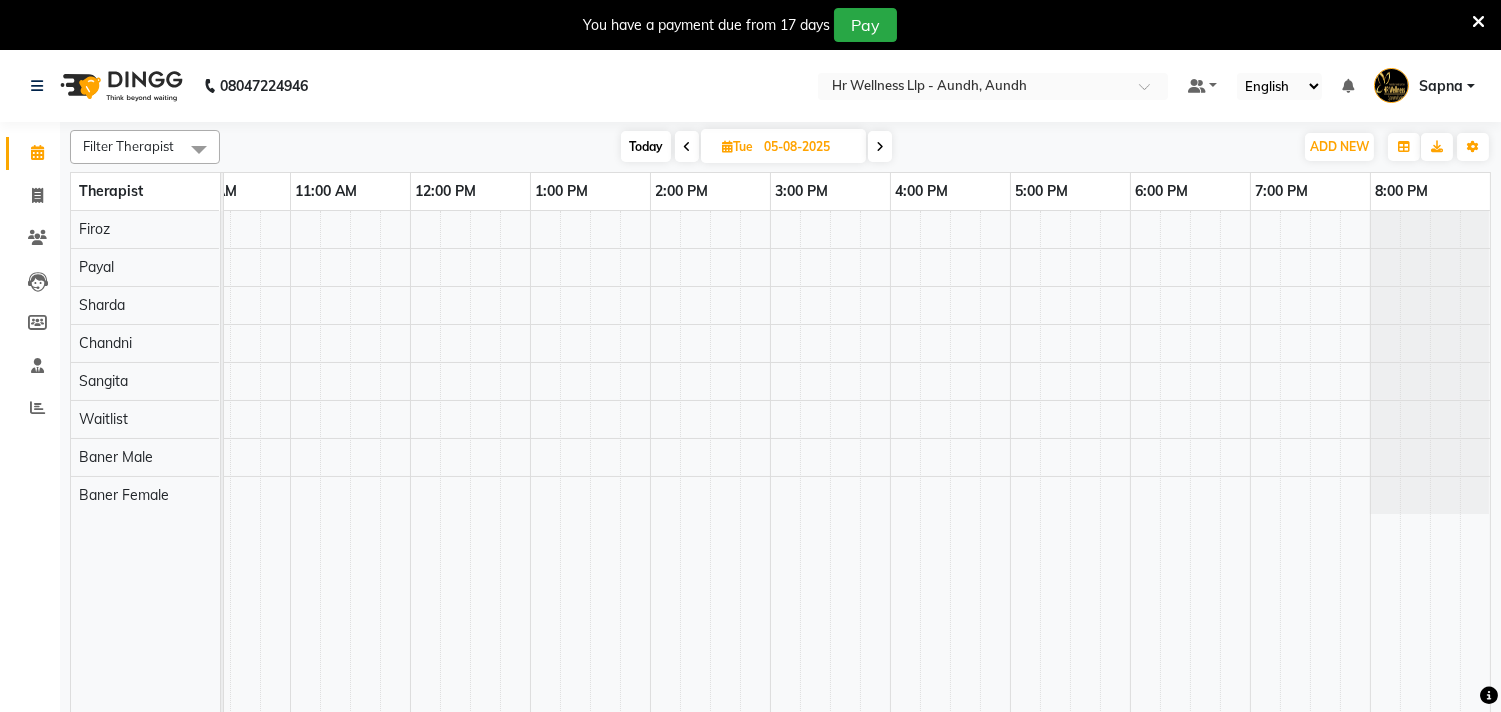 click at bounding box center (880, 147) 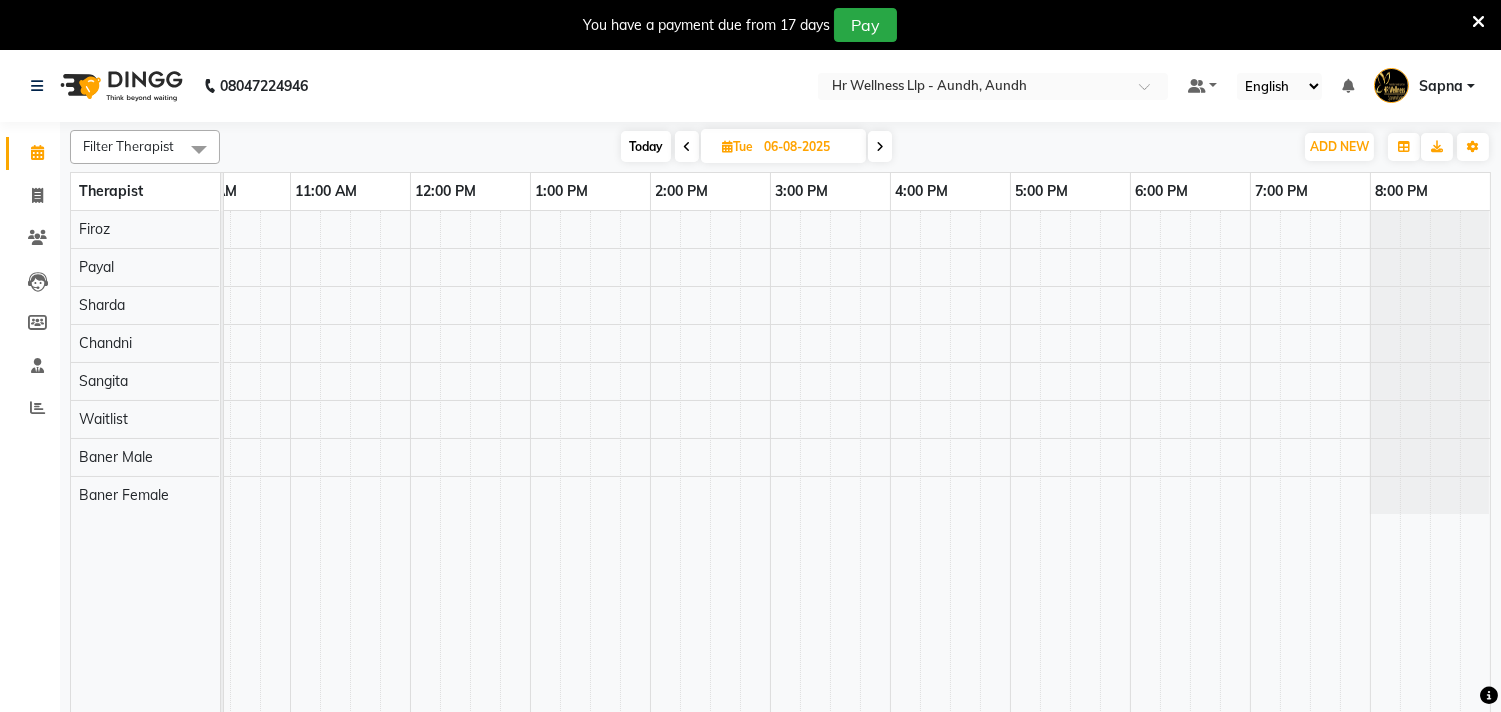 scroll, scrollTop: 0, scrollLeft: 0, axis: both 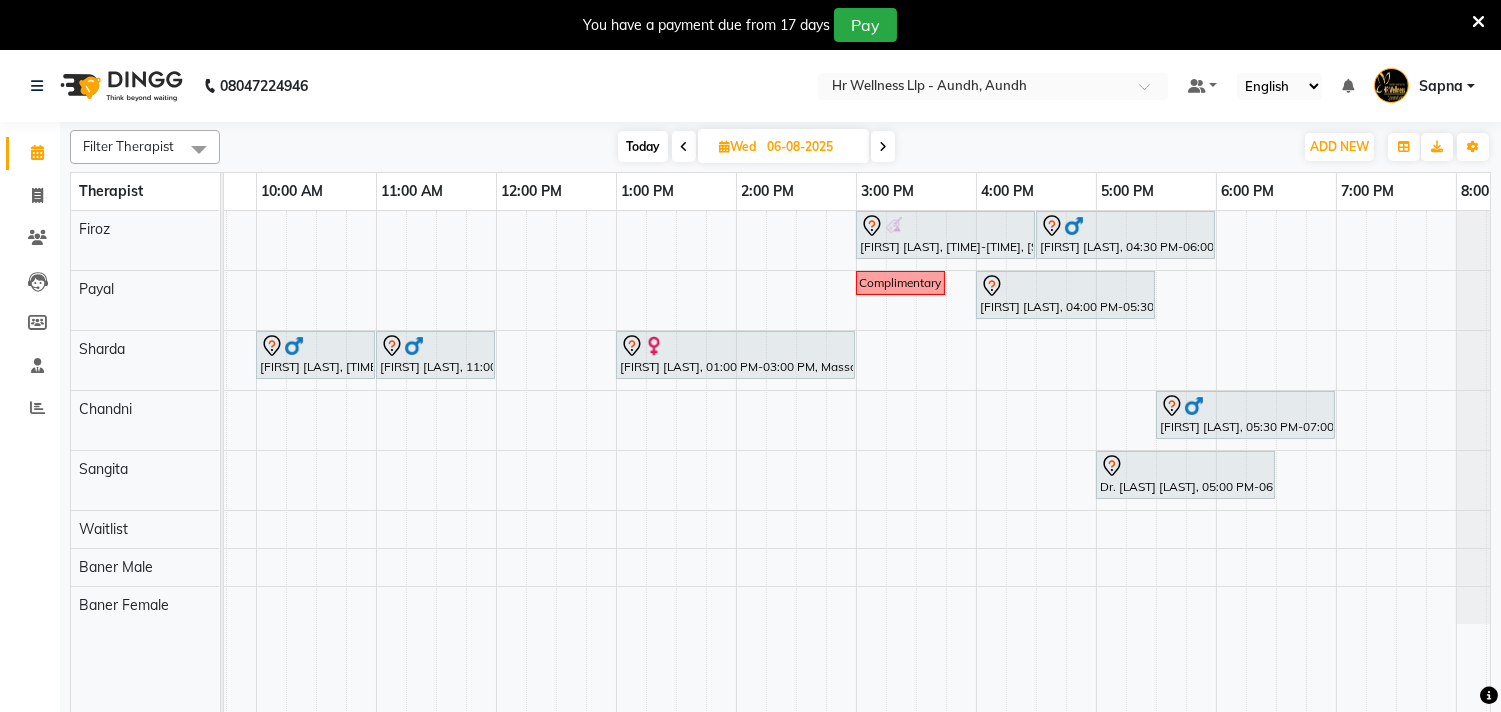 click at bounding box center (883, 146) 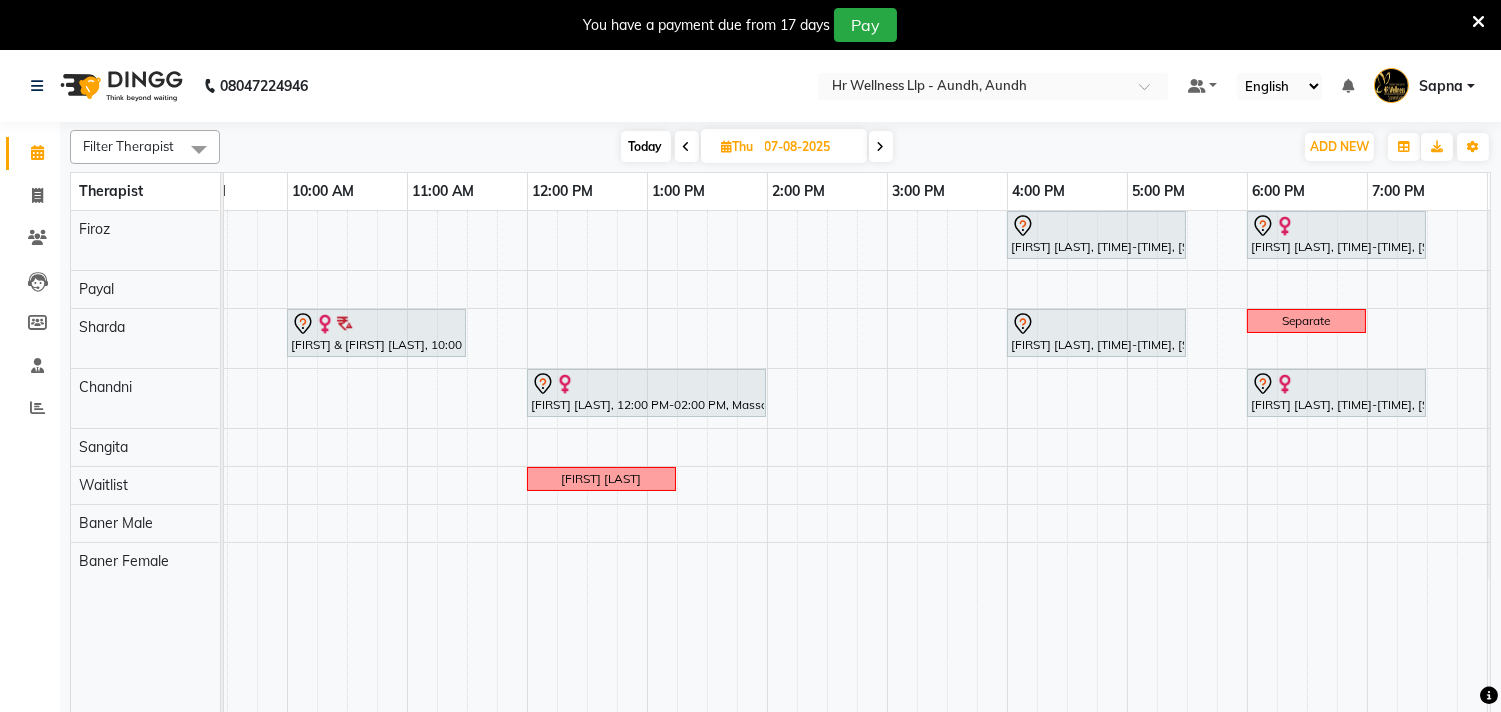 click on "Today" at bounding box center (646, 146) 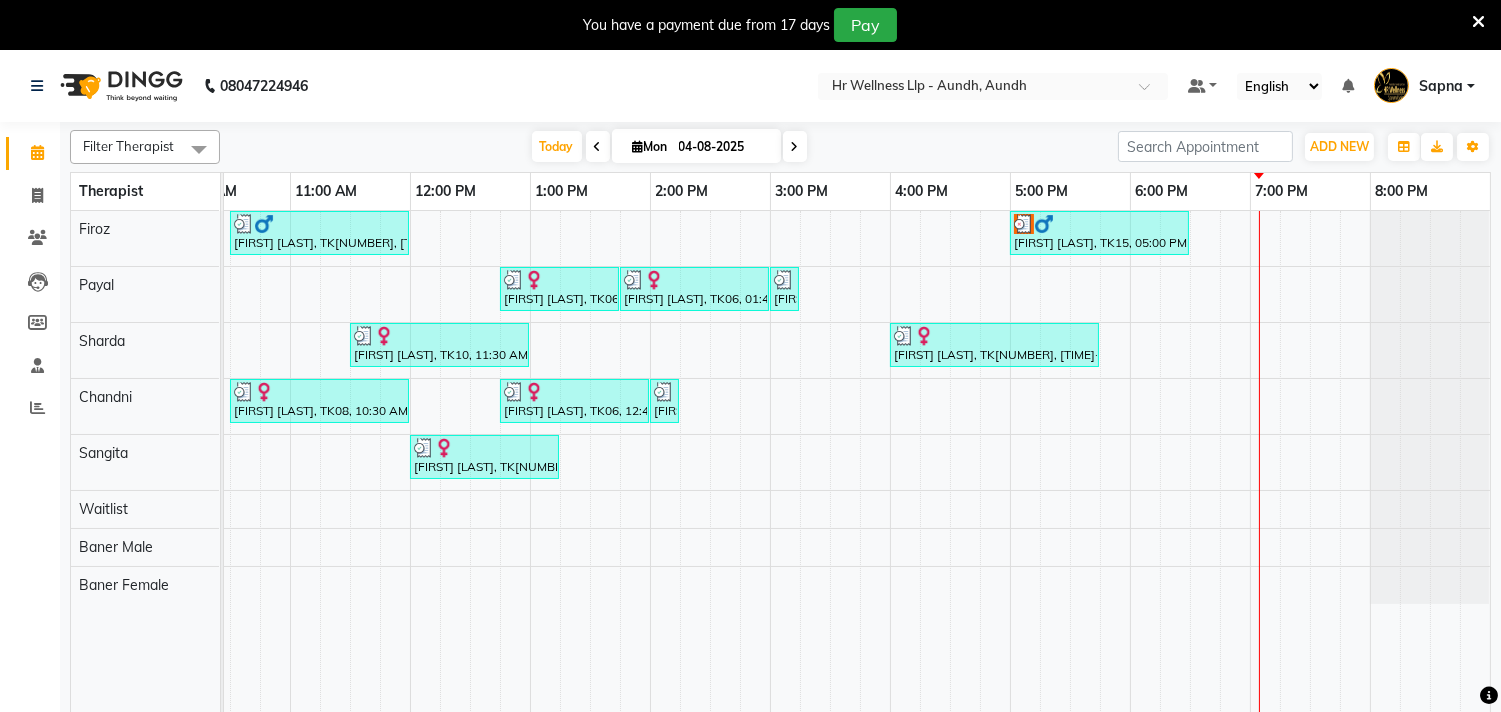 click on "Mon" at bounding box center (650, 146) 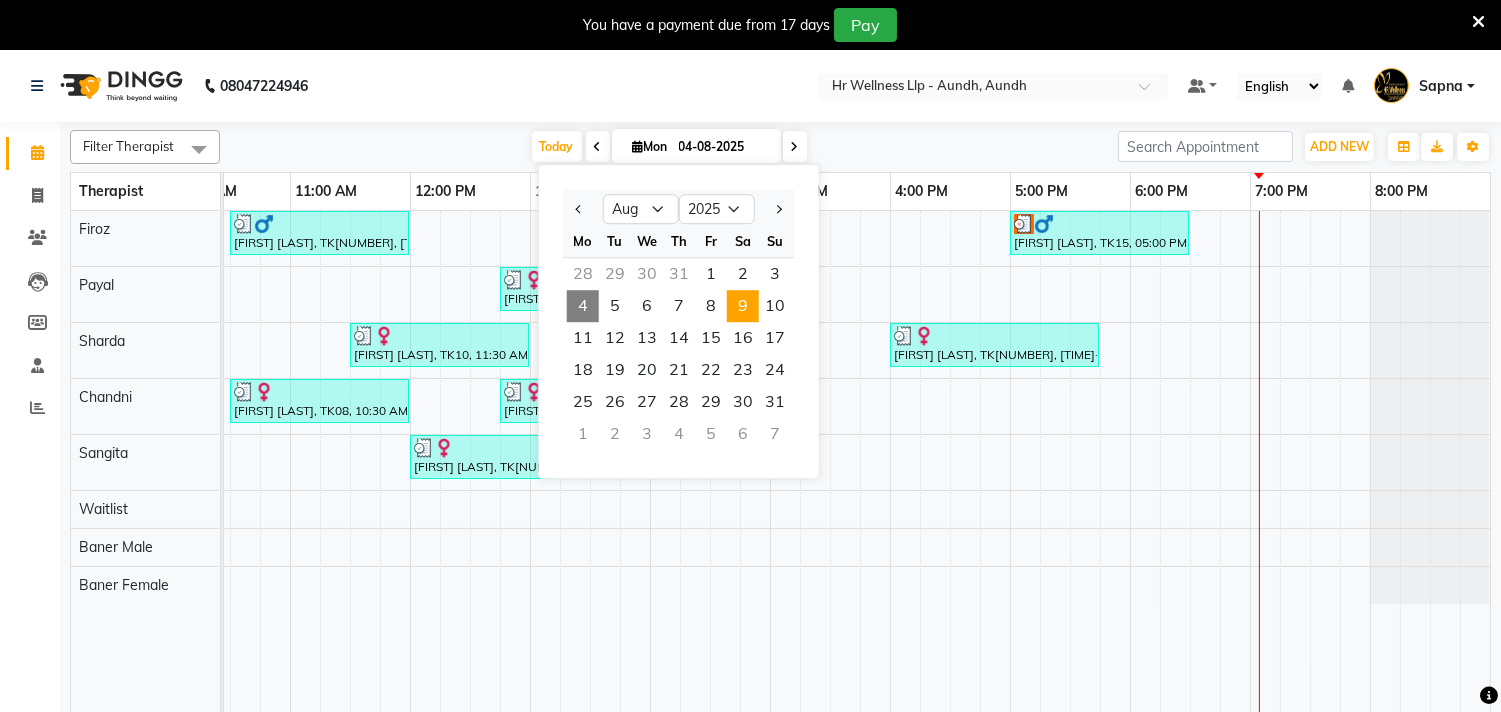 click on "9" at bounding box center [743, 306] 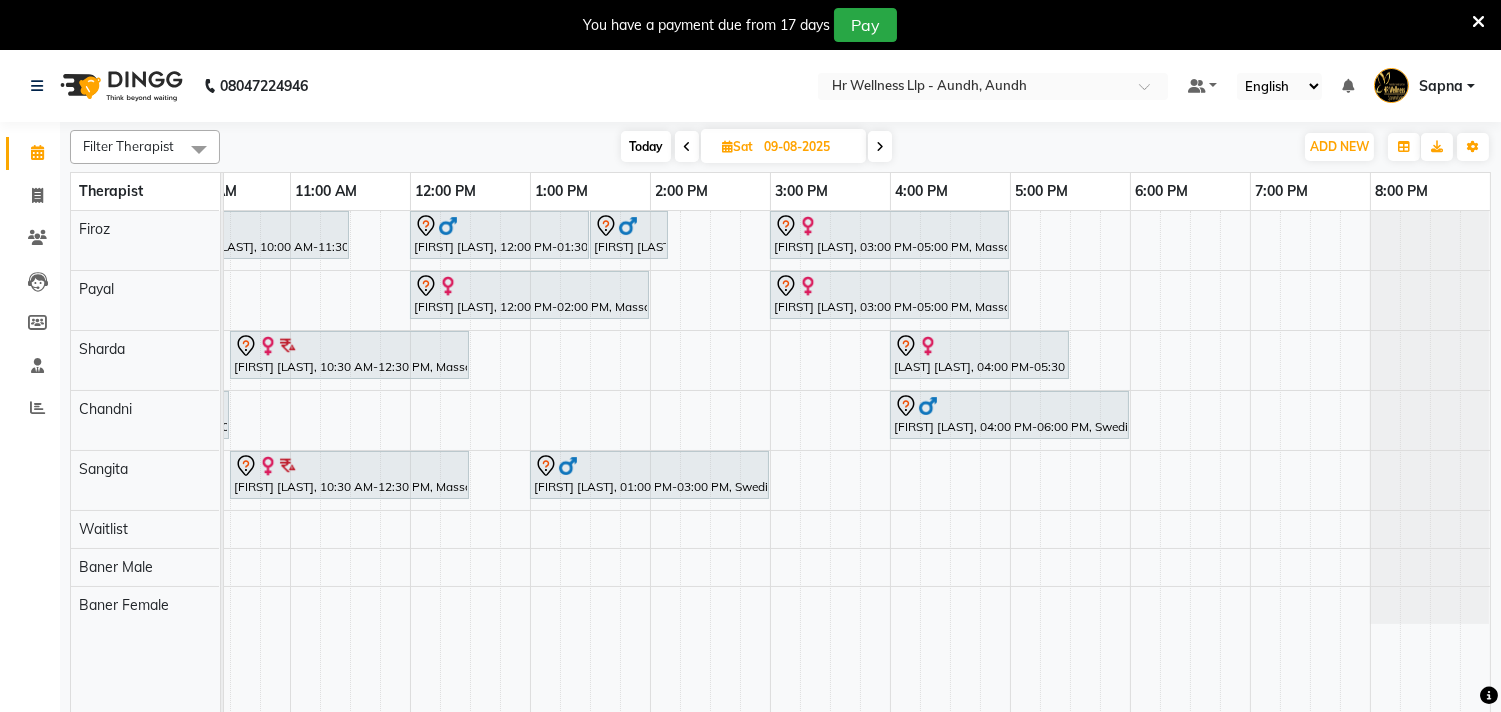 click at bounding box center (880, 146) 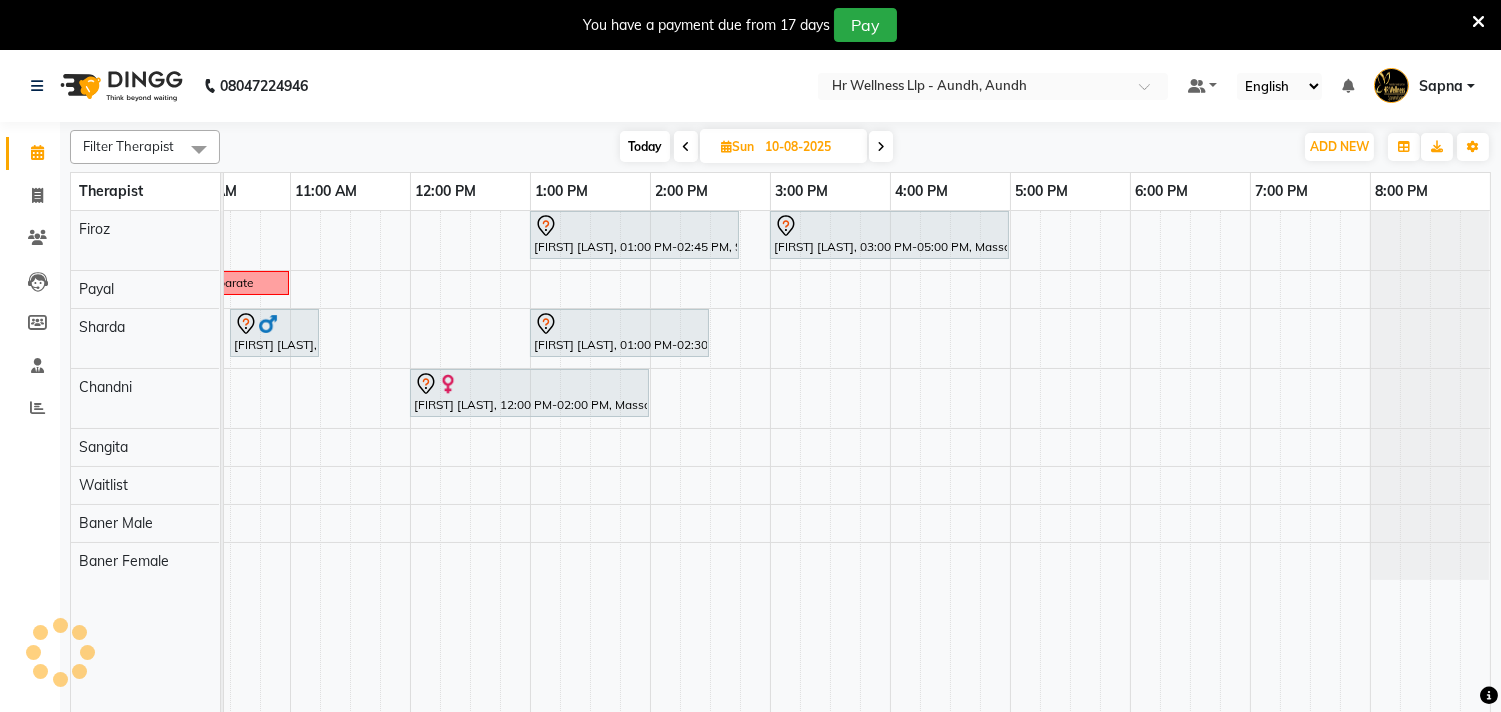 click on "Today" at bounding box center (645, 146) 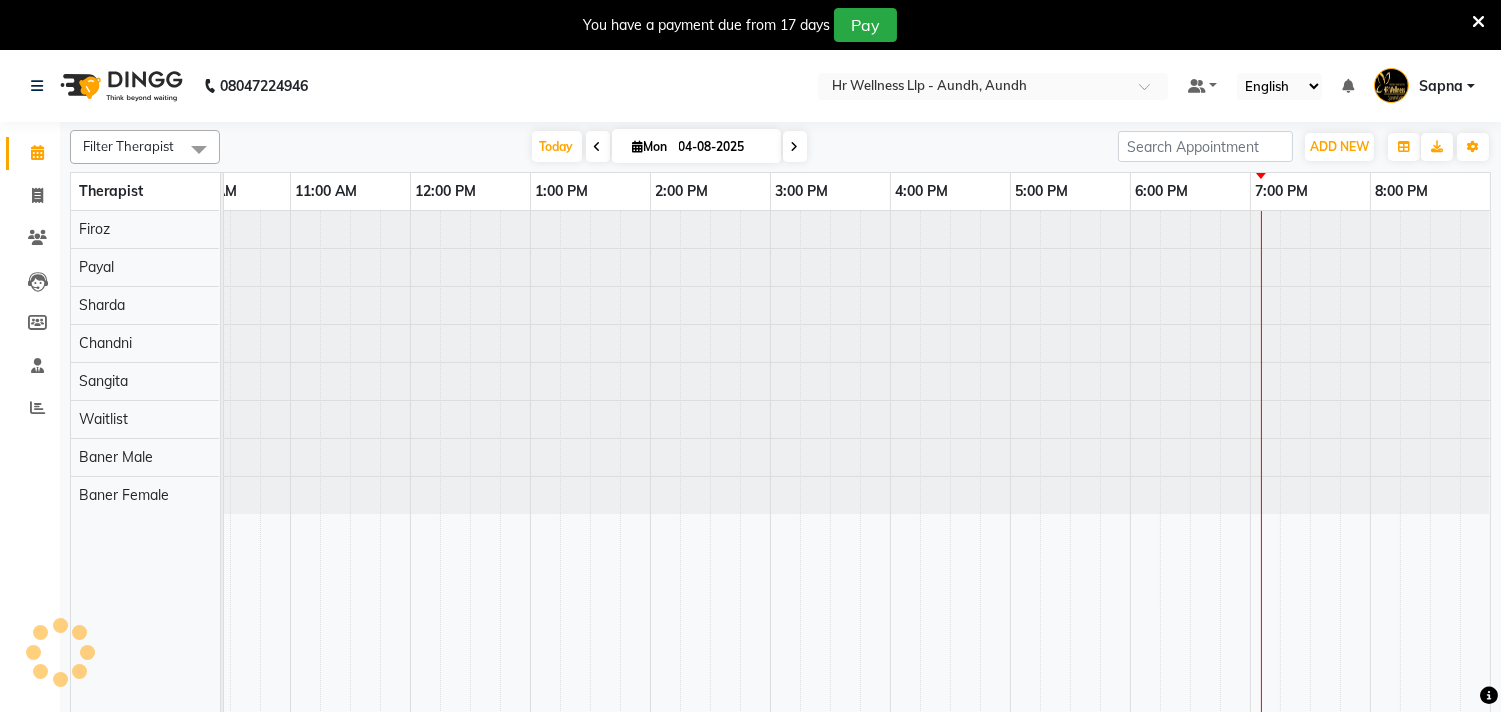 scroll, scrollTop: 0, scrollLeft: 294, axis: horizontal 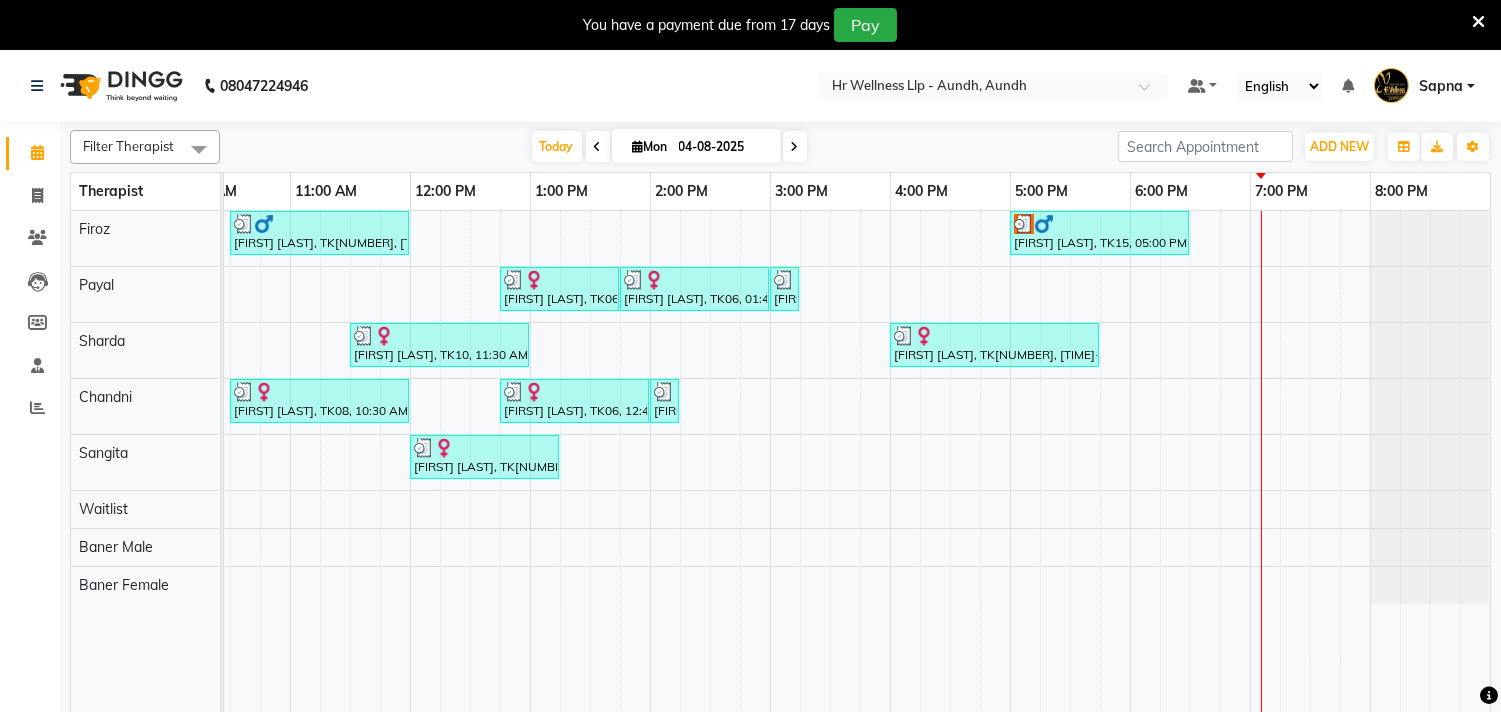 click at bounding box center (795, 146) 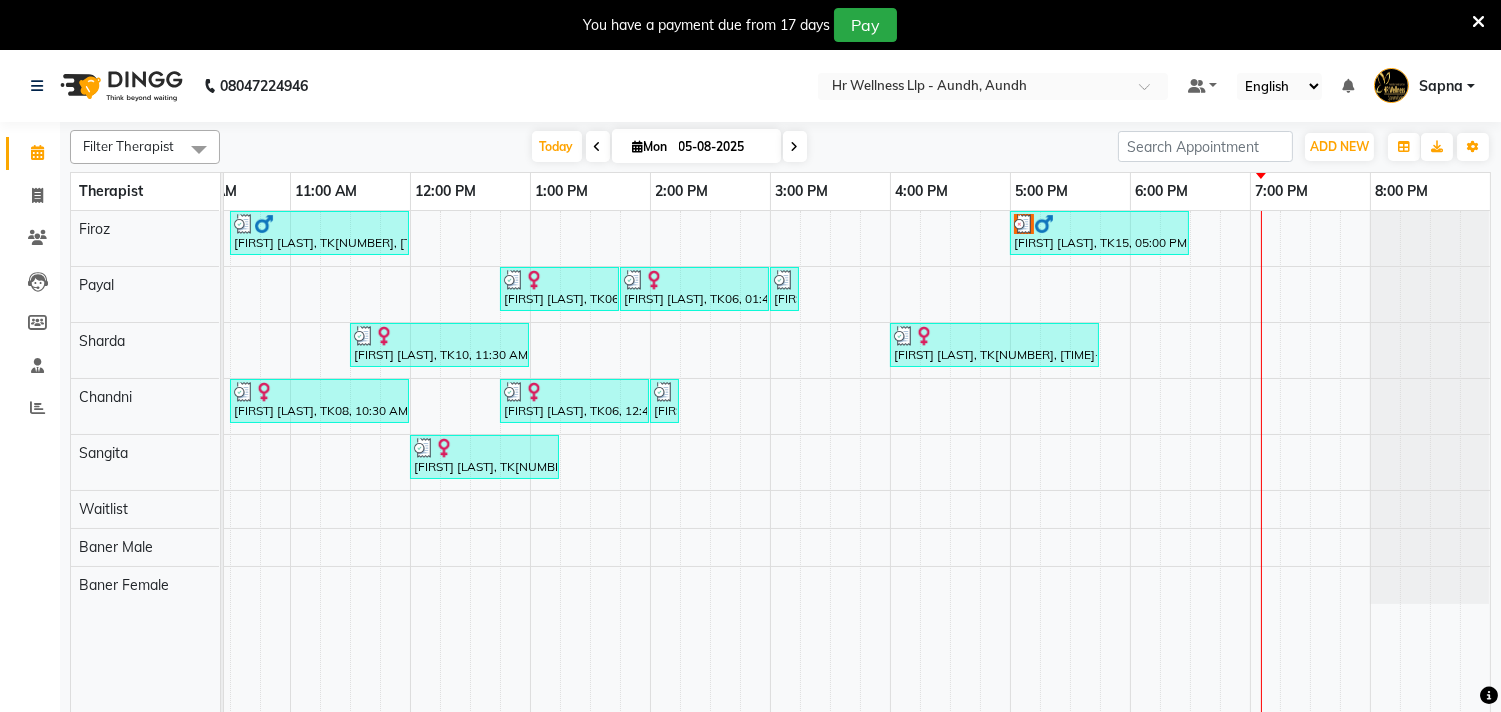 scroll, scrollTop: 0, scrollLeft: 294, axis: horizontal 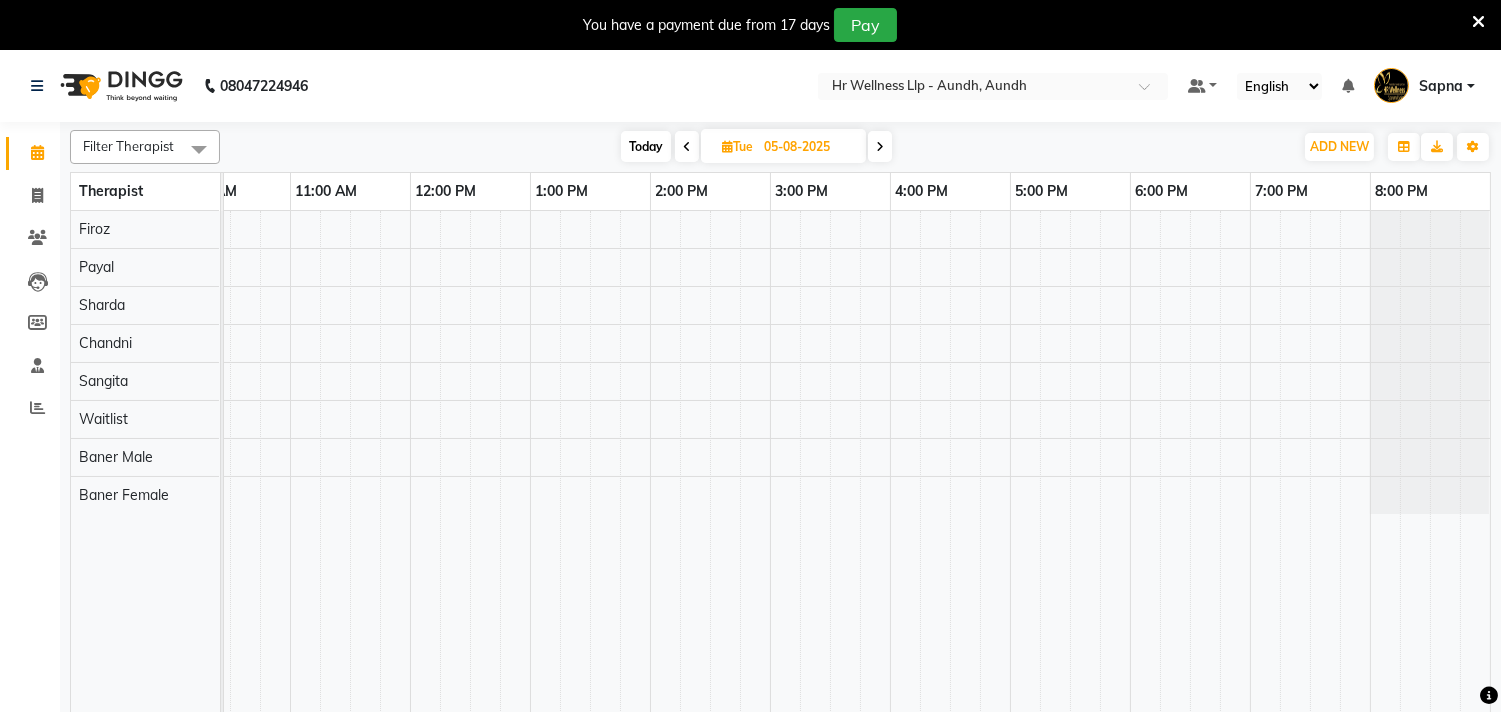 click at bounding box center (880, 146) 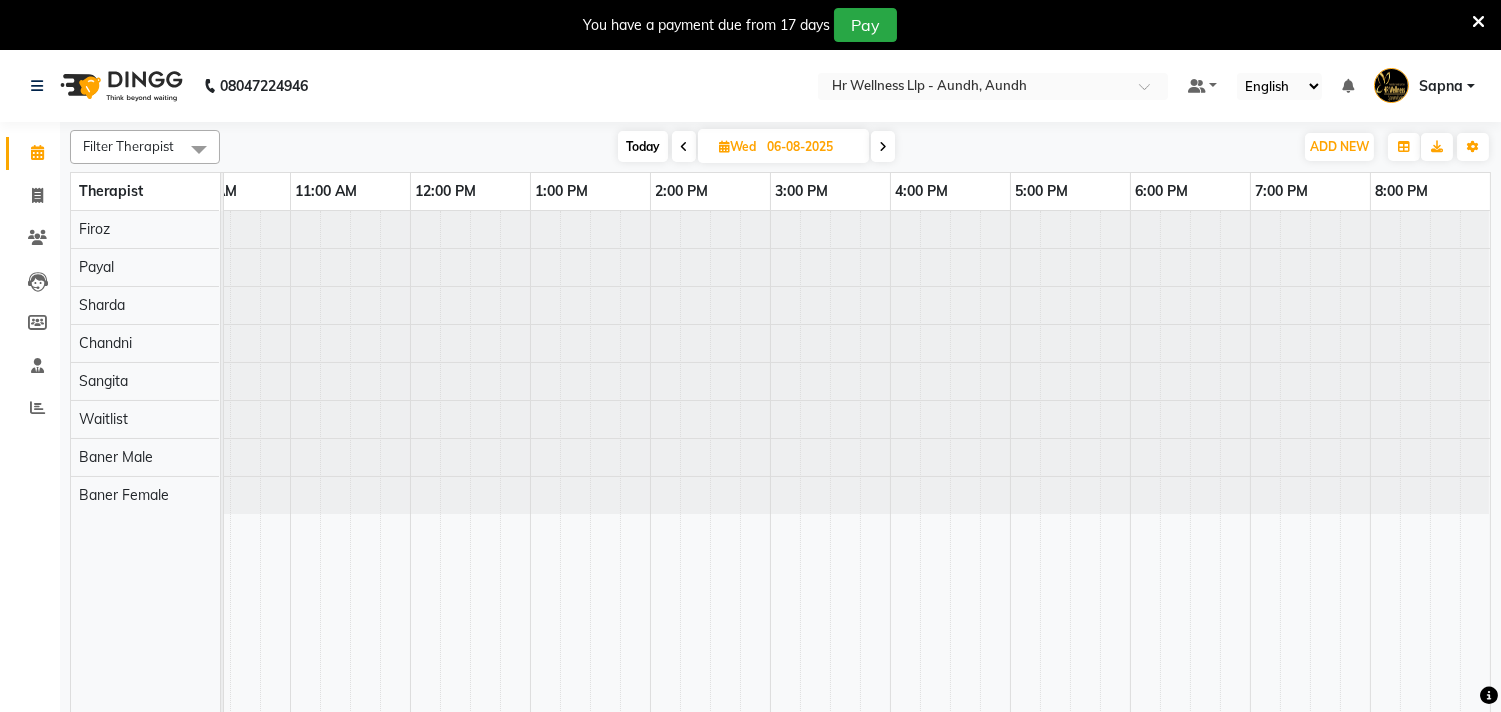 scroll, scrollTop: 0, scrollLeft: 294, axis: horizontal 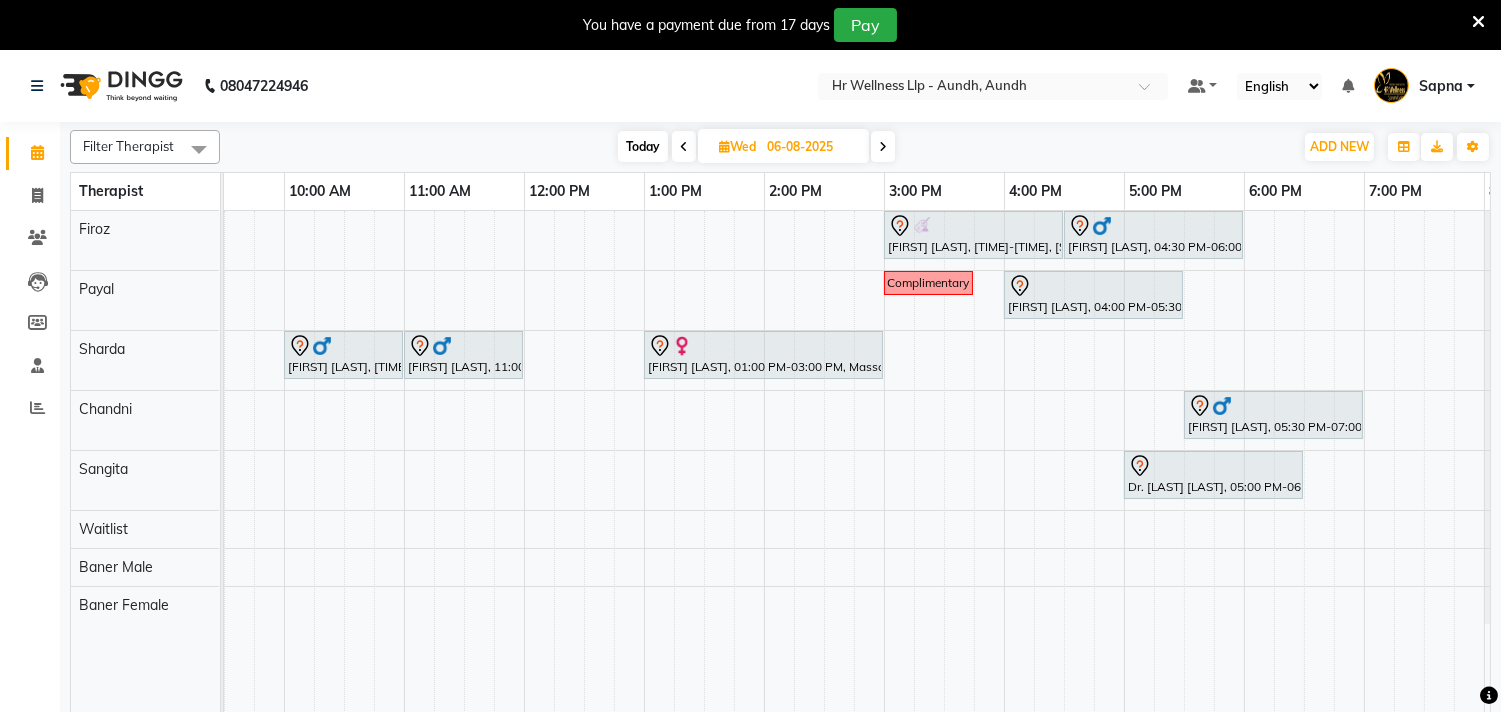 click on "Today" at bounding box center [643, 146] 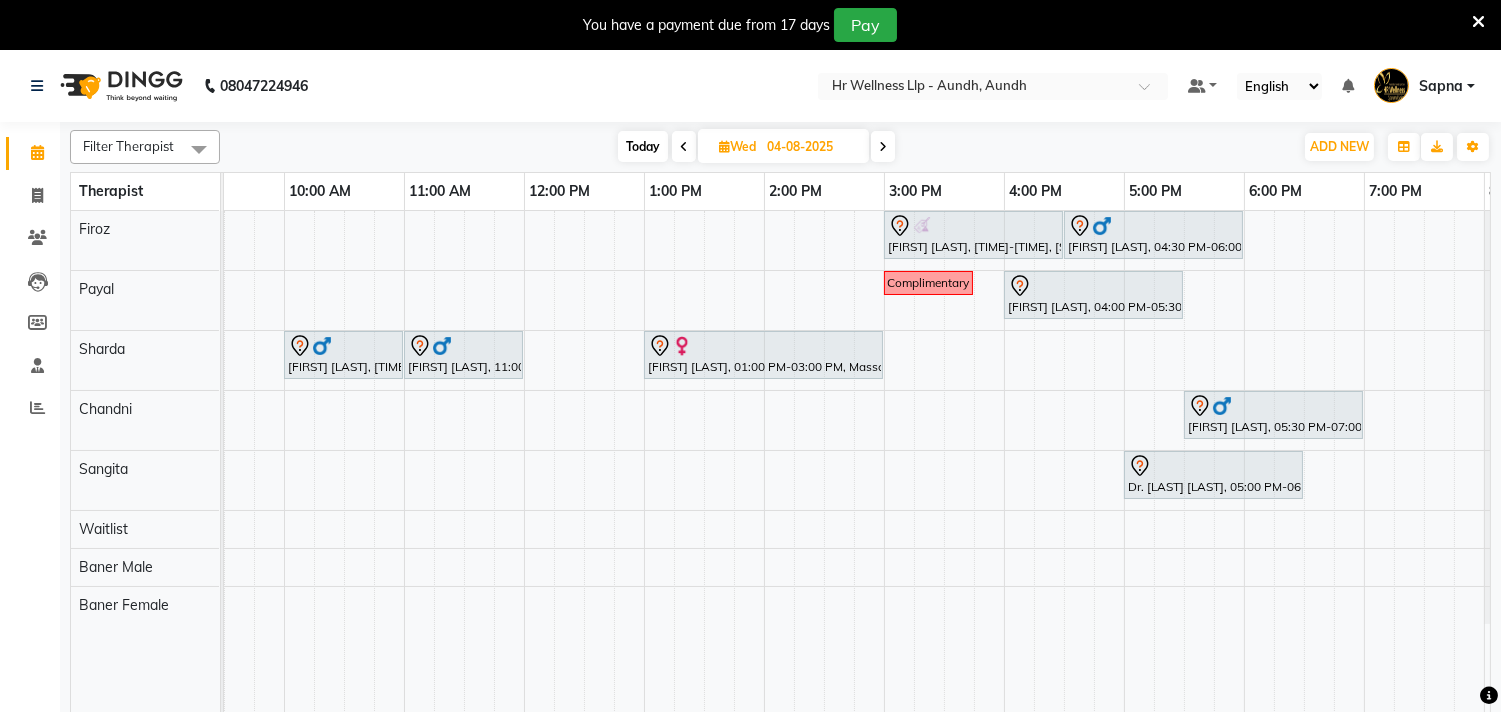 scroll, scrollTop: 0, scrollLeft: 0, axis: both 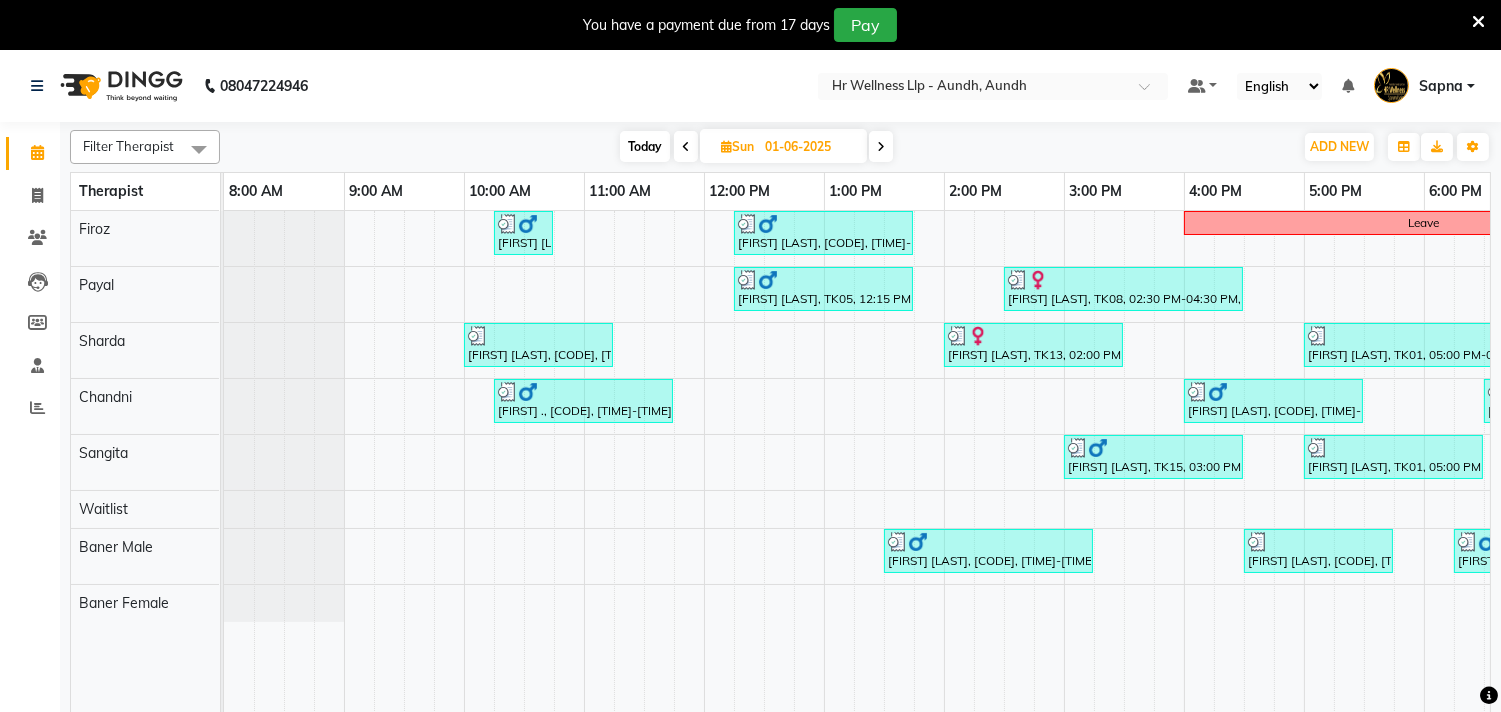 click at bounding box center (726, 146) 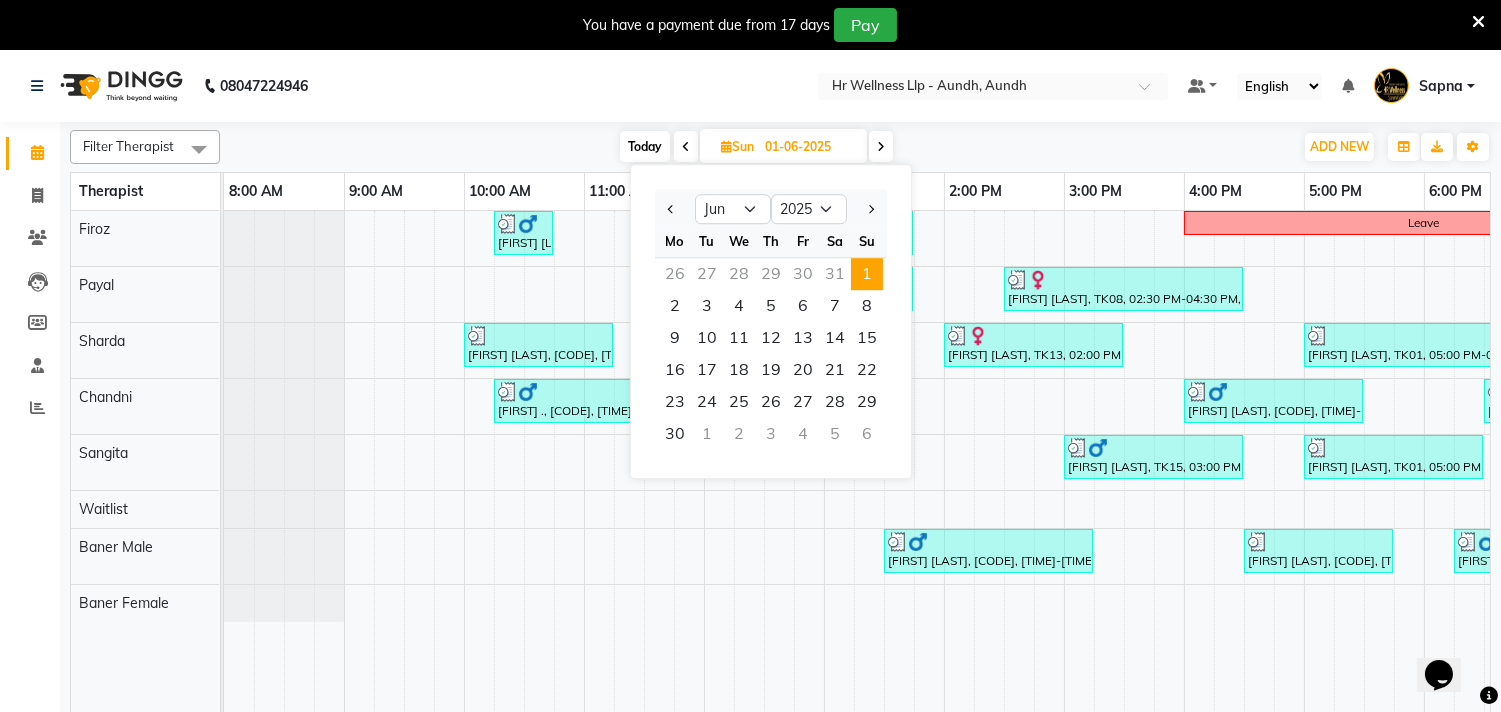 scroll, scrollTop: 0, scrollLeft: 0, axis: both 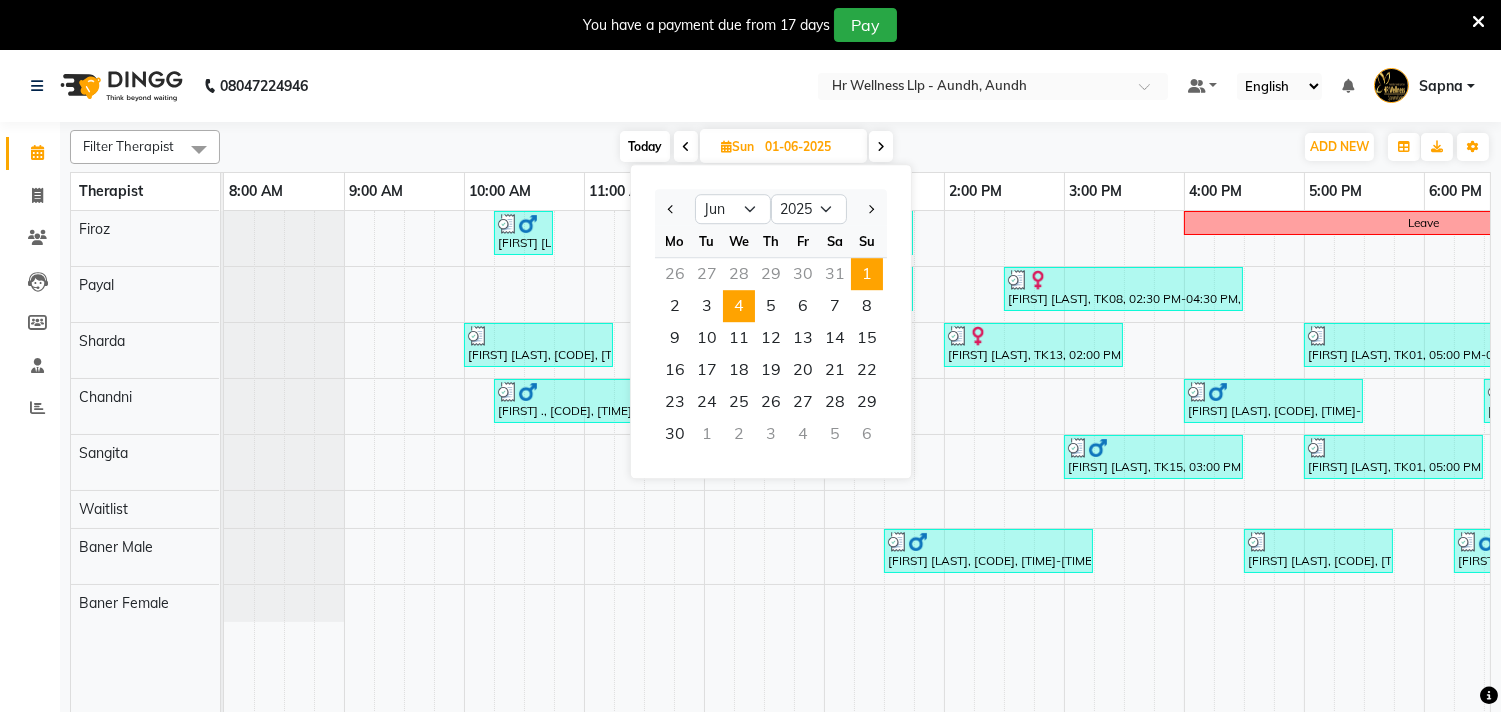 click on "4" at bounding box center [739, 306] 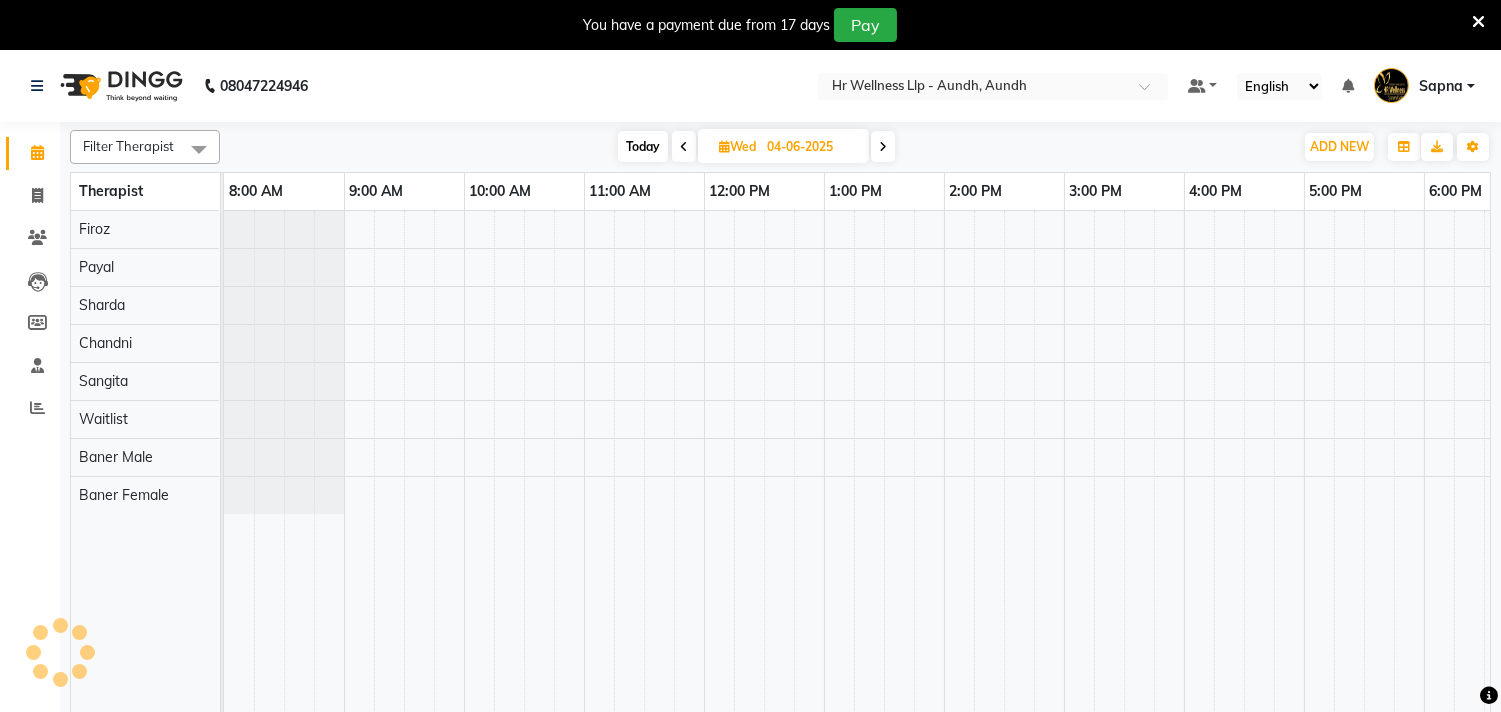 scroll, scrollTop: 0, scrollLeft: 294, axis: horizontal 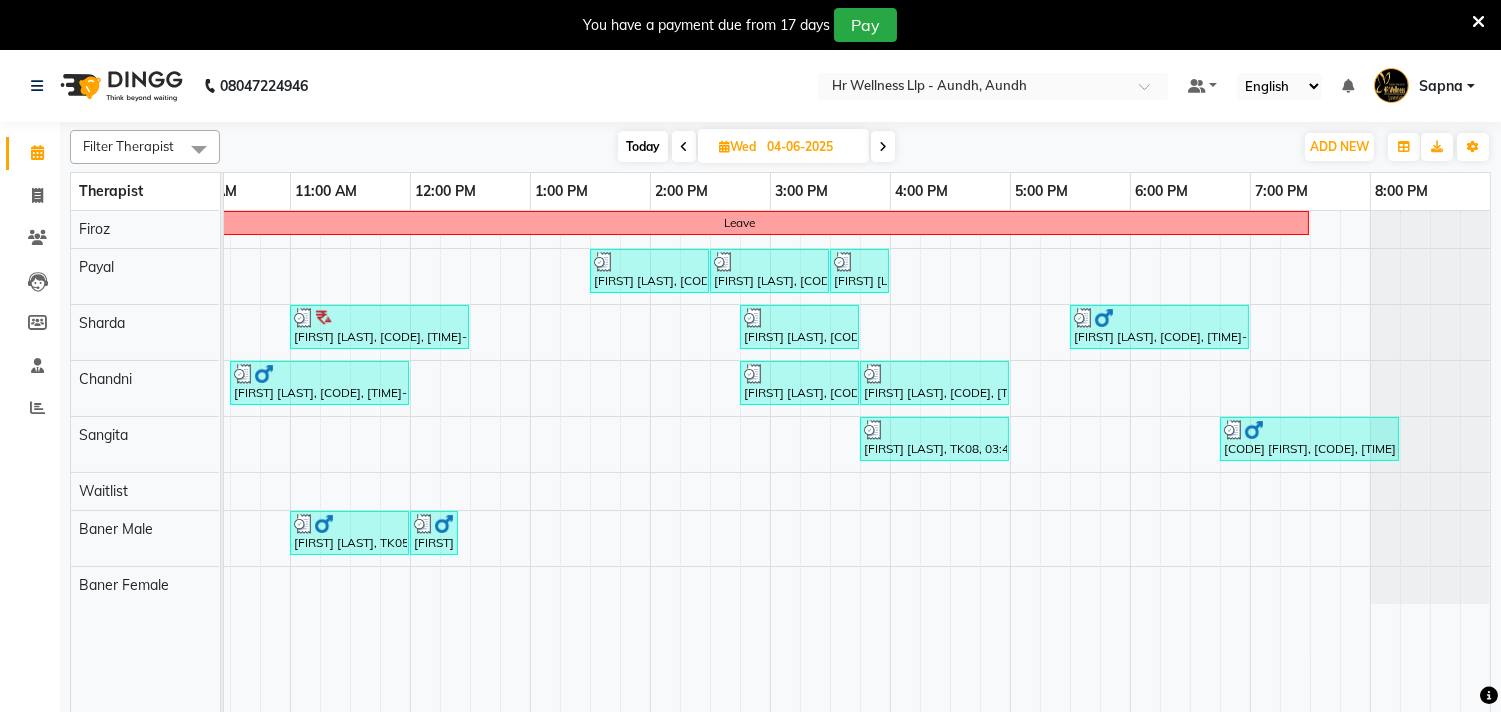 click on "Today" at bounding box center (643, 146) 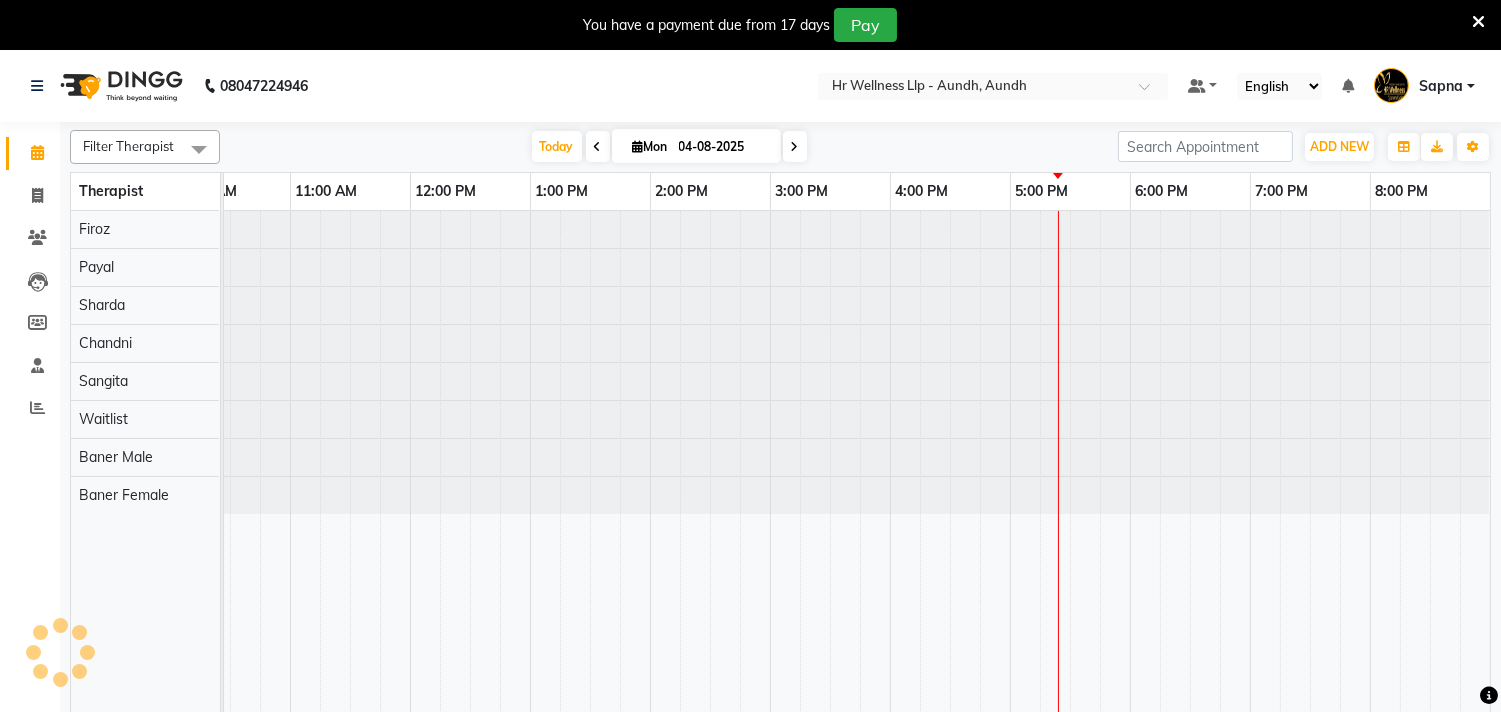 scroll, scrollTop: 0, scrollLeft: 294, axis: horizontal 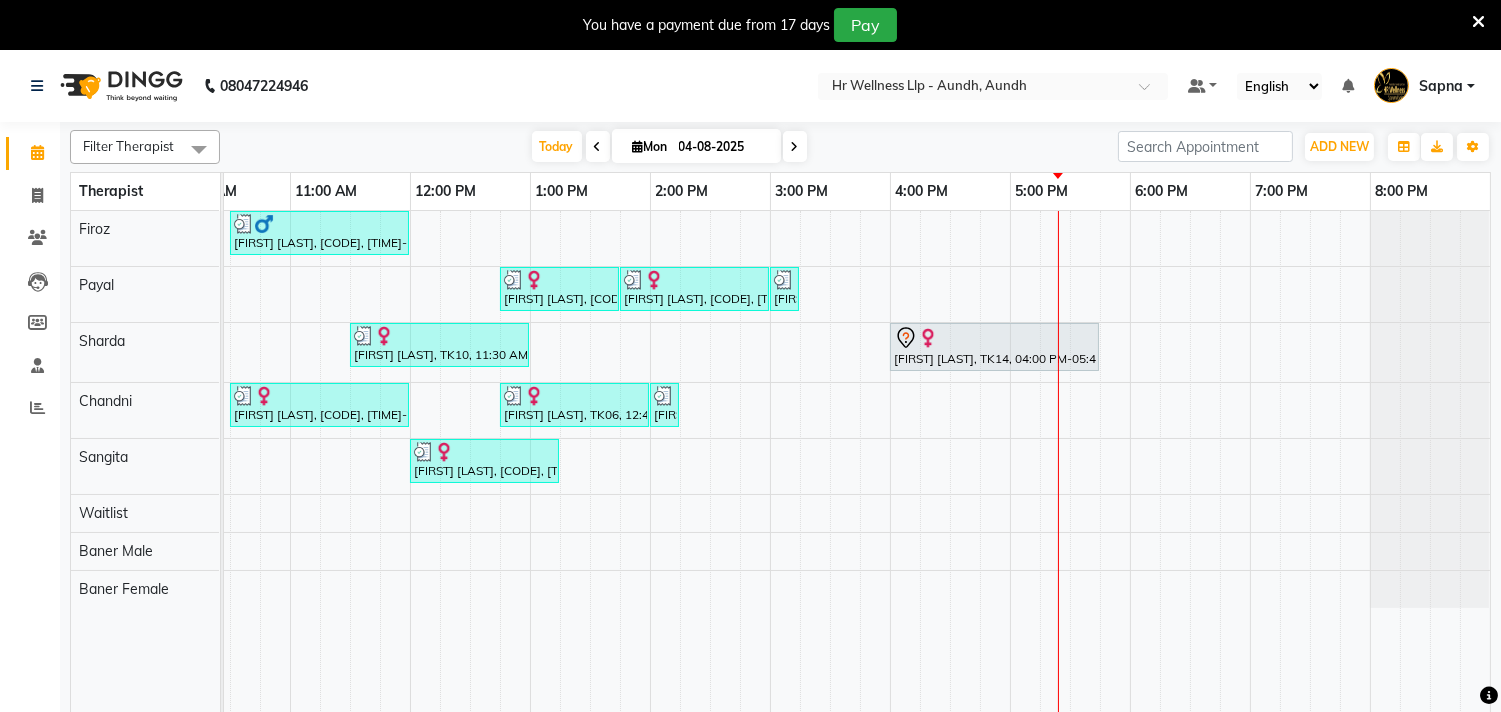 click at bounding box center [638, 146] 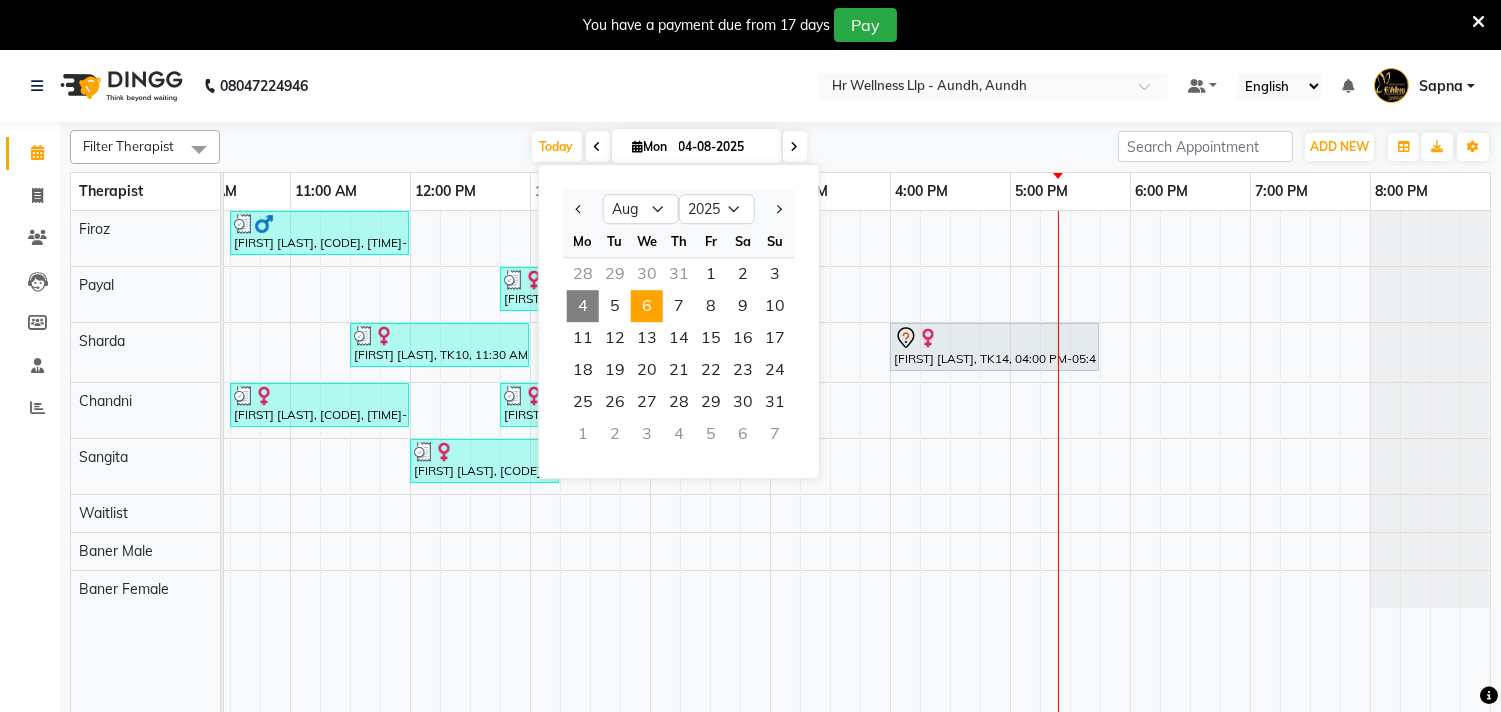 click on "6" at bounding box center (647, 306) 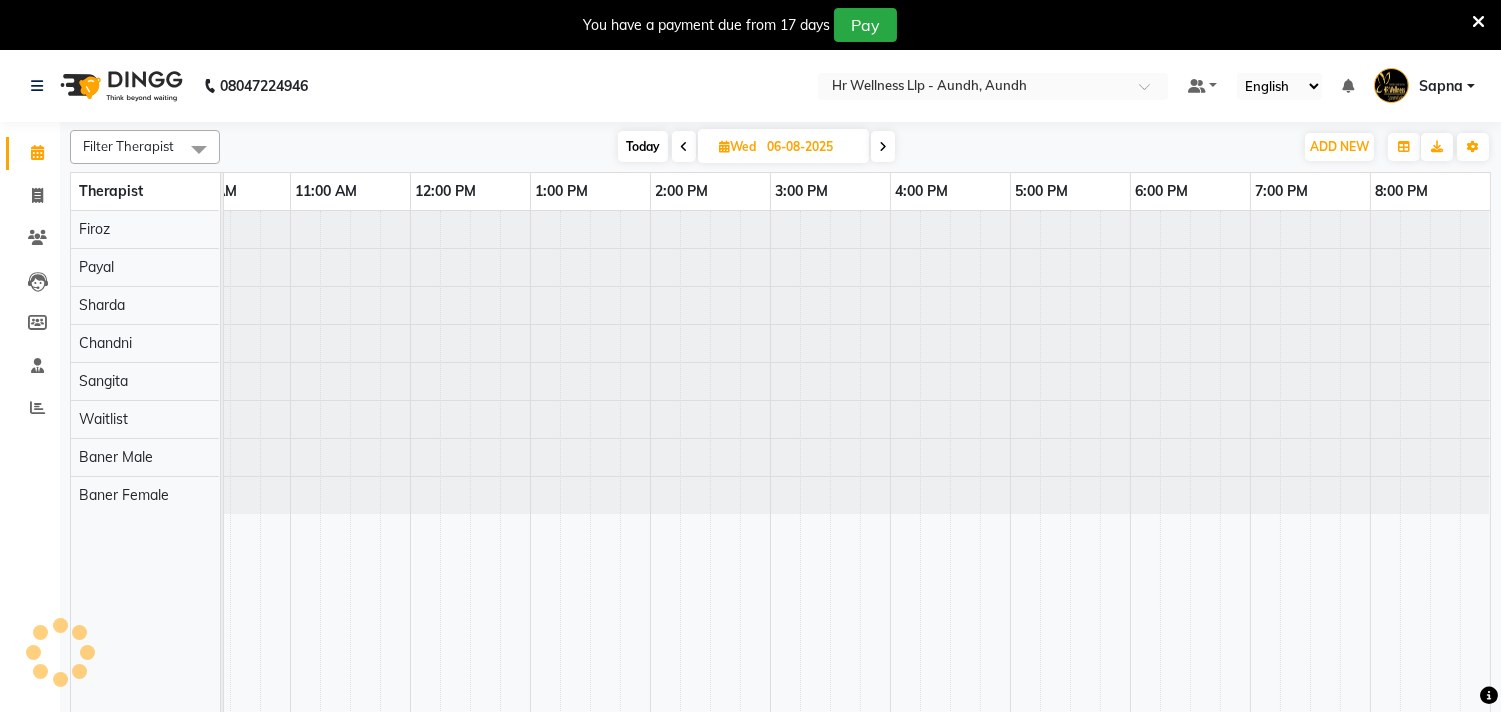 scroll, scrollTop: 0, scrollLeft: 0, axis: both 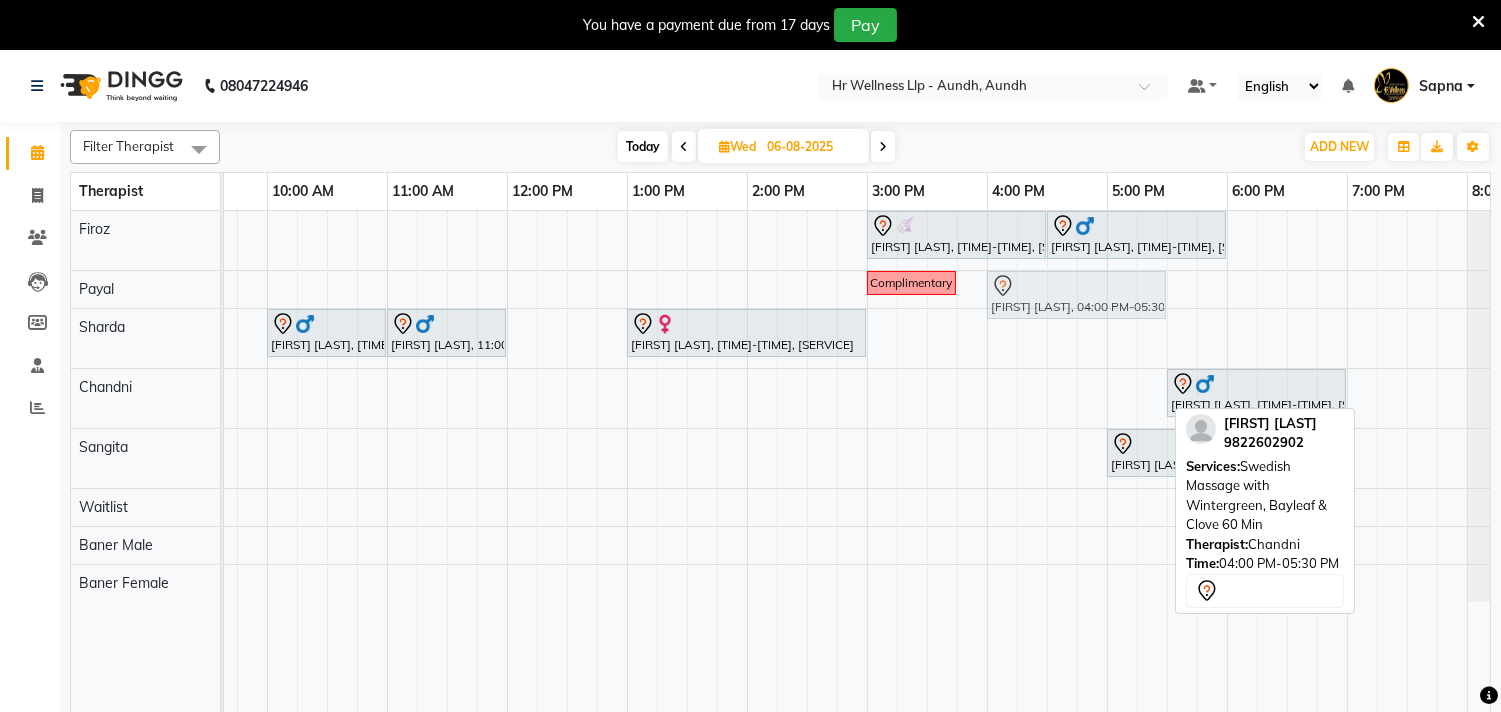 drag, startPoint x: 1025, startPoint y: 395, endPoint x: 1018, endPoint y: 310, distance: 85.28775 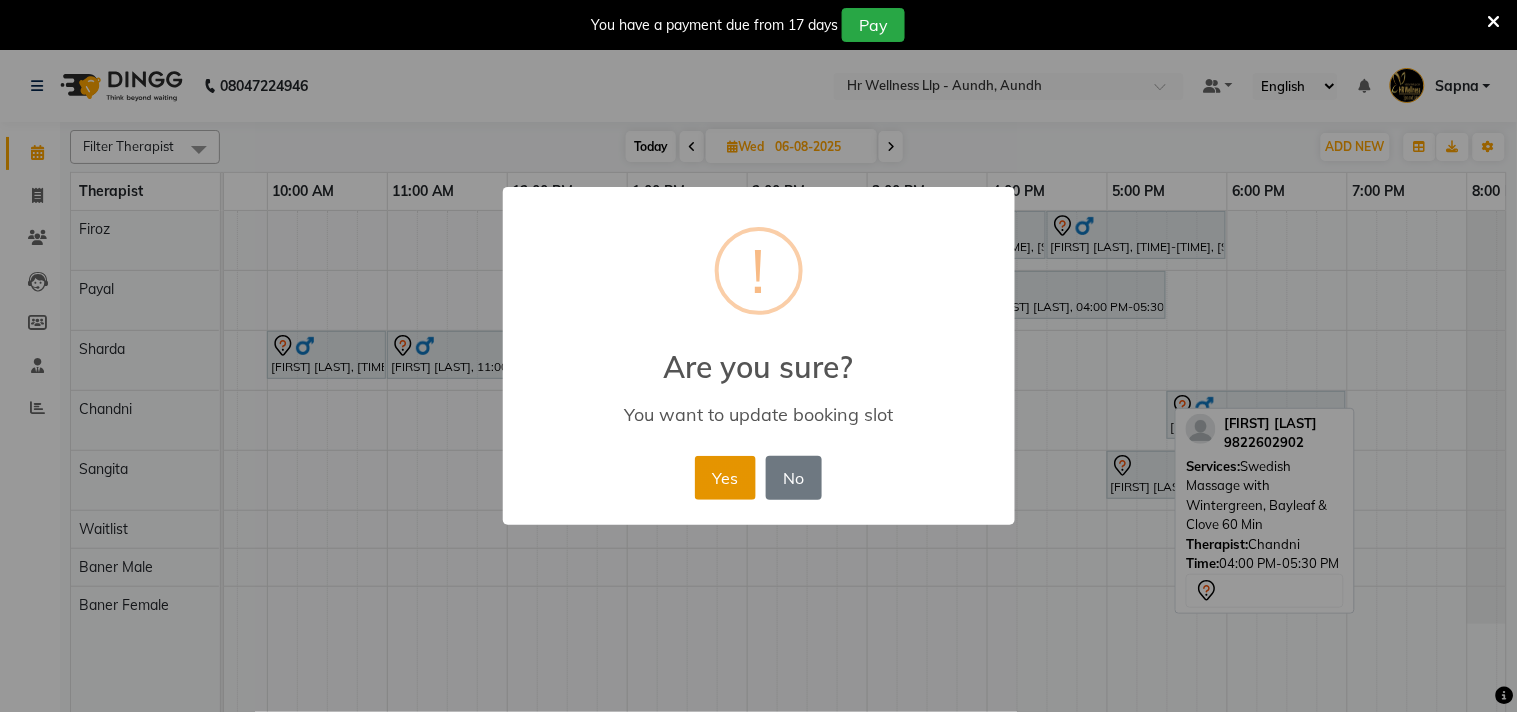 click on "Yes" at bounding box center (725, 478) 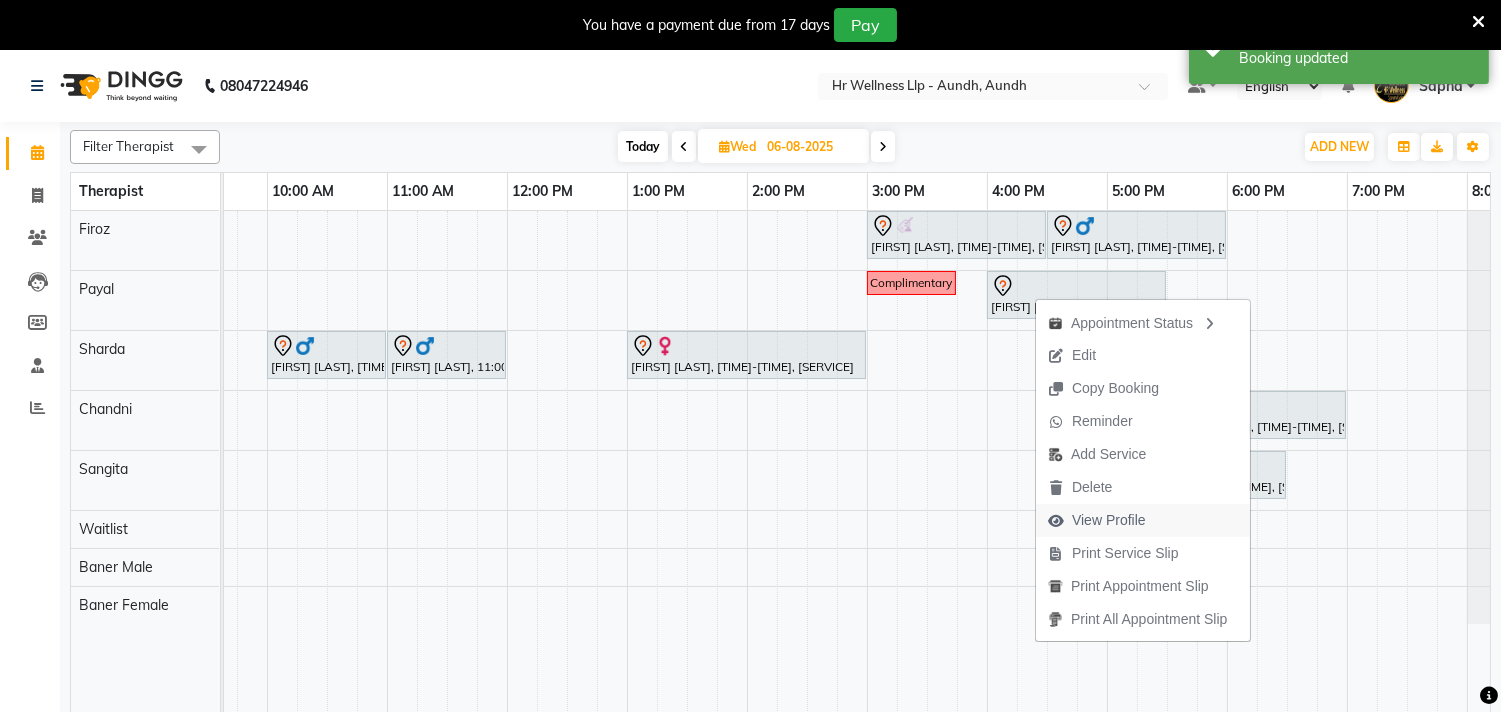 click on "View Profile" at bounding box center (1109, 520) 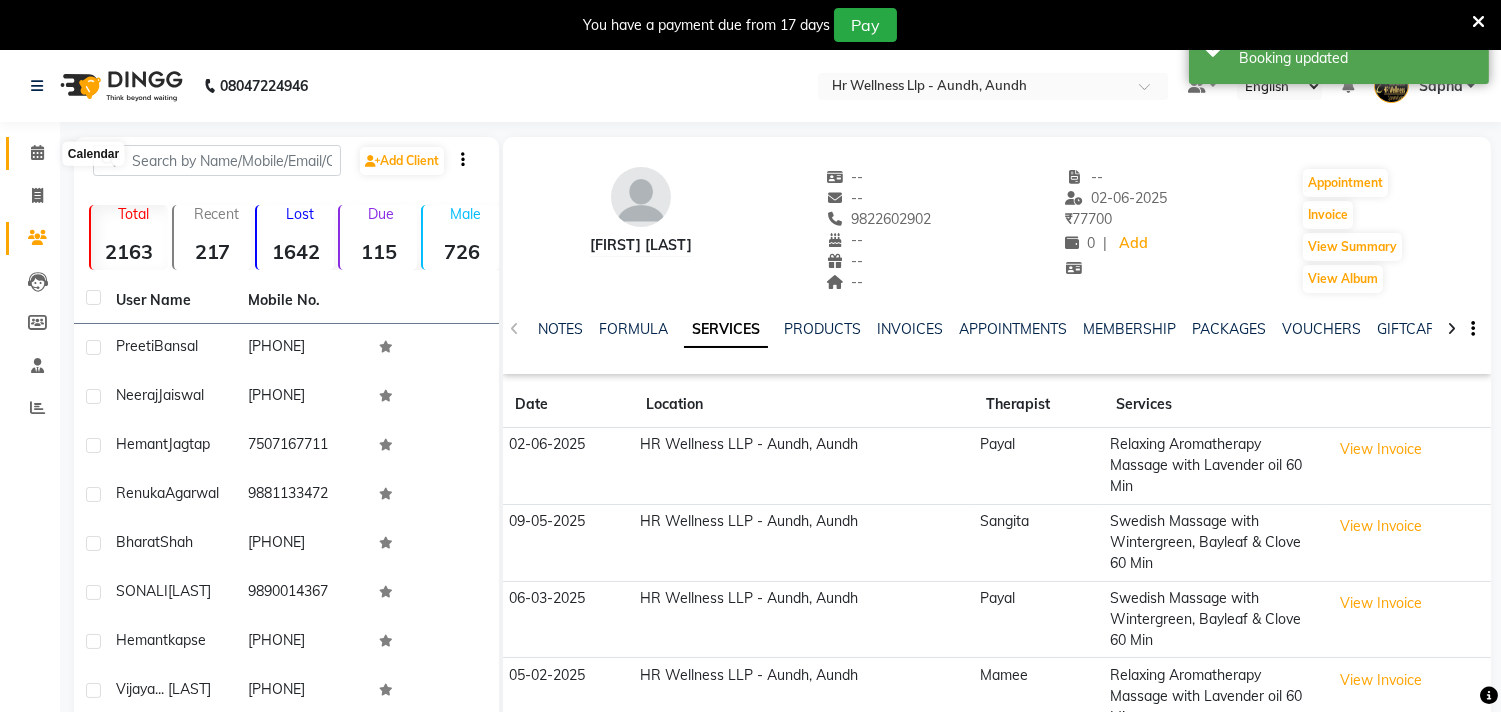 click 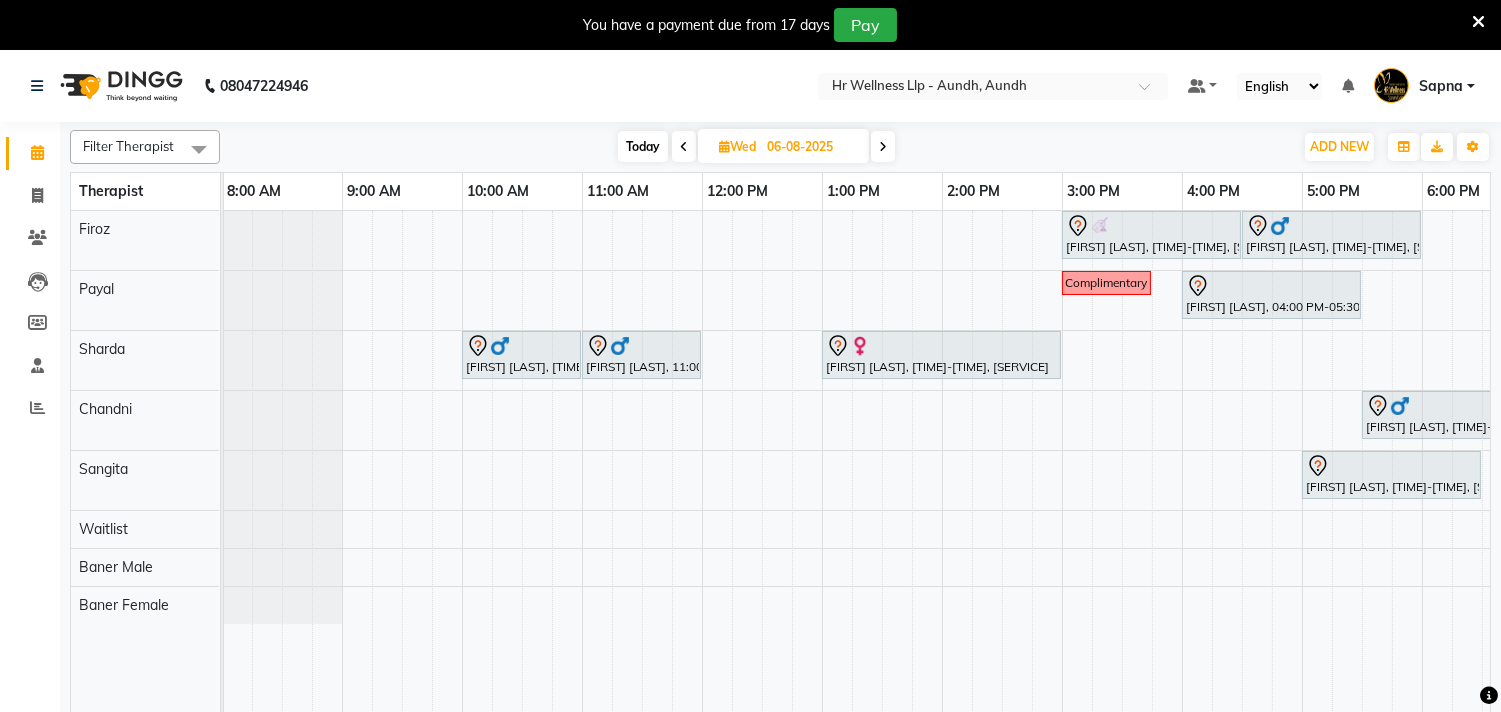 click at bounding box center (883, 147) 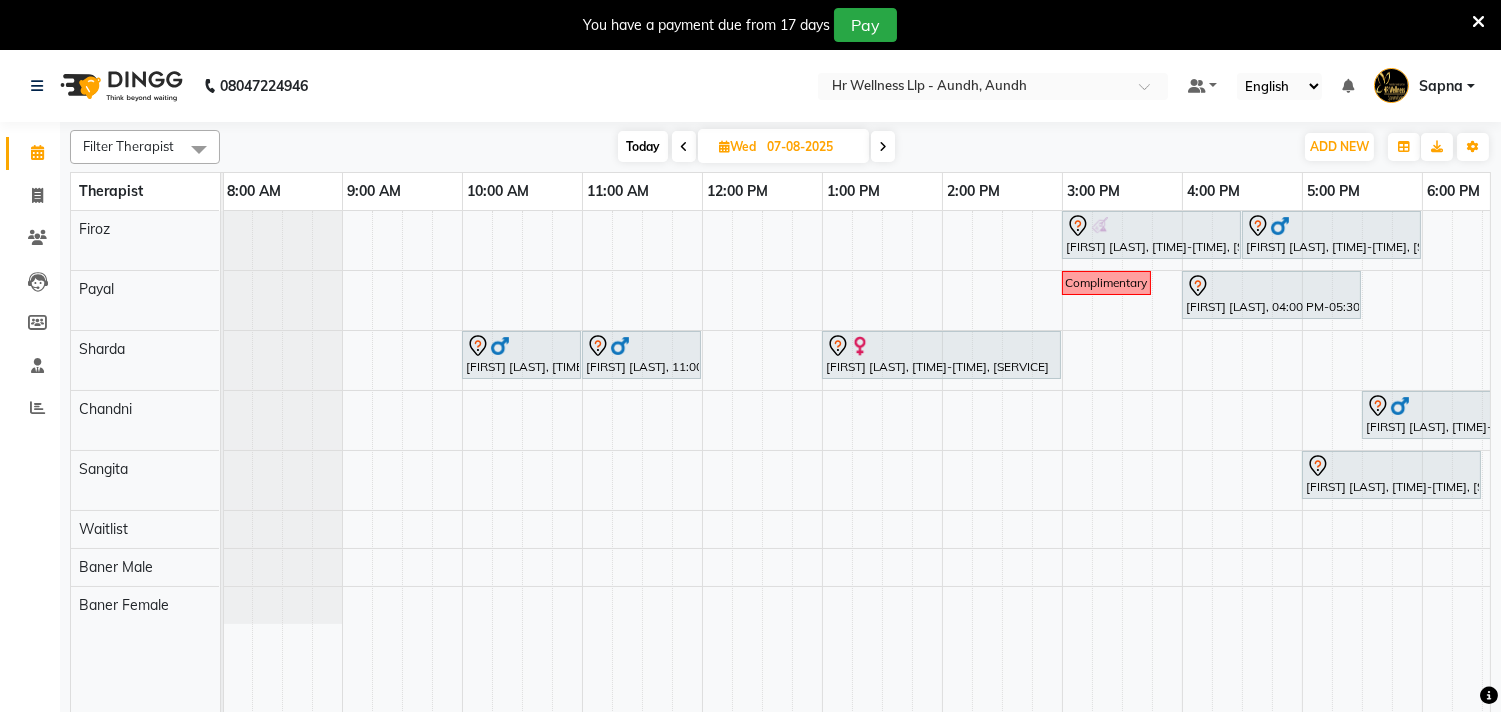 scroll, scrollTop: 0, scrollLeft: 0, axis: both 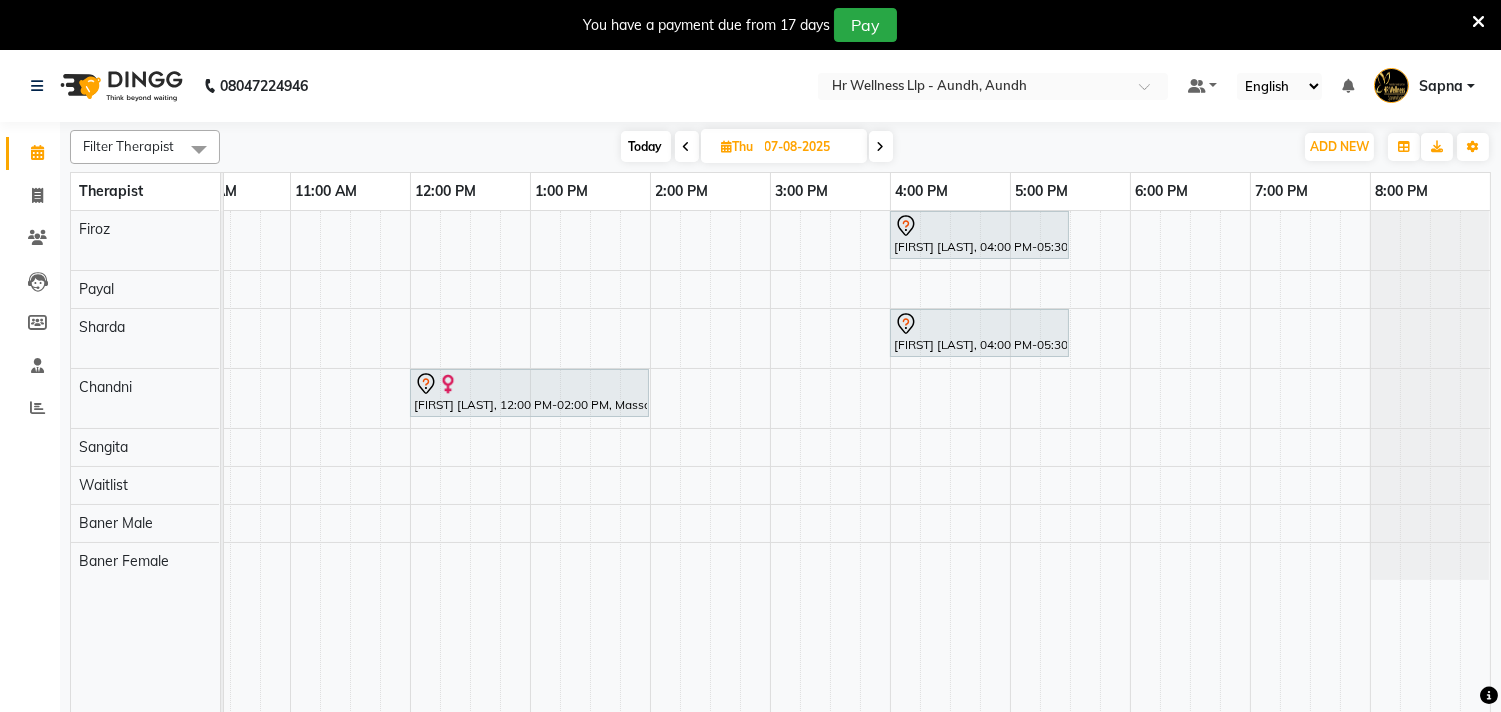 click at bounding box center (687, 147) 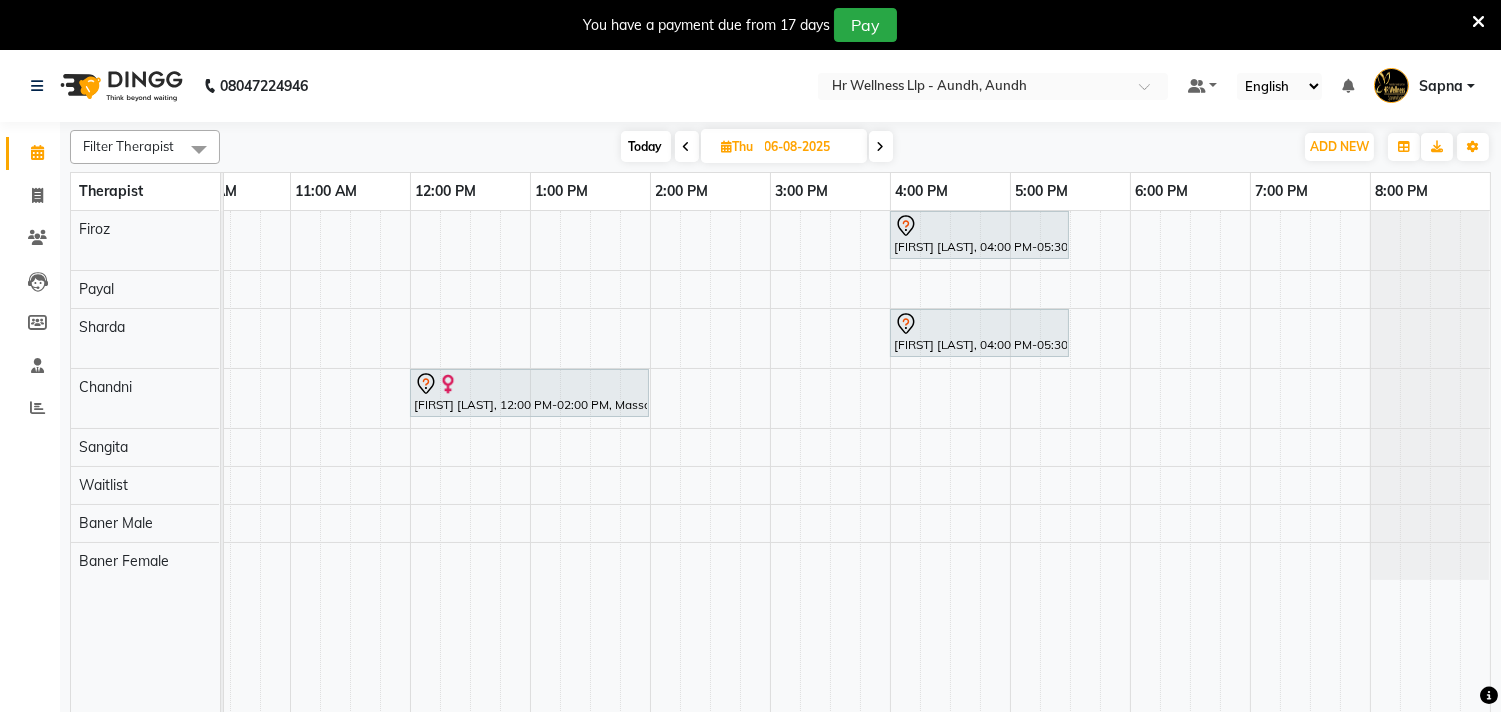 scroll, scrollTop: 0, scrollLeft: 0, axis: both 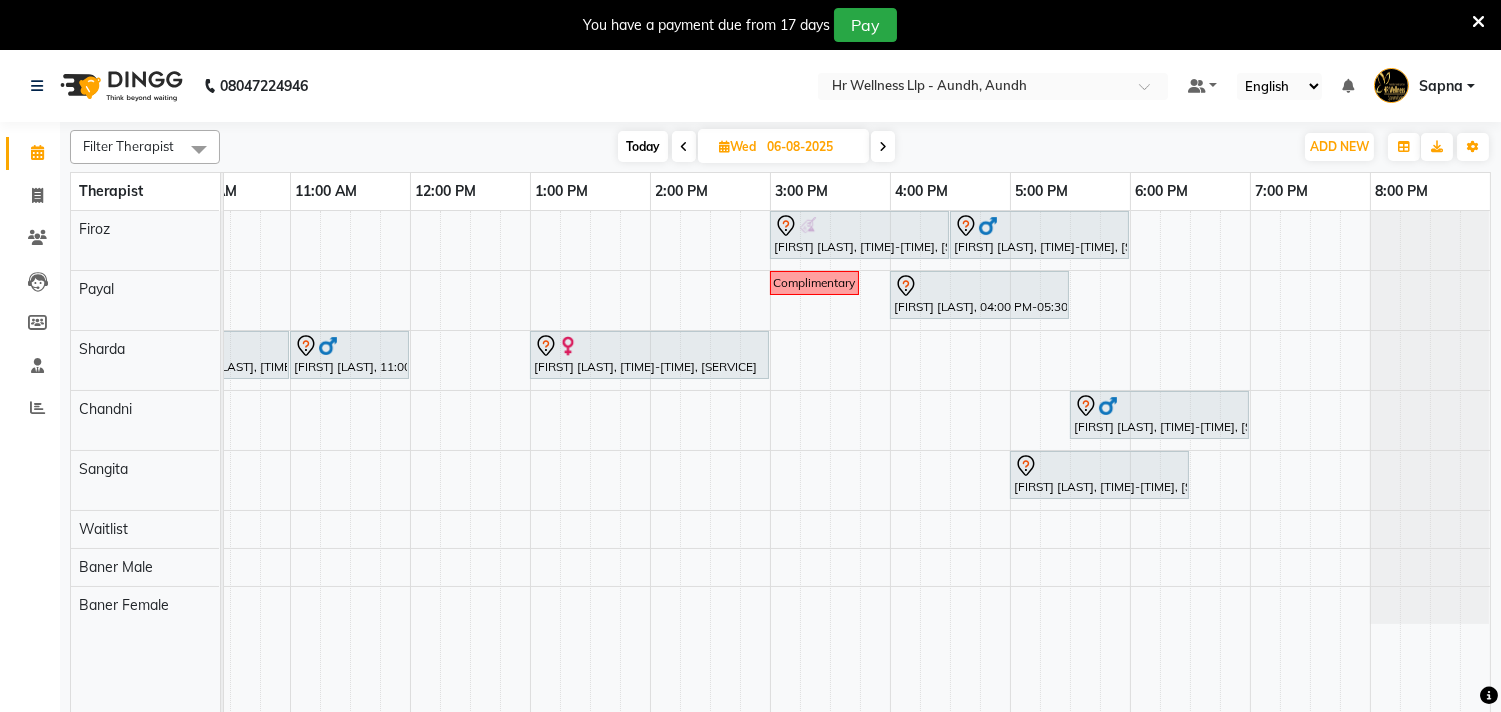 click at bounding box center [883, 147] 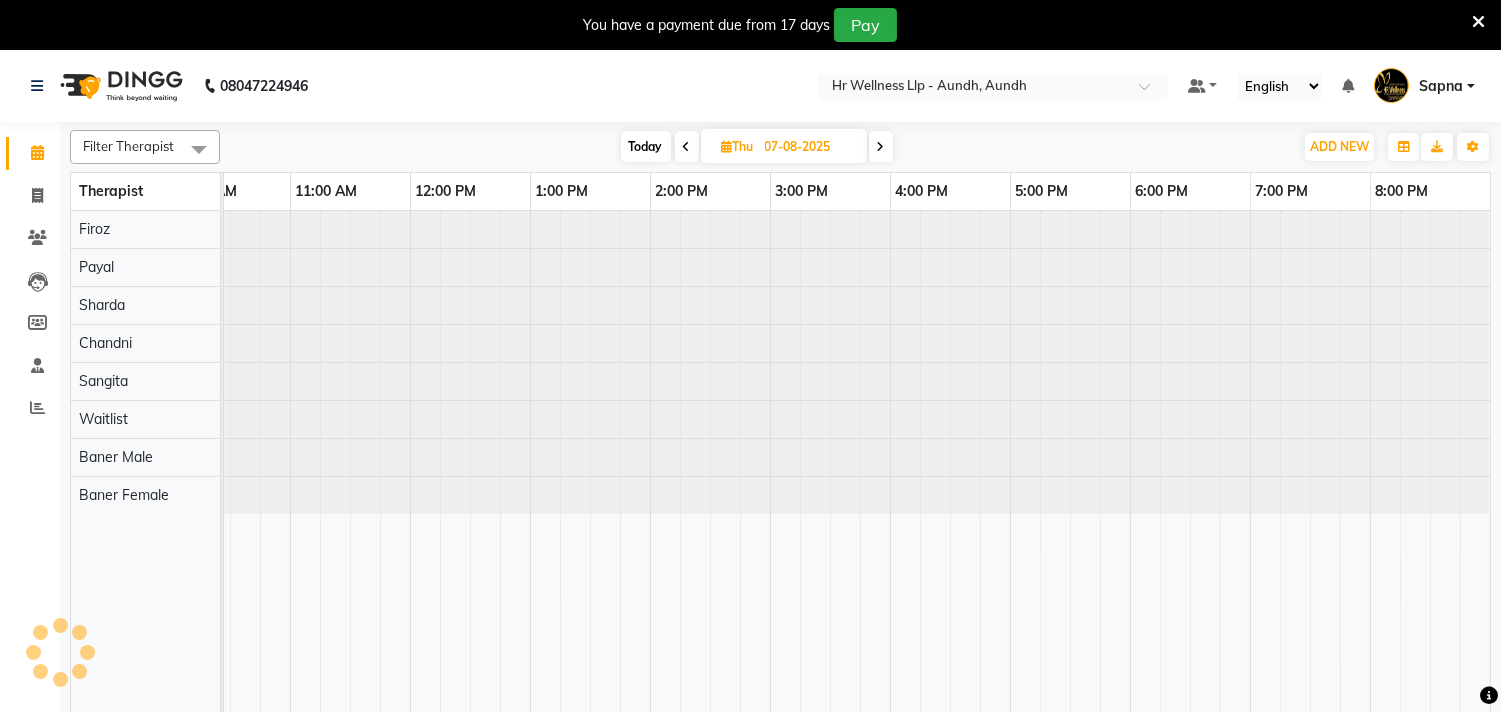 scroll, scrollTop: 0, scrollLeft: 294, axis: horizontal 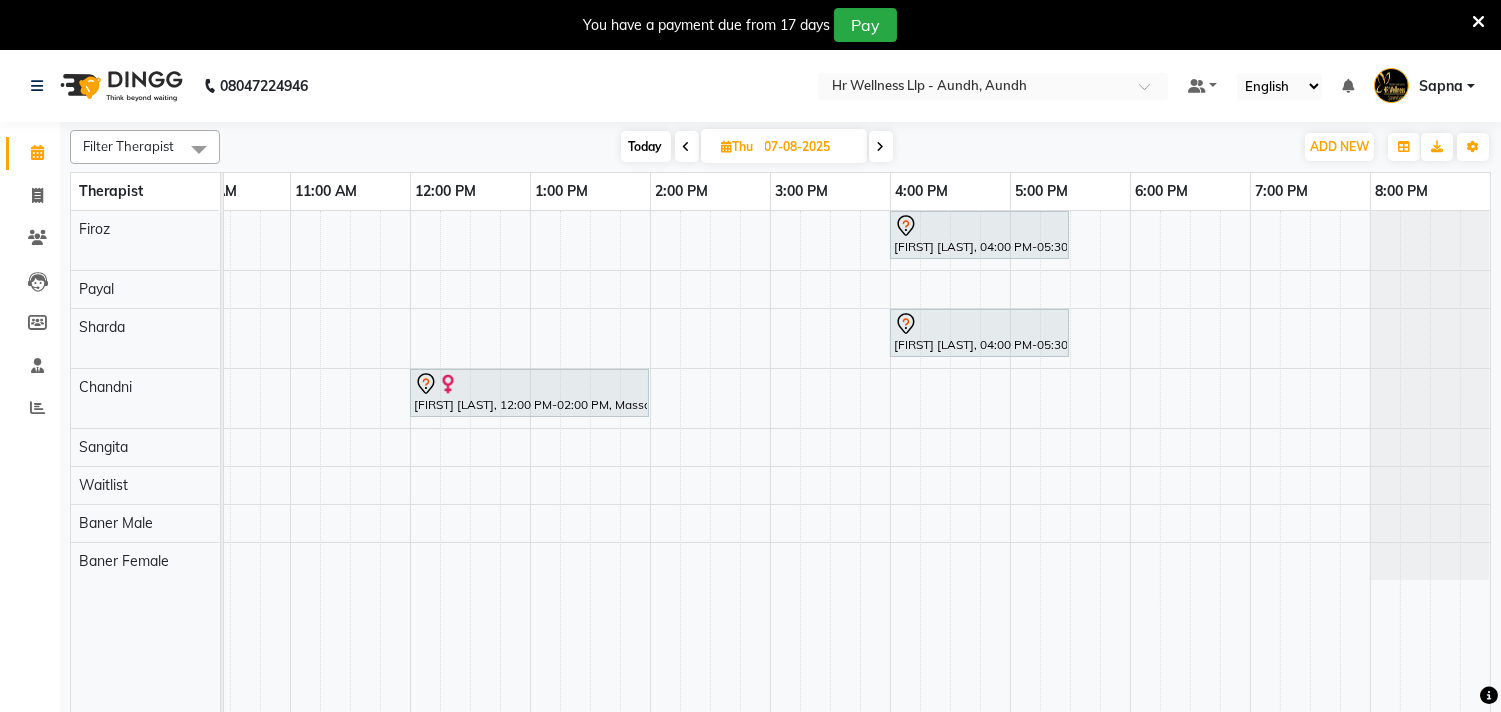 click at bounding box center [687, 146] 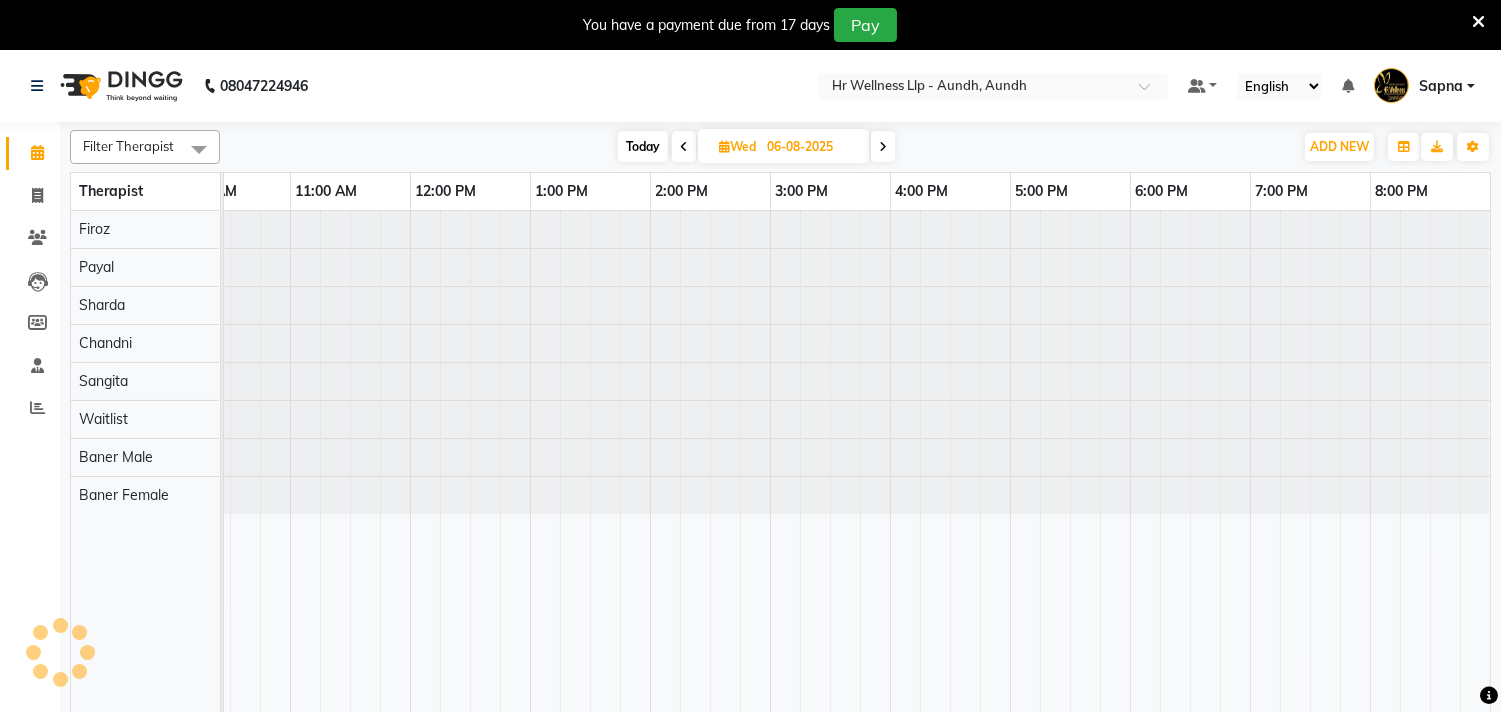 scroll, scrollTop: 0, scrollLeft: 294, axis: horizontal 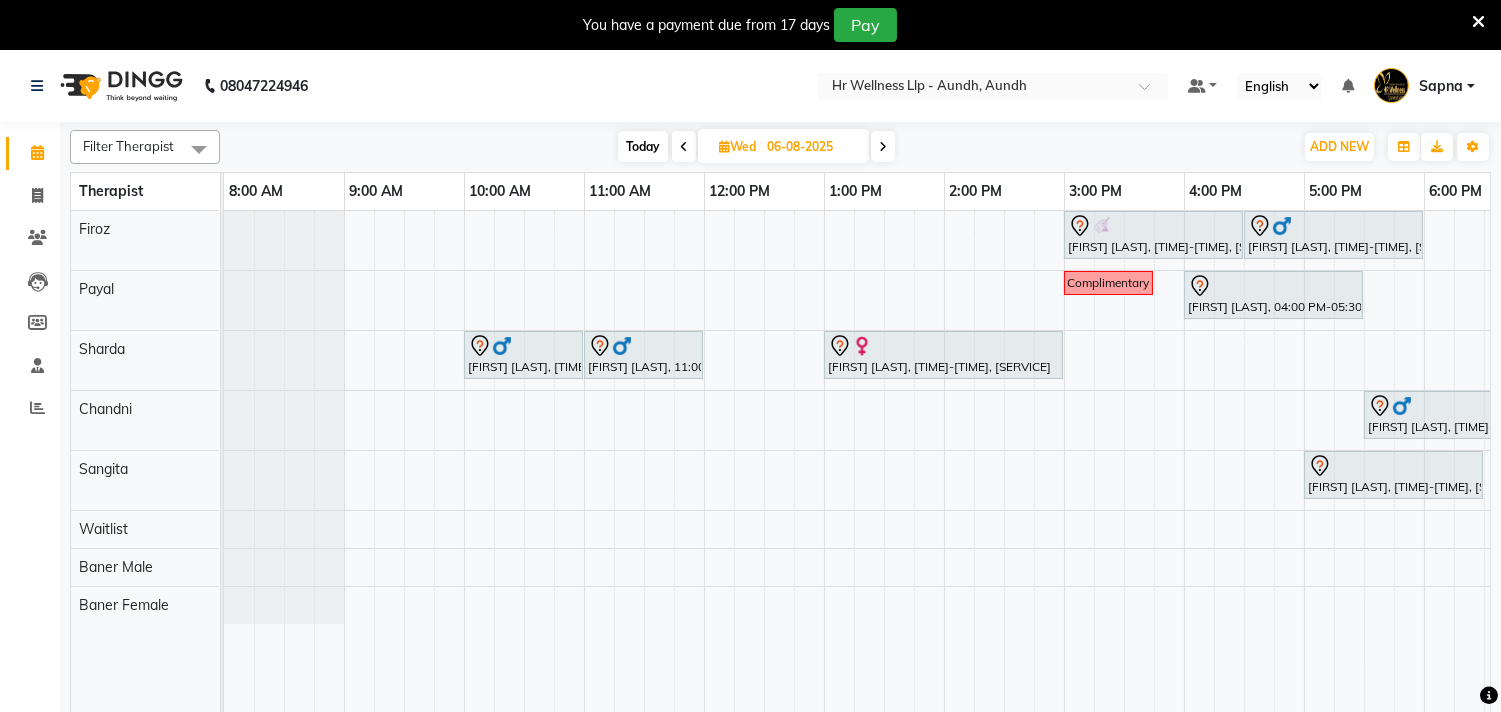 click at bounding box center [883, 147] 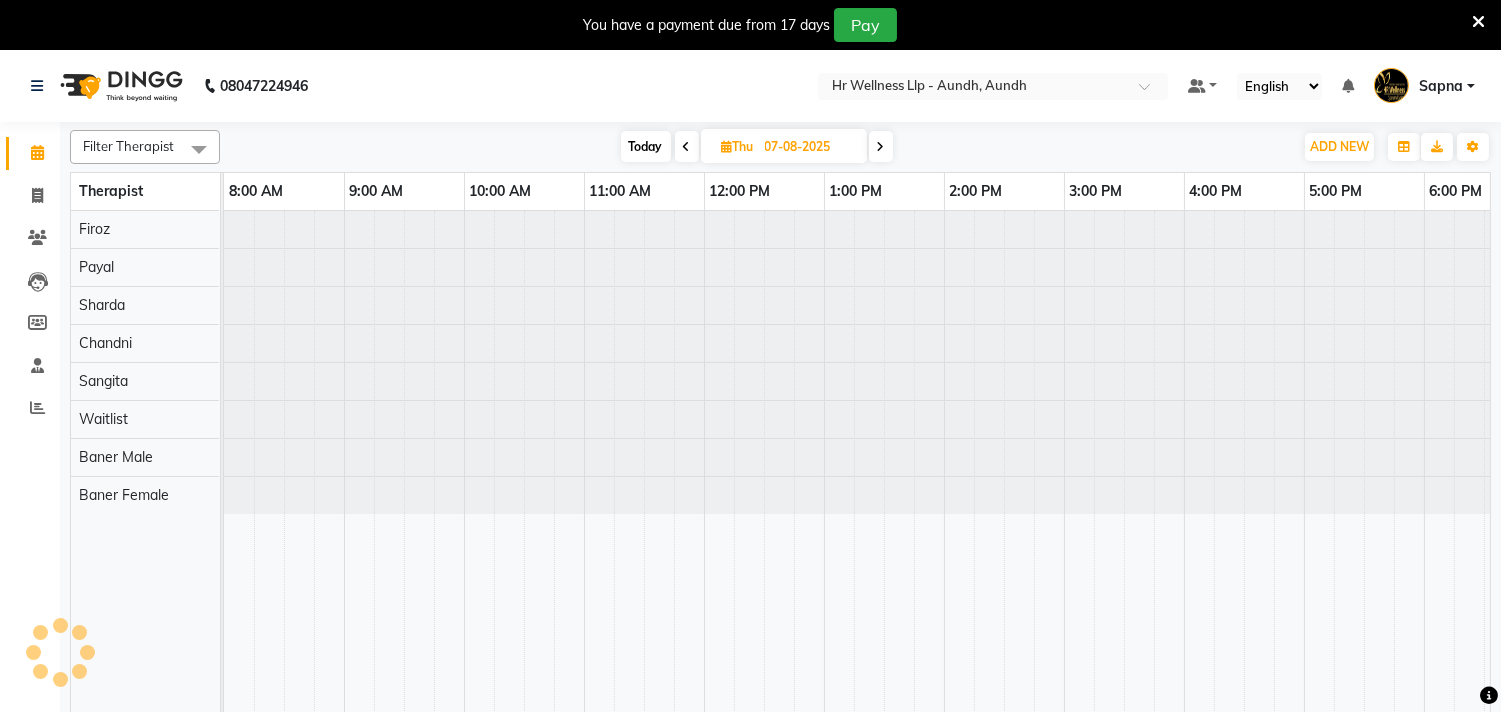 scroll, scrollTop: 0, scrollLeft: 294, axis: horizontal 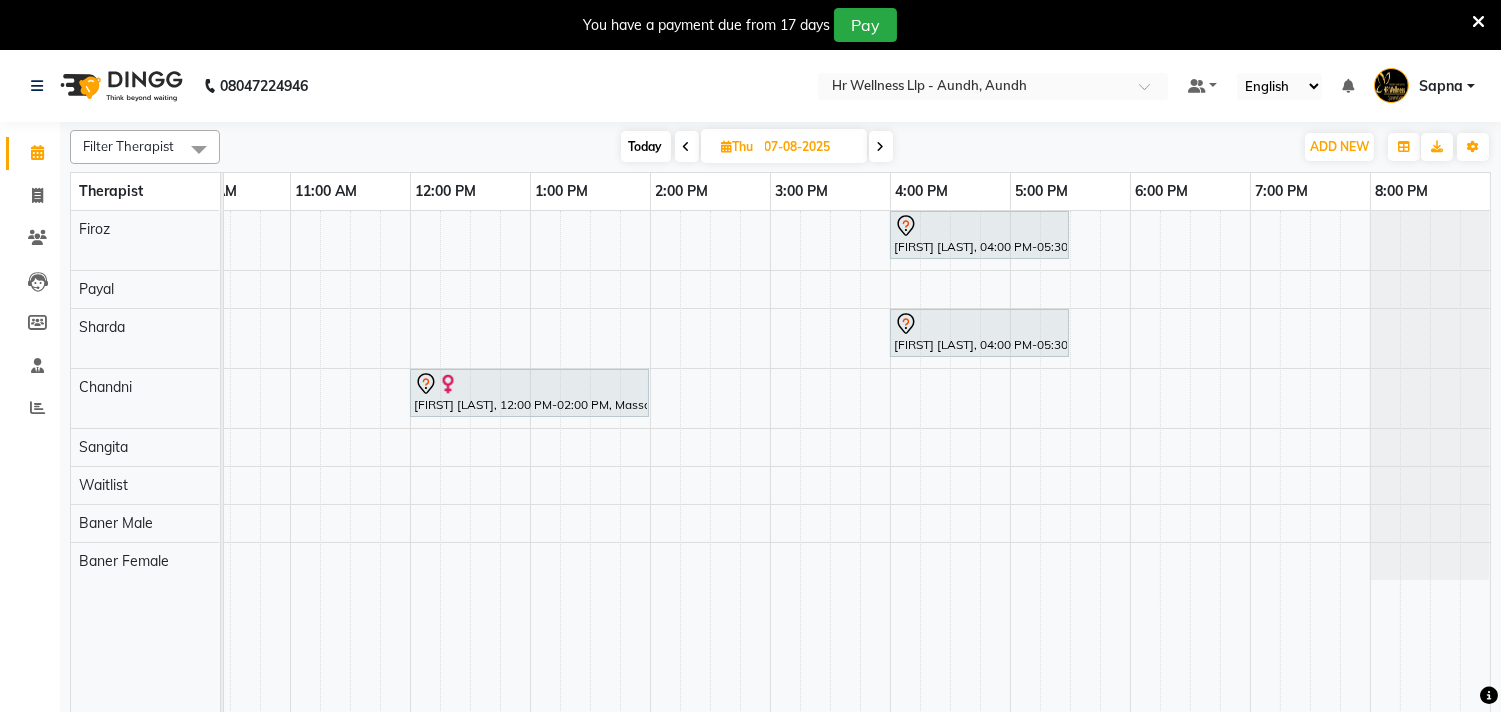 click at bounding box center (687, 146) 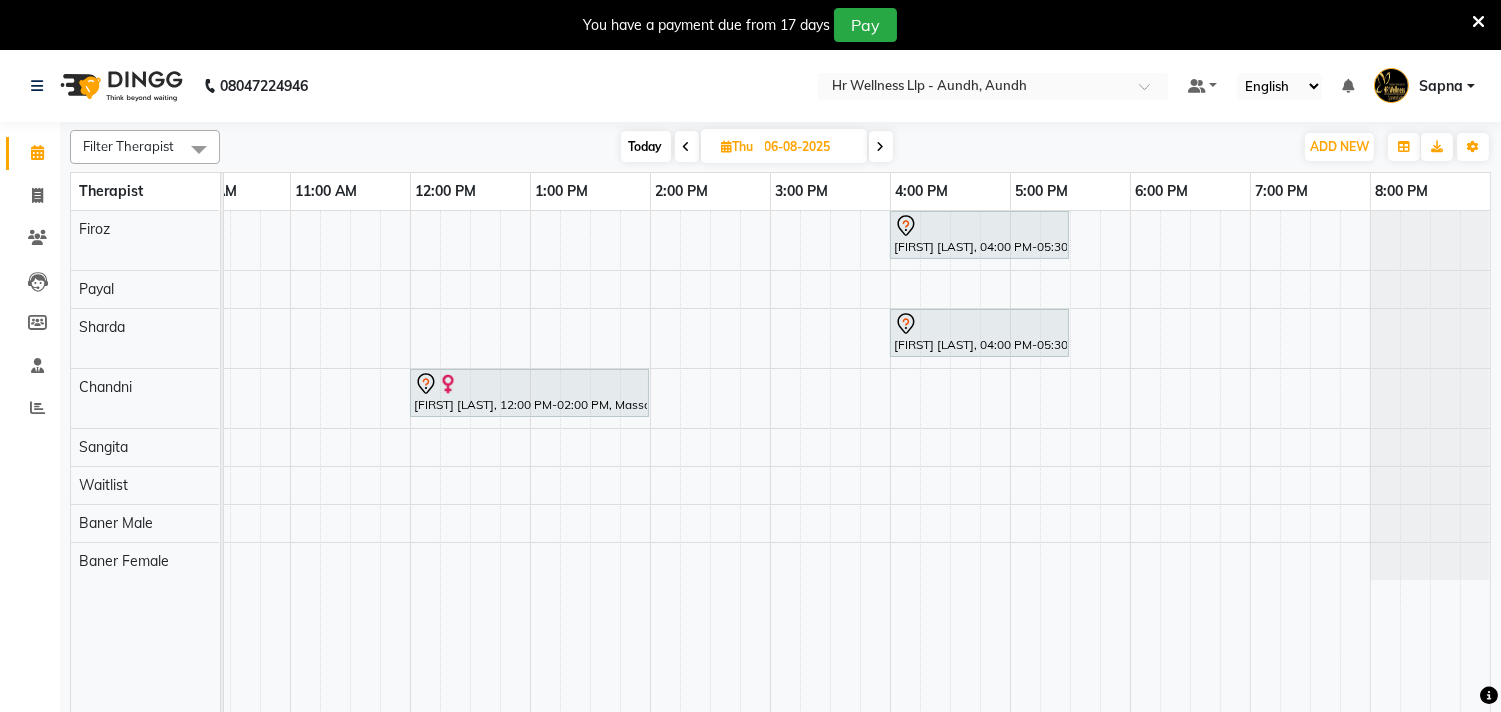 scroll, scrollTop: 0, scrollLeft: 294, axis: horizontal 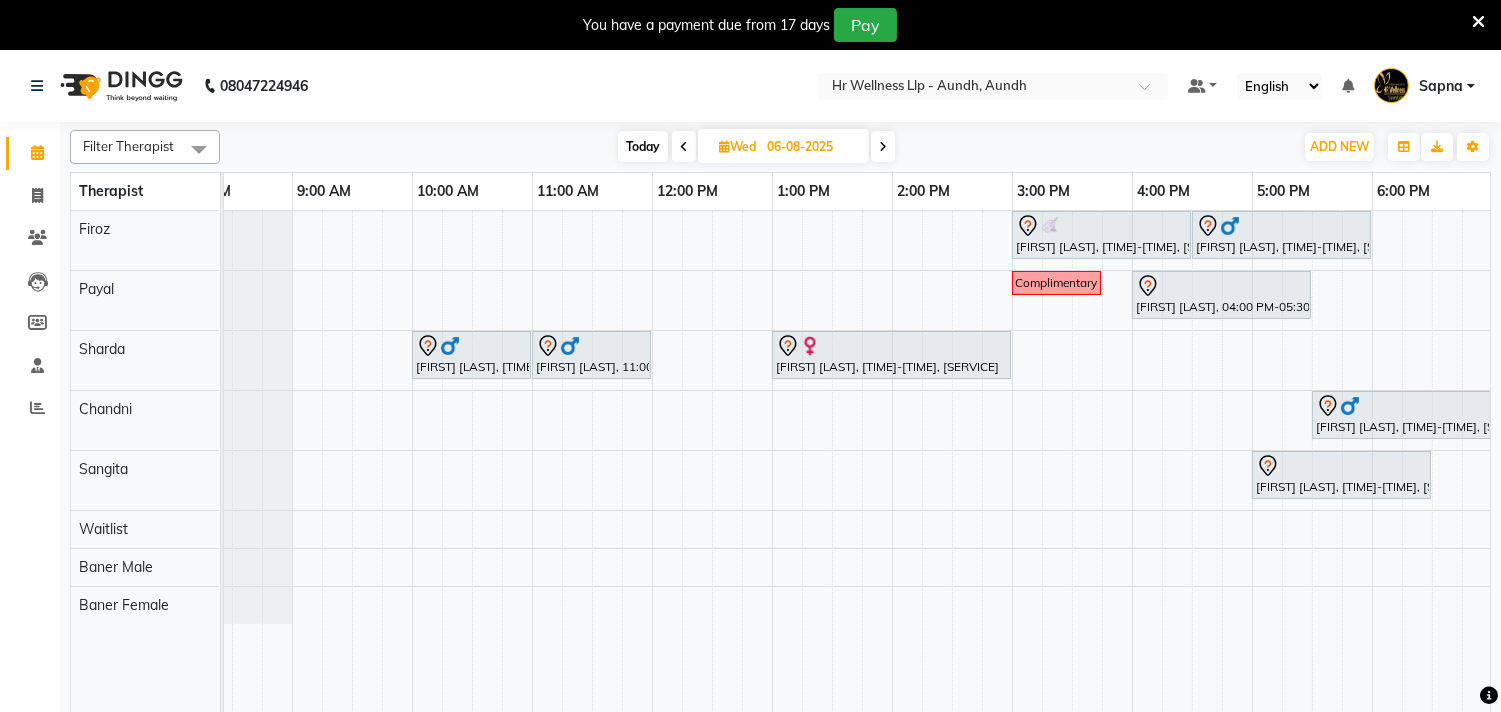 click at bounding box center [883, 146] 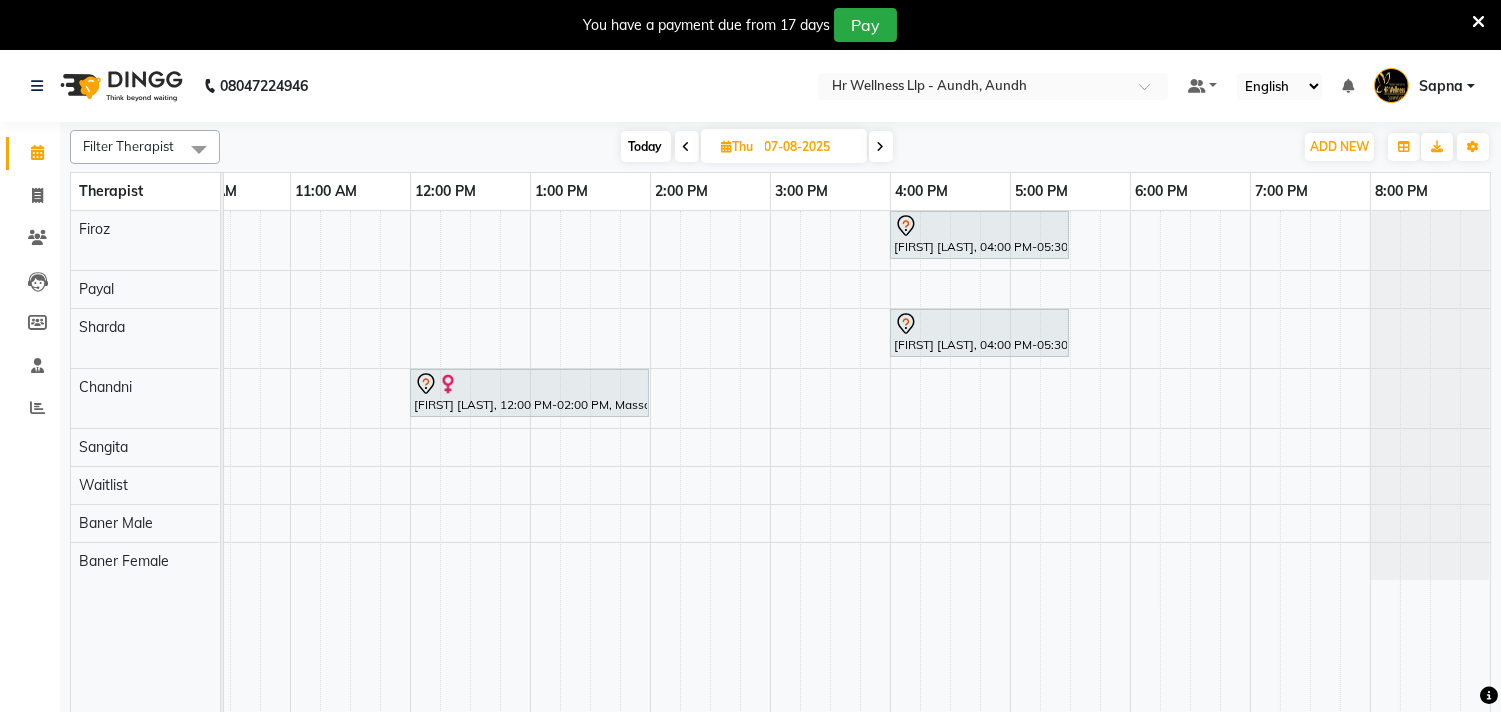 click at bounding box center (881, 146) 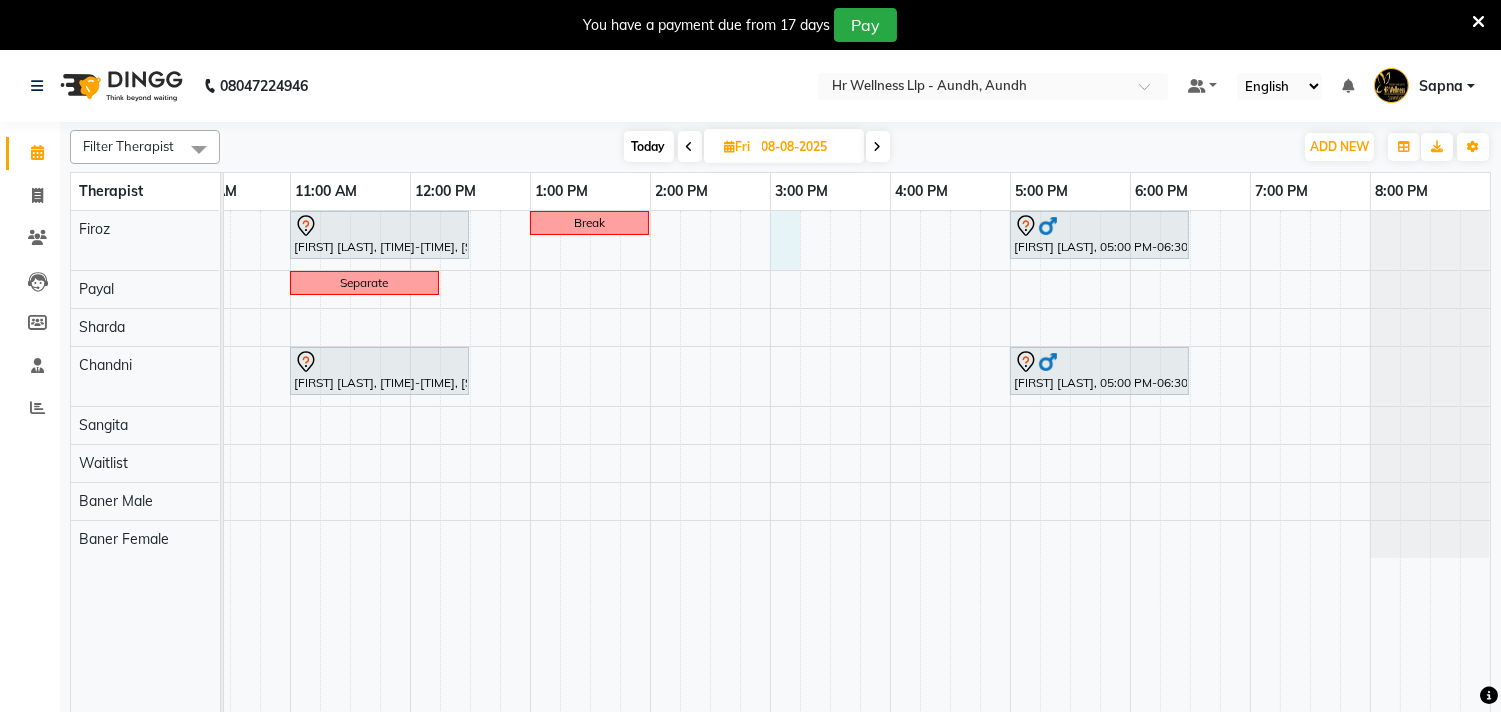 click on "VIBHA GOKHLE, 11:00 AM-12:30 PM, Swedish Massage 60 Min  Break              Sanjog Tilak, 05:00 PM-06:30 PM, Massage 60 Min  Separate              VIBHA GOKHLE, 11:00 AM-12:30 PM, Swedish Massage 60 Min             Sanjog Tilak, 05:00 PM-06:30 PM, Massage 60 Min" at bounding box center [710, 474] 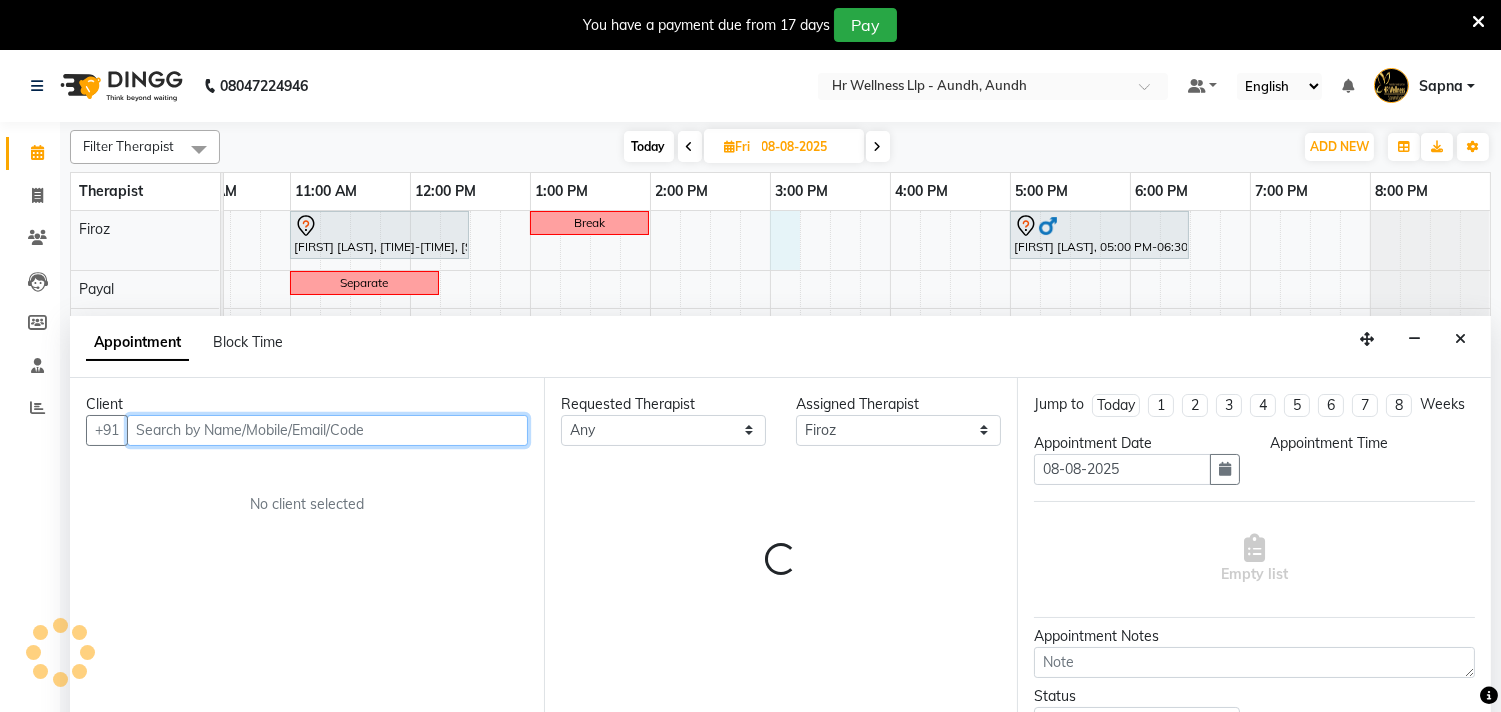 select on "900" 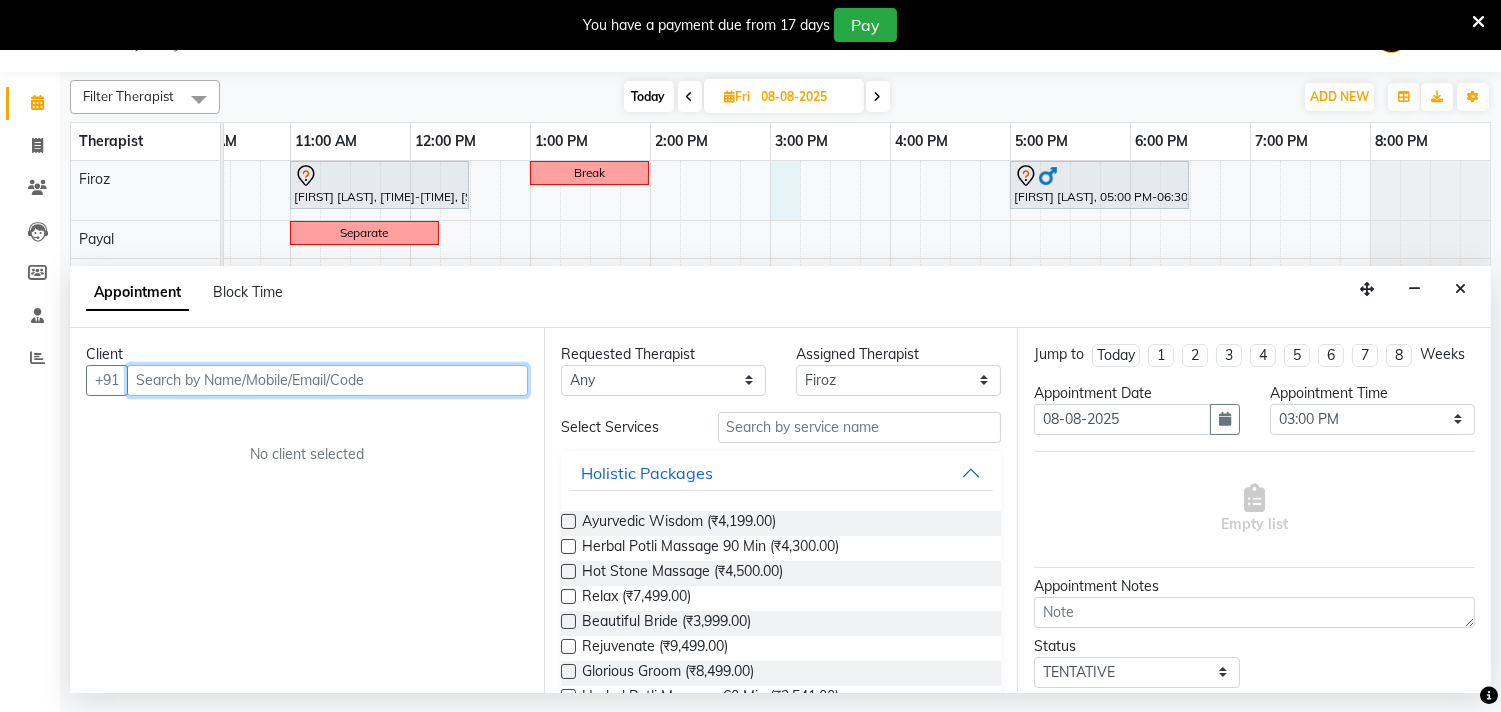 click at bounding box center (327, 380) 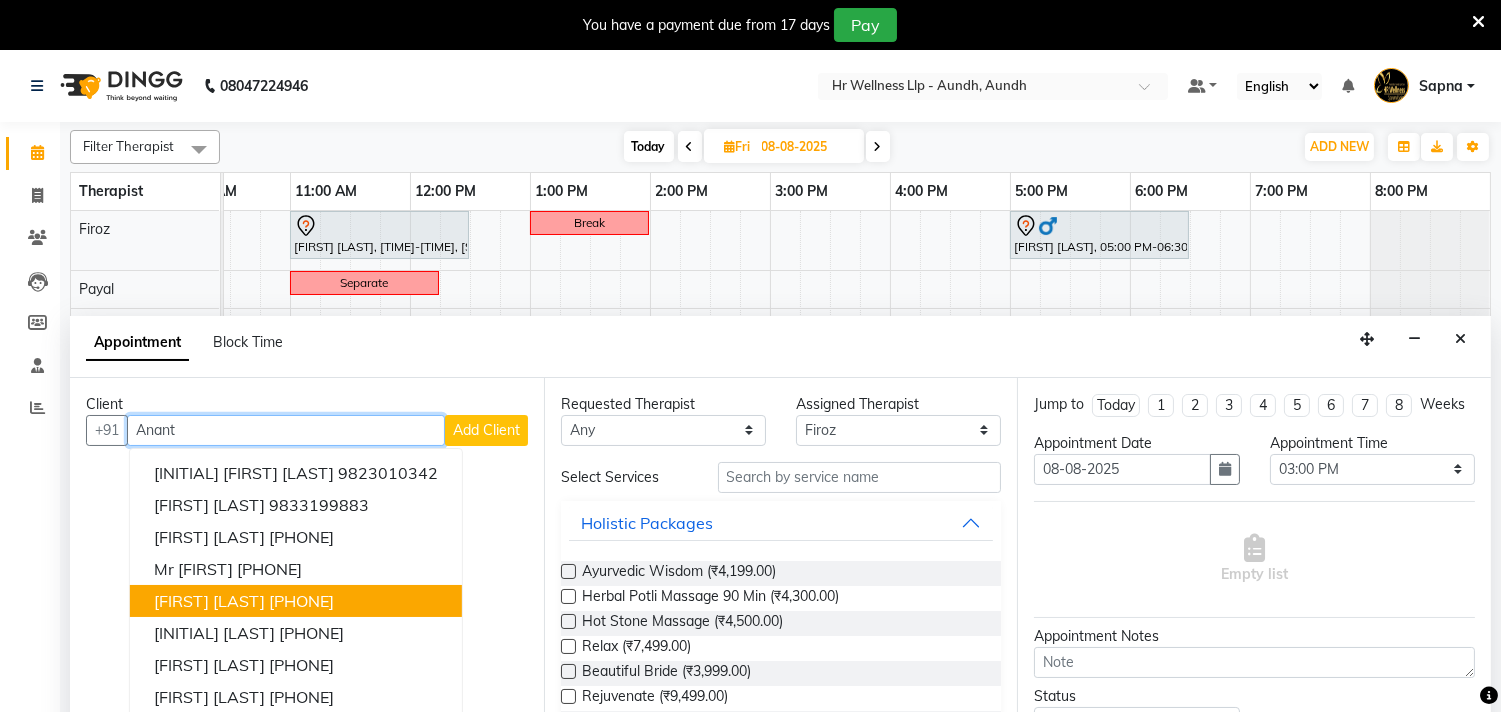 click on "[PHONE]" at bounding box center (301, 601) 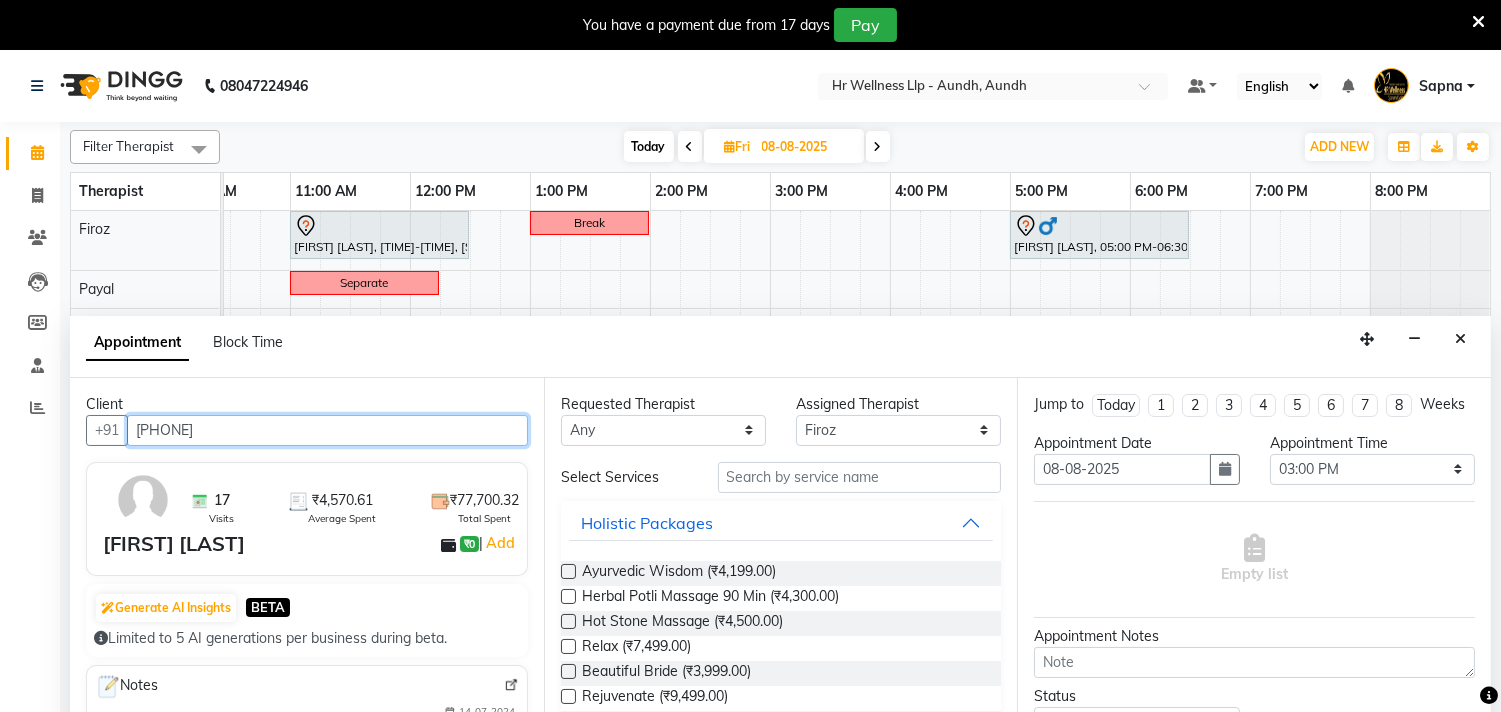 type on "[PHONE]" 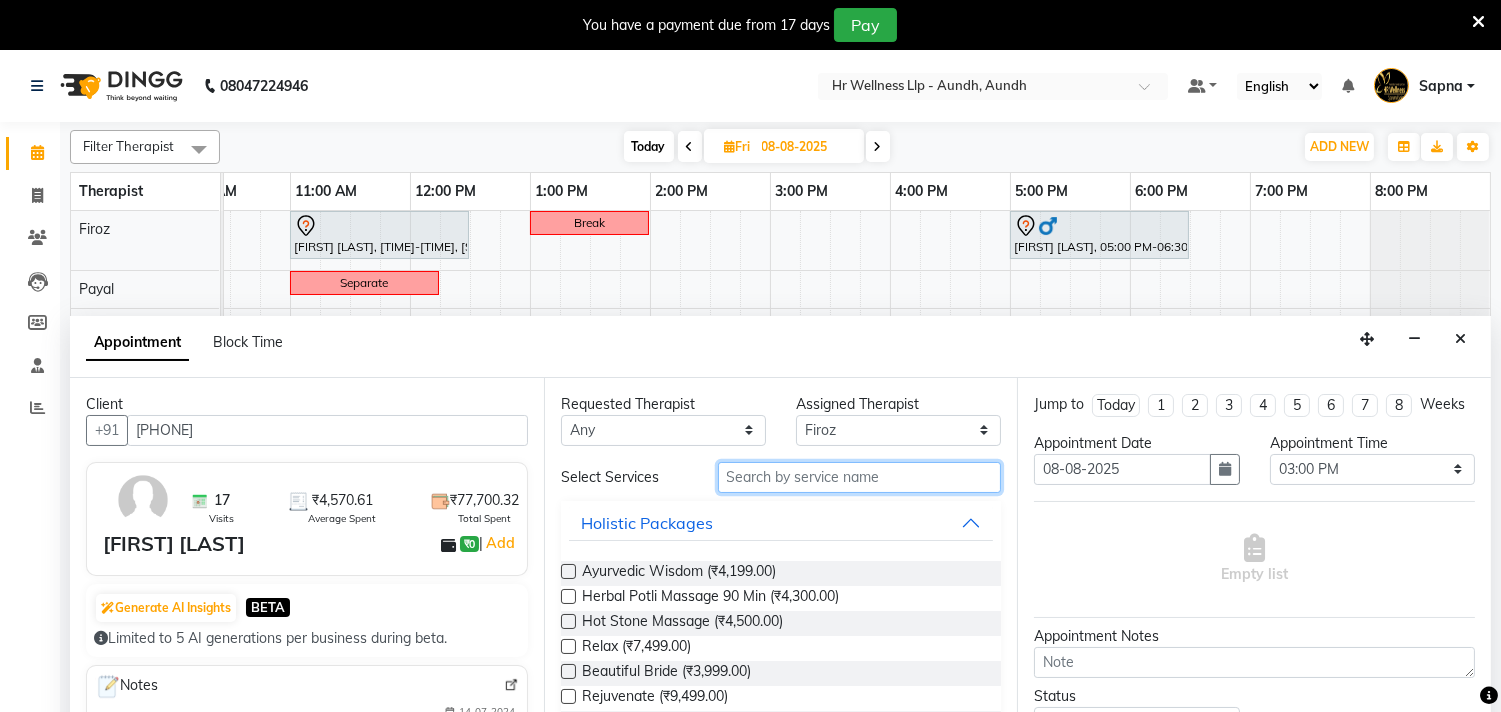 click at bounding box center (860, 477) 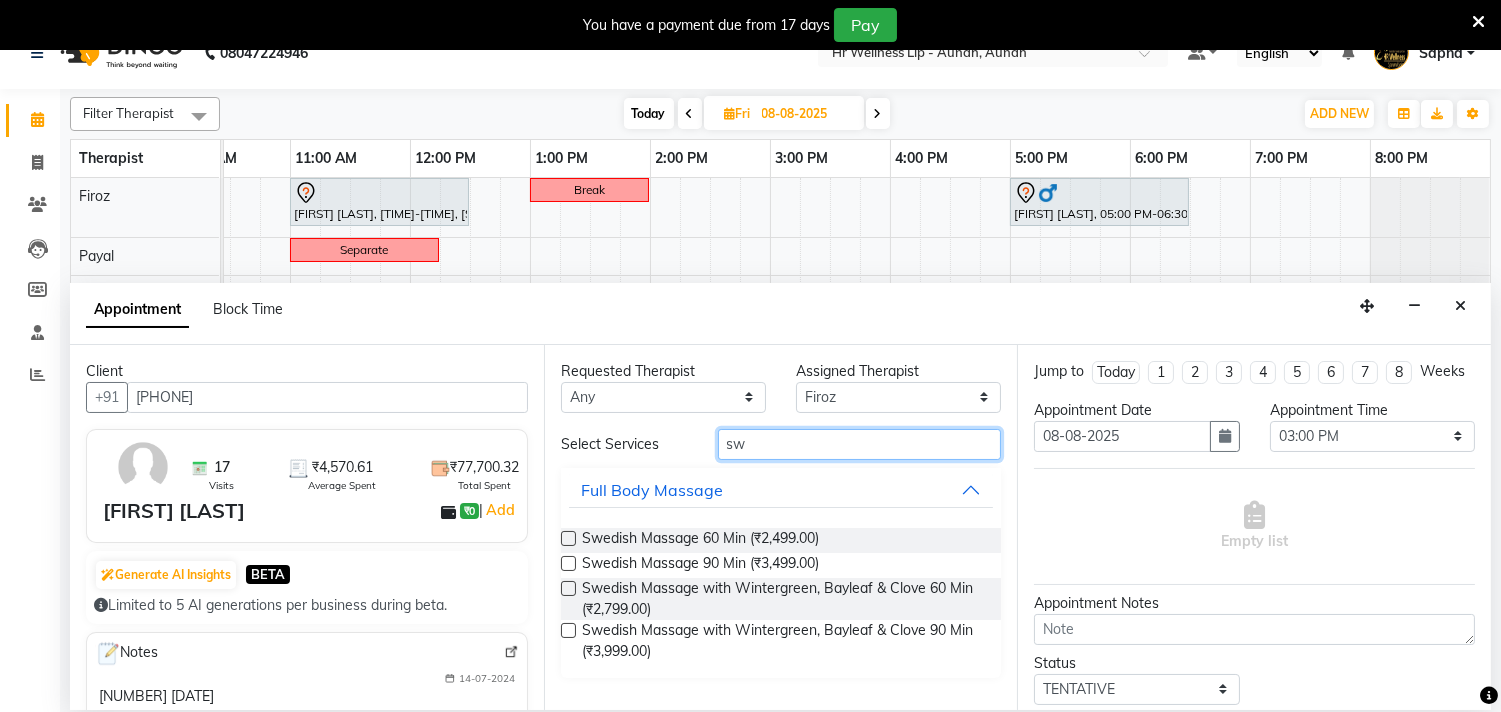 scroll, scrollTop: 50, scrollLeft: 0, axis: vertical 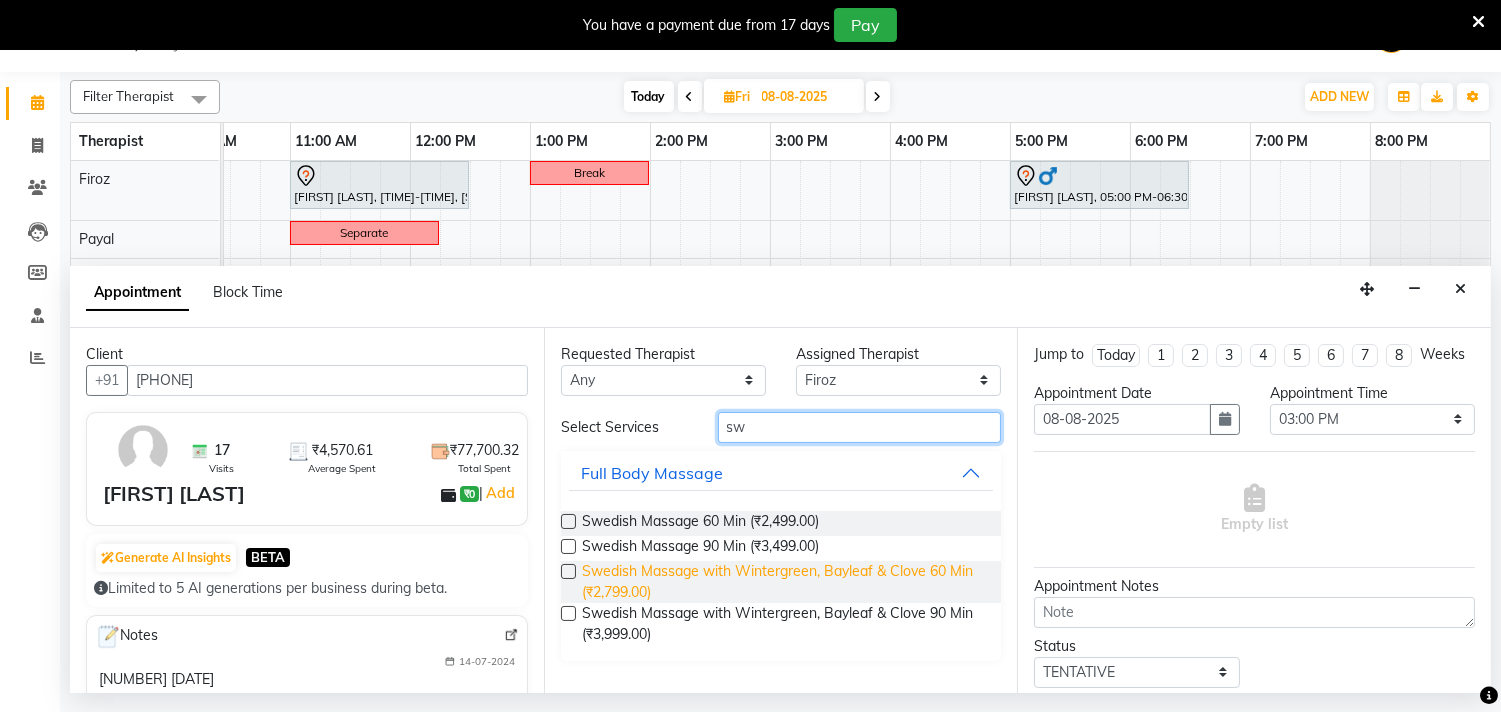 type on "sw" 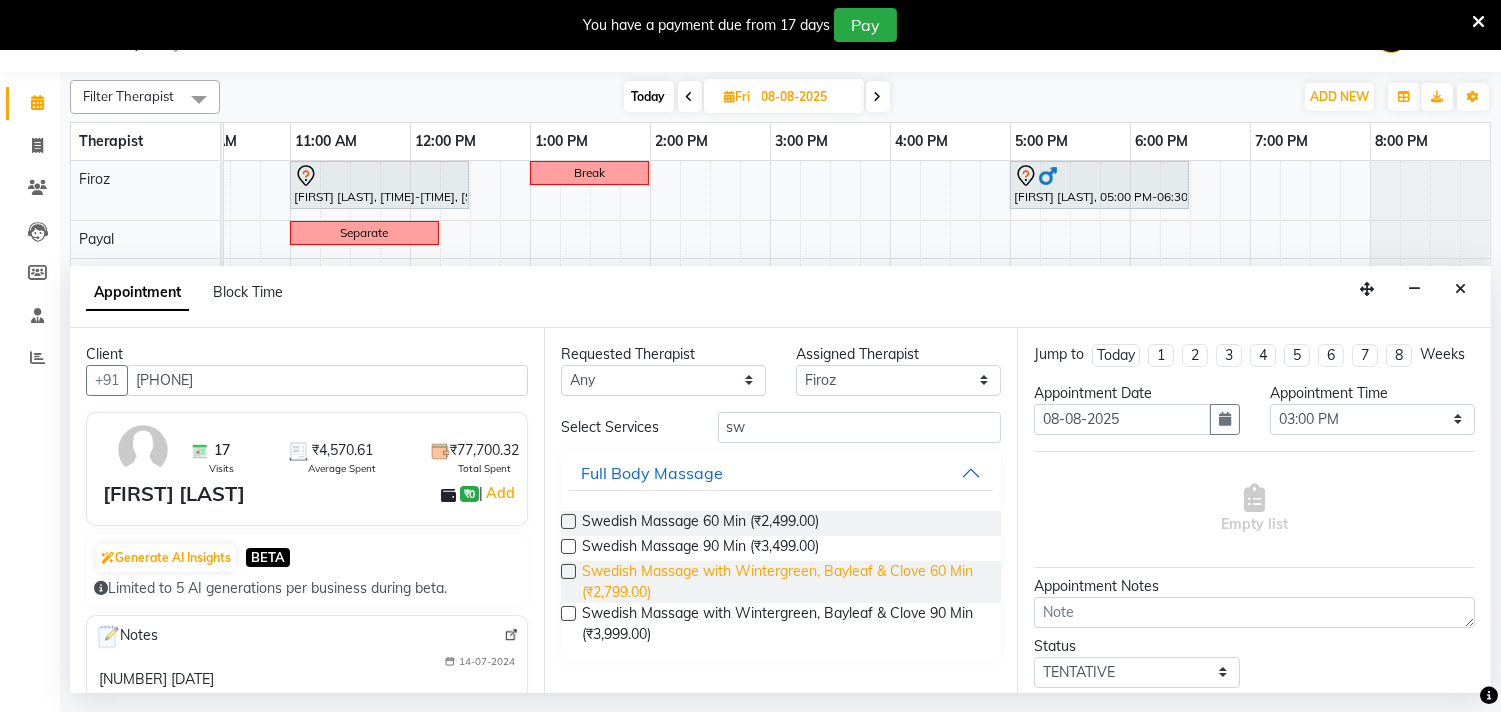 click on "Swedish Massage with Wintergreen, Bayleaf & Clove 60 Min (₹2,799.00)" at bounding box center [784, 582] 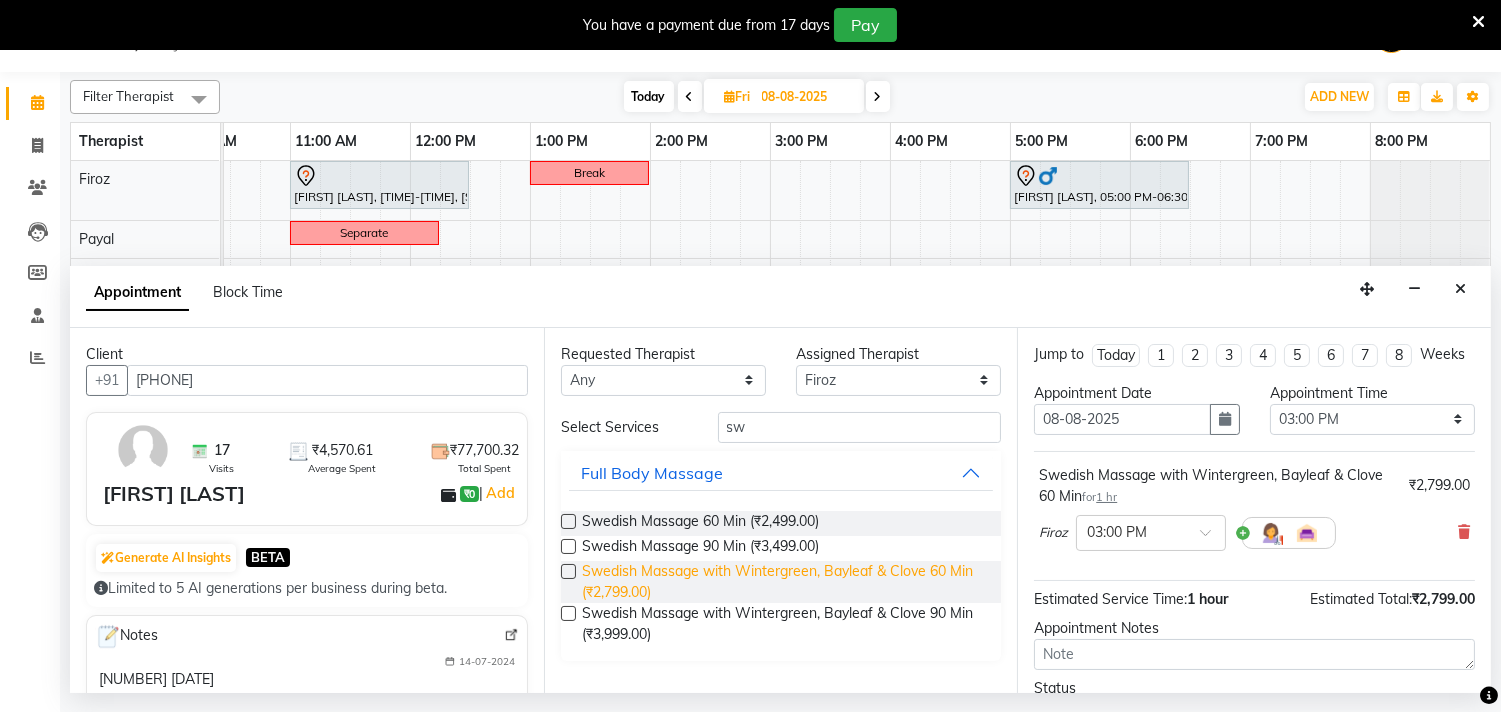 click on "Swedish Massage with Wintergreen, Bayleaf & Clove 60 Min (₹2,799.00)" at bounding box center (784, 582) 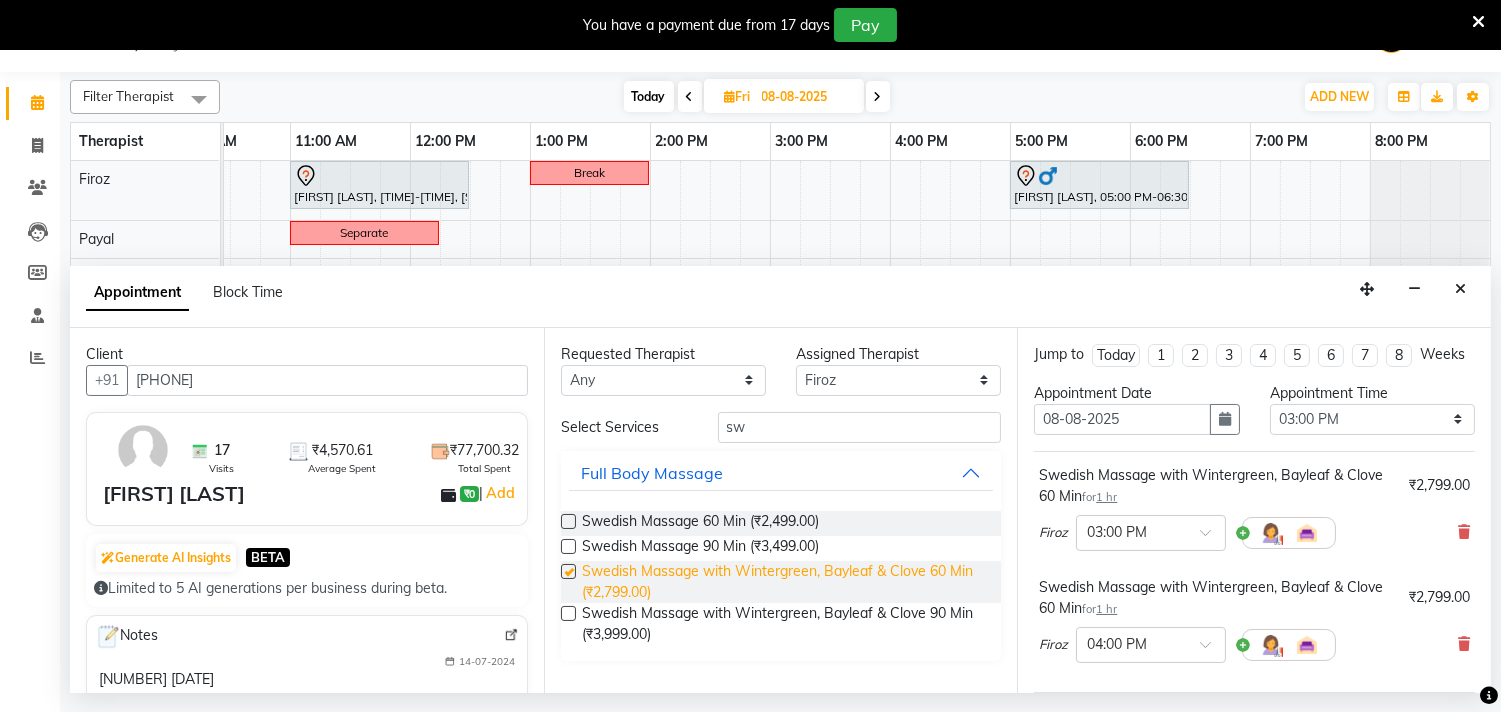 checkbox on "false" 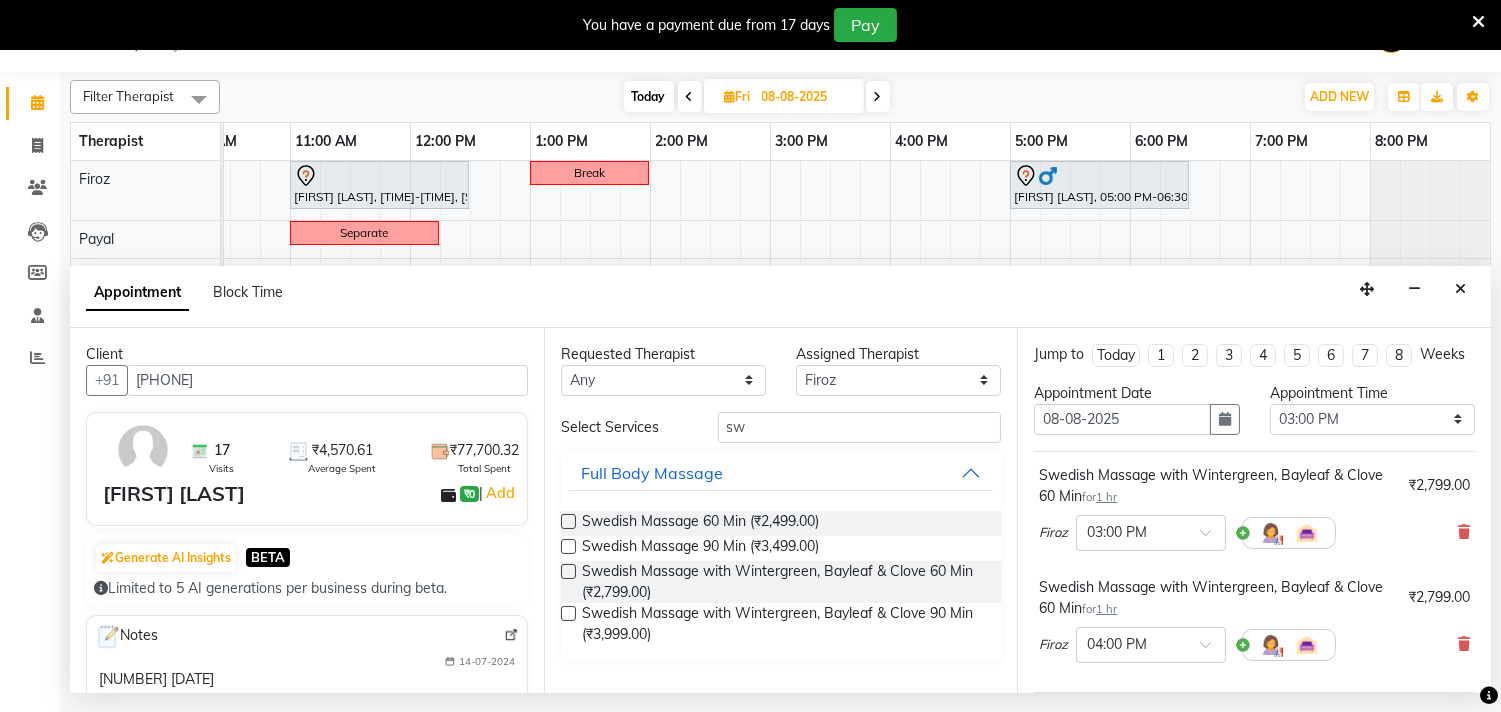 click on "Firoz  × 04:00 PM" at bounding box center [1254, 645] 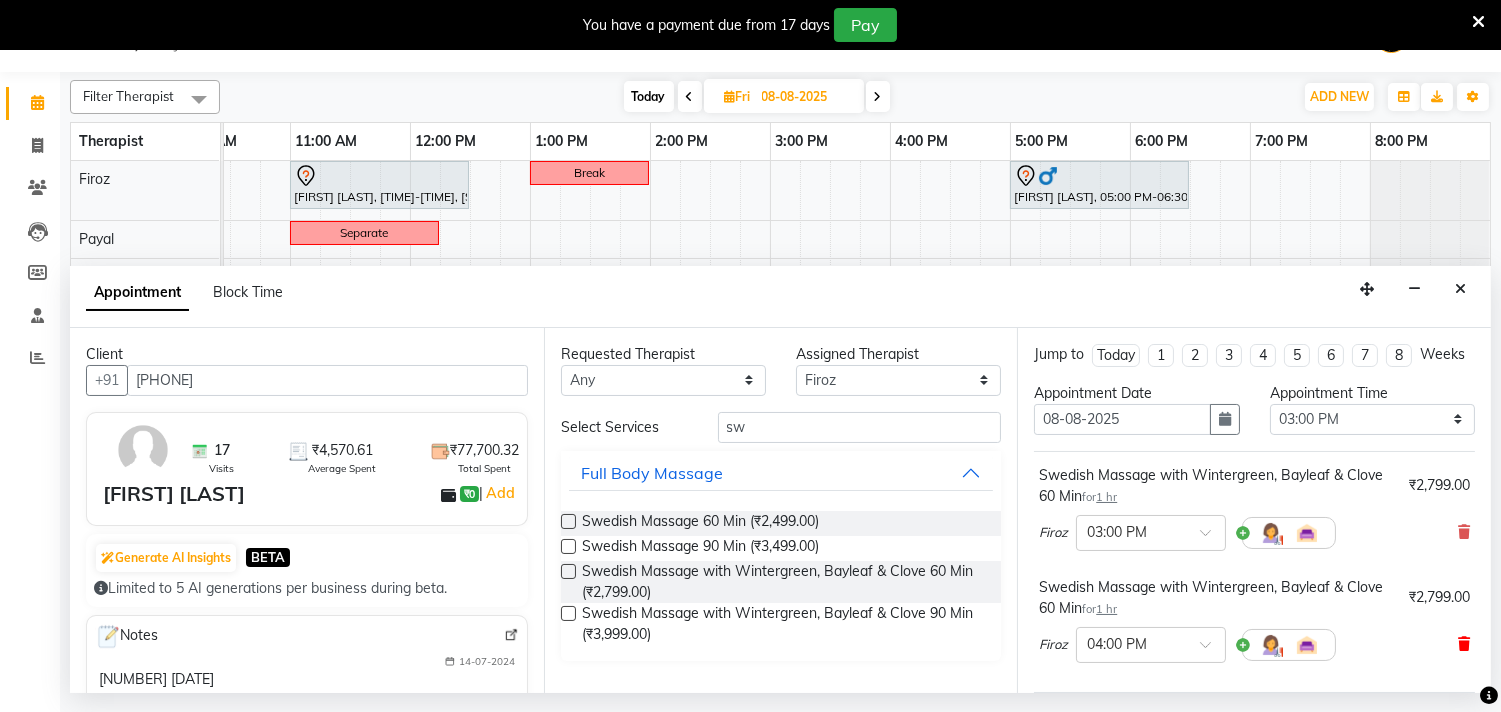 click at bounding box center [1464, 644] 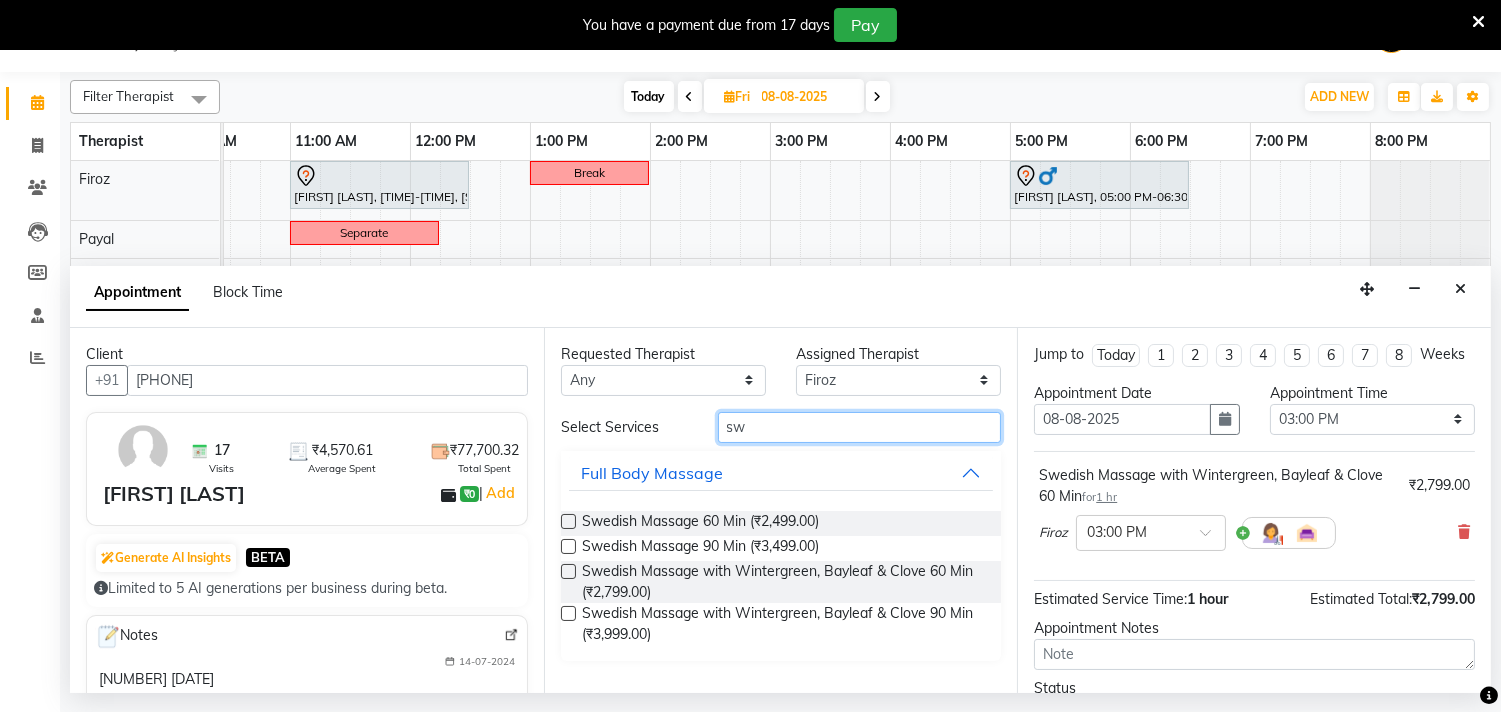 click on "sw" at bounding box center (860, 427) 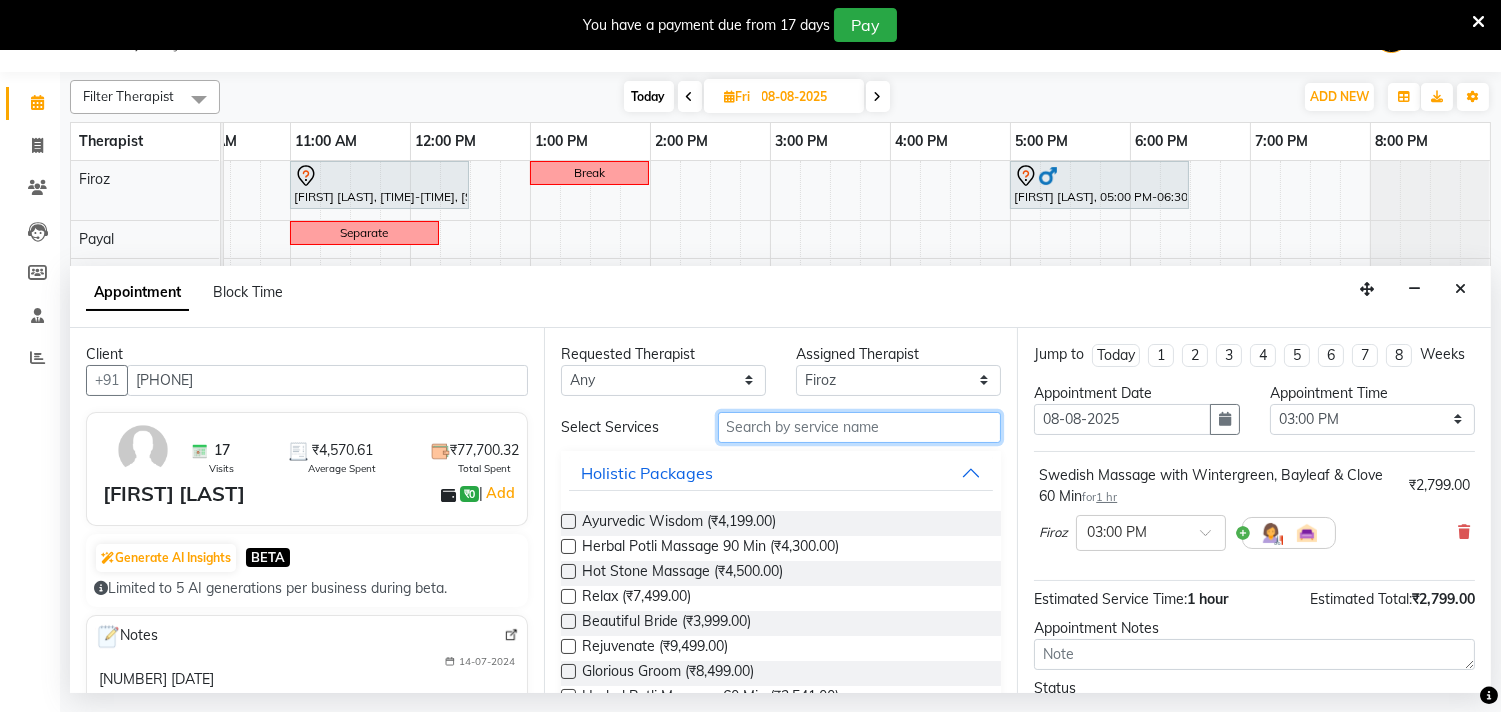 type 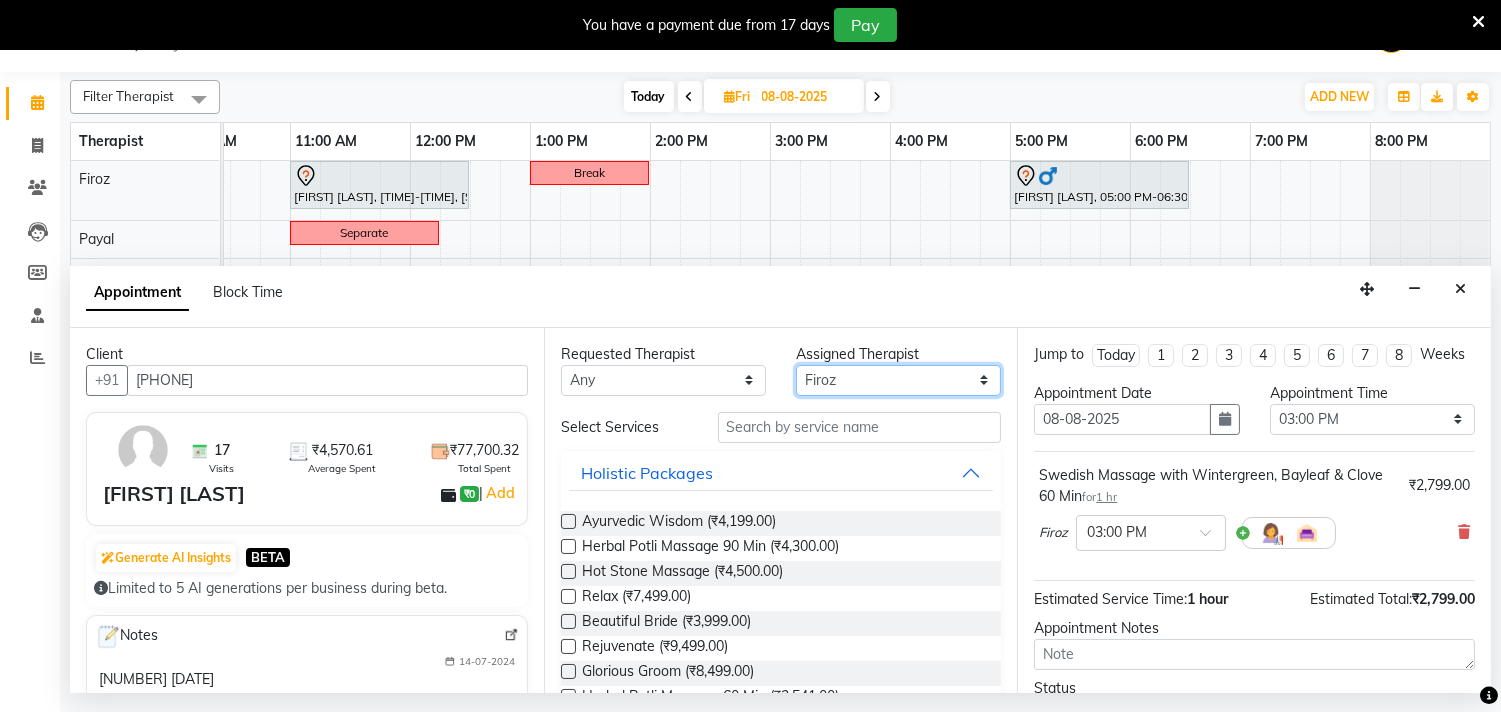 click on "Select Baner Female Baner Male Chandni Firoz  Payal Sangita Sharda Waitlist" at bounding box center [898, 380] 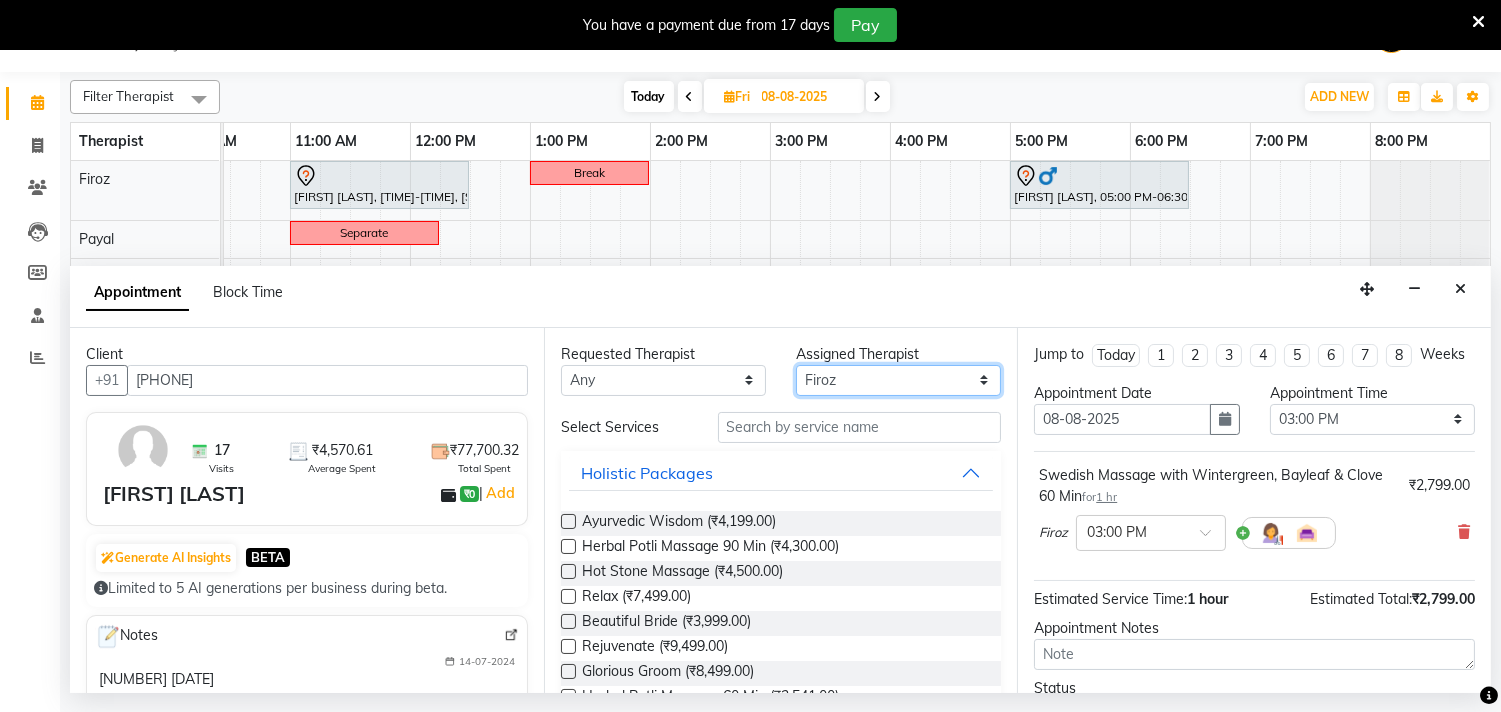 select on "77663" 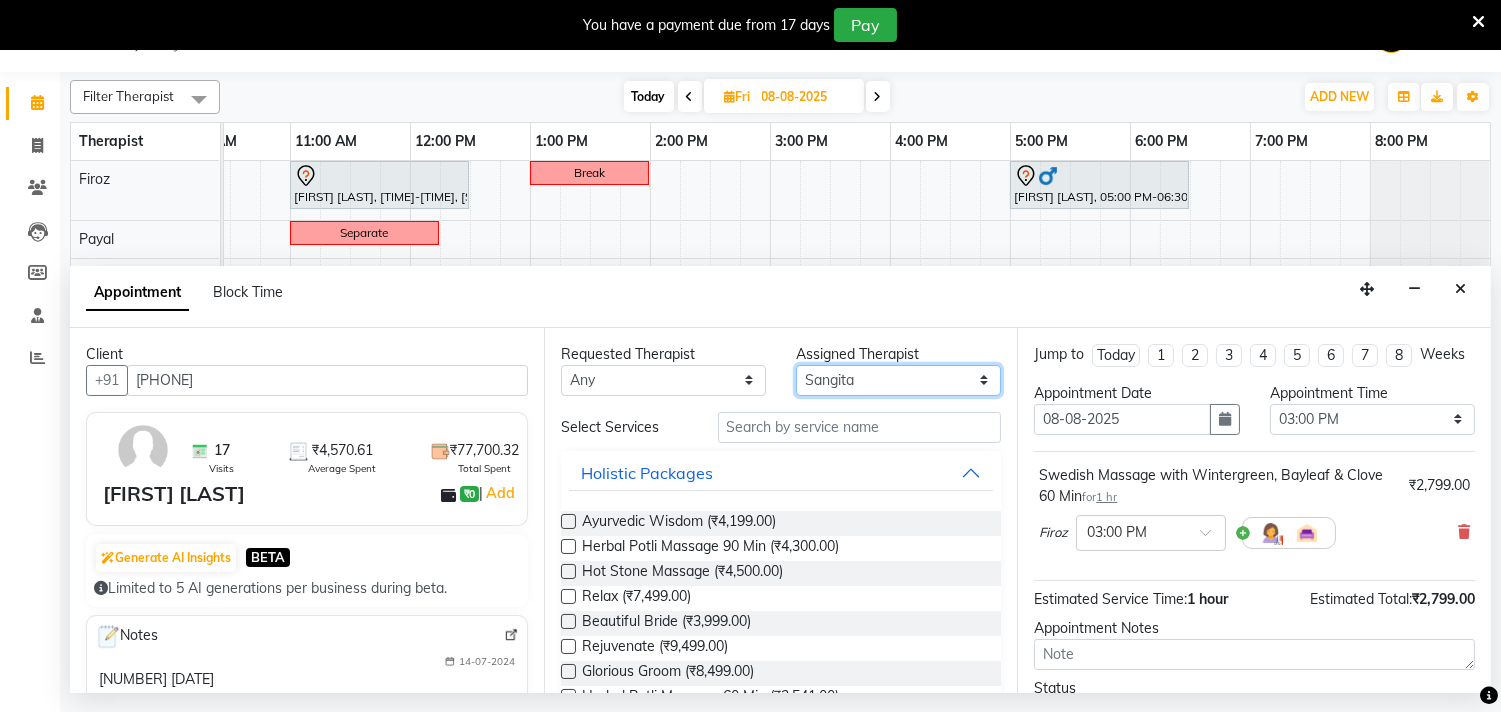 click on "Select Baner Female Baner Male Chandni Firoz  Payal Sangita Sharda Waitlist" at bounding box center (898, 380) 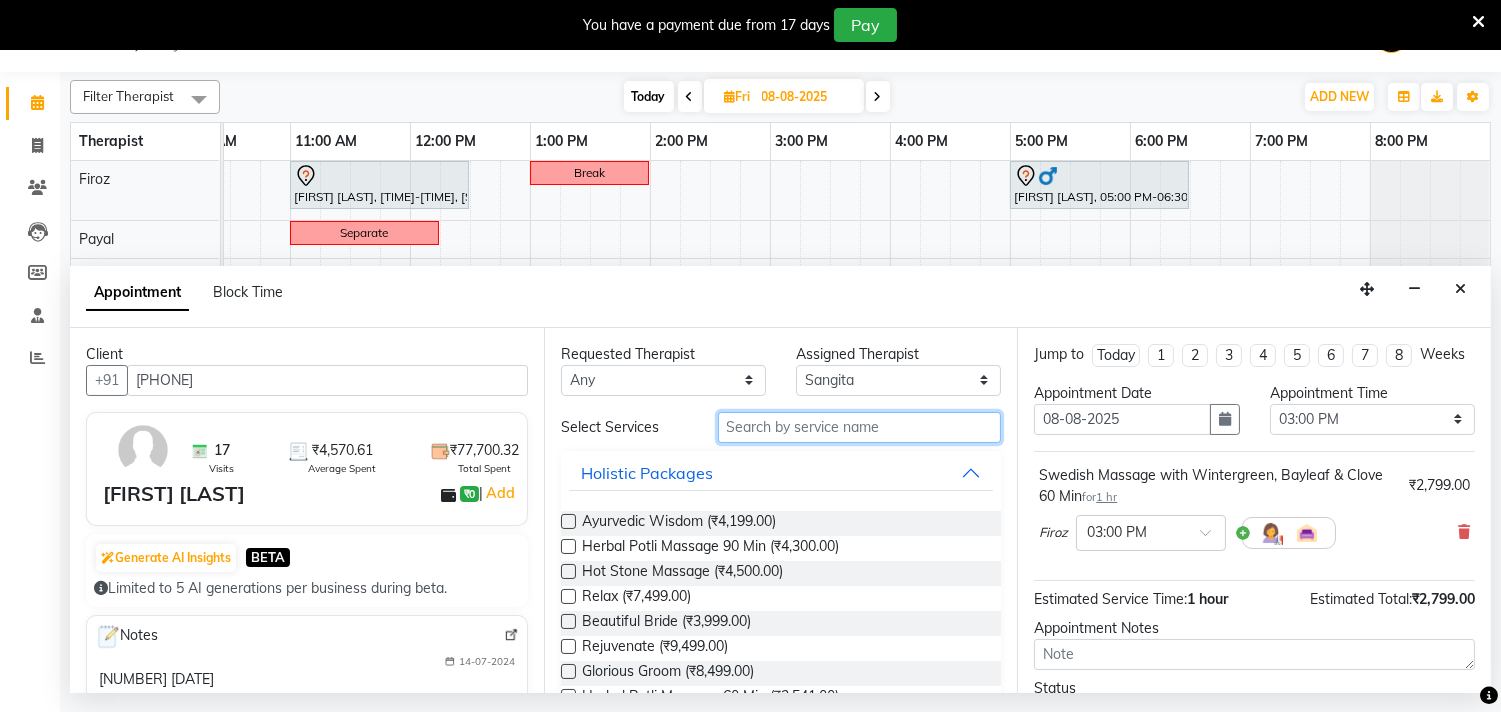 click at bounding box center [860, 427] 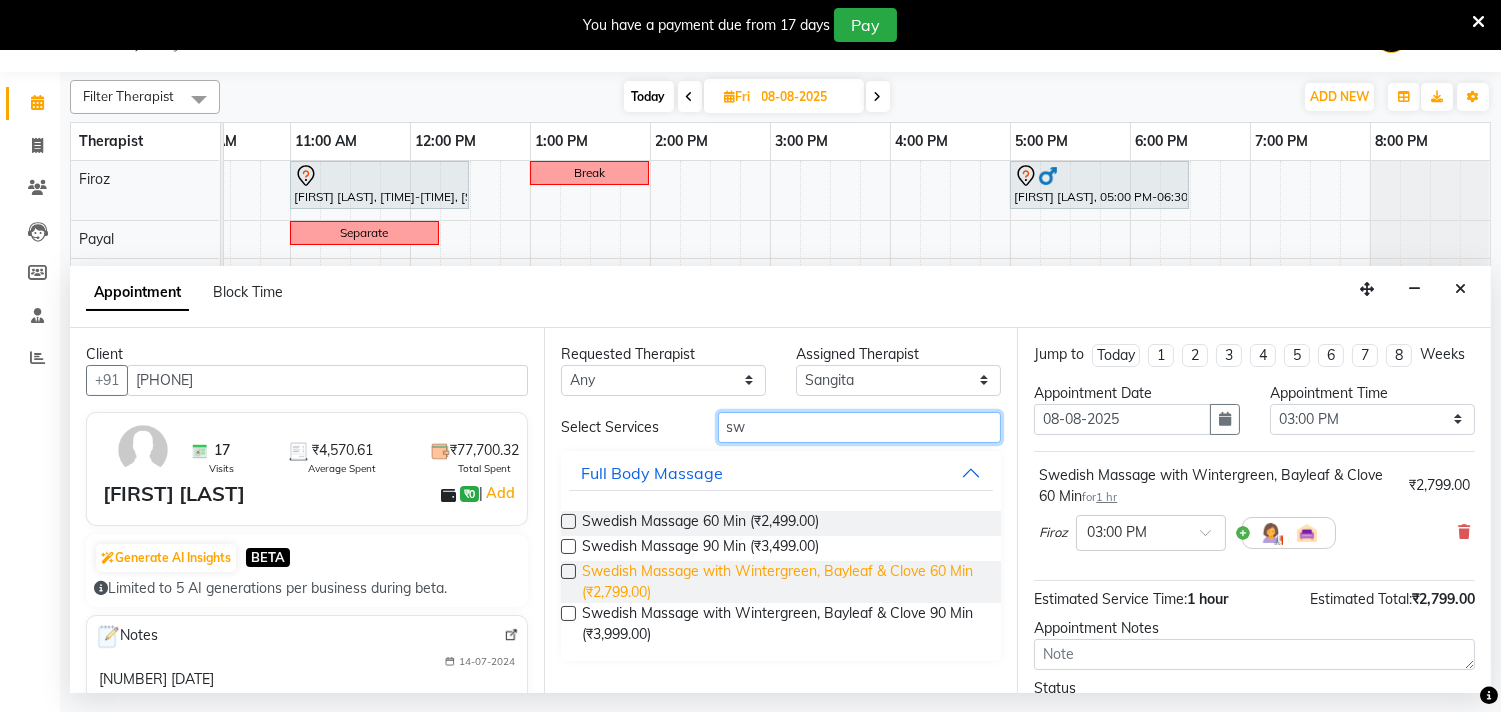 type on "sw" 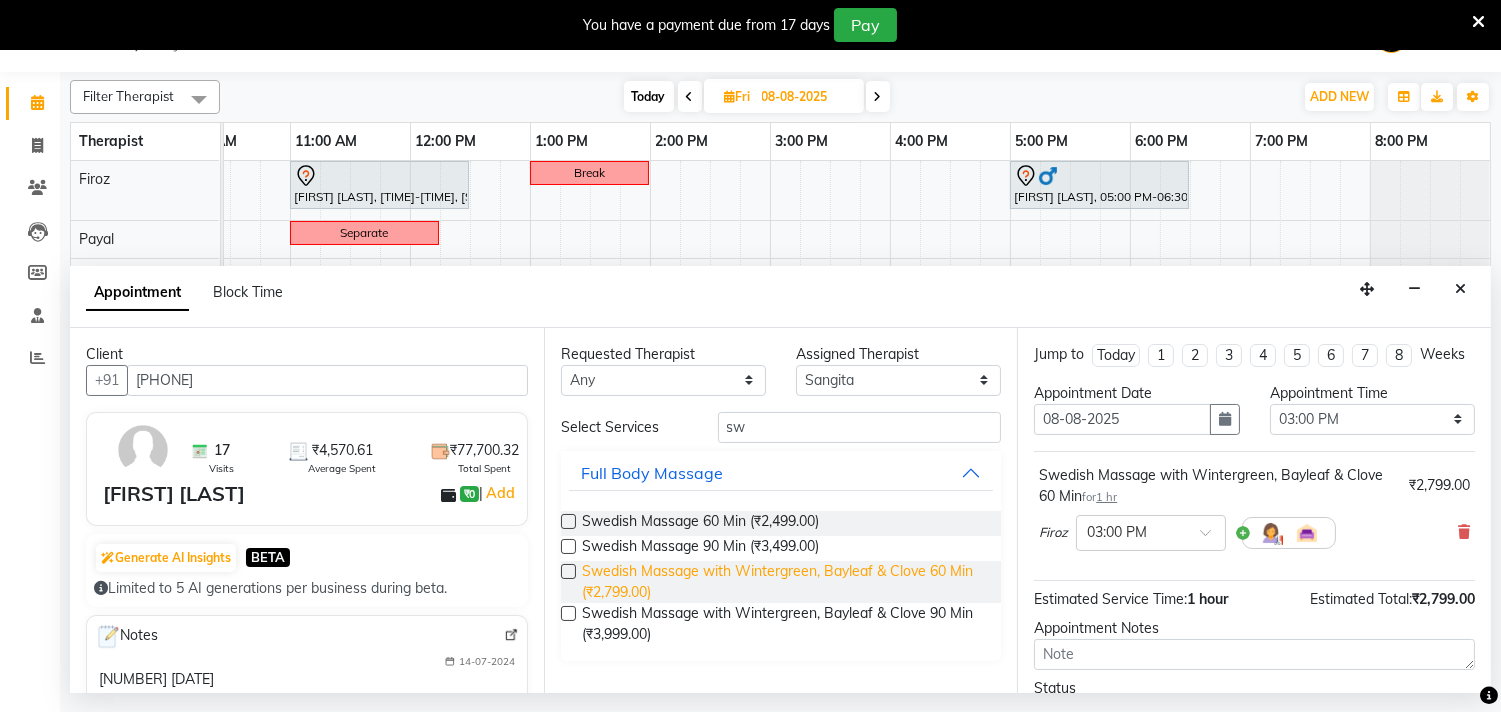 click on "Swedish Massage with Wintergreen, Bayleaf & Clove 60 Min (₹2,799.00)" at bounding box center [784, 582] 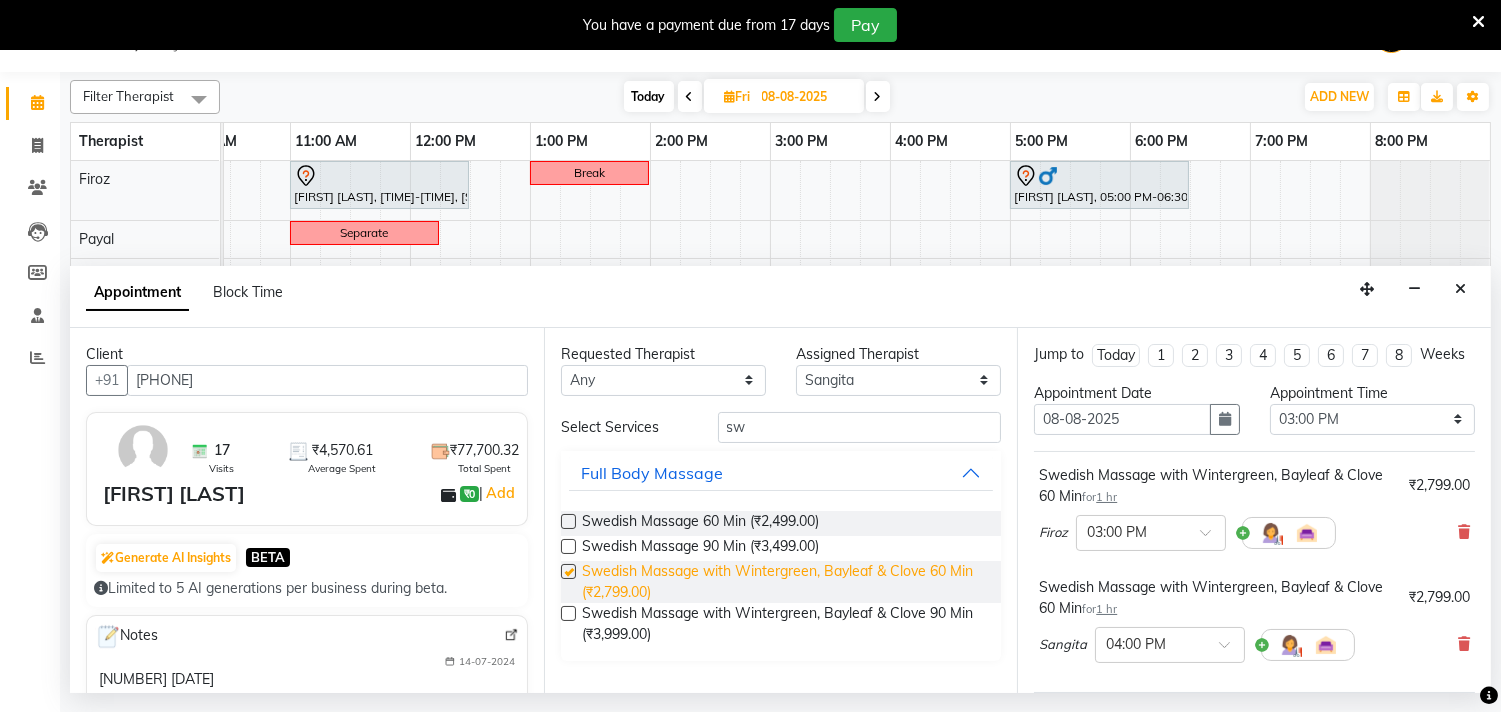 checkbox on "false" 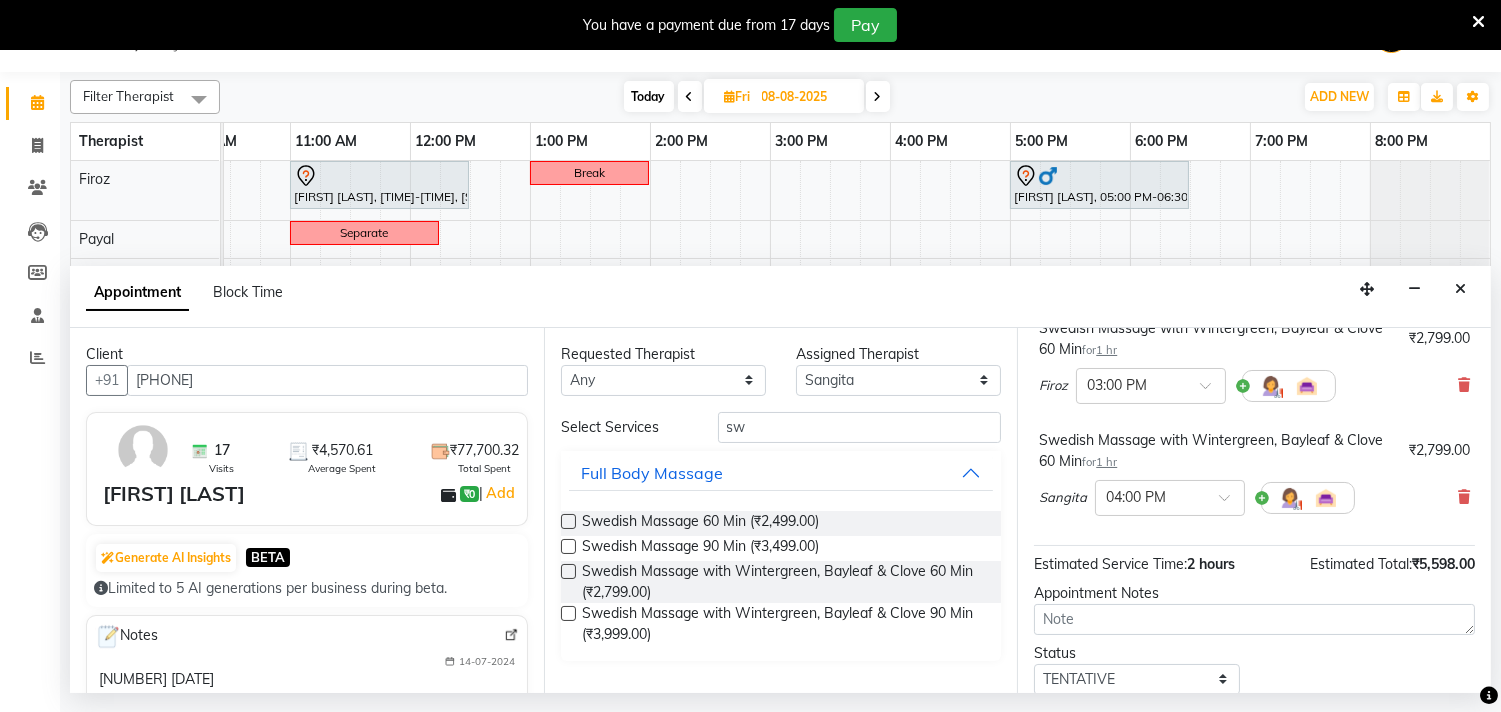 scroll, scrollTop: 293, scrollLeft: 0, axis: vertical 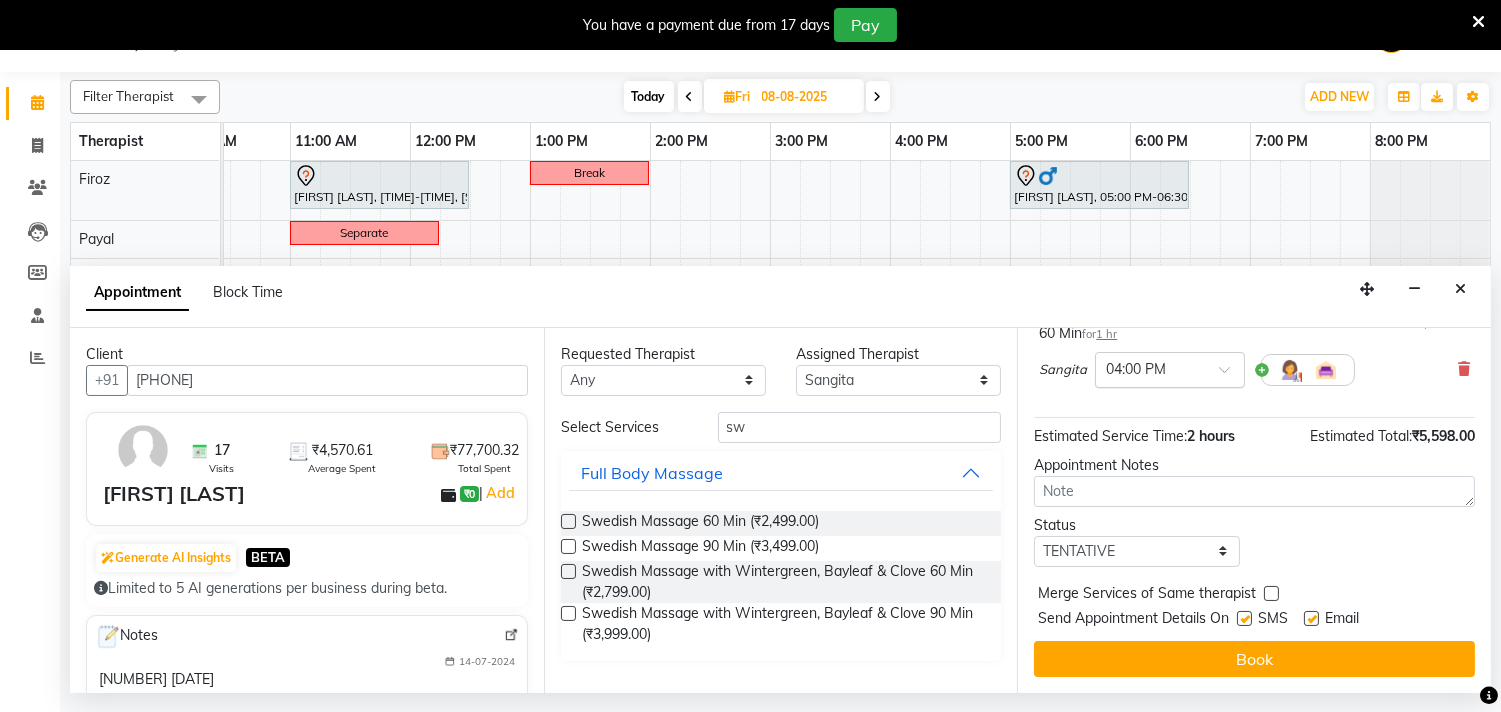 click at bounding box center (1231, 375) 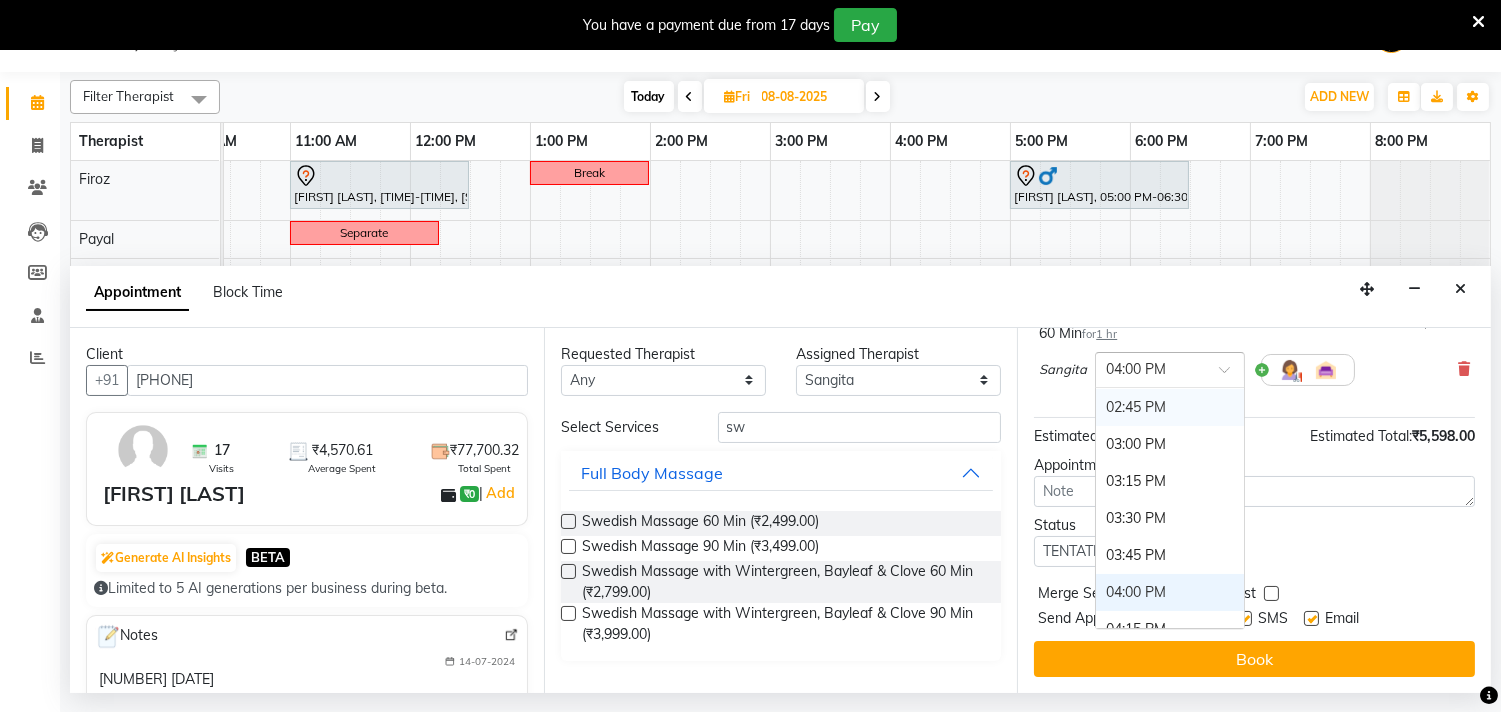 scroll, scrollTop: 813, scrollLeft: 0, axis: vertical 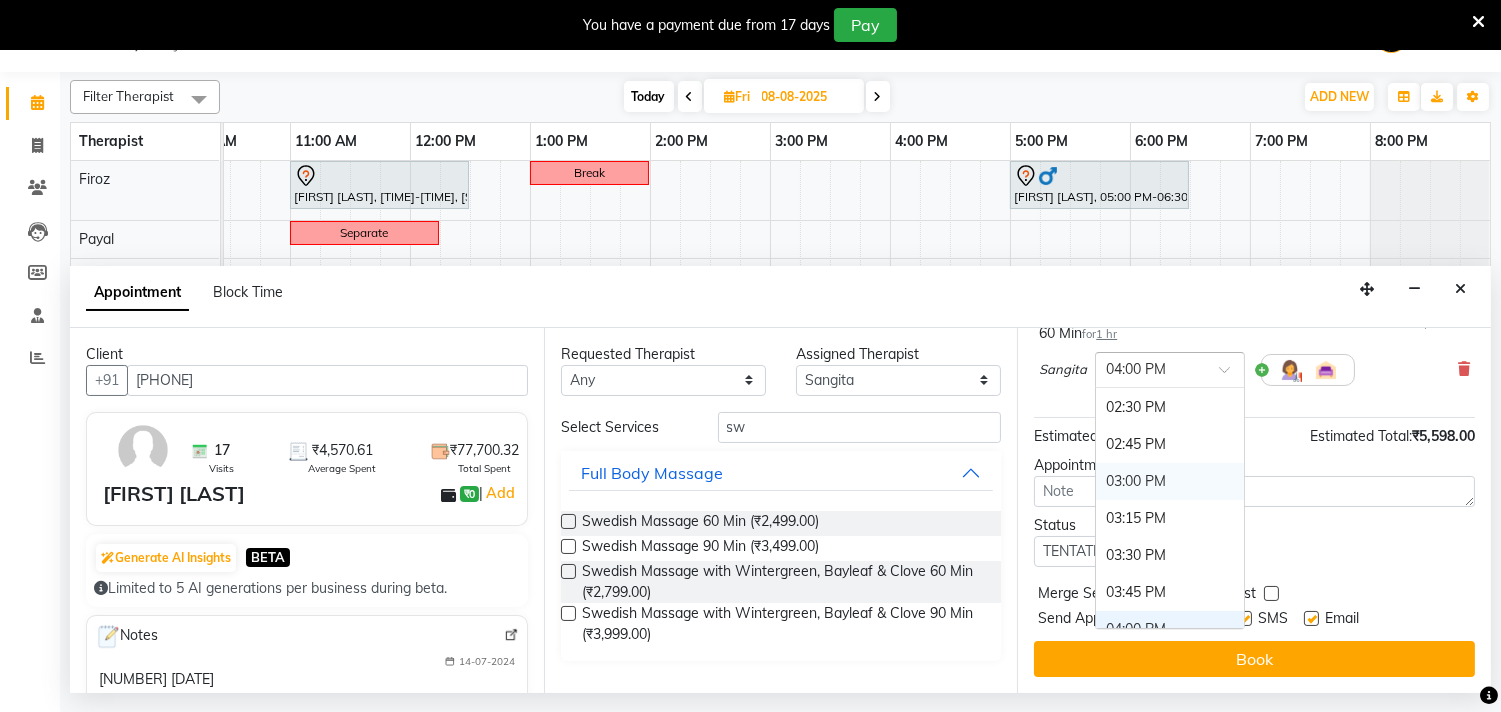 click on "03:00 PM" at bounding box center (1170, 481) 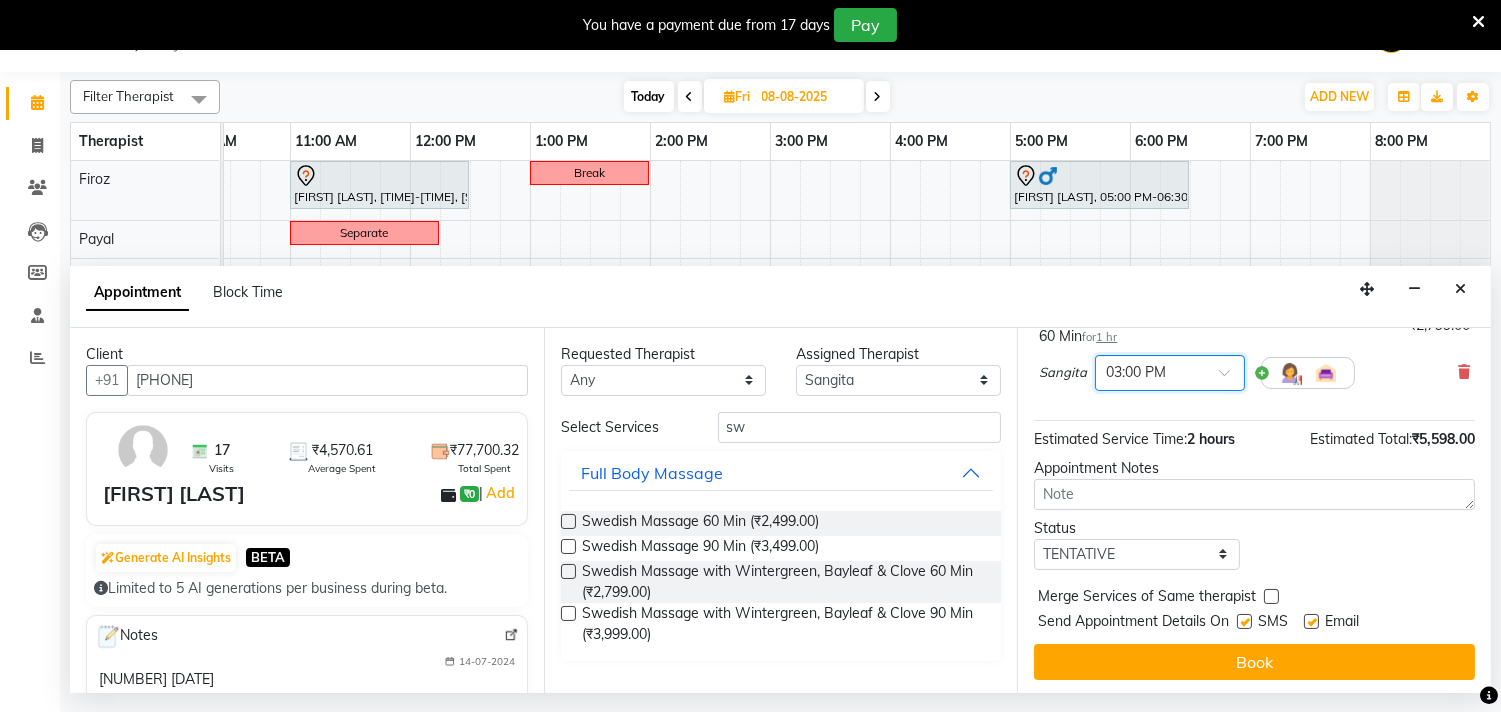 scroll, scrollTop: 314, scrollLeft: 0, axis: vertical 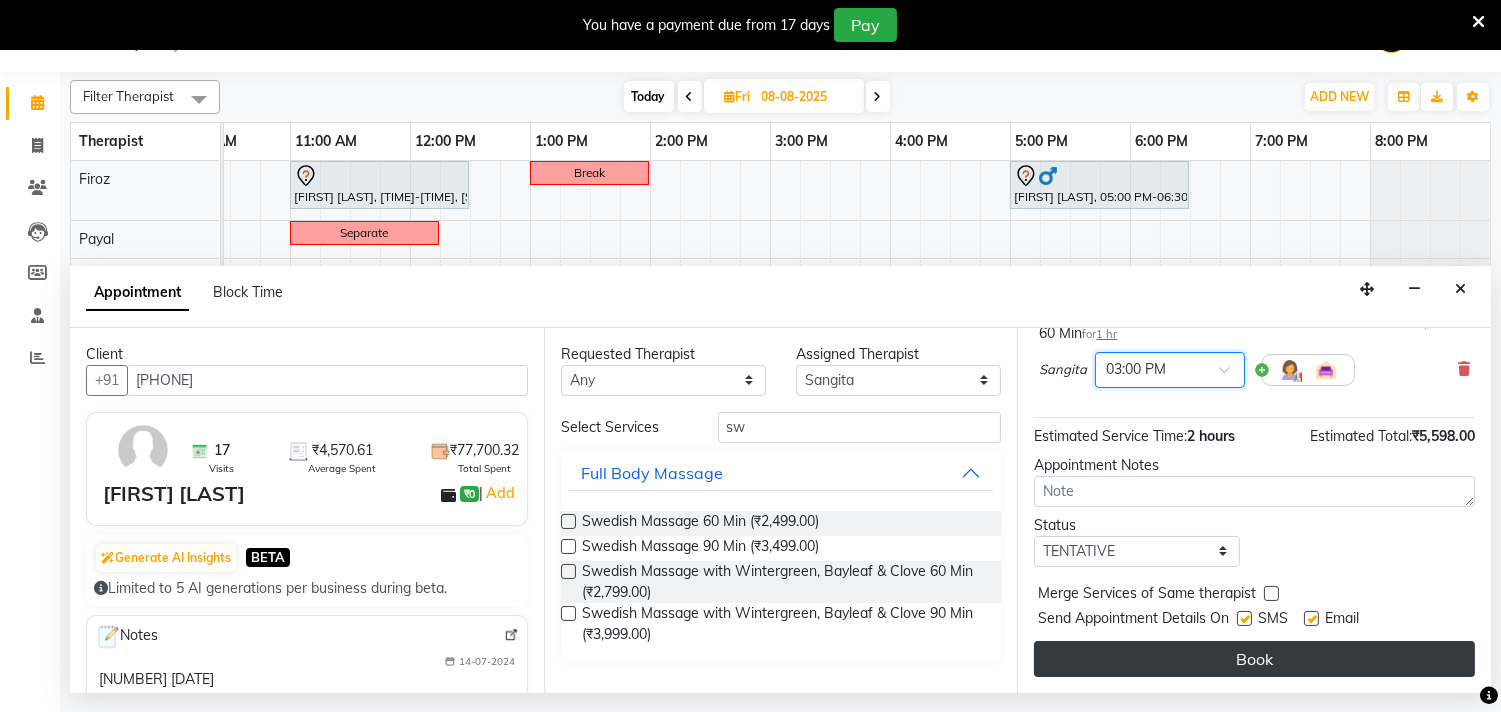 click on "Book" at bounding box center [1254, 659] 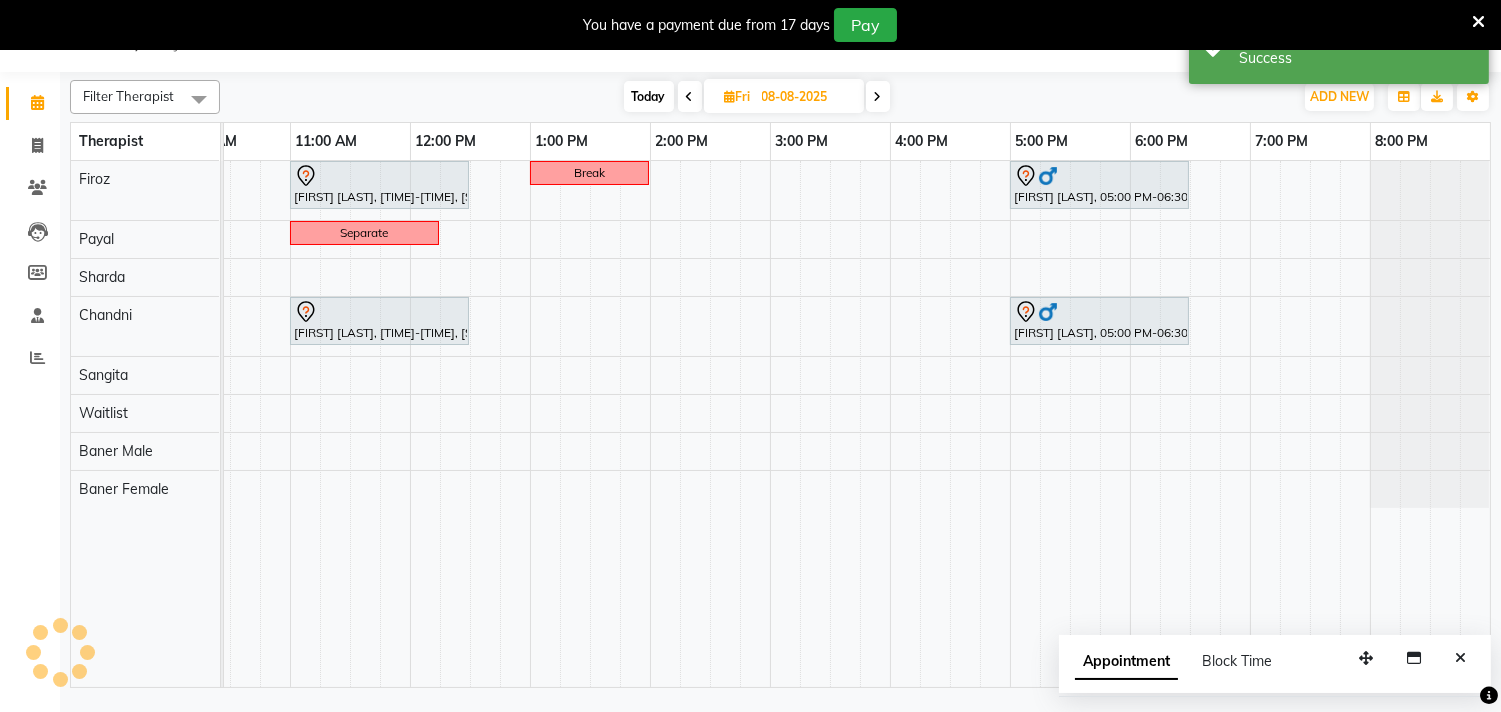 scroll, scrollTop: 0, scrollLeft: 0, axis: both 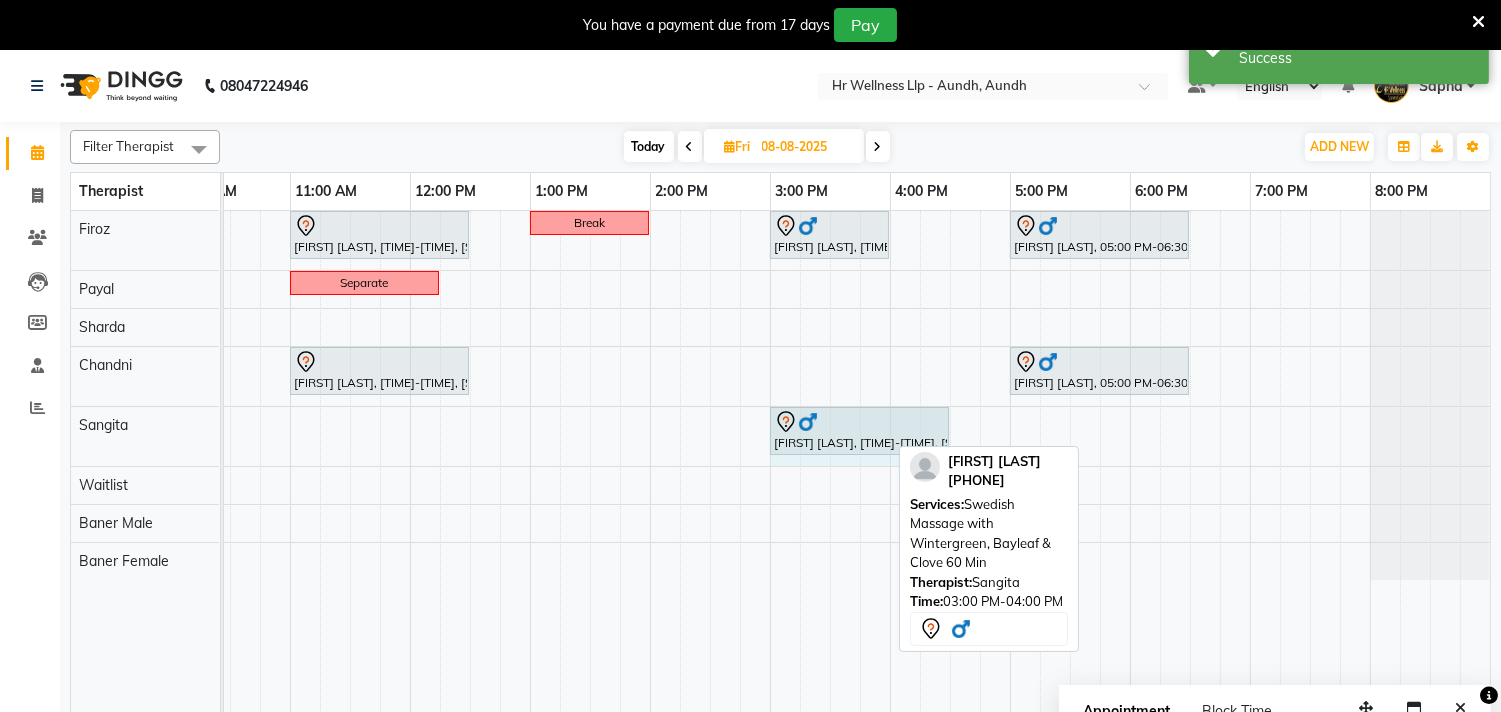 drag, startPoint x: 886, startPoint y: 431, endPoint x: 922, endPoint y: 430, distance: 36.013885 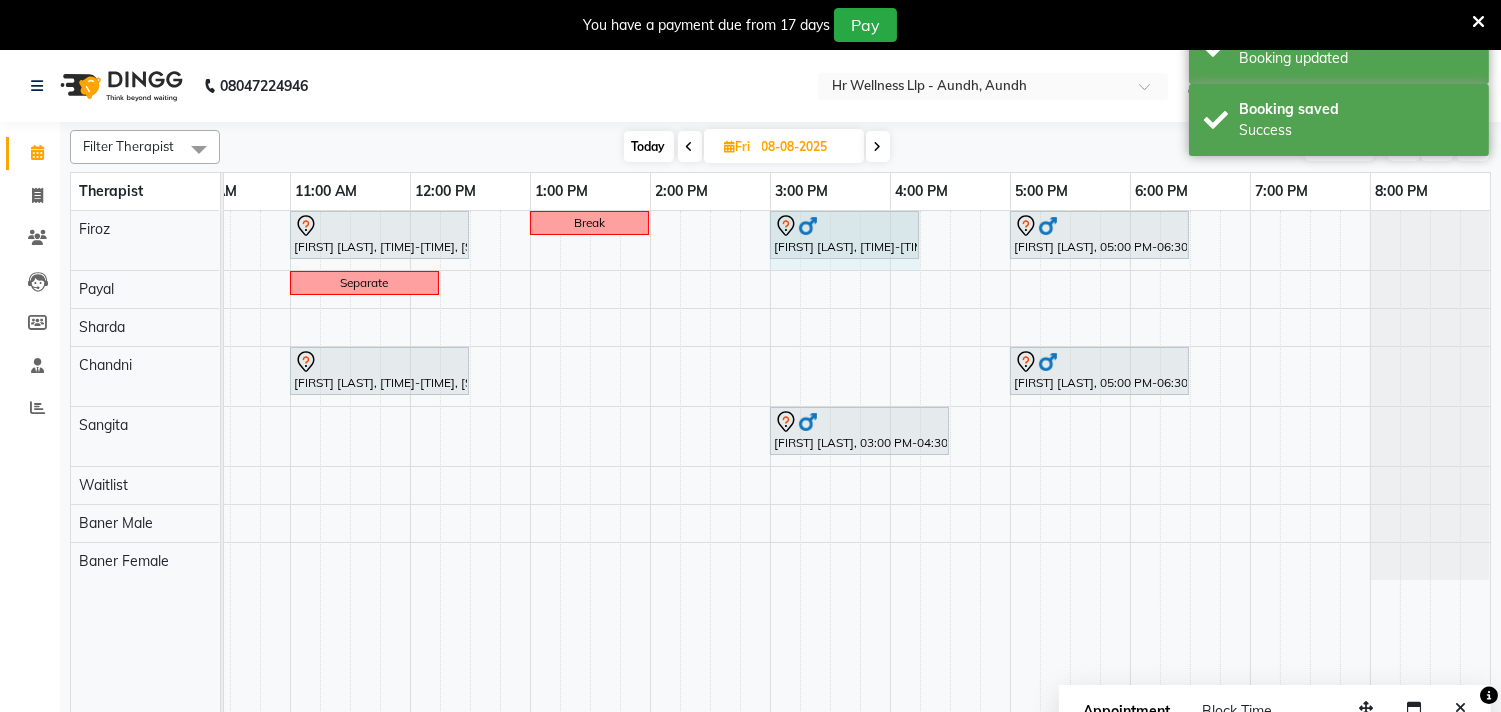 drag, startPoint x: 891, startPoint y: 222, endPoint x: 944, endPoint y: 221, distance: 53.009434 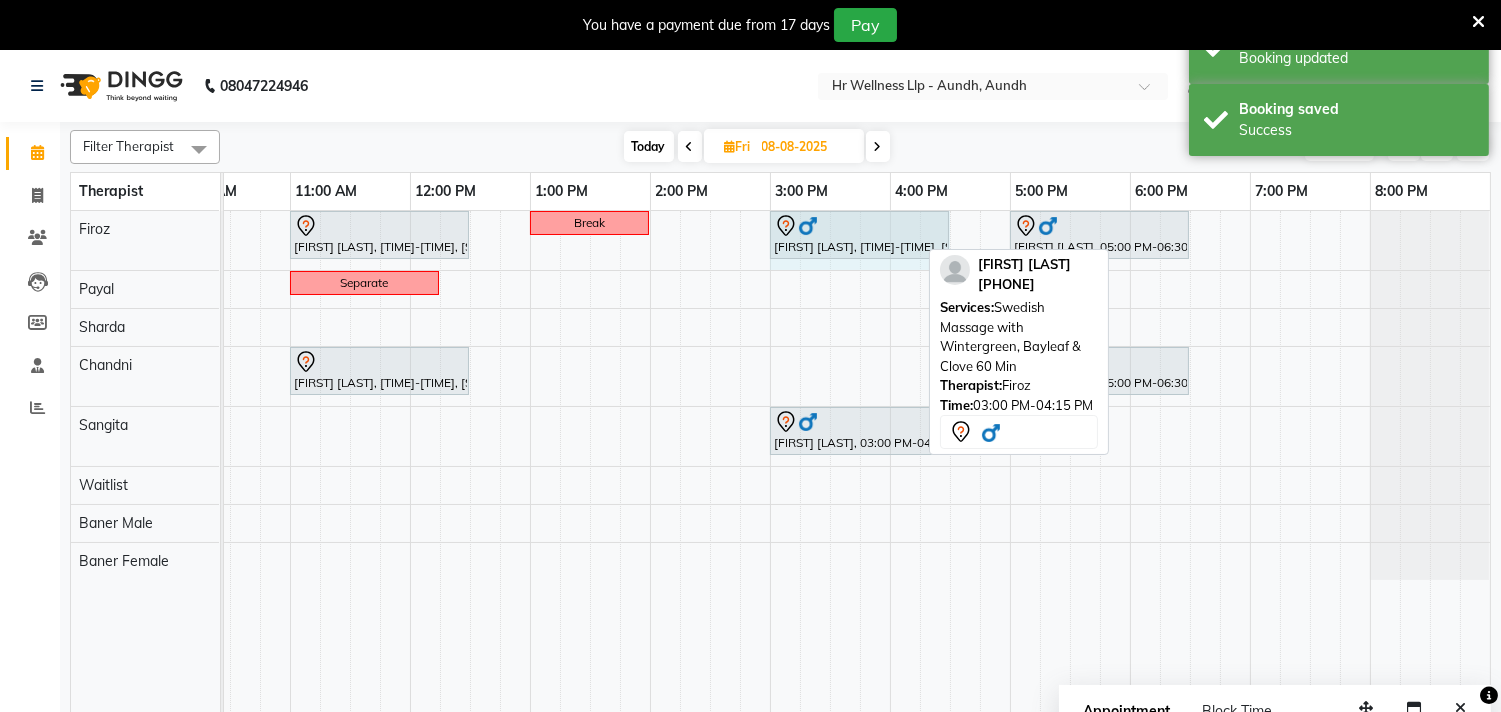 drag, startPoint x: 914, startPoint y: 232, endPoint x: 927, endPoint y: 228, distance: 13.601471 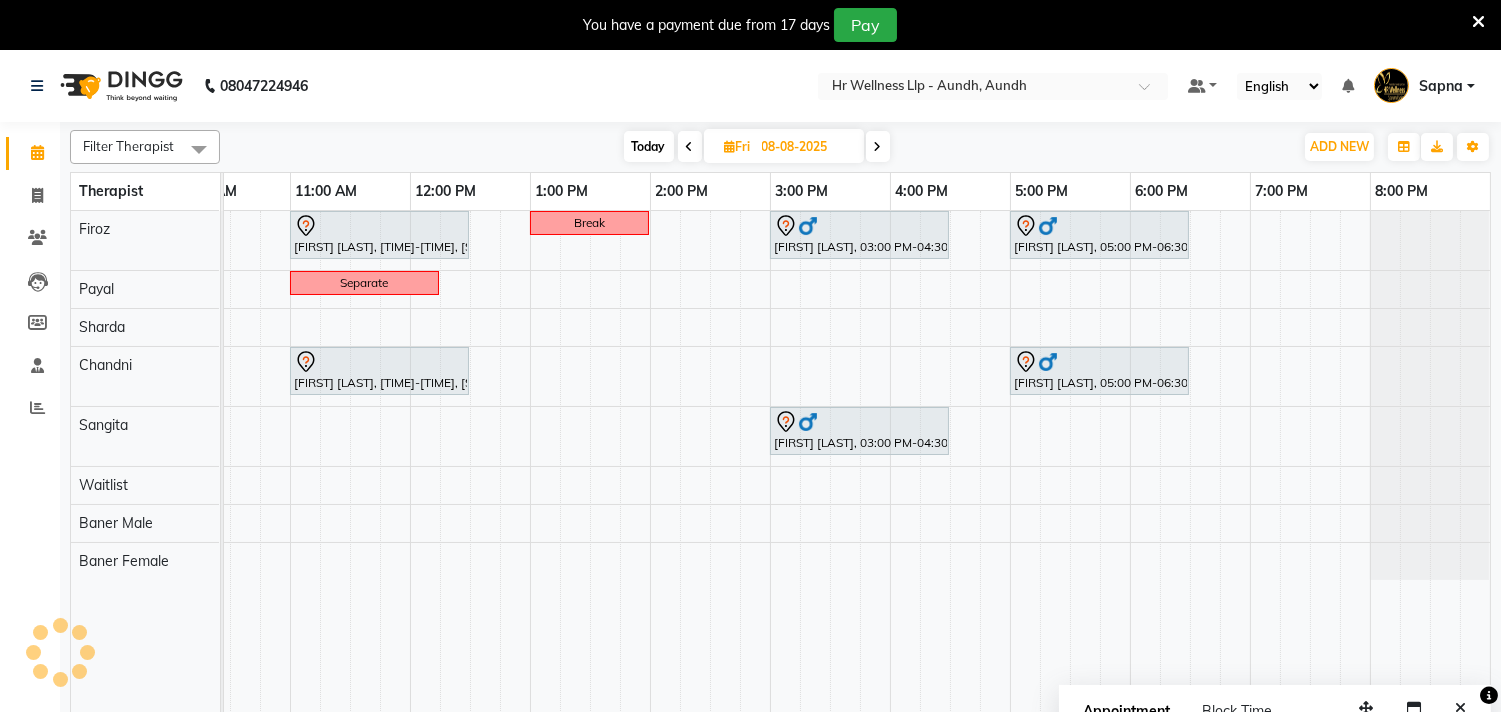 click at bounding box center [878, 146] 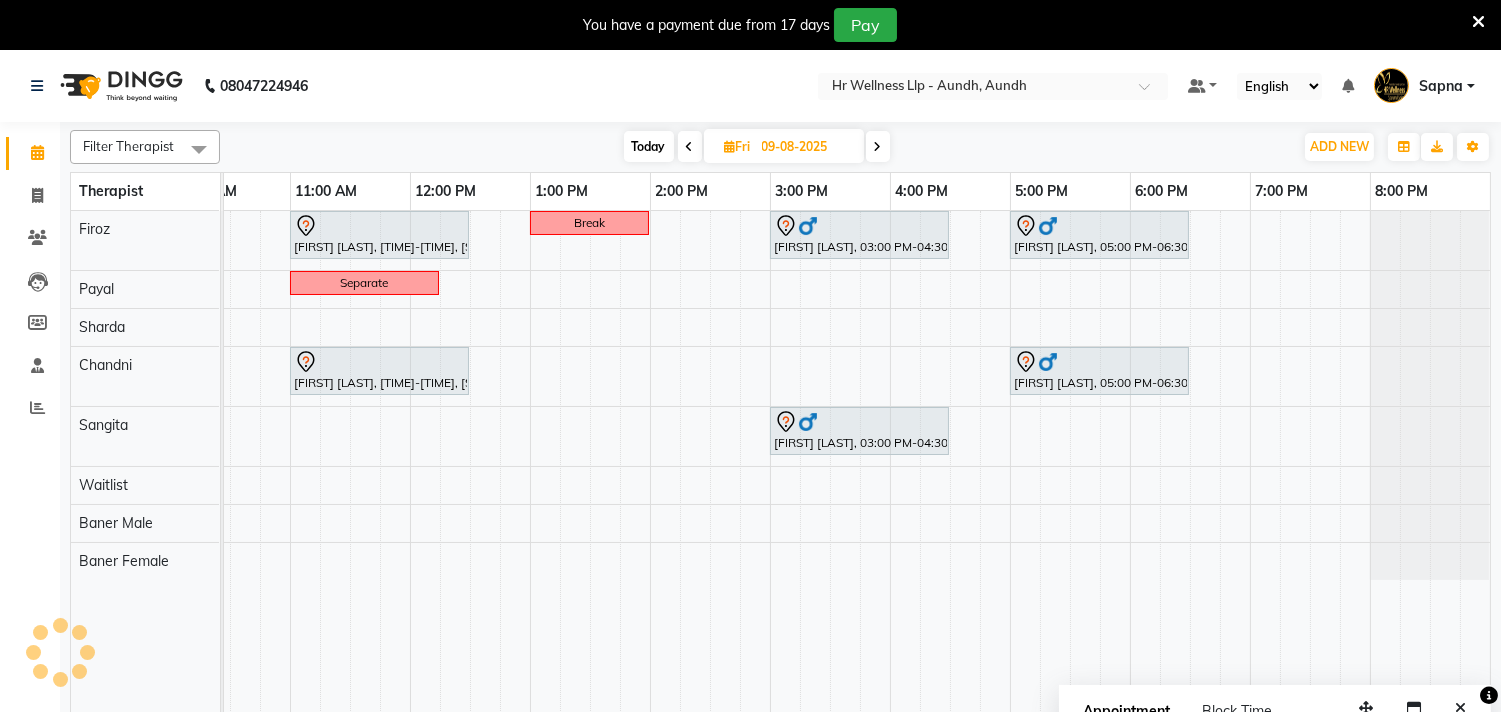 scroll, scrollTop: 0, scrollLeft: 0, axis: both 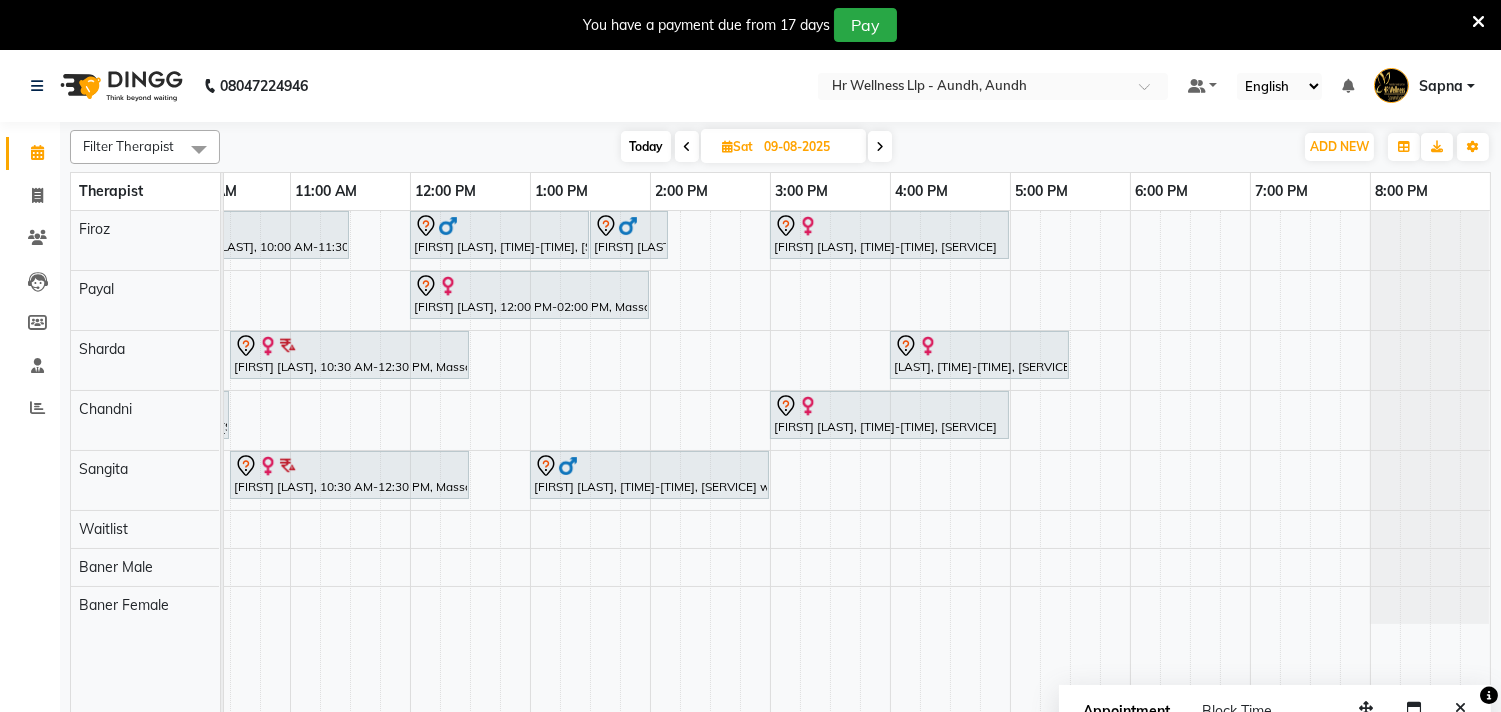 click at bounding box center [880, 146] 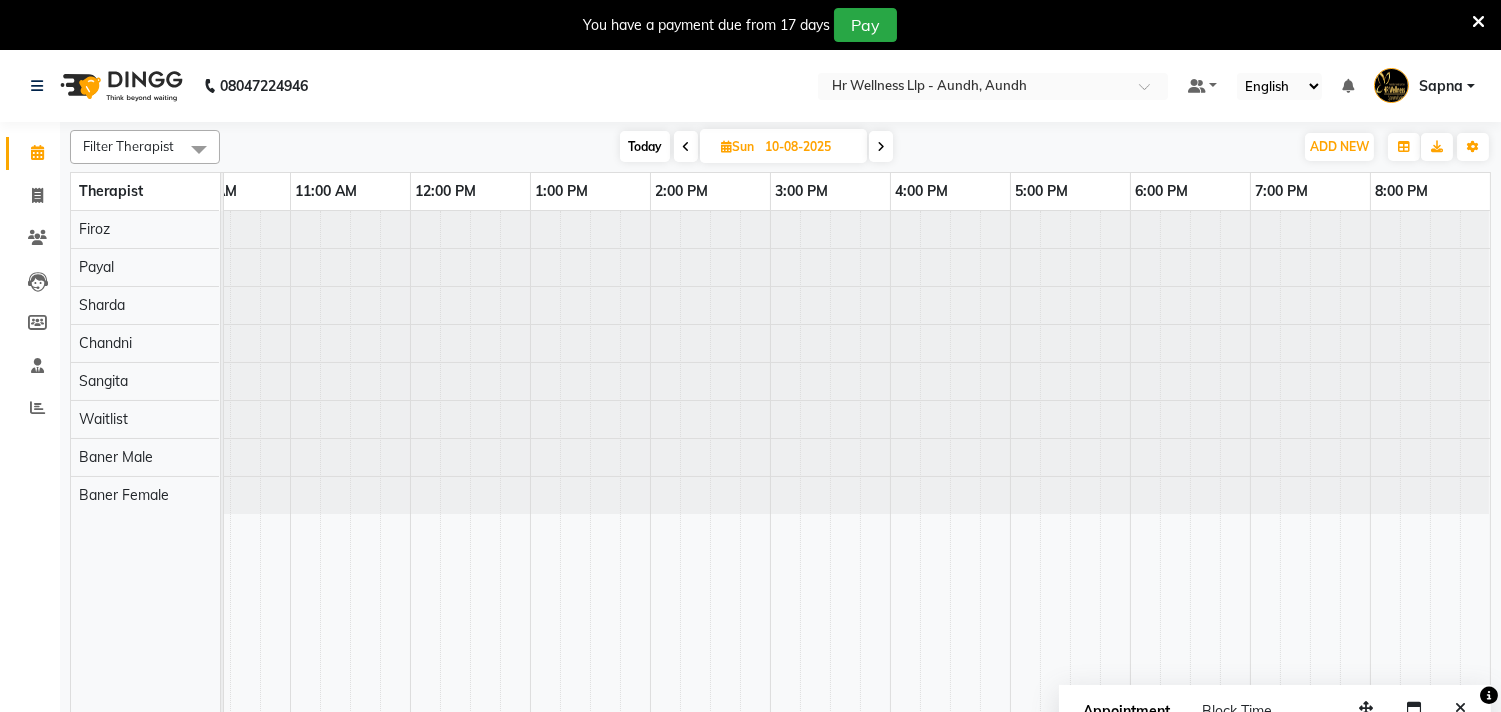 scroll, scrollTop: 0, scrollLeft: 0, axis: both 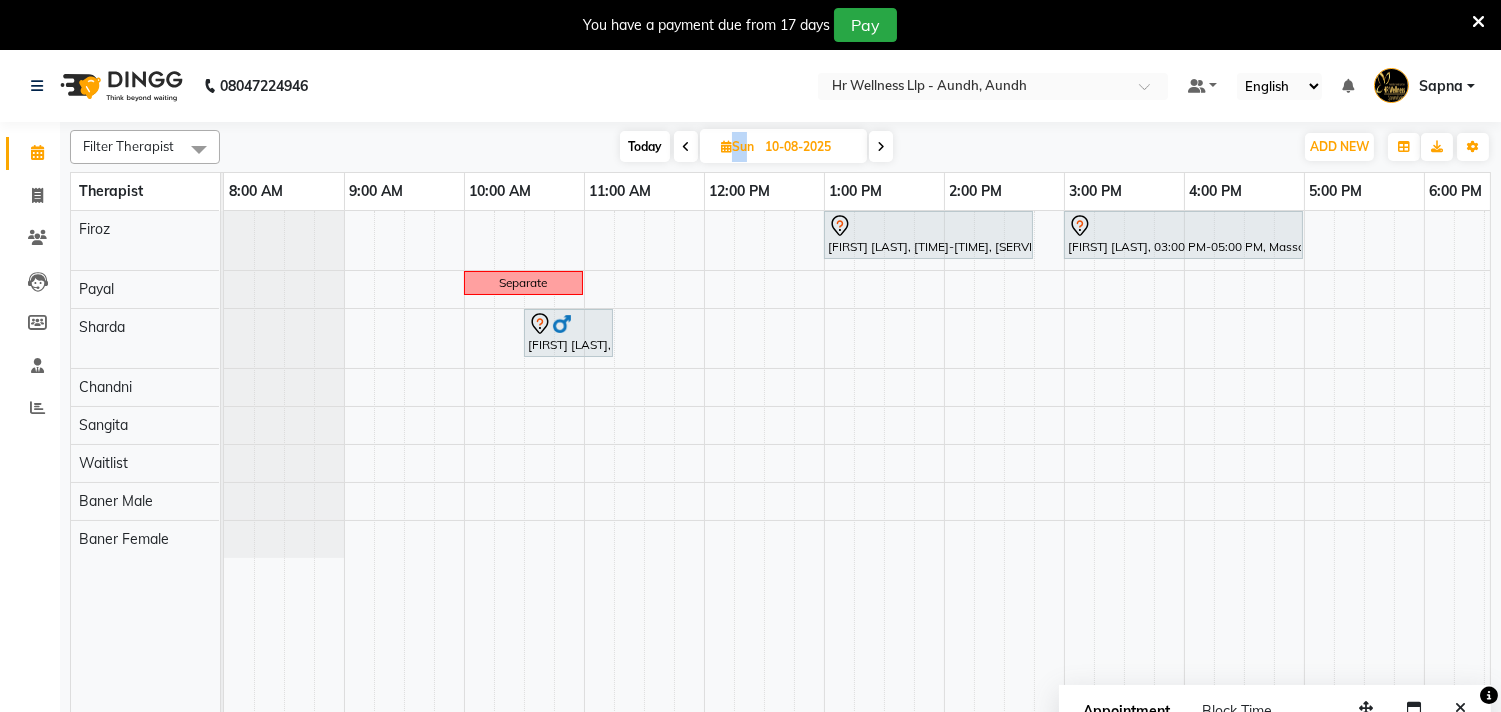 drag, startPoint x: 745, startPoint y: 141, endPoint x: 680, endPoint y: 125, distance: 66.94027 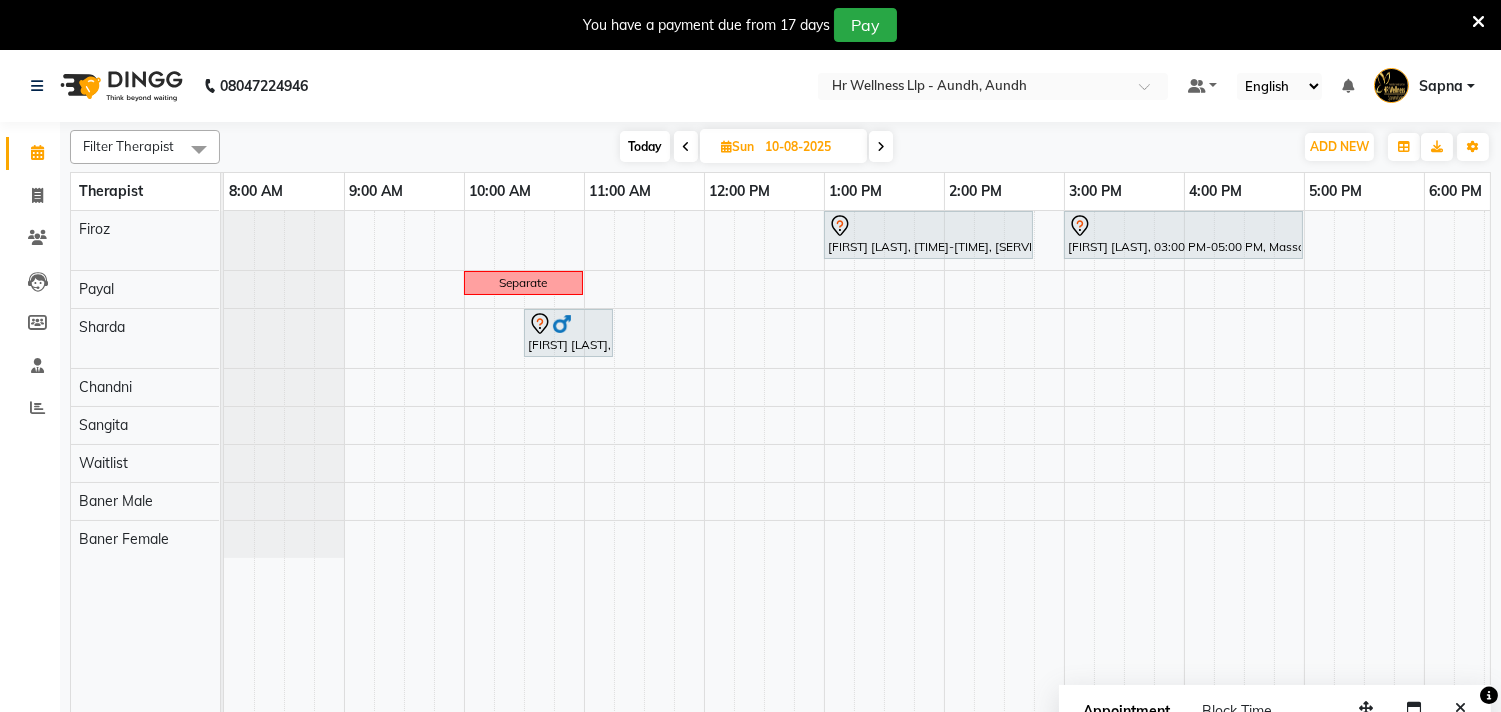 click on "Today" at bounding box center (645, 146) 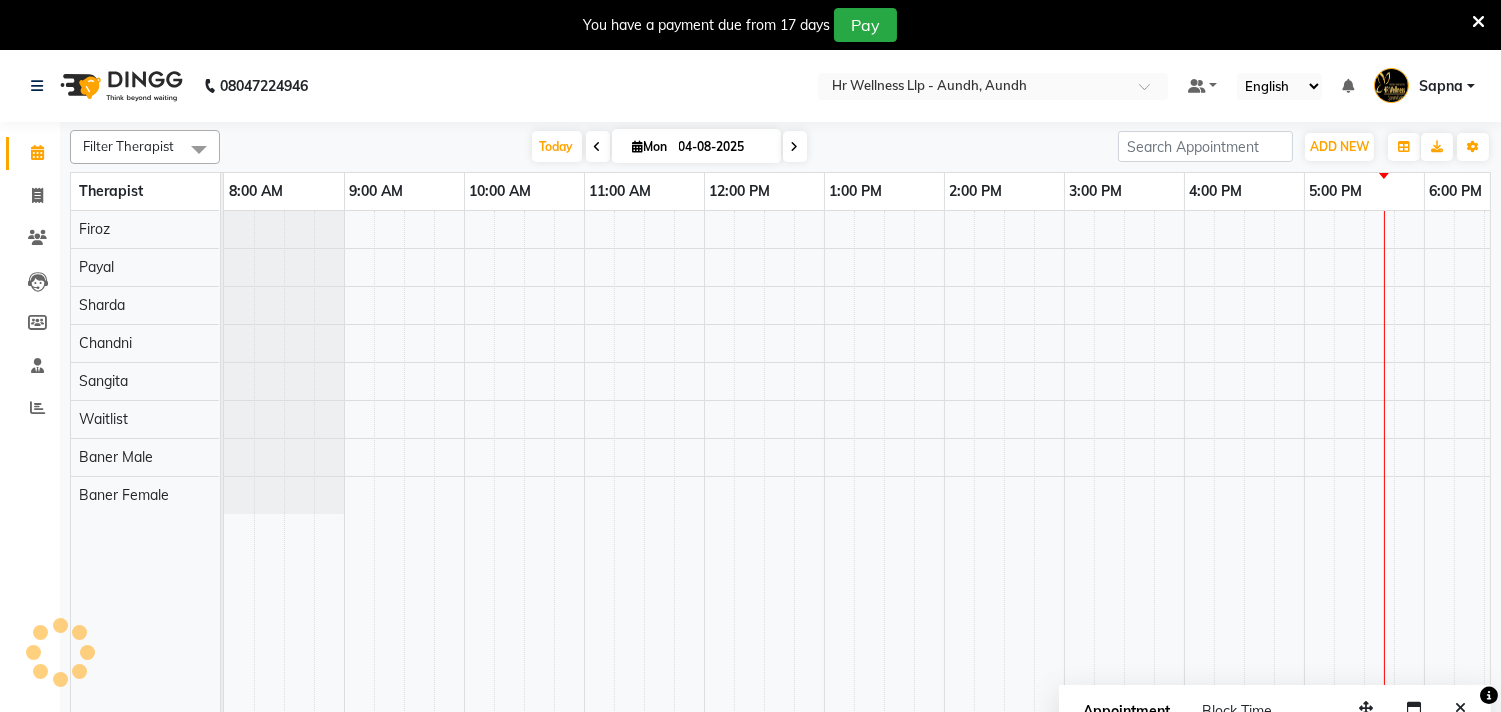 scroll, scrollTop: 0, scrollLeft: 294, axis: horizontal 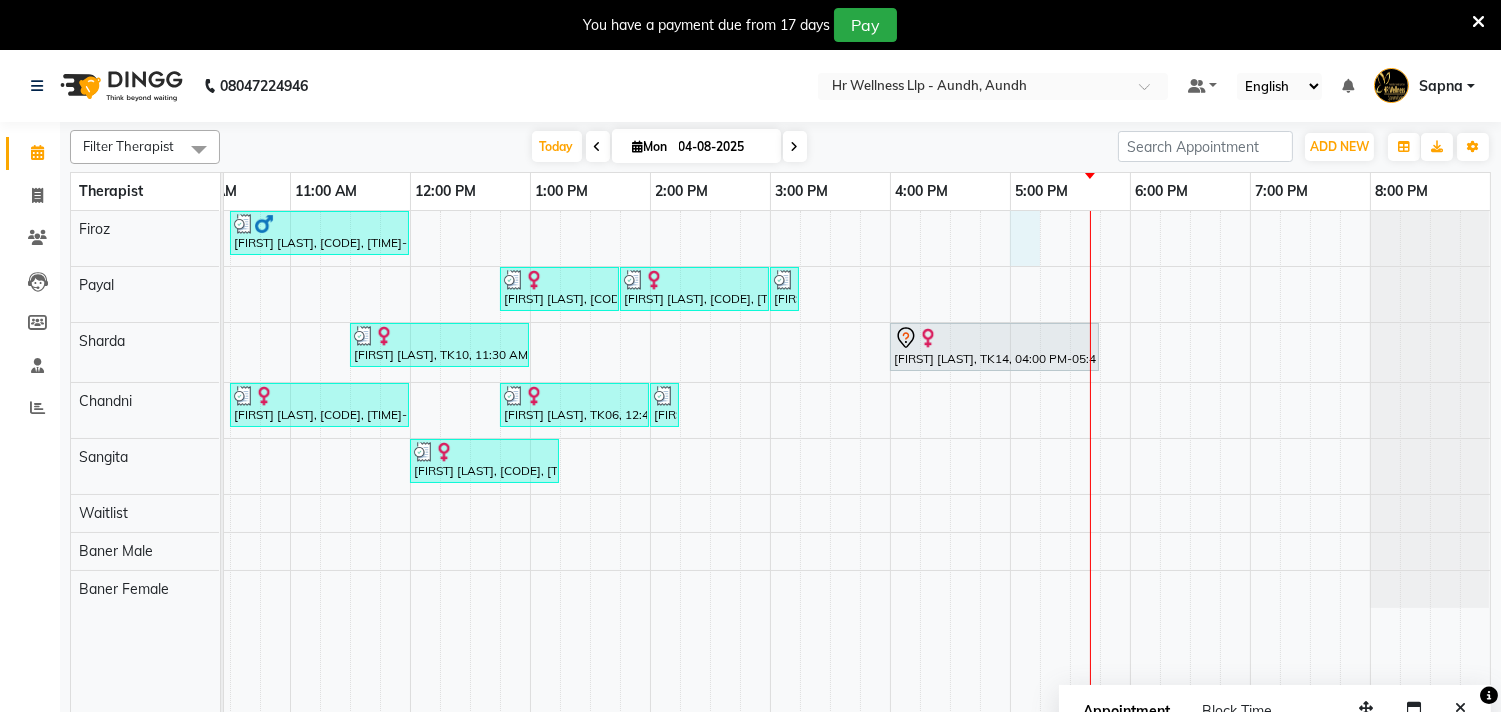 click on "Anil Agarwal, TK03, 10:30 AM-12:00 PM, Massage 60 Min     Renuka Agarwal, TK06, 12:45 PM-01:45 PM, Massage 60 Min     Renuka Agarwal, TK06, 01:45 PM-03:00 PM, Massage 60 Min     Renuka Agarwal, TK06, 03:00 PM-03:10 PM, 10 mins complimentary Service     Harpreet Kaur, TK10, 11:30 AM-01:00 PM, Massage 60 Min             Preeti Bansal, TK14, 04:00 PM-05:45 PM, Massage 90 Min     Mathangi Shankar, TK08, 10:30 AM-12:00 PM, Swedish Massage with Wintergreen, Bayleaf & Clove 60 Min     Renuka Agarwal, TK06, 12:45 PM-02:00 PM, Massage 60 Min     Renuka Agarwal, TK06, 02:00 PM-02:10 PM, 10 mins complimentary Service     SONALI DABHOLKAR, TK11, 12:00 PM-01:15 PM, Relaxing Aromatherapy Massage with Lavender oil 60 Min" at bounding box center [710, 474] 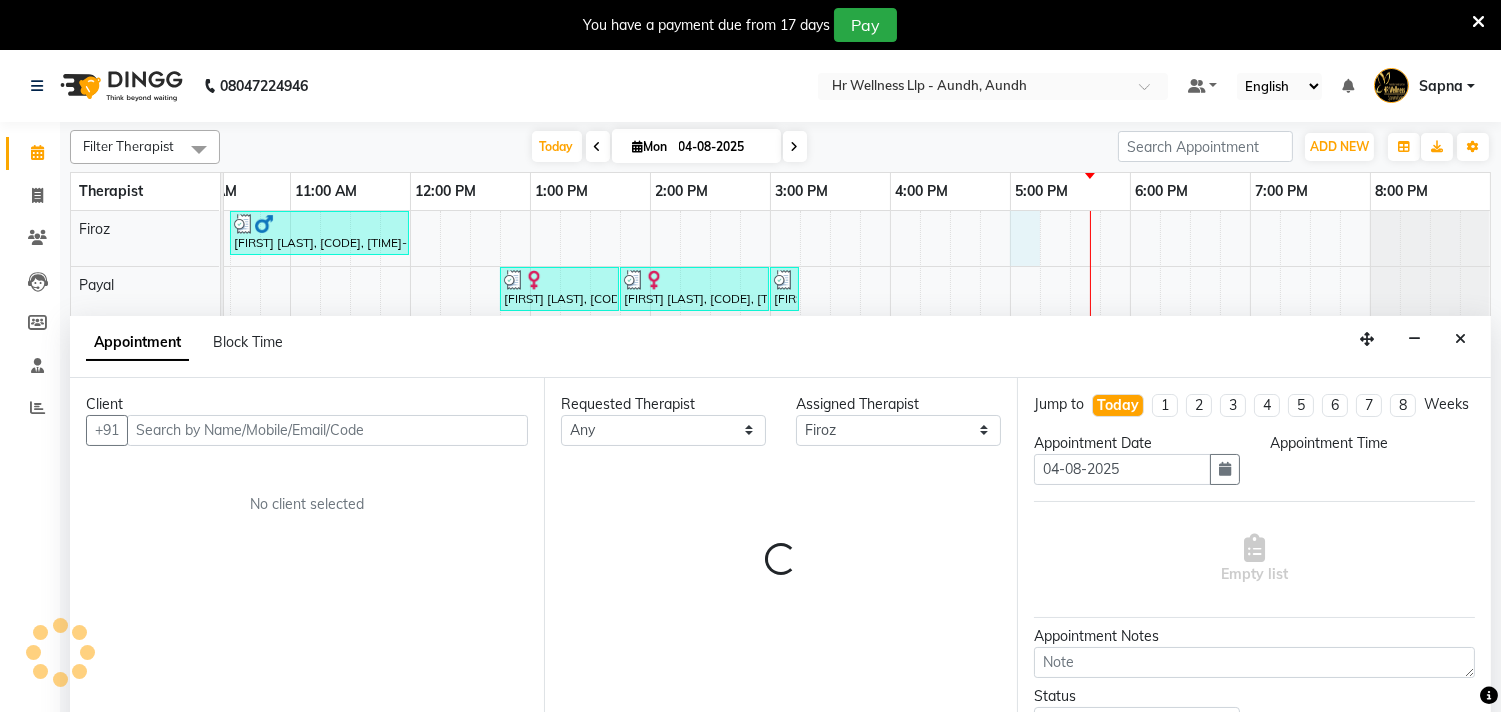 scroll, scrollTop: 50, scrollLeft: 0, axis: vertical 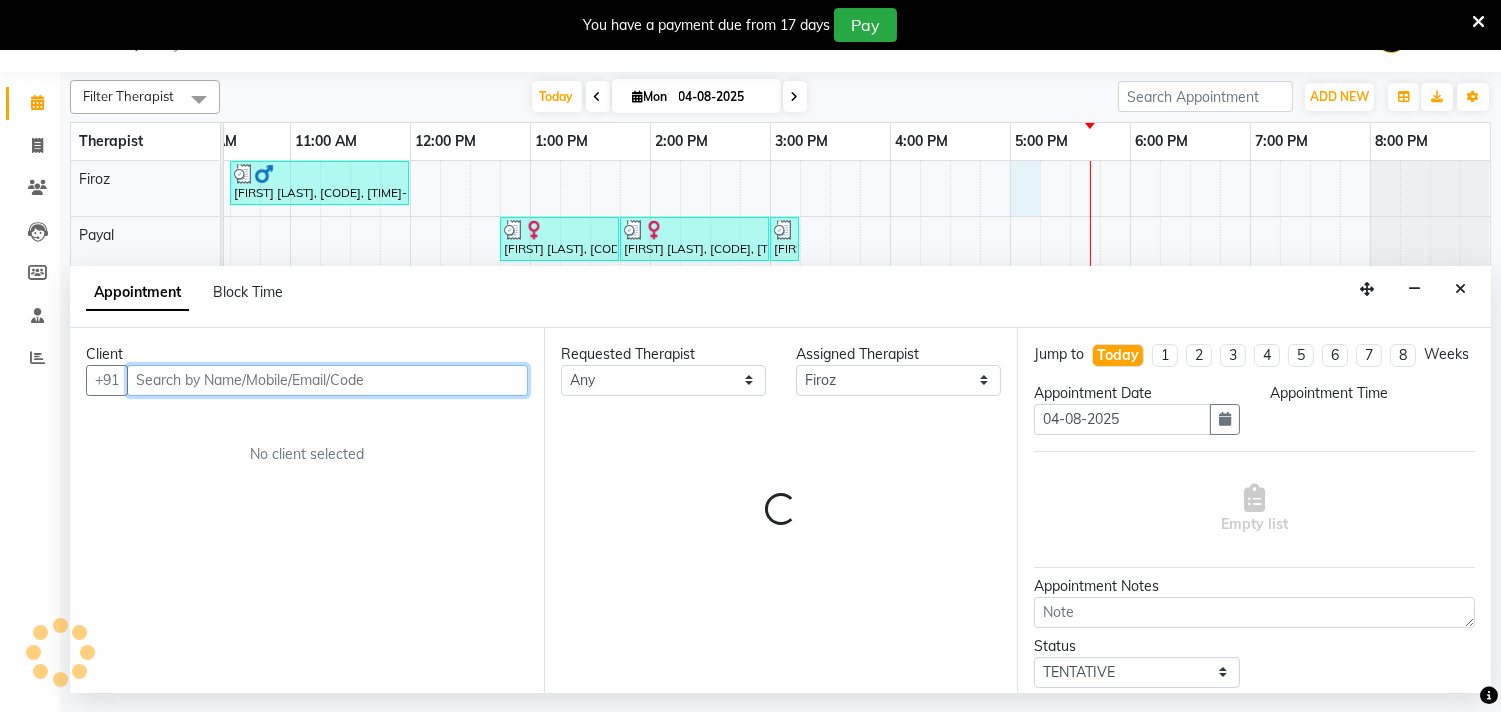 select on "1020" 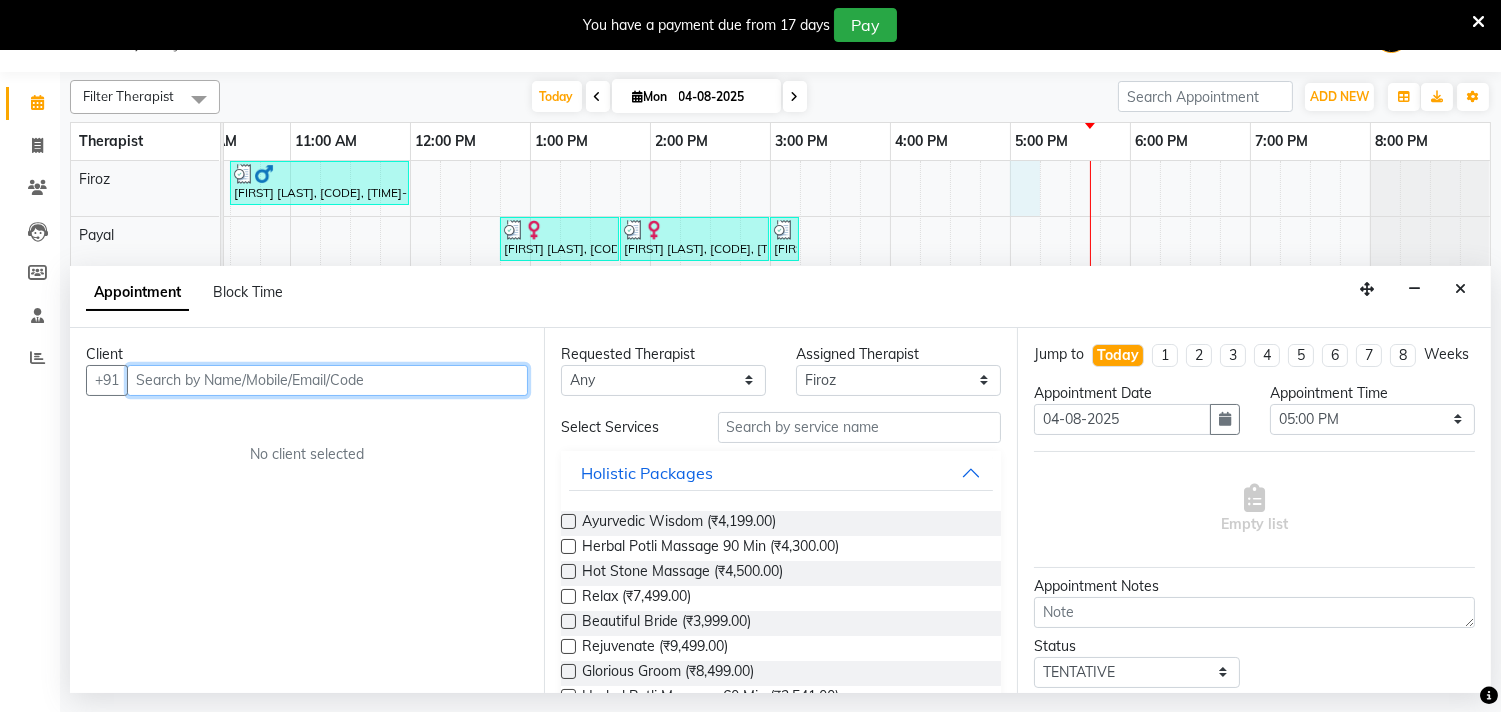 drag, startPoint x: 210, startPoint y: 370, endPoint x: 212, endPoint y: 380, distance: 10.198039 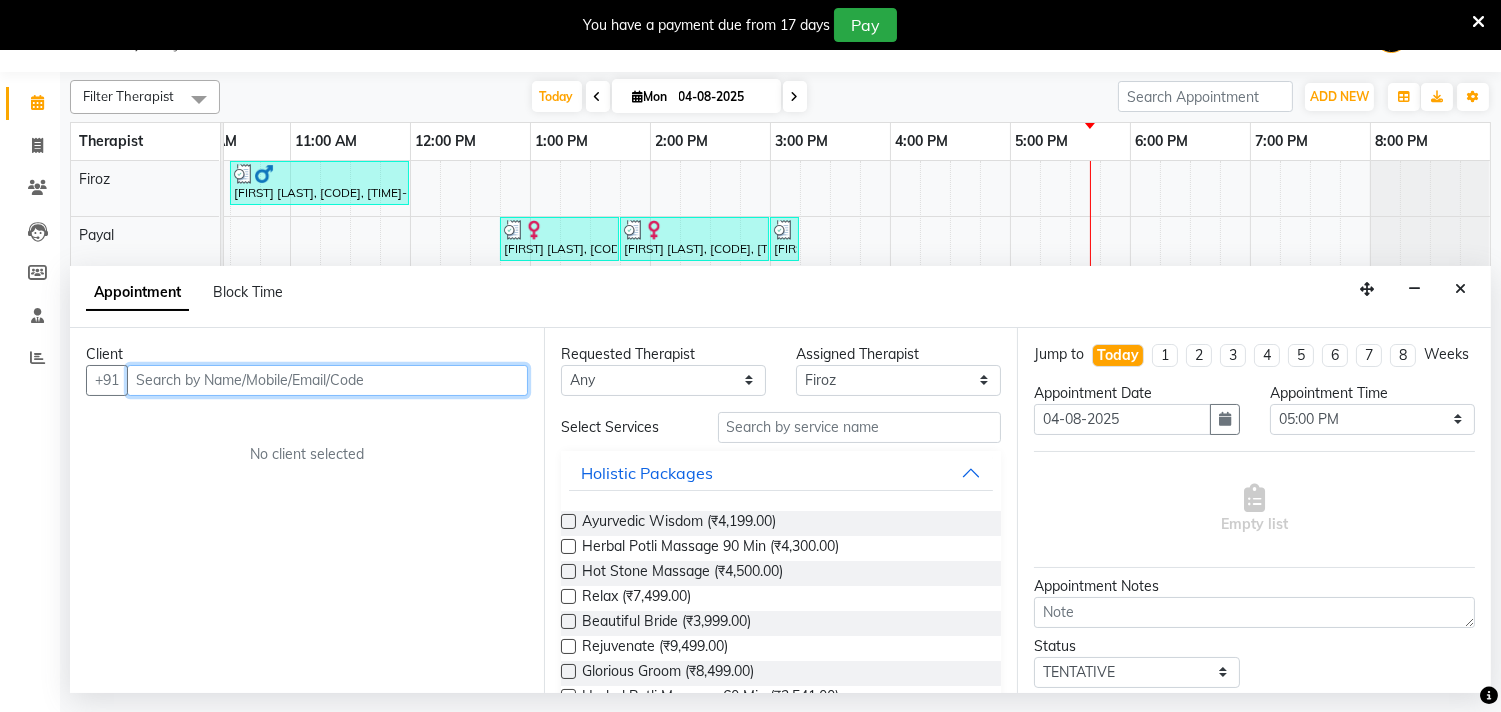 click at bounding box center (327, 380) 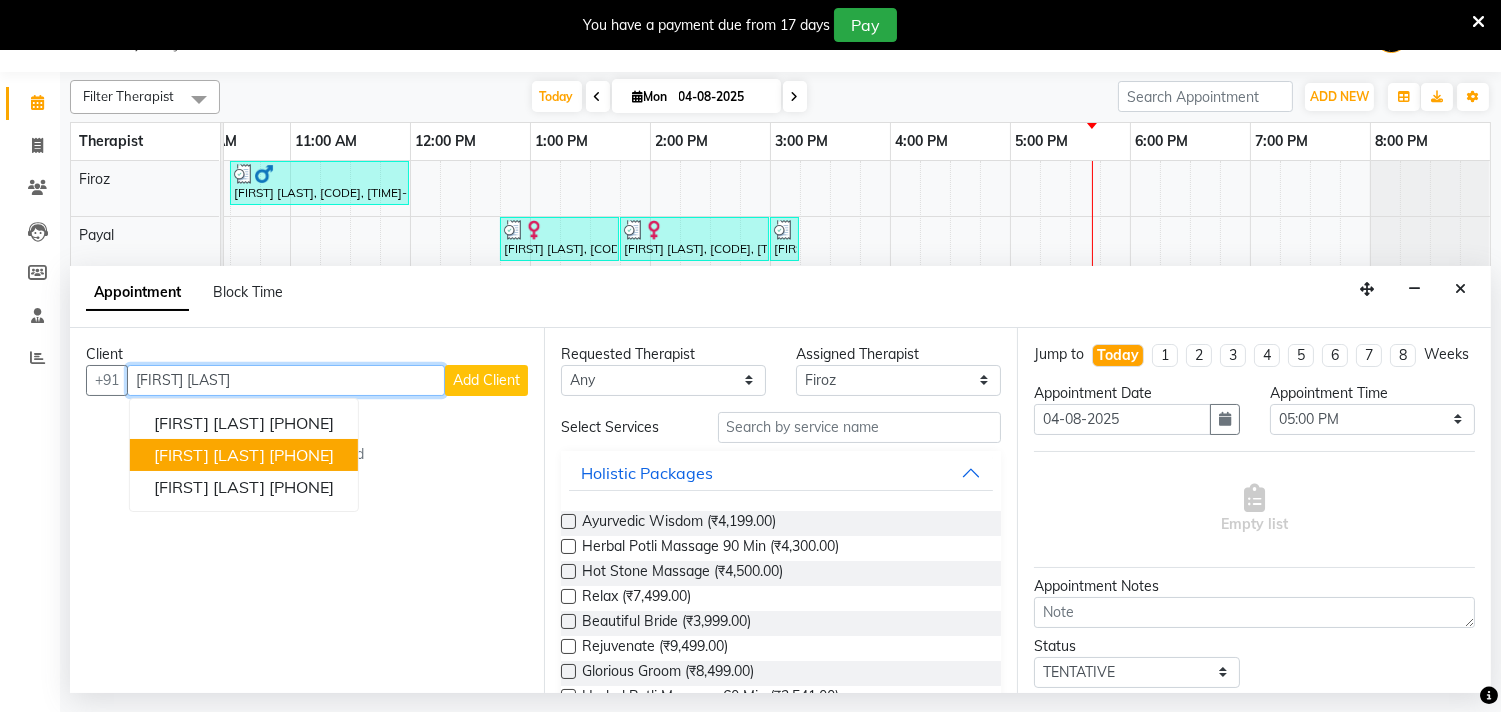 click on "[FIRST] [LAST]" at bounding box center [209, 455] 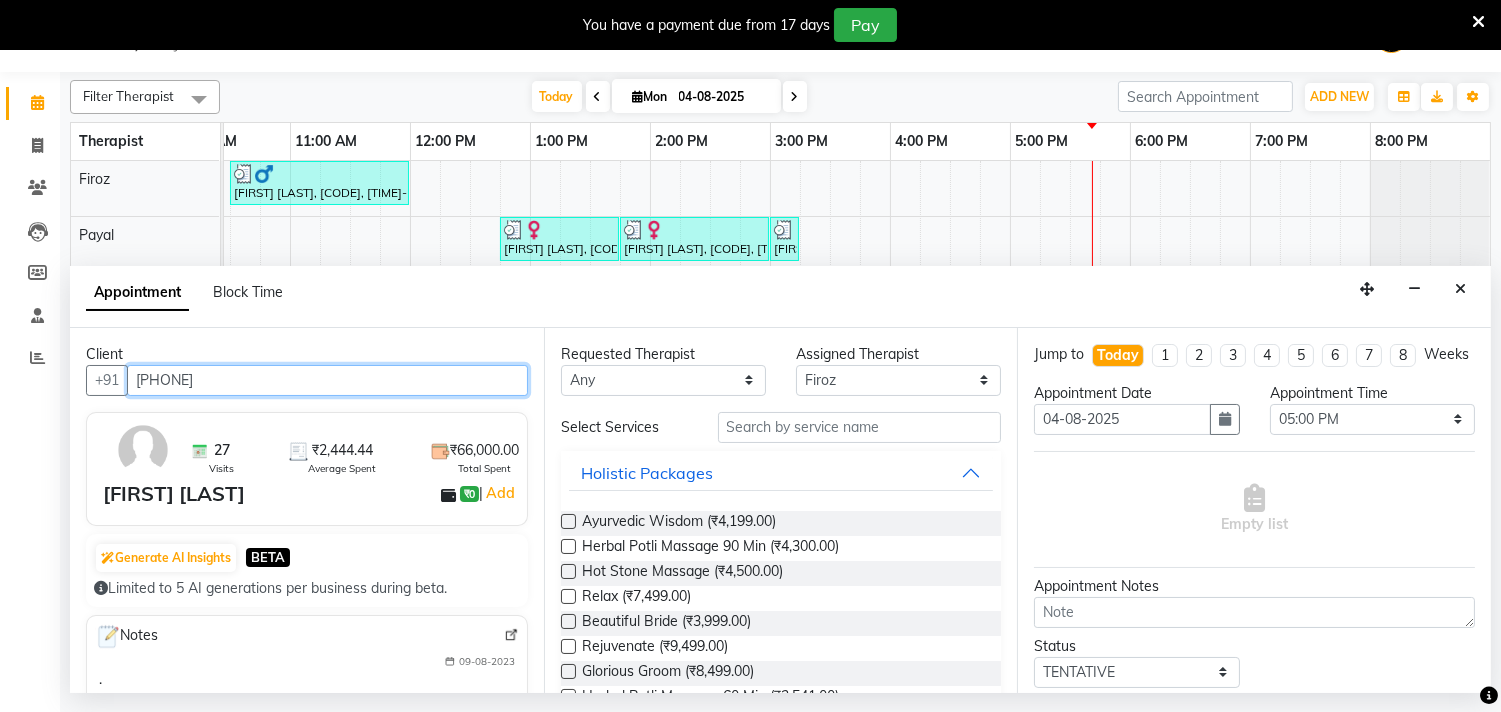 type on "[PHONE]" 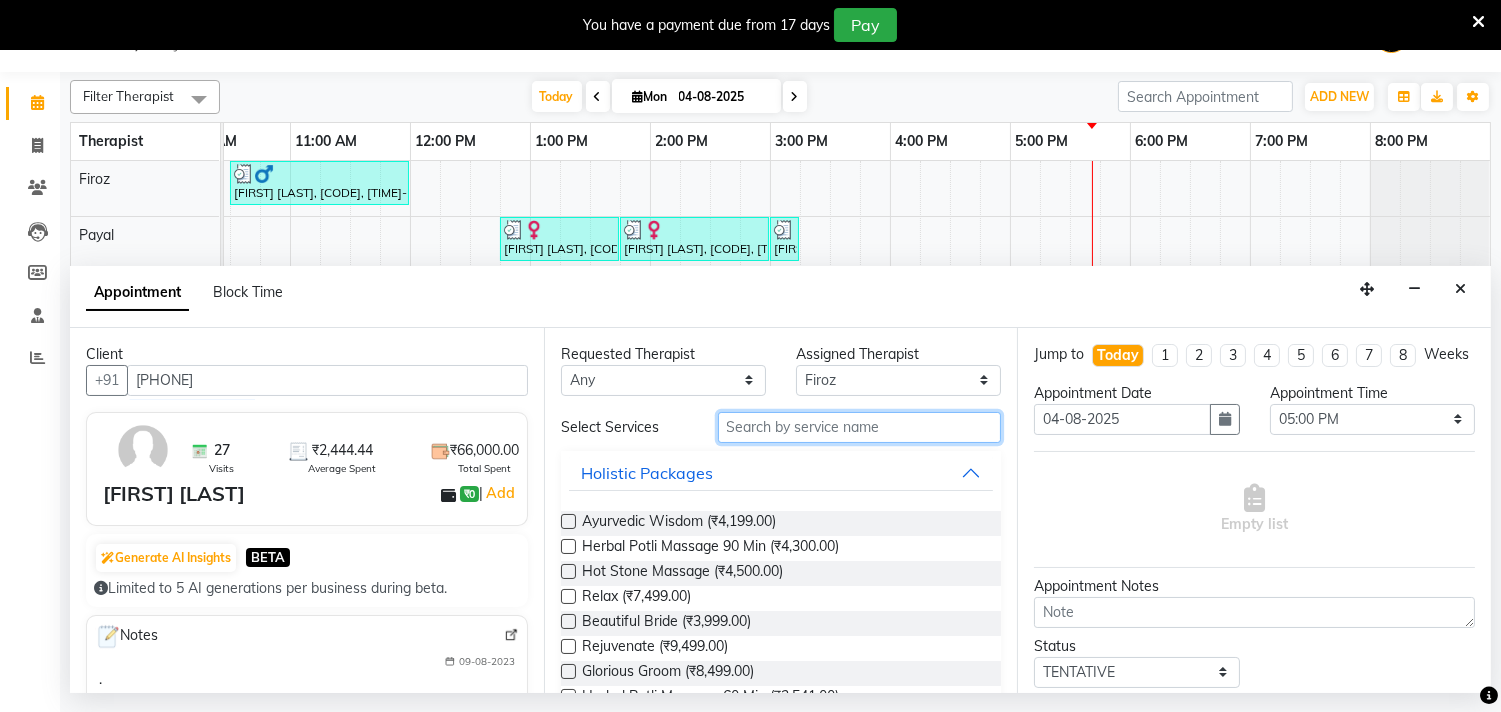 click at bounding box center [860, 427] 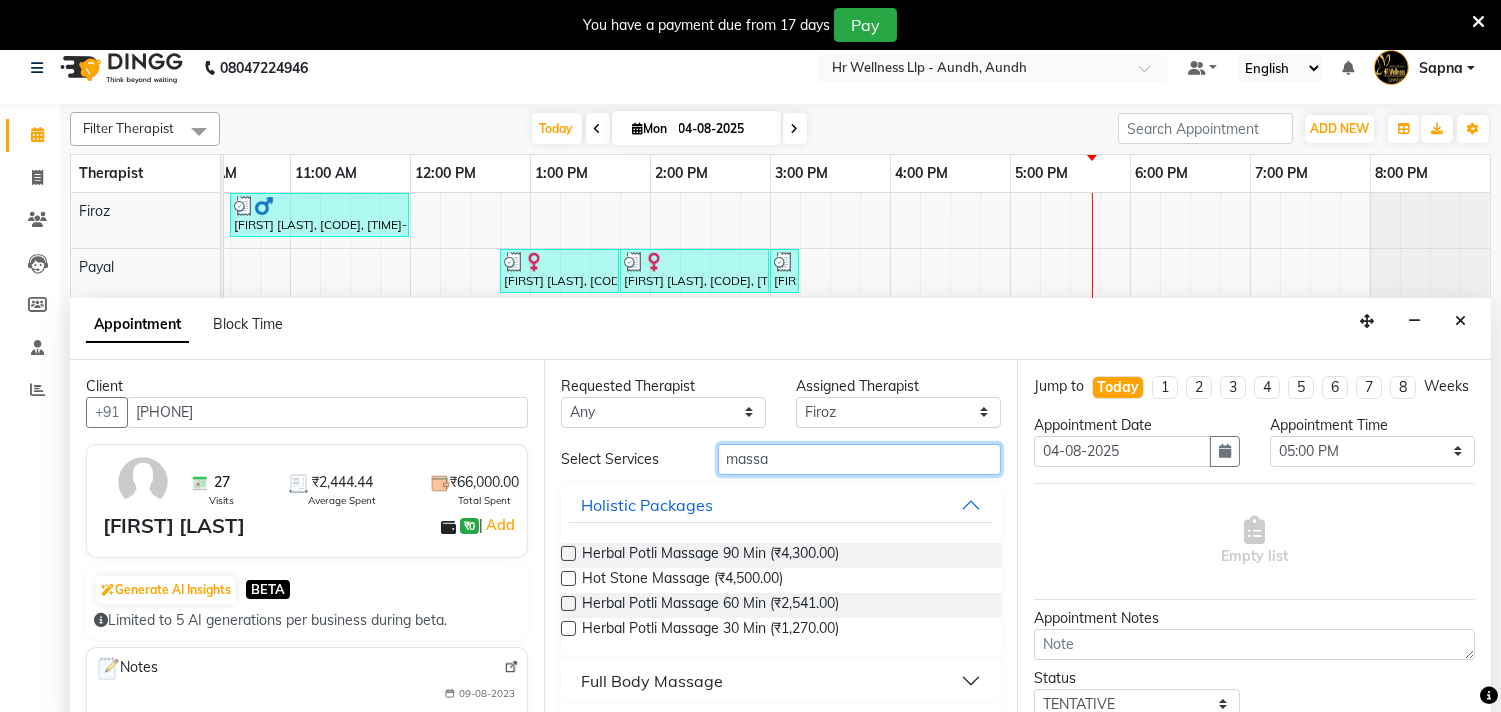 scroll, scrollTop: 0, scrollLeft: 0, axis: both 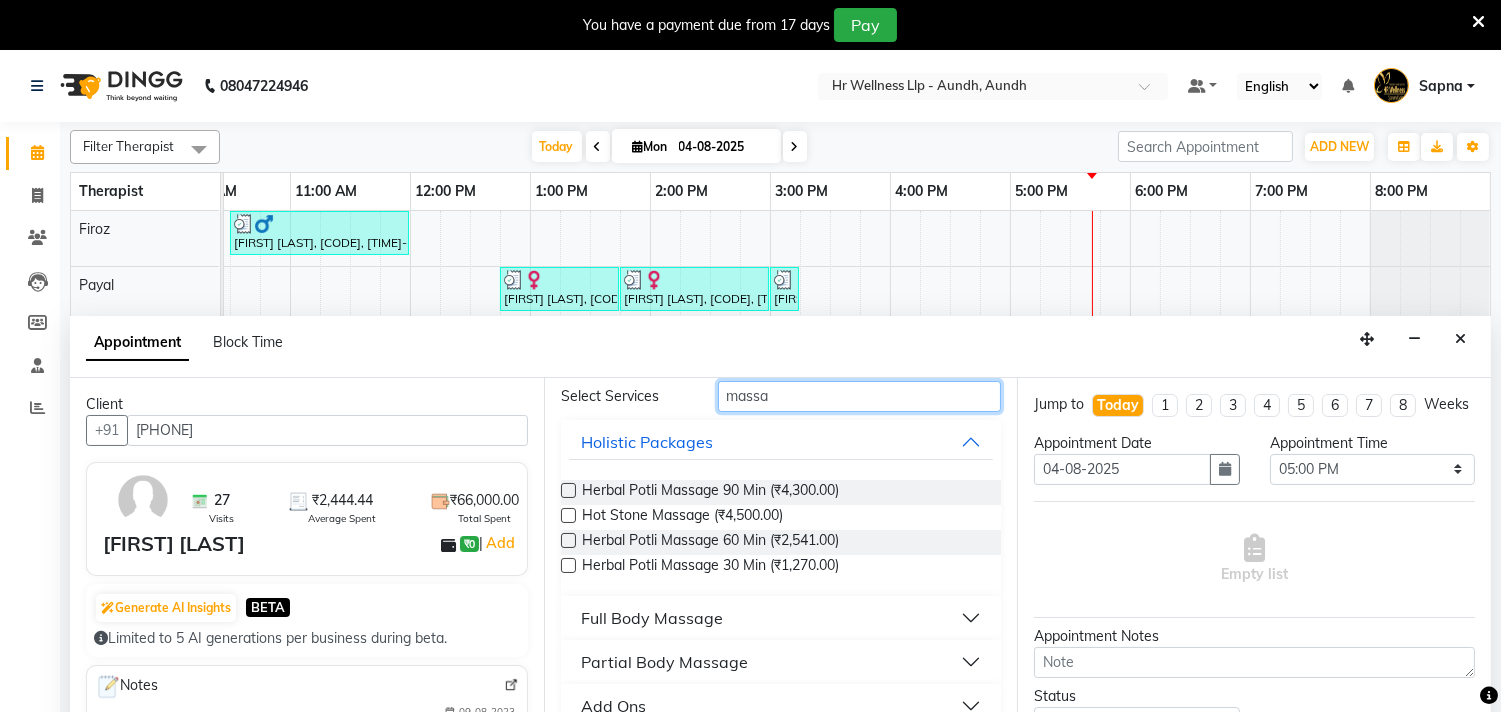 type on "massa" 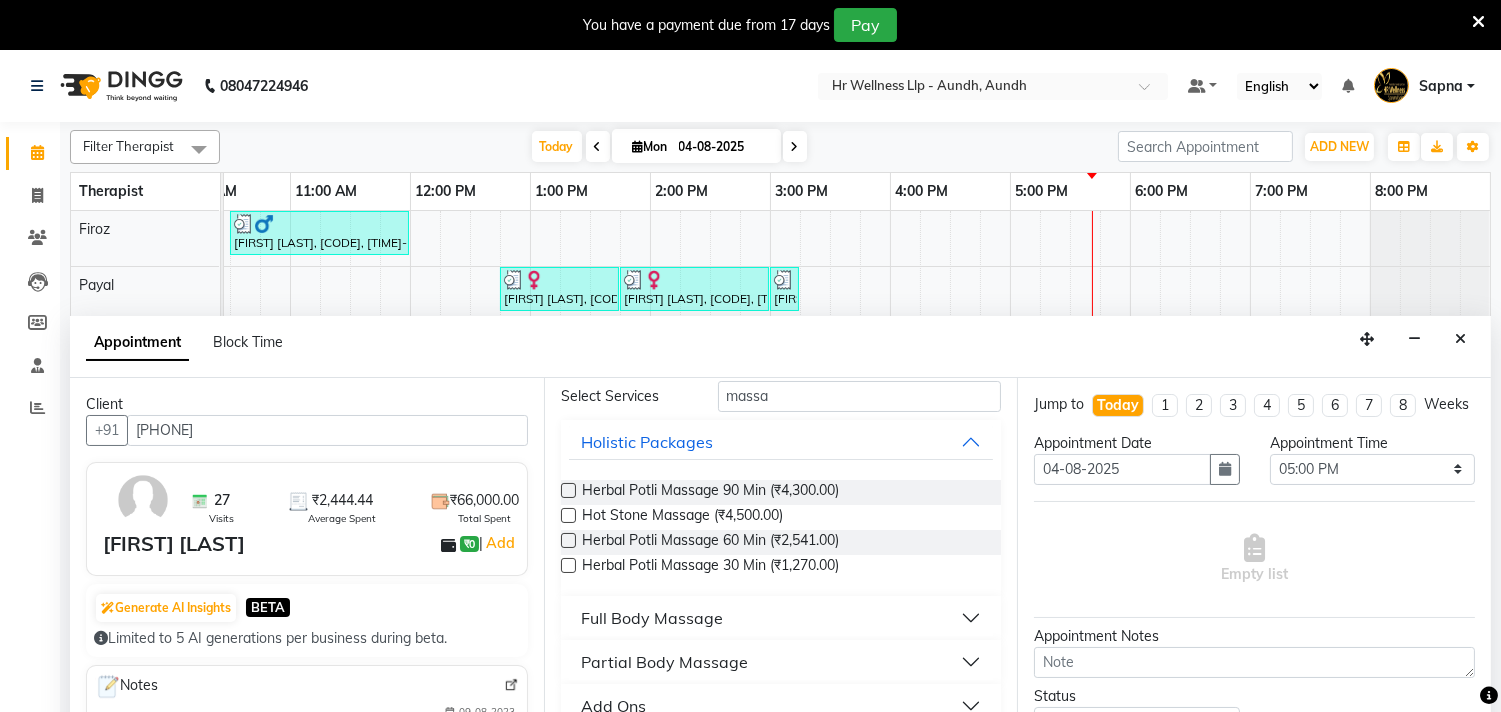 click on "Full Body Massage" at bounding box center [781, 618] 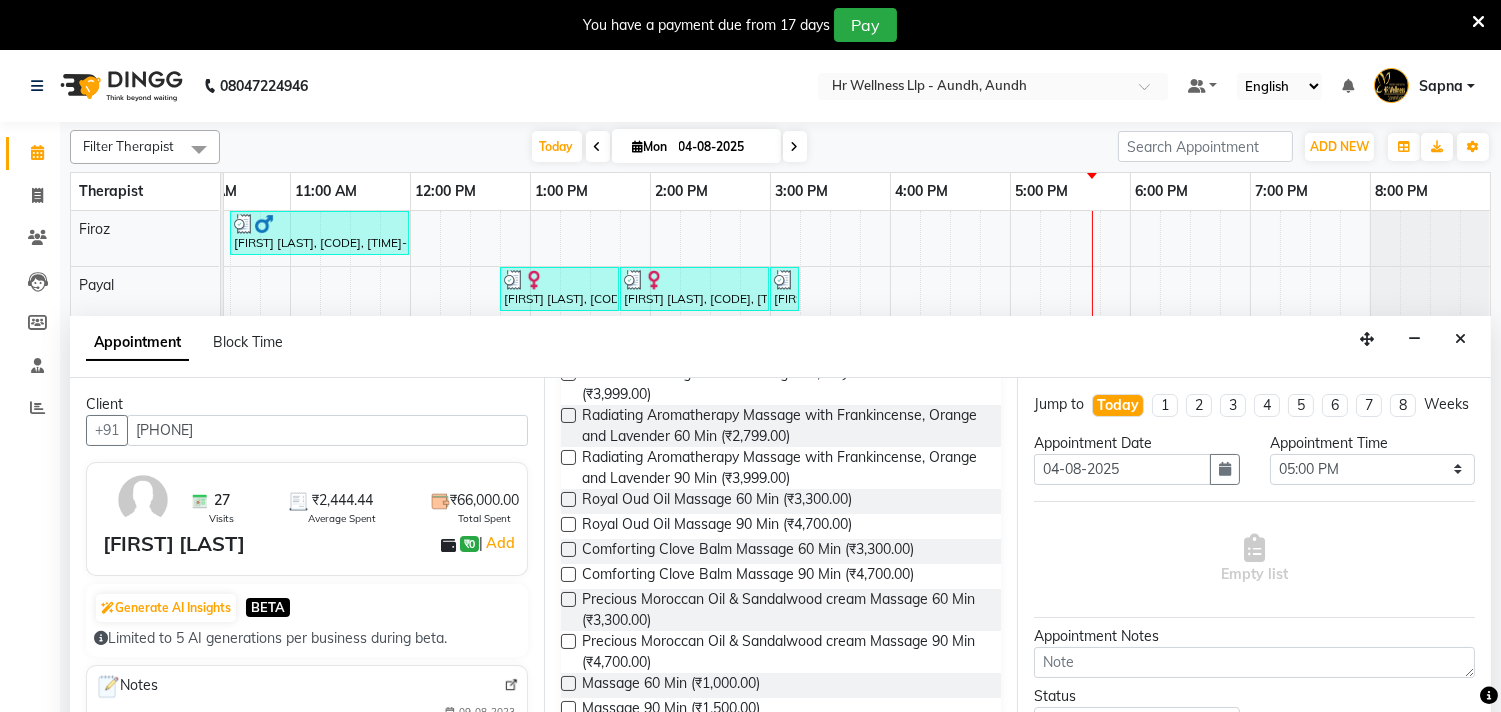 scroll, scrollTop: 916, scrollLeft: 0, axis: vertical 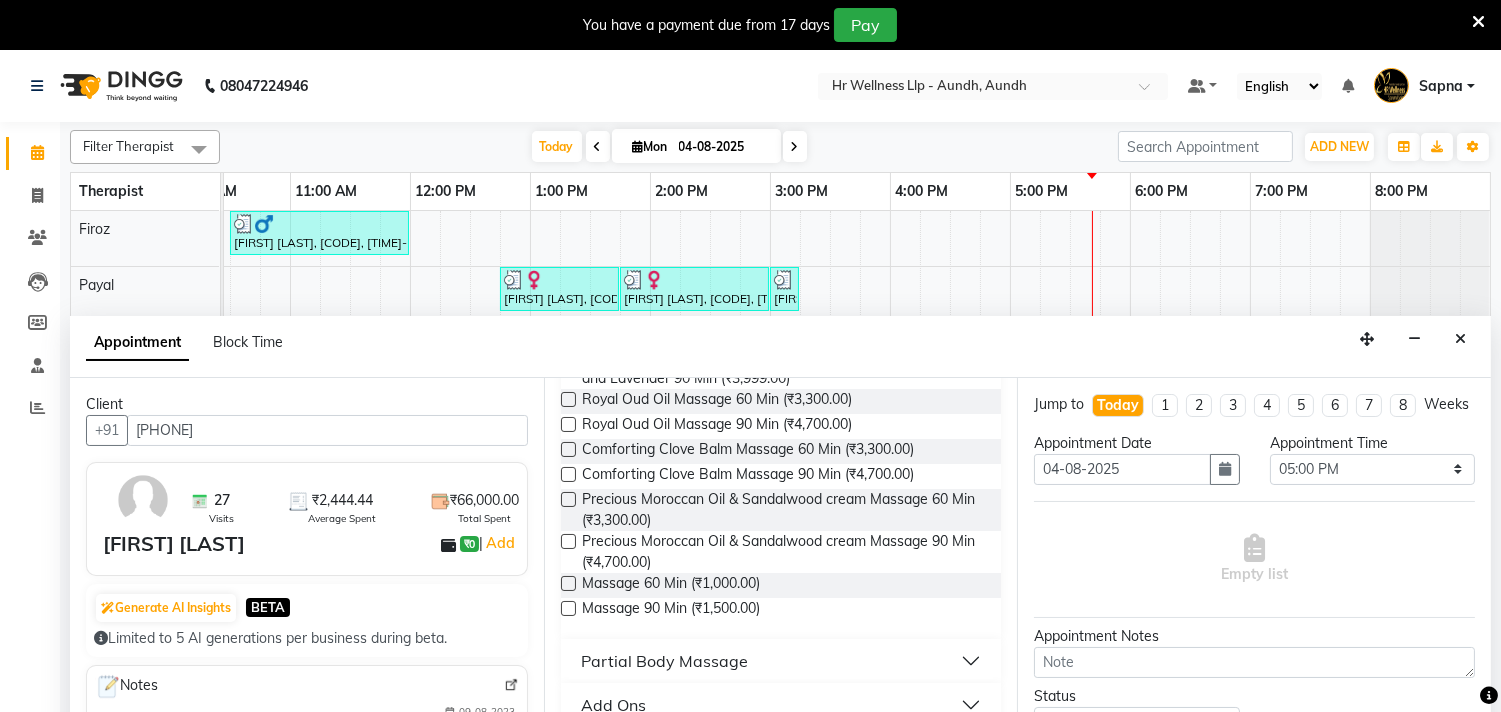 click on "Massage 60 Min (₹1,000.00)" at bounding box center [781, 585] 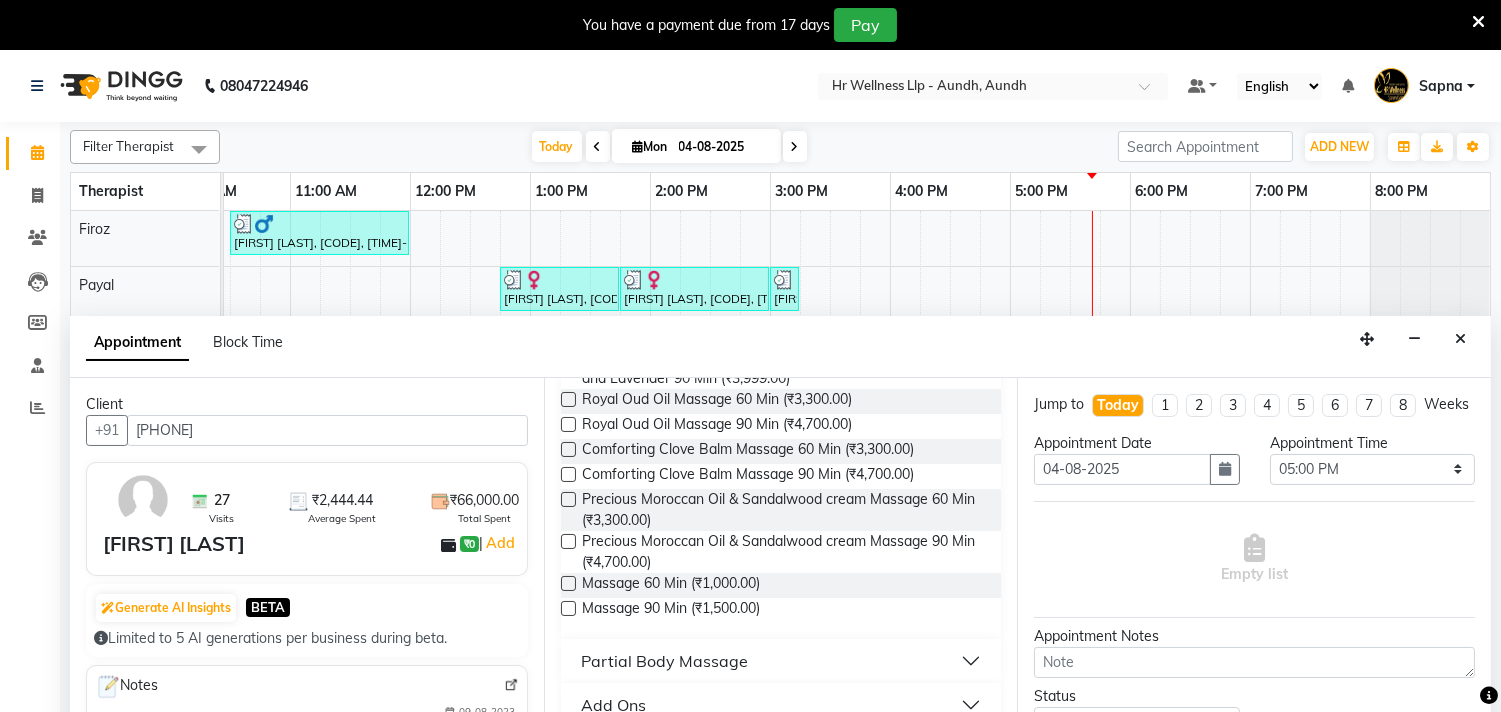 click at bounding box center (568, 583) 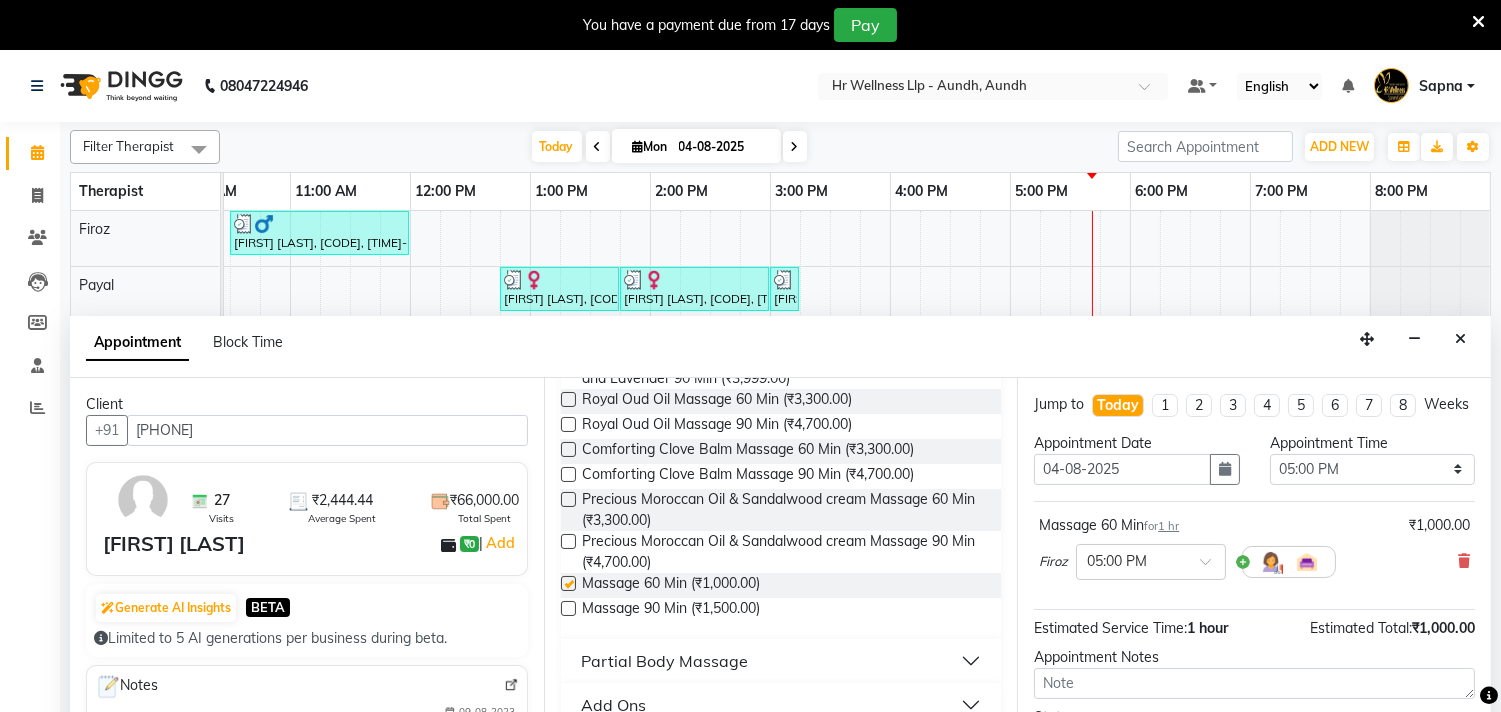checkbox on "false" 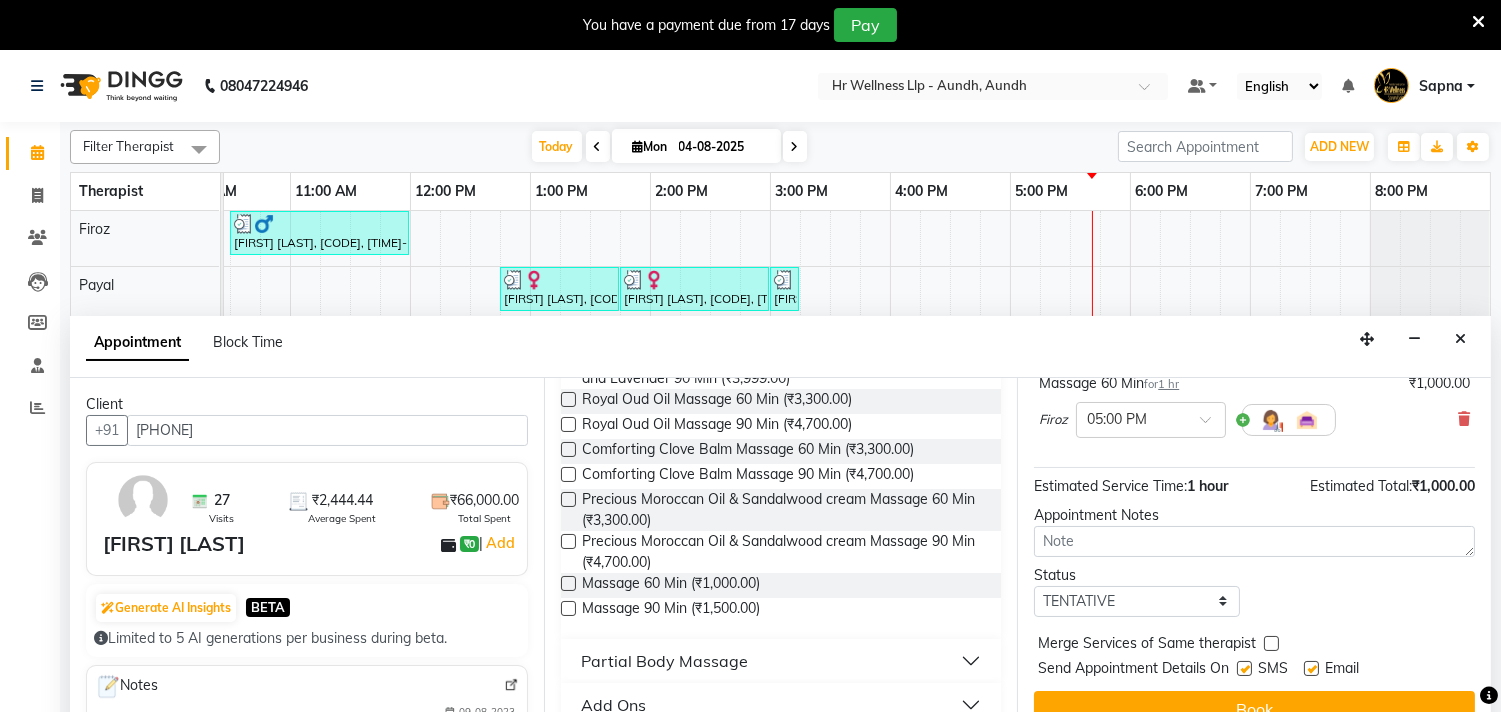 scroll, scrollTop: 158, scrollLeft: 0, axis: vertical 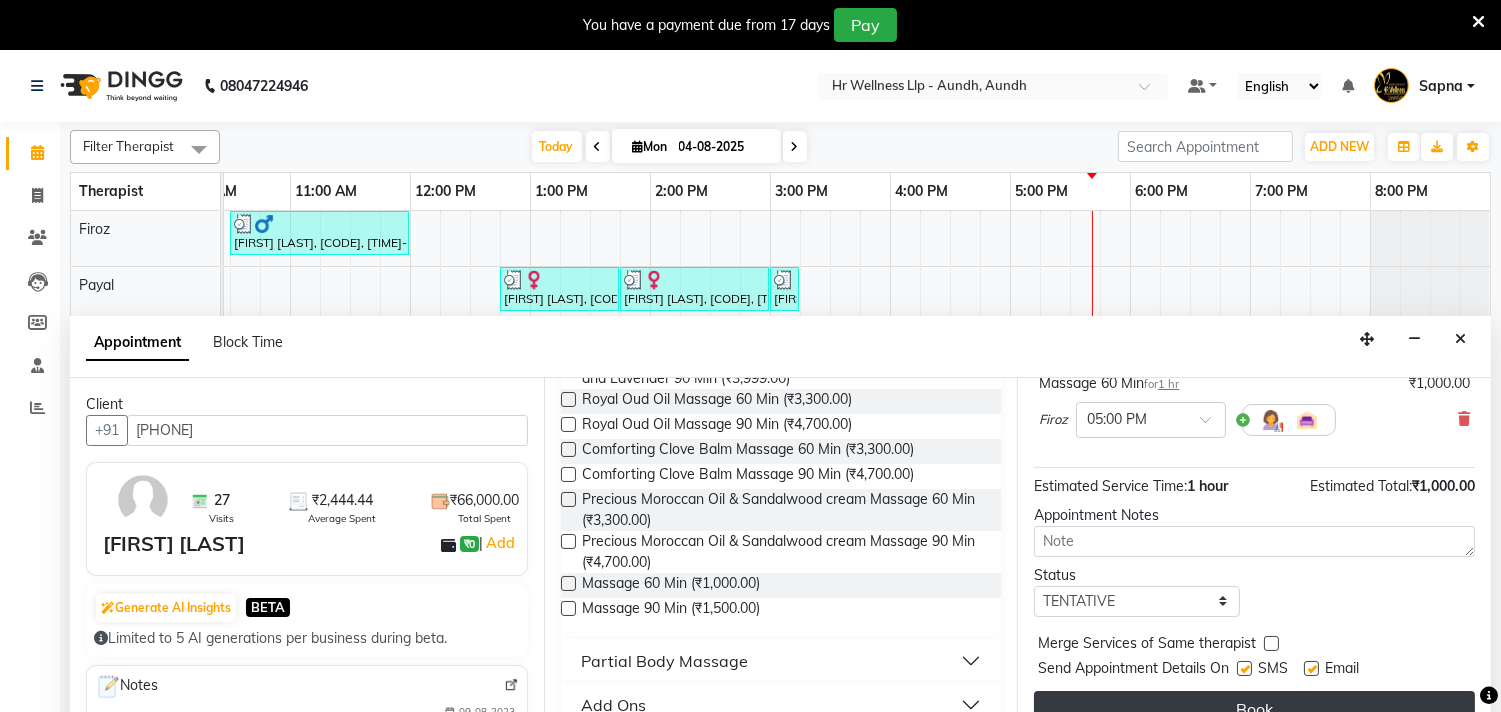 click on "Book" at bounding box center (1254, 709) 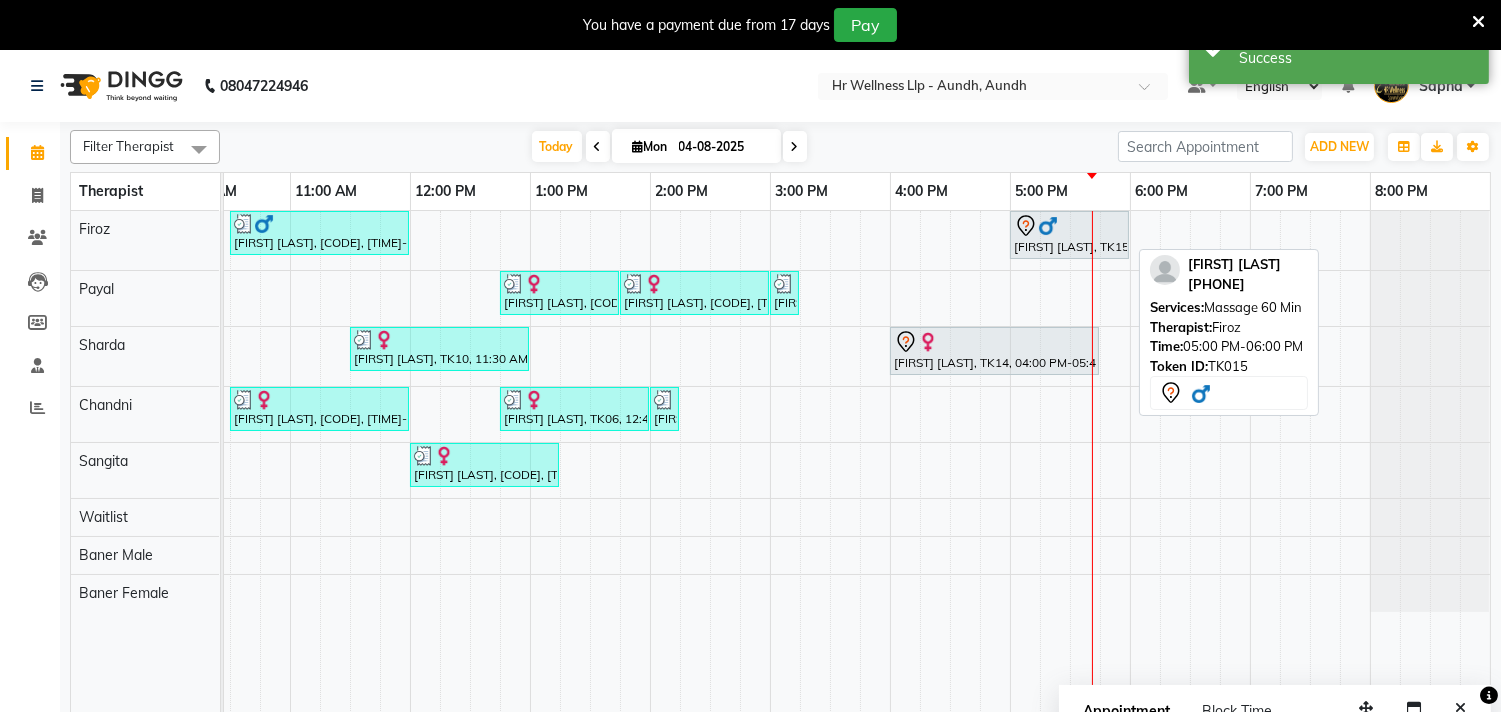 drag, startPoint x: 1131, startPoint y: 233, endPoint x: 1157, endPoint y: 233, distance: 26 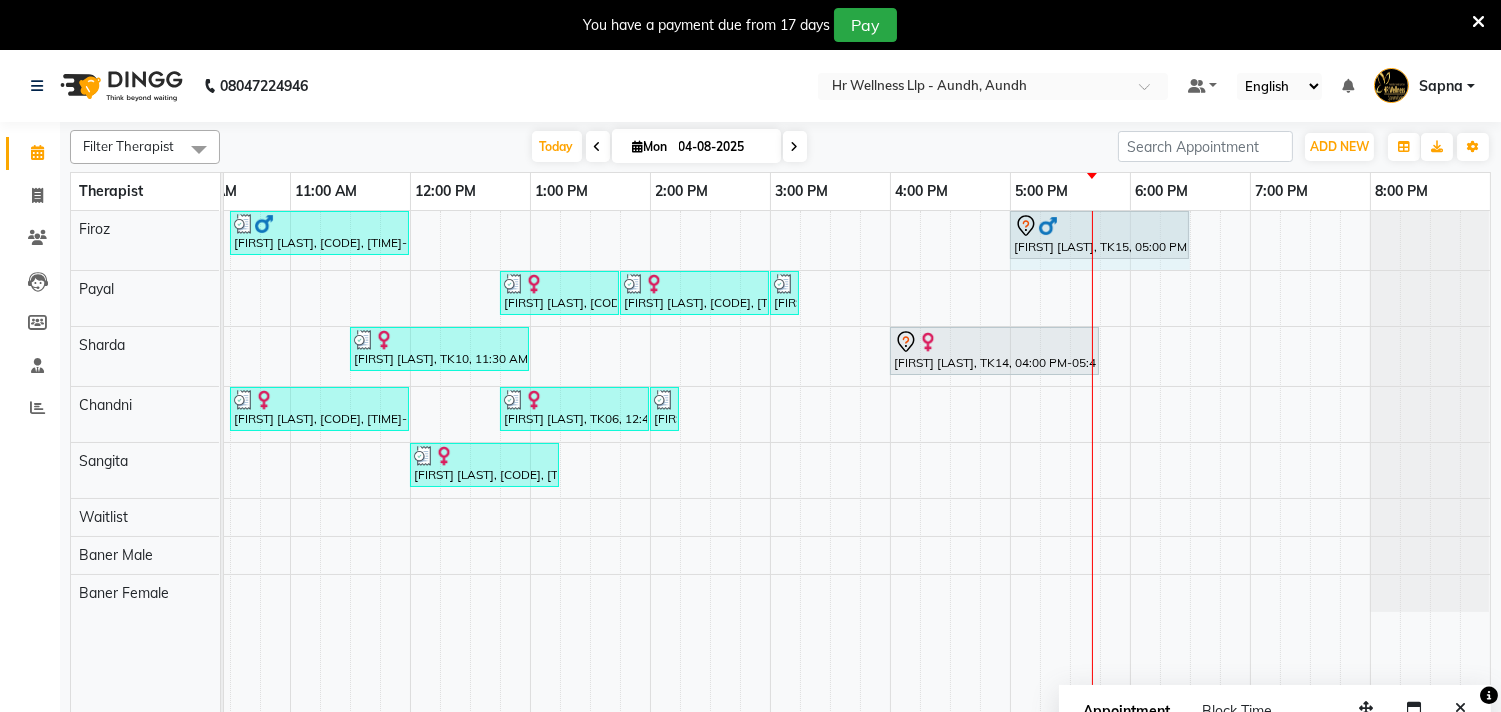 drag, startPoint x: 1128, startPoint y: 222, endPoint x: 1172, endPoint y: 225, distance: 44.102154 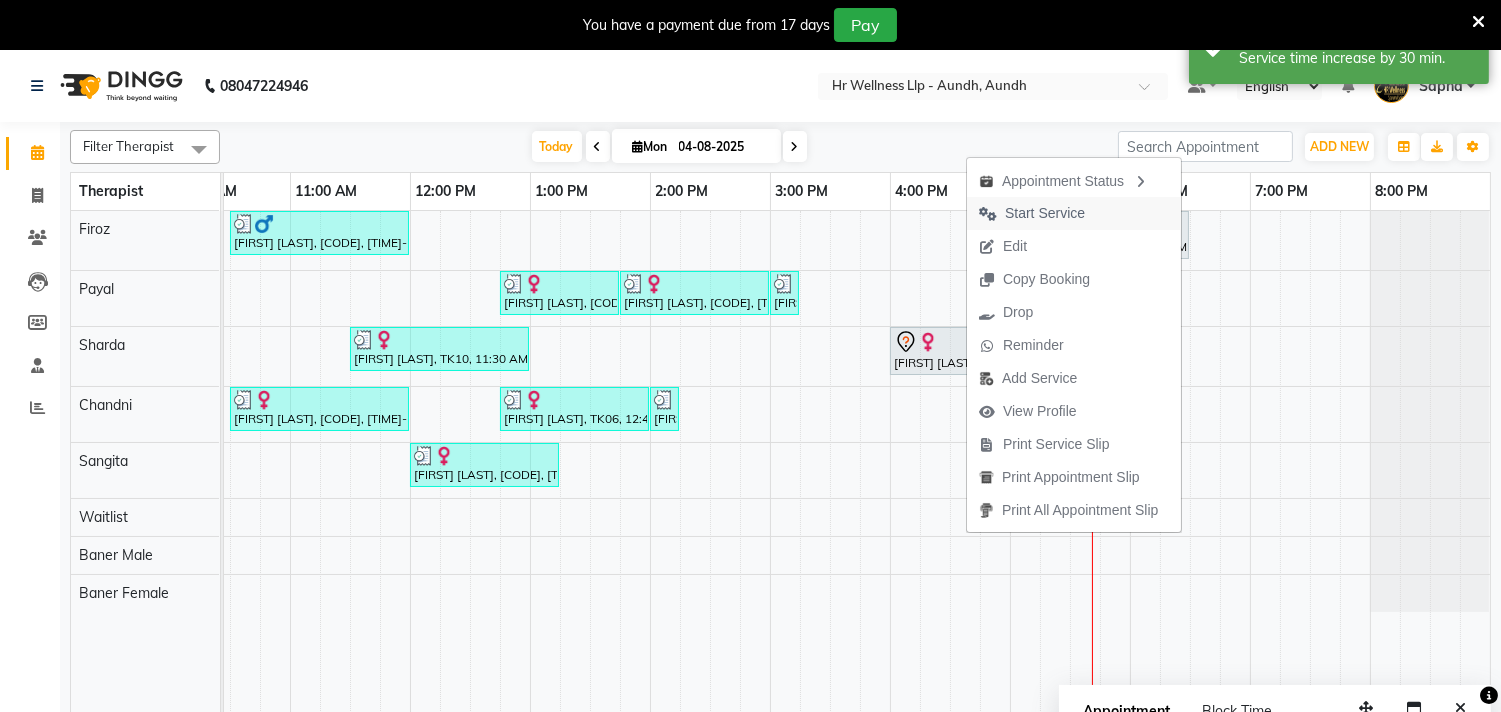 click on "Start Service" at bounding box center (1045, 213) 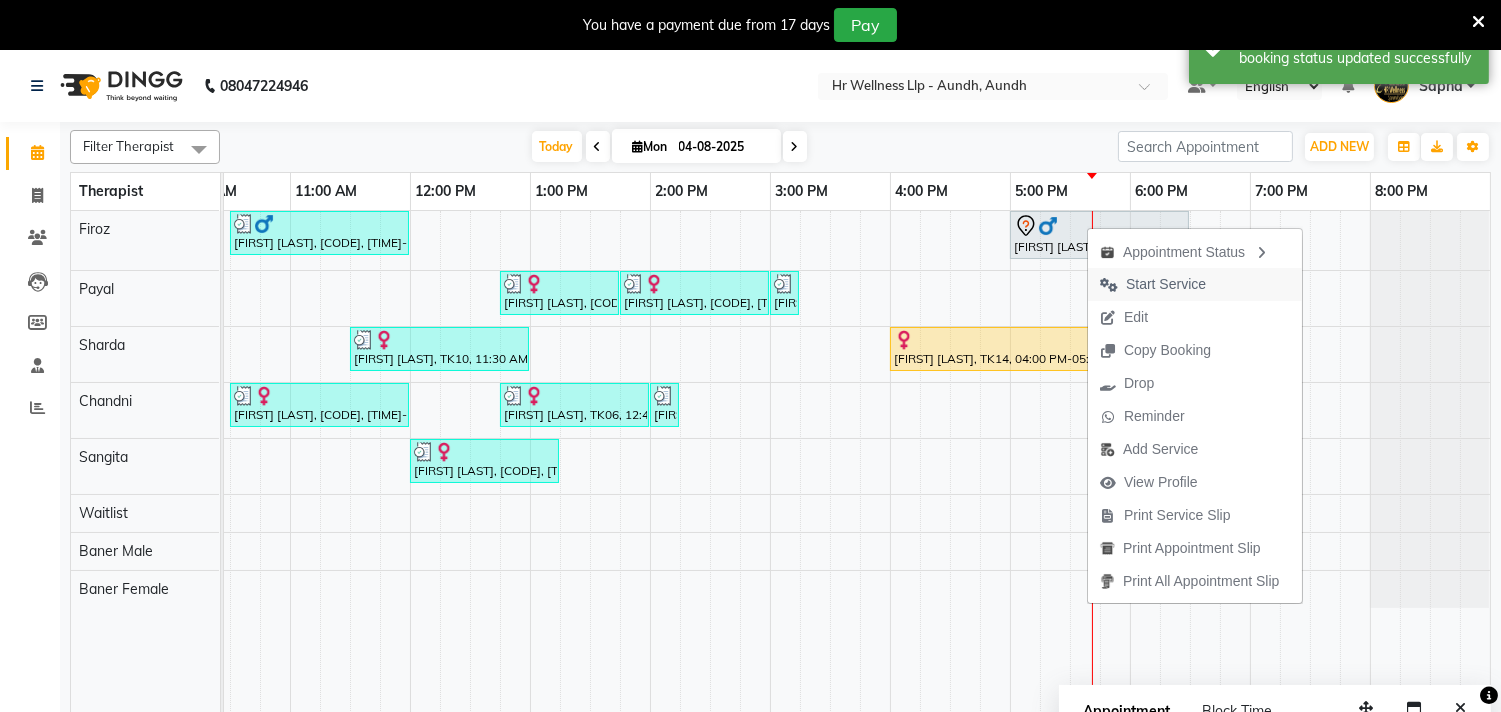 click on "Start Service" at bounding box center (1166, 284) 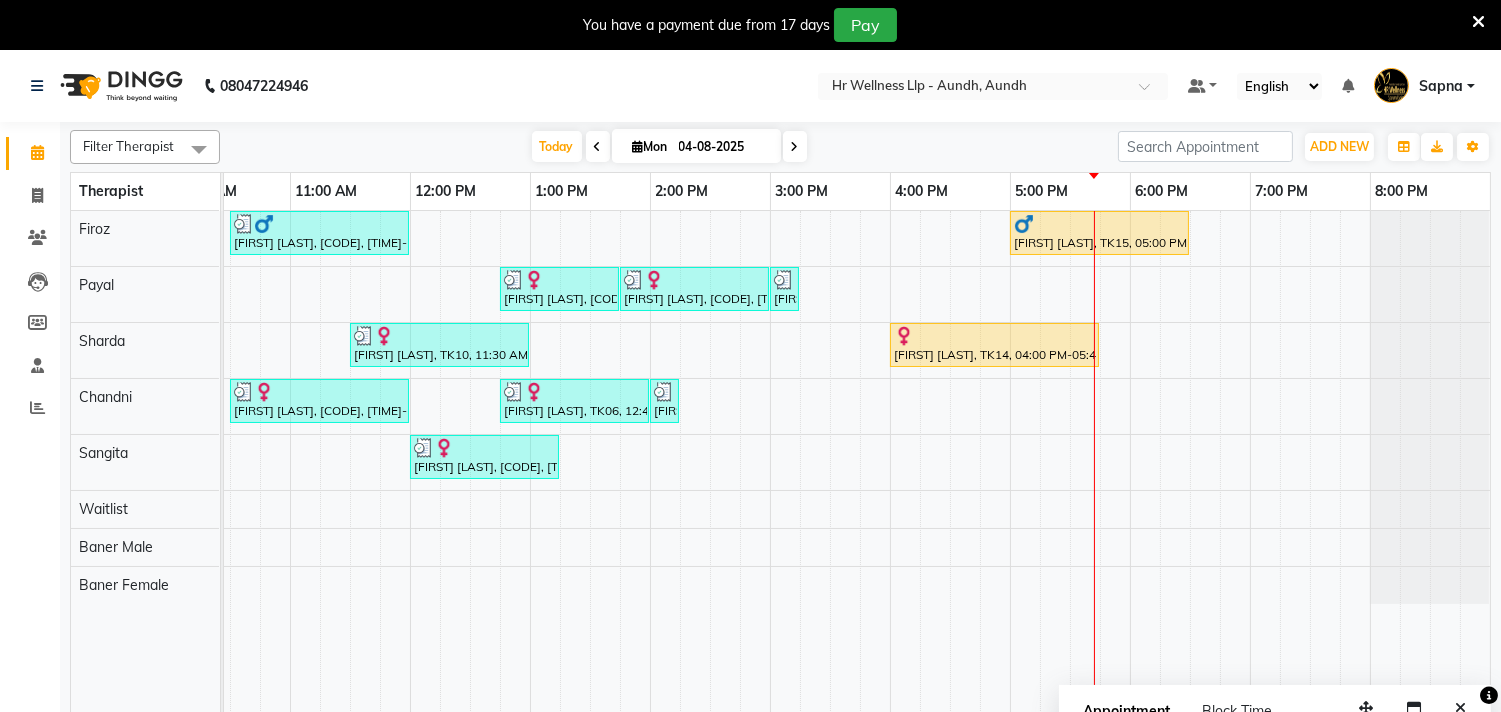 click at bounding box center (795, 147) 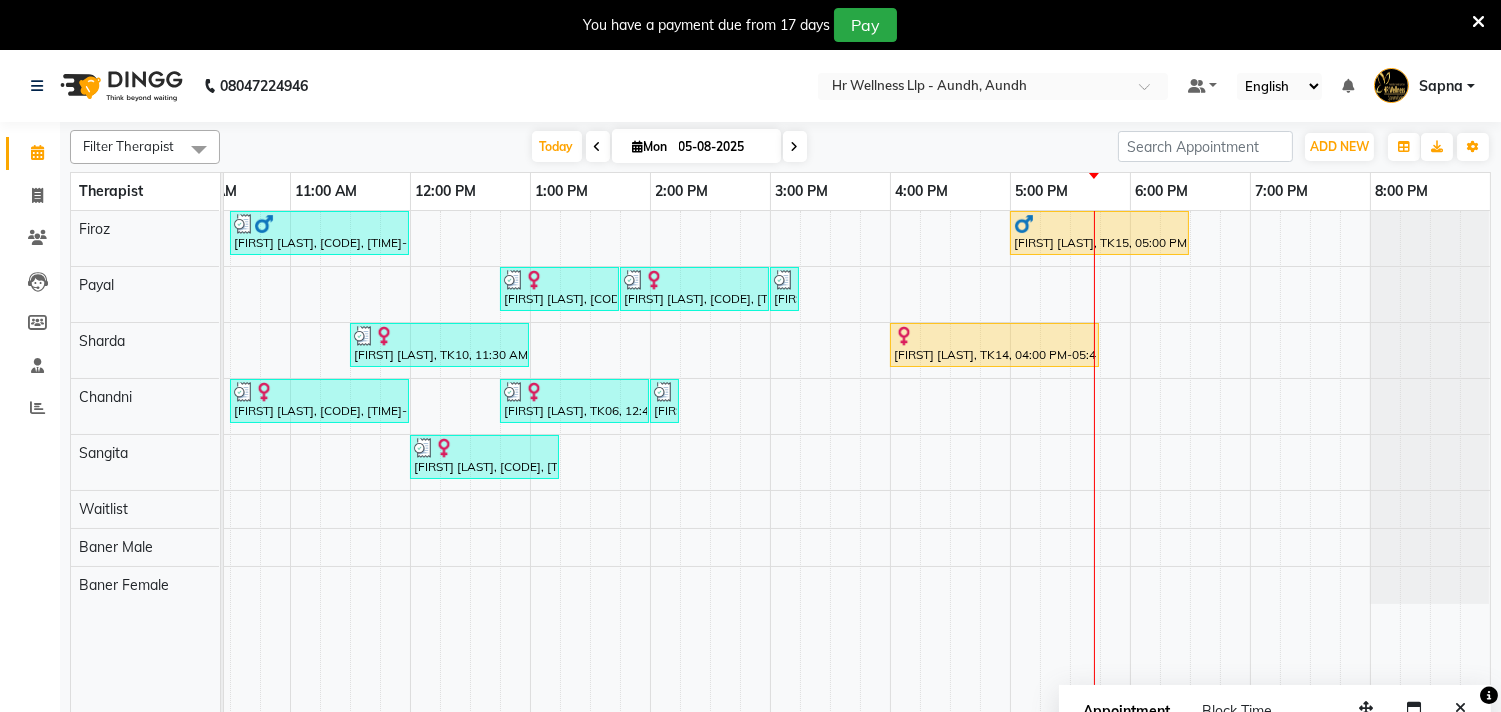 scroll, scrollTop: 0, scrollLeft: 0, axis: both 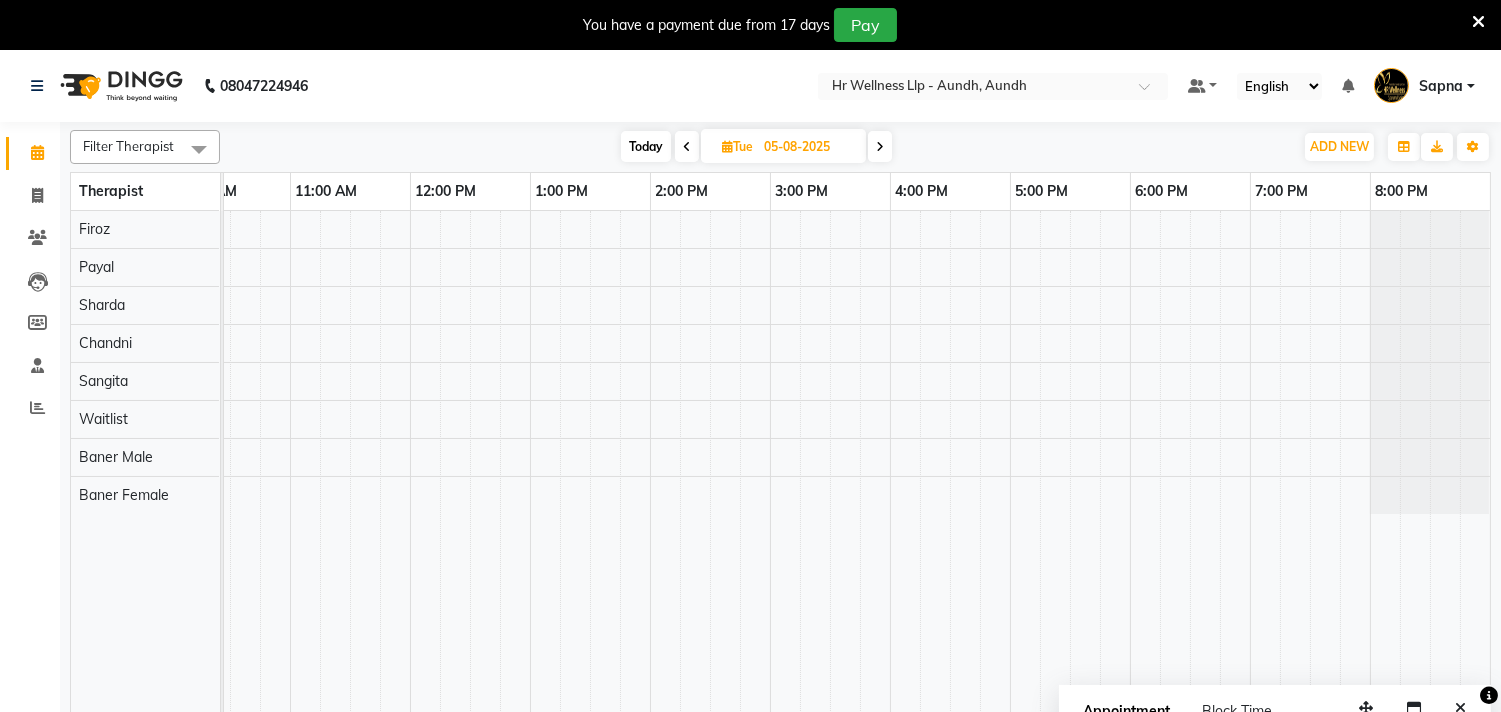click at bounding box center [880, 146] 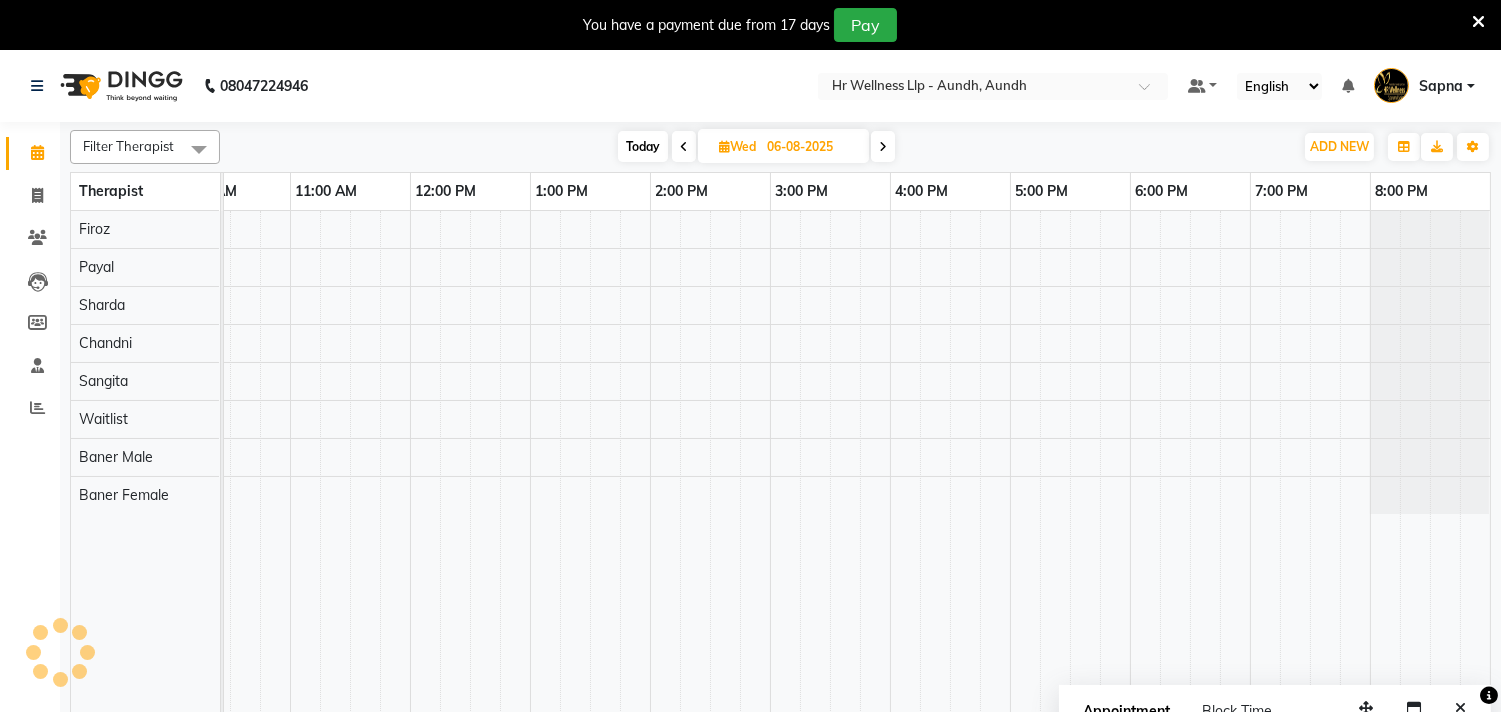 scroll, scrollTop: 0, scrollLeft: 294, axis: horizontal 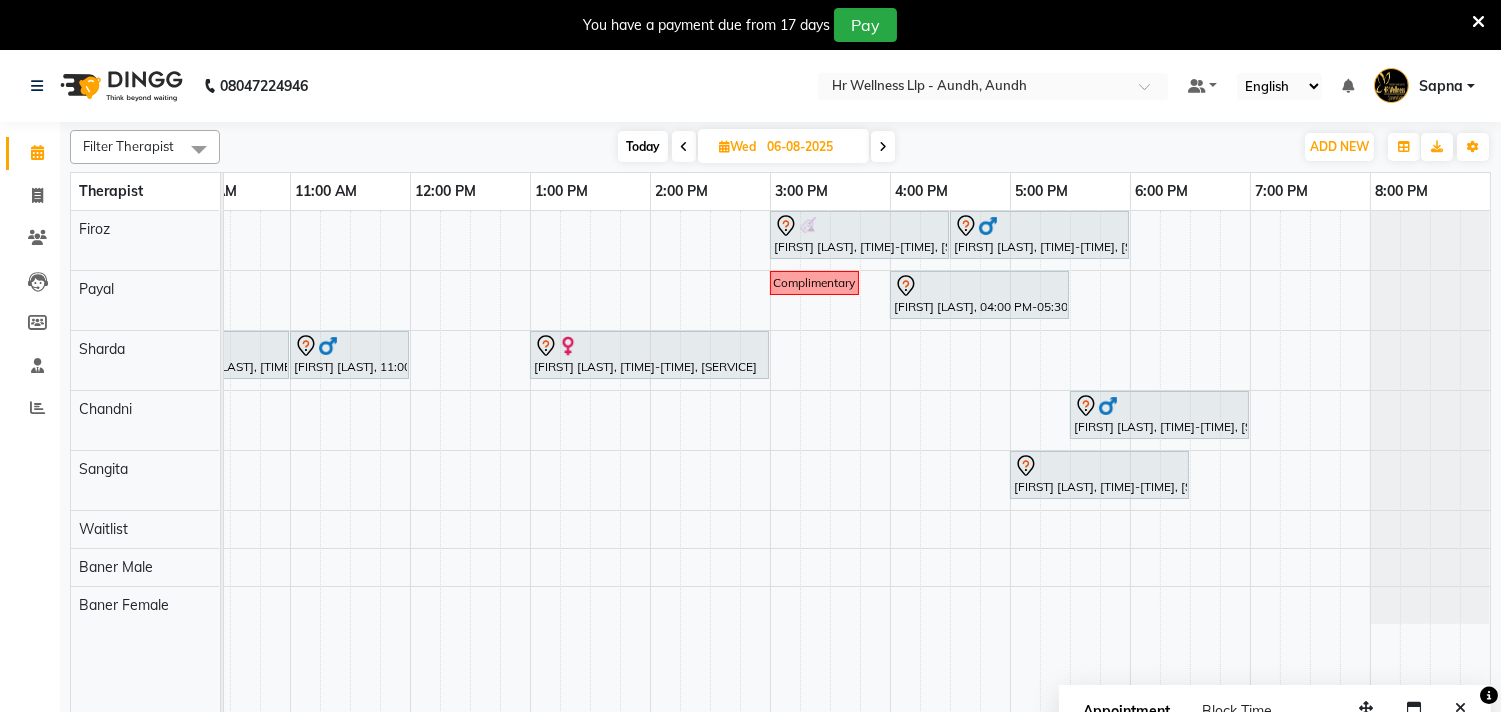 click at bounding box center (883, 147) 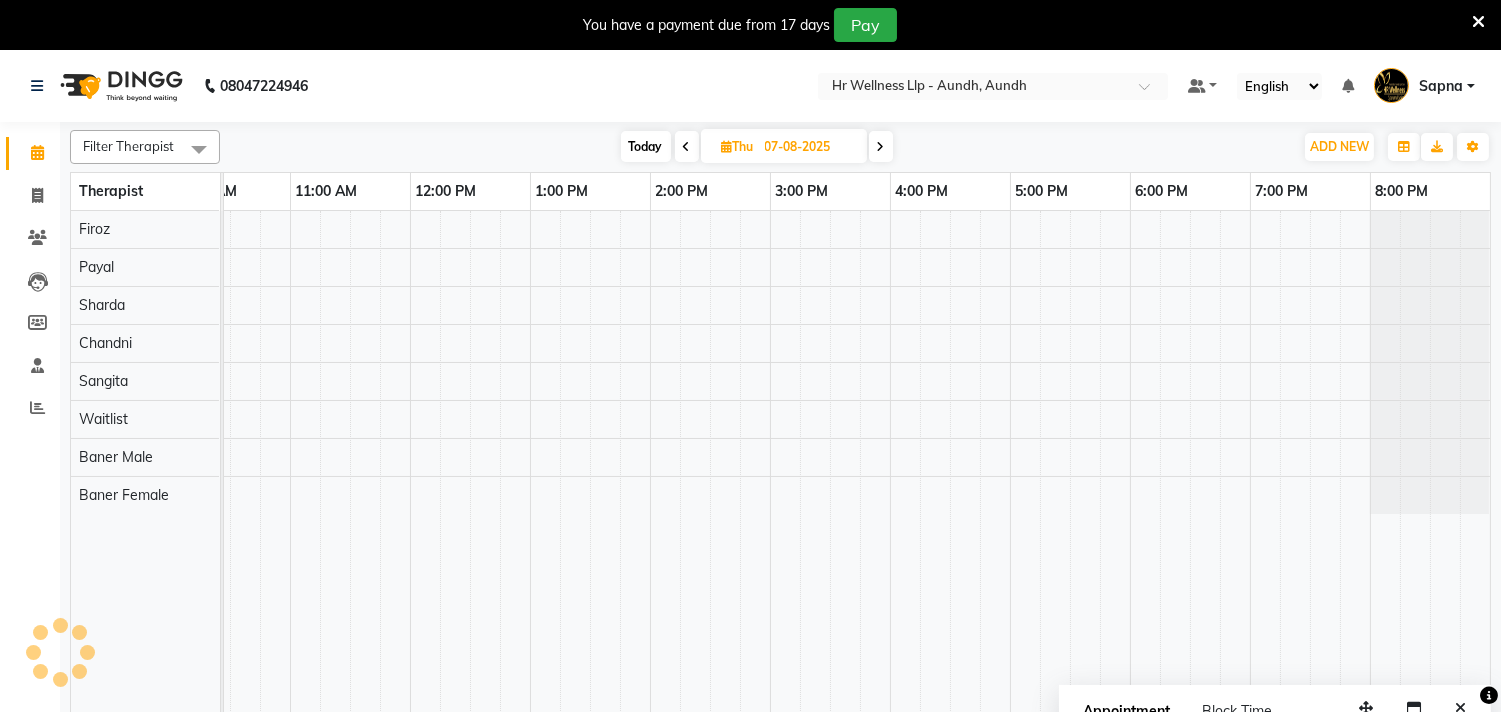scroll, scrollTop: 0, scrollLeft: 294, axis: horizontal 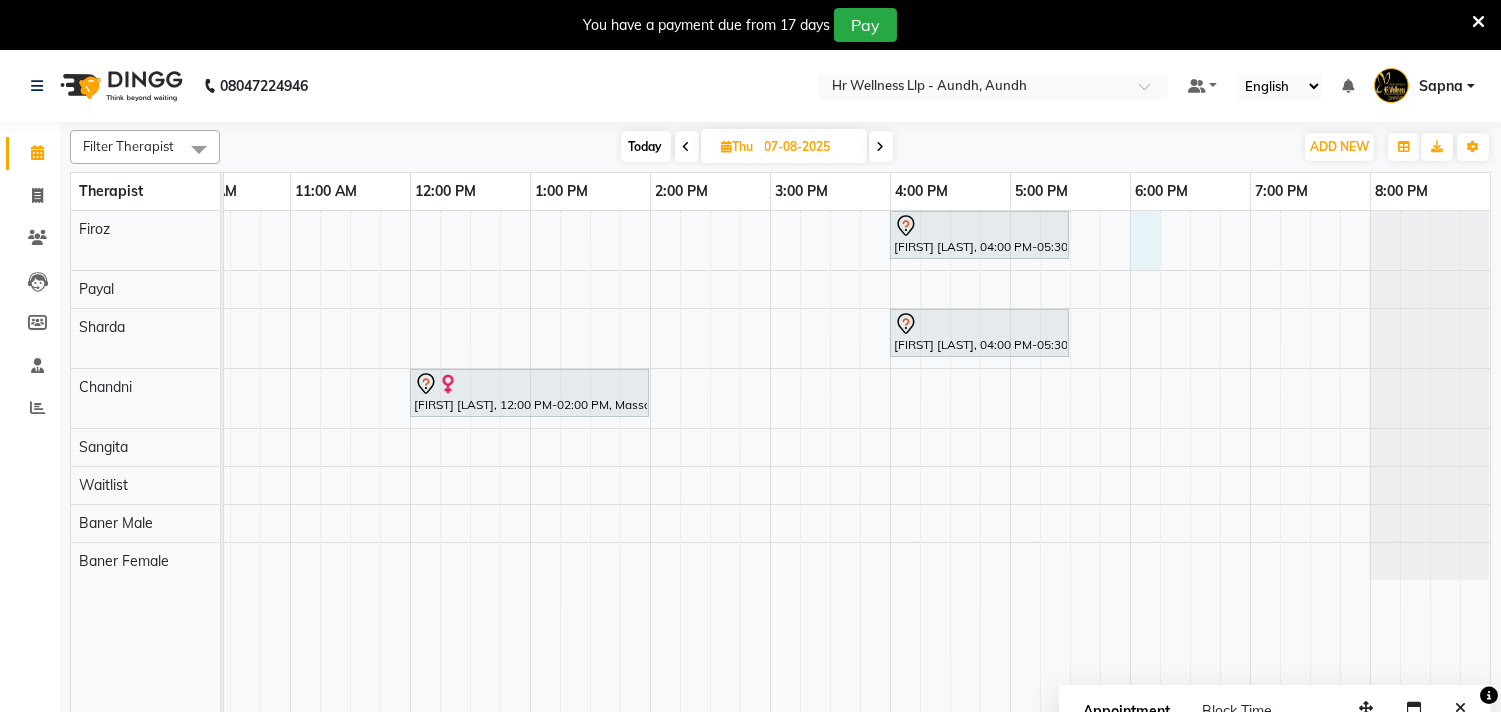 click on "Sonali Sathyan, 04:00 PM-05:30 PM, Massage 60 Min             Sonali Sathyan, 04:00 PM-05:30 PM, Massage 60 Min             Cynthia Furtado, 12:00 PM-02:00 PM, Massage 90 Min" at bounding box center [710, 474] 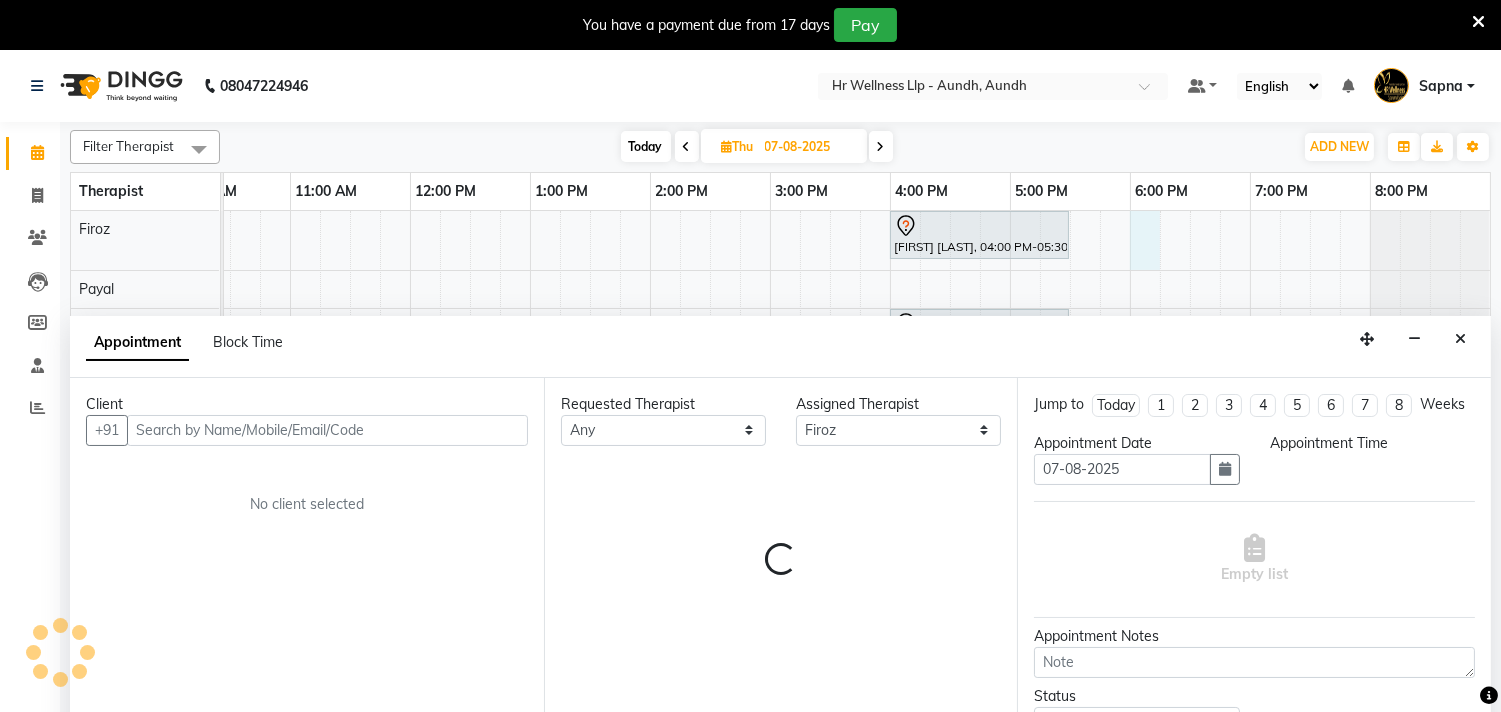 scroll, scrollTop: 50, scrollLeft: 0, axis: vertical 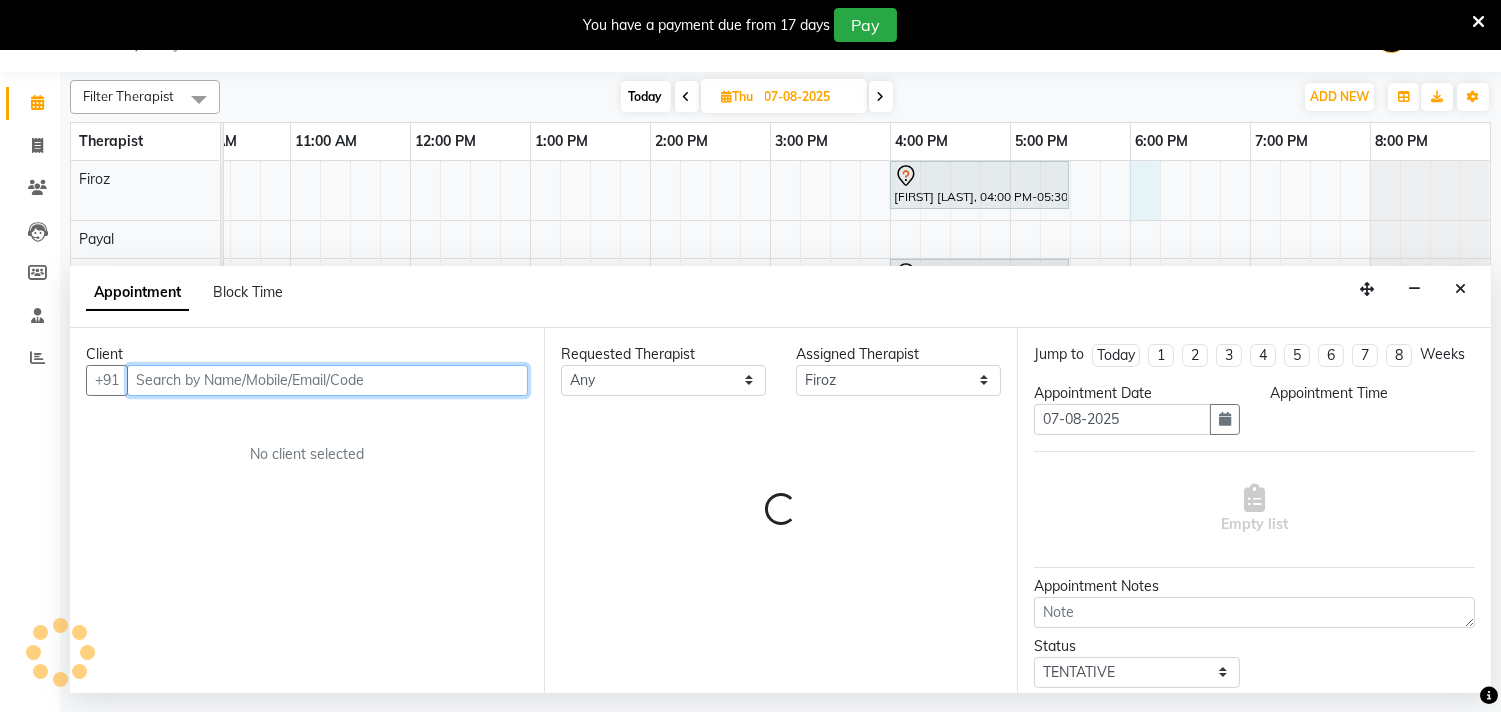 select on "1080" 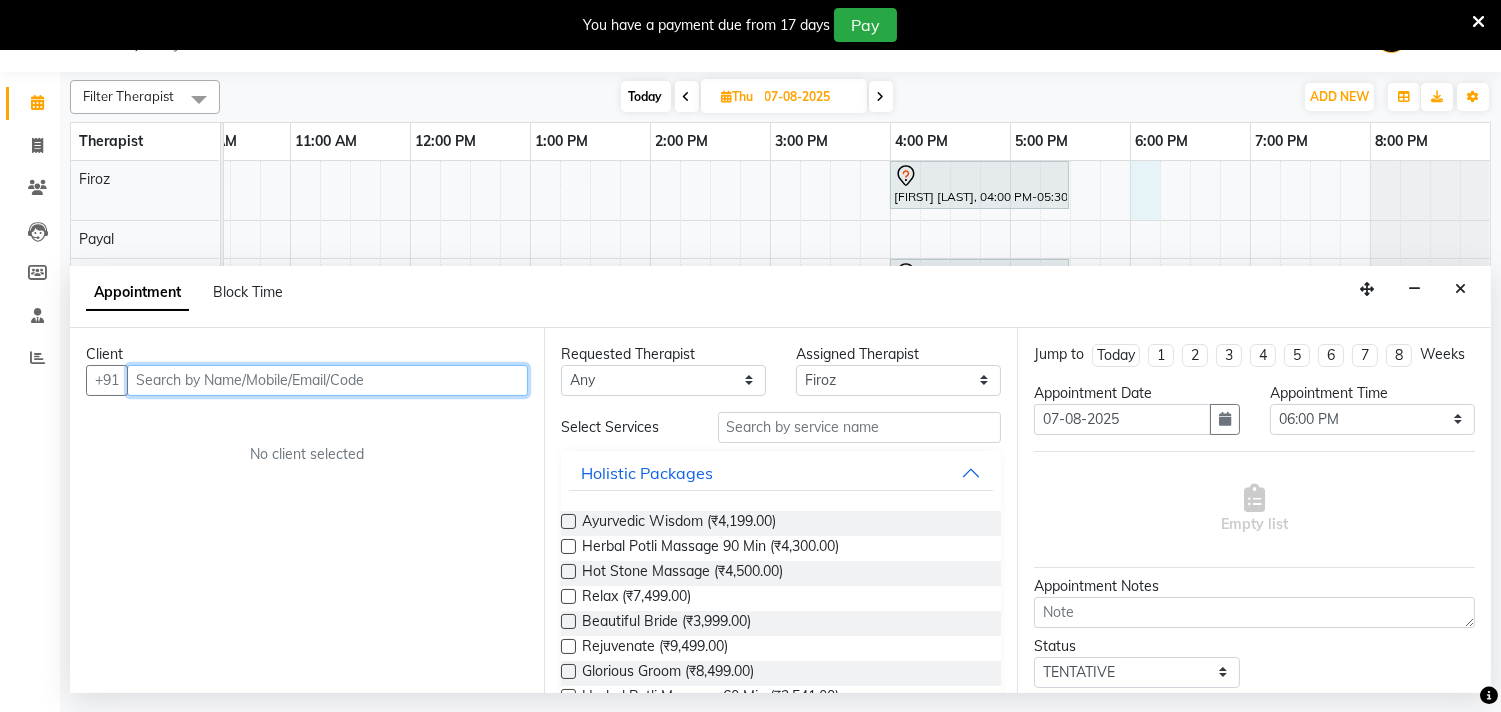 click at bounding box center [327, 380] 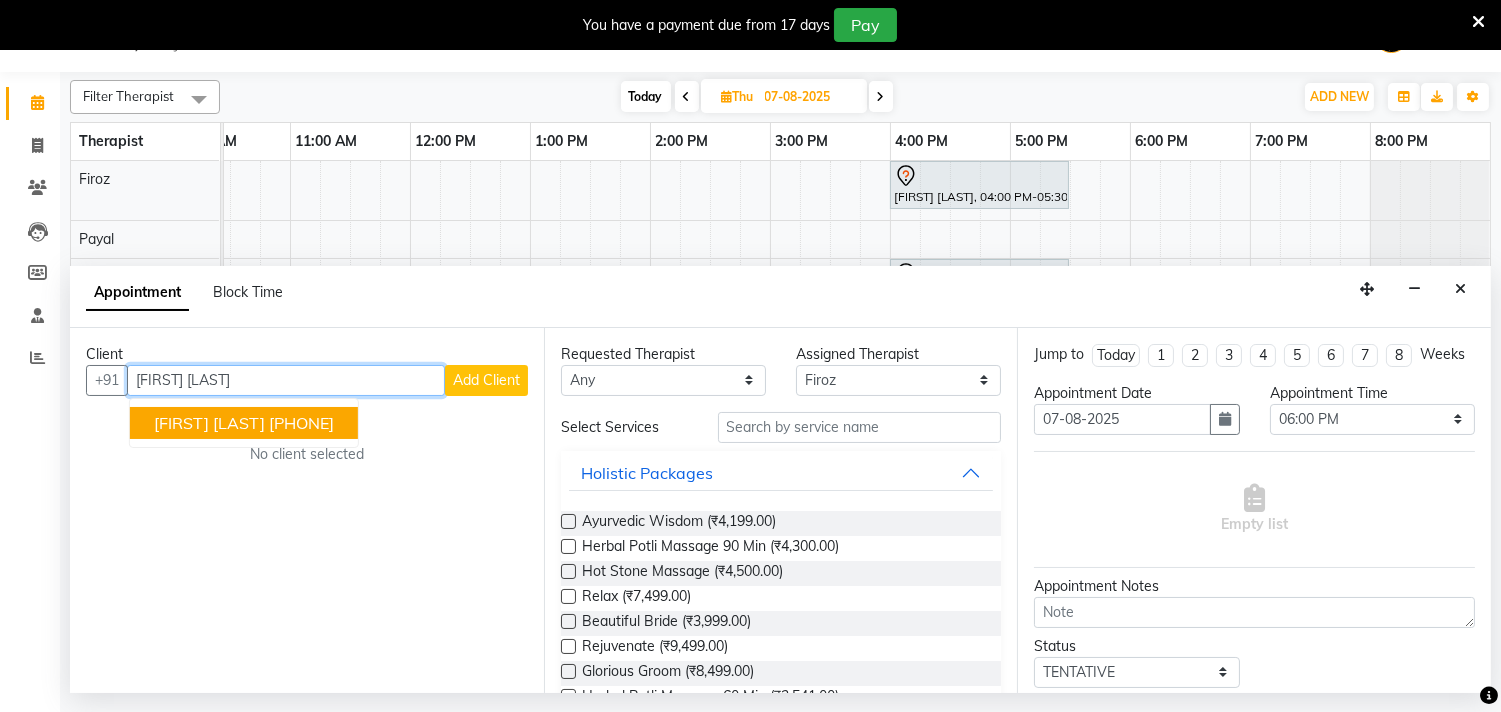 drag, startPoint x: 224, startPoint y: 421, endPoint x: 278, endPoint y: 428, distance: 54.451813 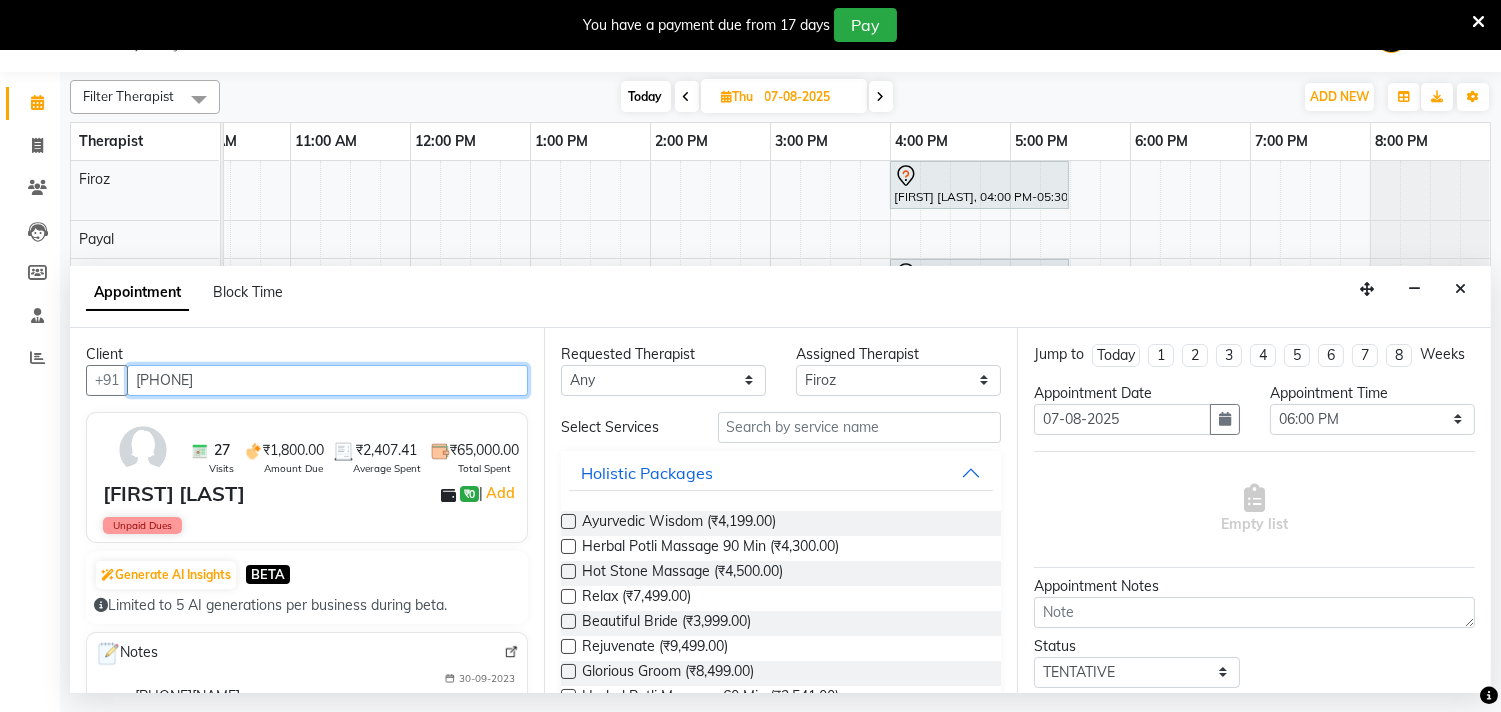 type on "[PHONE]" 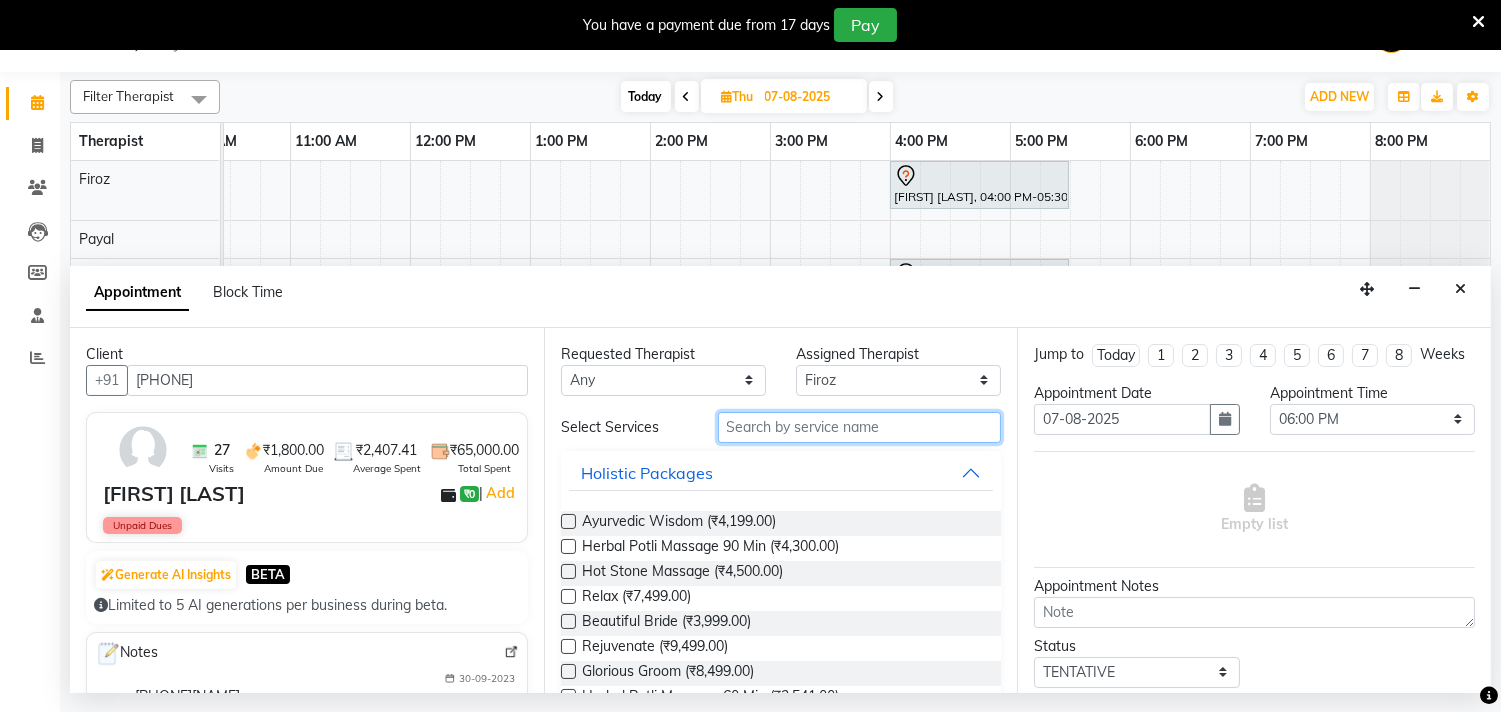 click at bounding box center (860, 427) 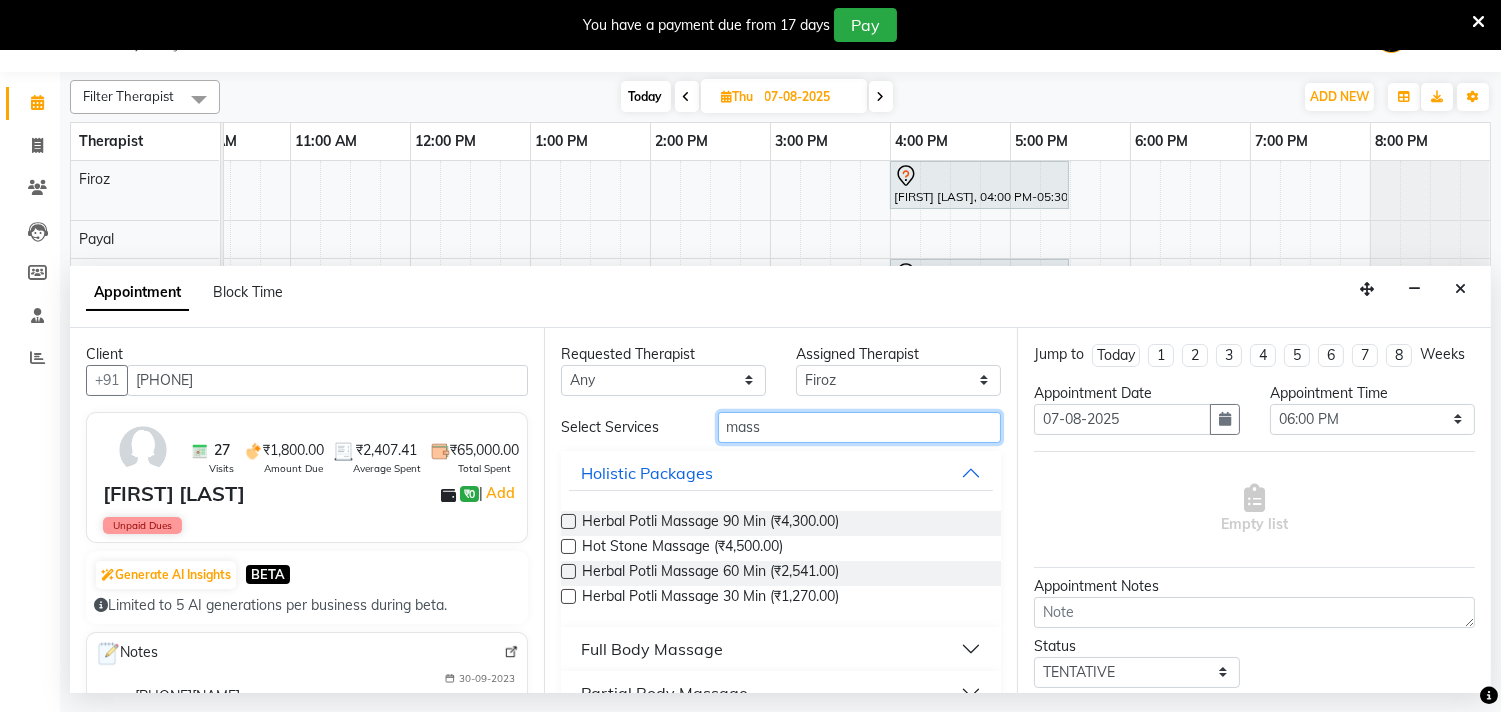 type on "mass" 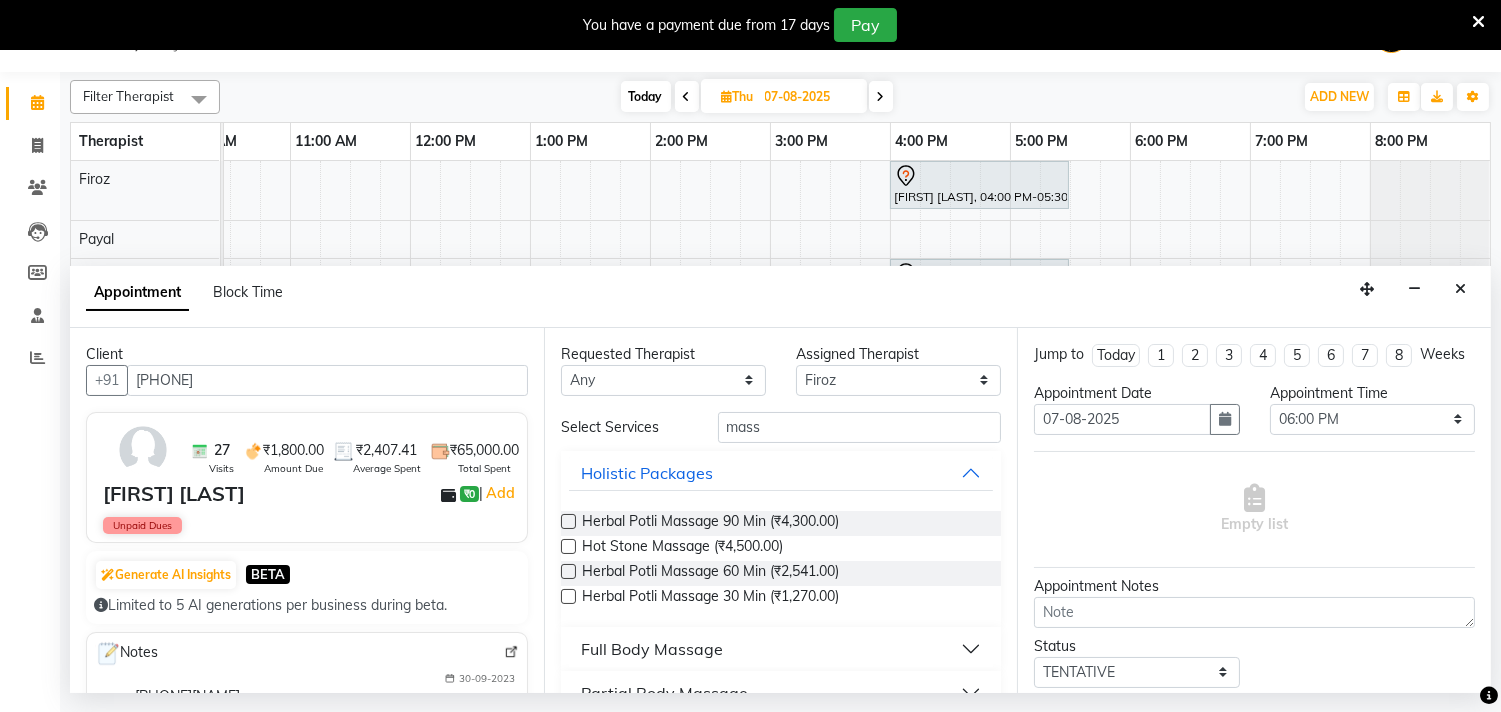click on "Full Body Massage" at bounding box center [652, 649] 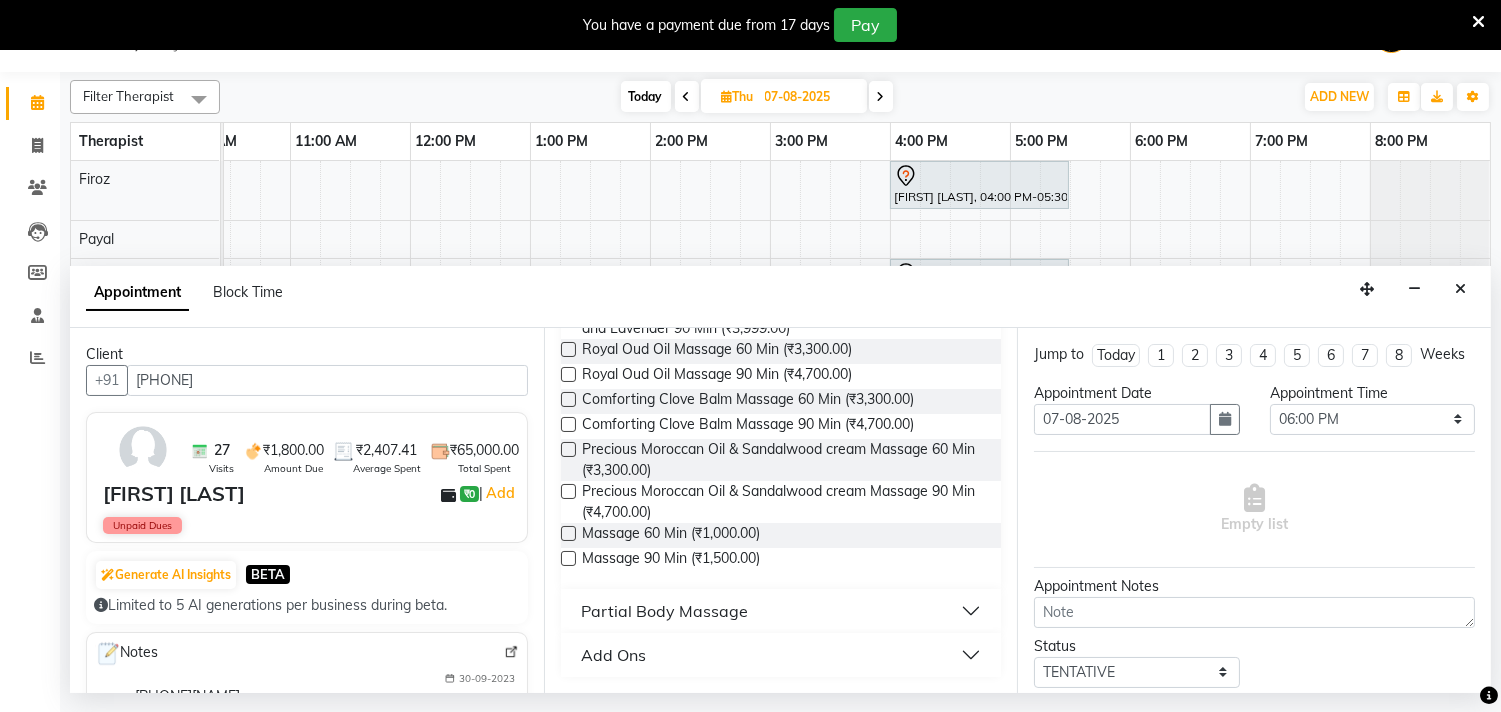 scroll, scrollTop: 916, scrollLeft: 0, axis: vertical 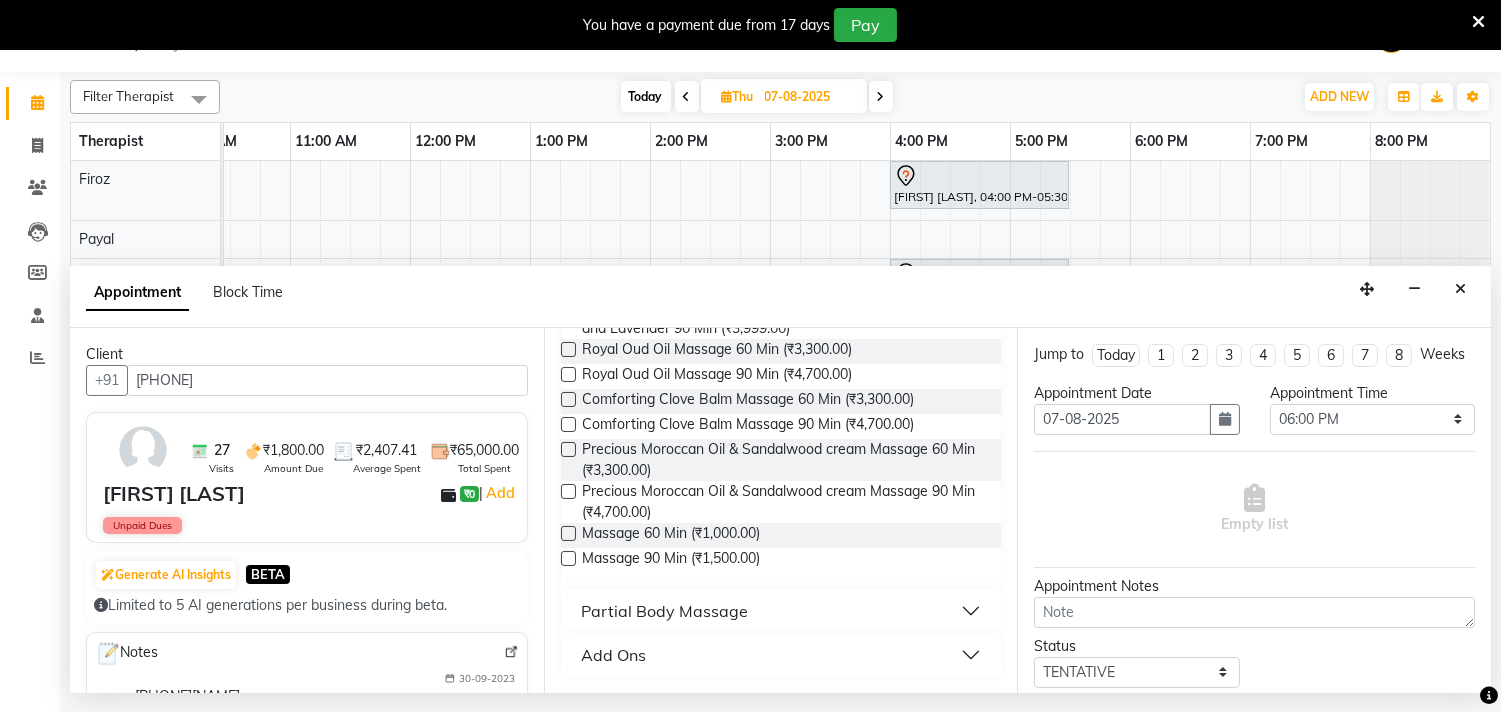 click at bounding box center [568, 533] 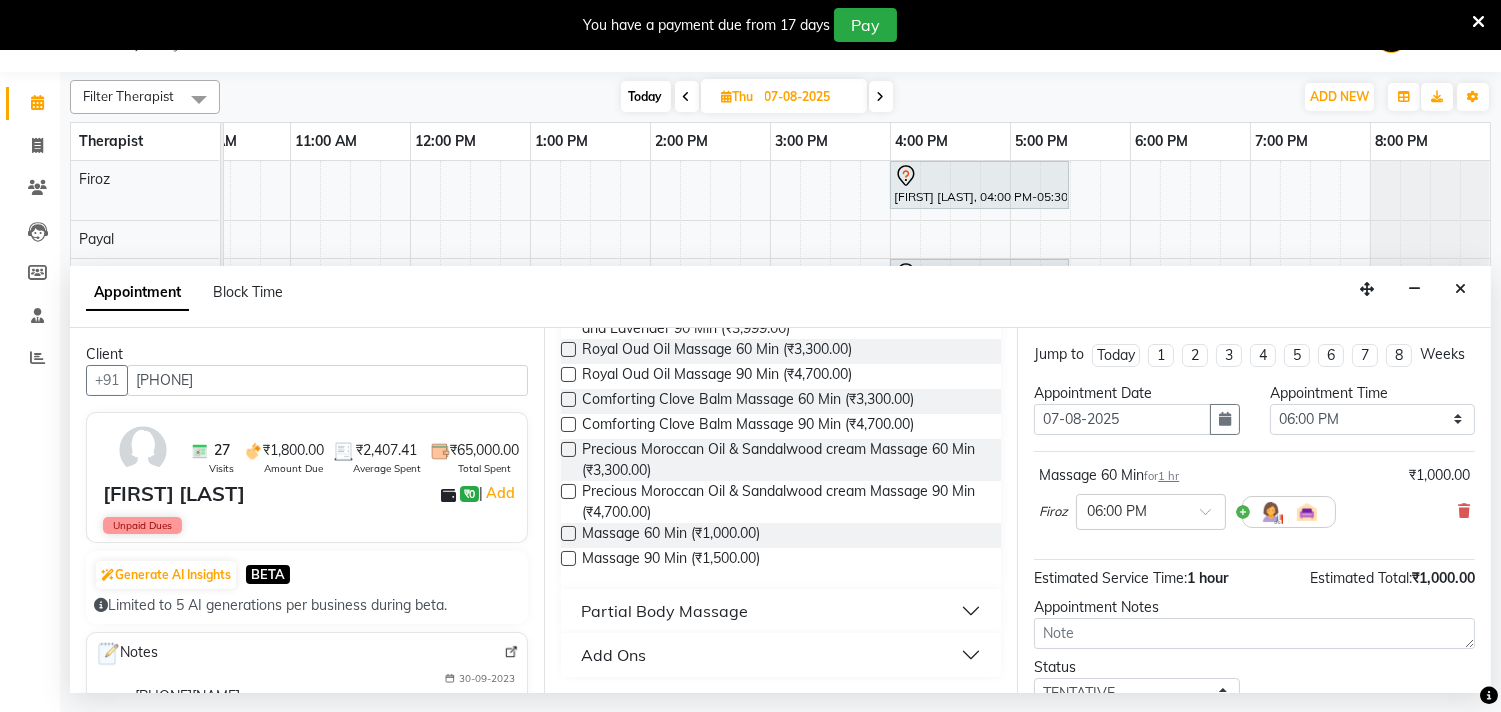 click at bounding box center [568, 533] 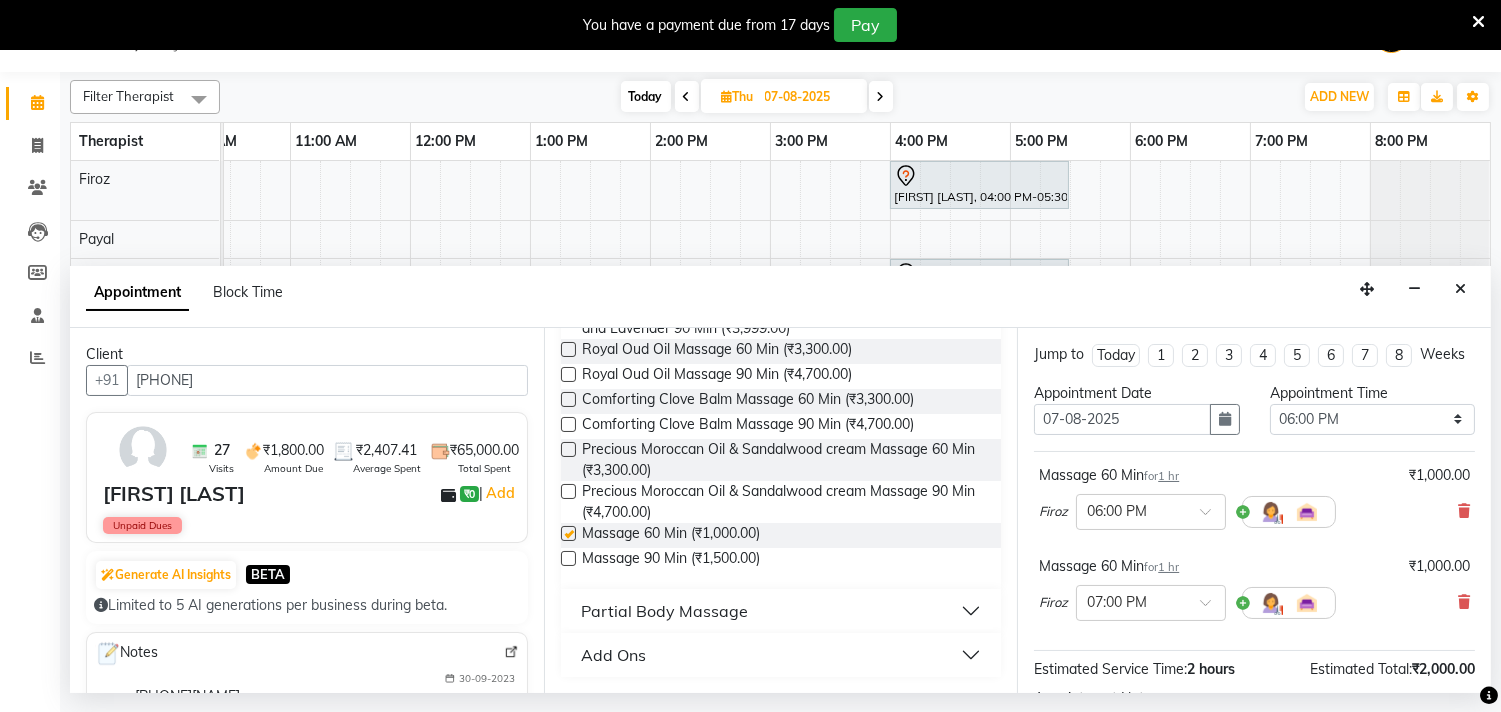 checkbox on "false" 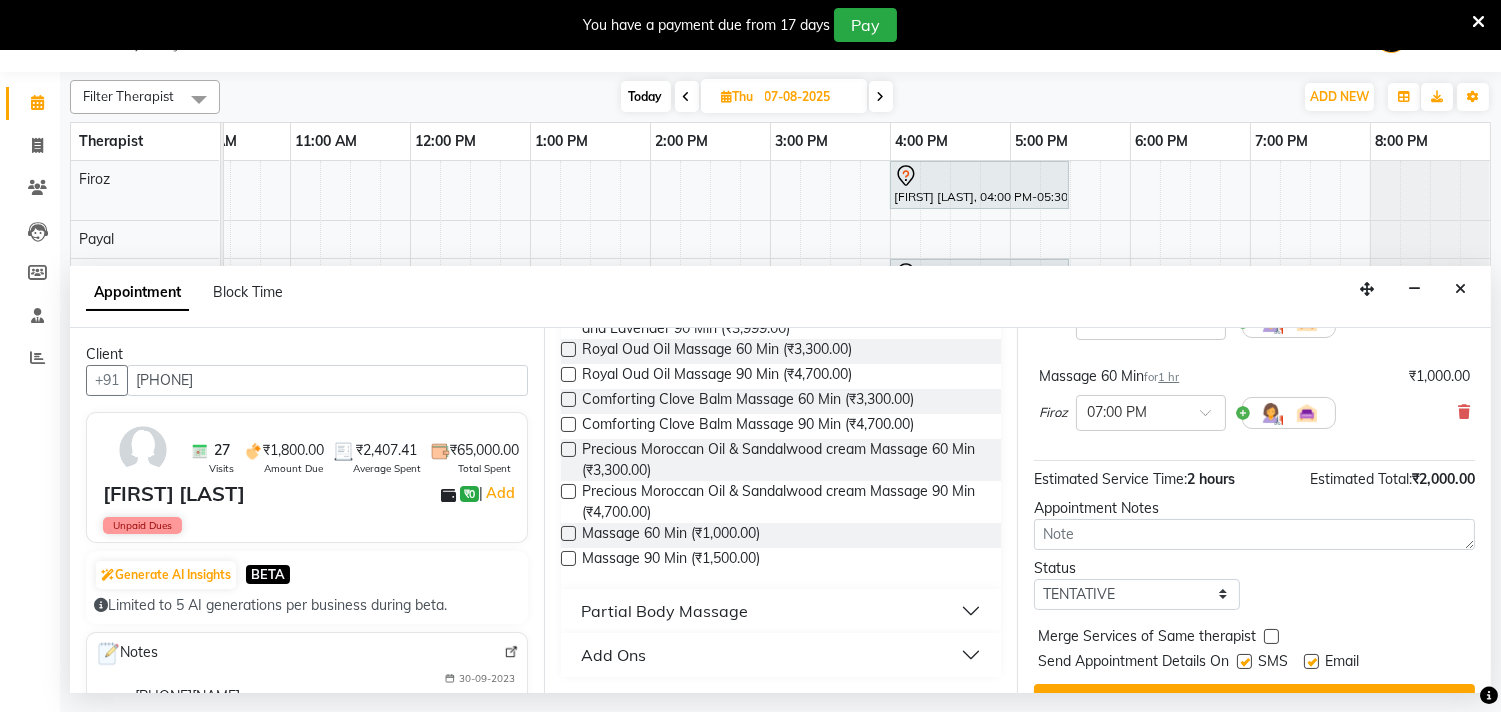scroll, scrollTop: 222, scrollLeft: 0, axis: vertical 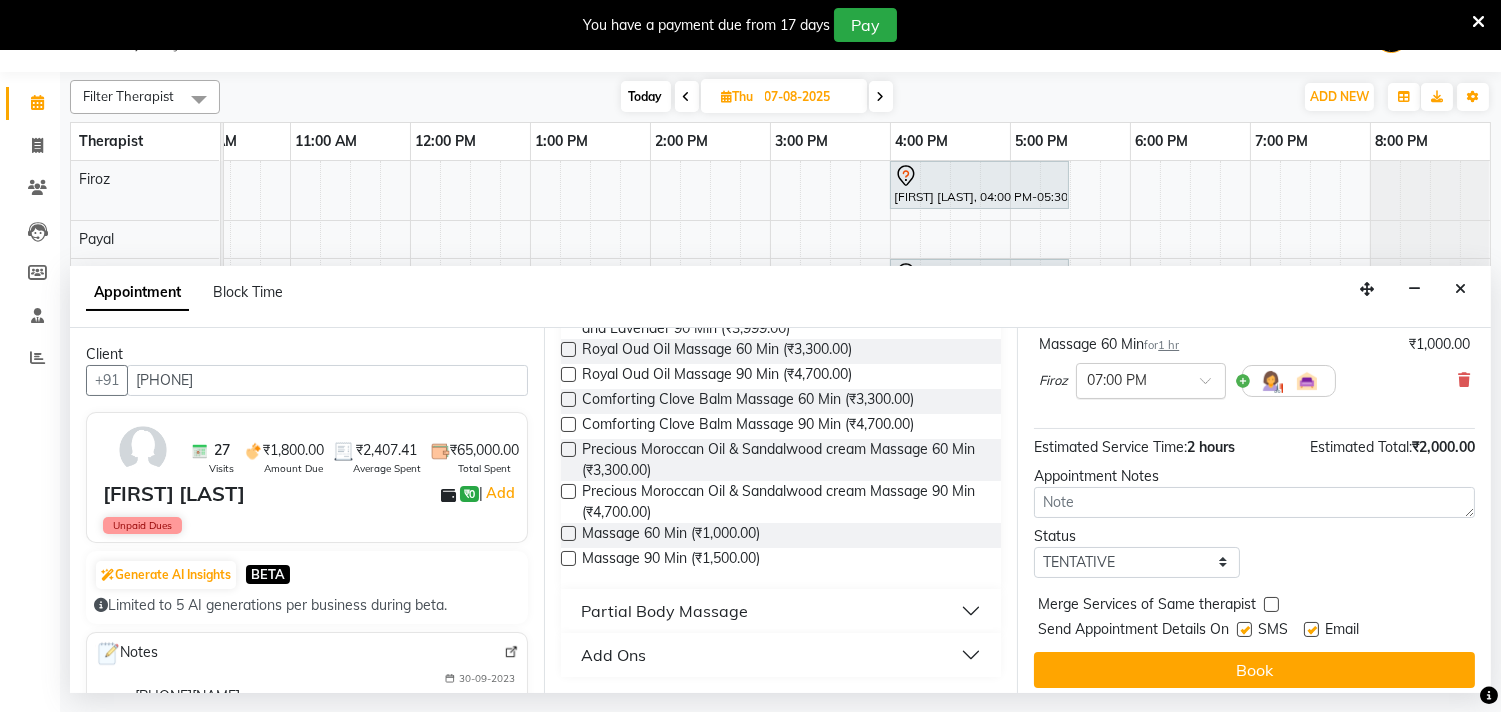 click at bounding box center (1212, 386) 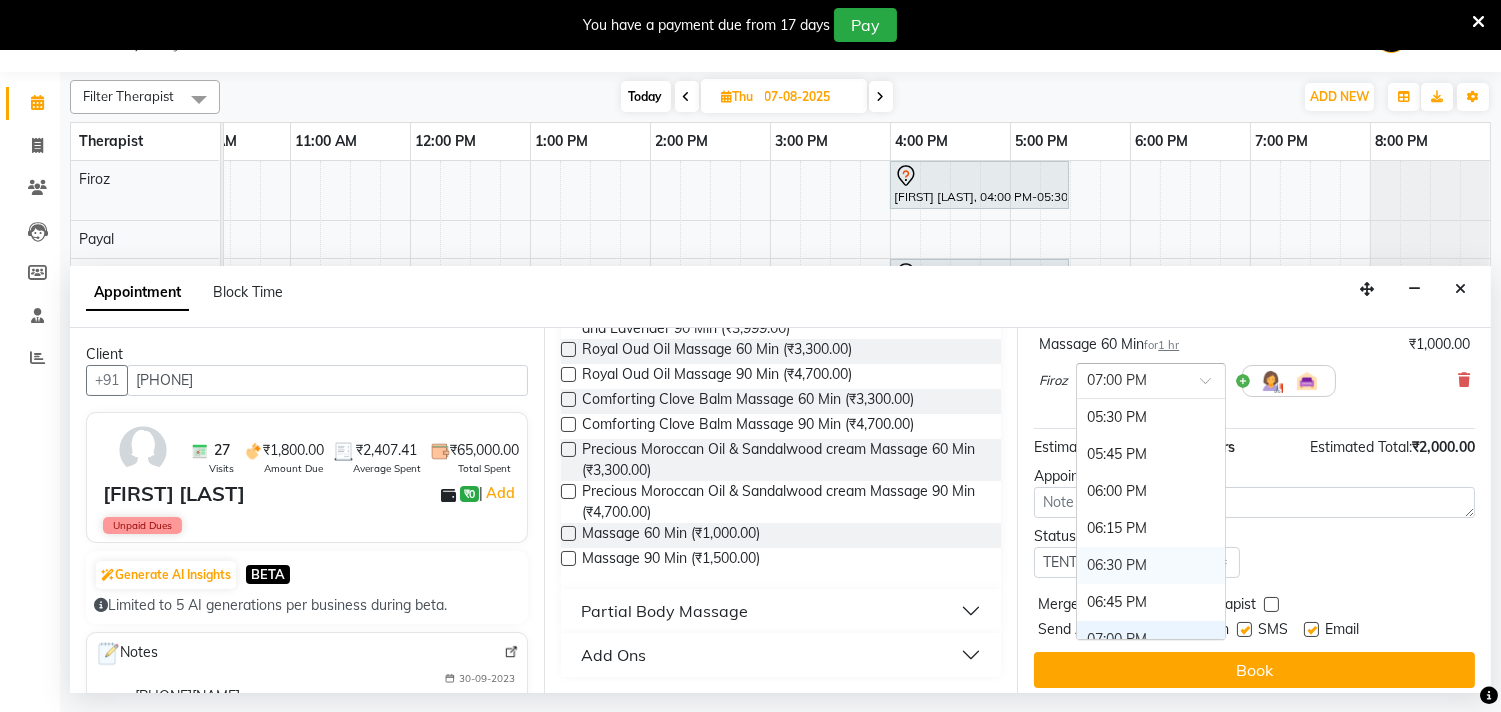 scroll, scrollTop: 1216, scrollLeft: 0, axis: vertical 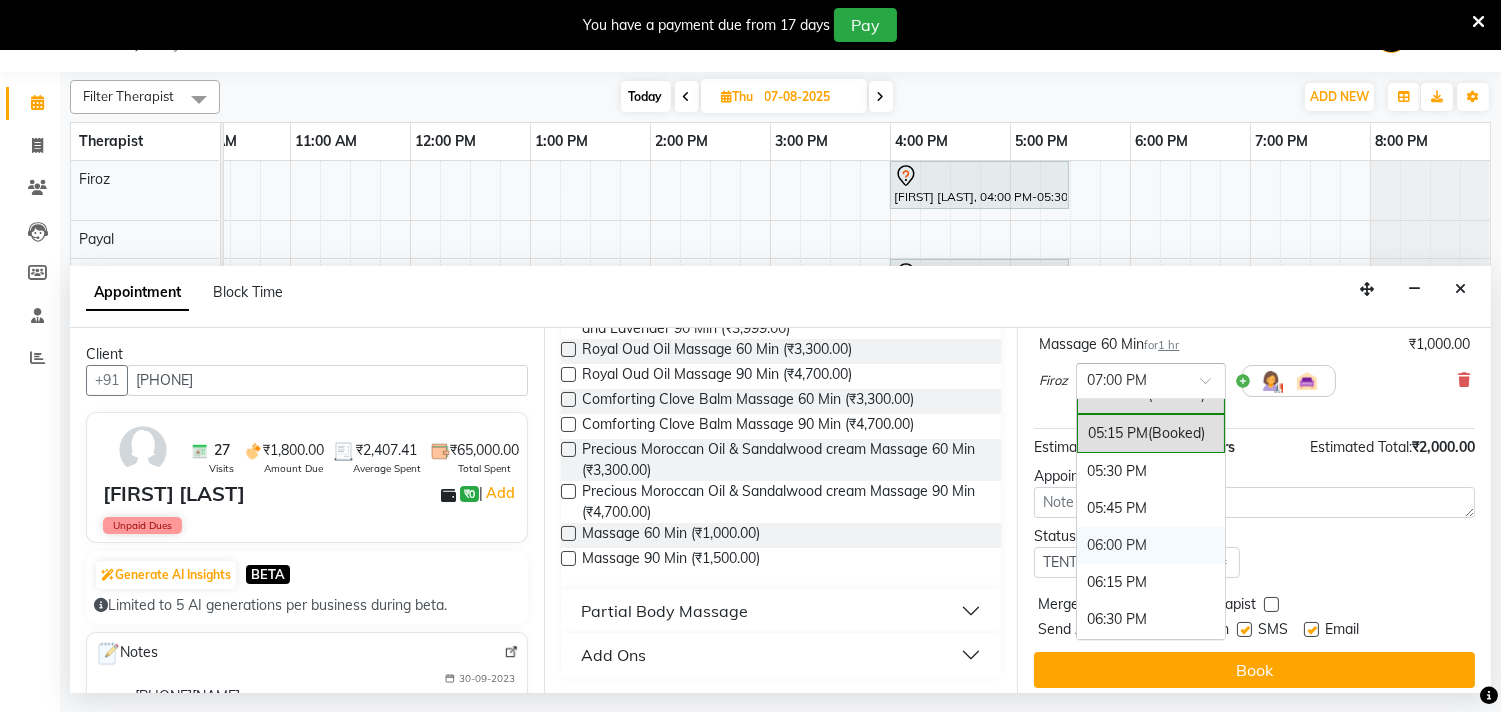 click on "06:00 PM" at bounding box center (1151, 545) 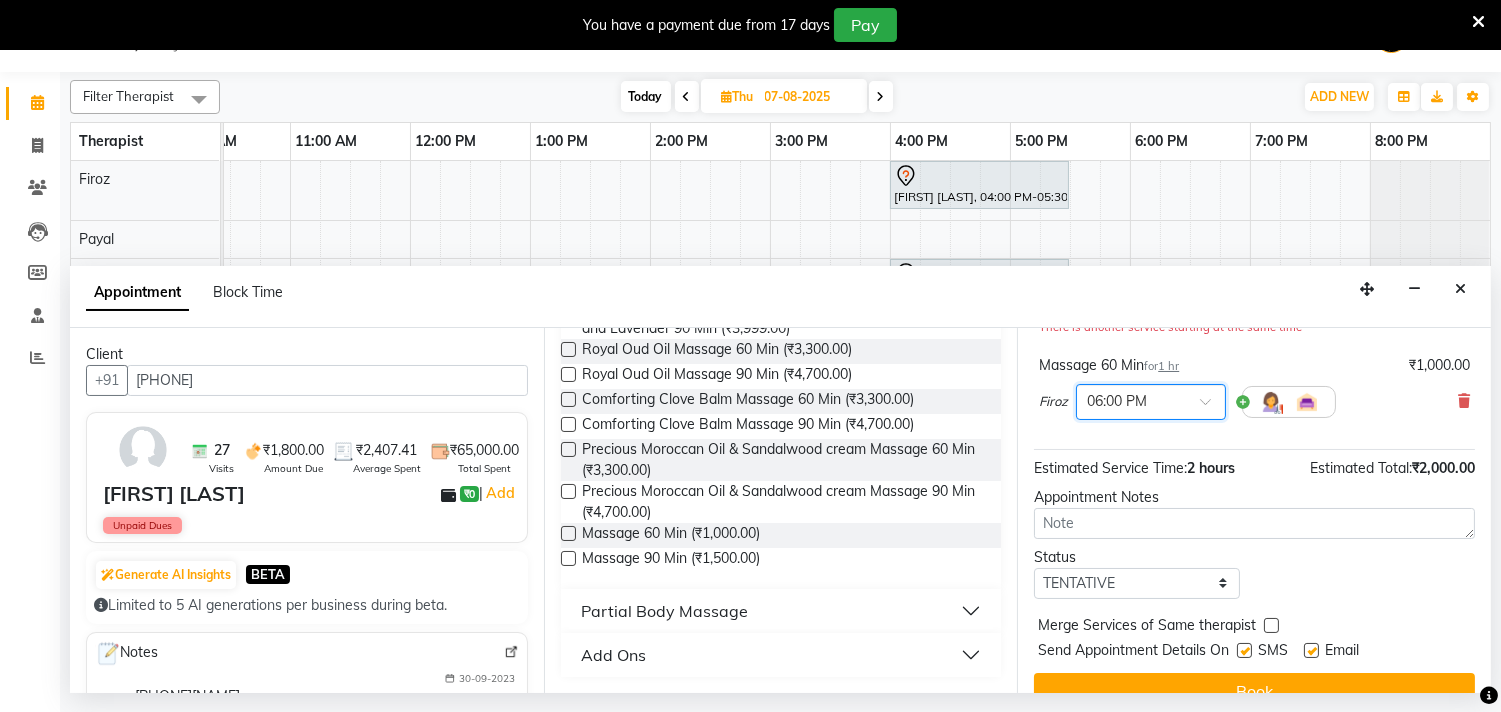 scroll, scrollTop: 272, scrollLeft: 0, axis: vertical 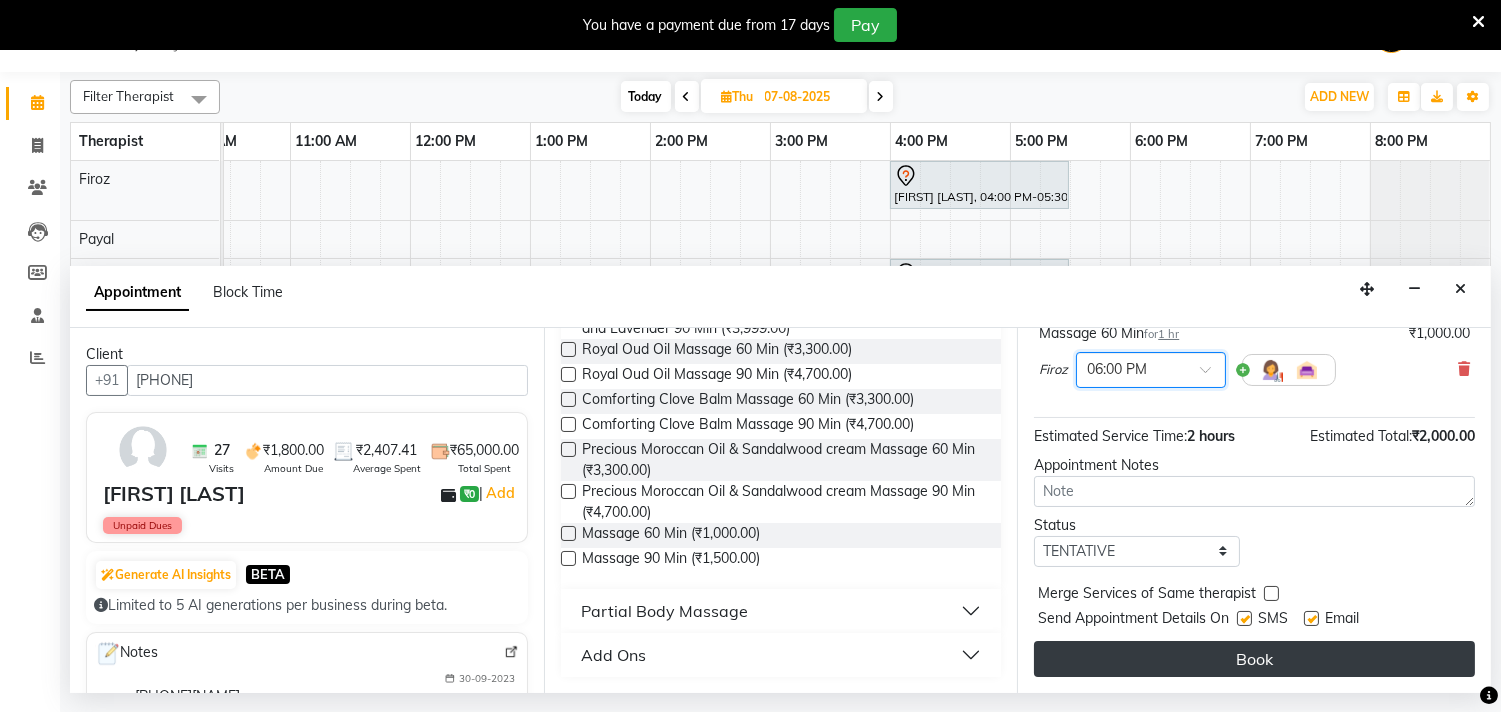 click on "Book" at bounding box center (1254, 659) 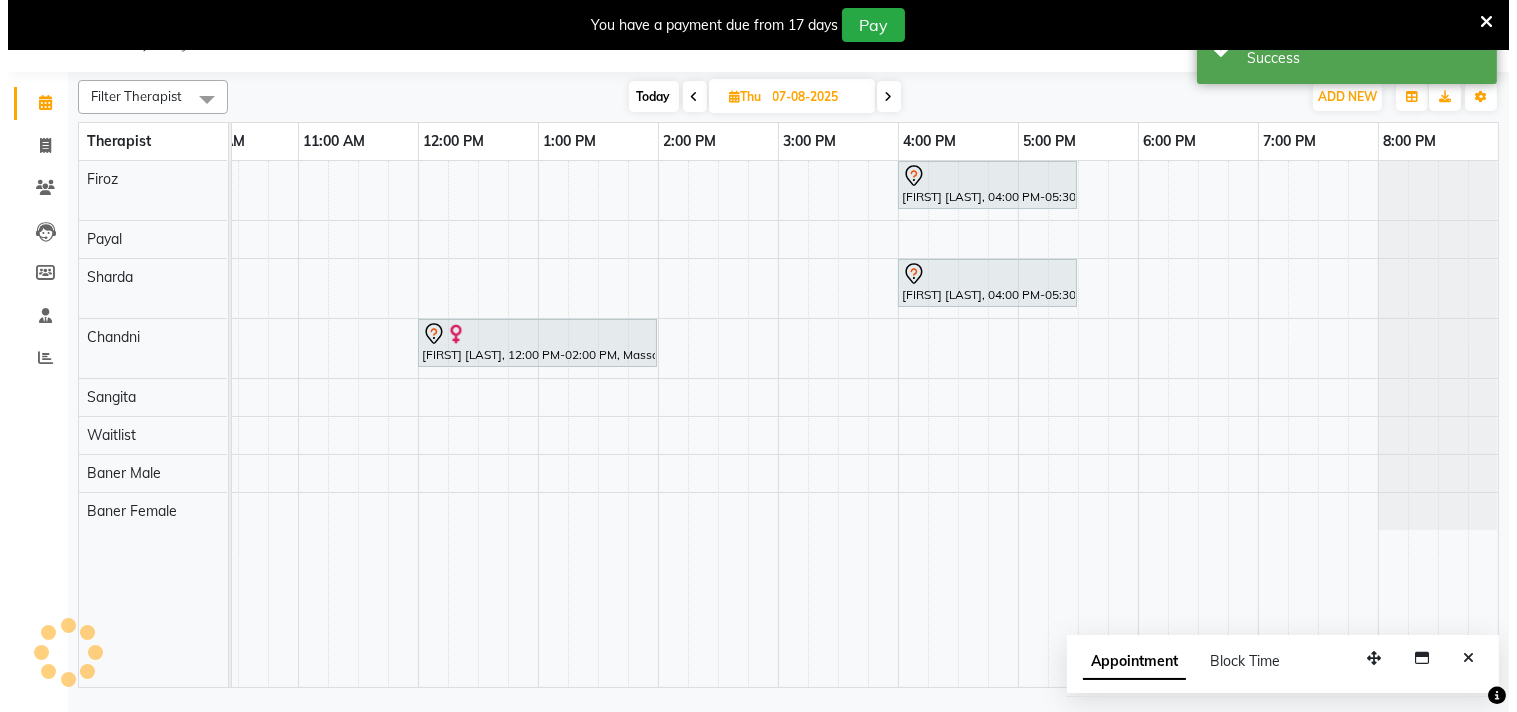 scroll, scrollTop: 0, scrollLeft: 0, axis: both 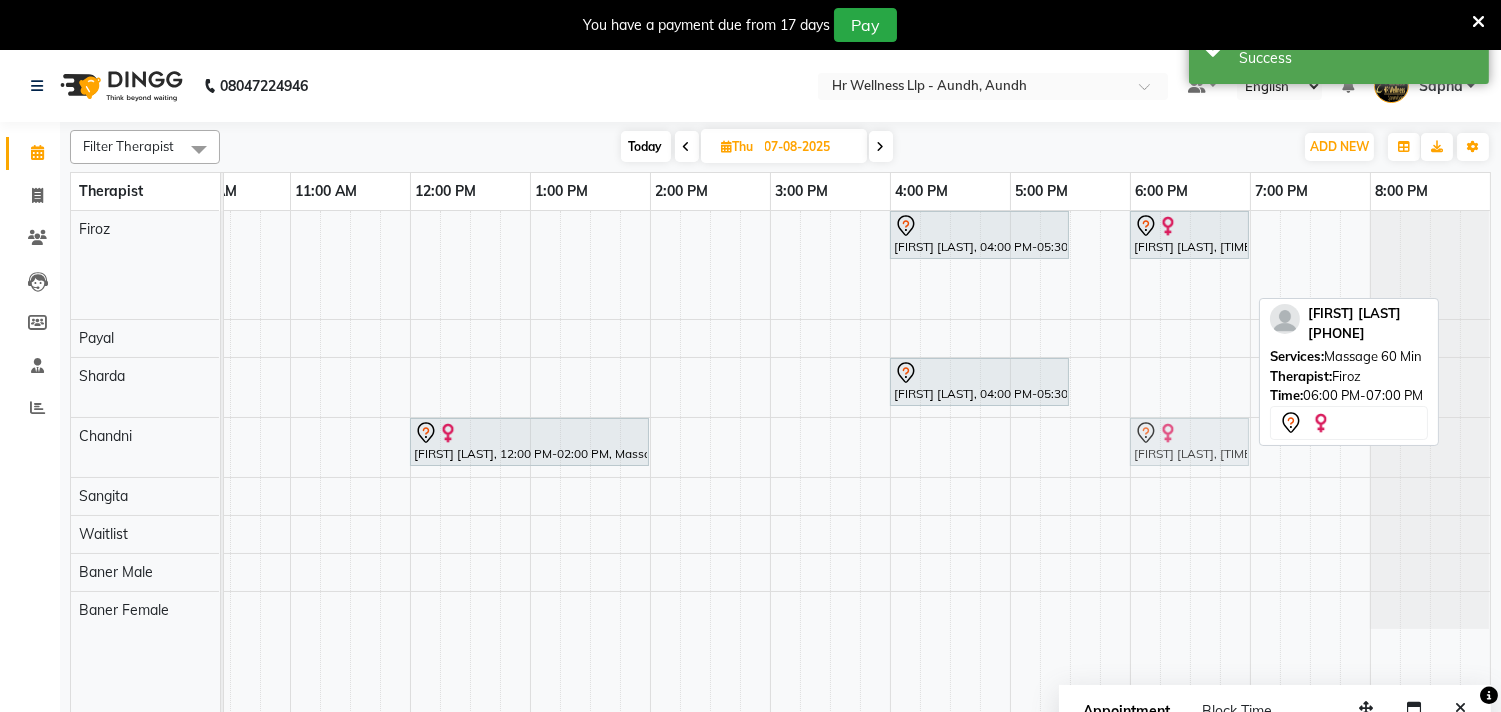 drag, startPoint x: 1174, startPoint y: 284, endPoint x: 1168, endPoint y: 456, distance: 172.10461 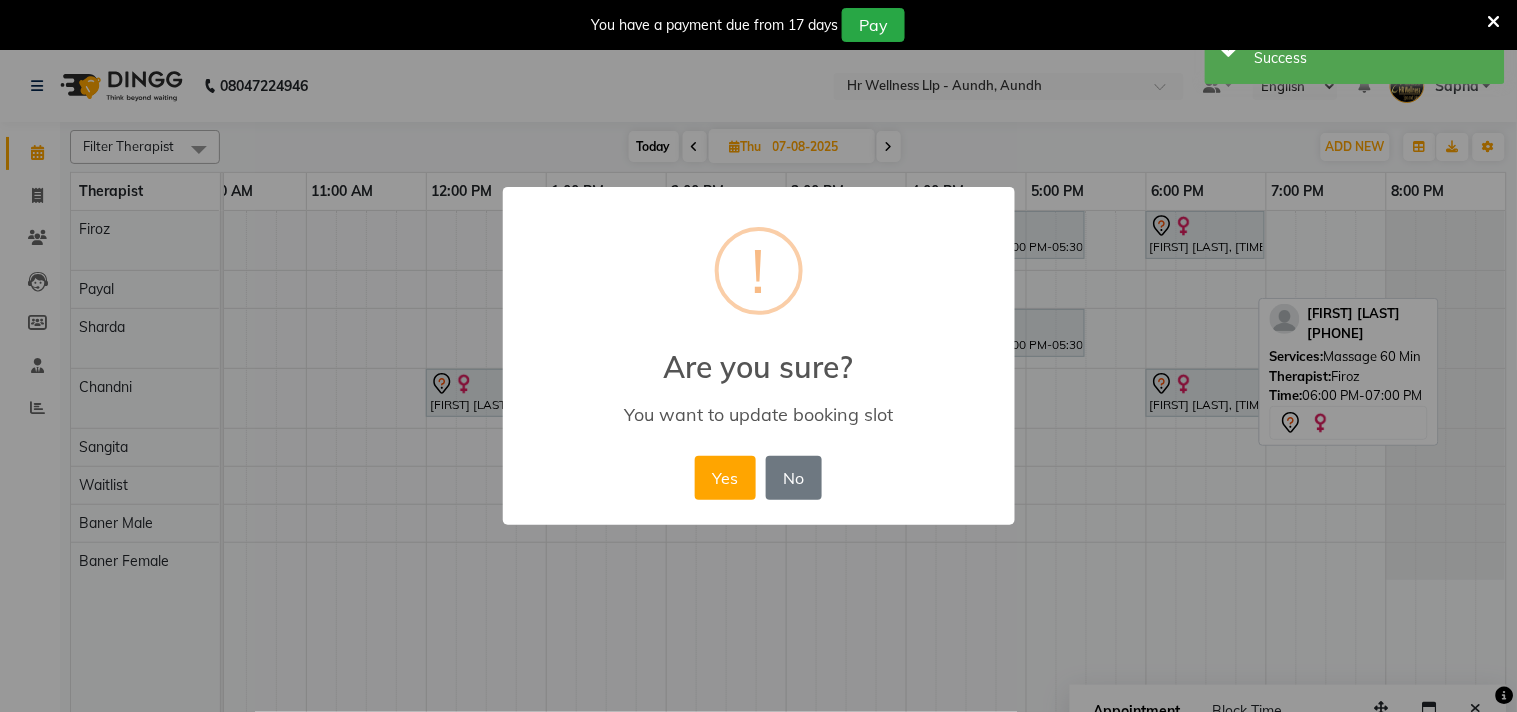 scroll, scrollTop: 0, scrollLeft: 277, axis: horizontal 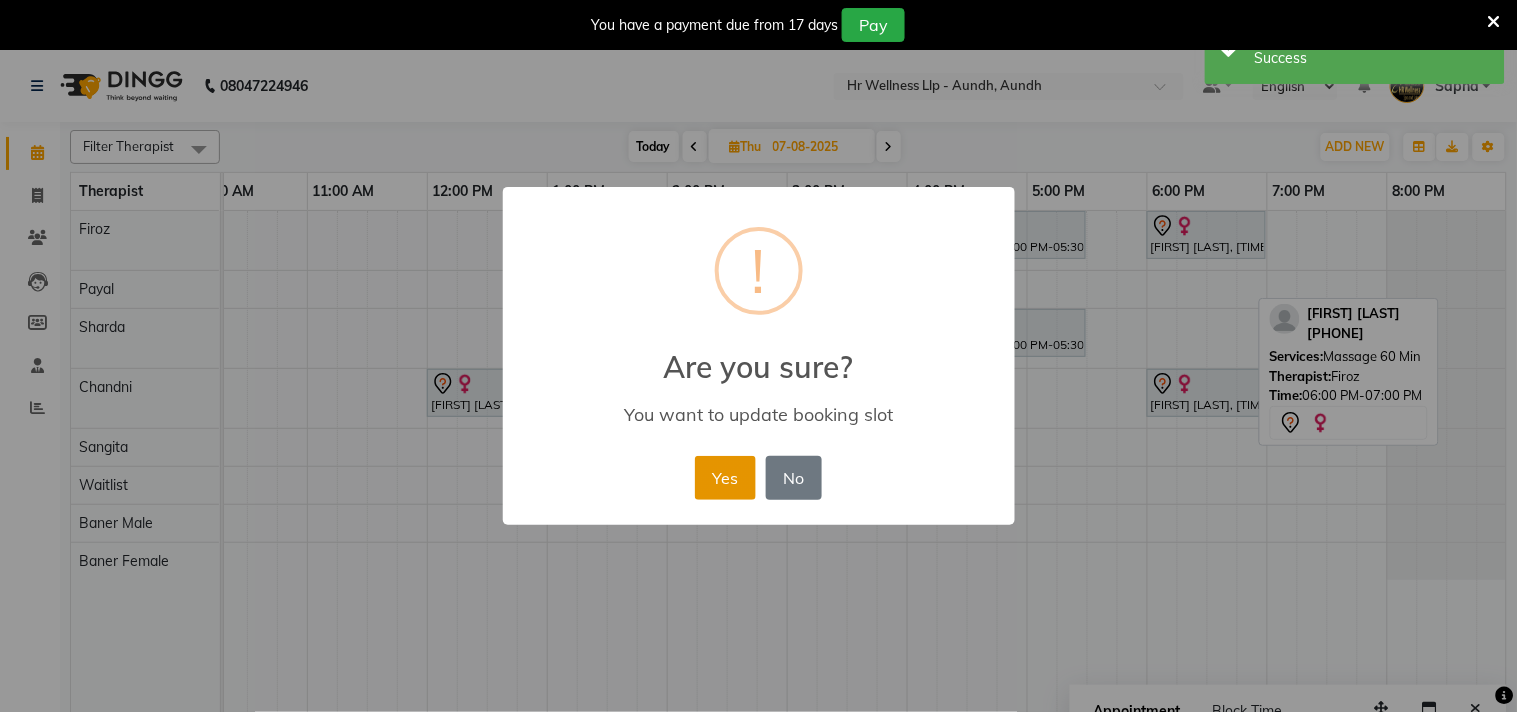 click on "Yes" at bounding box center [725, 478] 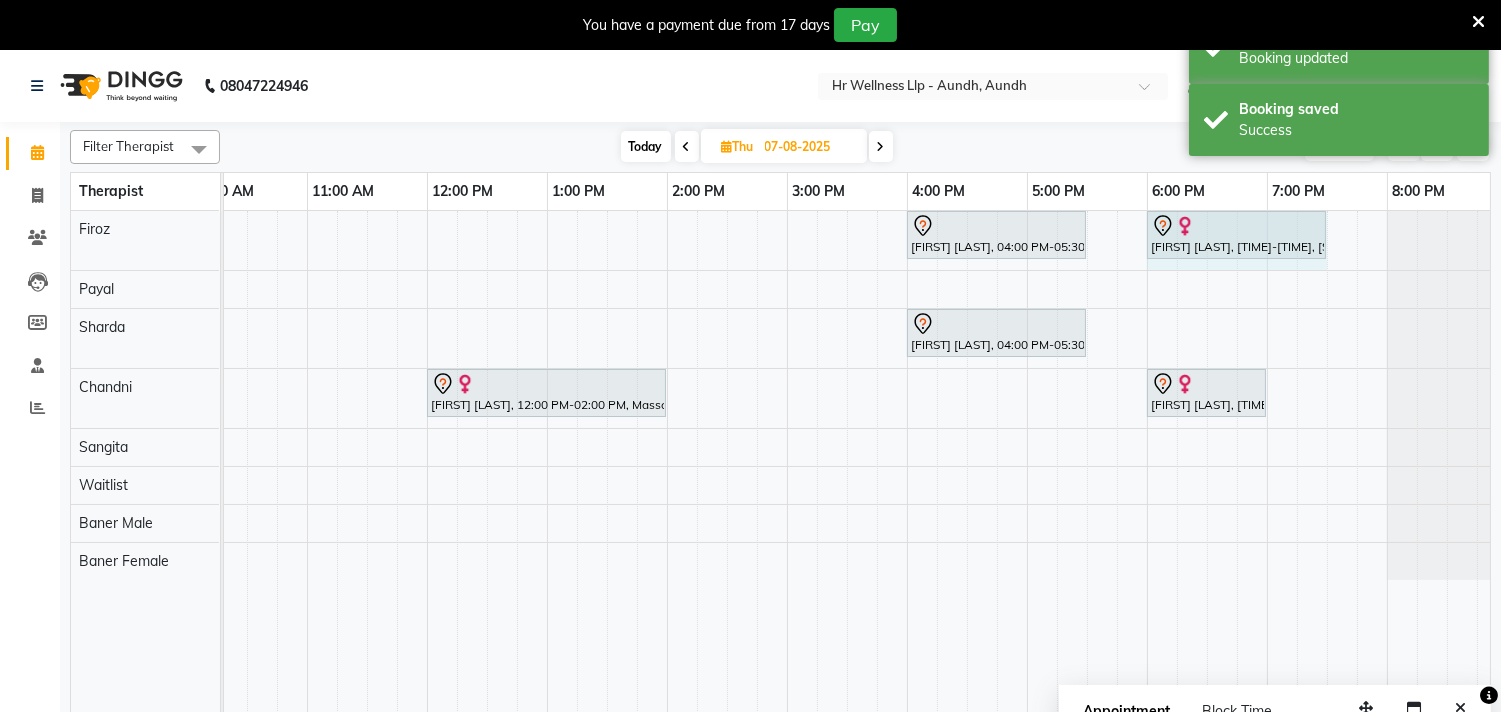 drag, startPoint x: 1263, startPoint y: 230, endPoint x: 1312, endPoint y: 251, distance: 53.310413 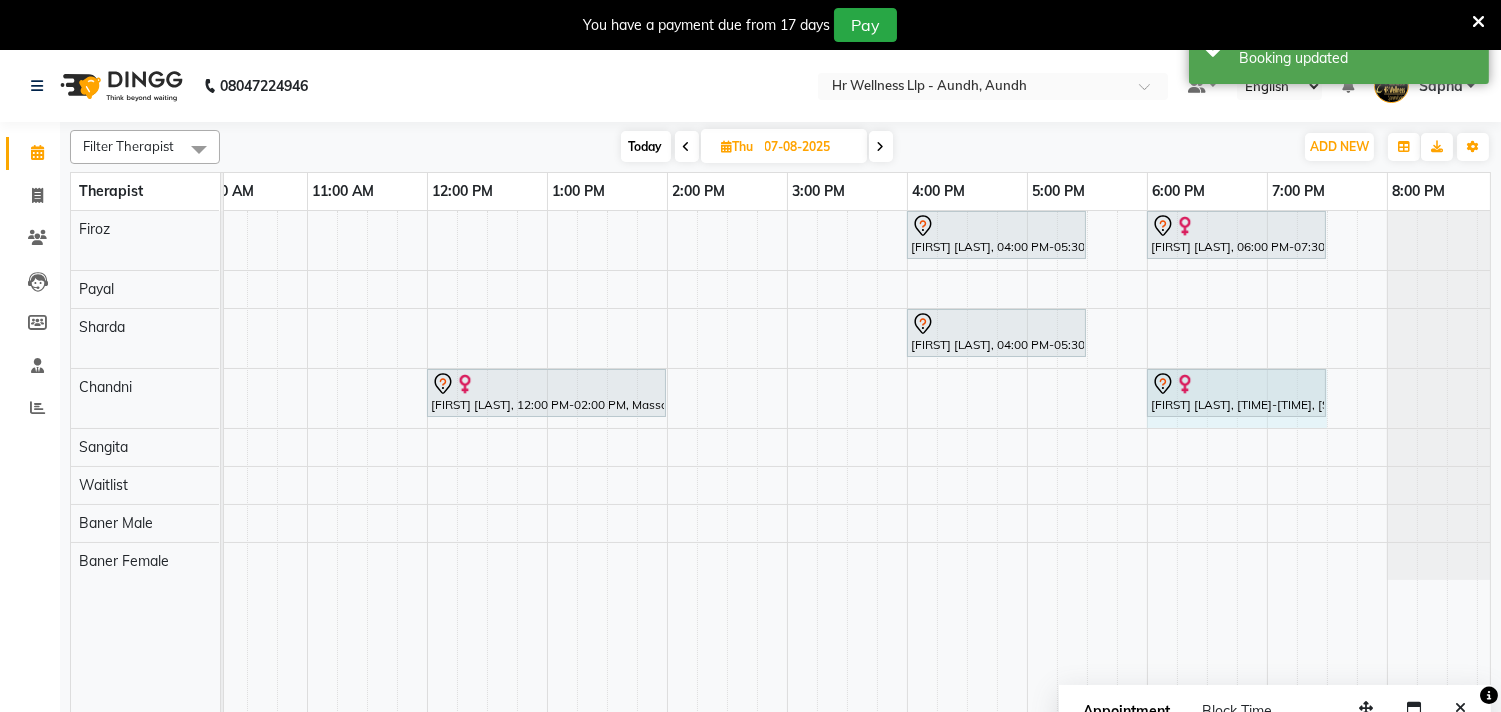 drag, startPoint x: 1262, startPoint y: 388, endPoint x: 1301, endPoint y: 401, distance: 41.109608 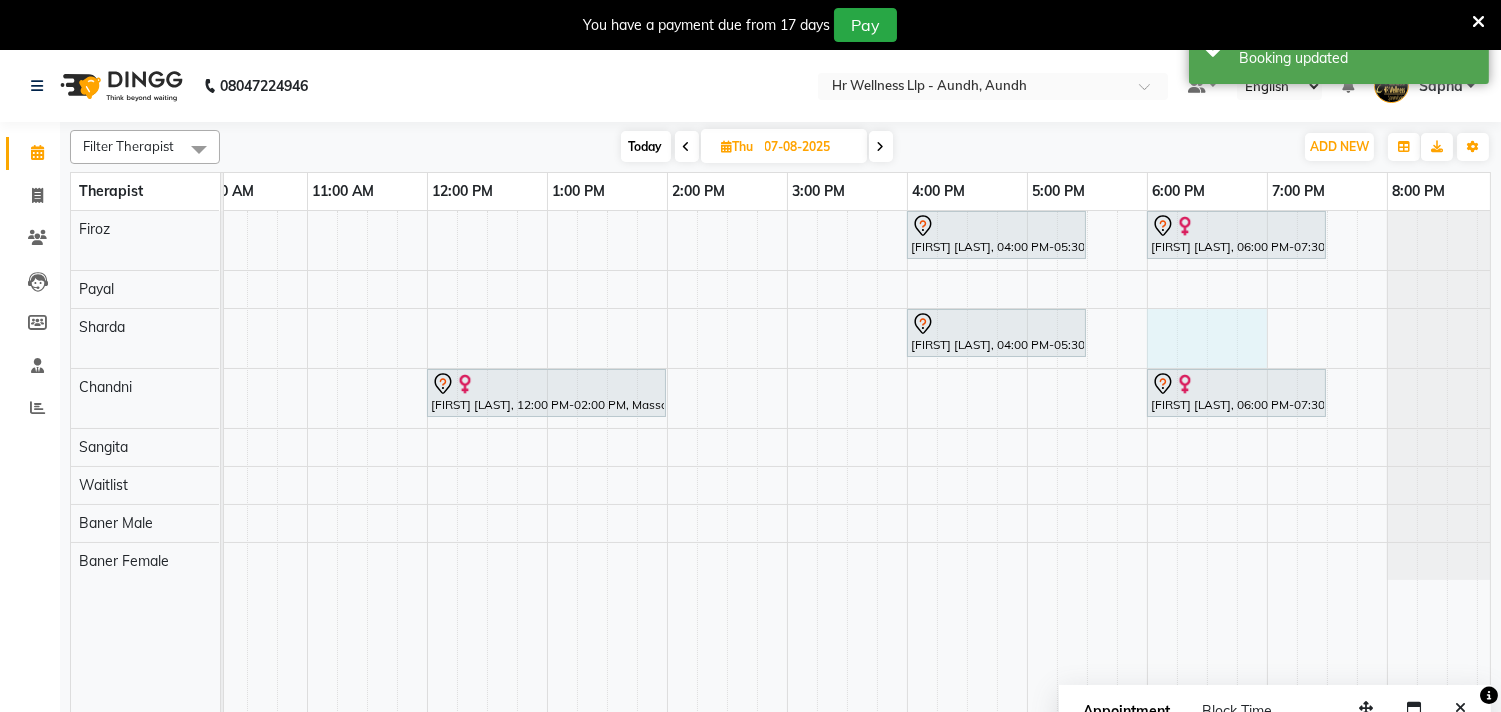 drag, startPoint x: 1148, startPoint y: 330, endPoint x: 1237, endPoint y: 350, distance: 91.21951 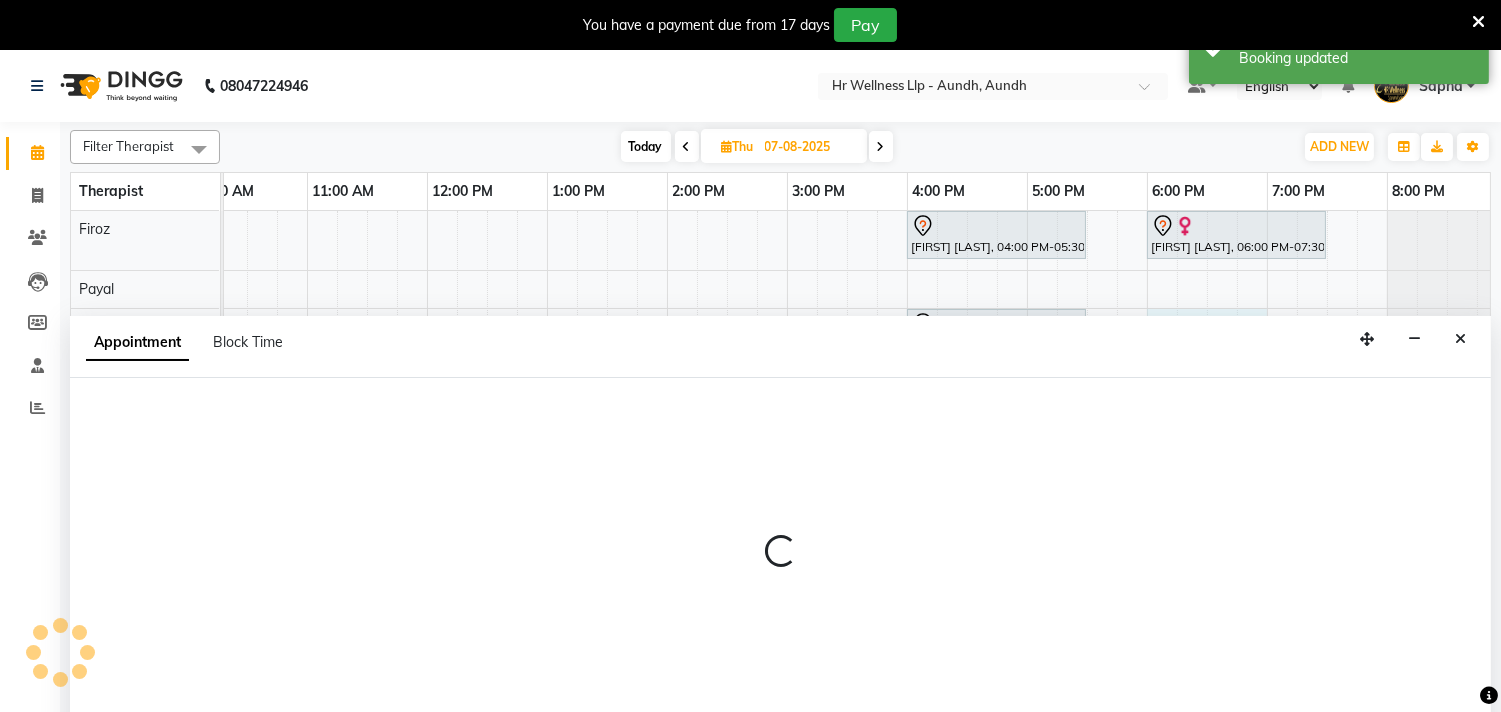 scroll, scrollTop: 50, scrollLeft: 0, axis: vertical 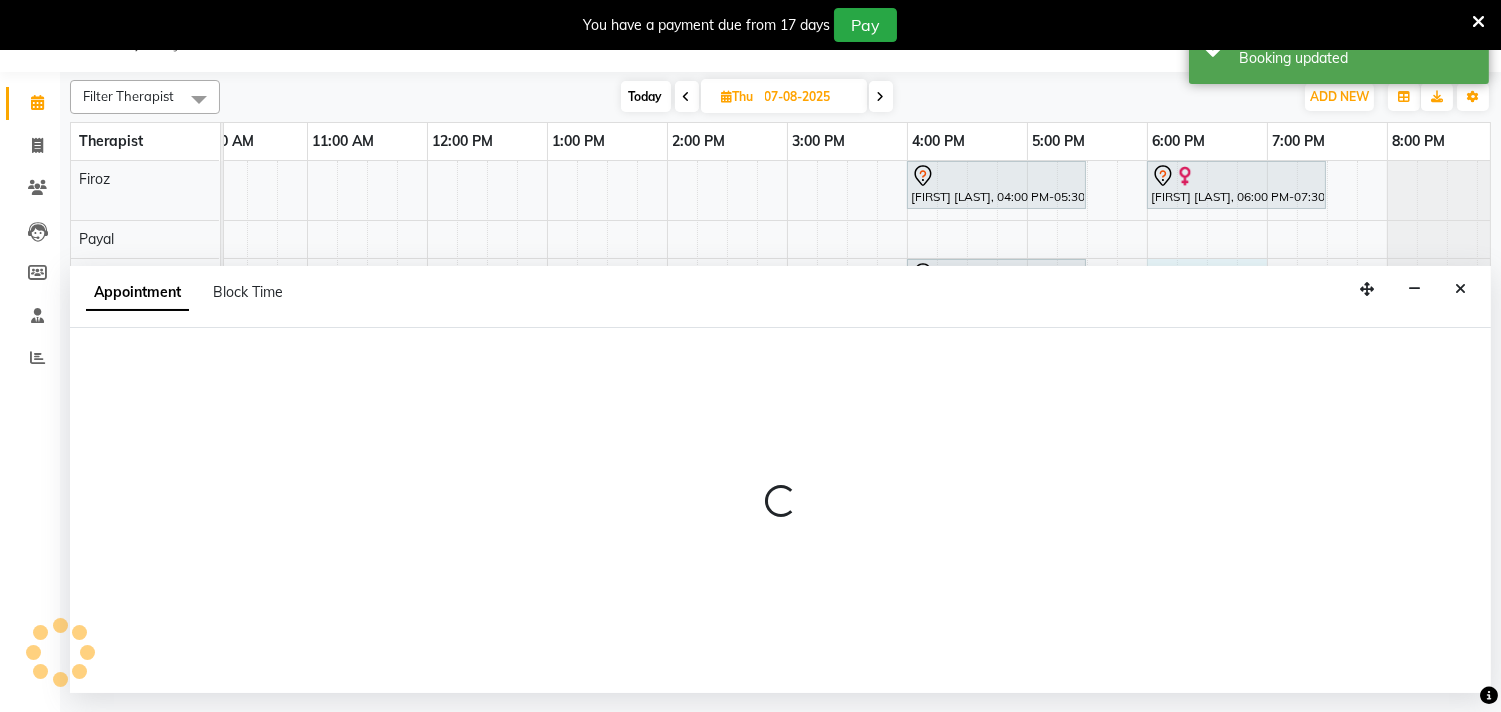 select on "77661" 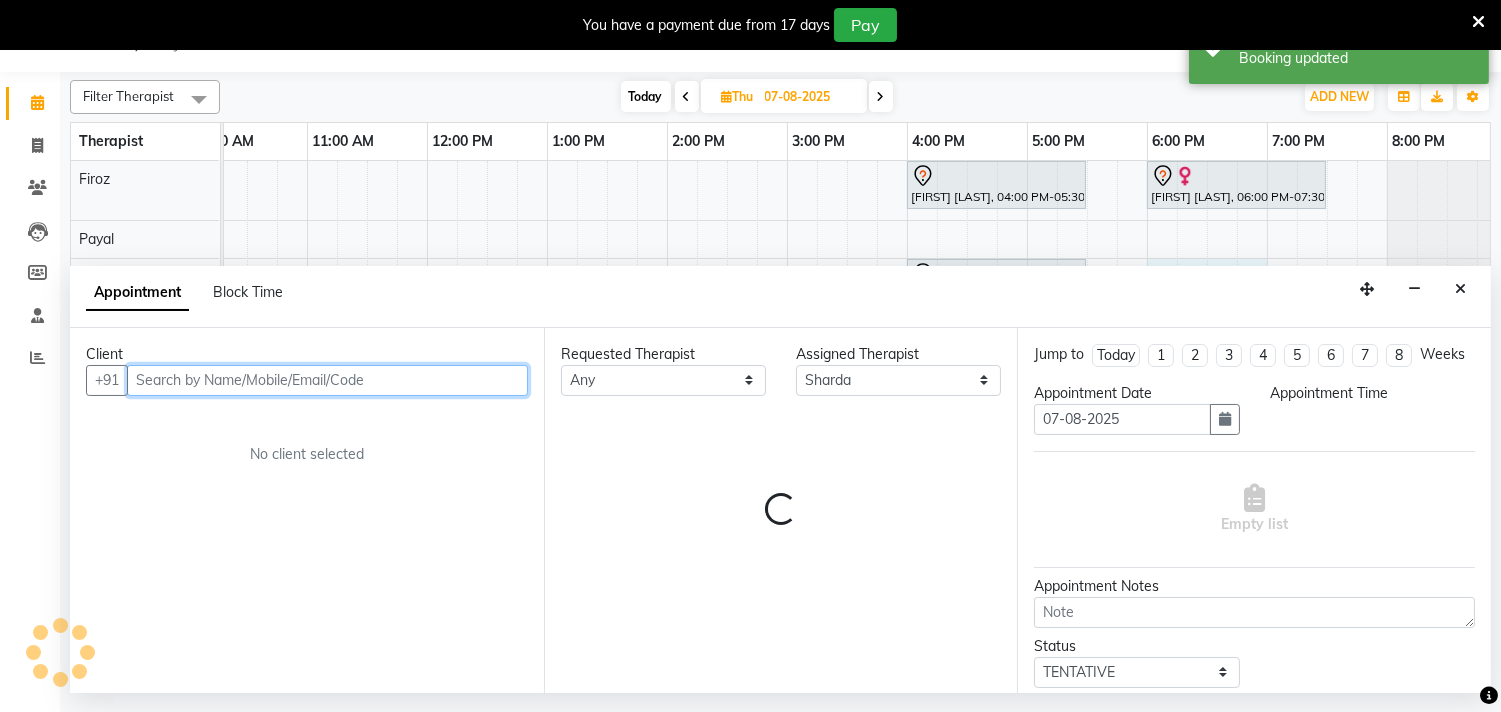 select on "1080" 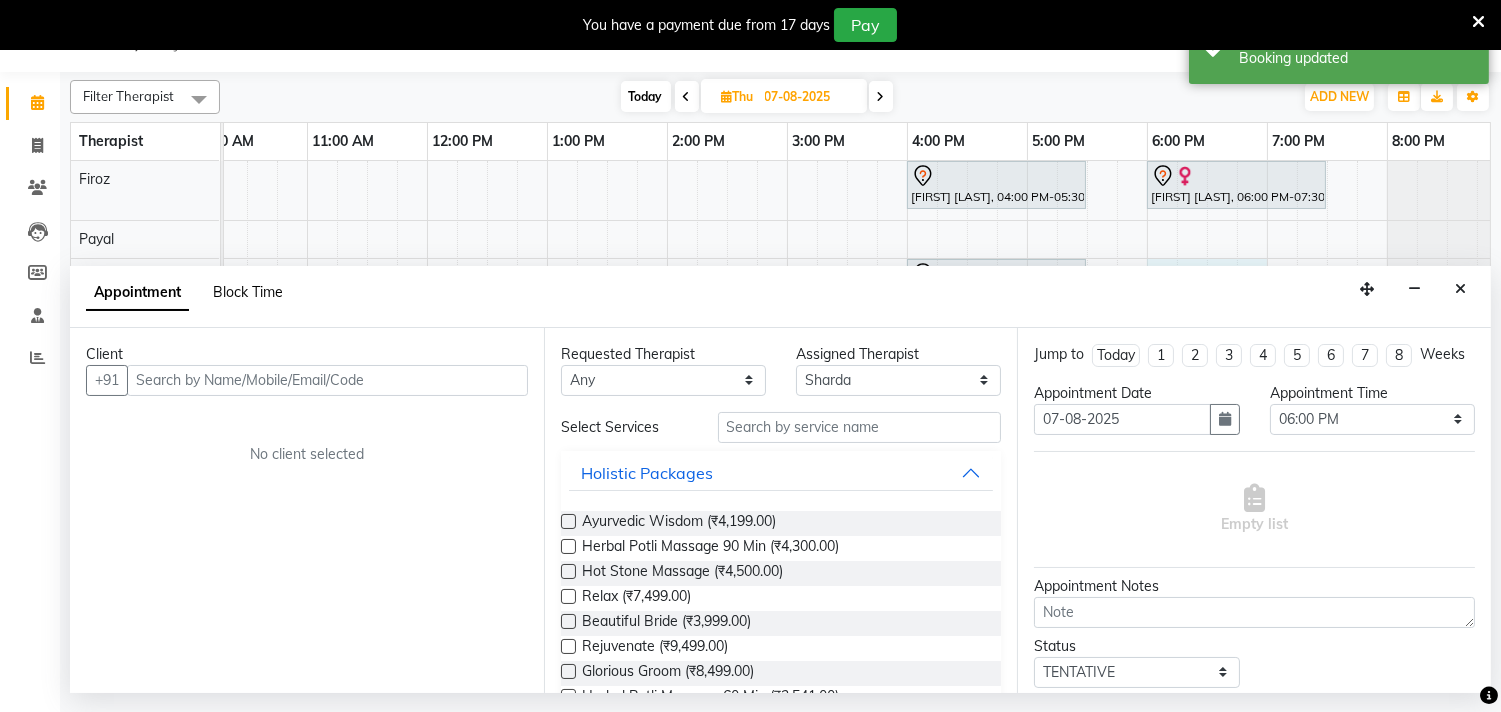 click on "Block Time" at bounding box center [248, 292] 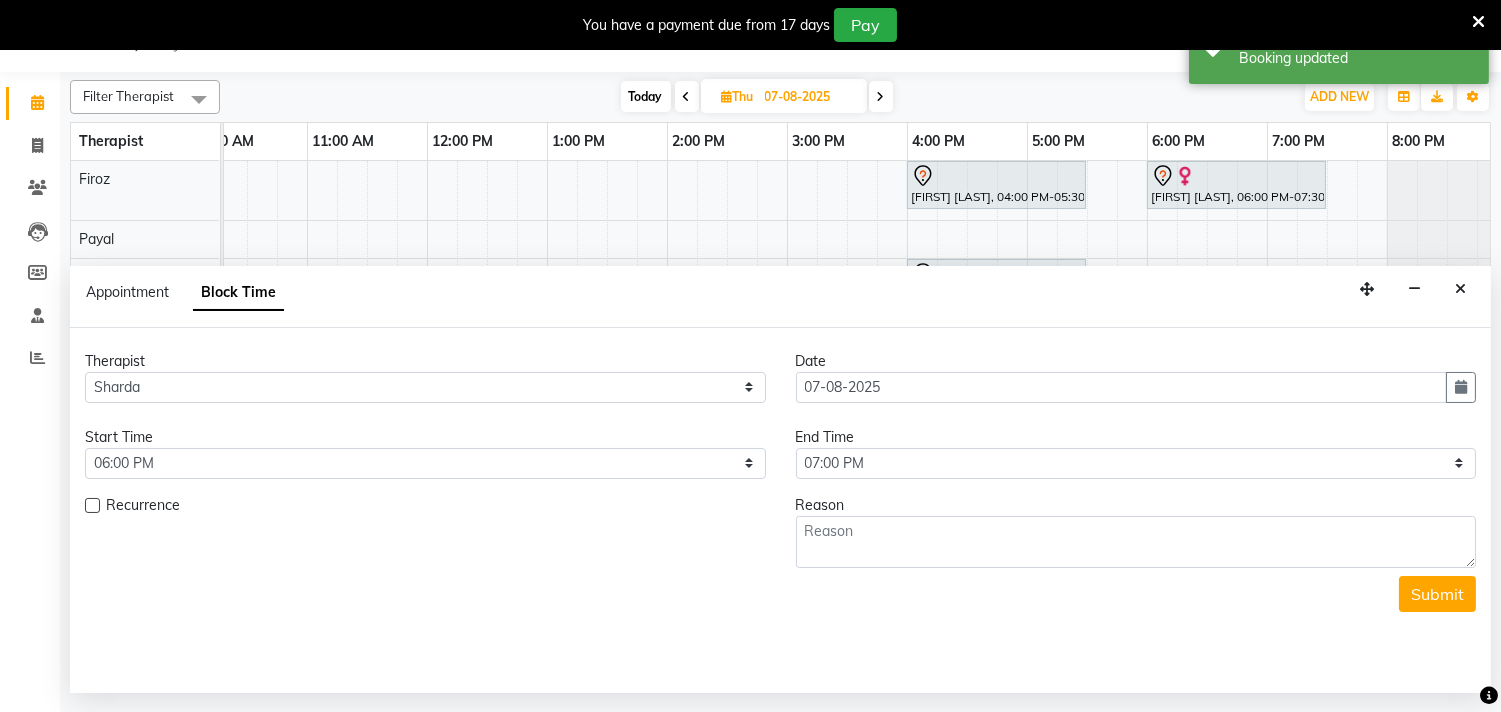 scroll, scrollTop: 0, scrollLeft: 0, axis: both 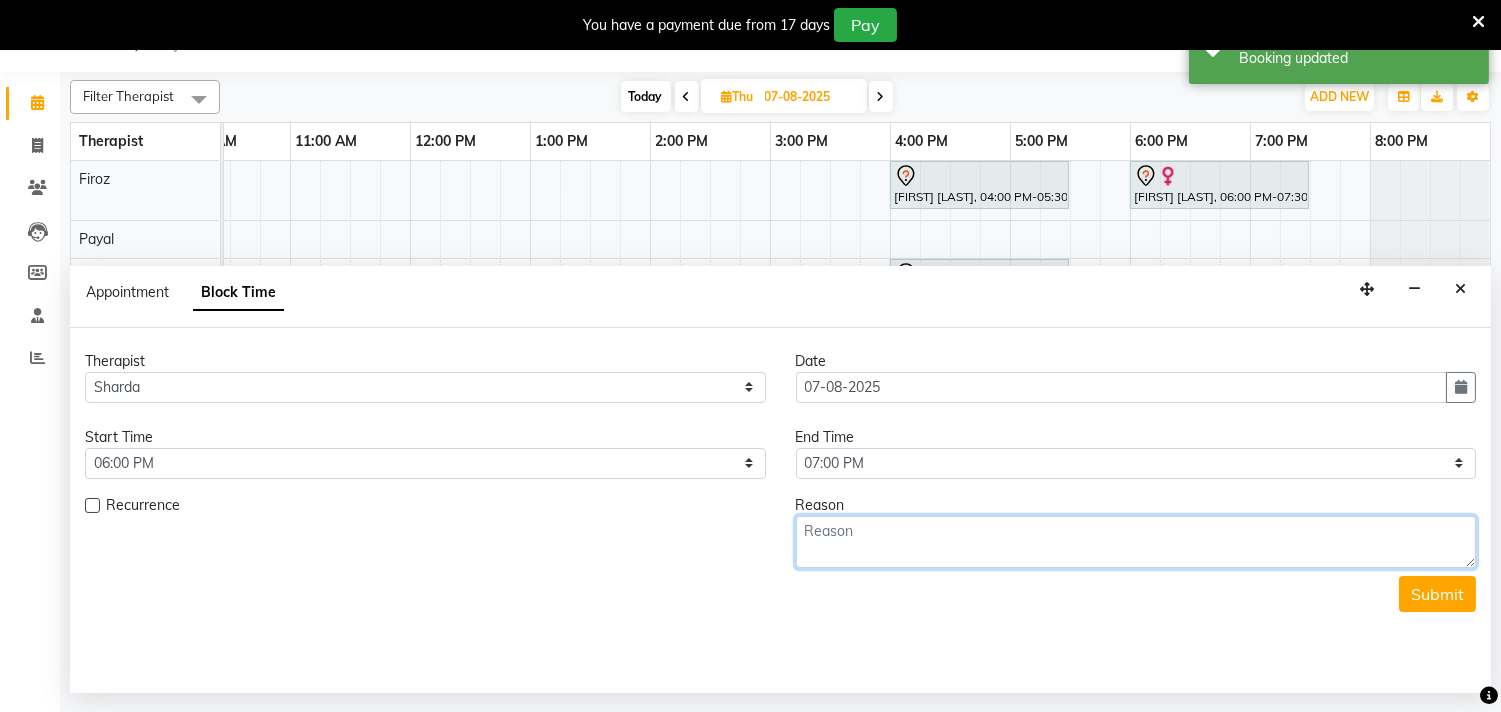 click at bounding box center [1136, 542] 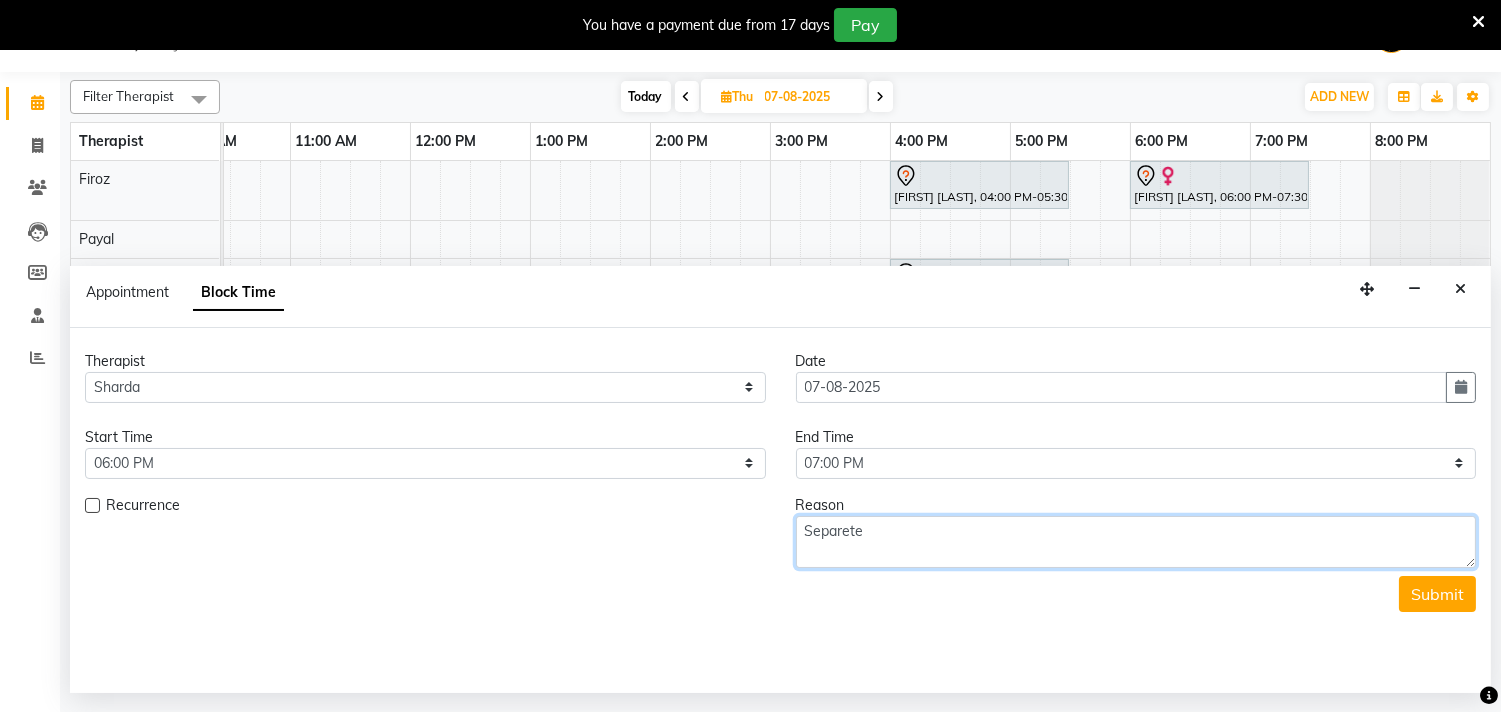 click on "Separete" at bounding box center [1136, 542] 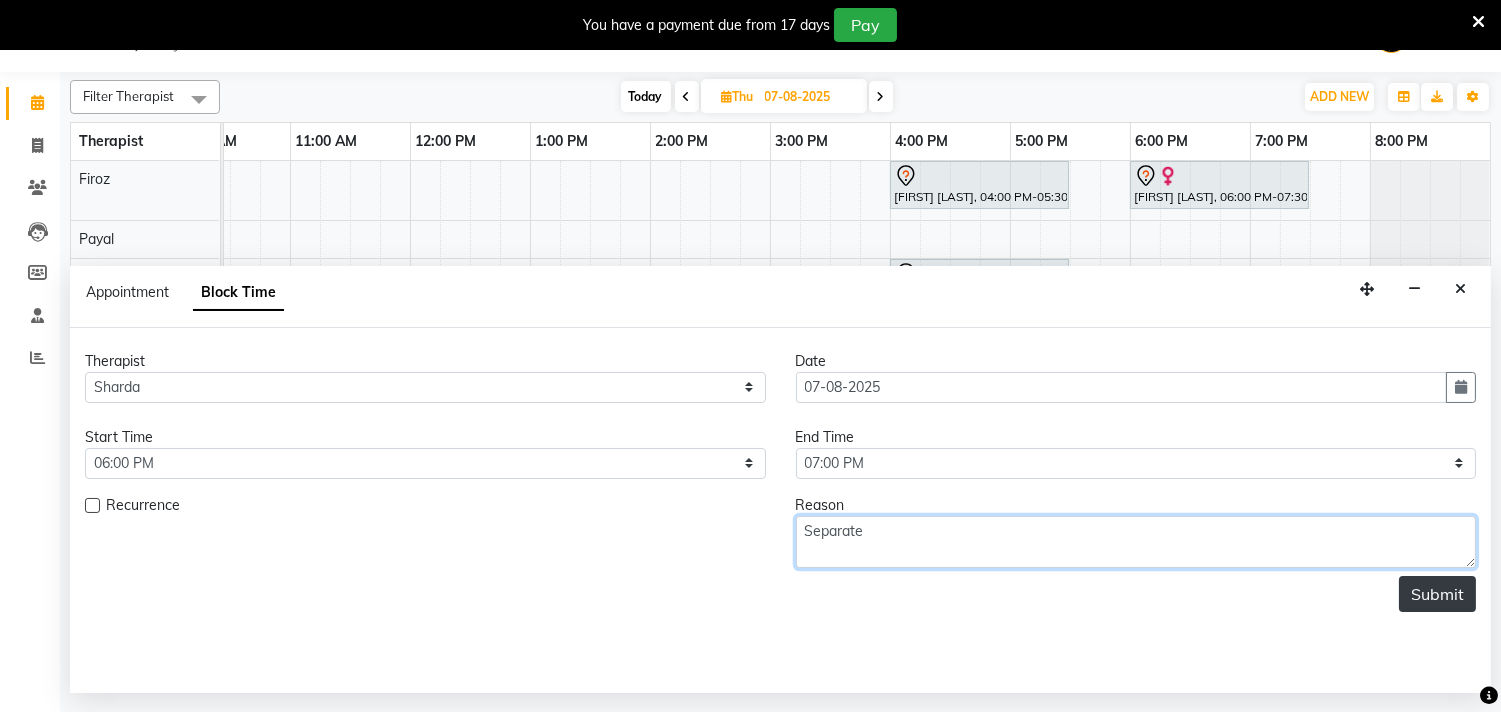type on "Separate" 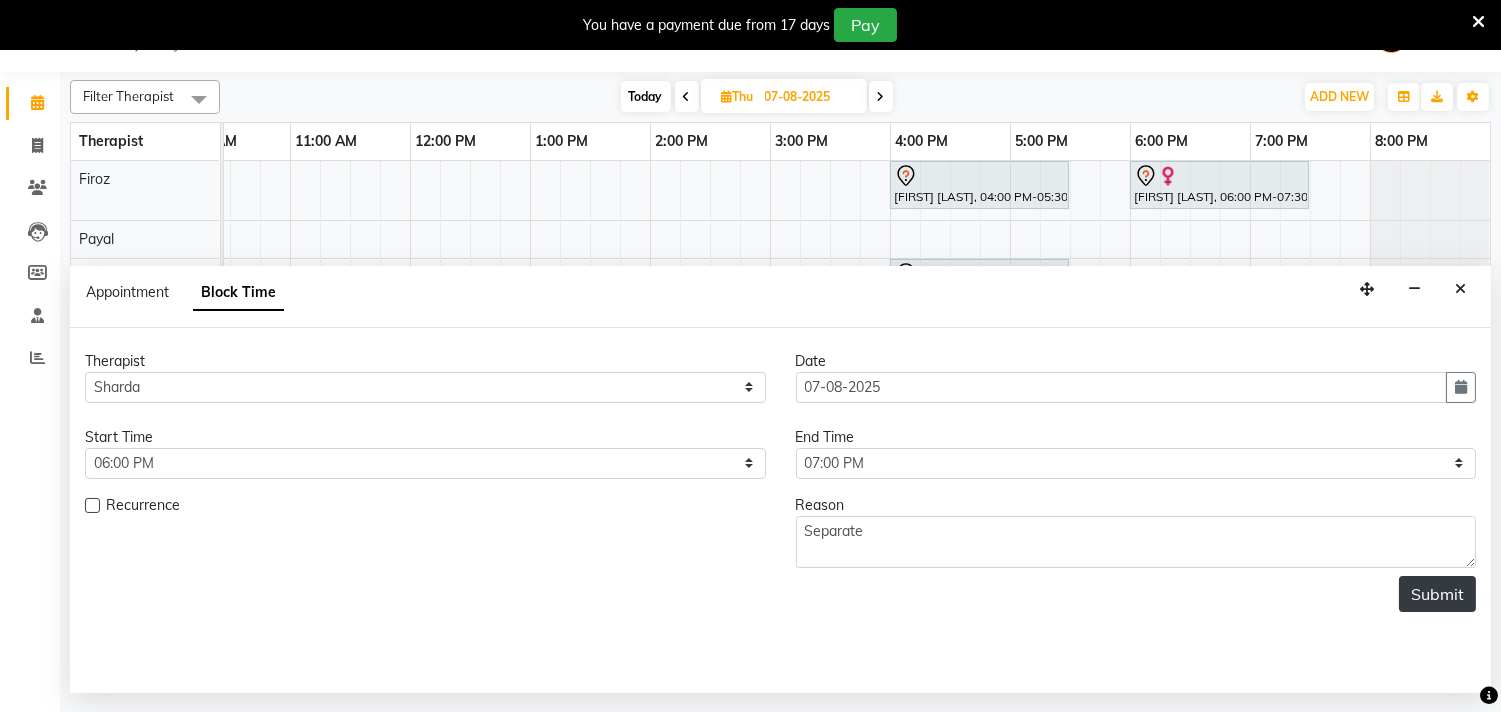 click on "Submit" at bounding box center [1437, 594] 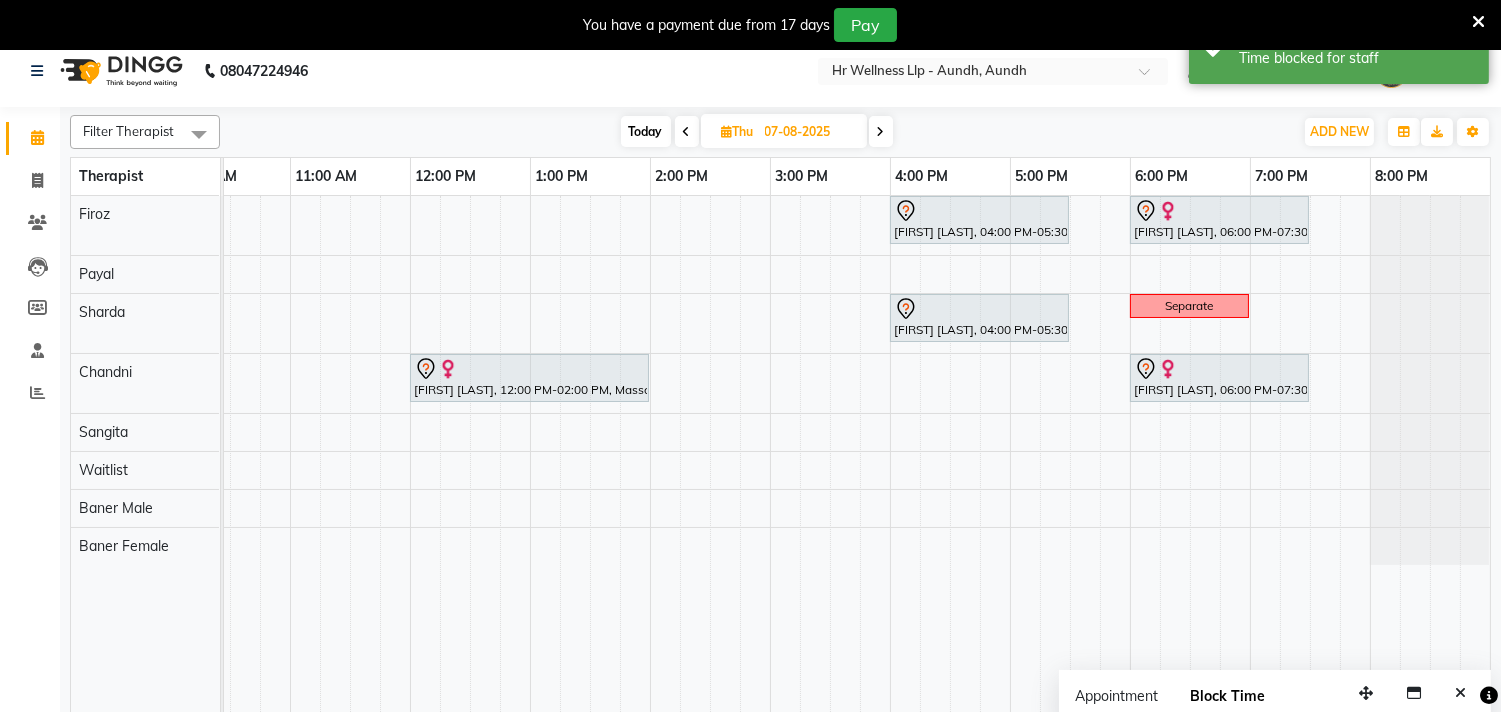 scroll, scrollTop: 0, scrollLeft: 0, axis: both 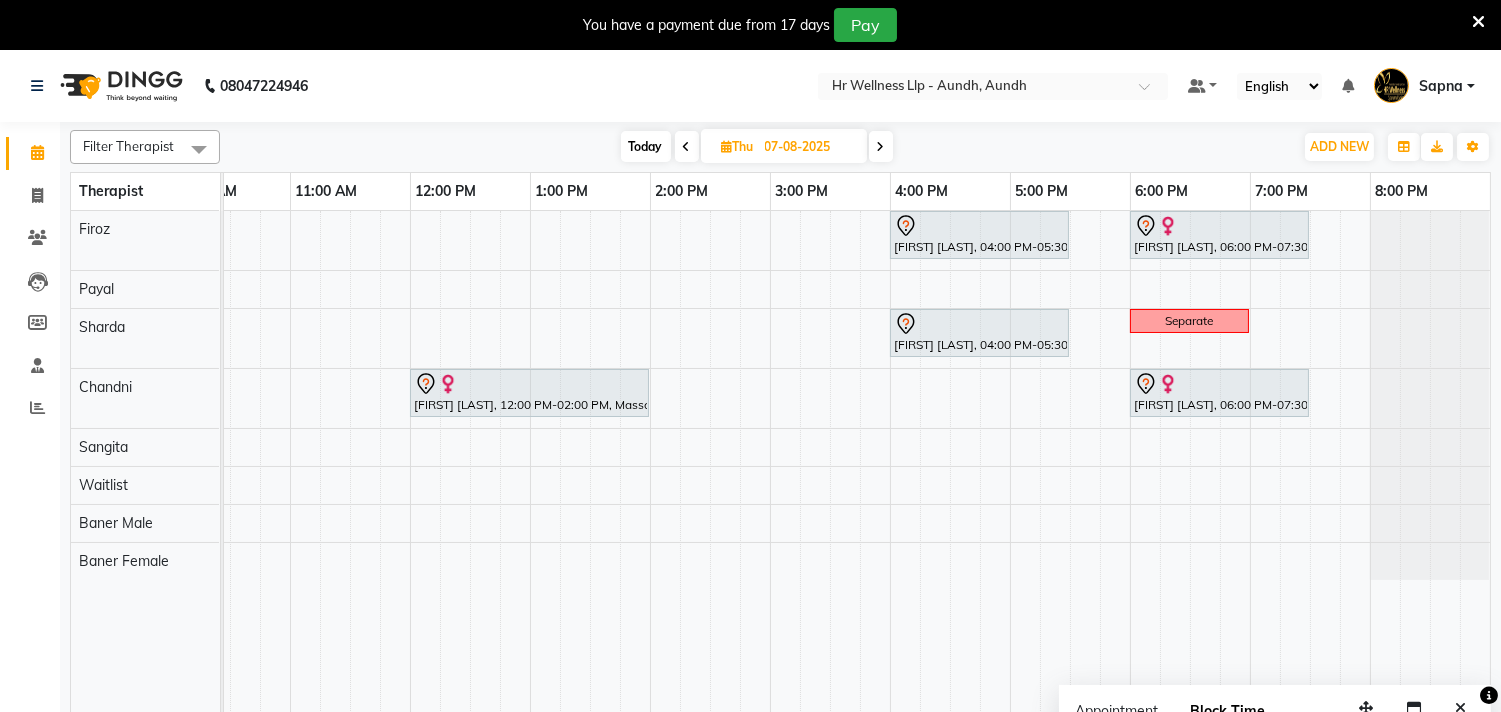 click on "Today" at bounding box center [646, 146] 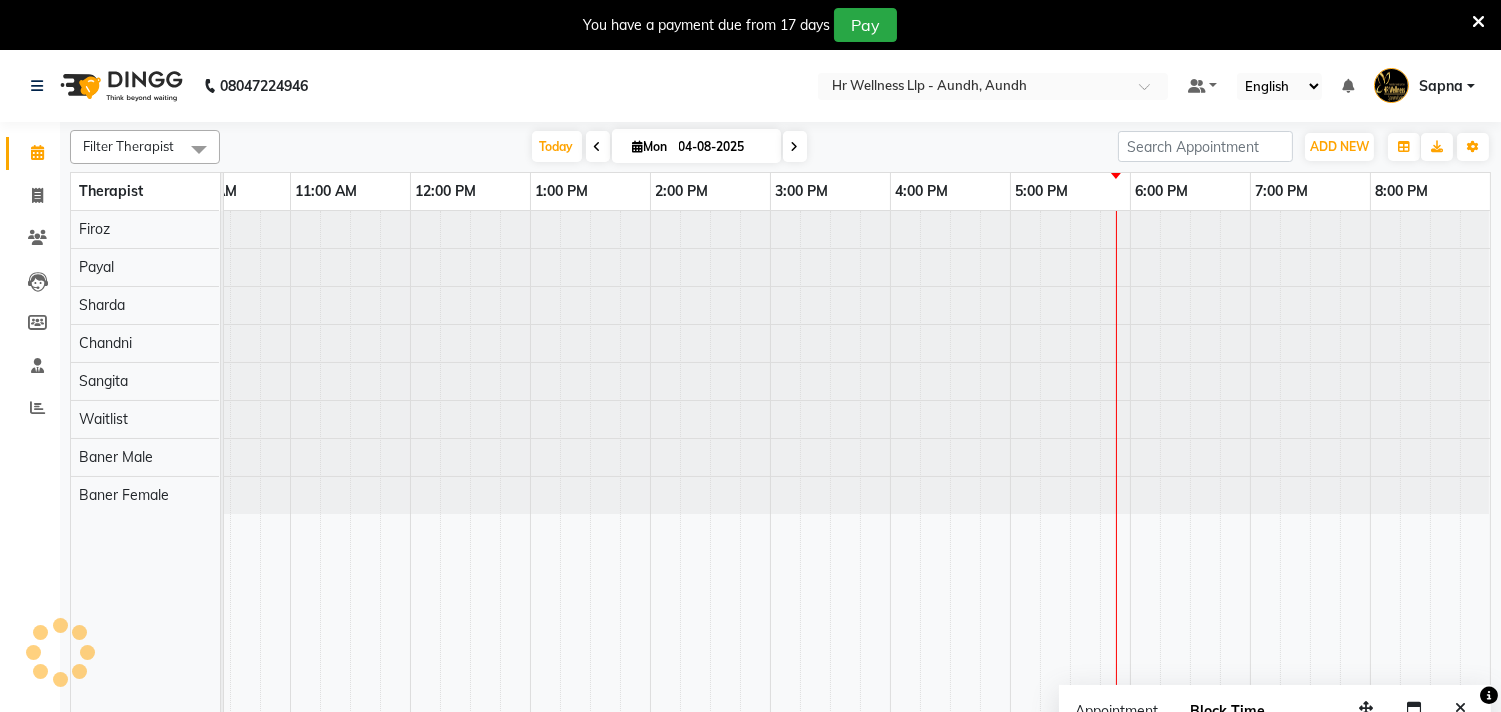 scroll, scrollTop: 0, scrollLeft: 0, axis: both 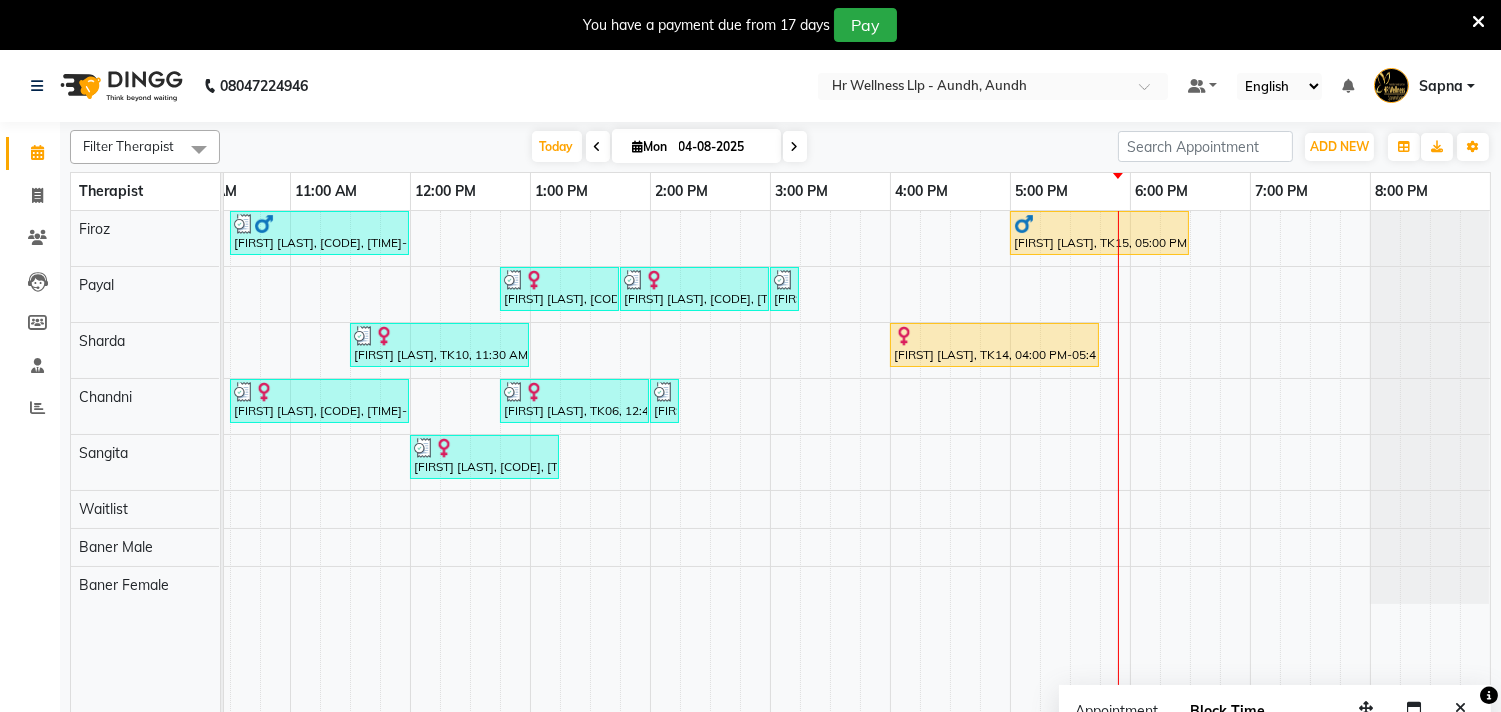 click at bounding box center (598, 146) 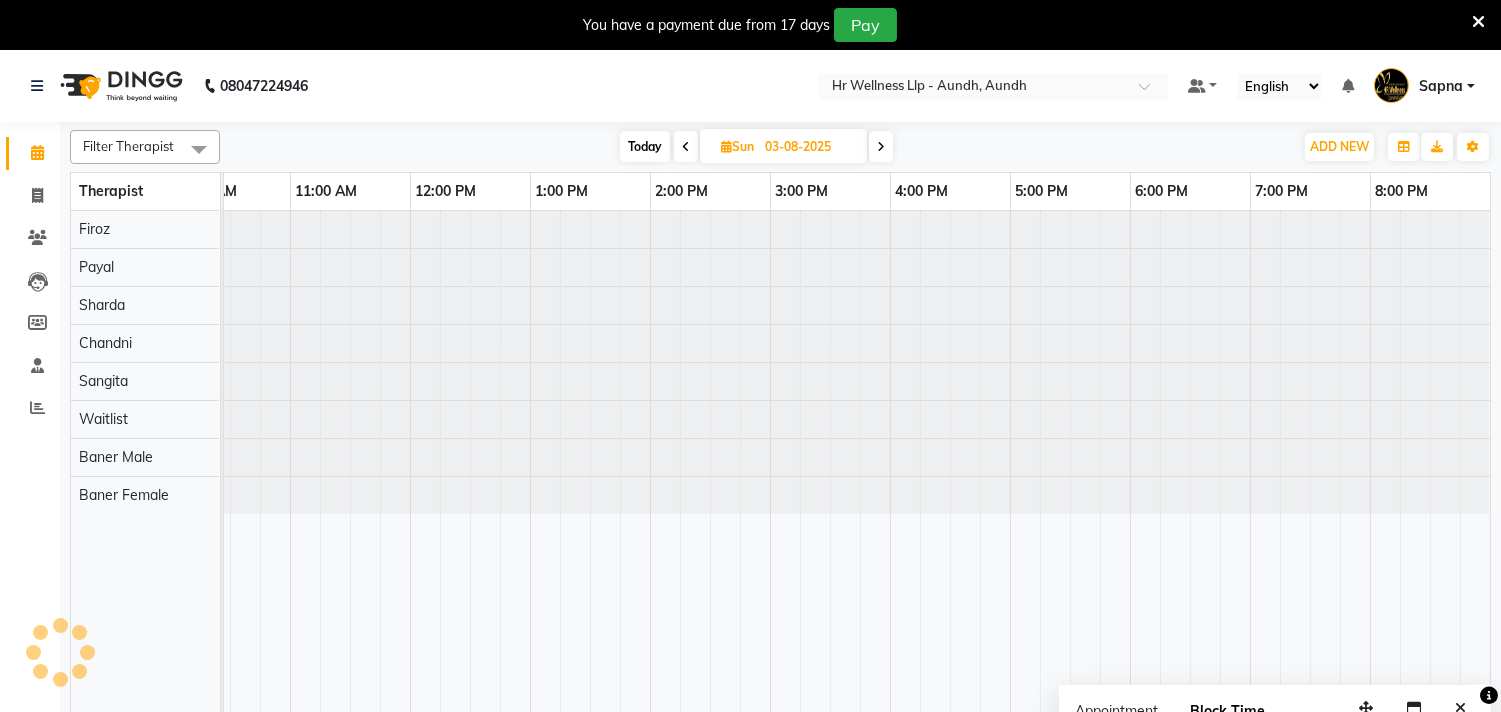 scroll, scrollTop: 0, scrollLeft: 0, axis: both 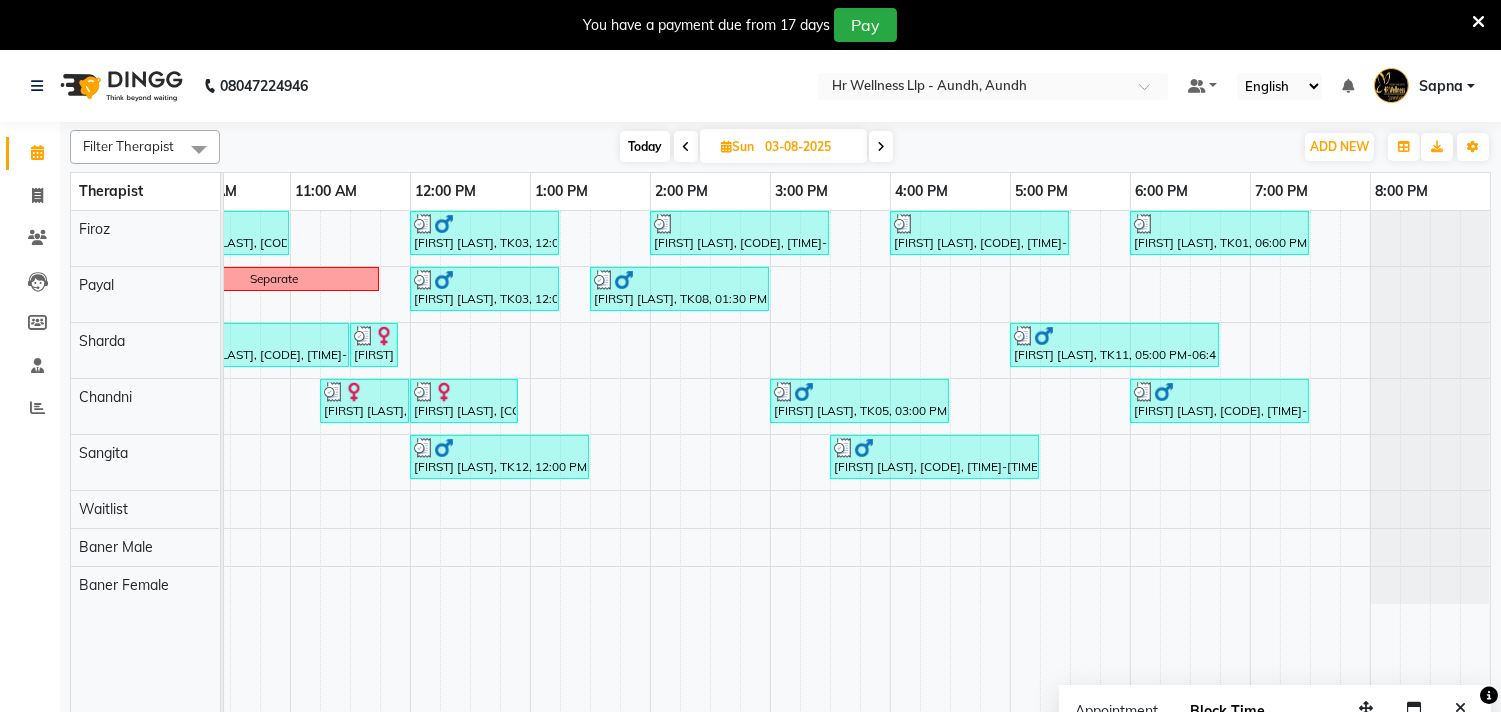 click at bounding box center [726, 146] 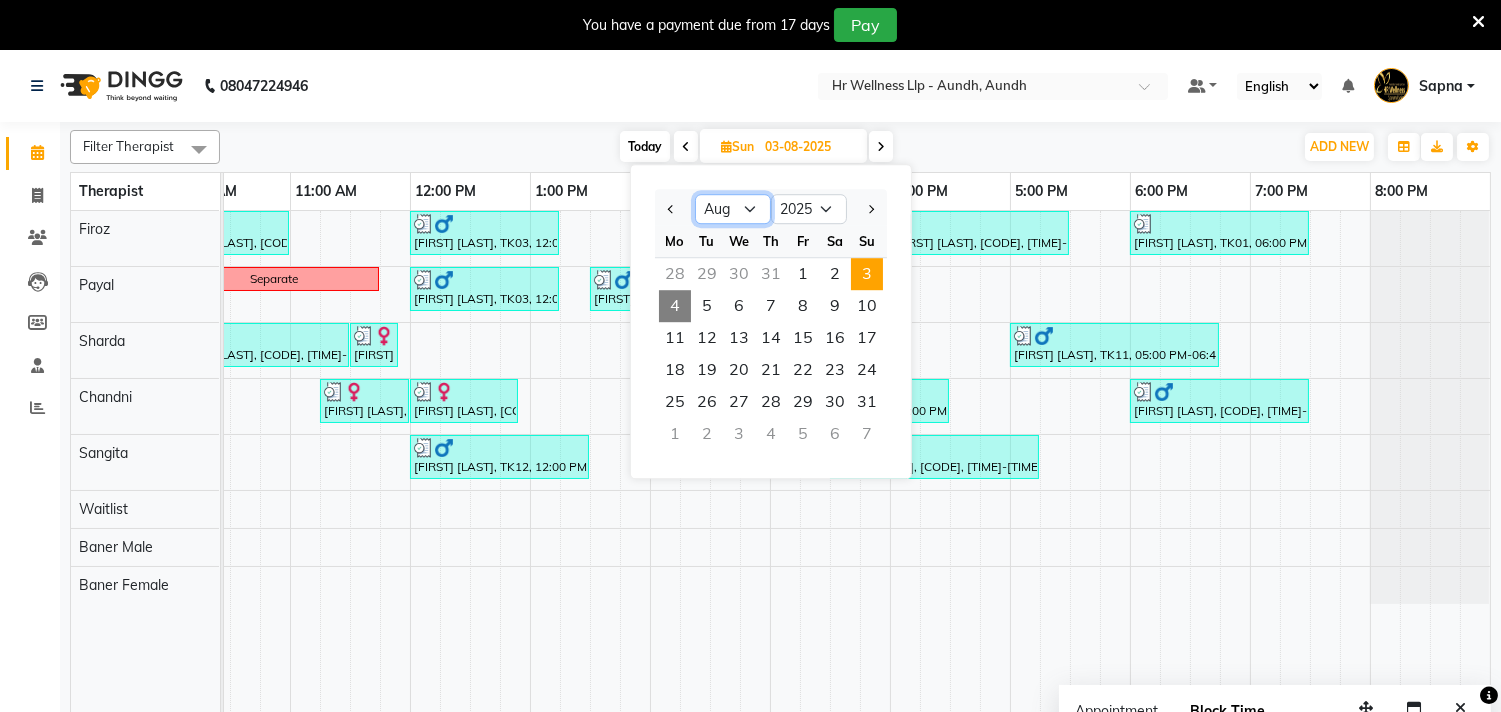 click on "Jan Feb Mar Apr May Jun Jul Aug Sep Oct Nov Dec" at bounding box center [733, 209] 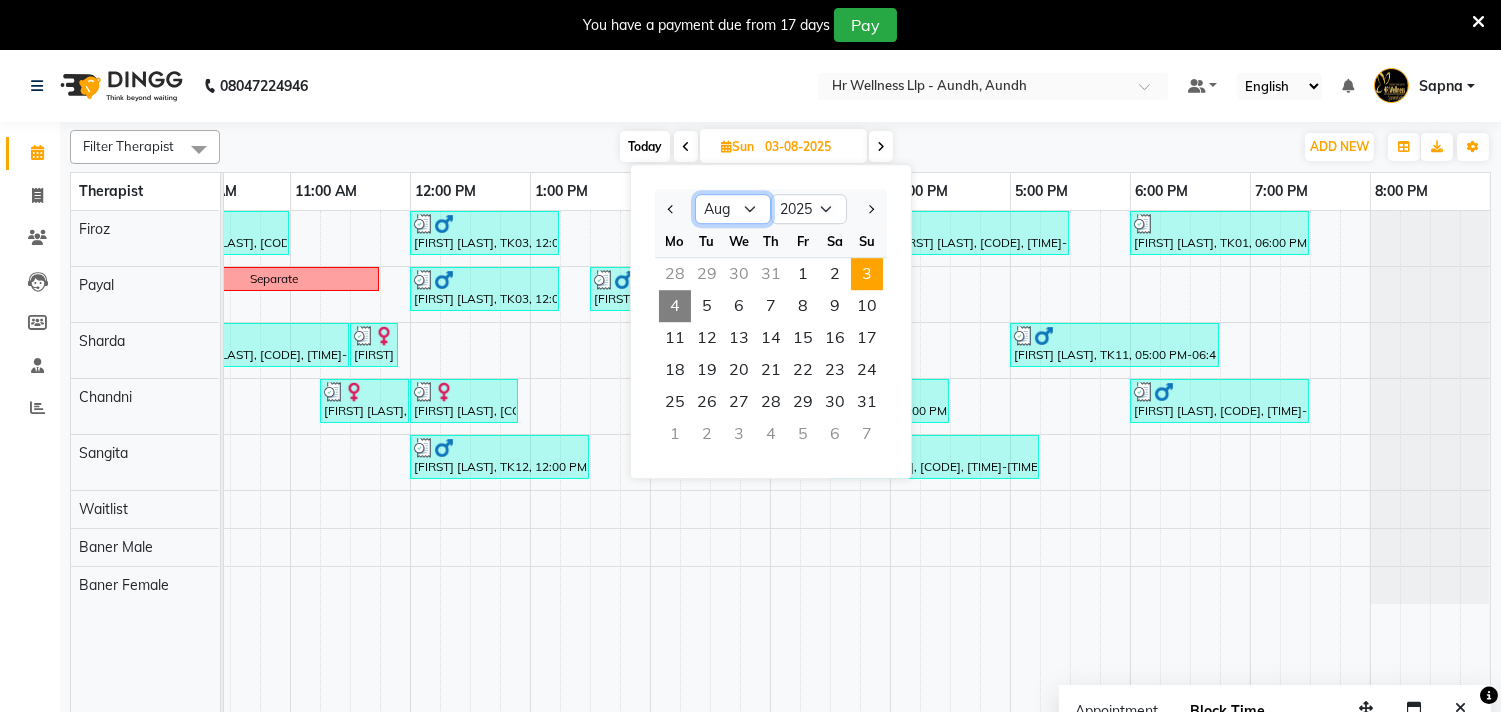 select on "6" 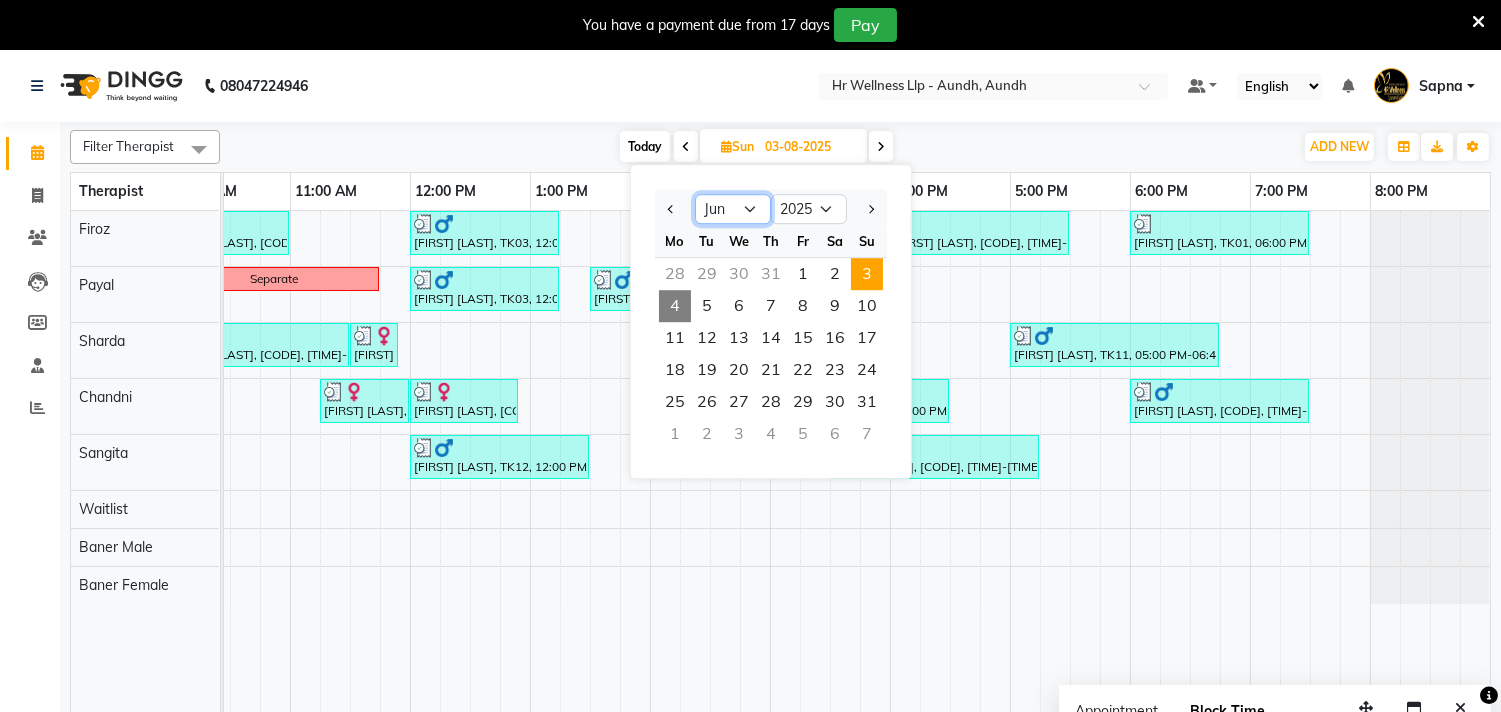 click on "Jan Feb Mar Apr May Jun Jul Aug Sep Oct Nov Dec" at bounding box center [733, 209] 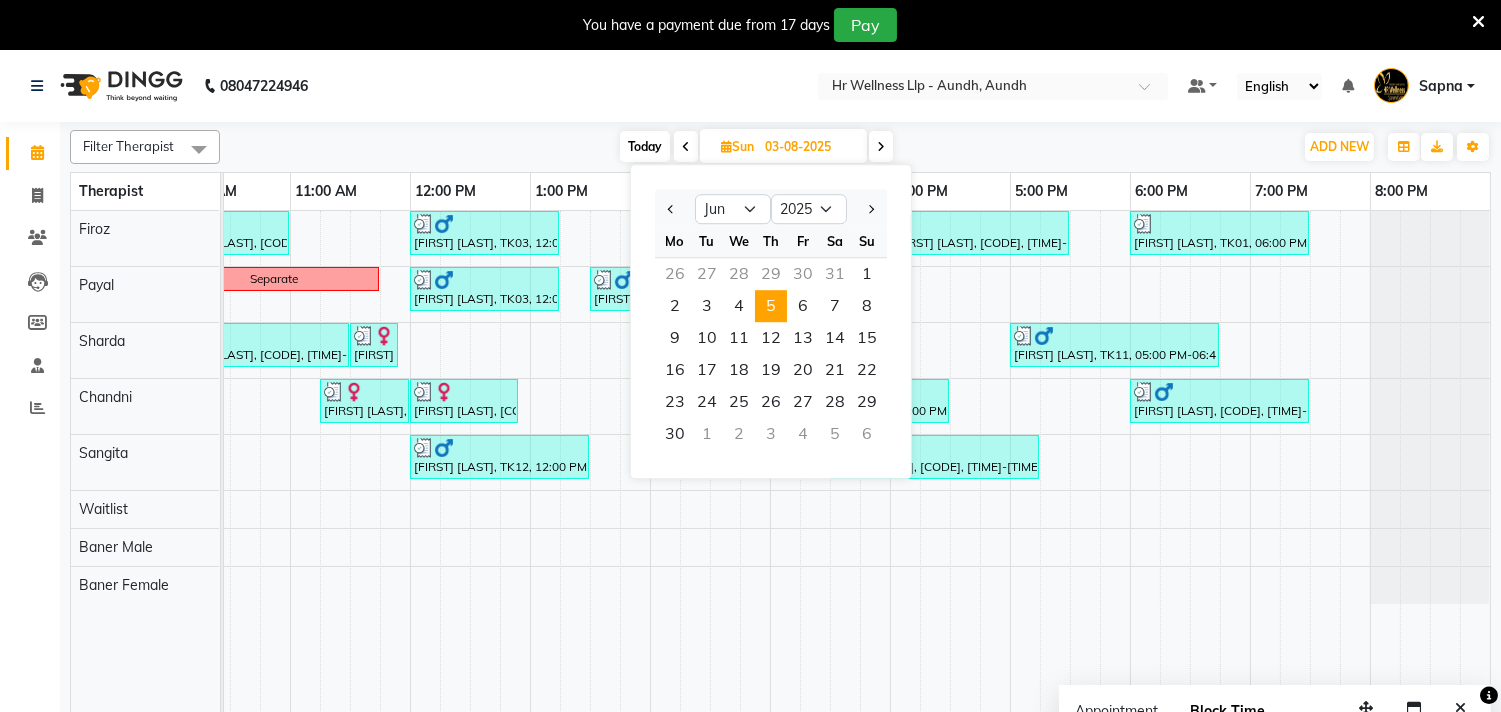 click on "5" at bounding box center [771, 306] 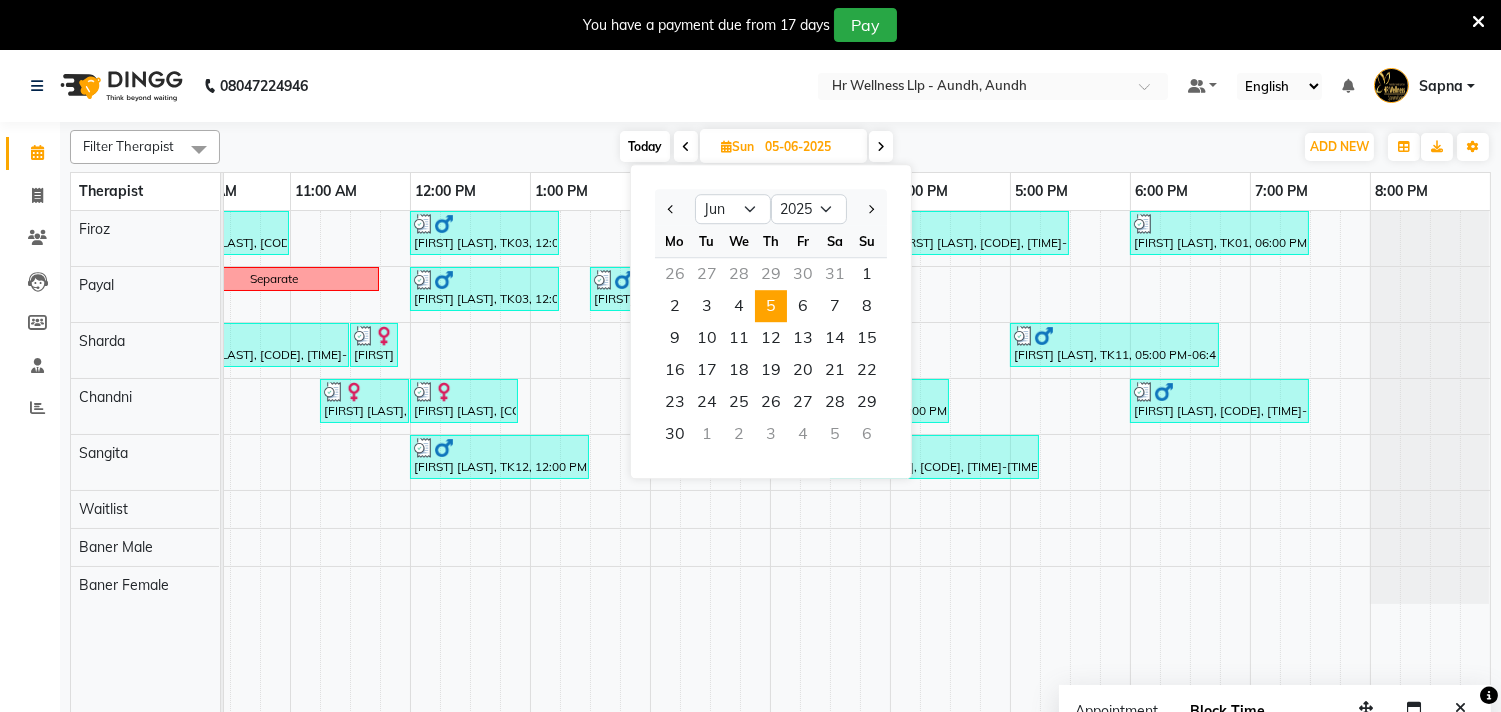 scroll, scrollTop: 0, scrollLeft: 0, axis: both 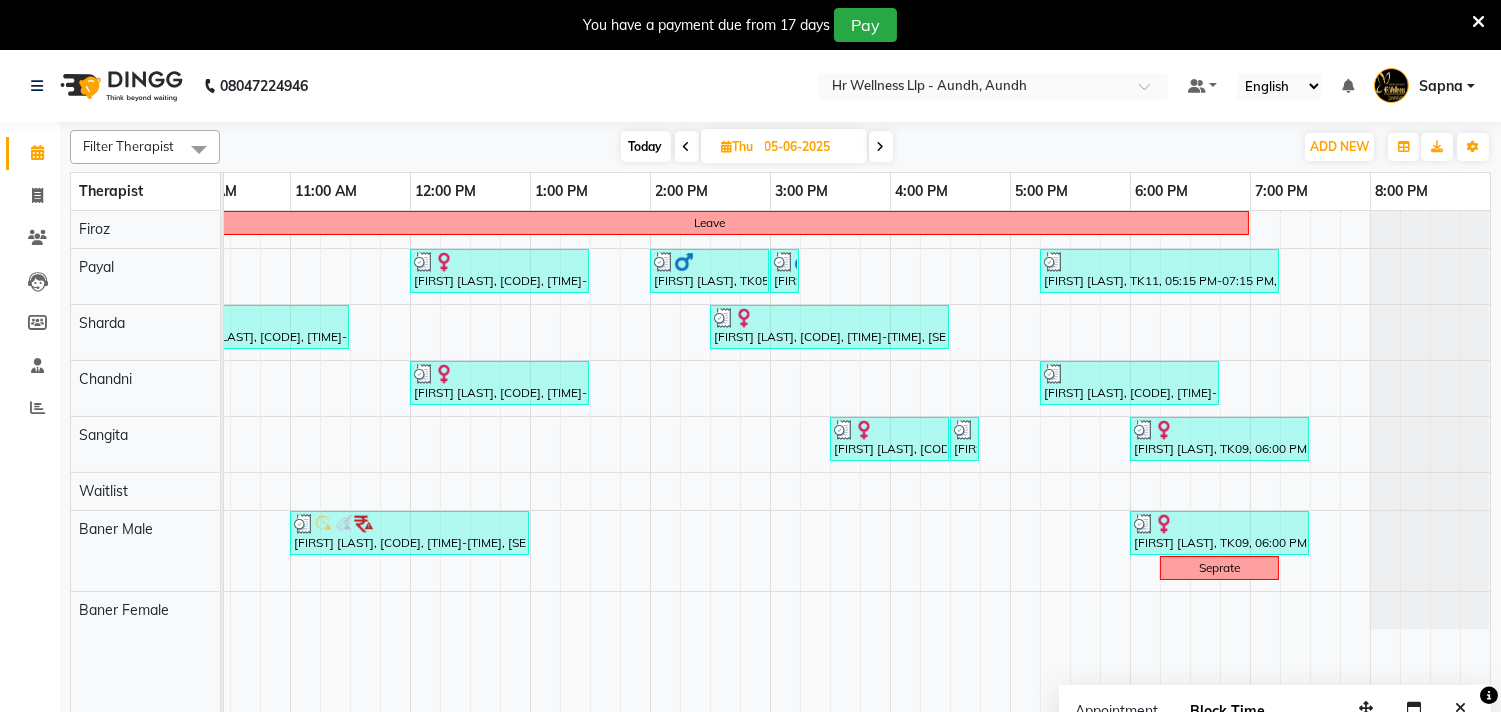 click at bounding box center (881, 147) 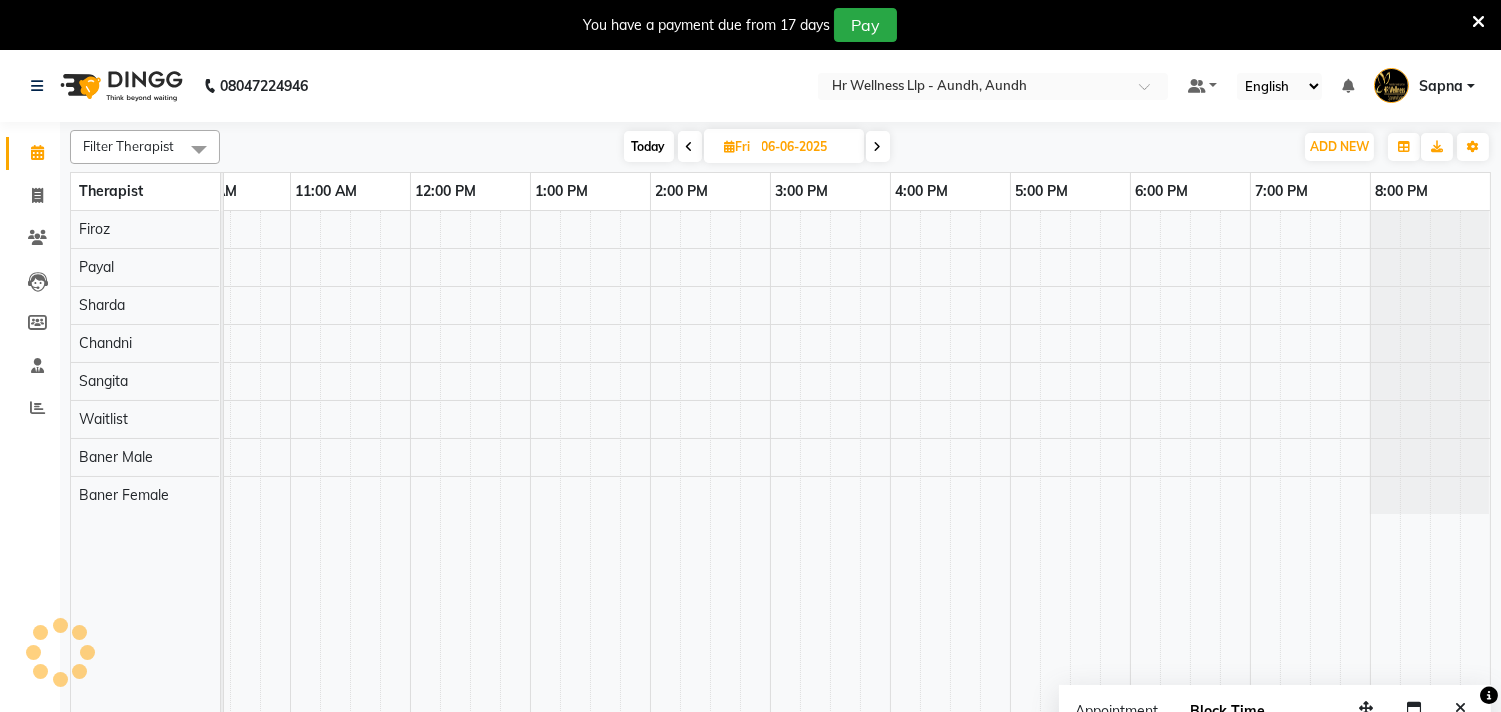 scroll, scrollTop: 0, scrollLeft: 294, axis: horizontal 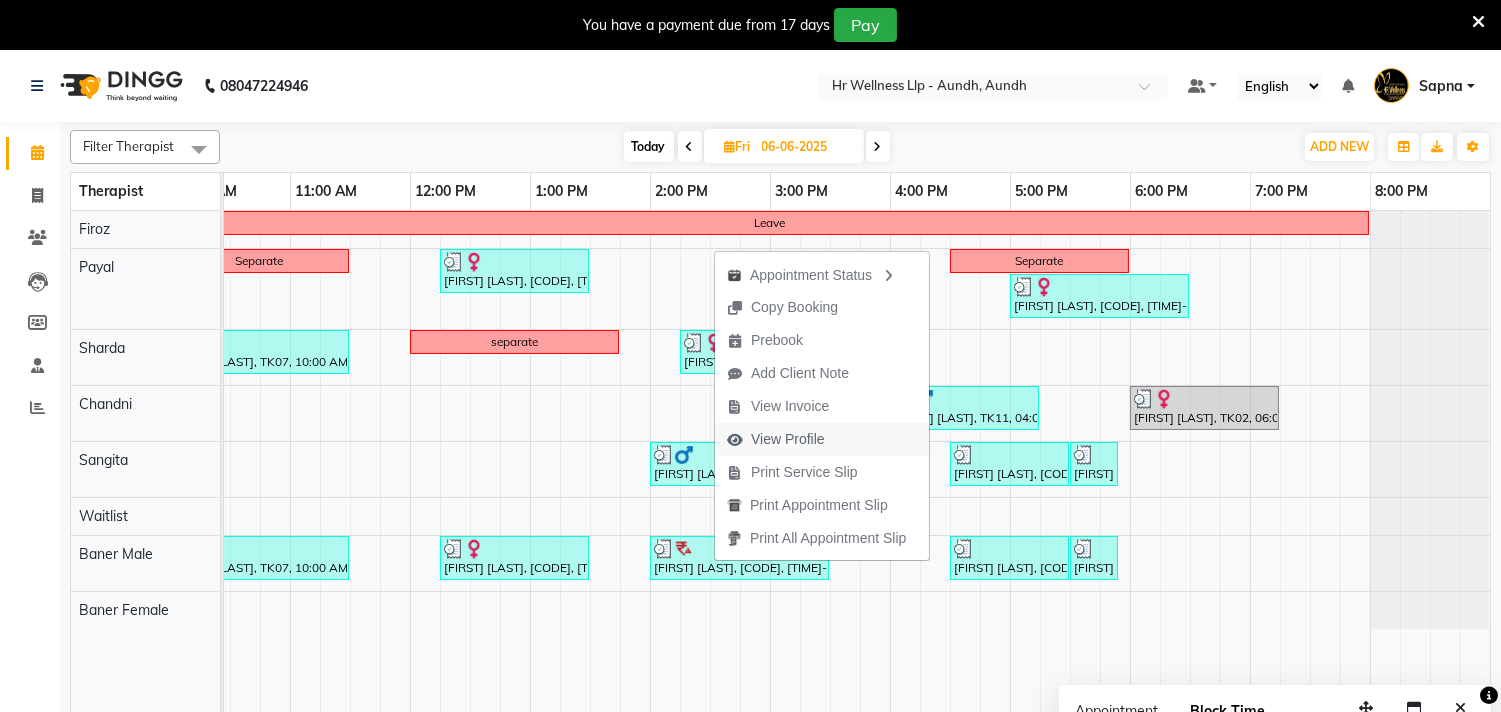 click on "View Profile" at bounding box center [788, 439] 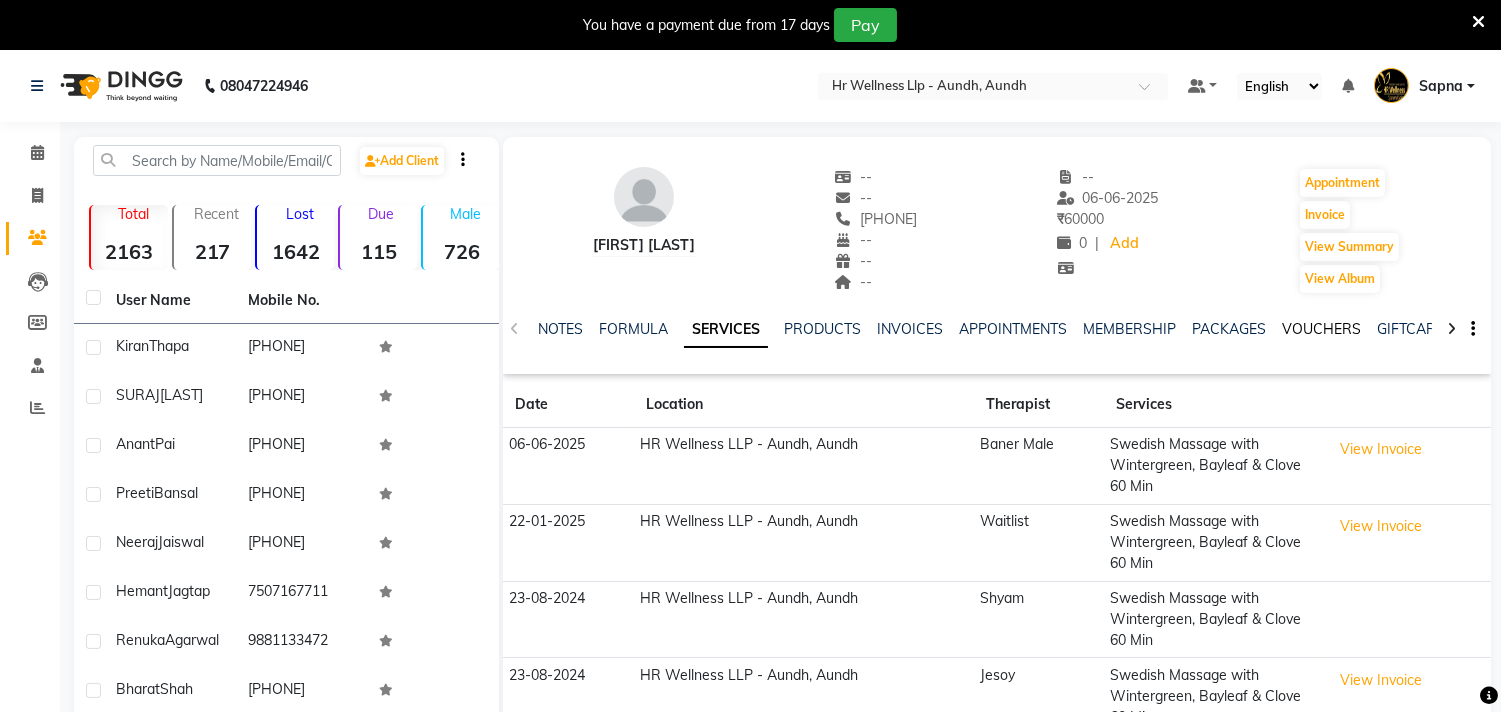 click on "VOUCHERS" 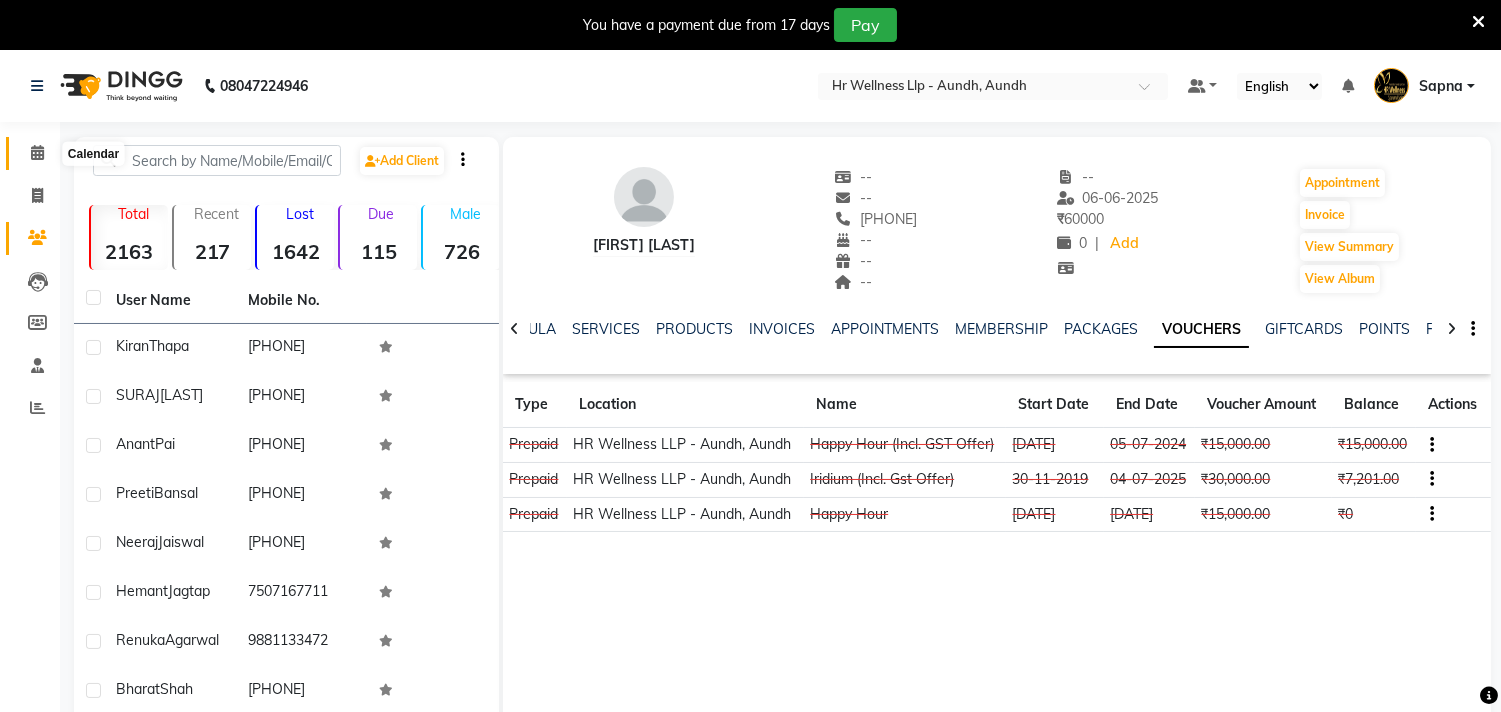 click 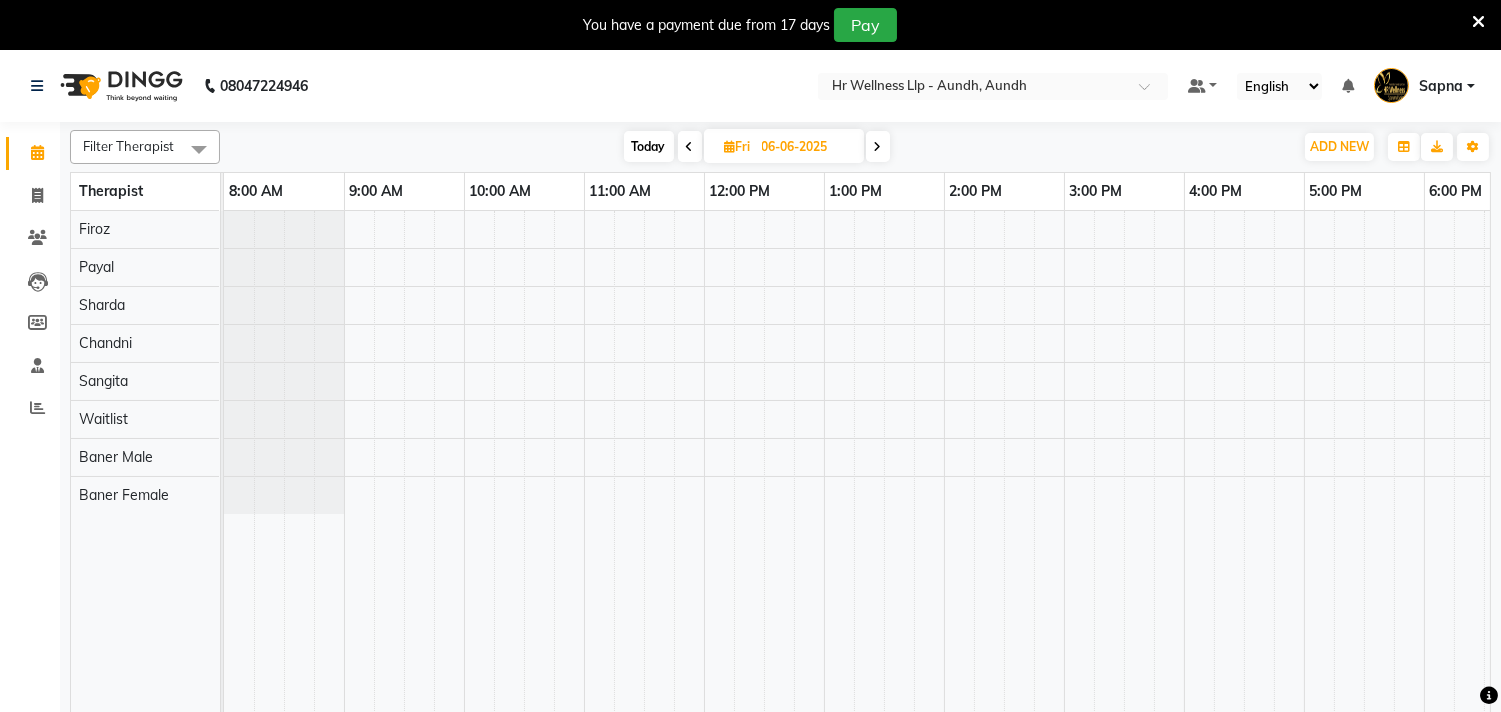 scroll, scrollTop: 0, scrollLeft: 0, axis: both 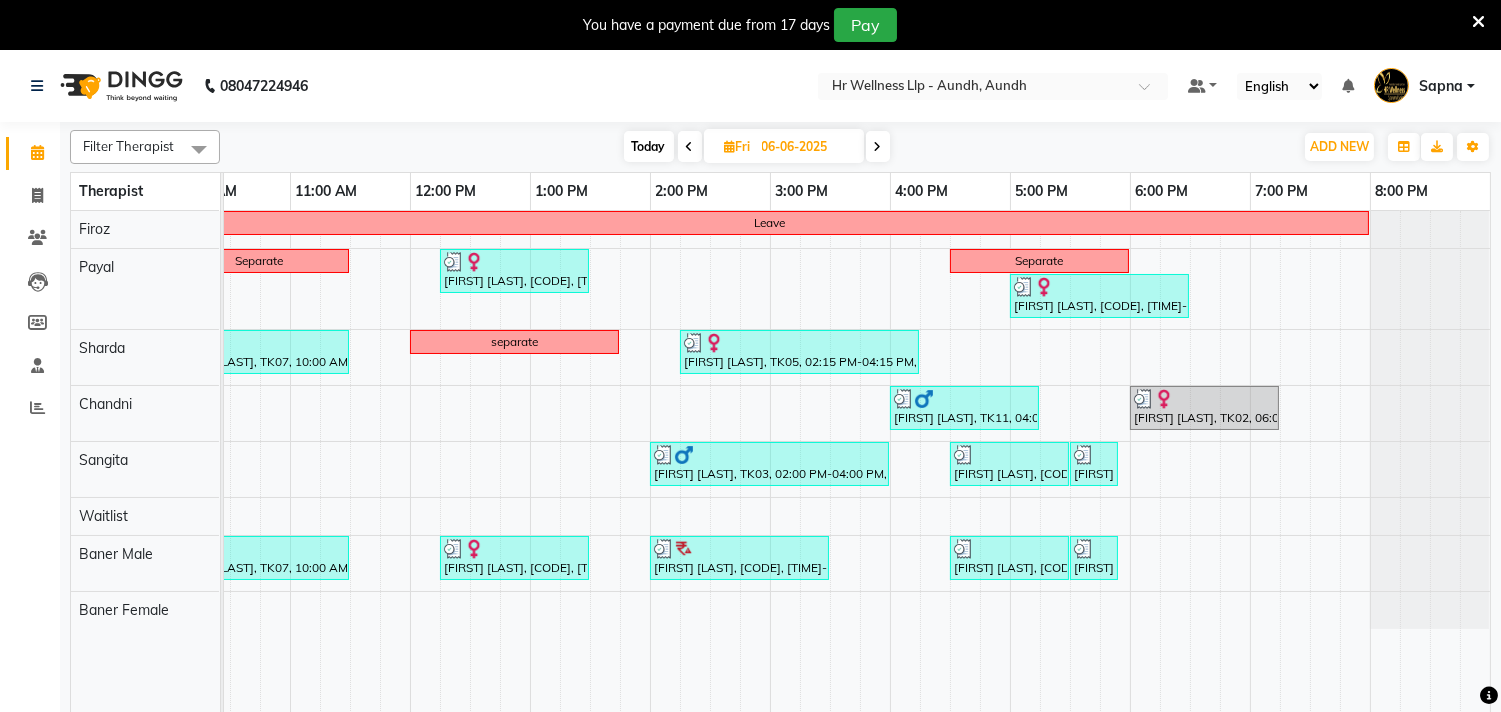 click on "Today" at bounding box center [649, 146] 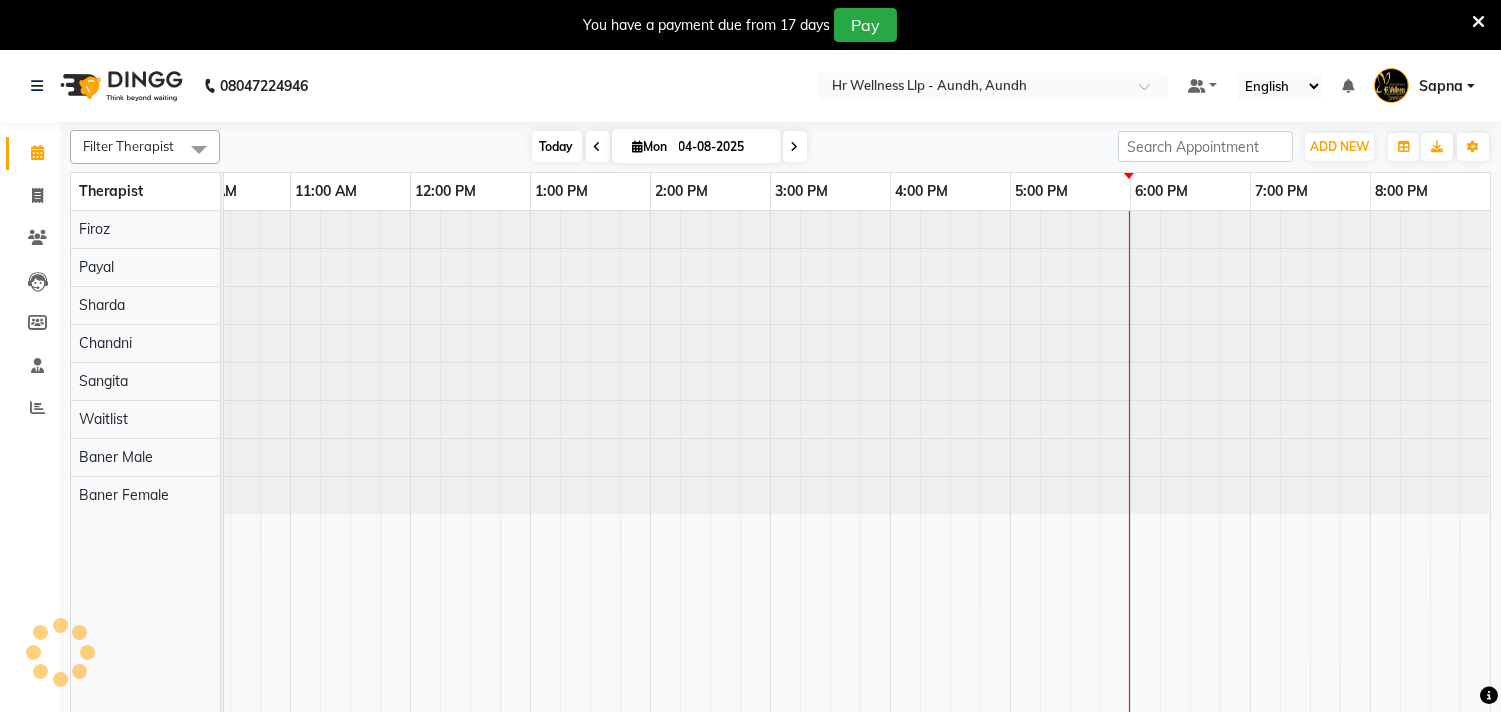 scroll, scrollTop: 0, scrollLeft: 0, axis: both 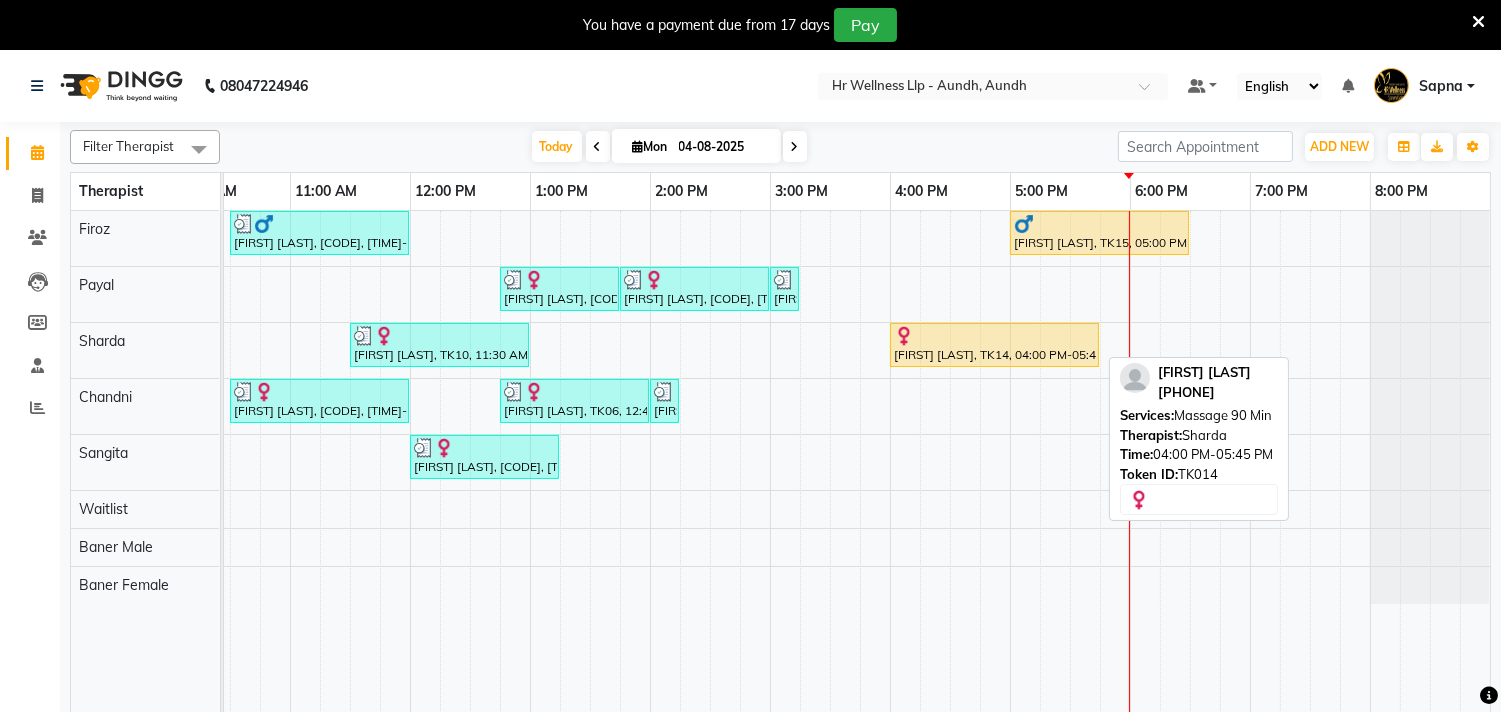 click at bounding box center [994, 336] 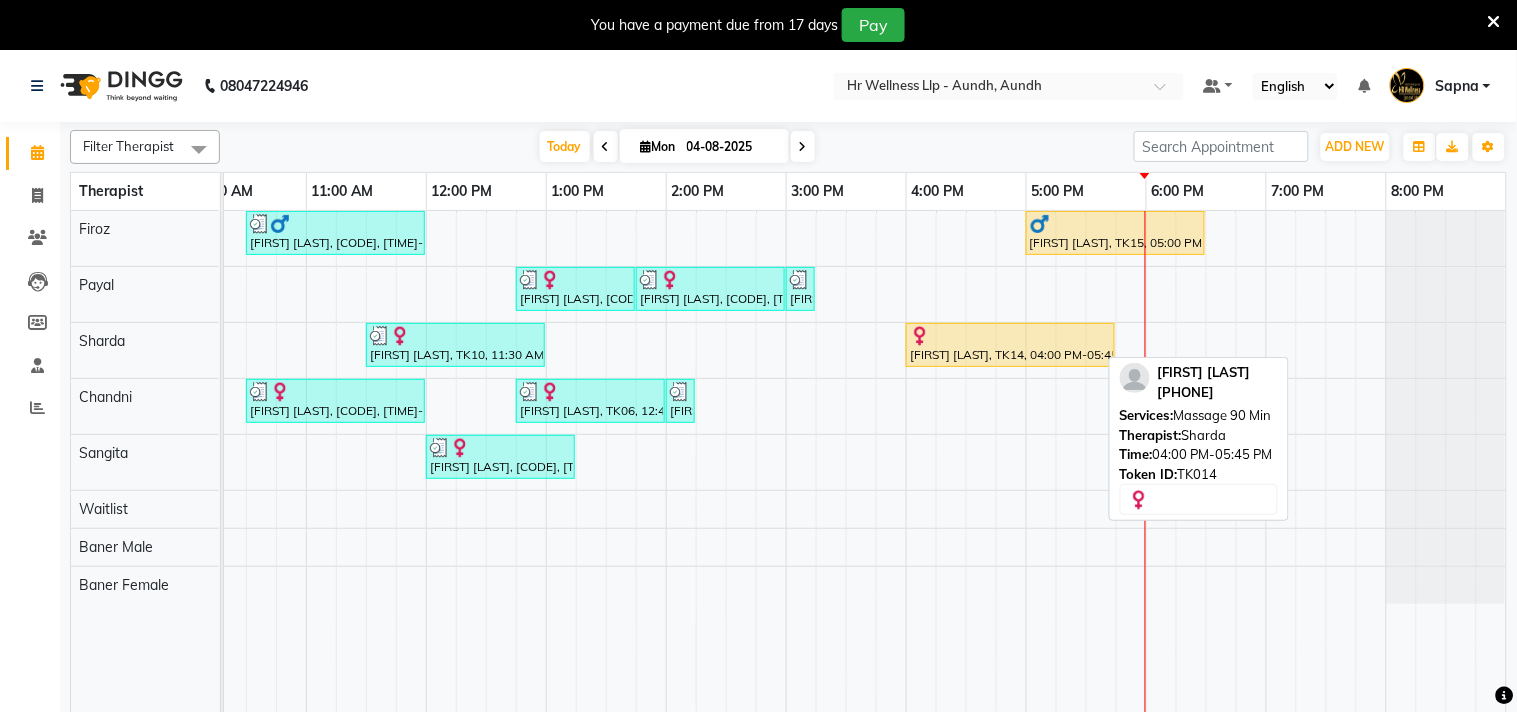 scroll, scrollTop: 0, scrollLeft: 293, axis: horizontal 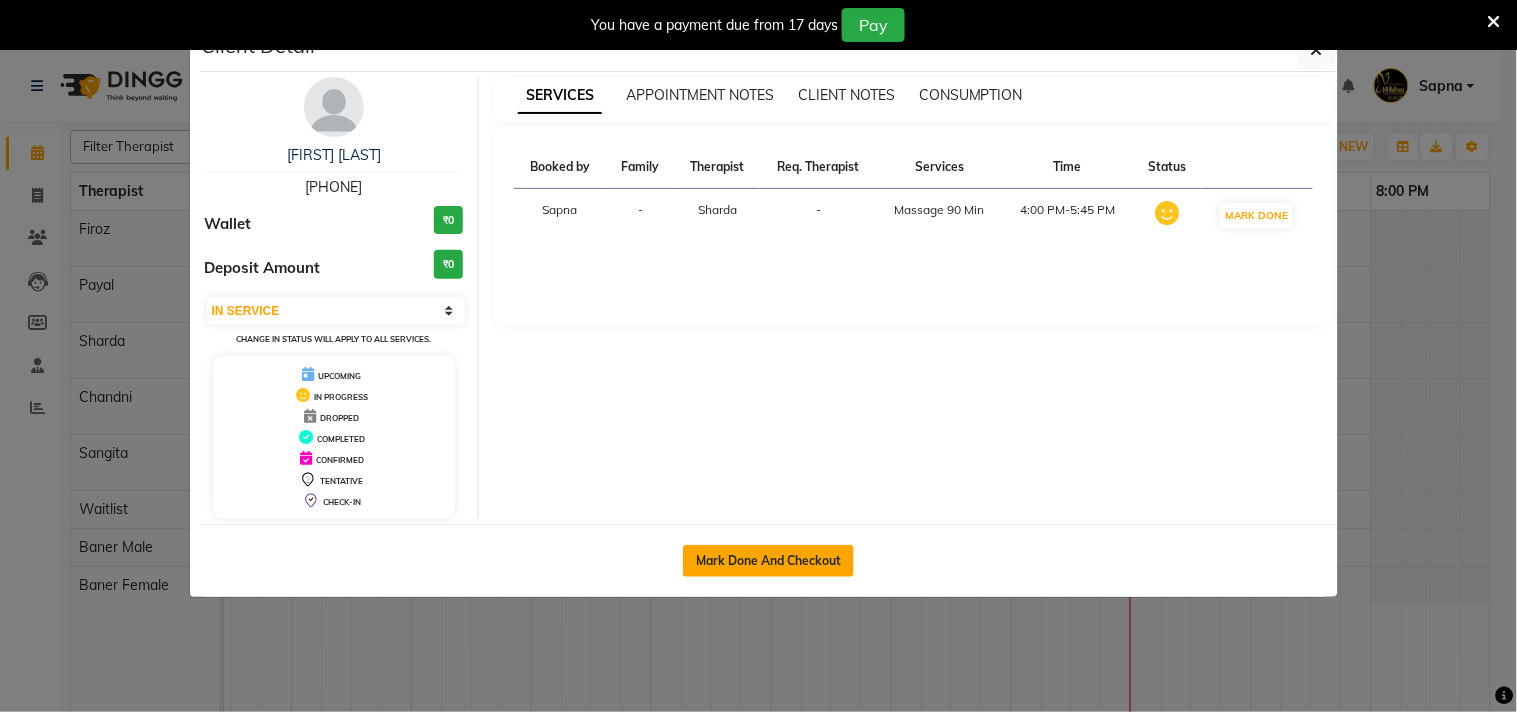click on "Mark Done And Checkout" 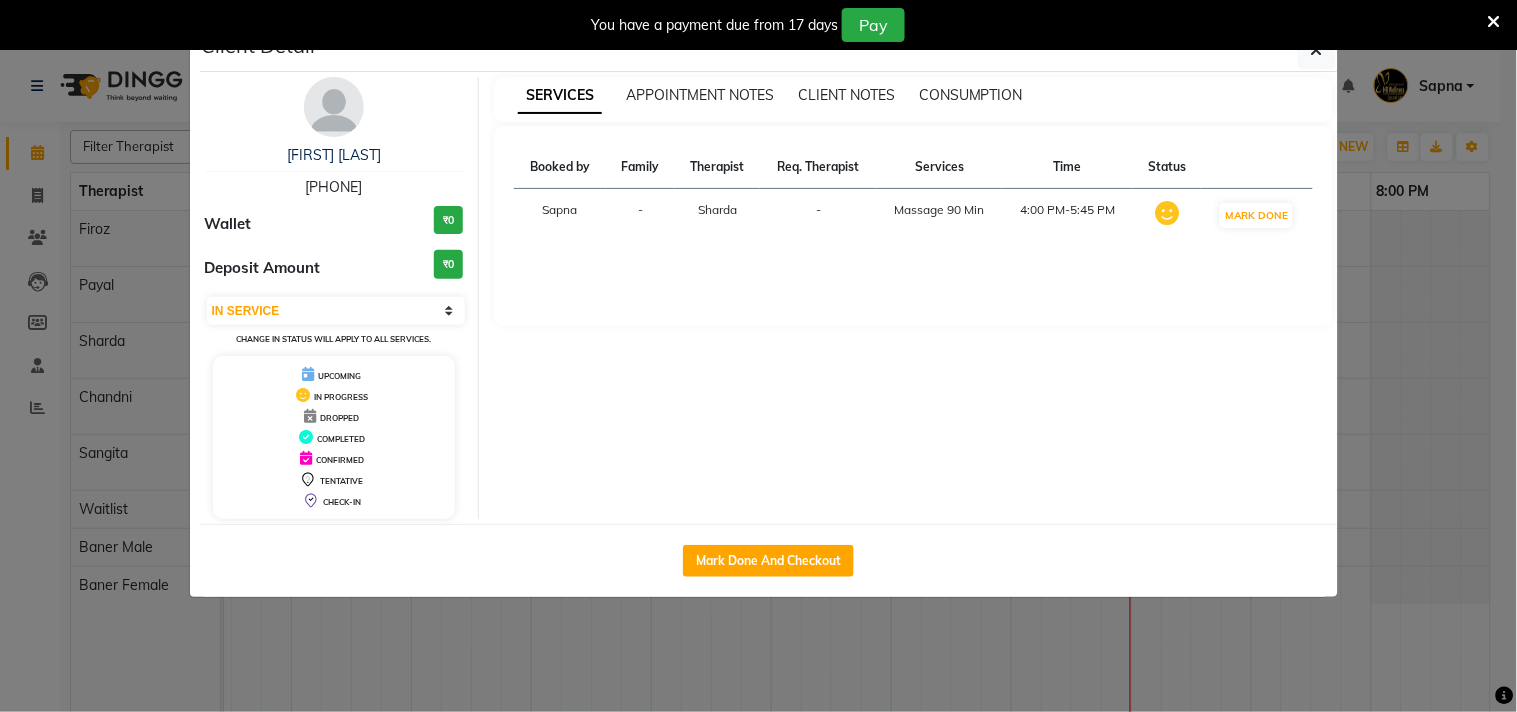 select on "service" 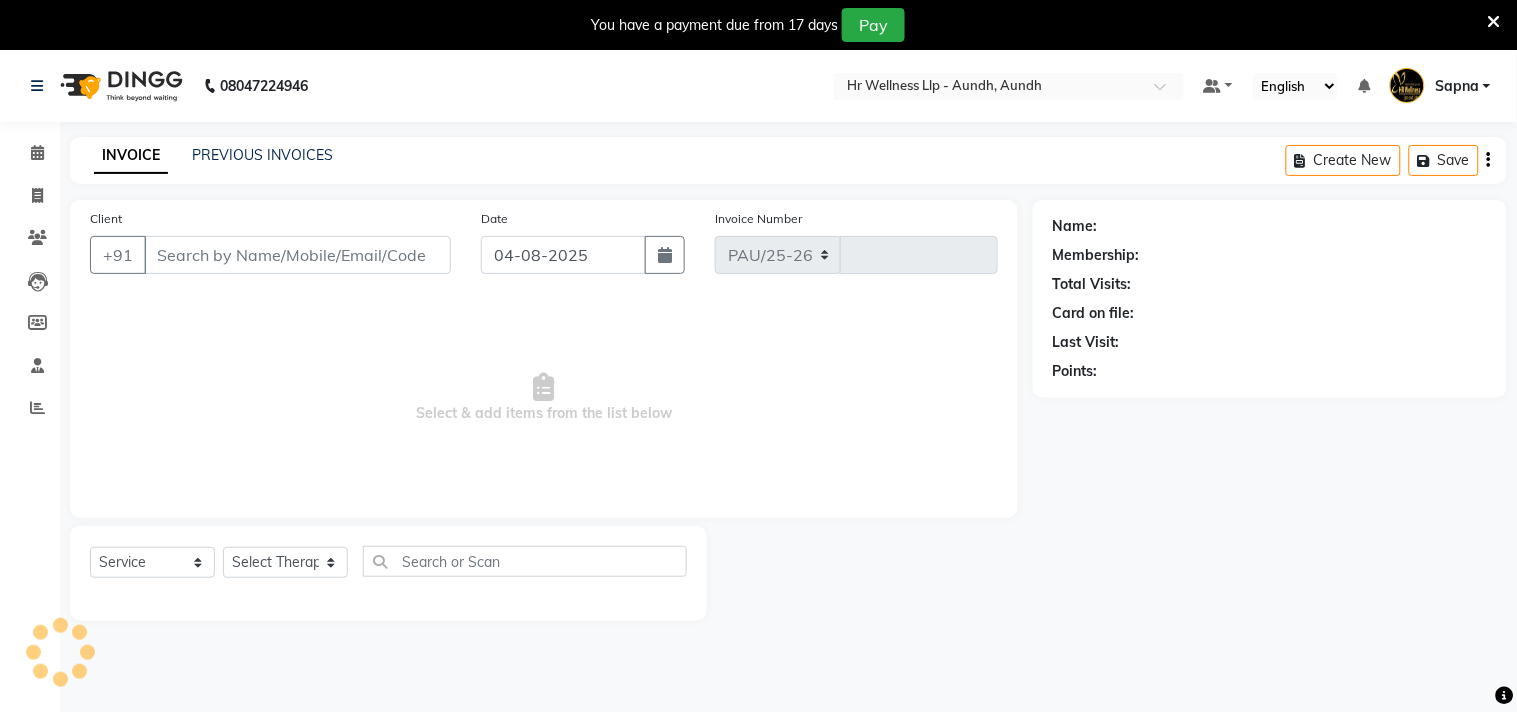 select on "4288" 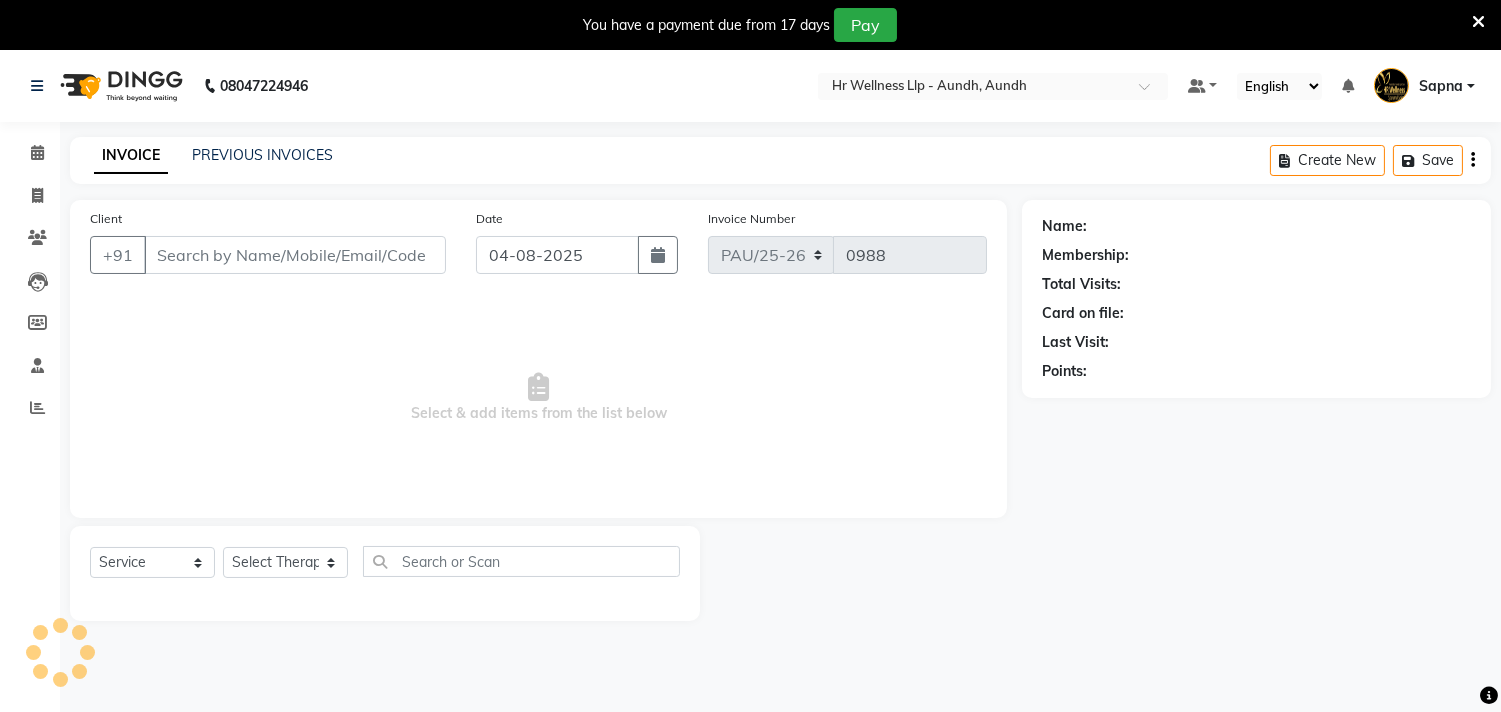 type on "[PHONE]" 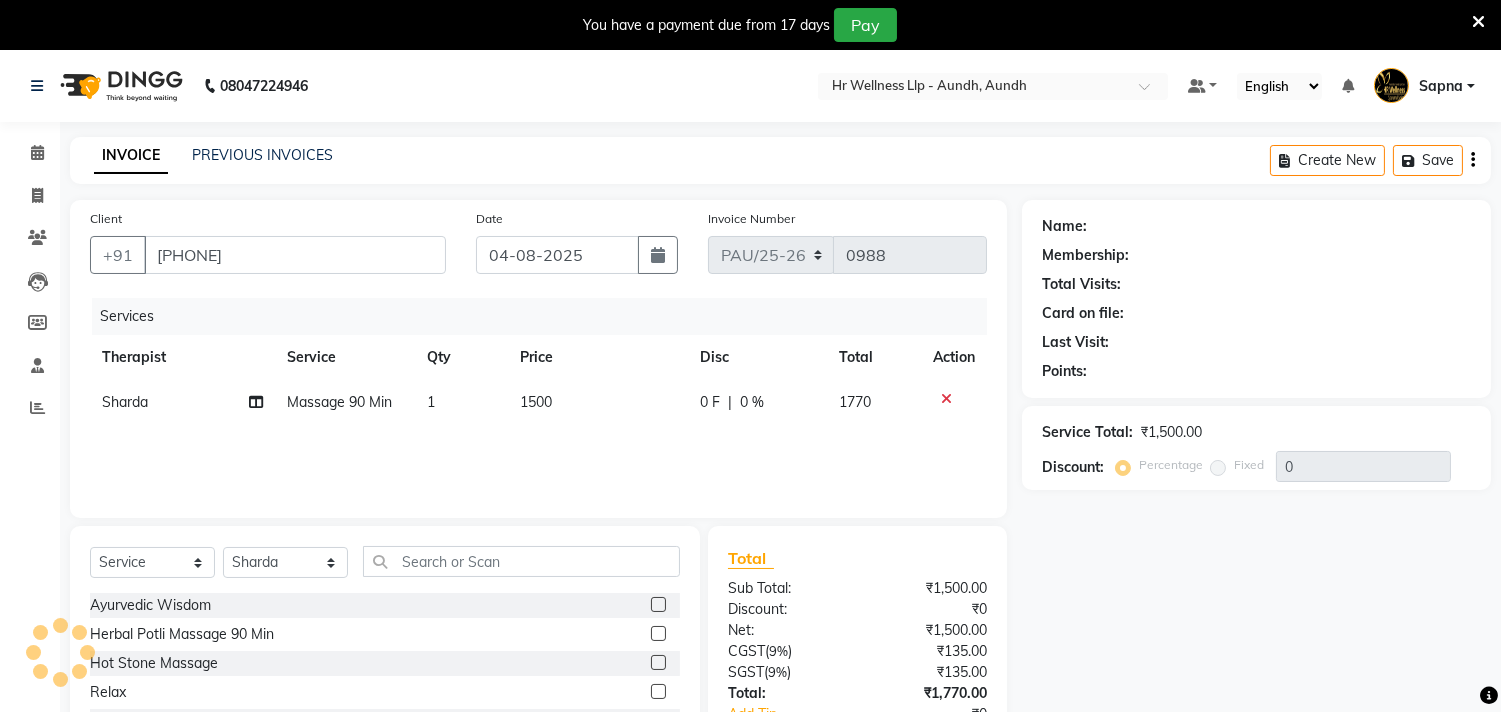 scroll, scrollTop: 111, scrollLeft: 0, axis: vertical 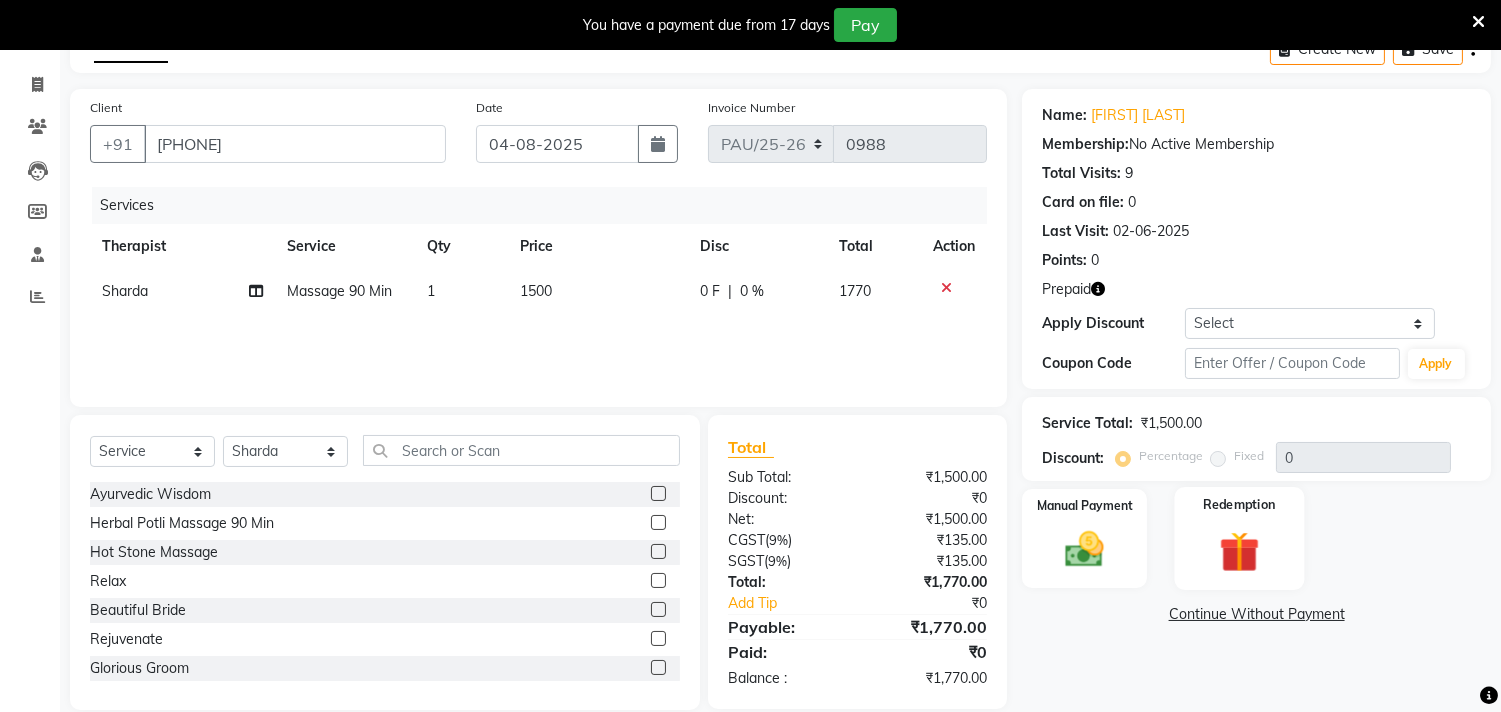 click 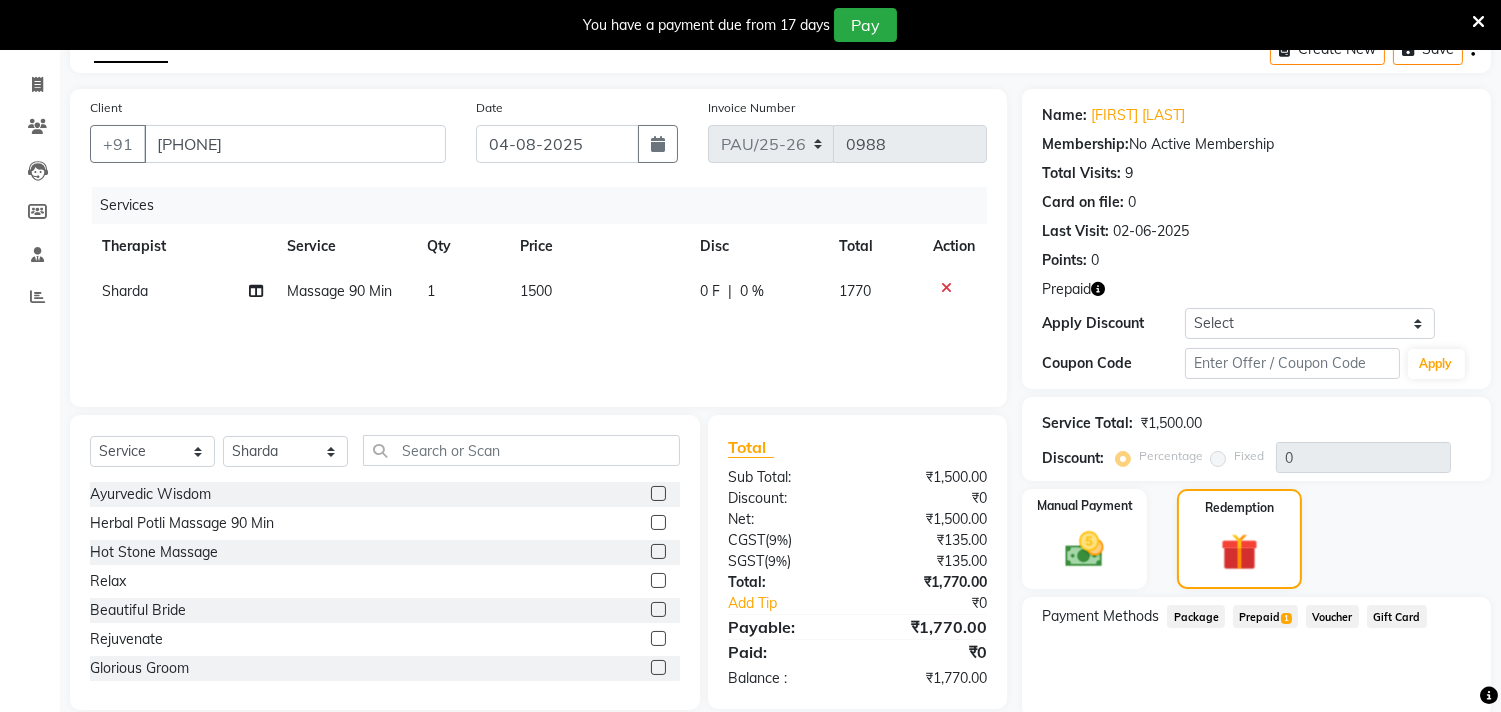 click on "Prepaid  1" 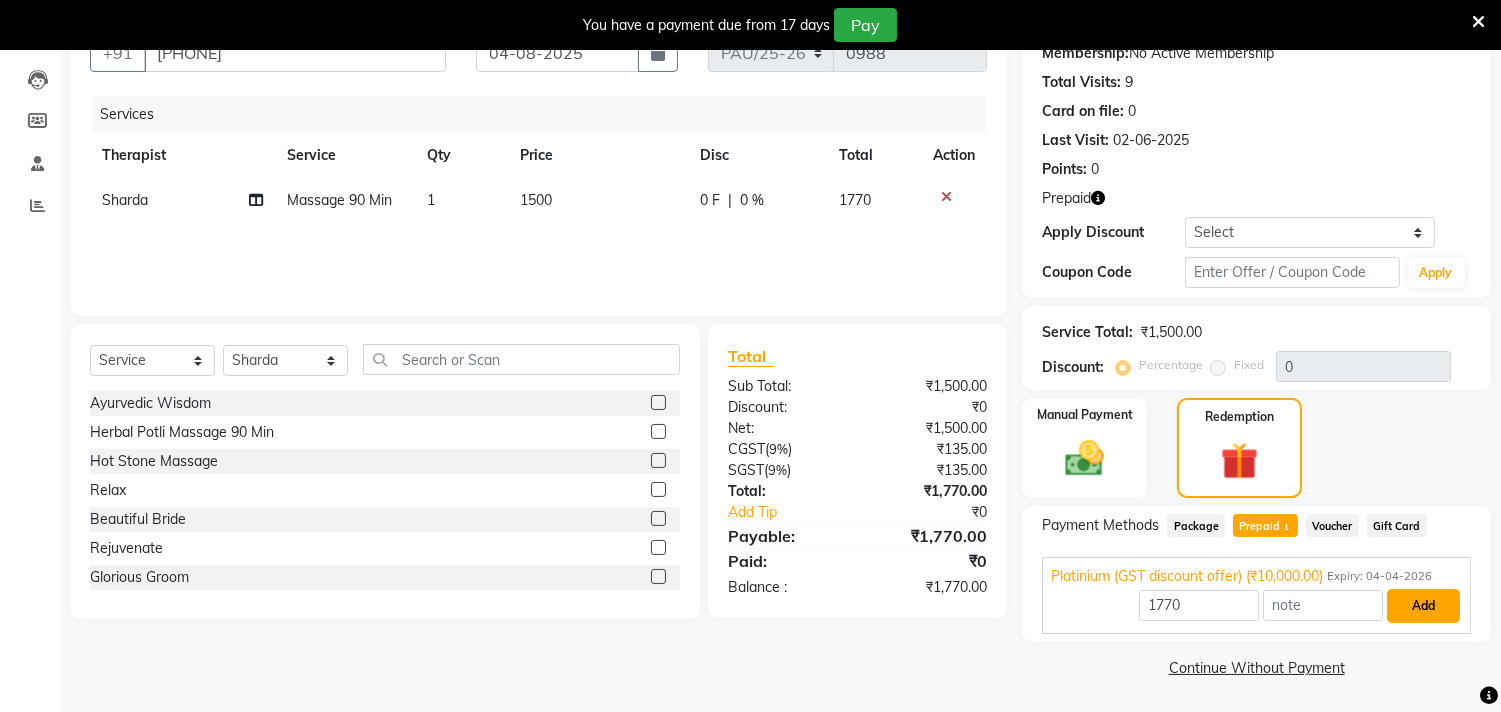 click on "Add" at bounding box center (1423, 606) 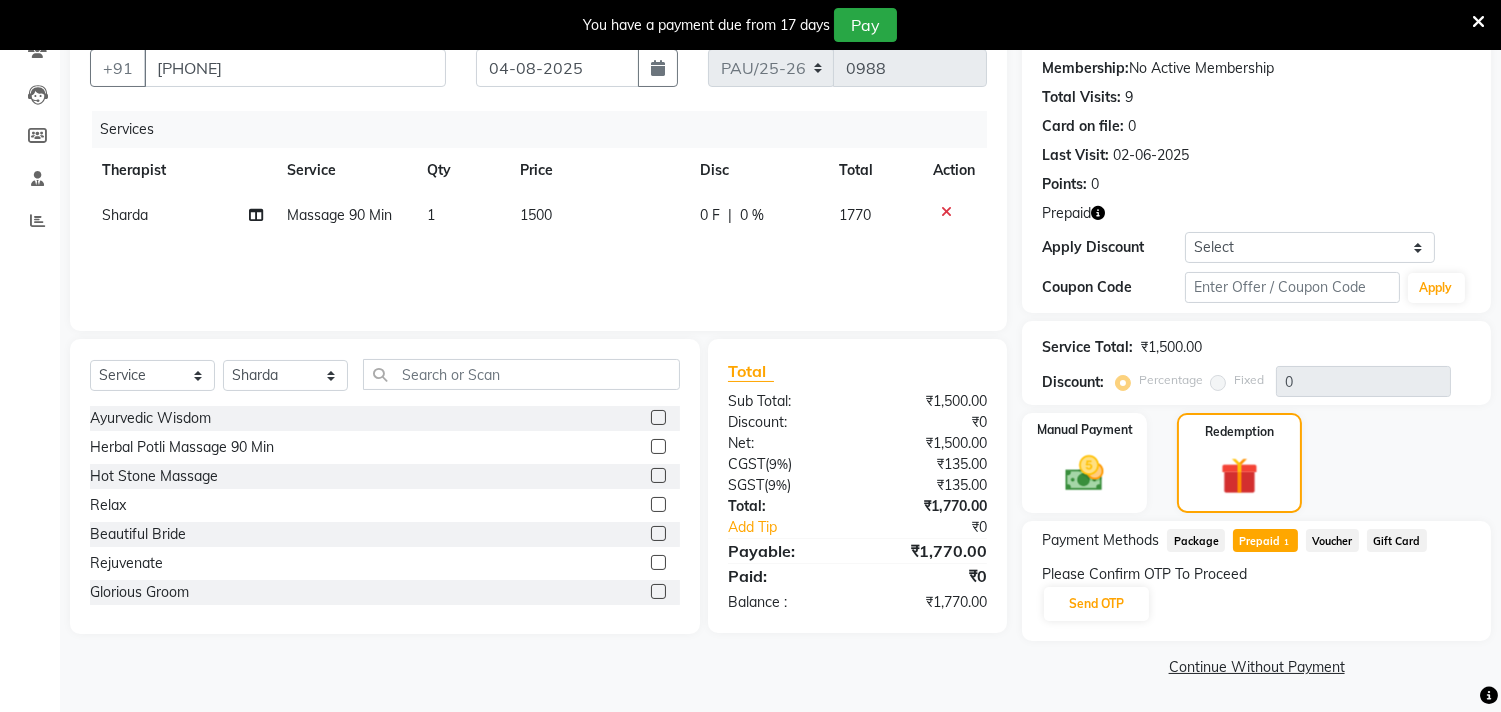 scroll, scrollTop: 185, scrollLeft: 0, axis: vertical 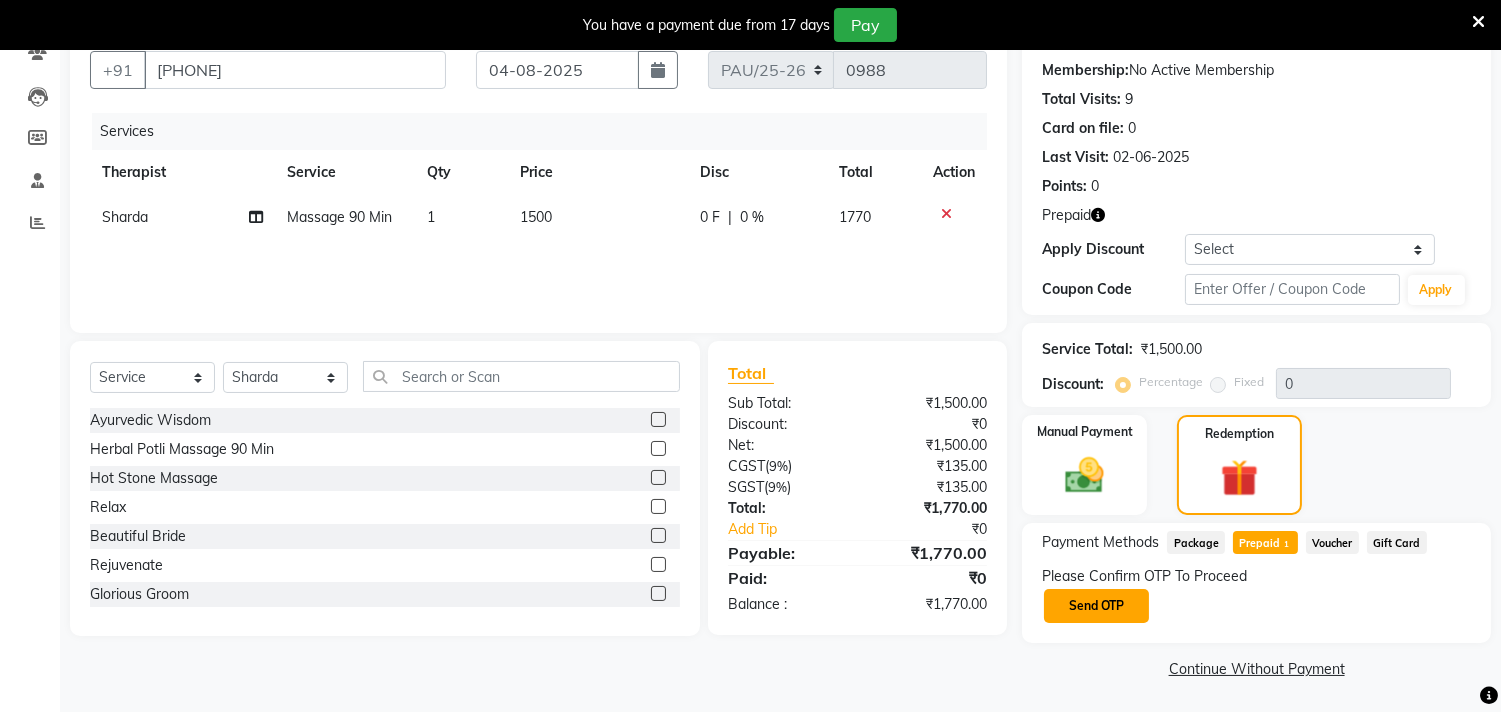 click on "Send OTP" 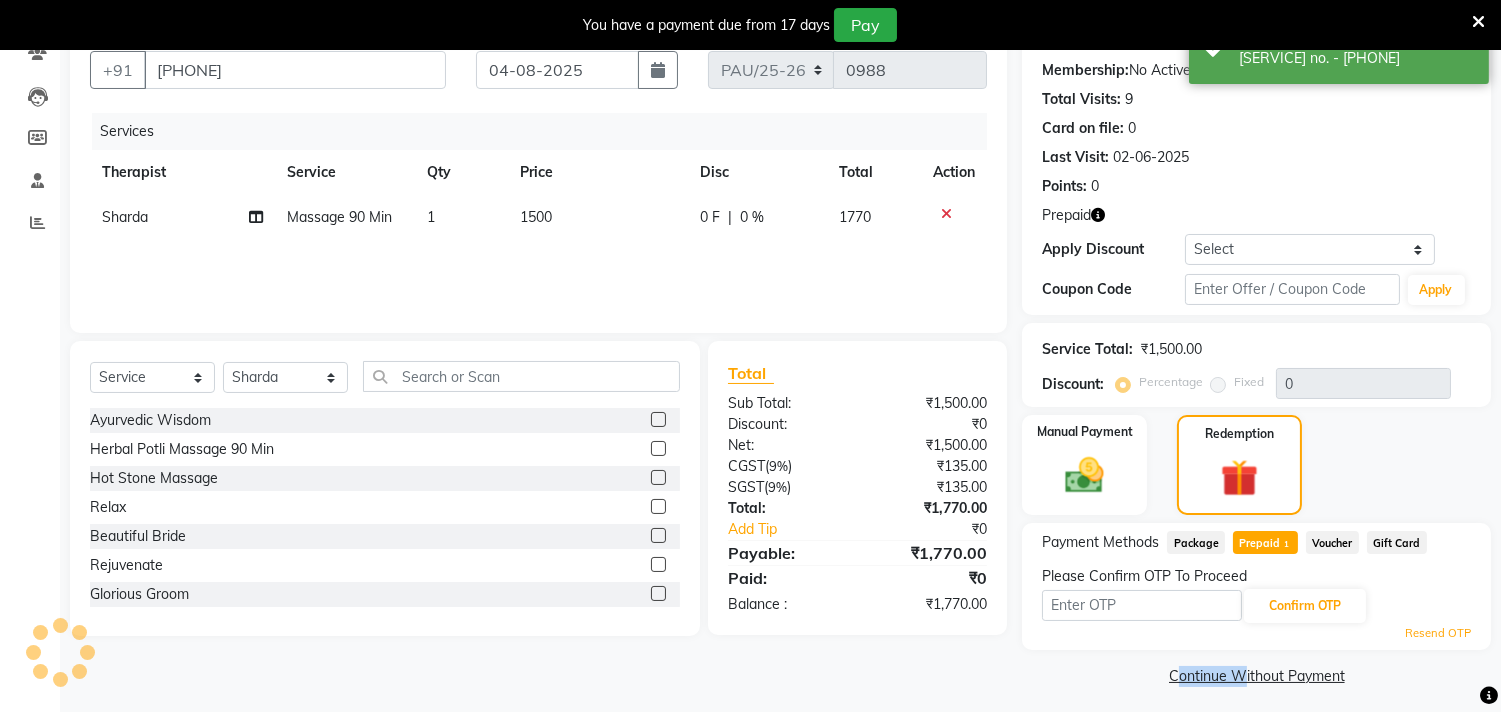 click on "Please Confirm OTP To Proceed Confirm OTP Resend OTP" 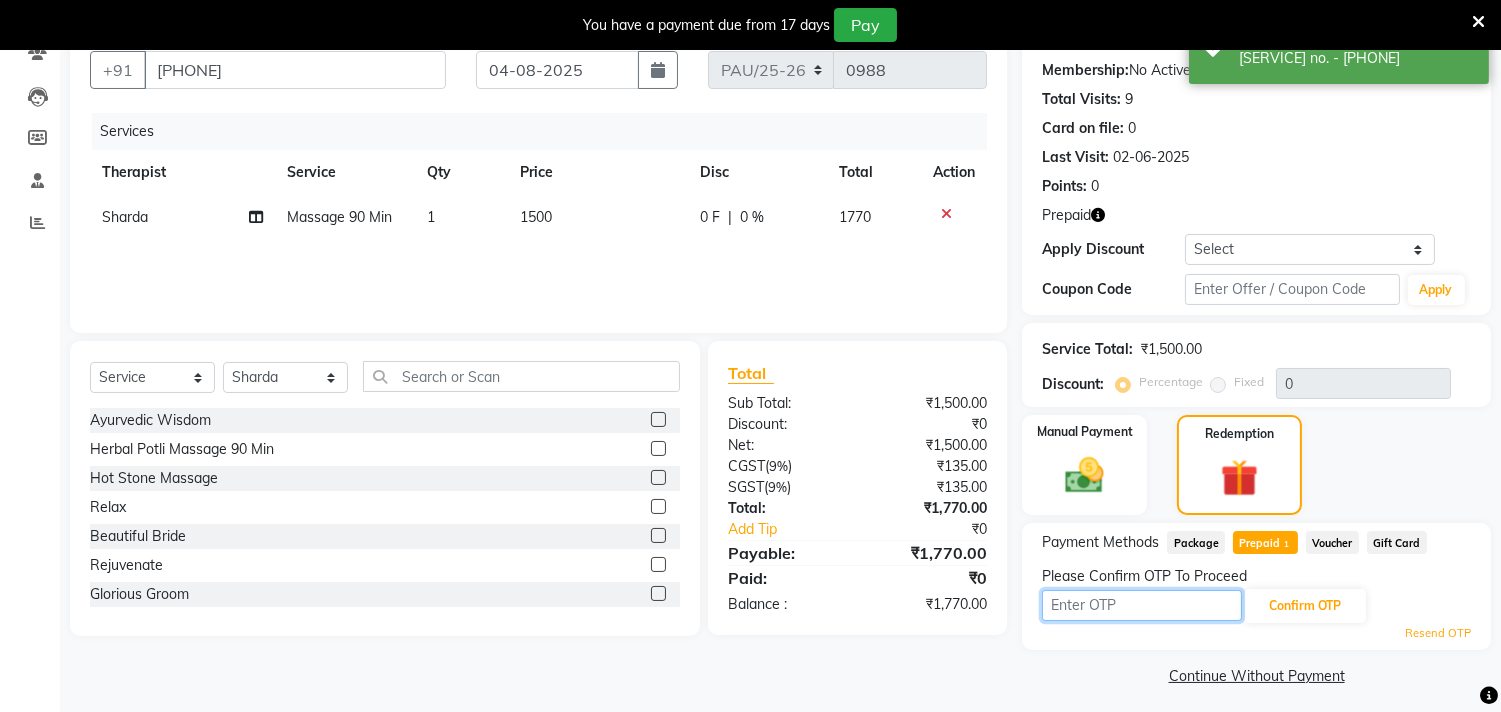 click at bounding box center (1142, 605) 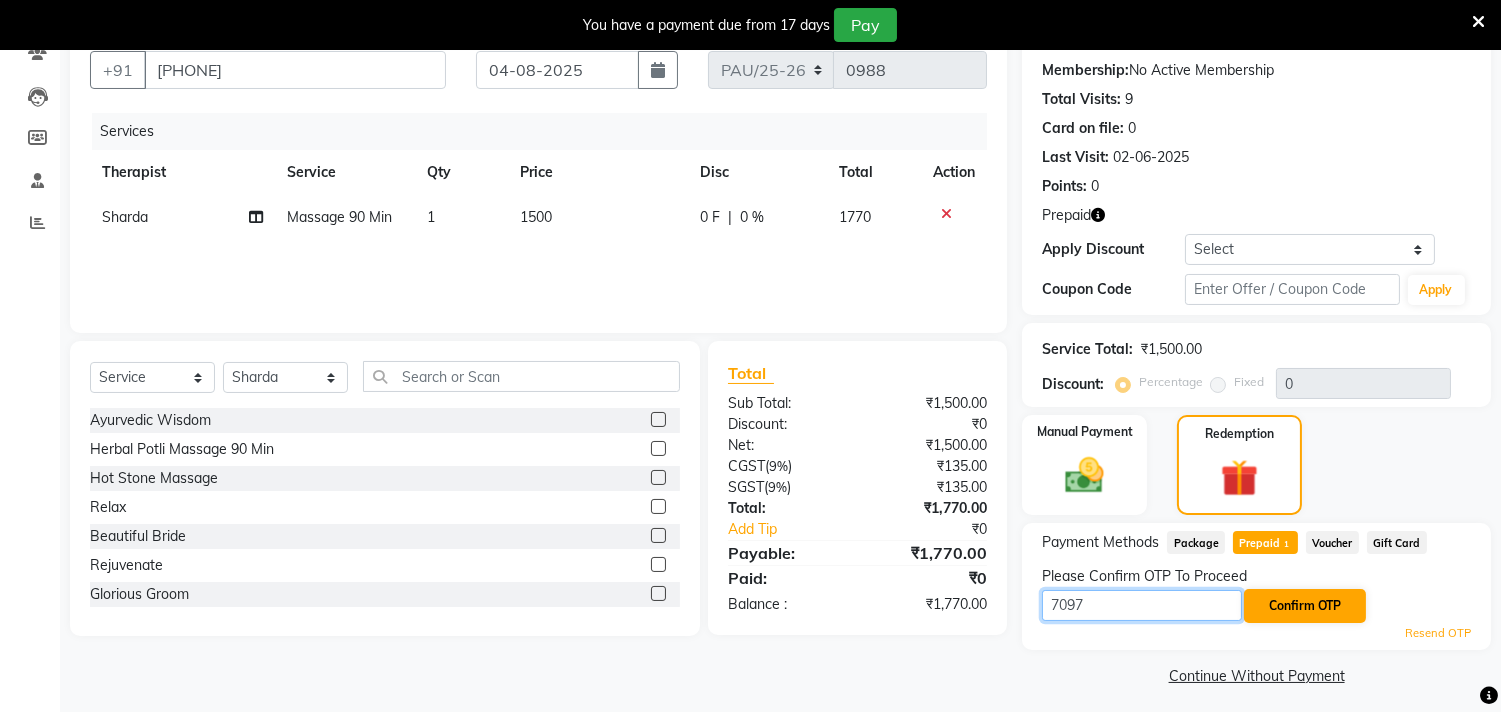 type on "7097" 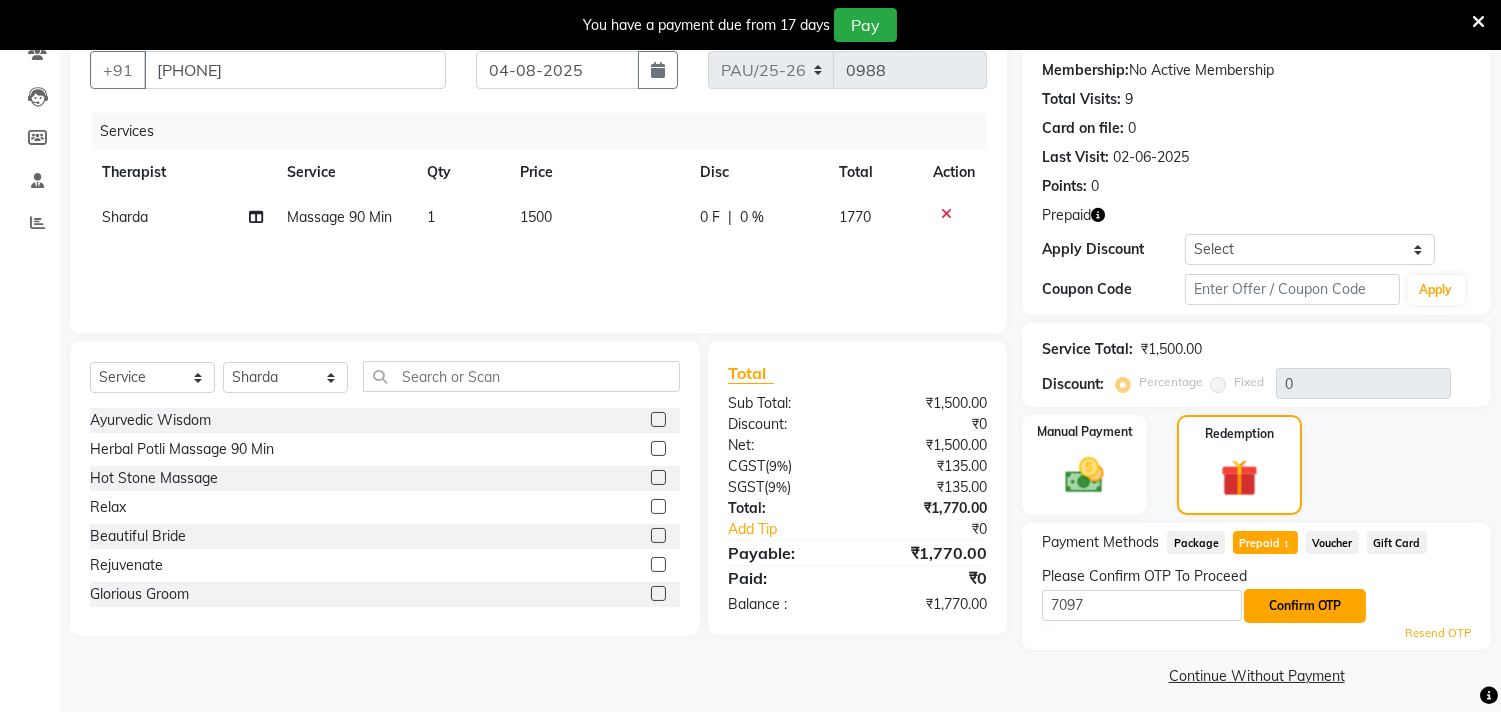 click on "Confirm OTP" 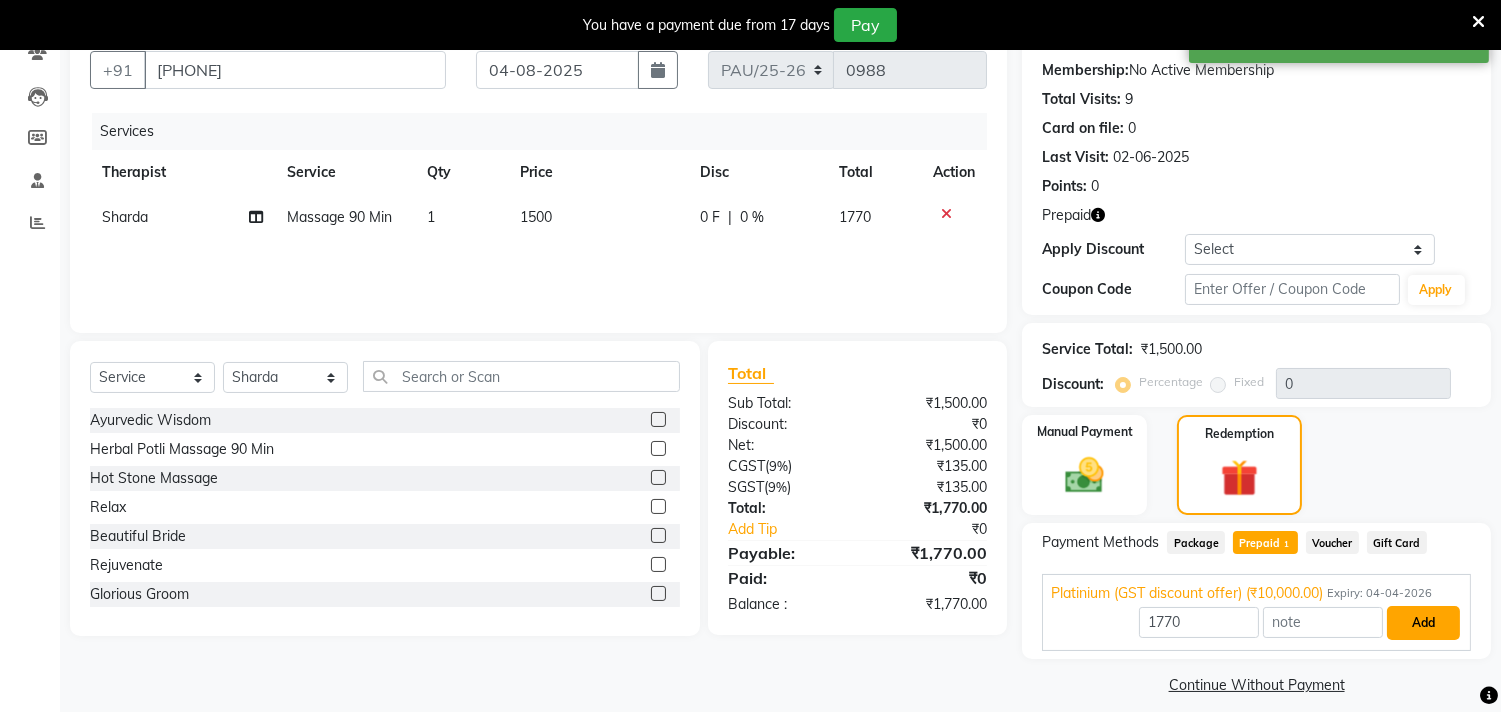 click on "Add" at bounding box center [1423, 623] 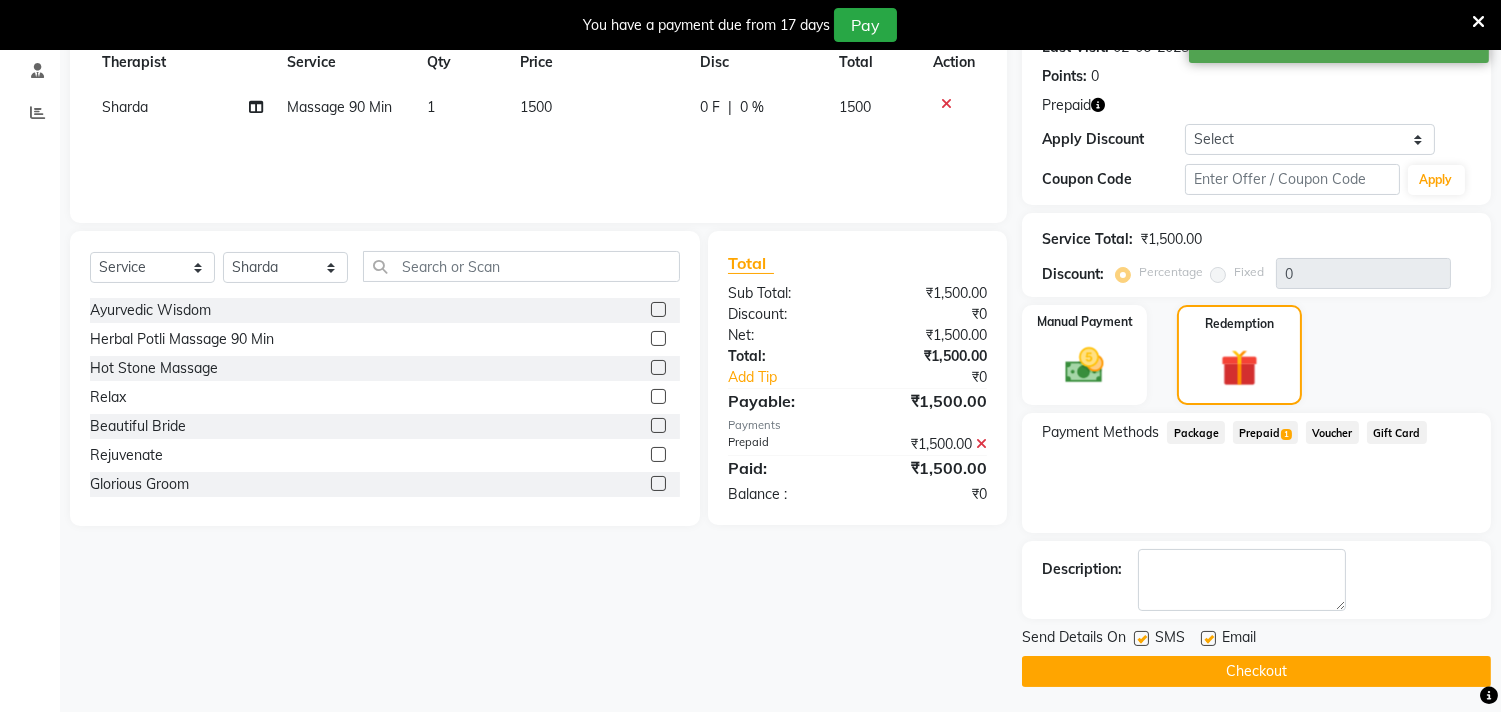 scroll, scrollTop: 298, scrollLeft: 0, axis: vertical 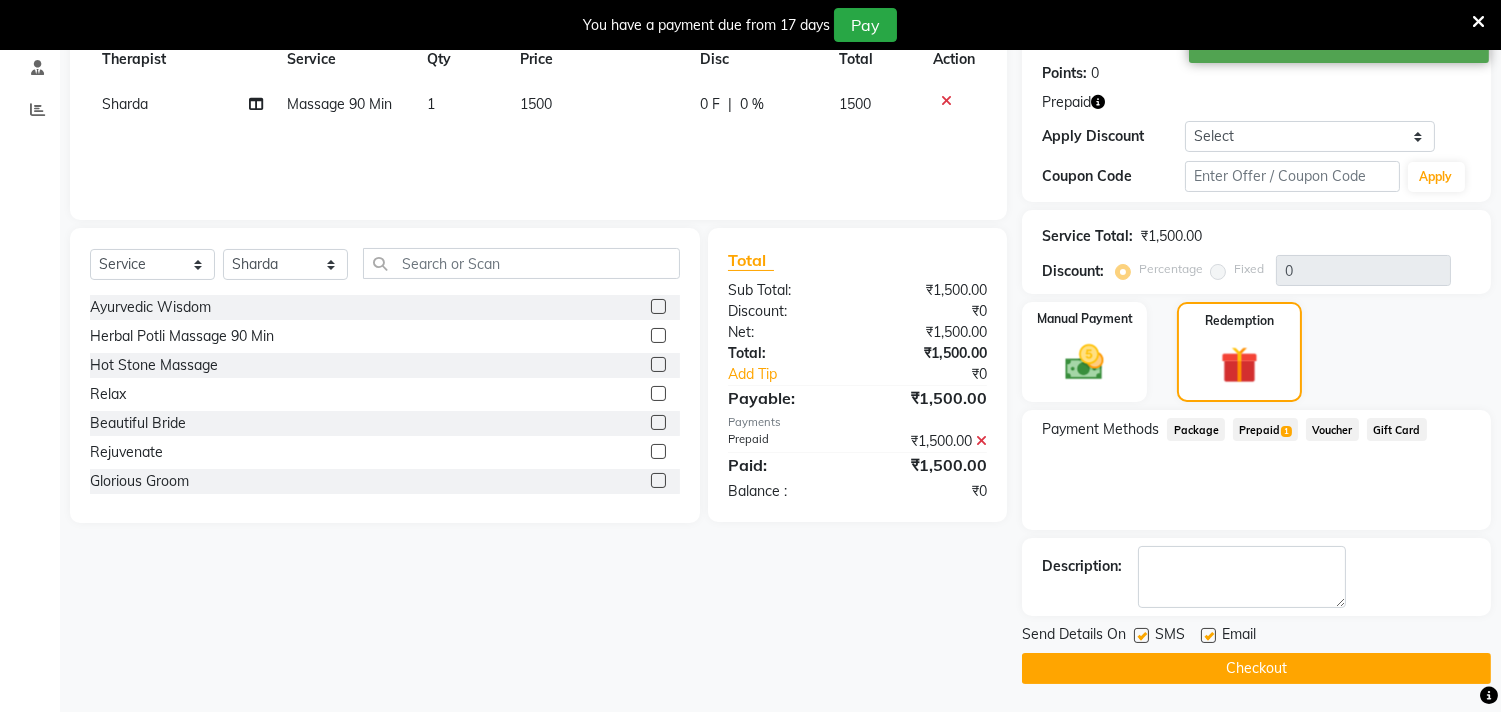 click 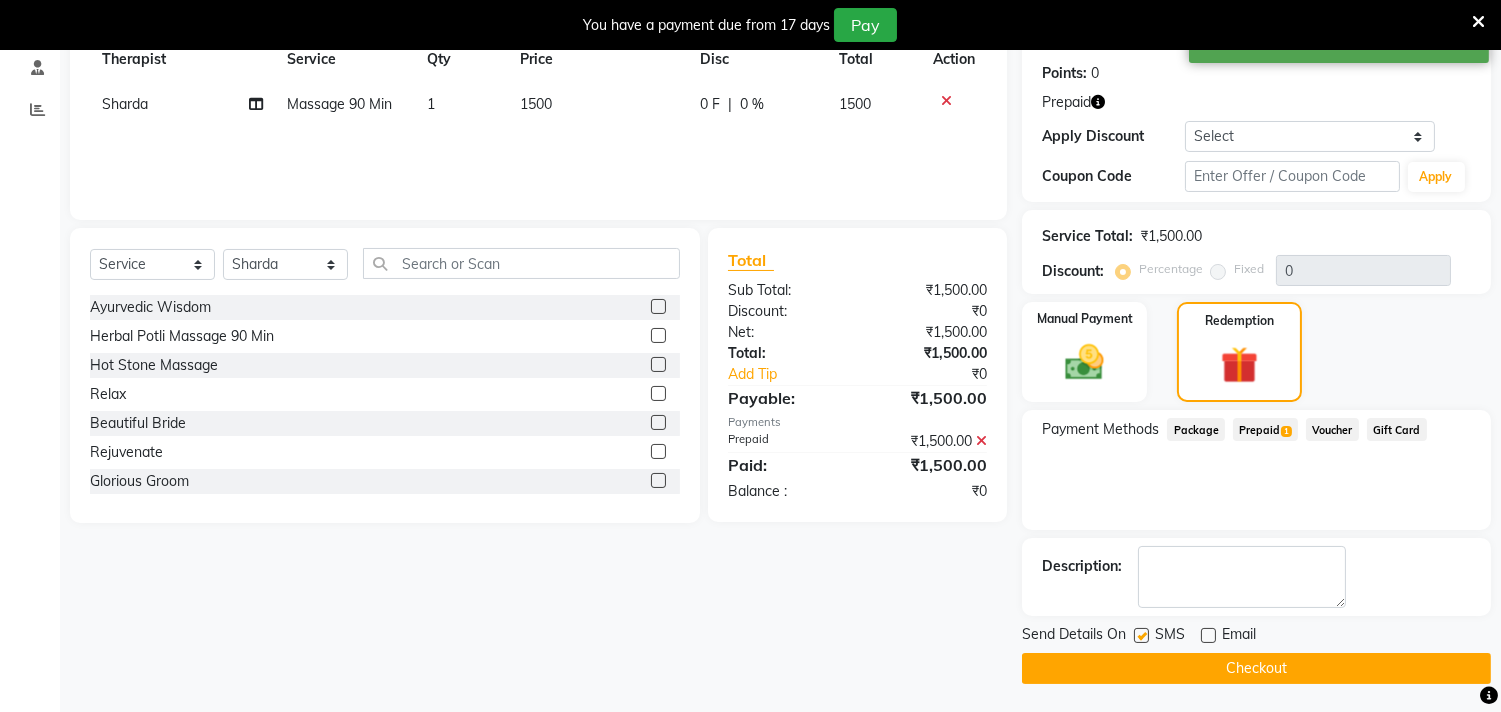 click 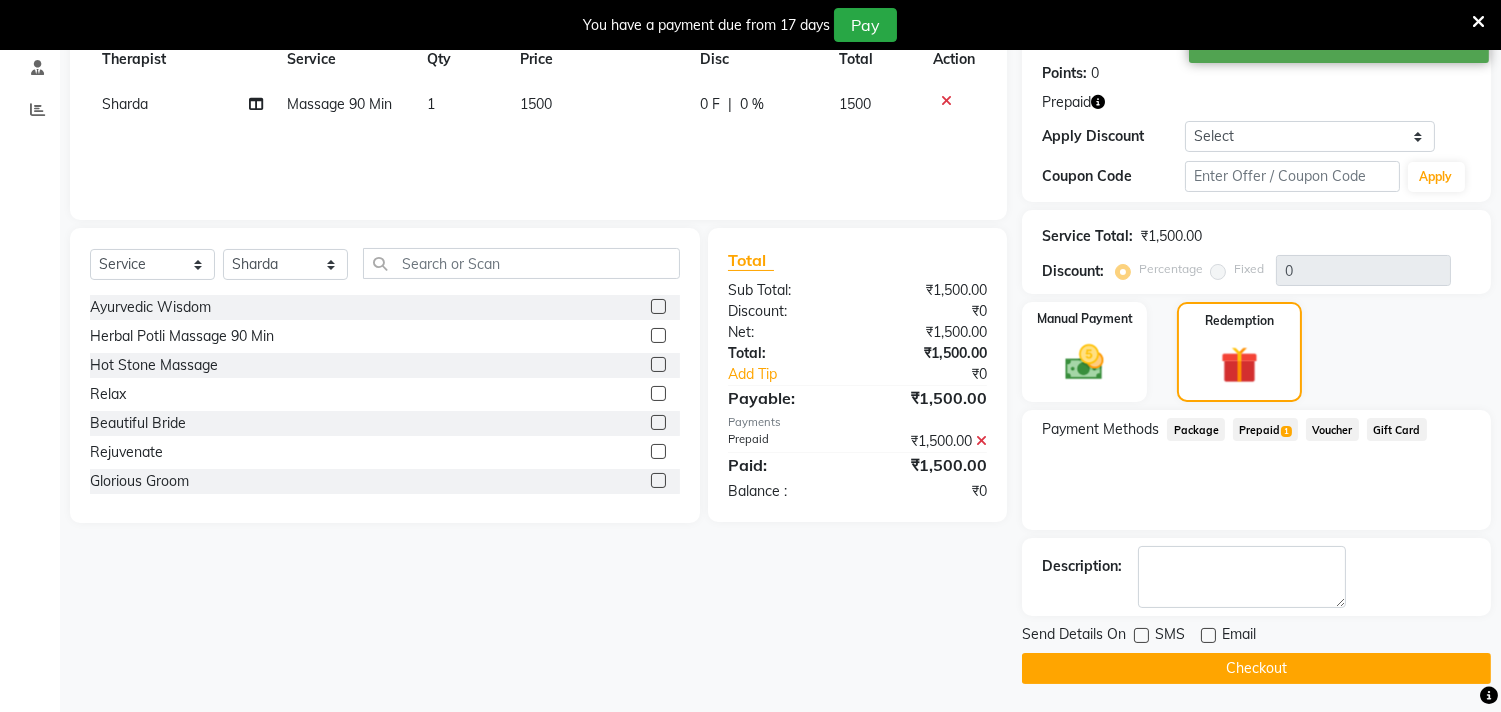 click on "Checkout" 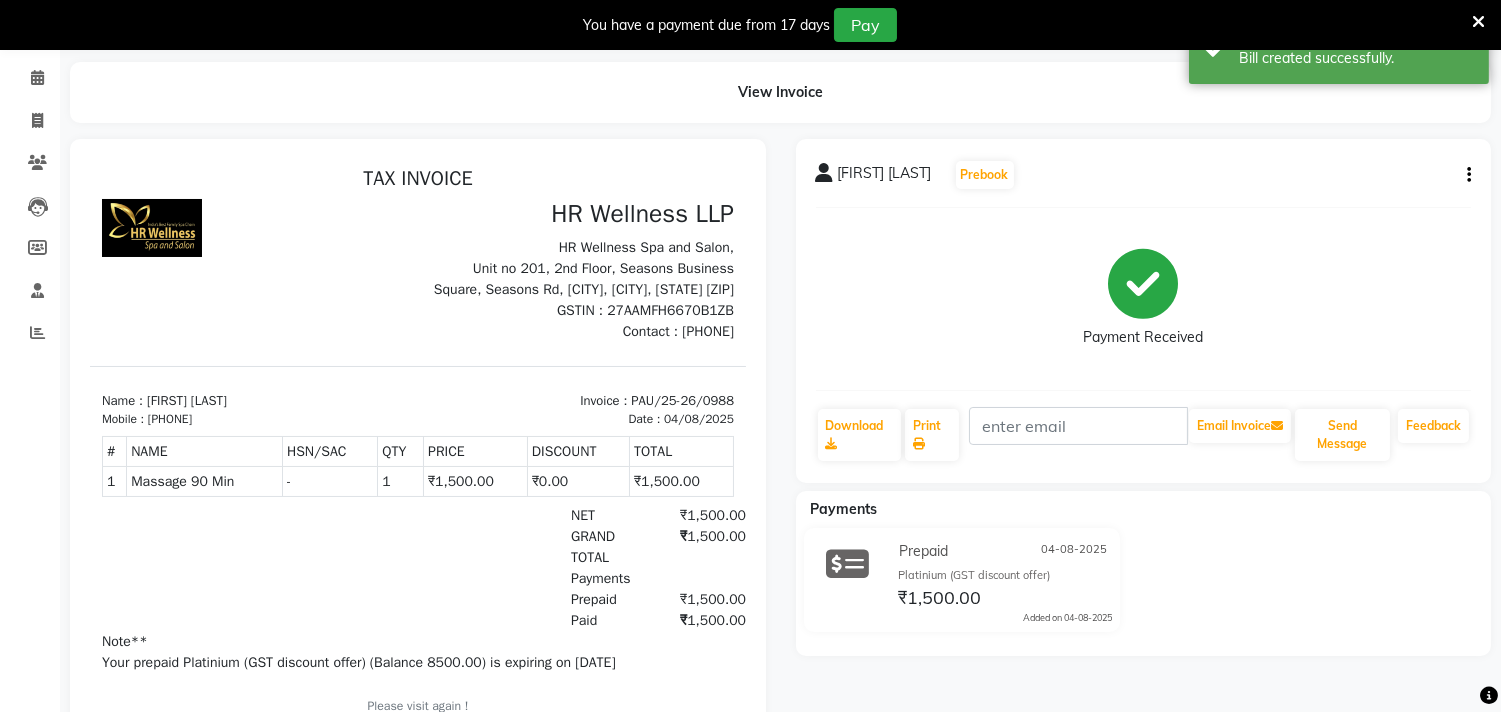 scroll, scrollTop: 0, scrollLeft: 0, axis: both 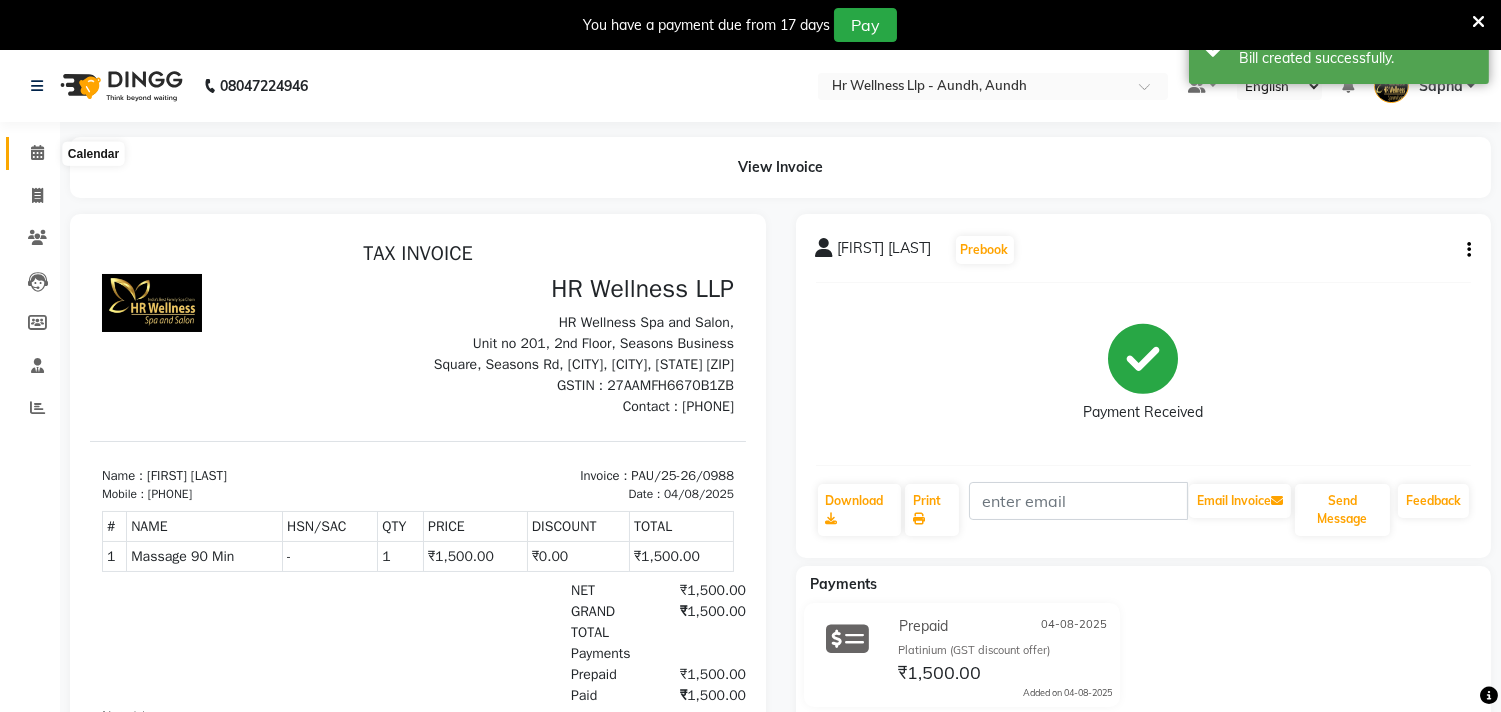 click 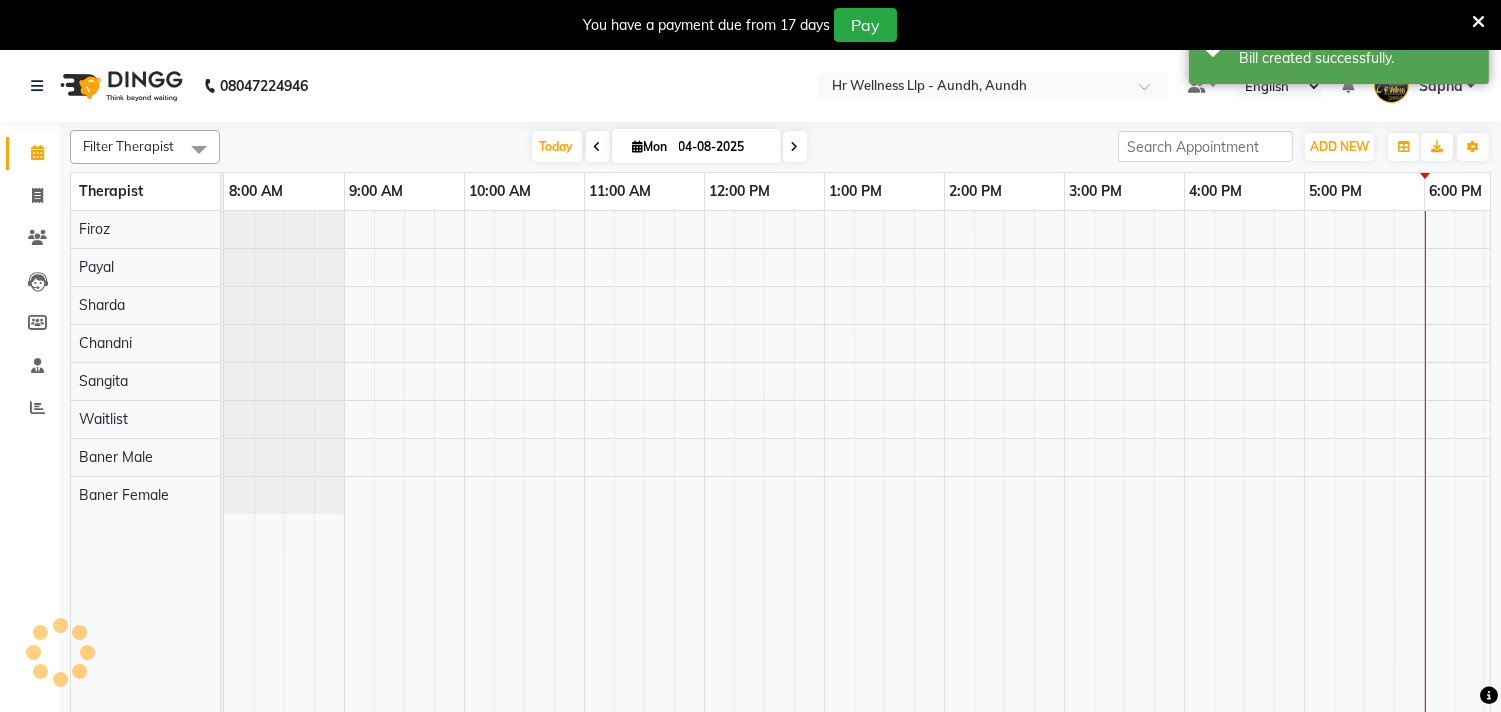 scroll, scrollTop: 0, scrollLeft: 0, axis: both 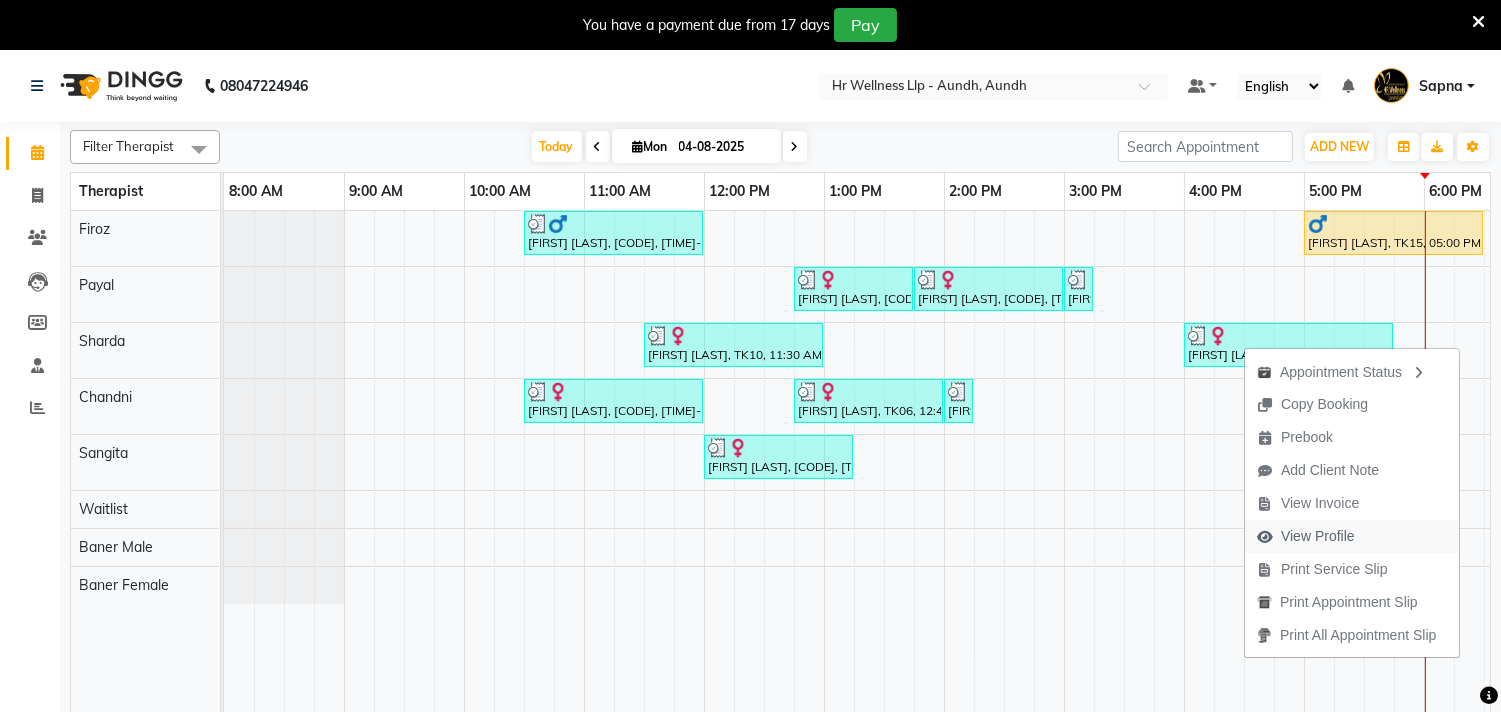 click on "View Profile" at bounding box center [1318, 536] 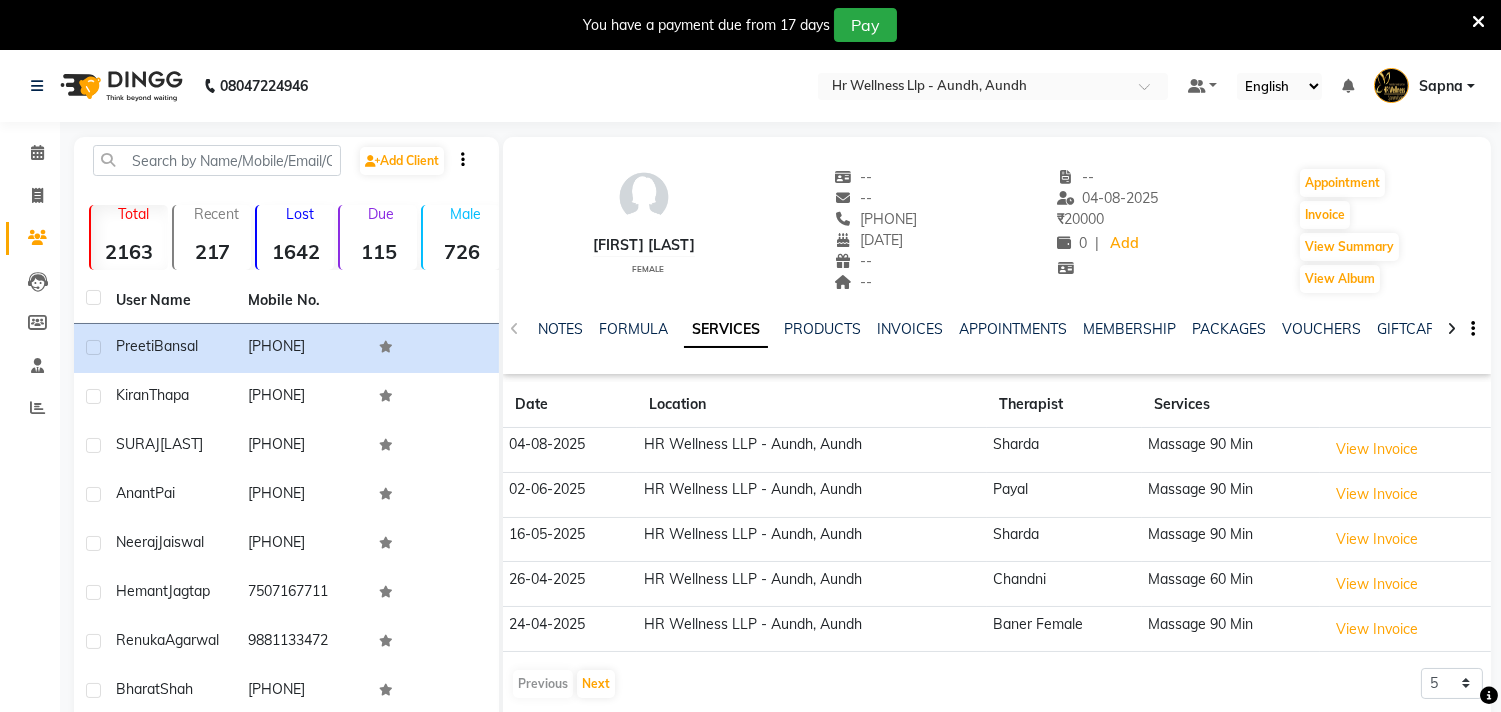 click on "NOTES" 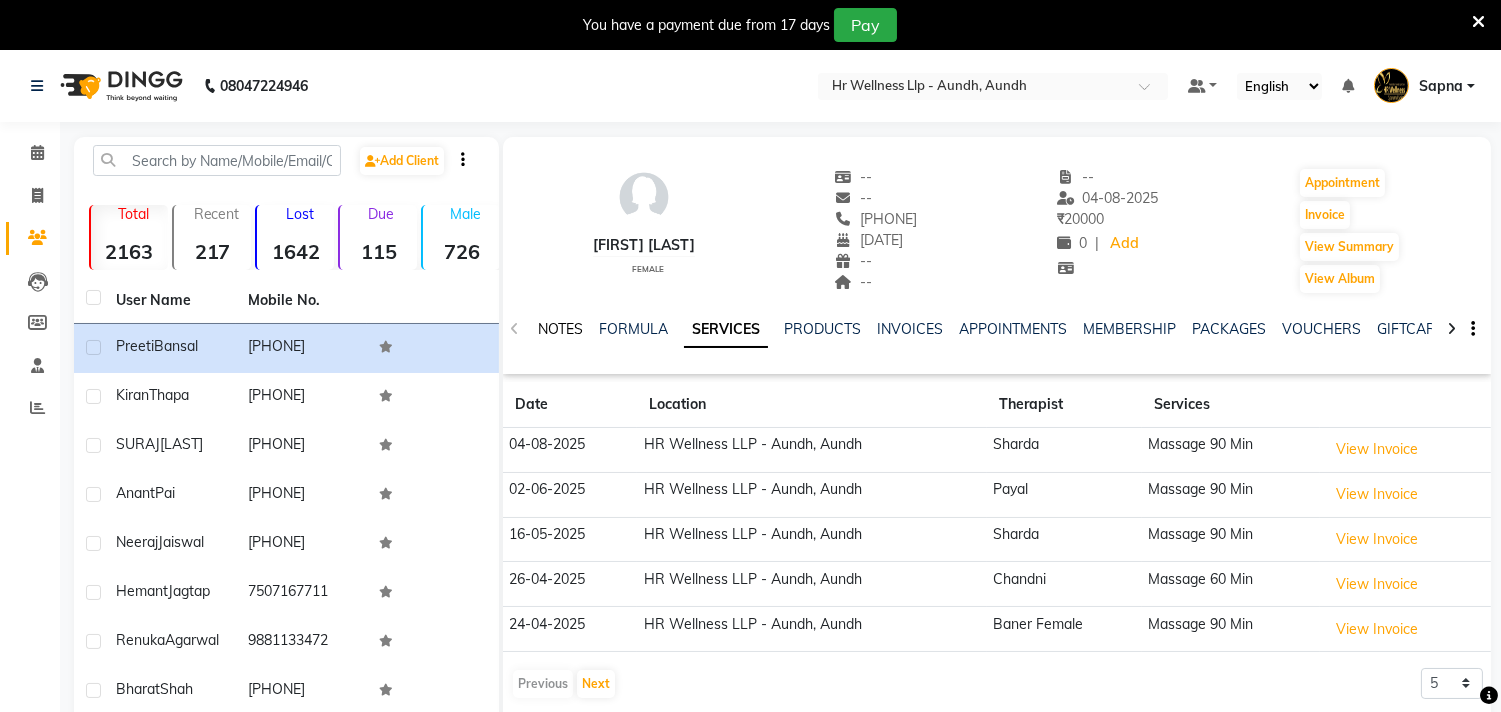 click on "NOTES" 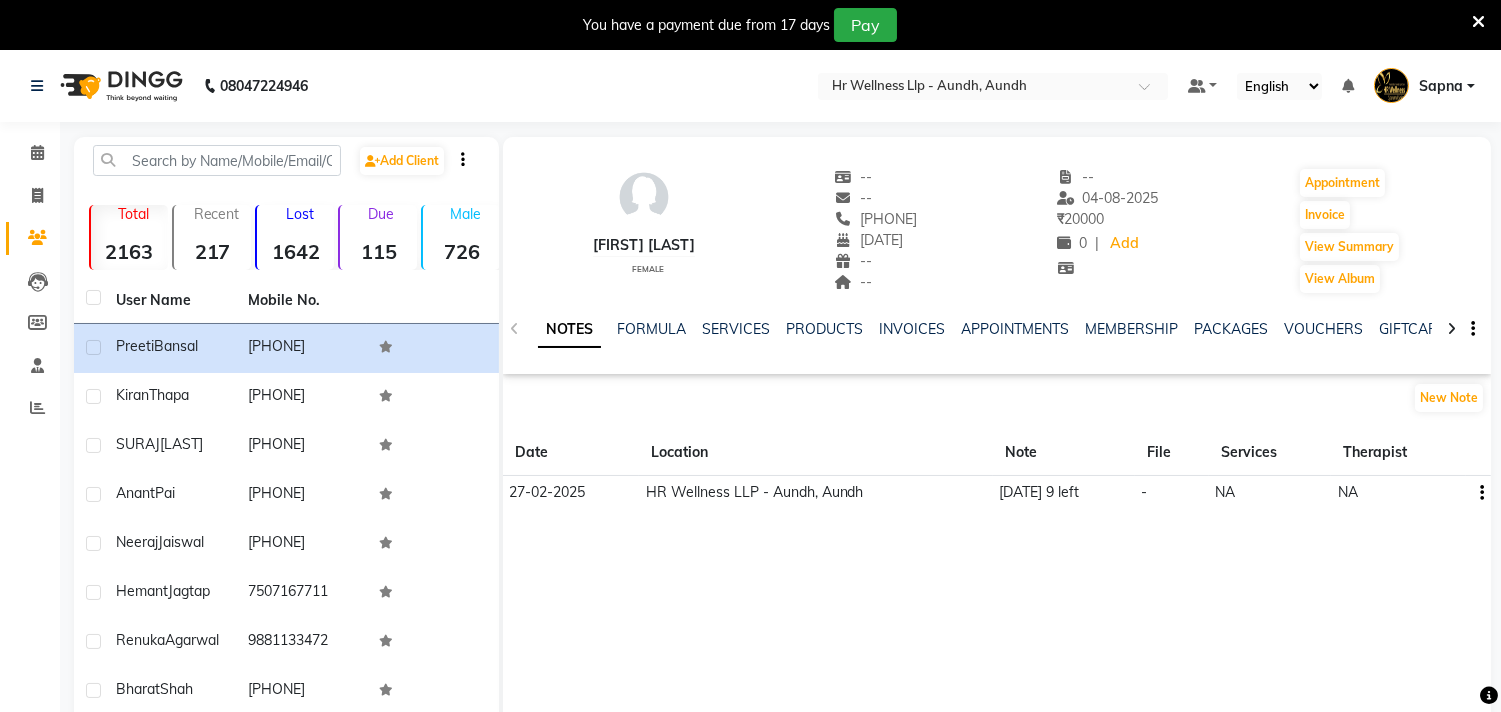 click 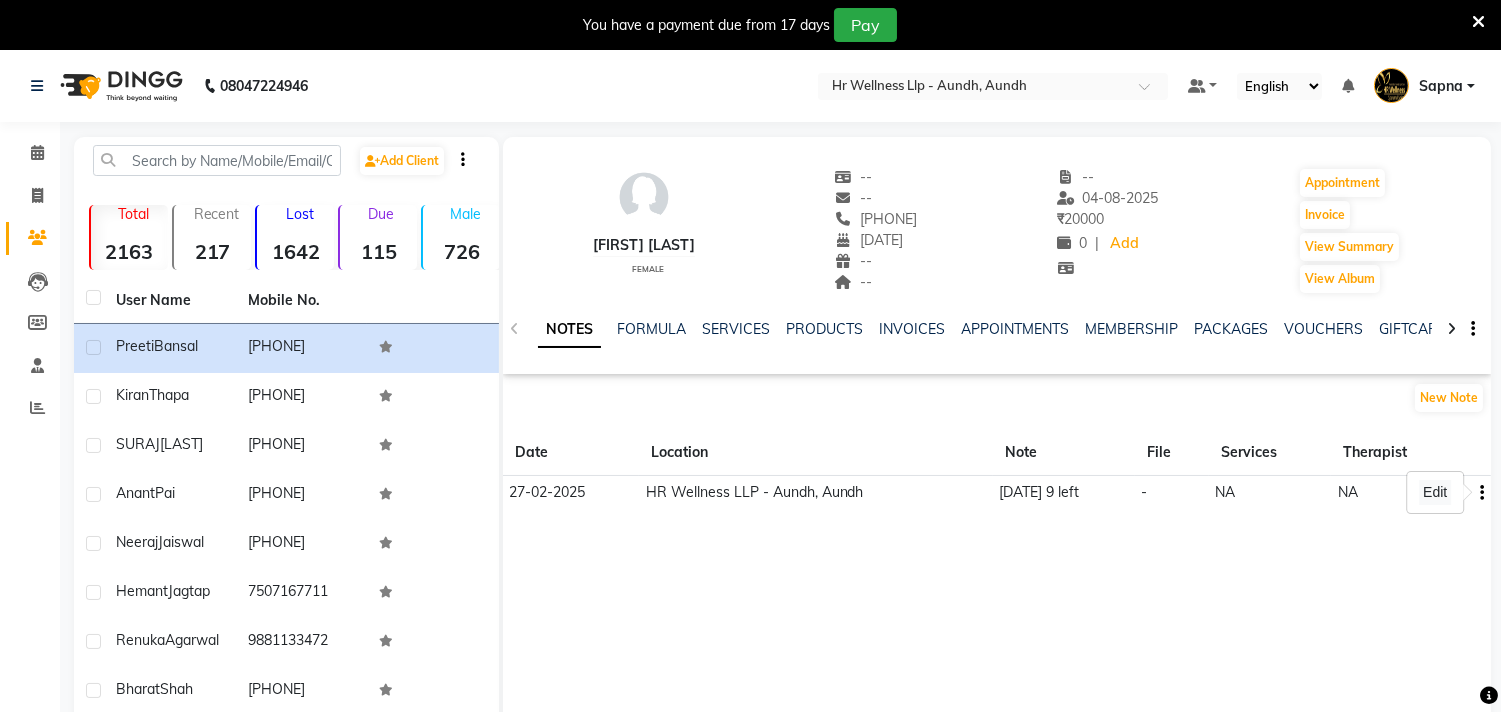 click on "Edit" at bounding box center [1435, 492] 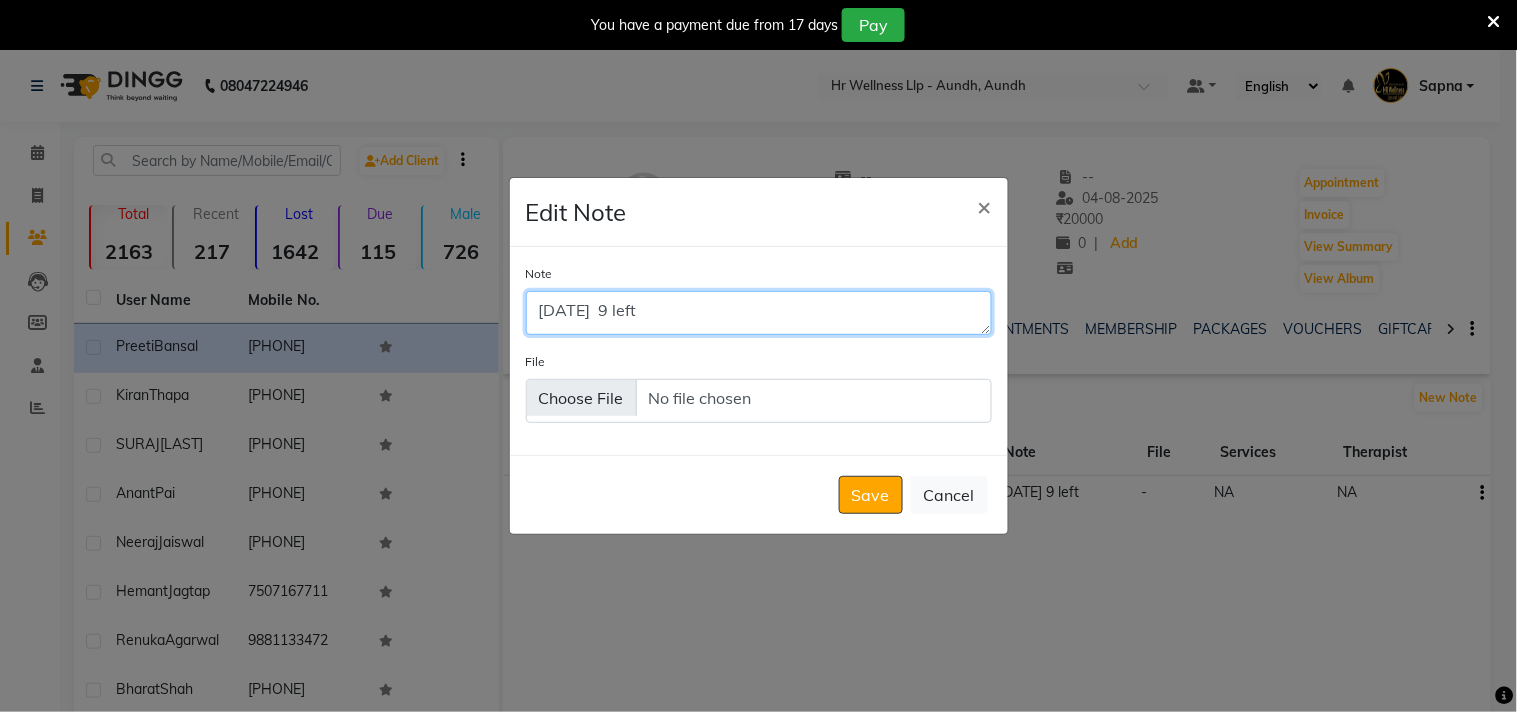 click on "02/ 06/2025  9 left" at bounding box center (759, 313) 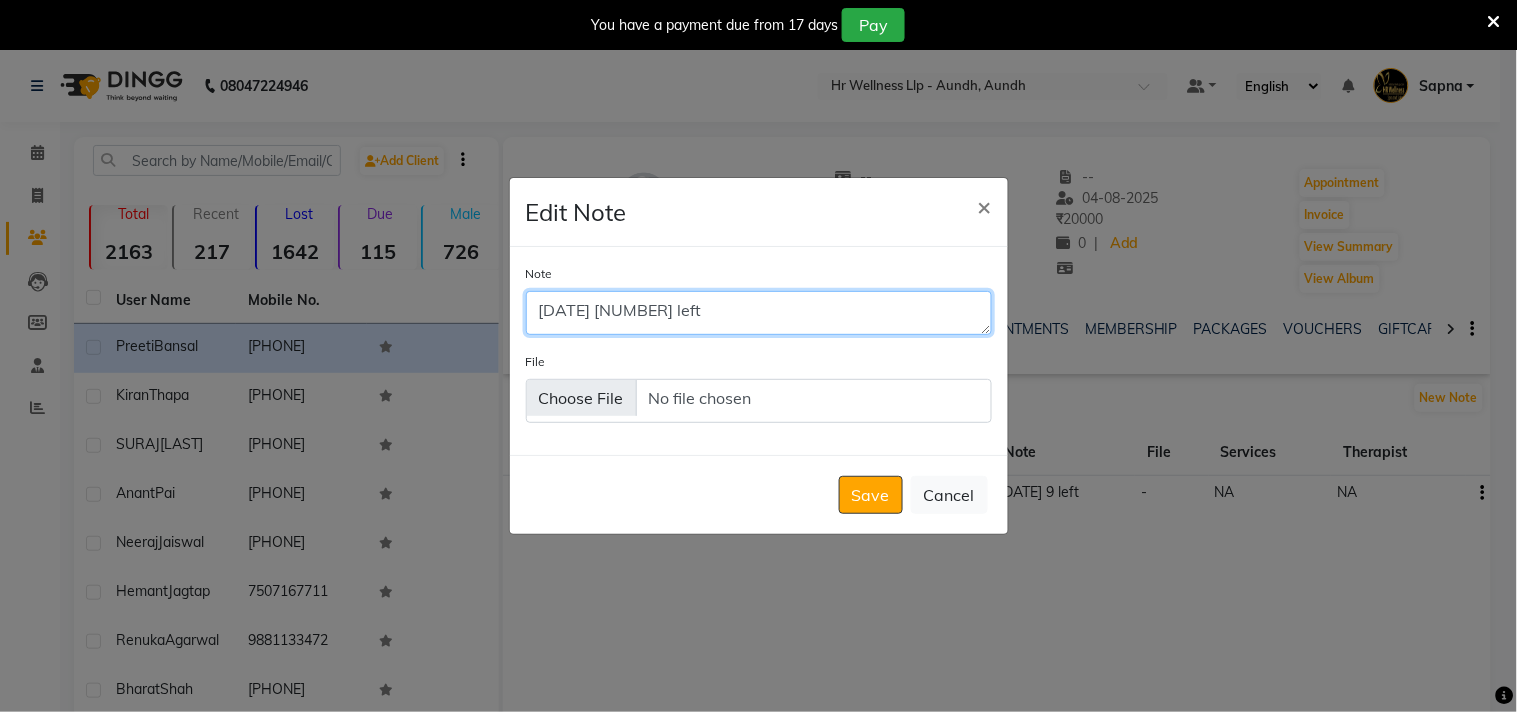 click on "02/ 06/2025  8 left" at bounding box center [759, 313] 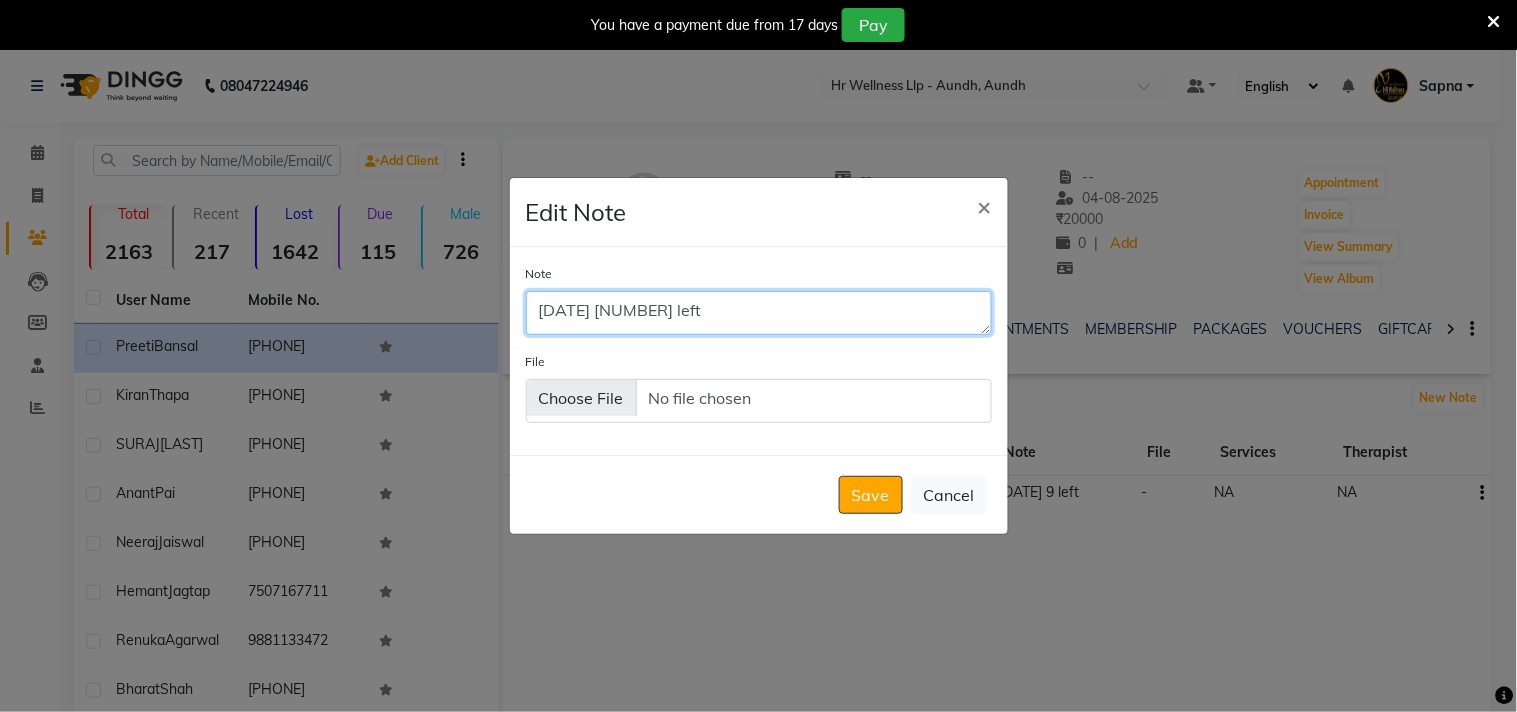 click on "04/ 06/2025  8 left" at bounding box center (759, 313) 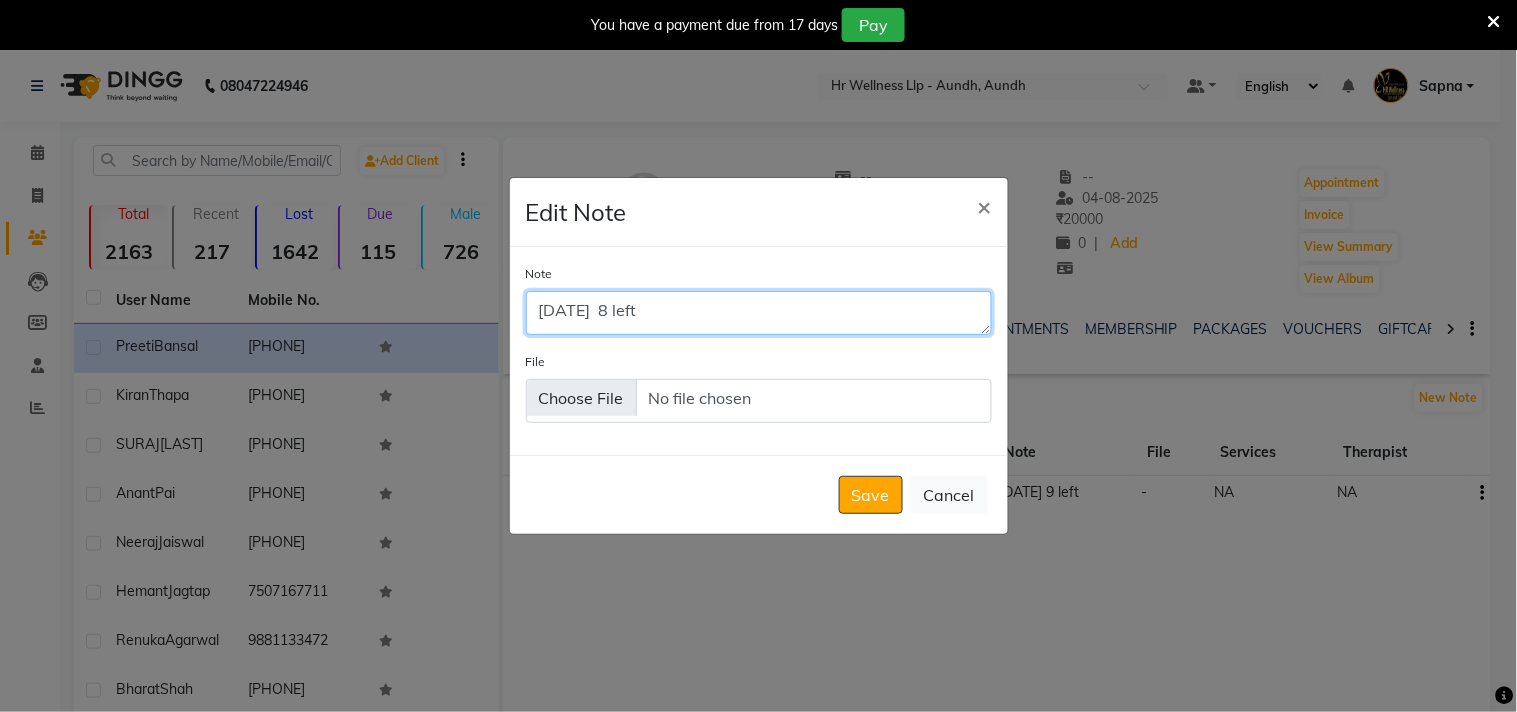 click on "04/ 08/2025  8 left" at bounding box center [759, 313] 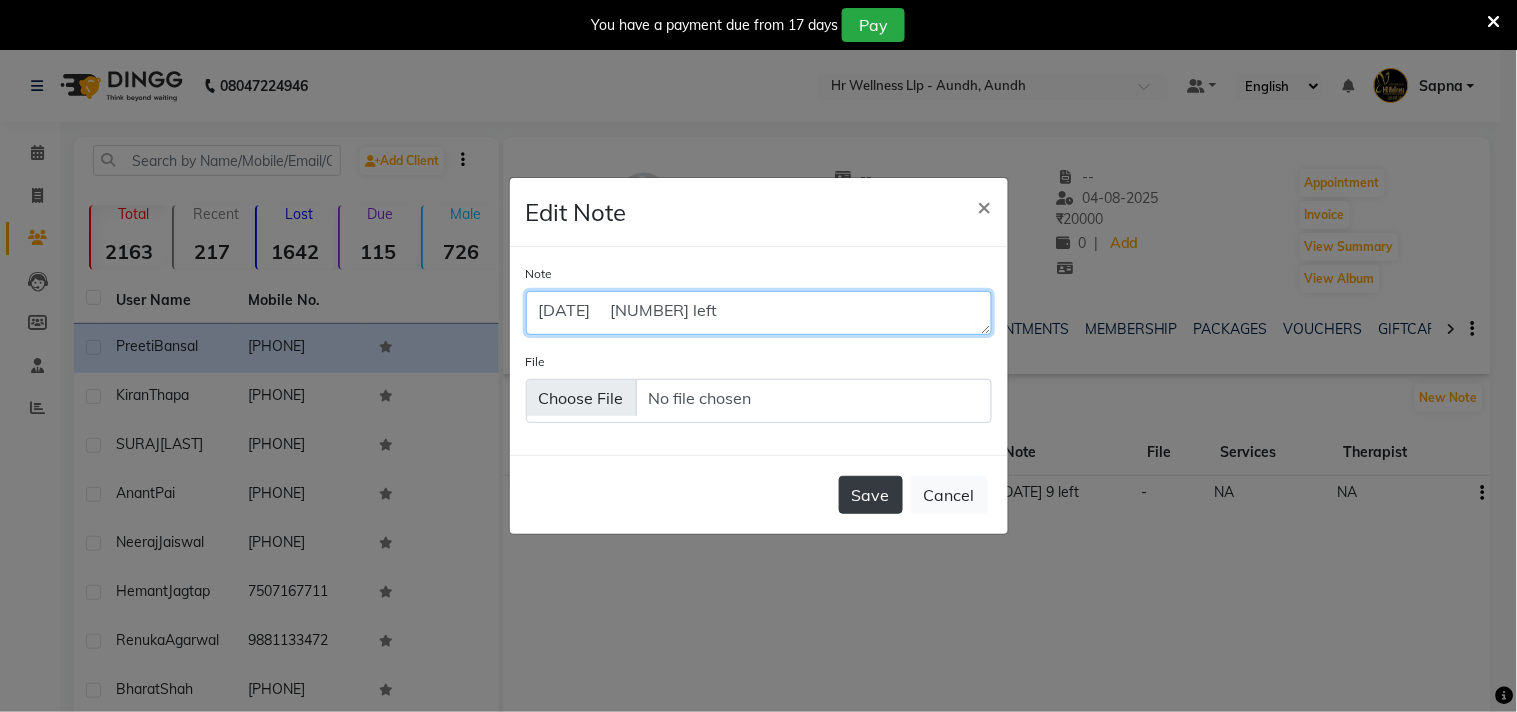 type on "04/ 08/2025     8 left" 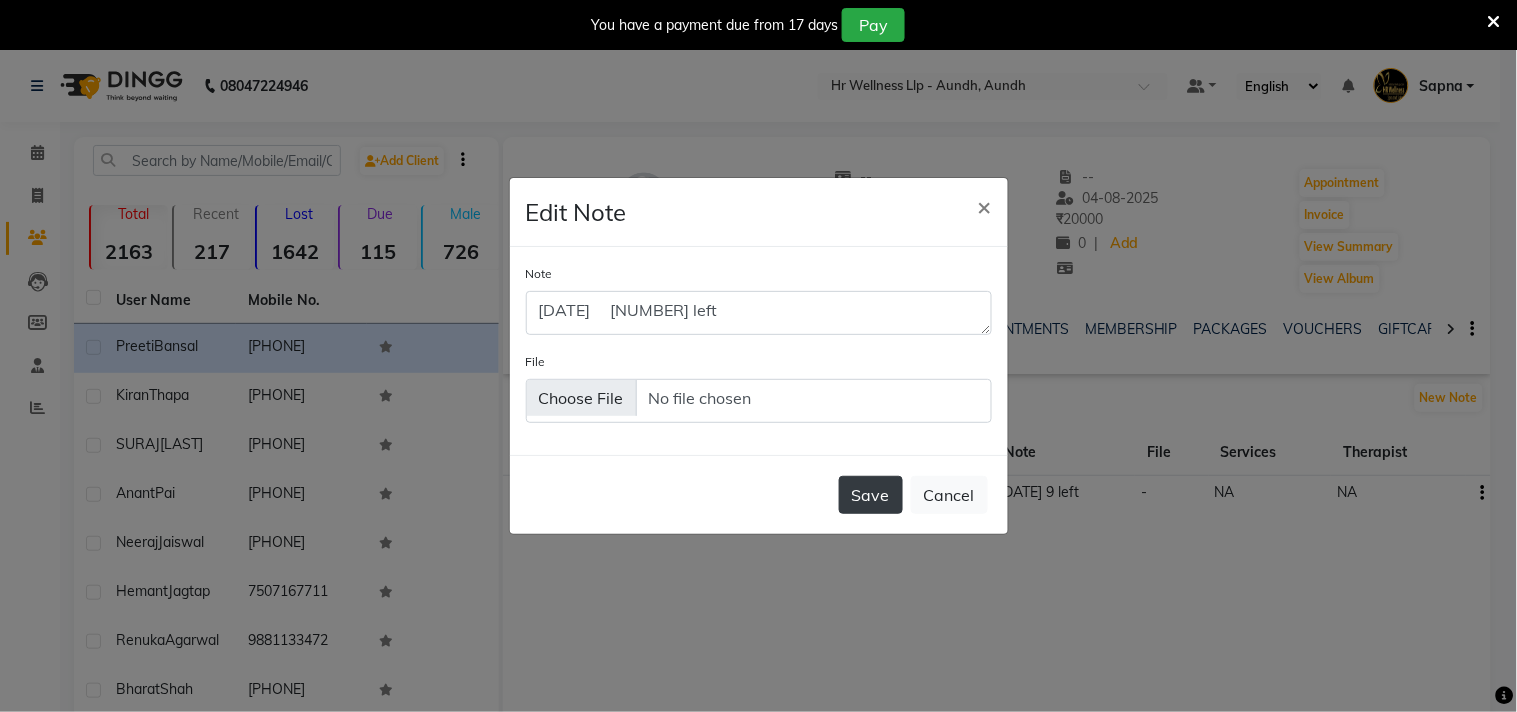 click on "Save" 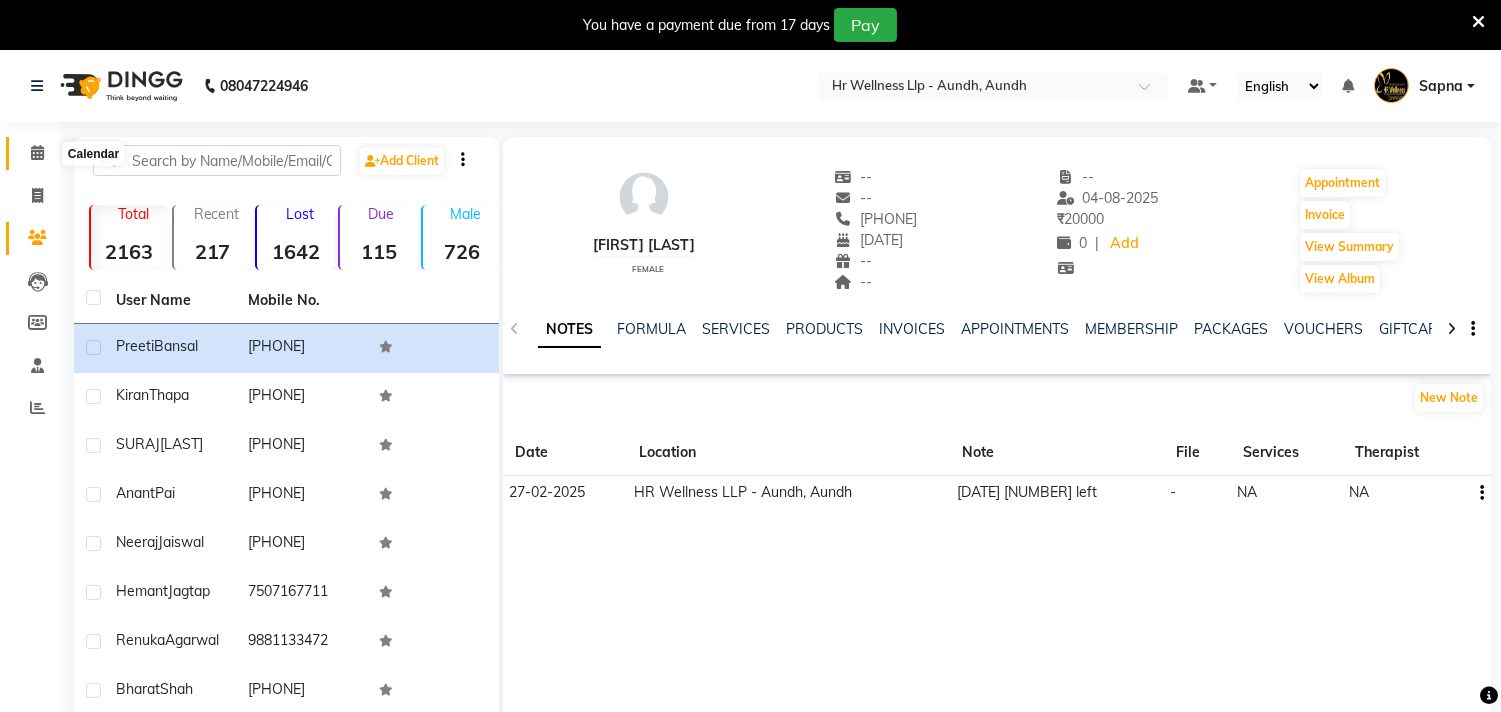 click 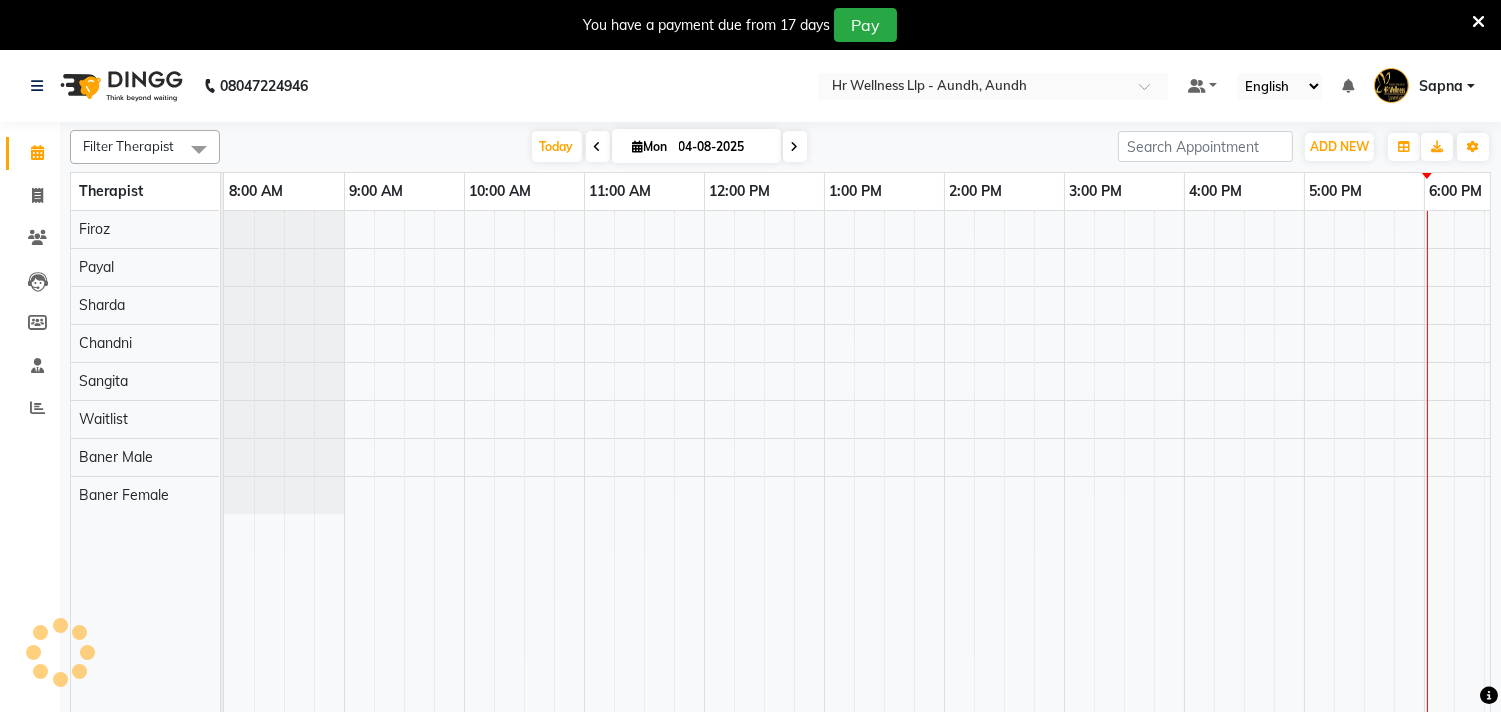 scroll, scrollTop: 0, scrollLeft: 0, axis: both 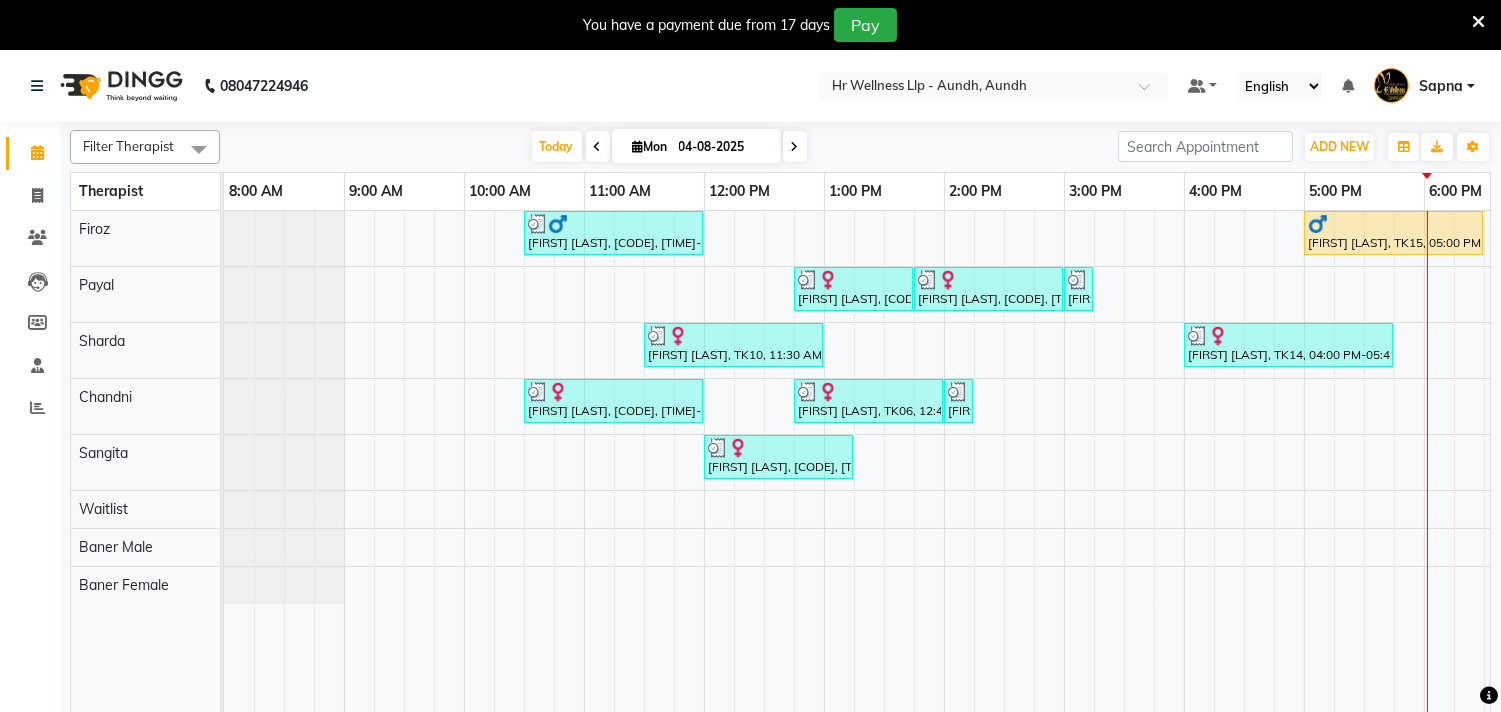 click at bounding box center [598, 146] 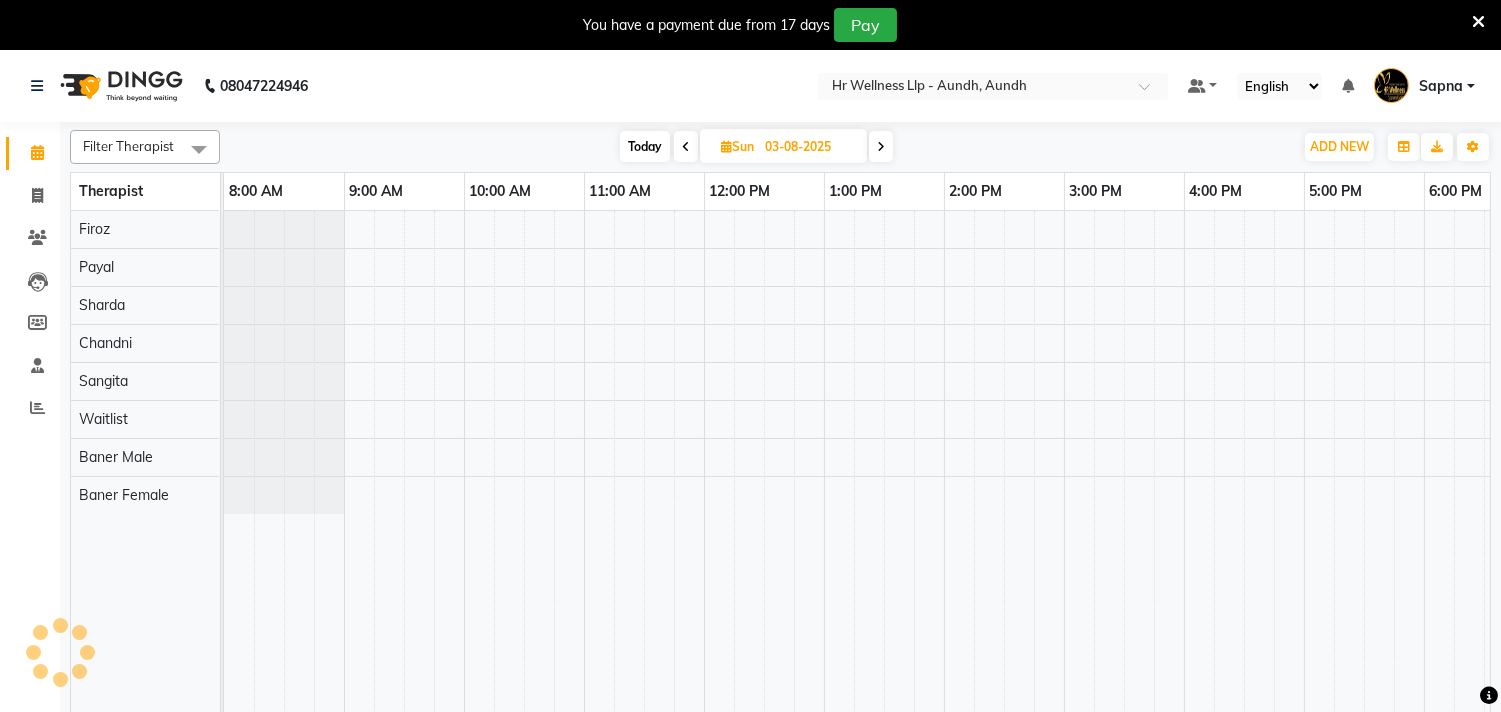 scroll, scrollTop: 0, scrollLeft: 294, axis: horizontal 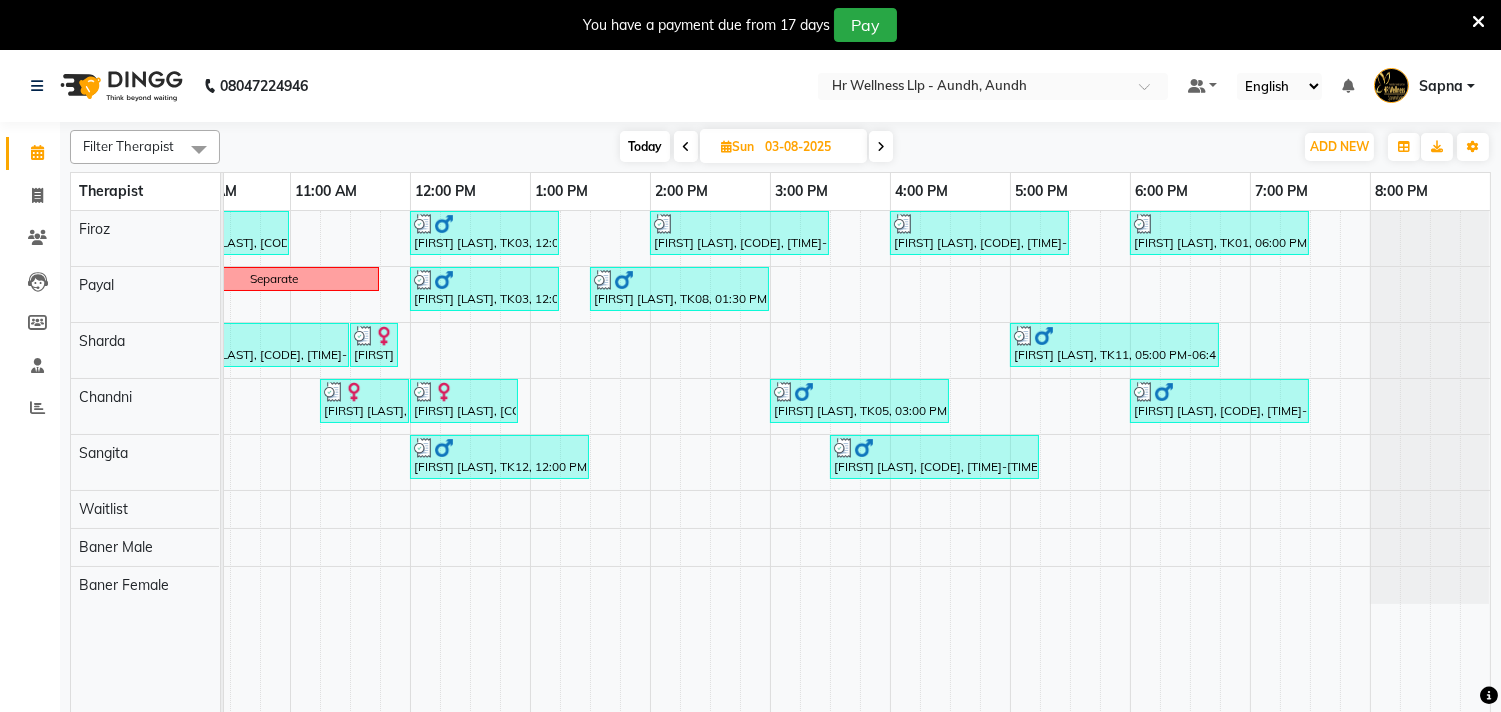 click at bounding box center (881, 147) 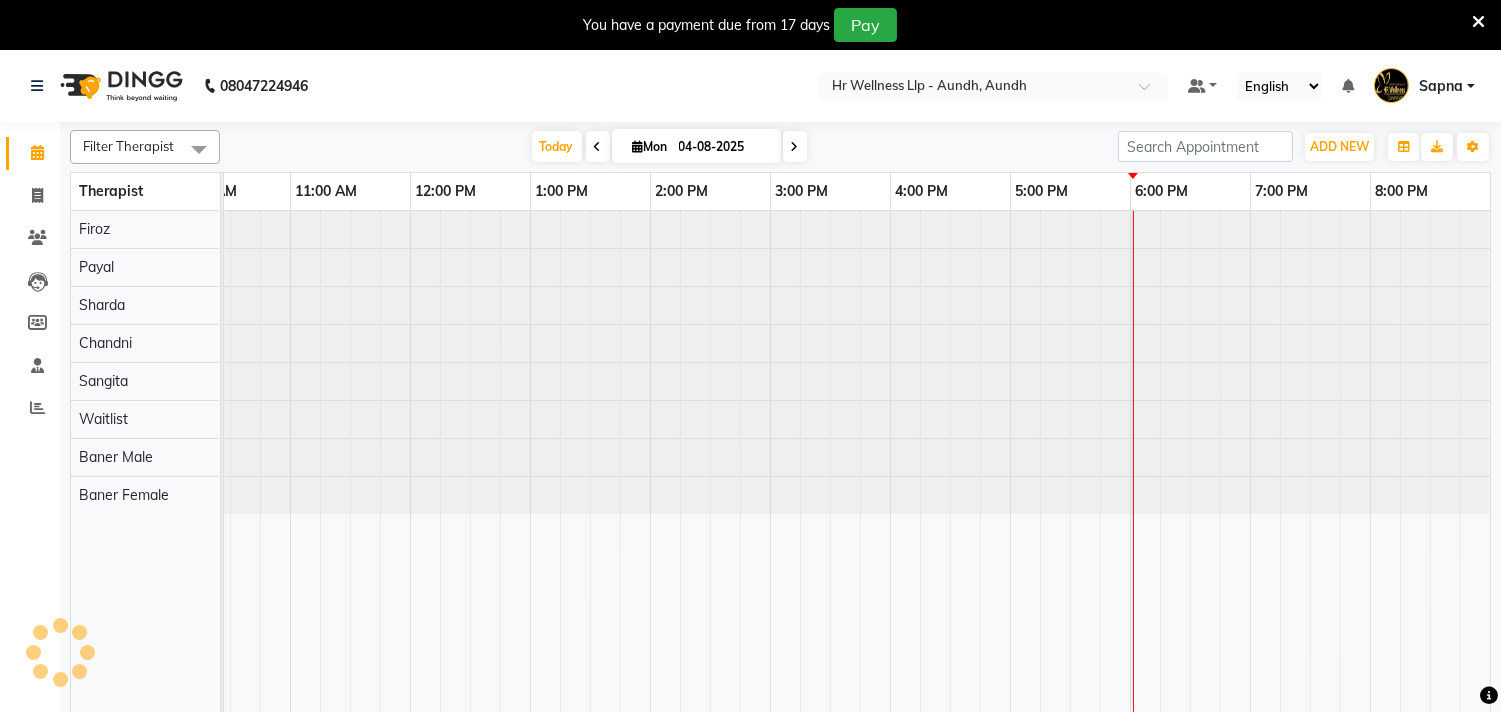 scroll, scrollTop: 0, scrollLeft: 0, axis: both 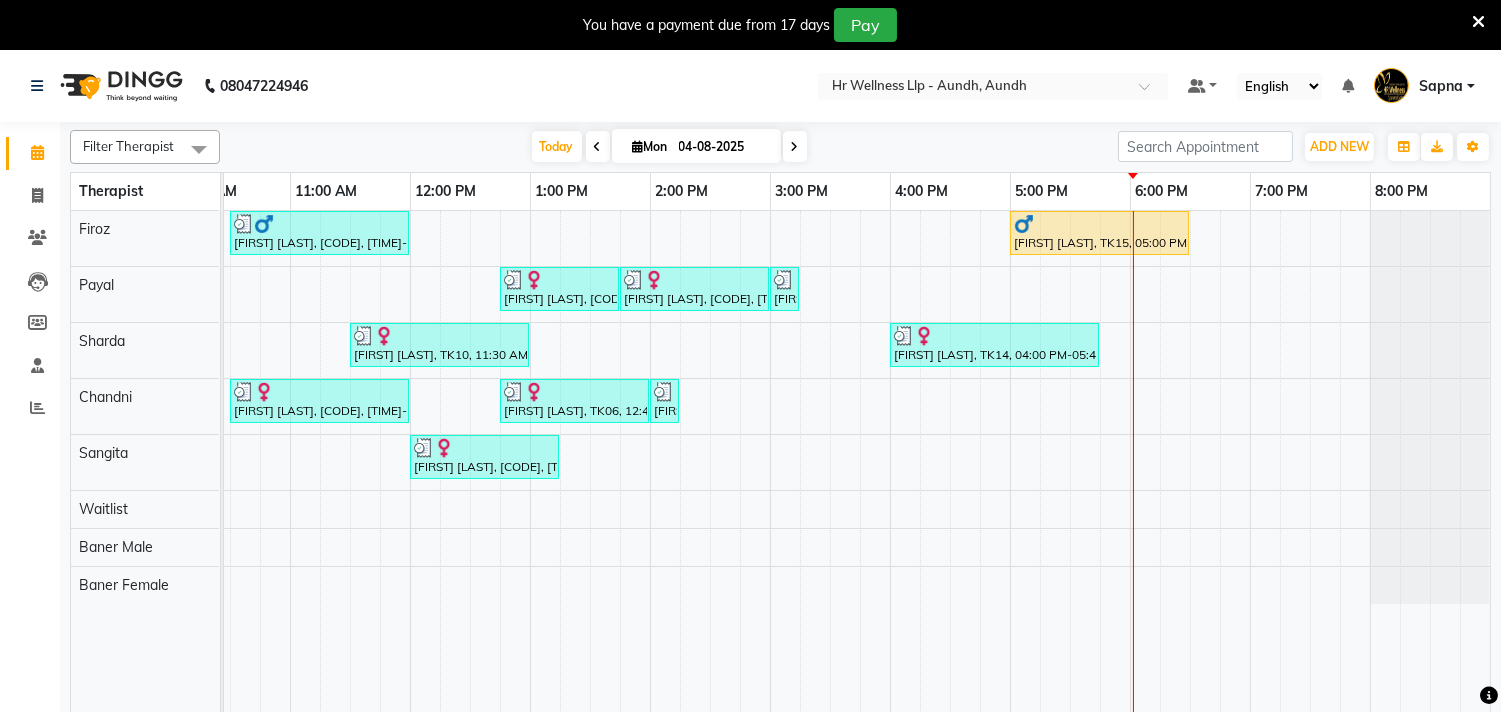 click at bounding box center [598, 147] 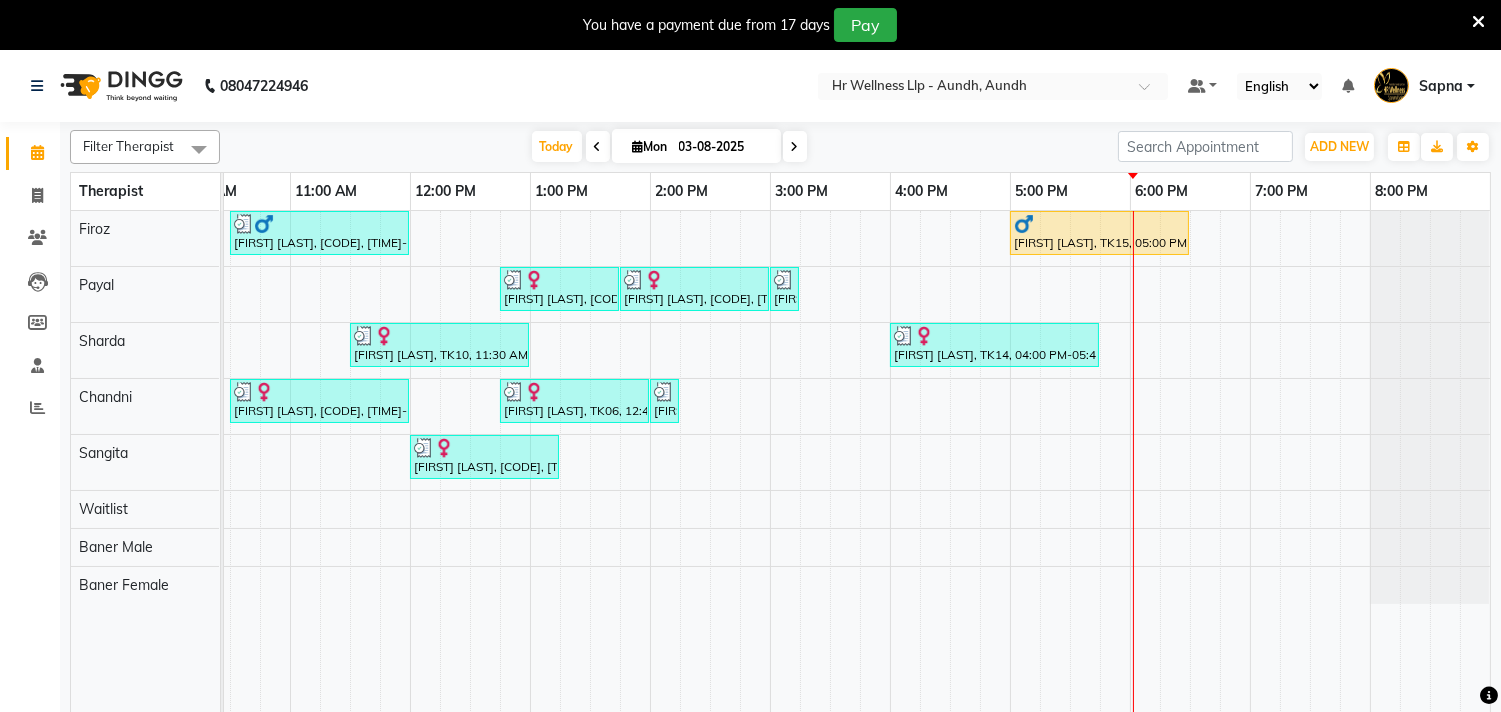 scroll, scrollTop: 0, scrollLeft: 294, axis: horizontal 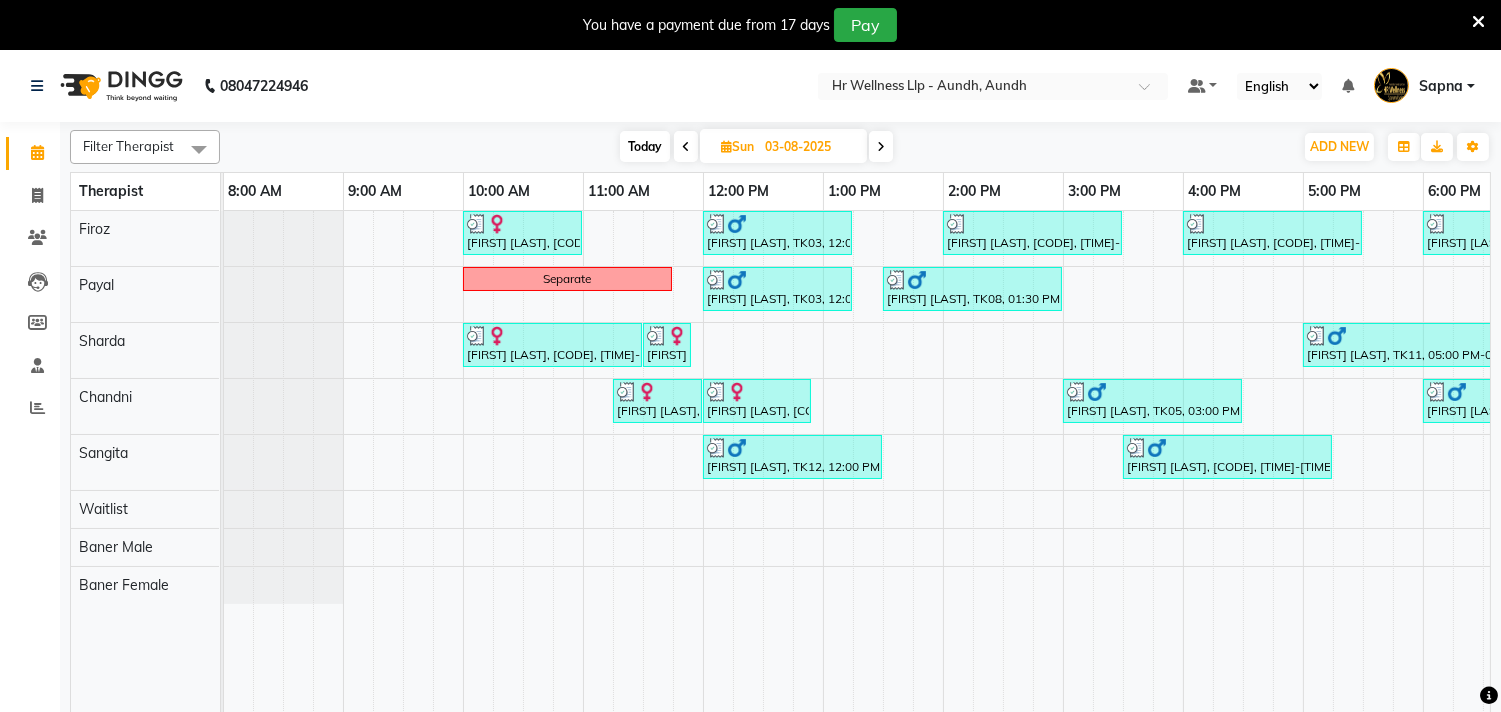 click at bounding box center [686, 147] 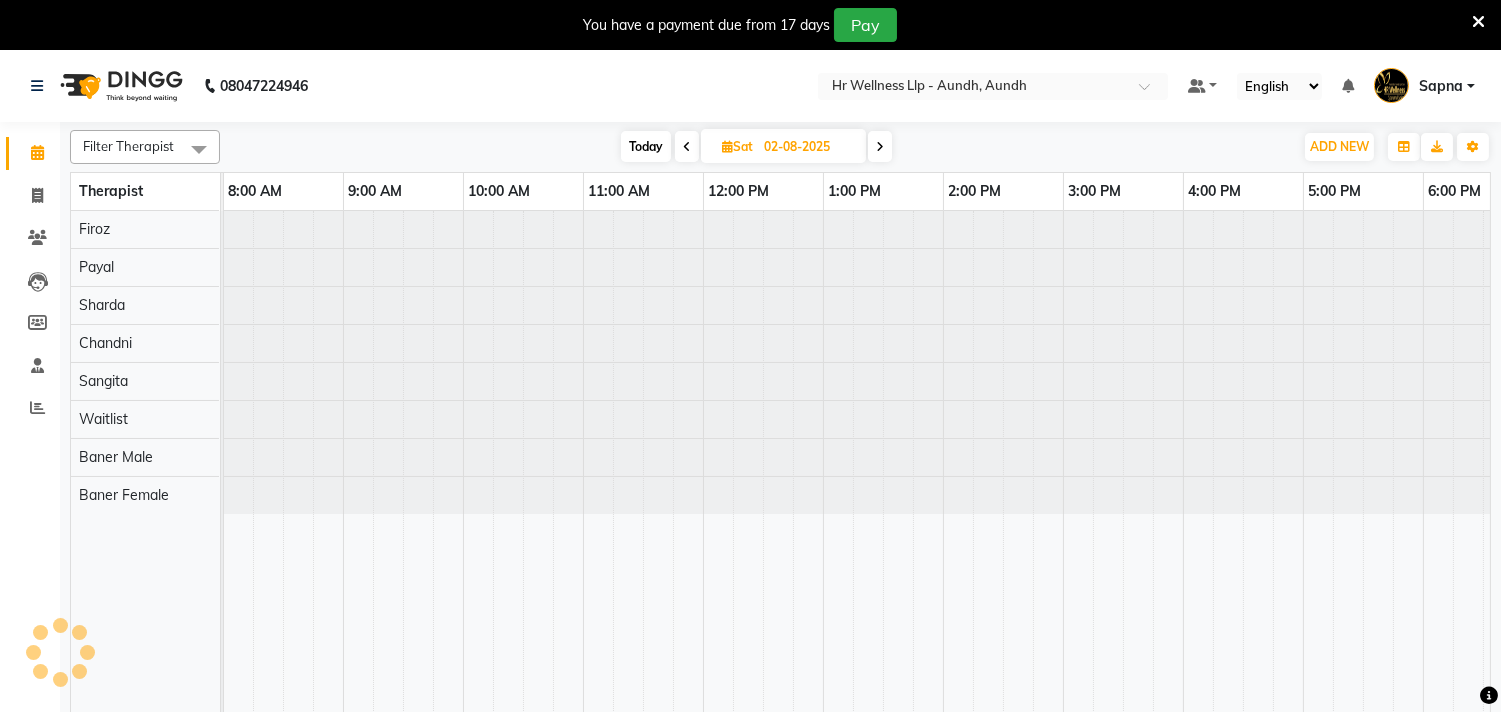scroll, scrollTop: 0, scrollLeft: 0, axis: both 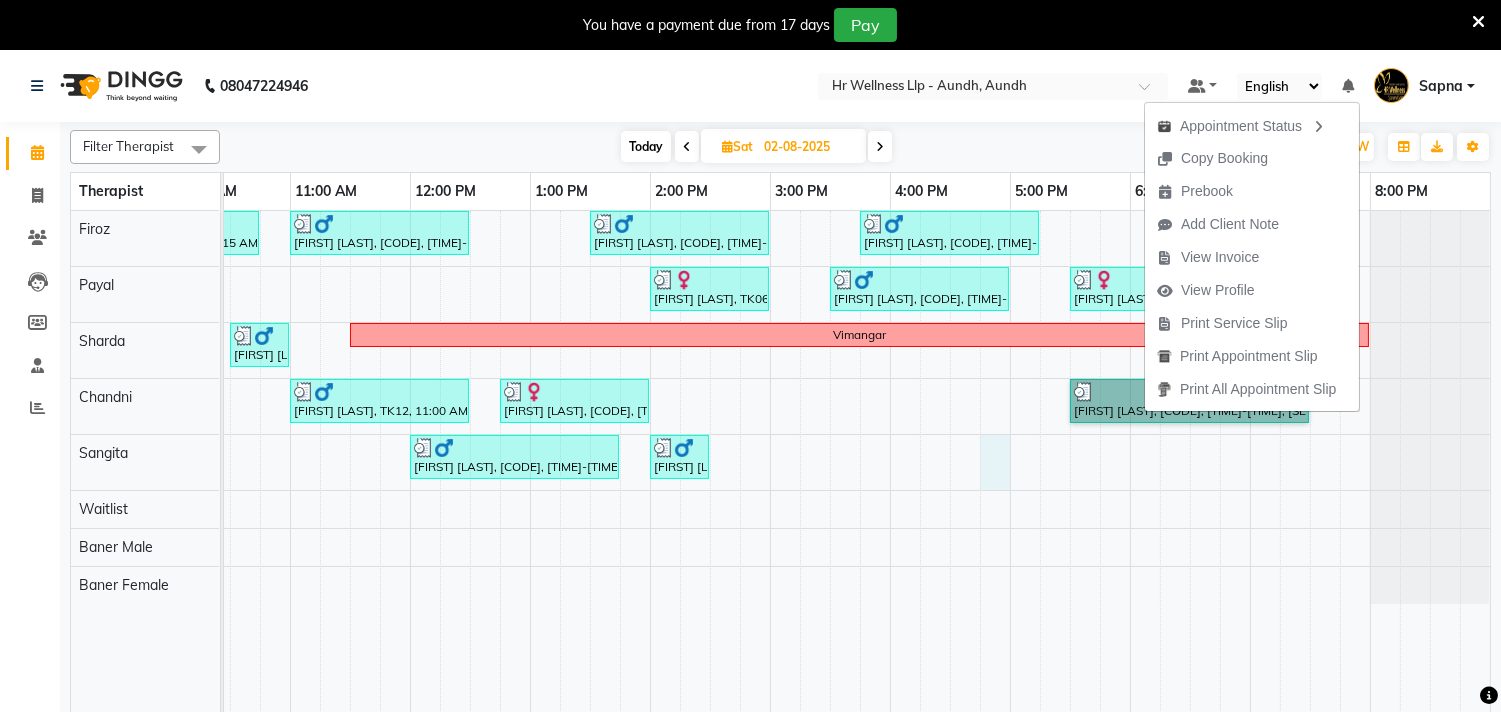 click on "Sanjay Kulkarni, TK03, 09:15 AM-10:45 AM, Massage 60 Min     ABHILASH PILLAI, TK12, 11:00 AM-12:30 PM, Radiating Aromatherapy Massage with Frankincense, Orange and Lavender 60 Min     Swapnil Bachal, TK01, 01:30 PM-03:00 PM, Scrubassage 60 Min     SAMEER PHATAK, TK17, 03:45 PM-05:15 PM, Massage 60 Min     Madhuri Jamdar, TK06, 02:00 PM-03:00 PM, Massage 60 Min     Narharikrushna jadhav, TK13, 03:30 PM-05:00 PM, Massage 60 Min     Amrita moghe, TK04, 05:30 PM-07:30 PM, Massage 90 Min     Raghav Rao, TK10, 10:30 AM-11:00 AM, Refreshing Foot Reflexology  Vimangar      ABHILASH PILLAI, TK12, 11:00 AM-12:30 PM, Deep Tissue Massage with Wintergreen oil 60 Min     GB NIRANKAR, TK14, 12:45 PM-02:00 PM, Swedish Massage with Wintergreen, Bayleaf & Clove 60 Min     AKHILESH RAJORIA, TK15, 05:30 PM-07:30 PM, Swedish Massage with Wintergreen, Bayleaf & Clove 90 Min     AJAY JHAVERI, TK08, 12:00 PM-01:45 PM, Swedish Massage with Wintergreen, Bayleaf & Clove 90 Min" at bounding box center (710, 474) 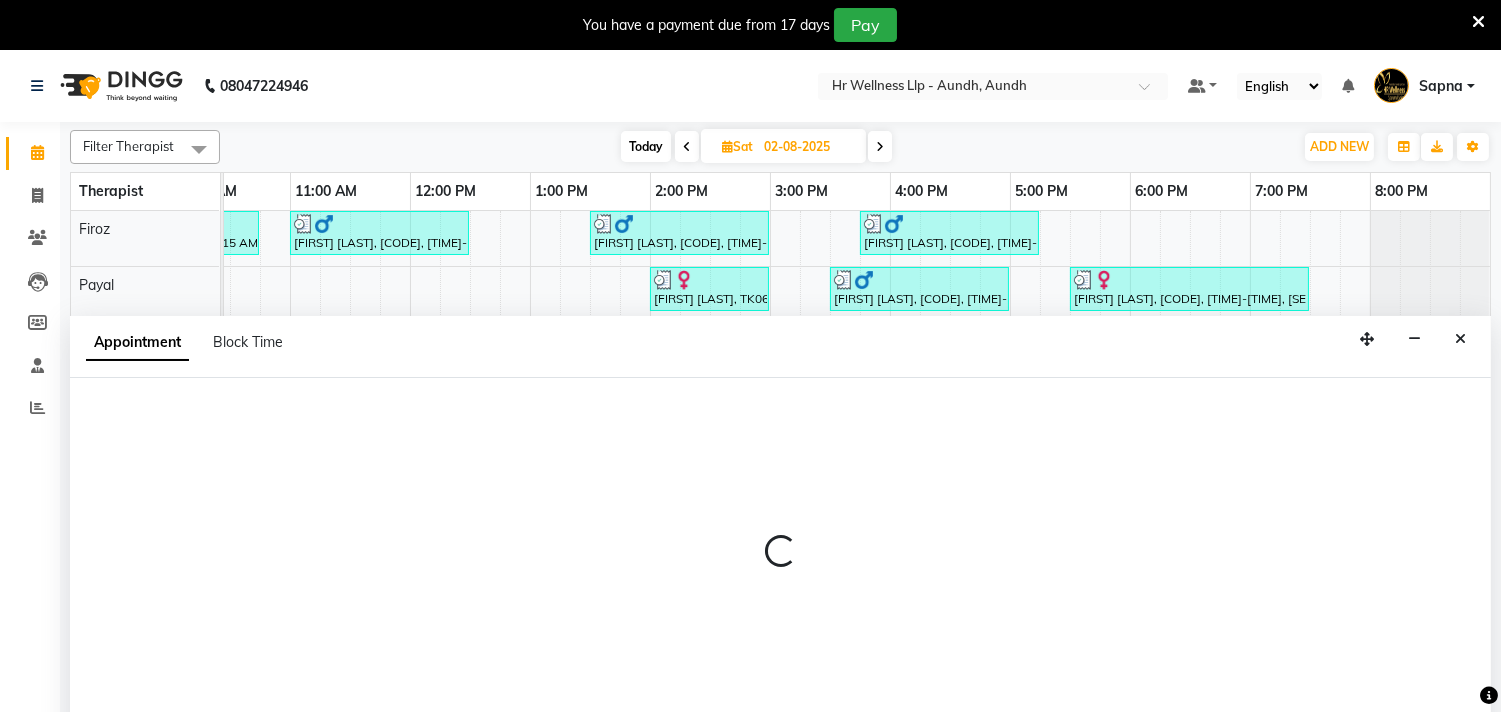 scroll, scrollTop: 50, scrollLeft: 0, axis: vertical 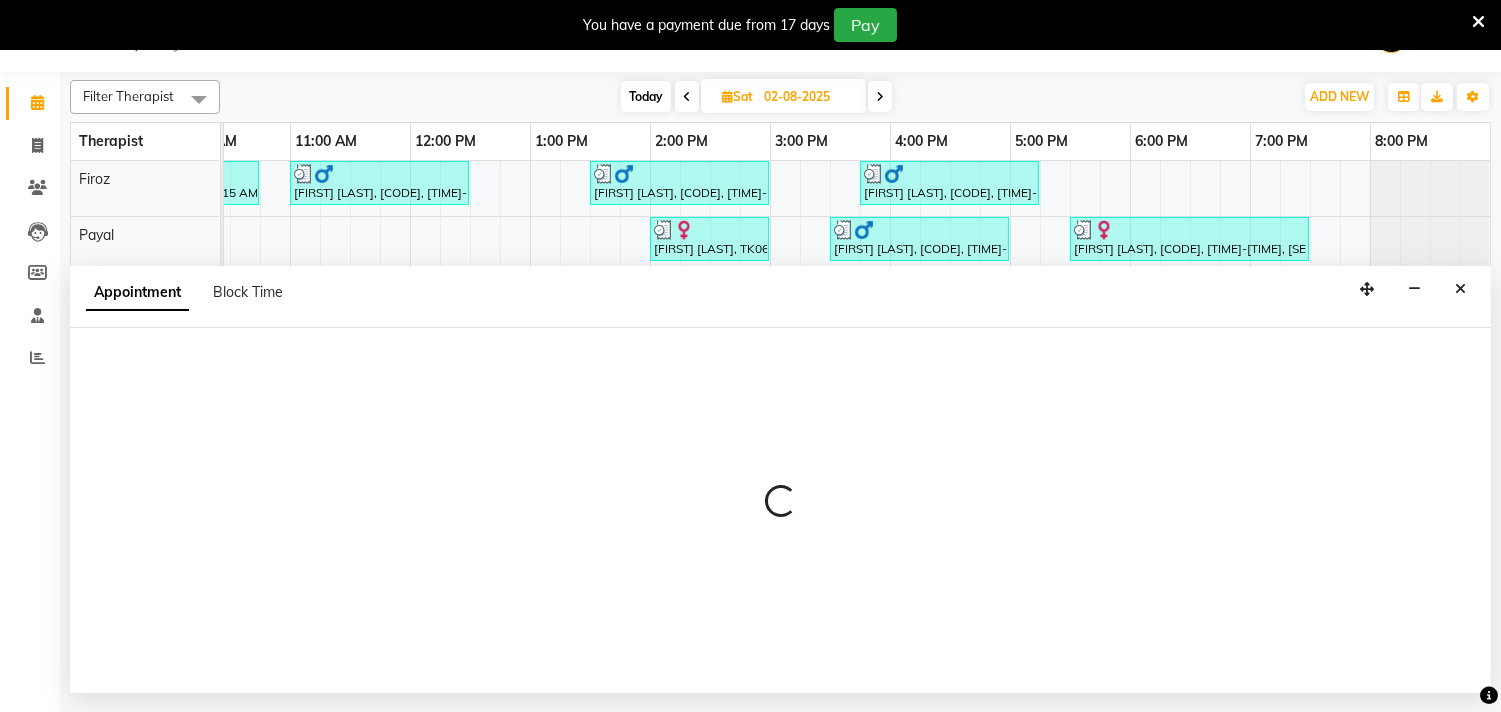 select on "77663" 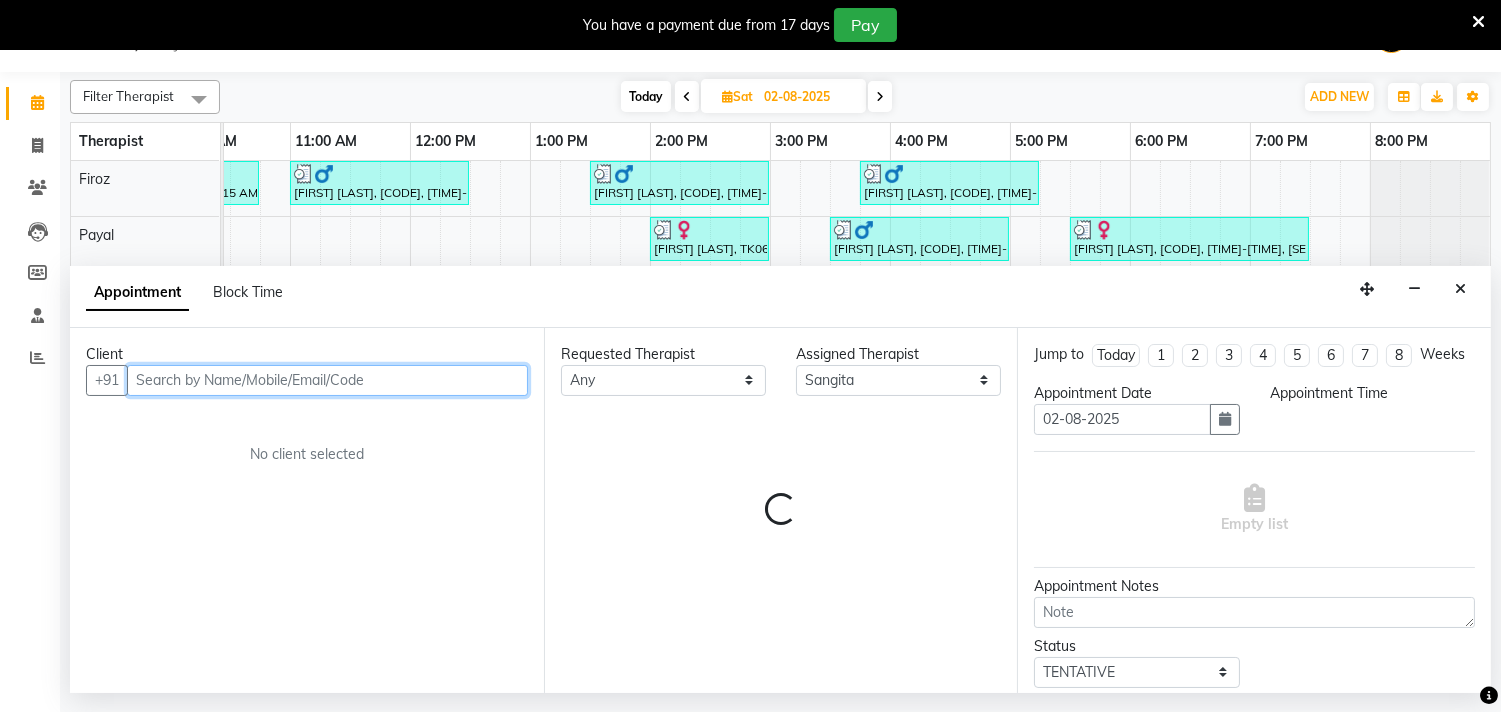 select on "1005" 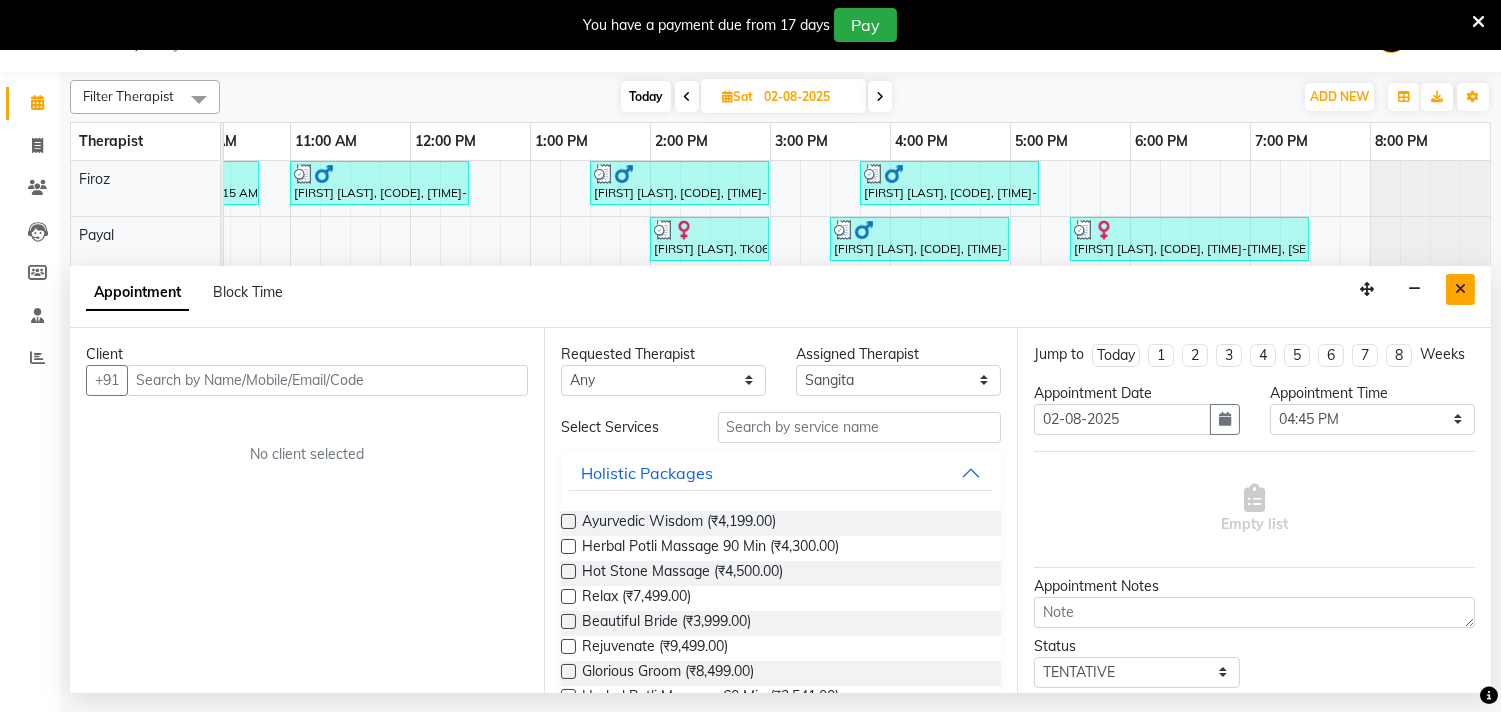 click at bounding box center (1460, 289) 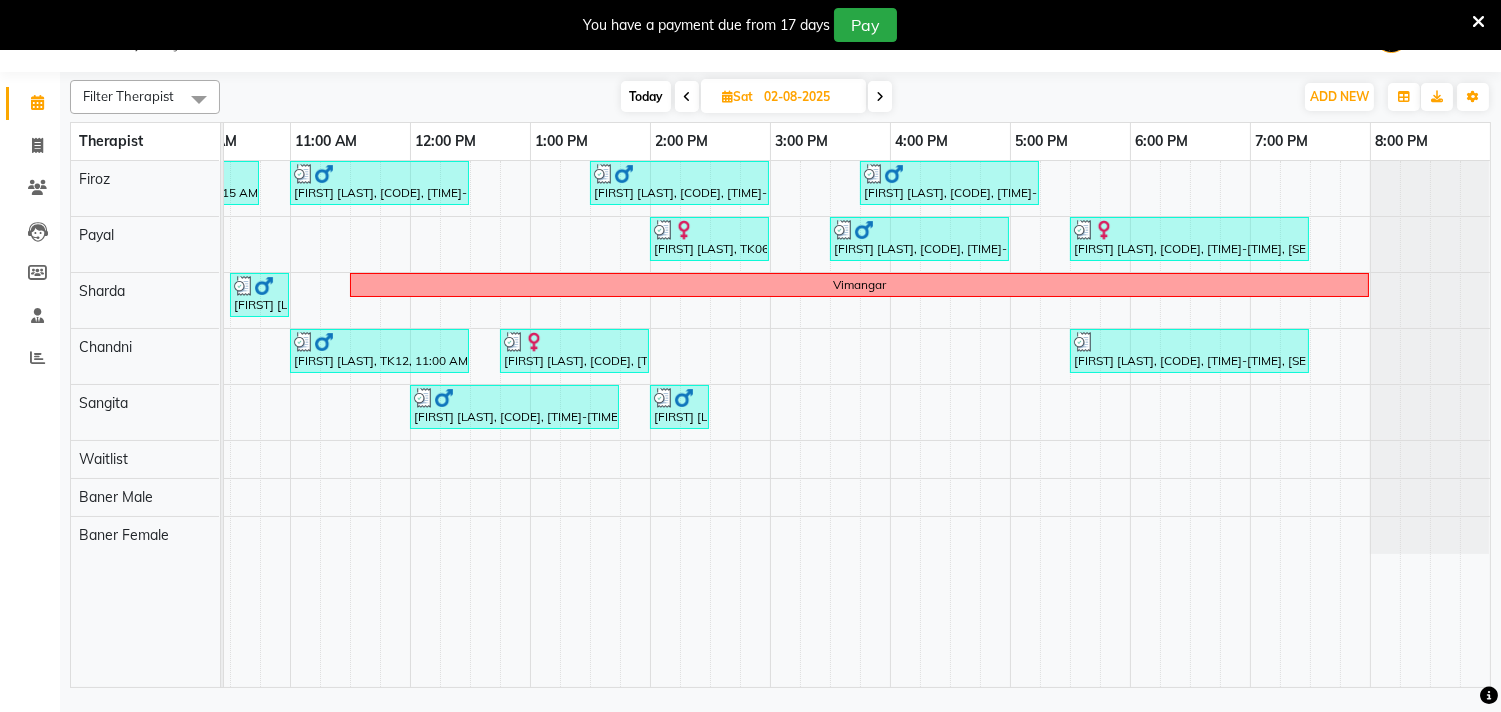 click on "Today" at bounding box center (646, 96) 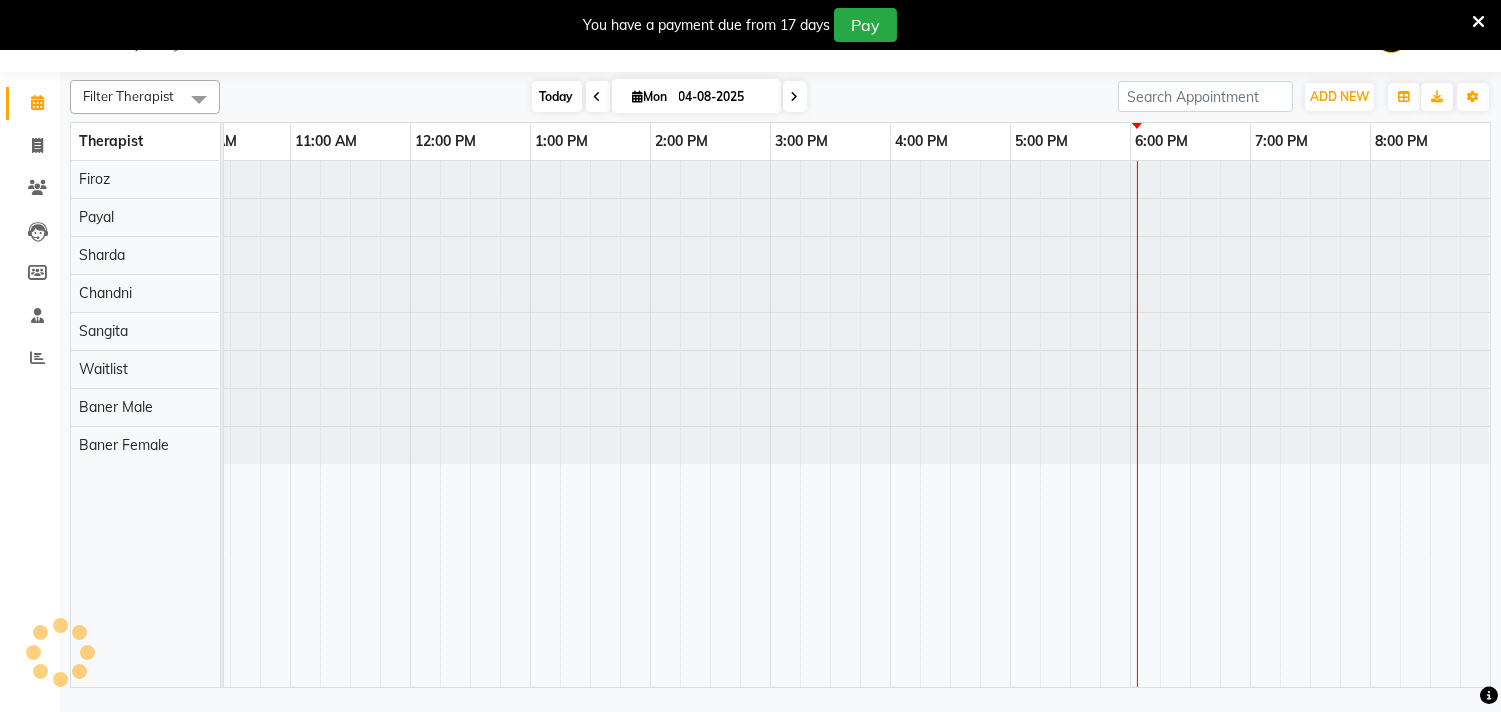 scroll, scrollTop: 0, scrollLeft: 294, axis: horizontal 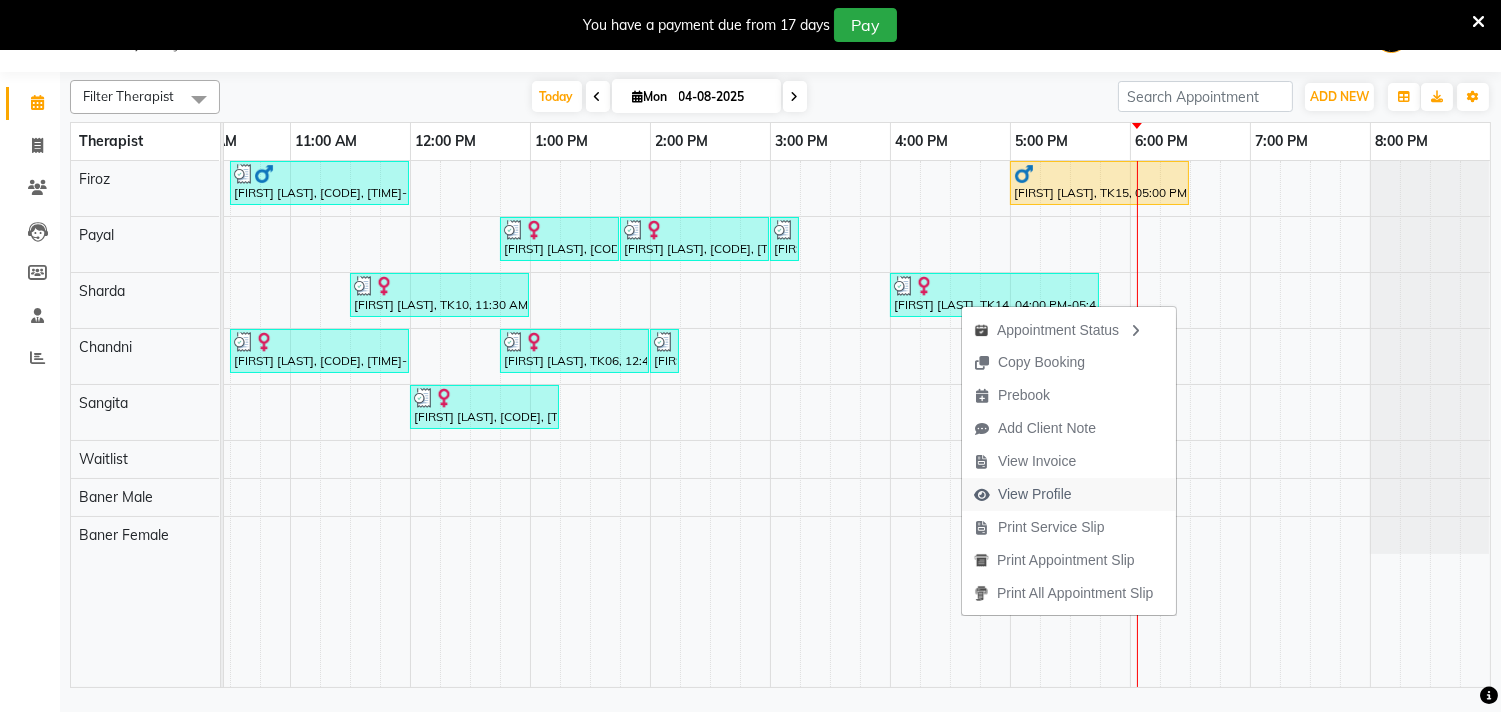 click on "View Profile" at bounding box center [1035, 494] 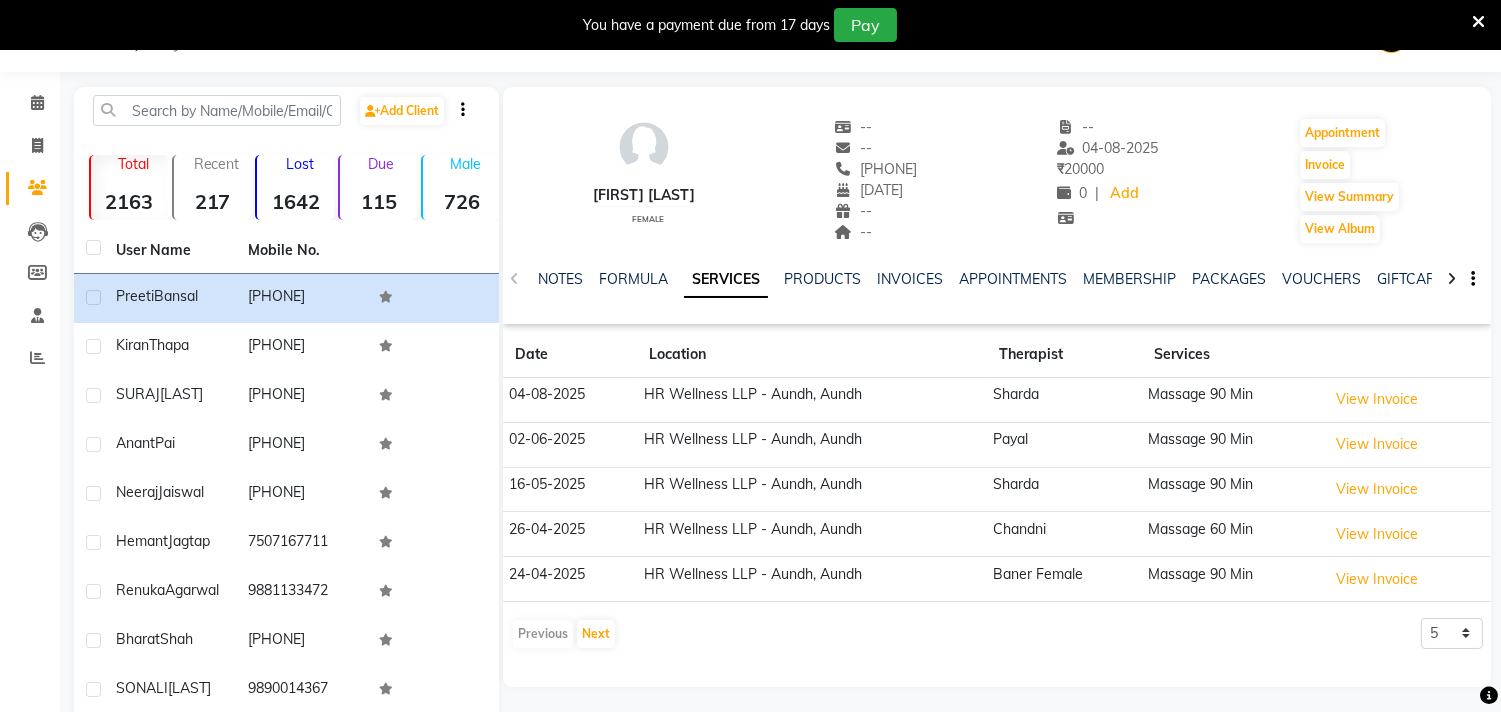 drag, startPoint x: 858, startPoint y: 168, endPoint x: 962, endPoint y: 177, distance: 104.388695 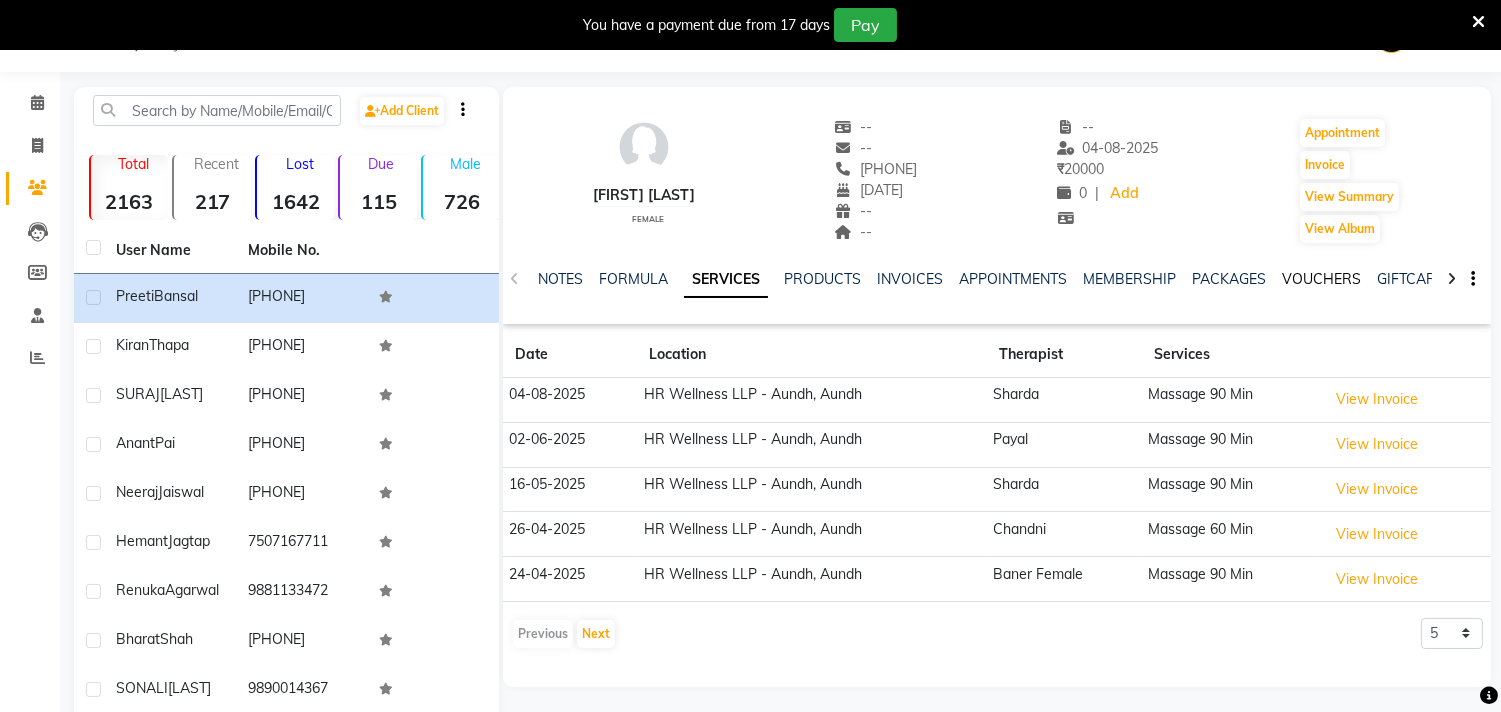 click on "VOUCHERS" 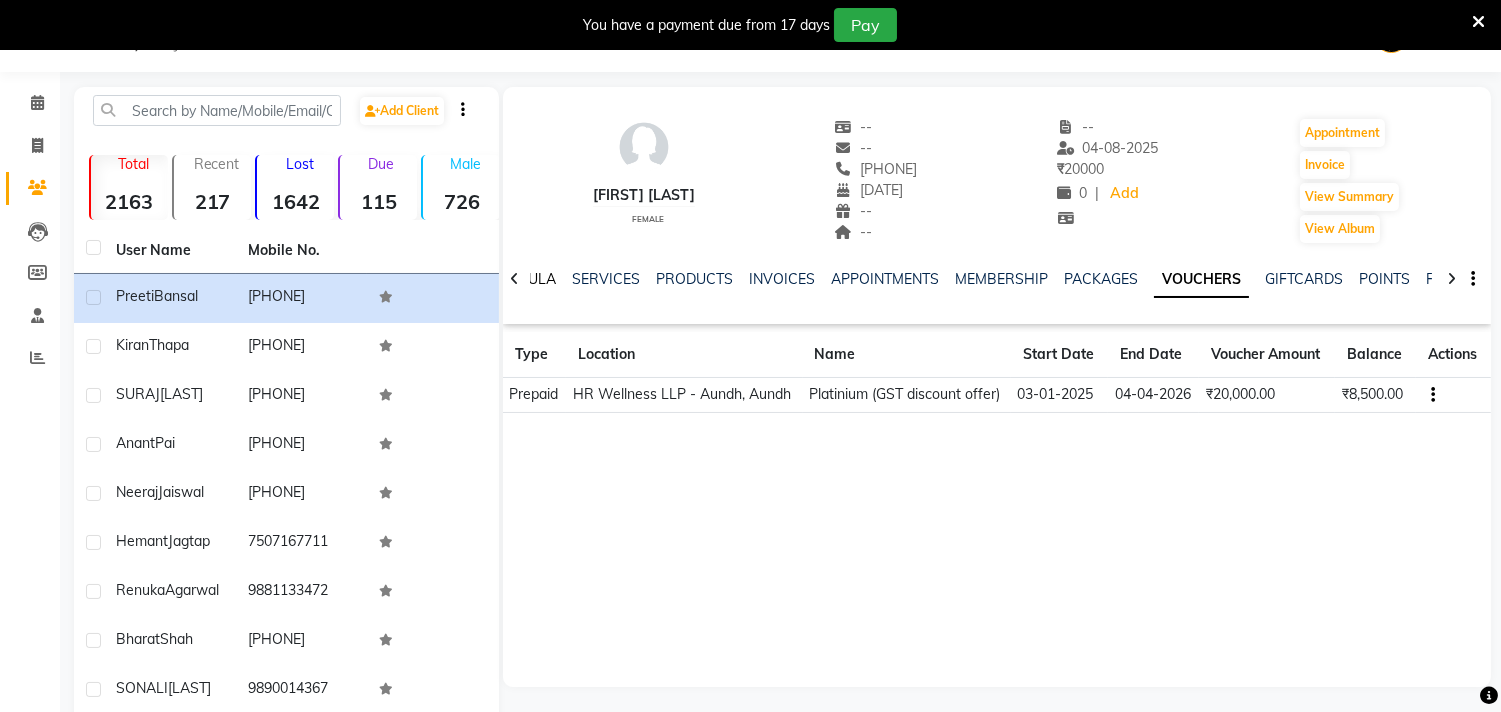 click on "FORMULA" 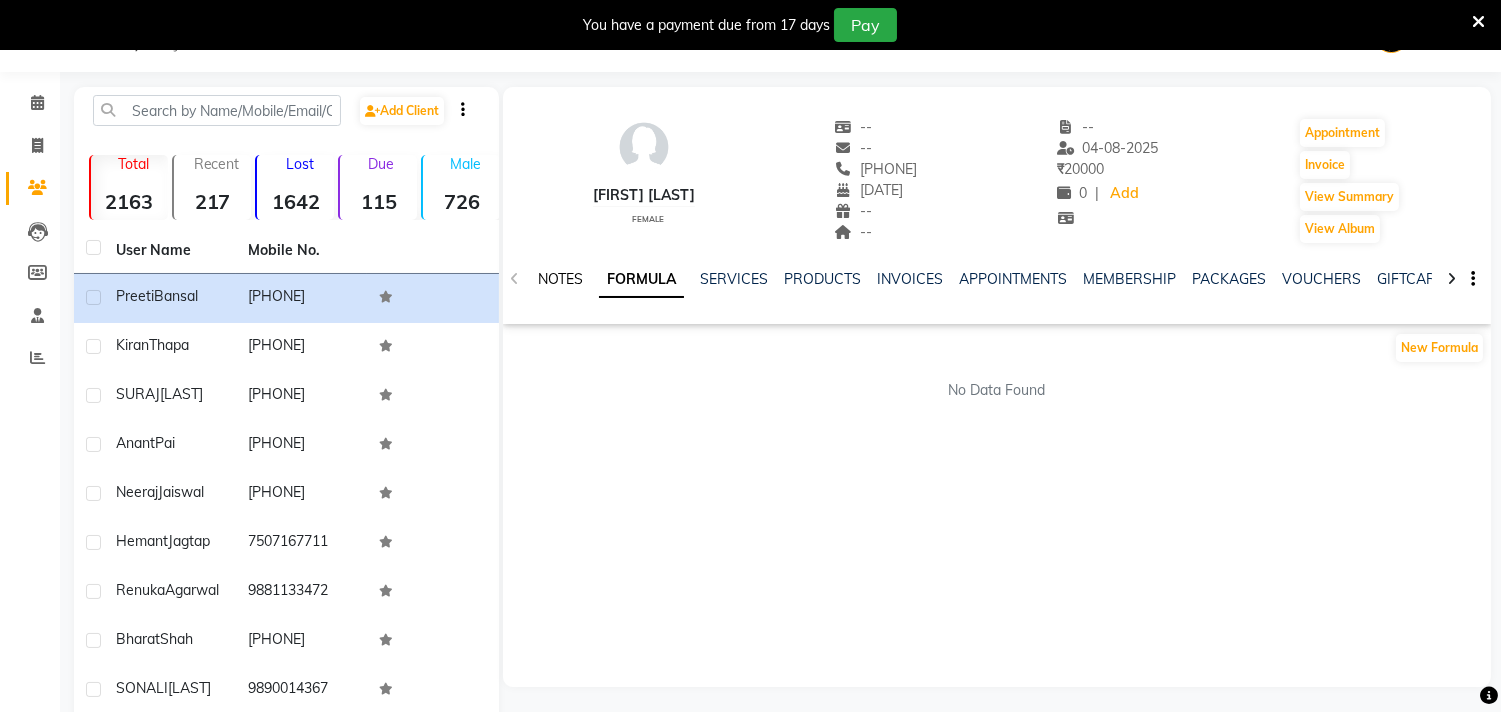 click on "NOTES" 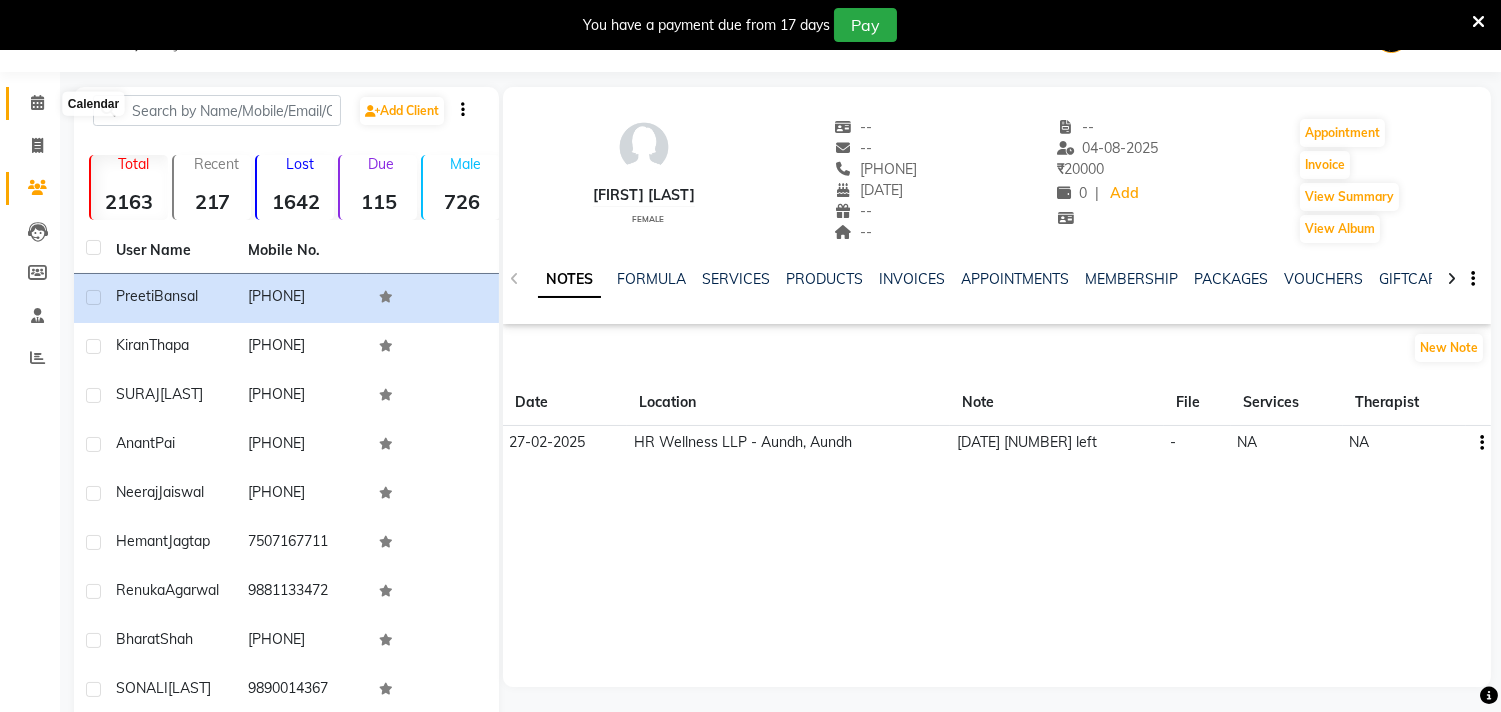 click 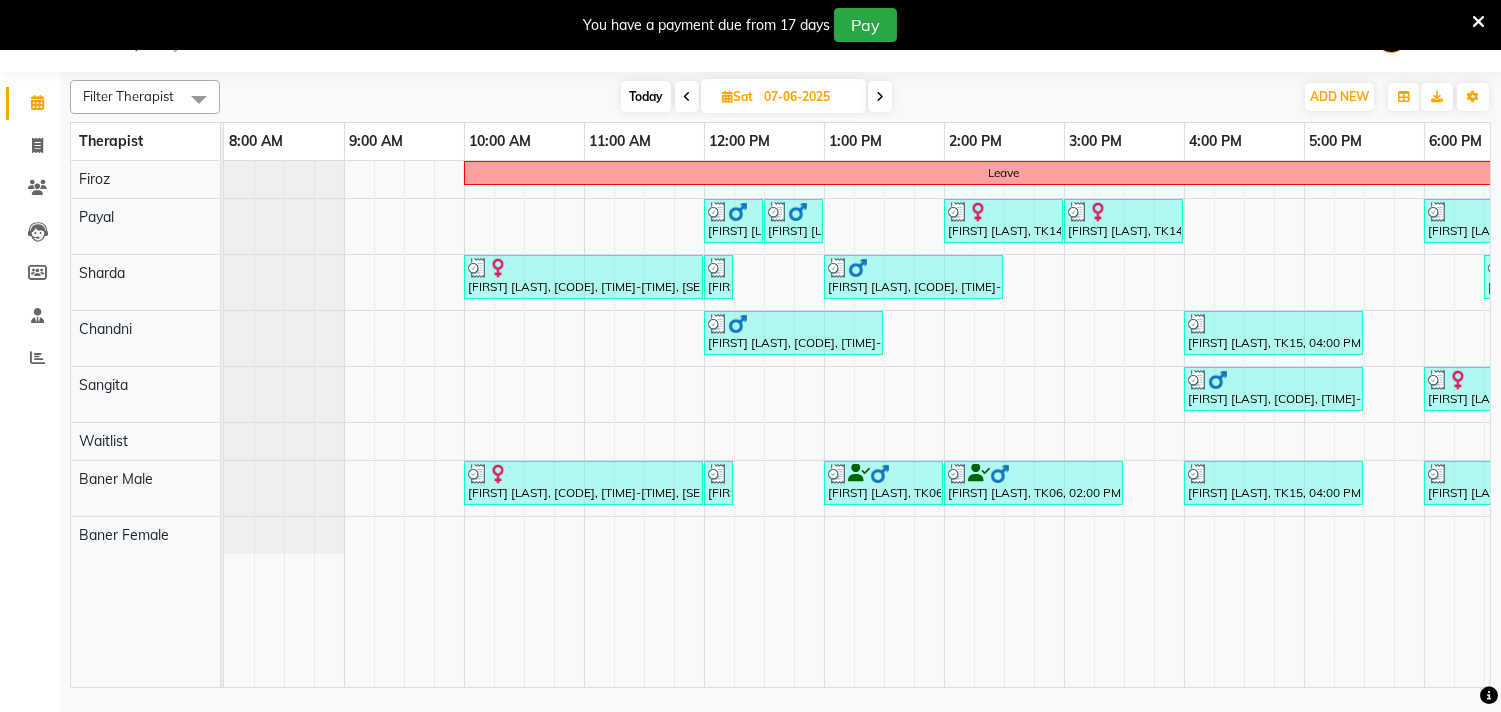 click on "Today" at bounding box center [646, 96] 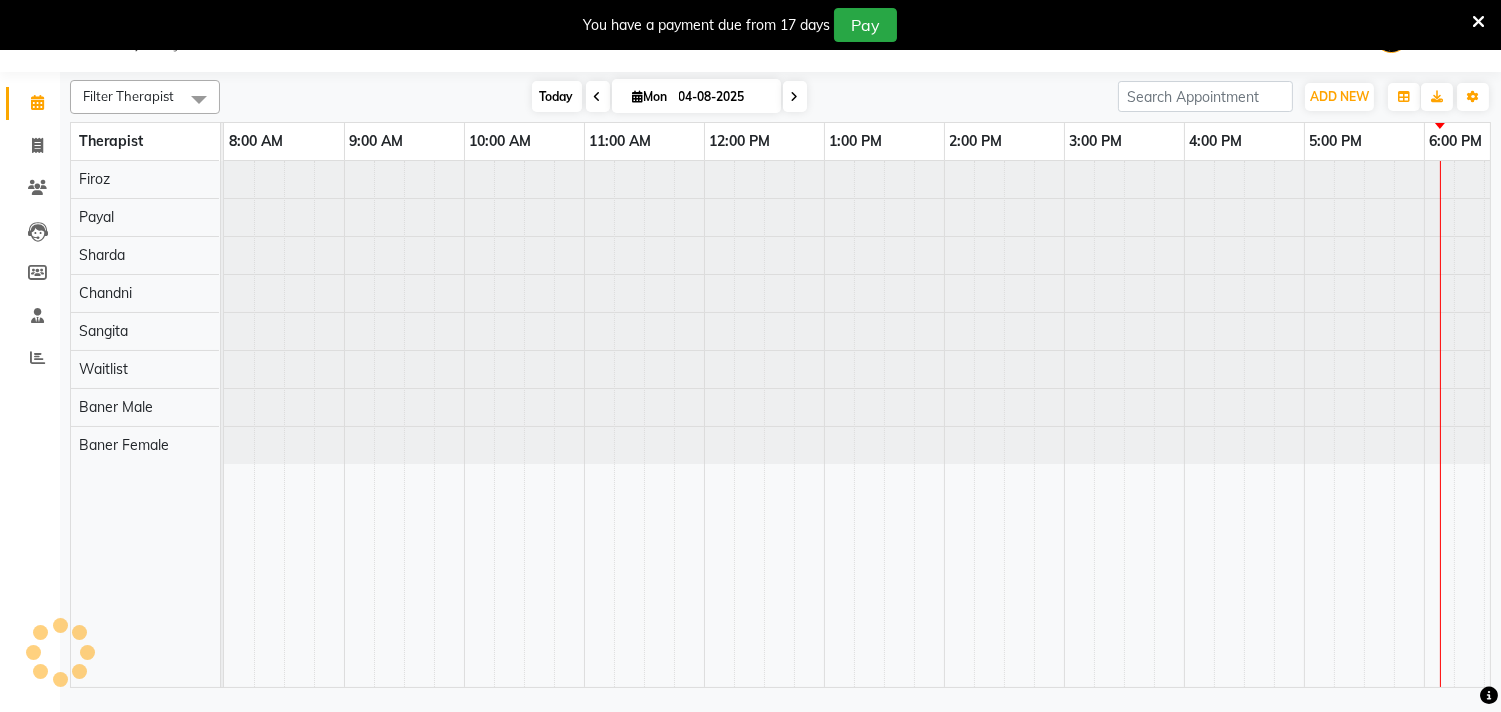 scroll, scrollTop: 0, scrollLeft: 294, axis: horizontal 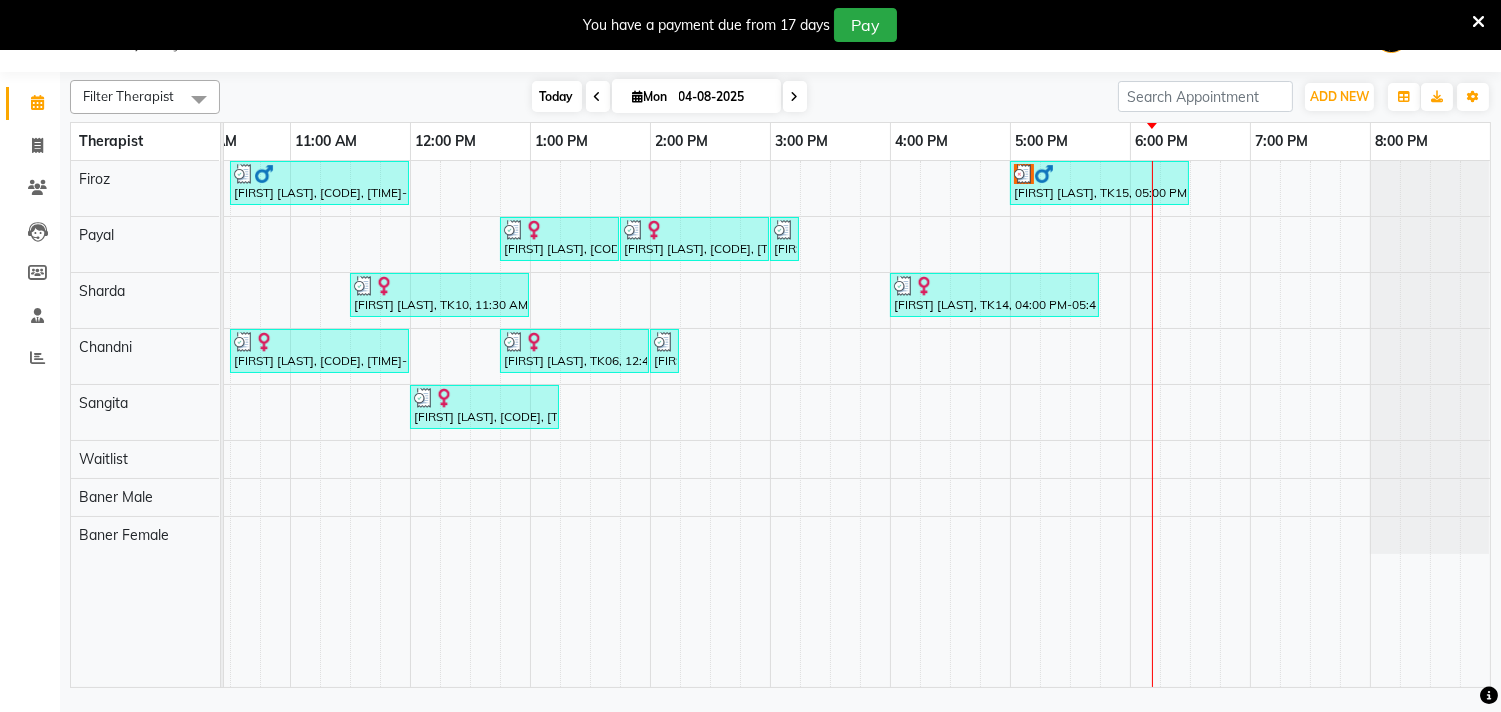 click on "Today" at bounding box center [557, 96] 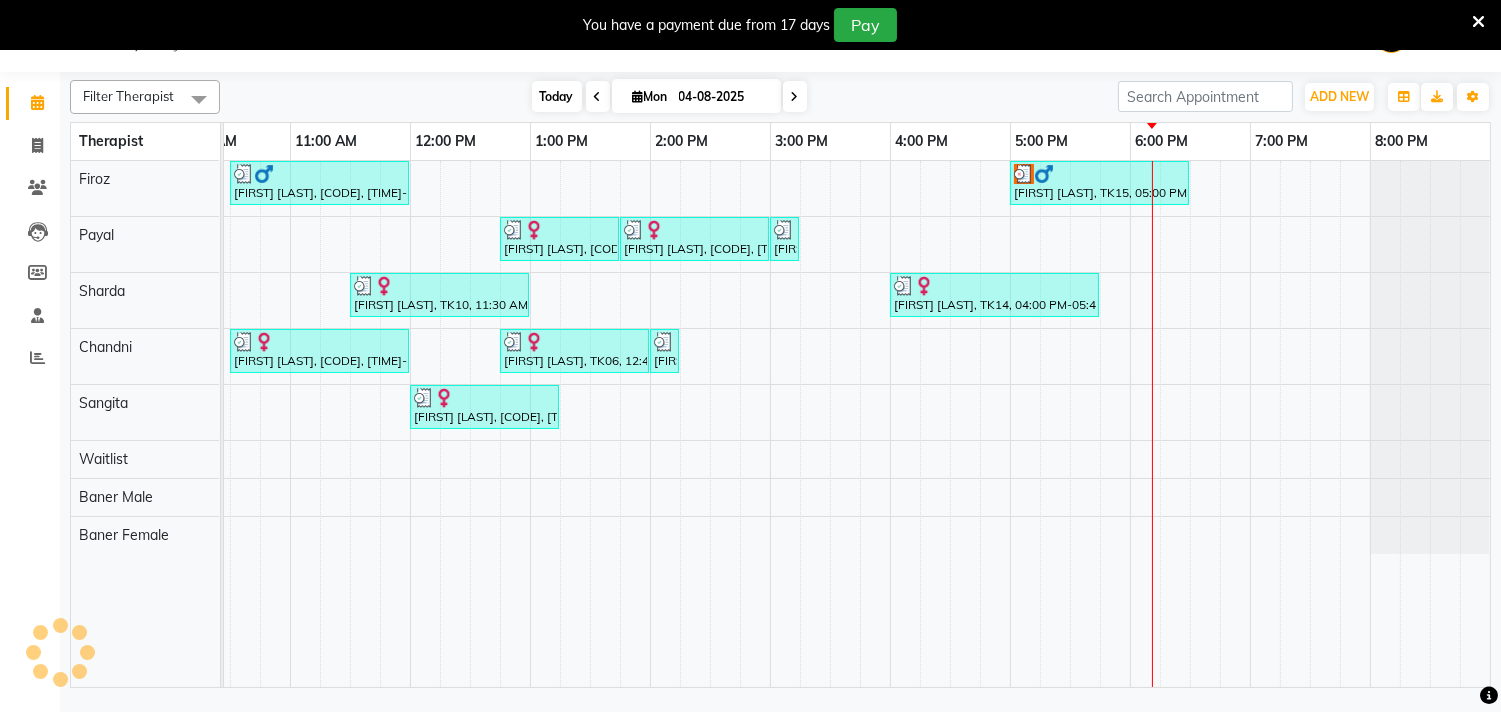 scroll, scrollTop: 0, scrollLeft: 294, axis: horizontal 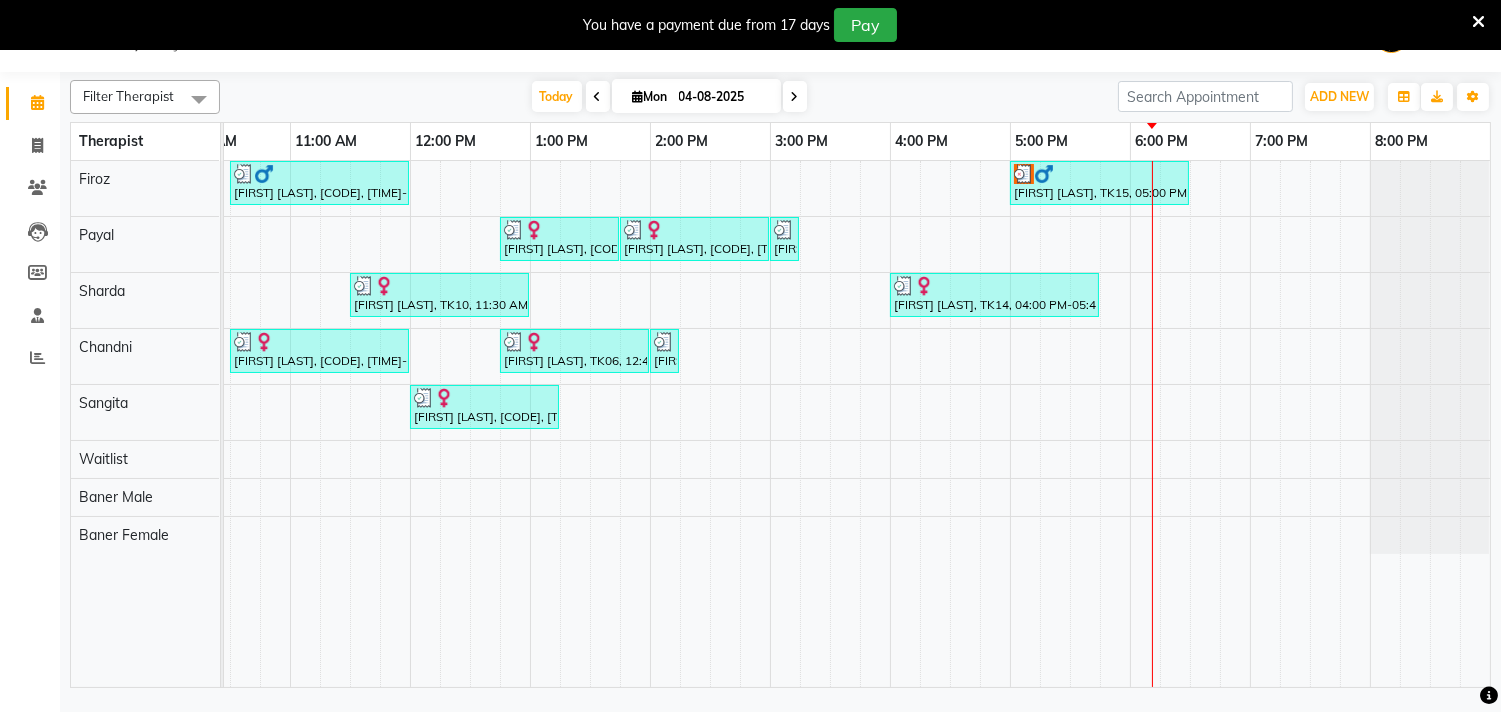 click at bounding box center (638, 96) 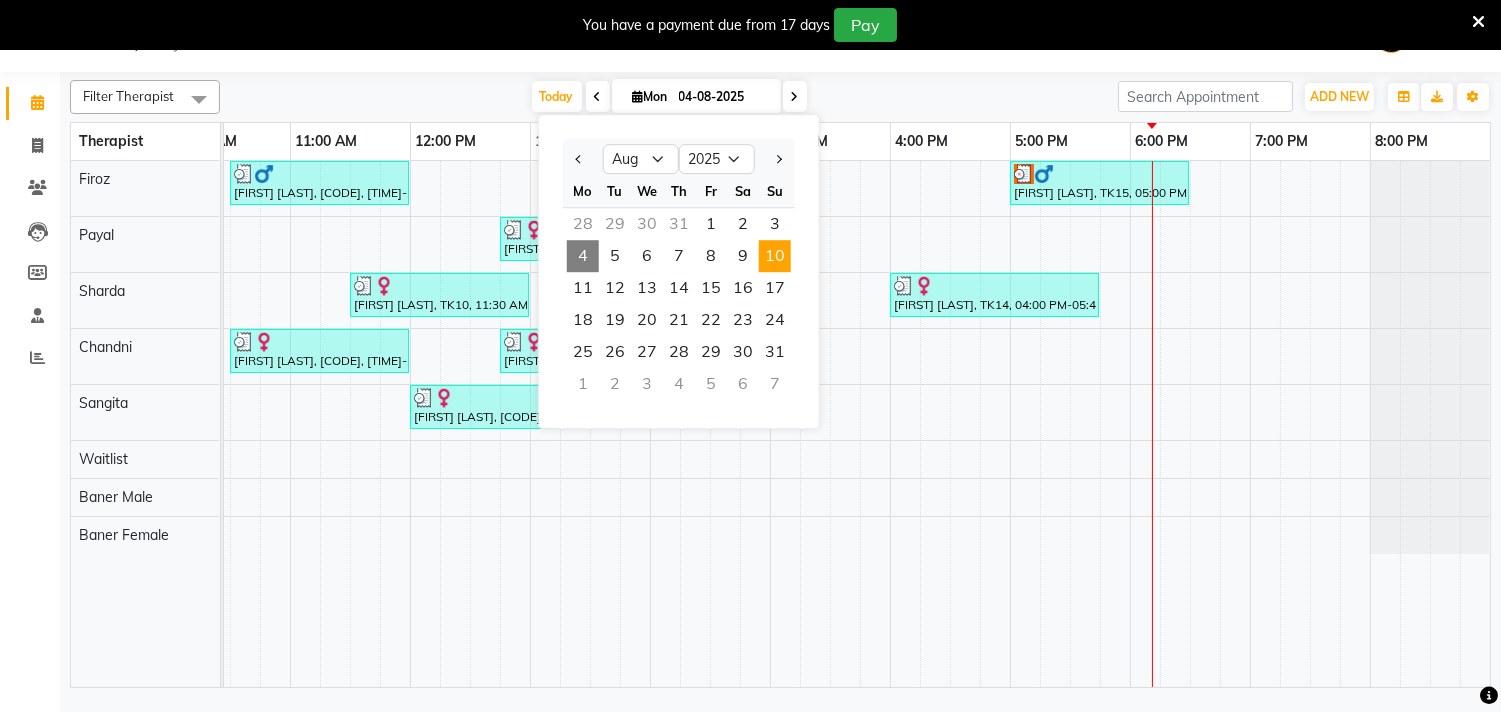 click on "10" at bounding box center (775, 256) 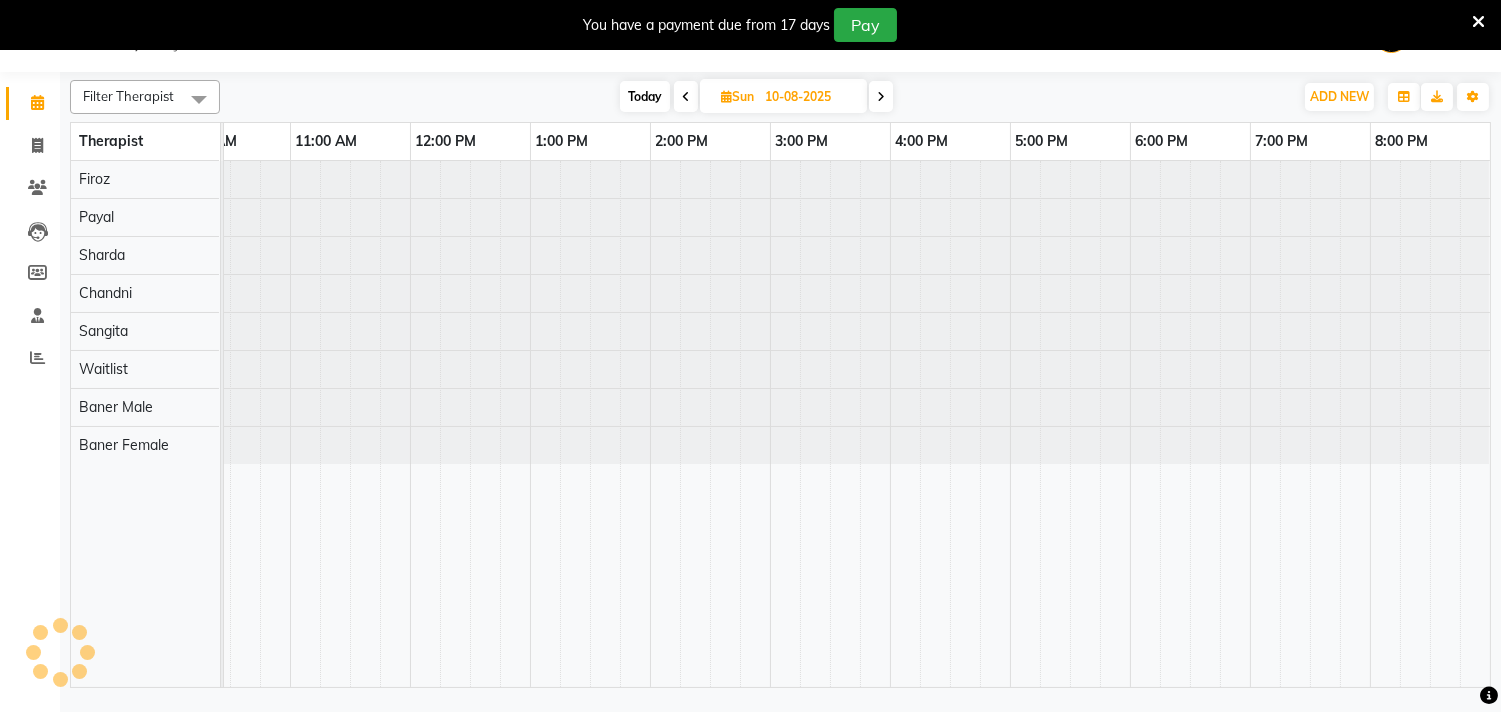 scroll, scrollTop: 0, scrollLeft: 0, axis: both 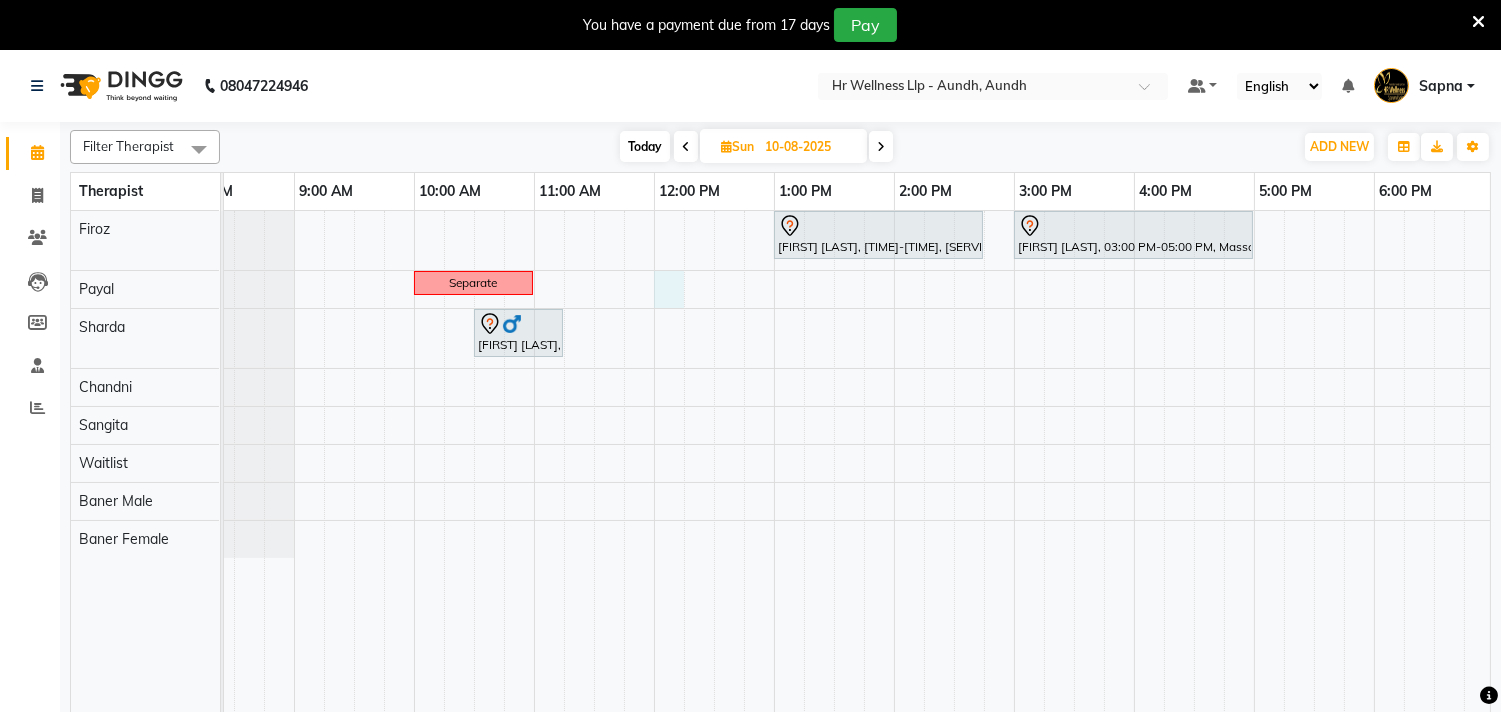 click on "Sushant Khachane, 01:00 PM-02:45 PM, Swedish Massage with Wintergreen, Bayleaf & Clove 90 Min             Amol Rege, 03:00 PM-05:00 PM, Massage 90 Min  Separate              Raghav Rao, 10:30 AM-11:15 AM, Refreshing Foot Reflexology" at bounding box center [954, 474] 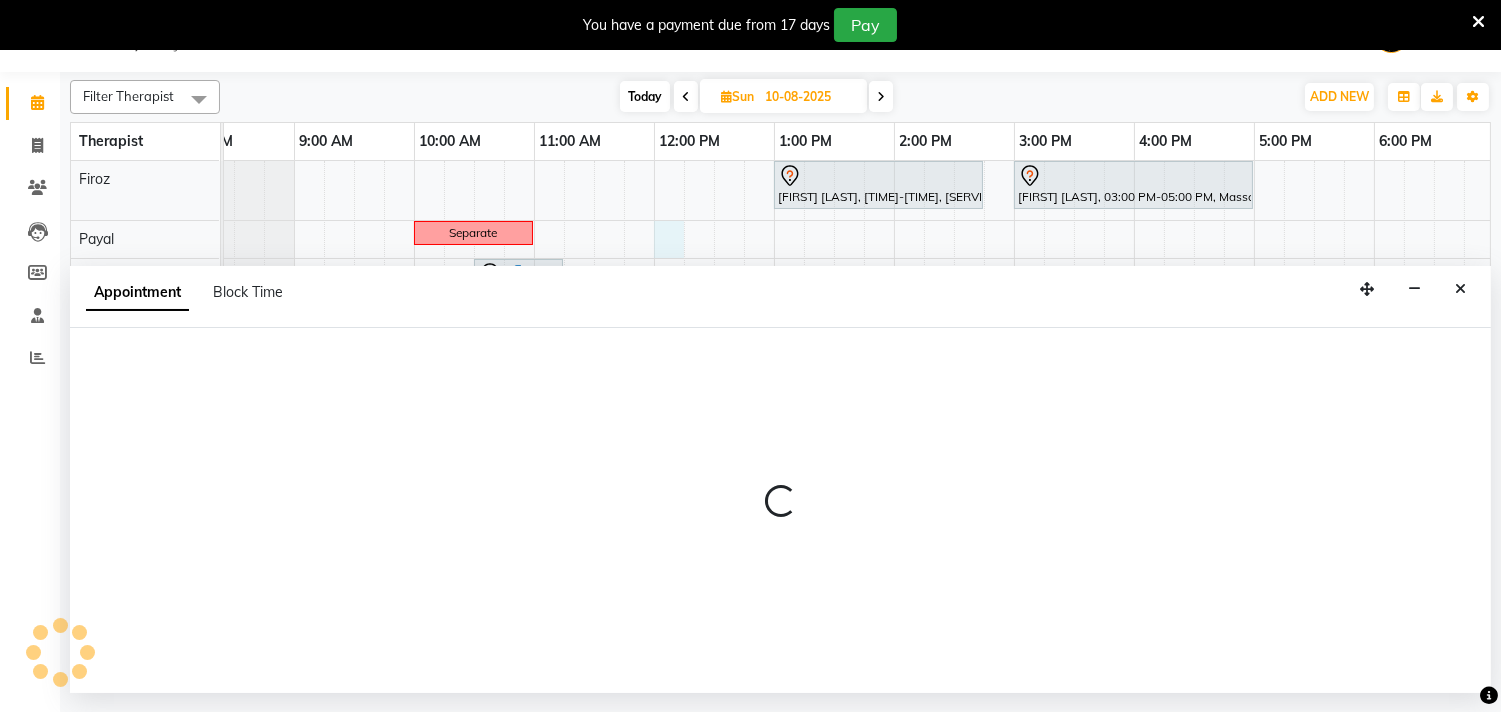 select on "51363" 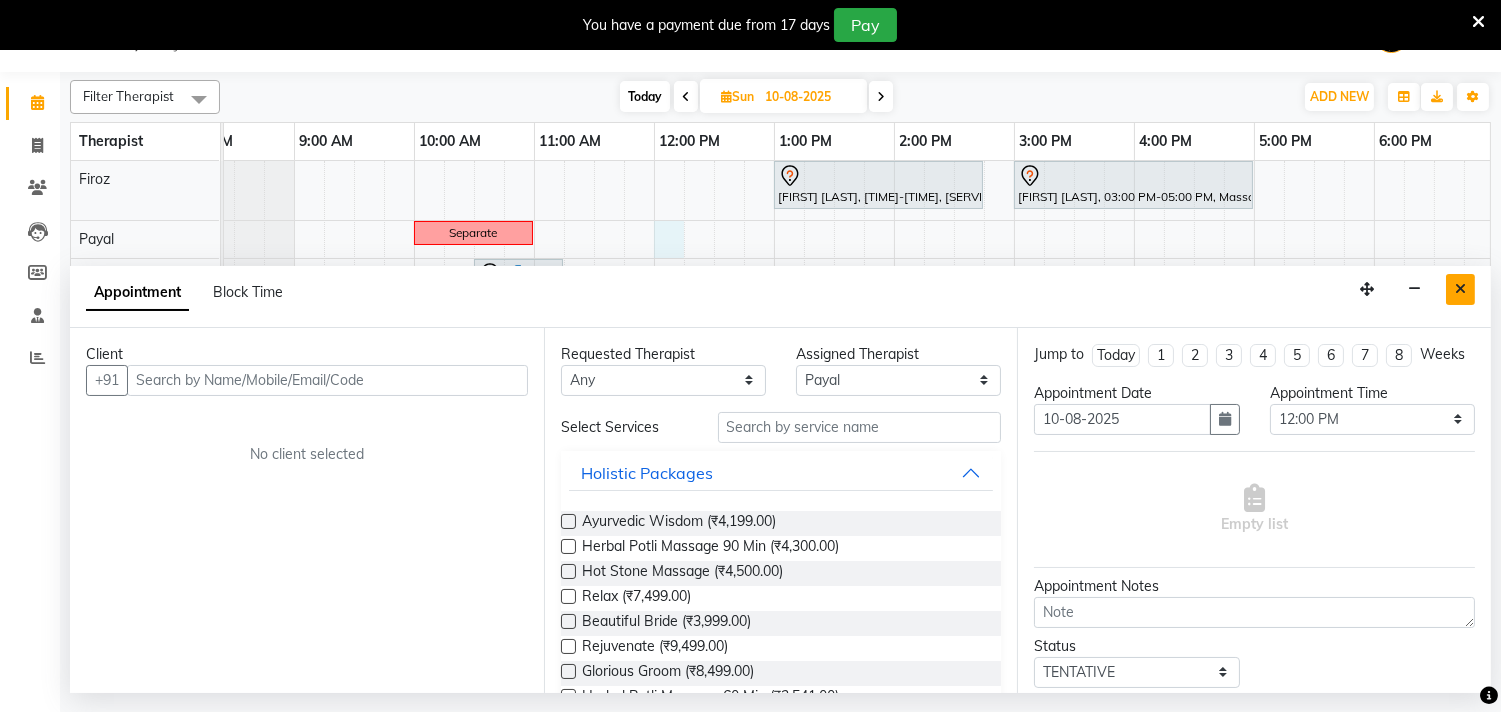 click at bounding box center (1460, 289) 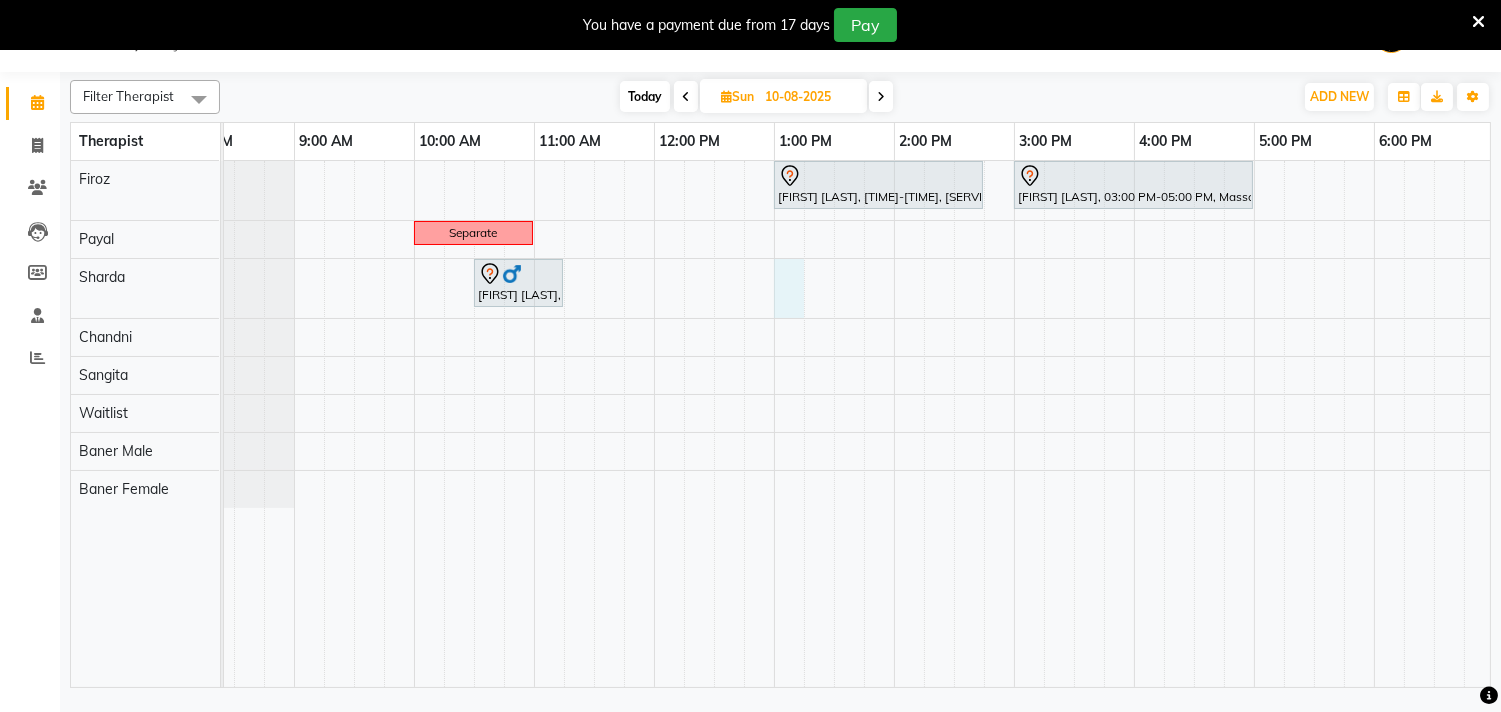 click on "Sushant Khachane, 01:00 PM-02:45 PM, Swedish Massage with Wintergreen, Bayleaf & Clove 90 Min             Amol Rege, 03:00 PM-05:00 PM, Massage 90 Min  Separate              Raghav Rao, 10:30 AM-11:15 AM, Refreshing Foot Reflexology" at bounding box center (954, 424) 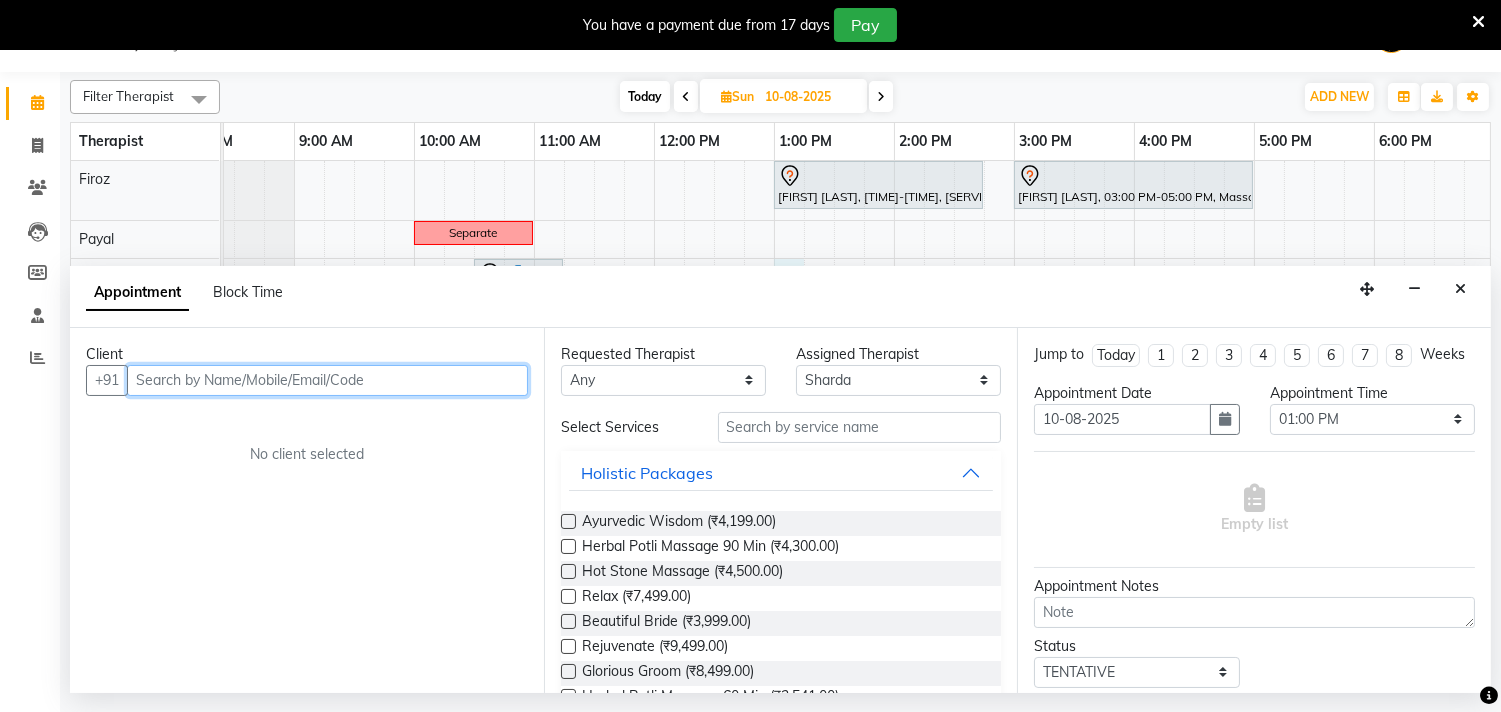 click at bounding box center [327, 380] 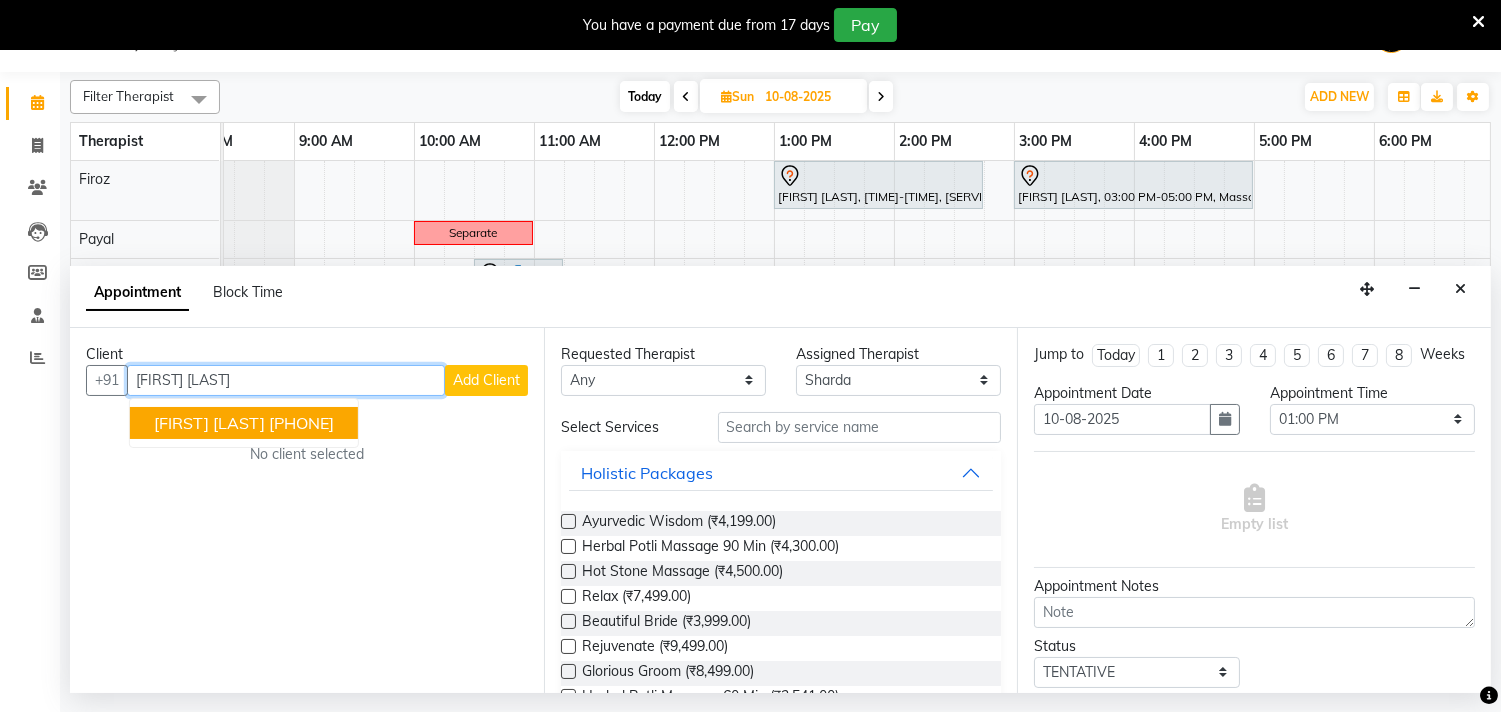 click on "[PHONE]" at bounding box center [301, 423] 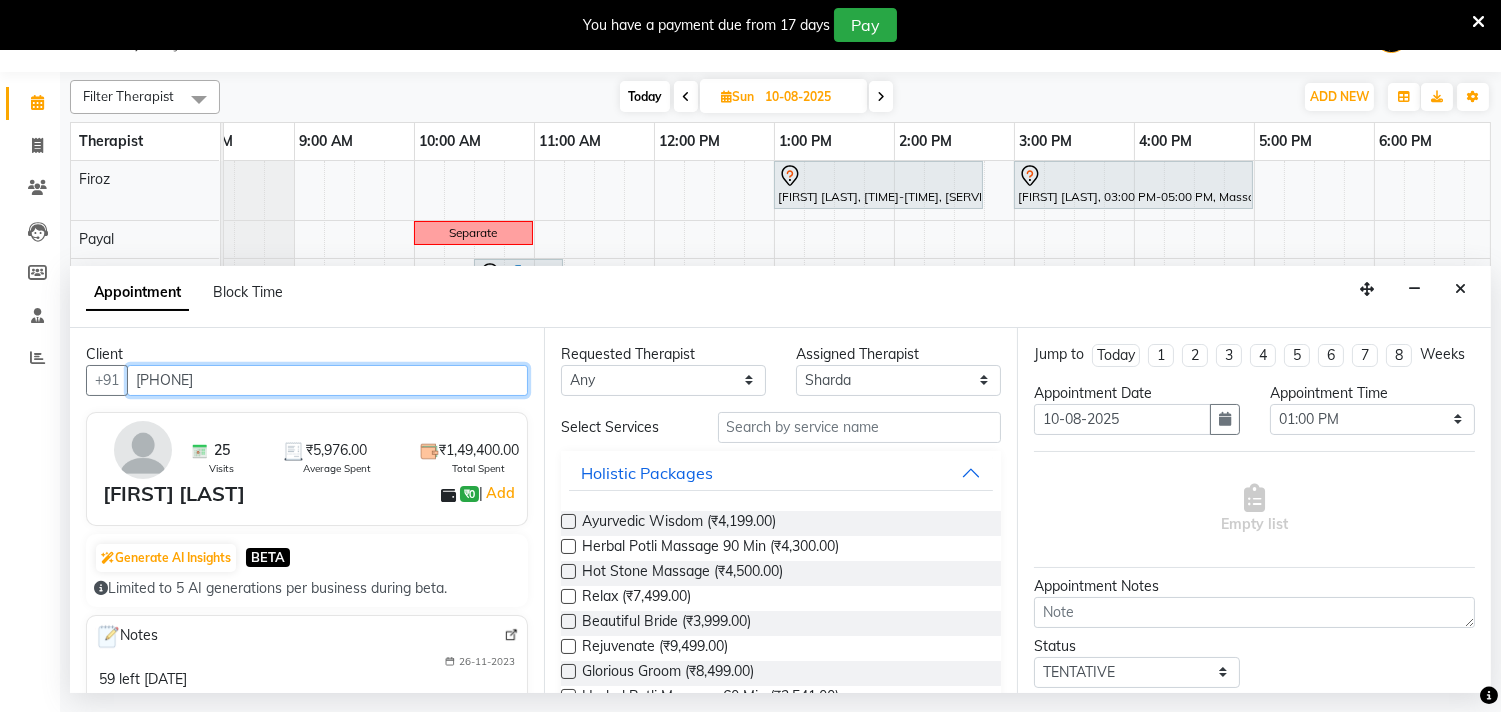 type on "[PHONE]" 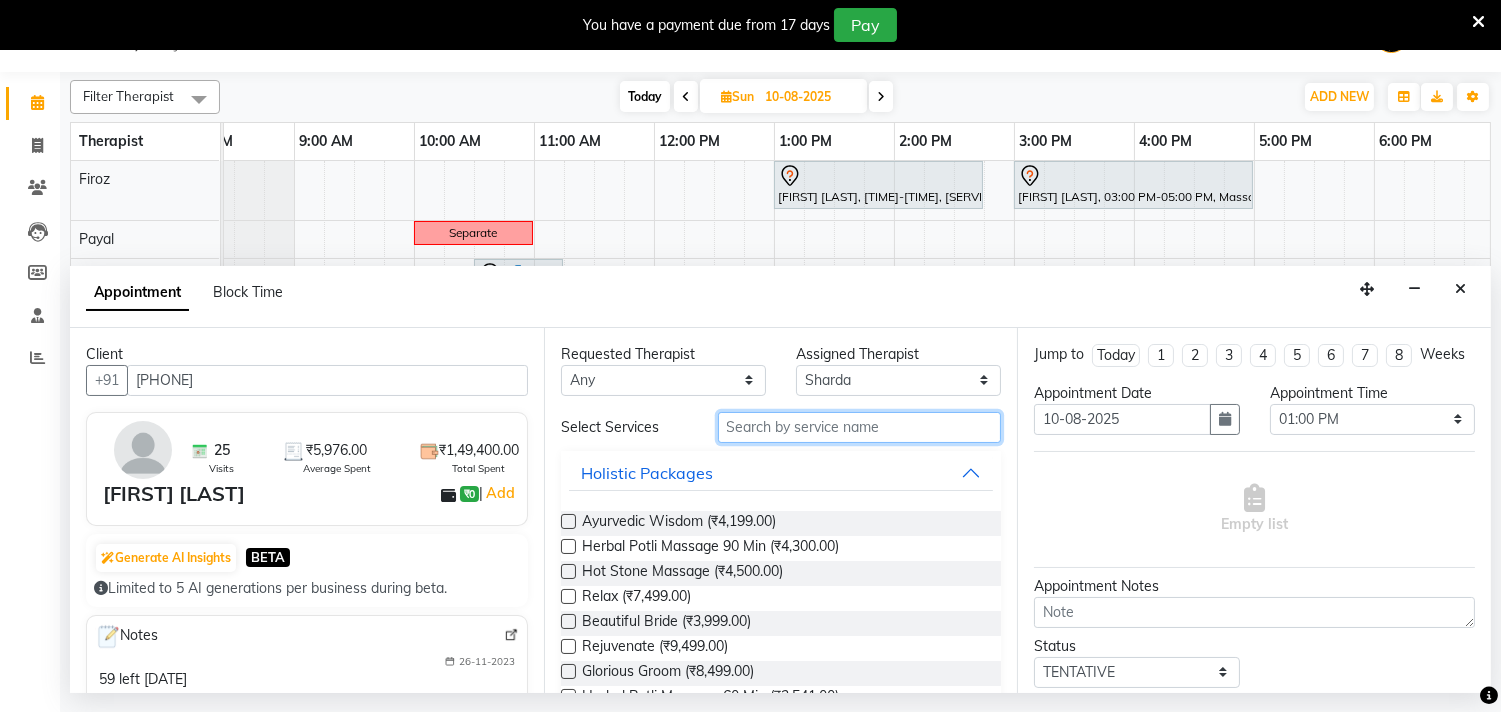 click at bounding box center (860, 427) 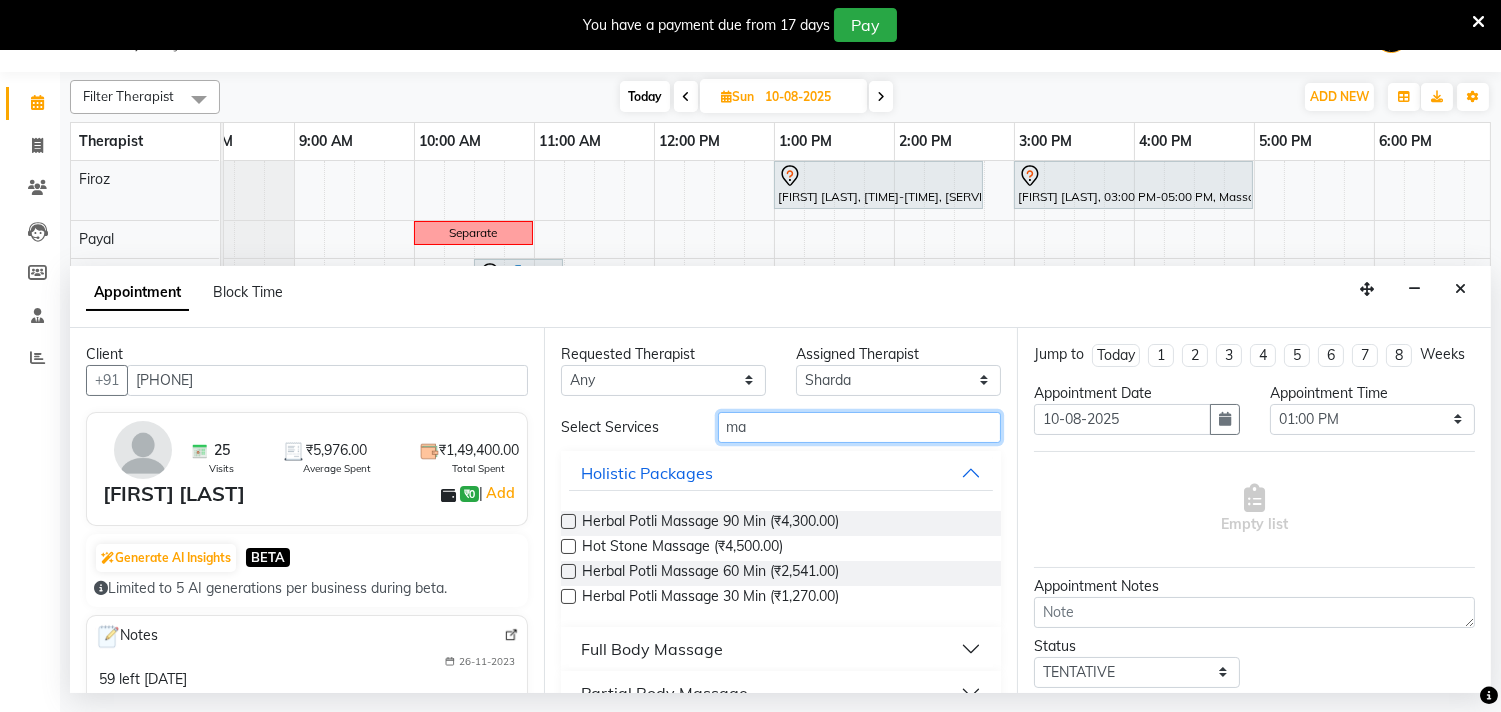 type on "ma" 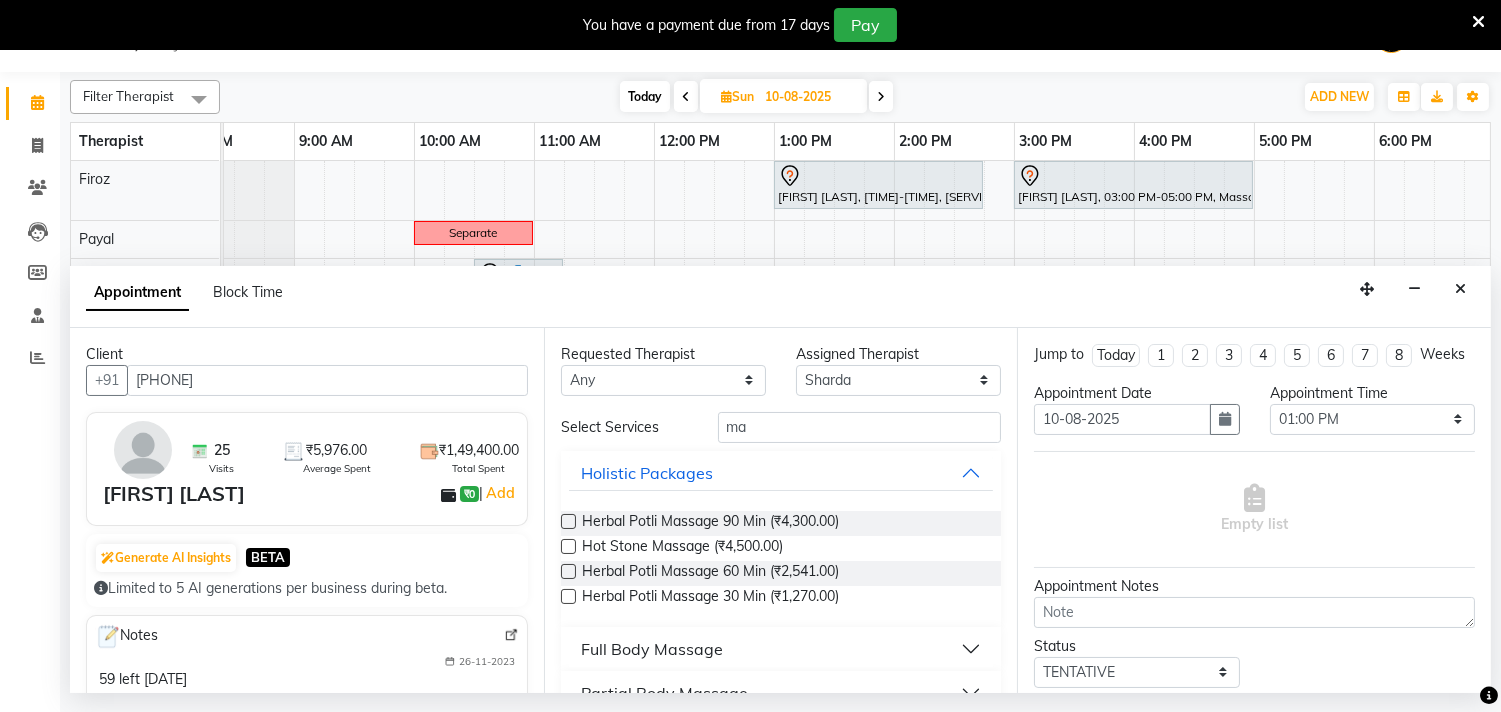 click on "Full Body Massage" at bounding box center (781, 649) 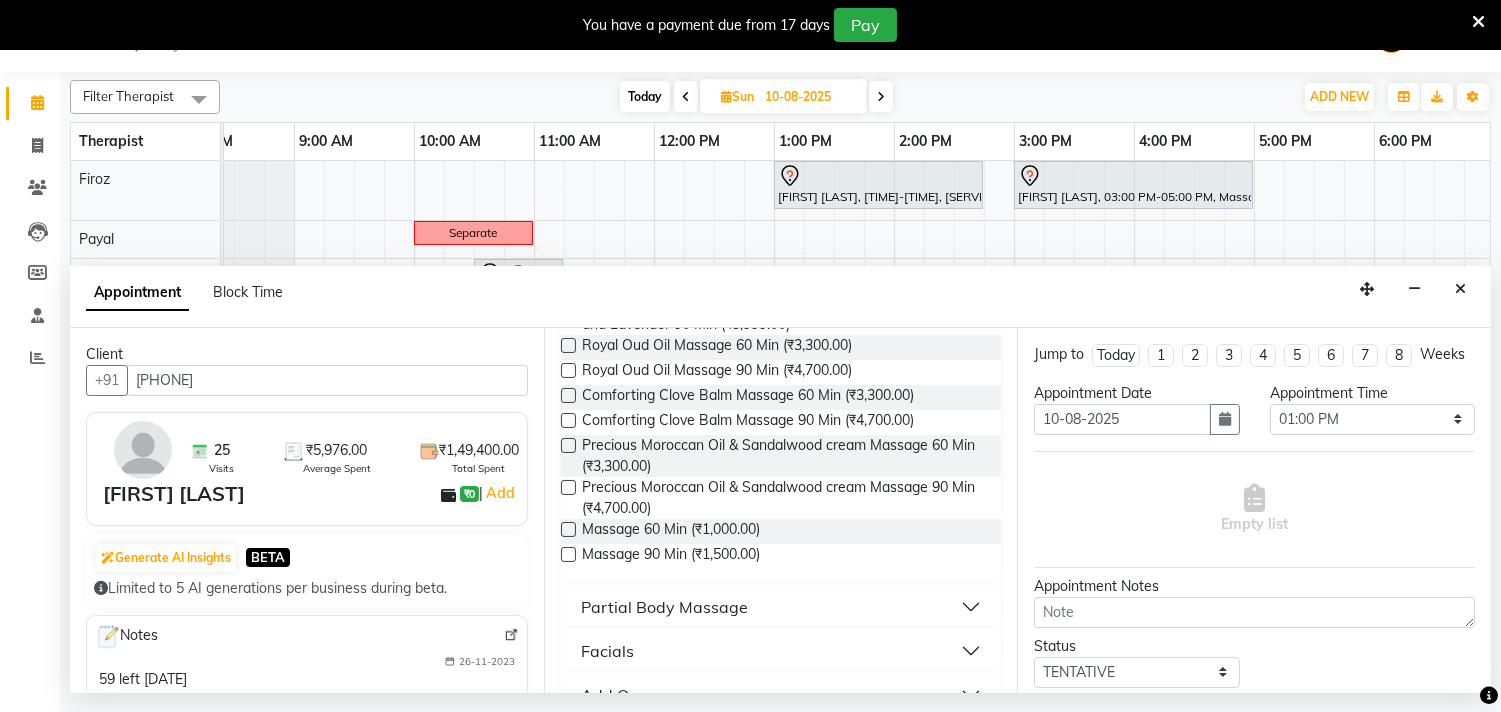 click at bounding box center [568, 529] 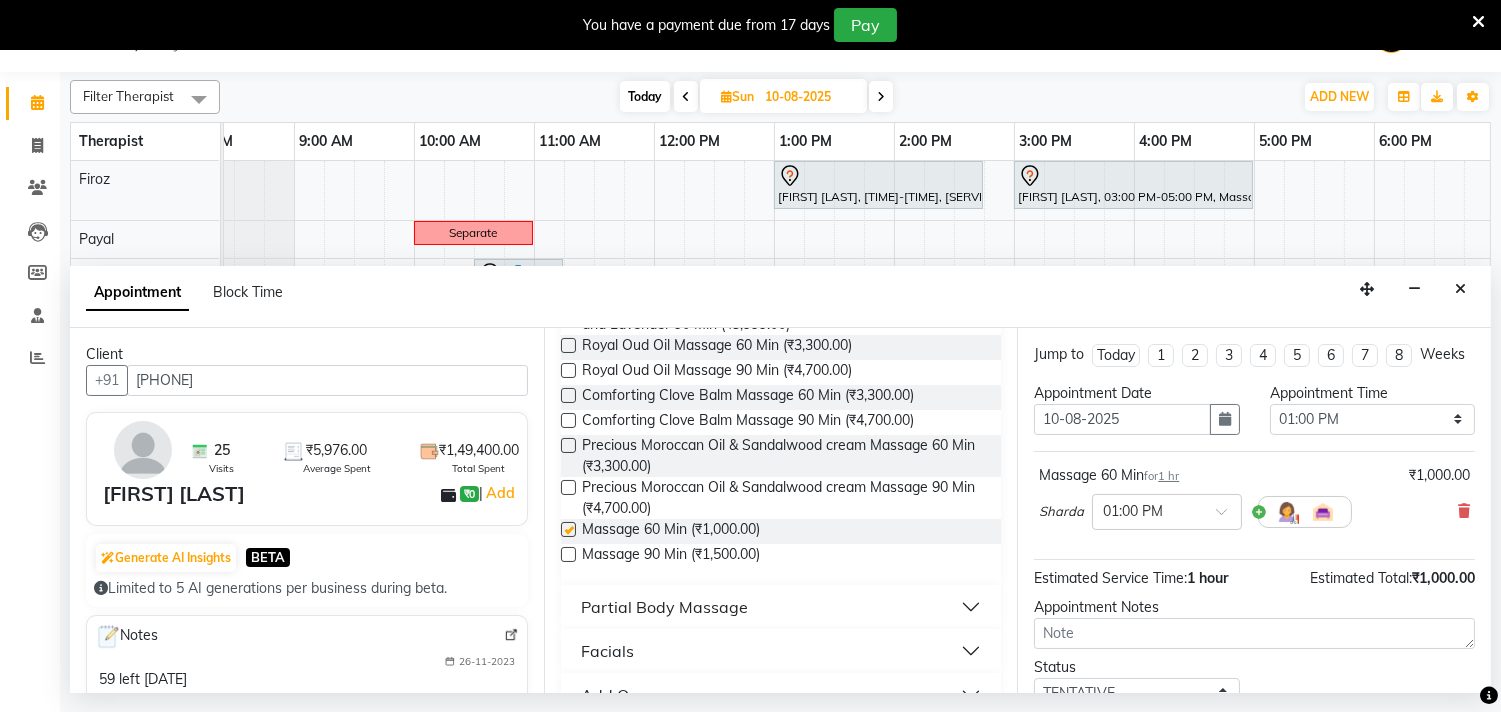 checkbox on "false" 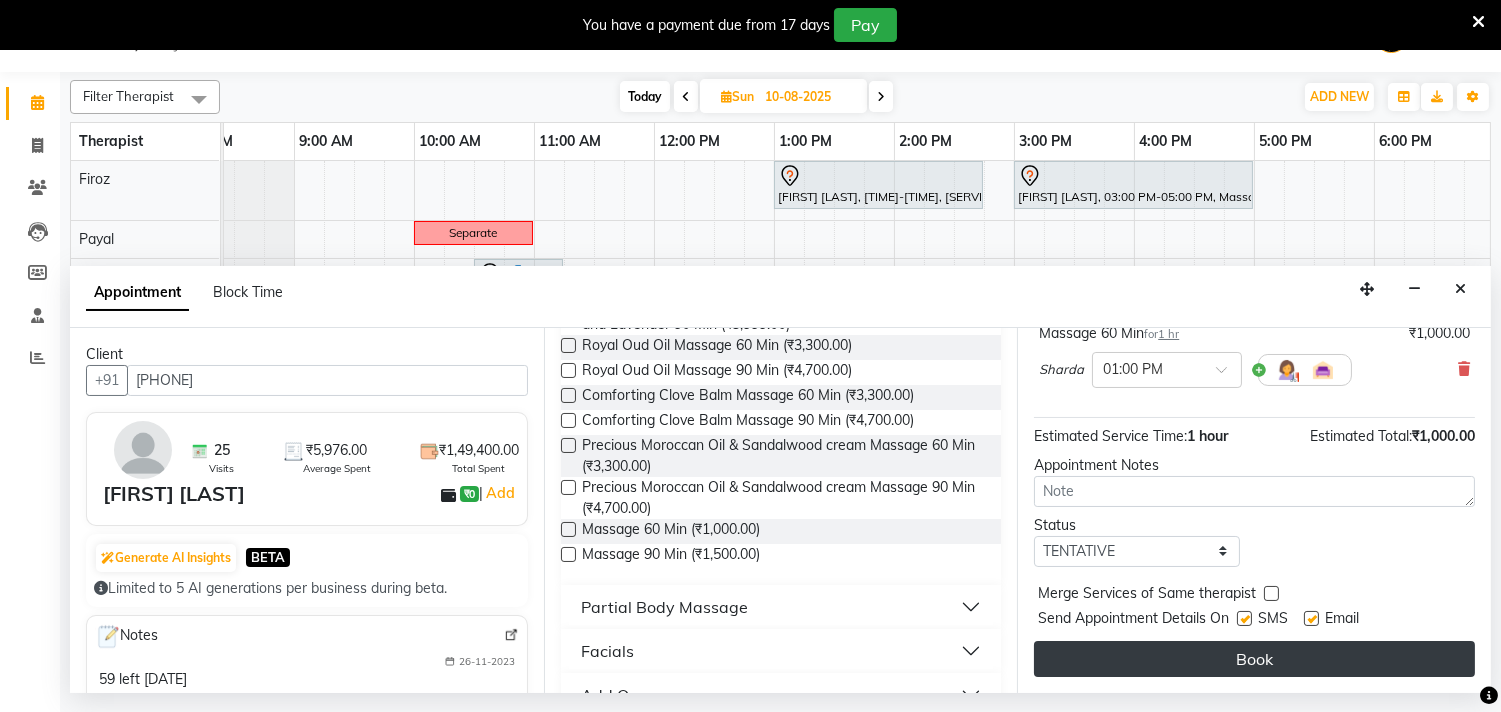 click on "Book" at bounding box center [1254, 659] 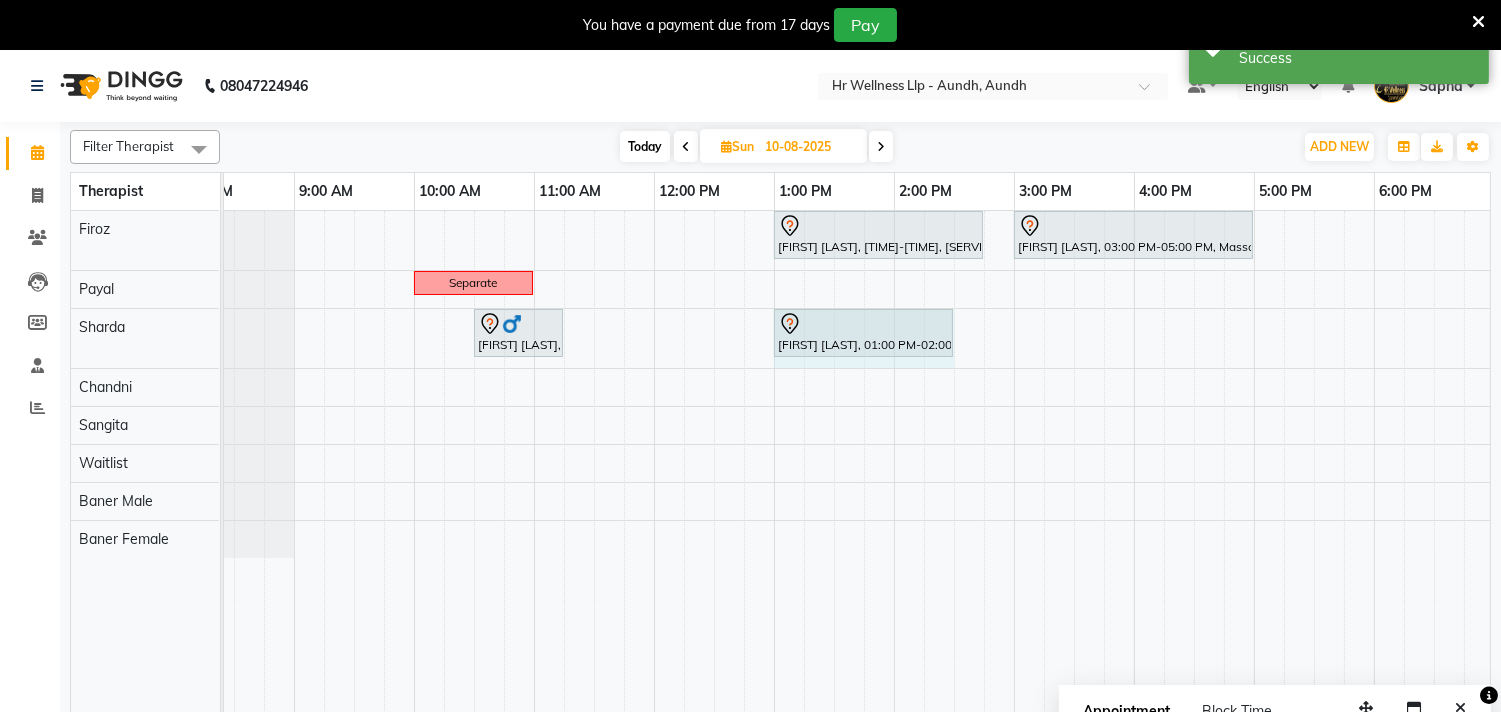 drag, startPoint x: 892, startPoint y: 336, endPoint x: 931, endPoint y: 323, distance: 41.109608 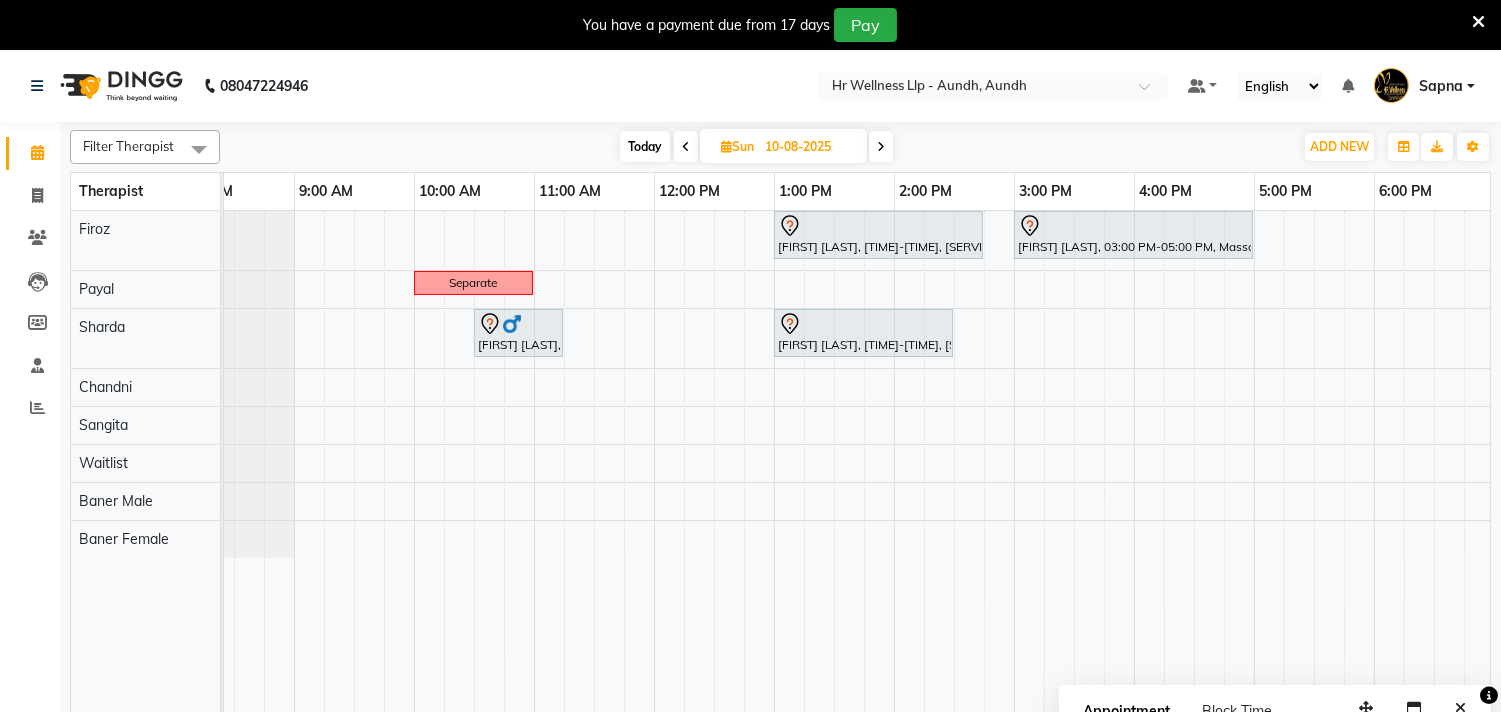 click on "Today" at bounding box center [645, 146] 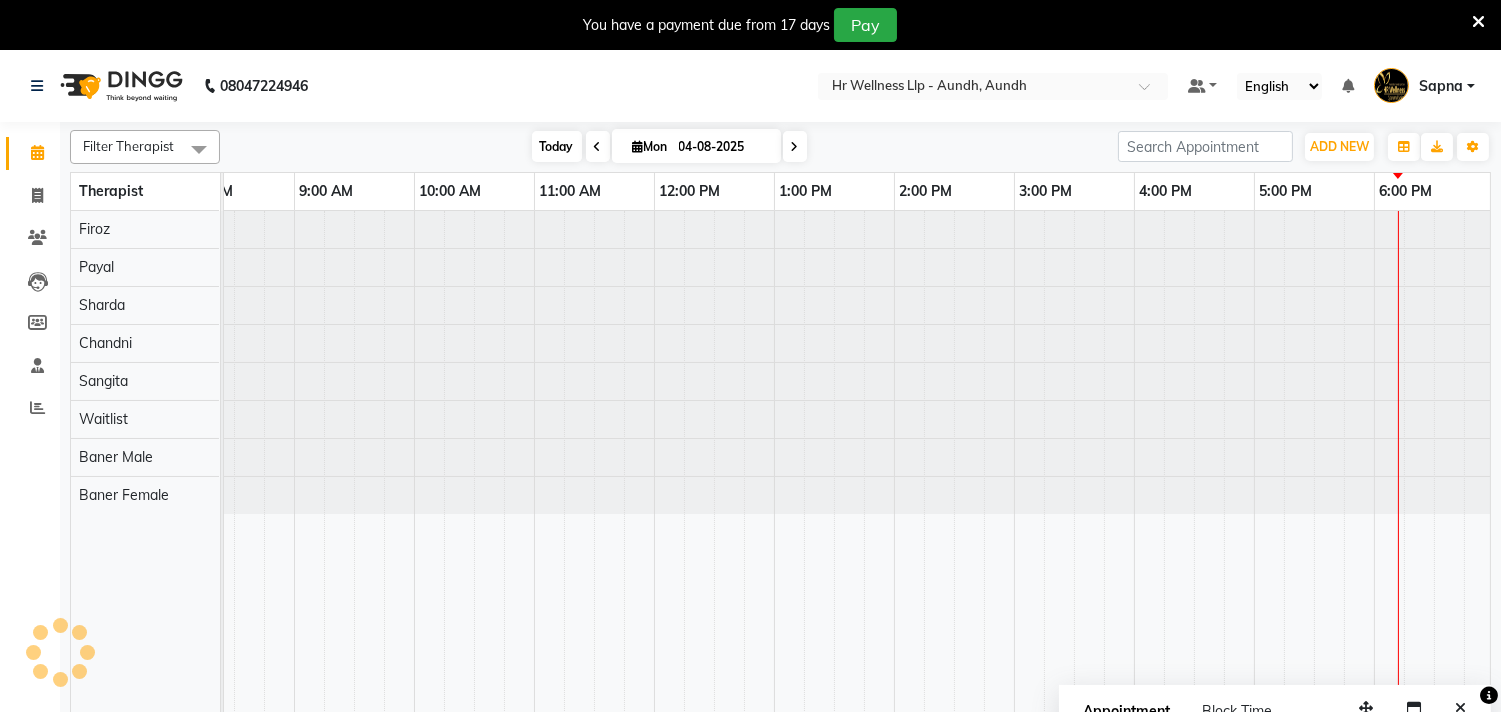 scroll, scrollTop: 0, scrollLeft: 0, axis: both 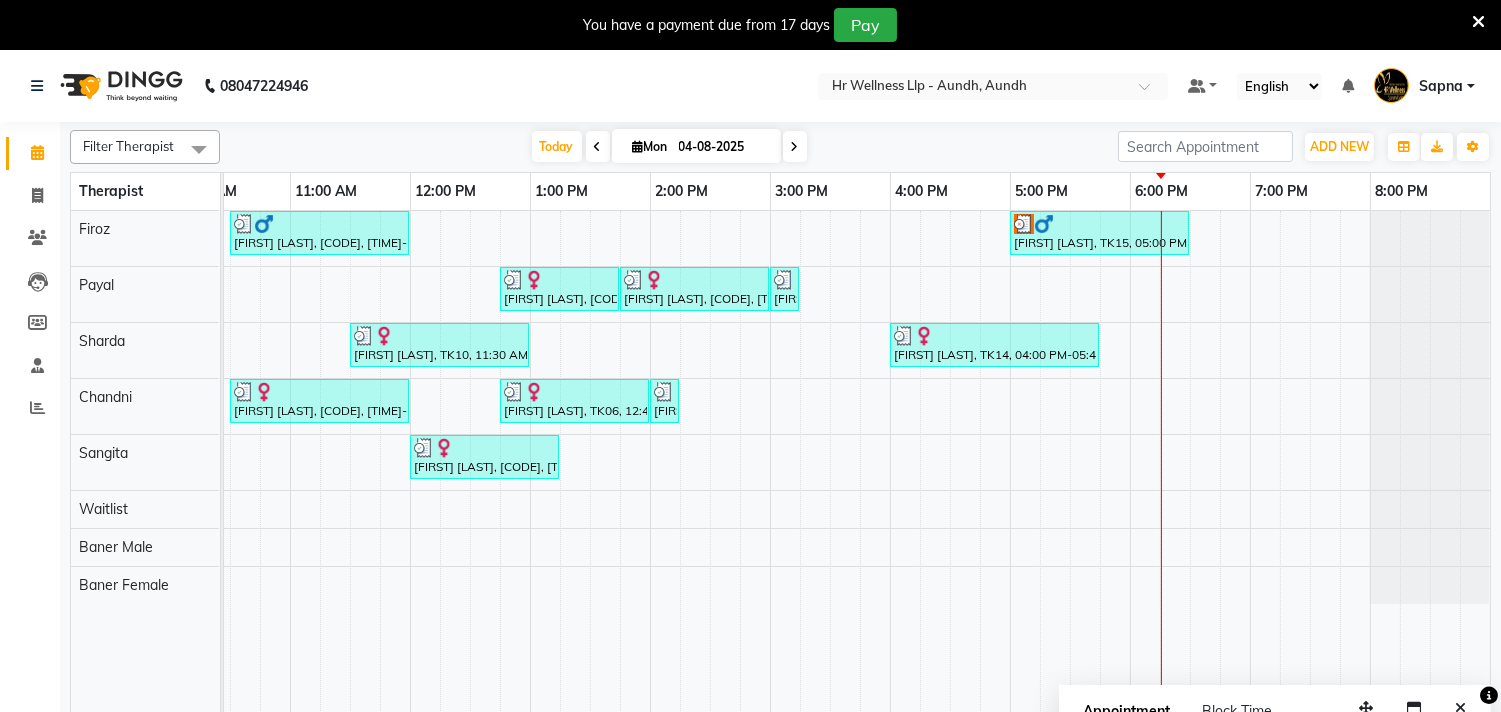 click at bounding box center [638, 146] 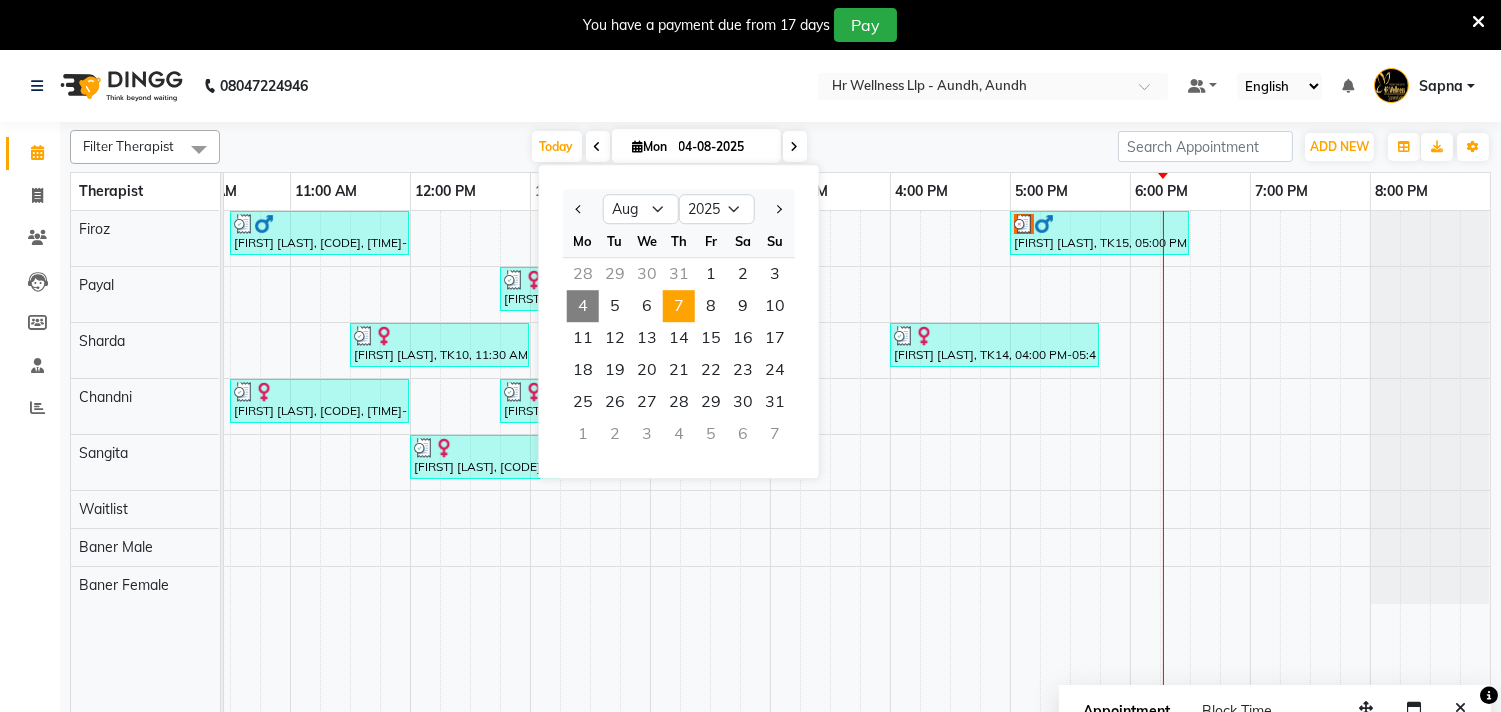 click on "7" at bounding box center [679, 306] 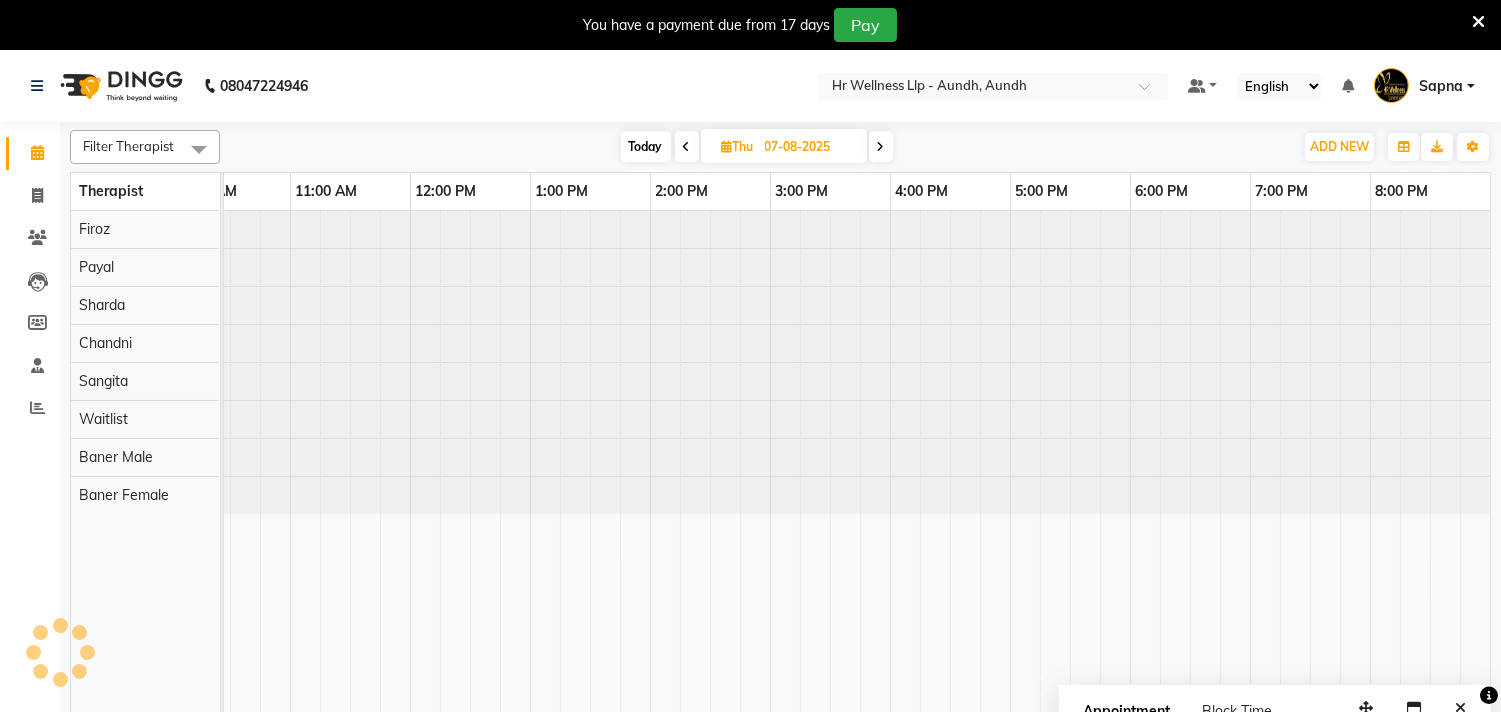 scroll, scrollTop: 0, scrollLeft: 0, axis: both 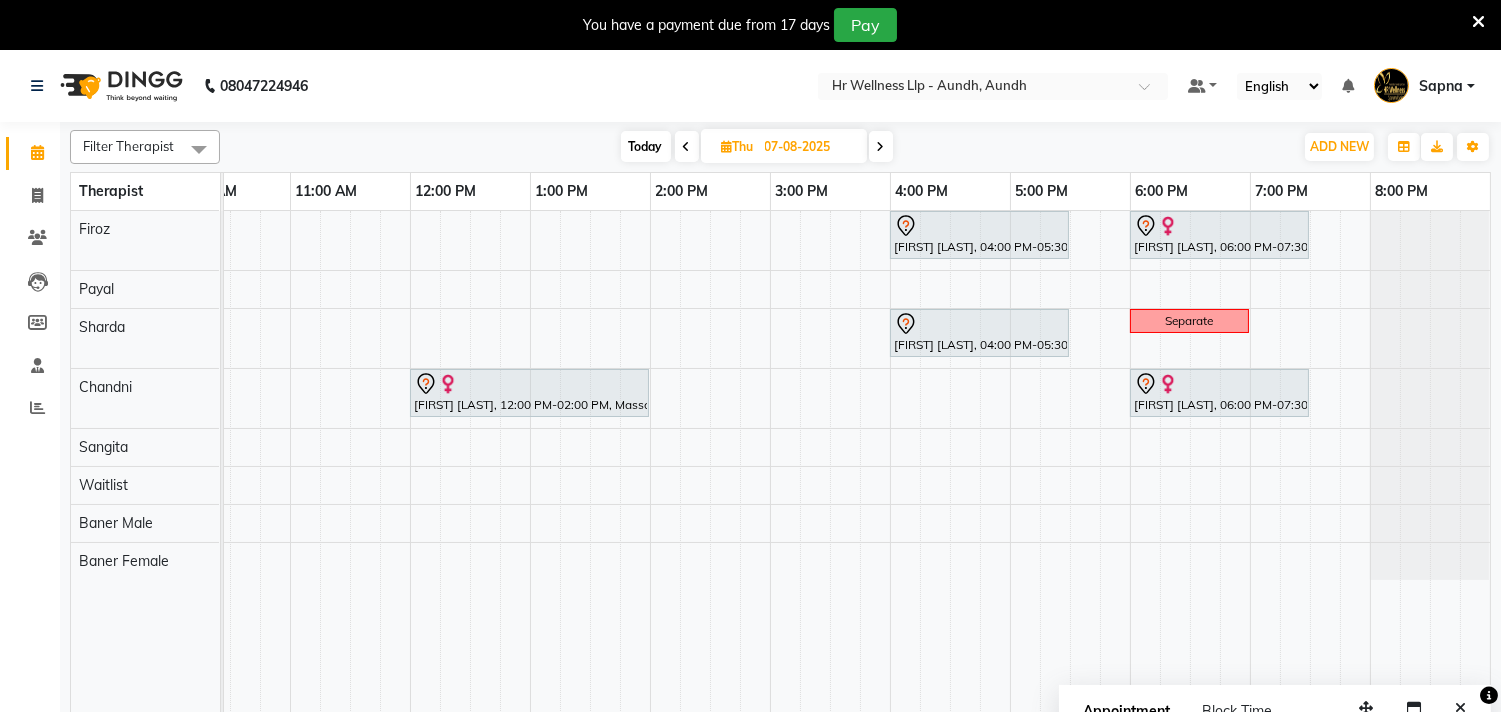 click at bounding box center (881, 147) 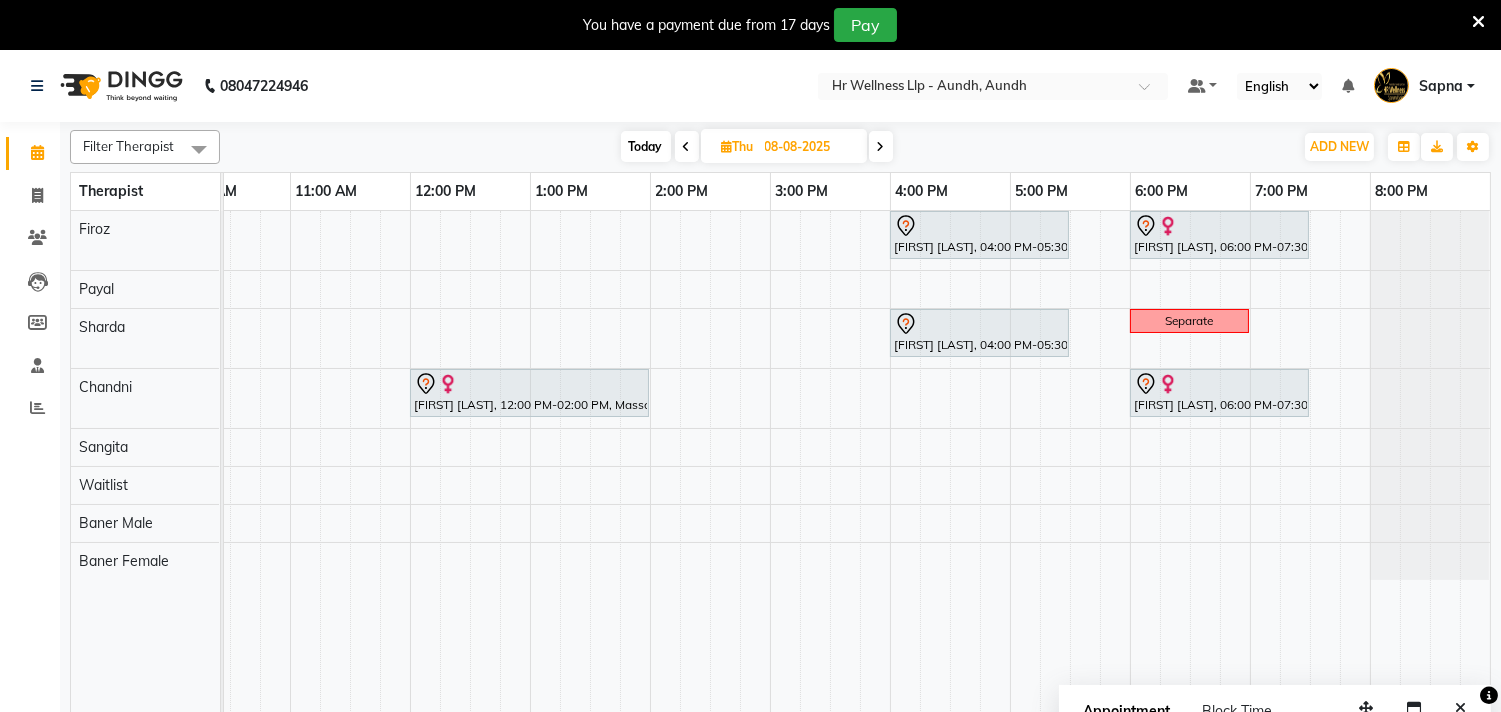 scroll, scrollTop: 0, scrollLeft: 0, axis: both 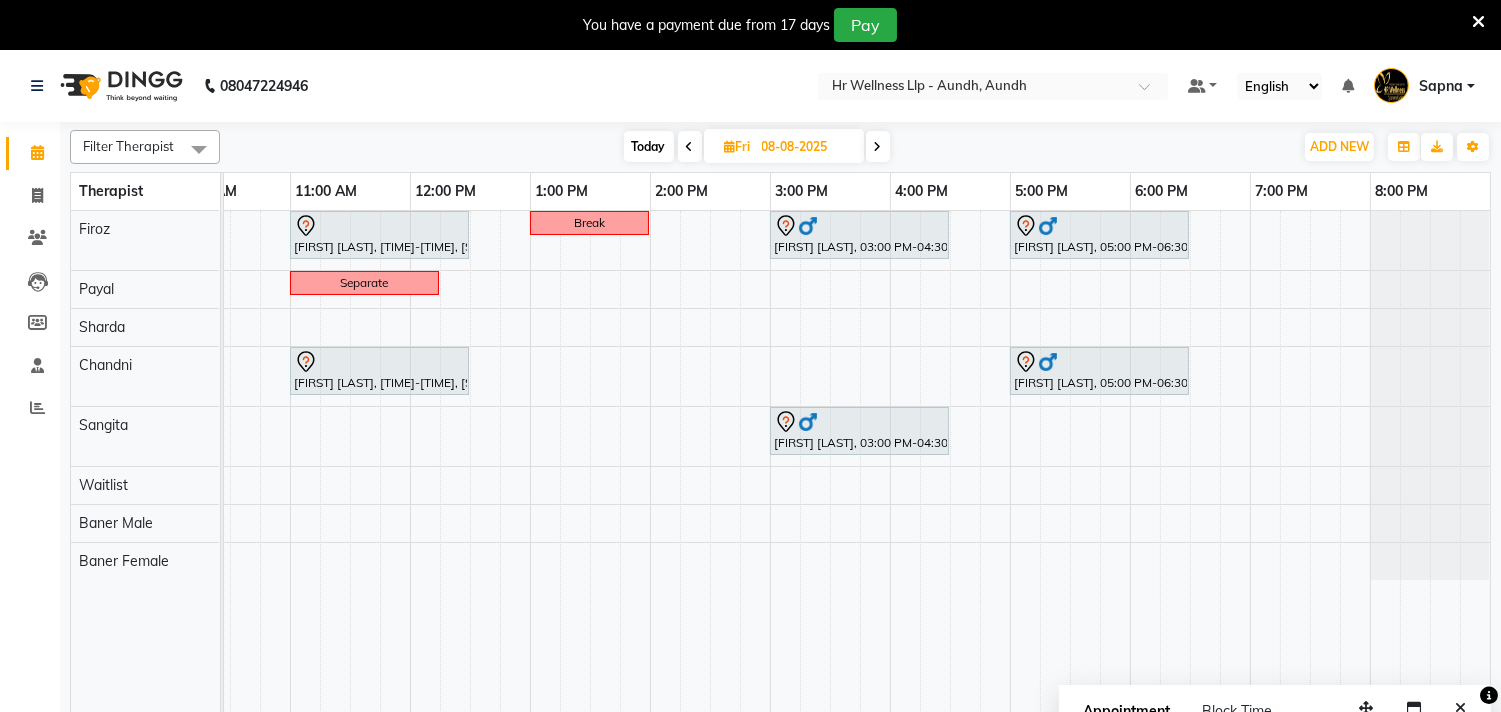 click on "Today" at bounding box center [649, 146] 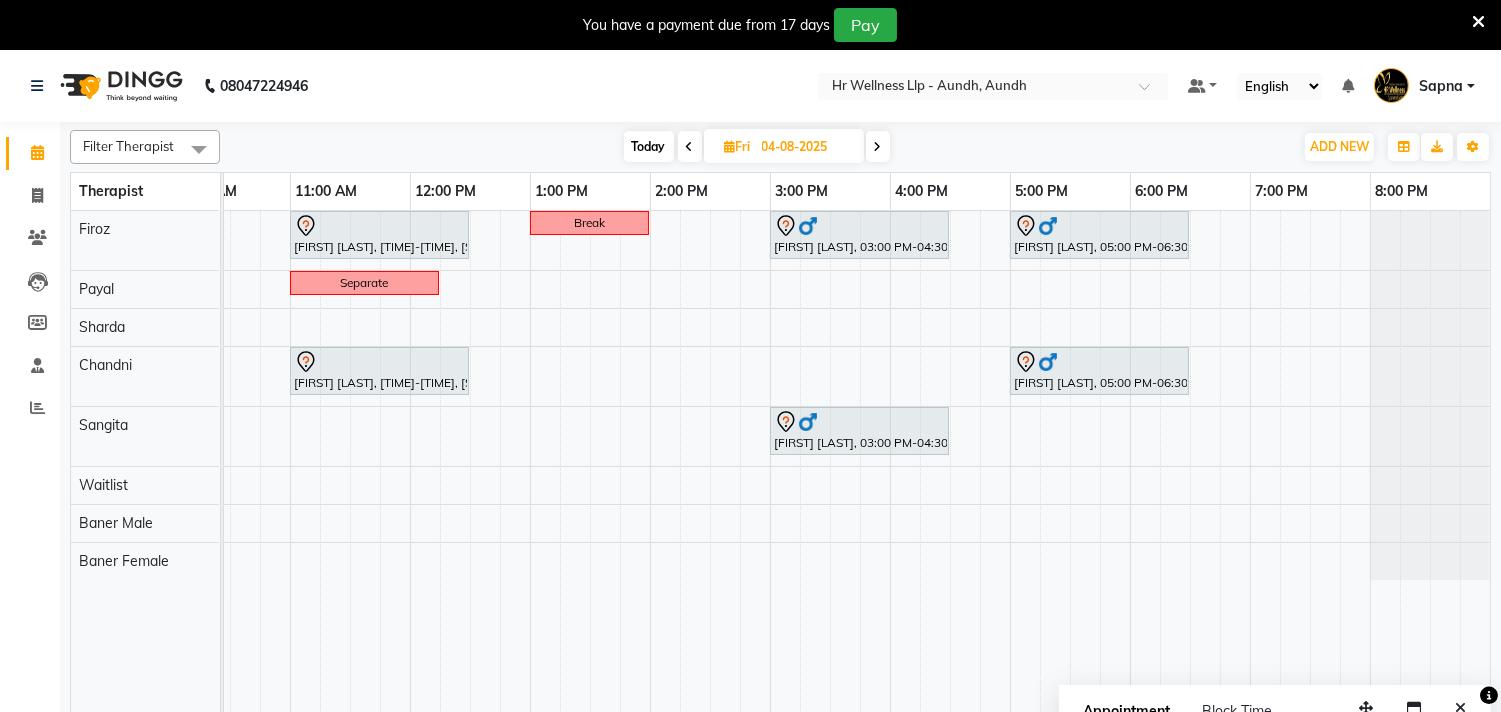 scroll, scrollTop: 0, scrollLeft: 294, axis: horizontal 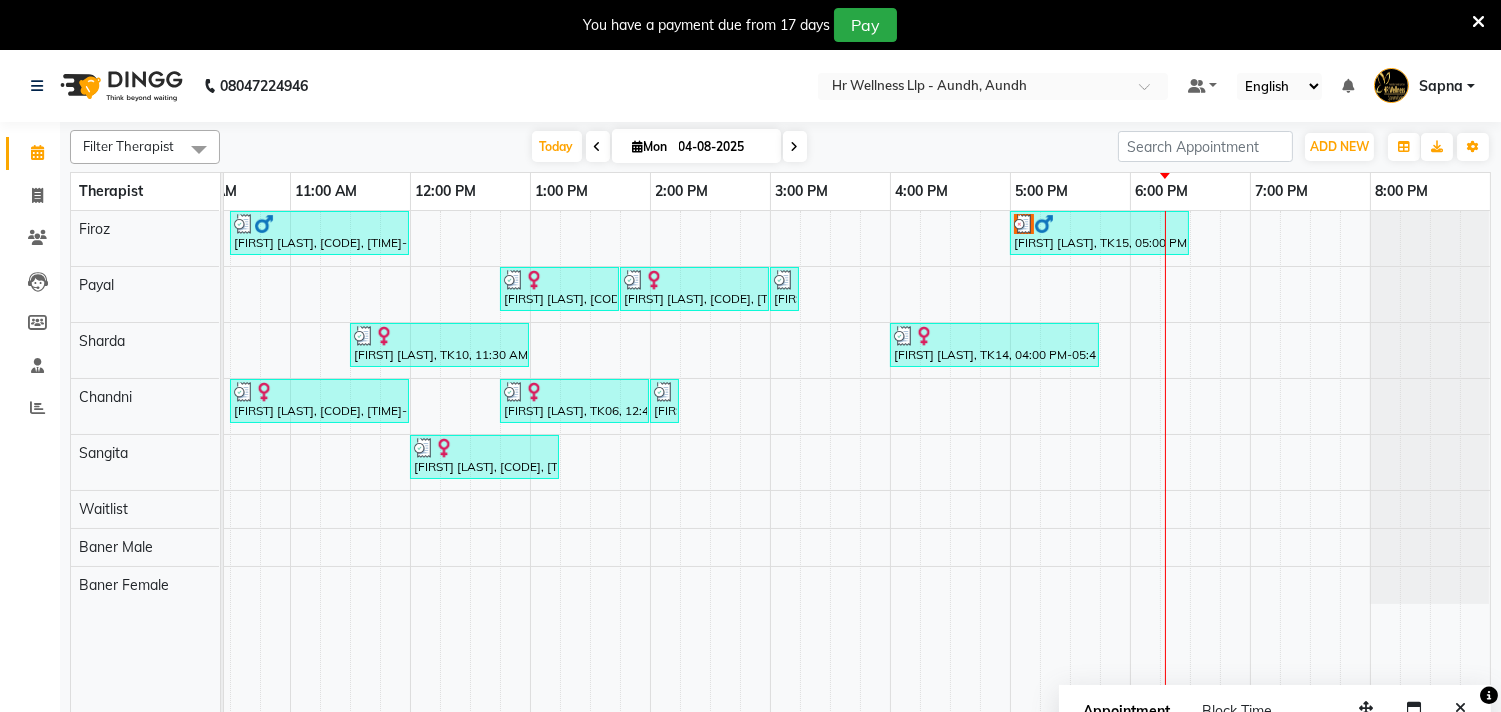 click at bounding box center [795, 146] 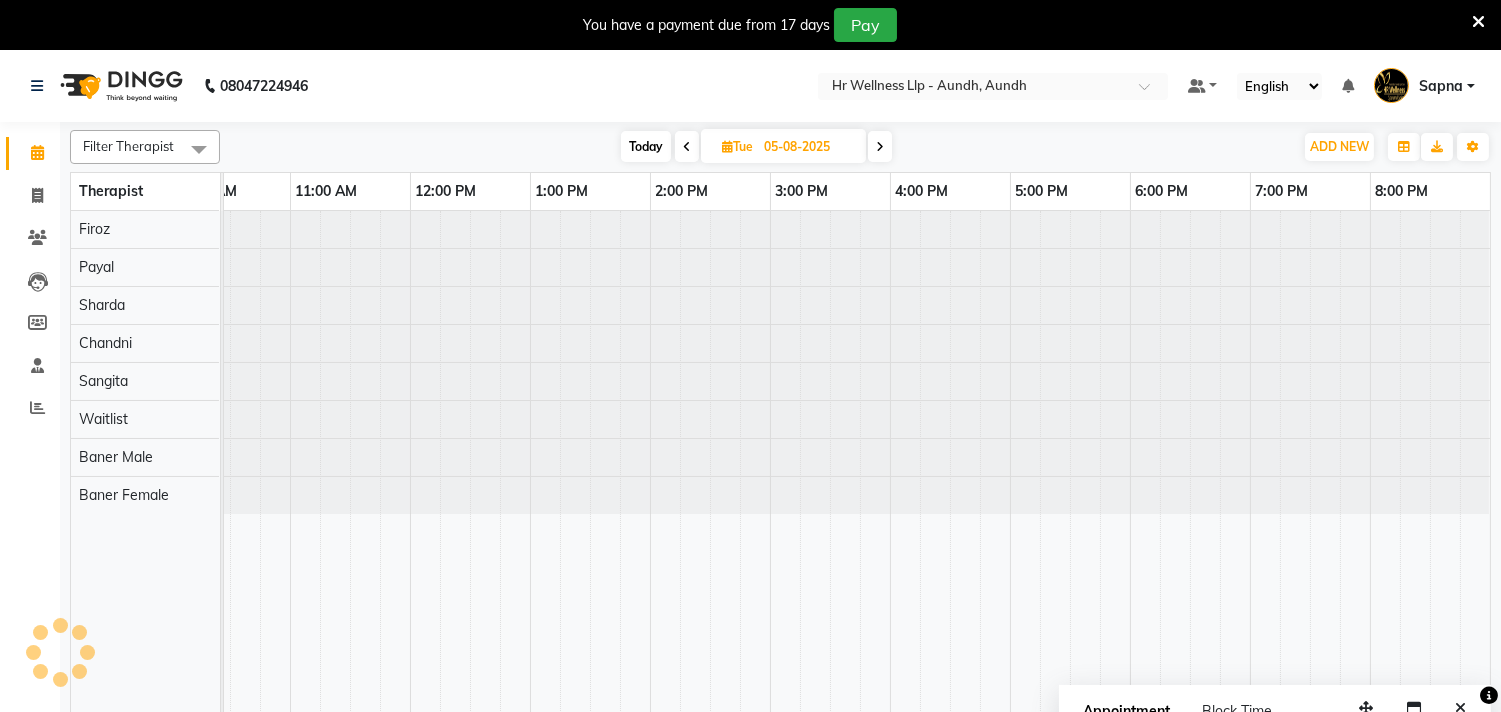 scroll, scrollTop: 0, scrollLeft: 294, axis: horizontal 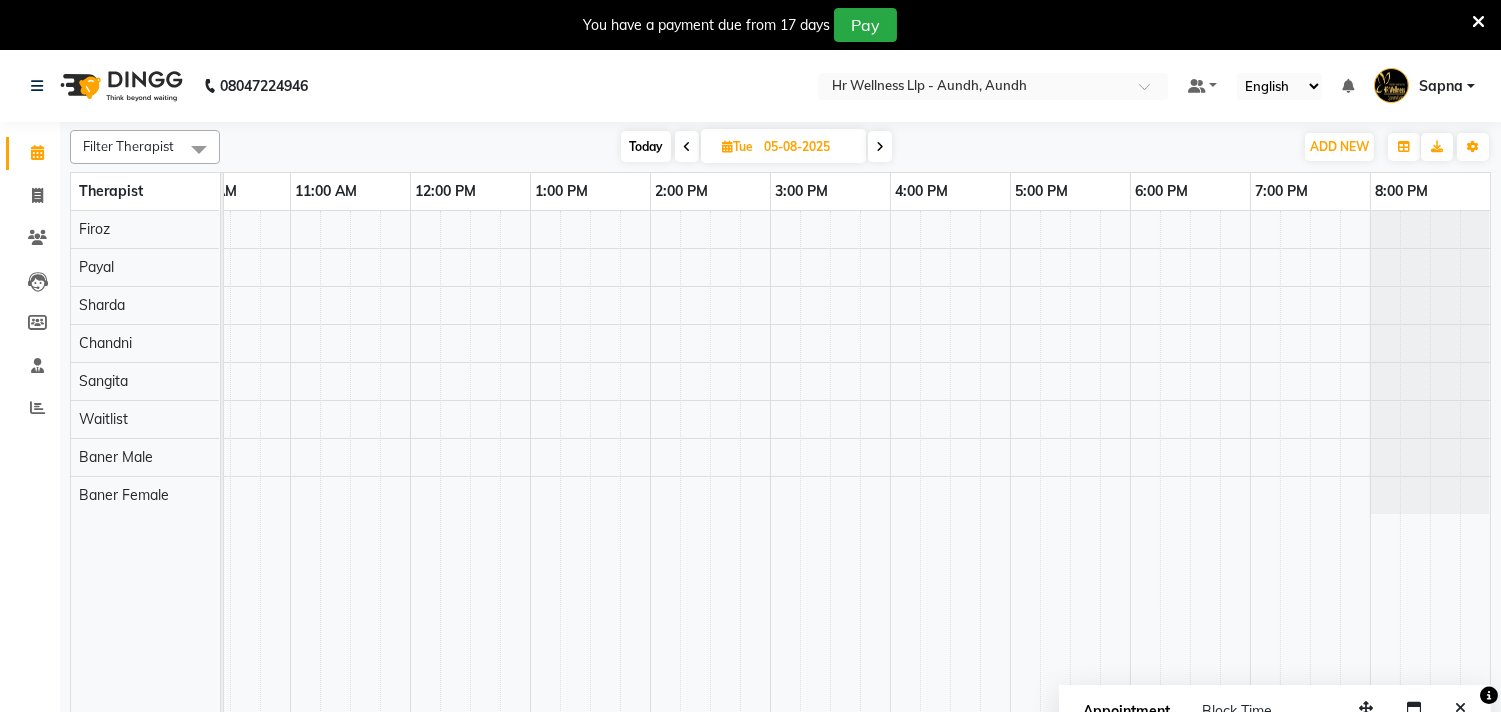 click at bounding box center [880, 146] 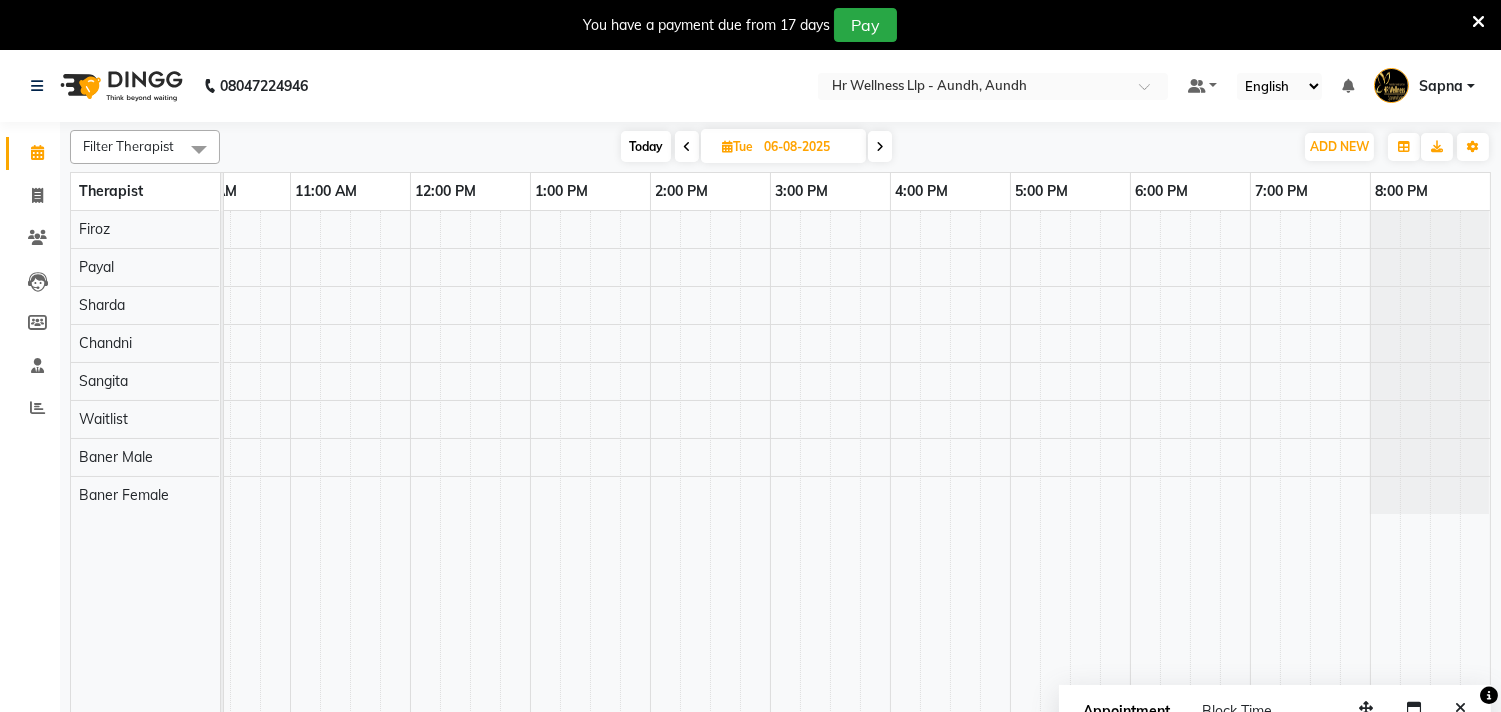 scroll, scrollTop: 0, scrollLeft: 294, axis: horizontal 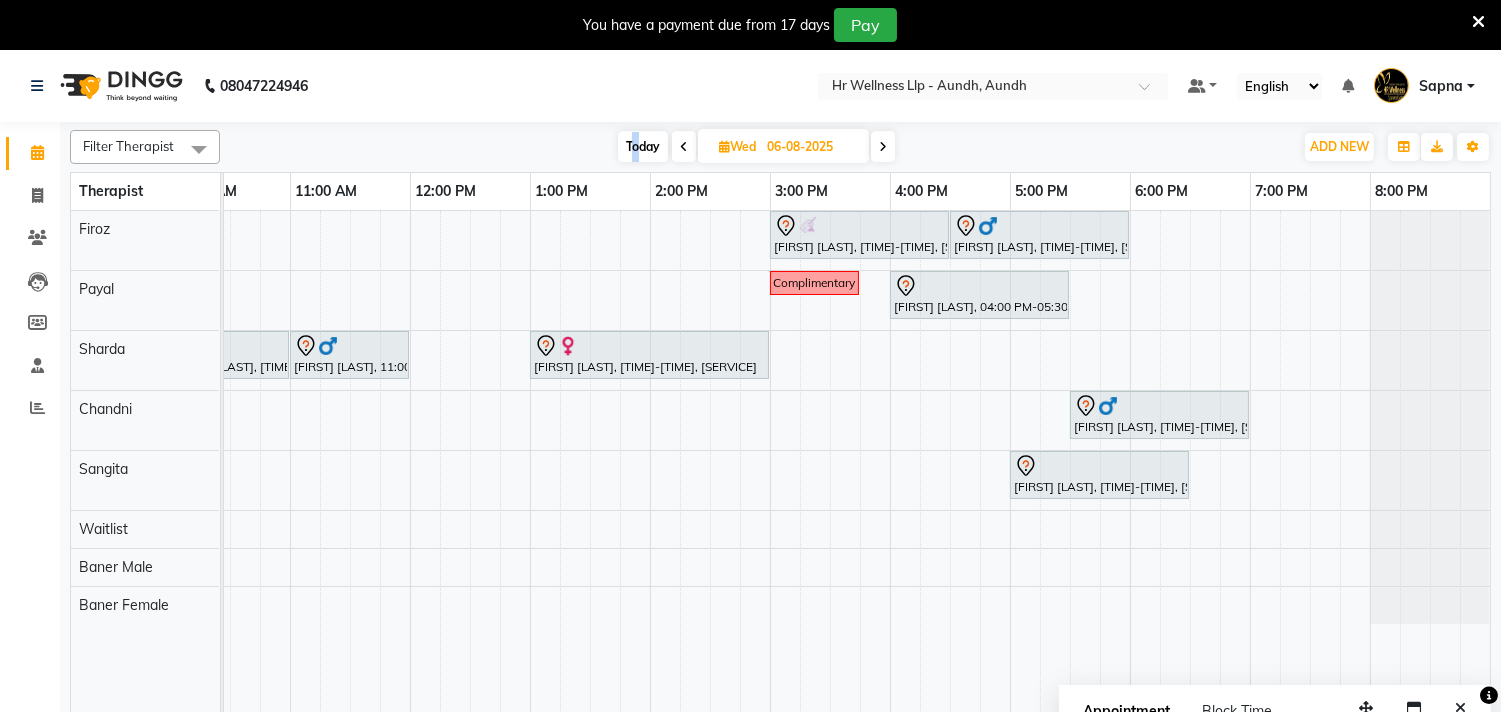 click on "Today" at bounding box center (643, 146) 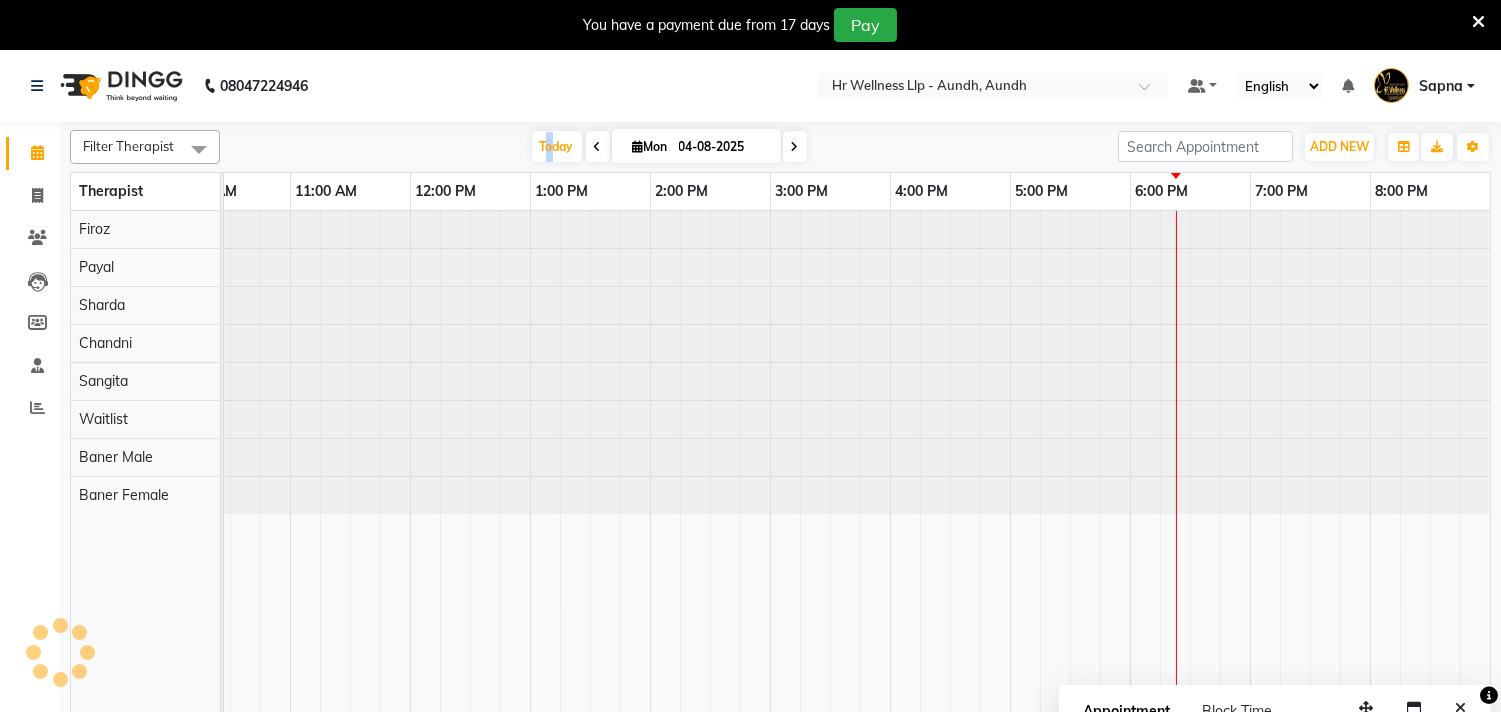 scroll, scrollTop: 0, scrollLeft: 294, axis: horizontal 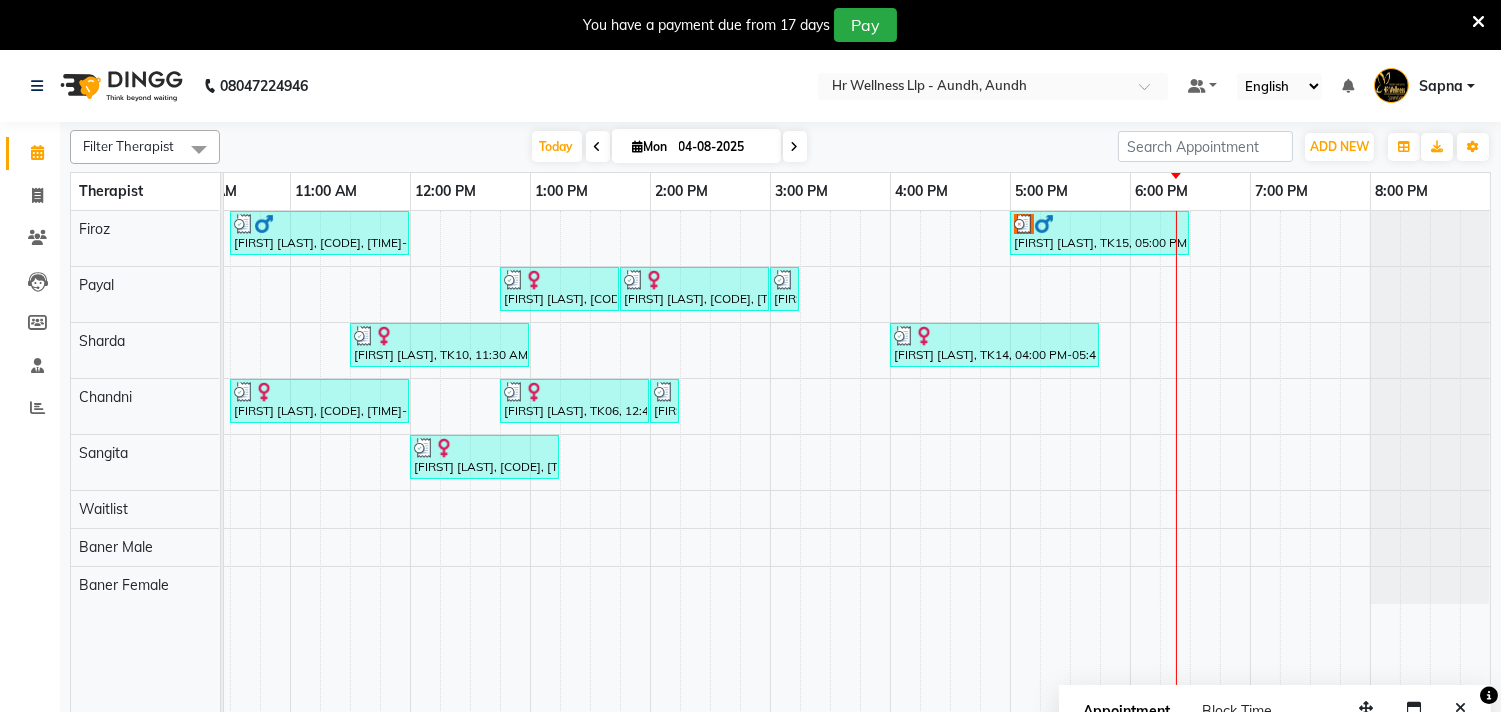 click at bounding box center [795, 147] 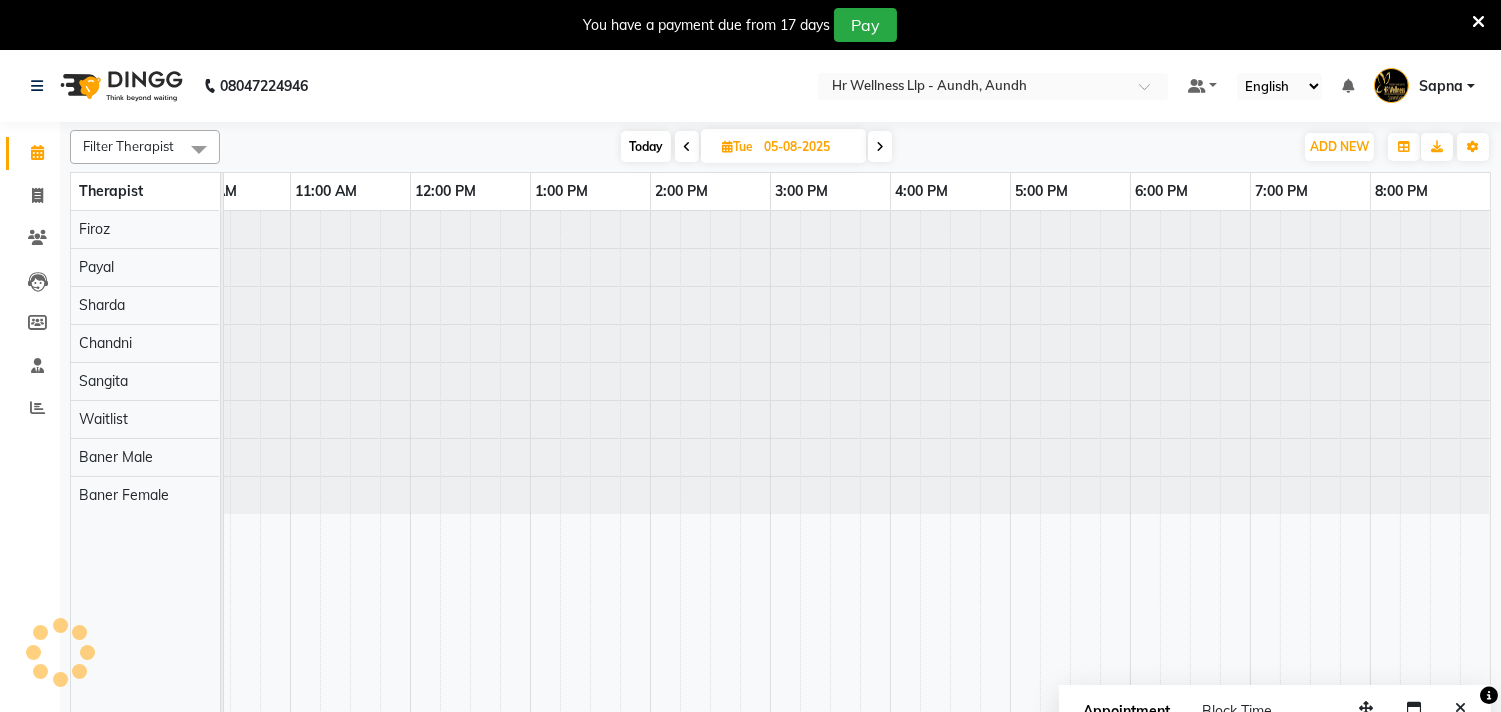 scroll, scrollTop: 0, scrollLeft: 294, axis: horizontal 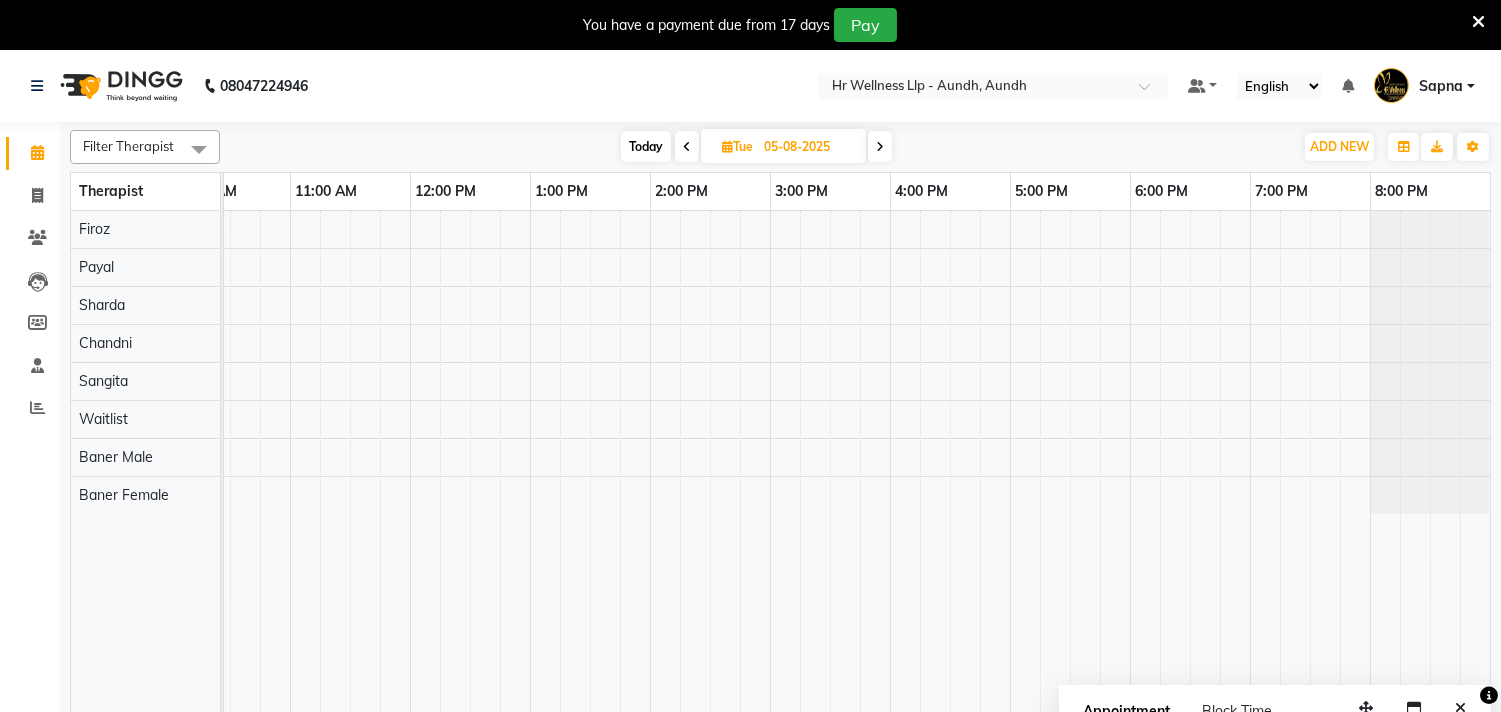 click at bounding box center (880, 147) 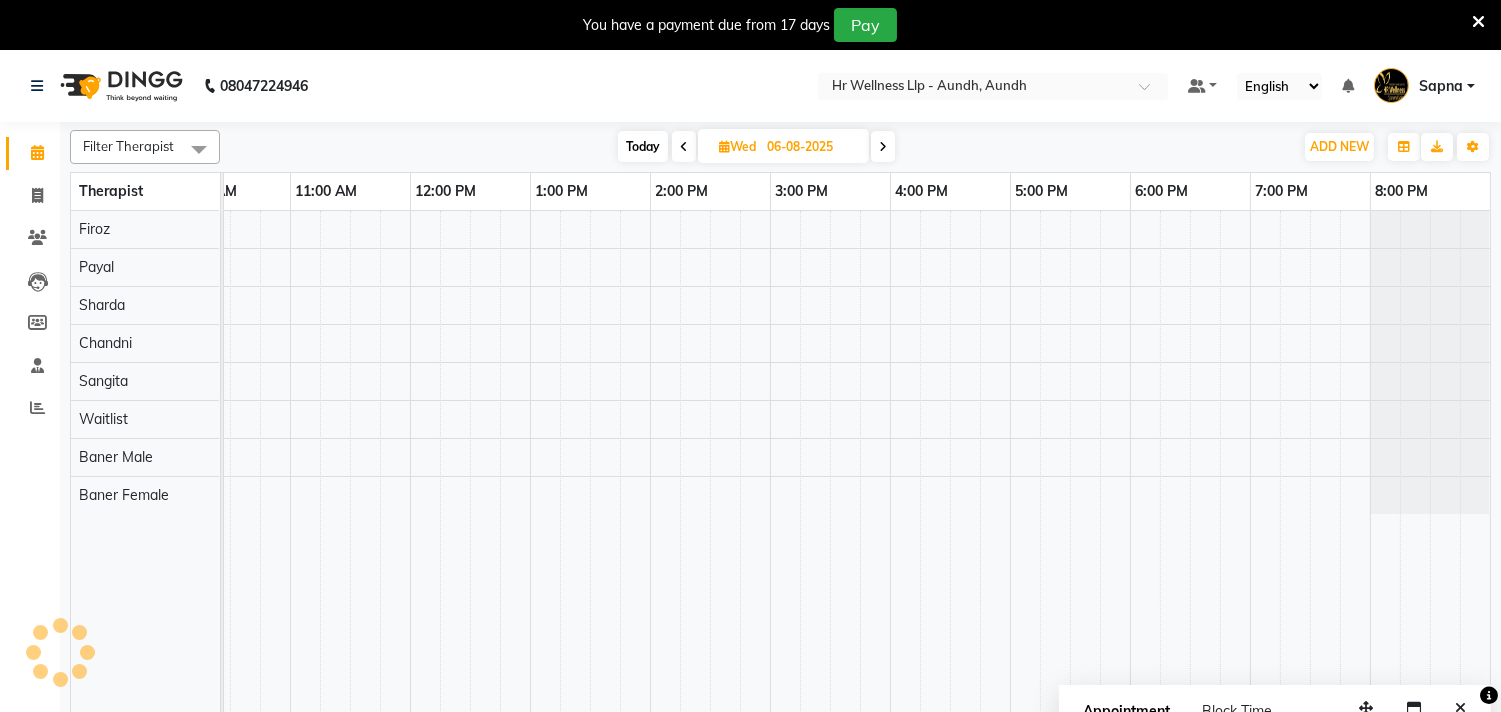scroll, scrollTop: 0, scrollLeft: 294, axis: horizontal 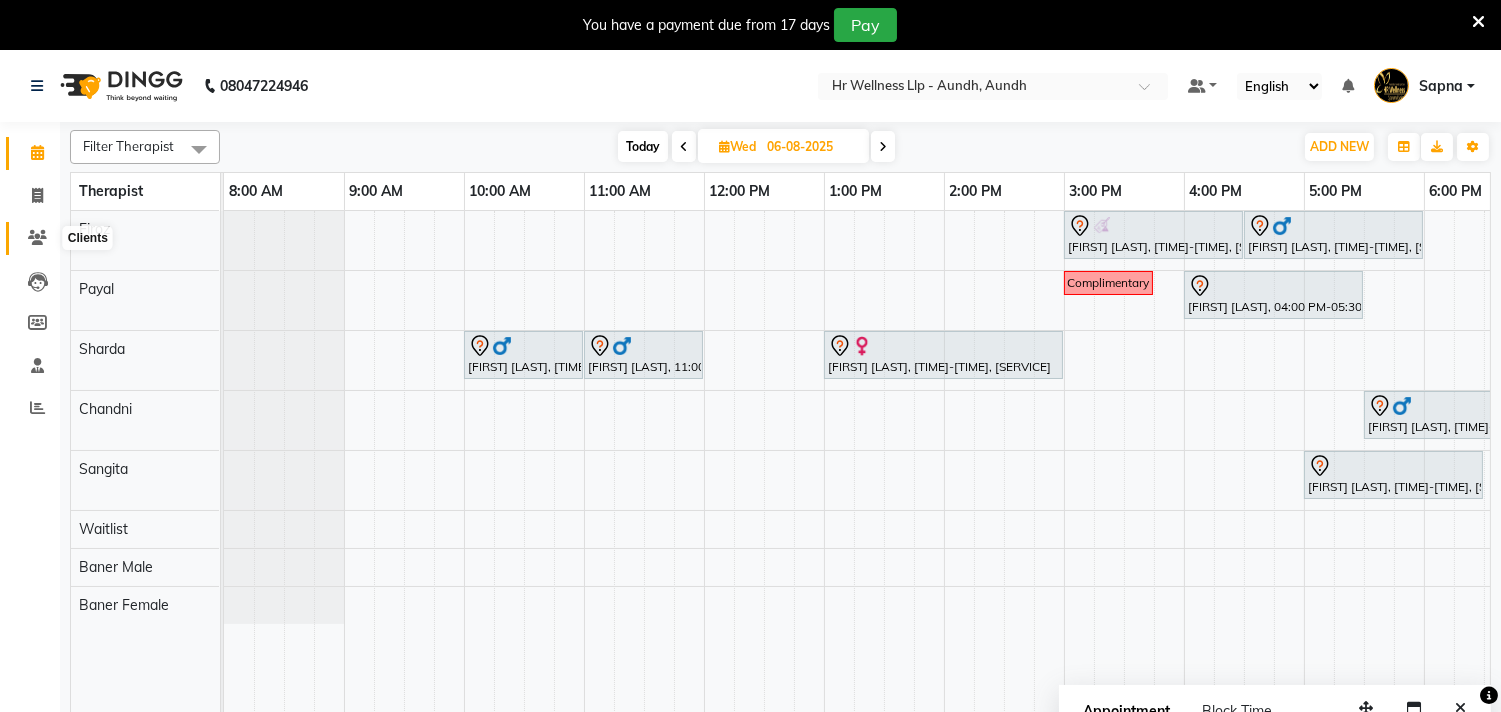 click 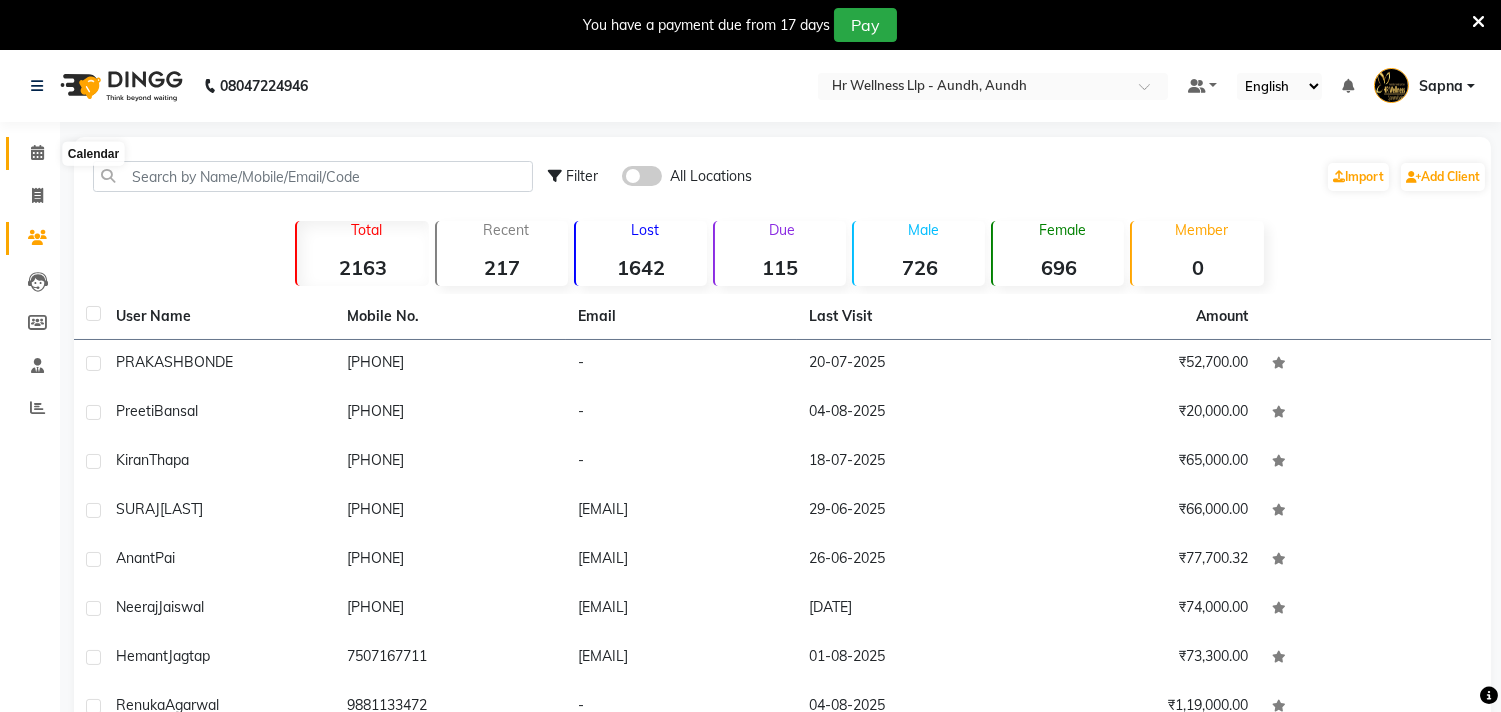 click 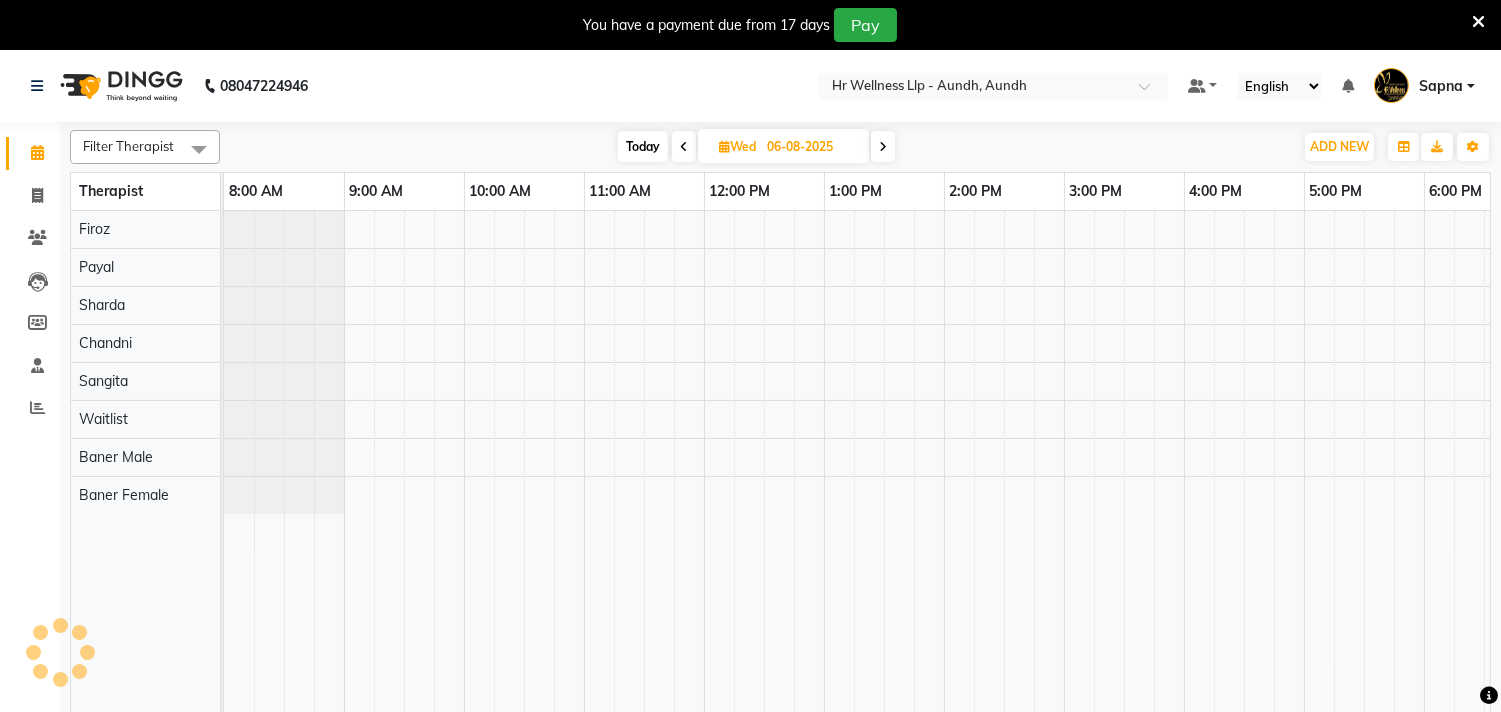 scroll, scrollTop: 0, scrollLeft: 0, axis: both 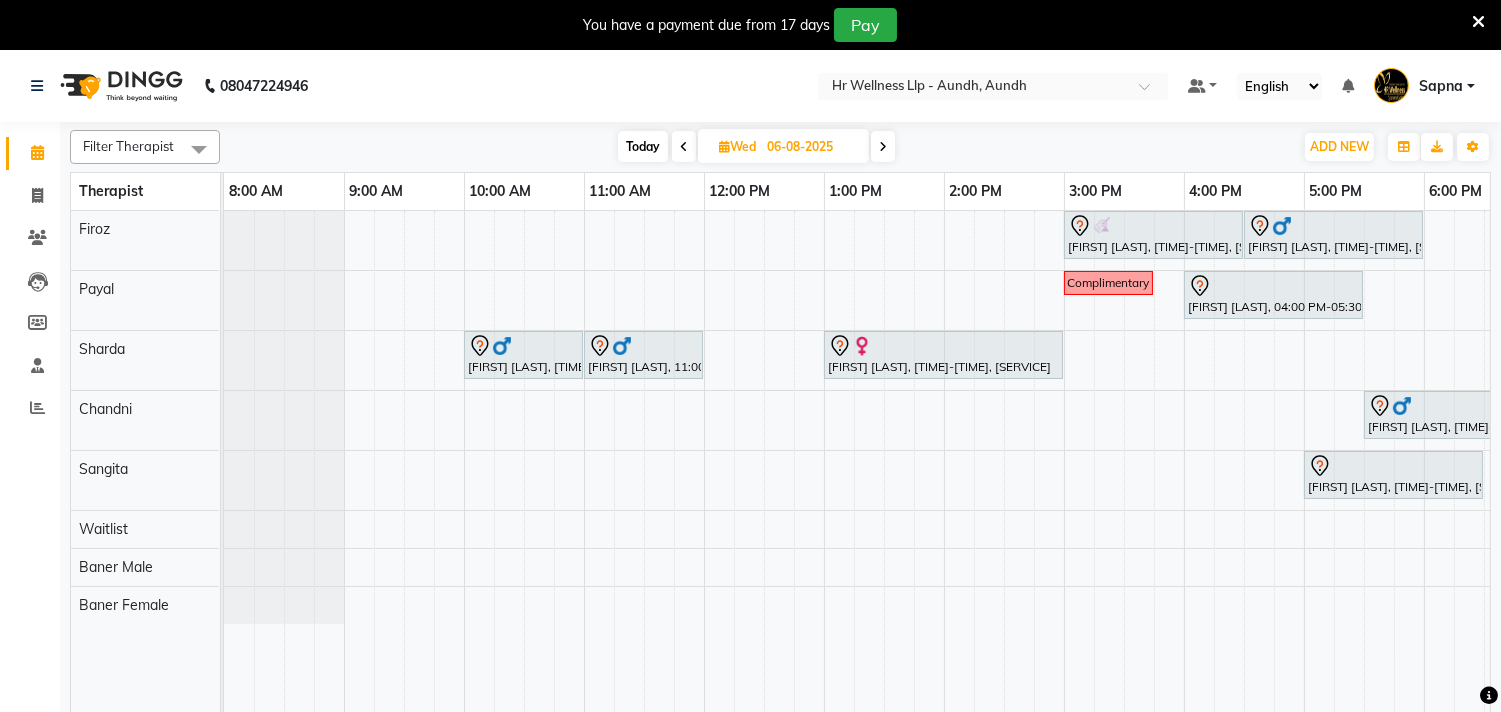 click at bounding box center [883, 147] 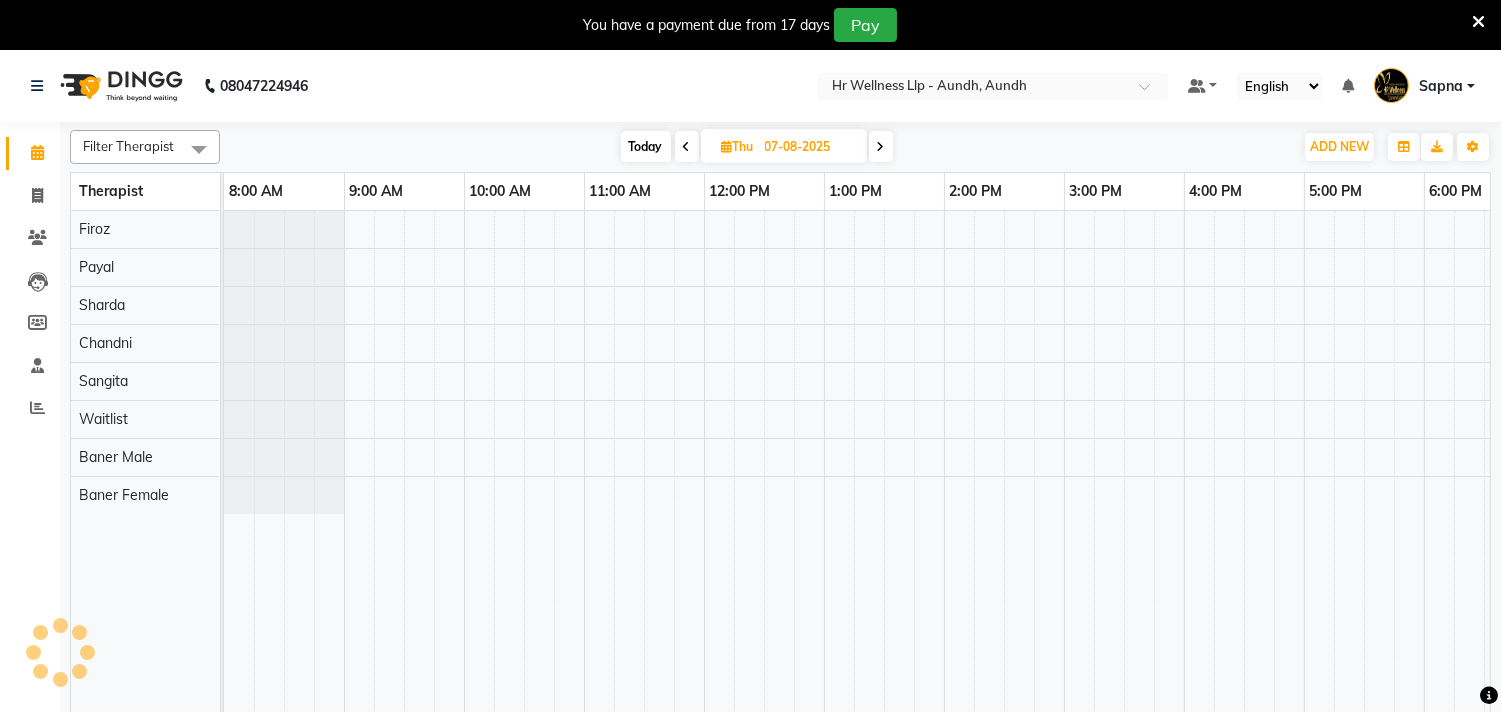 scroll, scrollTop: 0, scrollLeft: 294, axis: horizontal 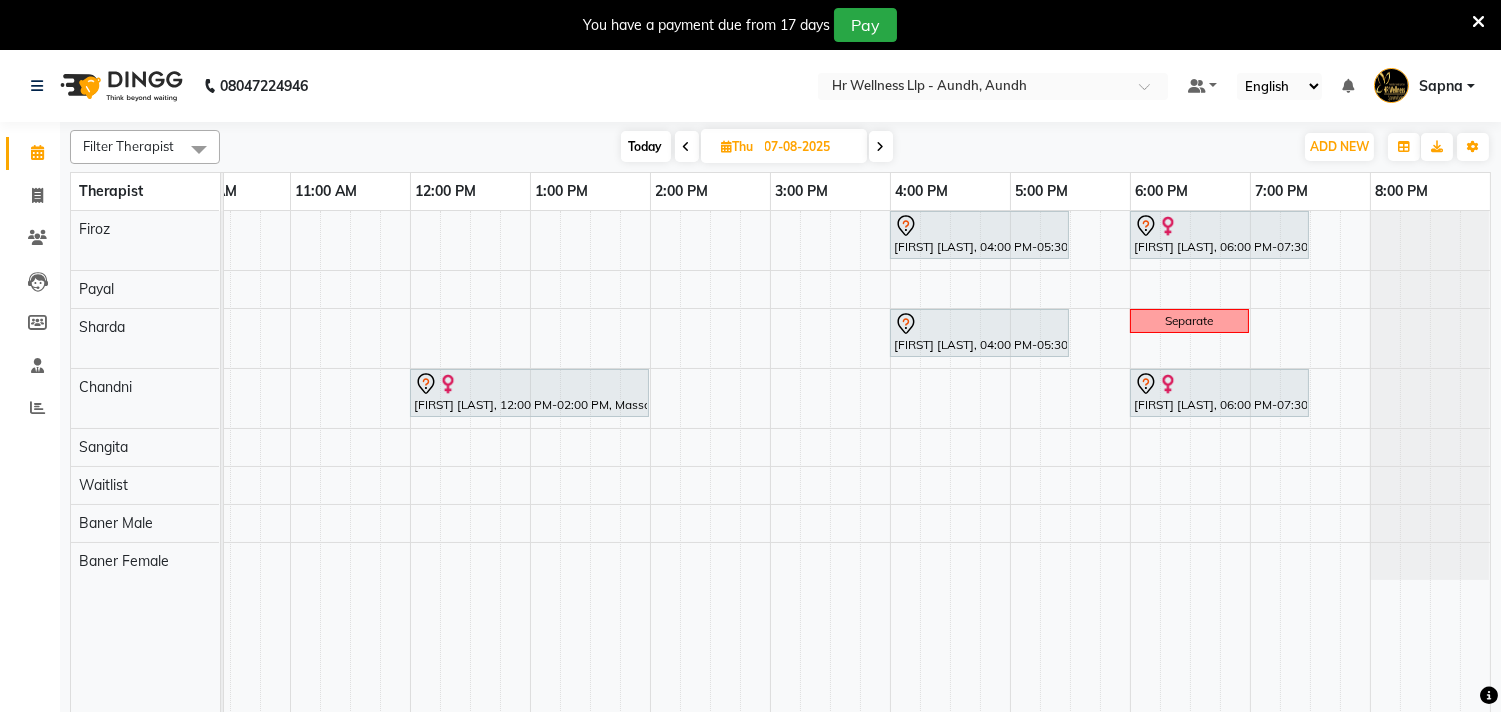 click at bounding box center [687, 146] 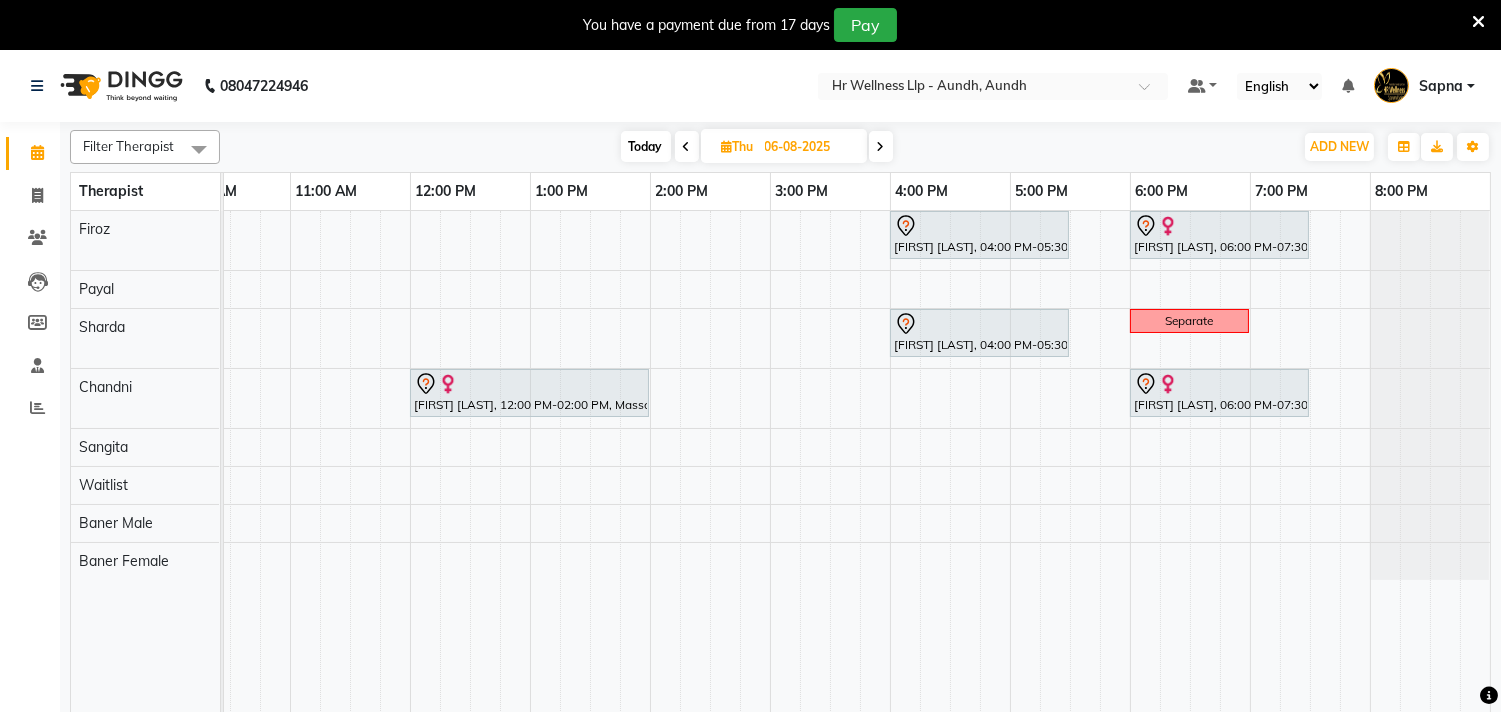 scroll, scrollTop: 0, scrollLeft: 294, axis: horizontal 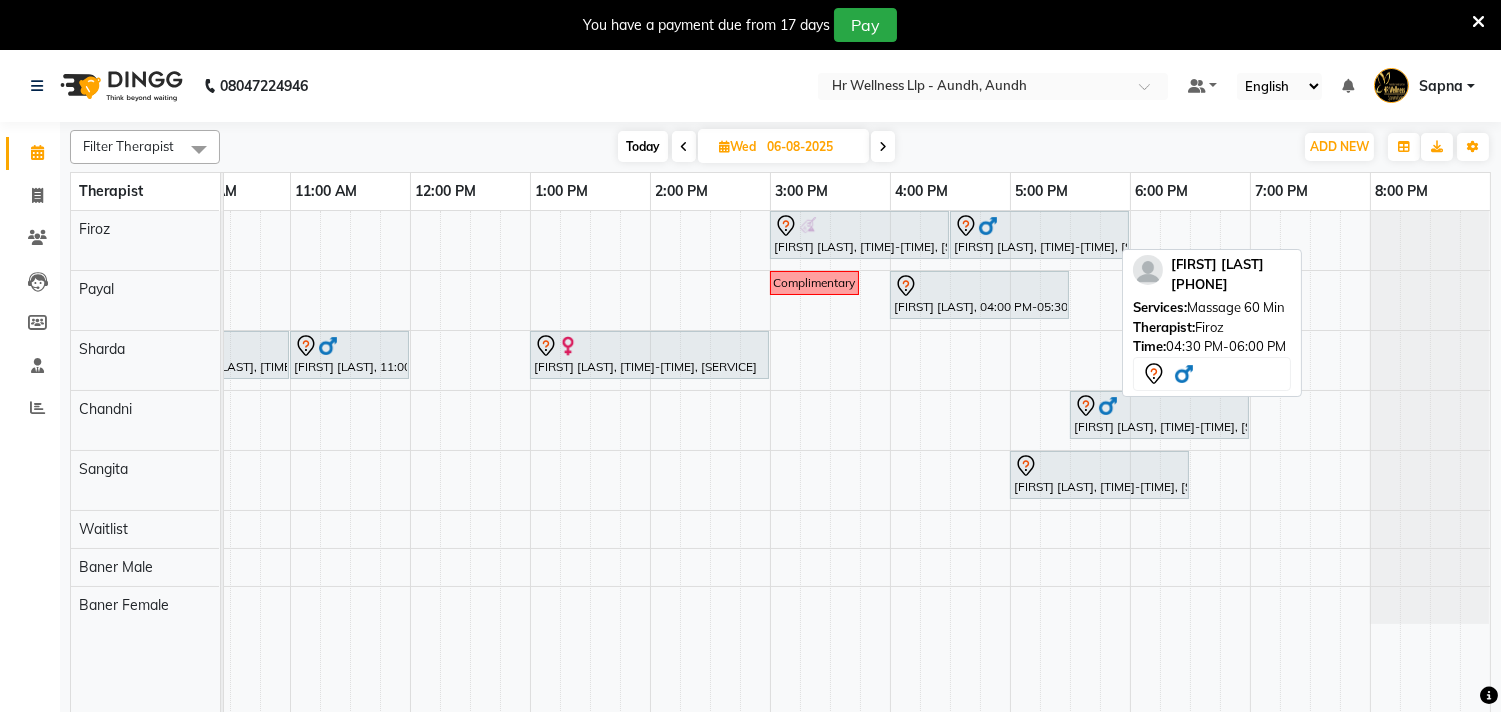 click at bounding box center (1128, 235) 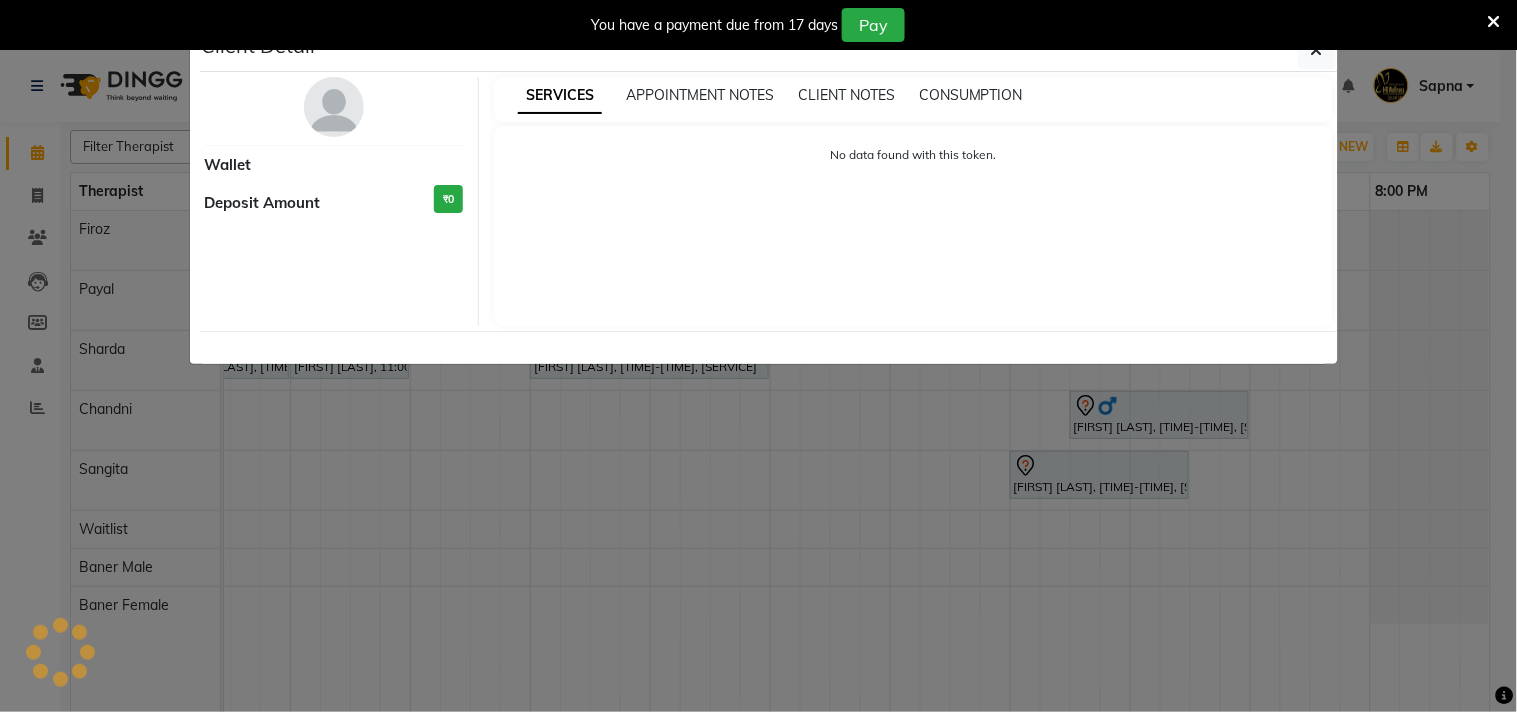 scroll, scrollTop: 0, scrollLeft: 293, axis: horizontal 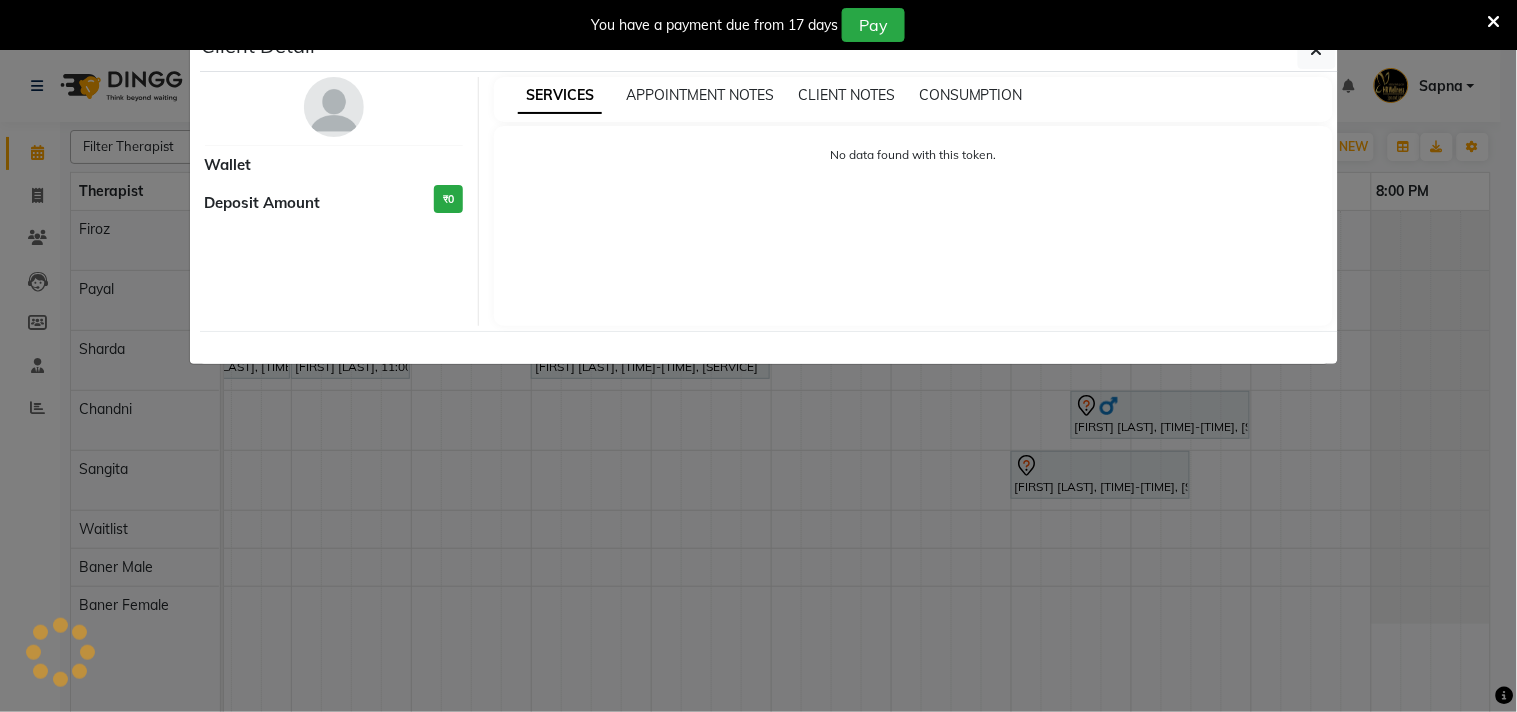 select on "7" 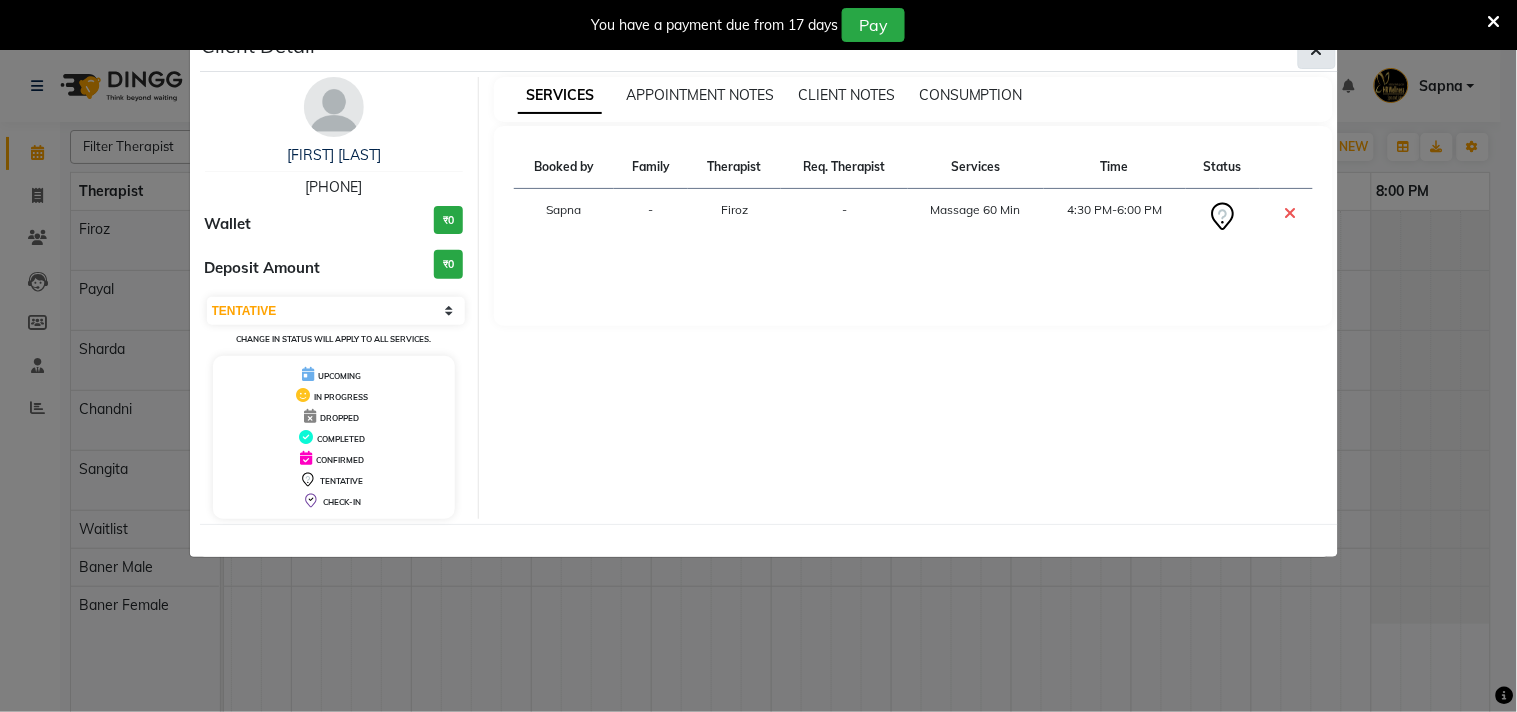click 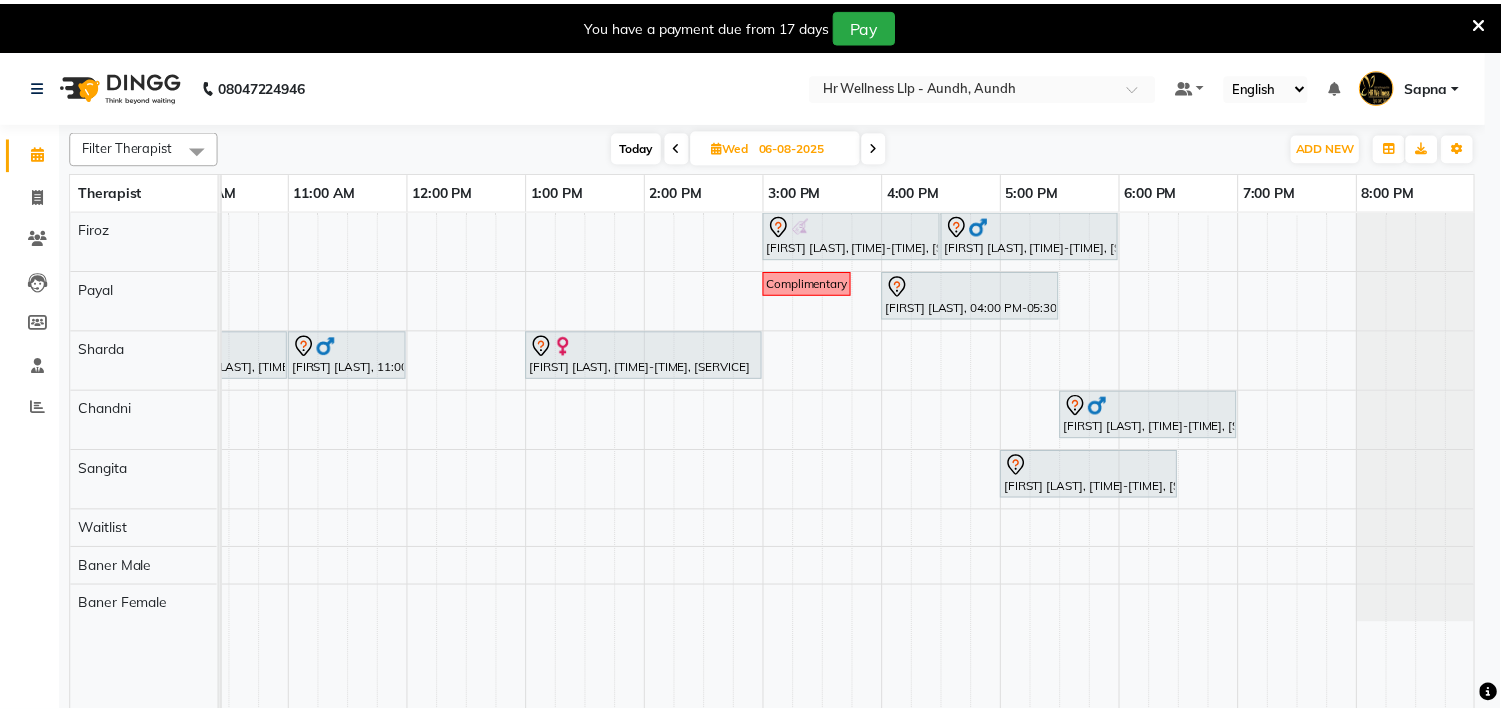 scroll, scrollTop: 0, scrollLeft: 277, axis: horizontal 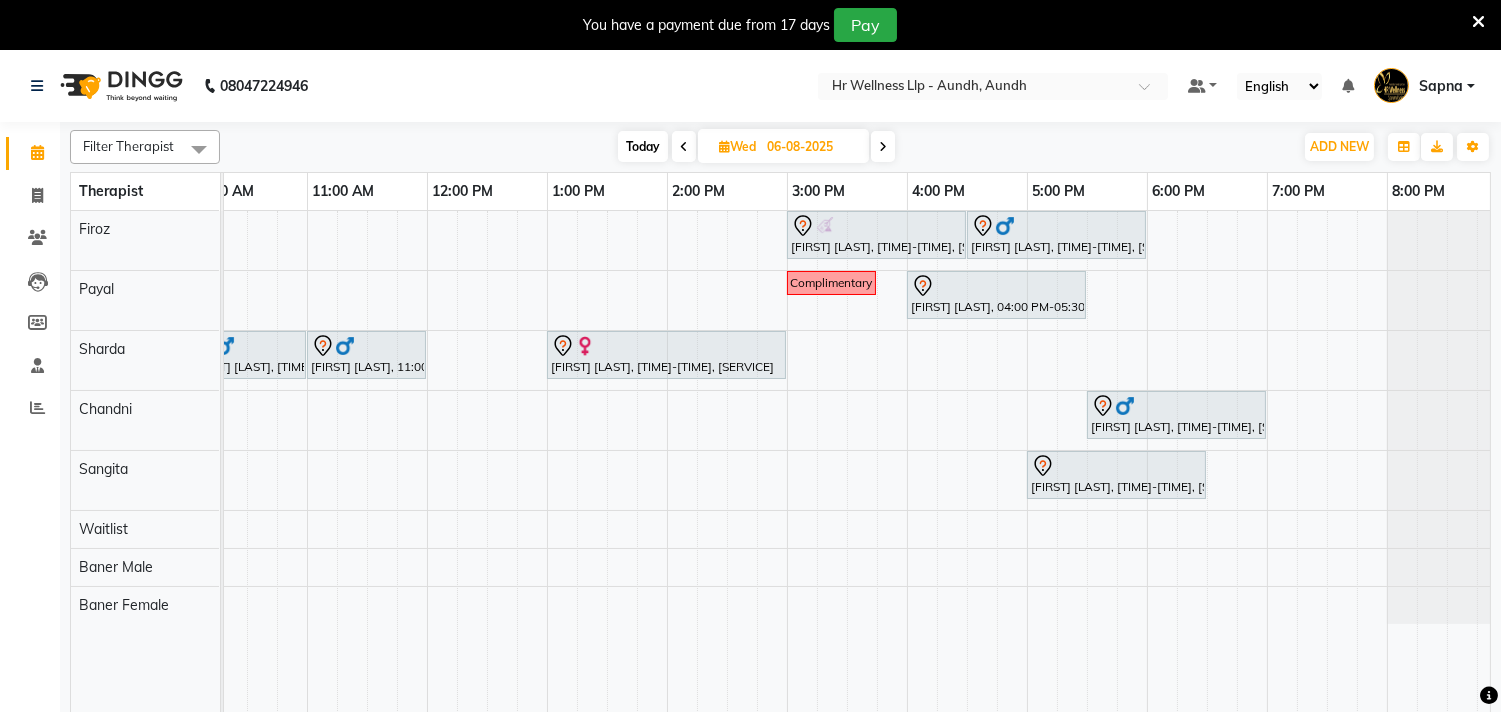 click on "06-08-2025" at bounding box center [811, 147] 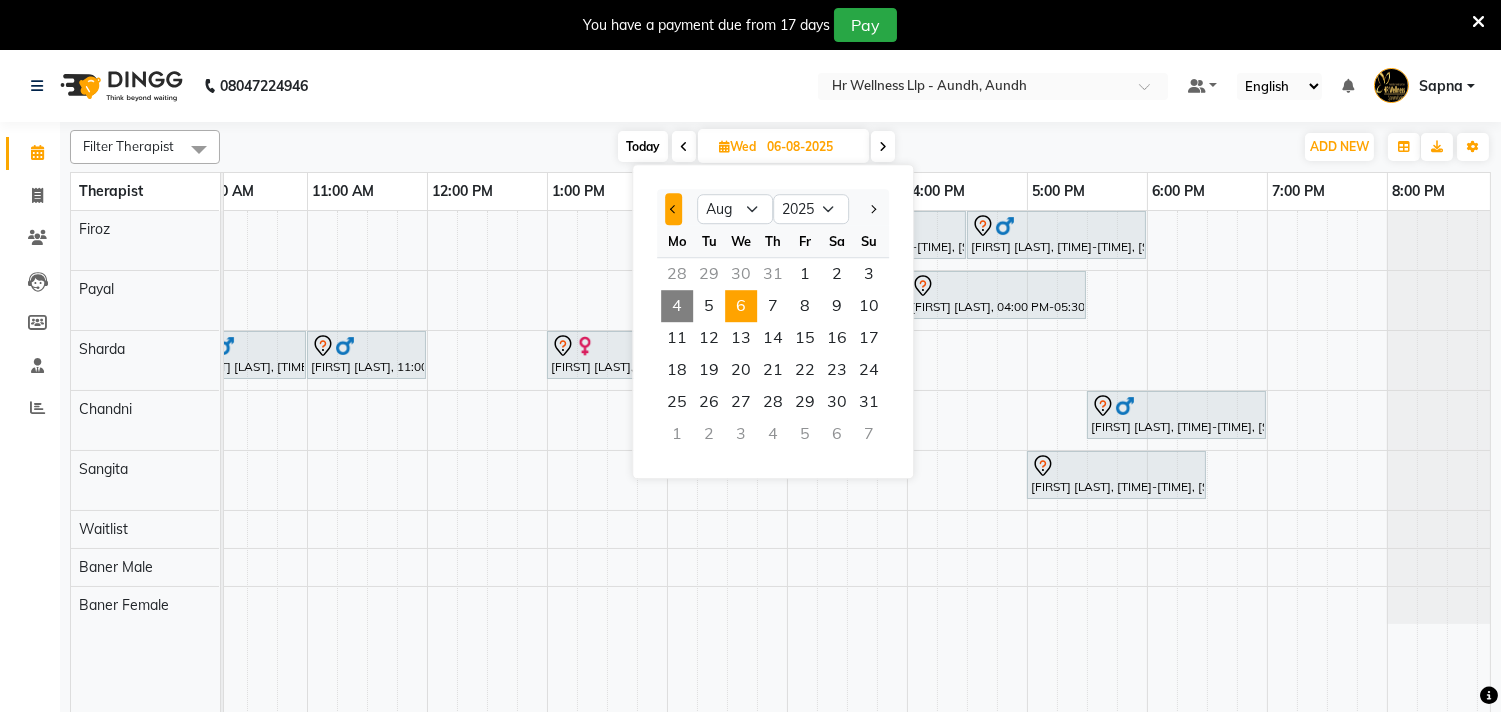 click at bounding box center (674, 209) 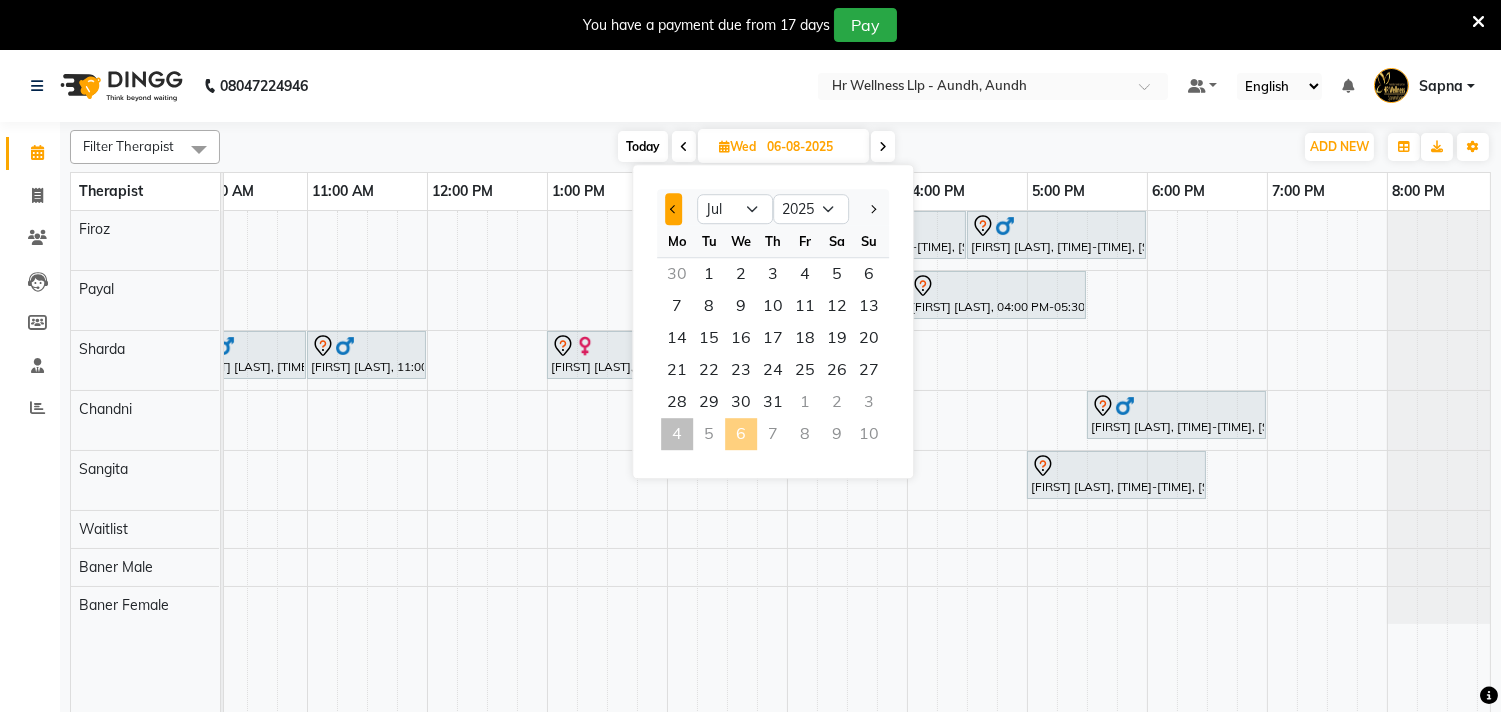 click at bounding box center (674, 209) 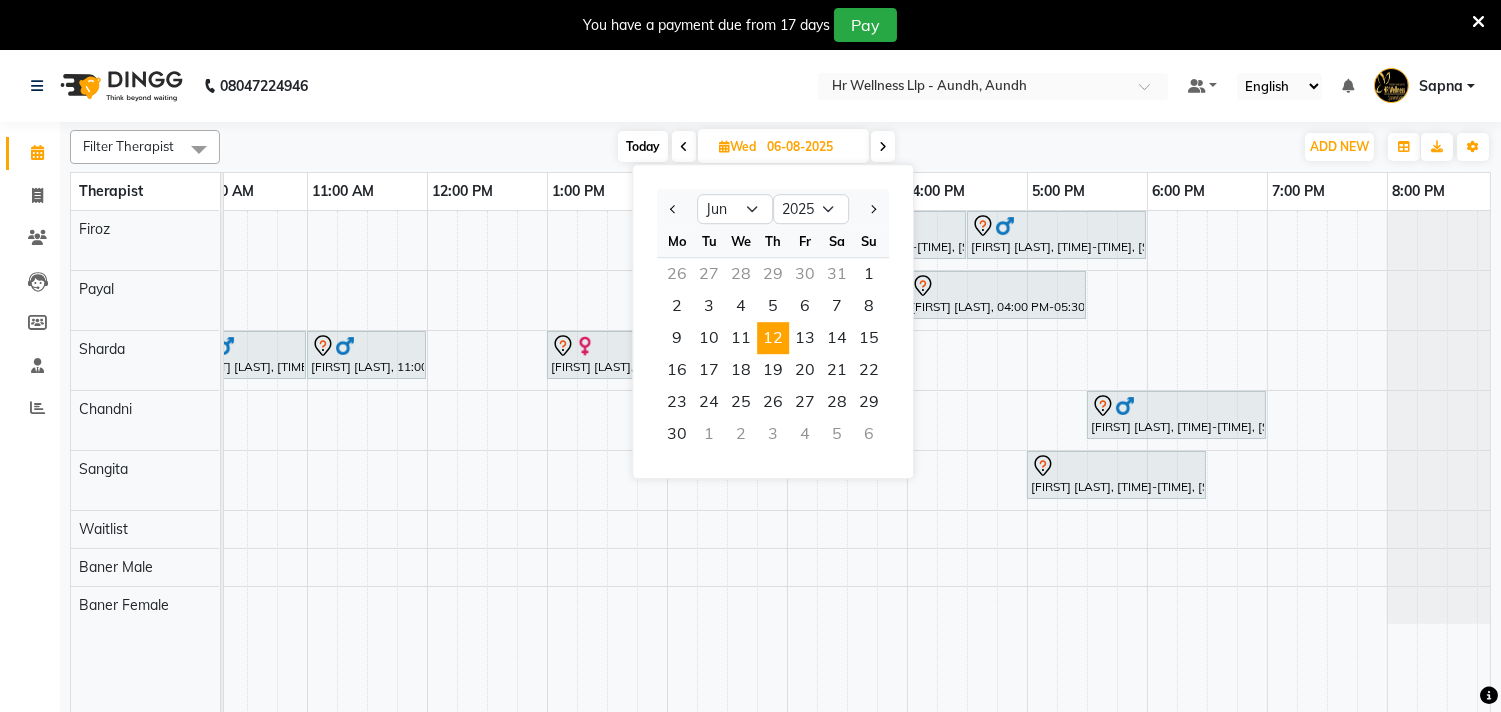 click on "12" at bounding box center [773, 338] 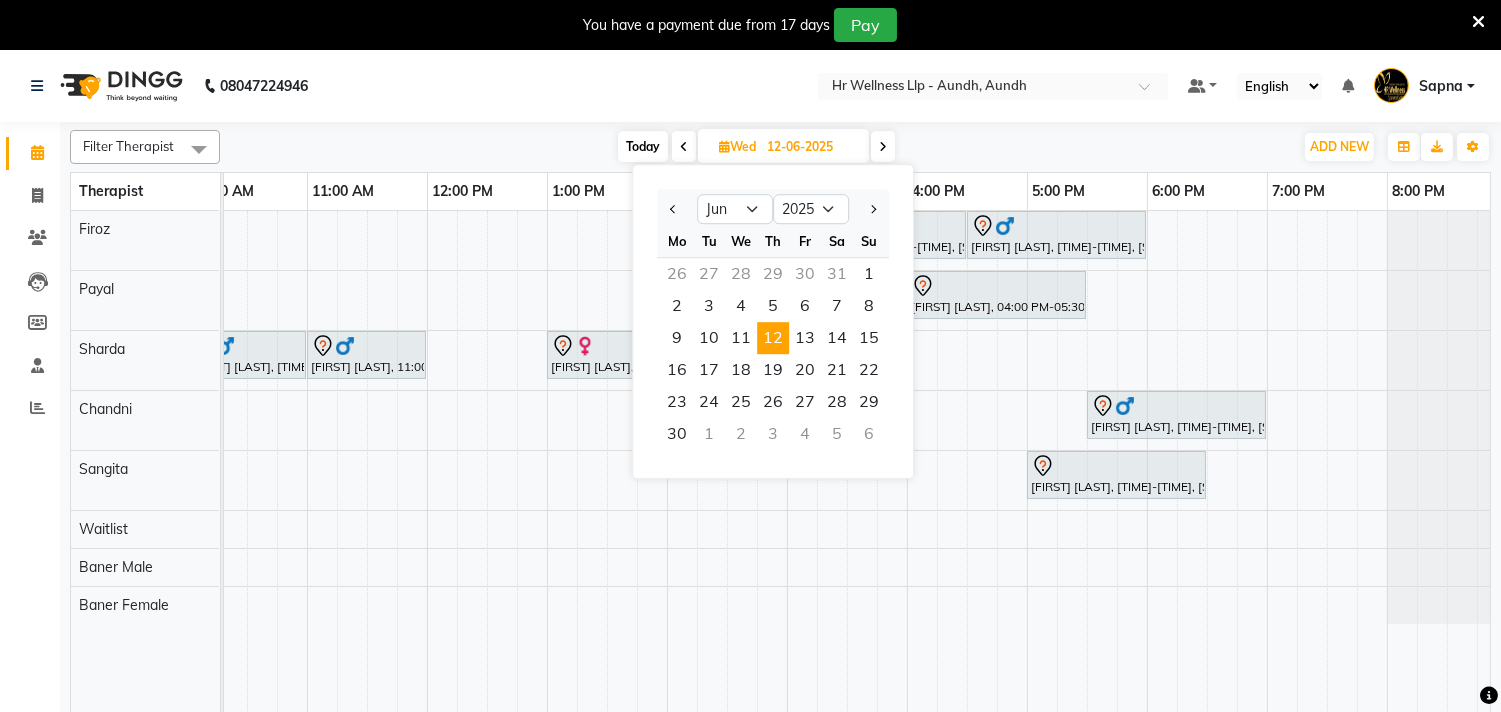 scroll, scrollTop: 0, scrollLeft: 294, axis: horizontal 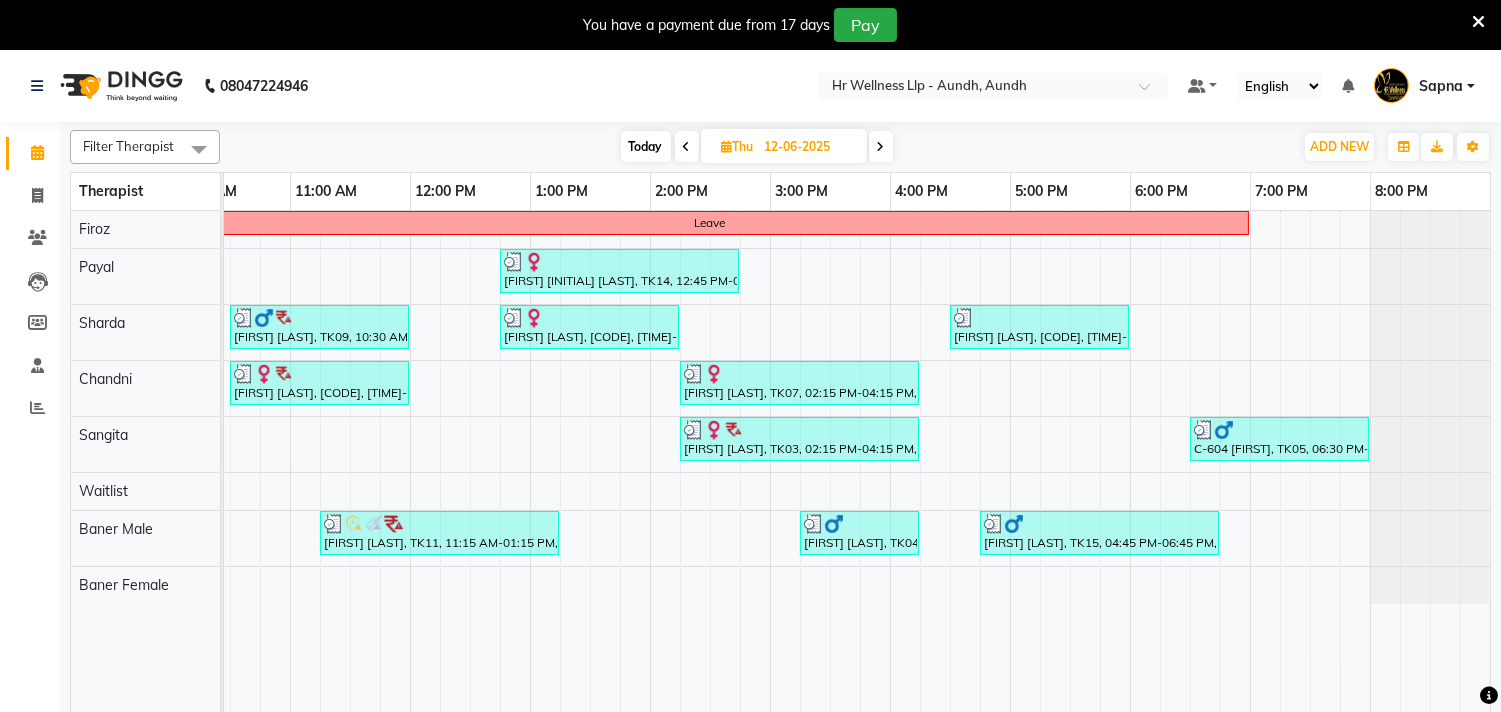 click on "Today" at bounding box center (646, 146) 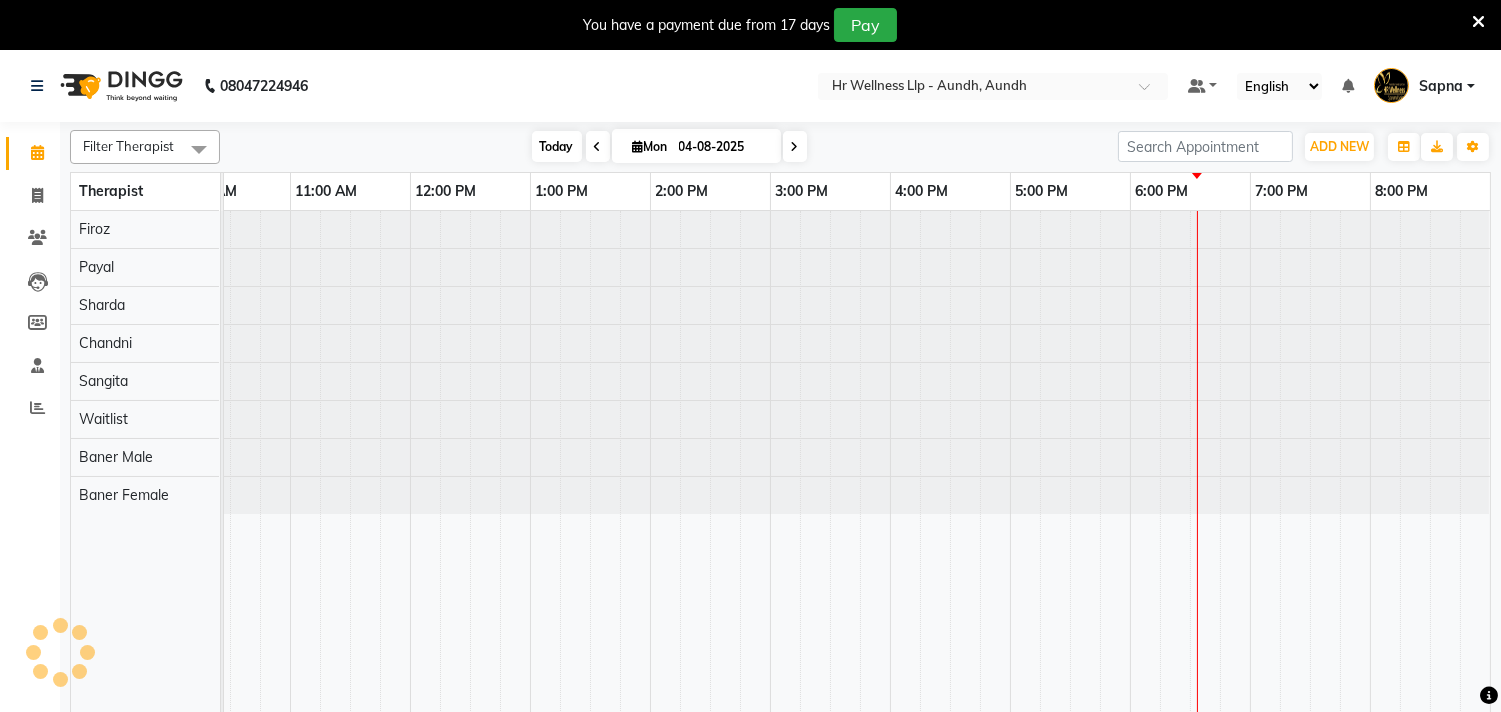 scroll, scrollTop: 0, scrollLeft: 294, axis: horizontal 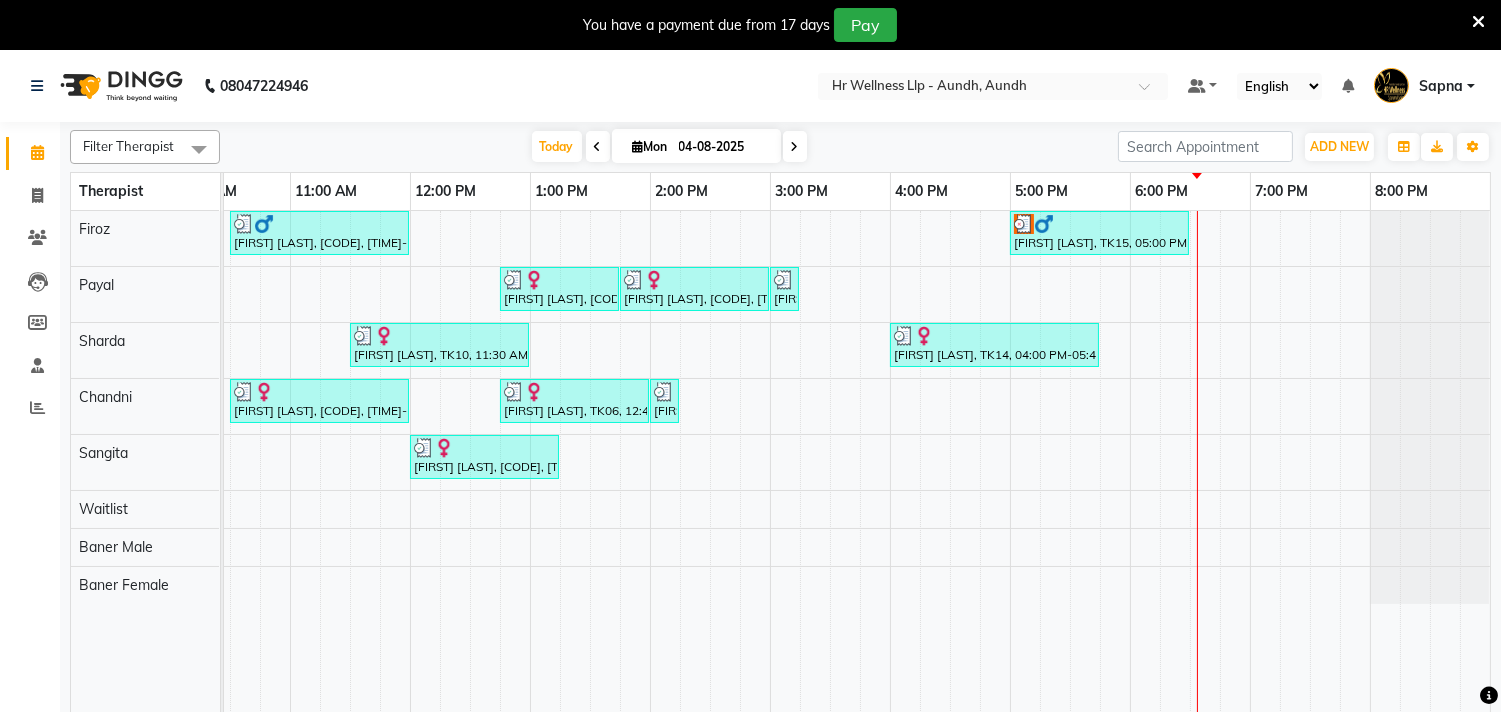 click at bounding box center (795, 146) 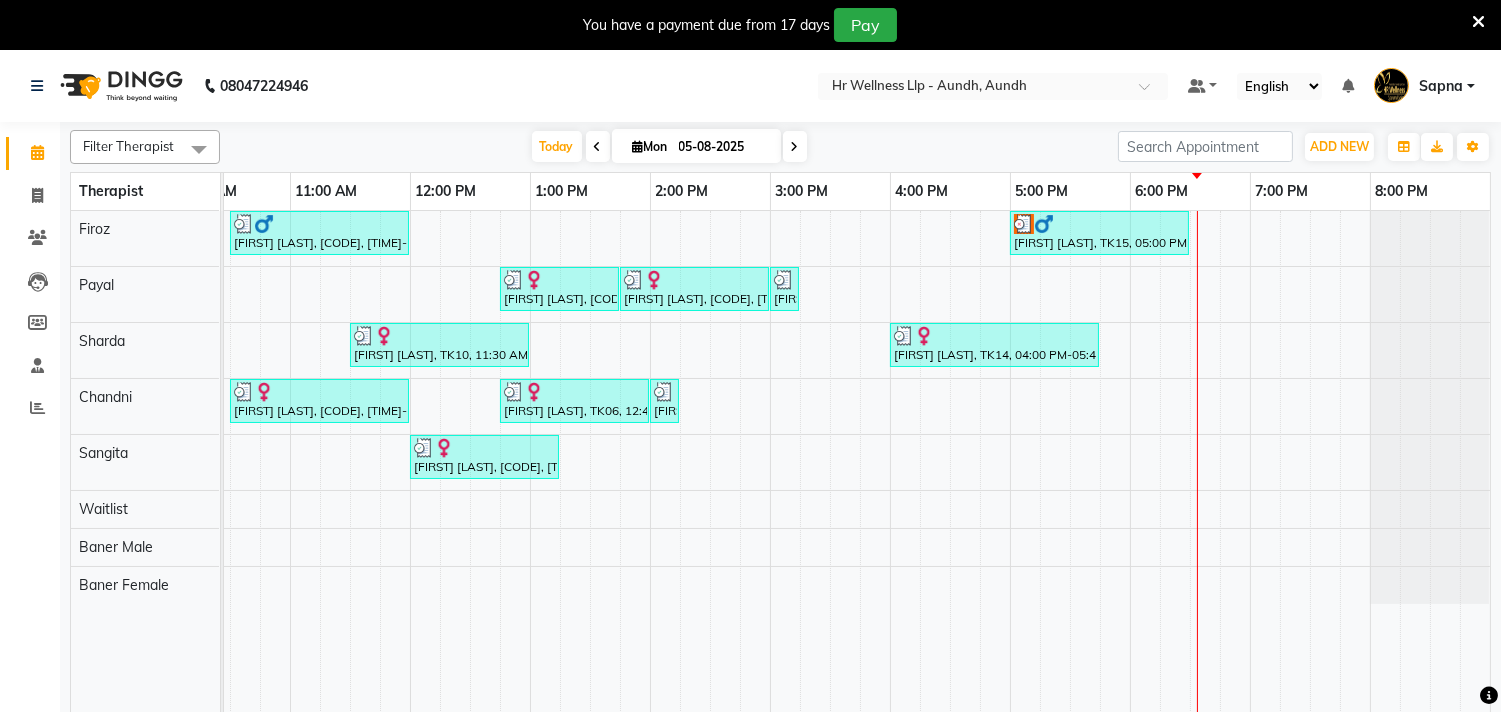 scroll, scrollTop: 0, scrollLeft: 0, axis: both 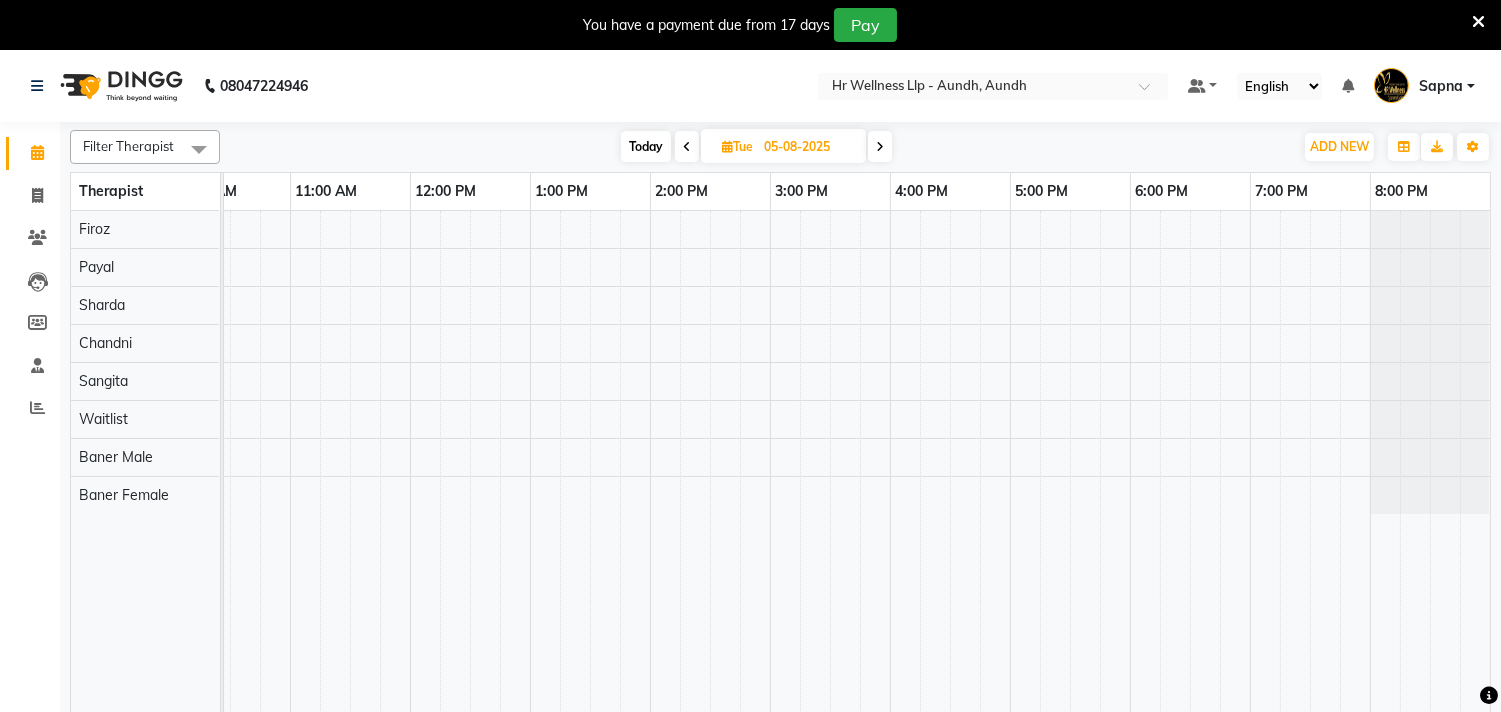 click at bounding box center (880, 147) 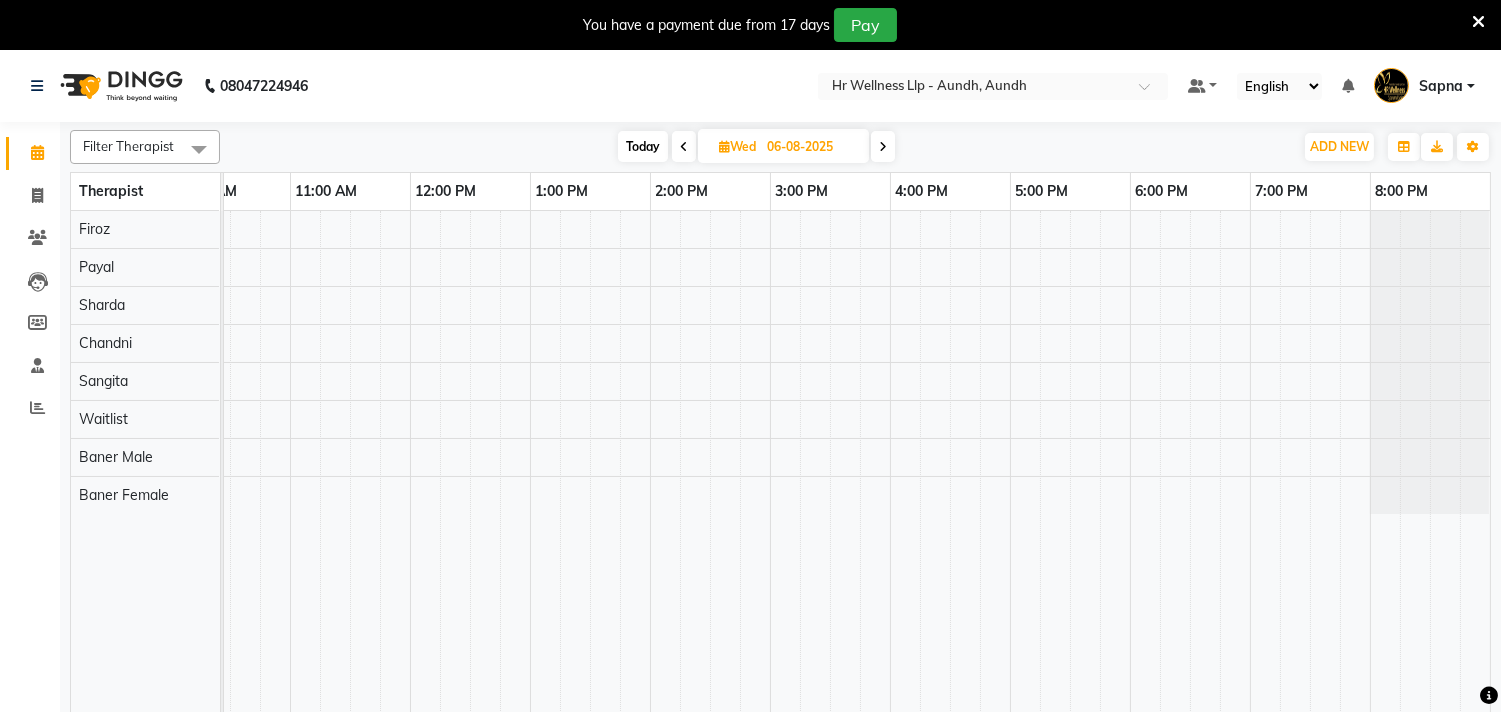 scroll, scrollTop: 0, scrollLeft: 294, axis: horizontal 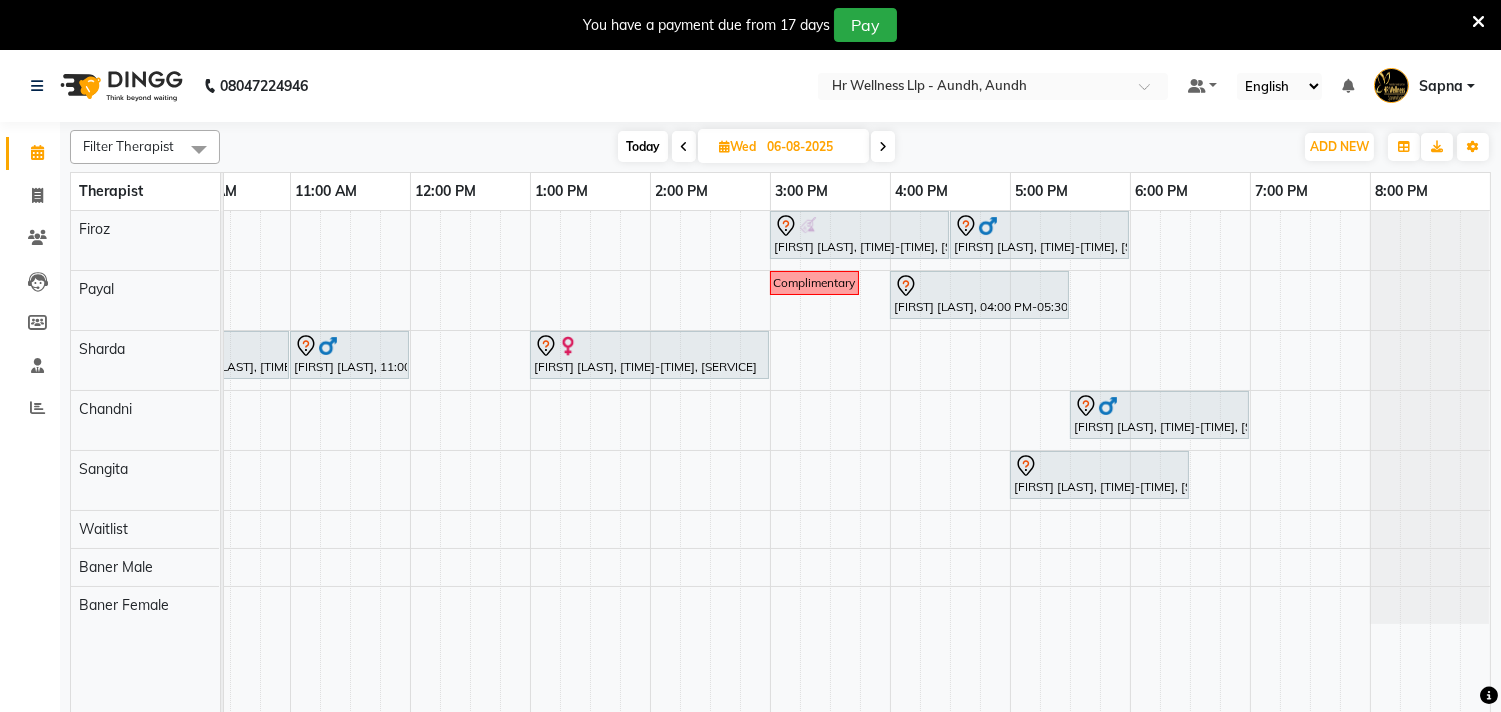 click at bounding box center (724, 146) 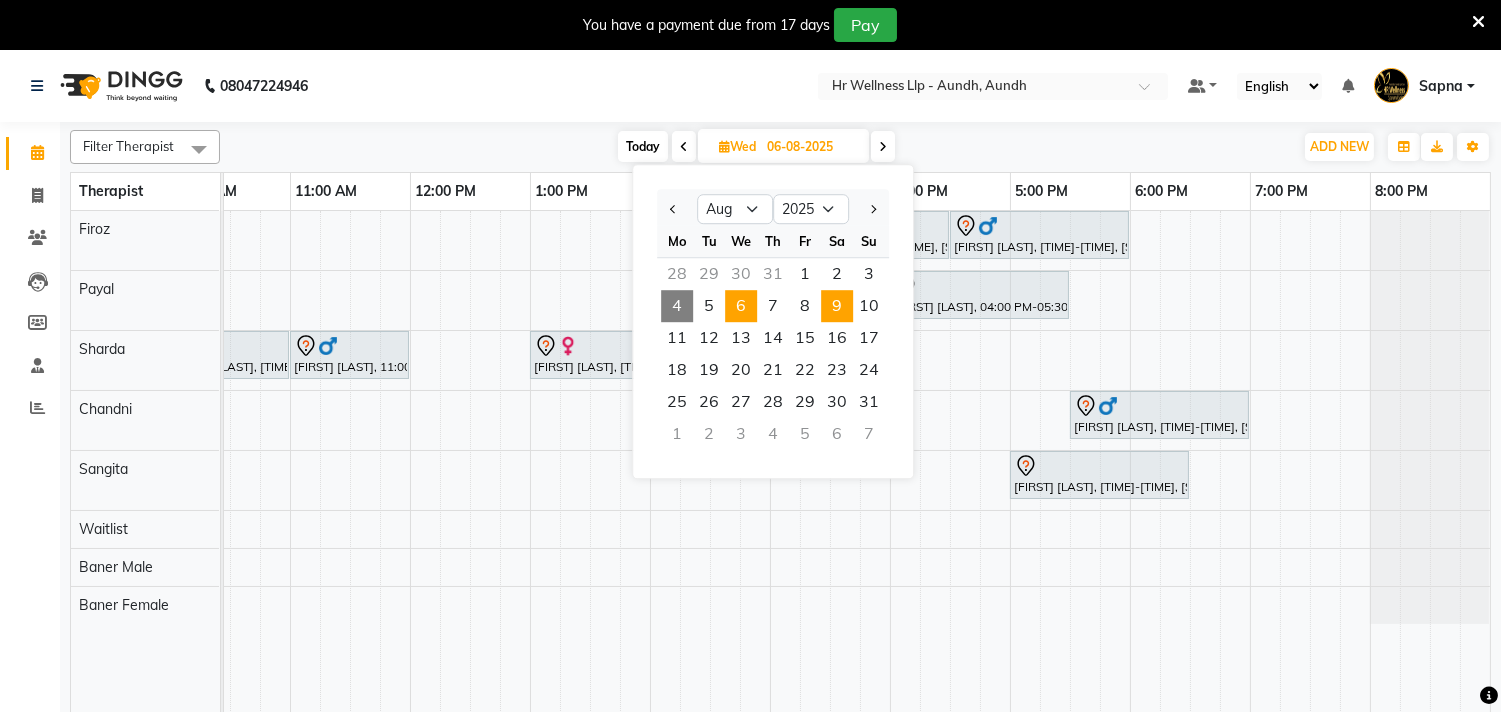 click on "9" at bounding box center [837, 306] 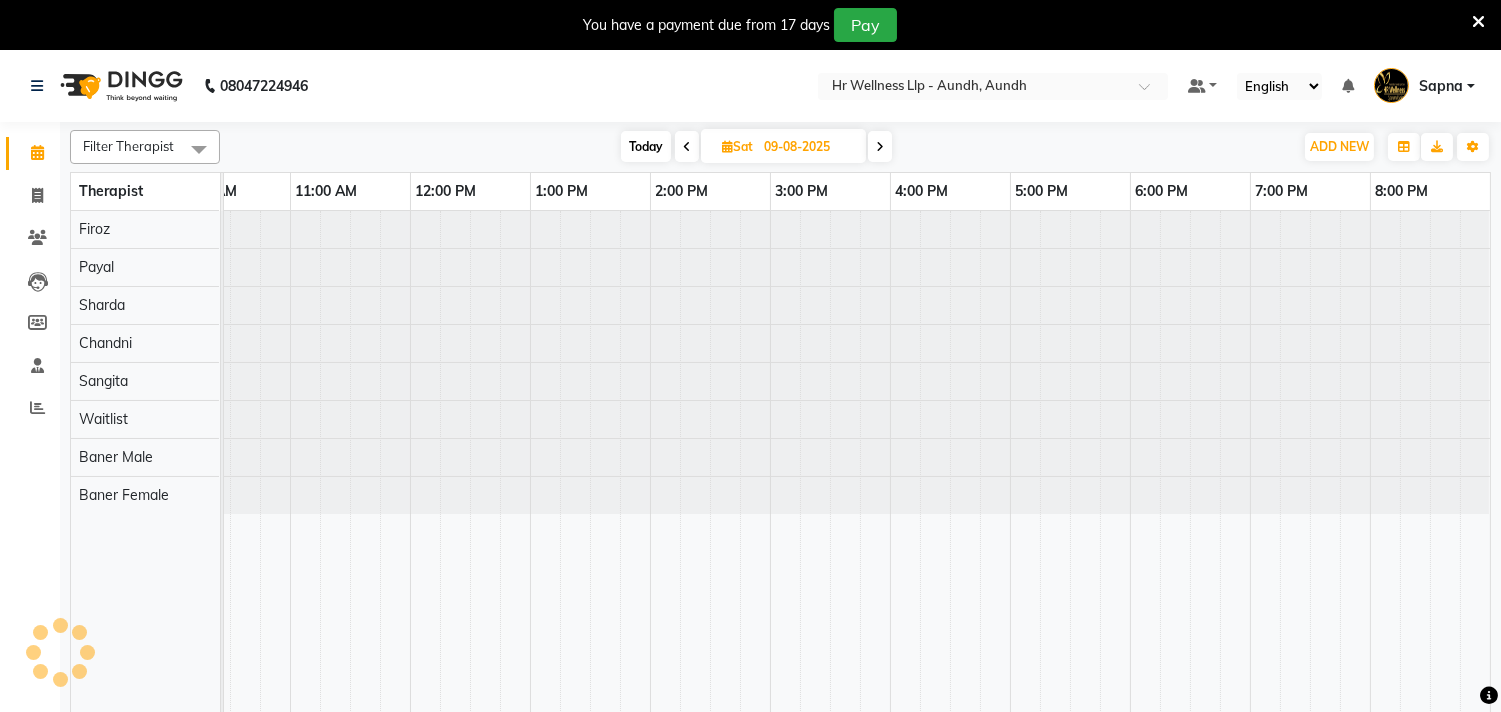 scroll, scrollTop: 0, scrollLeft: 294, axis: horizontal 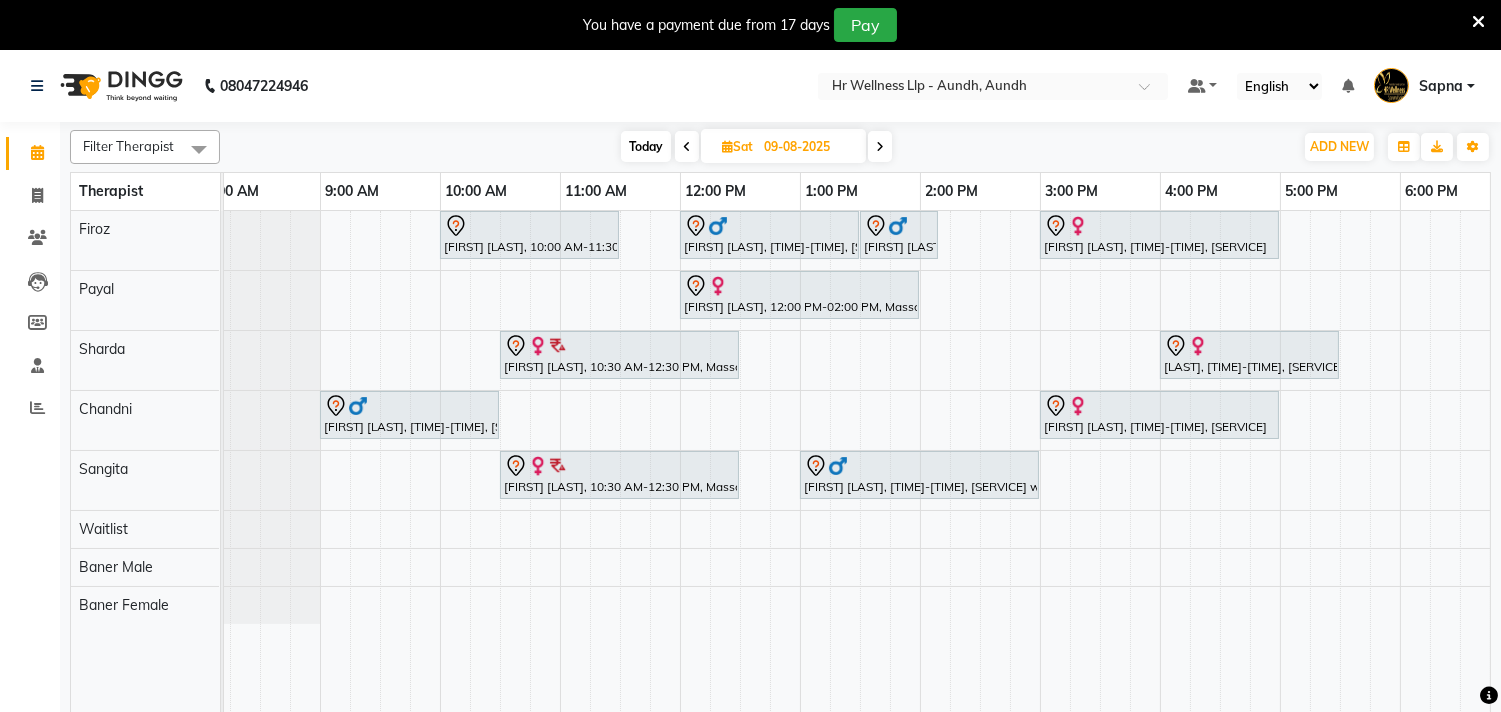 click at bounding box center [880, 147] 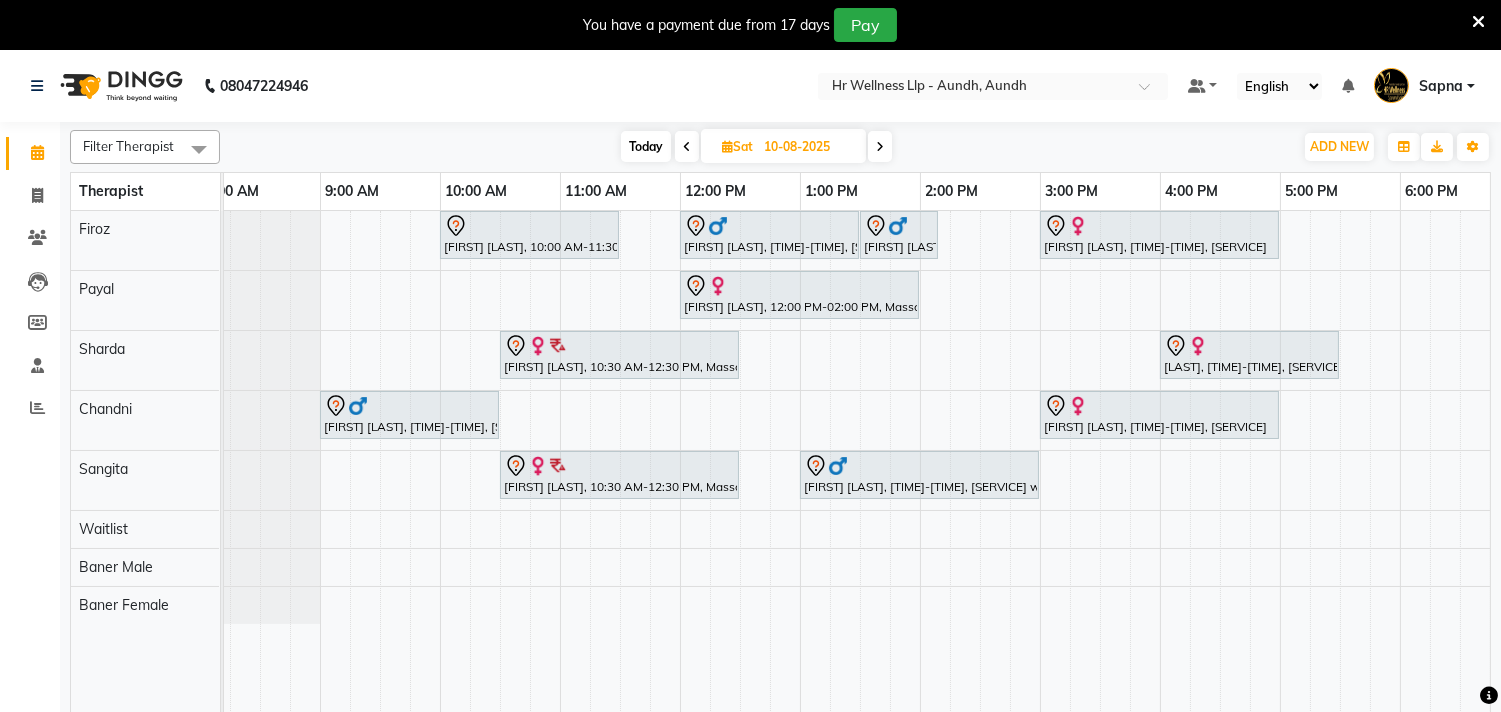 scroll, scrollTop: 0, scrollLeft: 0, axis: both 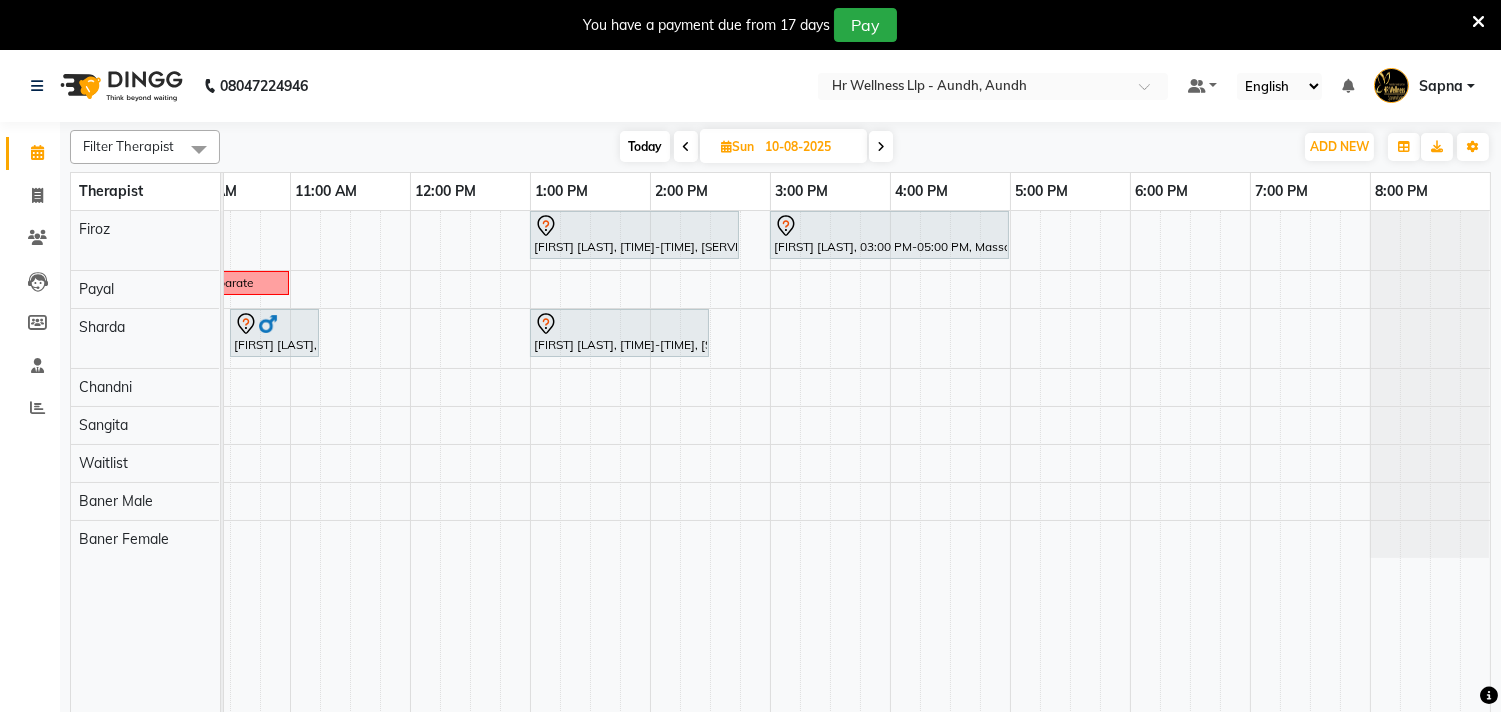 click on "Today" at bounding box center (645, 146) 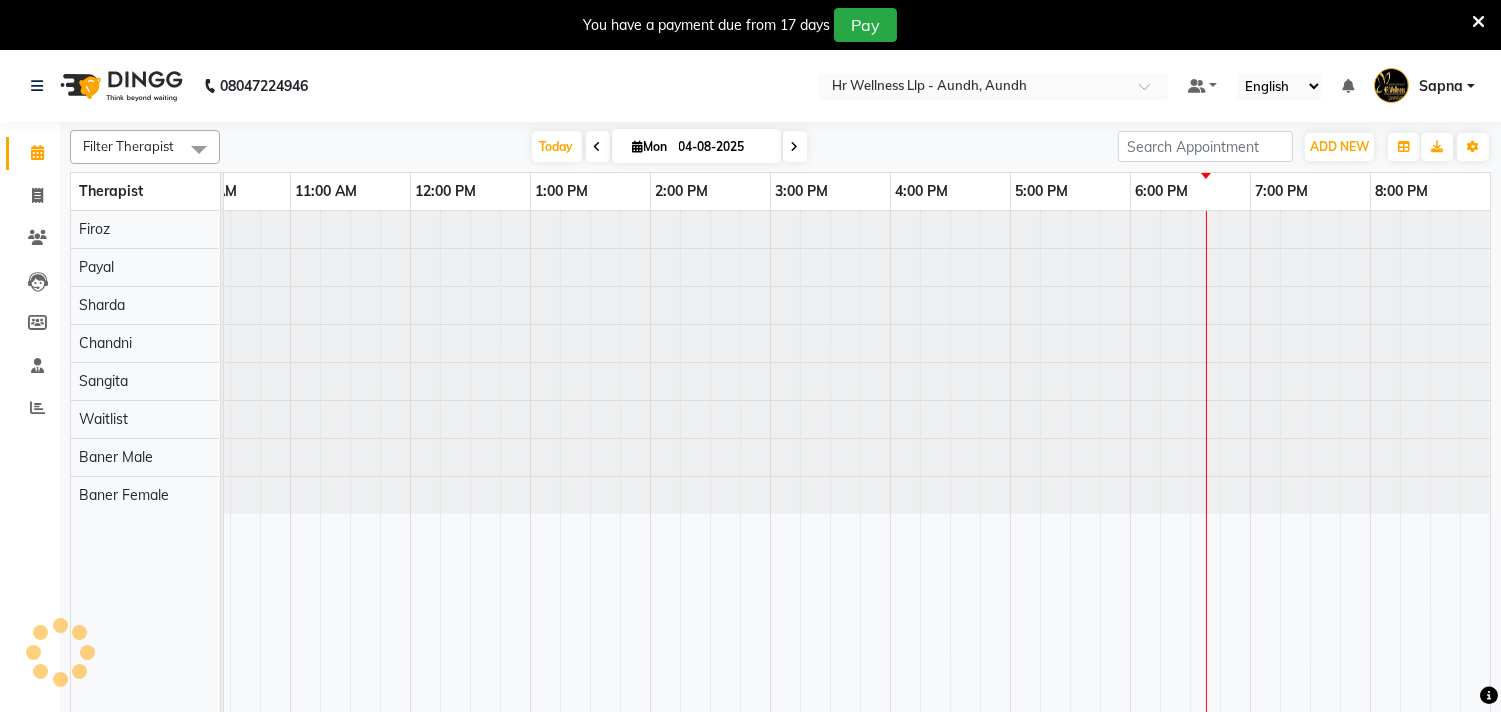 scroll, scrollTop: 0, scrollLeft: 294, axis: horizontal 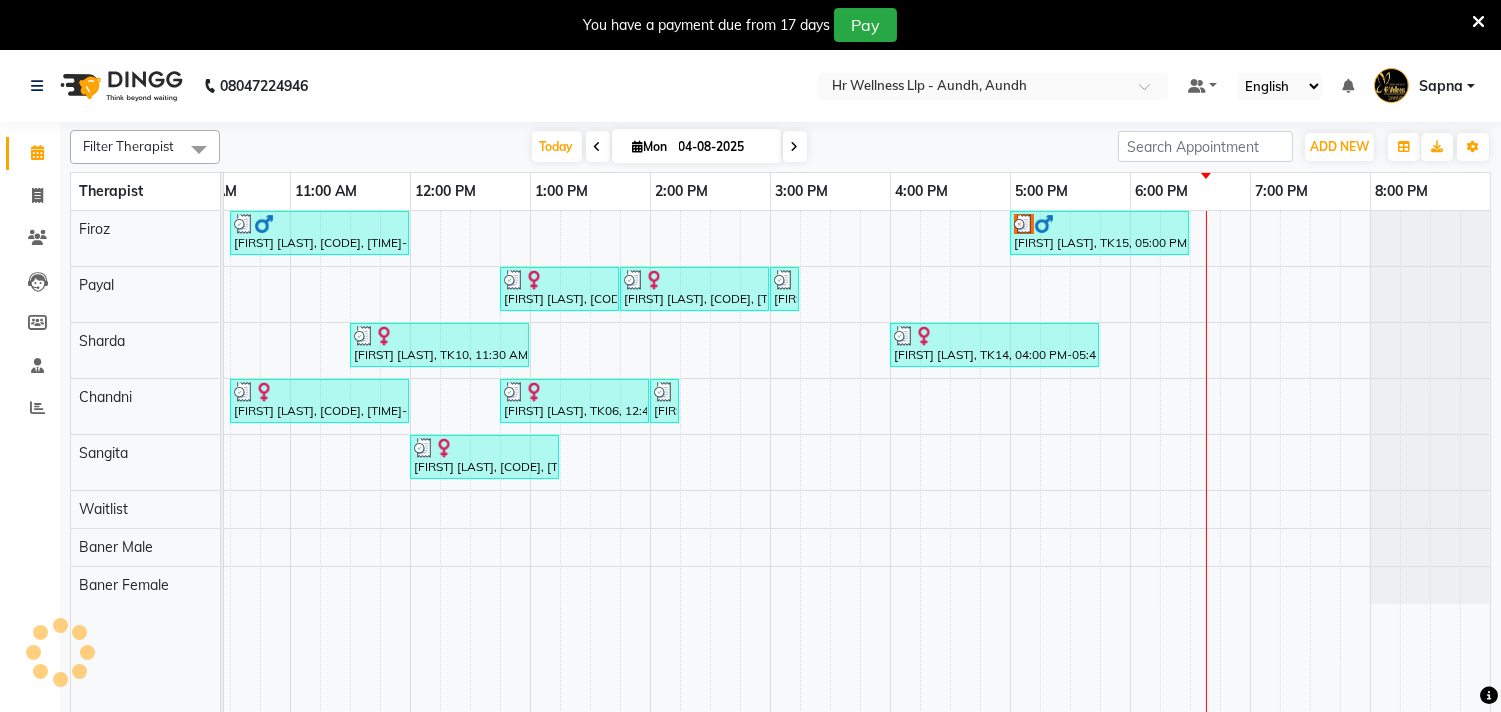 click at bounding box center [638, 146] 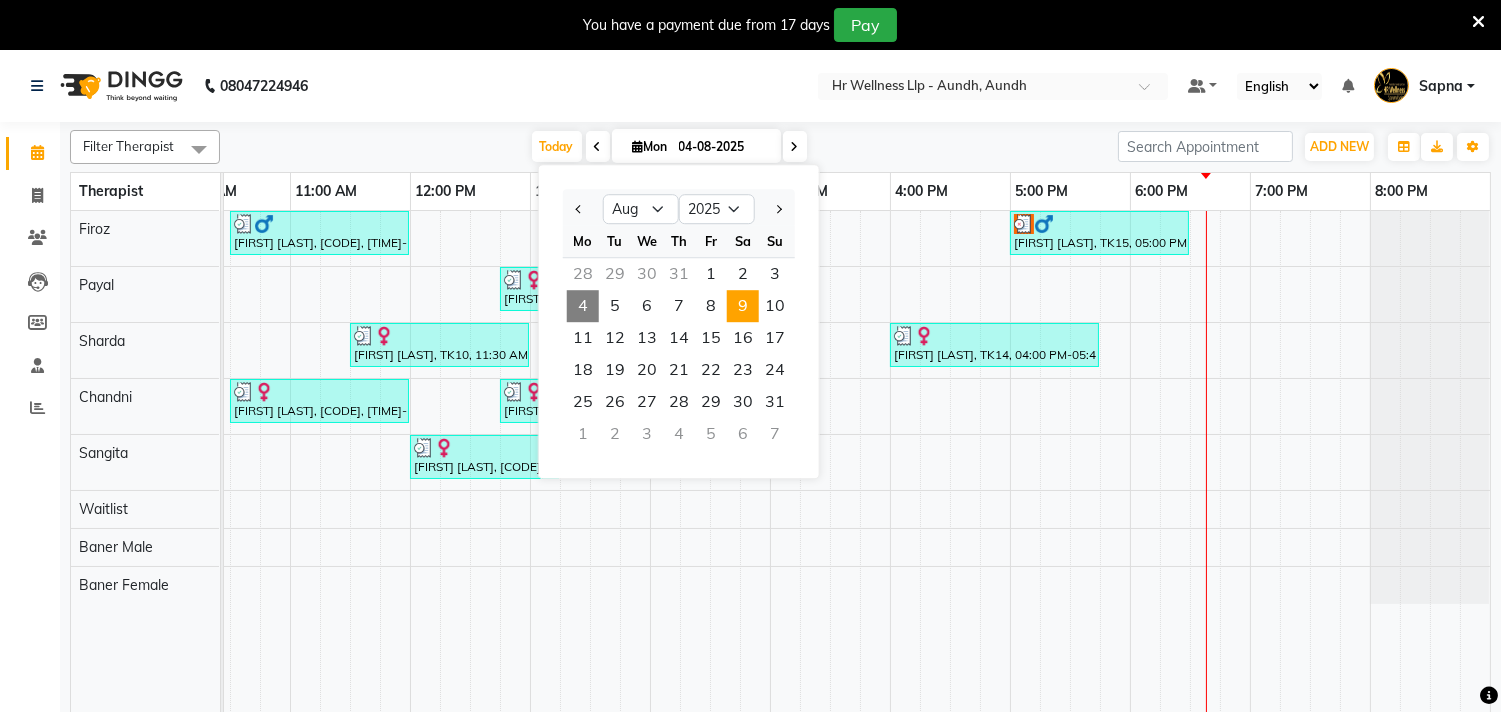 click on "9" at bounding box center (743, 306) 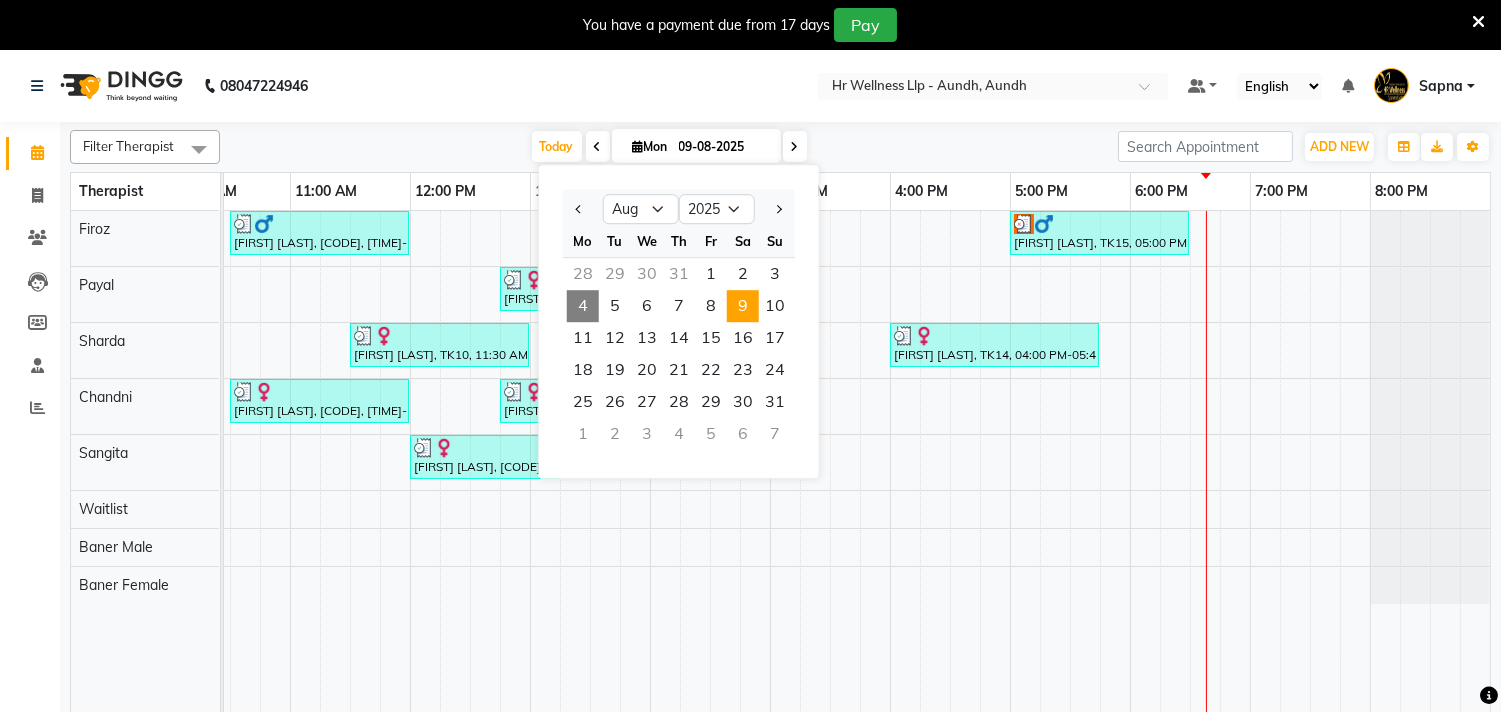 scroll, scrollTop: 0, scrollLeft: 294, axis: horizontal 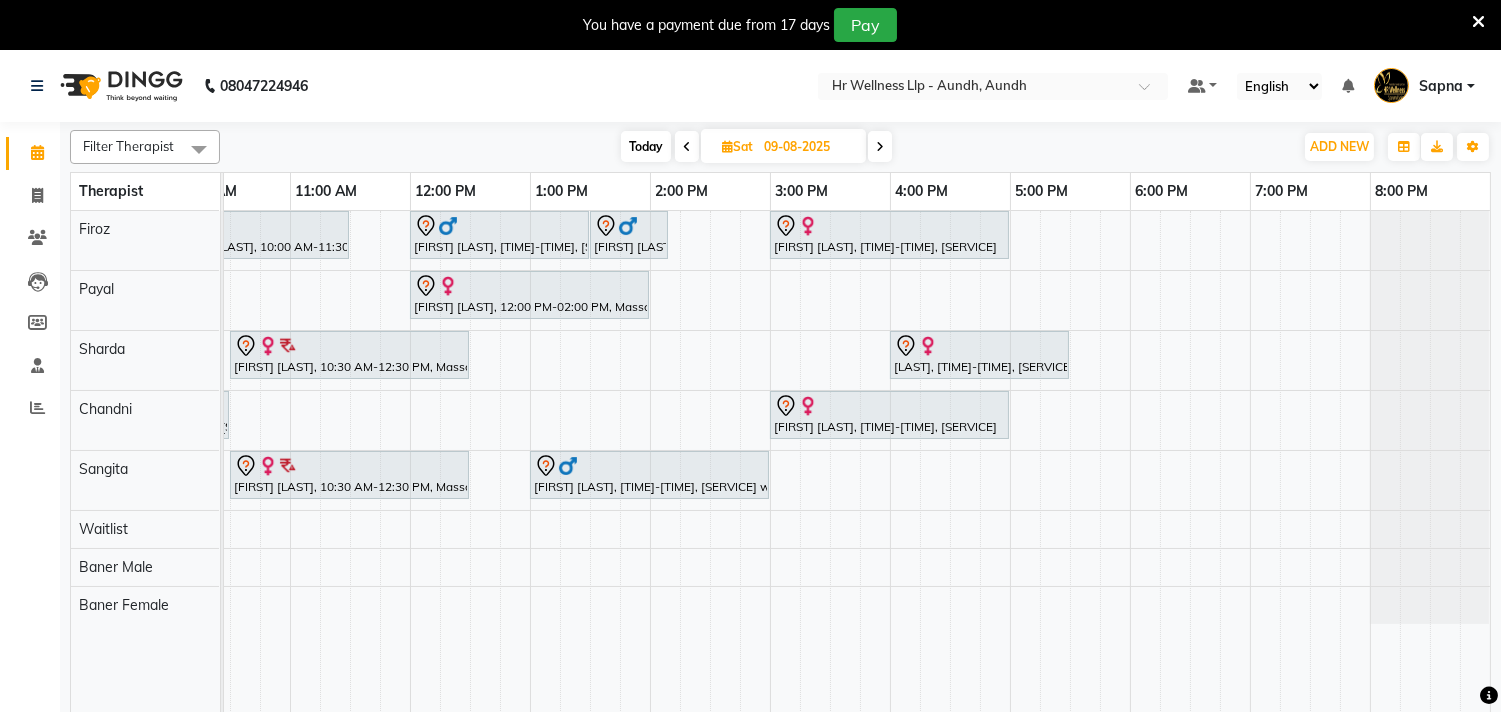 click at bounding box center [880, 147] 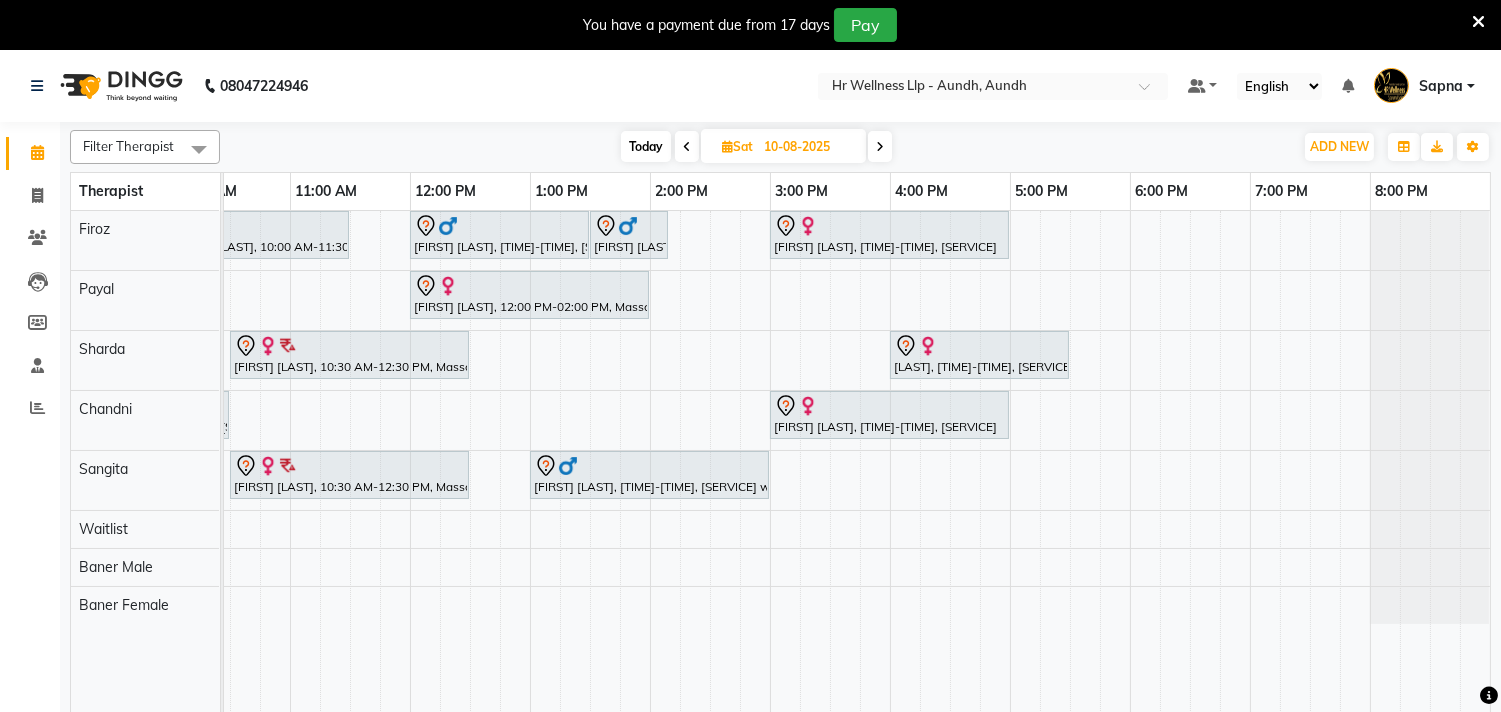 scroll, scrollTop: 0, scrollLeft: 294, axis: horizontal 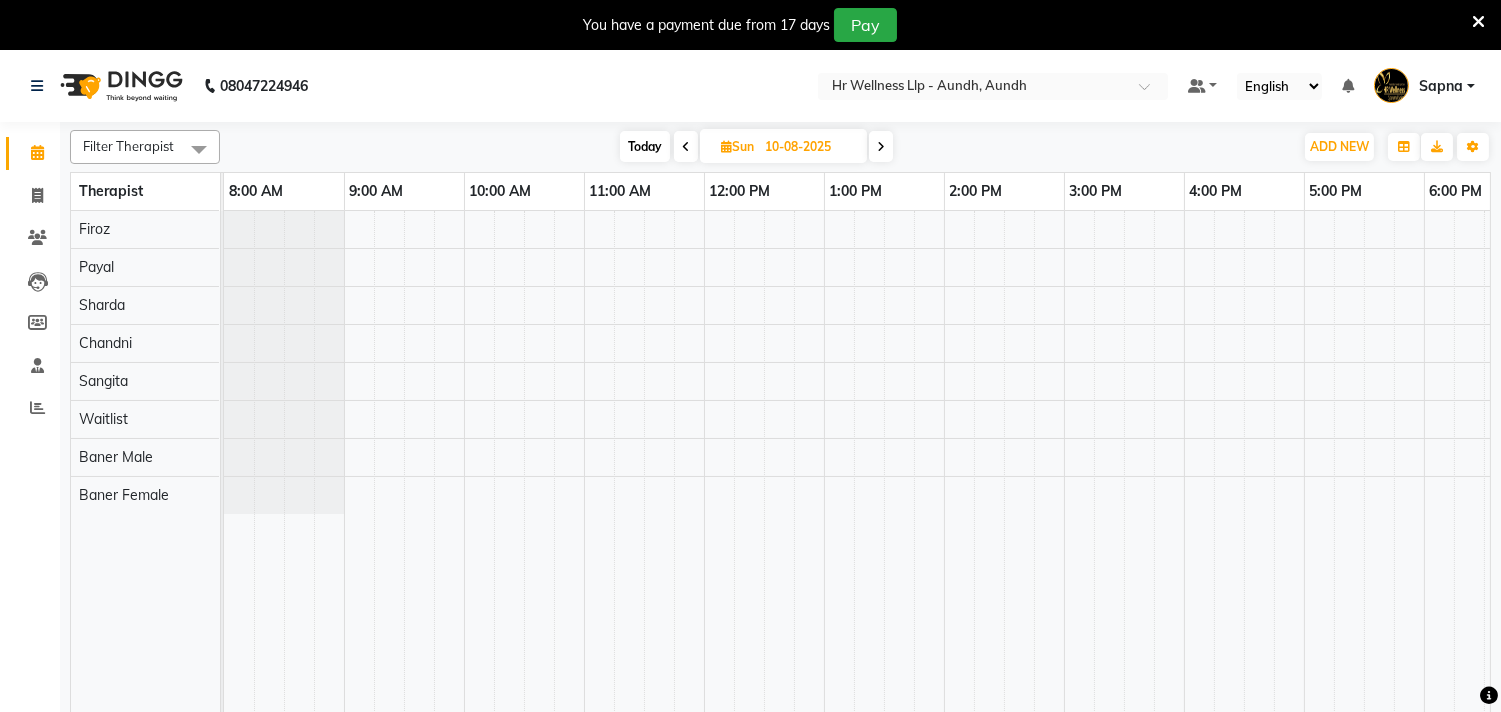 click at bounding box center [686, 147] 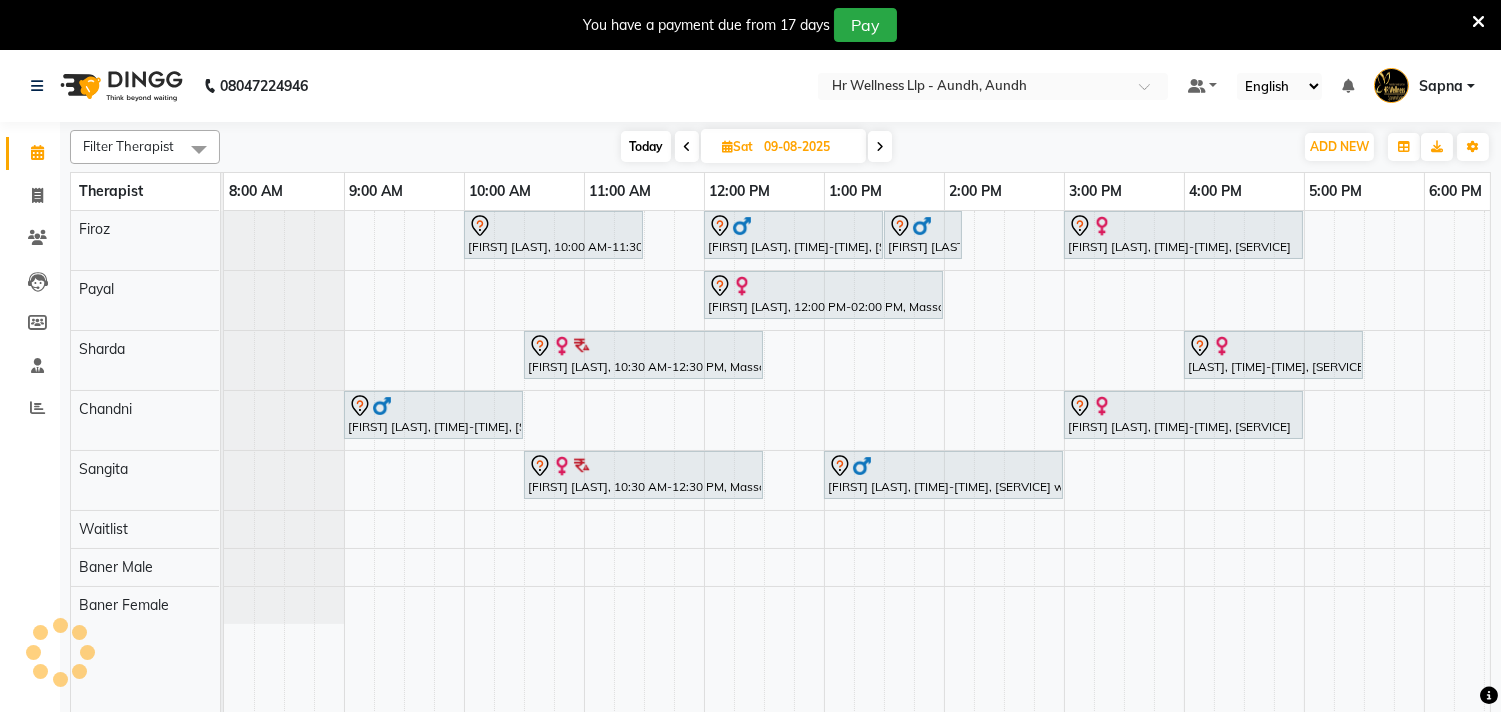 scroll, scrollTop: 0, scrollLeft: 294, axis: horizontal 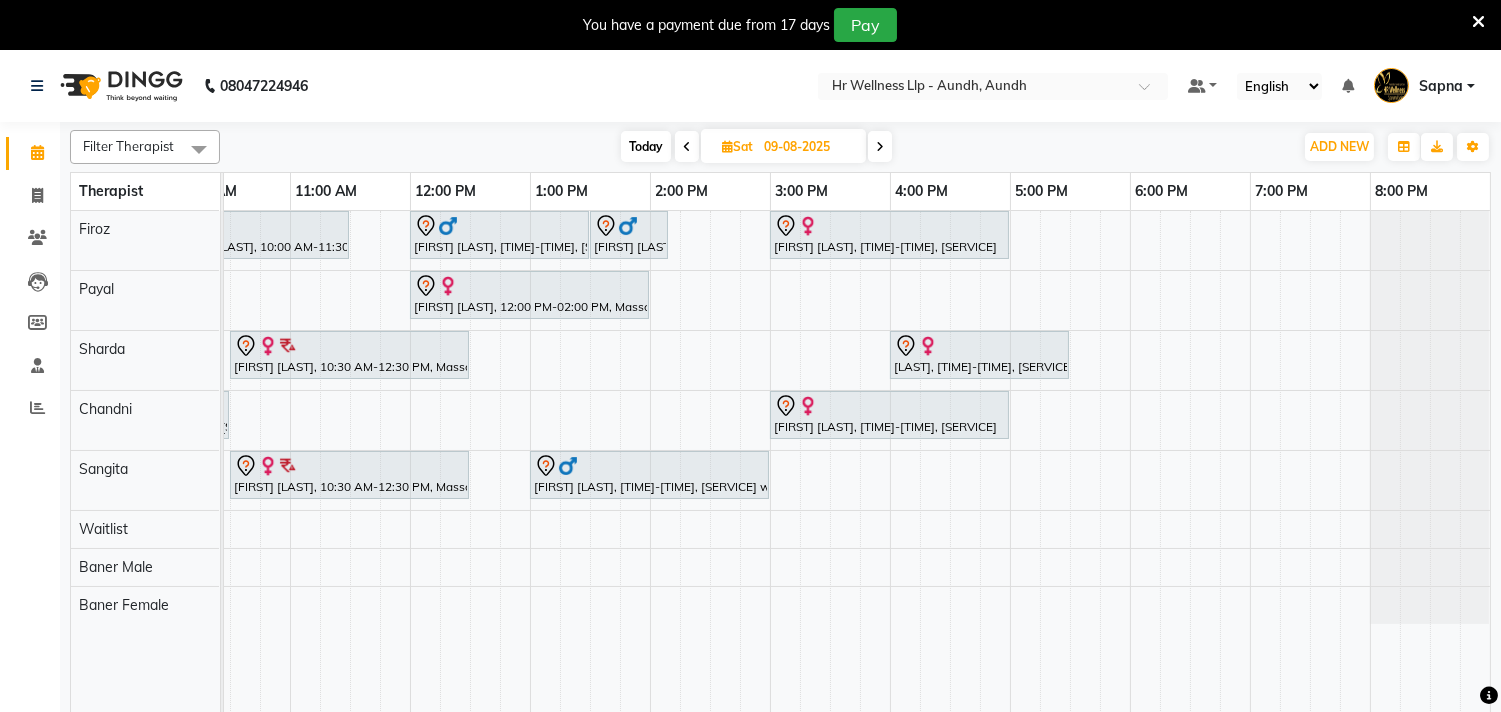 click at bounding box center (880, 146) 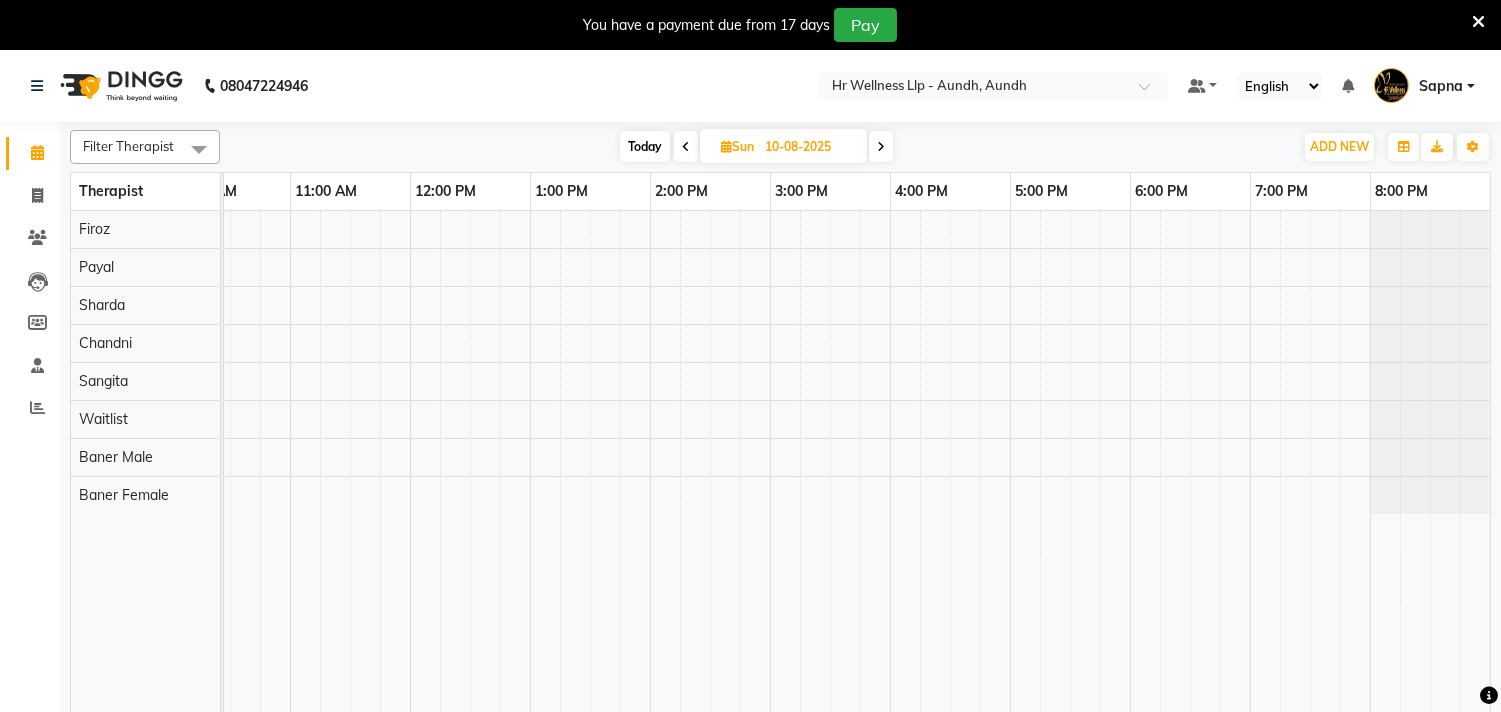 scroll, scrollTop: 0, scrollLeft: 294, axis: horizontal 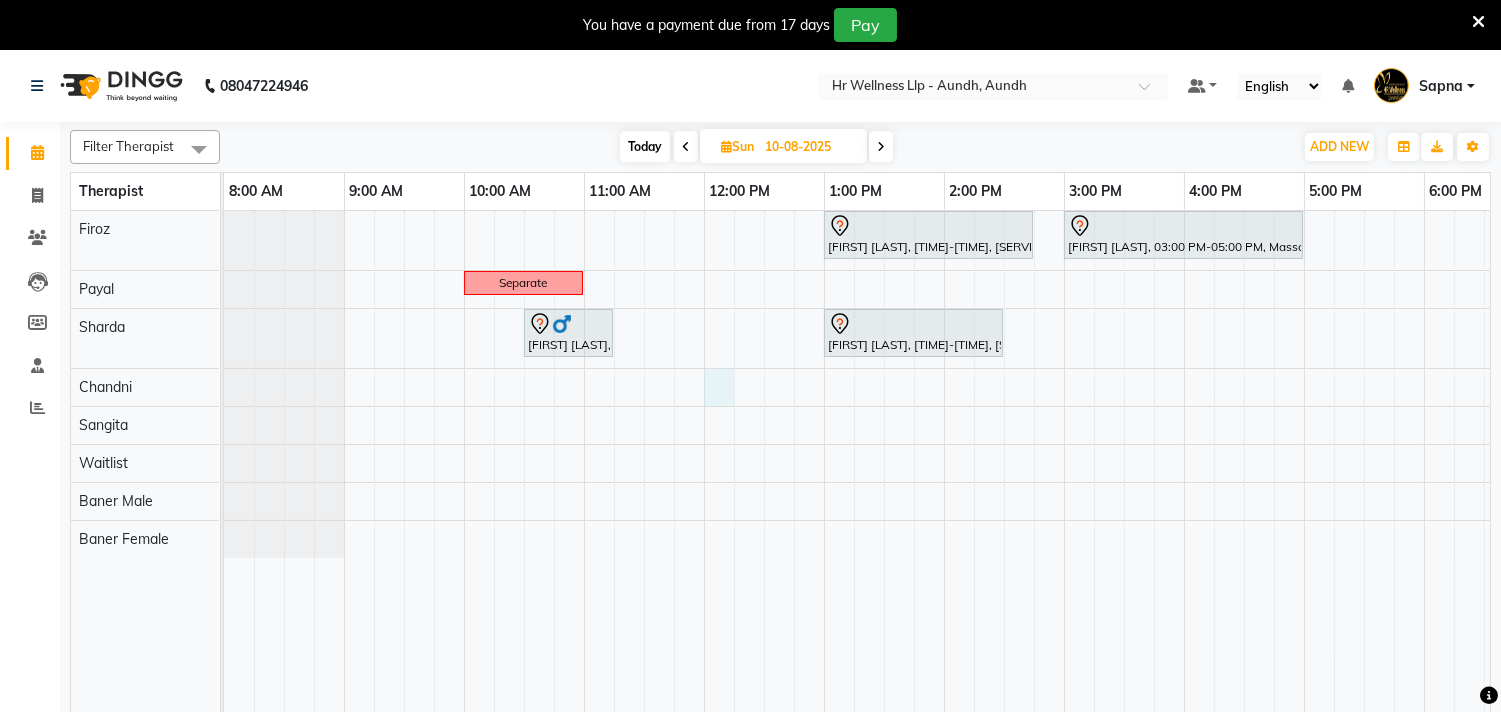 click on "Sushant Khachane, 01:00 PM-02:45 PM, Swedish Massage with Wintergreen, Bayleaf & Clove 90 Min             Amol Rege, 03:00 PM-05:00 PM, Massage 90 Min  Separate              Raghav Rao, 10:30 AM-11:15 AM, Refreshing Foot Reflexology             PRAKASH BONDE, 01:00 PM-02:30 PM, Massage 60 Min" at bounding box center [1004, 474] 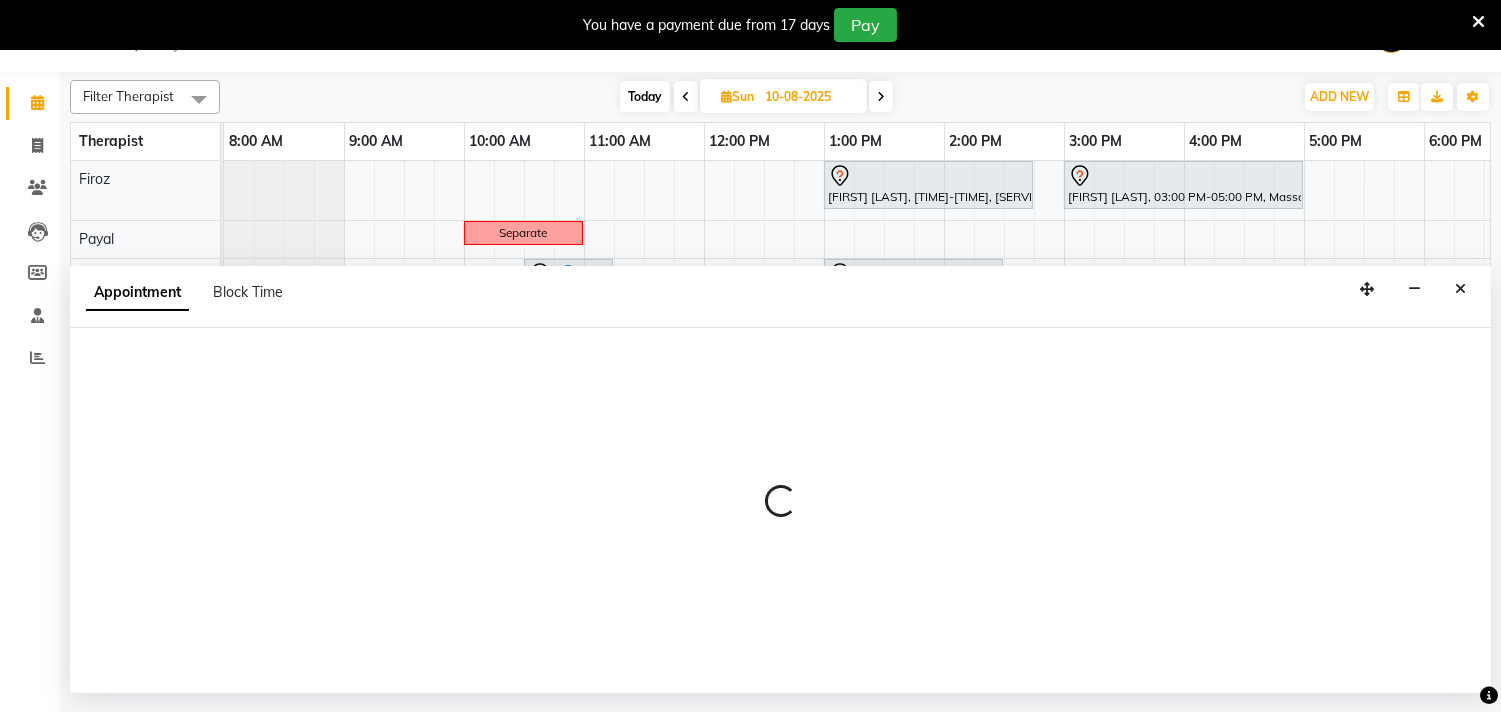 select on "77662" 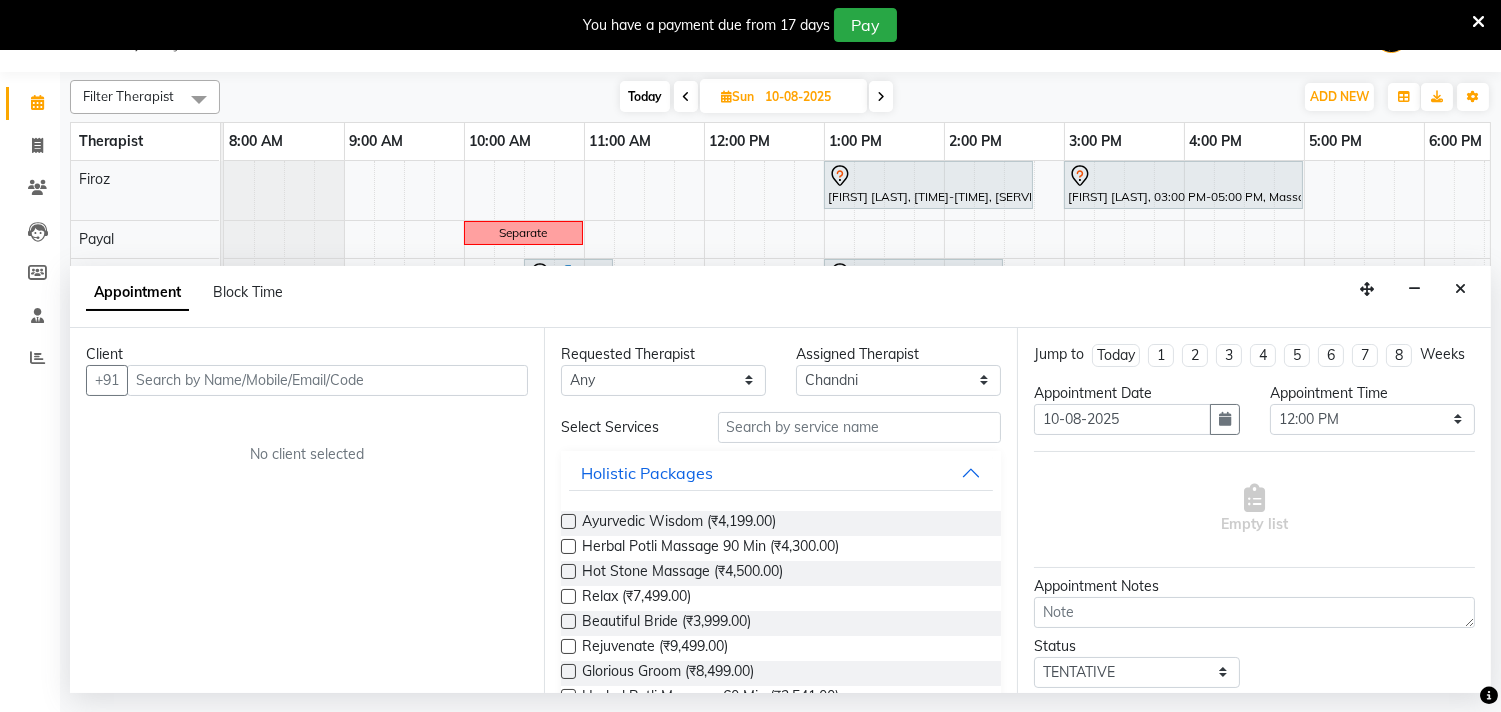 click at bounding box center (327, 380) 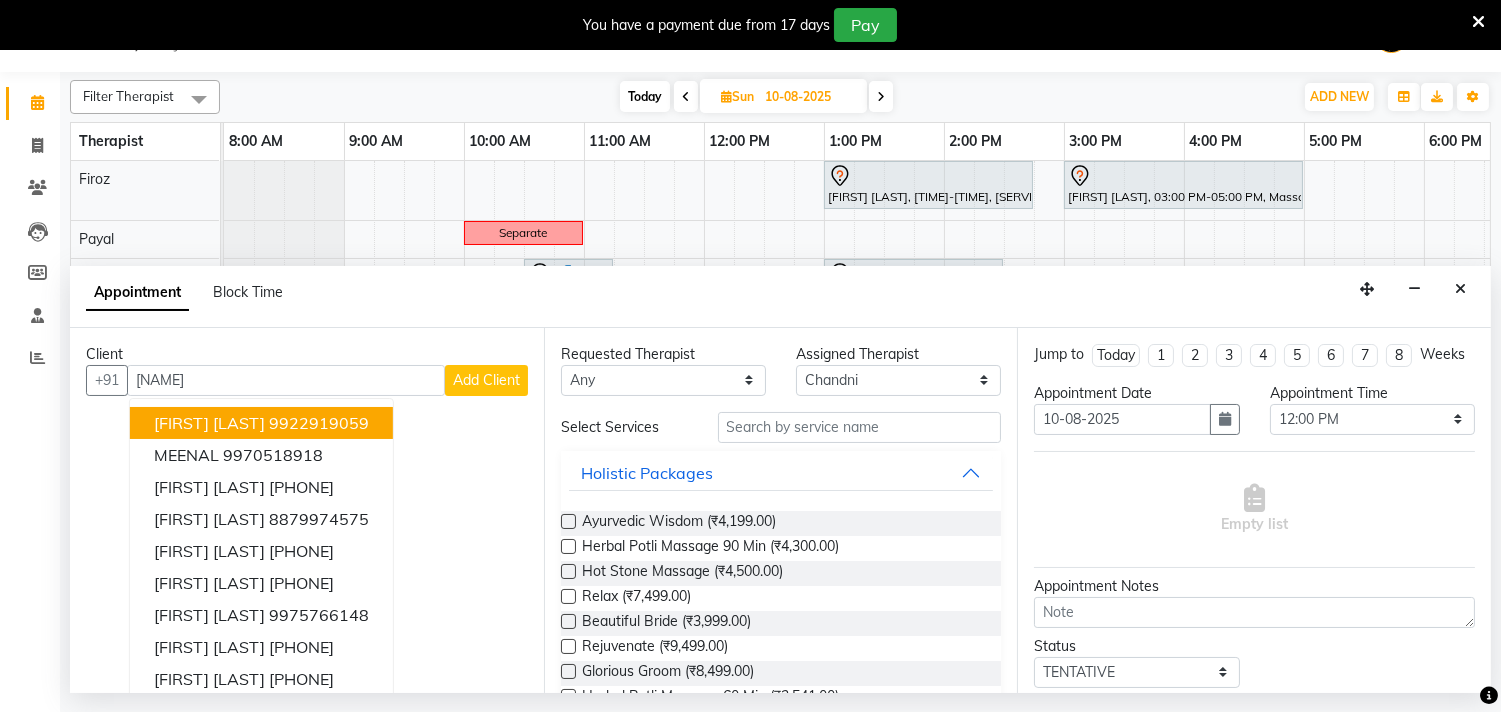click on "9922919059" at bounding box center (319, 423) 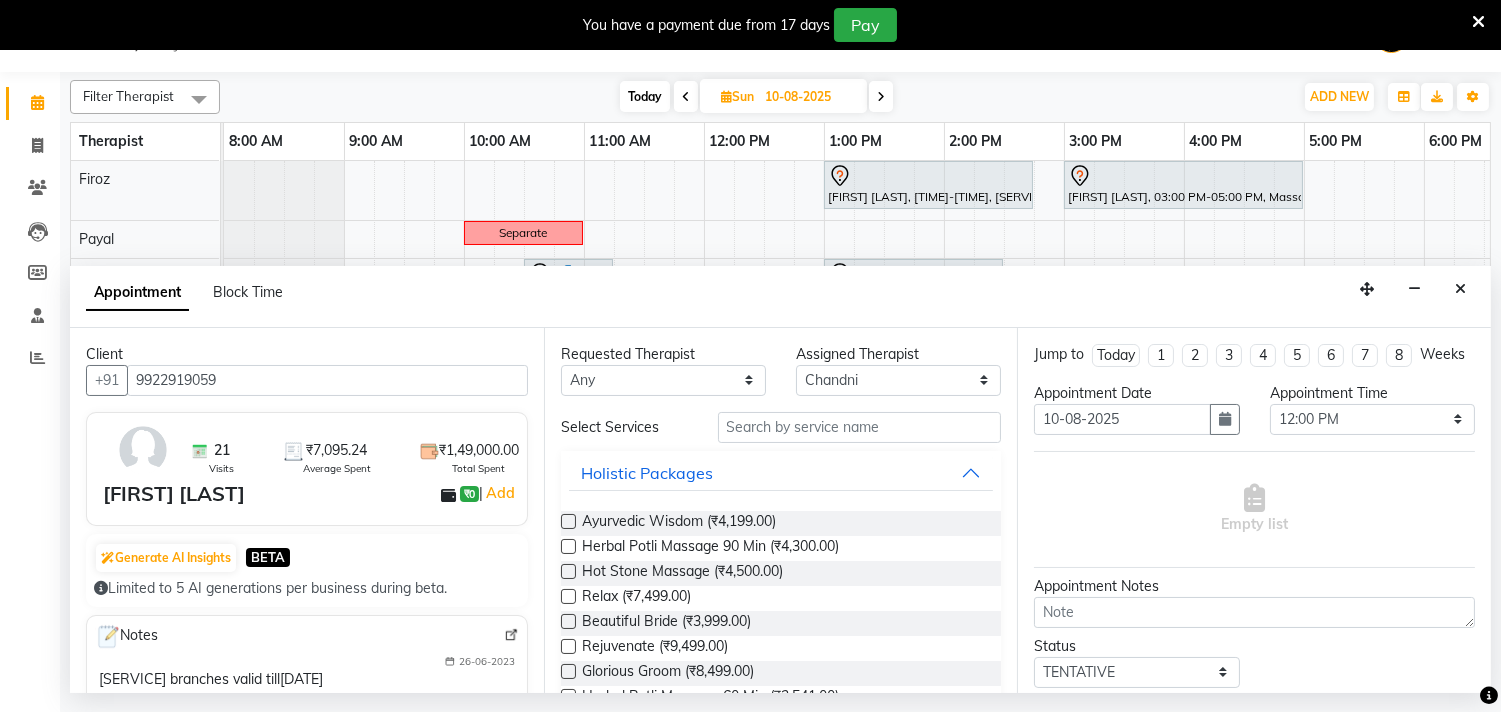 type on "9922919059" 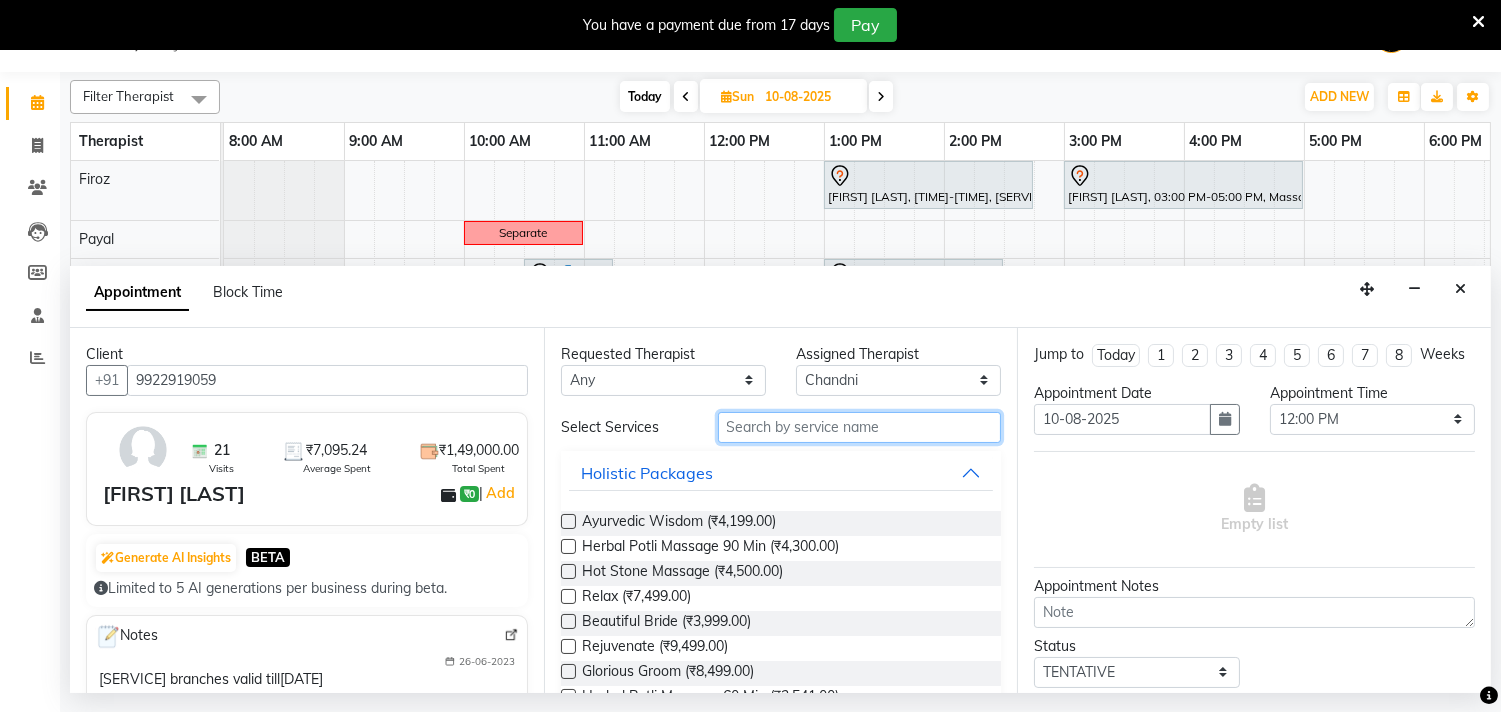 click at bounding box center [860, 427] 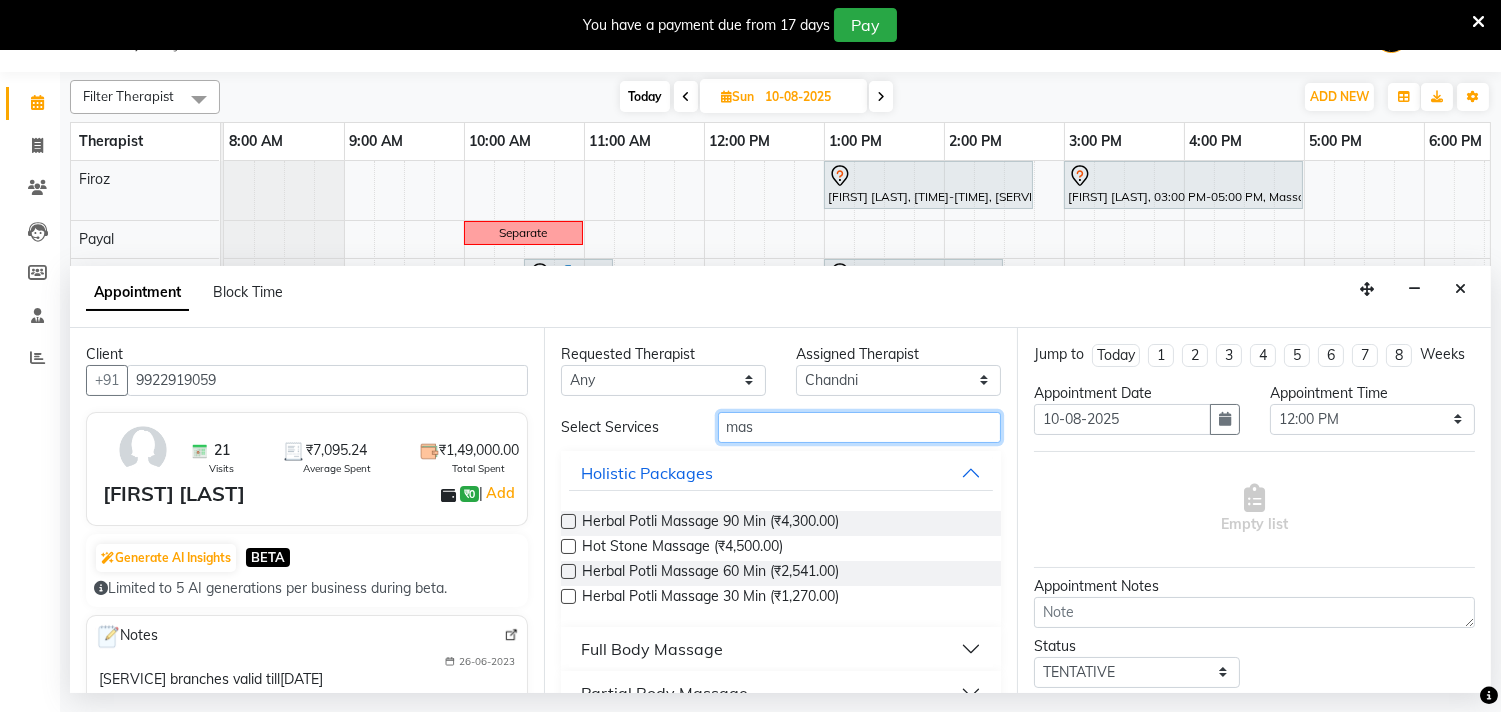 type on "mas" 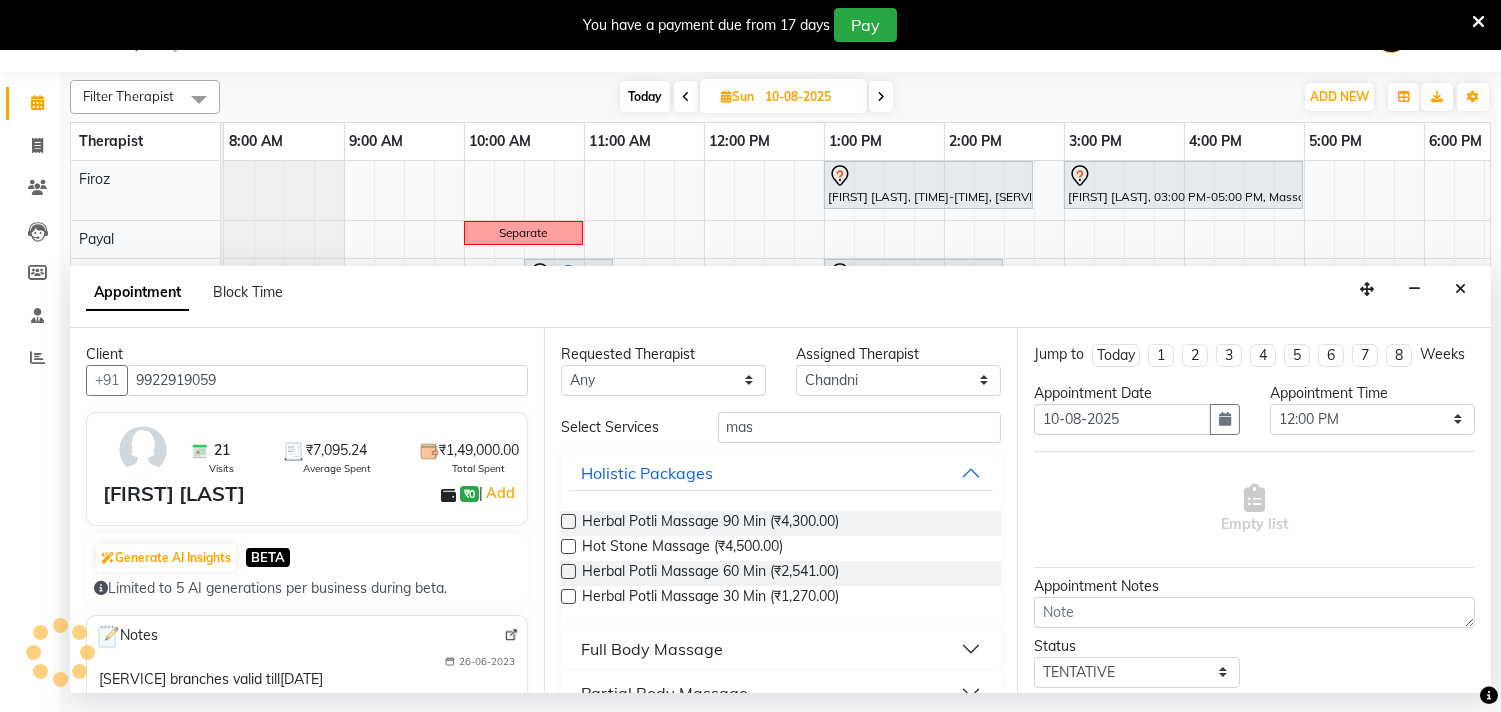 click on "Full Body Massage" at bounding box center (652, 649) 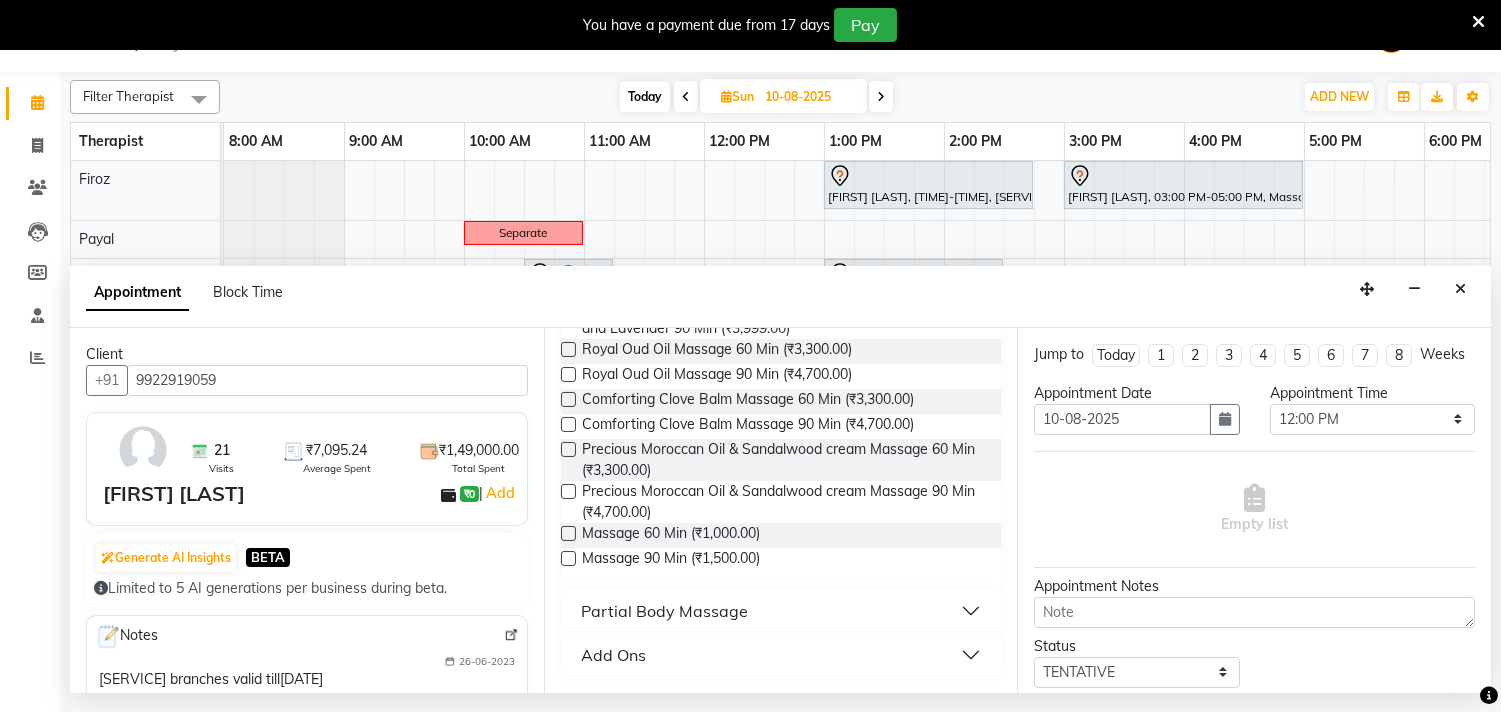 click at bounding box center (568, 558) 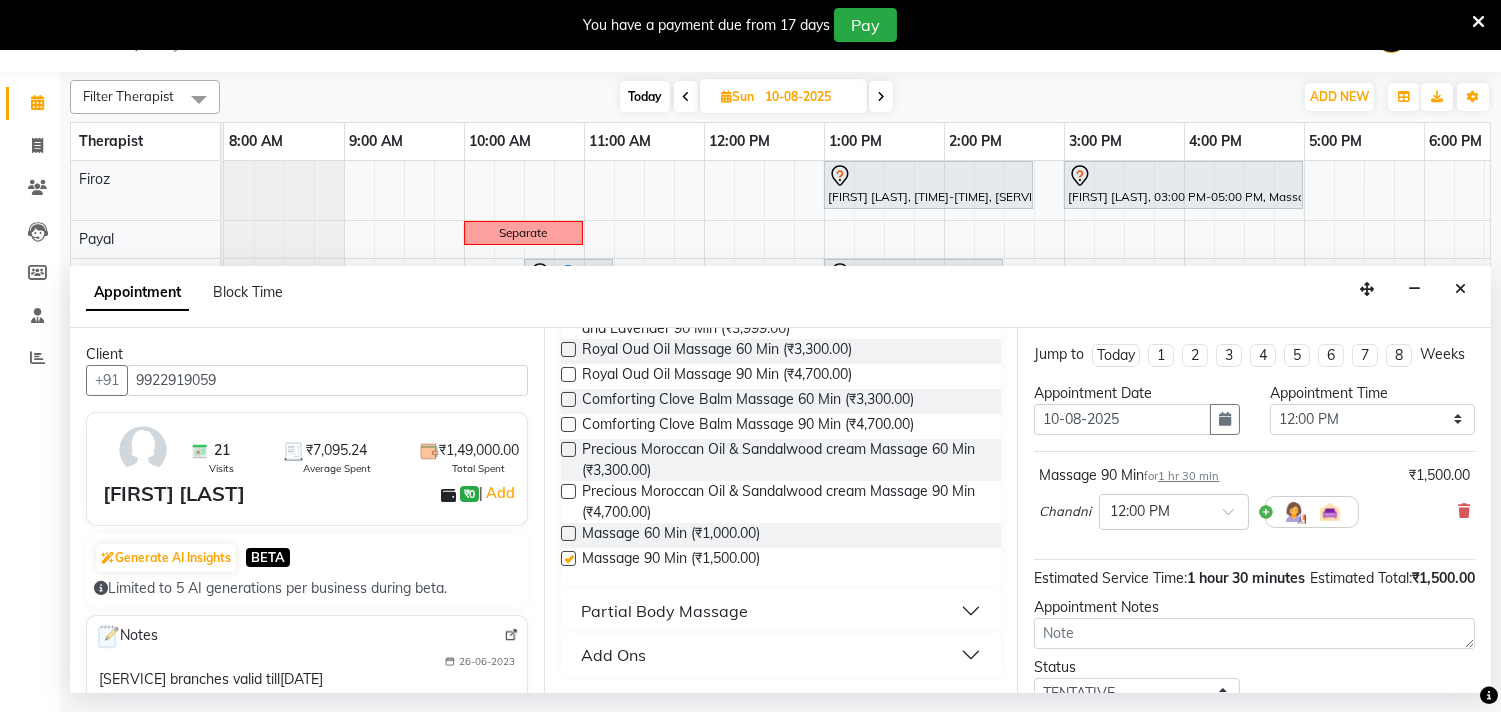 checkbox on "false" 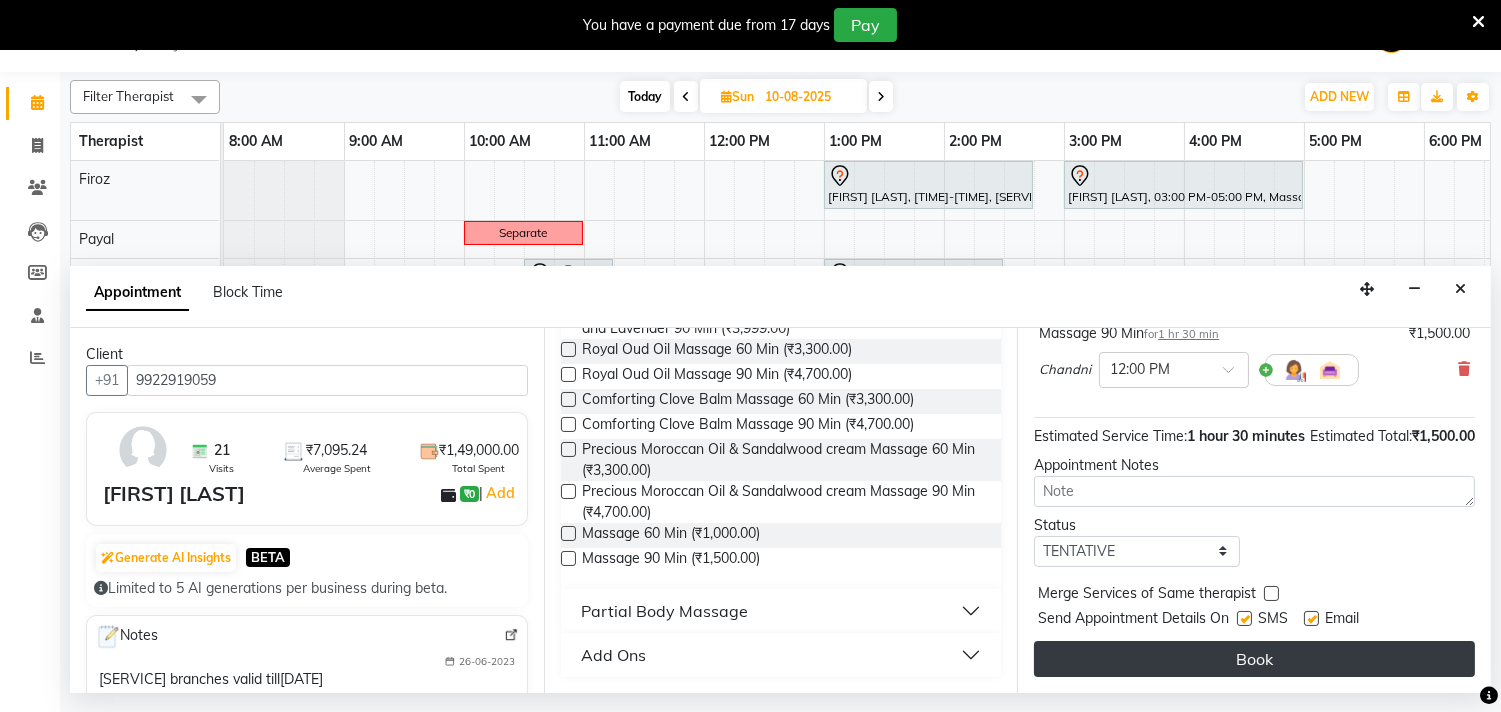 click on "Book" at bounding box center [1254, 659] 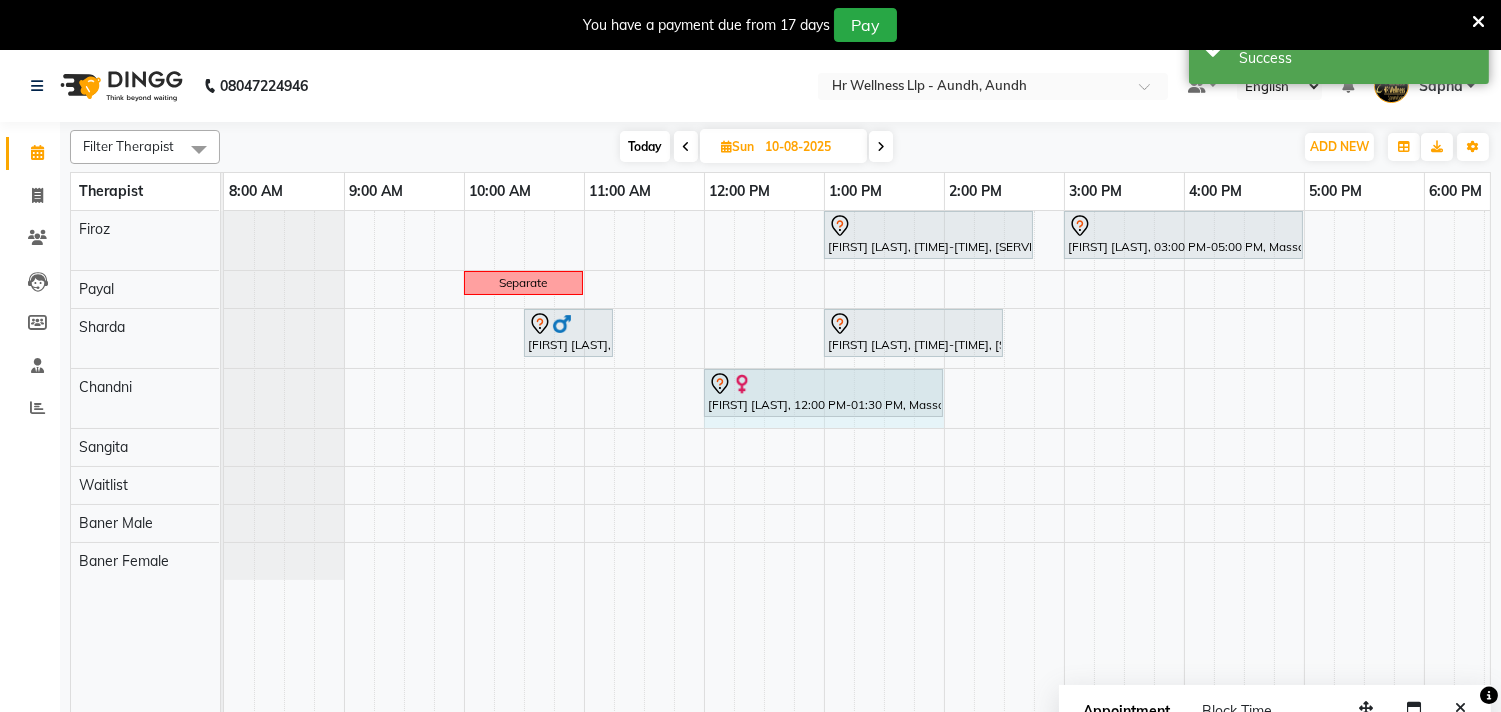 drag, startPoint x: 881, startPoint y: 391, endPoint x: 921, endPoint y: 404, distance: 42.059483 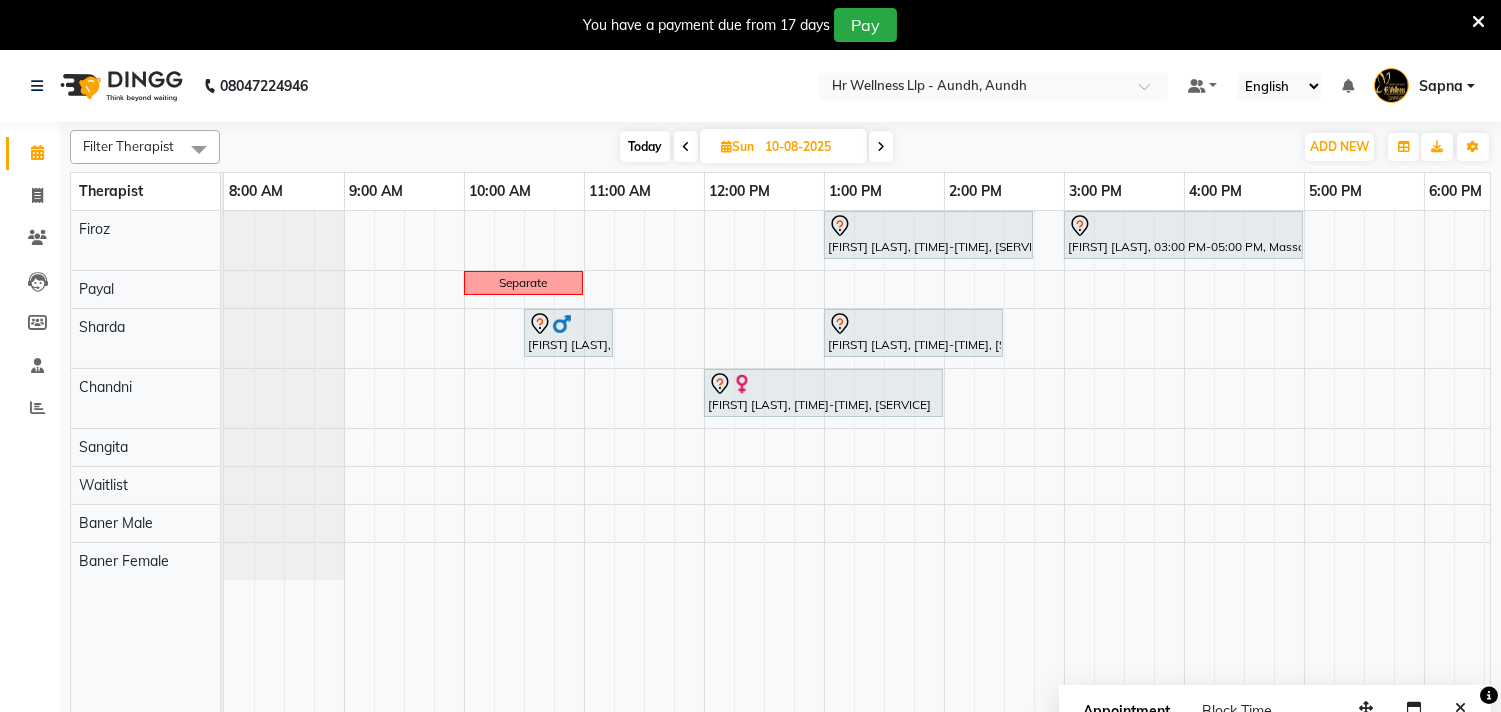 click on "Today" at bounding box center (645, 146) 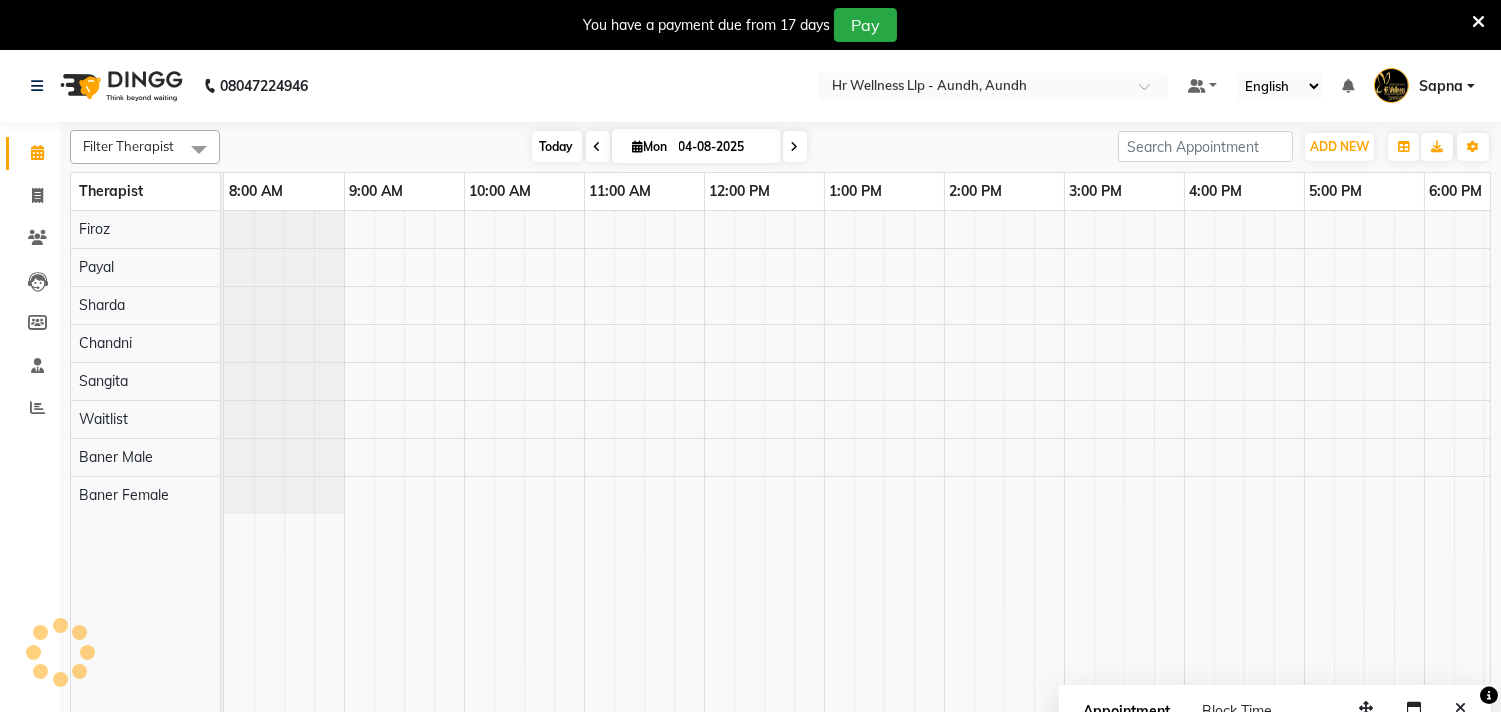 scroll, scrollTop: 0, scrollLeft: 294, axis: horizontal 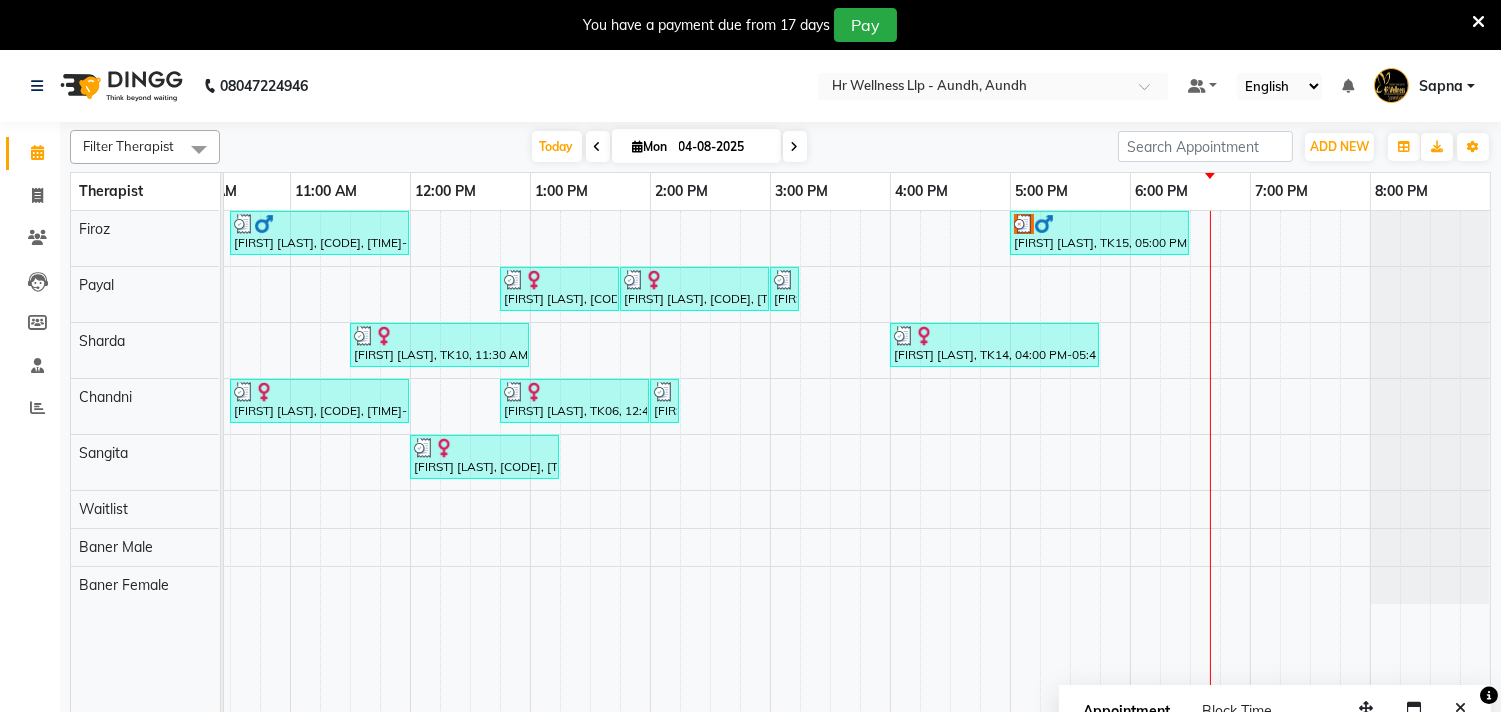 click at bounding box center (795, 146) 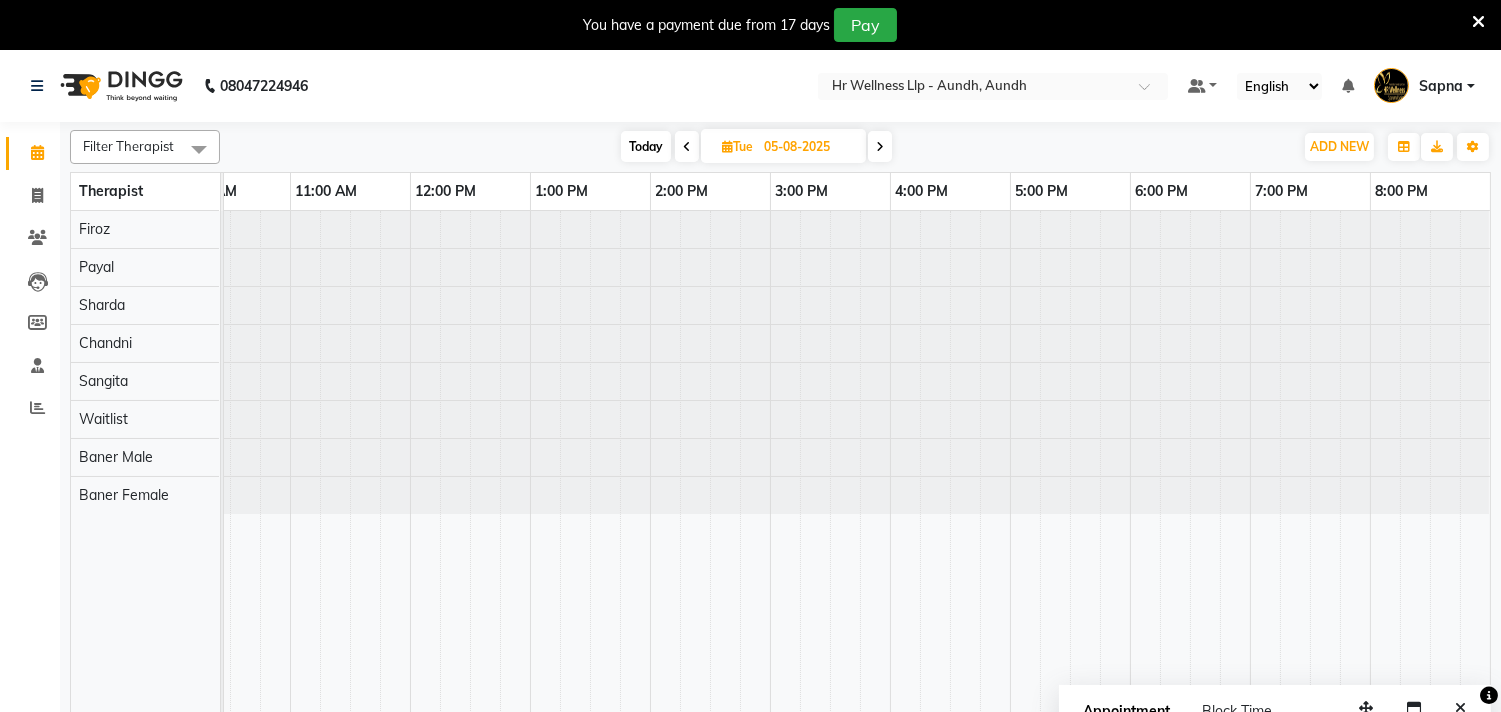 scroll, scrollTop: 0, scrollLeft: 294, axis: horizontal 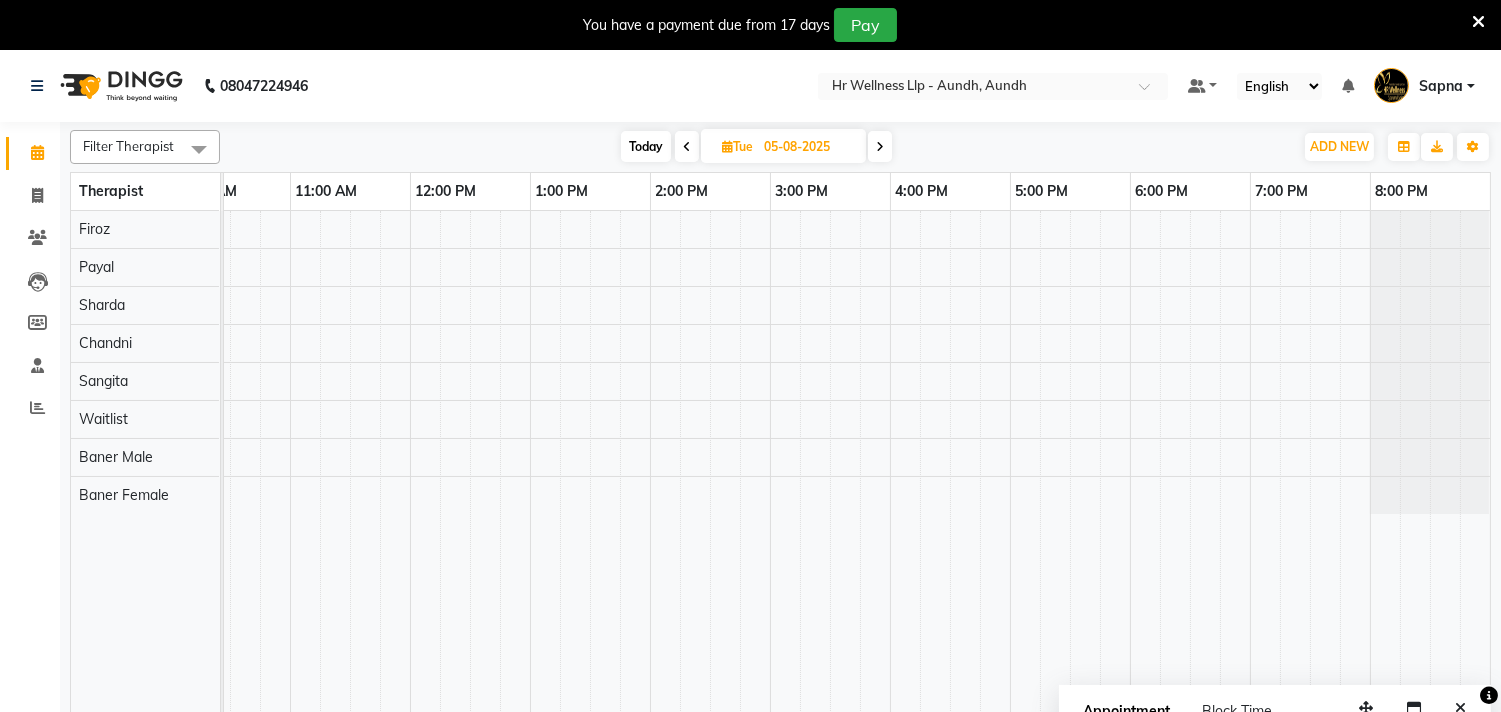 click at bounding box center [880, 147] 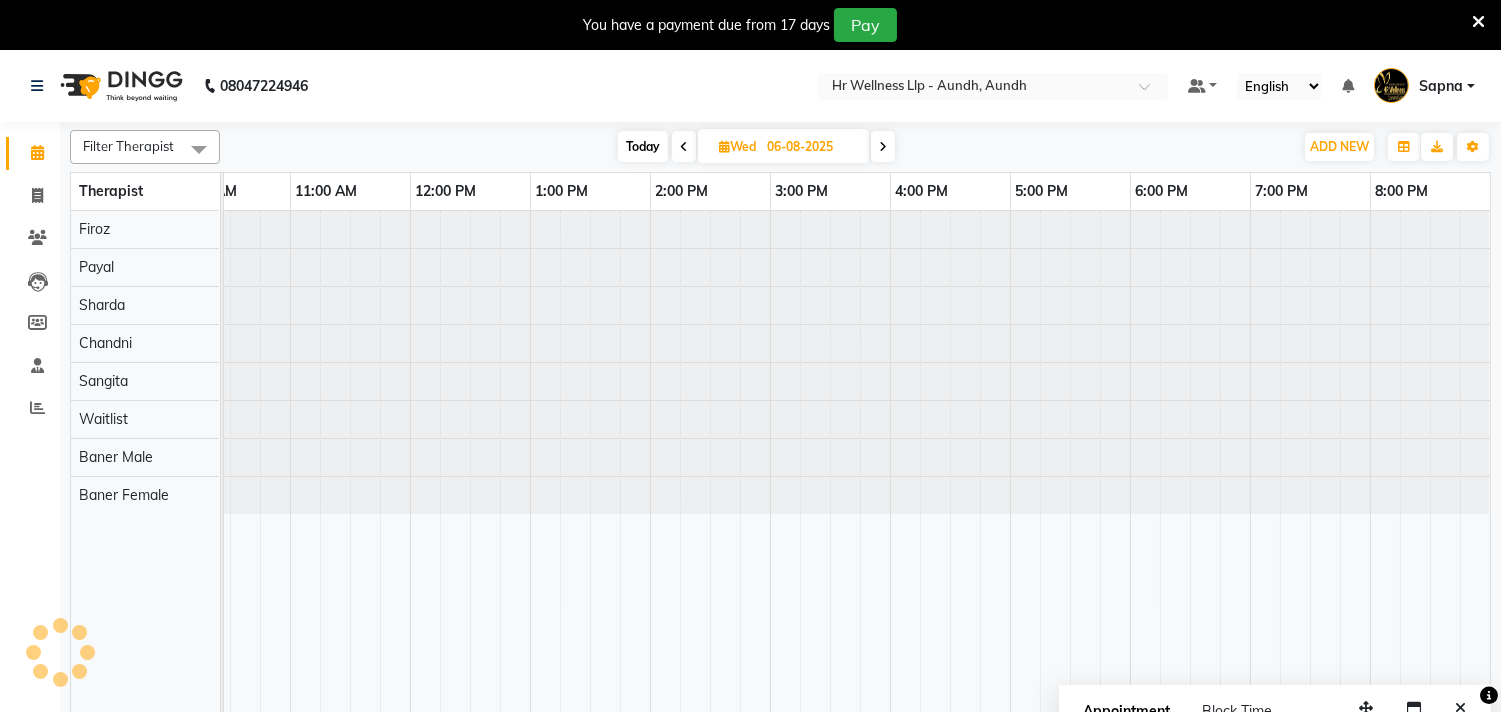 scroll, scrollTop: 0, scrollLeft: 294, axis: horizontal 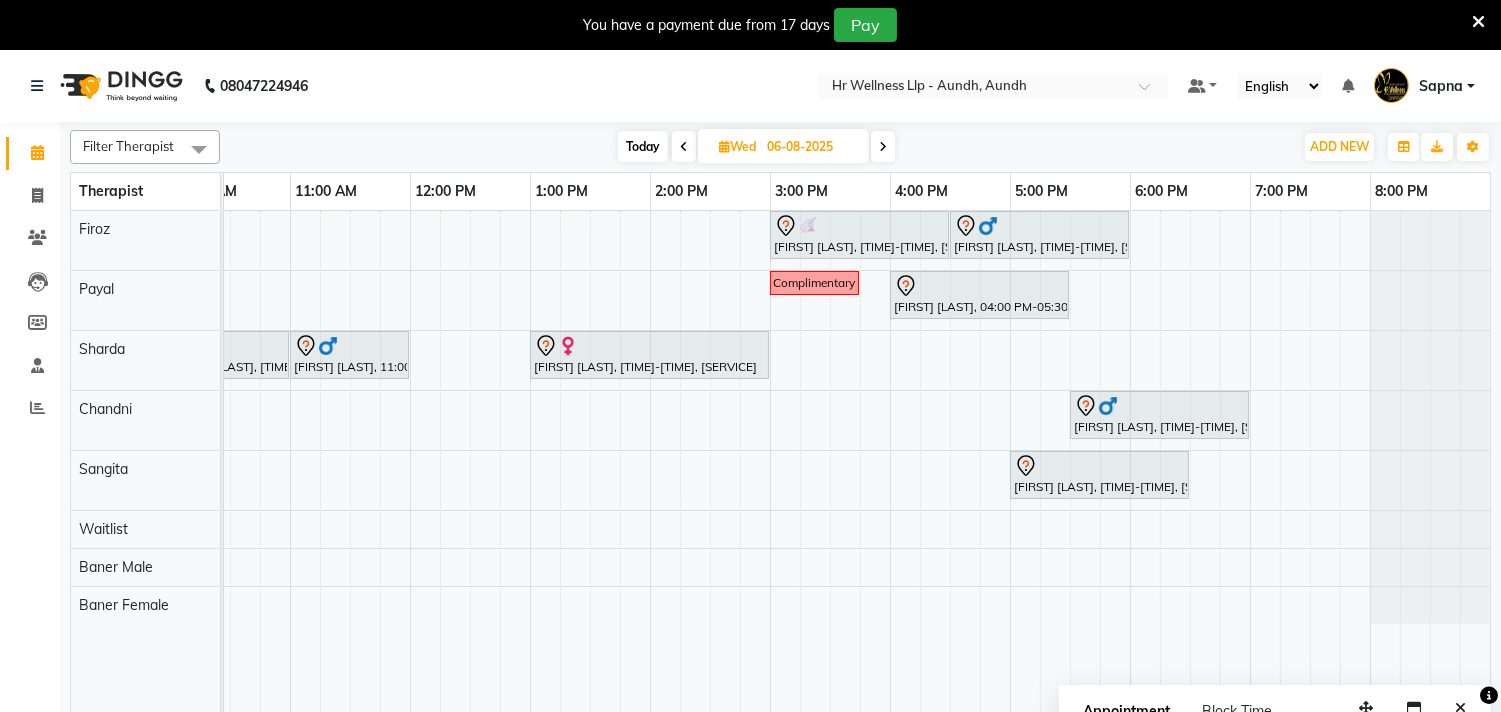 click at bounding box center (724, 146) 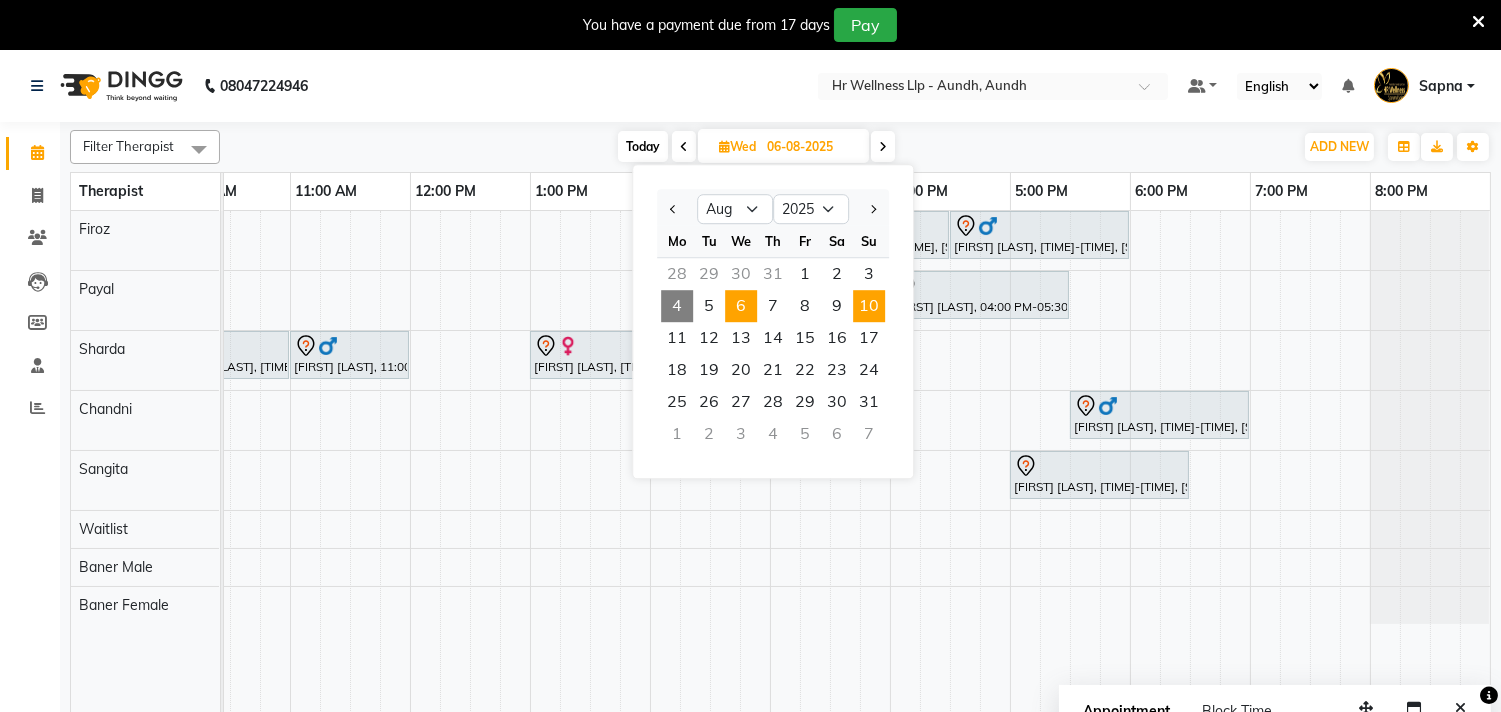 click on "10" at bounding box center (869, 306) 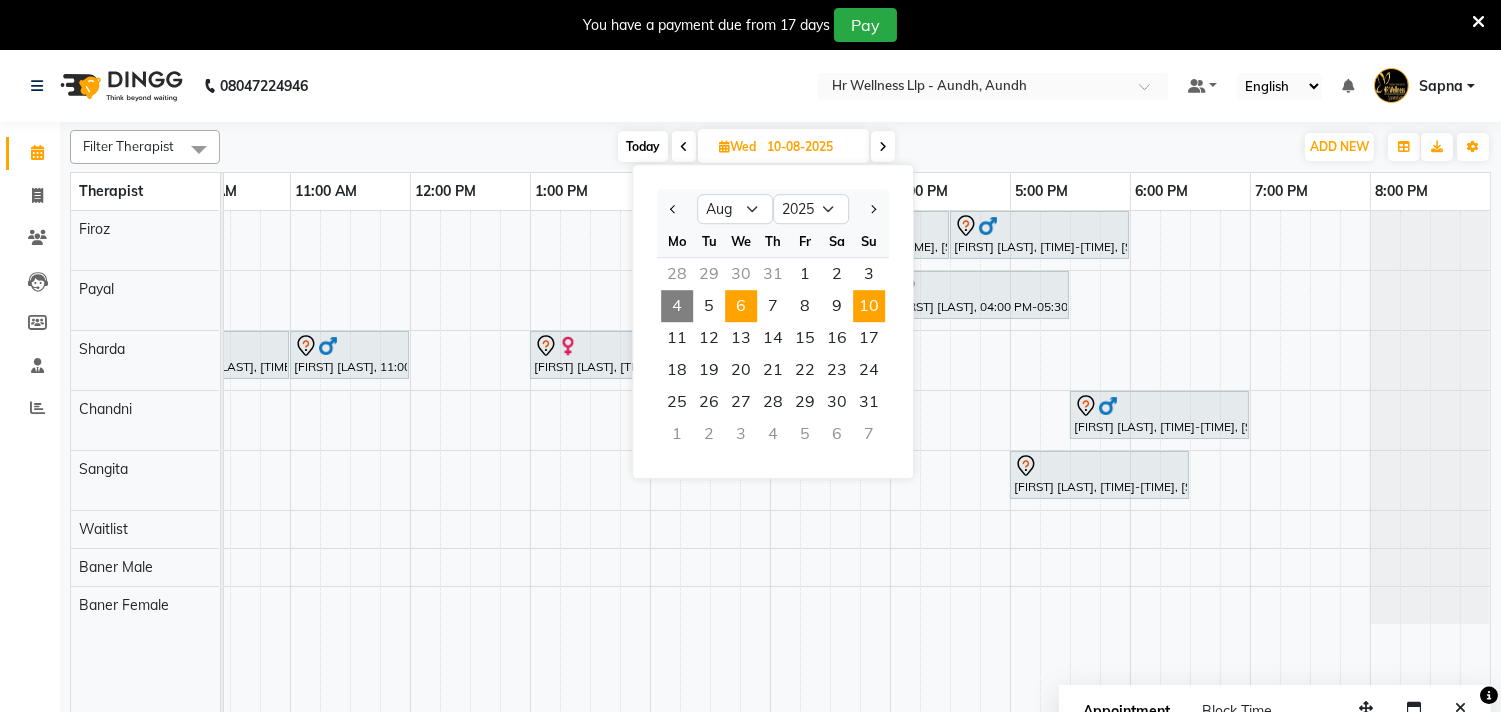 scroll, scrollTop: 0, scrollLeft: 294, axis: horizontal 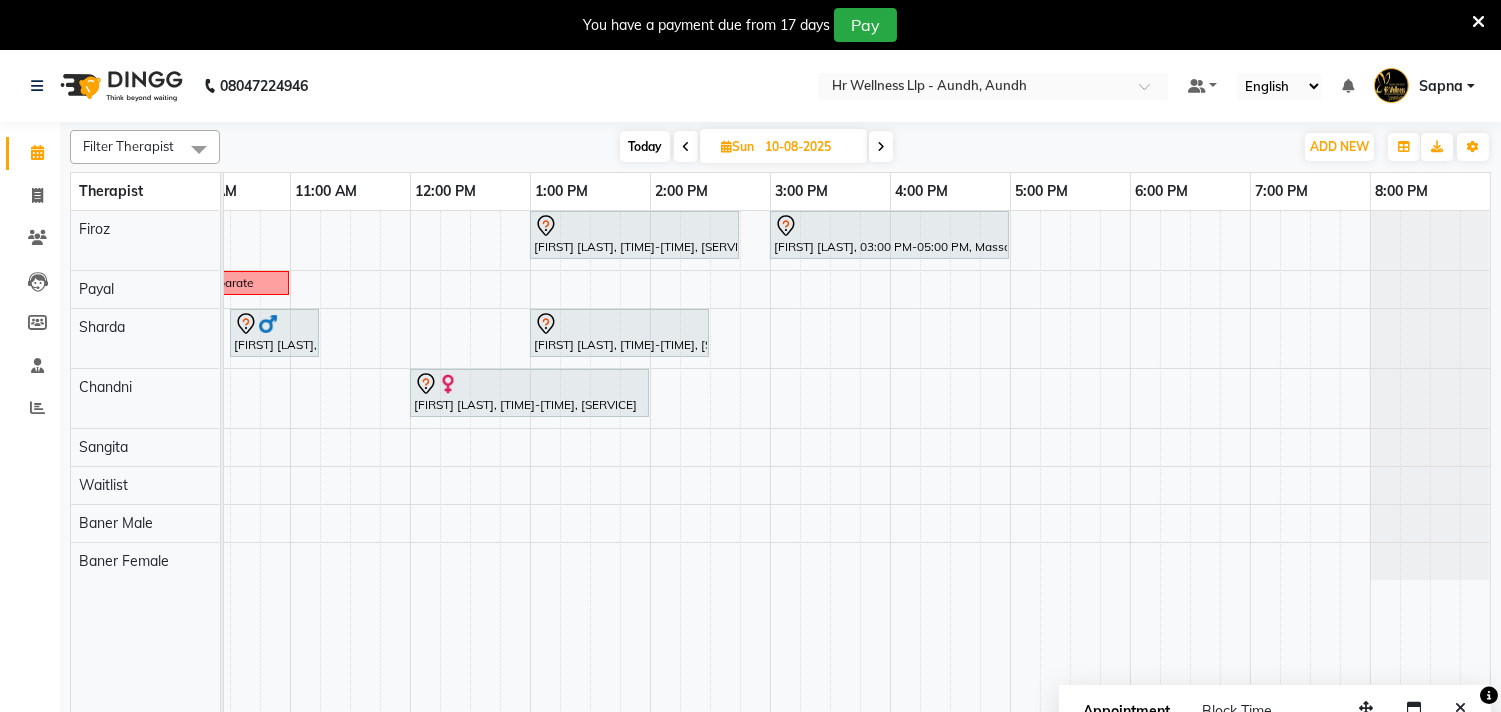 click at bounding box center [686, 147] 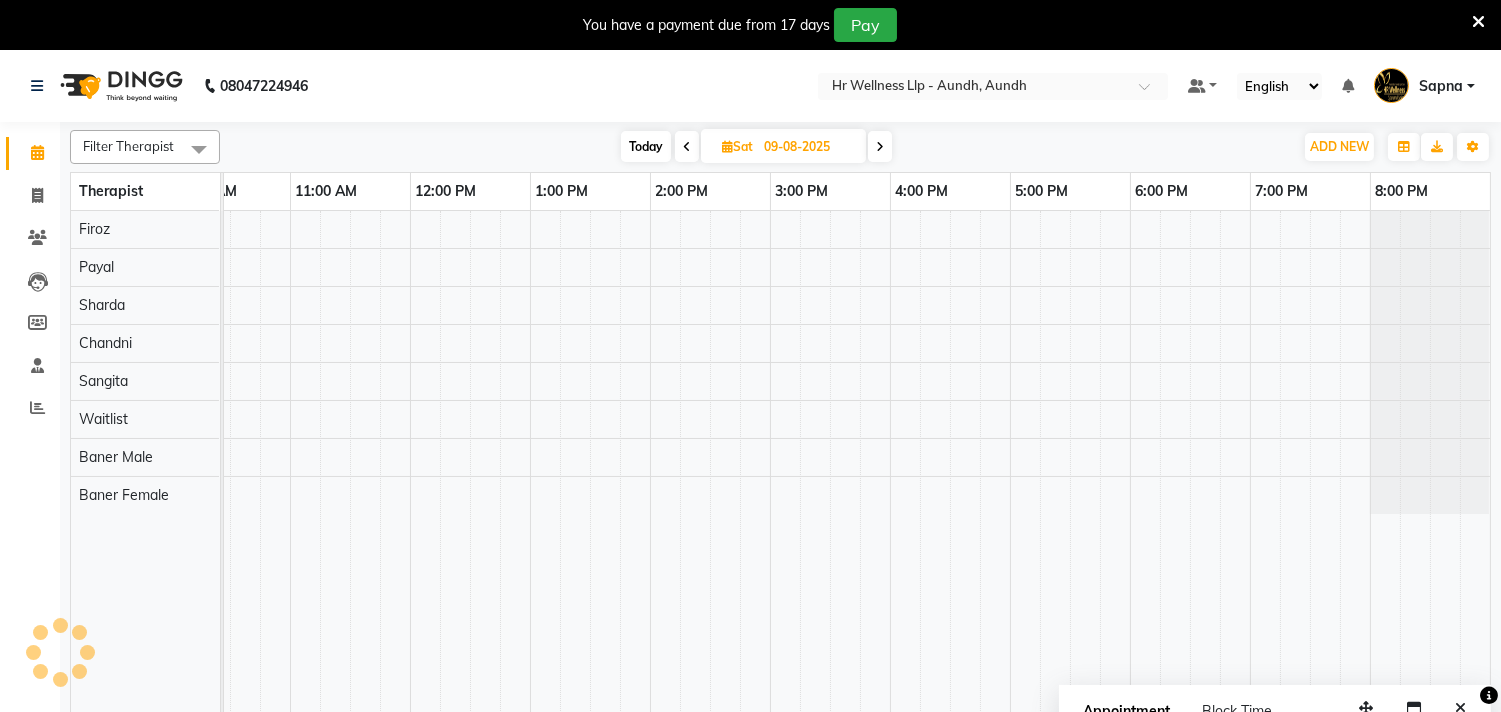 scroll, scrollTop: 0, scrollLeft: 294, axis: horizontal 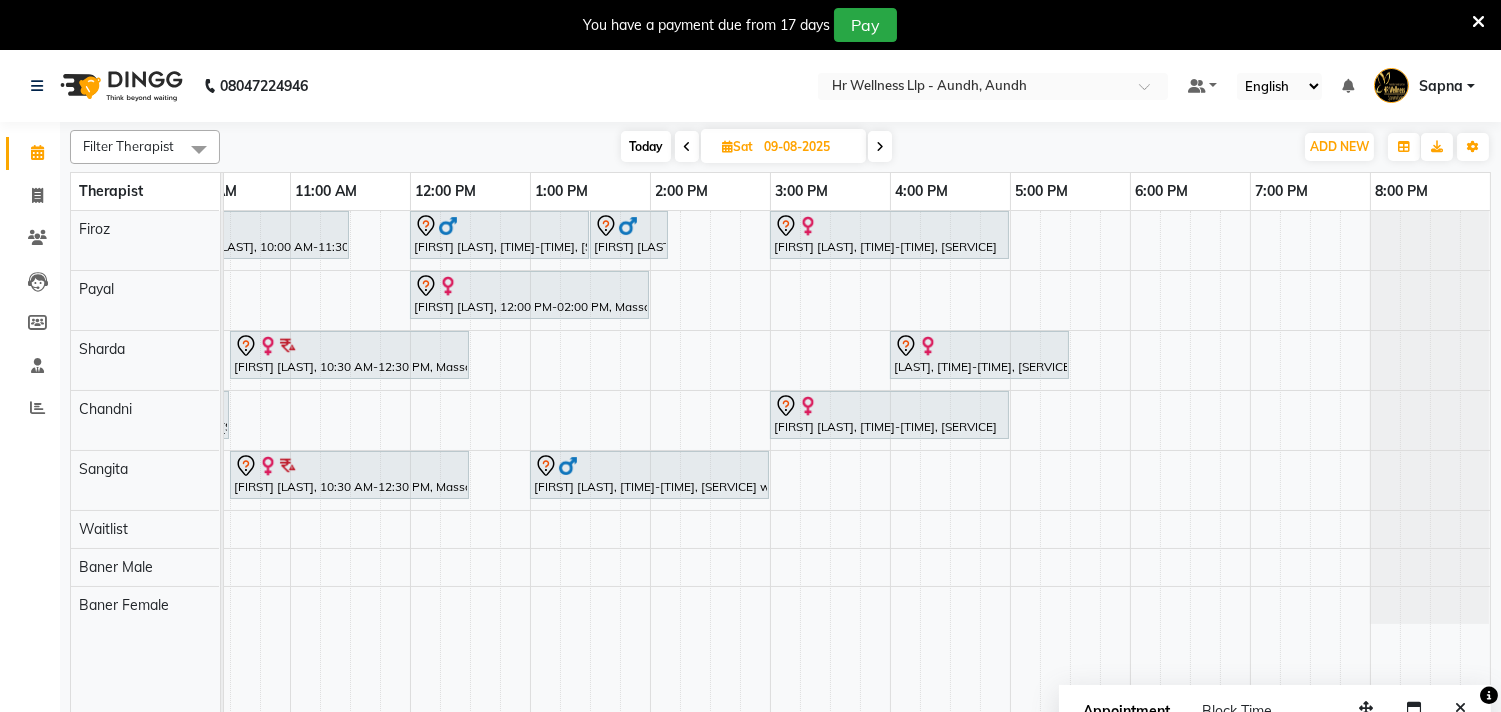 click on "Today" at bounding box center (646, 146) 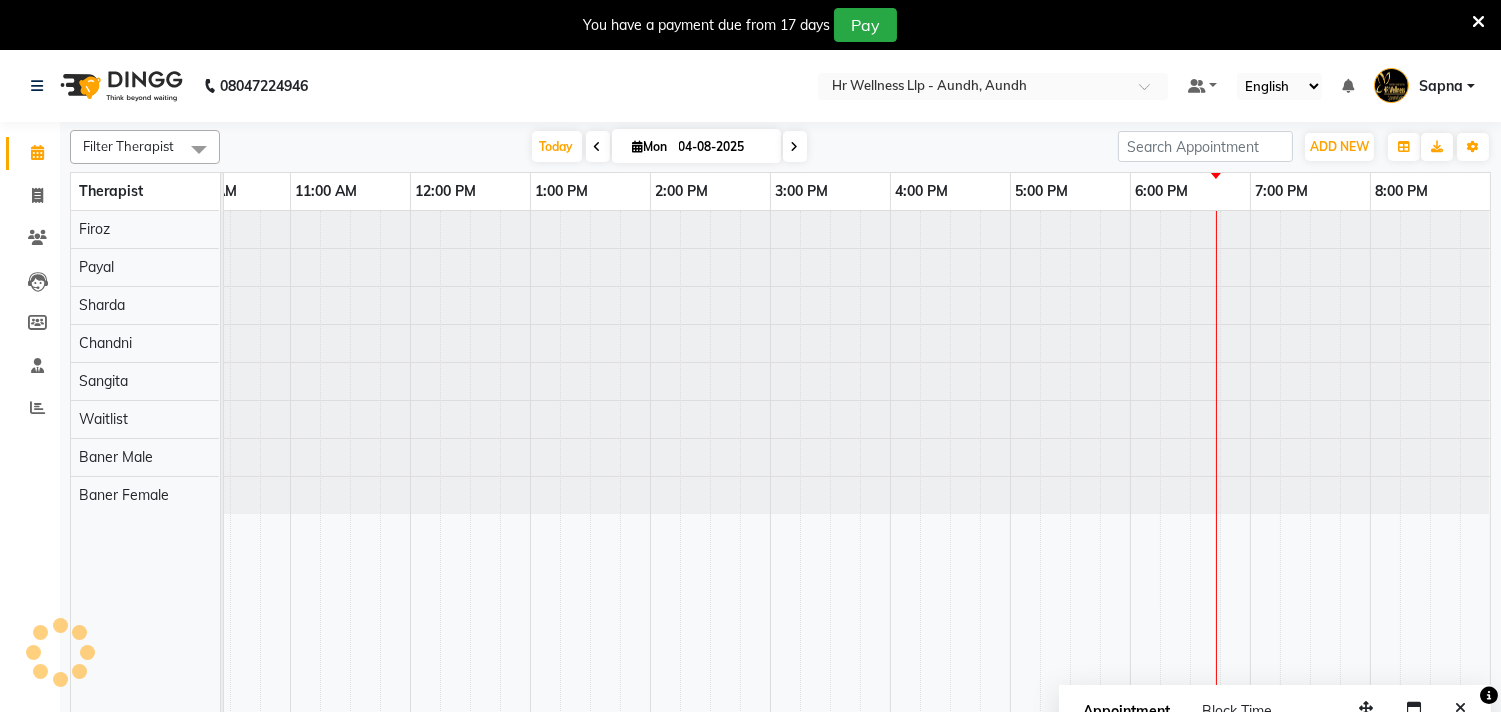 scroll, scrollTop: 0, scrollLeft: 294, axis: horizontal 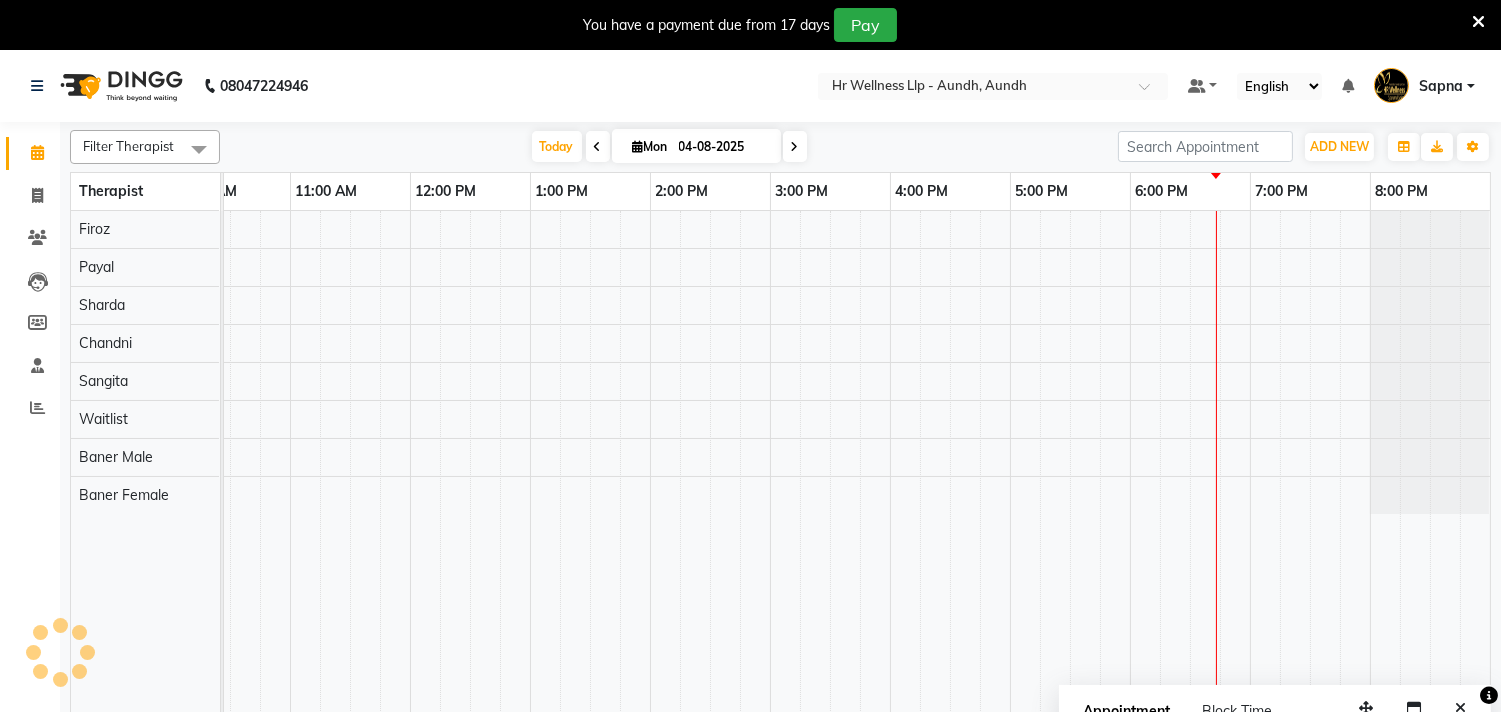 click on "Mon" at bounding box center (650, 146) 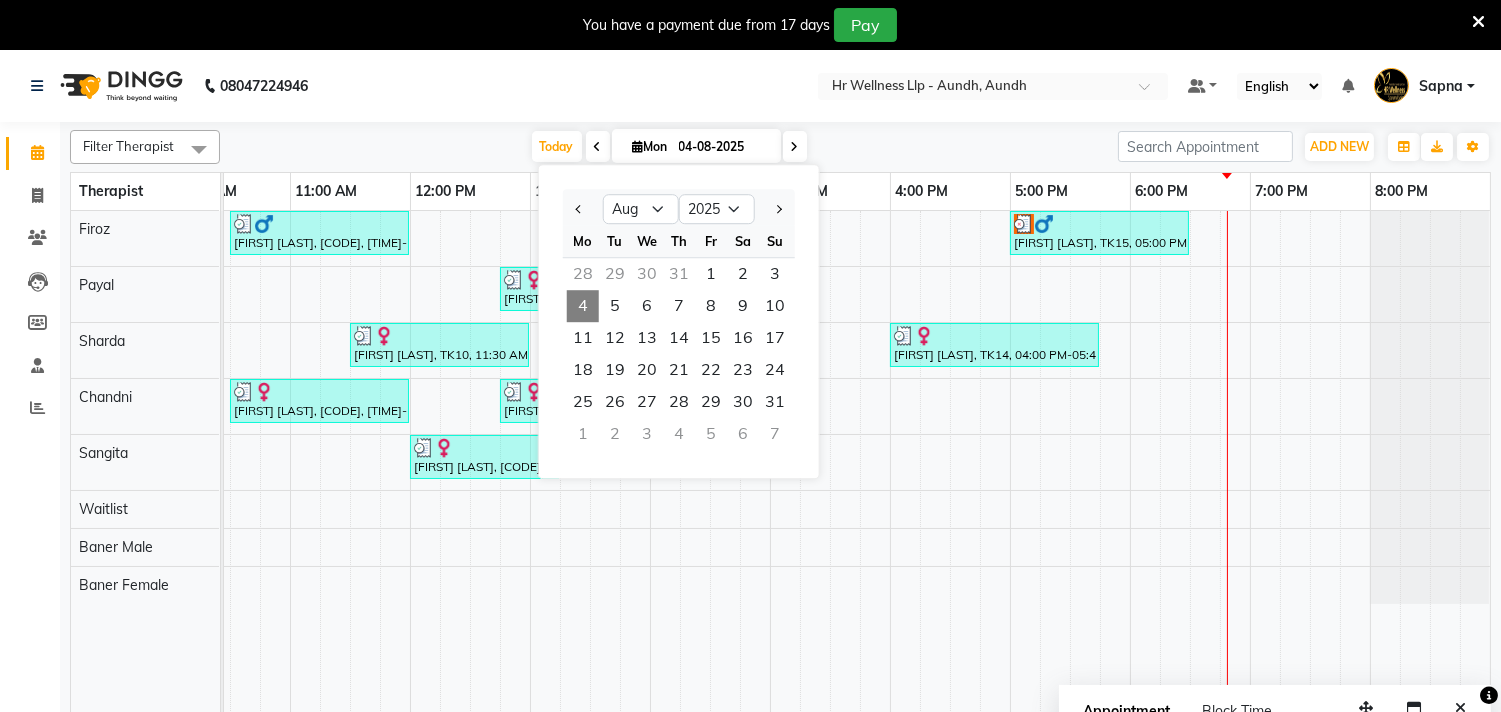 click at bounding box center [795, 147] 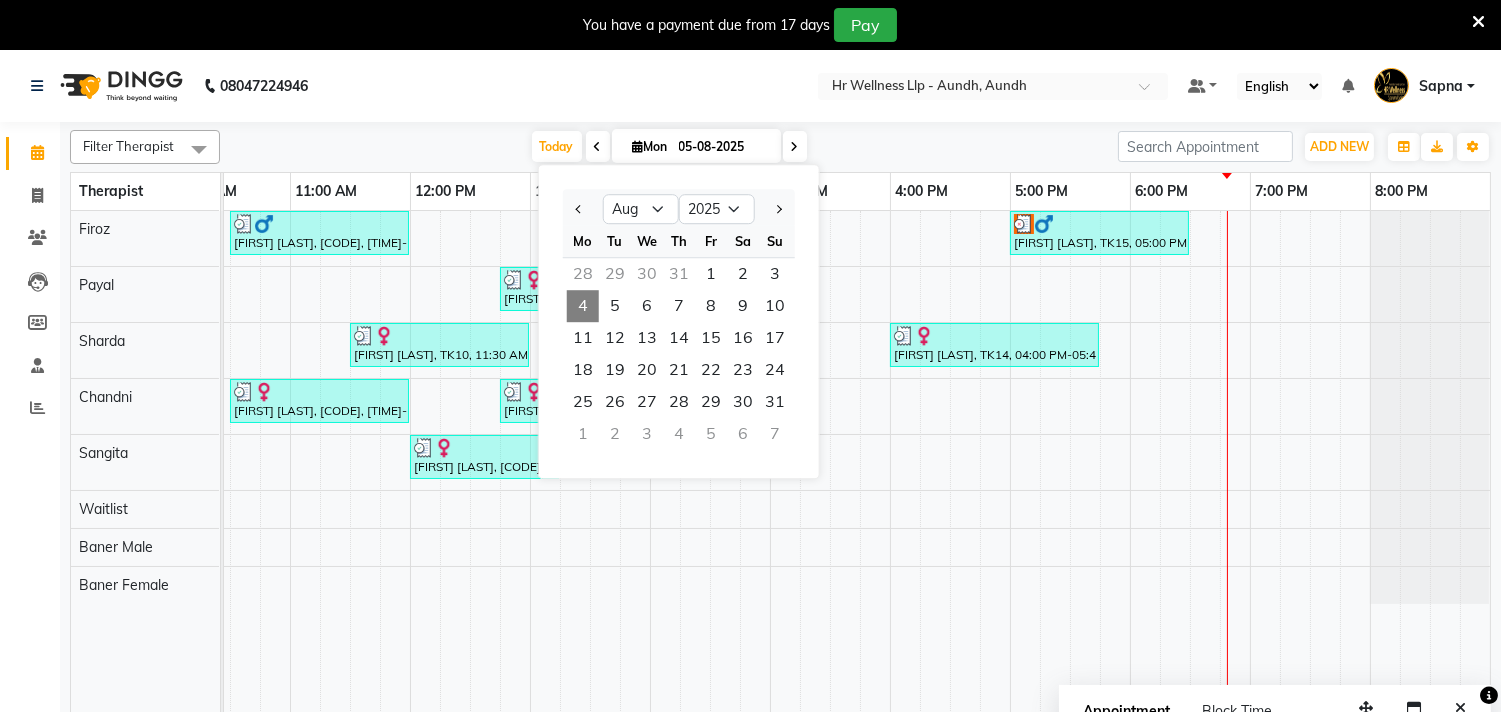 scroll, scrollTop: 0, scrollLeft: 0, axis: both 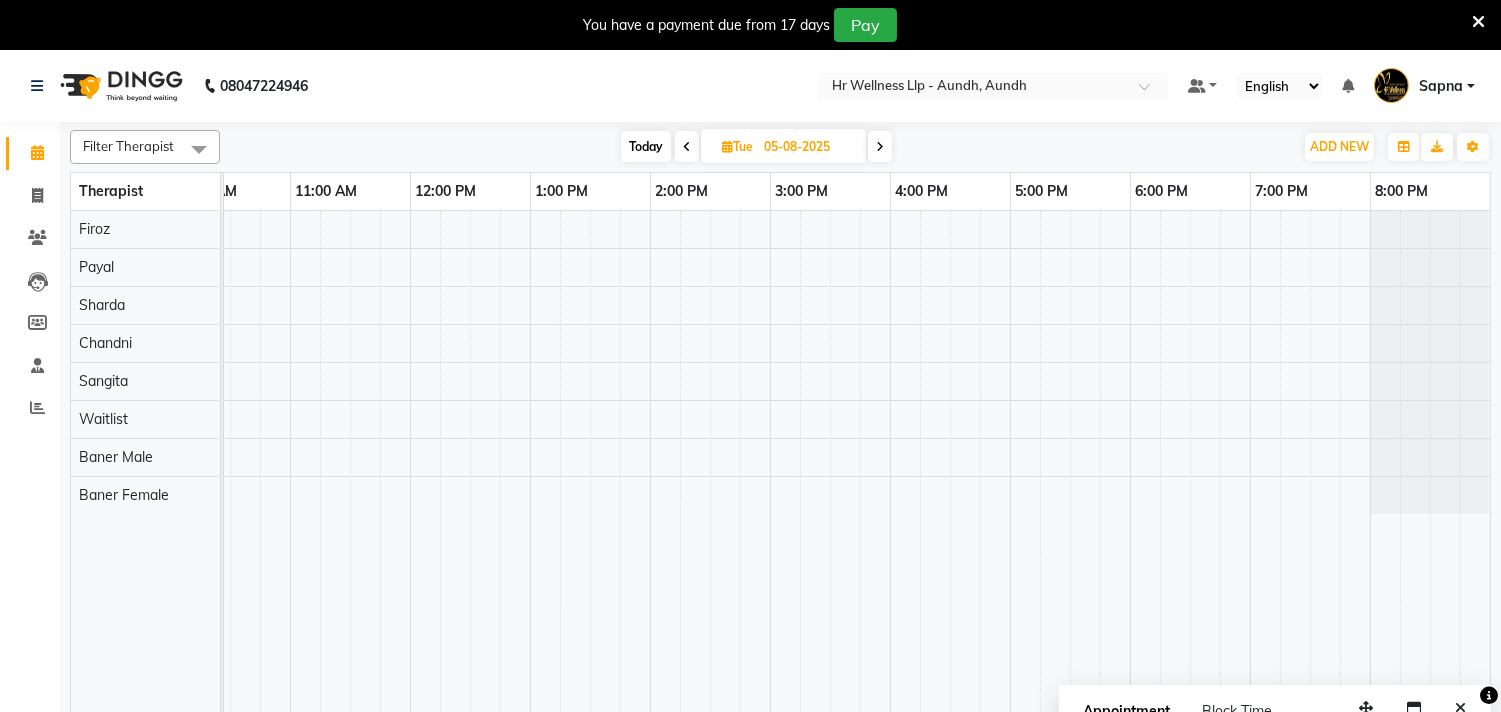 click at bounding box center [880, 147] 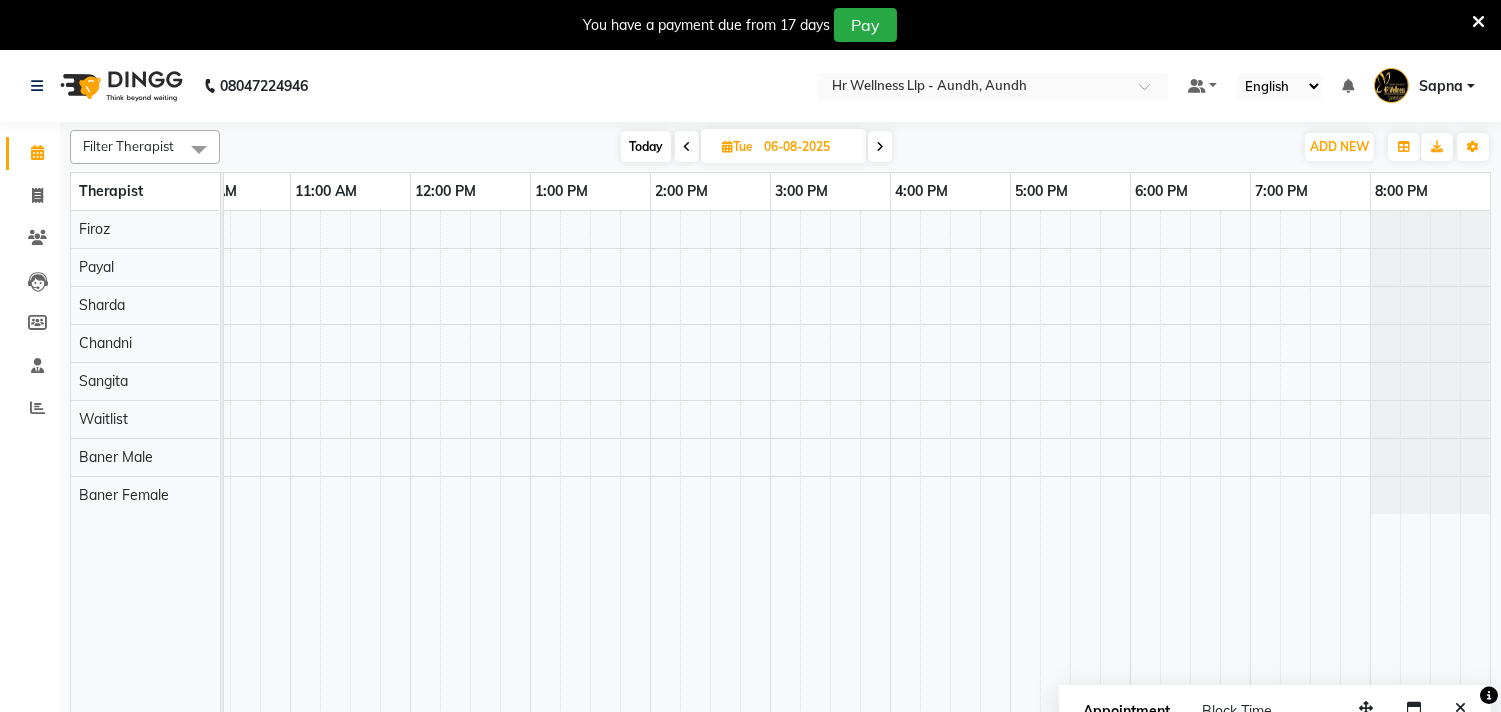 scroll, scrollTop: 0, scrollLeft: 0, axis: both 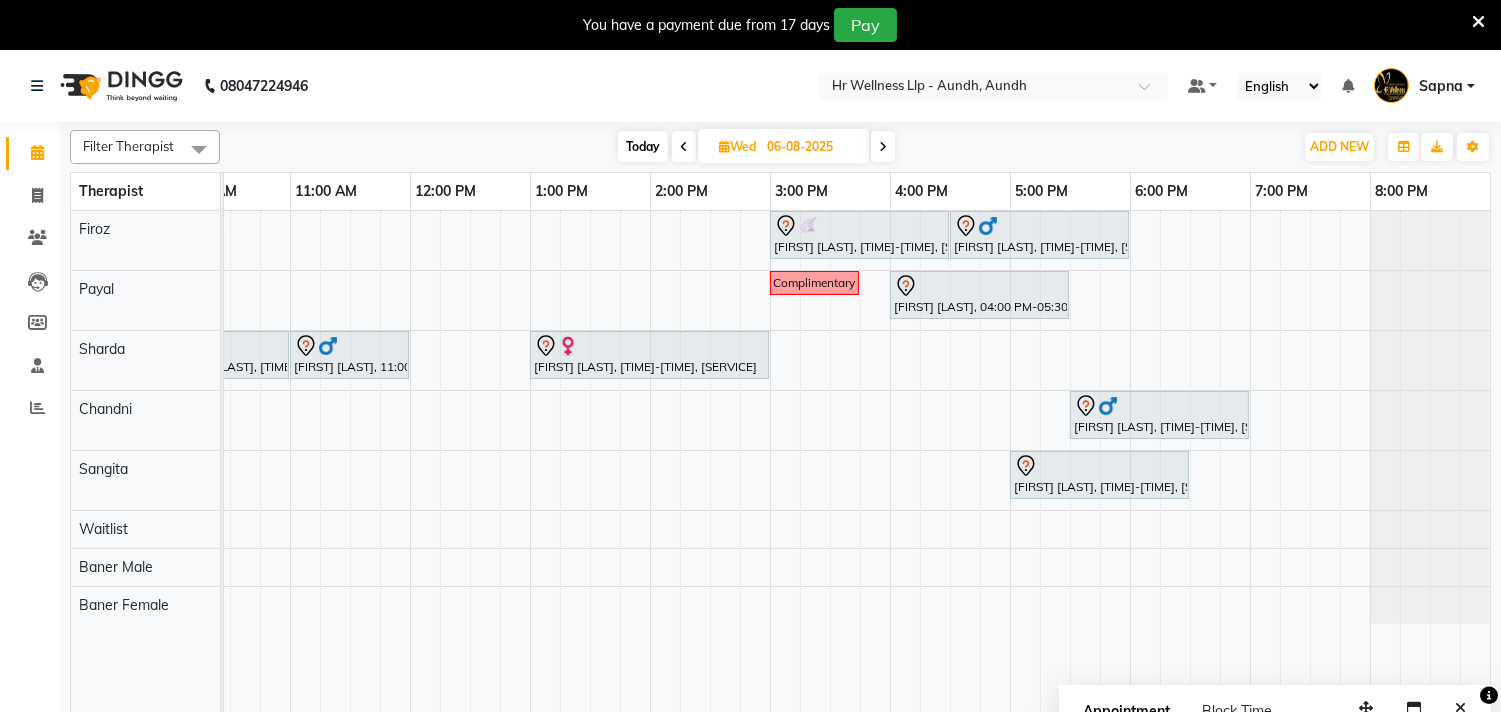 click at bounding box center (883, 147) 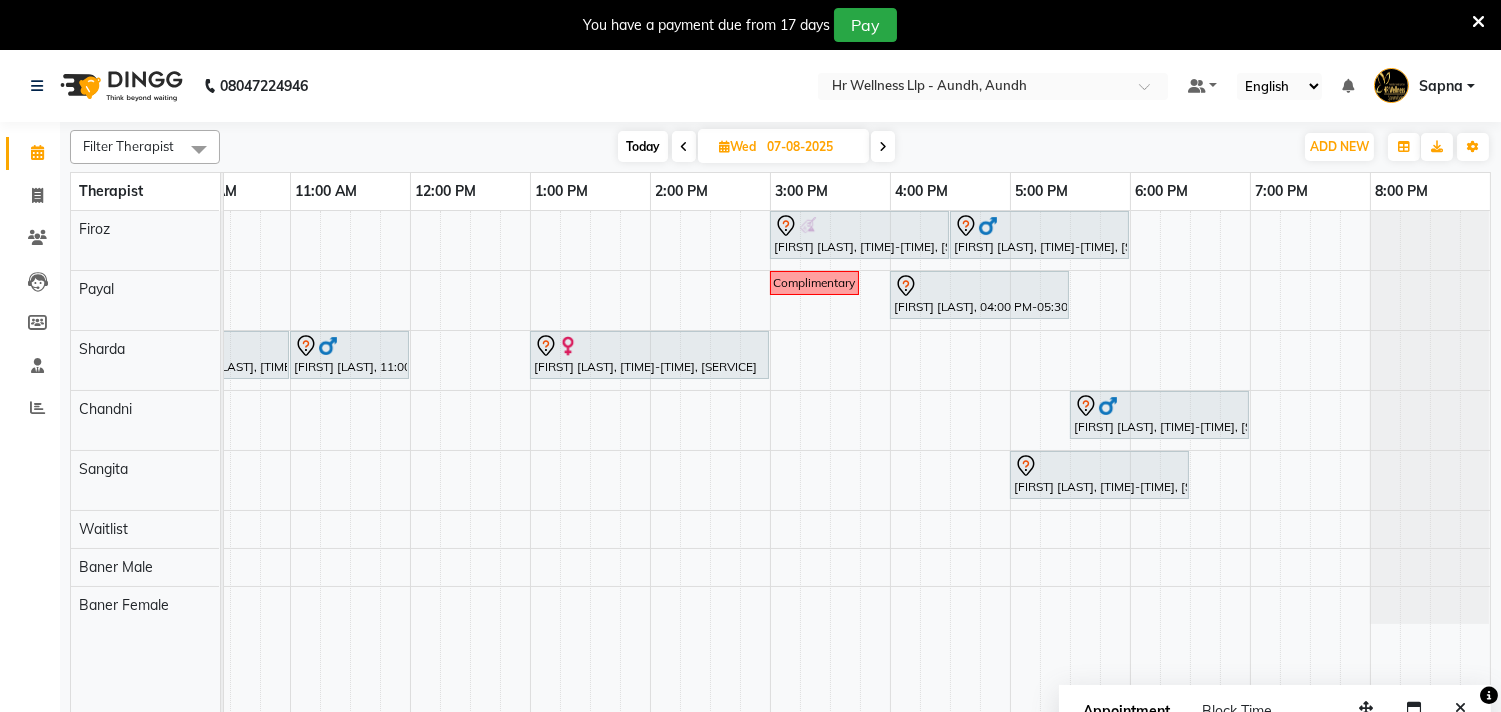 scroll, scrollTop: 0, scrollLeft: 294, axis: horizontal 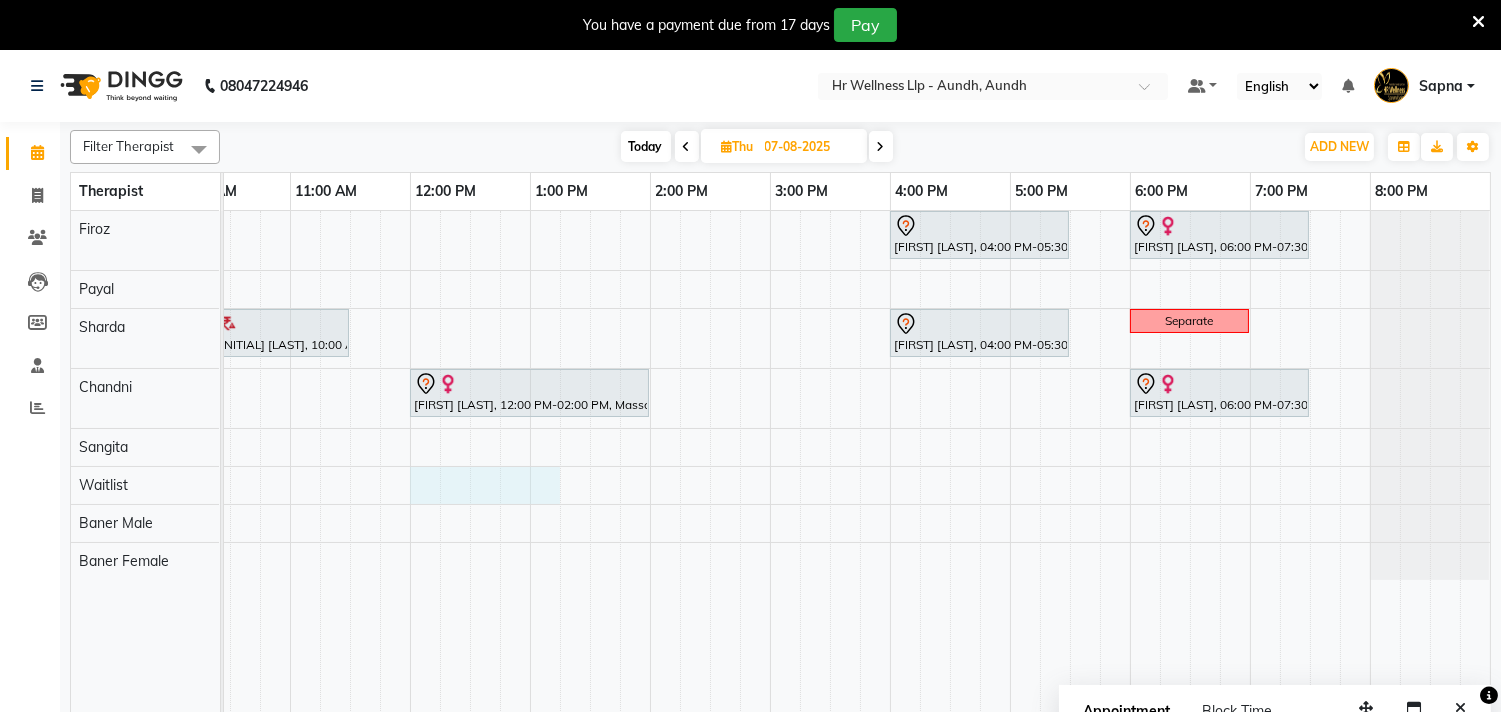 drag, startPoint x: 417, startPoint y: 480, endPoint x: 543, endPoint y: 485, distance: 126.09917 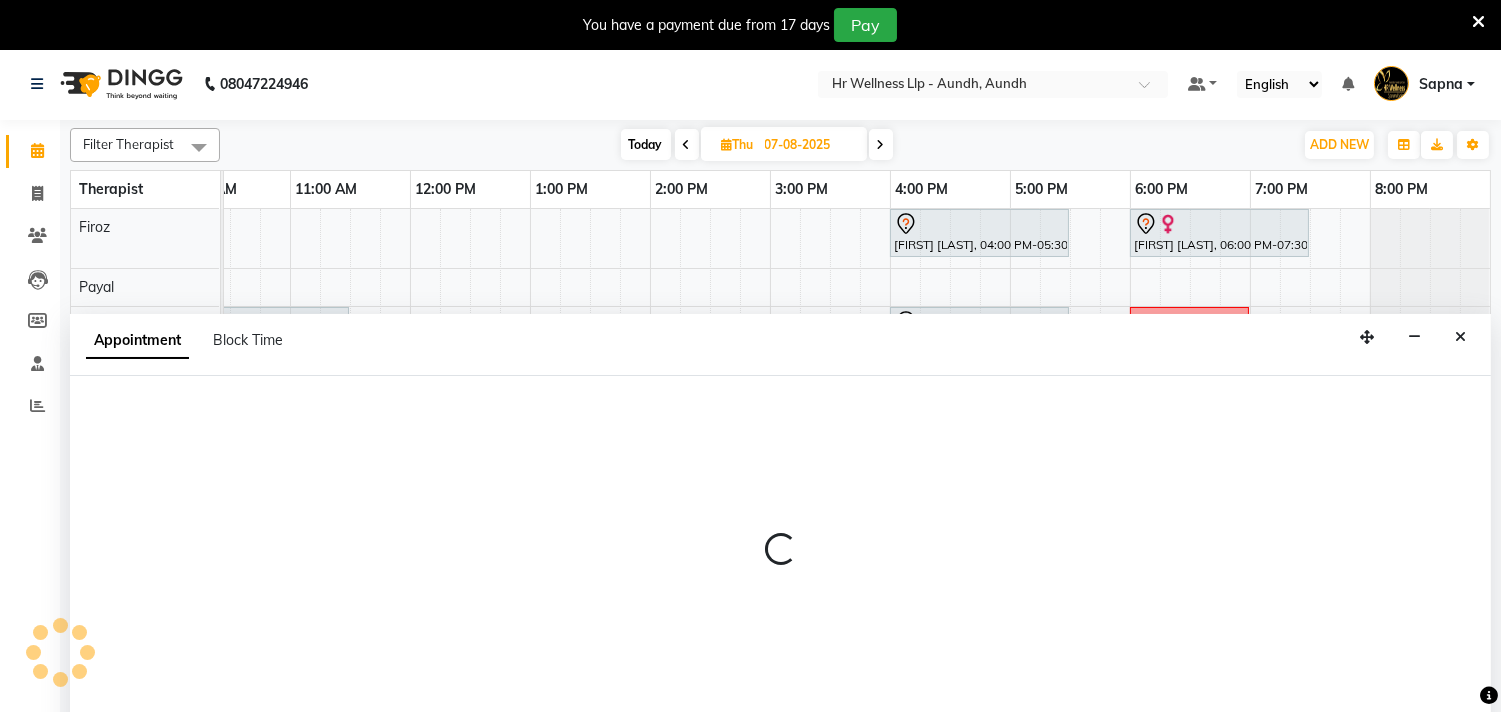 select on "45452" 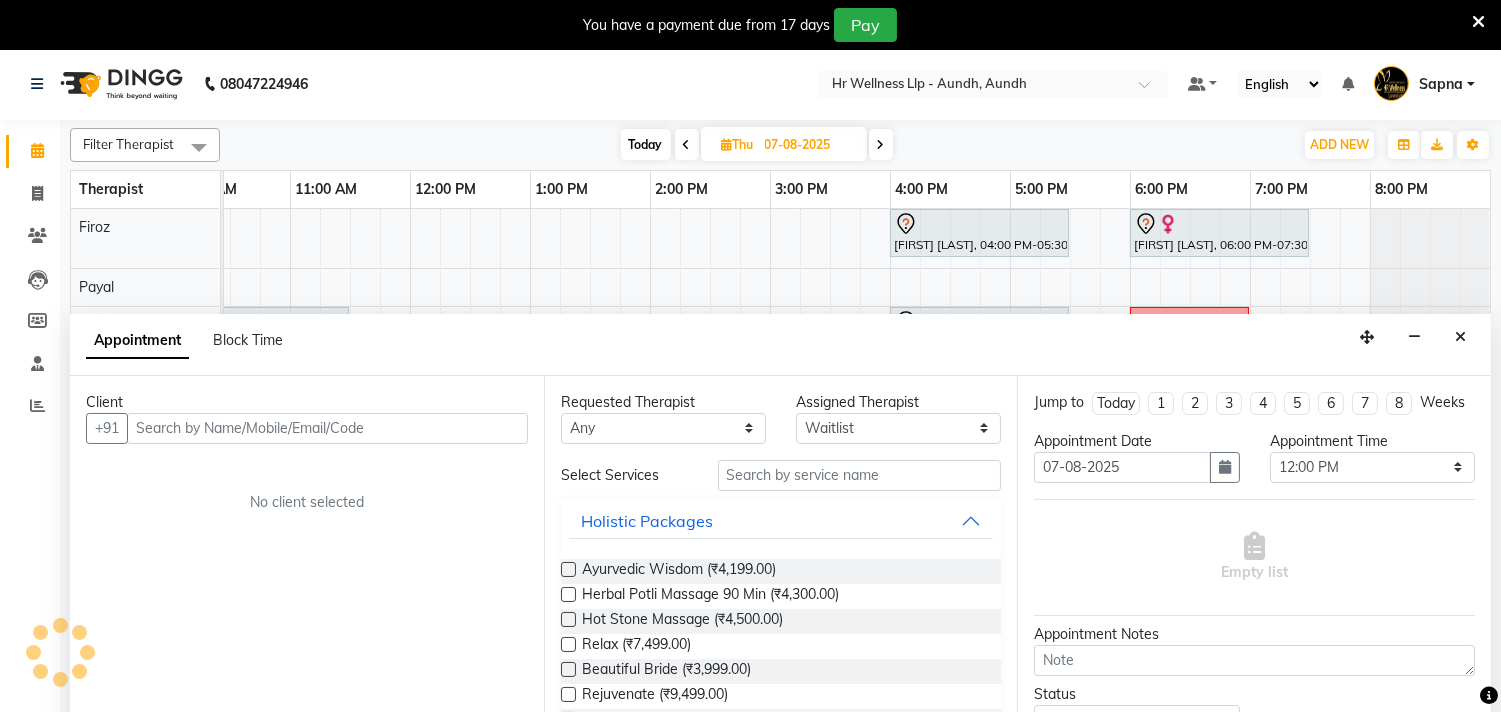 scroll, scrollTop: 50, scrollLeft: 0, axis: vertical 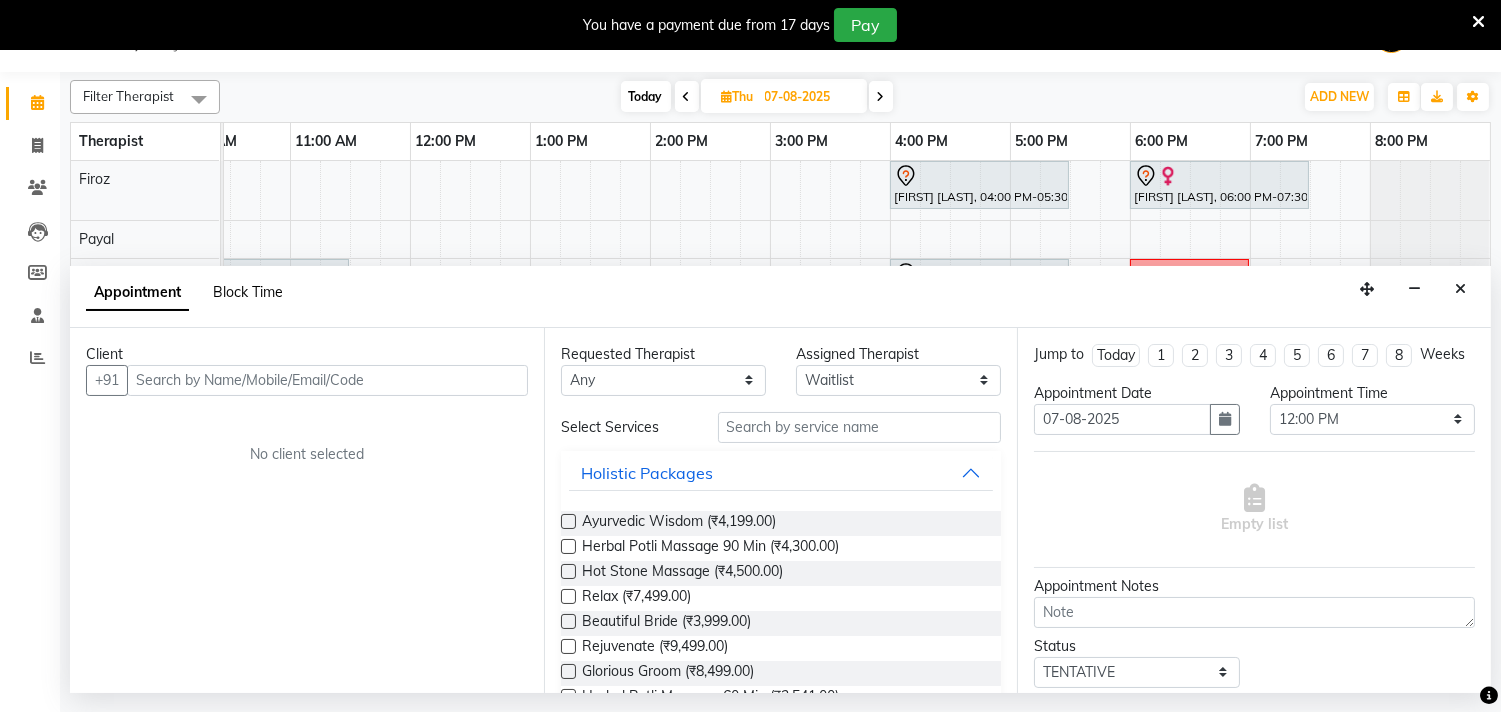 click on "Block Time" at bounding box center (248, 292) 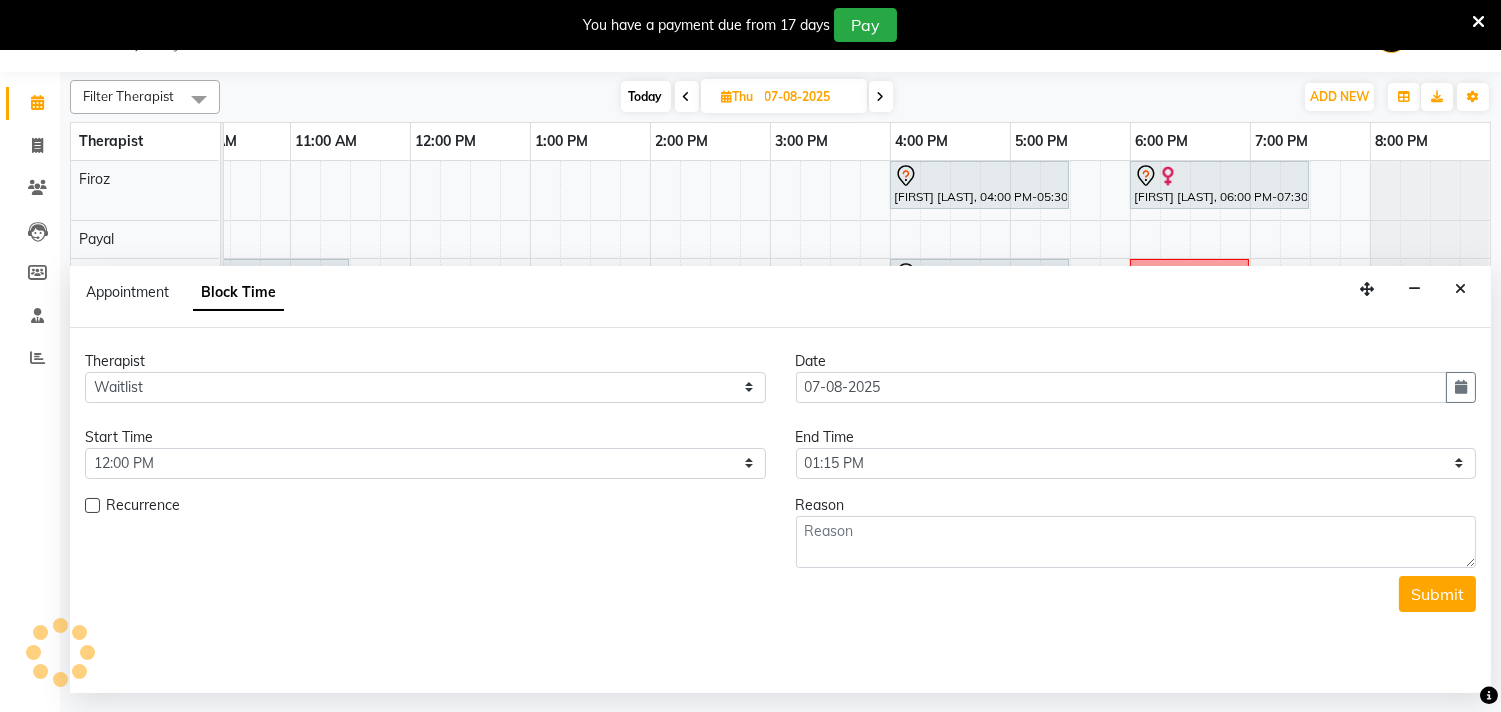 scroll, scrollTop: 0, scrollLeft: 294, axis: horizontal 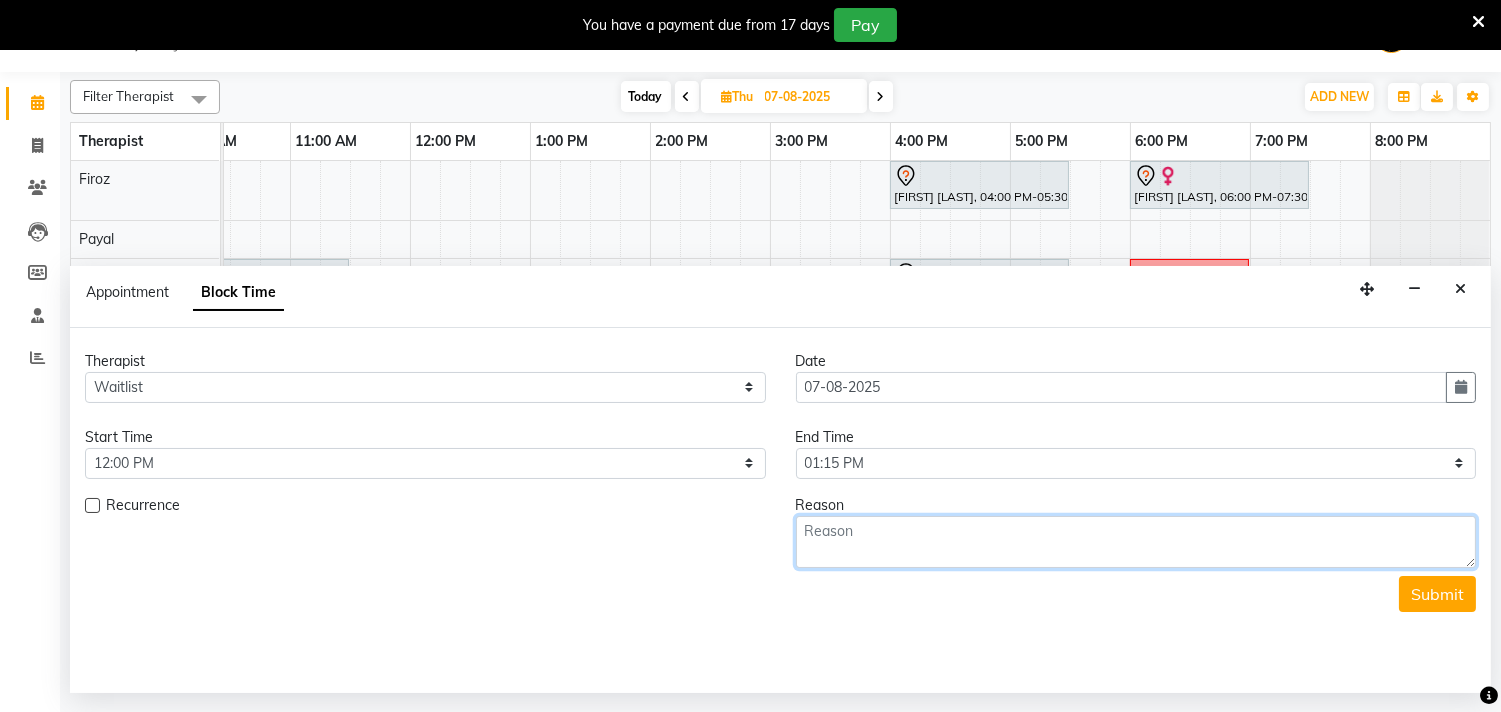 click at bounding box center [1136, 542] 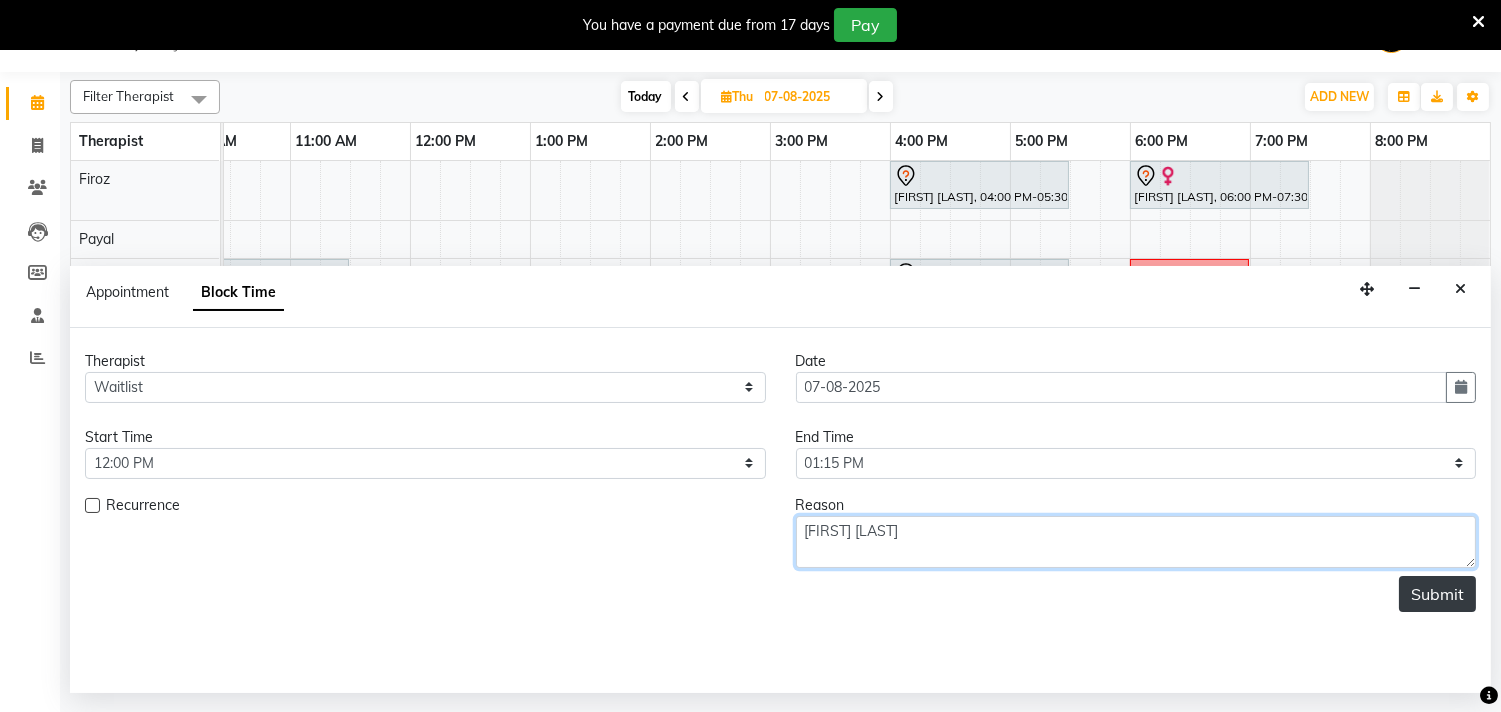 type on "[FIRST] [LAST]" 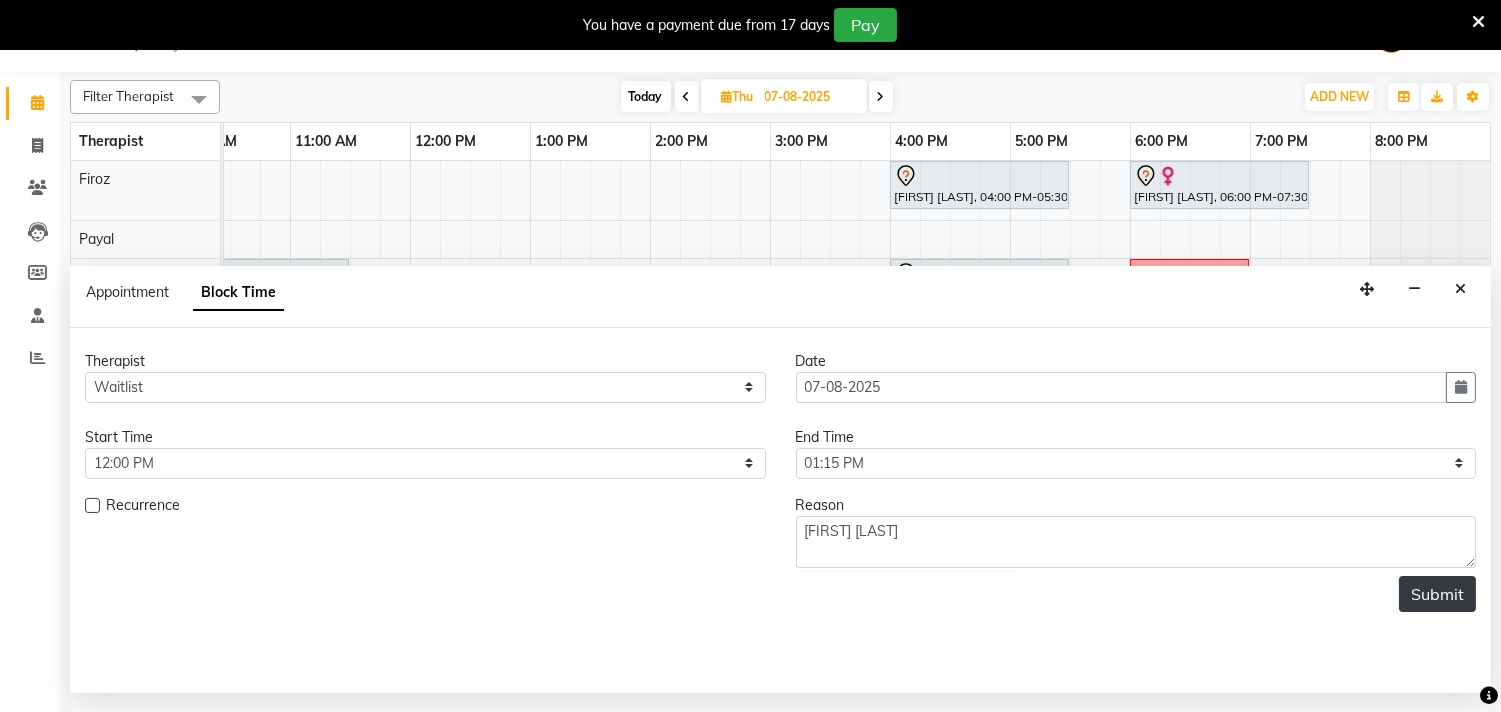 click on "Submit" at bounding box center (1437, 594) 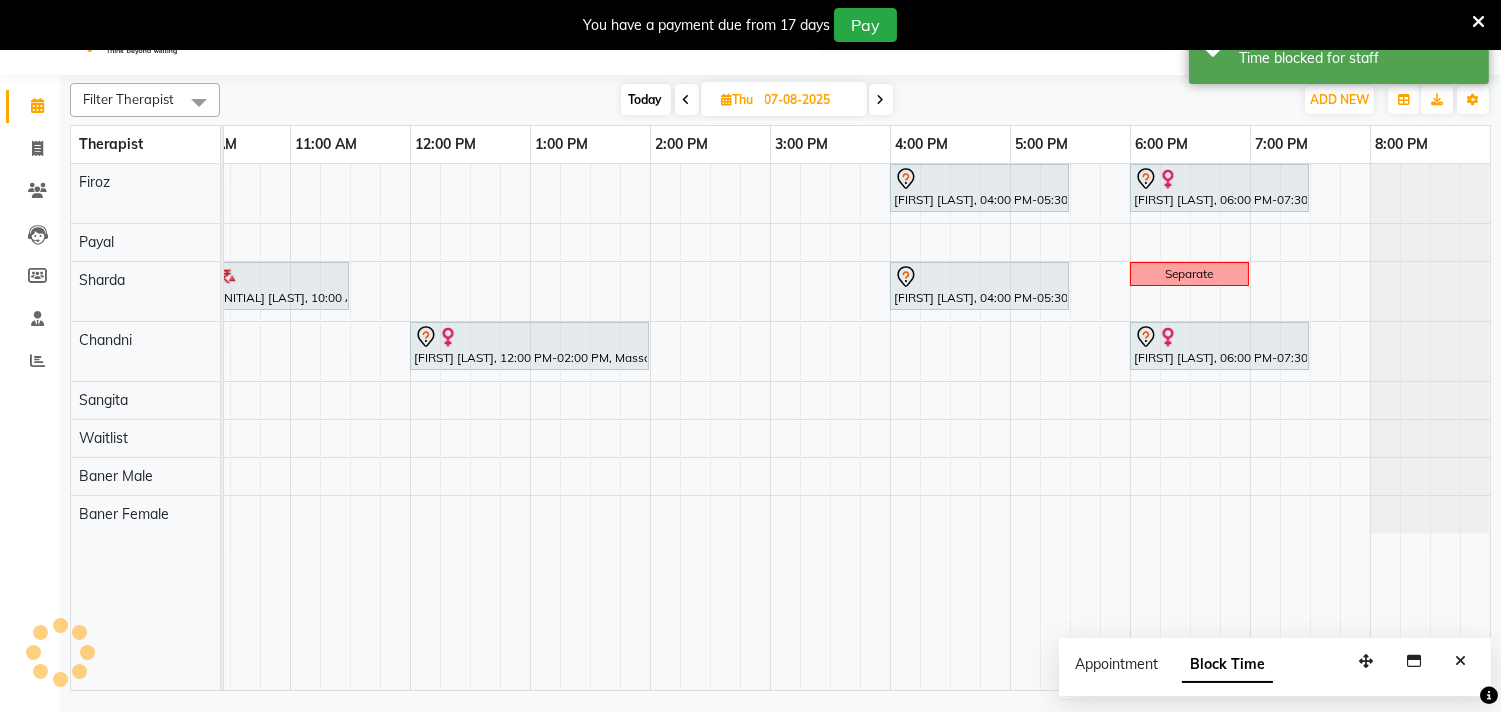 scroll, scrollTop: 0, scrollLeft: 0, axis: both 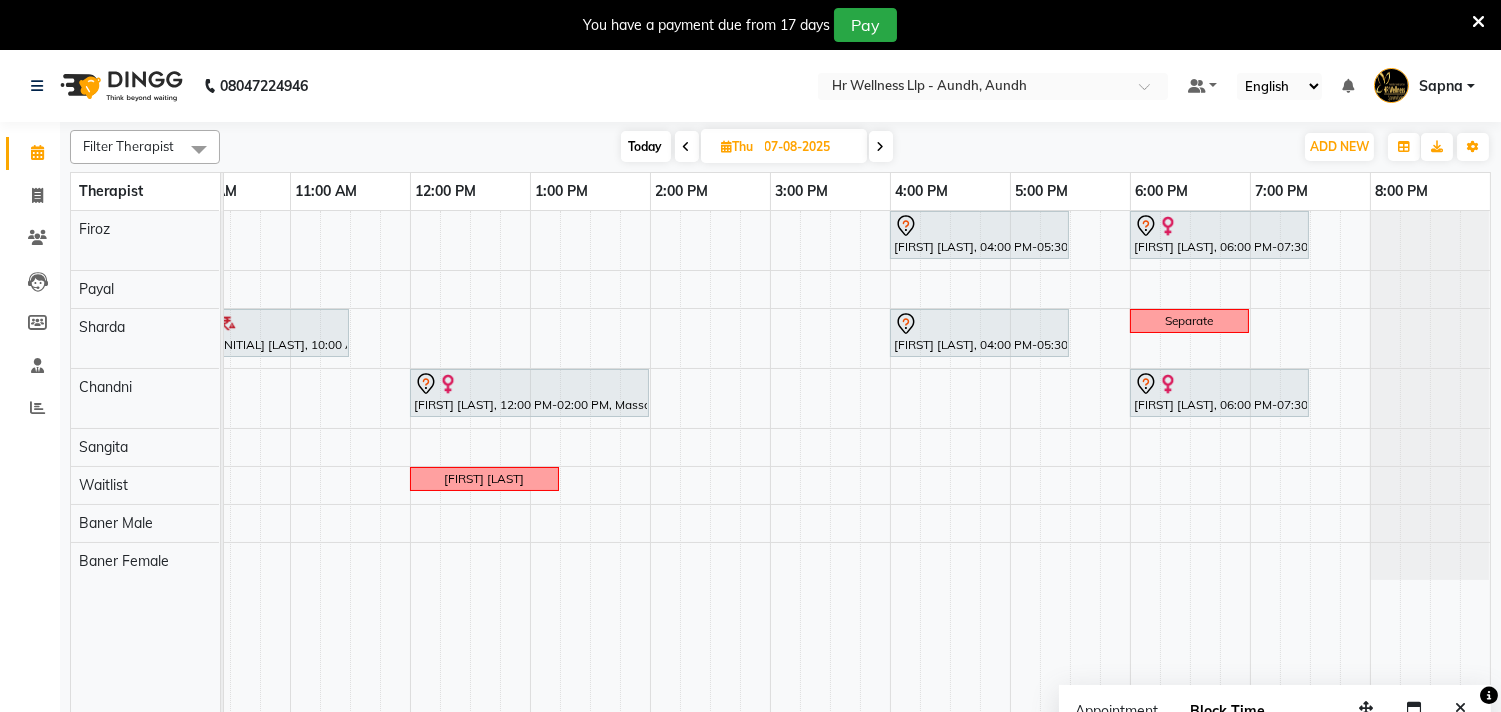click on "Today" at bounding box center (646, 146) 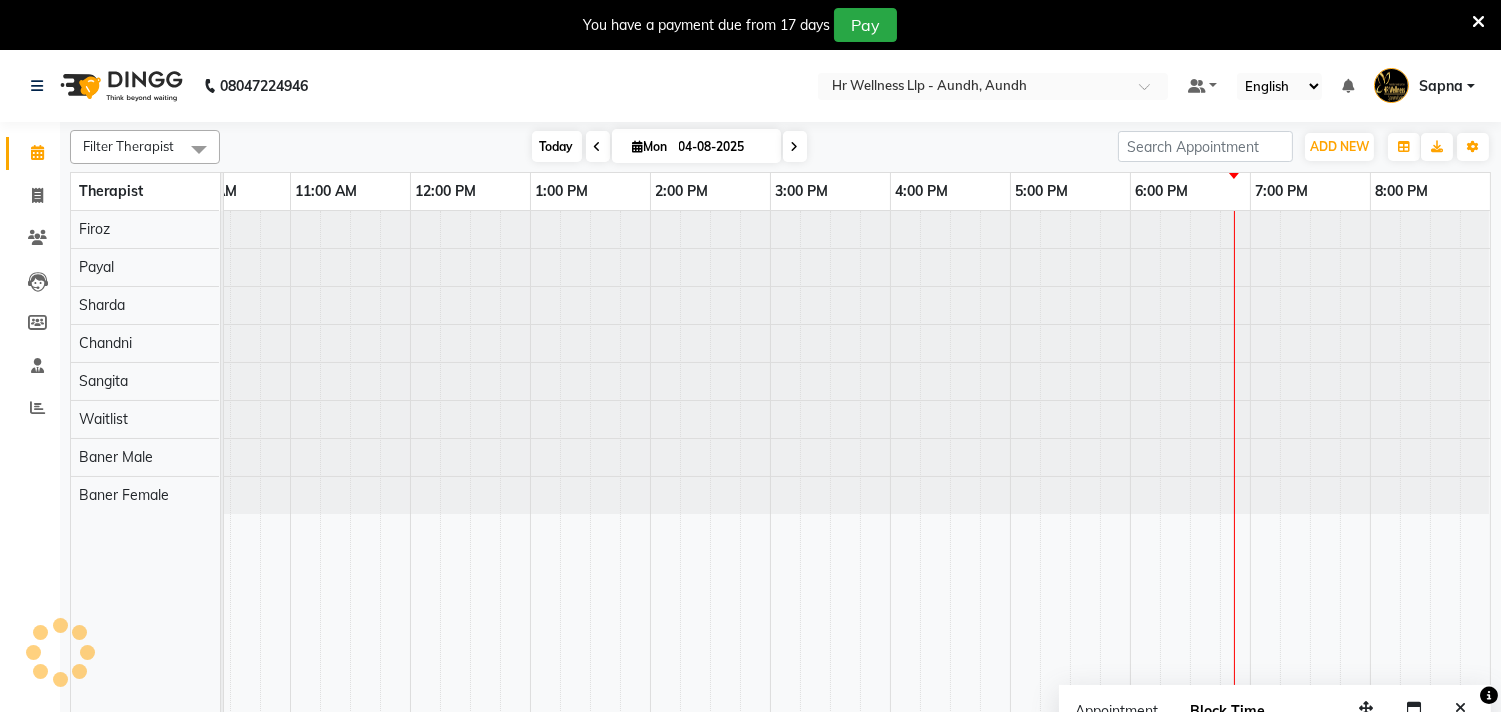 scroll, scrollTop: 0, scrollLeft: 0, axis: both 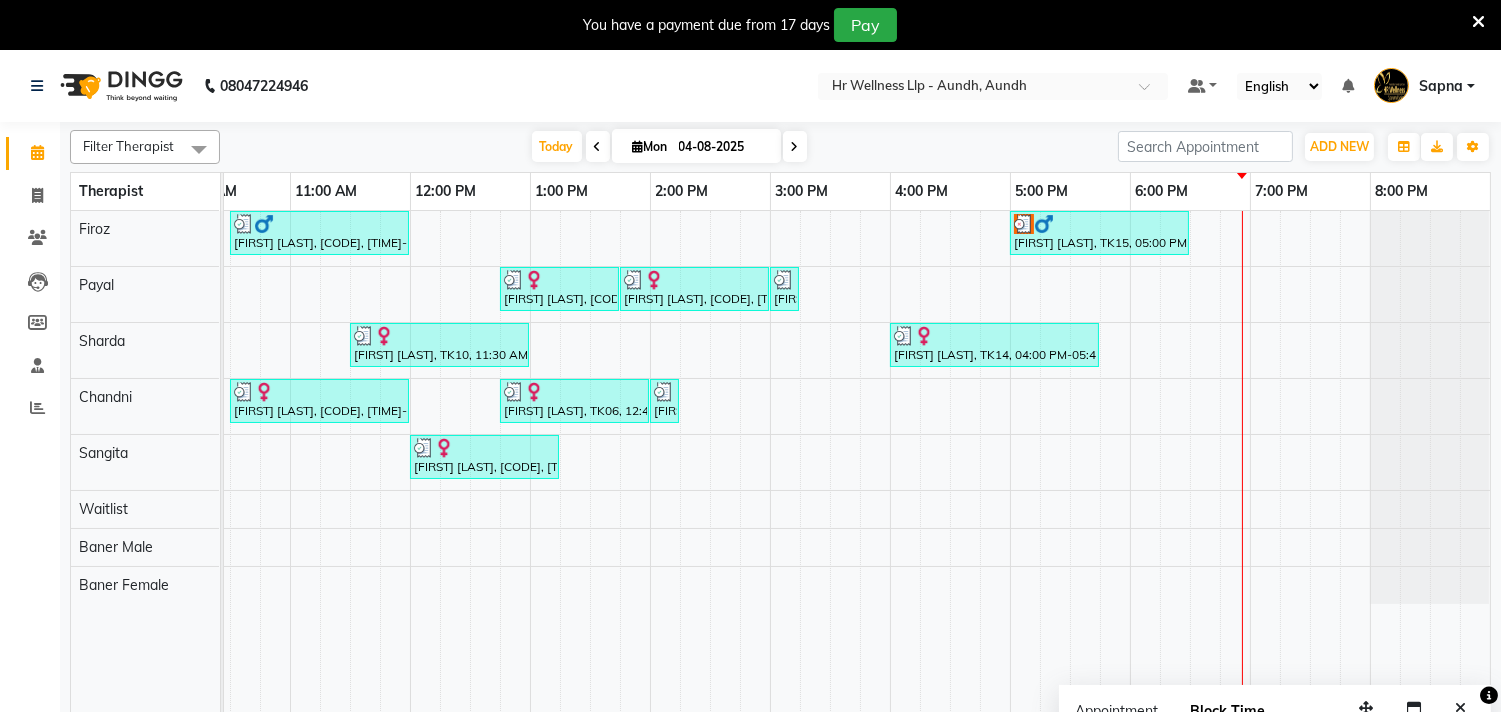 click at bounding box center (638, 146) 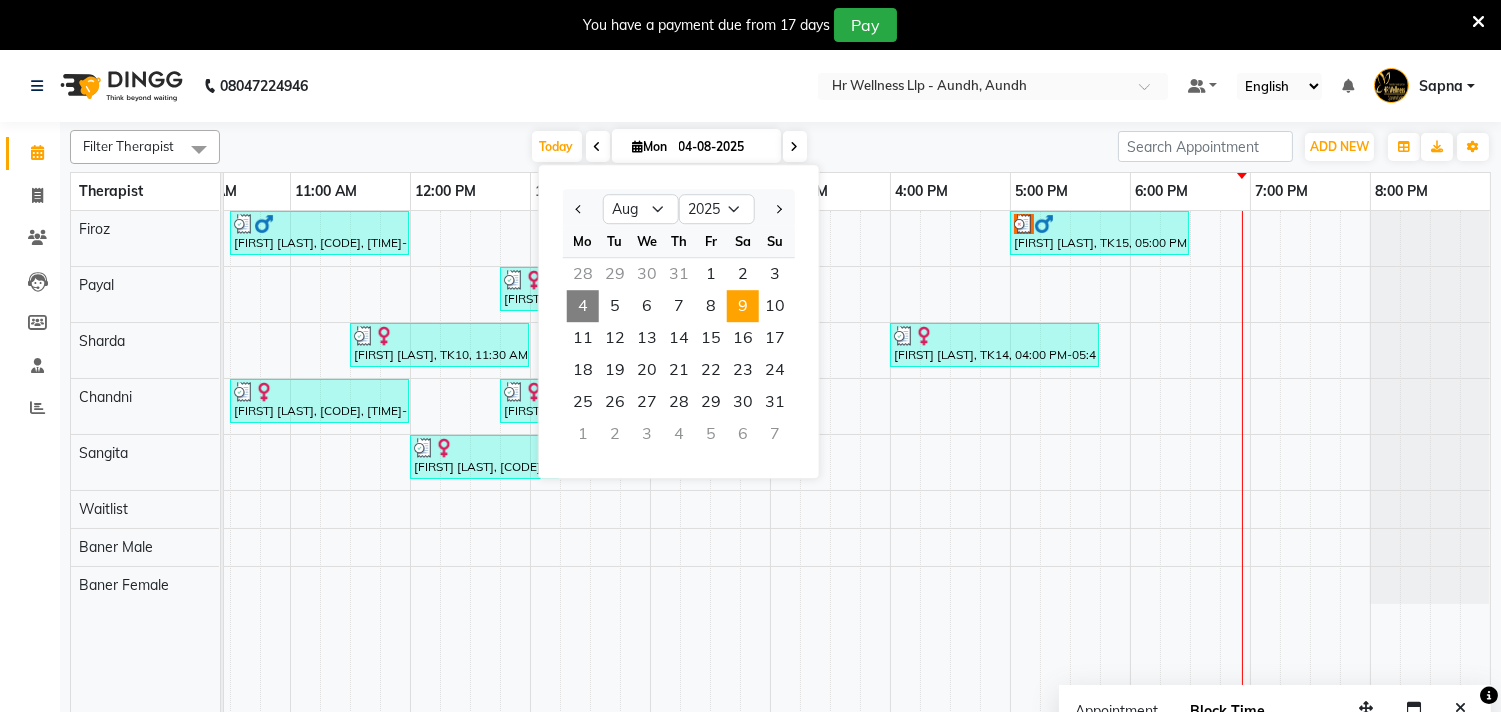 click on "9" at bounding box center (743, 306) 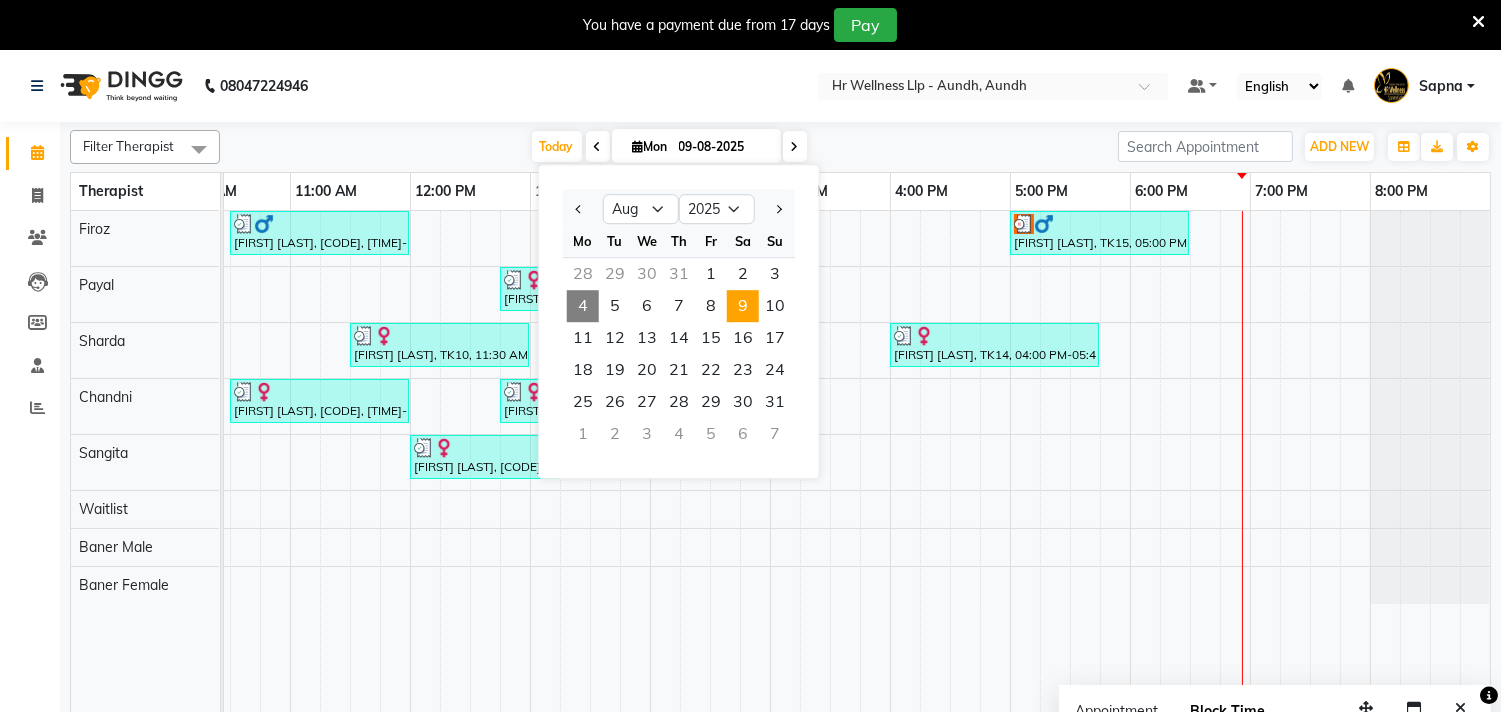 scroll, scrollTop: 0, scrollLeft: 0, axis: both 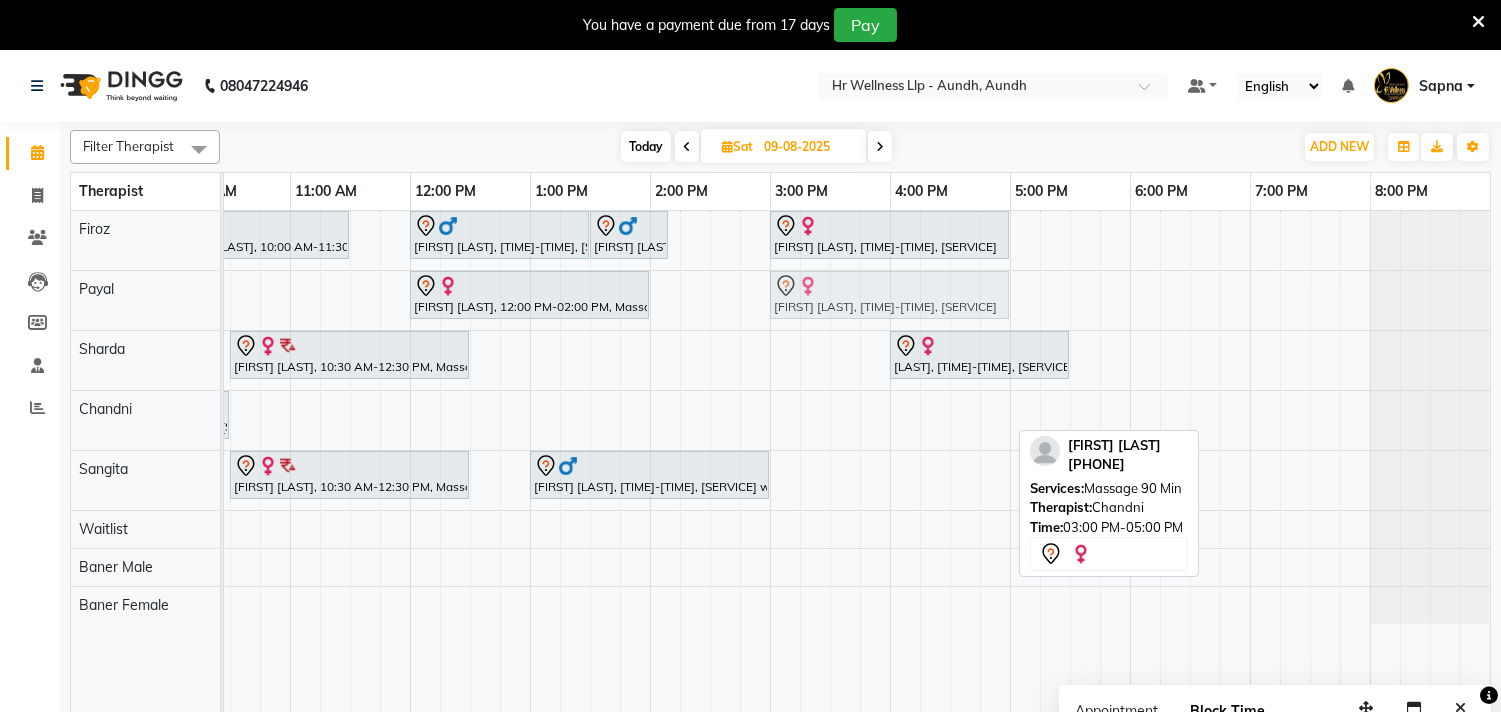 drag, startPoint x: 826, startPoint y: 421, endPoint x: 838, endPoint y: 322, distance: 99.724625 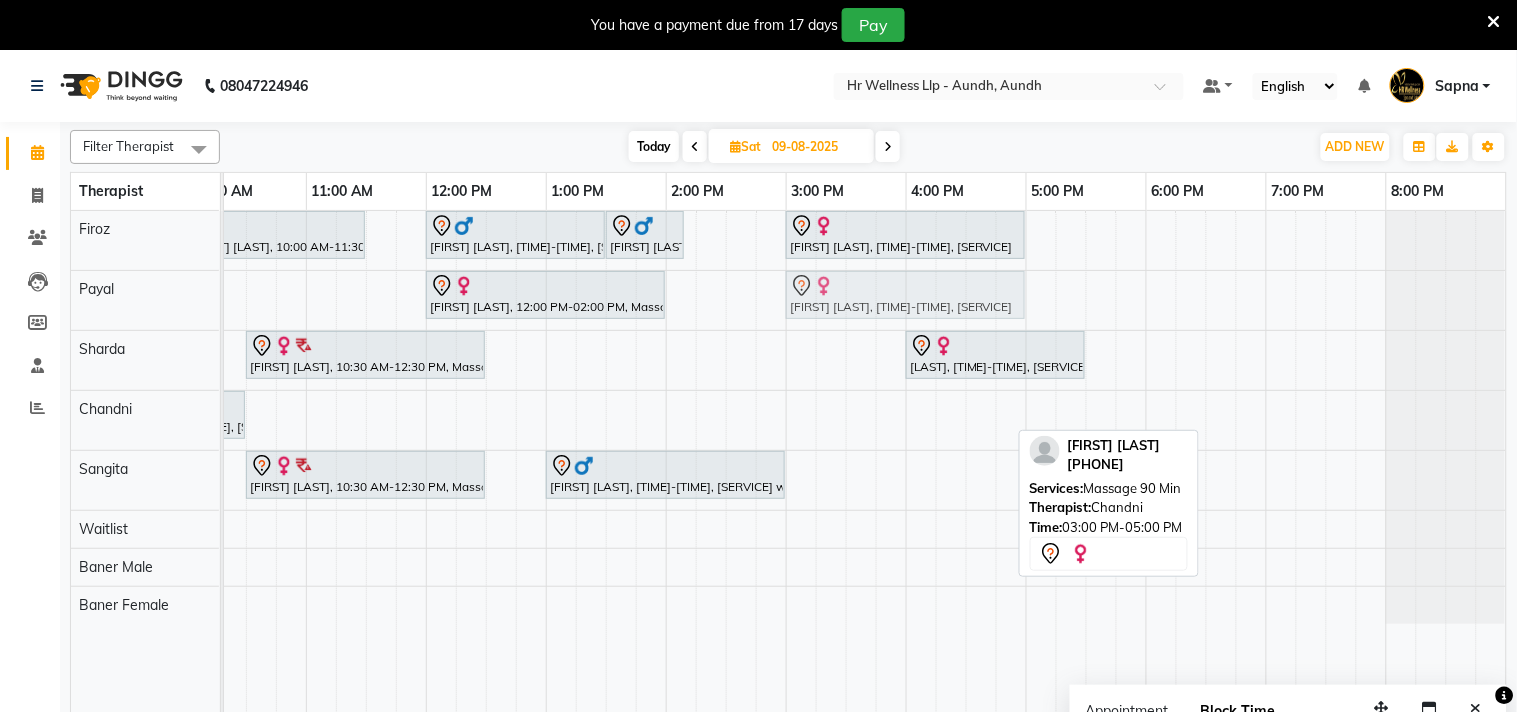 scroll, scrollTop: 0, scrollLeft: 277, axis: horizontal 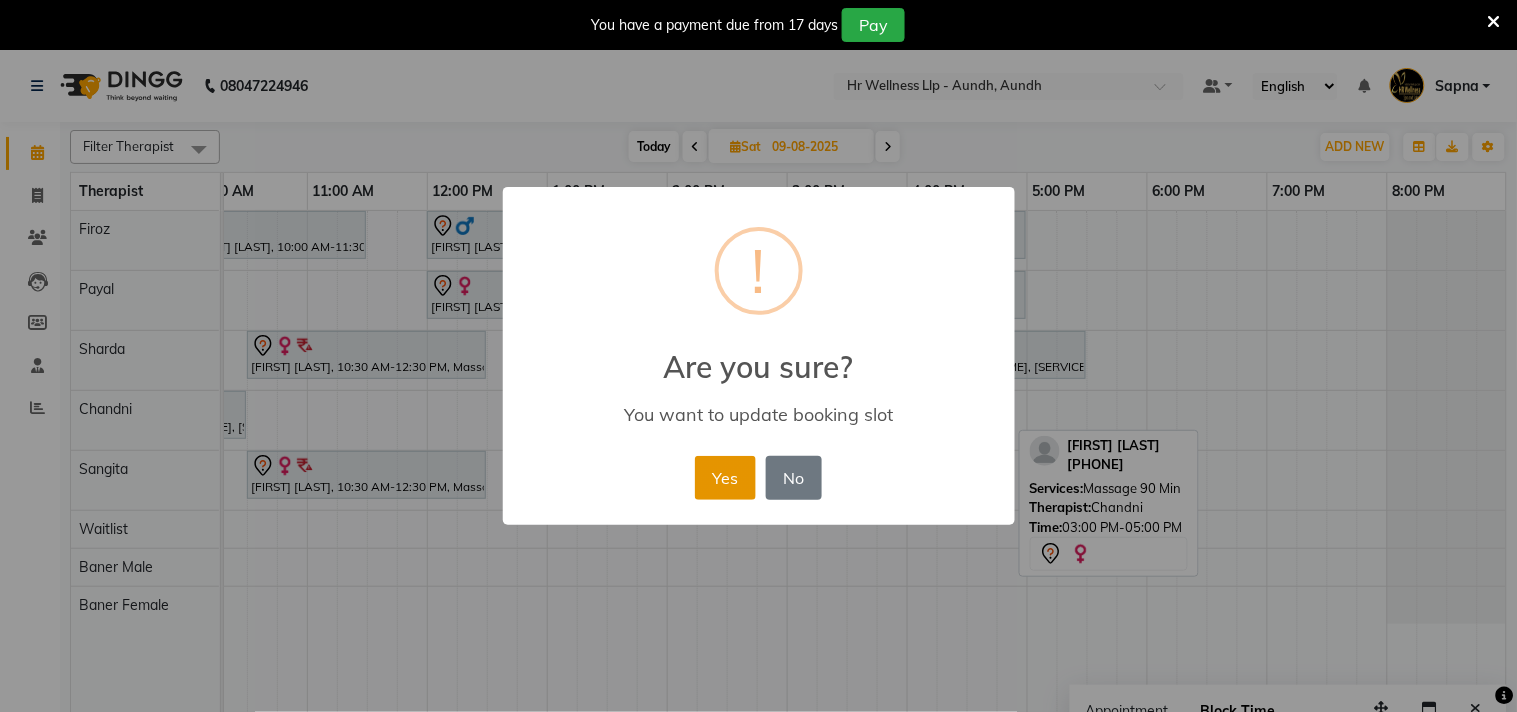 click on "Yes" at bounding box center [725, 478] 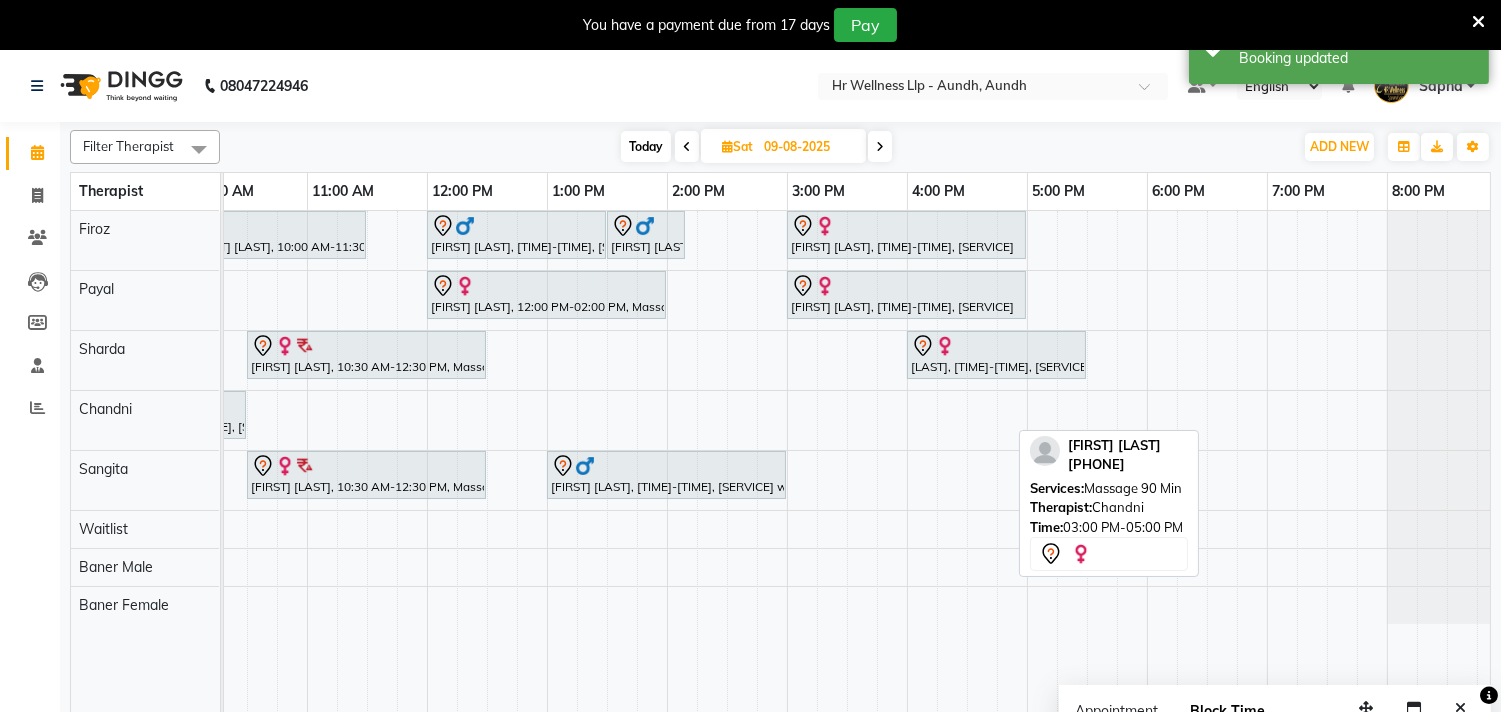 click on "VIBHA GOKHLE, 10:00 AM-11:30 AM, Swedish Massage 60 Min             Nagesh Shanbhag, 12:00 PM-01:30 PM, Massage 90 Min             Nagesh Shanbhag, 01:30 PM-02:10 PM, 10 mins complimentary Service             VEENA MAHAMUNI, 03:00 PM-05:00 PM, Massage 90 Min             Mansha Viradia, 12:00 PM-02:00 PM, Massage 90 Min             VEENA MAHAMUNI, 03:00 PM-05:00 PM, Massage 90 Min             Sujata Dutt, 10:30 AM-12:30 PM, Massage 90 Min             GB NIRANKAR, 04:00 PM-05:30 PM, Swedish Massage with Wintergreen, Bayleaf & Clove 60 Min             Sanjay Kulkarni, 09:00 AM-10:30 AM, Massage 60 Min             Sujata Dutt, 10:30 AM-12:30 PM, Massage 90 Min             AJAY JHAVERI, 01:00 PM-03:00 PM, Swedish Massage with Wintergreen, Bayleaf & Clove 90 Min" at bounding box center [727, 474] 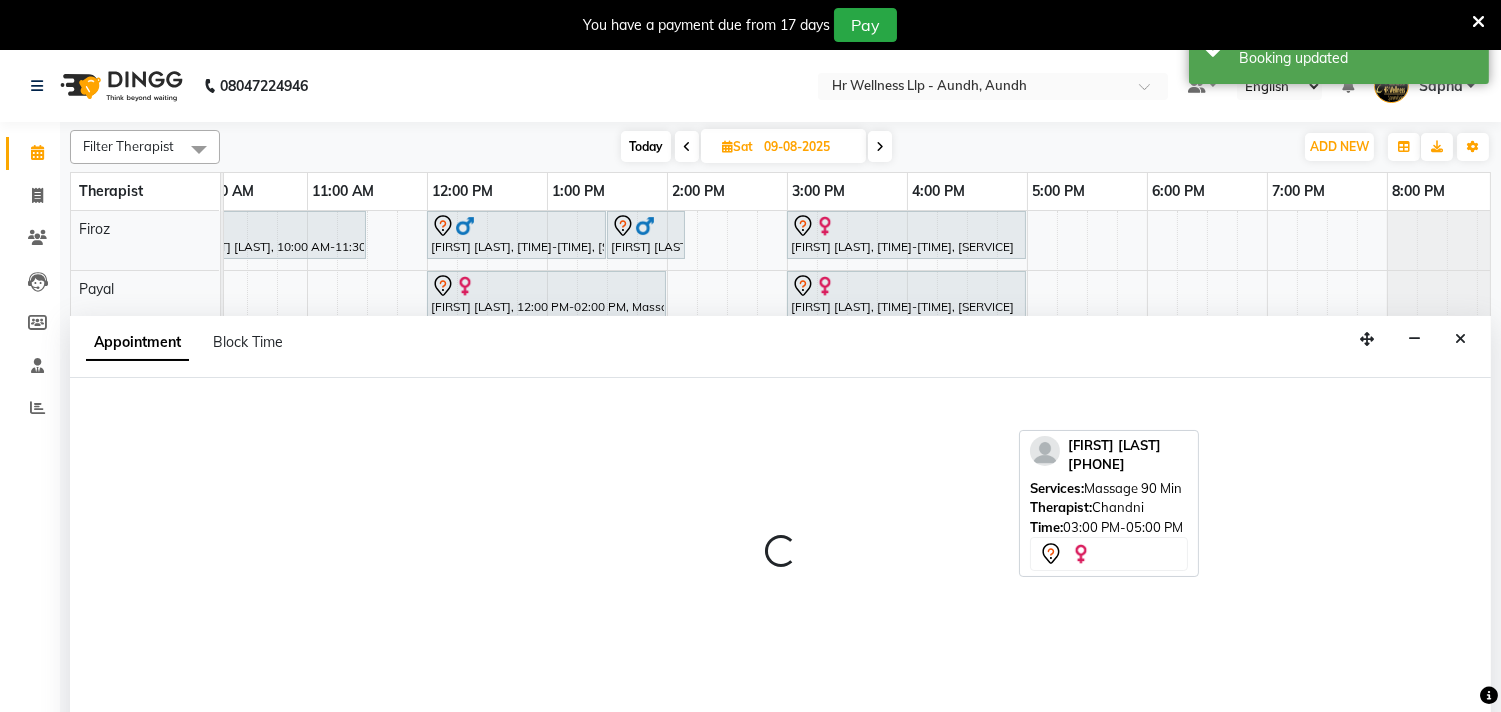 scroll, scrollTop: 50, scrollLeft: 0, axis: vertical 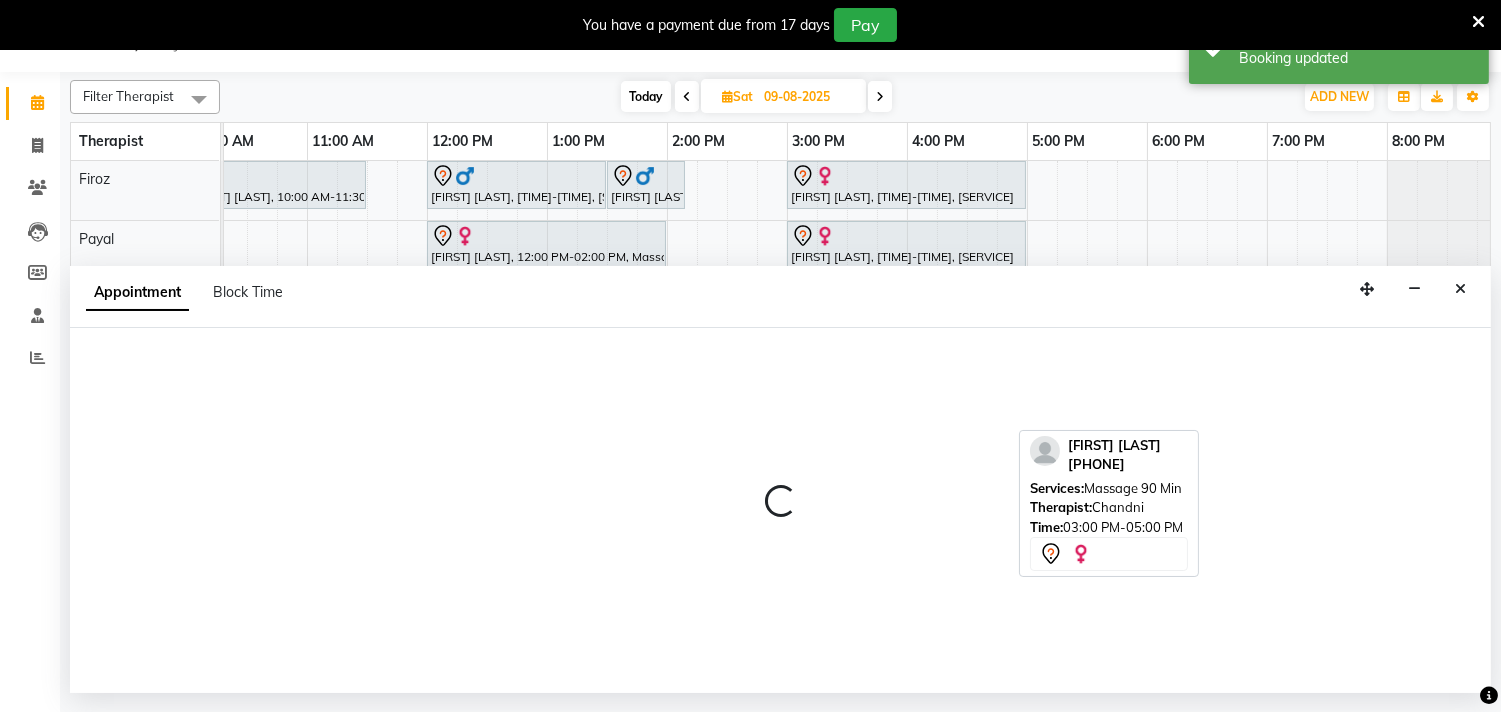 select on "77662" 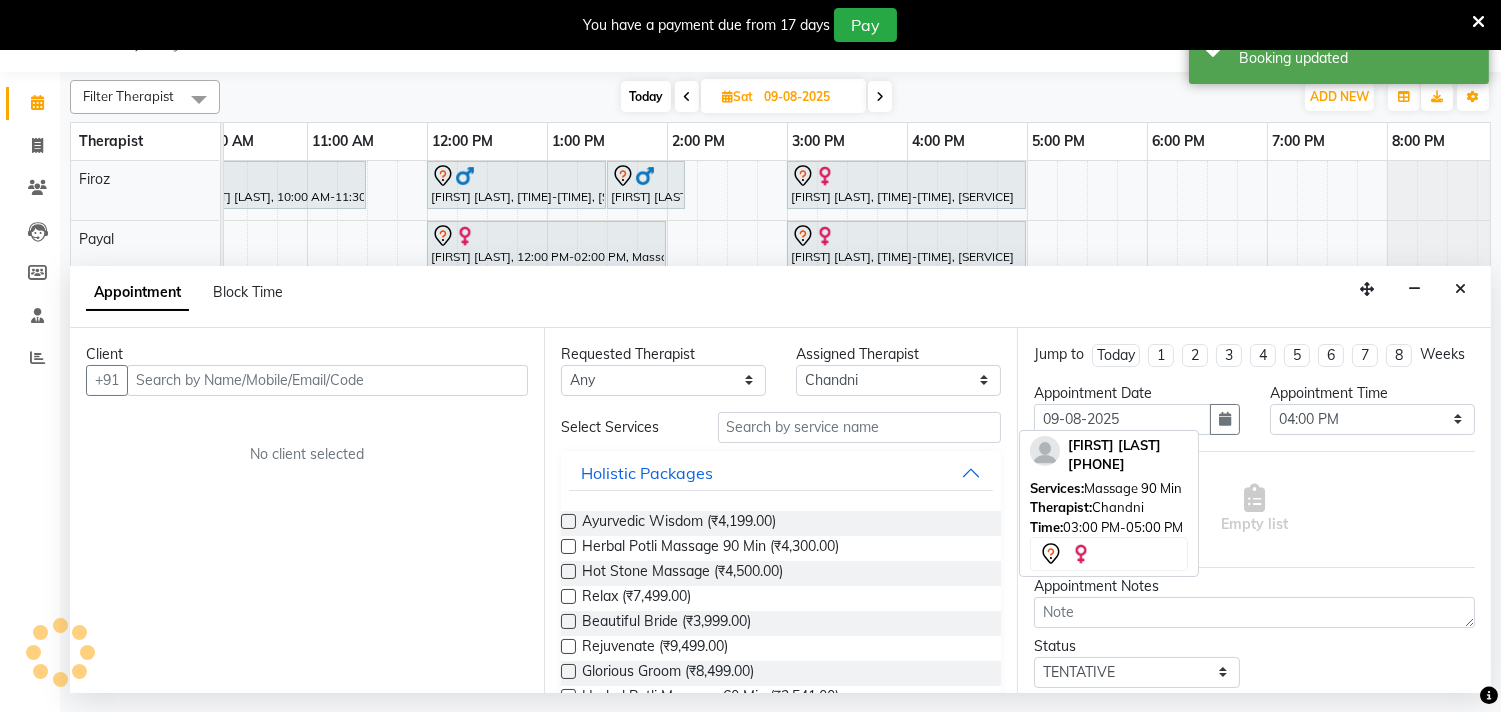 click at bounding box center [327, 380] 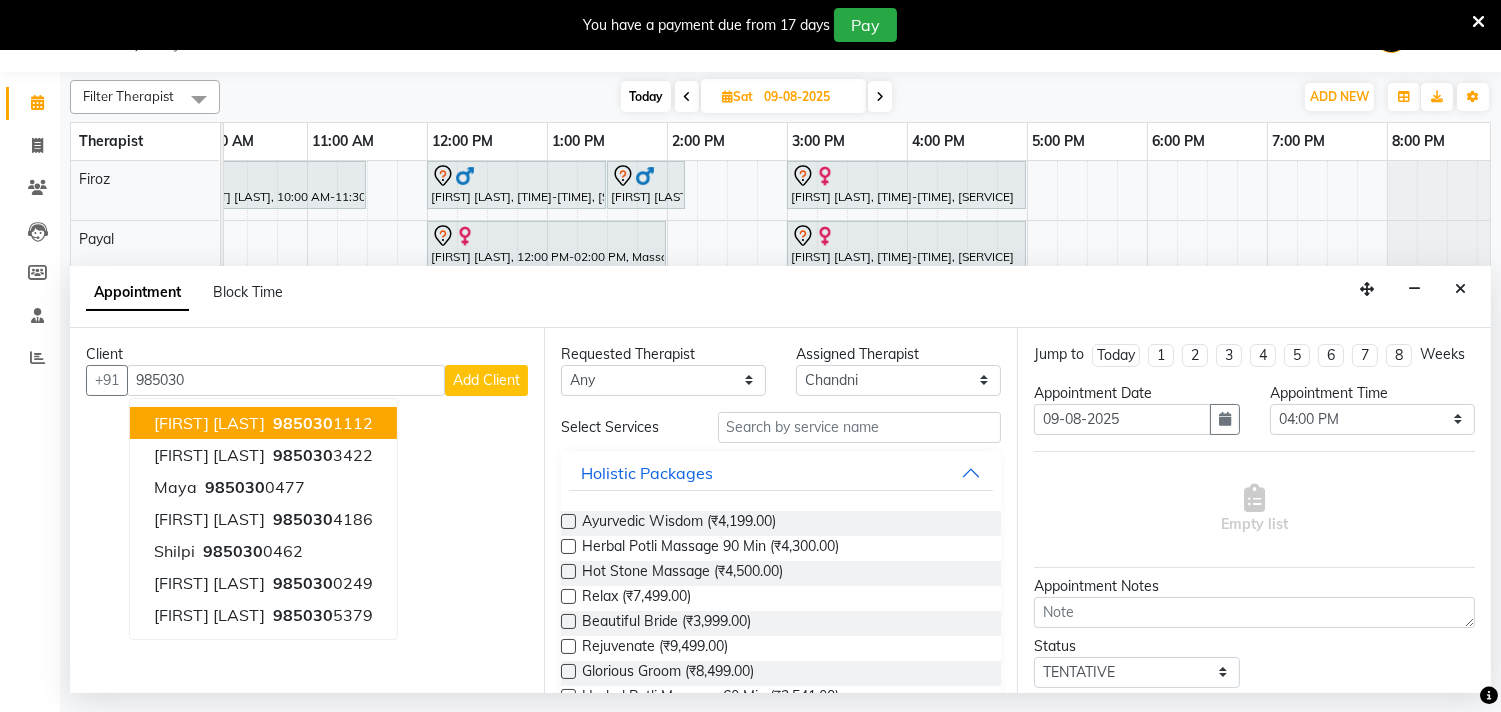 click on "985030 1112" at bounding box center [321, 423] 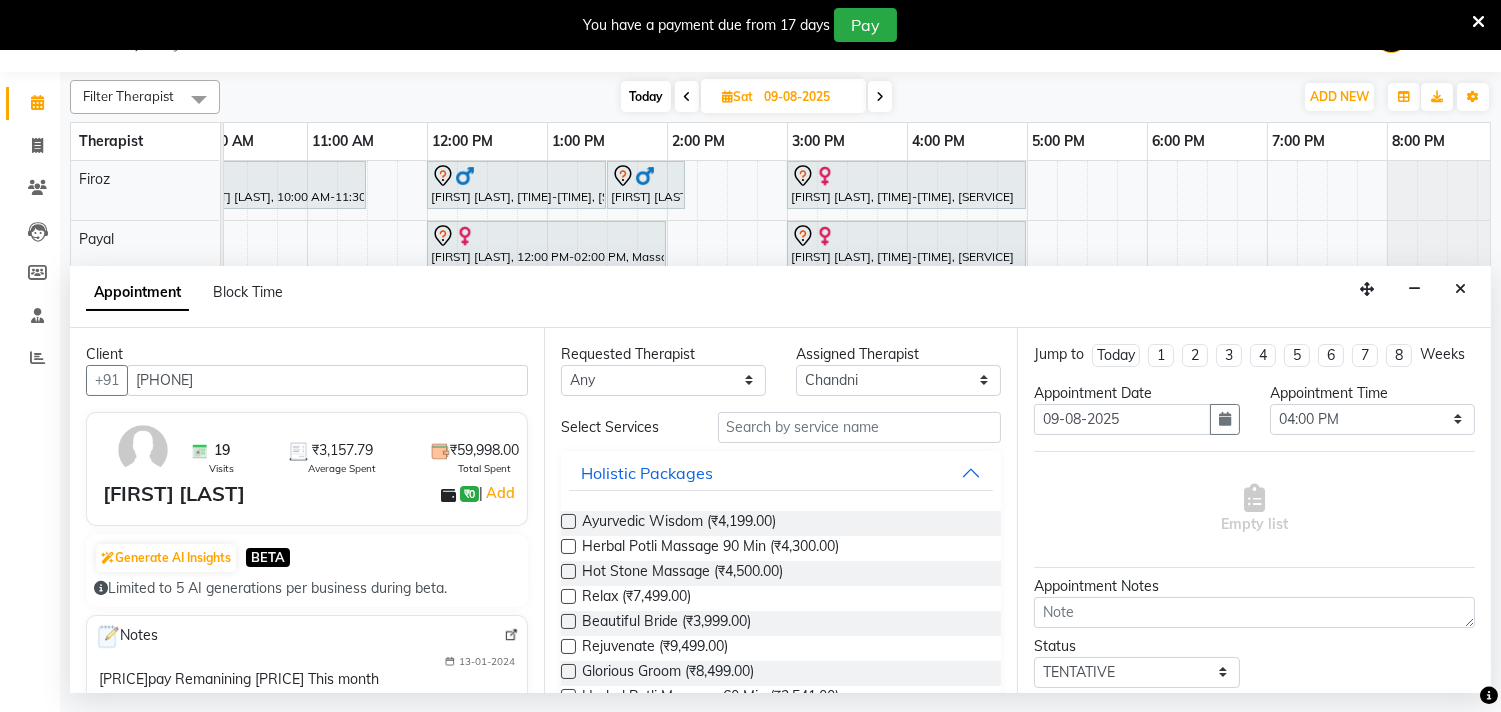 type on "[PHONE]" 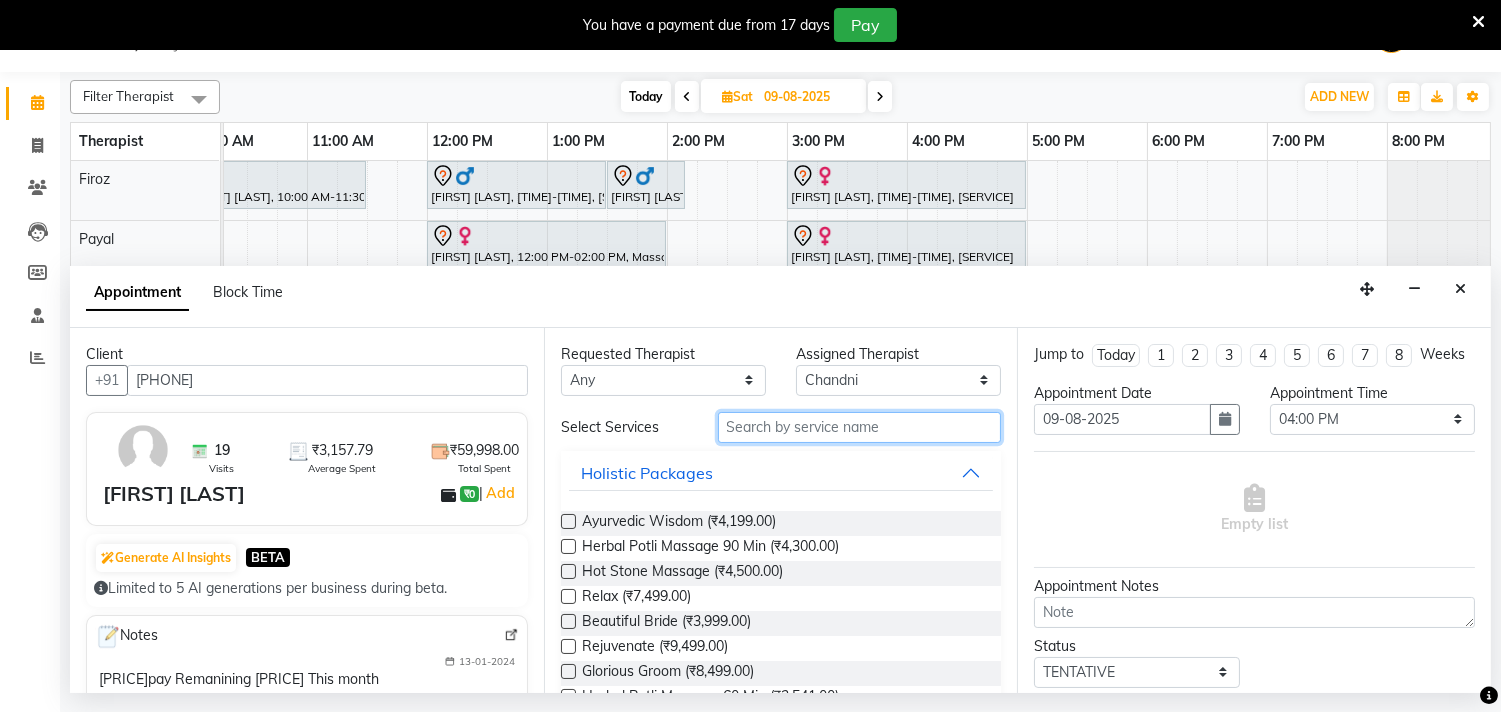 click at bounding box center (860, 427) 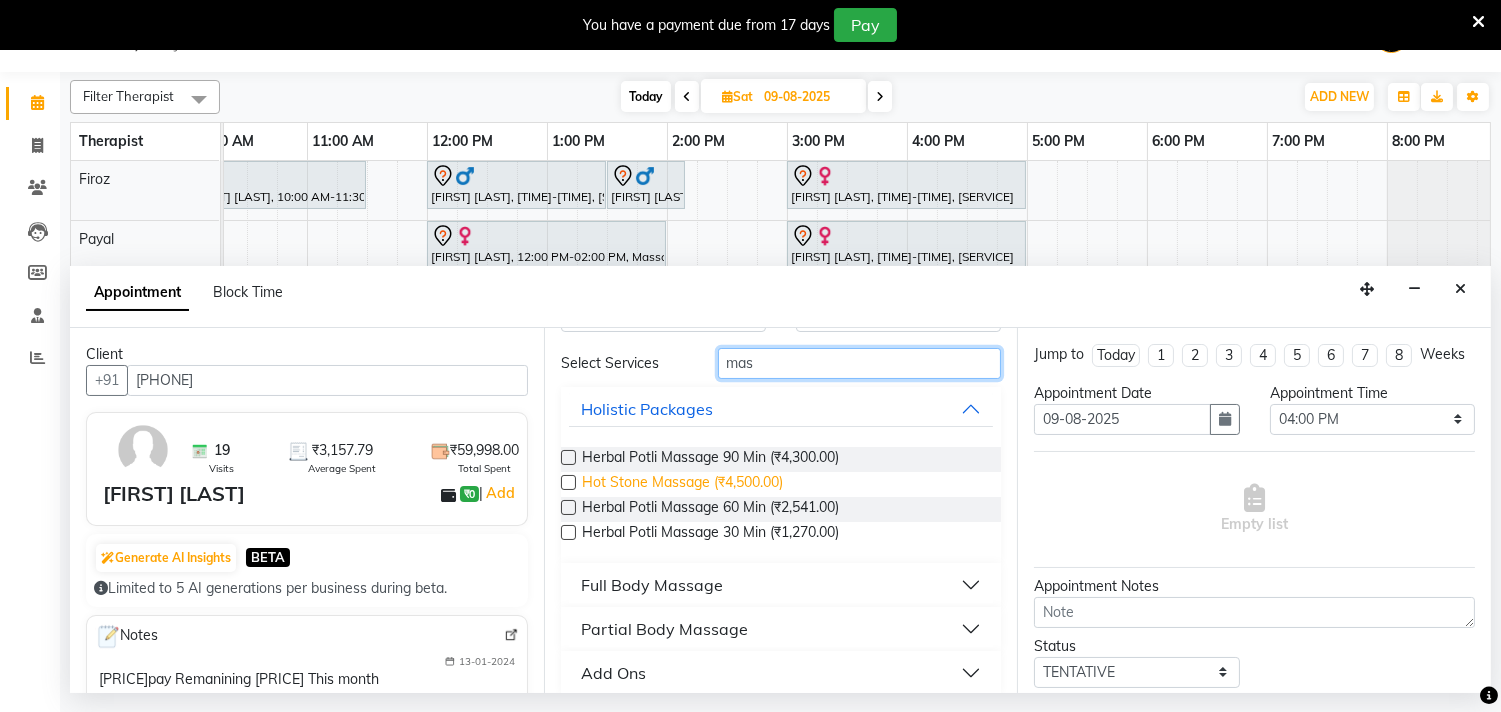 scroll, scrollTop: 81, scrollLeft: 0, axis: vertical 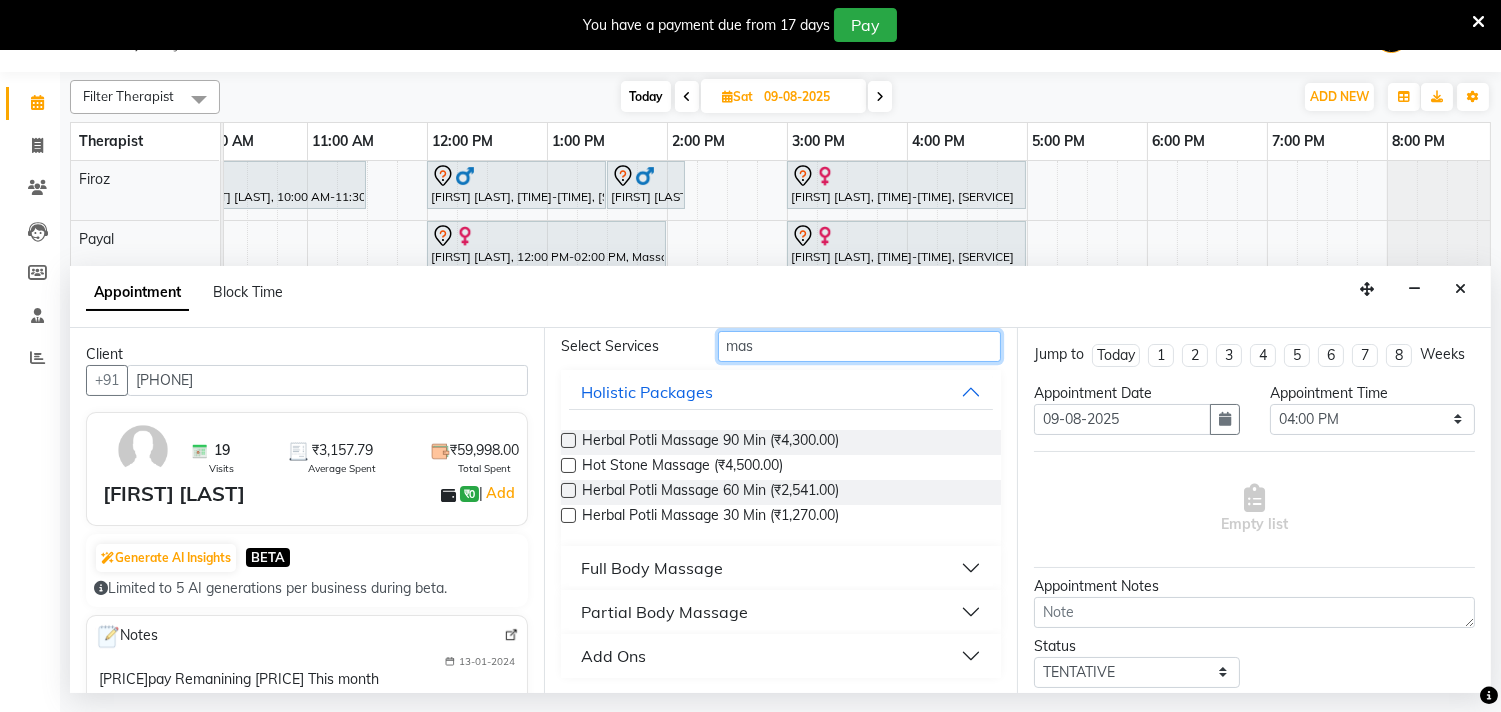 click on "mas" at bounding box center (860, 346) 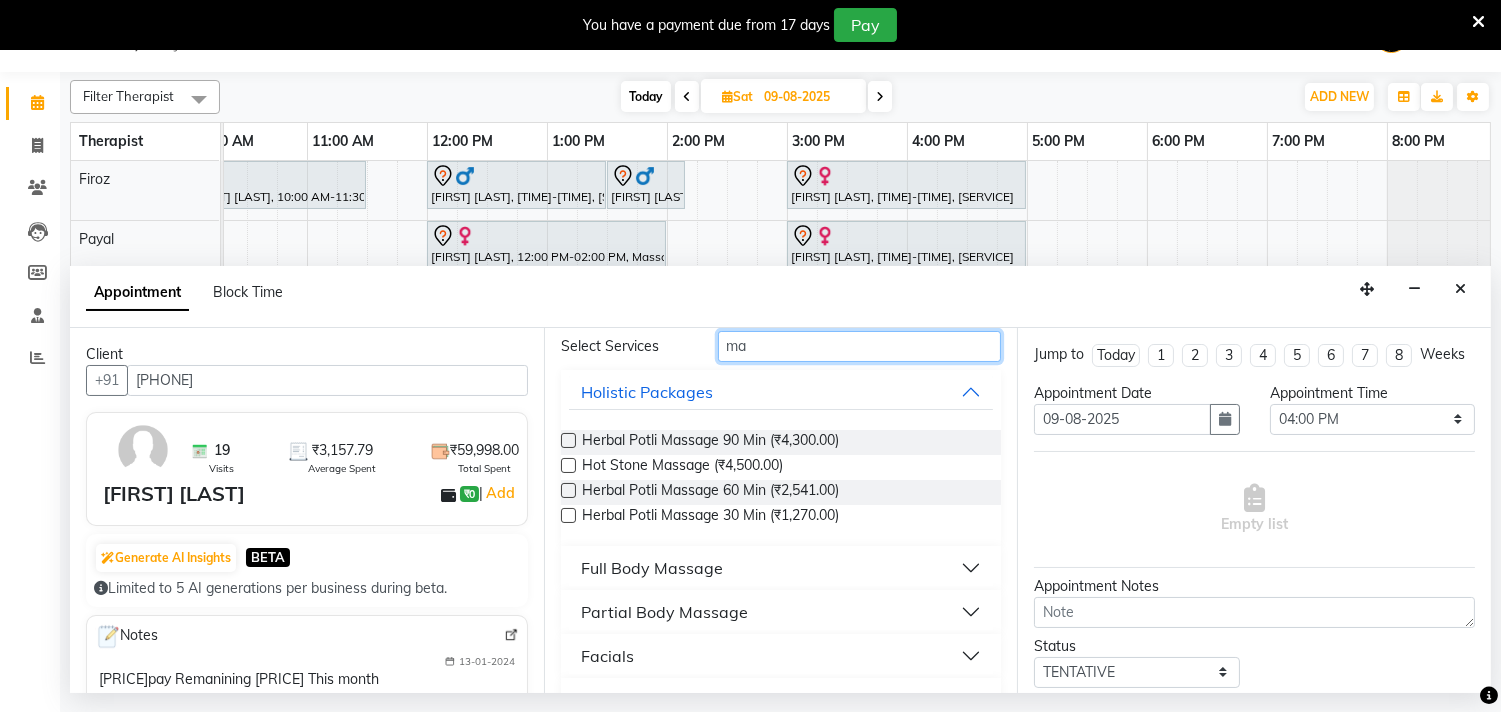 type on "m" 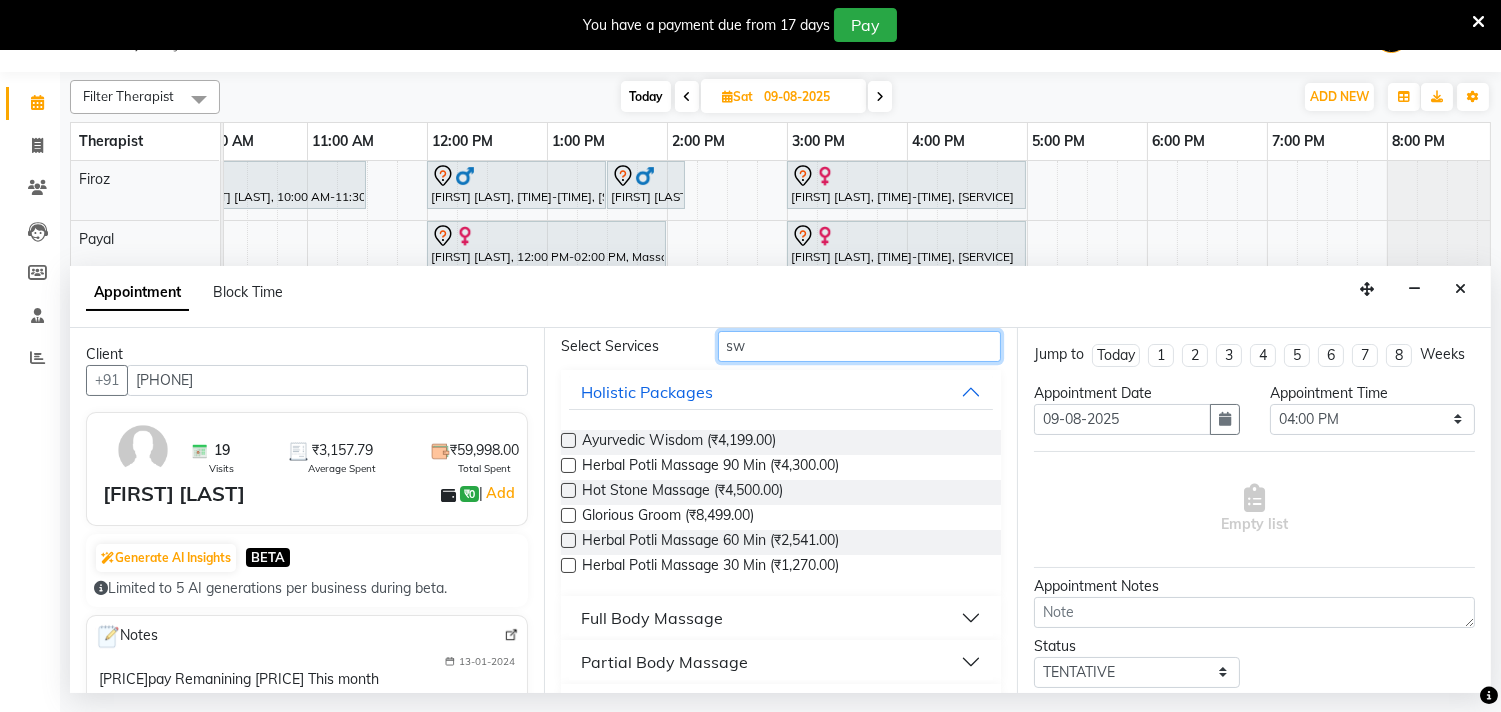 scroll, scrollTop: 0, scrollLeft: 0, axis: both 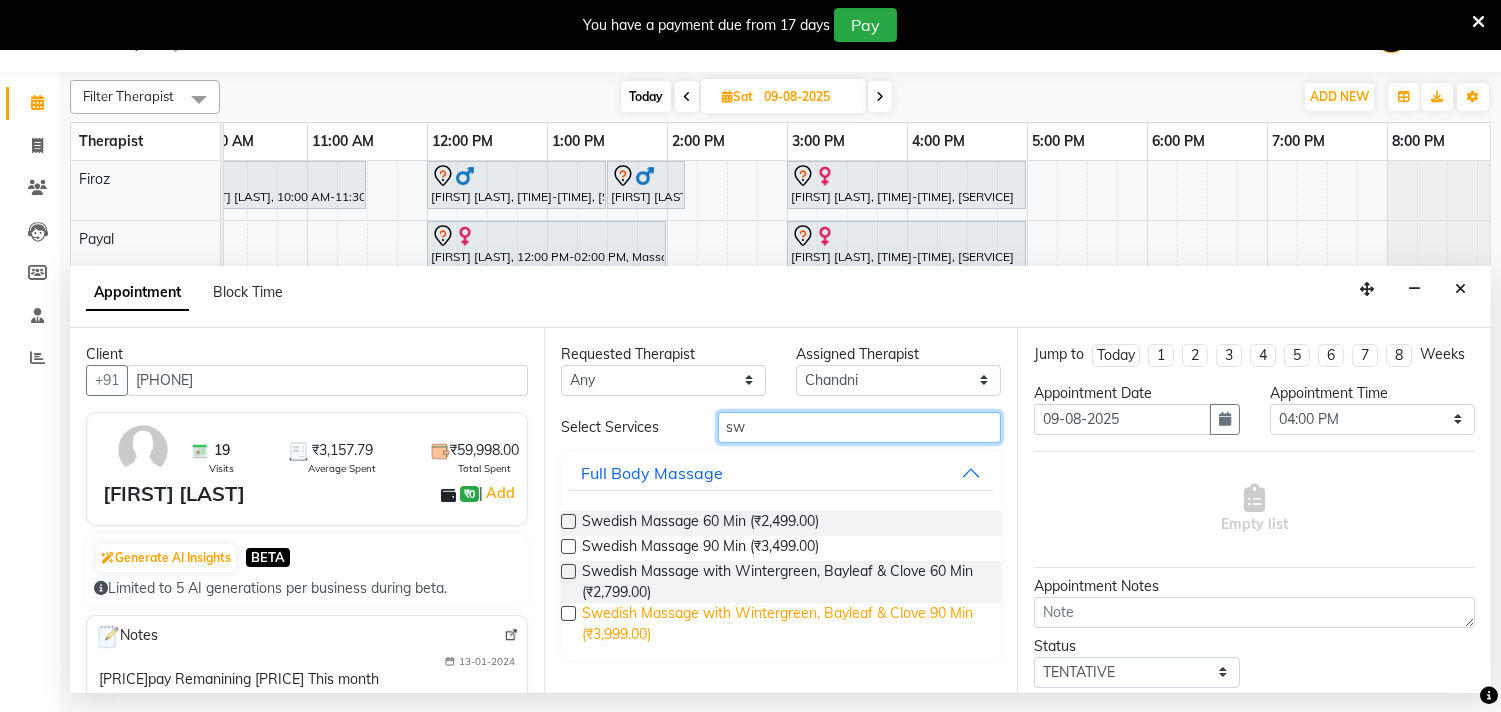 type on "sw" 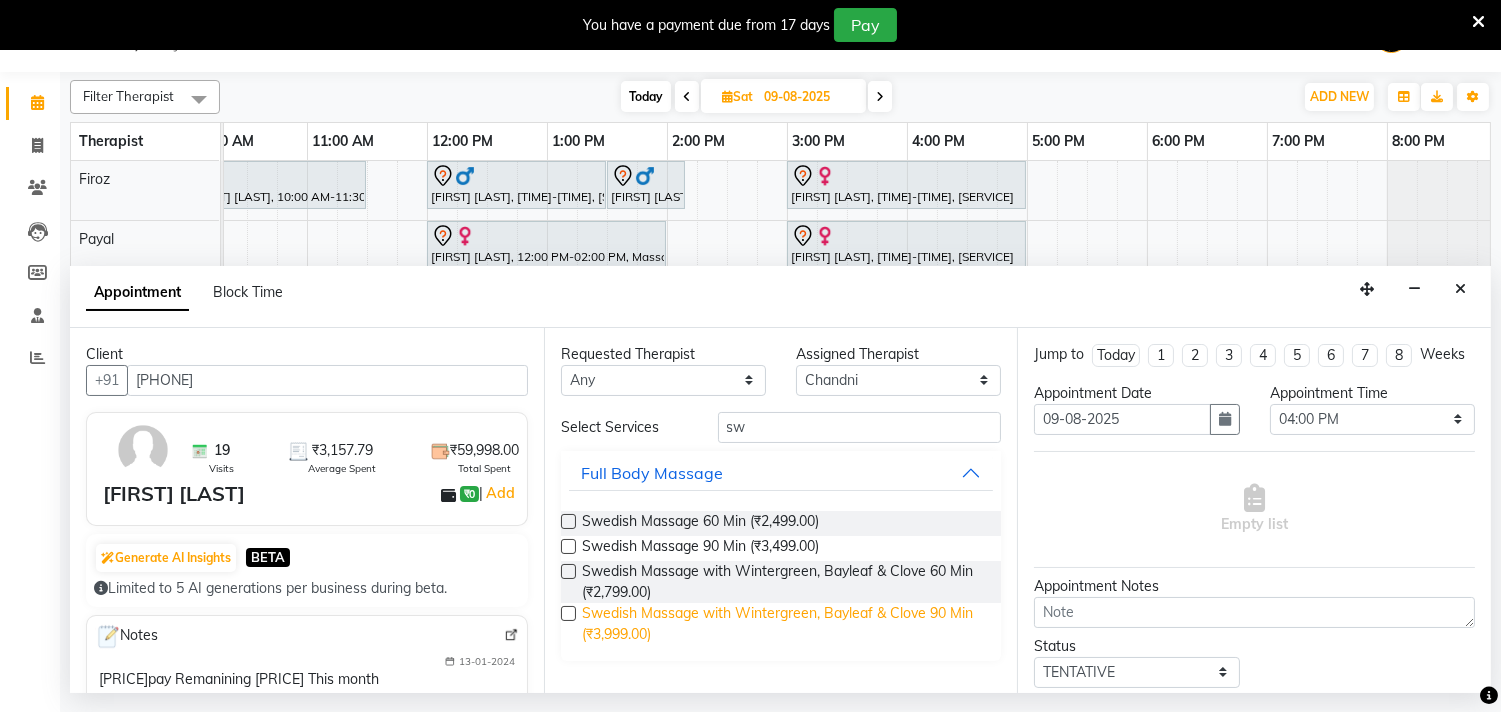 click on "Swedish Massage with Wintergreen, Bayleaf & Clove 90 Min (₹3,999.00)" at bounding box center (784, 624) 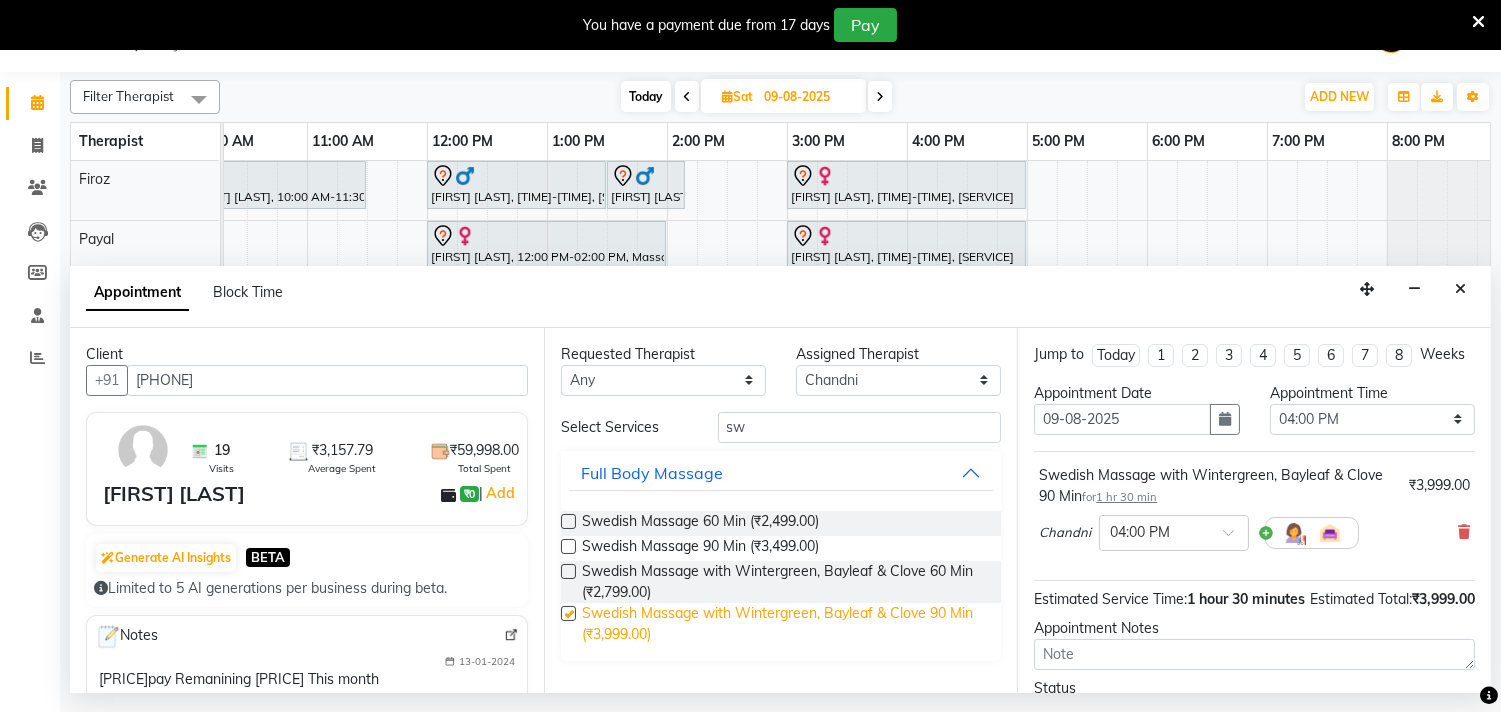 checkbox on "false" 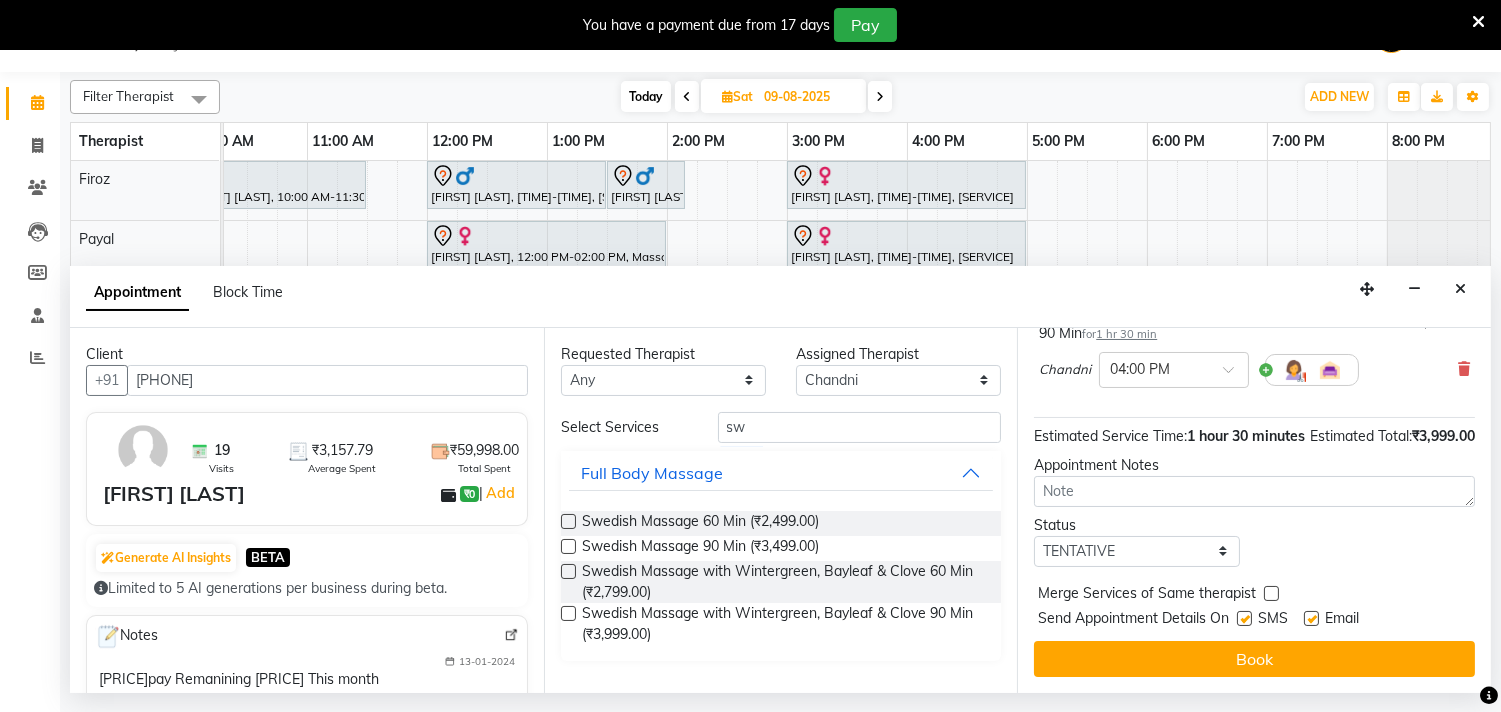 scroll, scrollTop: 202, scrollLeft: 0, axis: vertical 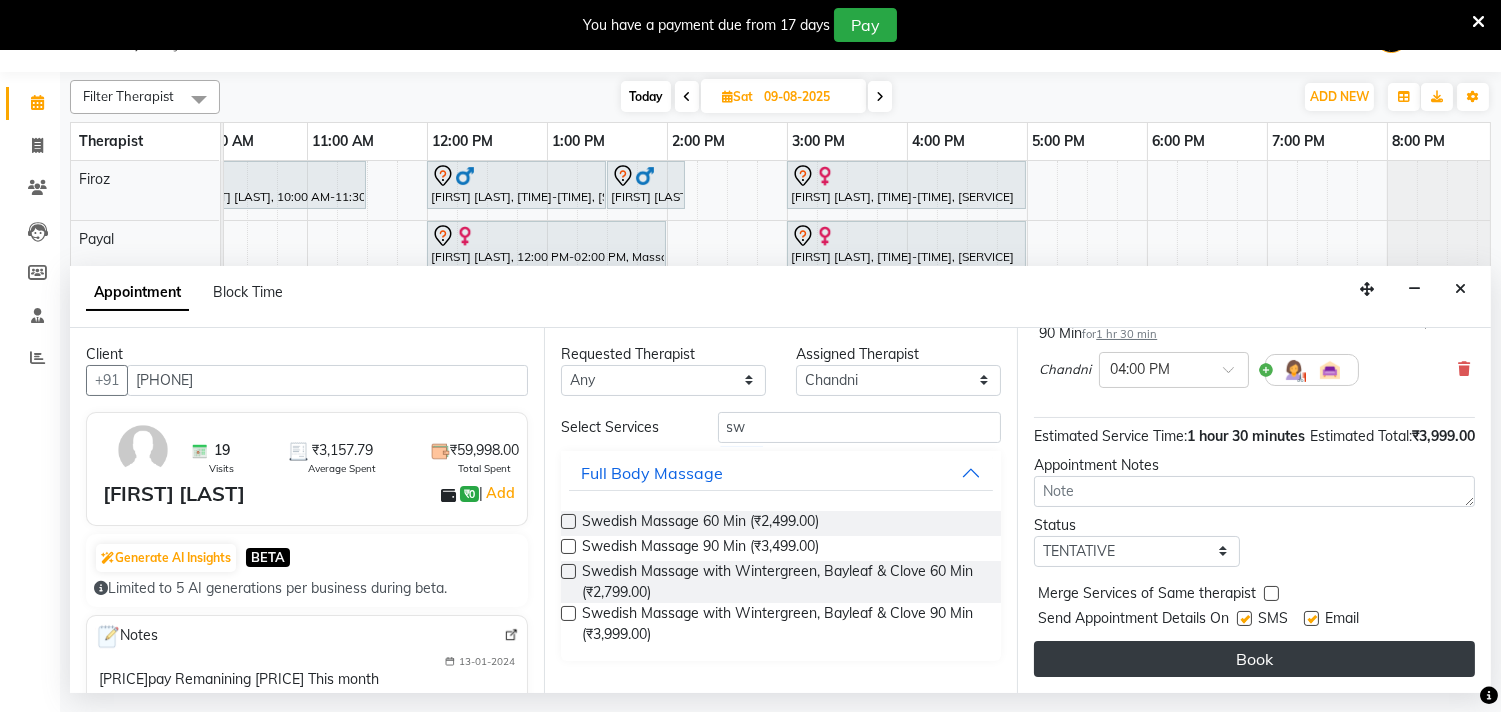 click on "Book" at bounding box center [1254, 659] 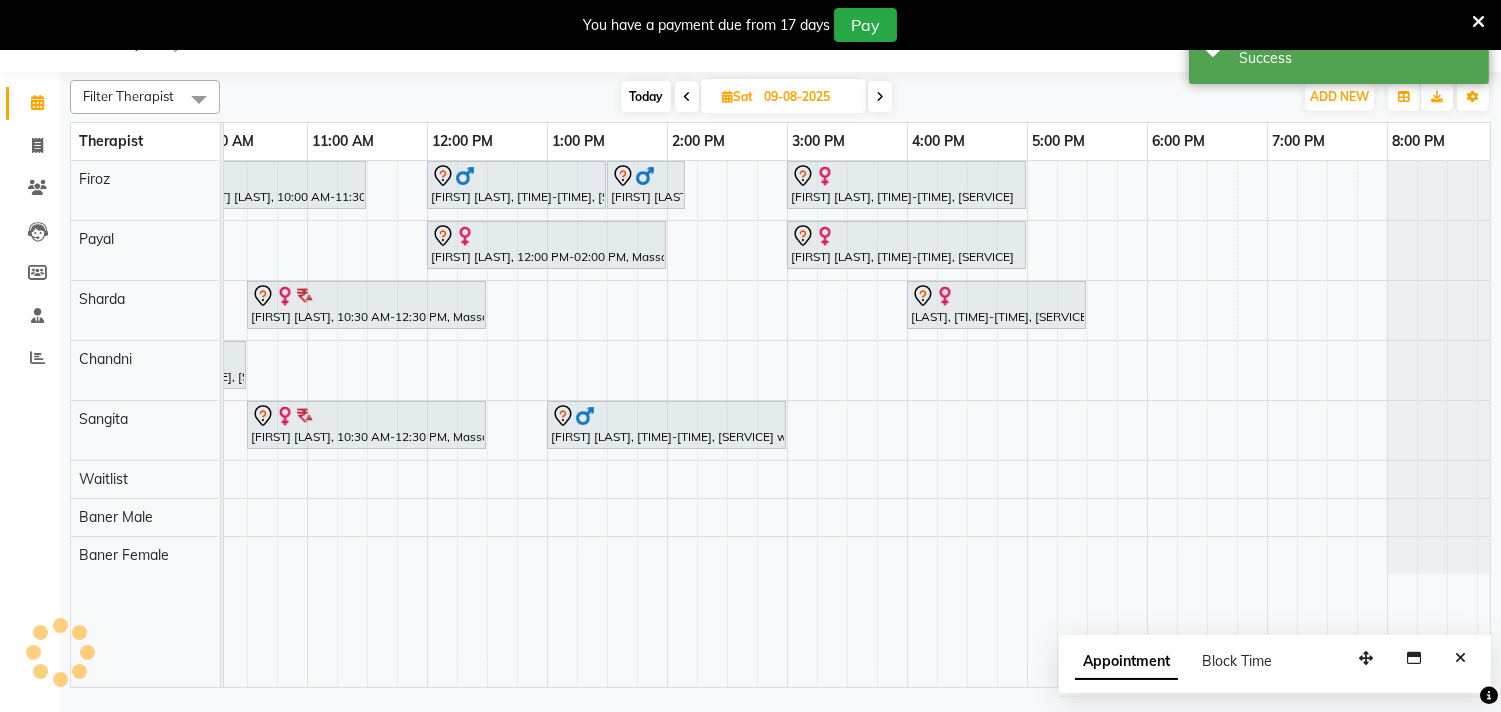 scroll, scrollTop: 0, scrollLeft: 0, axis: both 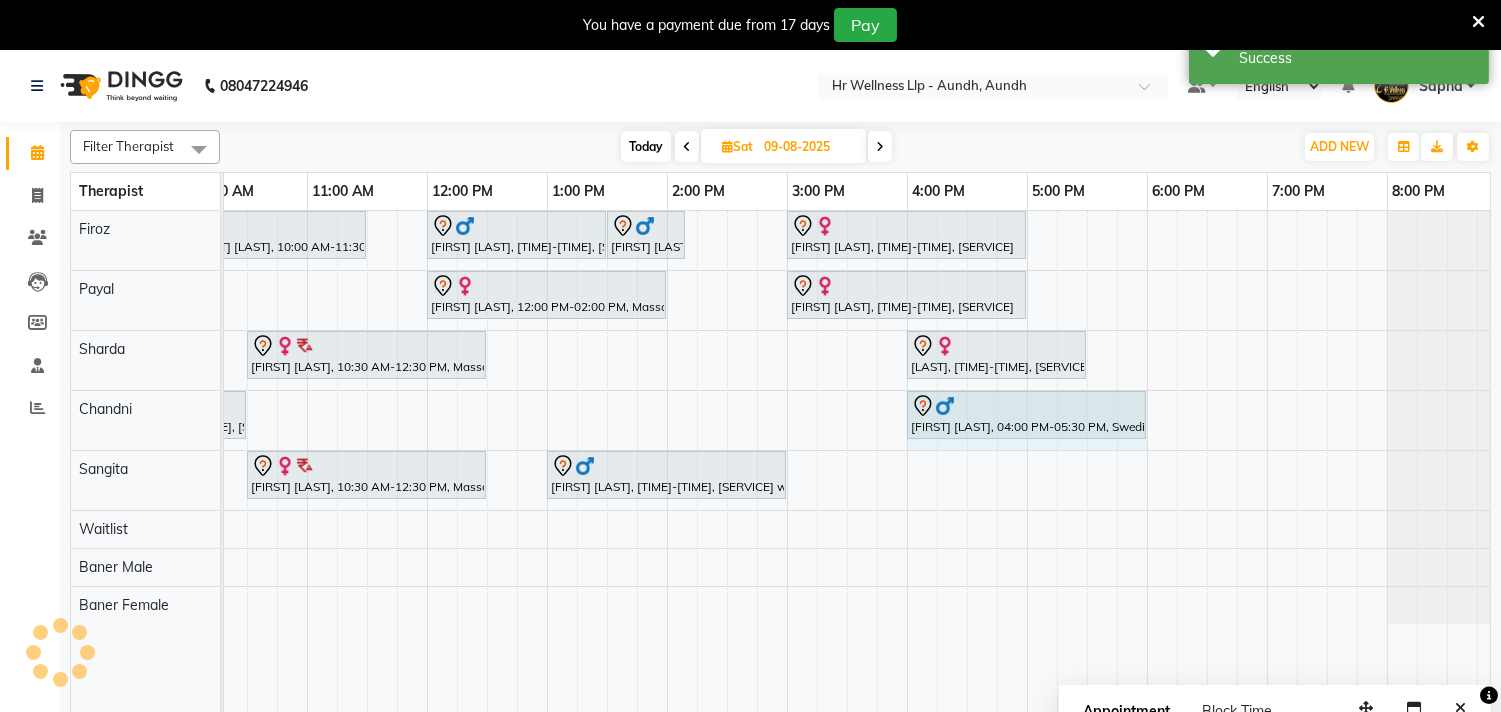drag, startPoint x: 1084, startPoint y: 407, endPoint x: 1122, endPoint y: 404, distance: 38.118237 